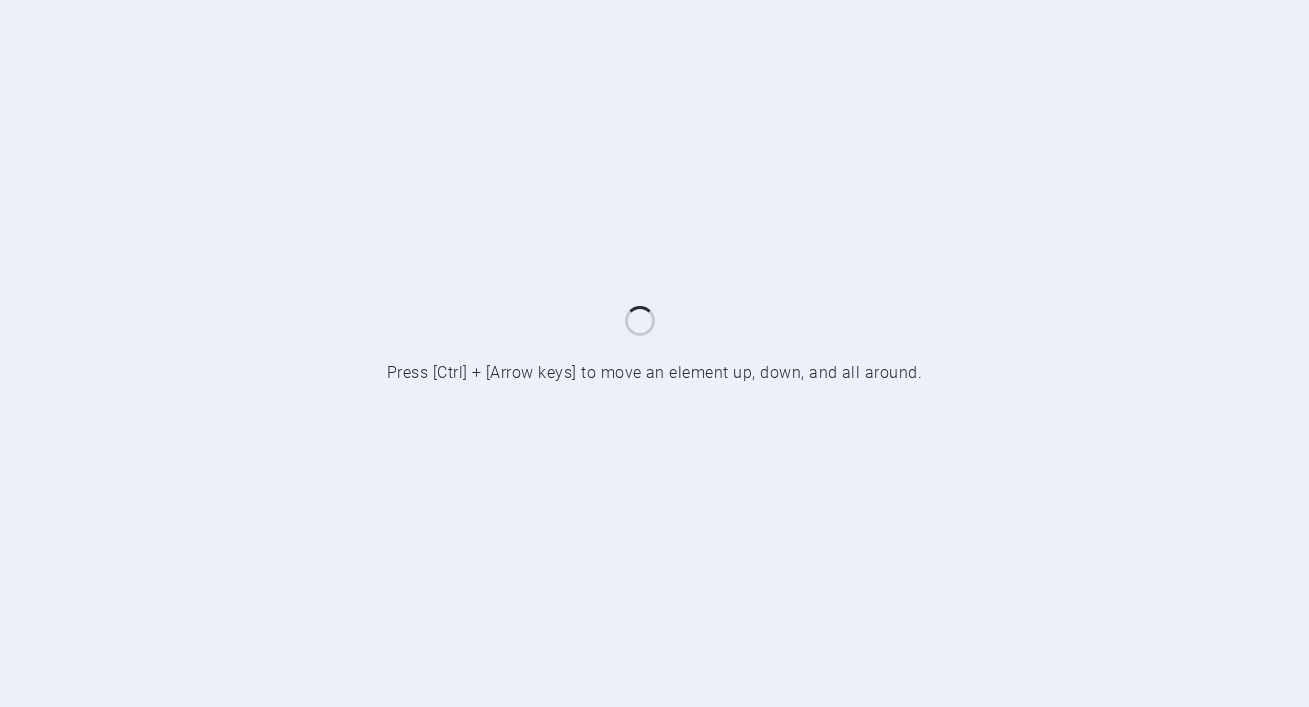 scroll, scrollTop: 0, scrollLeft: 0, axis: both 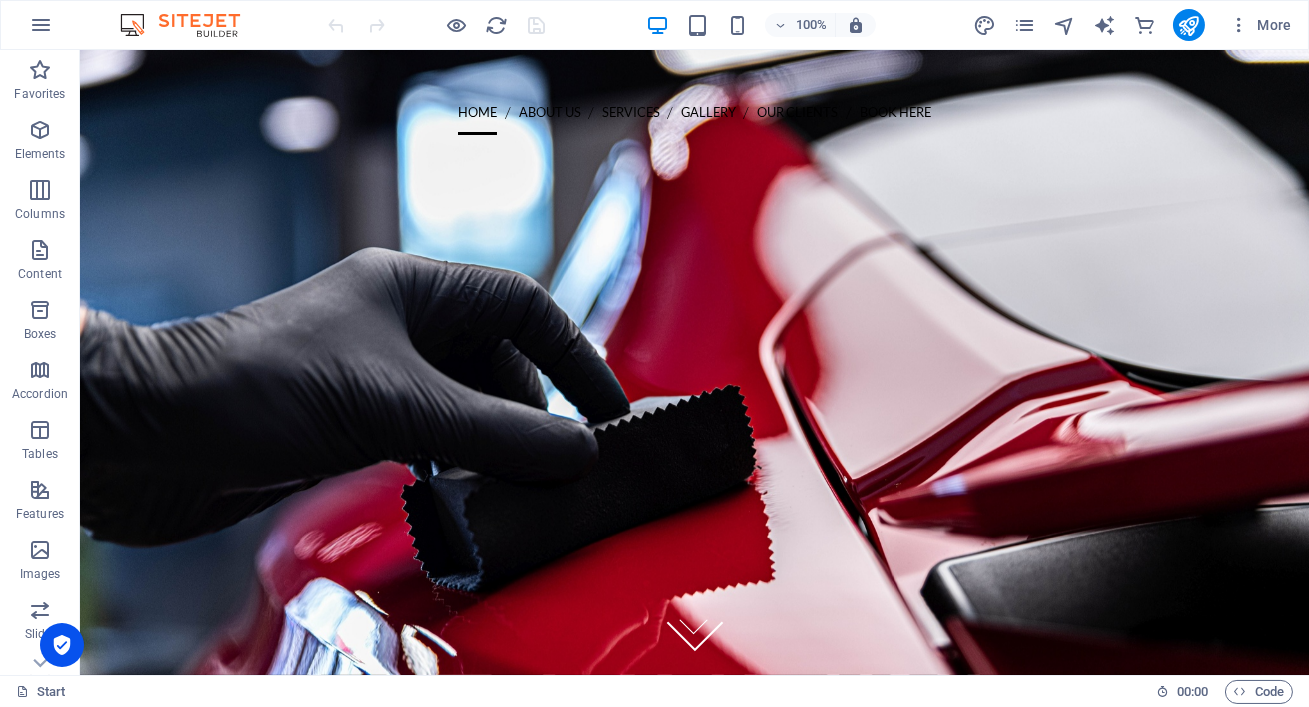click on "100%" at bounding box center (760, 25) 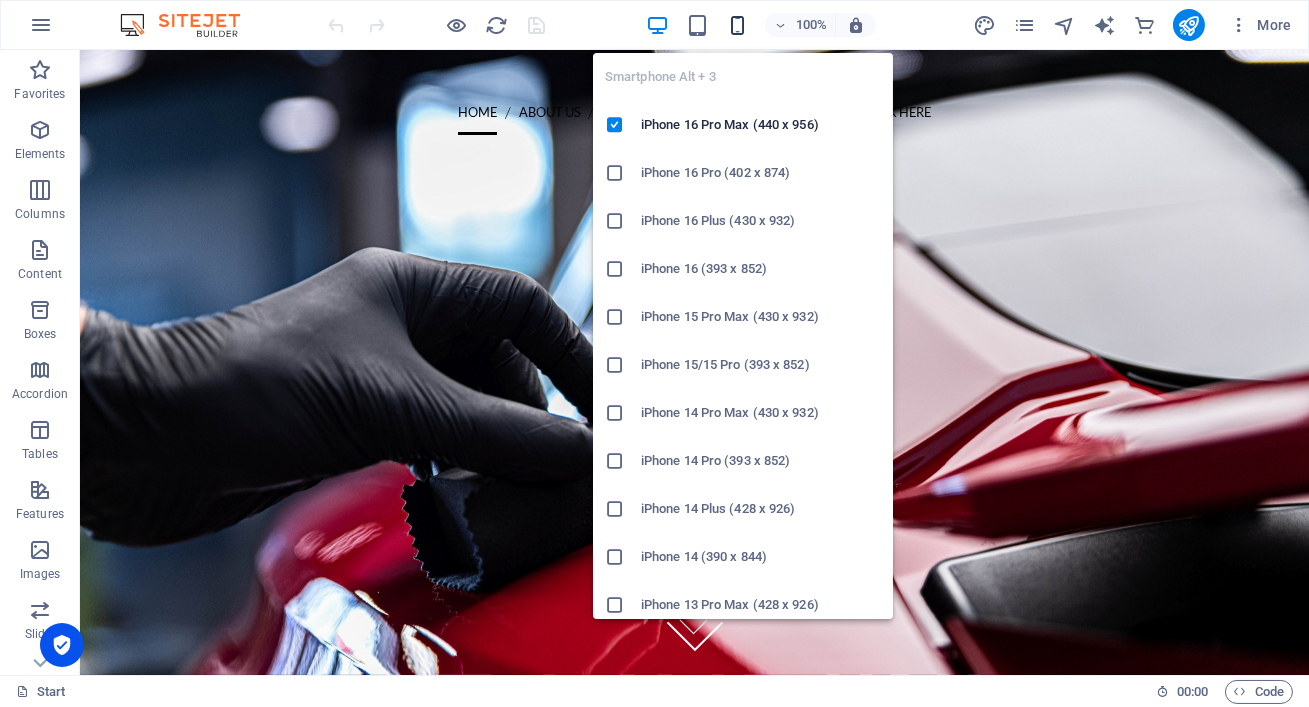 click at bounding box center (737, 25) 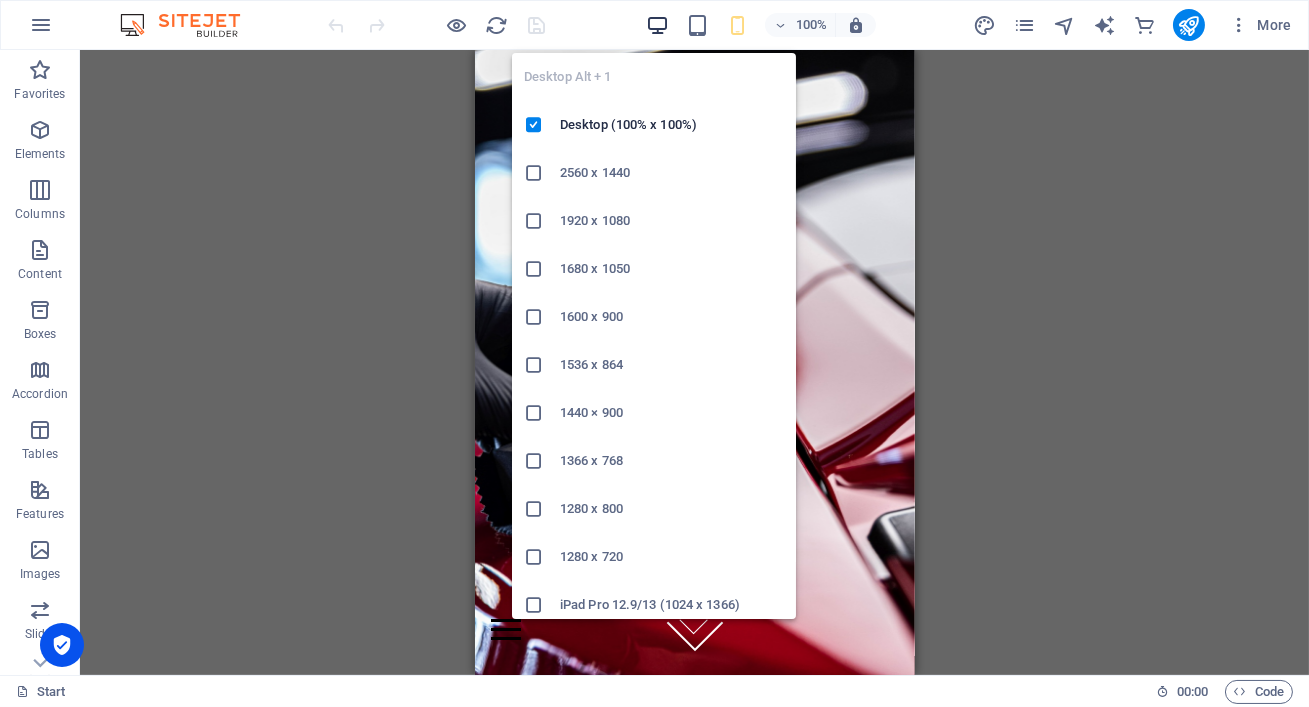 click at bounding box center (657, 25) 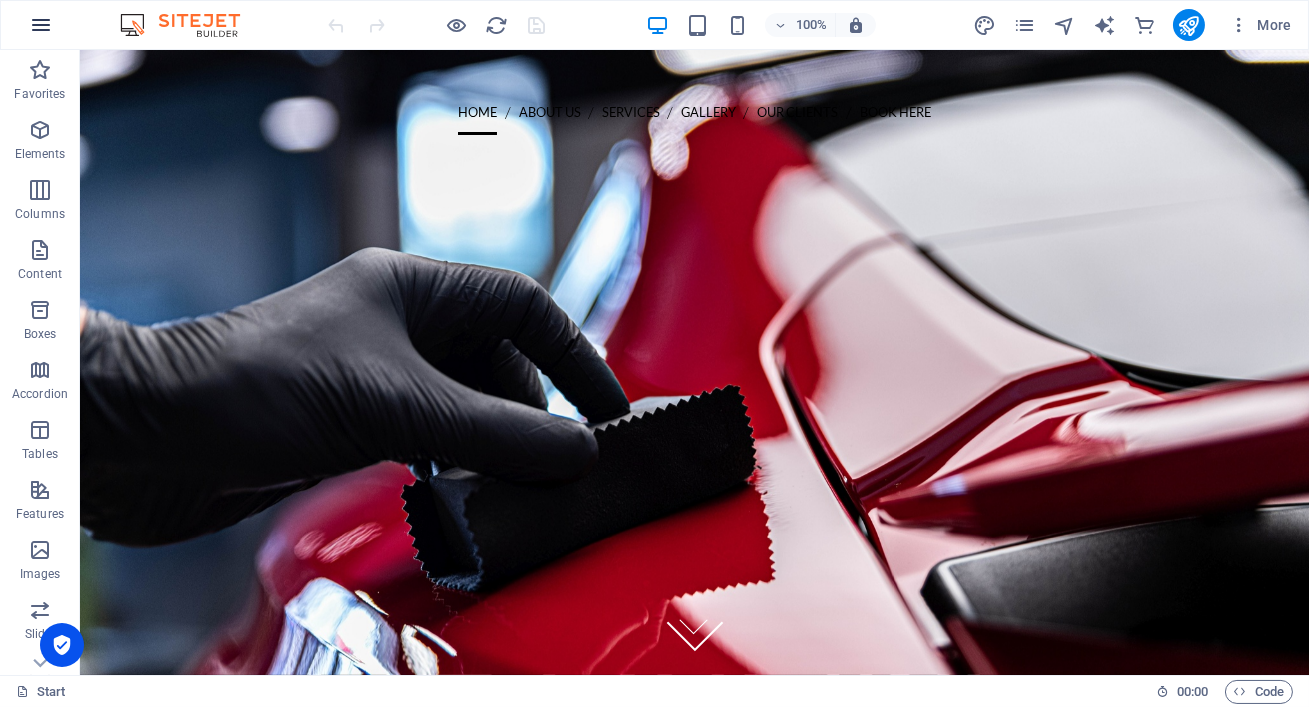click at bounding box center [41, 25] 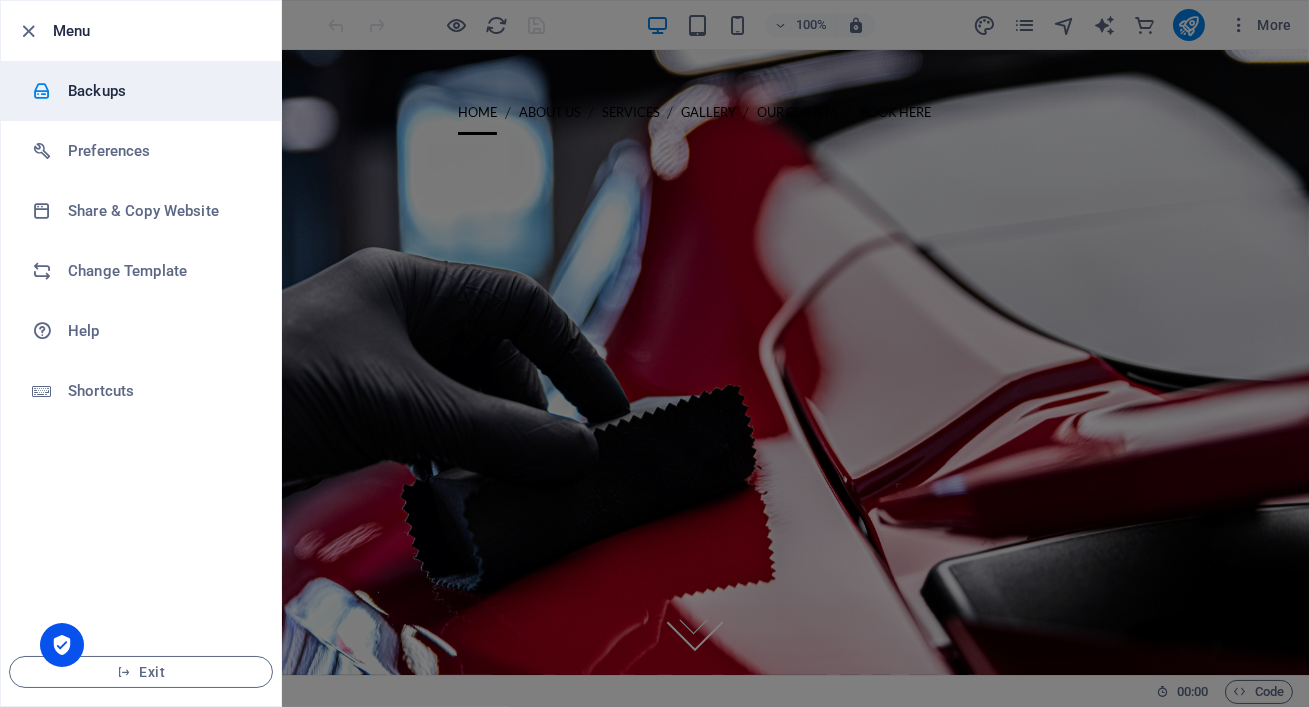 click on "Backups" at bounding box center (160, 91) 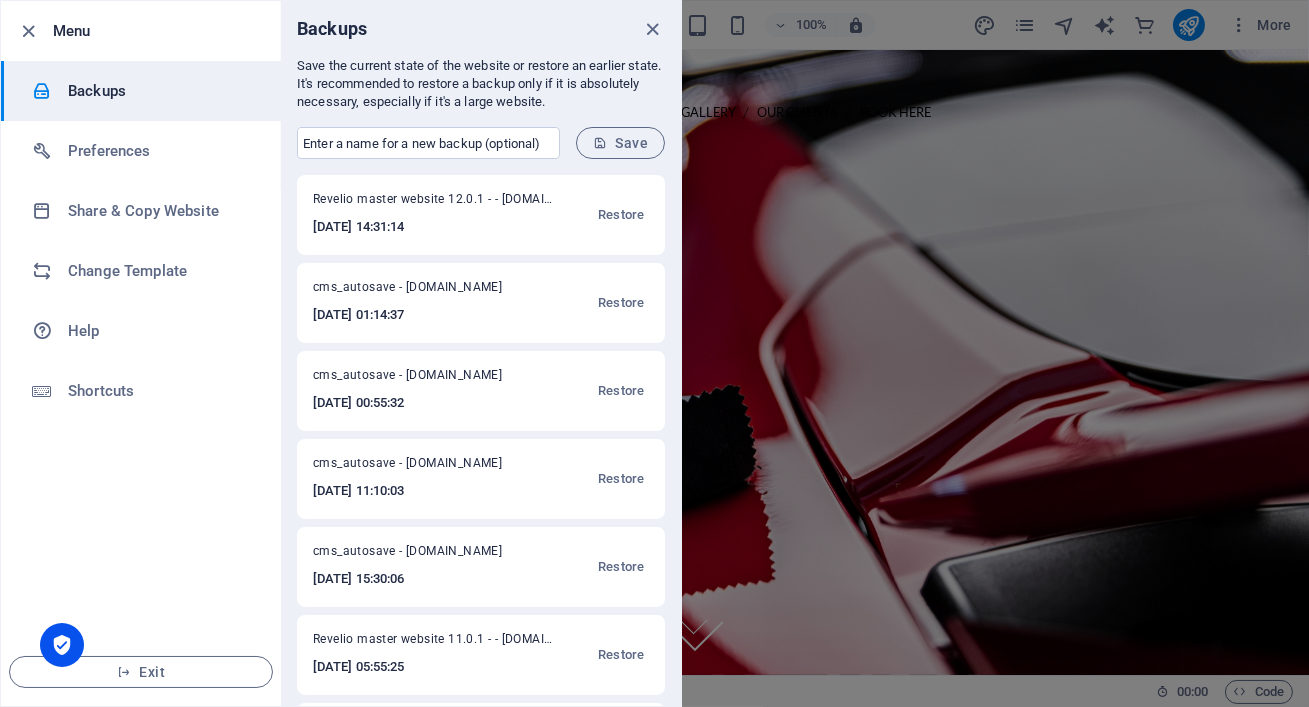 drag, startPoint x: 480, startPoint y: 192, endPoint x: 436, endPoint y: 177, distance: 46.486557 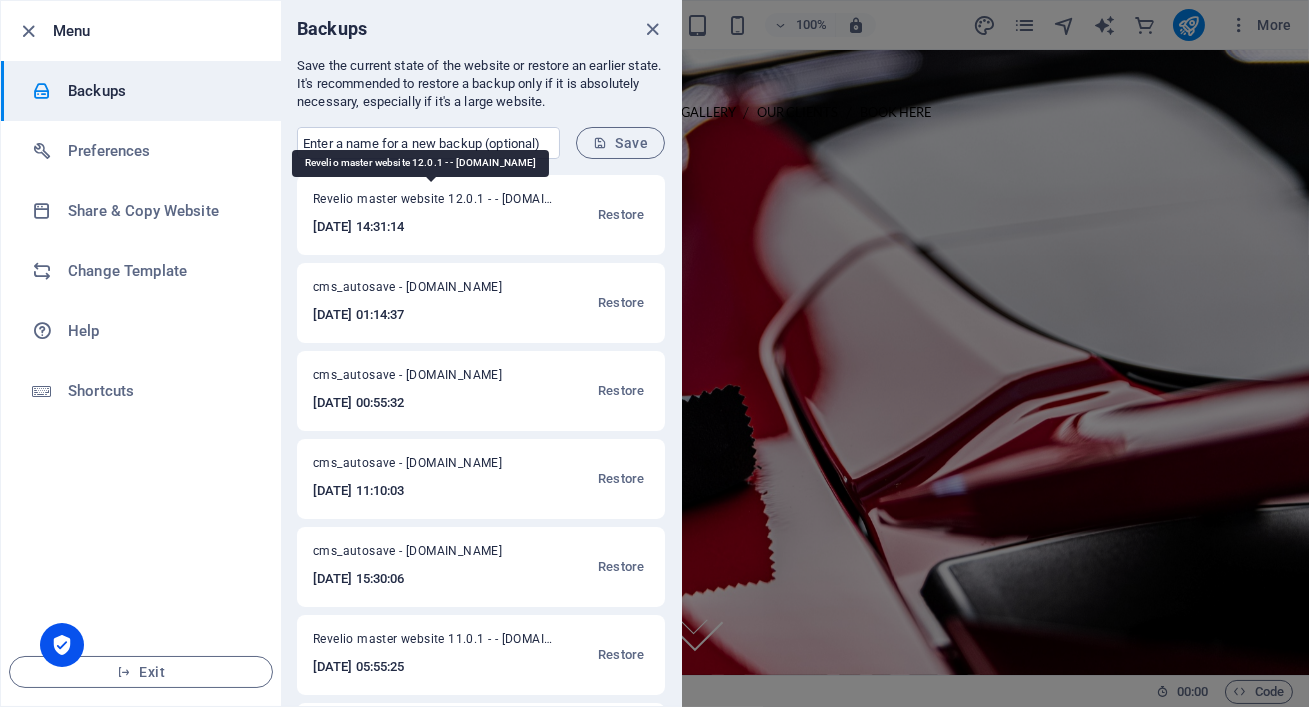 copy on "Revelio master website 12.0." 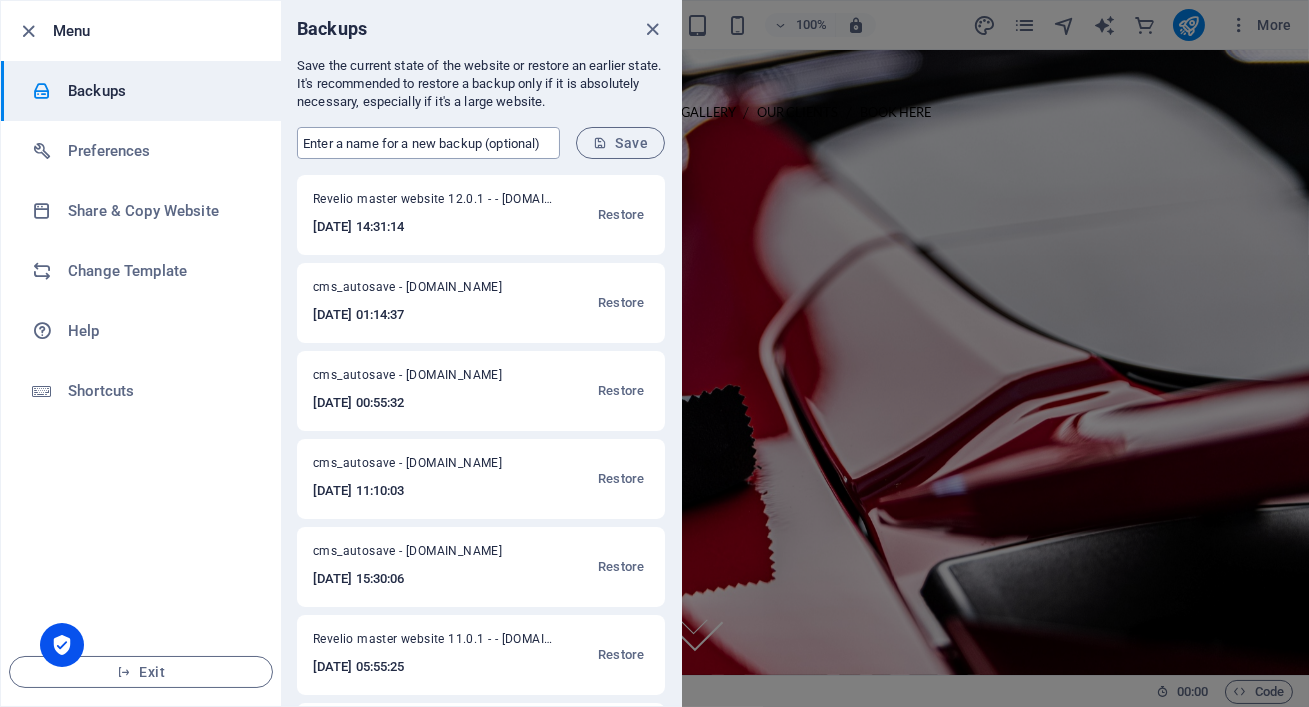 click on "​ Save" at bounding box center (481, 143) 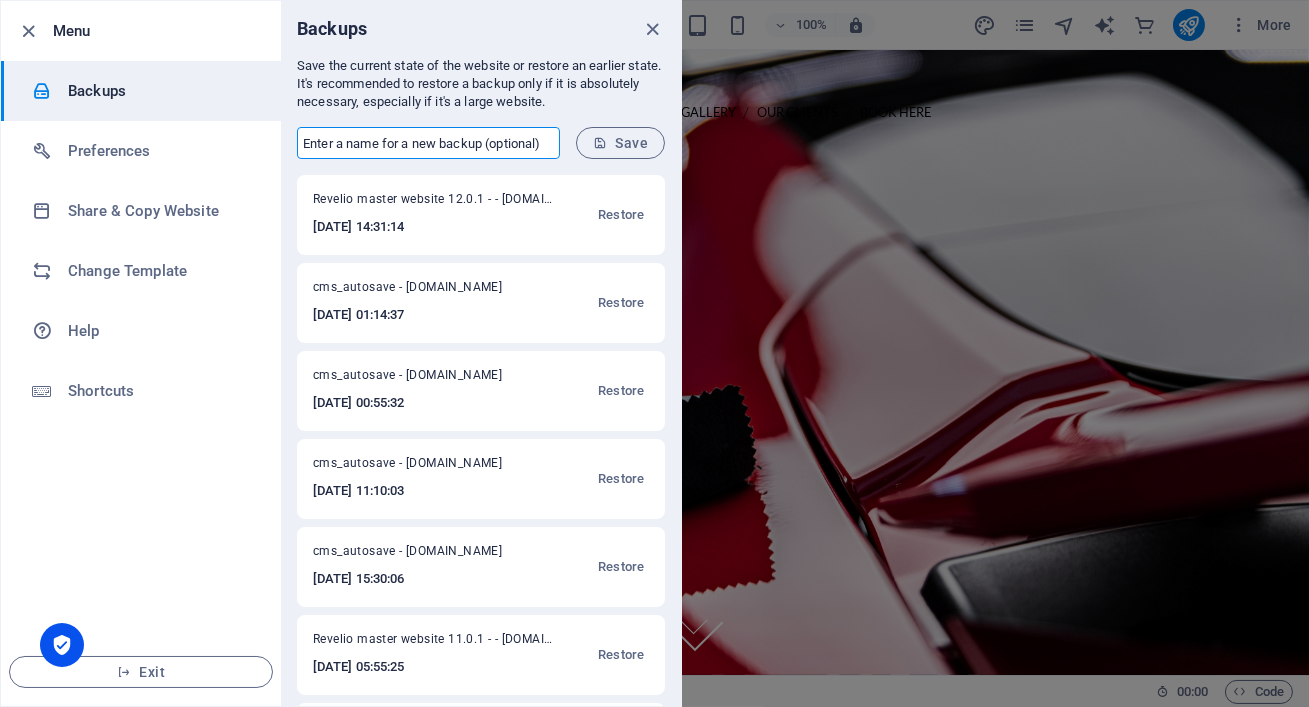 click at bounding box center (428, 143) 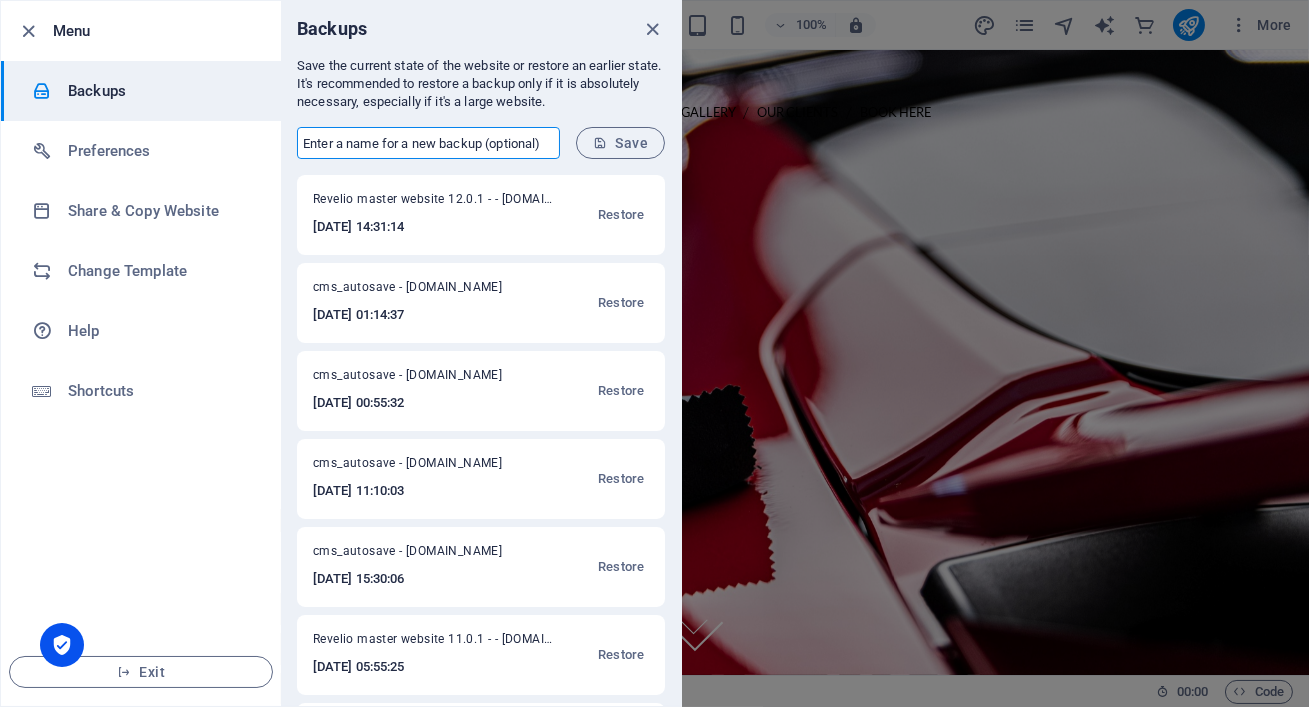 paste on "Revelio master website 12.0." 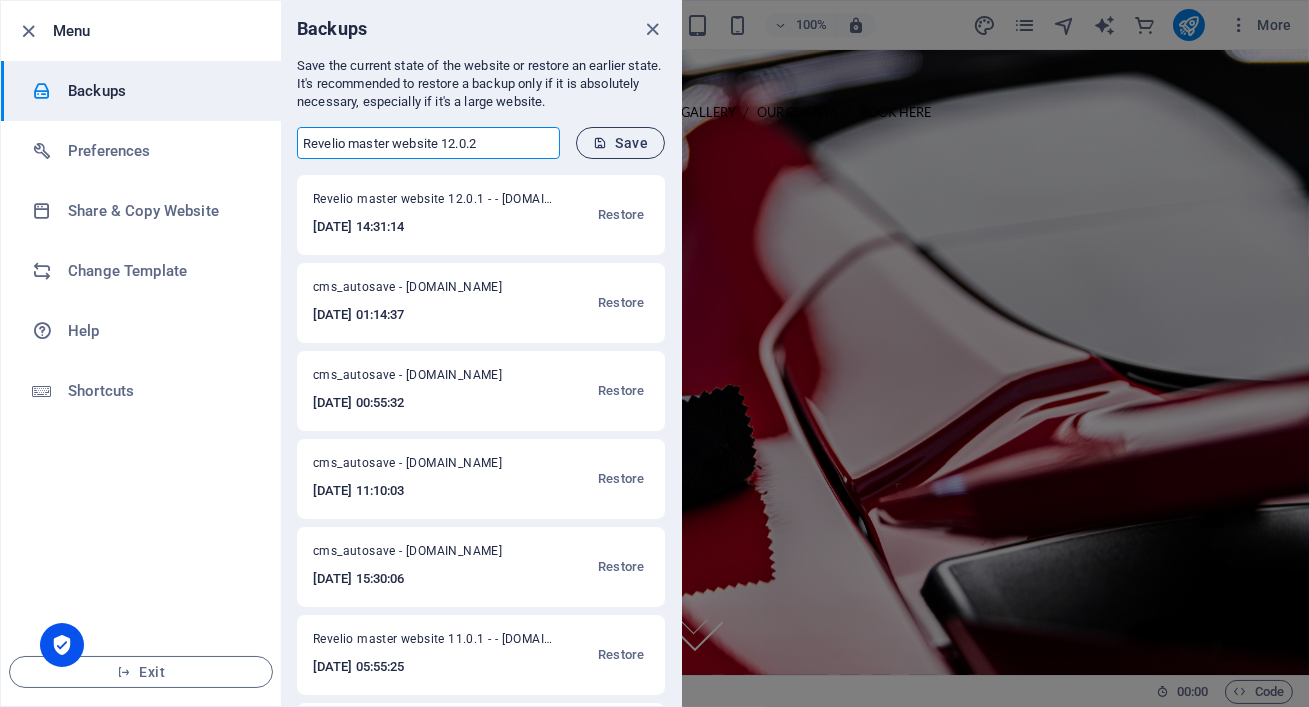 type on "Revelio master website 12.0.2" 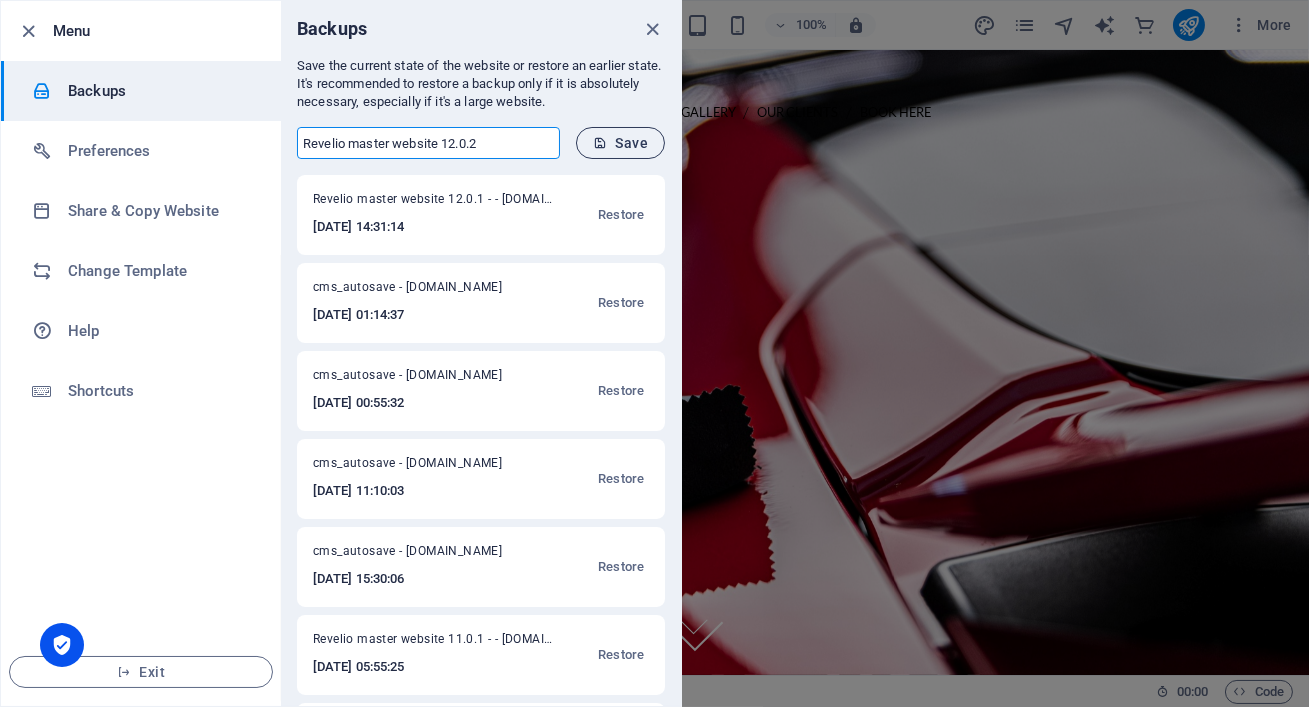 click on "Save" at bounding box center [620, 143] 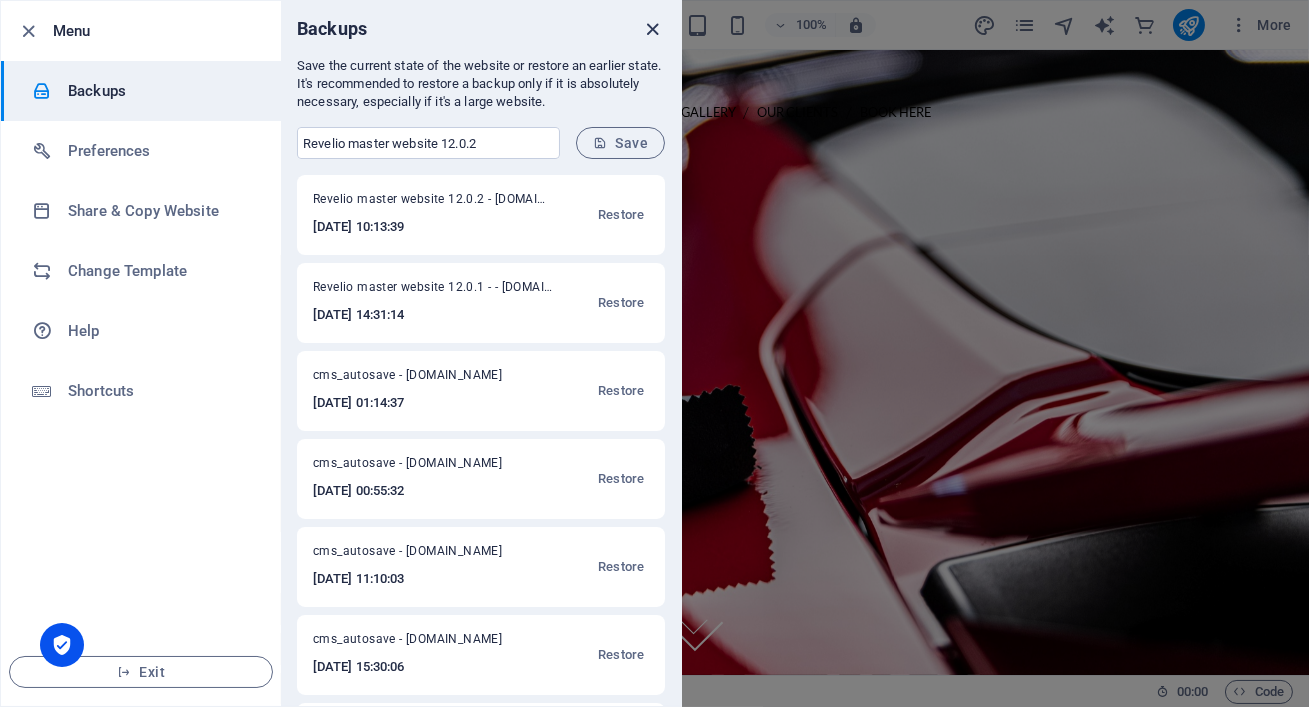click at bounding box center (653, 29) 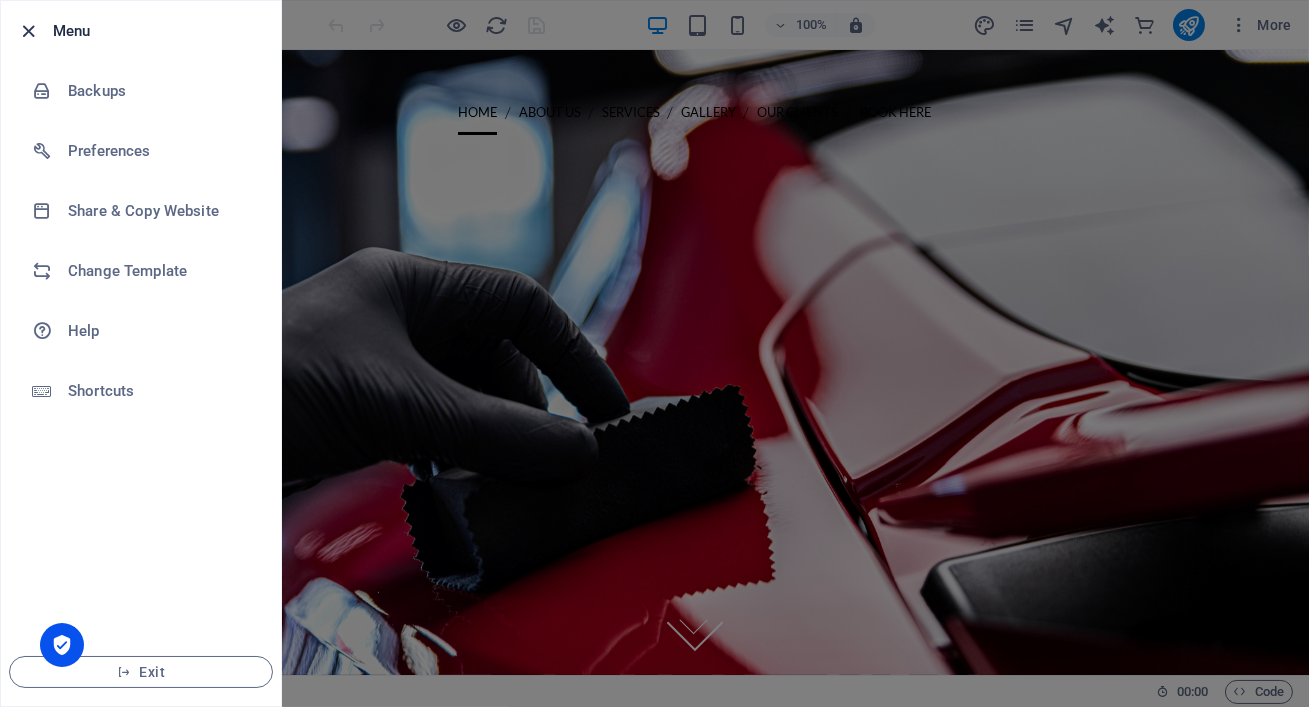 click at bounding box center (29, 31) 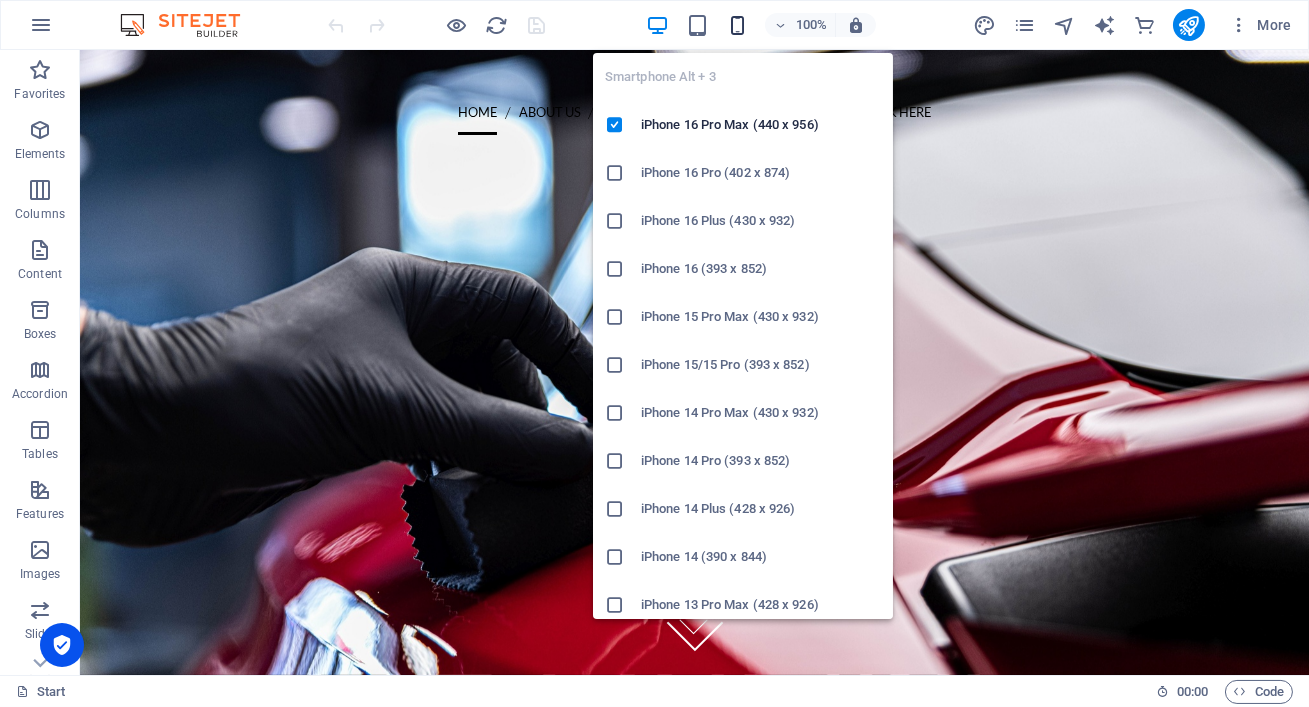 click at bounding box center [737, 25] 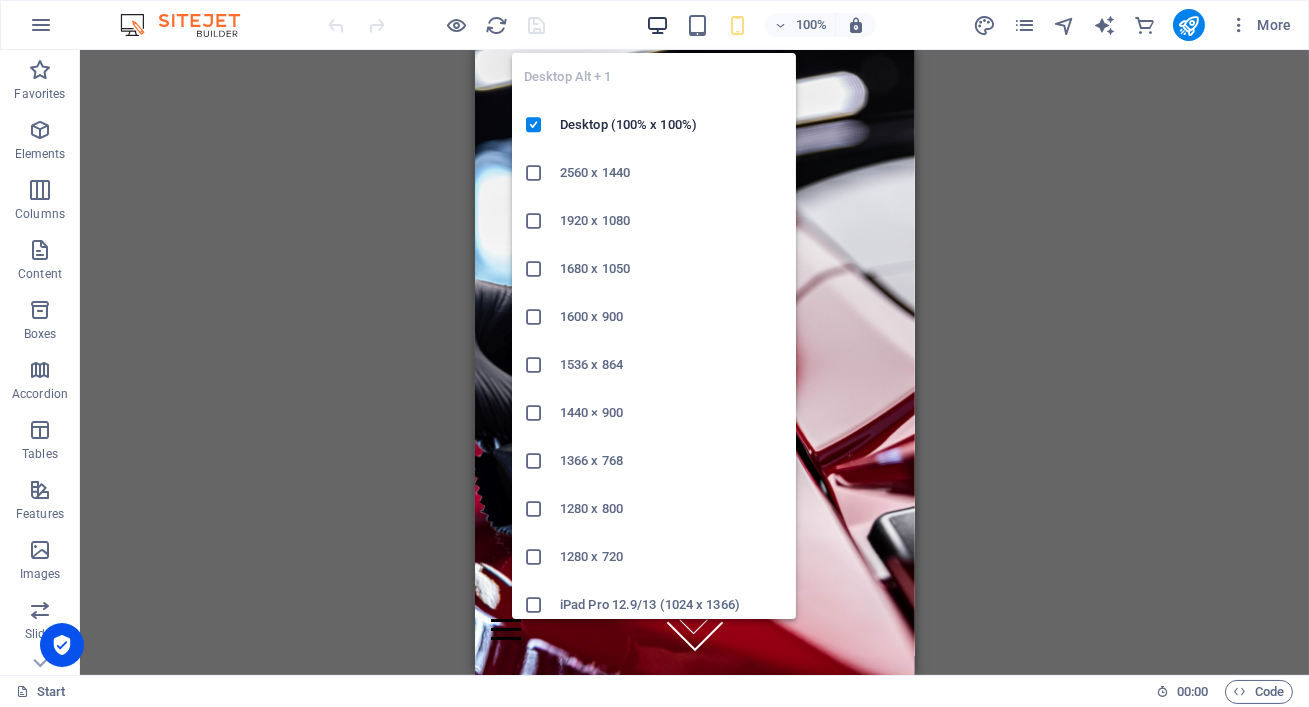 click at bounding box center [657, 25] 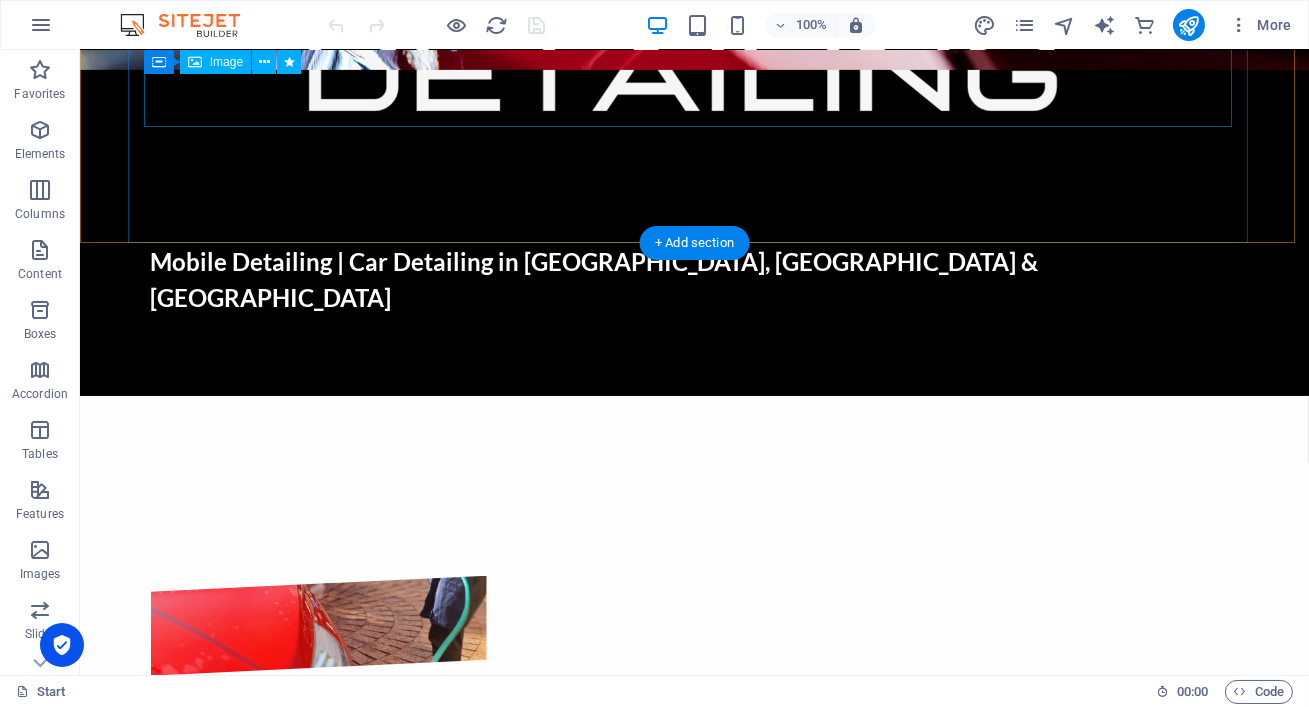 scroll, scrollTop: 610, scrollLeft: 0, axis: vertical 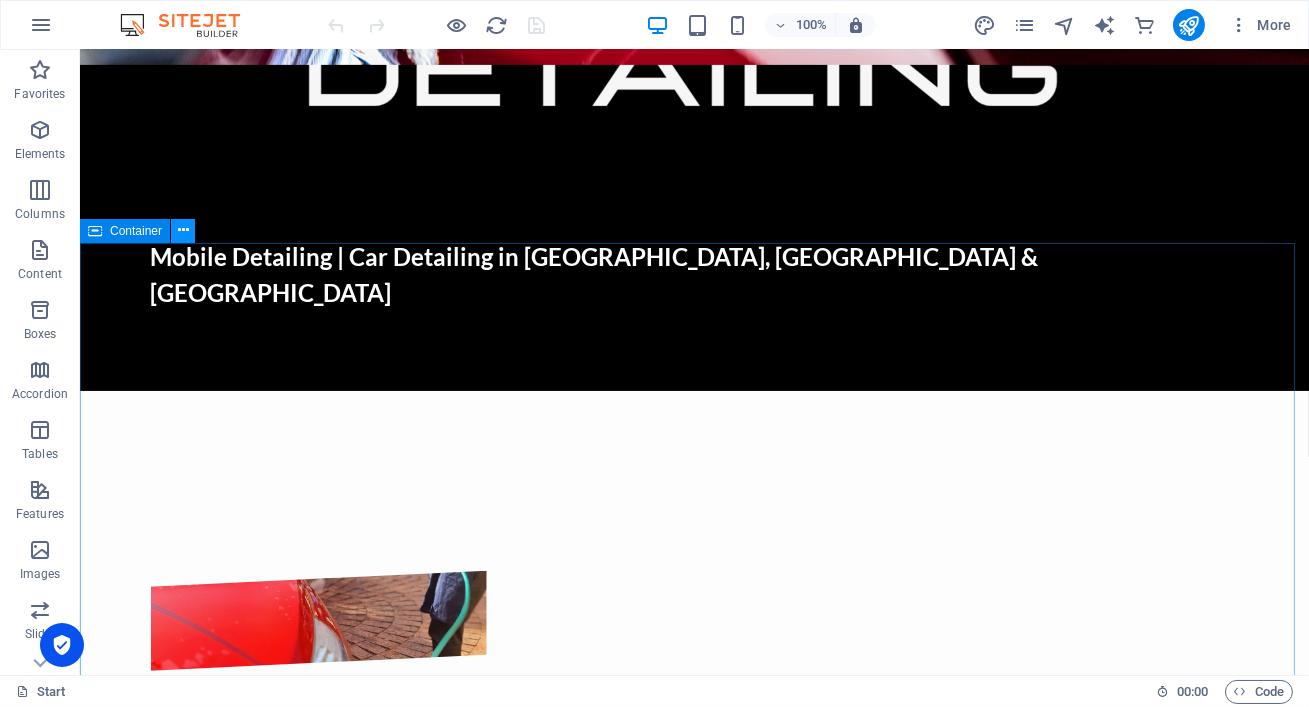 click at bounding box center (183, 231) 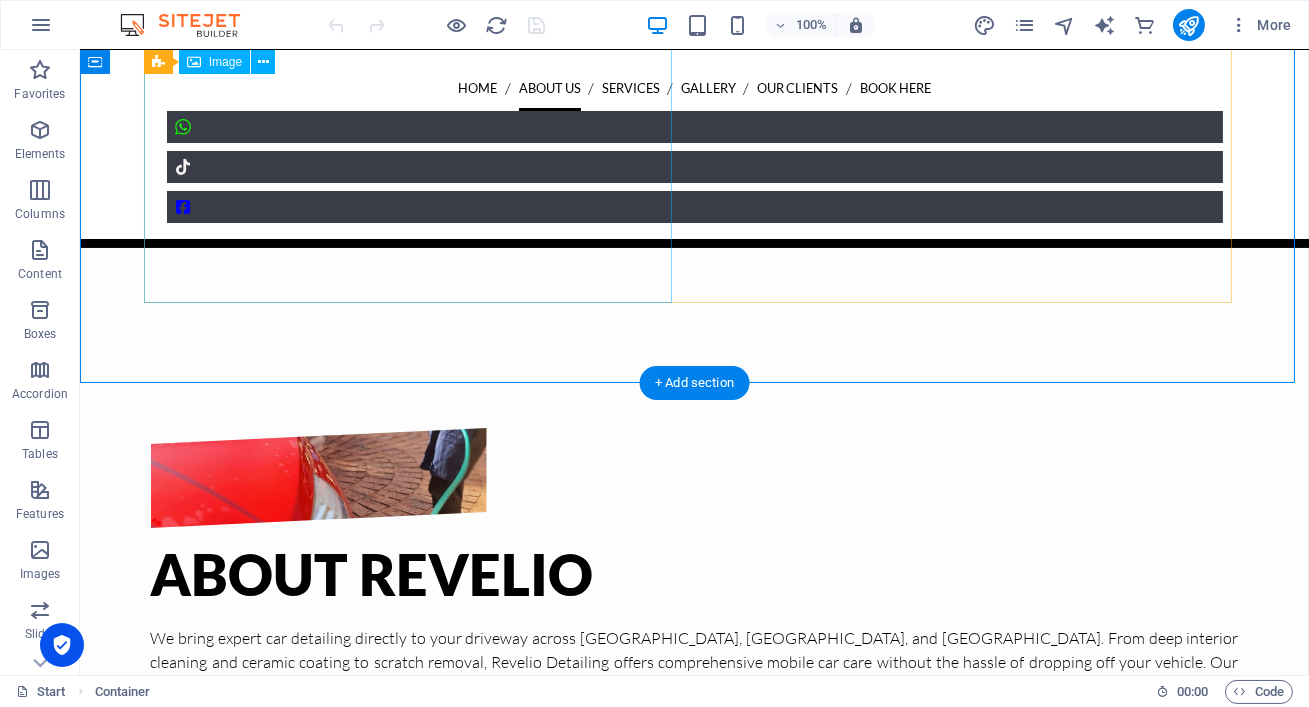 scroll, scrollTop: 1147, scrollLeft: 0, axis: vertical 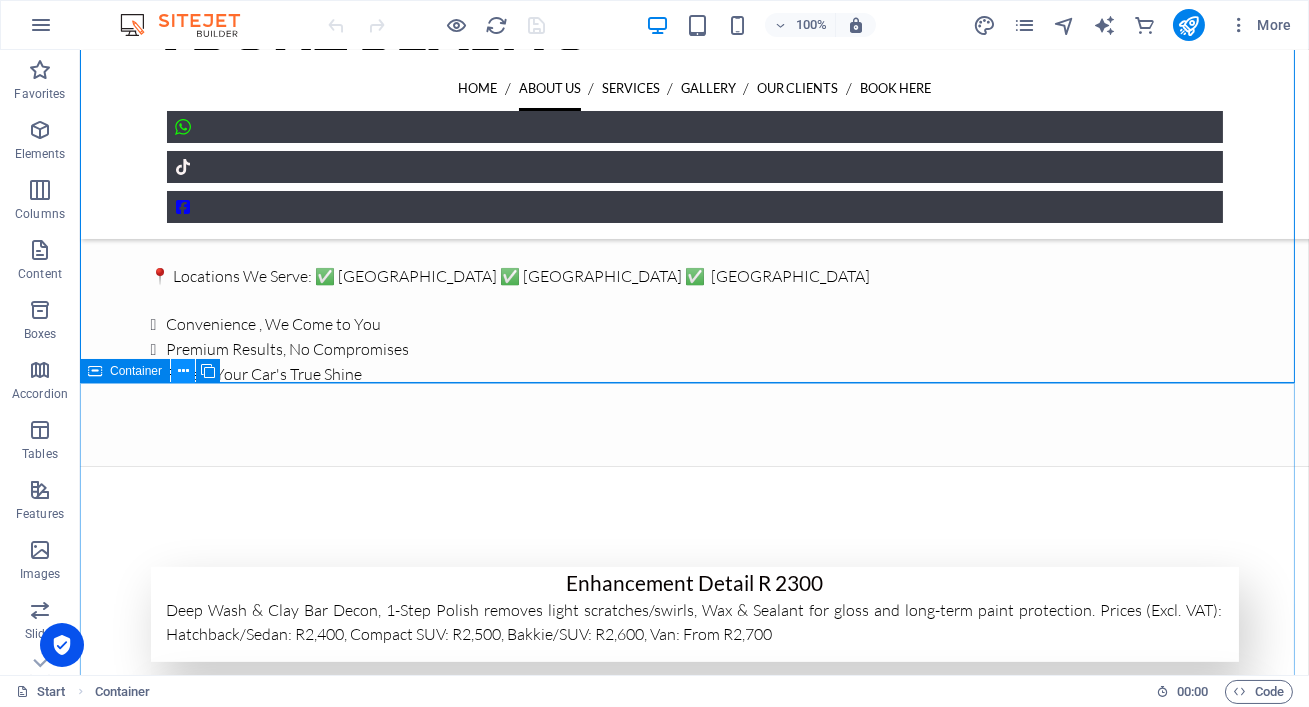 click at bounding box center [183, 371] 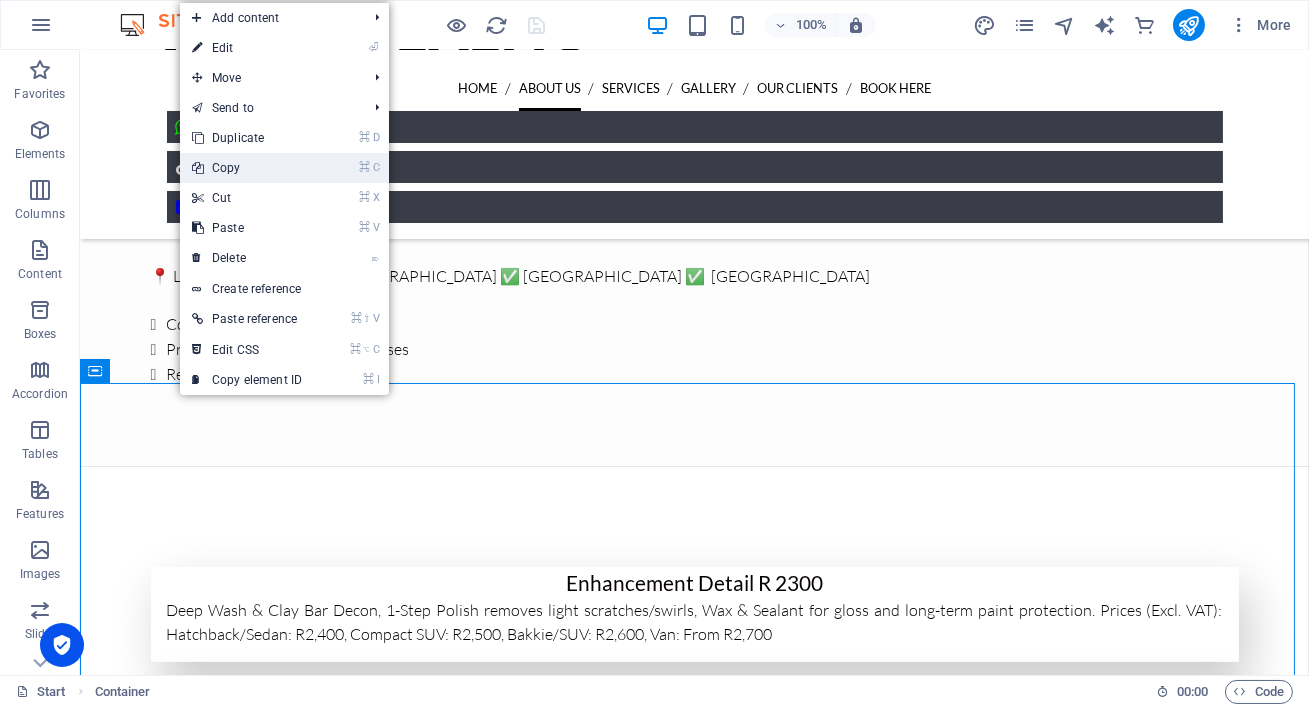click on "⌘ C  Copy" at bounding box center (247, 168) 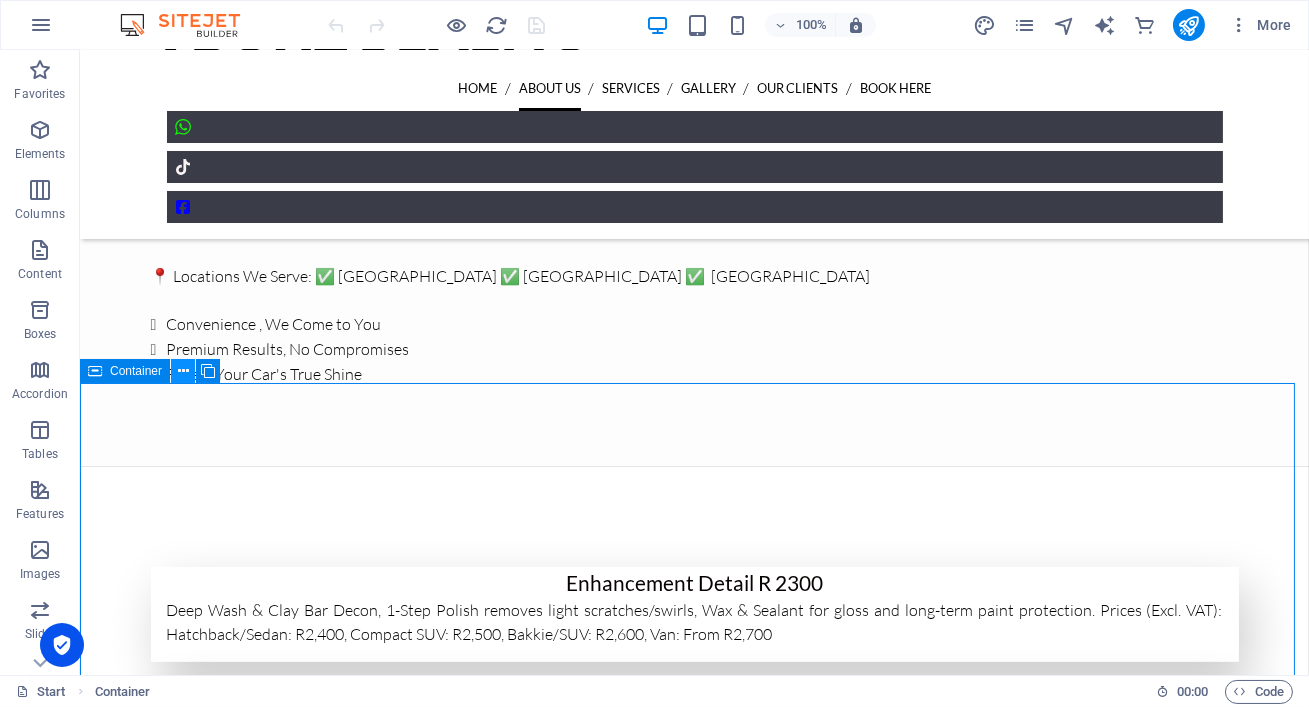 click at bounding box center (183, 371) 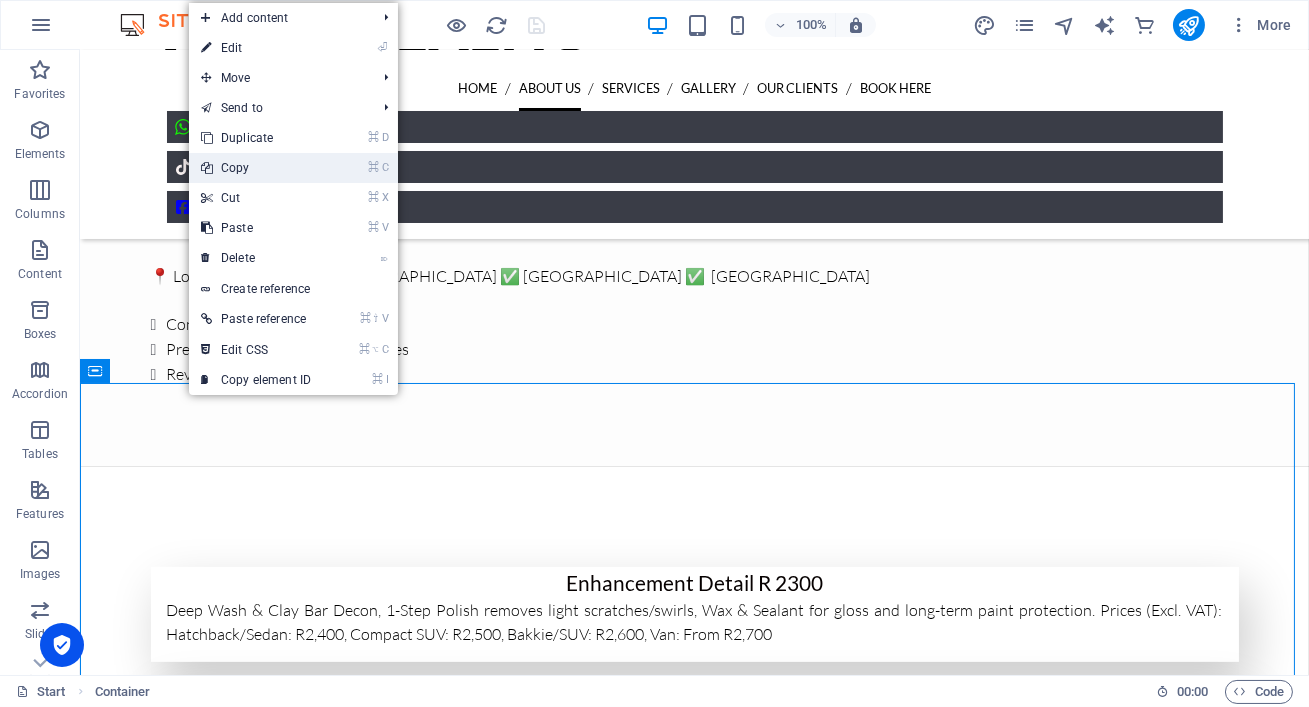 click on "⌘ C  Copy" at bounding box center (256, 168) 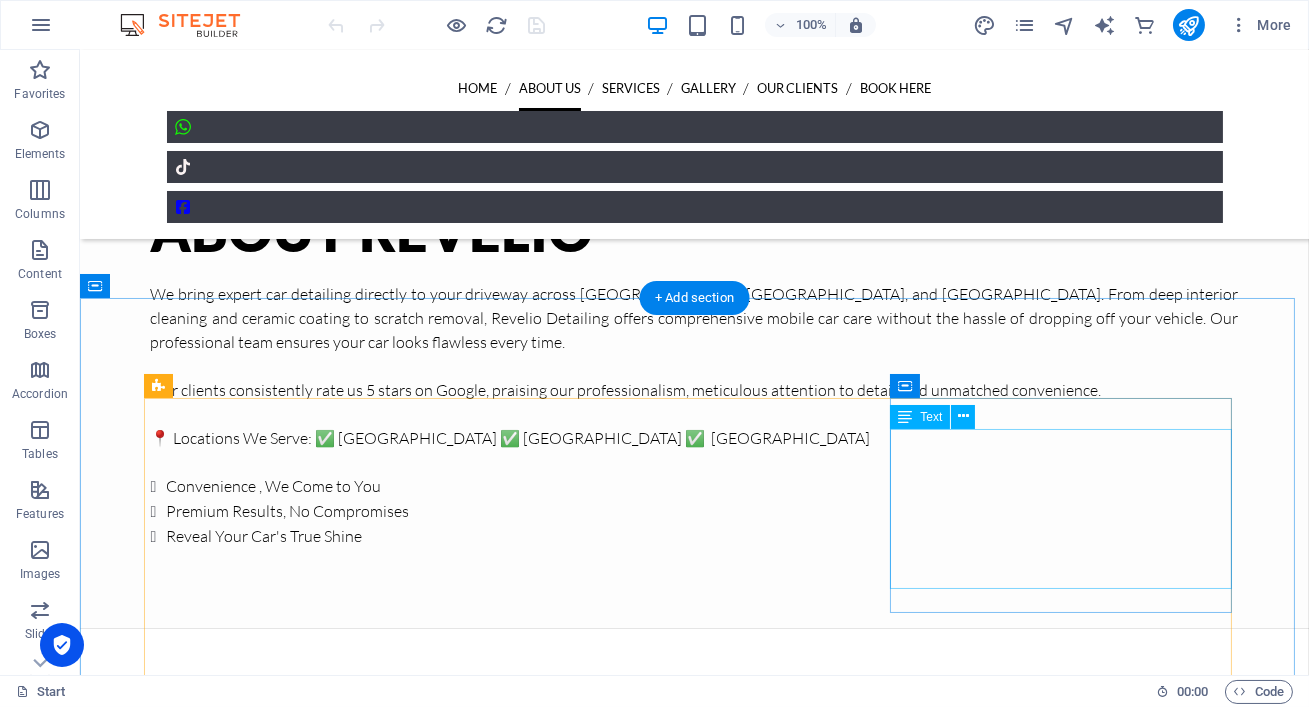 scroll, scrollTop: 900, scrollLeft: 0, axis: vertical 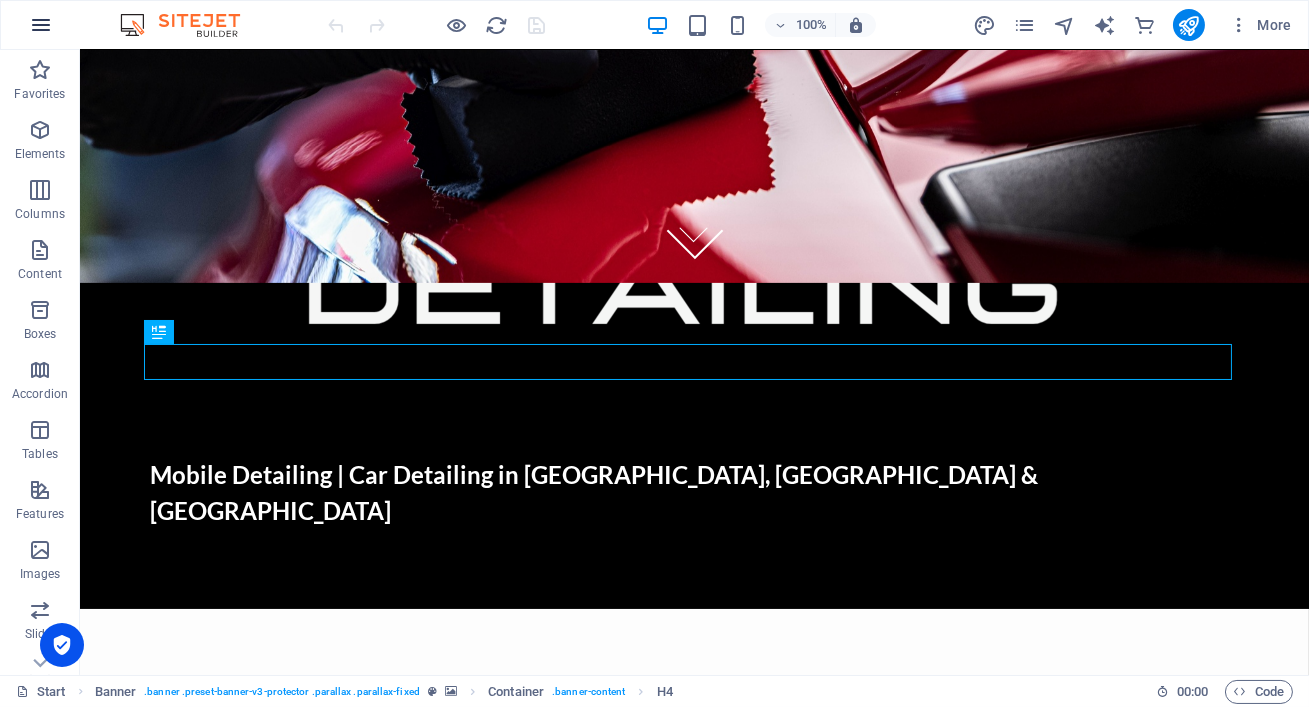 click at bounding box center [41, 25] 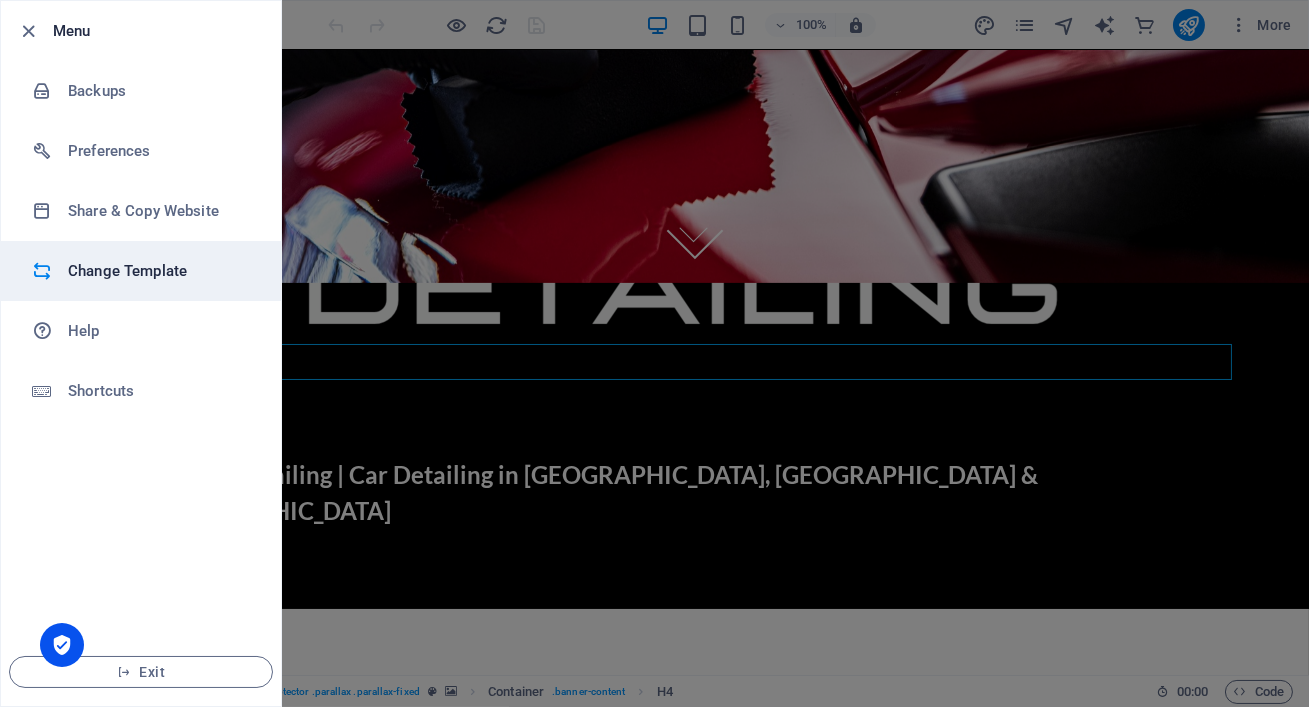 click on "Change Template" at bounding box center (160, 271) 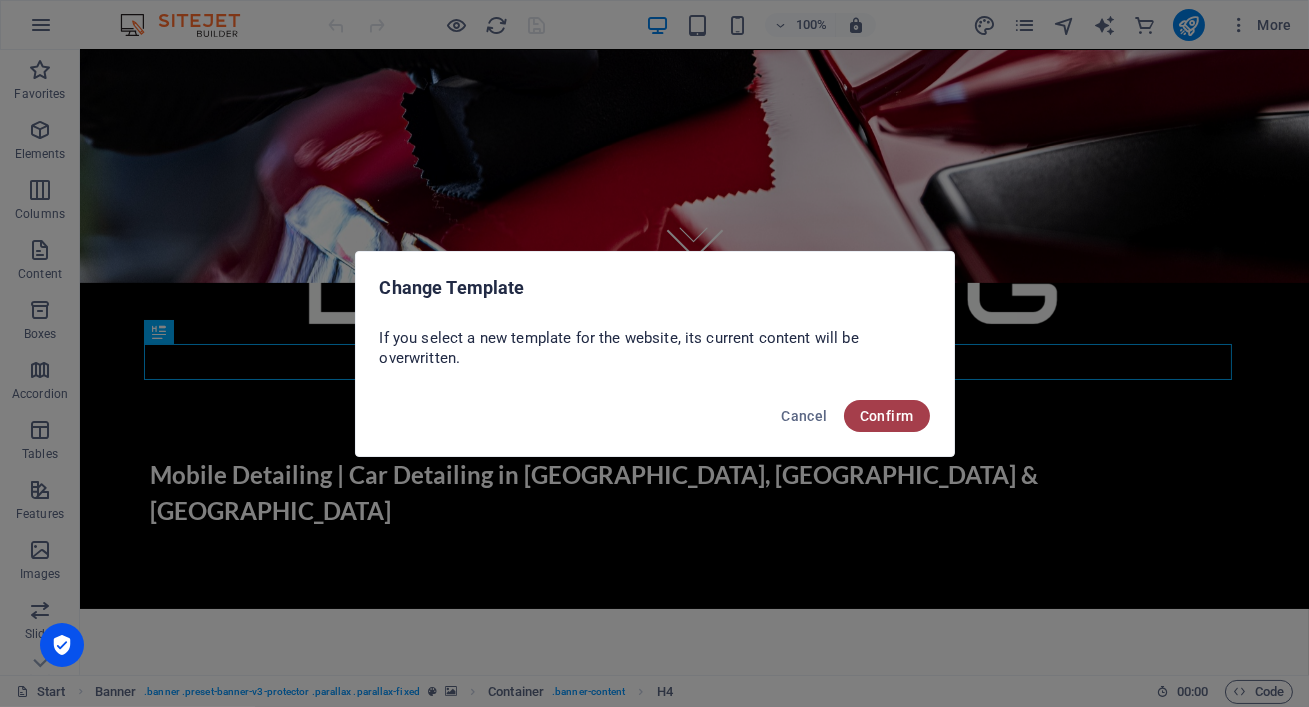 click on "Confirm" at bounding box center (887, 416) 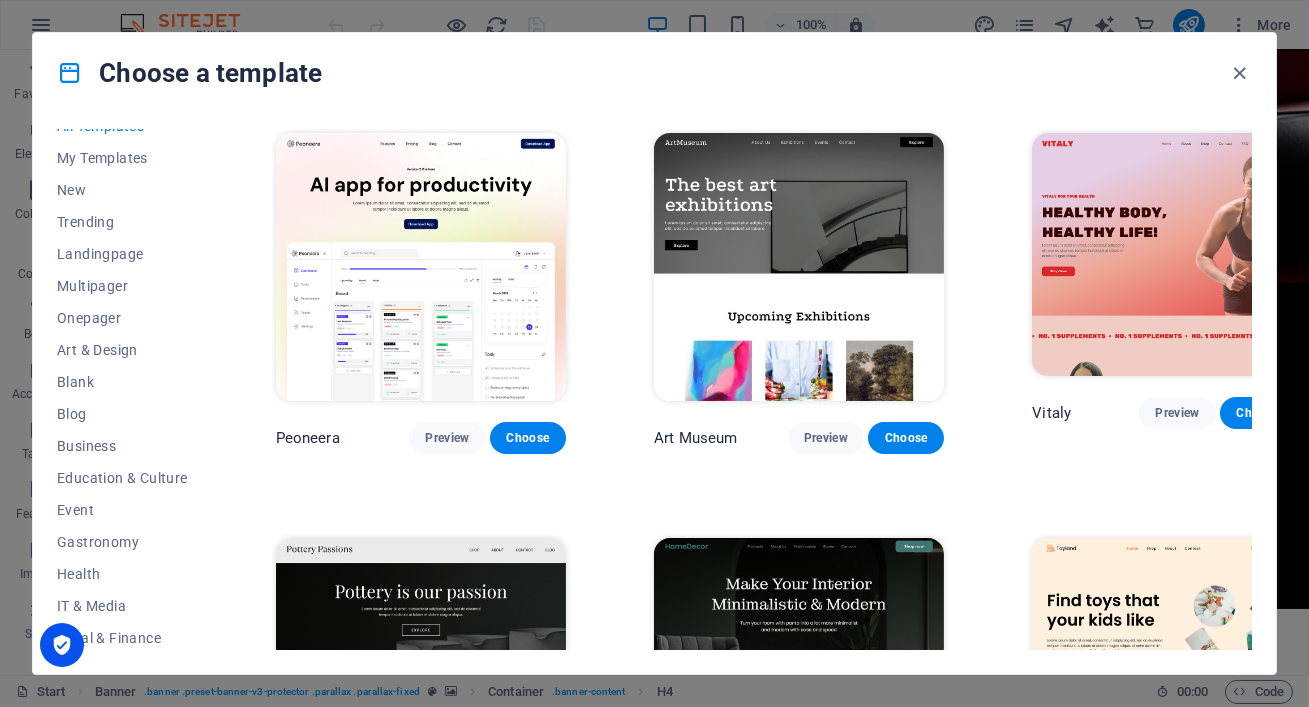 scroll, scrollTop: 122, scrollLeft: 0, axis: vertical 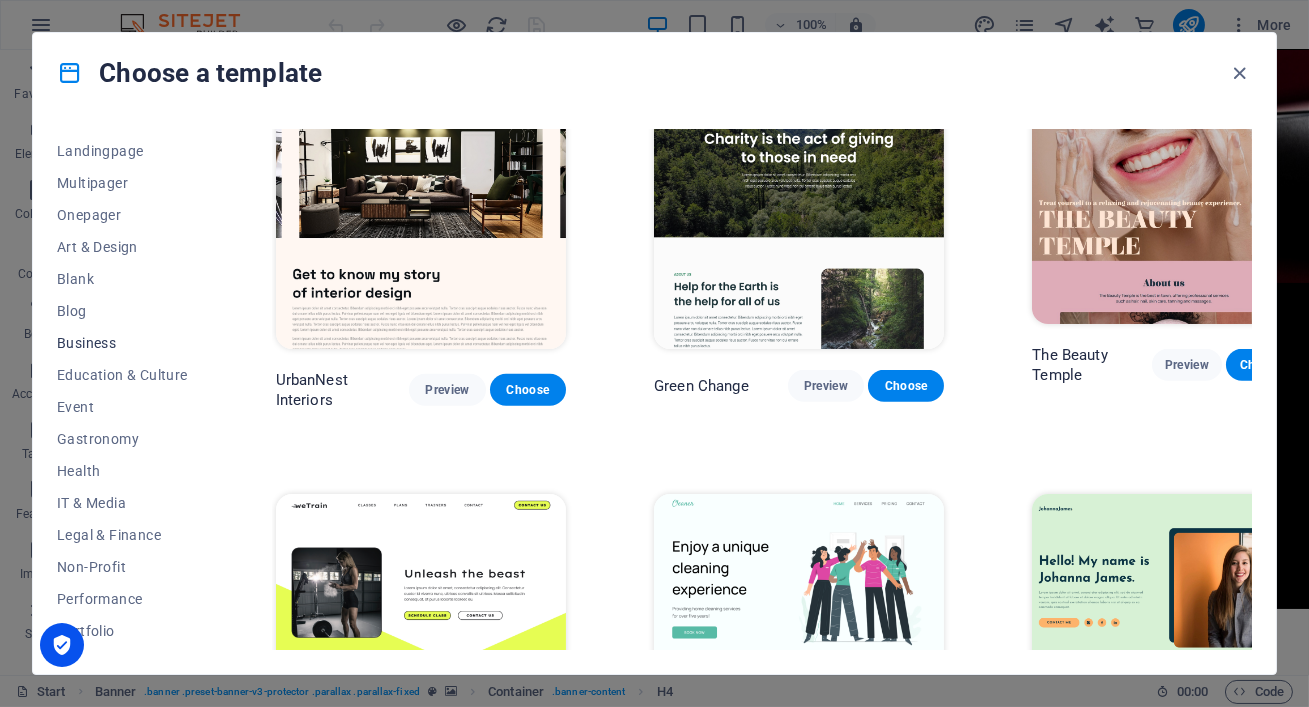 click on "Business" at bounding box center (122, 343) 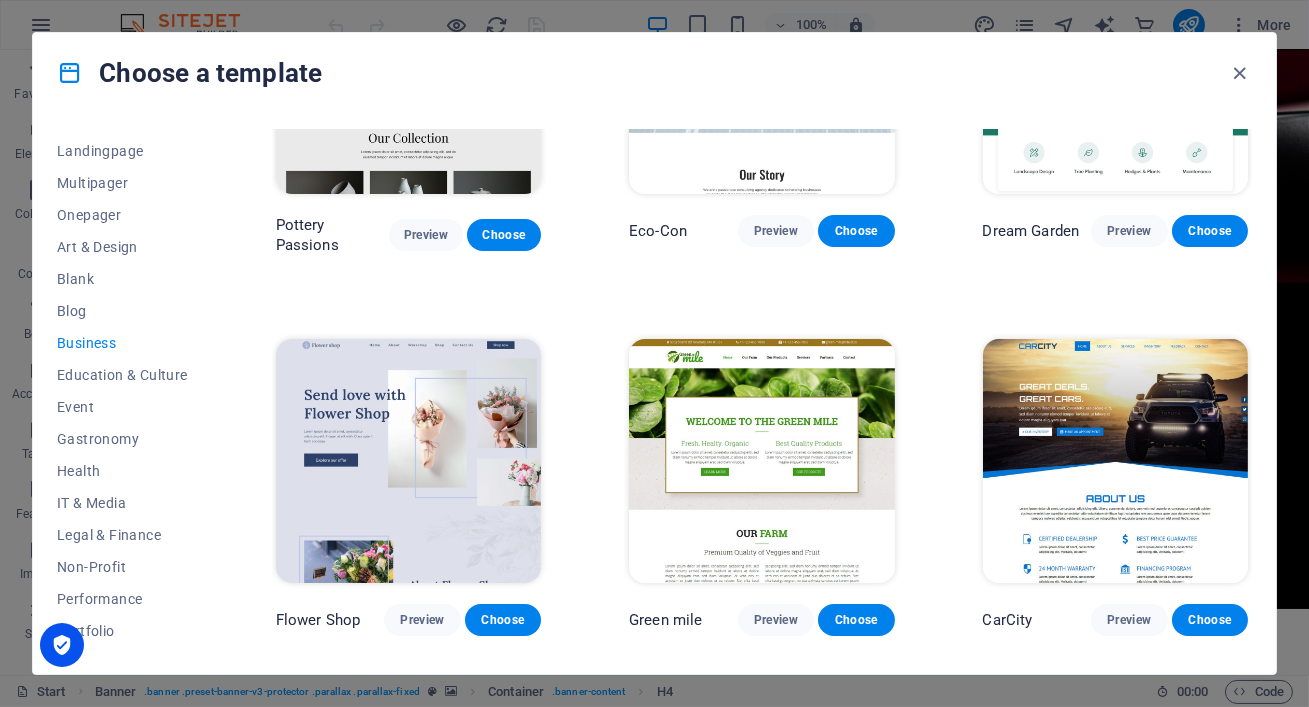 scroll, scrollTop: 546, scrollLeft: 0, axis: vertical 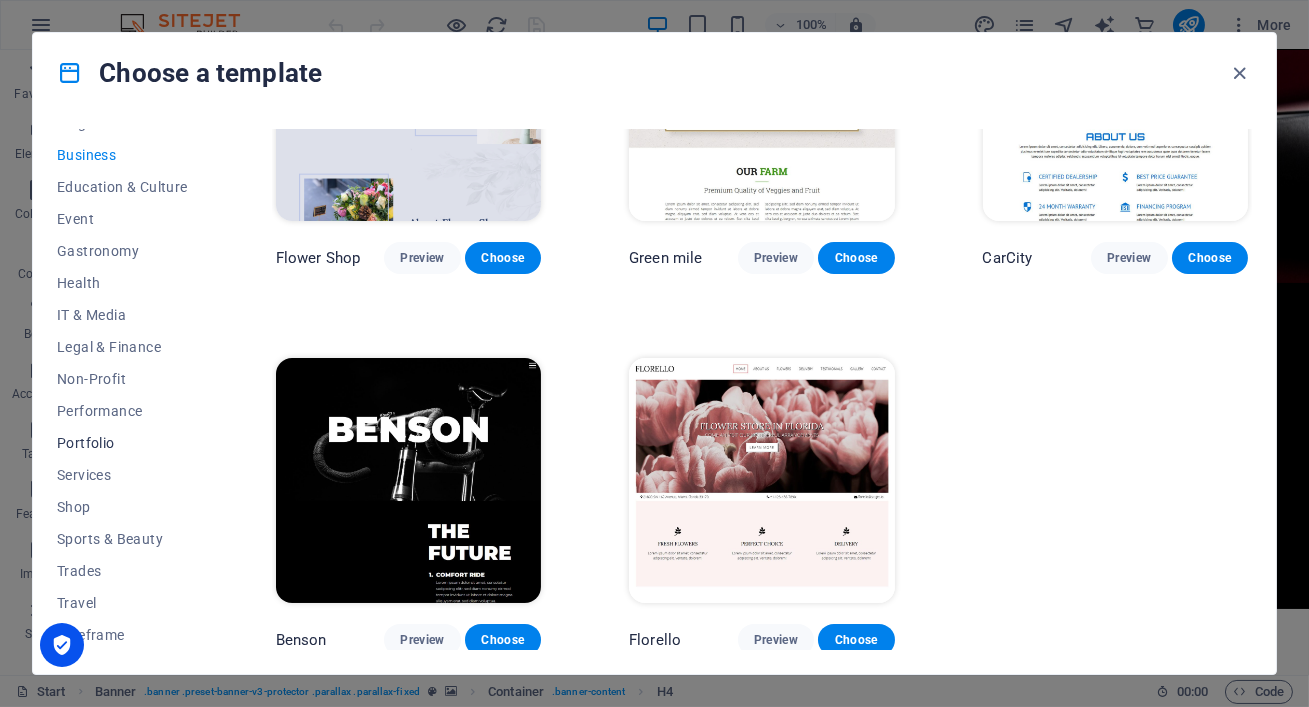 click on "Portfolio" at bounding box center (122, 443) 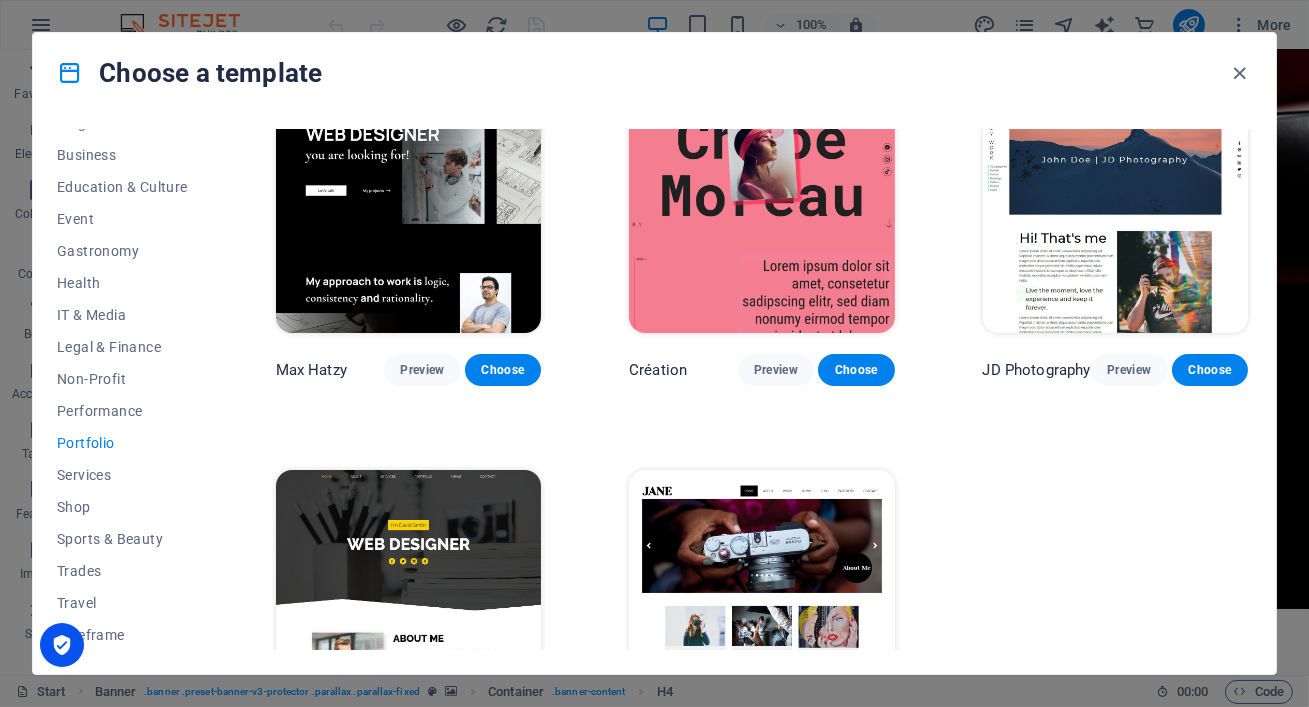 scroll, scrollTop: 553, scrollLeft: 0, axis: vertical 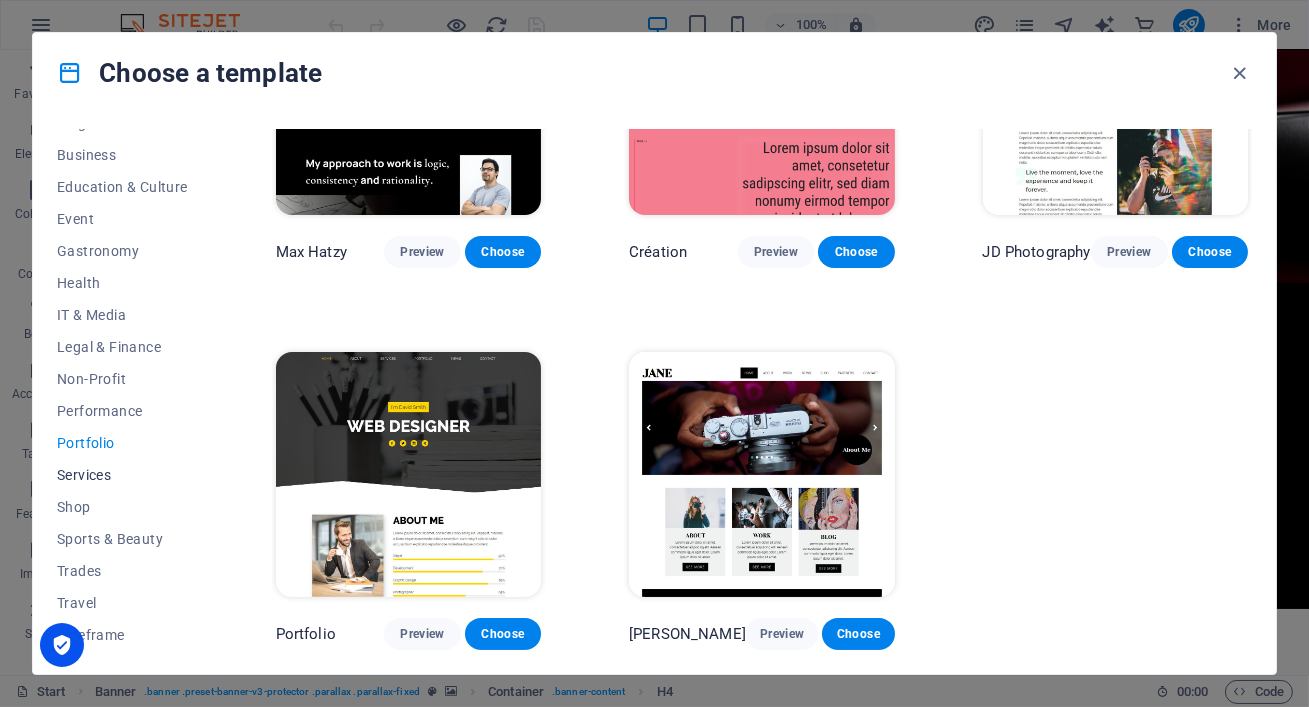 click on "Services" at bounding box center (122, 475) 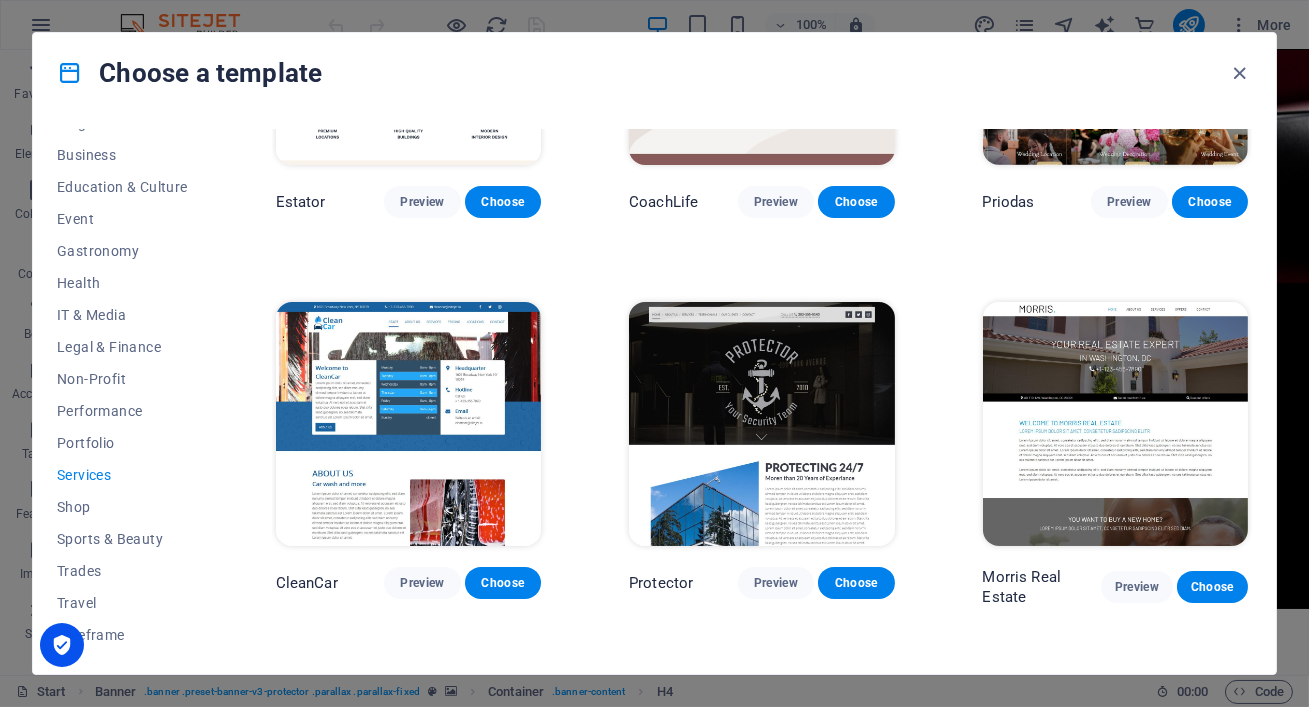 scroll, scrollTop: 988, scrollLeft: 0, axis: vertical 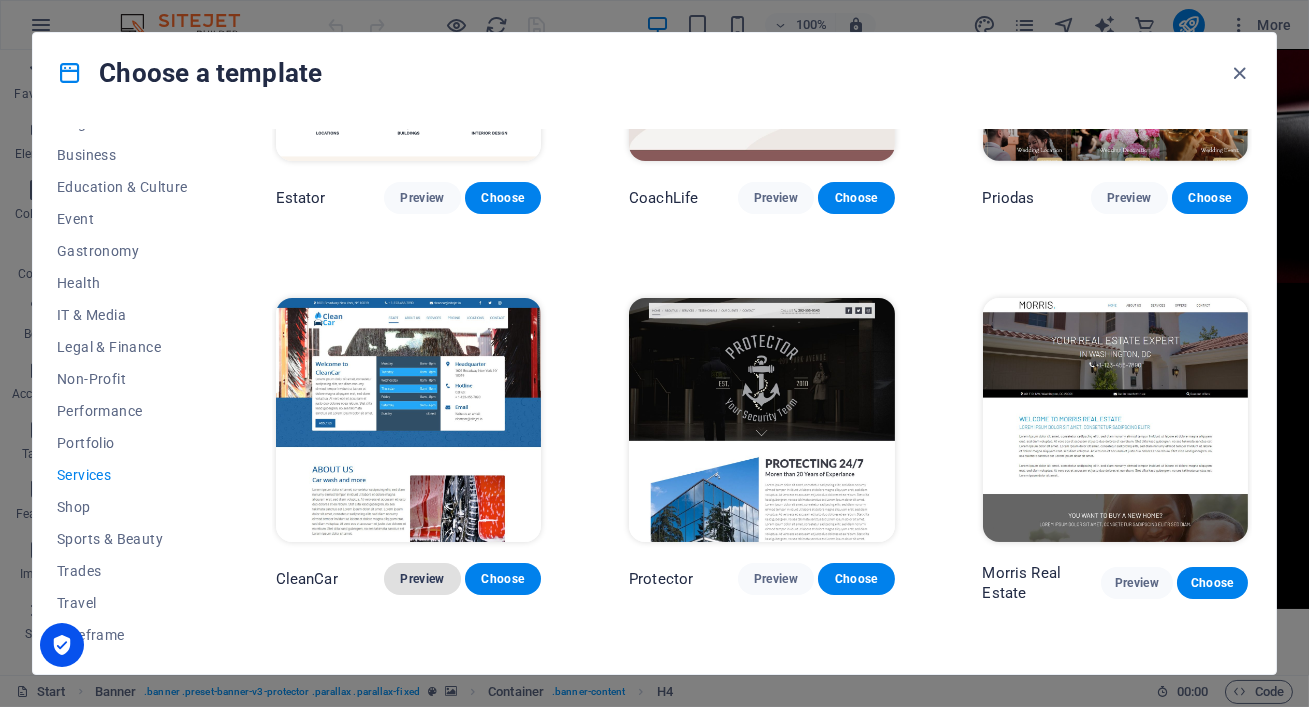 click on "Preview" at bounding box center [422, 579] 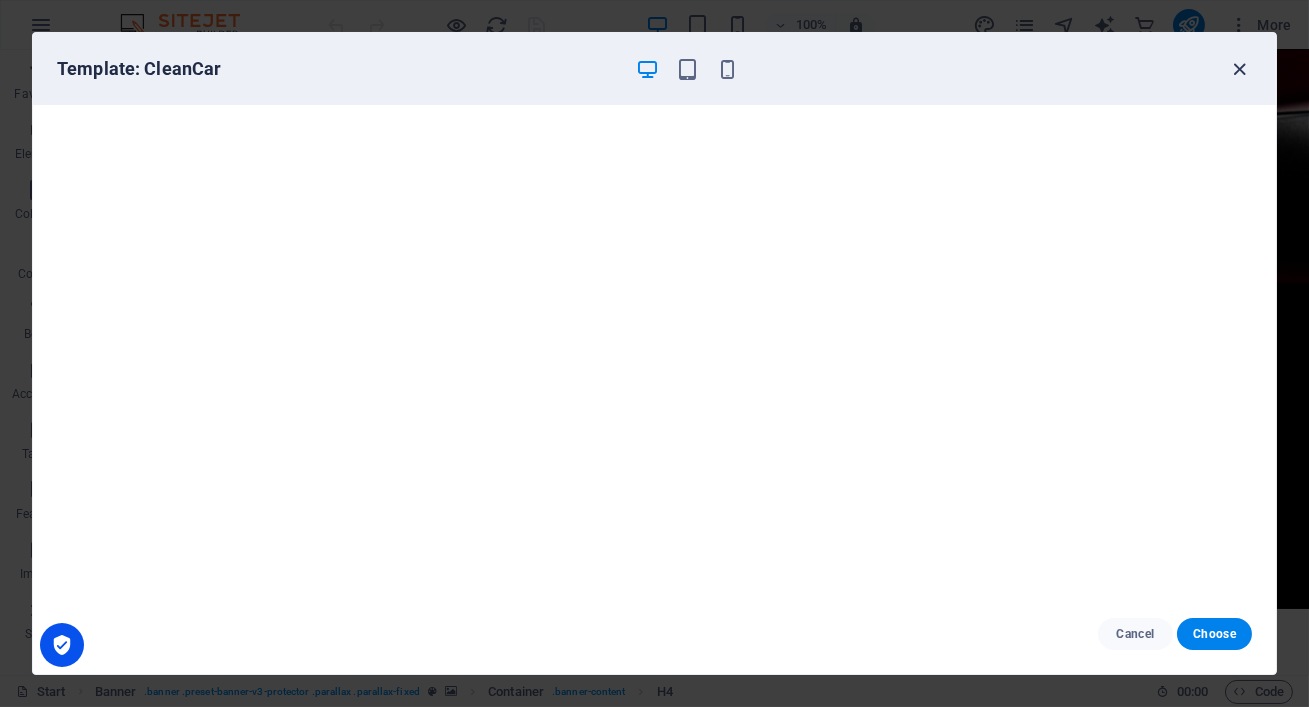 click at bounding box center [1240, 69] 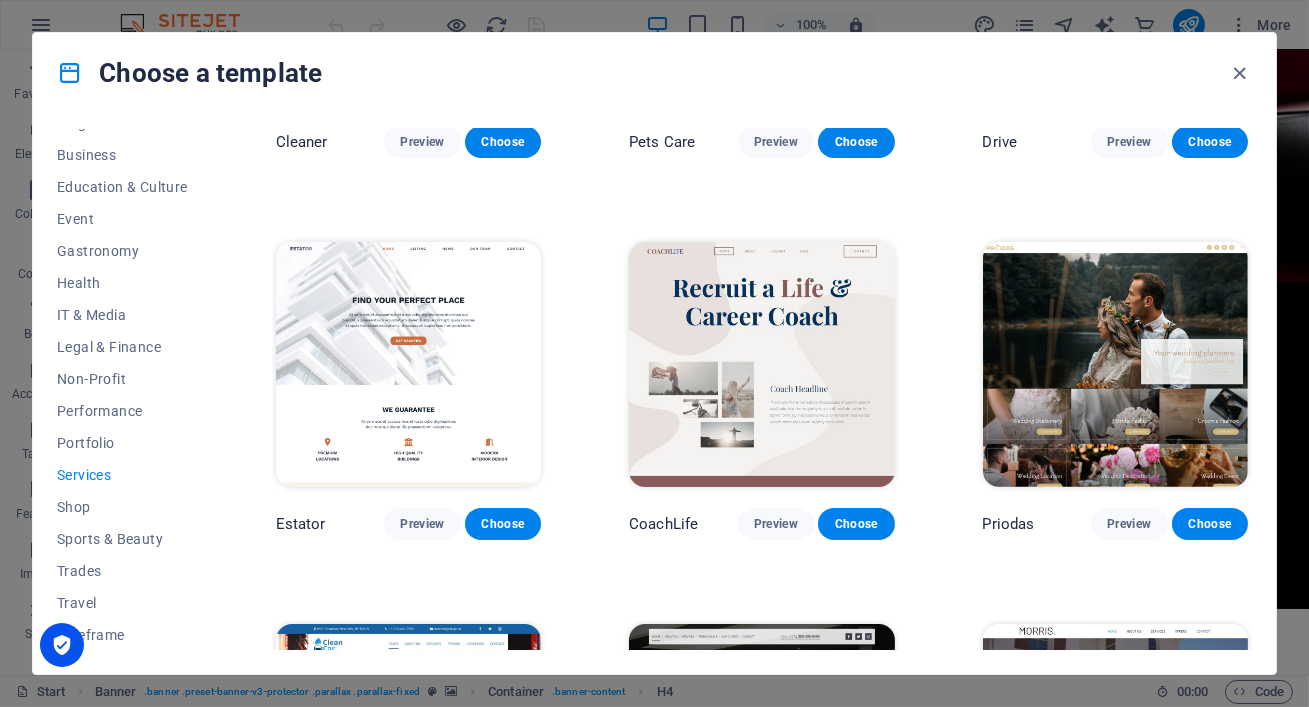 scroll, scrollTop: 1297, scrollLeft: 0, axis: vertical 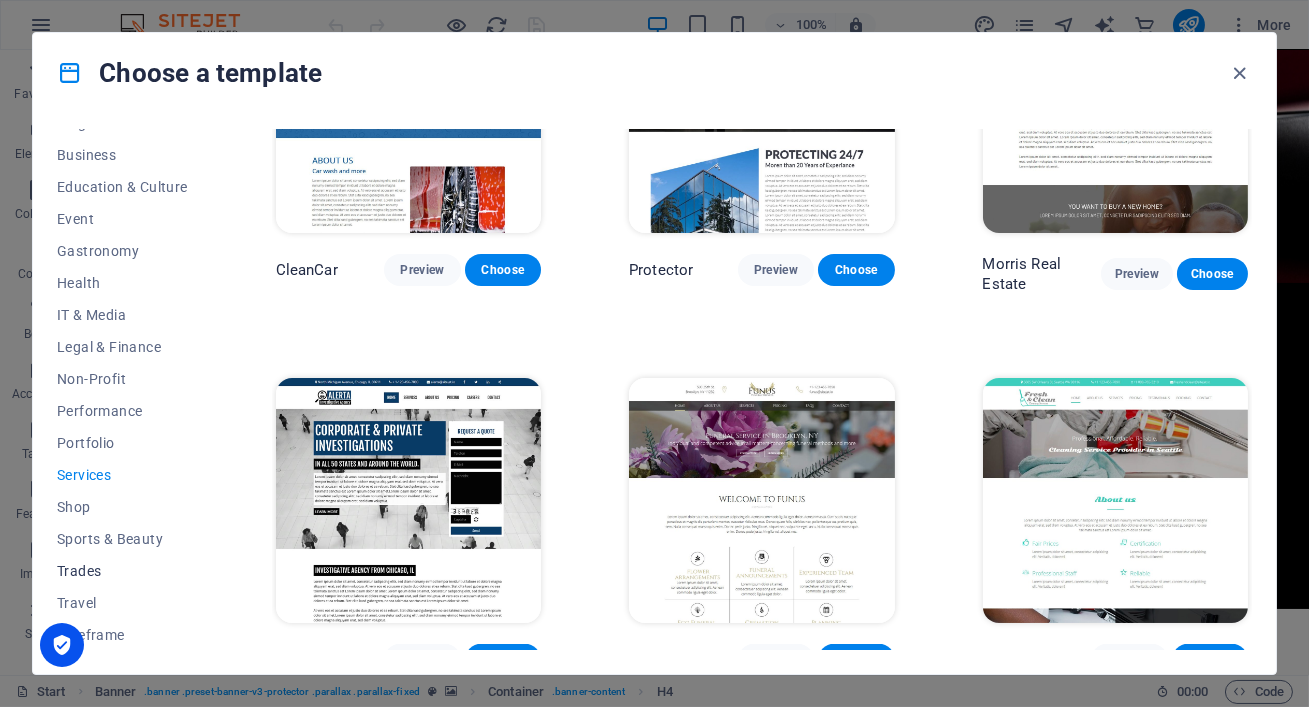click on "Trades" at bounding box center (122, 571) 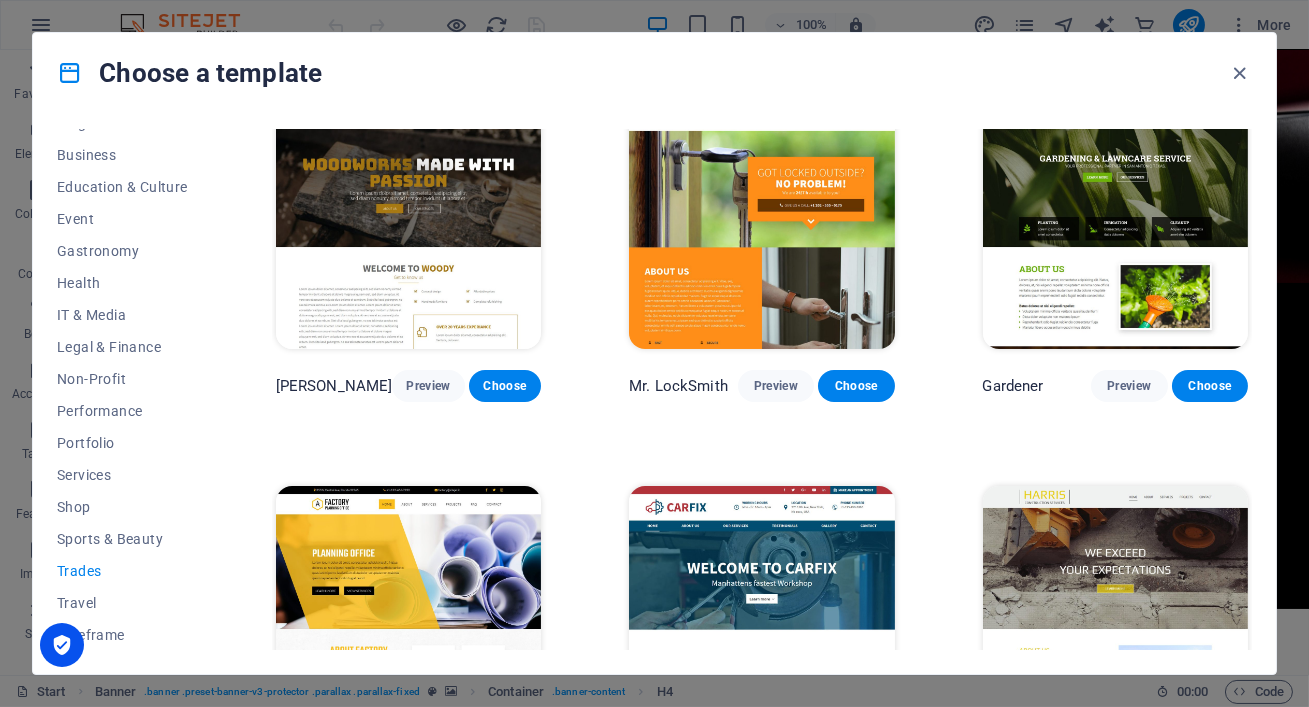 scroll, scrollTop: 538, scrollLeft: 0, axis: vertical 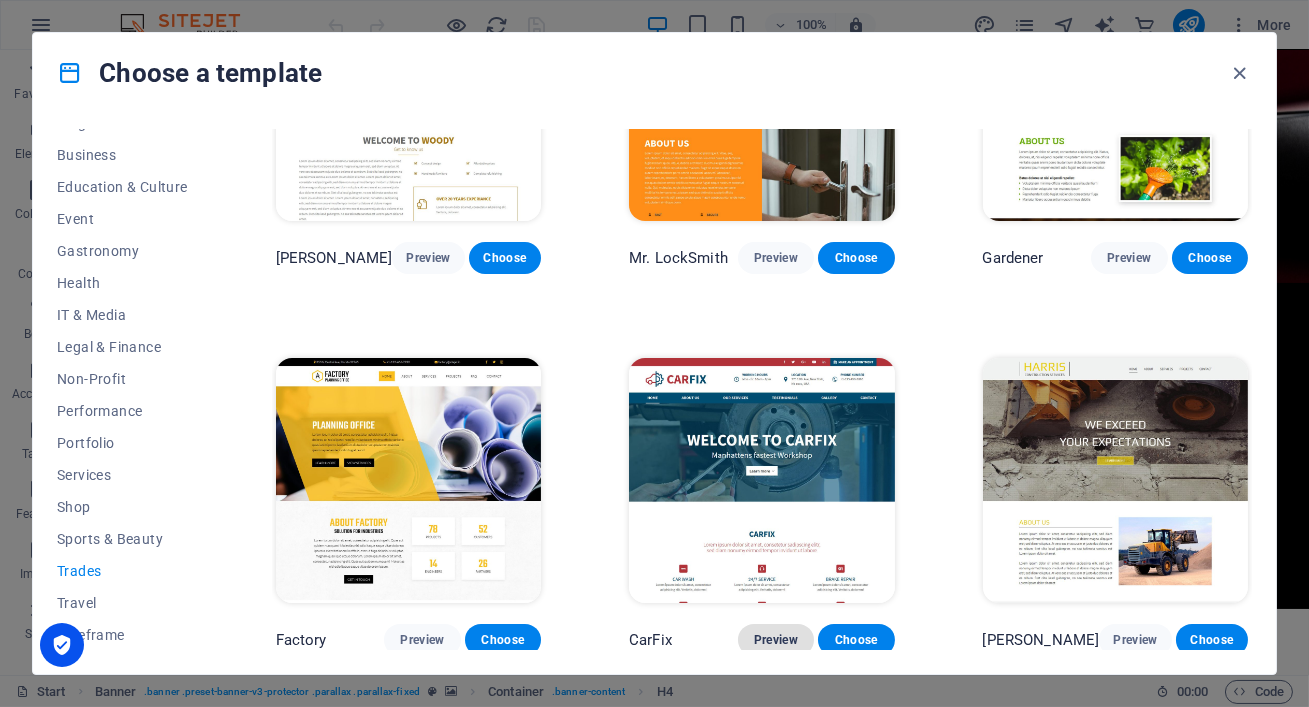 click on "Preview" at bounding box center (776, 640) 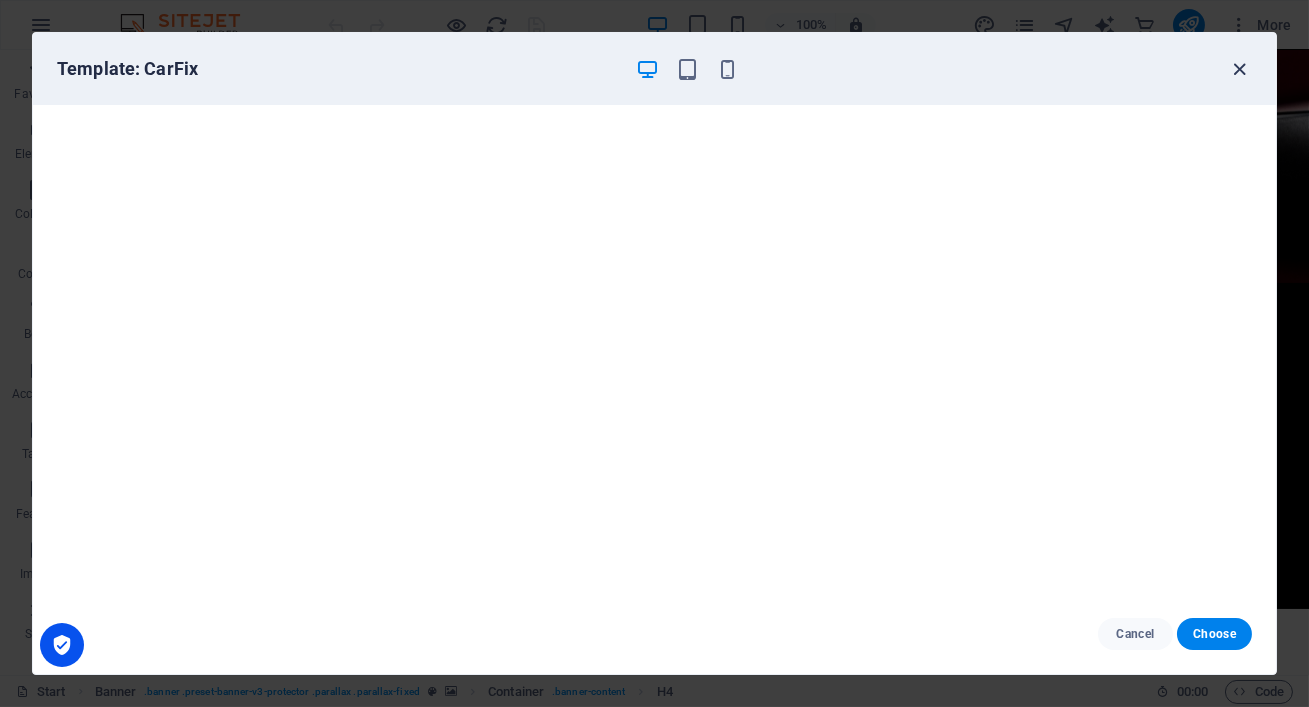 click at bounding box center (1240, 69) 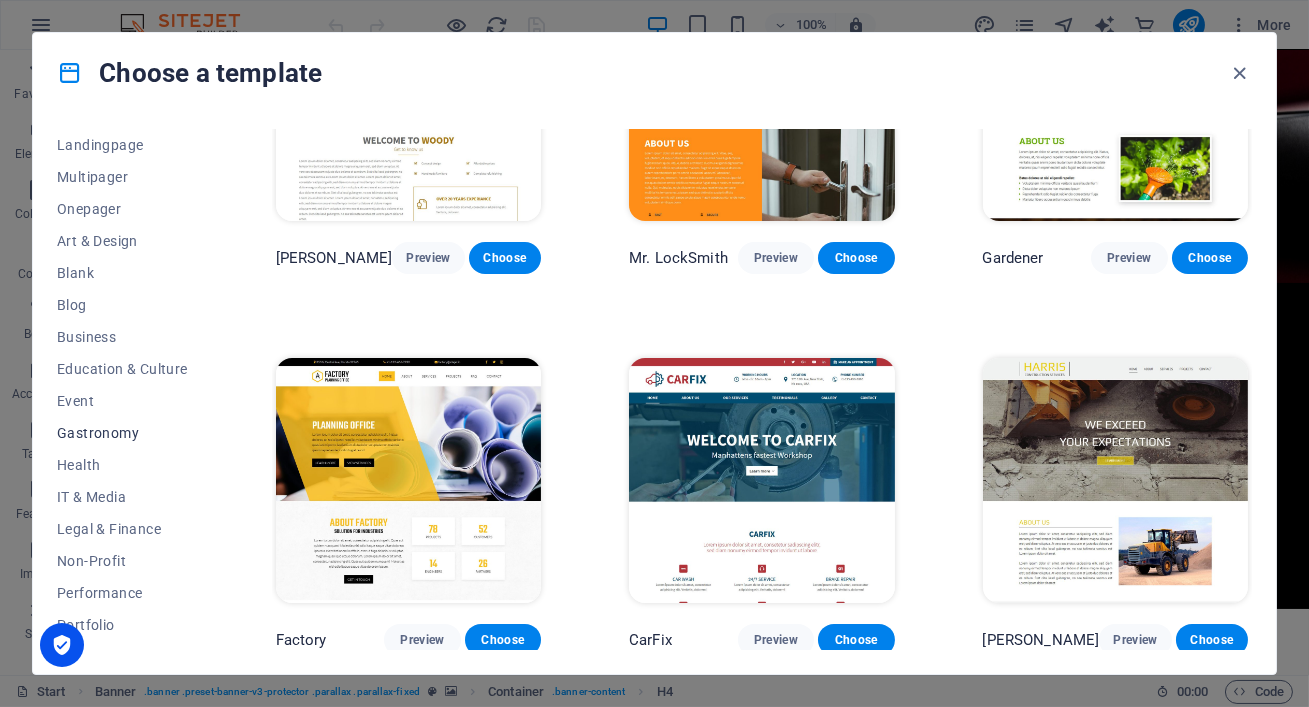 scroll, scrollTop: 0, scrollLeft: 0, axis: both 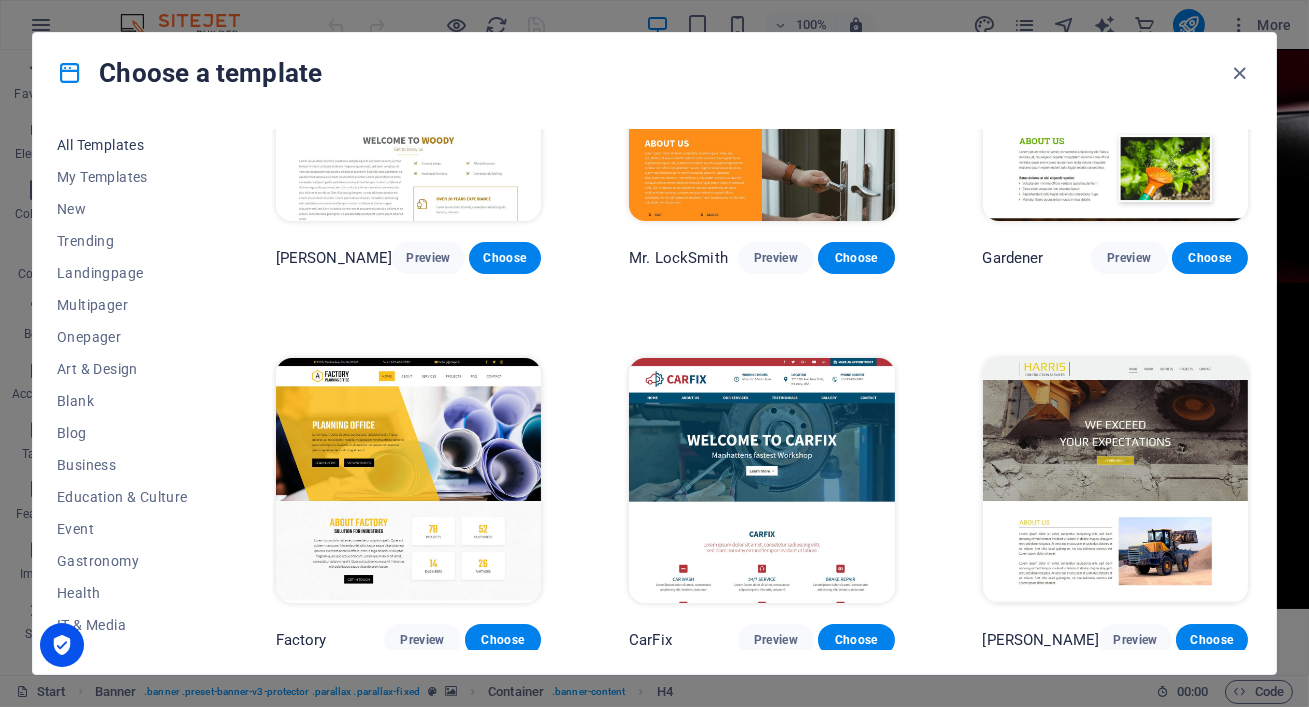 click on "All Templates" at bounding box center (122, 145) 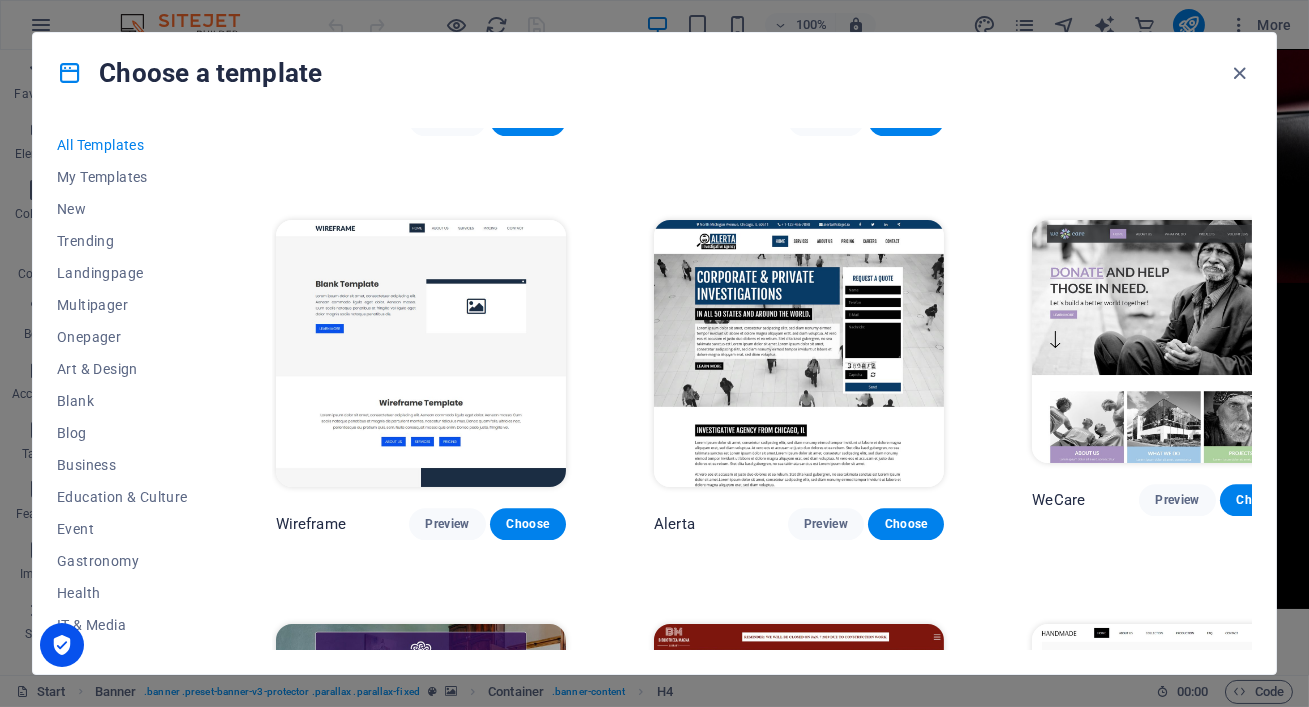 scroll, scrollTop: 10834, scrollLeft: 0, axis: vertical 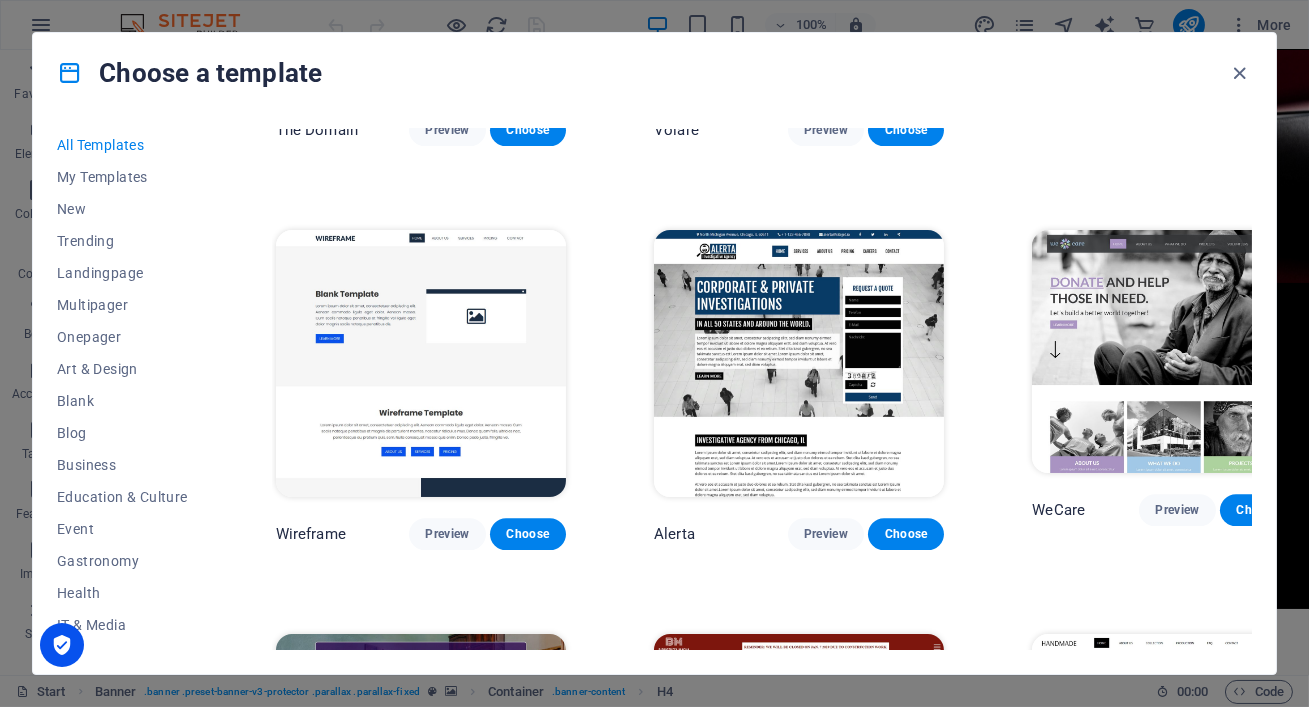 click on "Preview" at bounding box center [1177, 914] 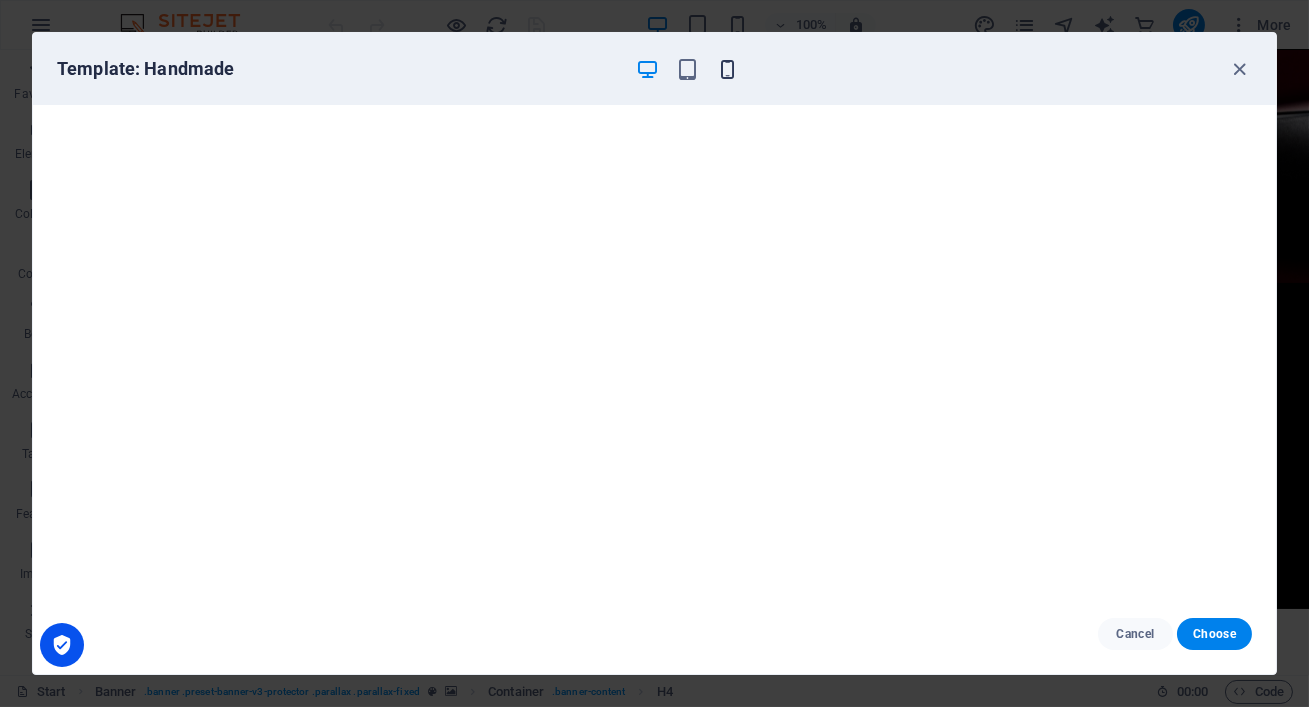 click at bounding box center [727, 69] 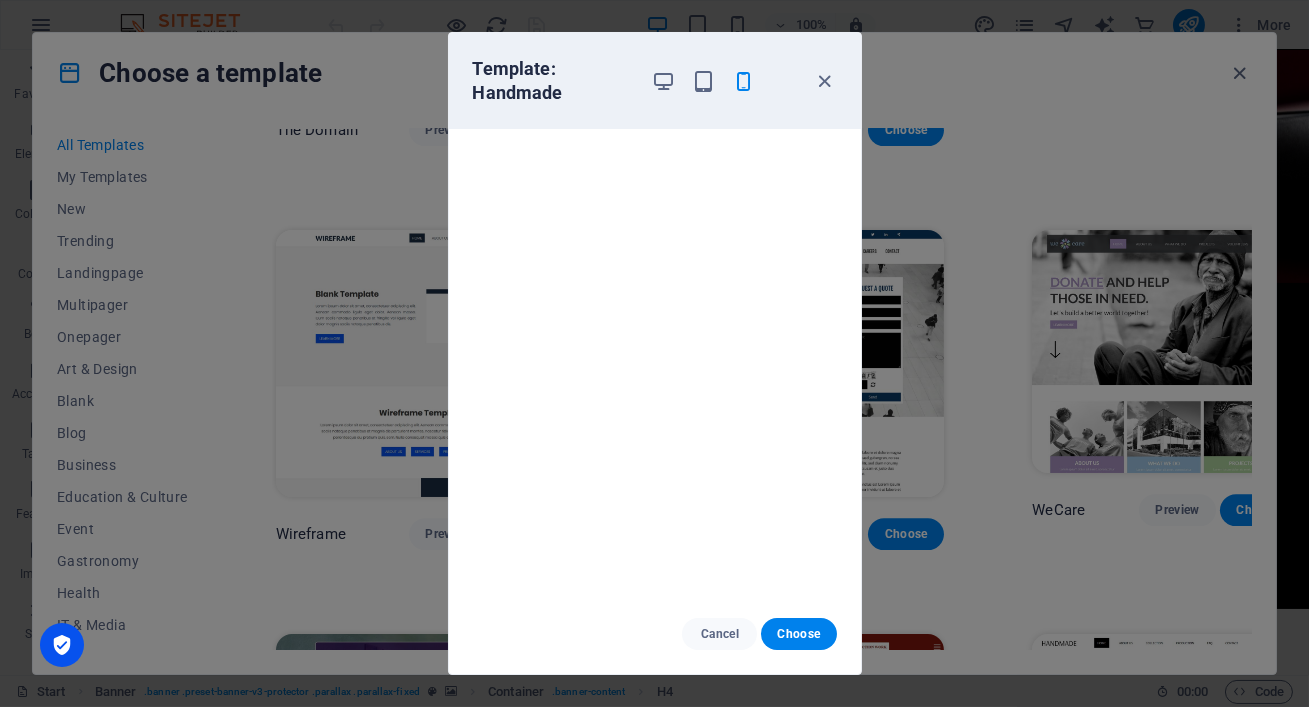 click at bounding box center [704, 81] 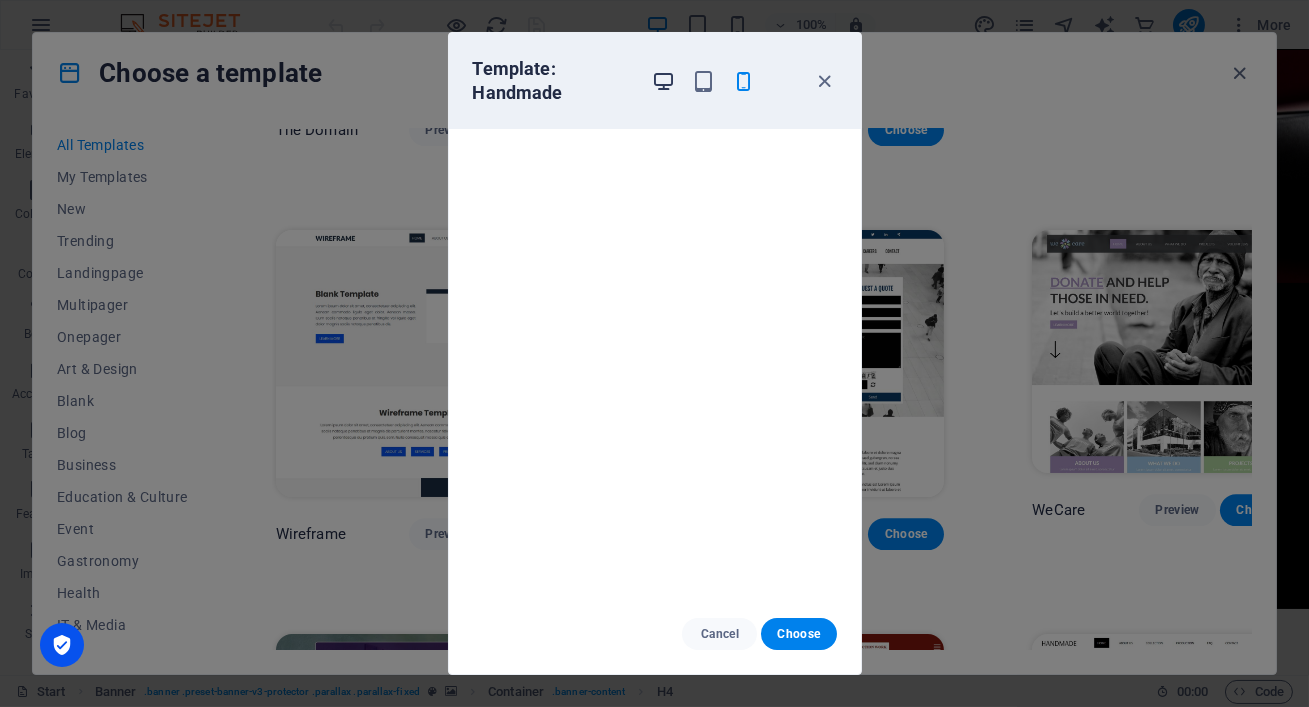 click at bounding box center [663, 81] 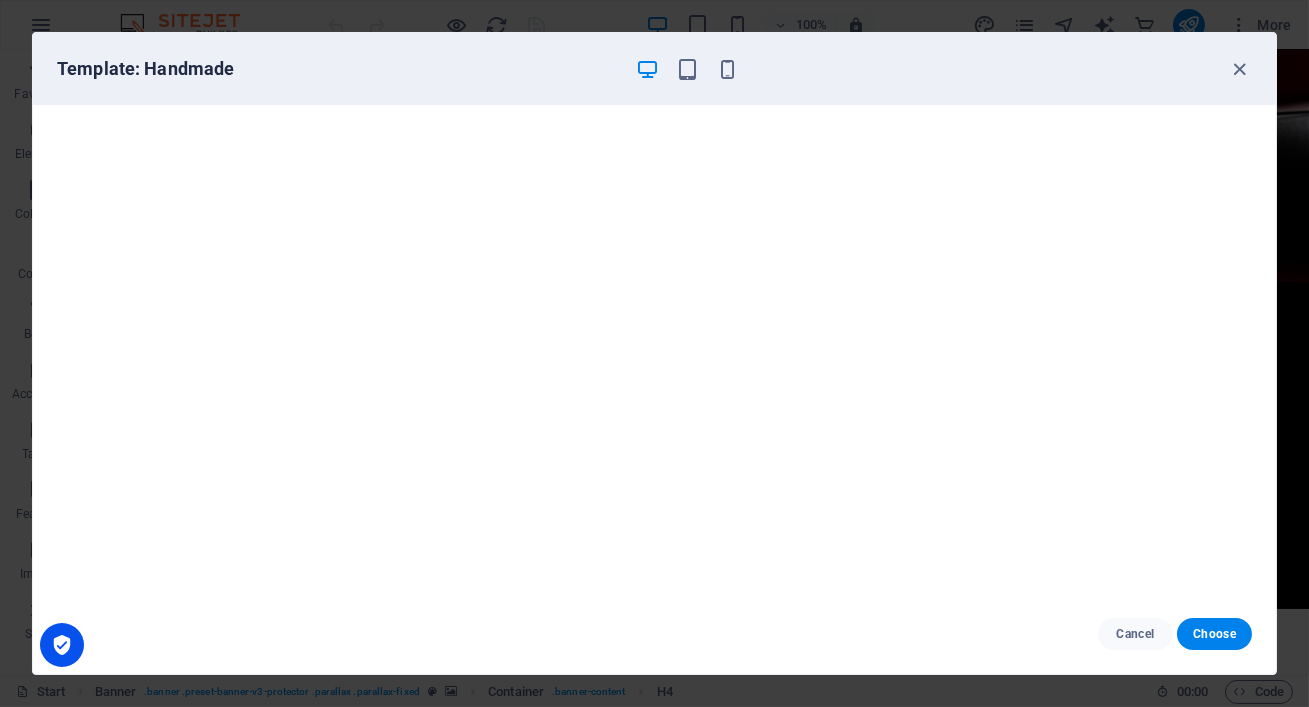 scroll, scrollTop: 5, scrollLeft: 0, axis: vertical 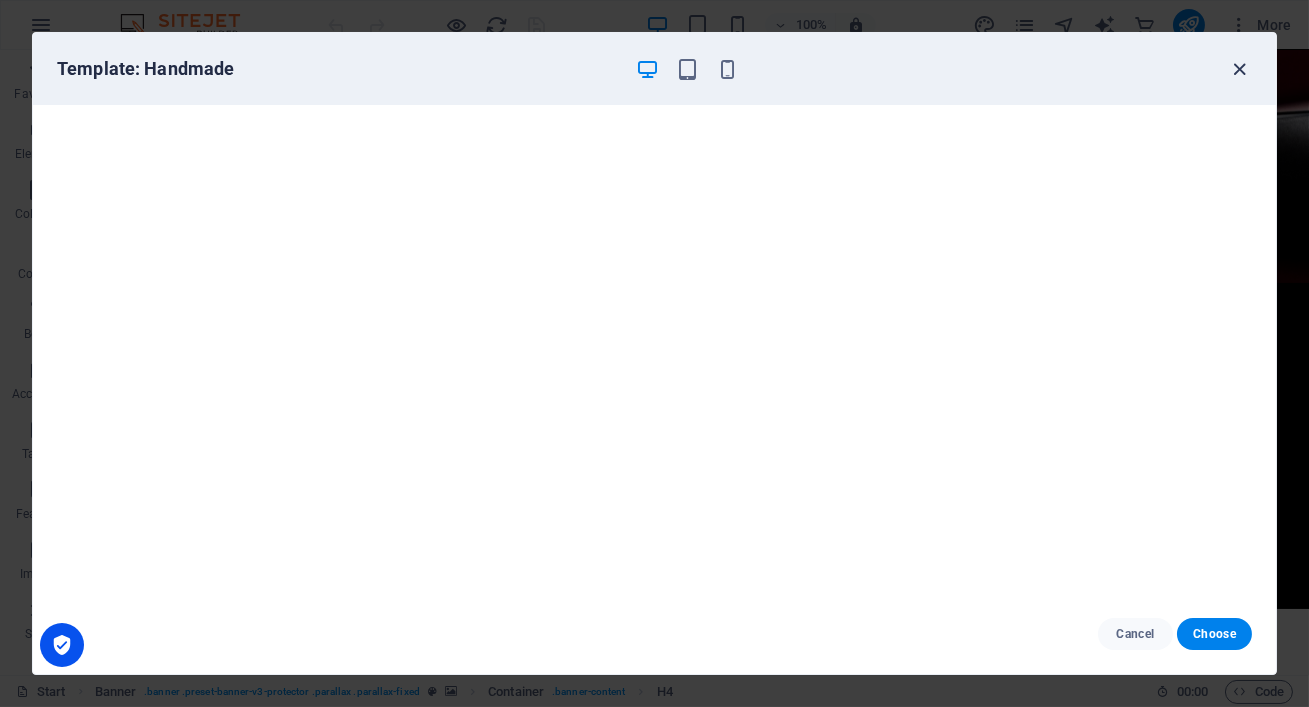 click at bounding box center [1240, 69] 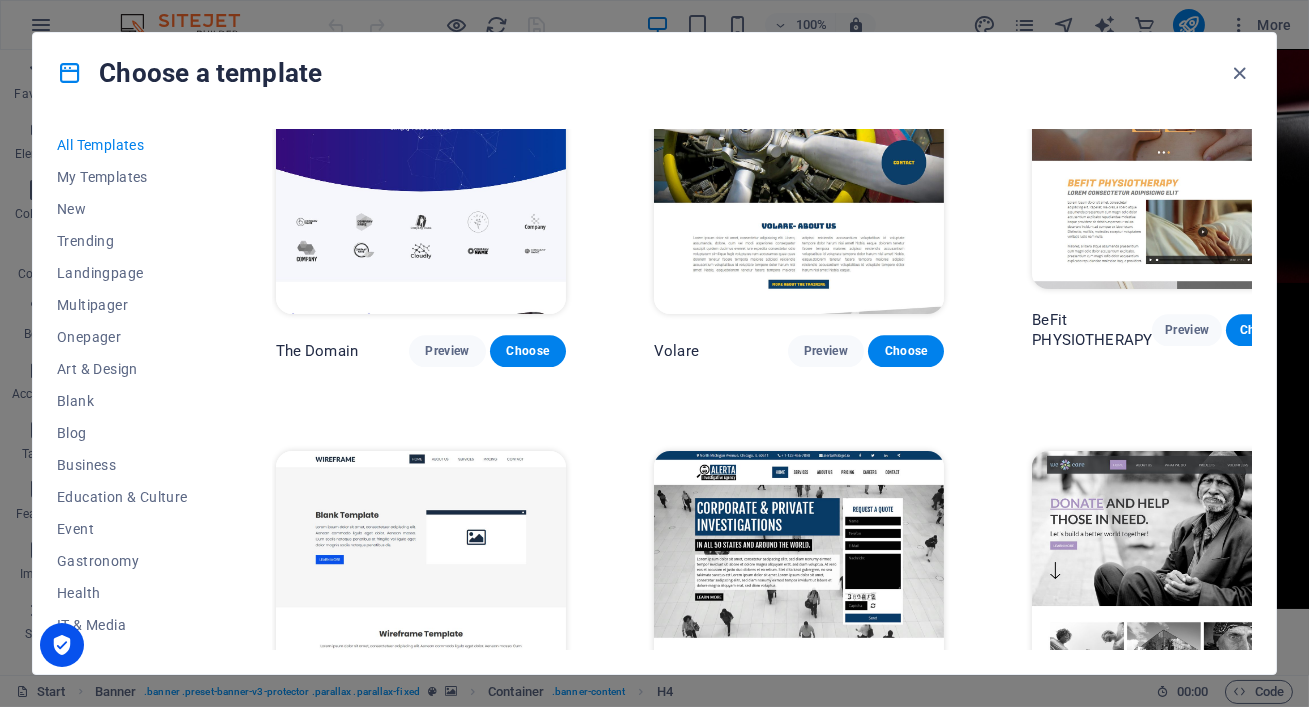 scroll, scrollTop: 10642, scrollLeft: 0, axis: vertical 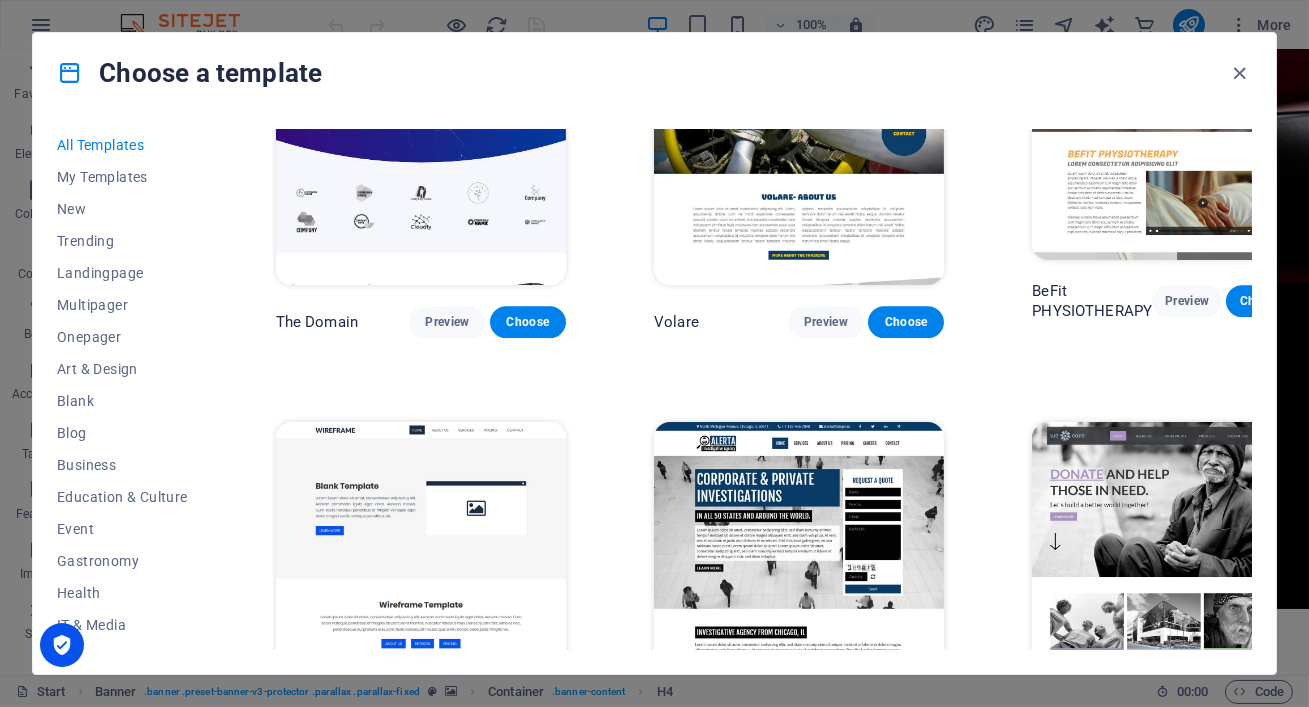 click on "Preview" at bounding box center (1177, 1106) 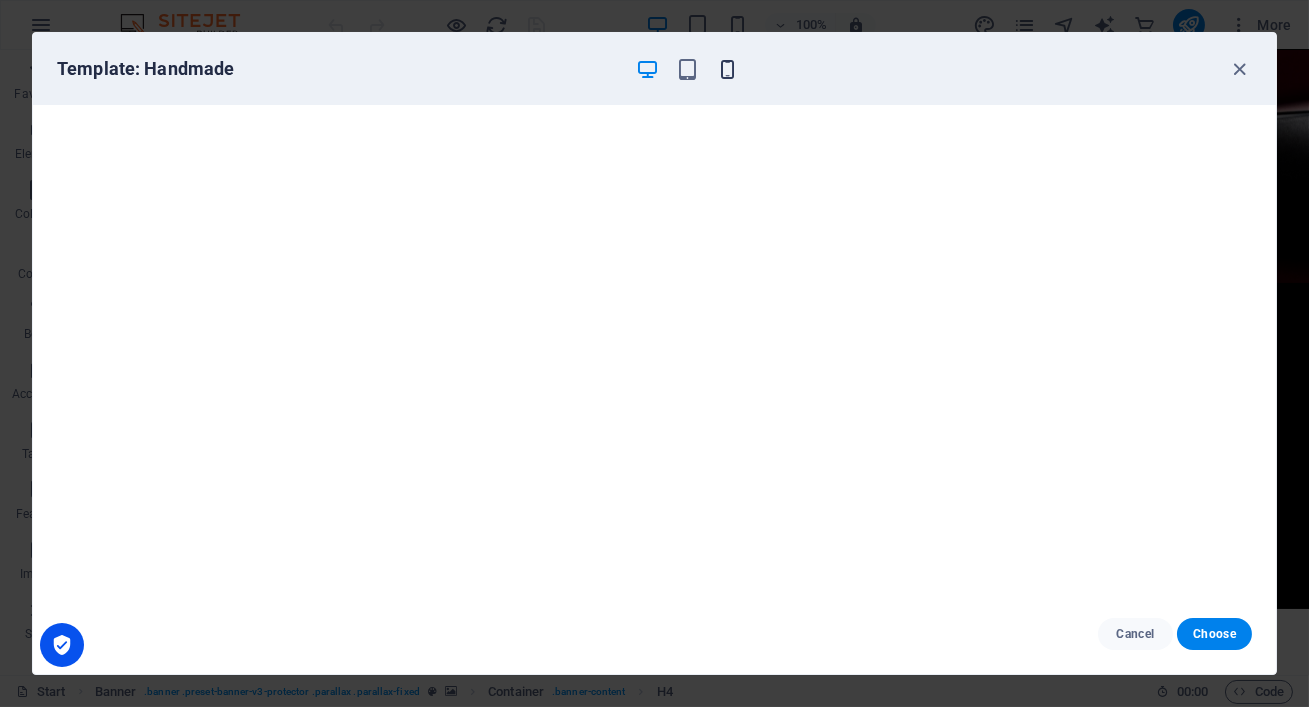 click at bounding box center [727, 69] 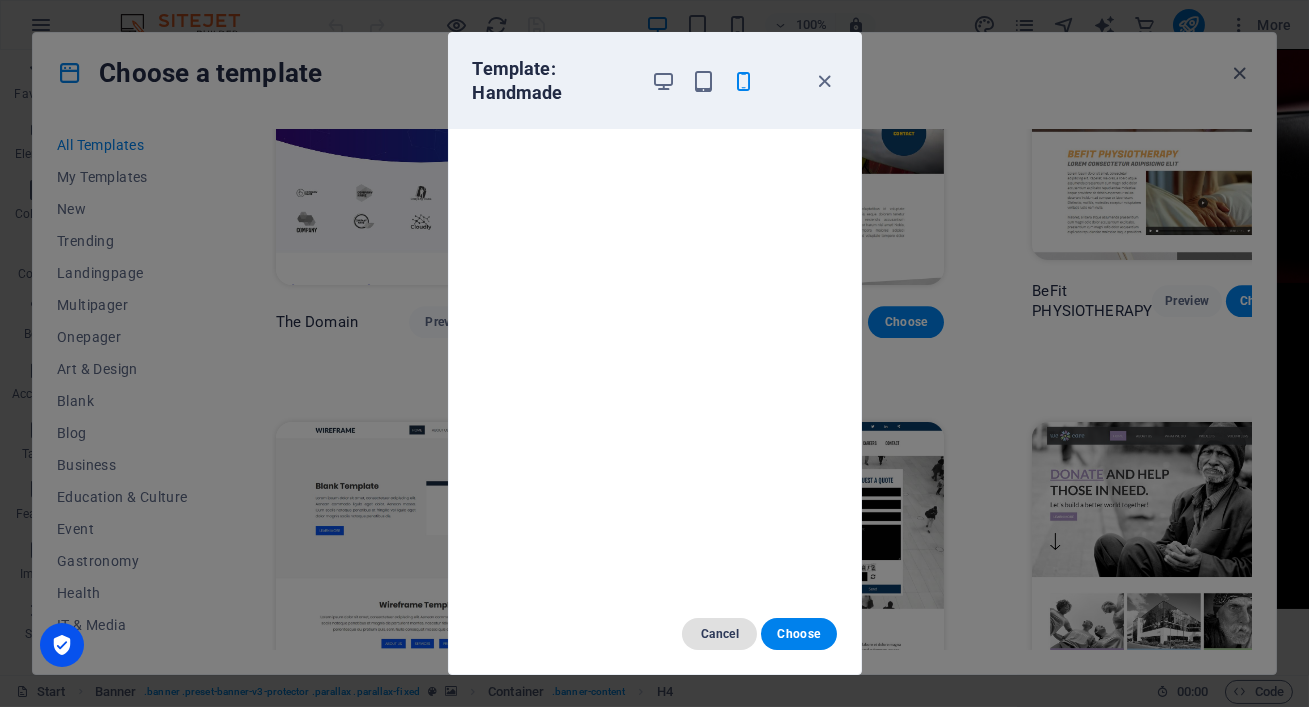 click on "Cancel" at bounding box center [719, 634] 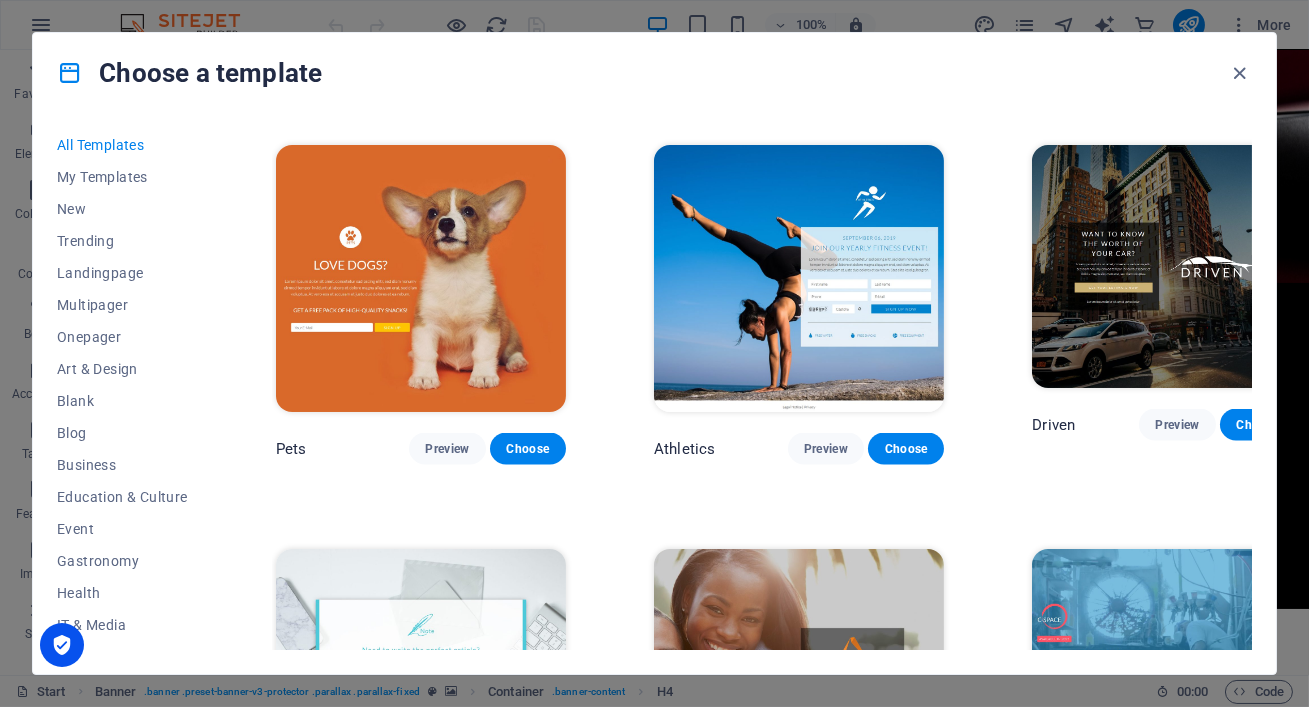 scroll, scrollTop: 20587, scrollLeft: 0, axis: vertical 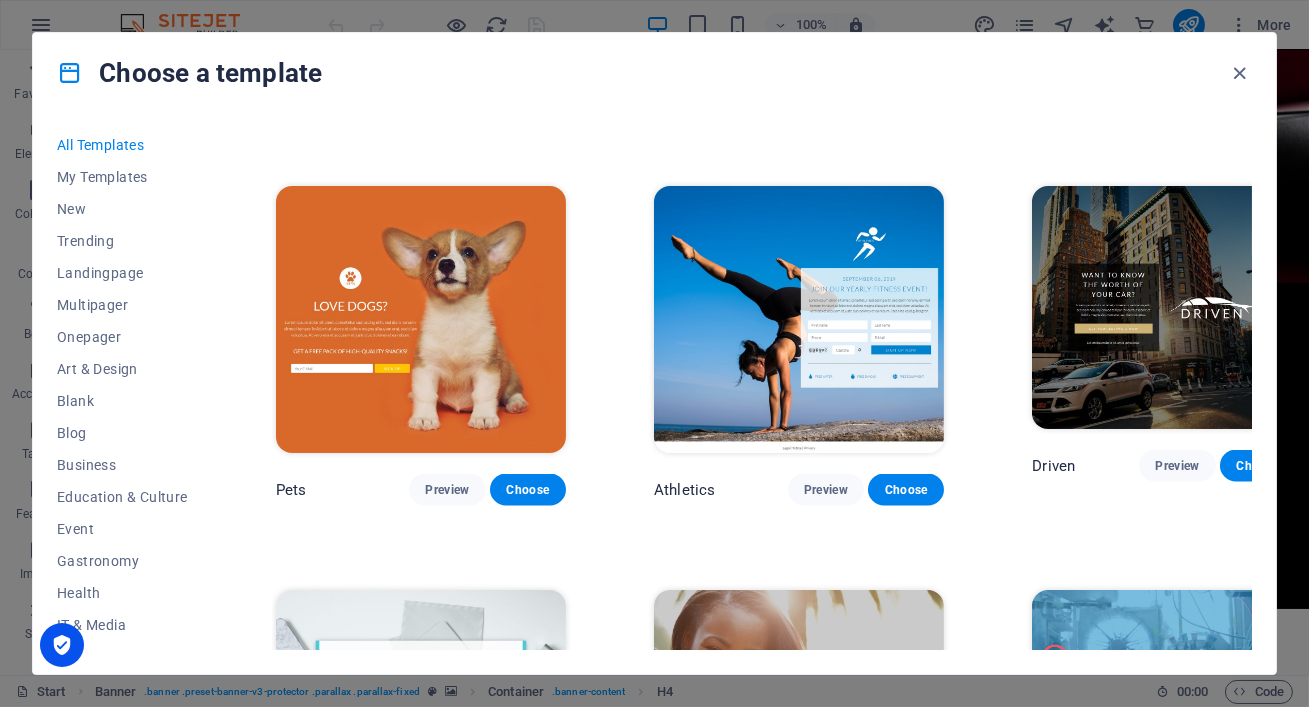 click on "Preview" at bounding box center [826, 1704] 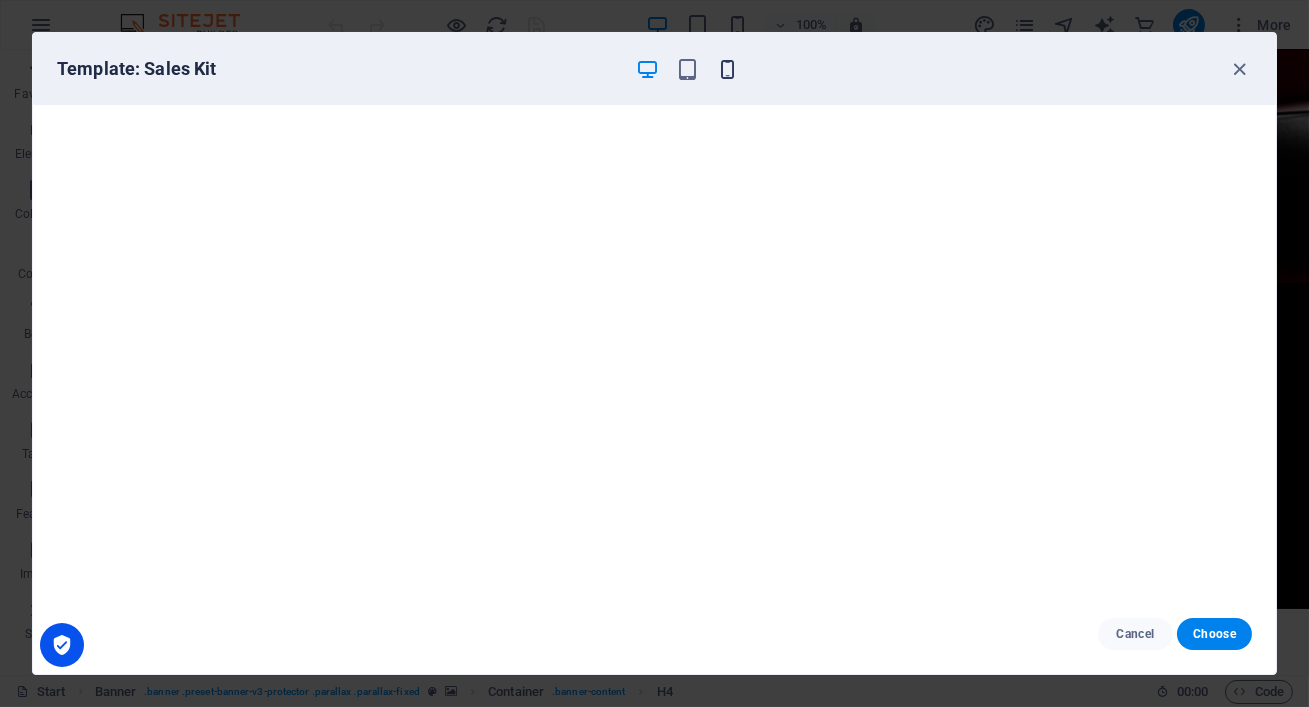 click at bounding box center (727, 69) 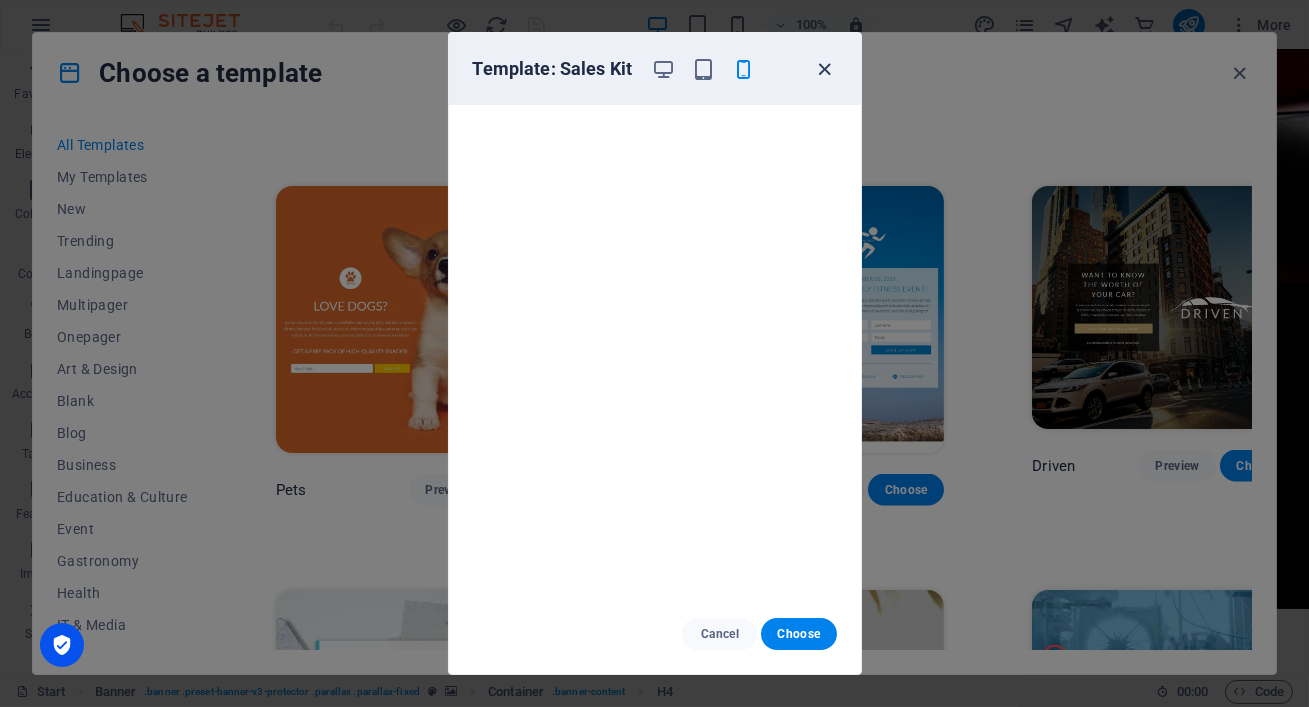 click at bounding box center (824, 69) 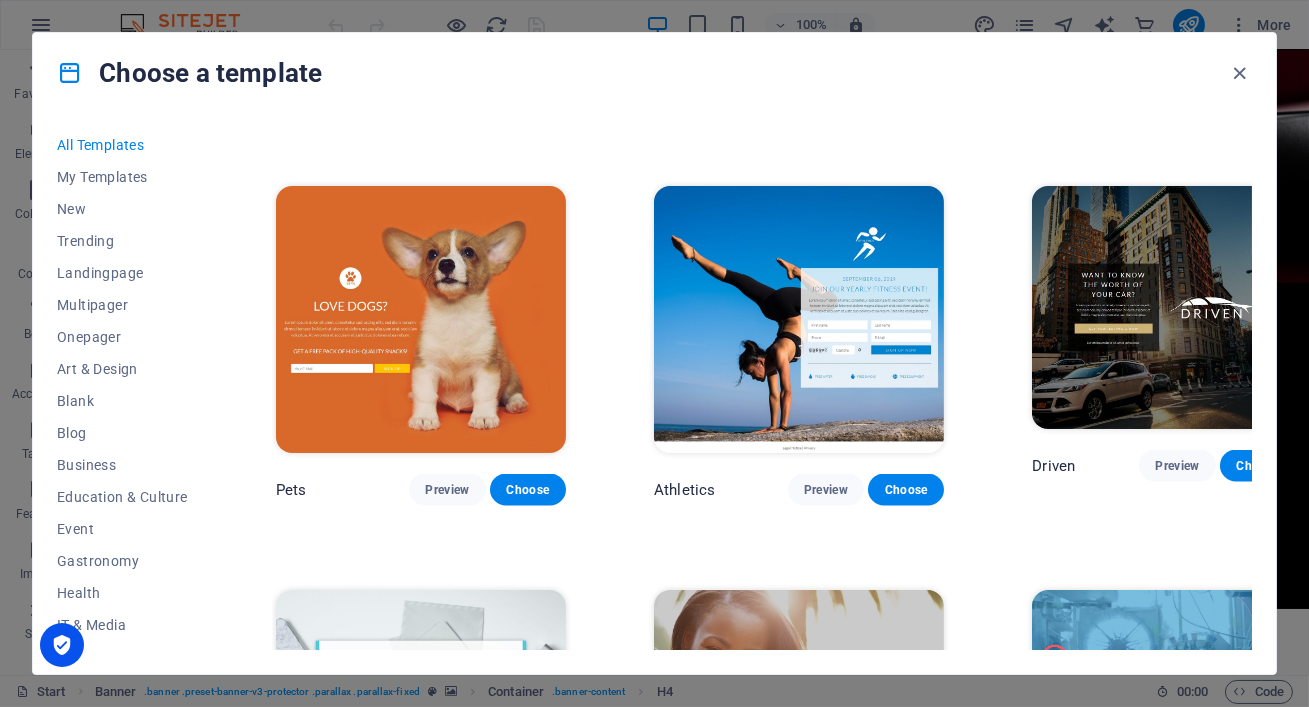 scroll, scrollTop: 20747, scrollLeft: 0, axis: vertical 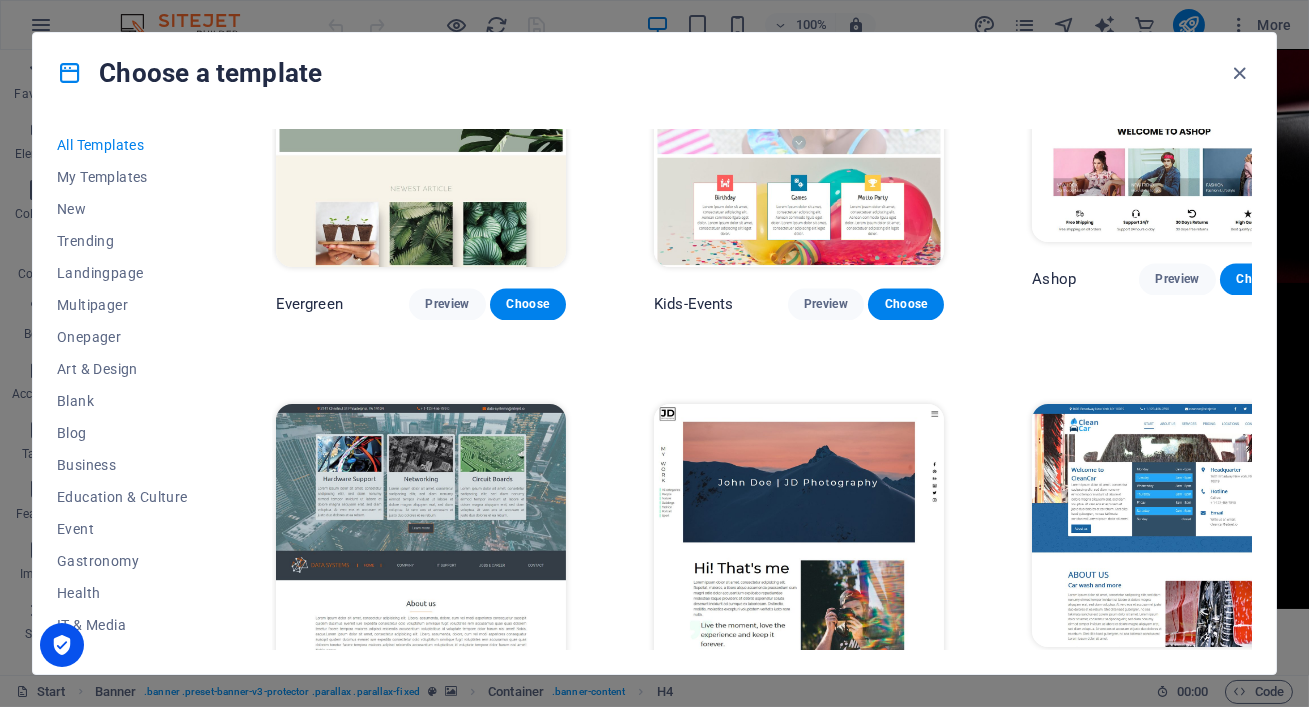 click on "Preview" at bounding box center (826, 1113) 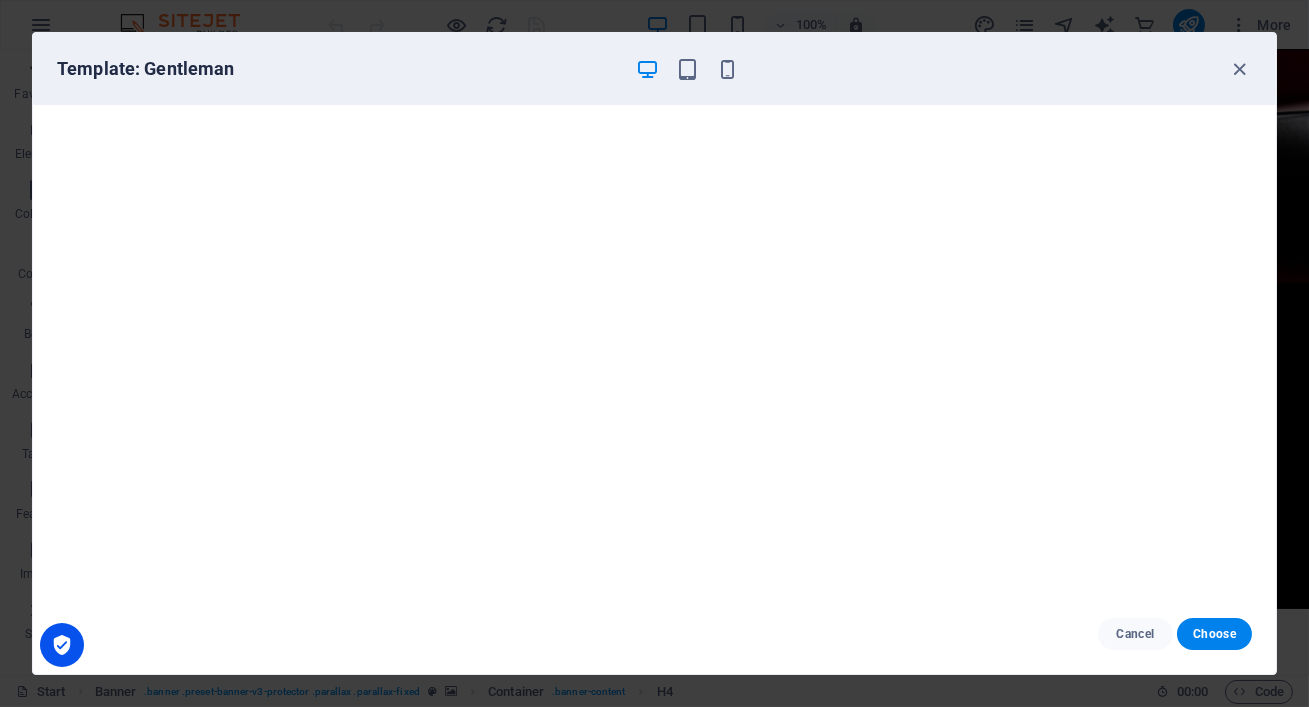 click on "Template: Gentleman" at bounding box center (654, 69) 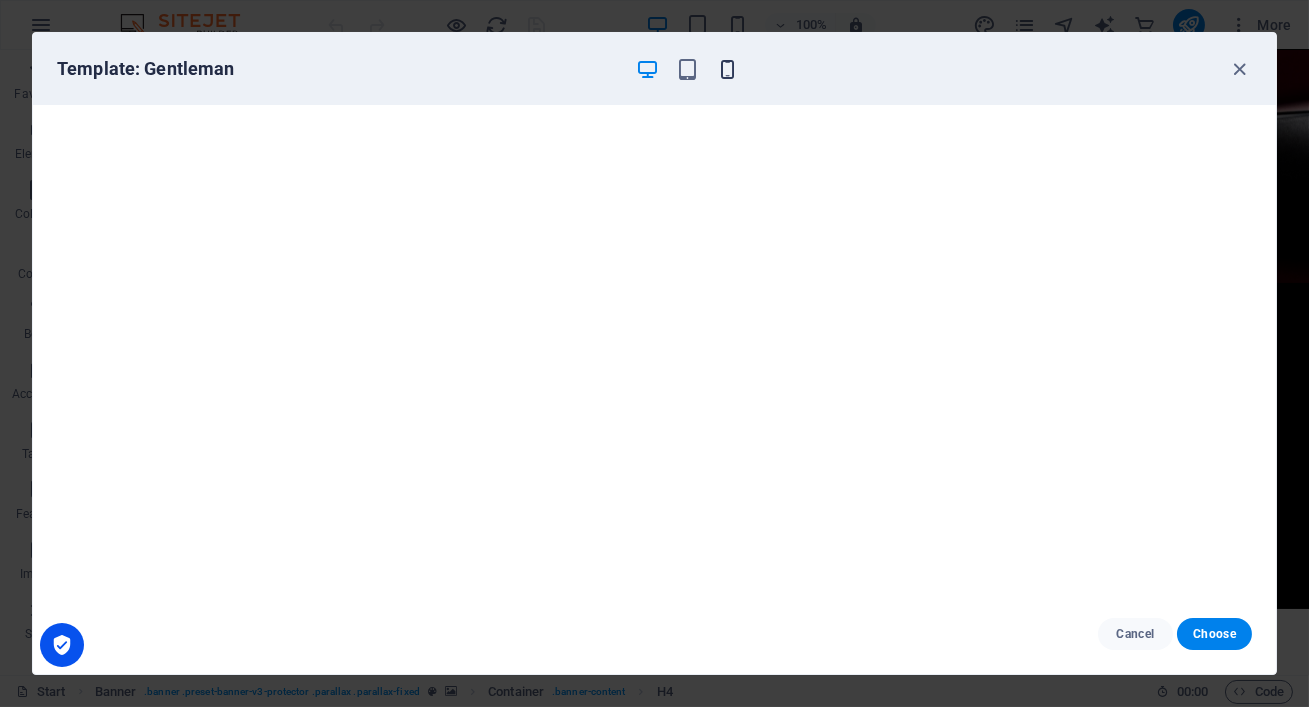 click at bounding box center [727, 69] 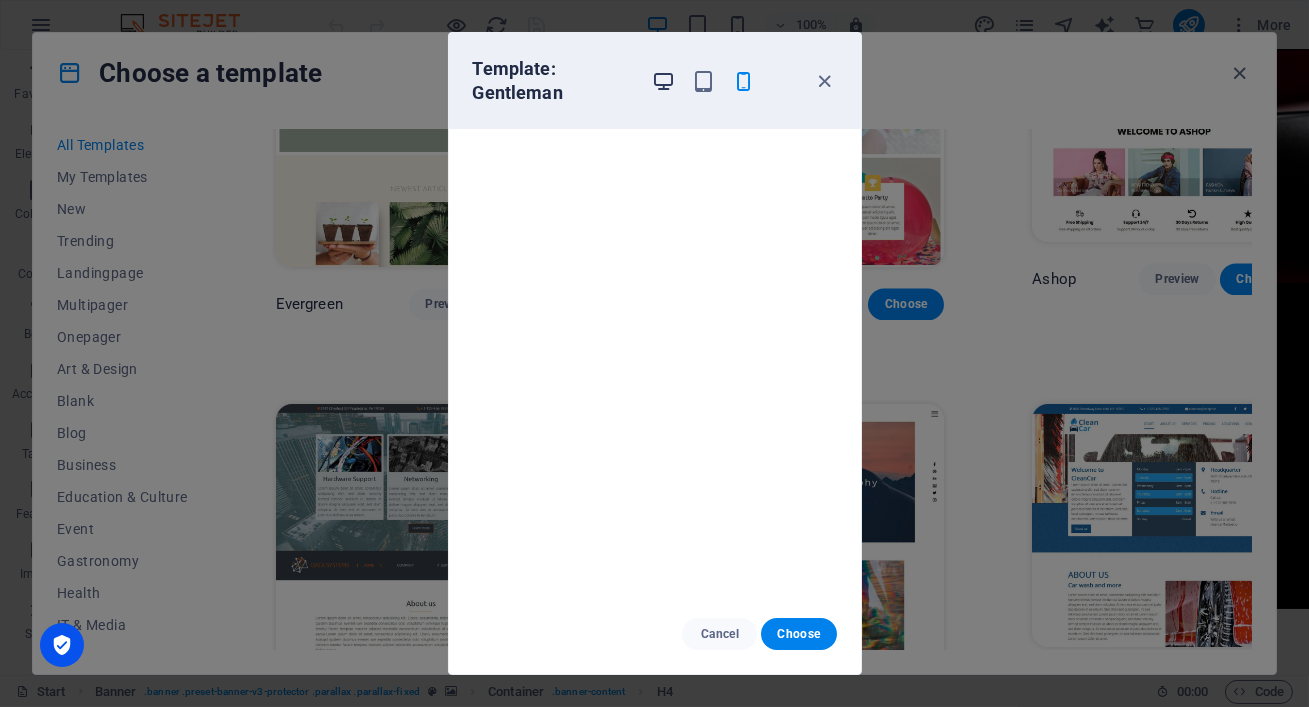 click at bounding box center [663, 81] 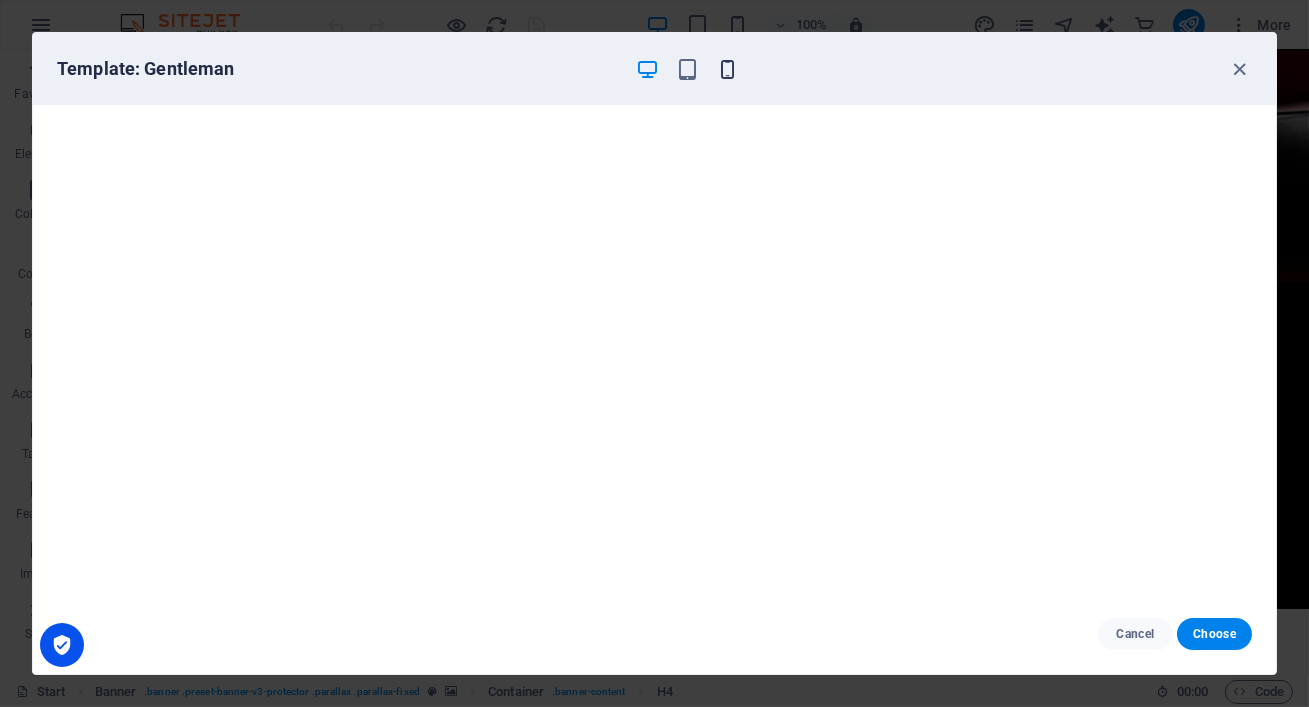click at bounding box center (727, 69) 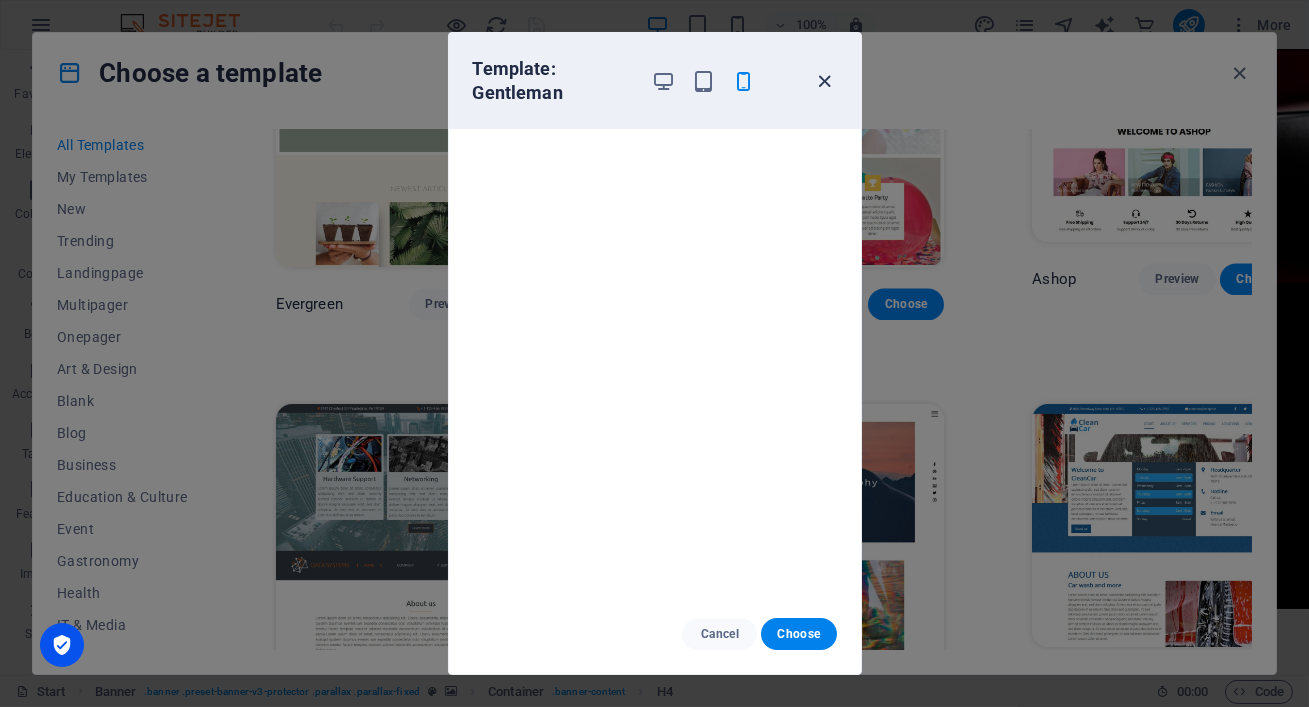 click at bounding box center [824, 81] 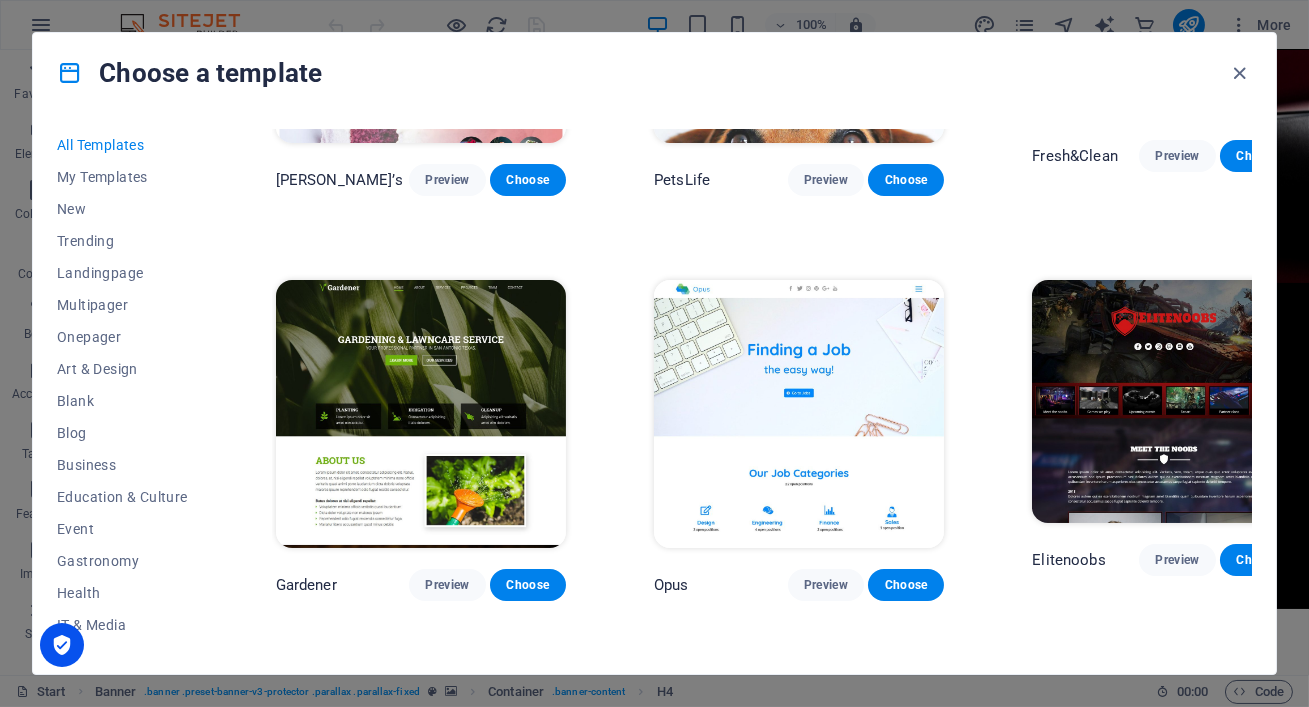 scroll, scrollTop: 14832, scrollLeft: 0, axis: vertical 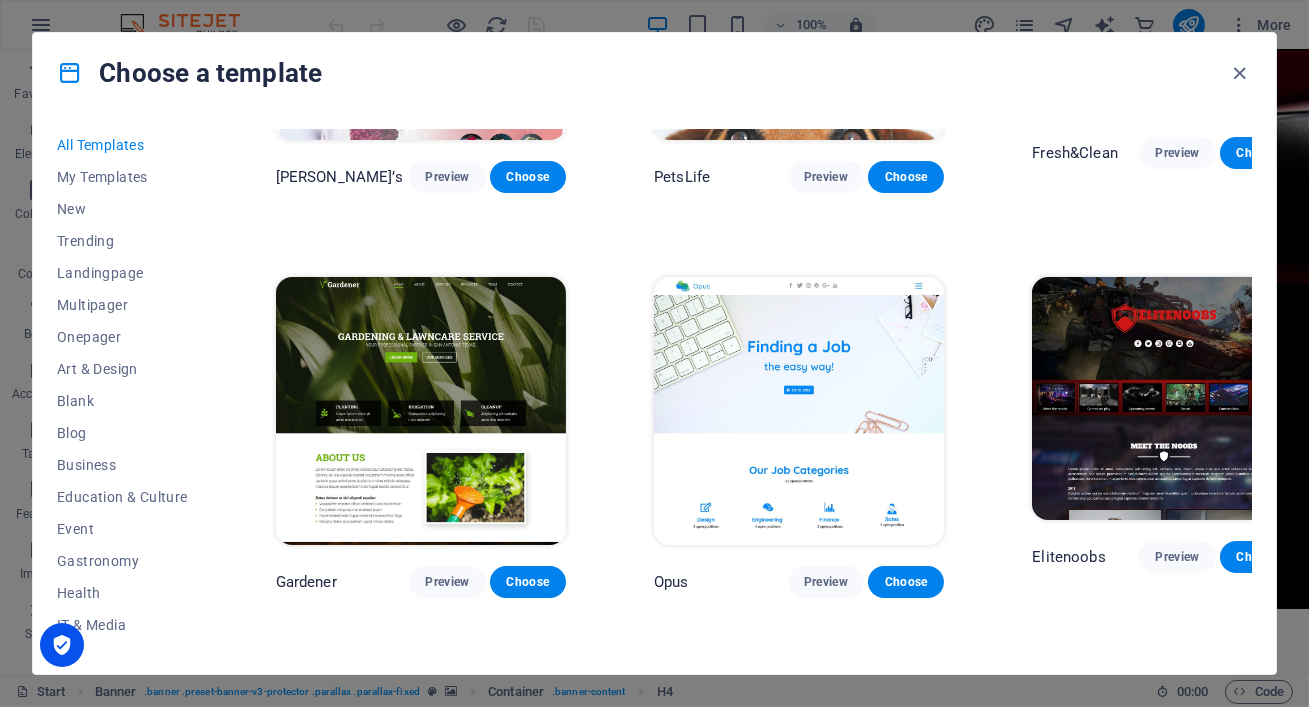 click on "Preview" at bounding box center (1177, 1366) 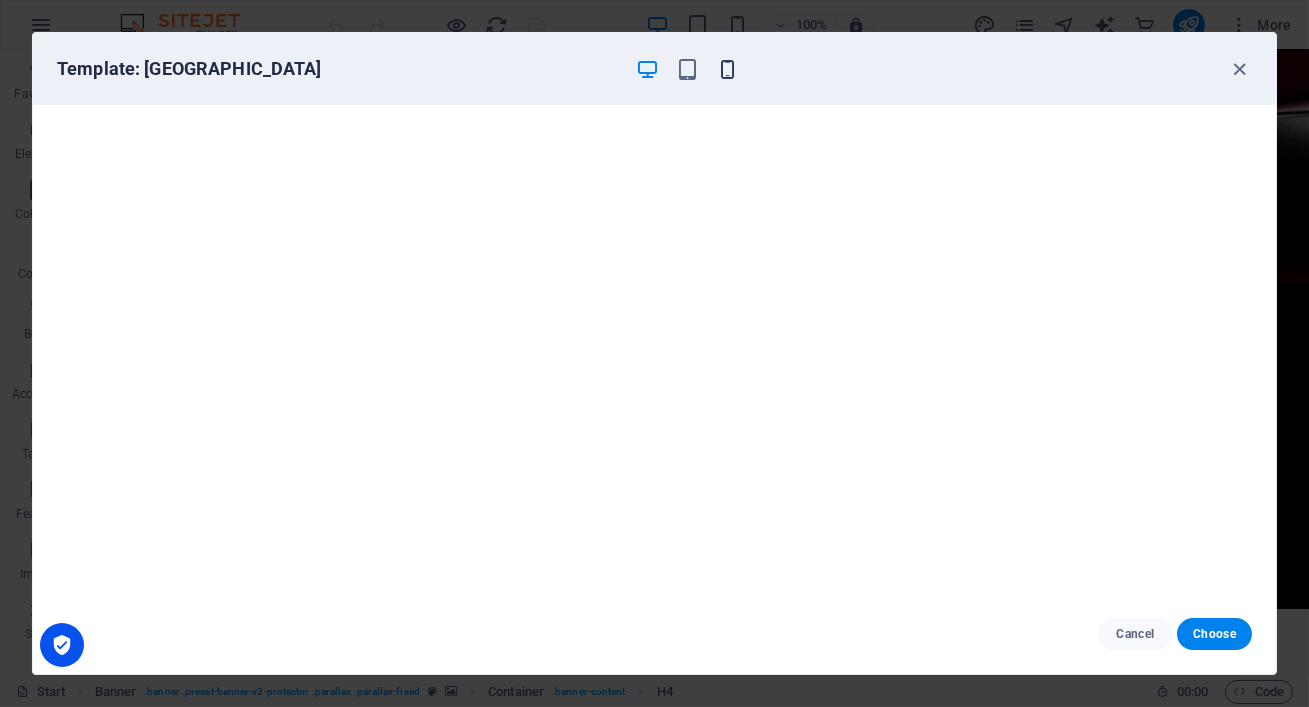 click at bounding box center (727, 69) 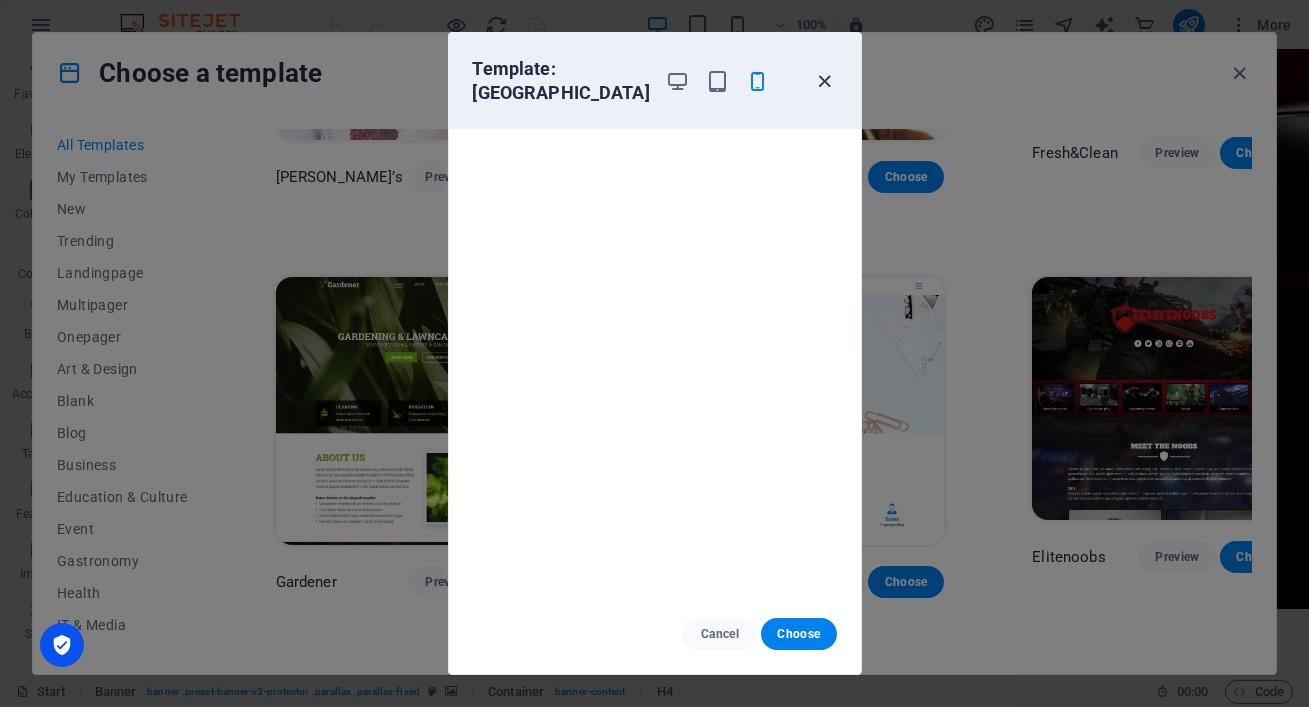 click at bounding box center (824, 81) 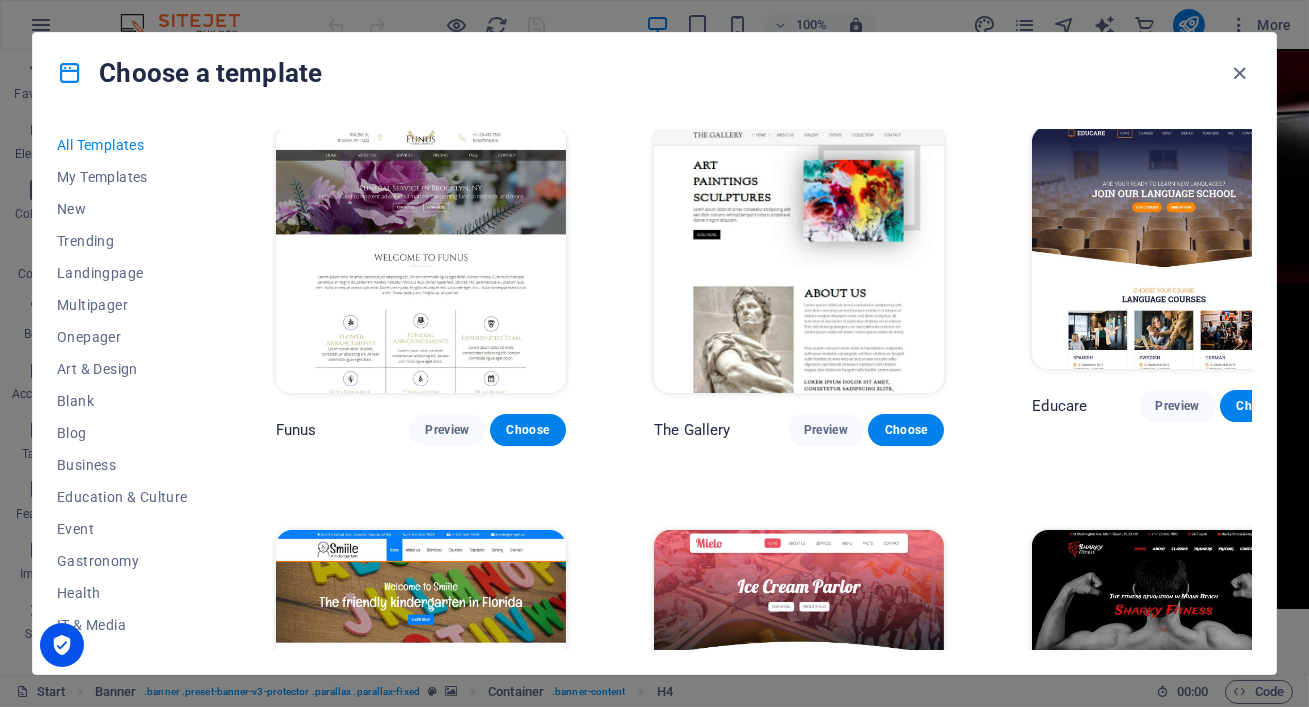 scroll, scrollTop: 12952, scrollLeft: 0, axis: vertical 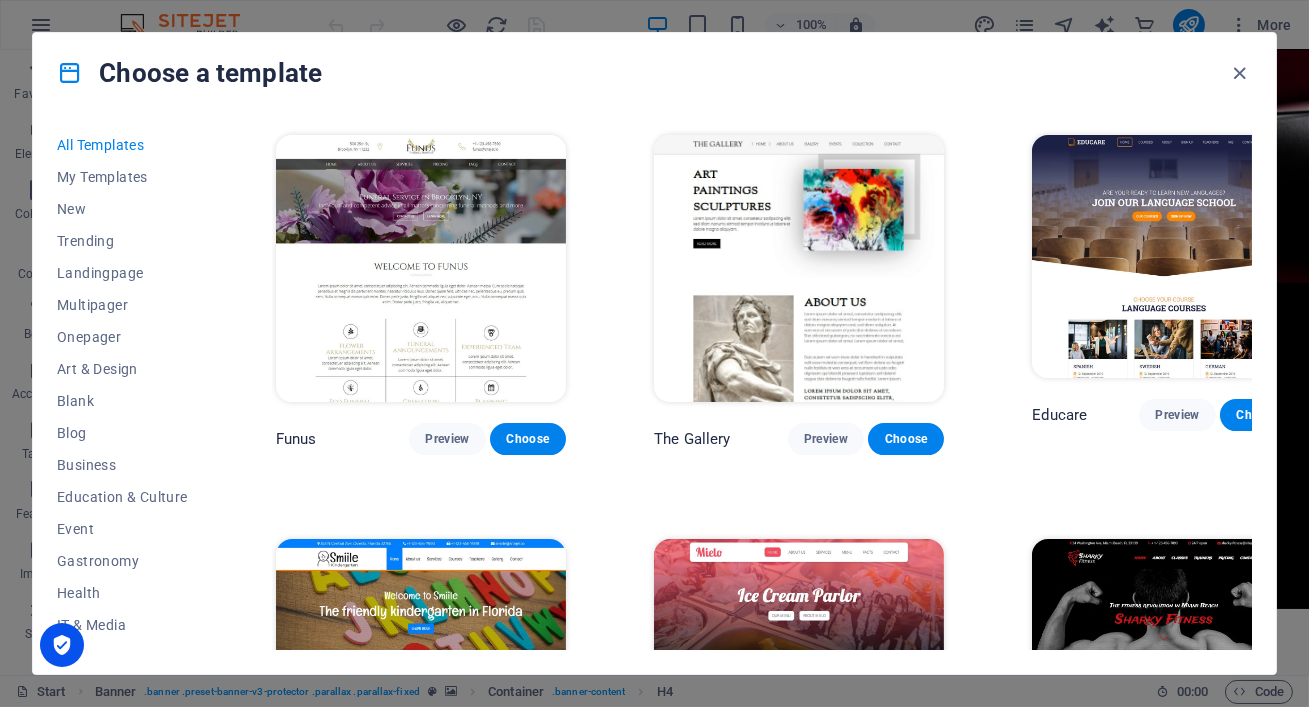 click on "Preview" at bounding box center [1177, 1224] 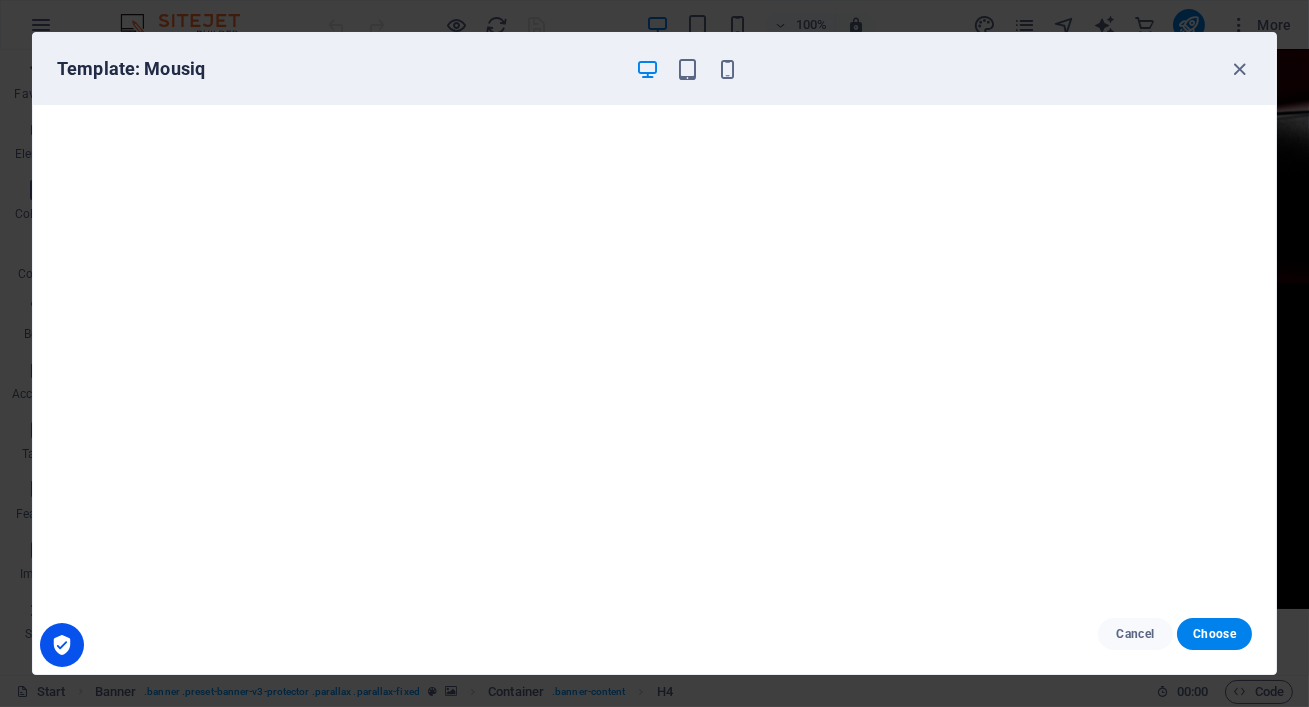 scroll, scrollTop: 0, scrollLeft: 0, axis: both 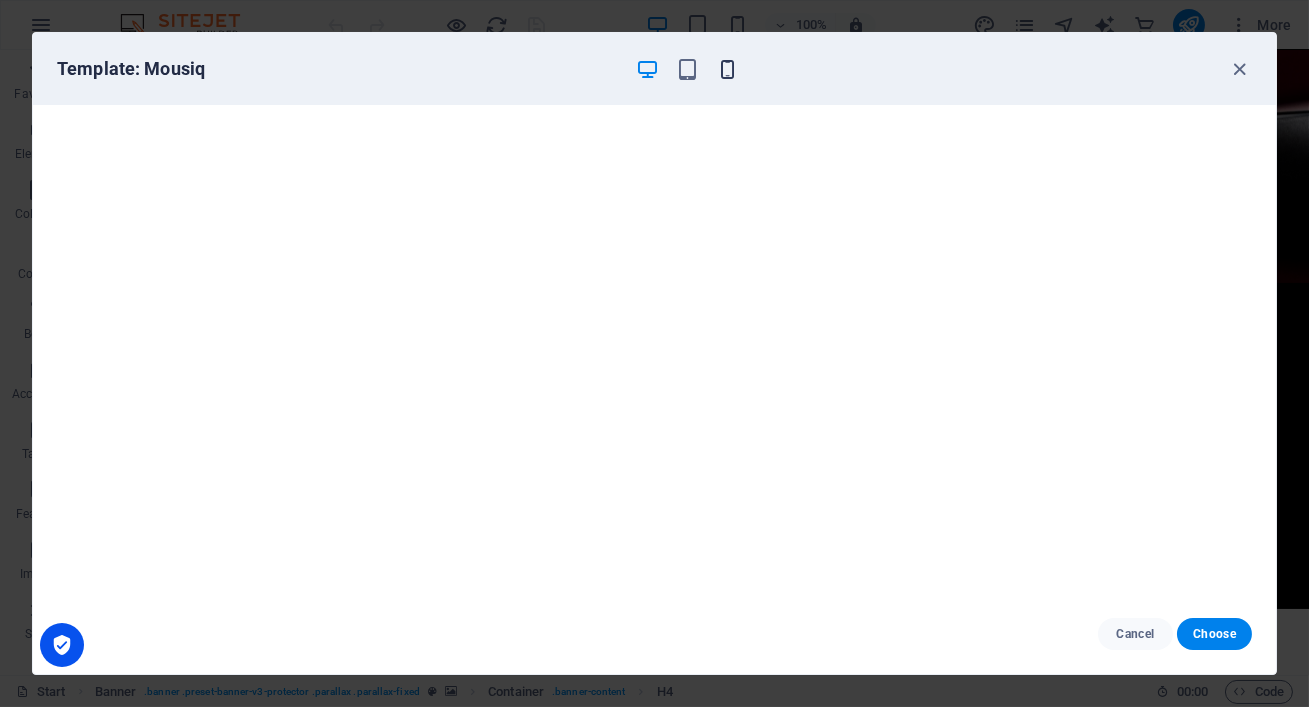 click at bounding box center [727, 69] 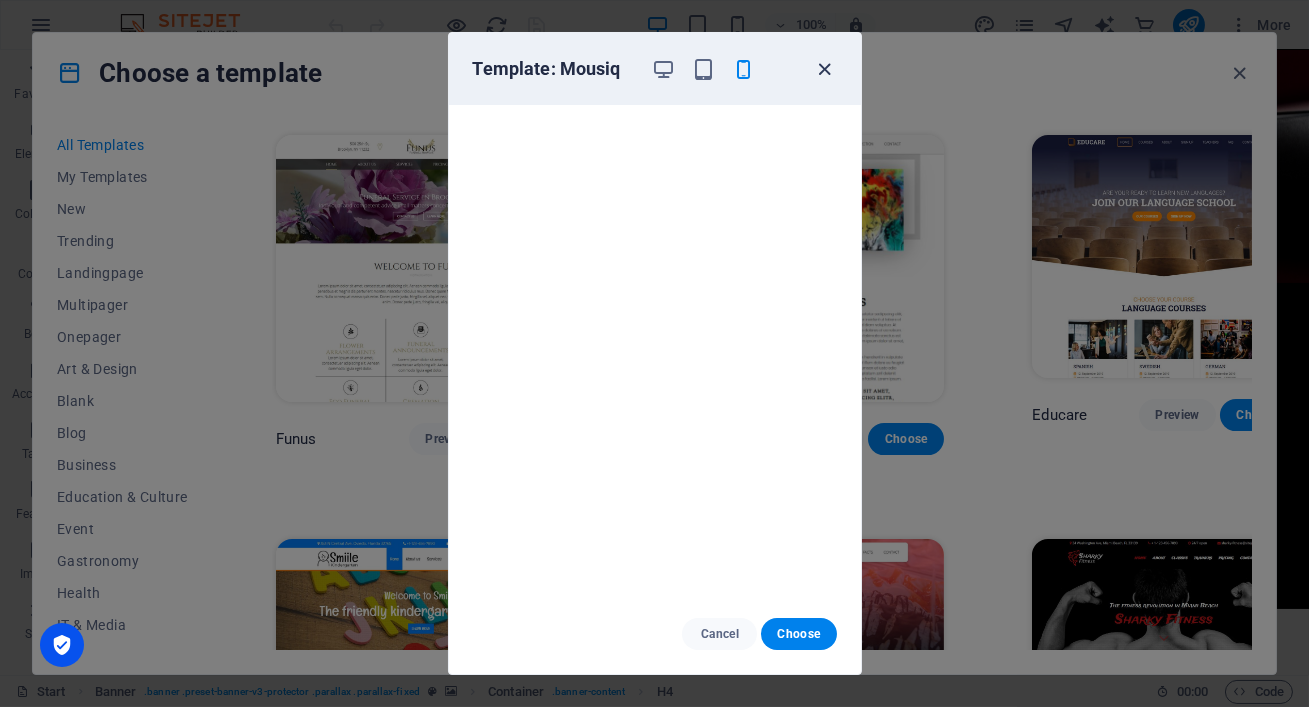 click at bounding box center [824, 69] 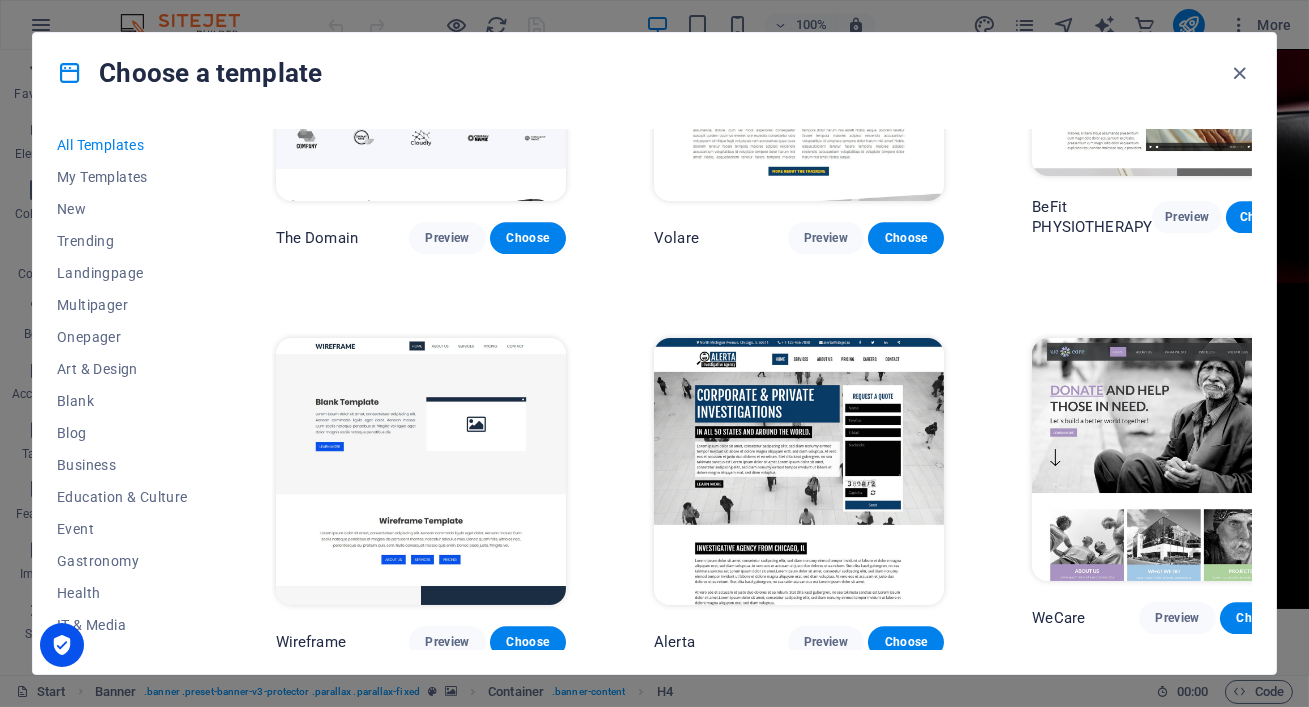scroll, scrollTop: 10777, scrollLeft: 0, axis: vertical 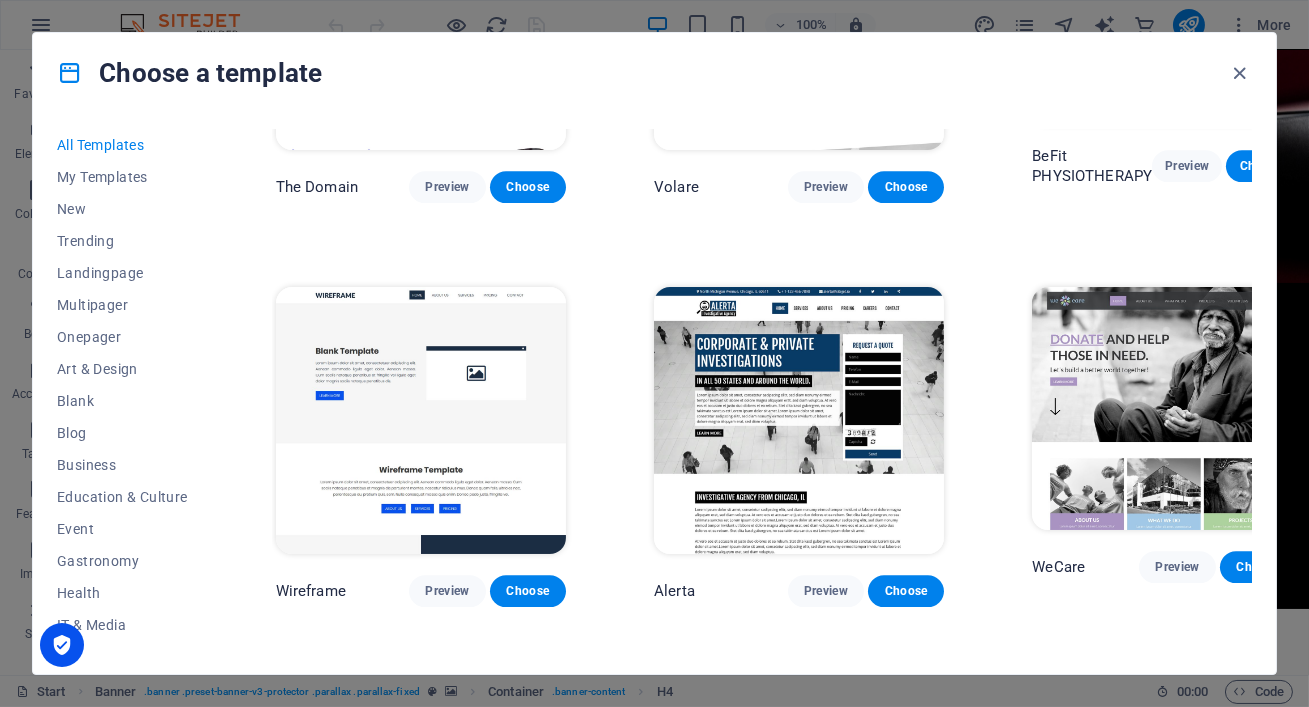 click on "Preview" at bounding box center [1177, 971] 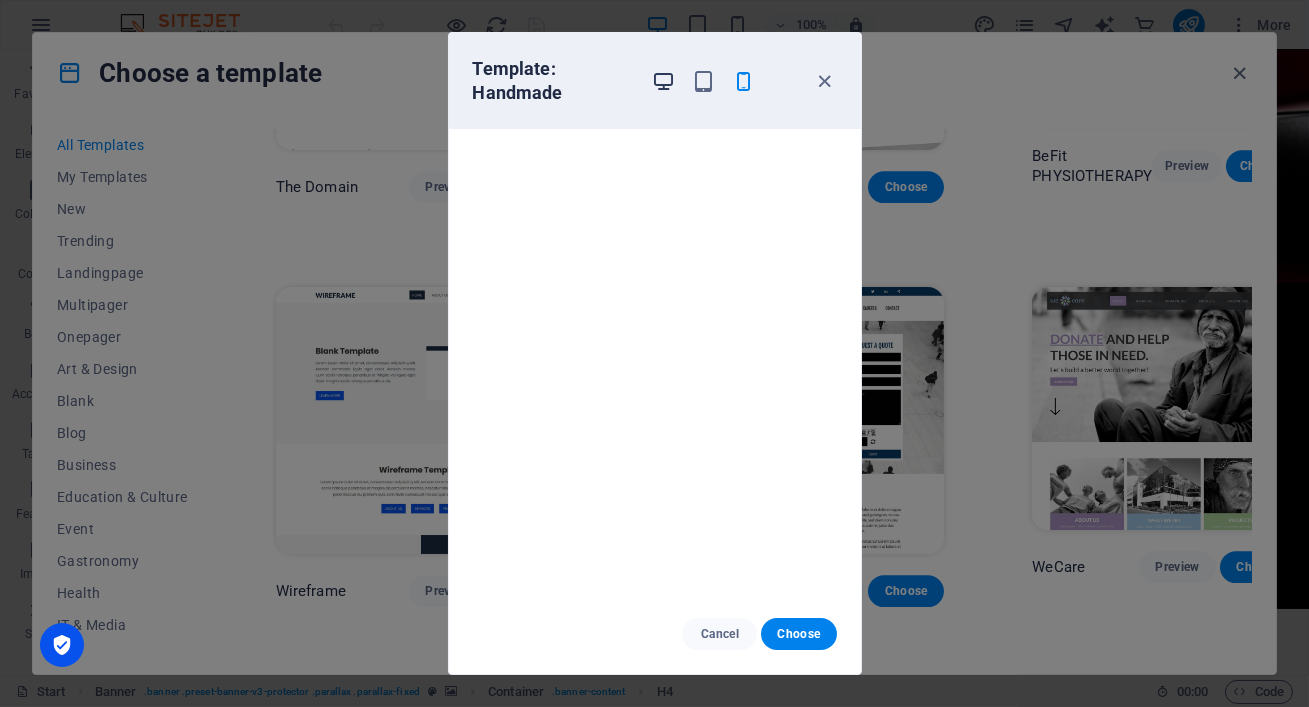 click at bounding box center [663, 81] 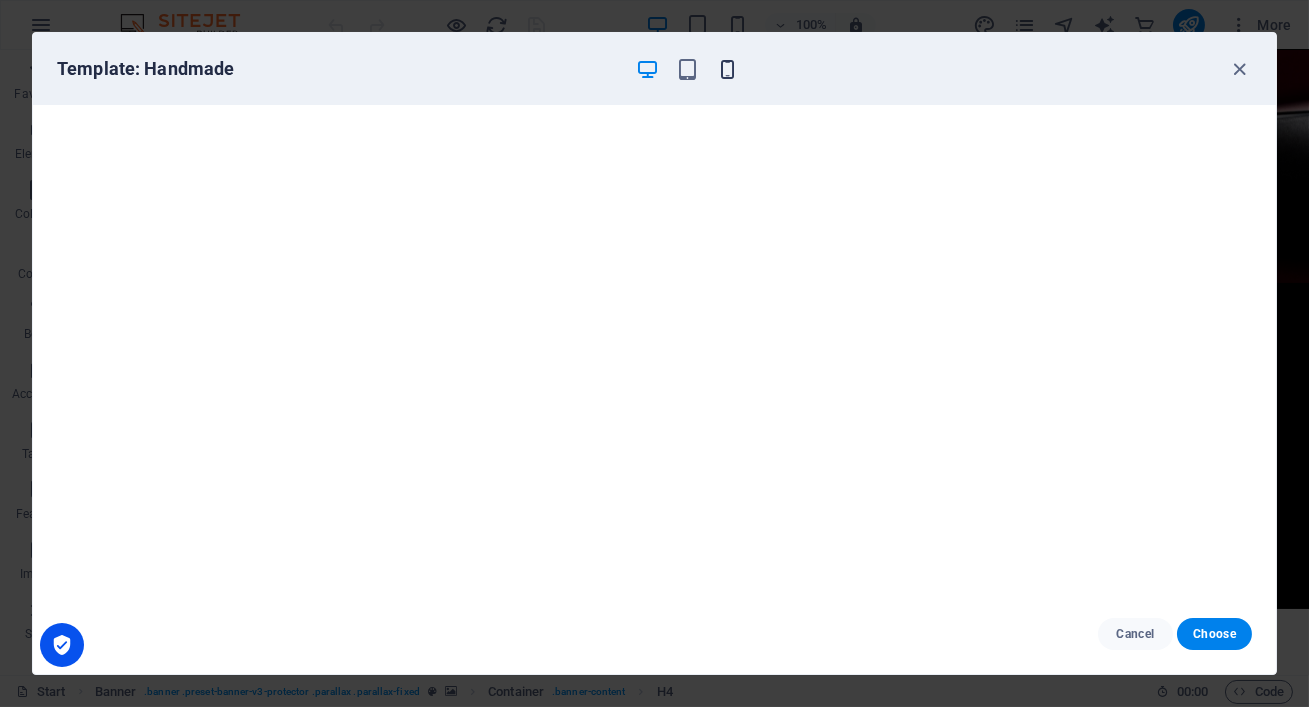 click at bounding box center (727, 69) 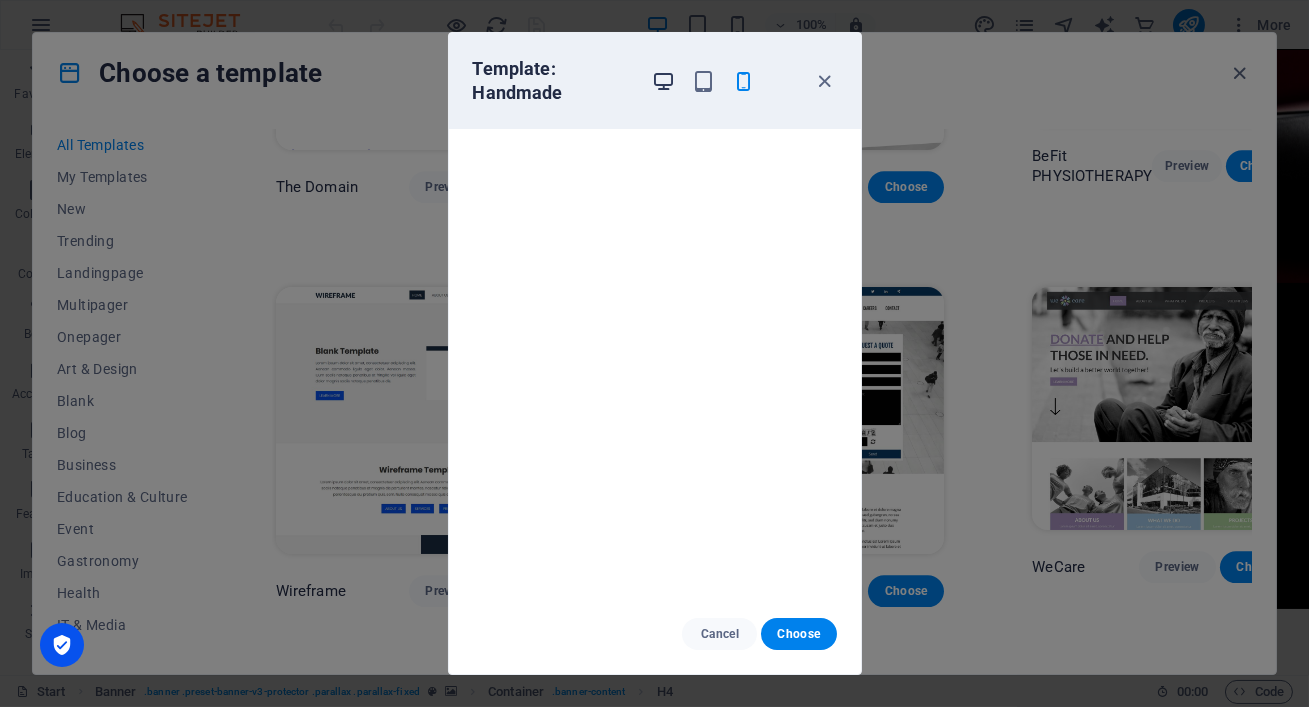 click at bounding box center [663, 81] 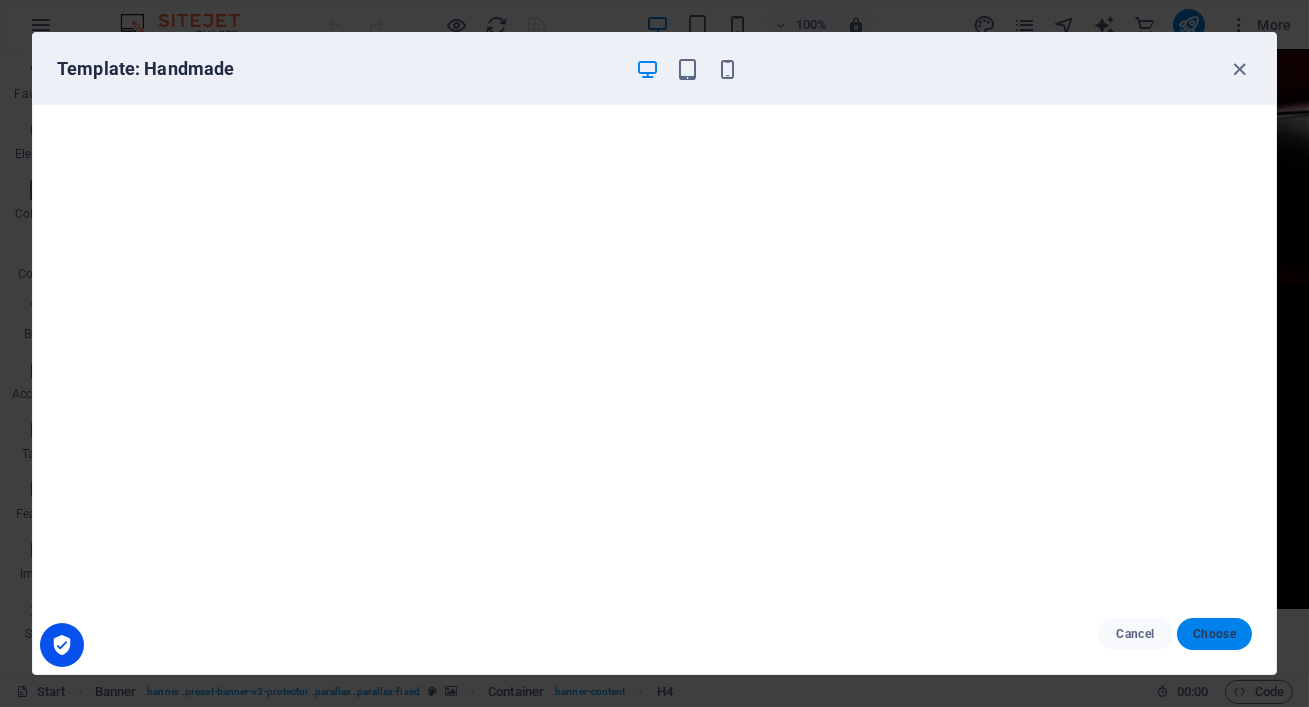 click on "Choose" at bounding box center [1214, 634] 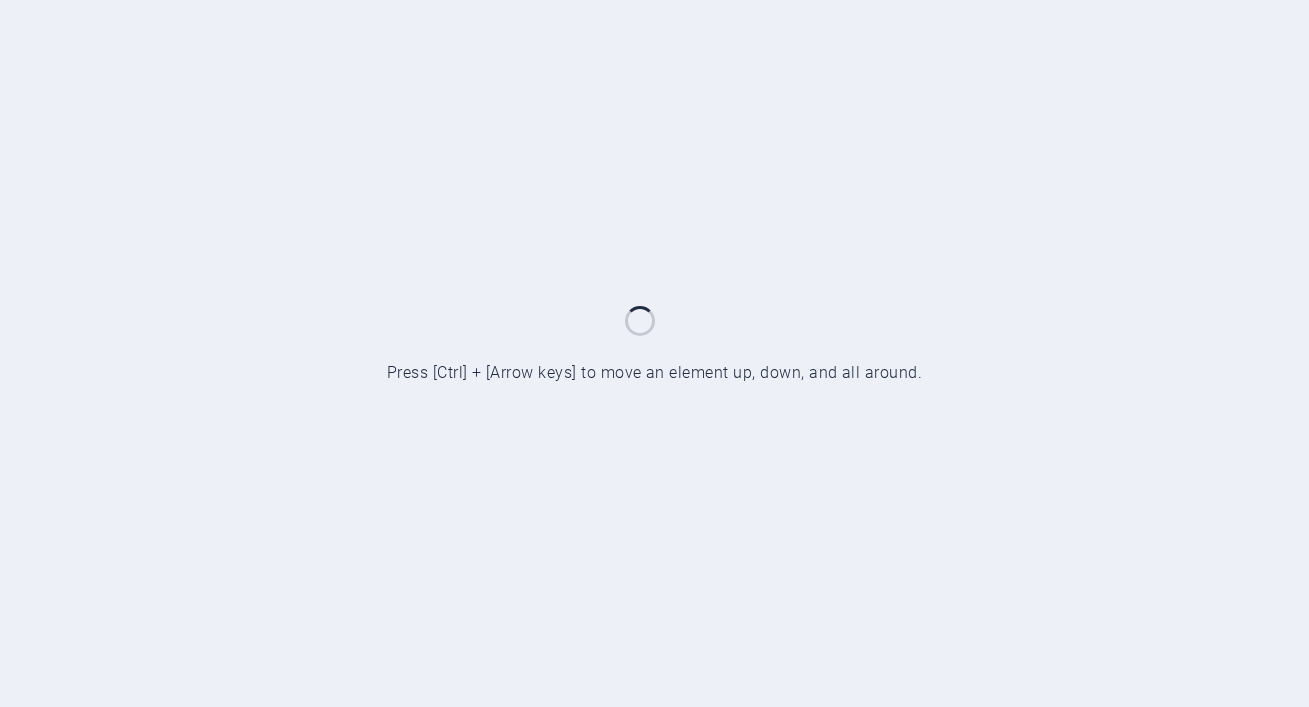 scroll, scrollTop: 0, scrollLeft: 0, axis: both 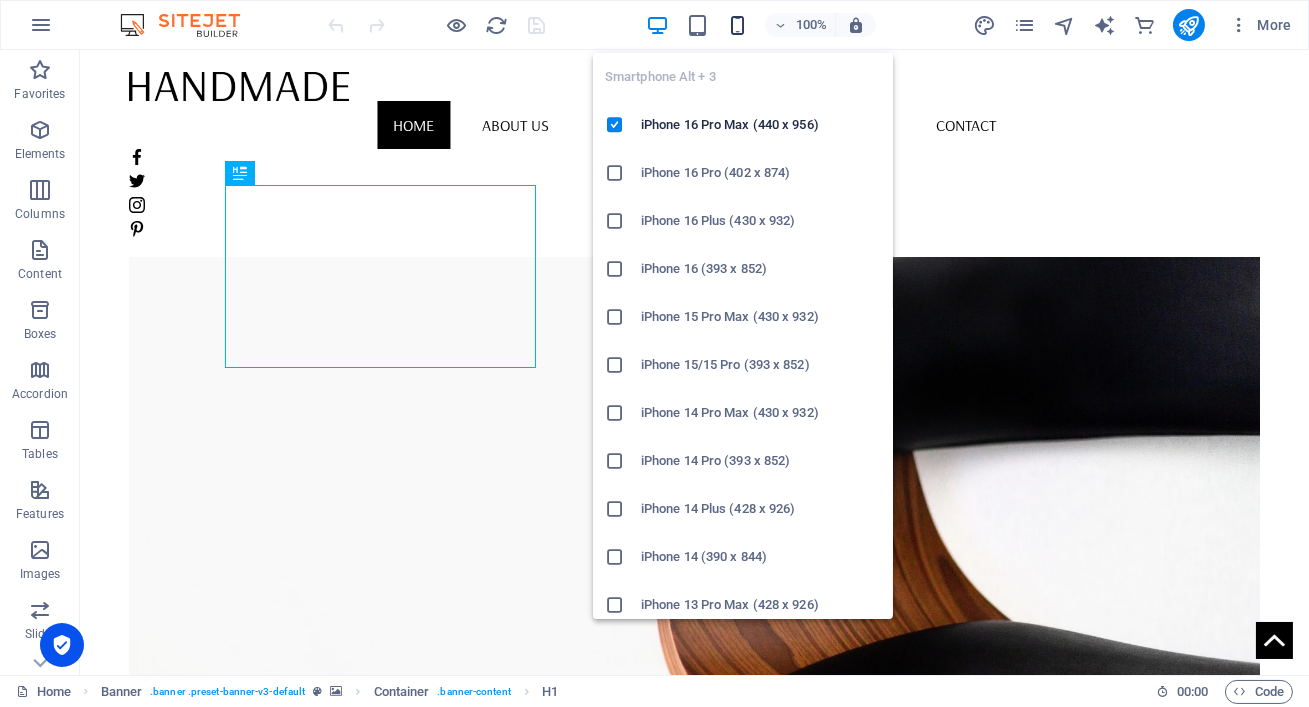 click at bounding box center [737, 25] 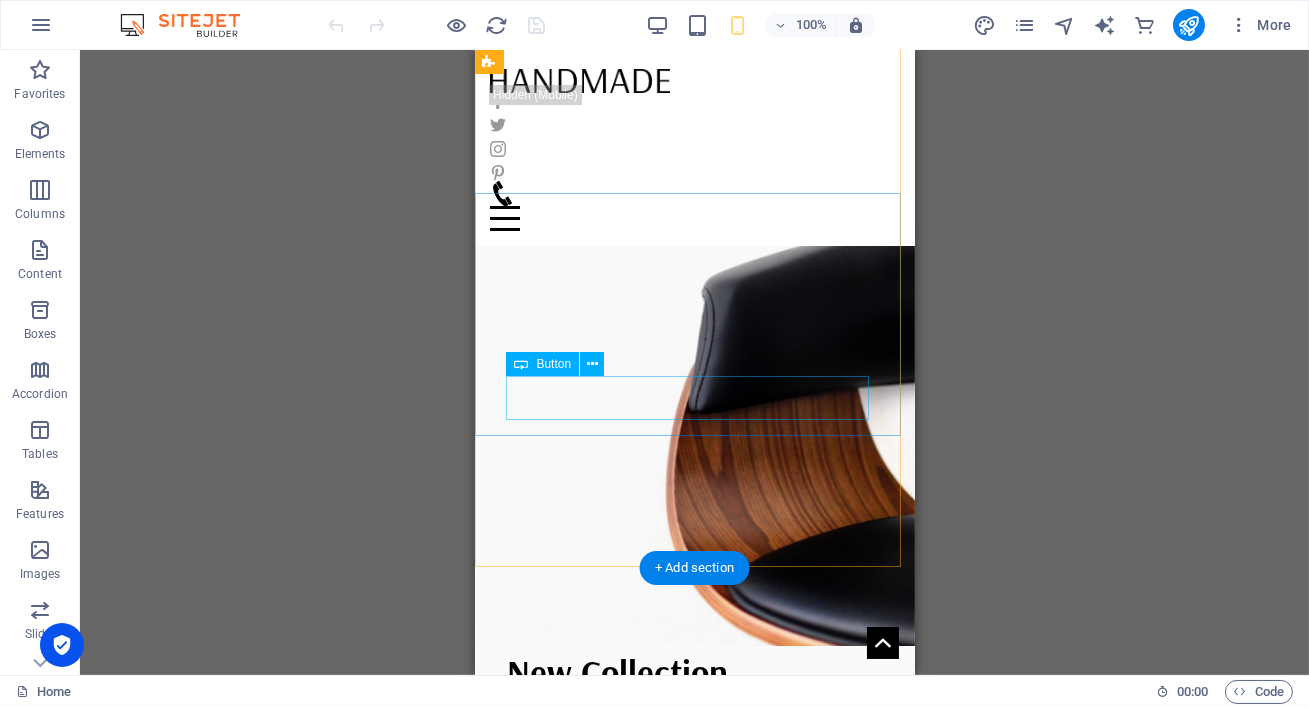 scroll, scrollTop: 0, scrollLeft: 0, axis: both 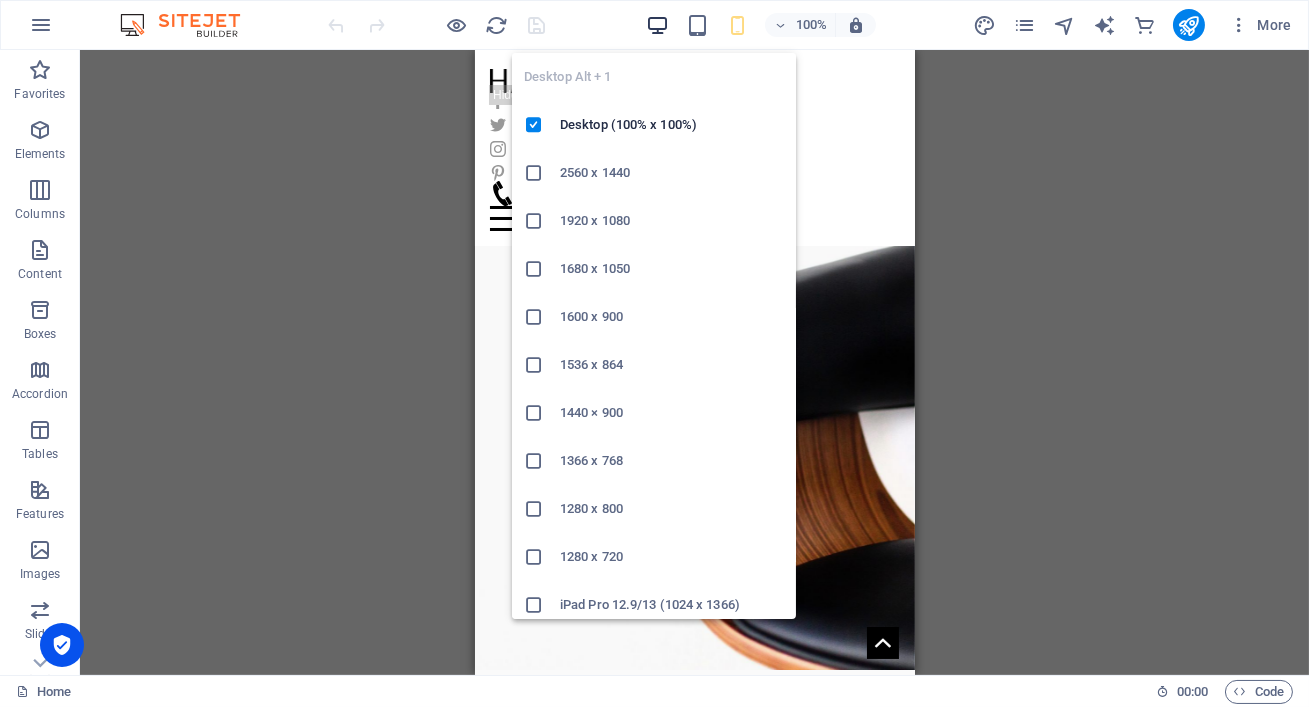 click at bounding box center (657, 25) 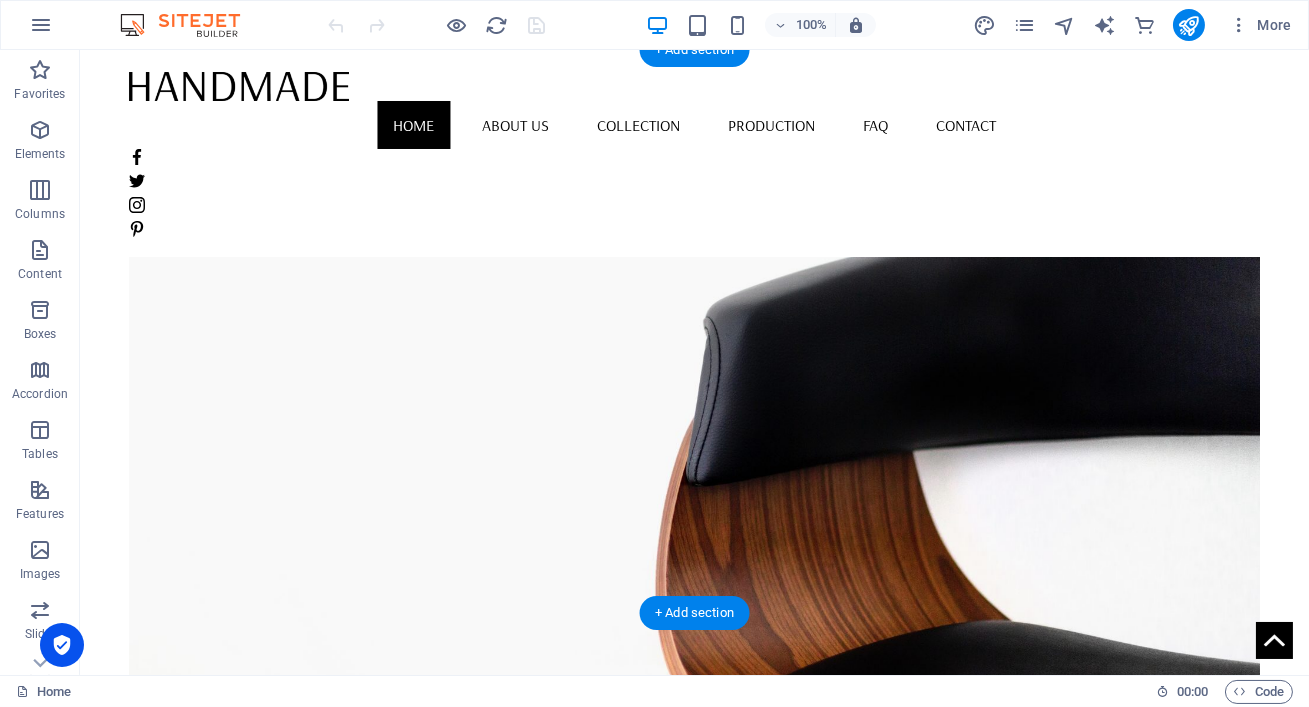 click at bounding box center (694, 419) 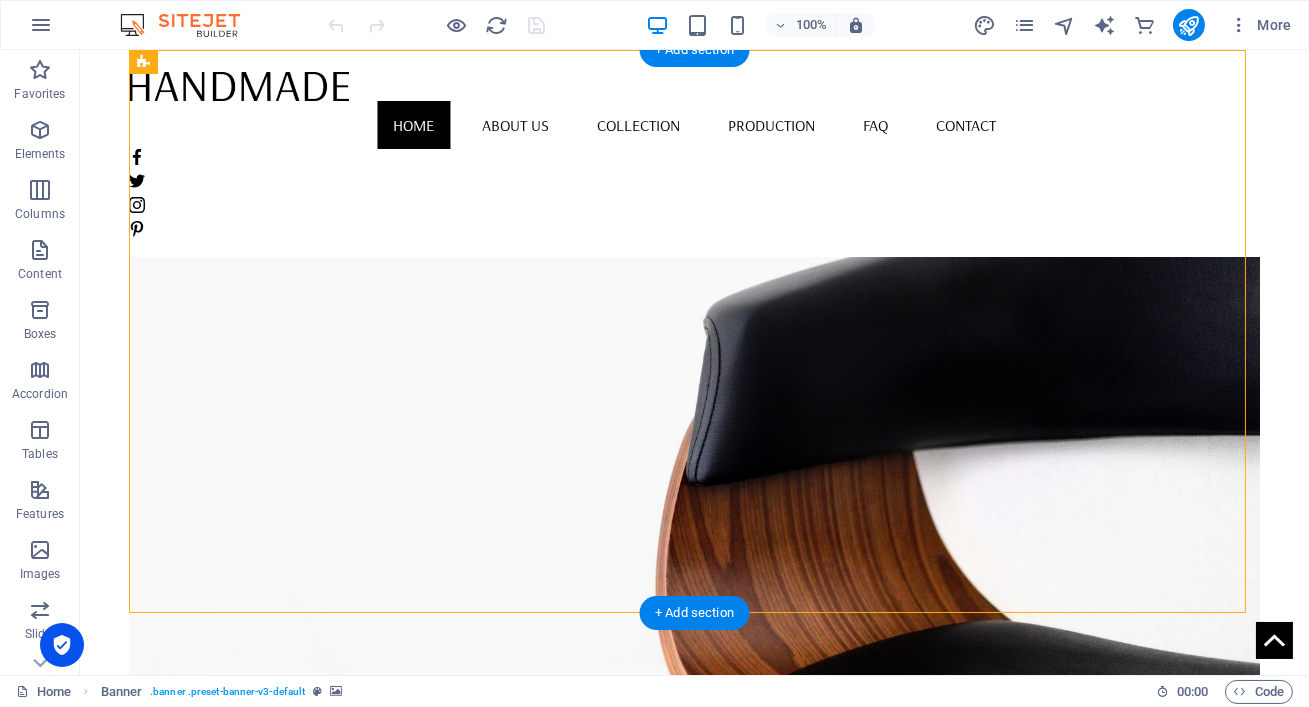 click at bounding box center (694, 419) 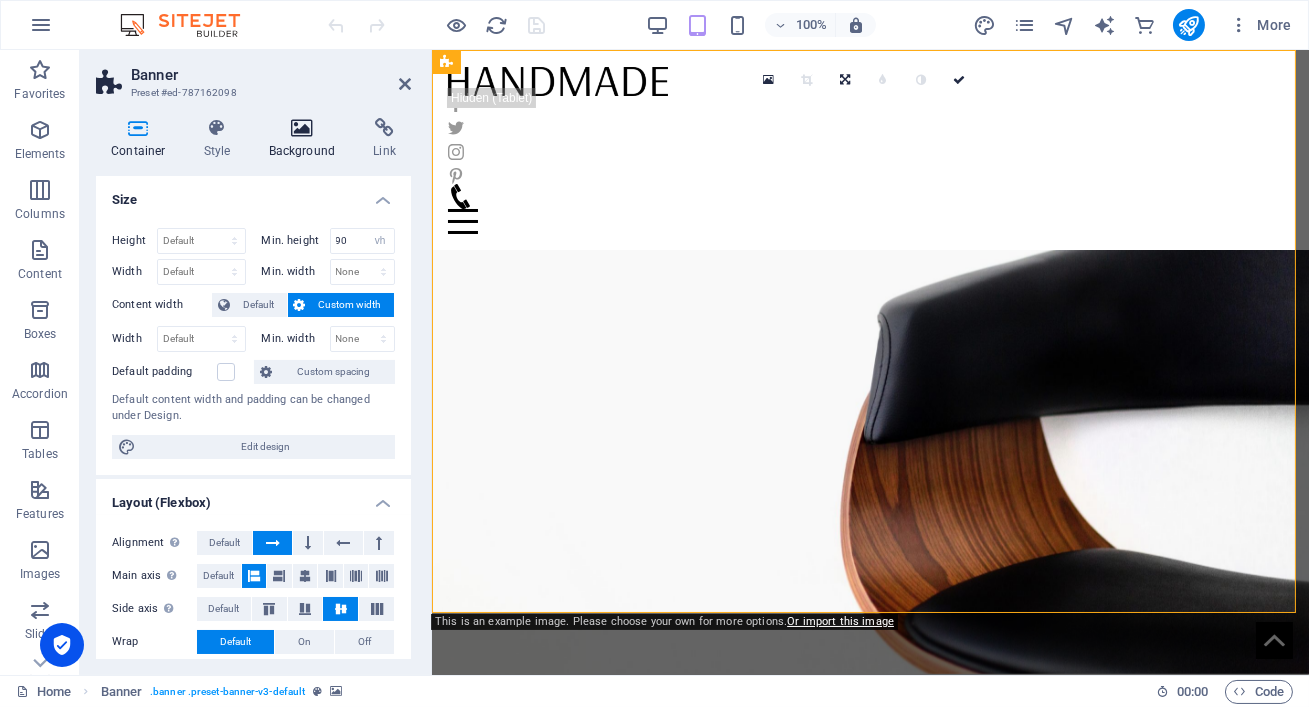 click on "Background" at bounding box center [306, 139] 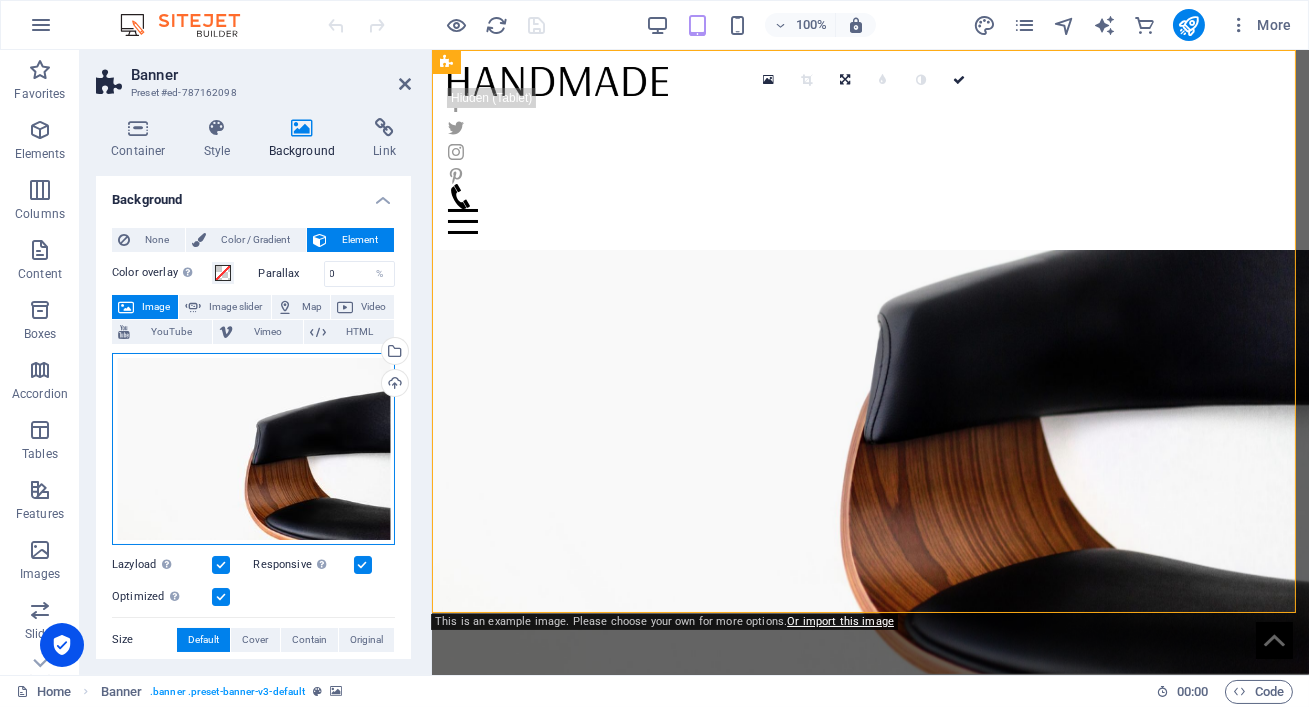 click on "Drag files here, click to choose files or select files from Files or our free stock photos & videos" at bounding box center [253, 449] 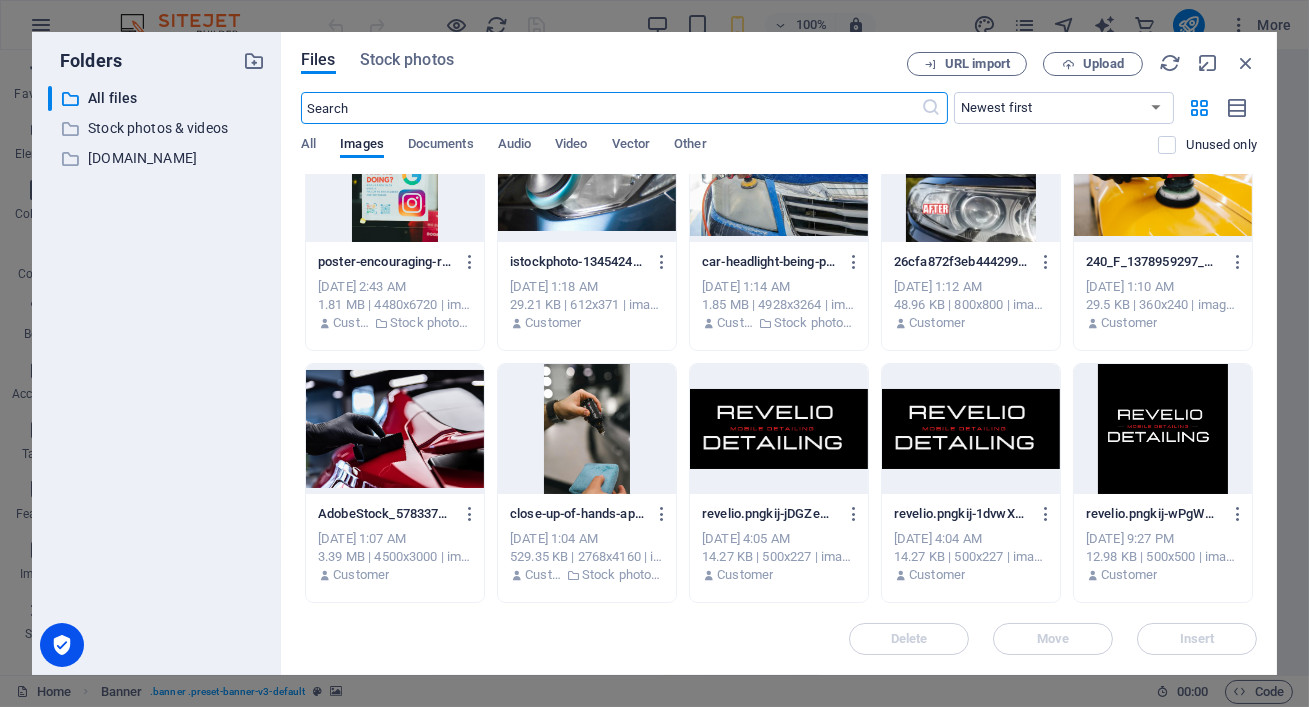 scroll, scrollTop: 6836, scrollLeft: 0, axis: vertical 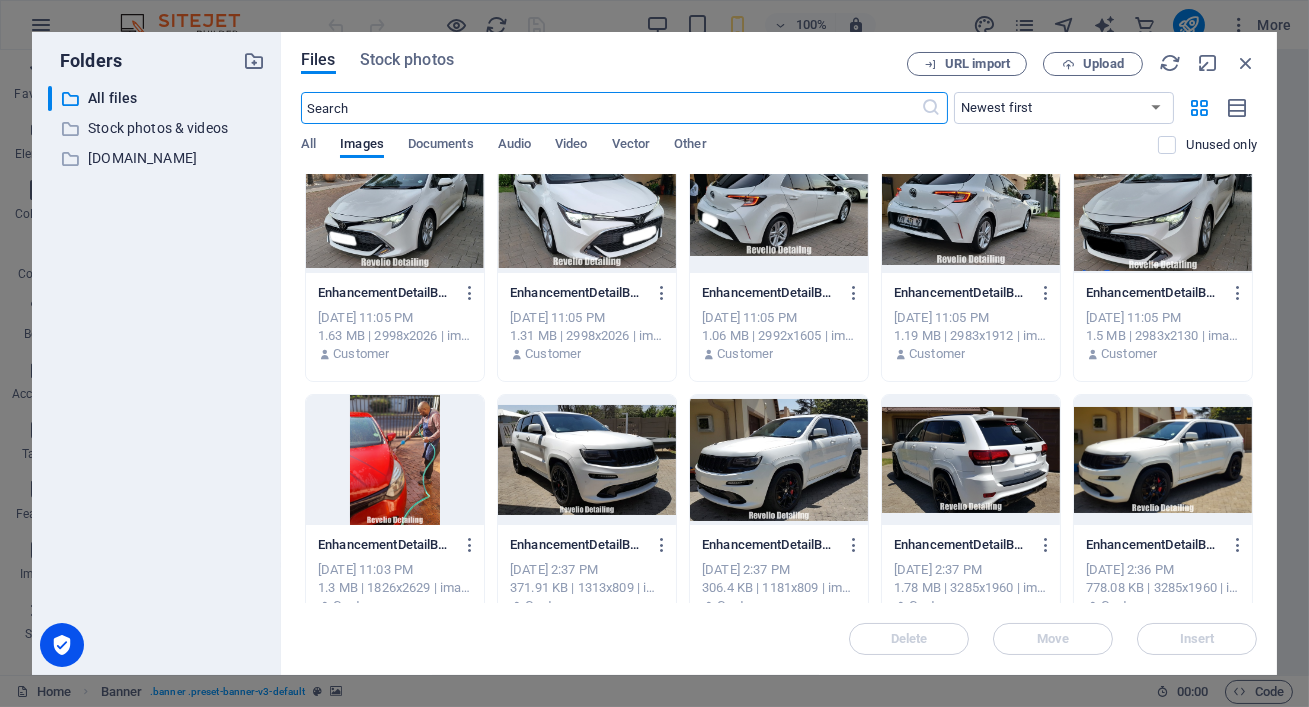 click at bounding box center [1163, -1052] 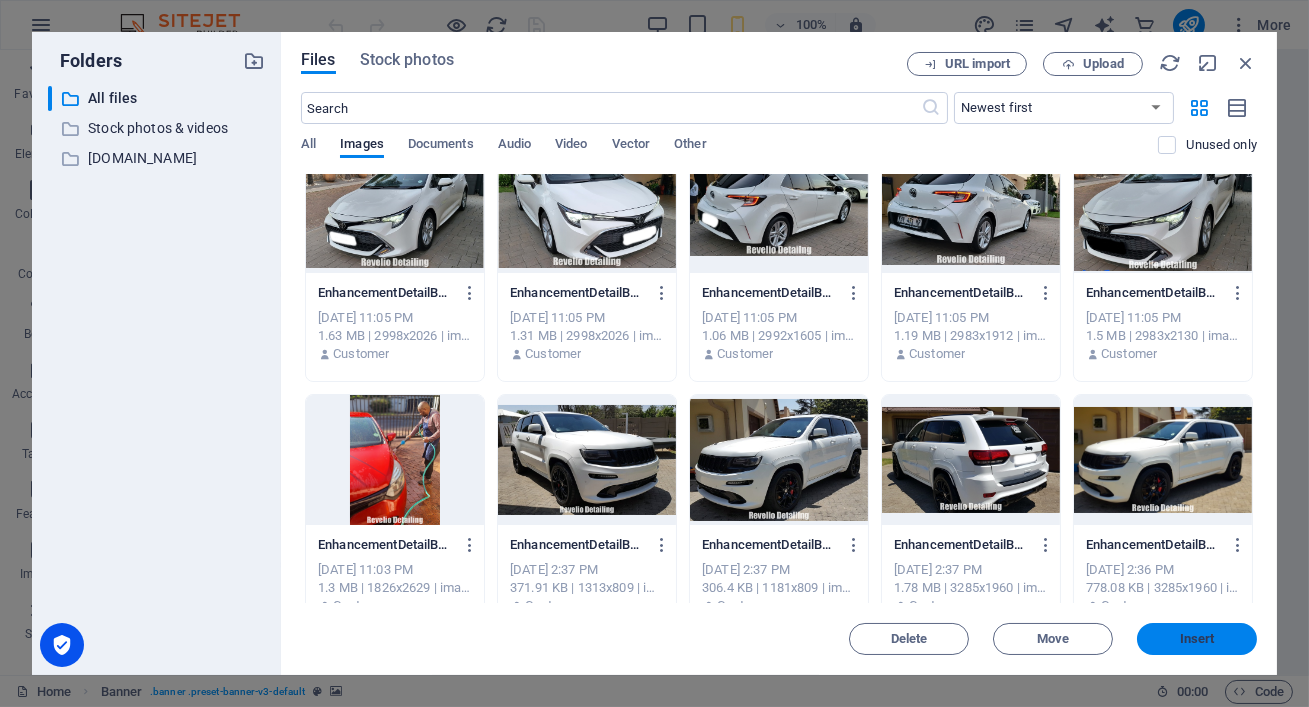click on "Insert" at bounding box center [1197, 639] 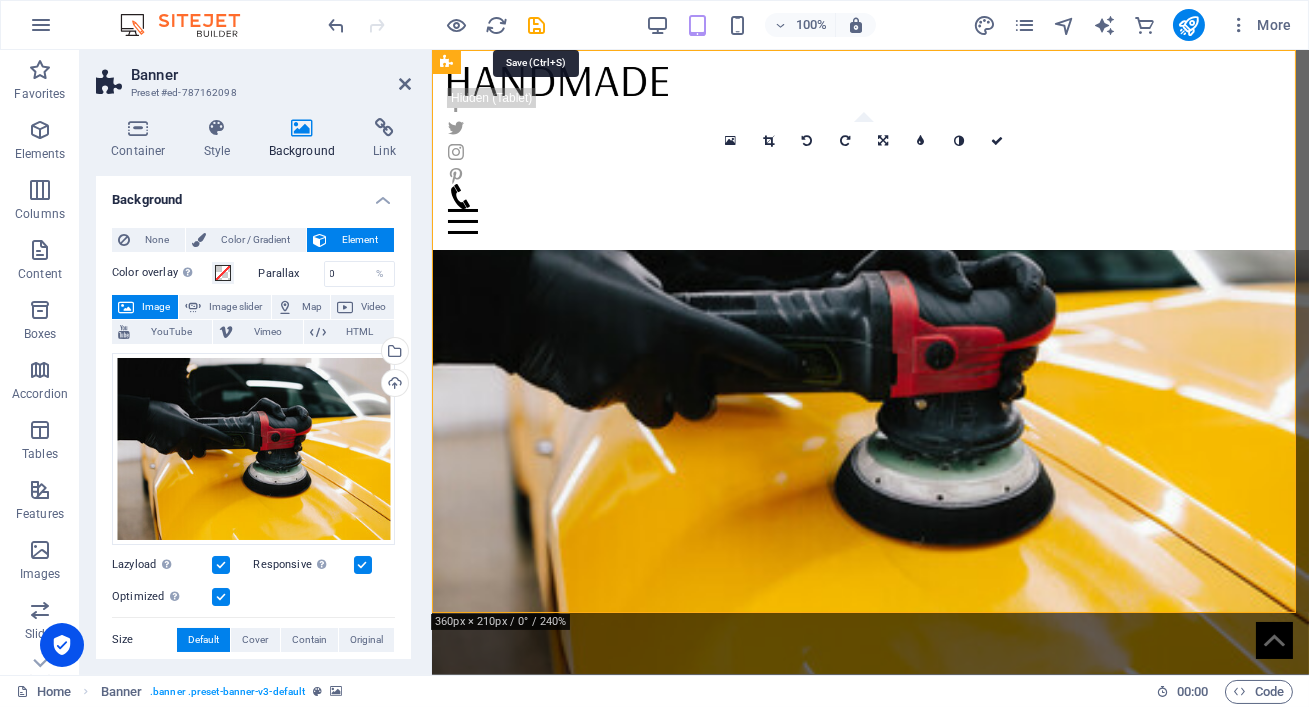 click at bounding box center (537, 25) 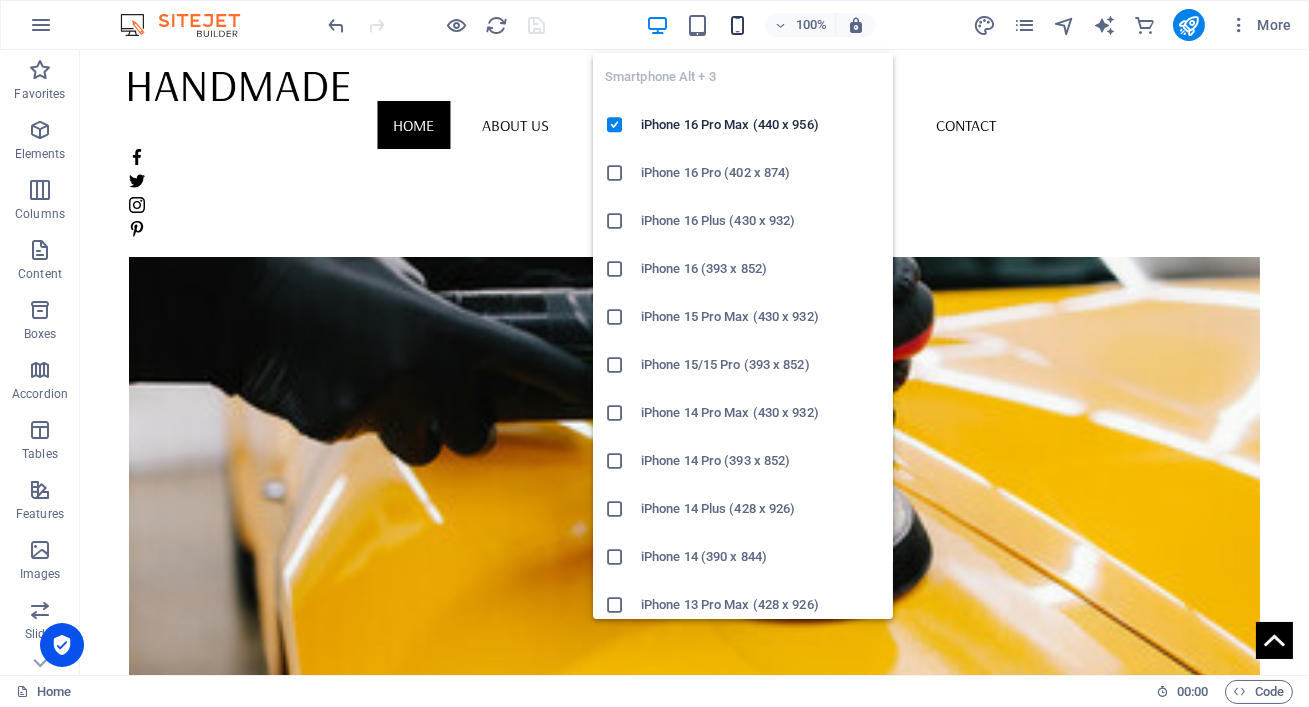 click at bounding box center (737, 25) 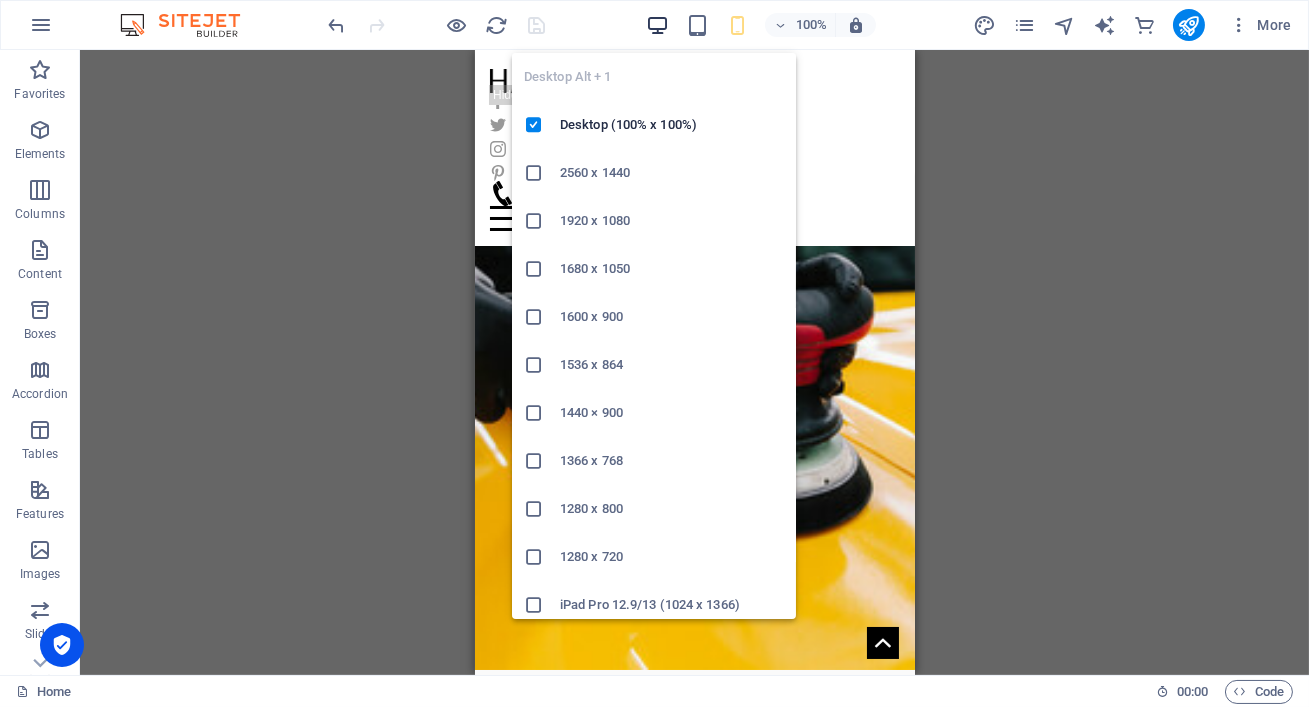 click at bounding box center [657, 25] 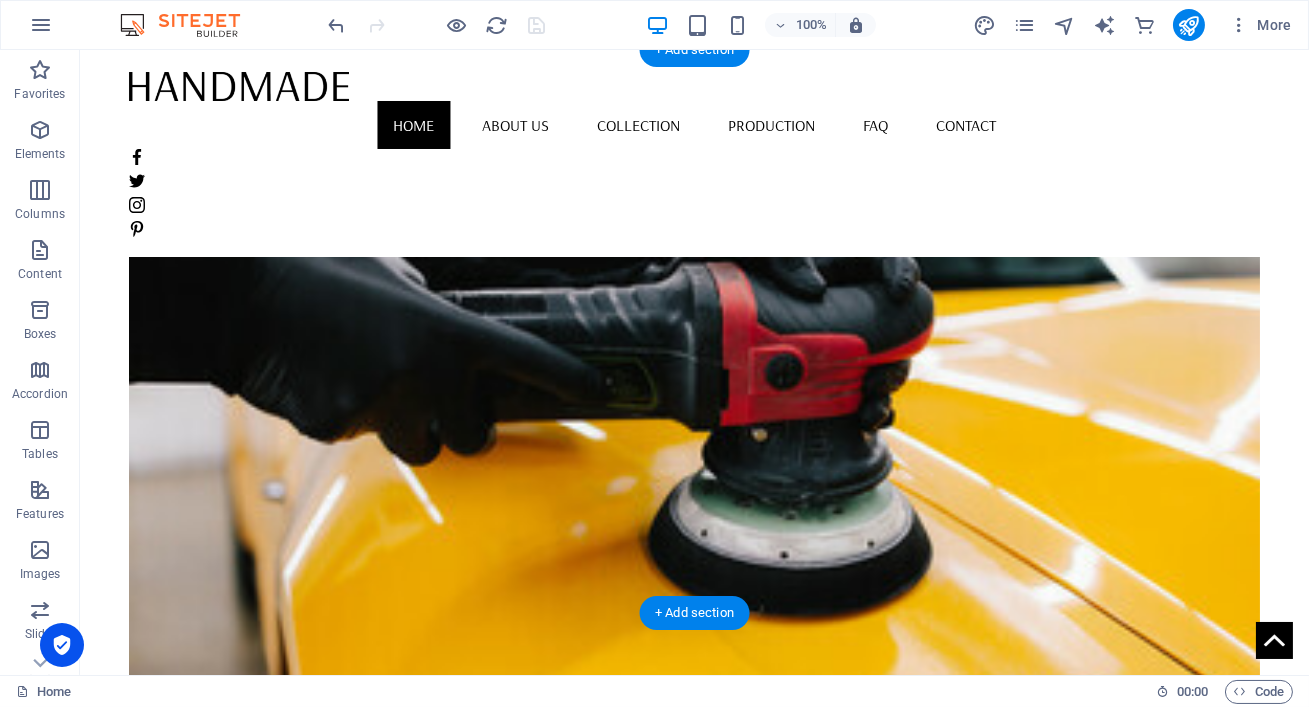 click at bounding box center [694, 419] 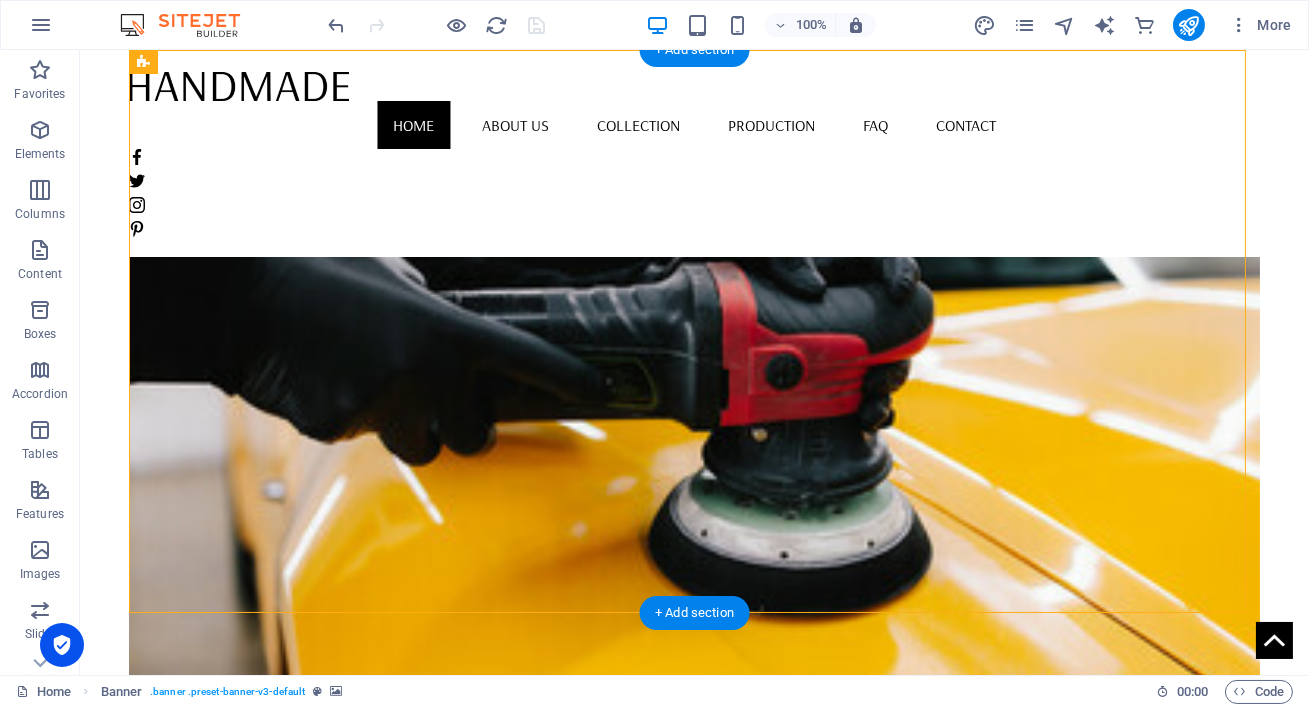 click at bounding box center (694, 419) 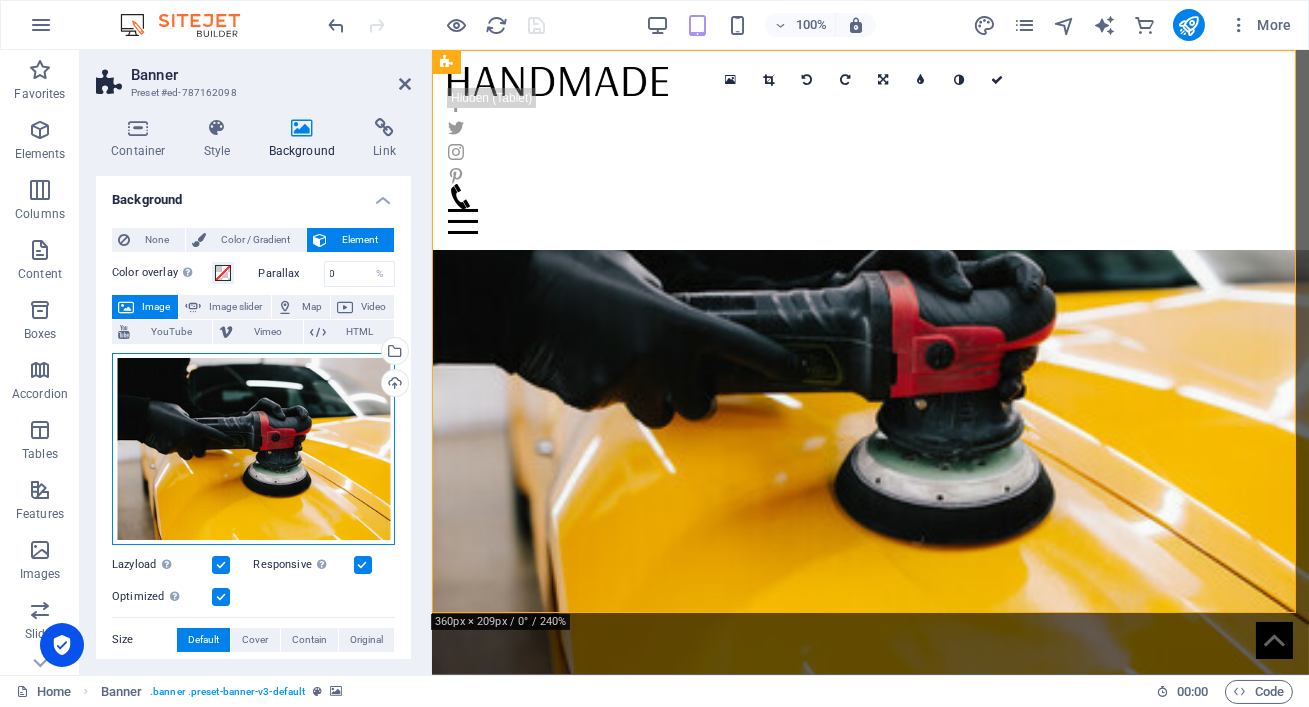 click on "Drag files here, click to choose files or select files from Files or our free stock photos & videos" at bounding box center [253, 449] 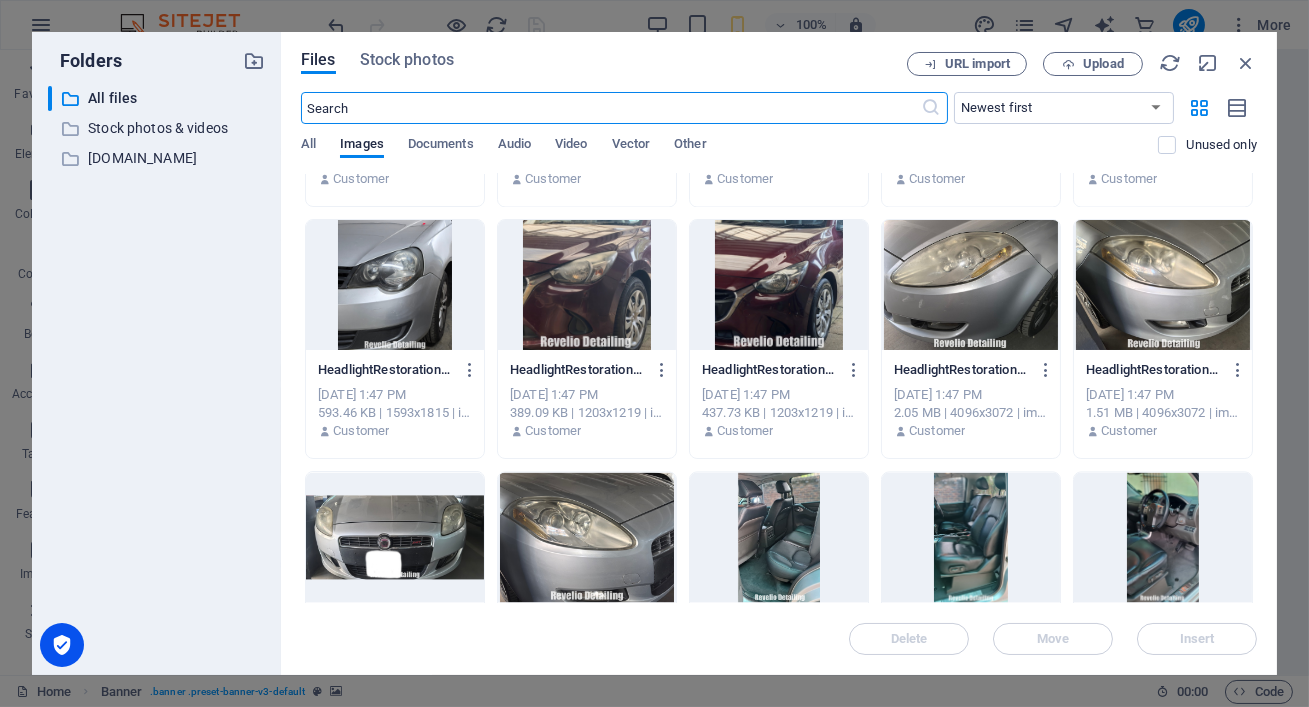 scroll, scrollTop: 8180, scrollLeft: 0, axis: vertical 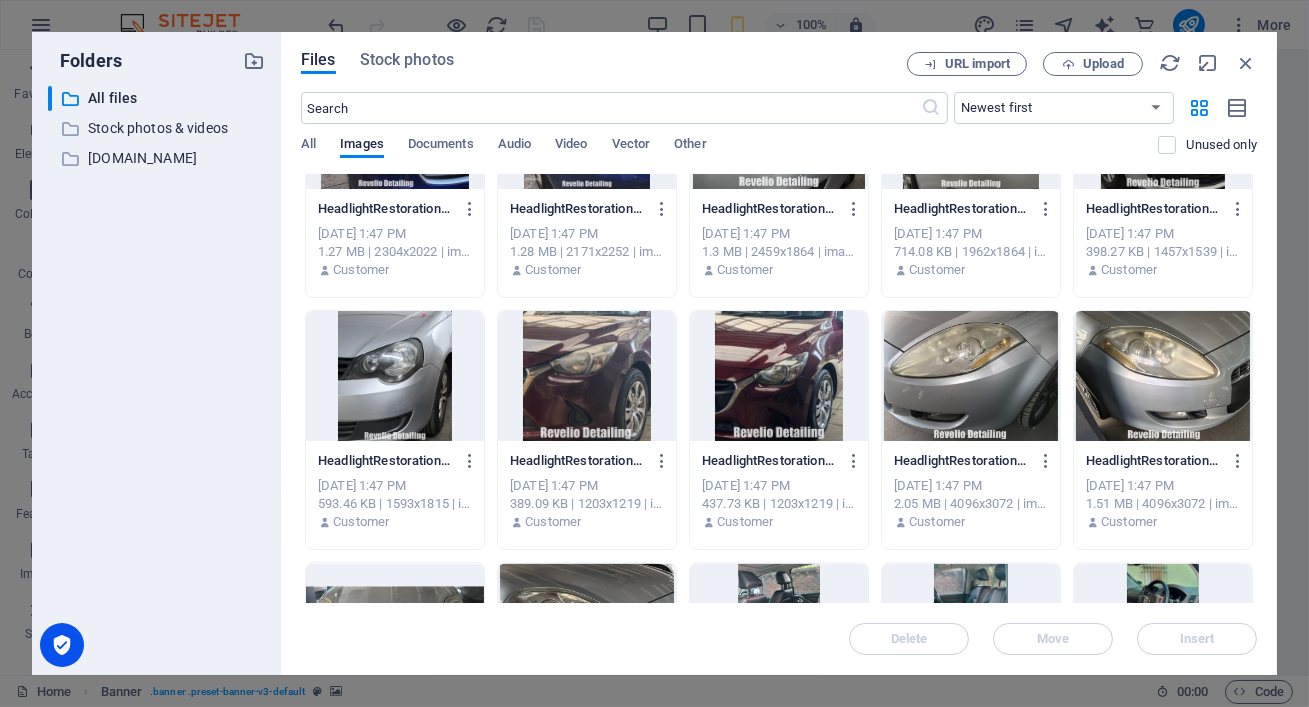 click at bounding box center (779, -1388) 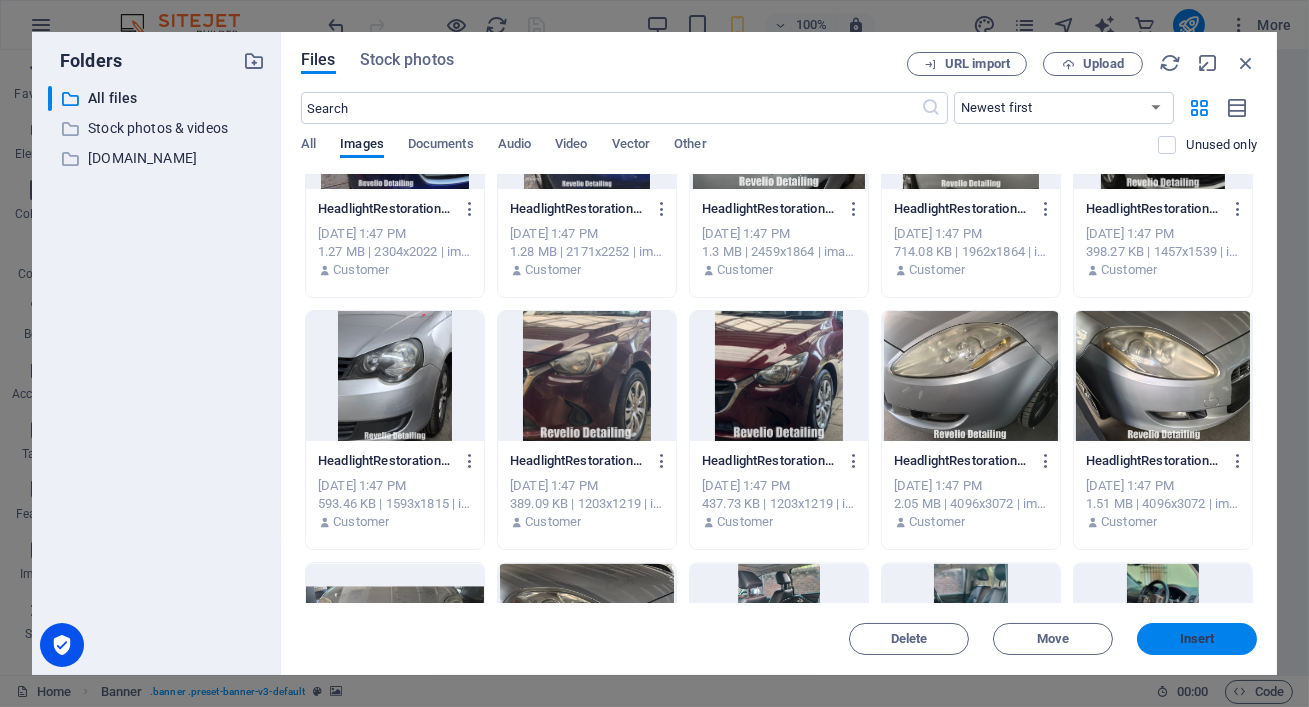 click on "Insert" at bounding box center (1197, 639) 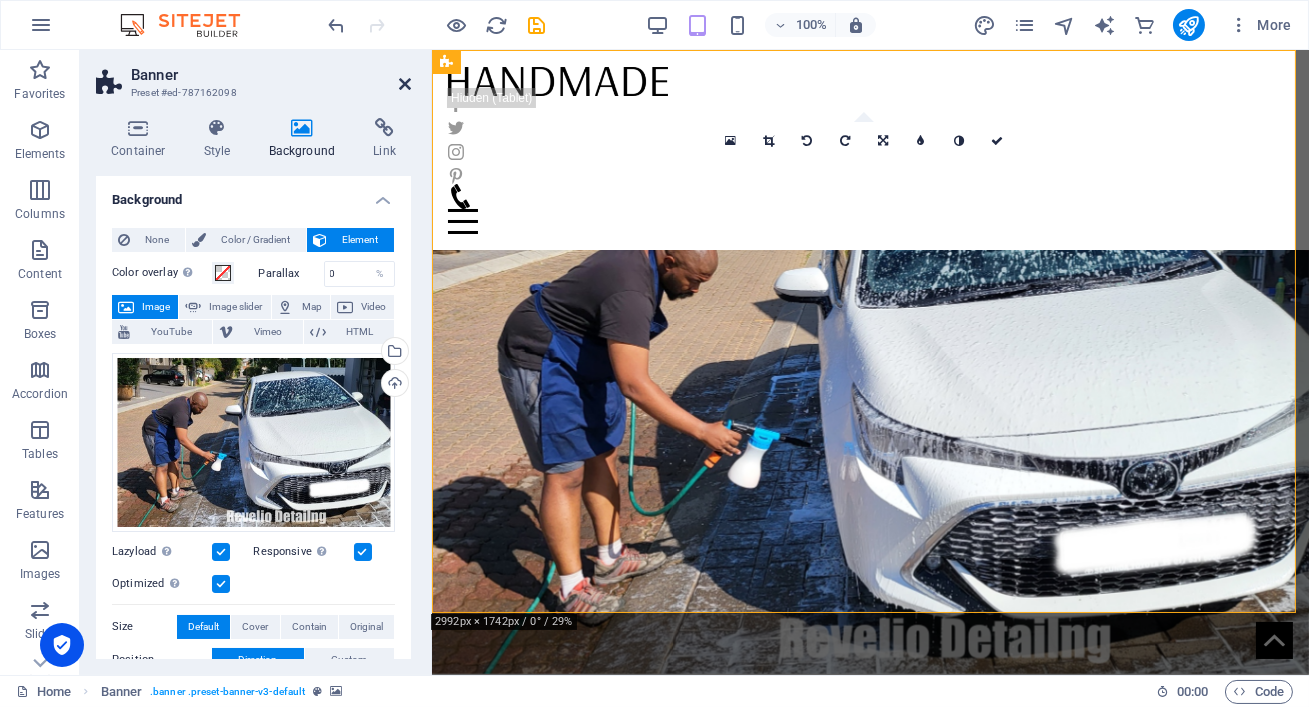 click at bounding box center (405, 84) 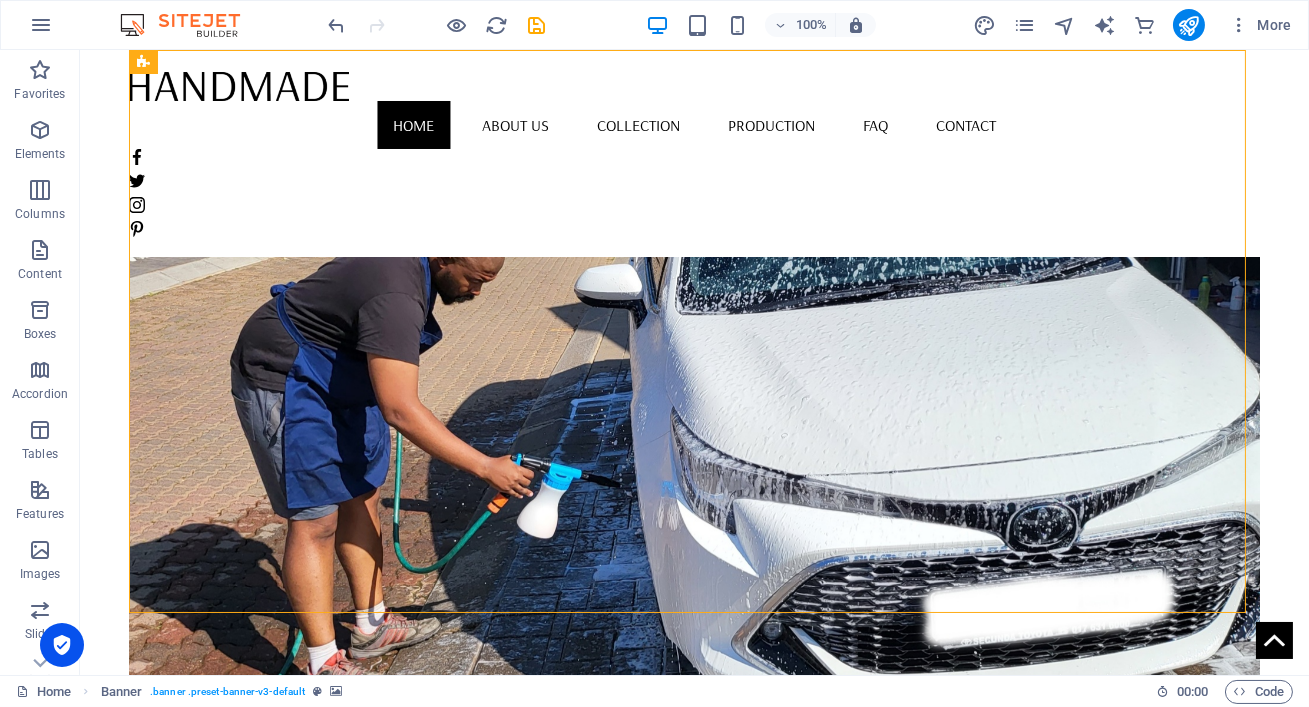 click at bounding box center [537, 25] 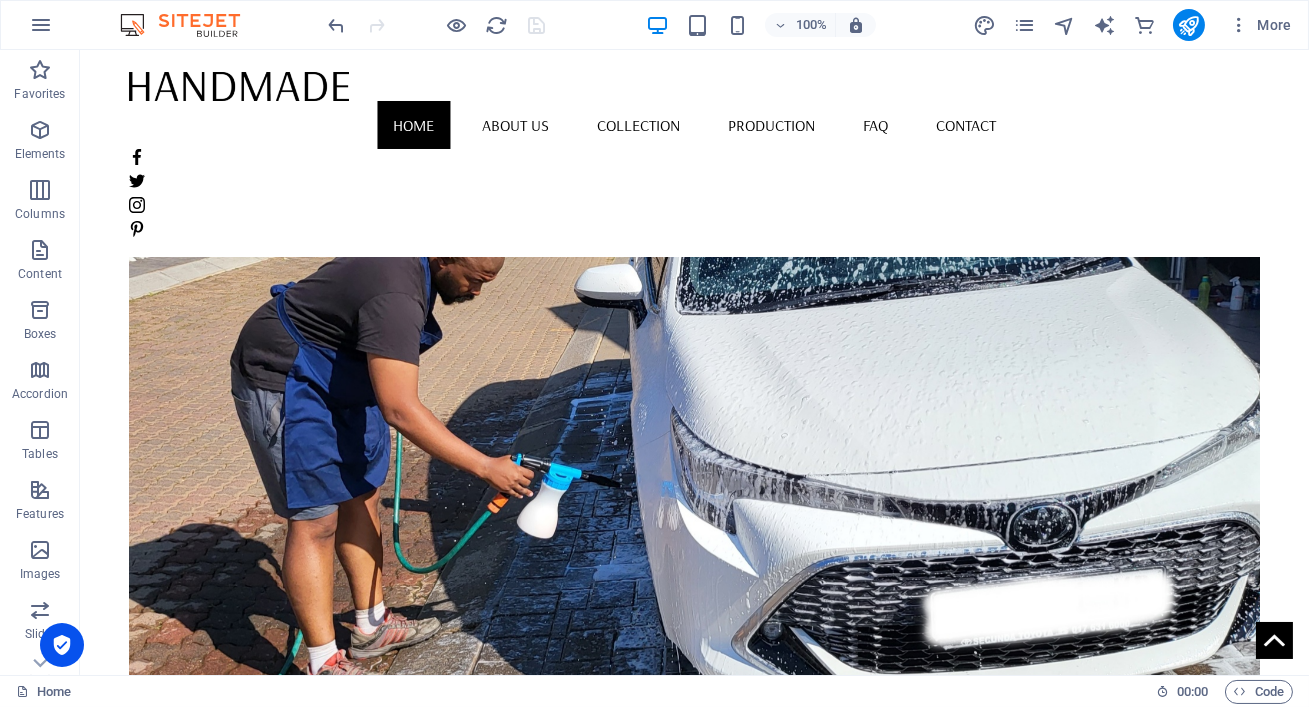 click on "100%" at bounding box center [760, 25] 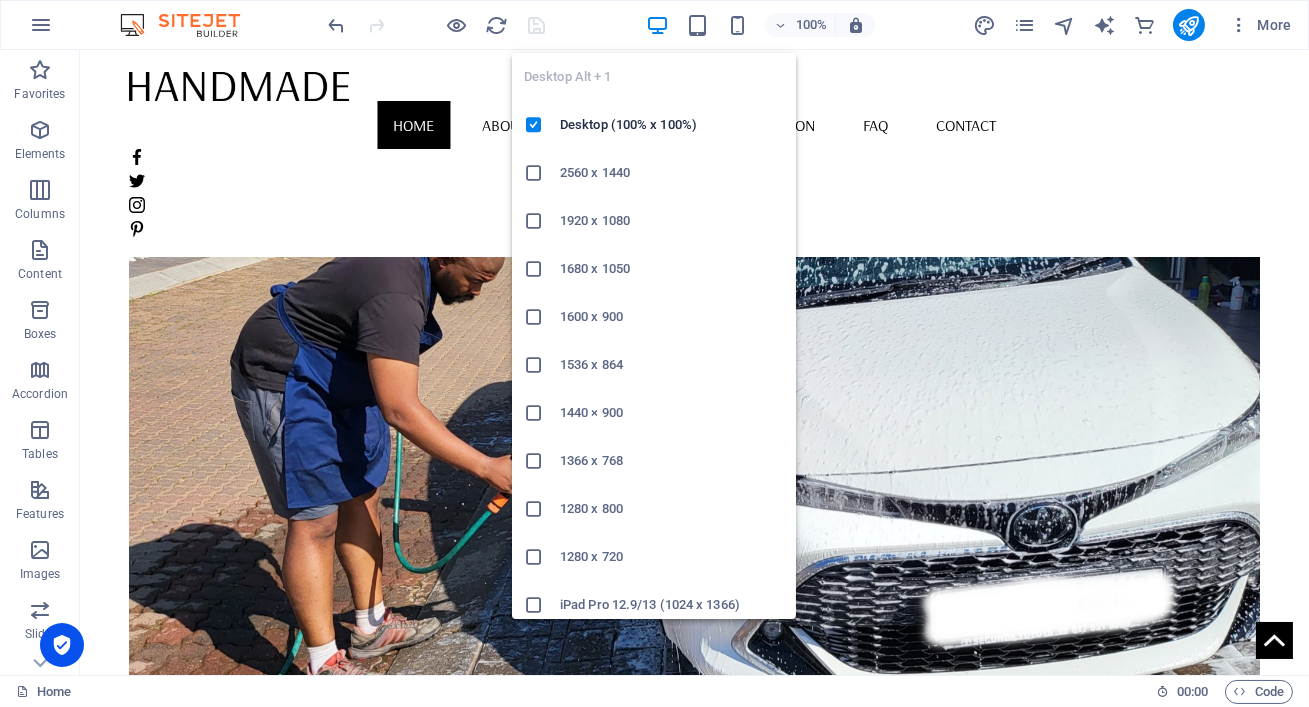 click at bounding box center [657, 25] 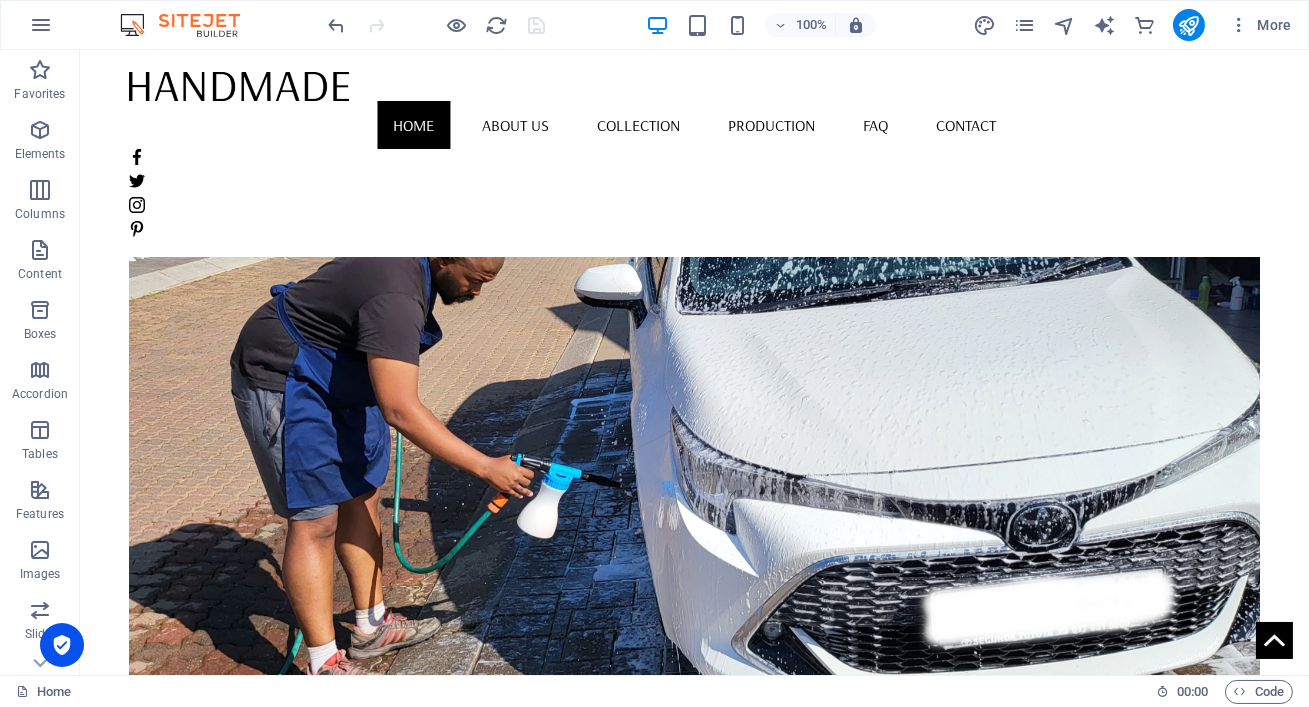 click on "100%" at bounding box center [760, 25] 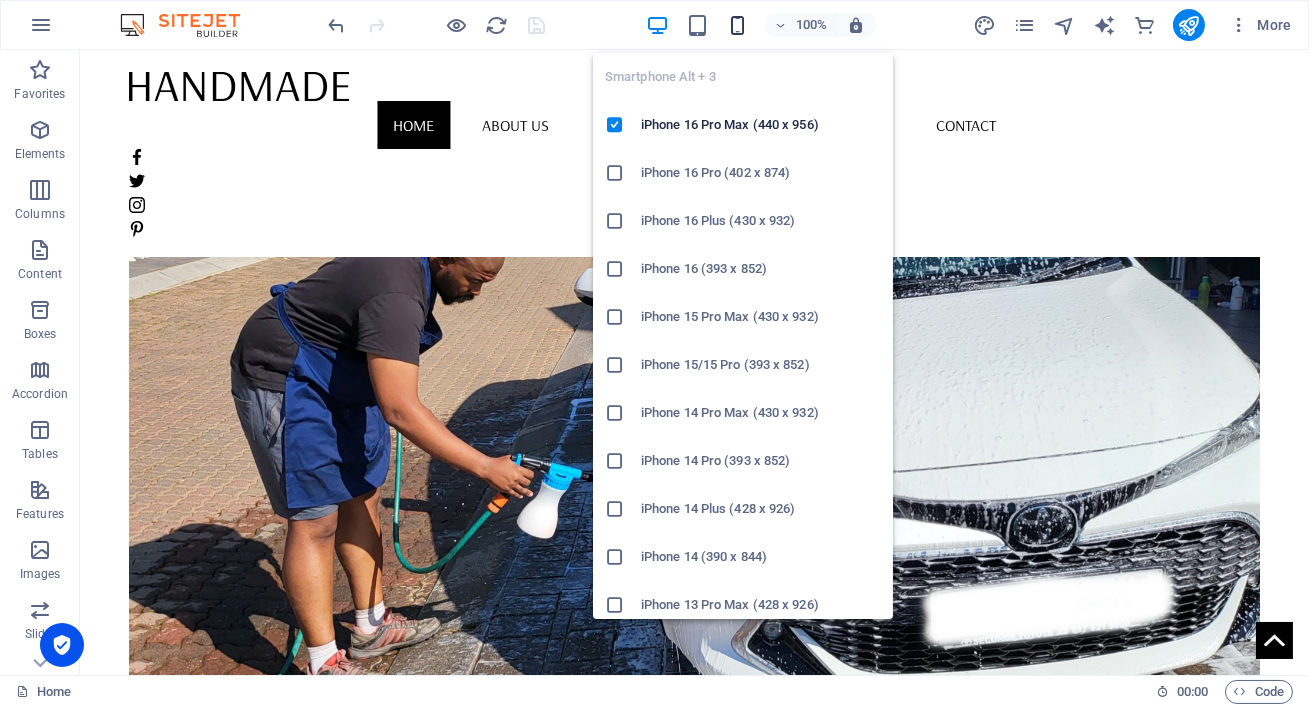 click at bounding box center (737, 25) 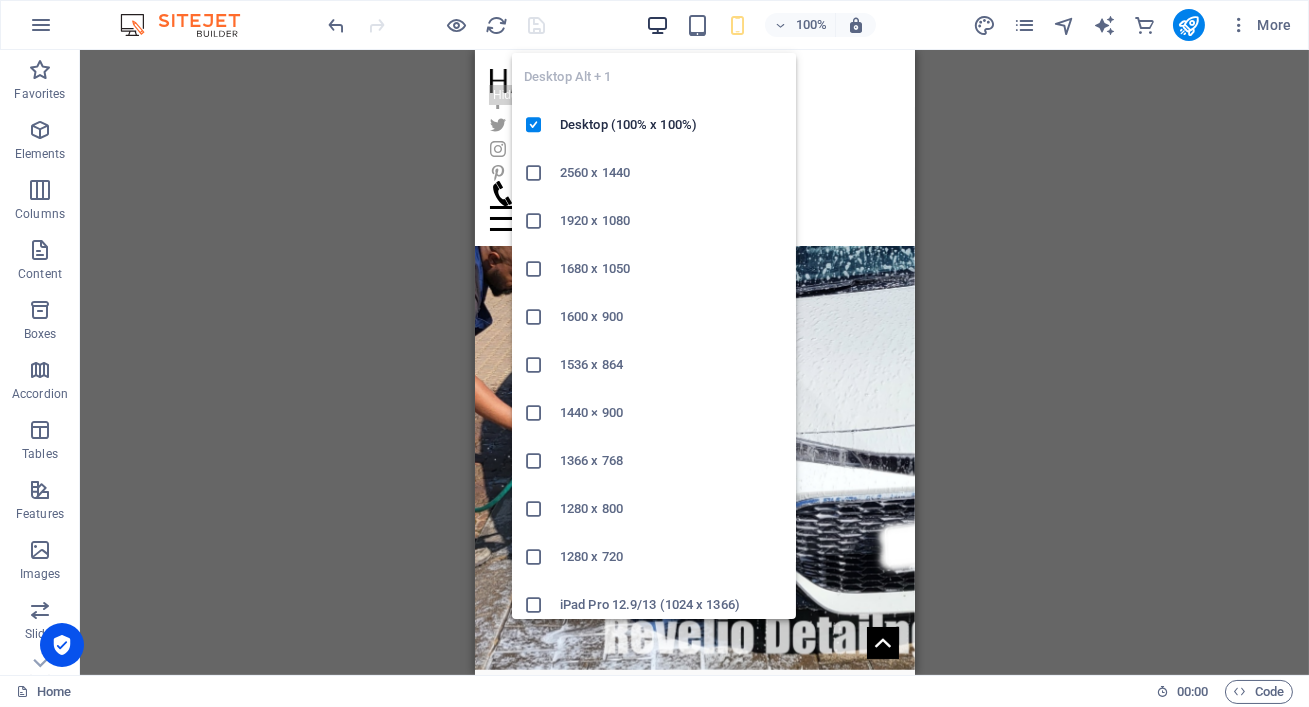 click at bounding box center [657, 25] 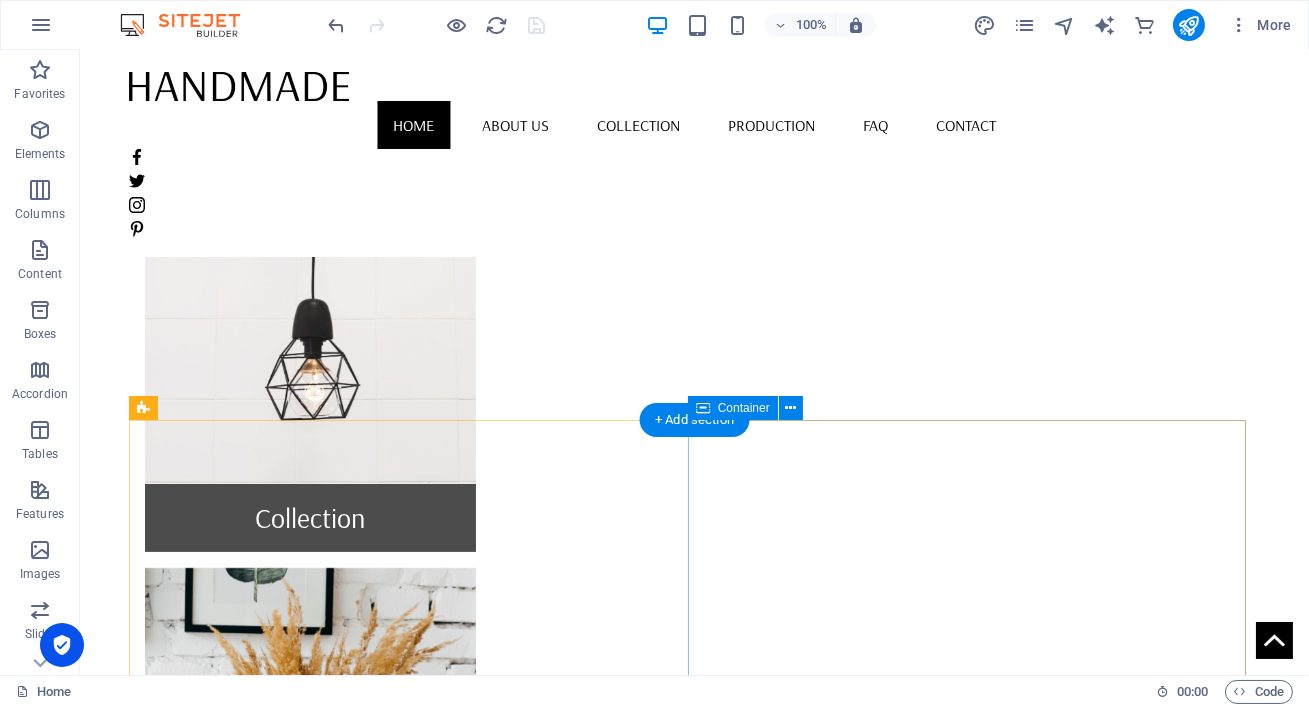scroll, scrollTop: 998, scrollLeft: 0, axis: vertical 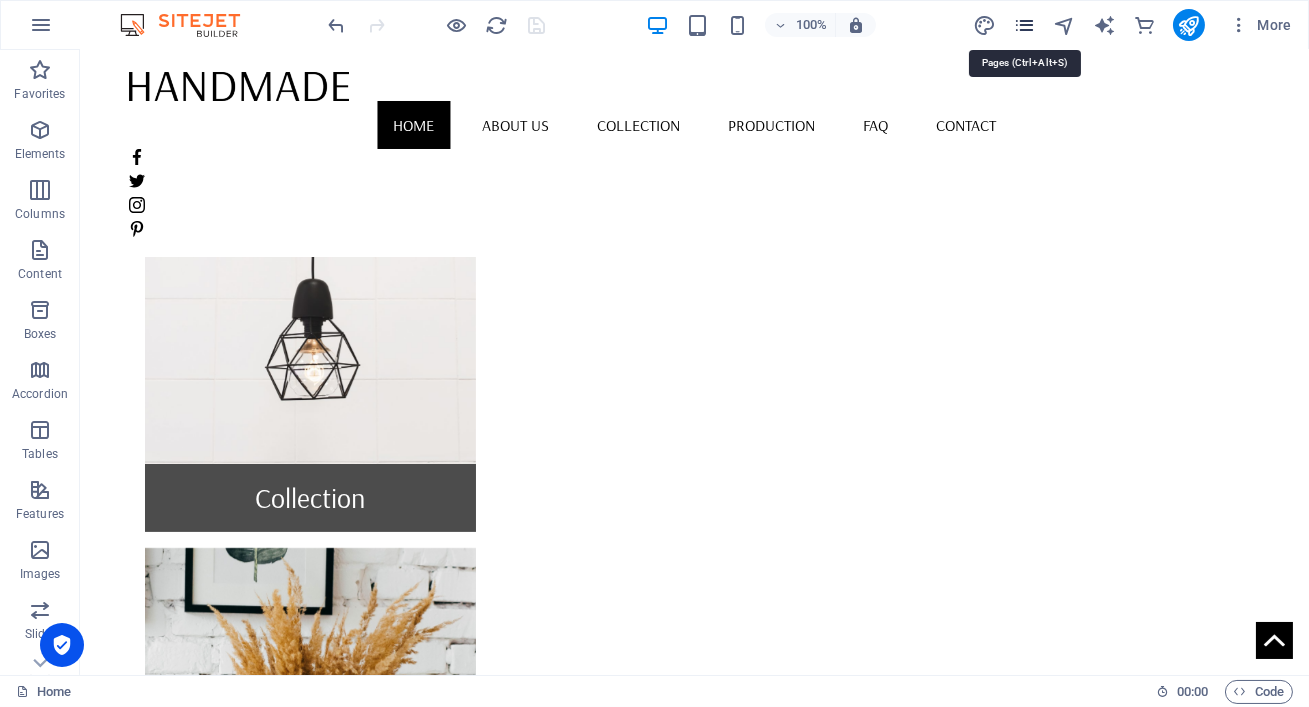 click at bounding box center (1024, 25) 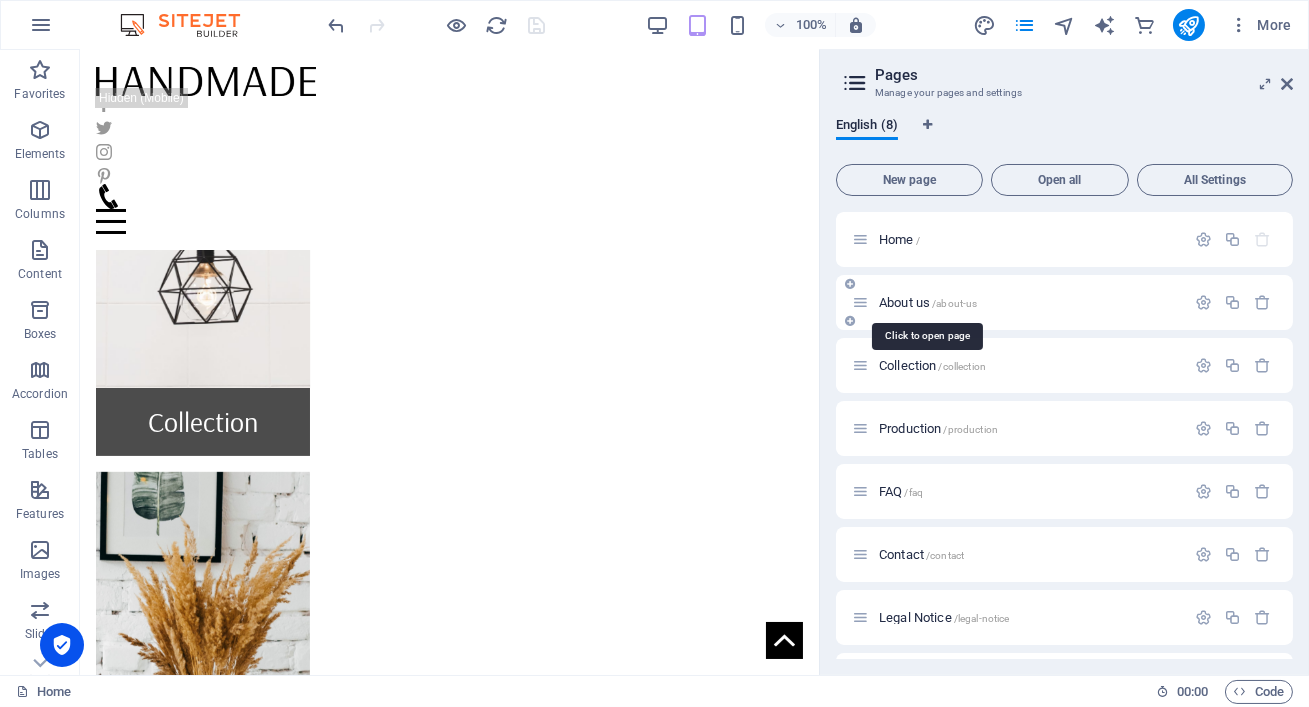 click on "/about-us" at bounding box center (954, 303) 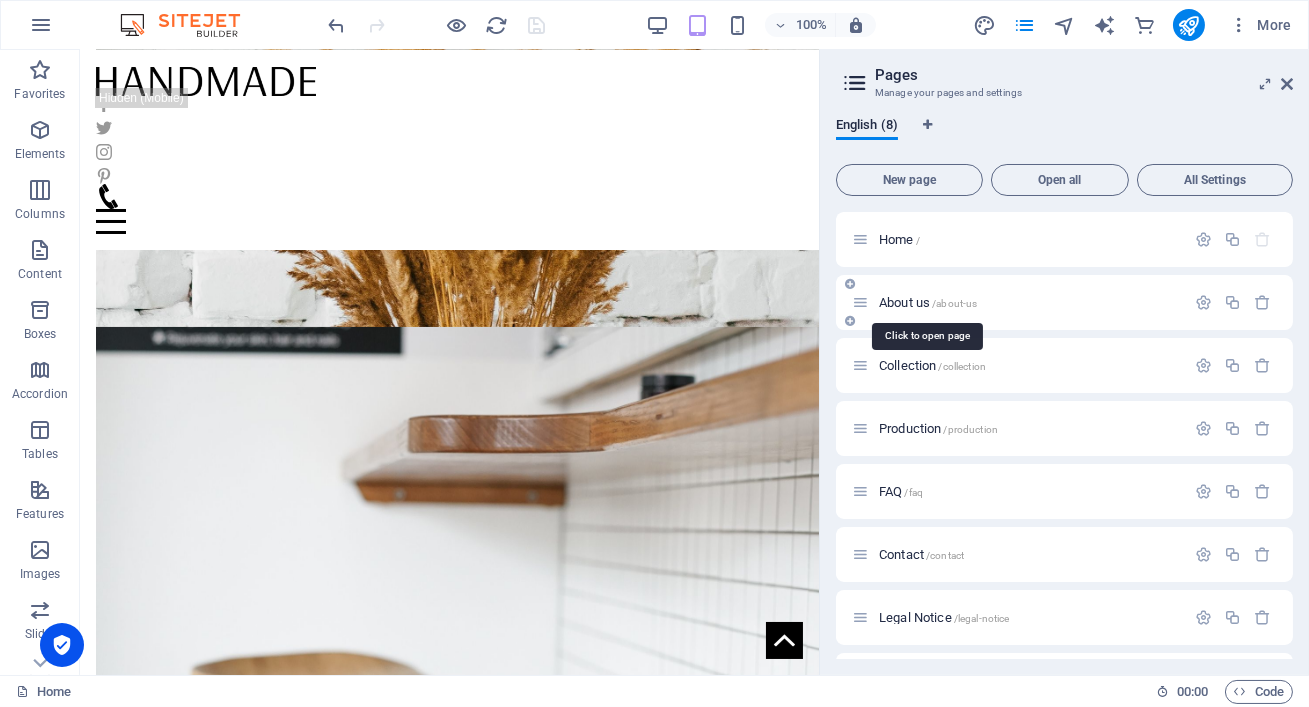 scroll, scrollTop: 0, scrollLeft: 0, axis: both 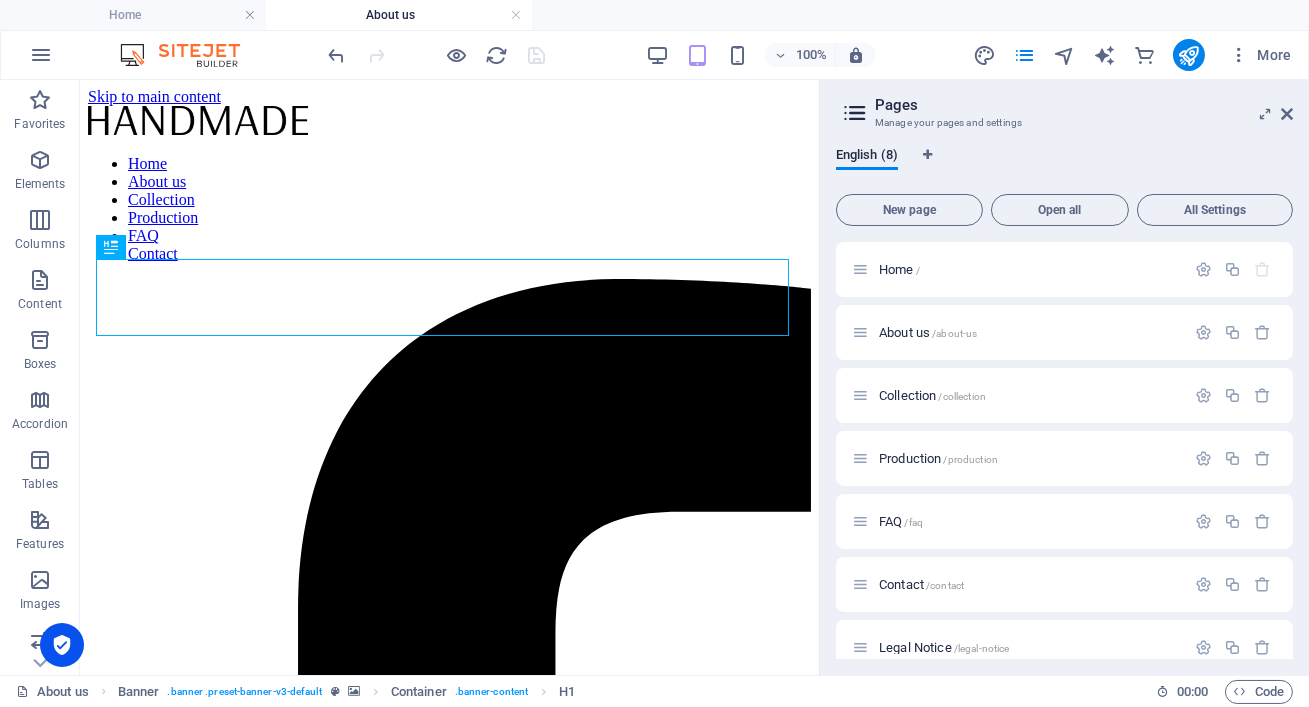 click on "Pages Manage your pages and settings English (8) New page Open all All Settings Home / About us /about-us Collection /collection Production /production FAQ /faq Contact /contact Legal Notice /legal-notice Privacy /privacy" at bounding box center (1064, 377) 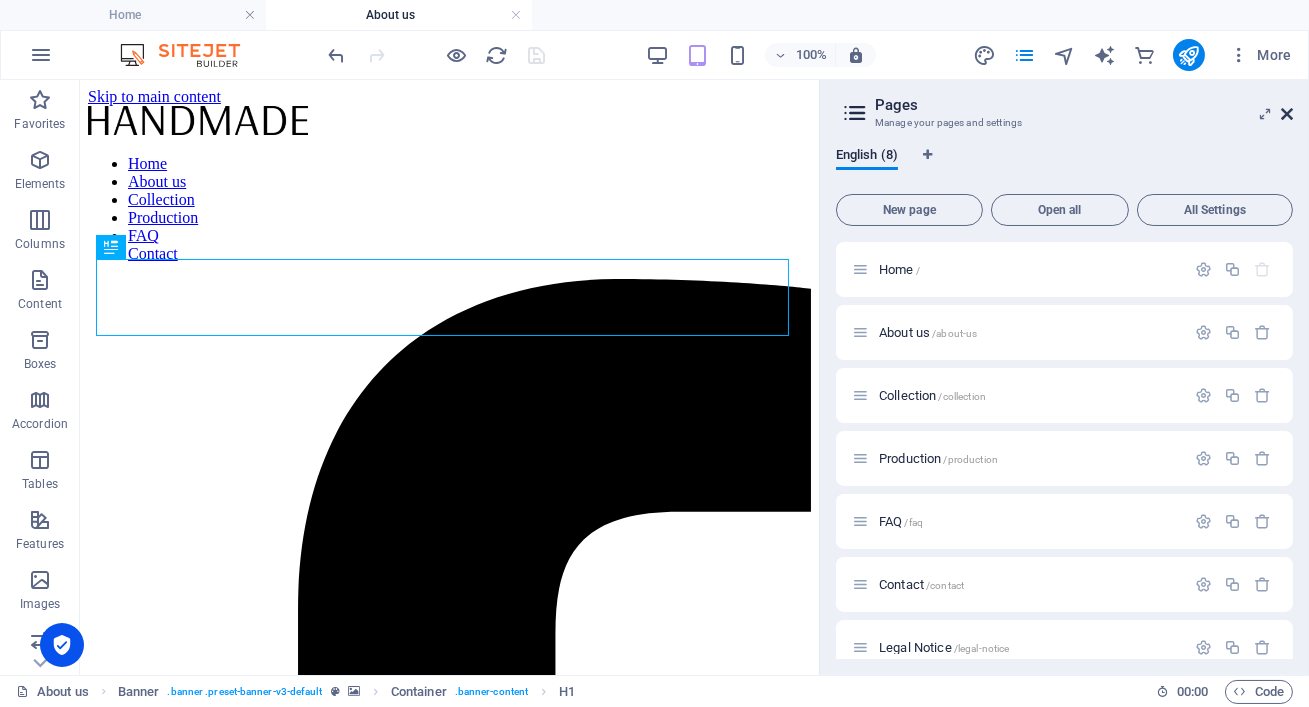 click at bounding box center [1287, 114] 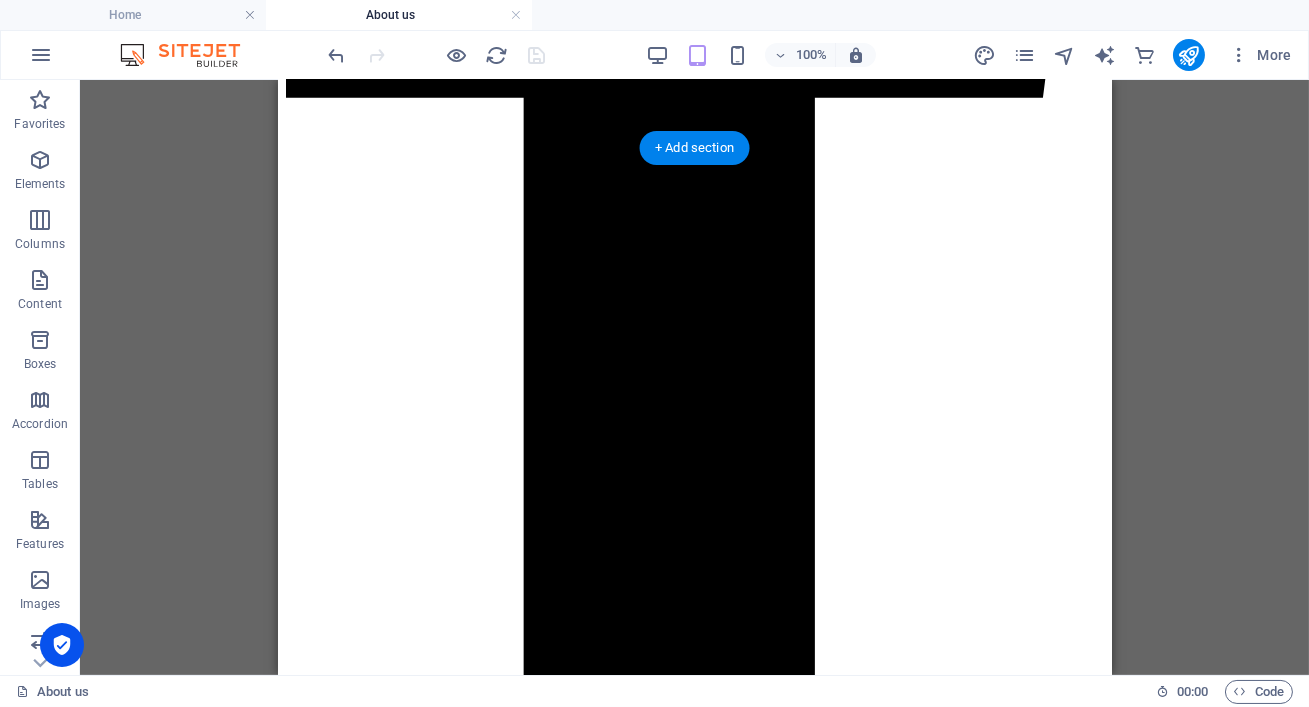 scroll, scrollTop: 1092, scrollLeft: 0, axis: vertical 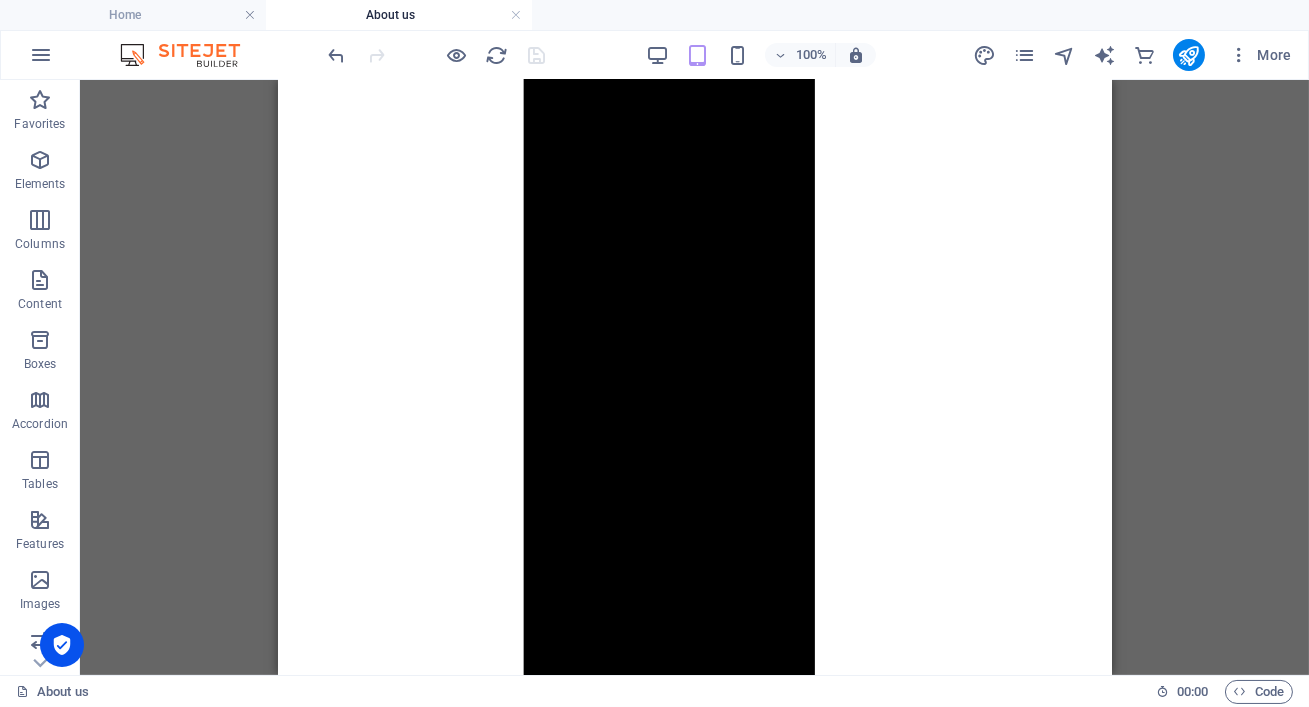 click on "100%" at bounding box center [760, 55] 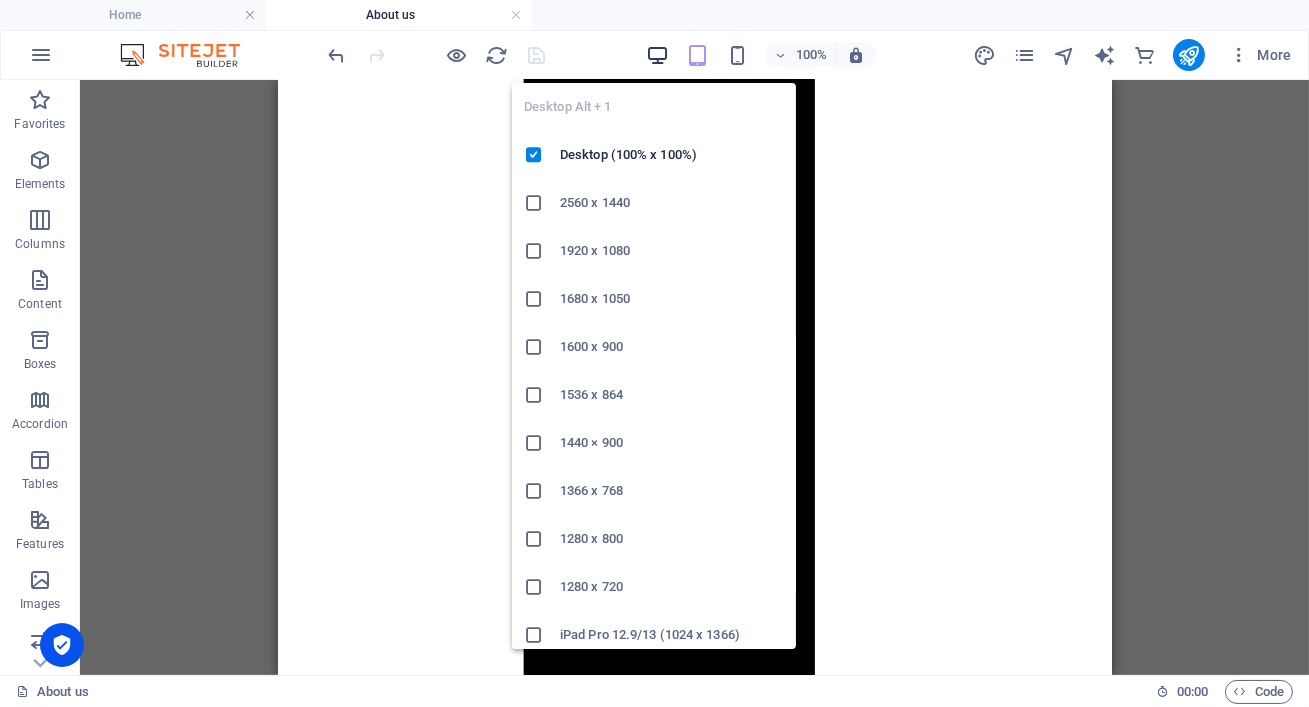 click at bounding box center (657, 55) 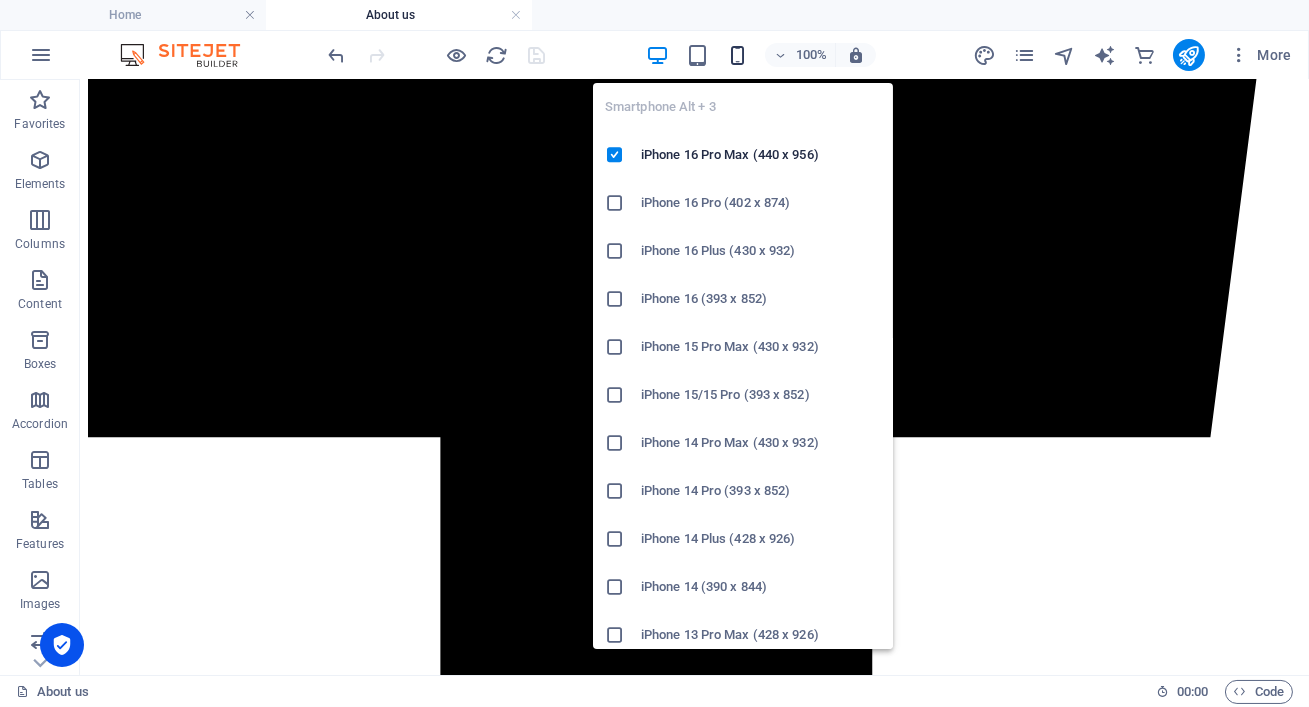 click at bounding box center [737, 55] 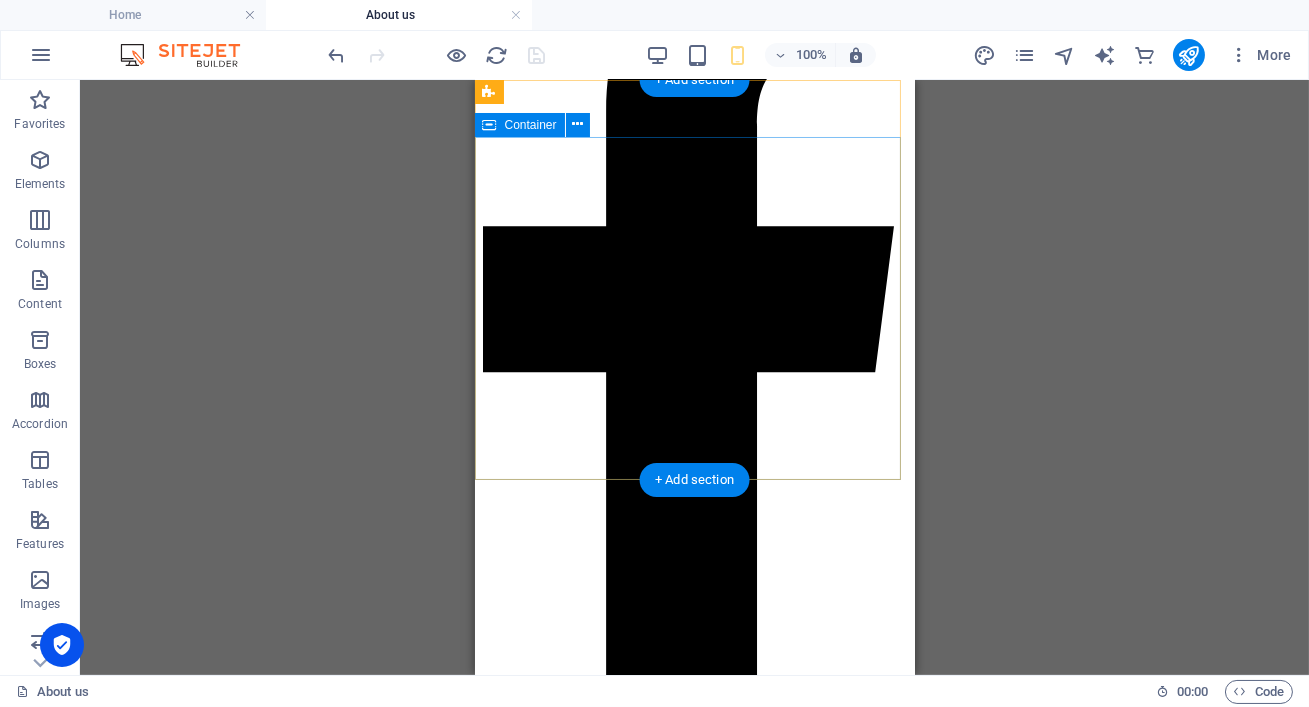 scroll, scrollTop: 617, scrollLeft: 0, axis: vertical 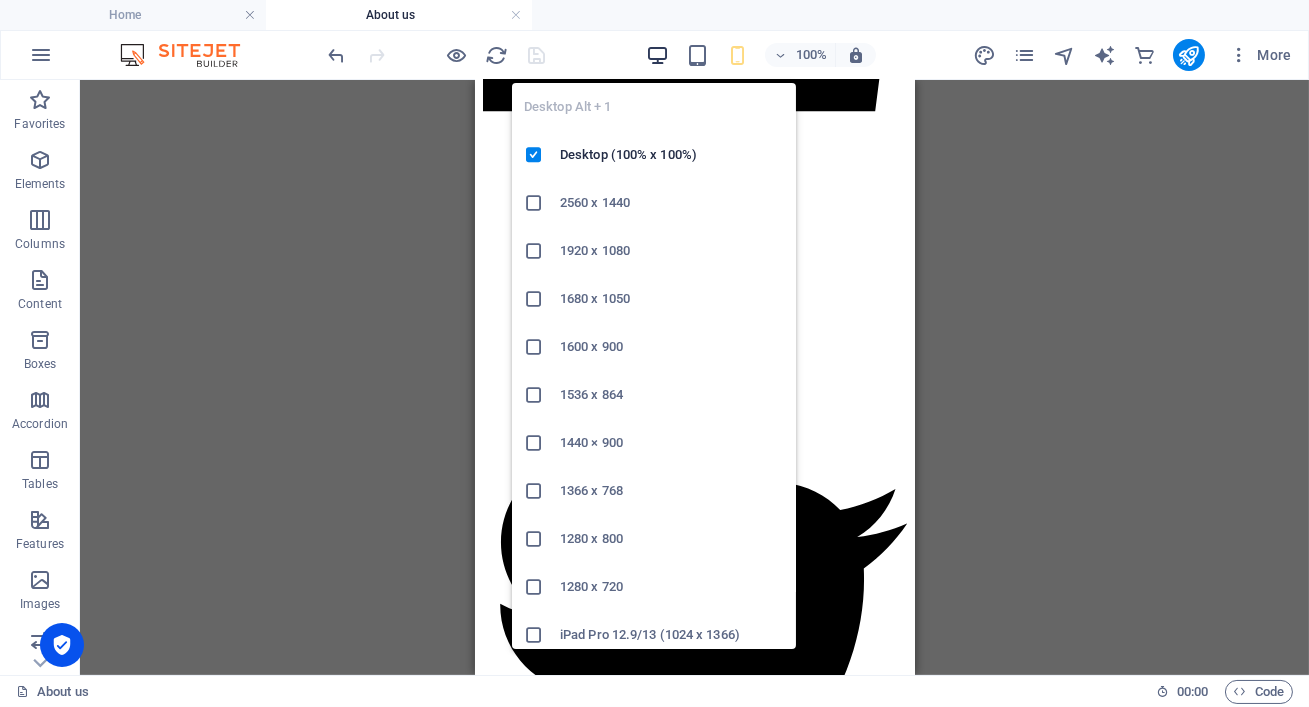 click at bounding box center [657, 55] 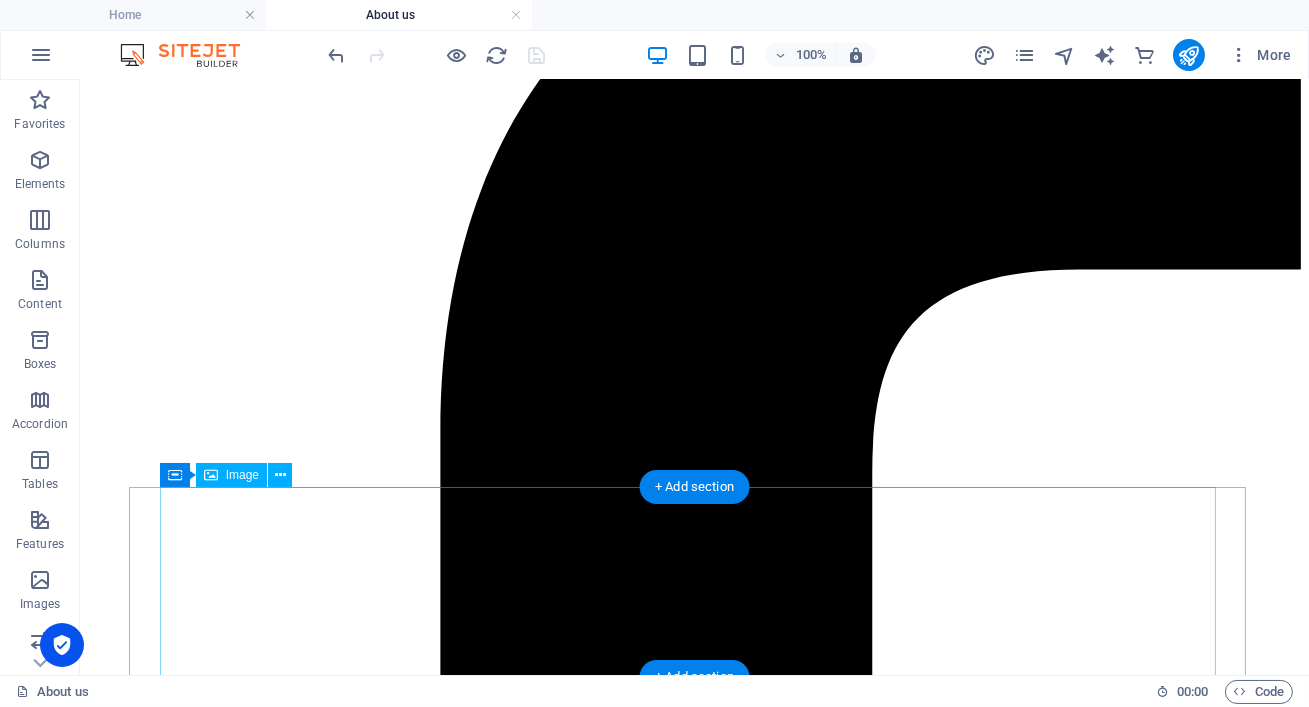 scroll, scrollTop: 233, scrollLeft: 0, axis: vertical 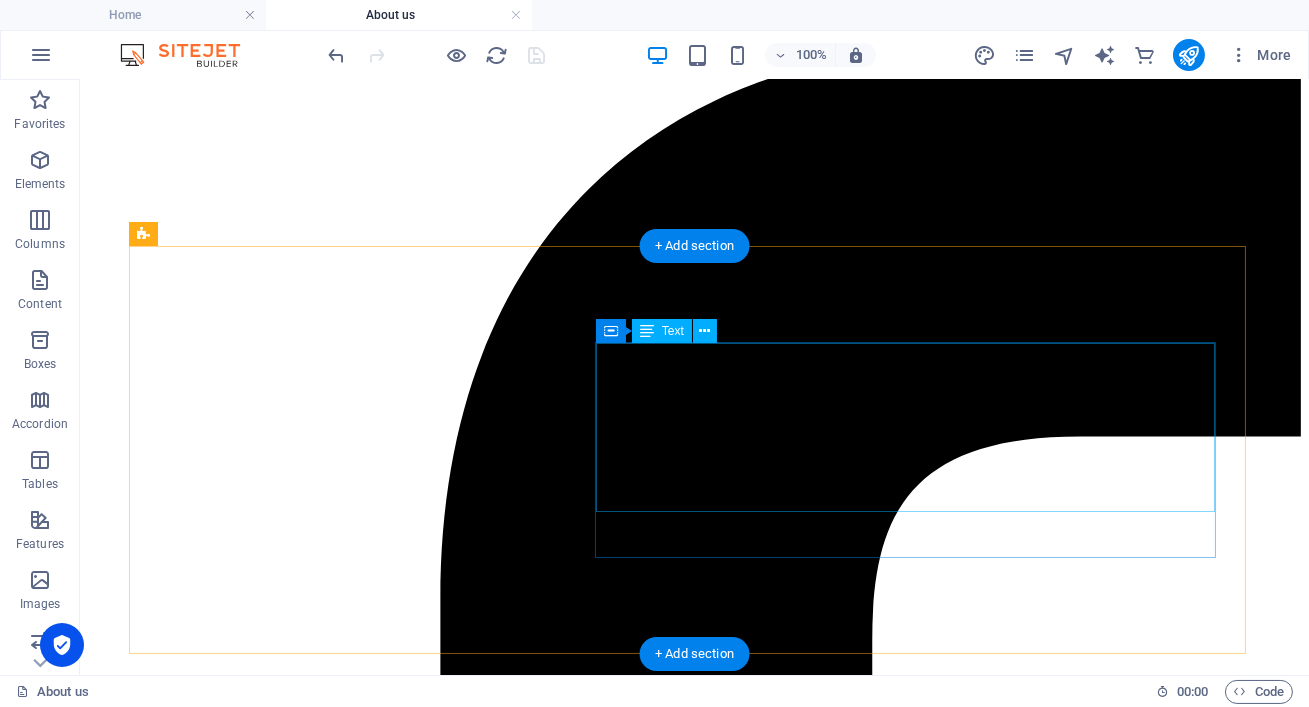 click on "Lorem ipsum dolor sit amet, consectetuer adipiscing elit. Aenean commodo ligula eget dolor. Aenean massa. Cum sociis natoque penatibus et magnis dis parturient montes, nascetur ridiculus mus. Donec quam felis, ultricies nec, pellentesque eu, pretium quis, sem. Nulla consequat massa quis enim. Donec pede justo, fringilla vel, aliquet nec, vulputate eget, arcu. In enim justo, rhoncus ut, imperdiet a, venenatis vitae, justo. Nullam dictum felis eu pede mollis pretium. Integer tincidunt. Cras dapibus." at bounding box center (694, 8438) 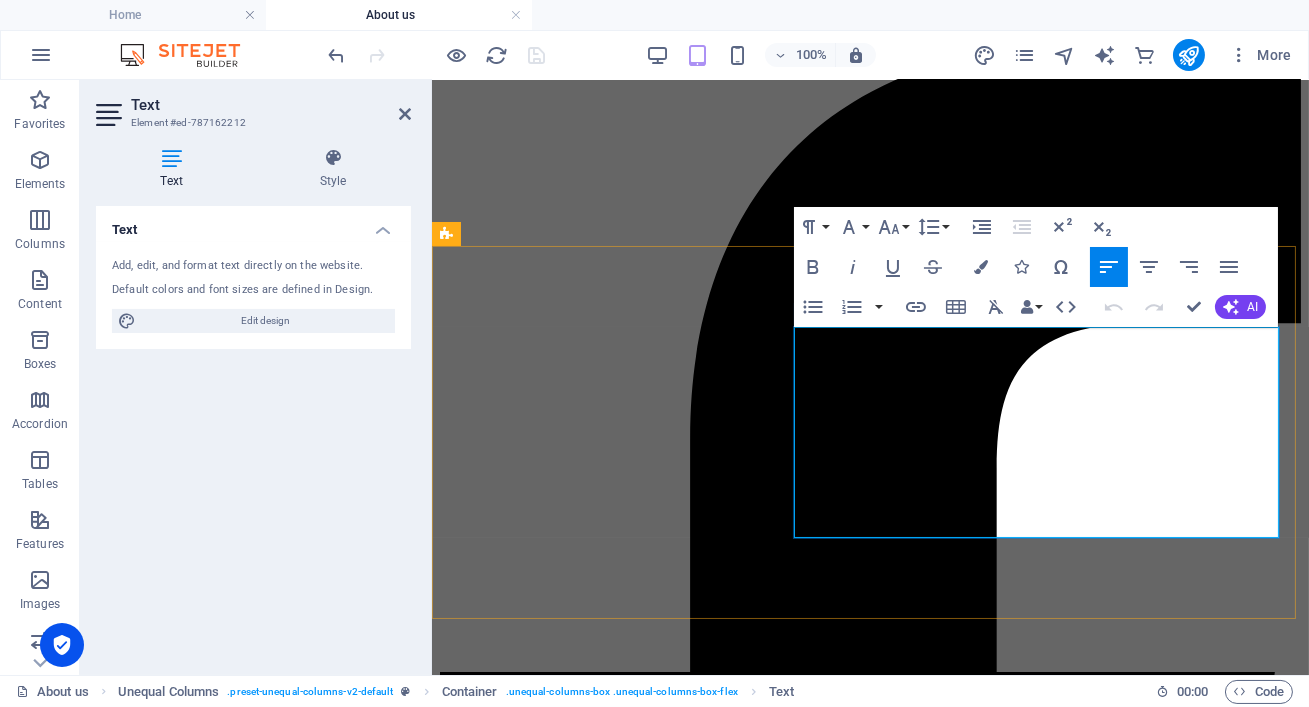 click on "Lorem ipsum dolor sit amet, consectetuer adipiscing elit. Aenean commodo ligula eget dolor. Aenean massa. Cum sociis natoque penatibus et magnis dis parturient montes, nascetur ridiculus mus. Donec quam felis, ultricies nec, pellentesque eu, pretium quis, sem. Nulla consequat massa quis enim. Donec pede justo, fringilla vel, aliquet nec, vulputate eget, arcu. In enim justo, rhoncus ut, imperdiet a, venenatis vitae, justo. Nullam dictum felis eu pede mollis pretium. Integer tincidunt. Cras dapibus." at bounding box center [869, 6213] 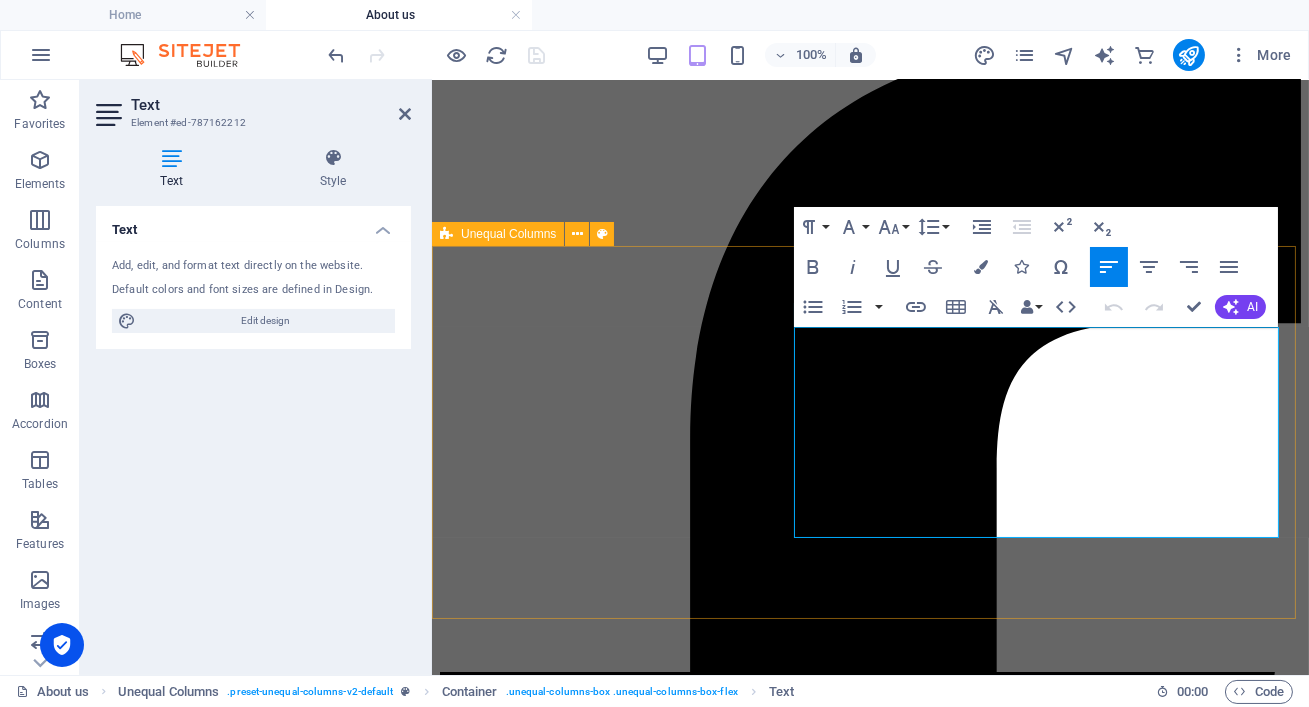drag, startPoint x: 1021, startPoint y: 533, endPoint x: 766, endPoint y: 319, distance: 332.8979 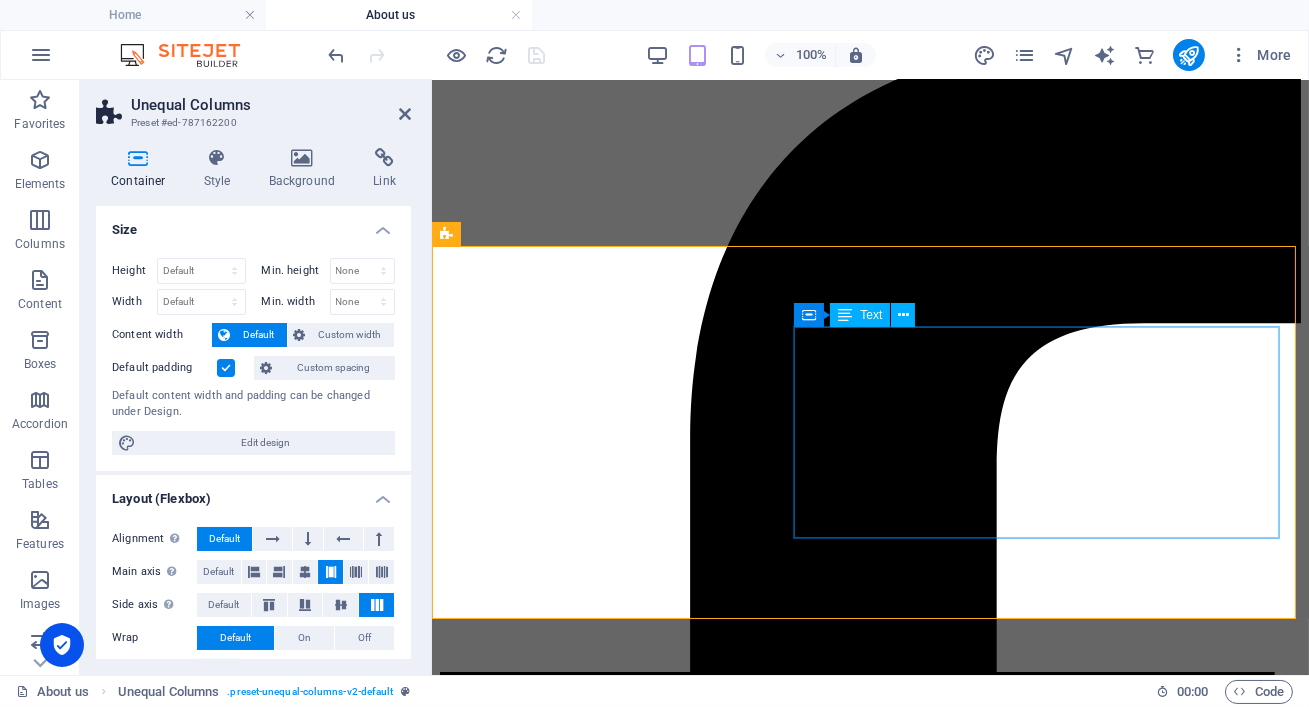 click on "Lorem ipsum dolor sit amet, consectetuer adipiscing elit. Aenean commodo ligula eget dolor. Aenean massa. Cum sociis natoque penatibus et magnis dis parturient montes, nascetur ridiculus mus. Donec quam felis, ultricies nec, pellentesque eu, pretium quis, sem. Nulla consequat massa quis enim. Donec pede justo, fringilla vel, aliquet nec, vulputate eget, arcu. In enim justo, rhoncus ut, imperdiet a, venenatis vitae, justo. Nullam dictum felis eu pede mollis pretium. Integer tincidunt. Cras dapibus." at bounding box center [869, 6213] 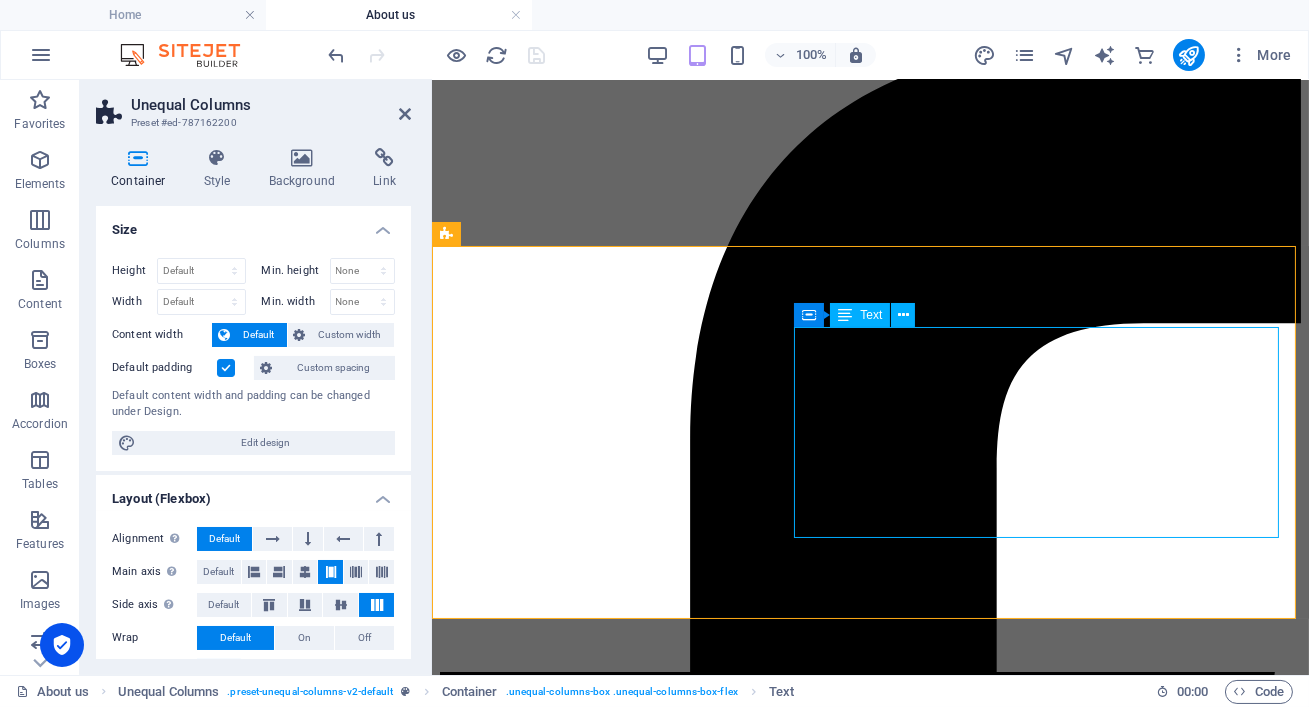 click on "Lorem ipsum dolor sit amet, consectetuer adipiscing elit. Aenean commodo ligula eget dolor. Aenean massa. Cum sociis natoque penatibus et magnis dis parturient montes, nascetur ridiculus mus. Donec quam felis, ultricies nec, pellentesque eu, pretium quis, sem. Nulla consequat massa quis enim. Donec pede justo, fringilla vel, aliquet nec, vulputate eget, arcu. In enim justo, rhoncus ut, imperdiet a, venenatis vitae, justo. Nullam dictum felis eu pede mollis pretium. Integer tincidunt. Cras dapibus." at bounding box center (869, 6213) 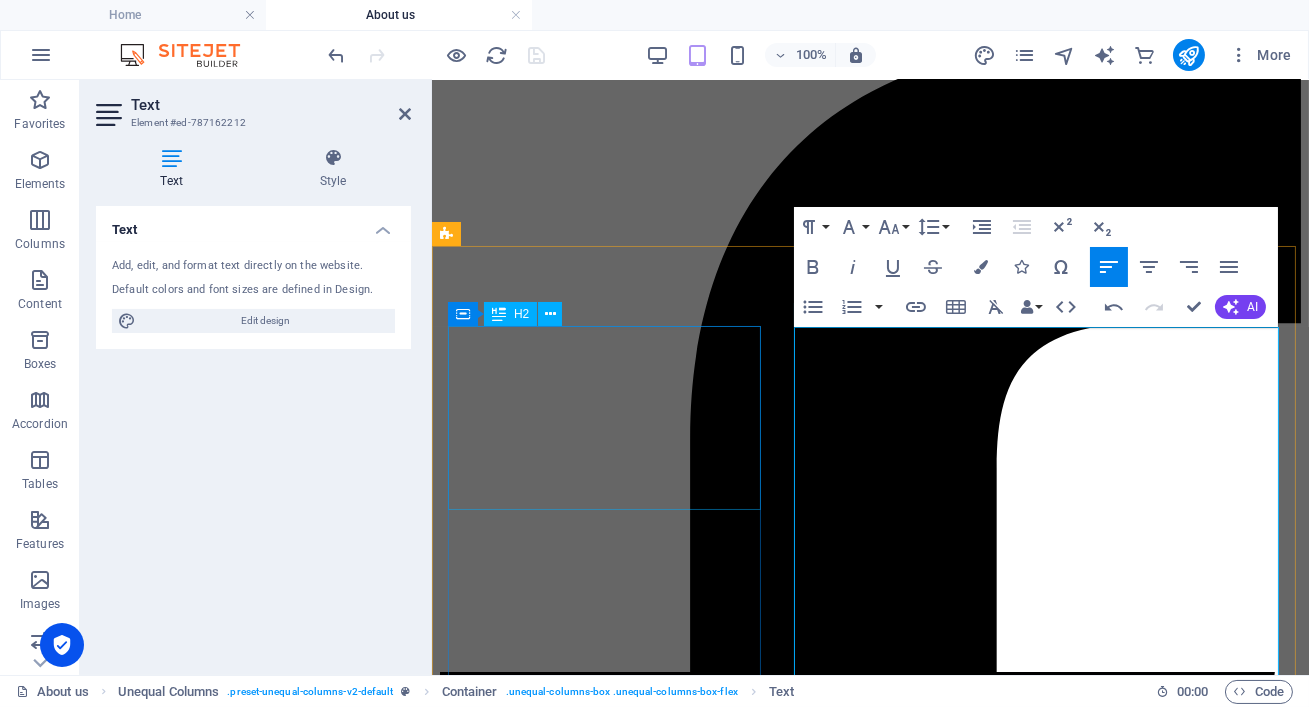 scroll, scrollTop: 12982, scrollLeft: 6, axis: both 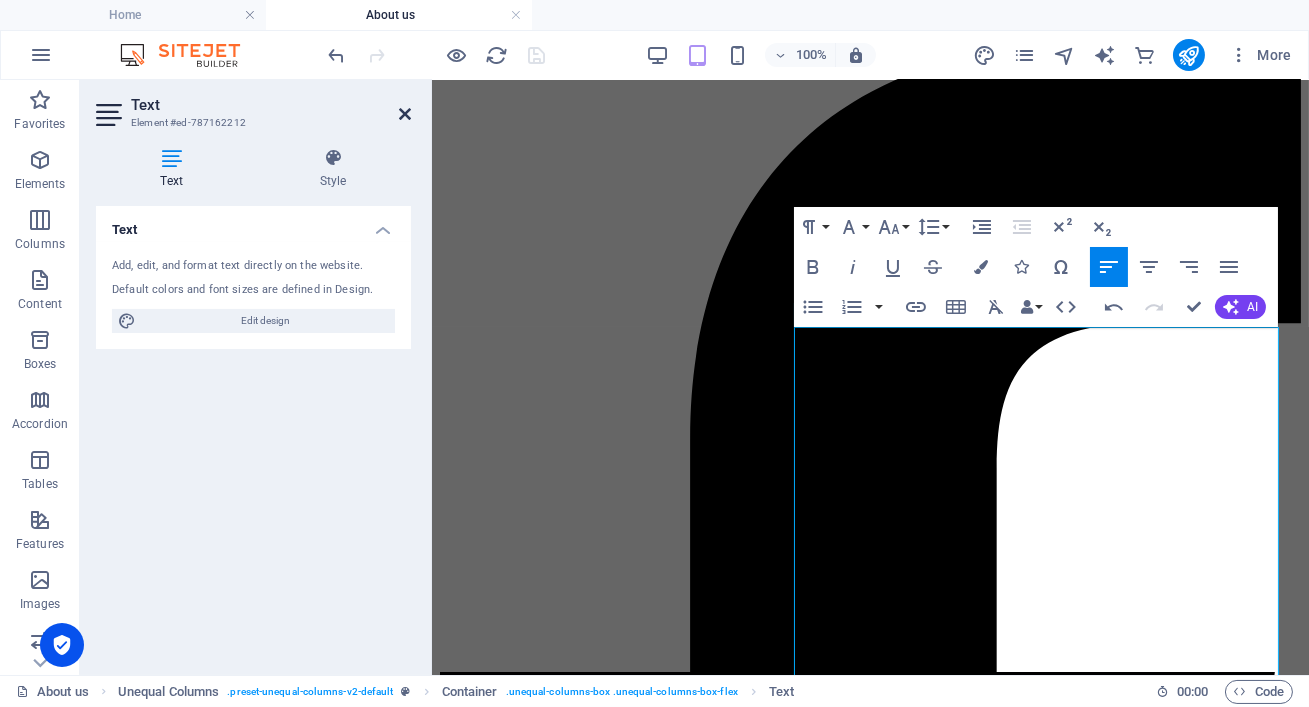click at bounding box center (405, 114) 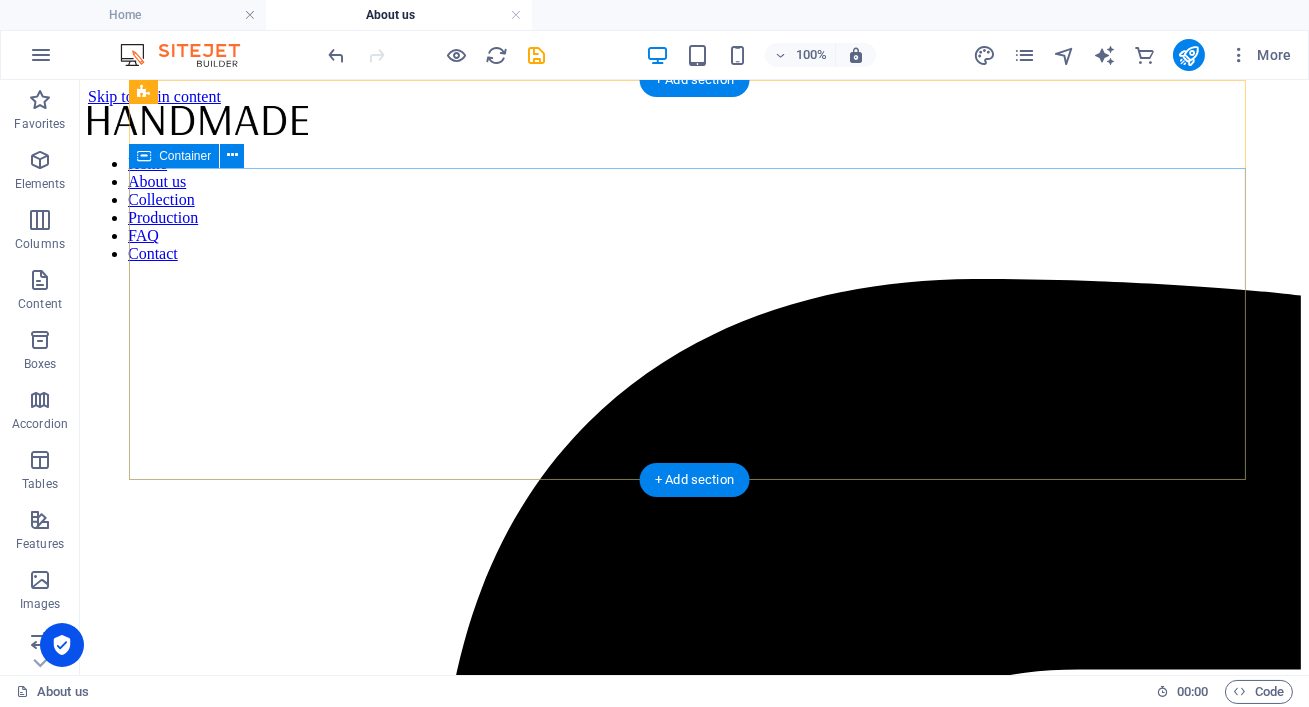 scroll, scrollTop: 400, scrollLeft: 0, axis: vertical 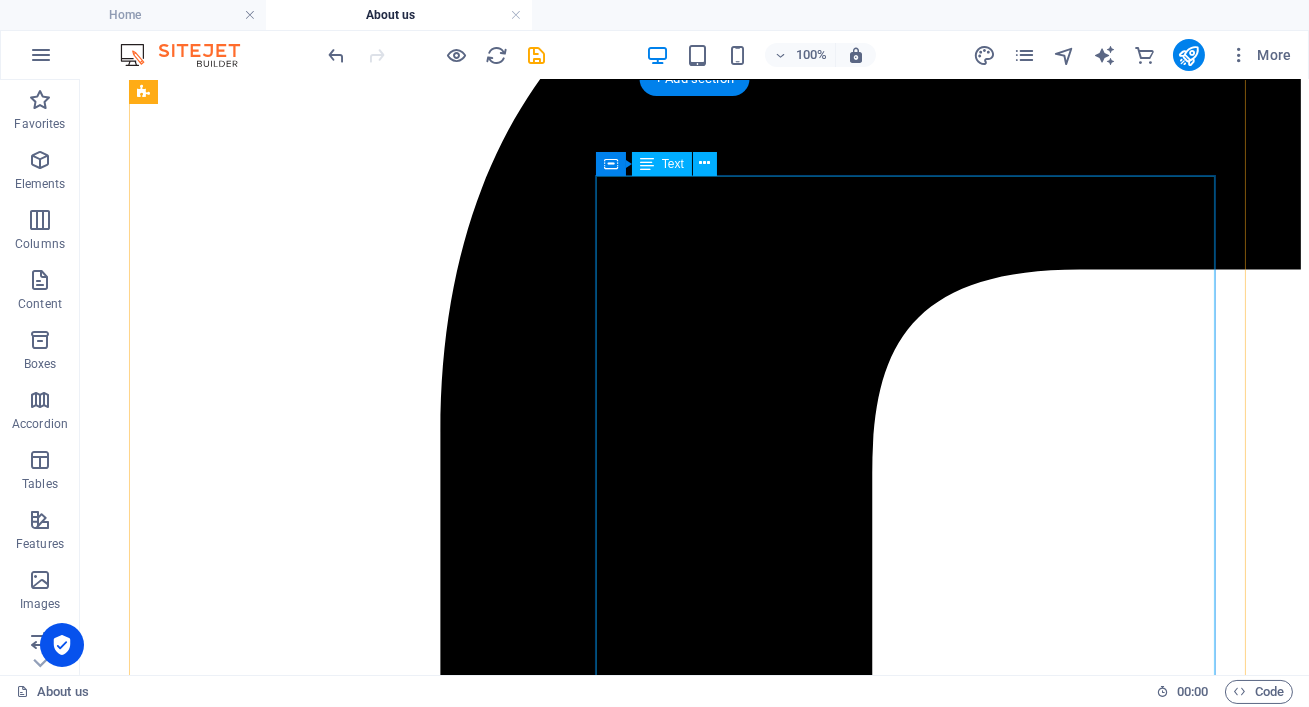 click on "We bring expert car detailing directly to your driveway across Johannesburg, Pretoria, and Ekurhuleni. From deep interior cleaning and ceramic coating to scratch removal, Revelio Detailing offers comprehensive mobile car care without the hassle of dropping off your vehicle. Our professional team ensures your car looks flawless every time. Our clients consistently rate us 5 stars on Google, praising our professionalism, meticulous attention to detail, and unmatched convenience. 📍 Locations We Serve: ✅ Johannesburg ✅ Pretoria ✅  Ekurhuleni  Convenience , We Come to You Premium Results, No Compromises Reveal Your Car's True Shine" at bounding box center (694, 8530) 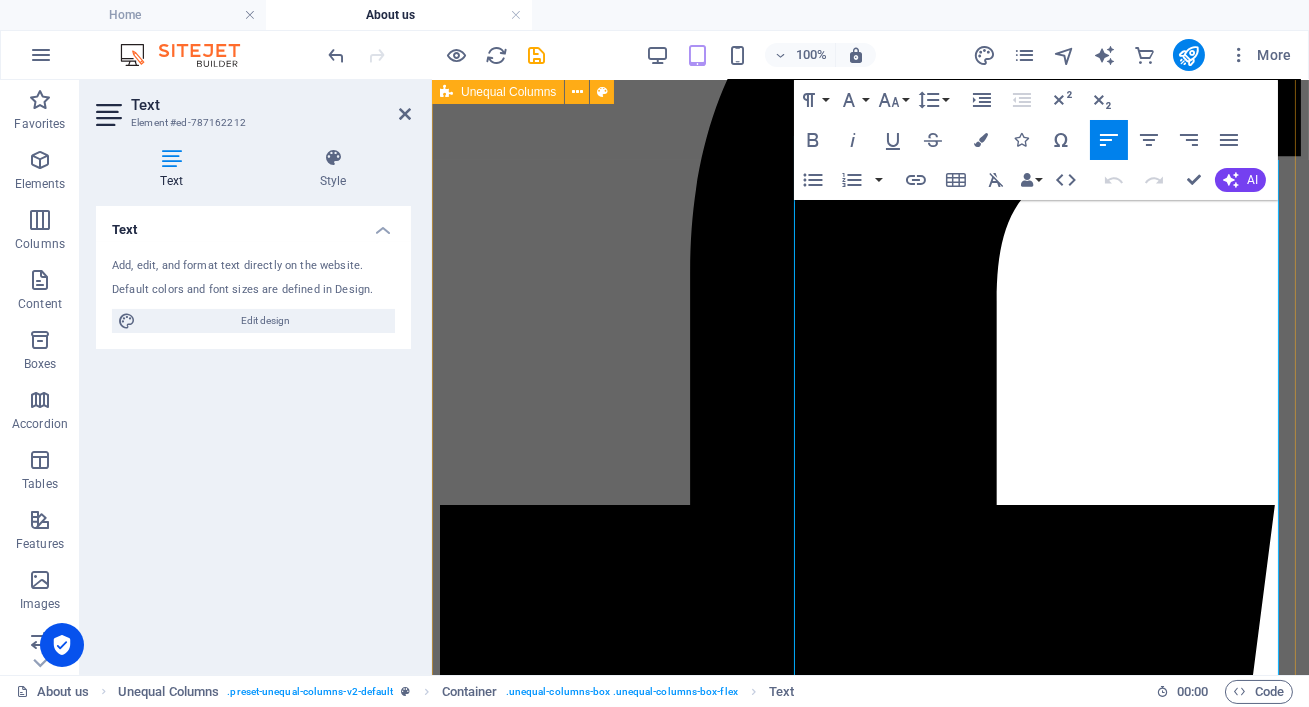 drag, startPoint x: 918, startPoint y: 469, endPoint x: 784, endPoint y: 420, distance: 142.67796 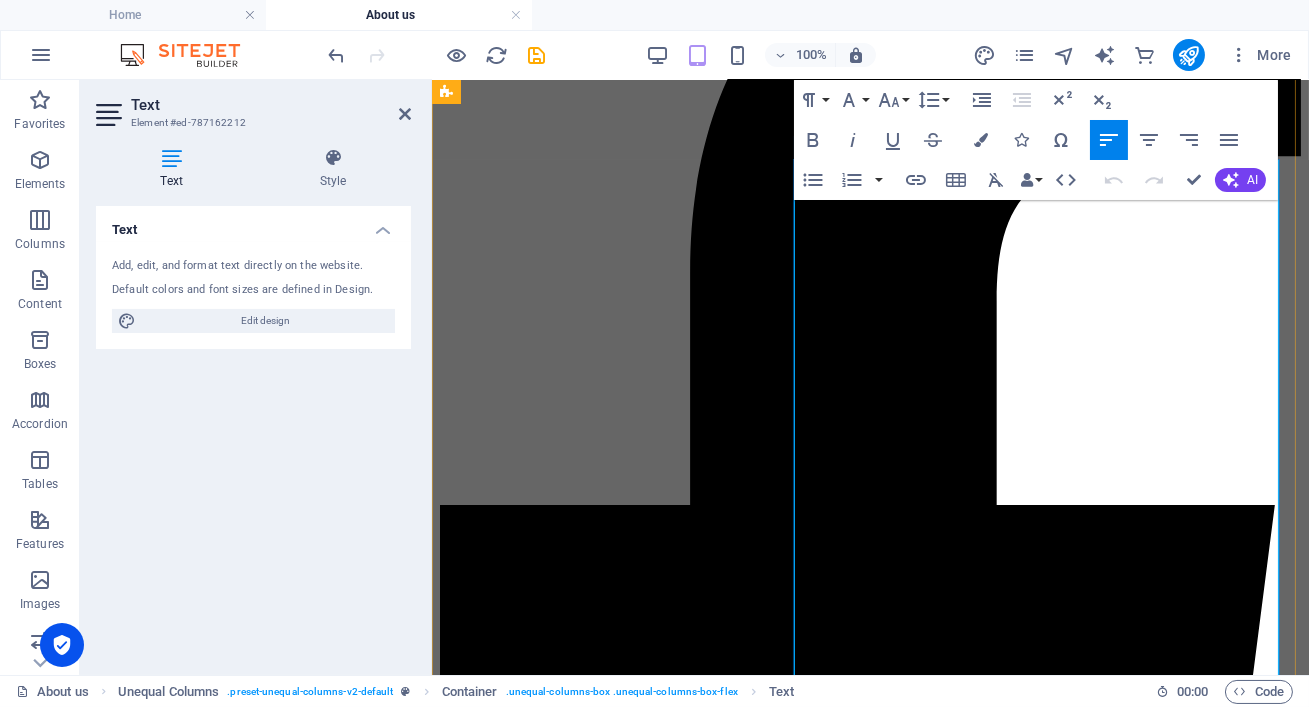 click at bounding box center (869, 6173) 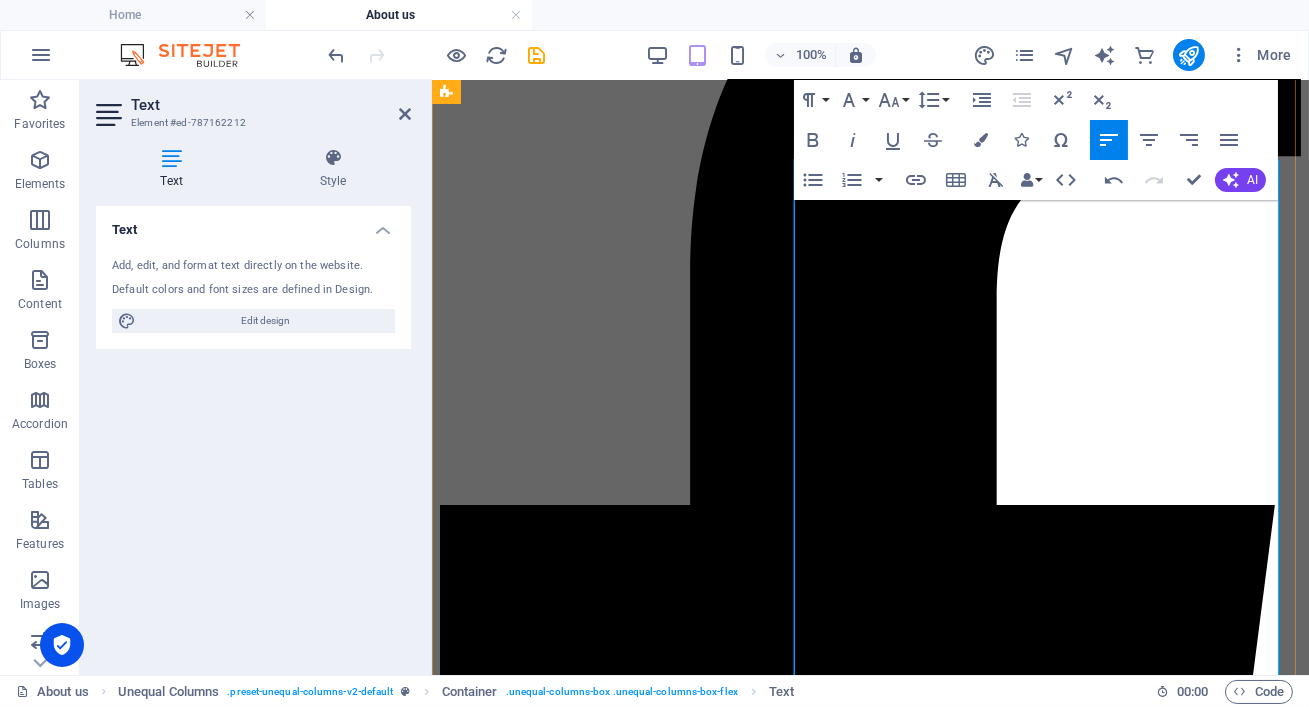 click at bounding box center [869, 6231] 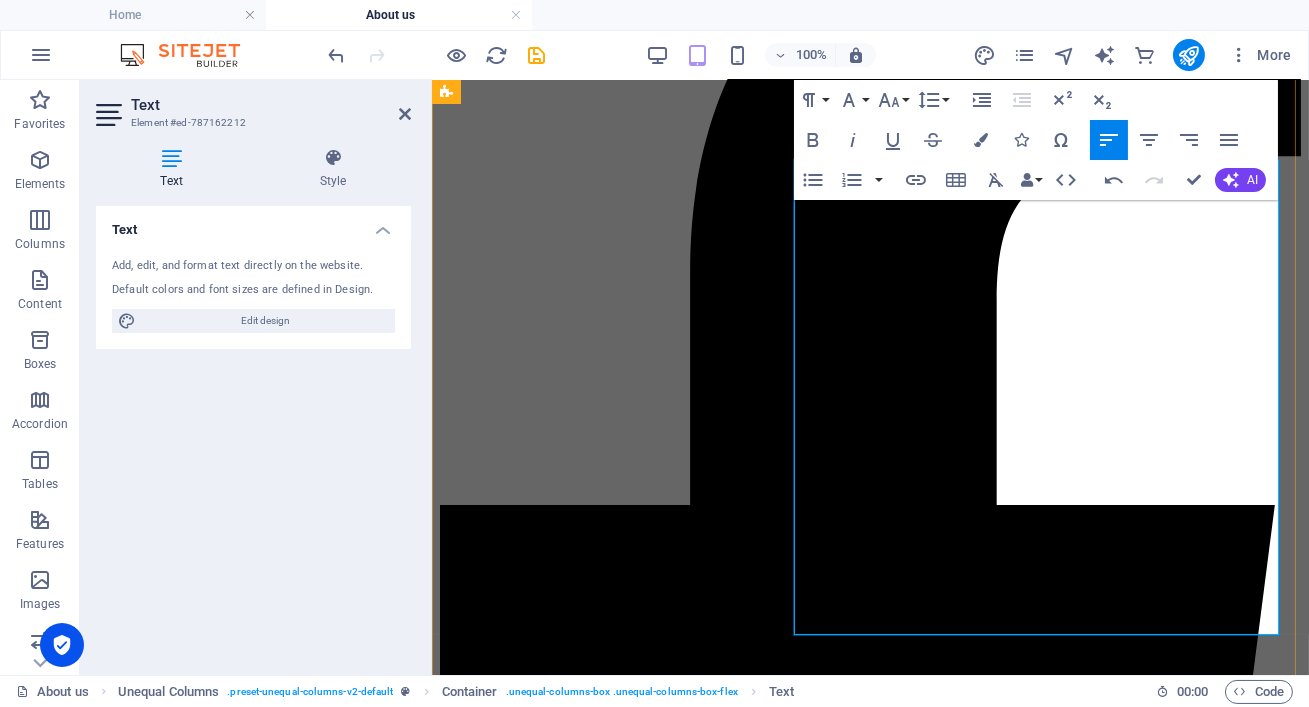 click at bounding box center (869, 6342) 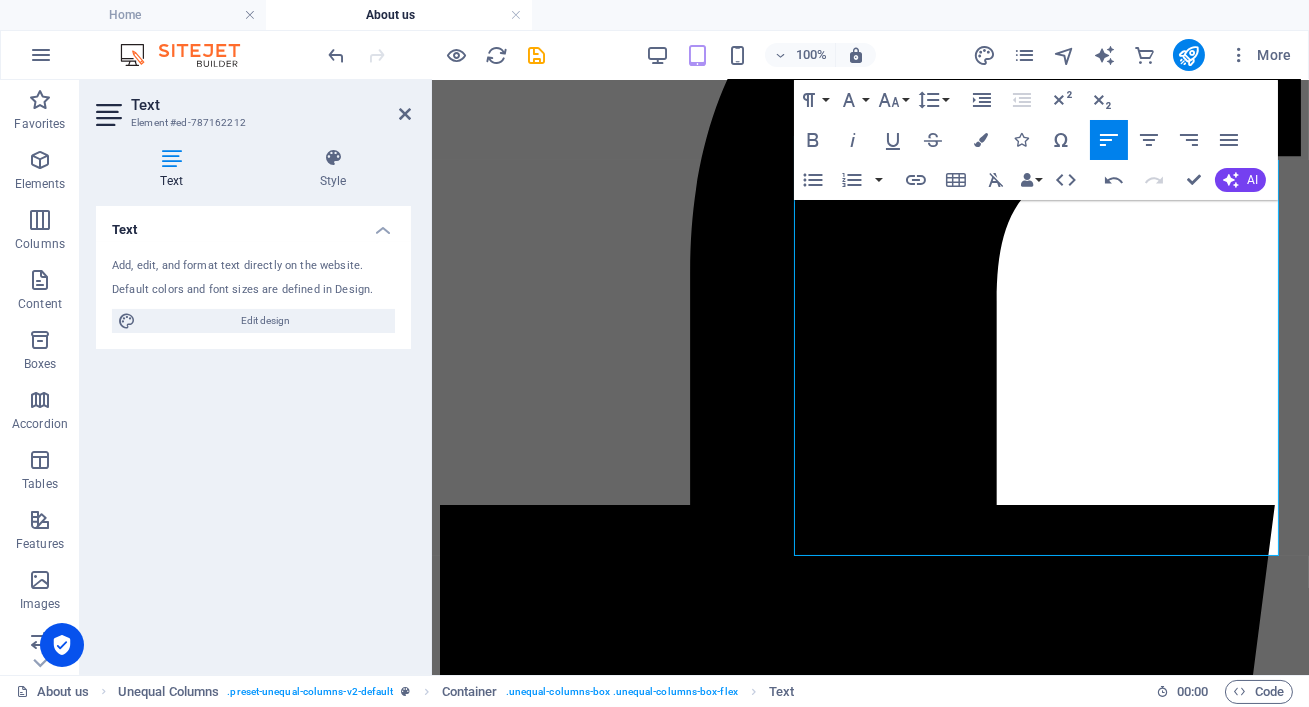 click on "Text Element #ed-787162212 Text Style Text Add, edit, and format text directly on the website. Default colors and font sizes are defined in Design. Edit design Alignment Left aligned Centered Right aligned Unequal Columns Element Layout How this element expands within the layout (Flexbox). Size Default auto px % 1/1 1/2 1/3 1/4 1/5 1/6 1/7 1/8 1/9 1/10 Grow Shrink Order Container layout Visible Visible Opacity 100 % Overflow Spacing Margin Default auto px % rem vw vh Custom Custom auto px % rem vw vh auto px % rem vw vh auto px % rem vw vh auto px % rem vw vh Padding Default px rem % vh vw Custom Custom px rem % vh vw px rem % vh vw px rem % vh vw px rem % vh vw Border Style              - Width 1 auto px rem % vh vw Custom Custom 1 auto px rem % vh vw 1 auto px rem % vh vw 1 auto px rem % vh vw 1 auto px rem % vh vw  - Color Round corners Default px rem % vh vw Custom Custom px rem % vh vw px rem % vh vw px rem % vh vw px rem % vh vw Shadow Default None Outside Inside Color X offset 0 px rem vh vw" at bounding box center [256, 377] 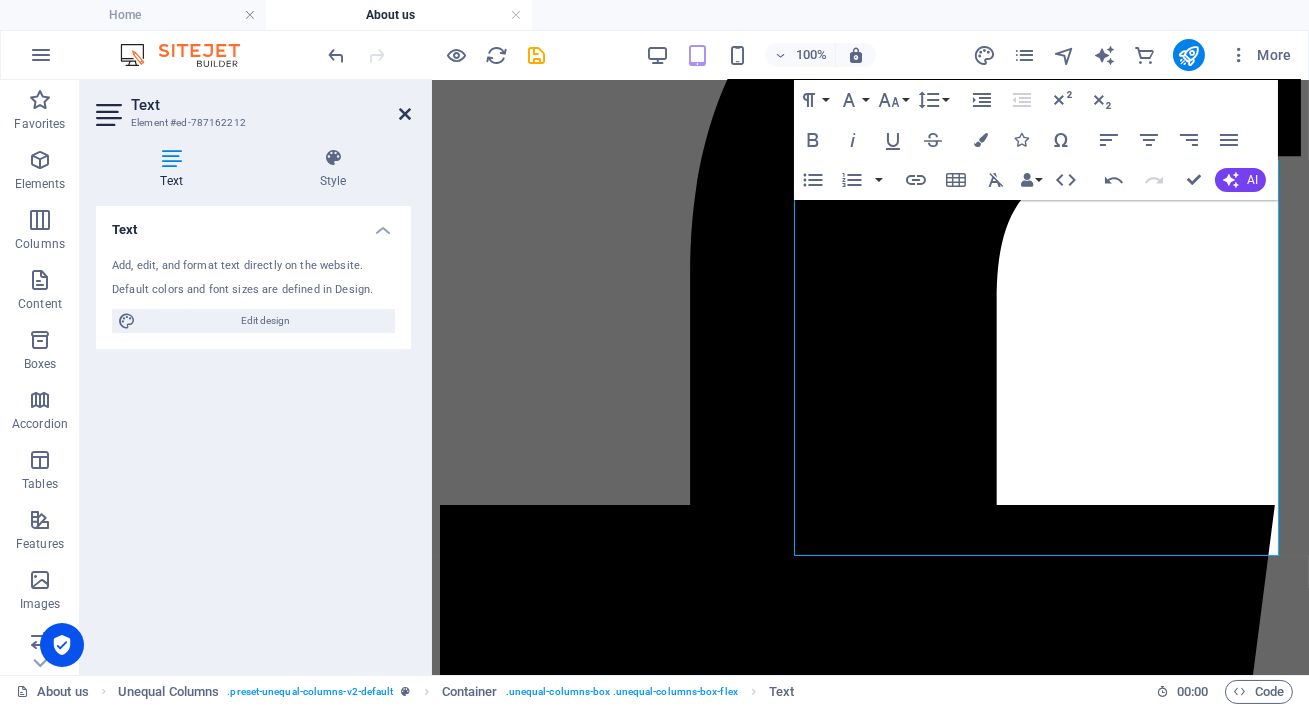 drag, startPoint x: 401, startPoint y: 119, endPoint x: 321, endPoint y: 39, distance: 113.137085 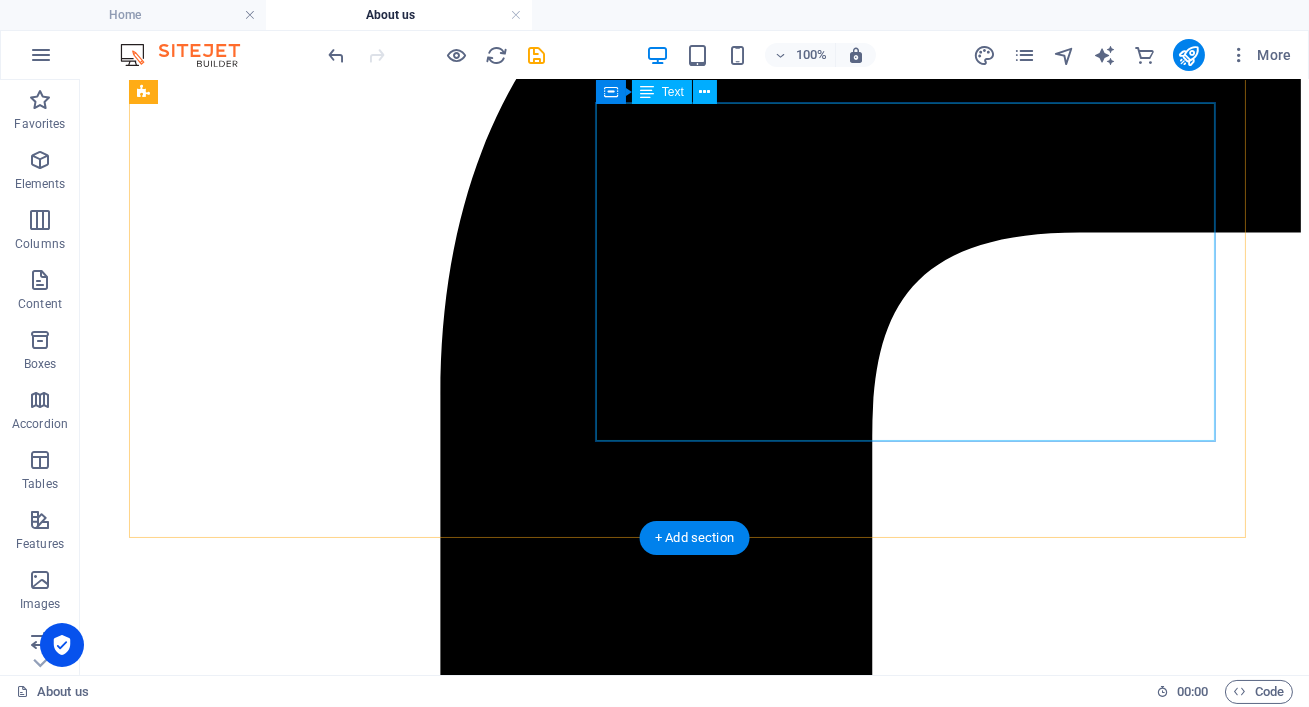 scroll, scrollTop: 360, scrollLeft: 0, axis: vertical 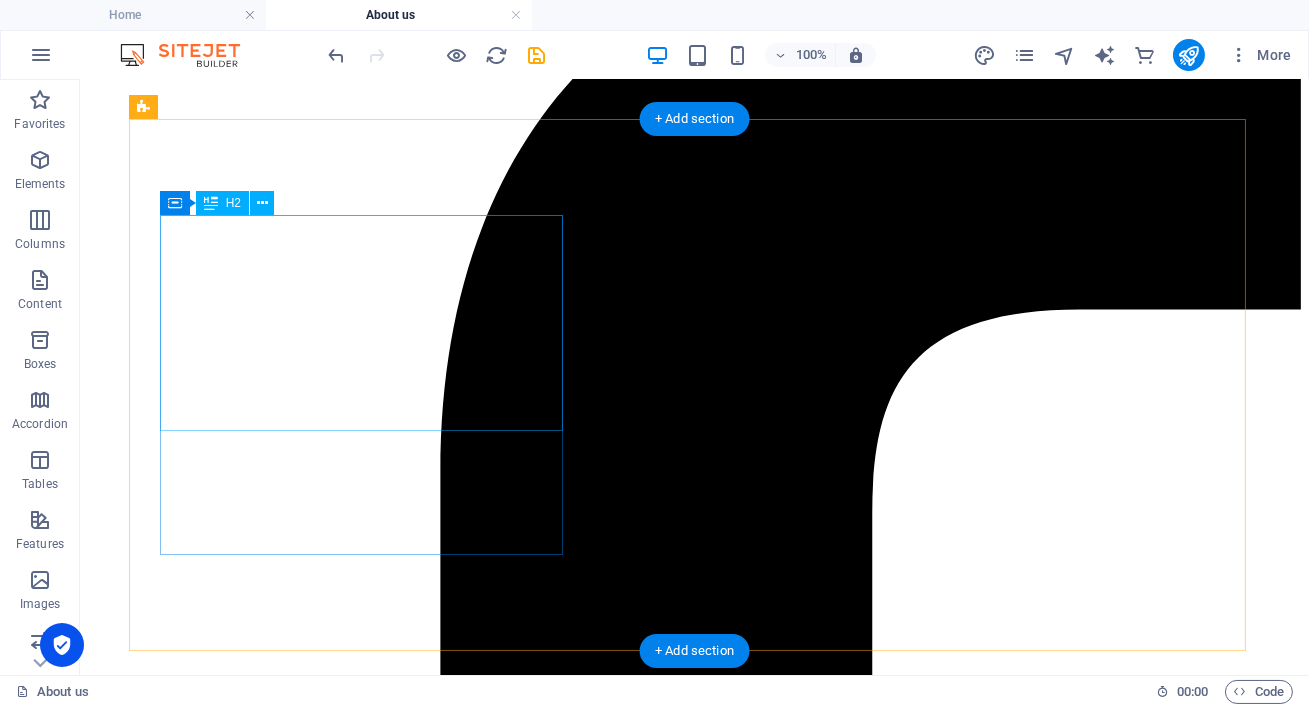 click on "We create sustainable furniture" at bounding box center (694, 8234) 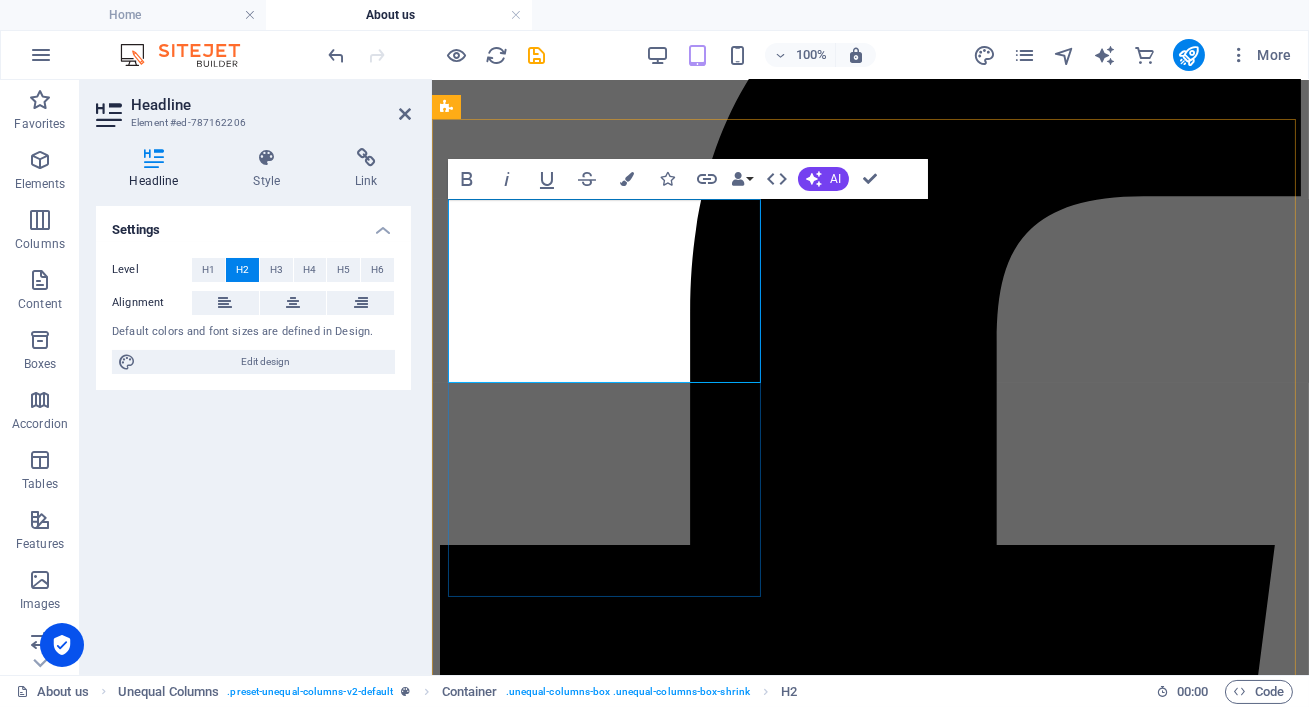click on "We create sustainable furniture" at bounding box center (869, 5991) 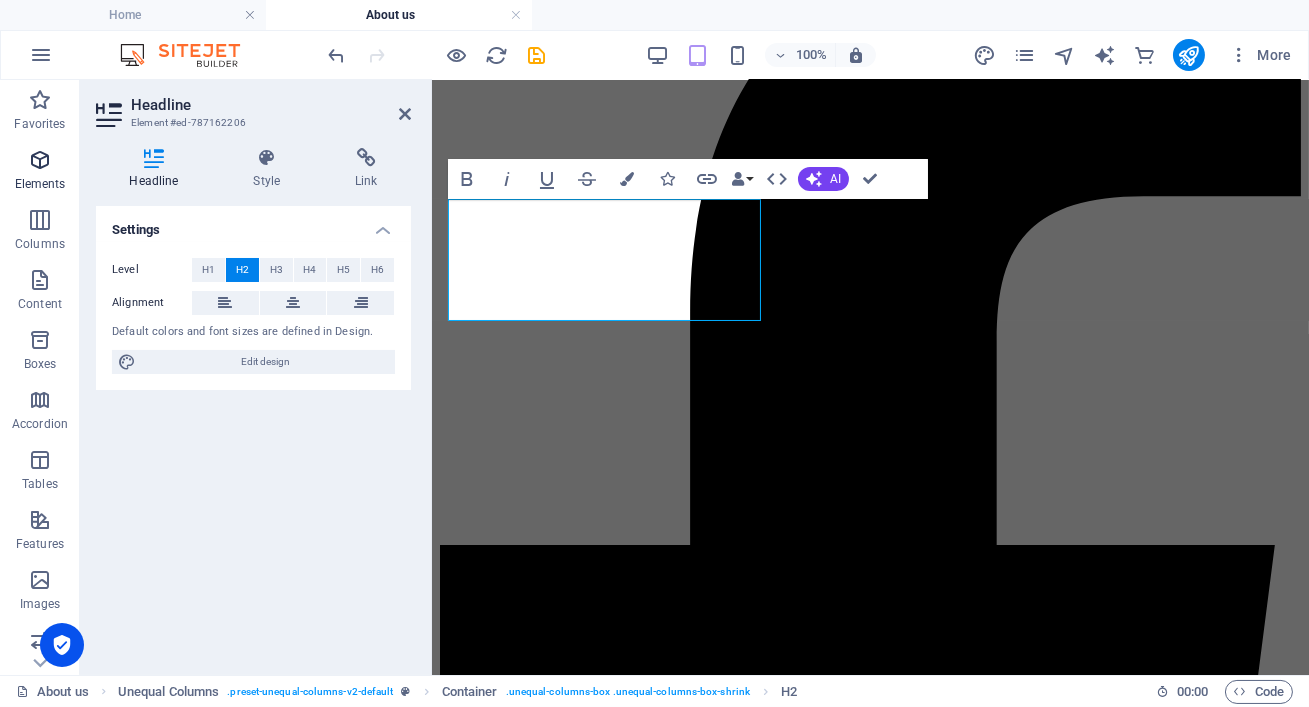 scroll, scrollTop: 68, scrollLeft: 2, axis: both 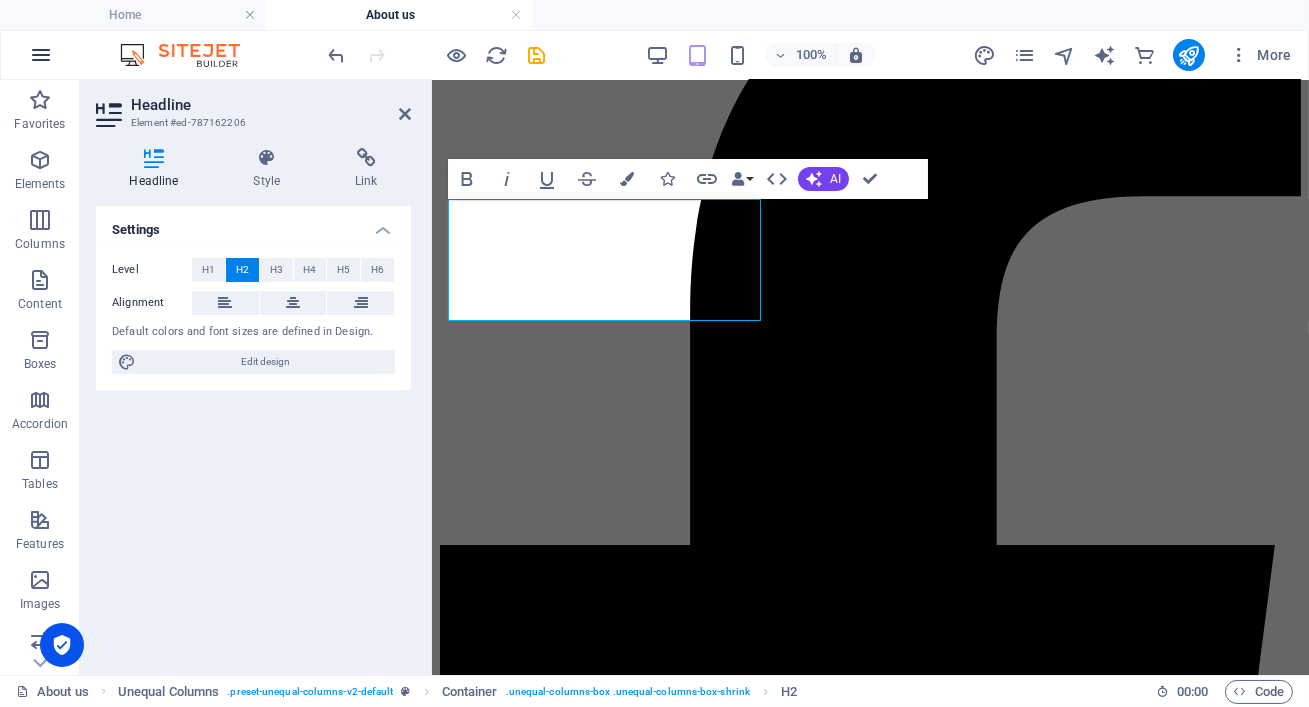 click at bounding box center [41, 55] 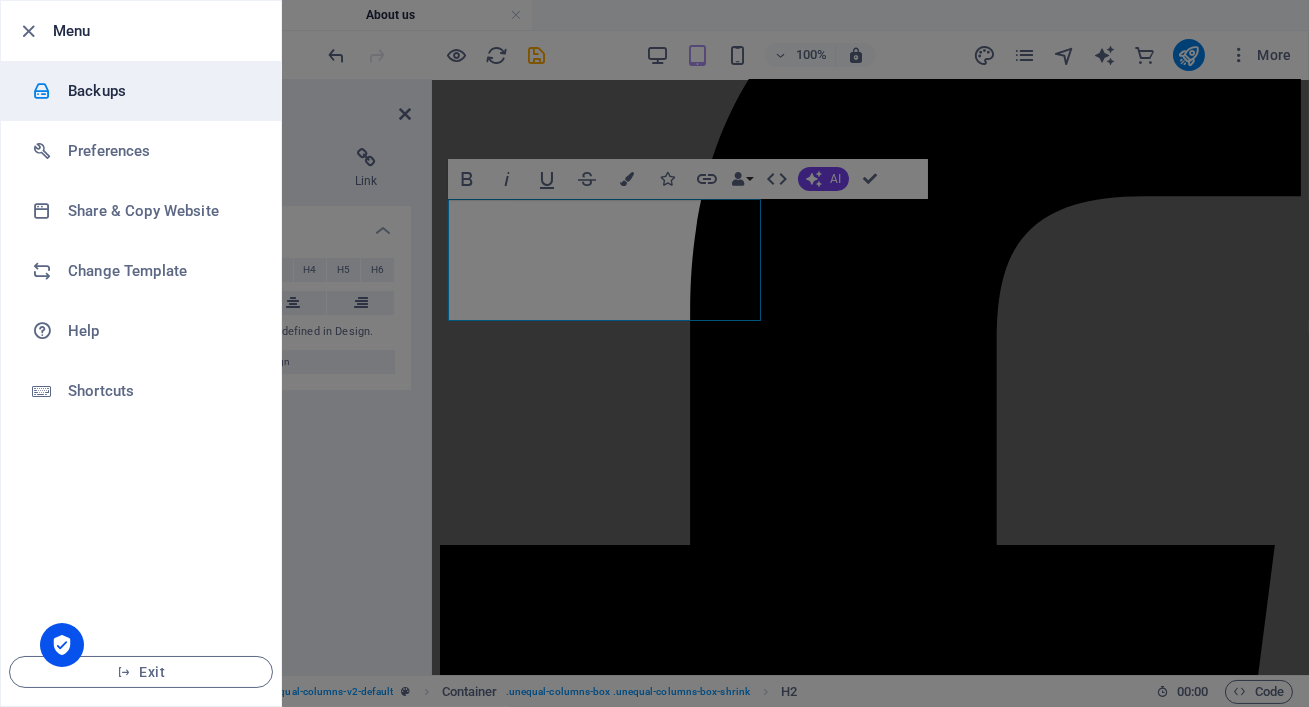 click at bounding box center [42, 91] 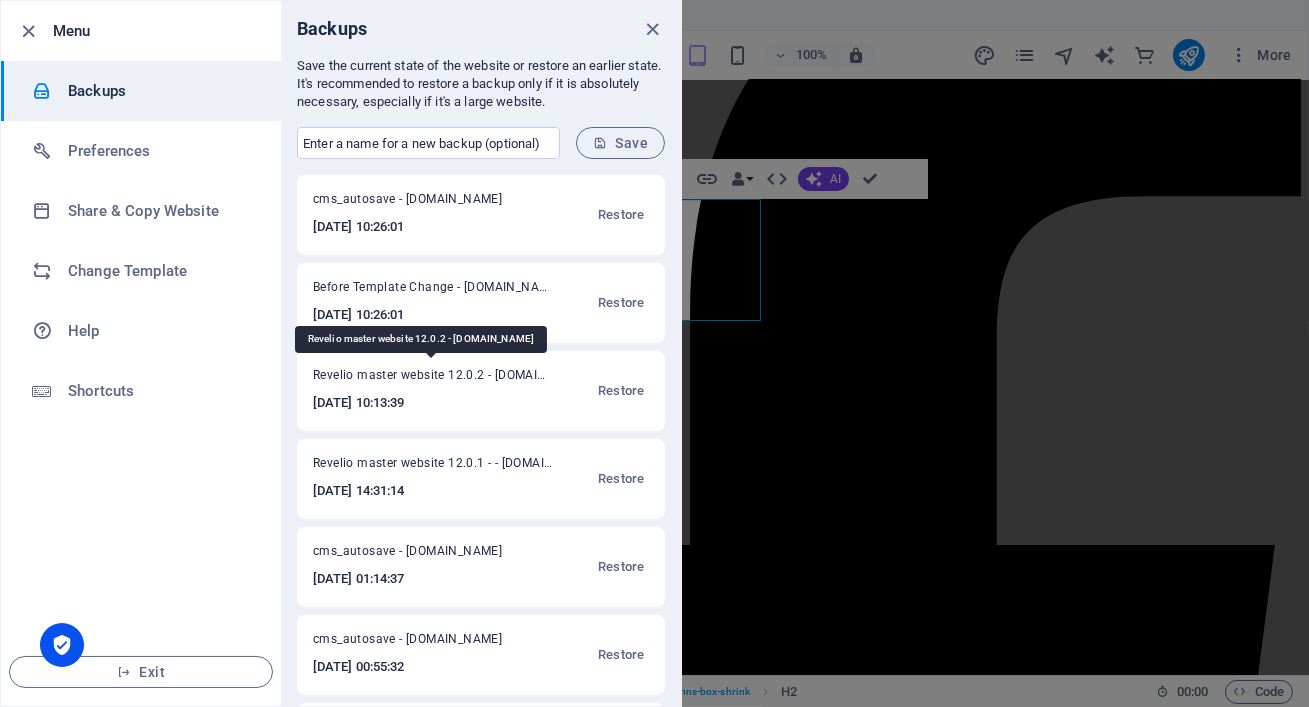 drag, startPoint x: 315, startPoint y: 377, endPoint x: 489, endPoint y: 375, distance: 174.01149 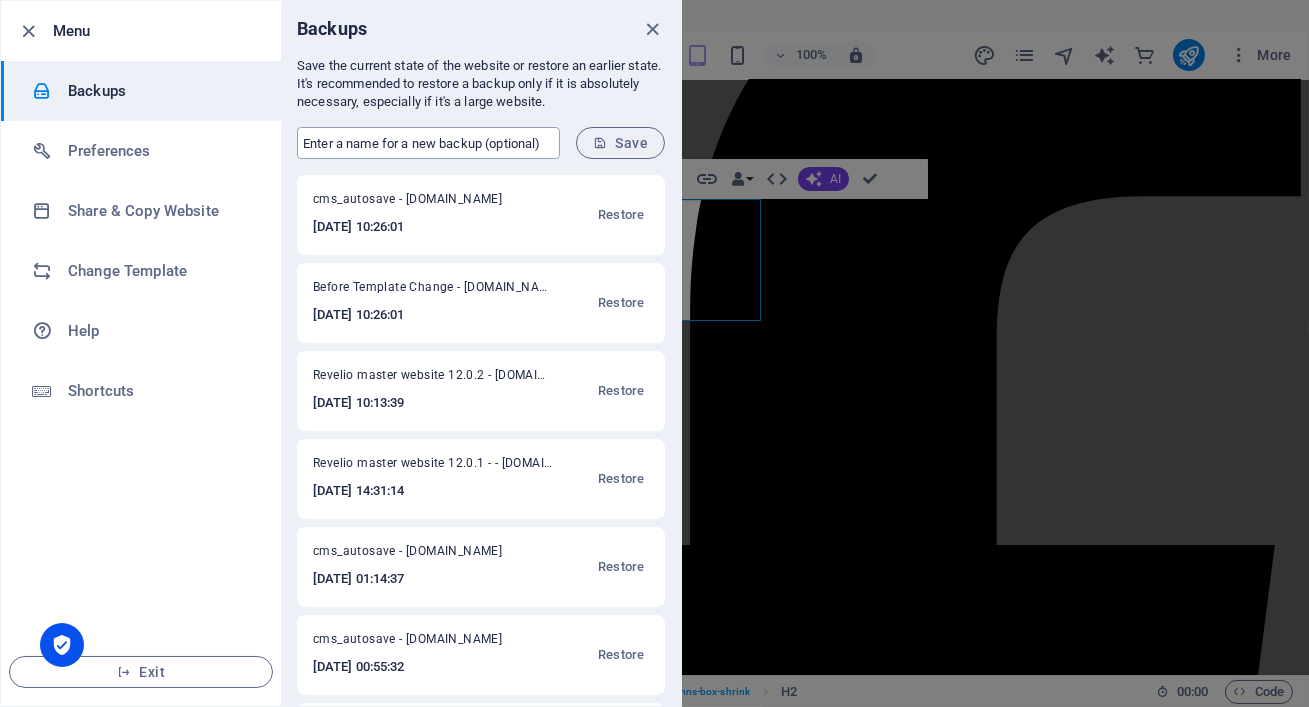 click at bounding box center (428, 143) 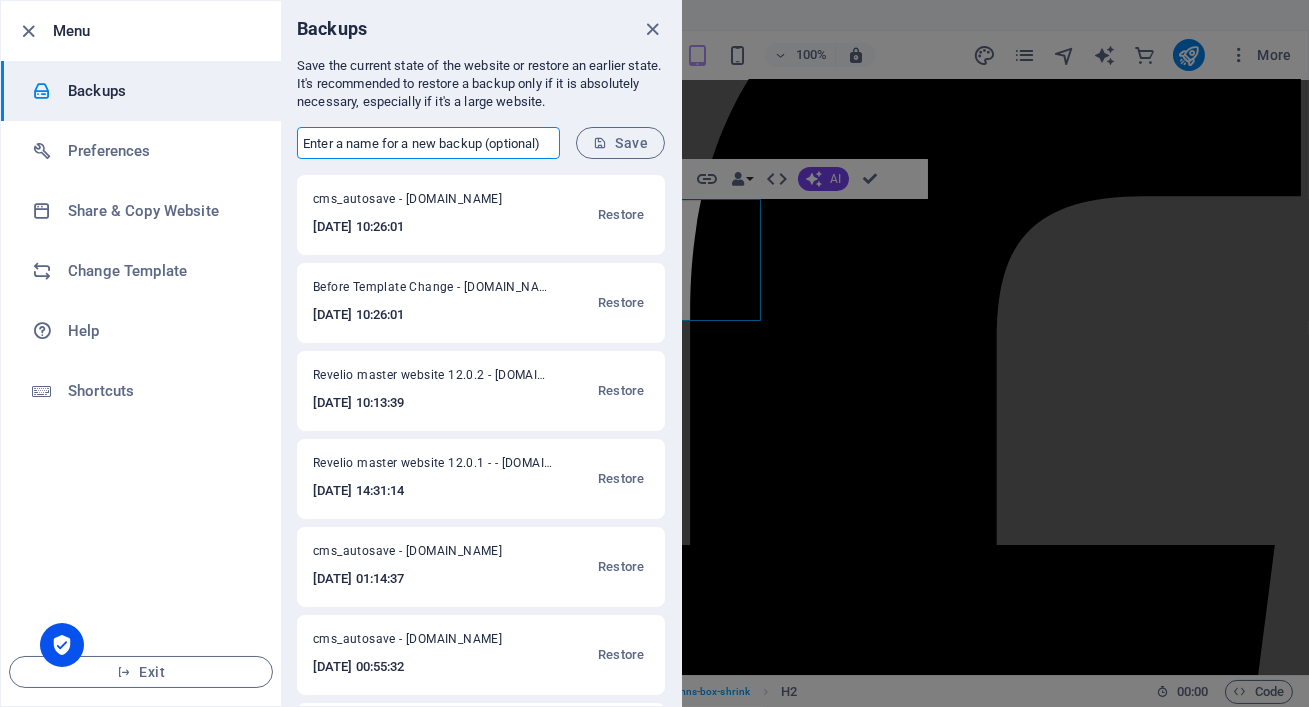 paste on "Revelio master website 12.0.2 -" 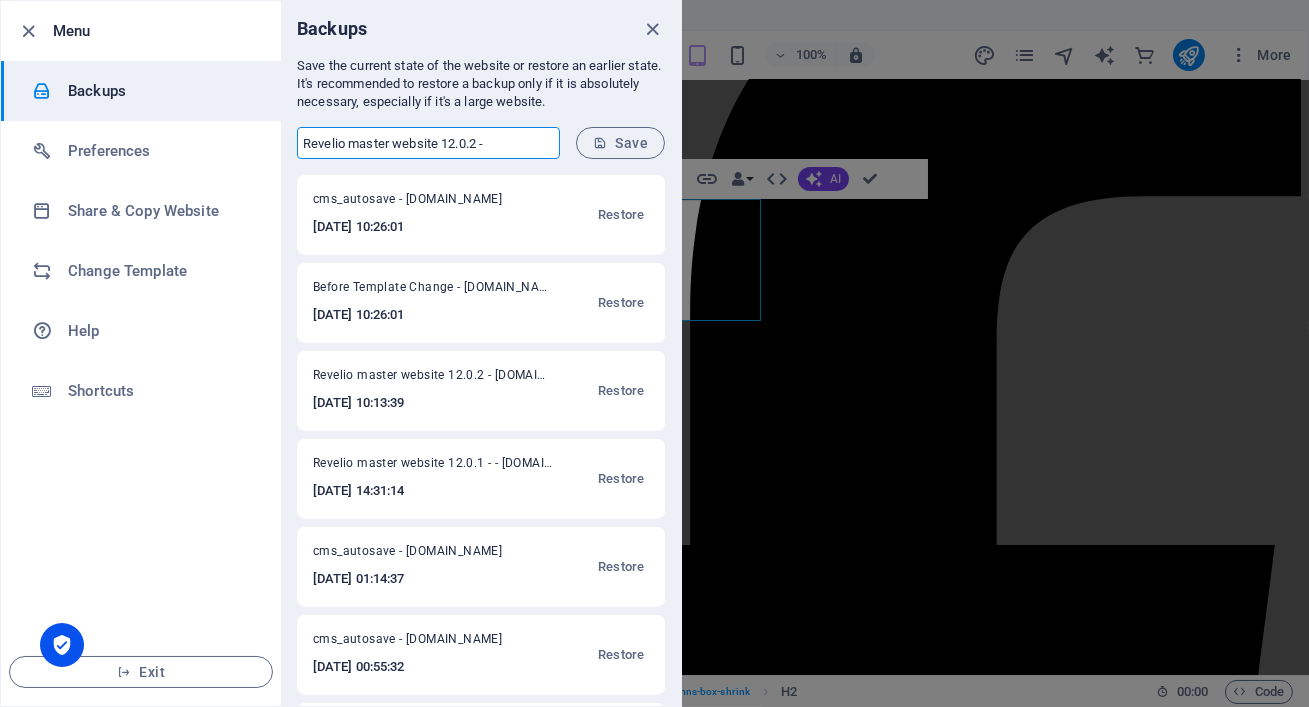 click on "Revelio master website 12.0.2 -" at bounding box center (428, 143) 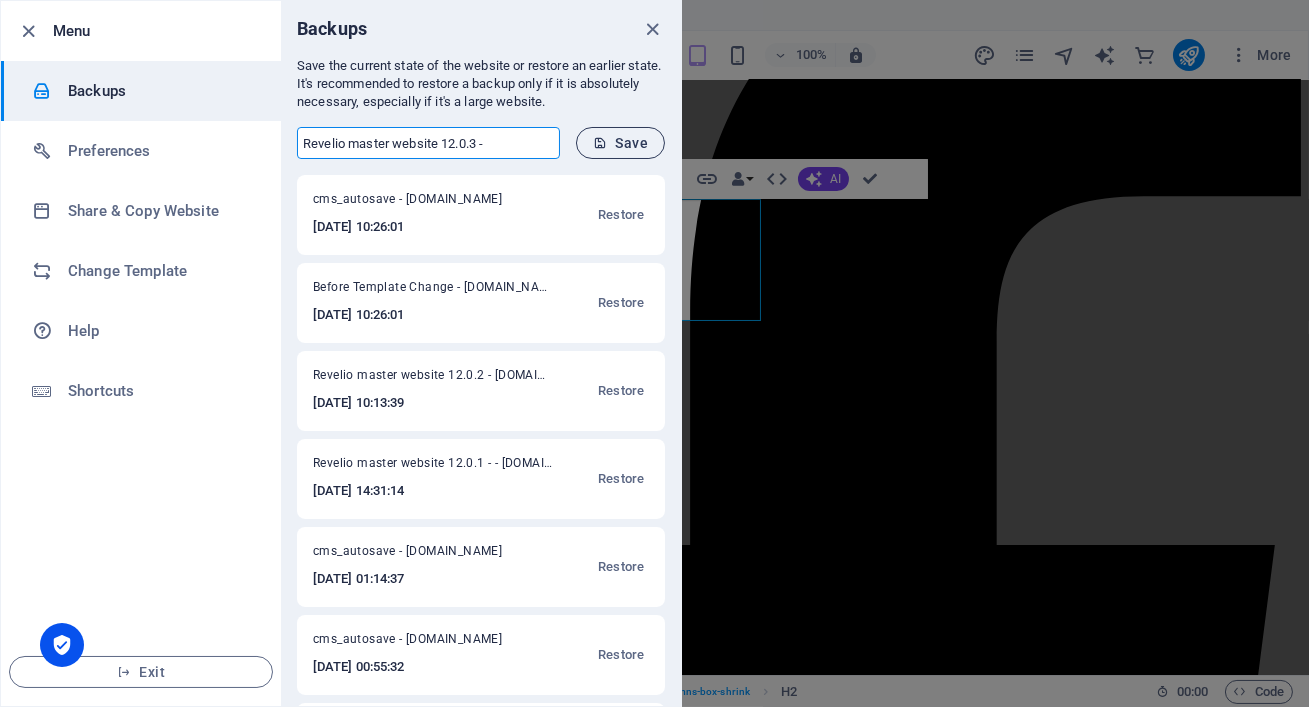 type on "Revelio master website 12.0.3 -" 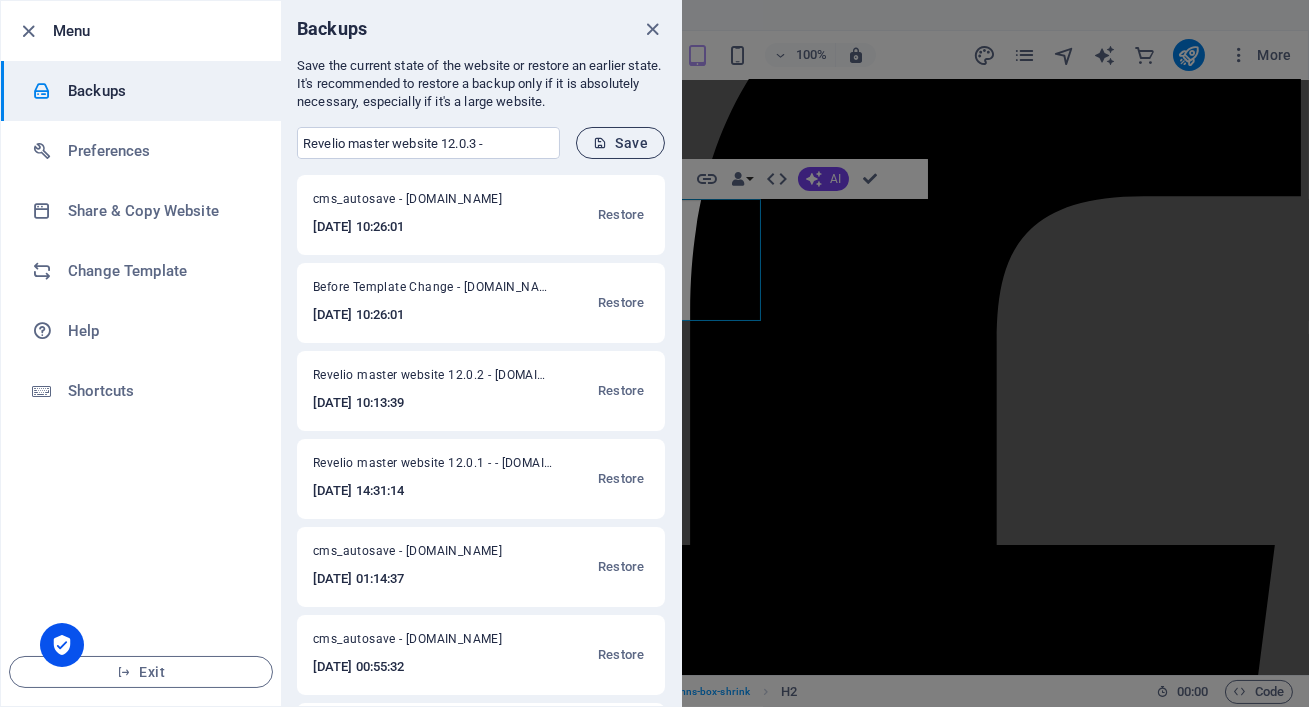 click on "Save" at bounding box center (620, 143) 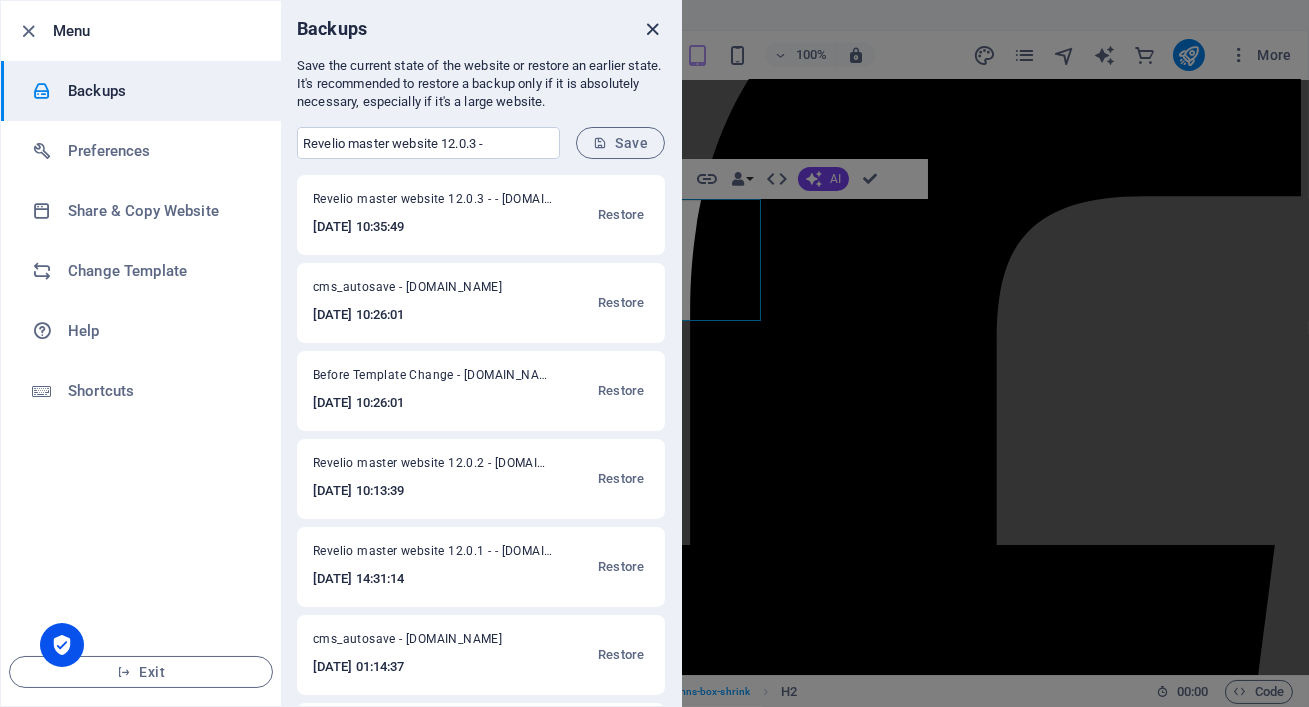 click at bounding box center (653, 29) 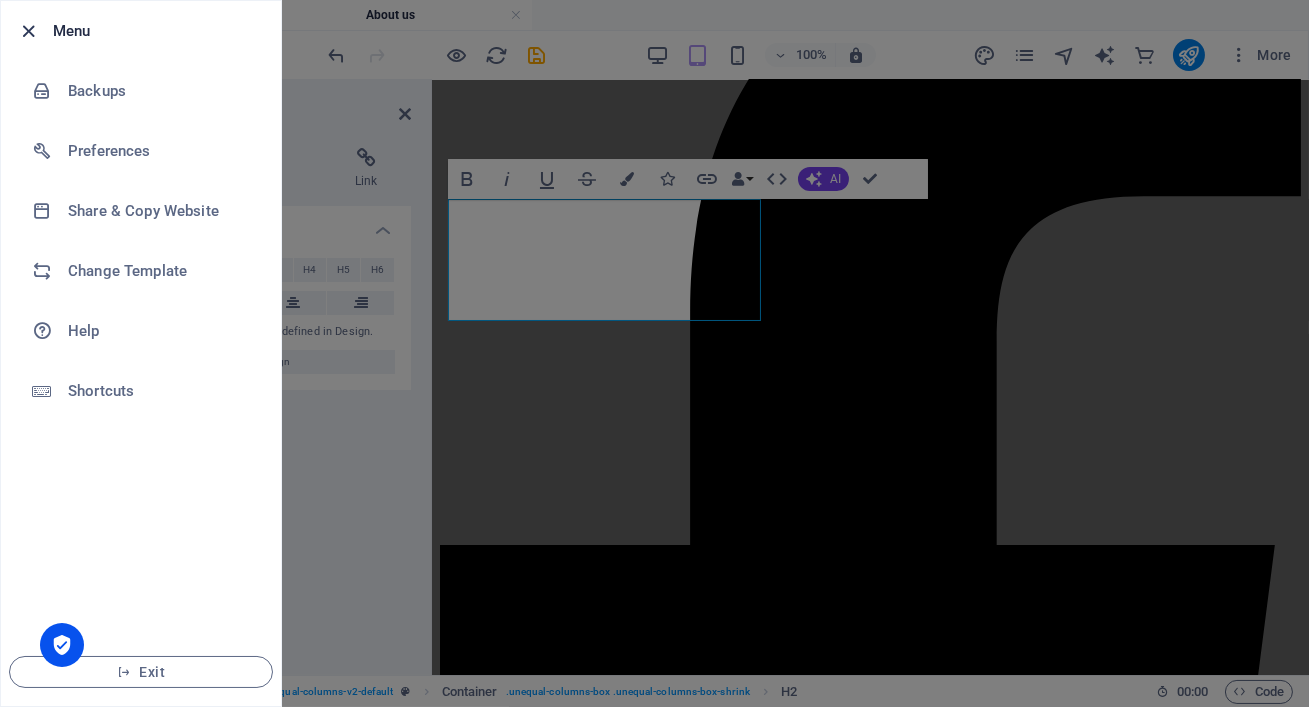 click at bounding box center [29, 31] 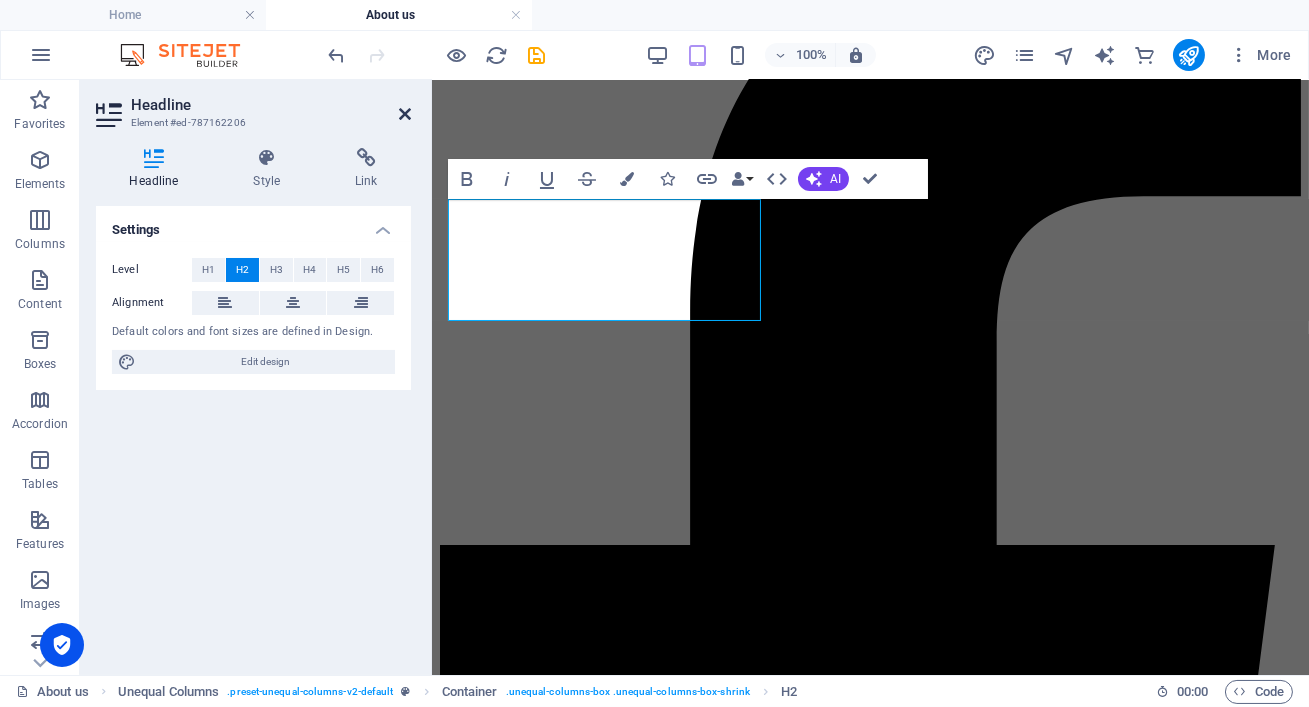 click at bounding box center [405, 114] 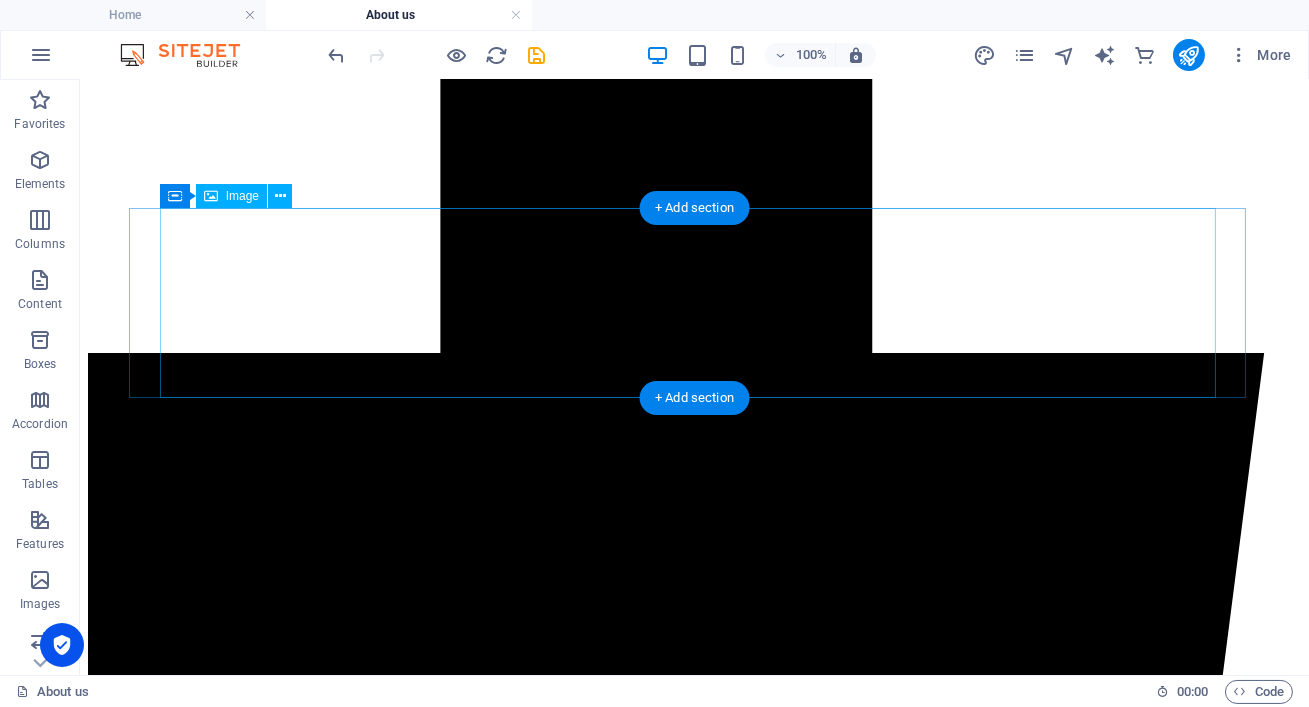 scroll, scrollTop: 826, scrollLeft: 0, axis: vertical 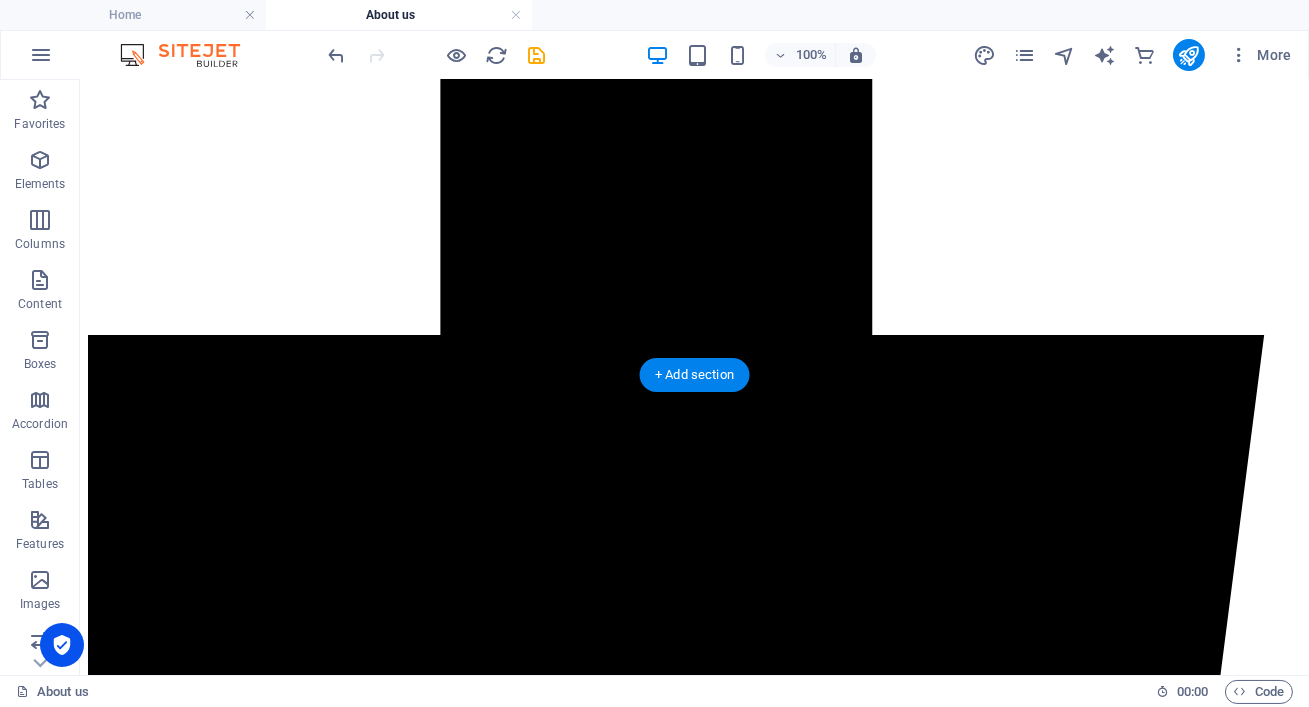 click at bounding box center (694, 8372) 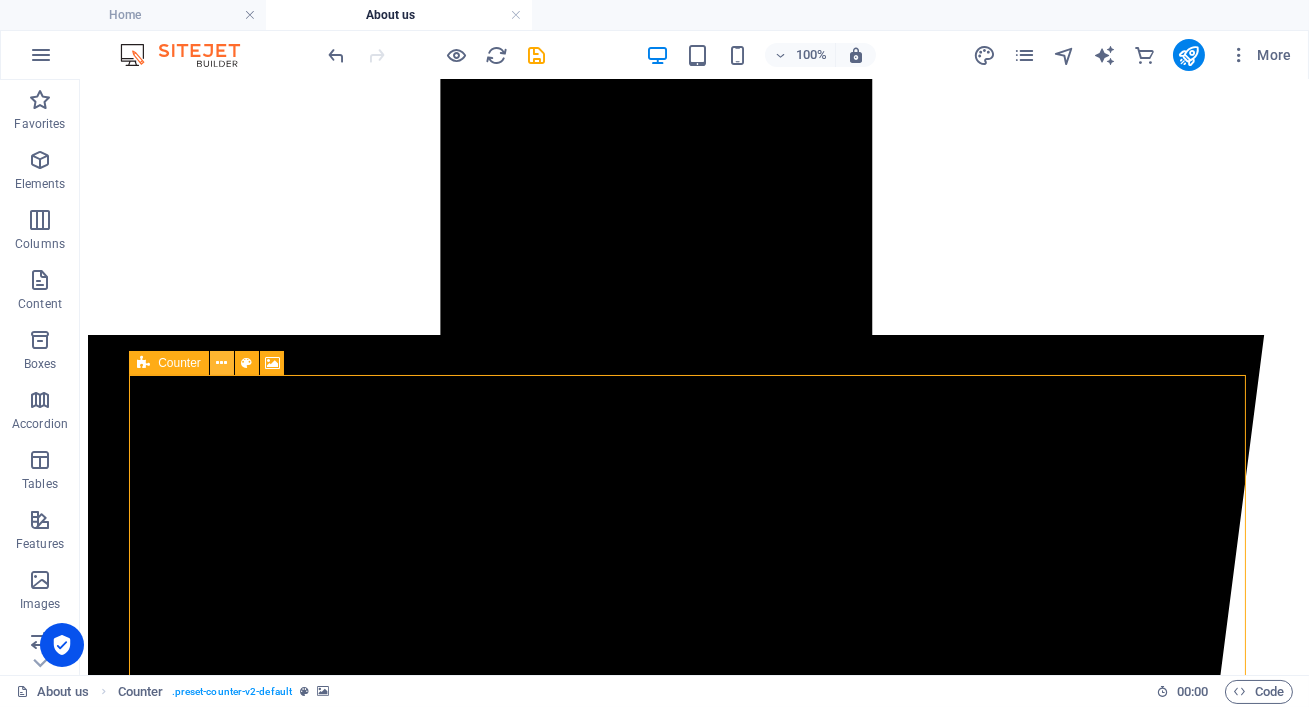 click at bounding box center [221, 363] 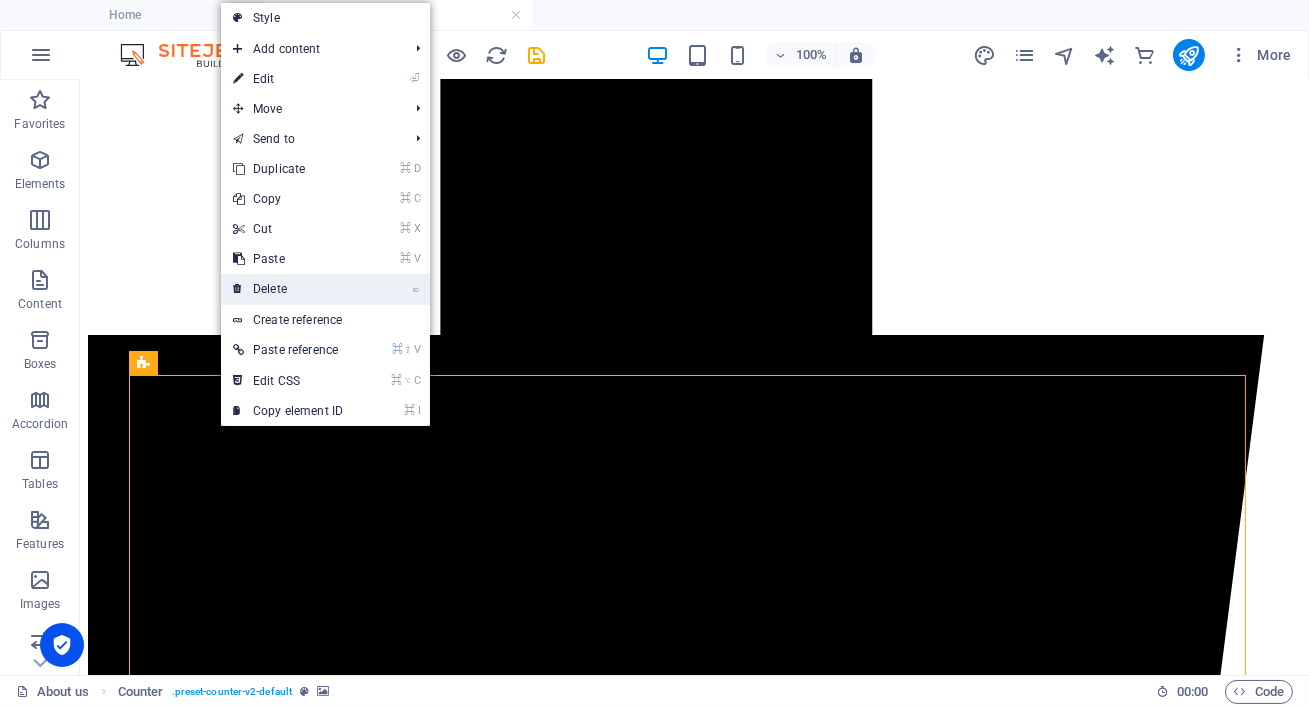 click on "⌦  Delete" at bounding box center (288, 289) 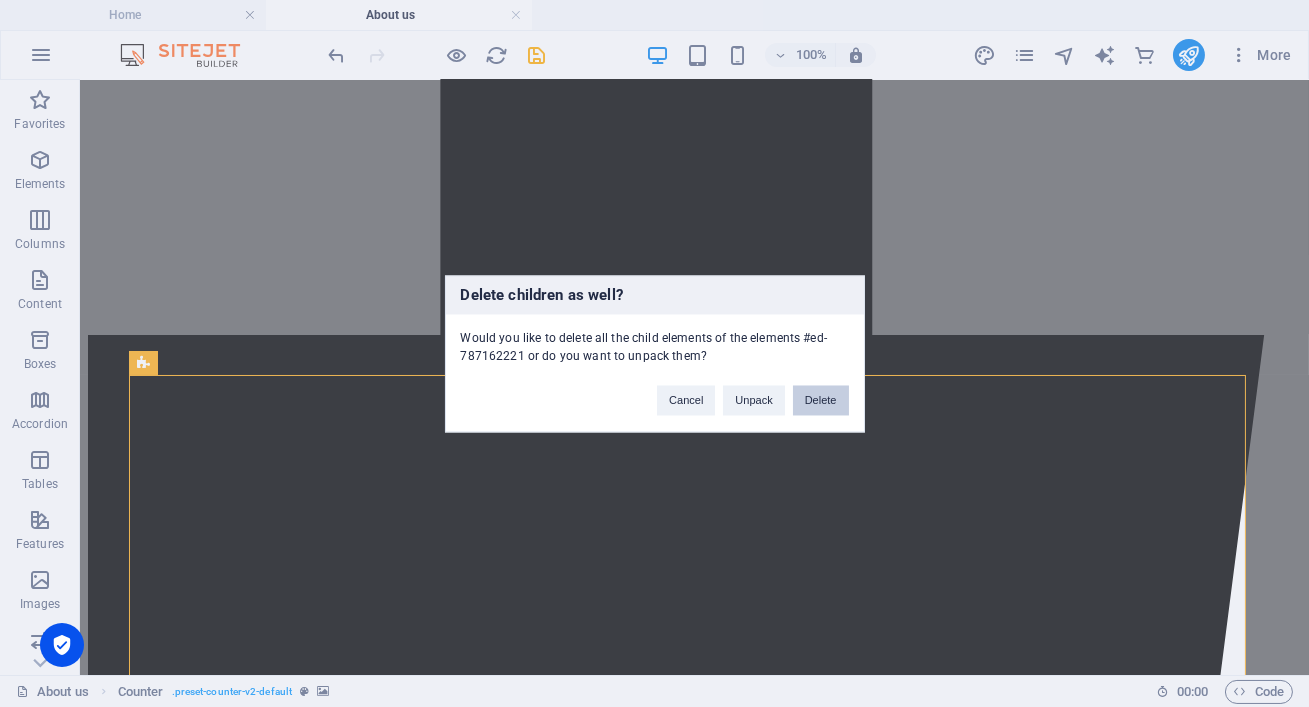 click on "Delete" at bounding box center (821, 400) 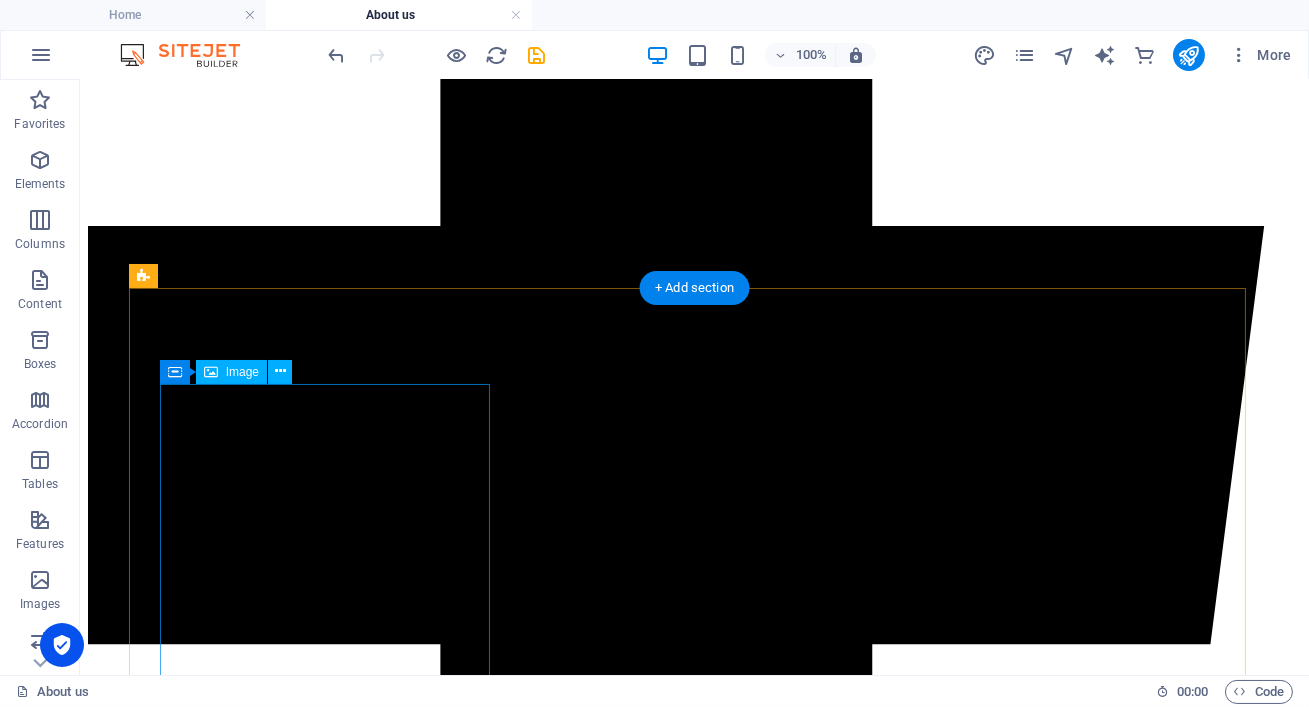 scroll, scrollTop: 899, scrollLeft: 0, axis: vertical 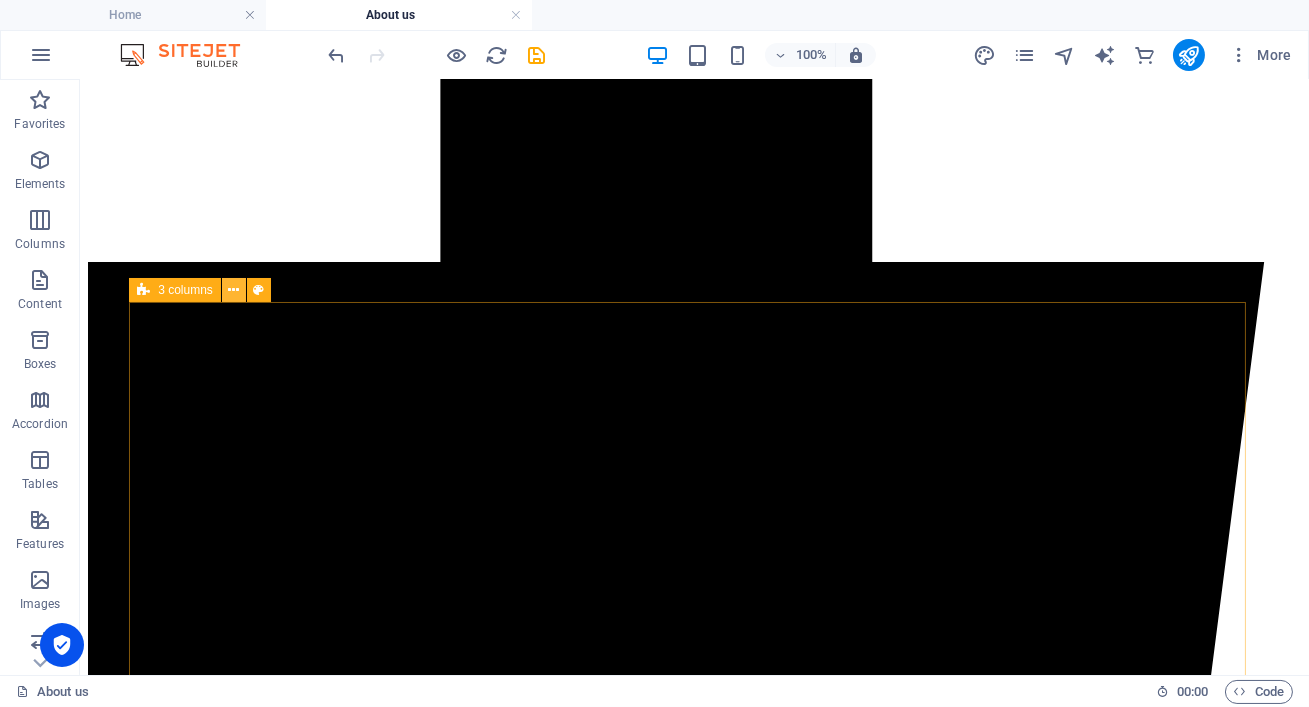 click at bounding box center (233, 290) 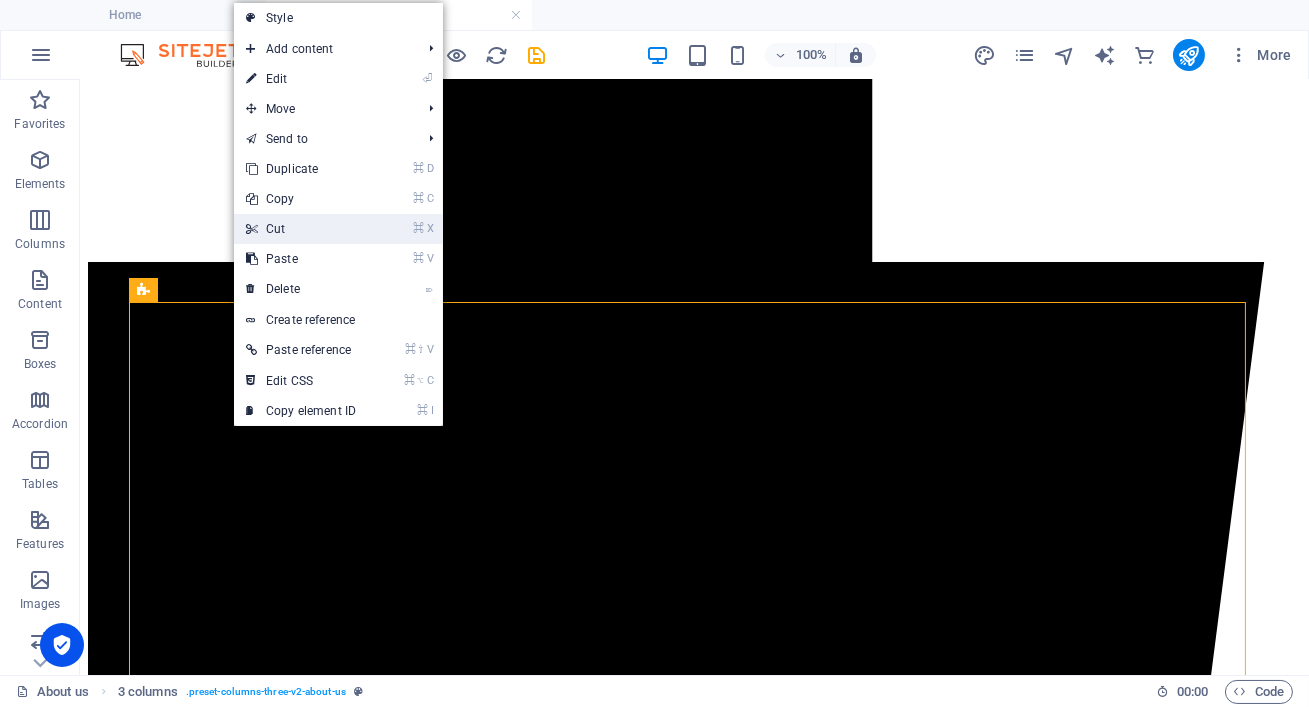 click on "⌘ X  Cut" at bounding box center [301, 229] 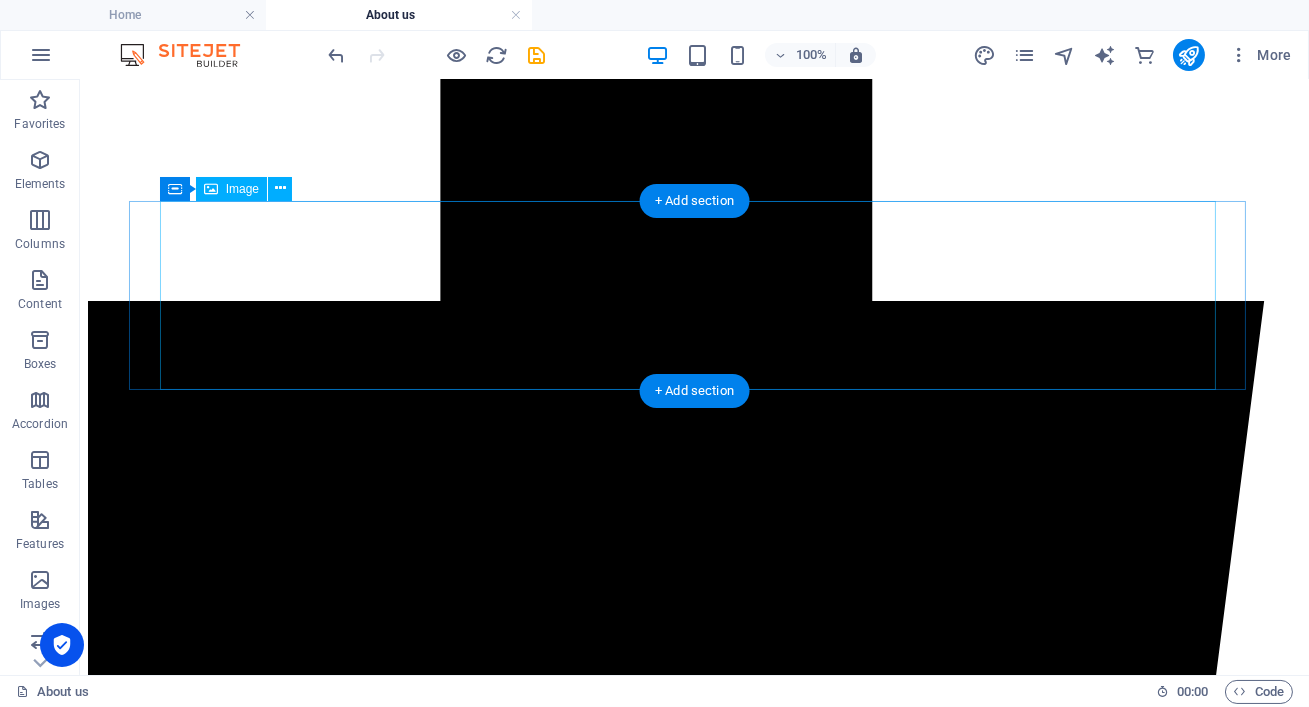 scroll, scrollTop: 791, scrollLeft: 0, axis: vertical 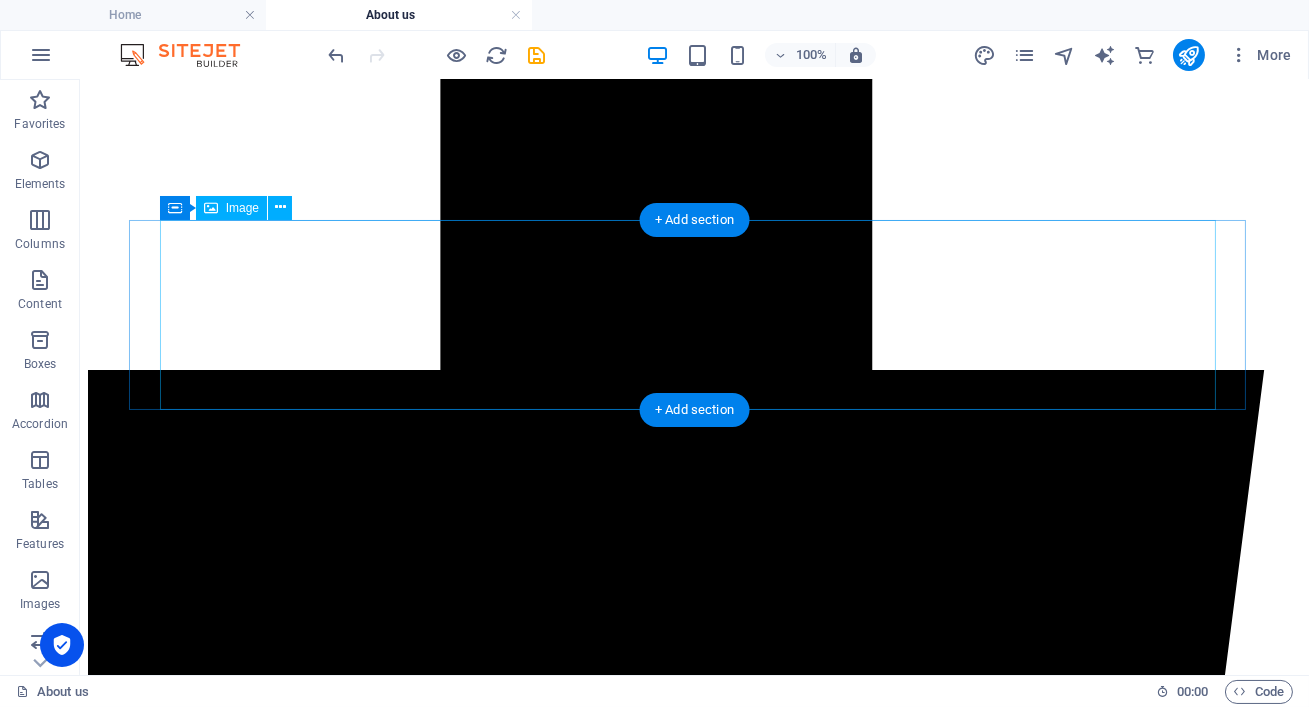 click at bounding box center (694, 8294) 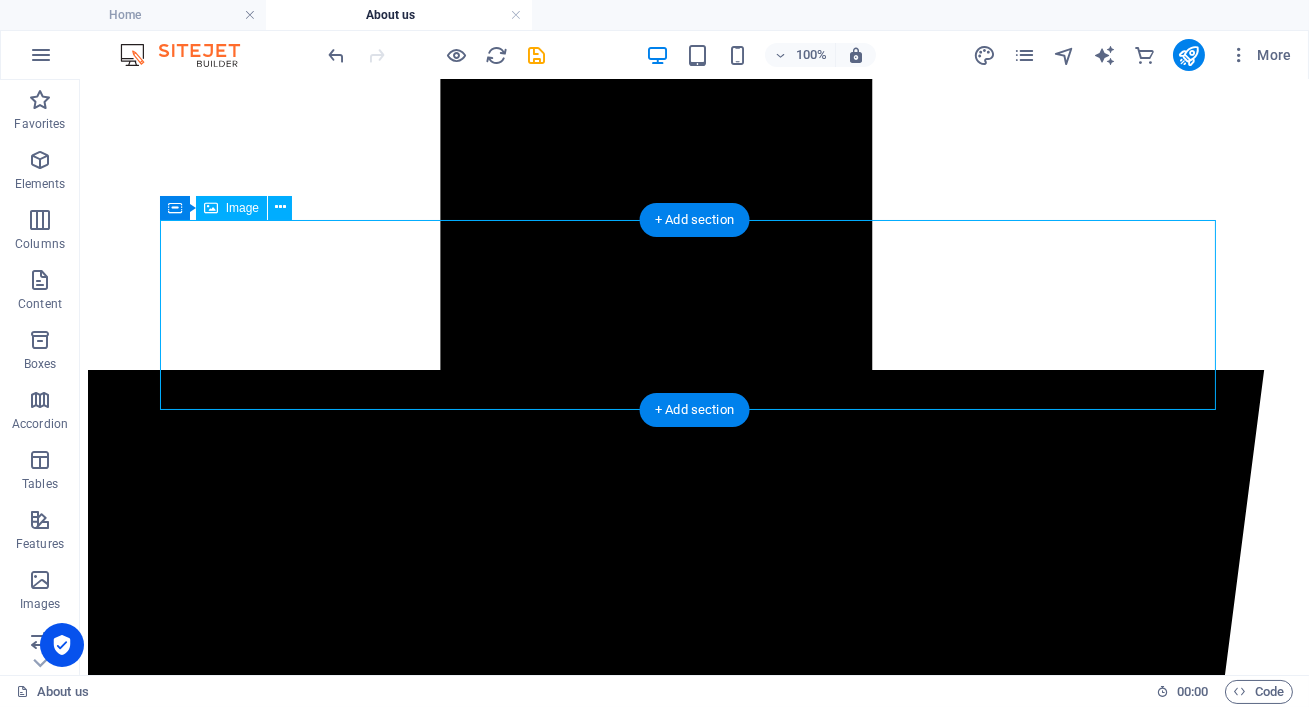 click at bounding box center (694, 8294) 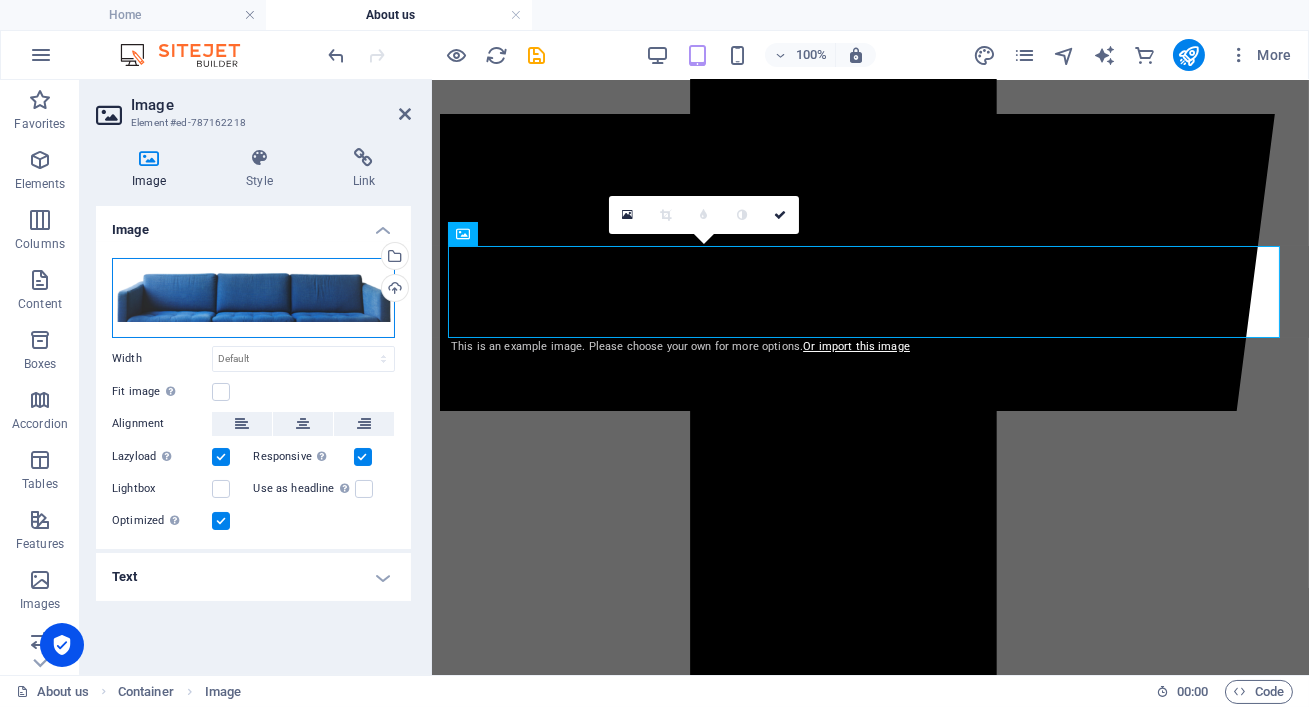 click on "Drag files here, click to choose files or select files from Files or our free stock photos & videos" at bounding box center [253, 298] 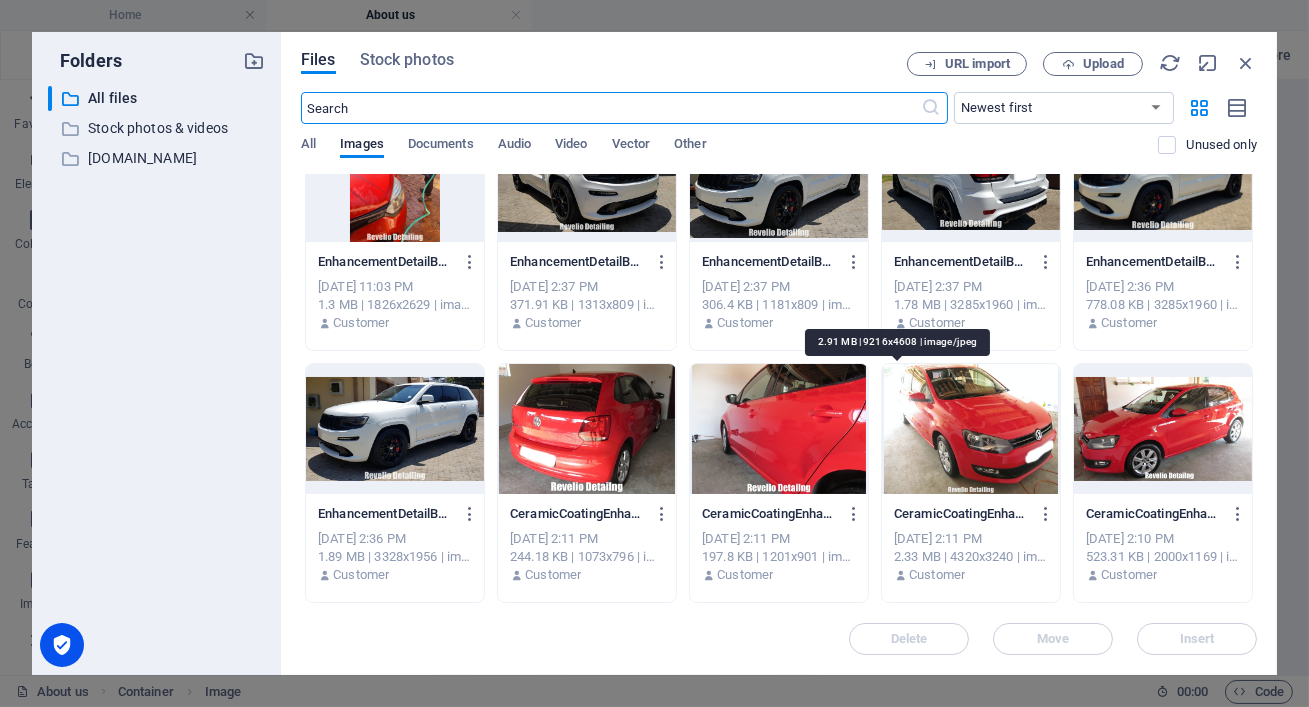 scroll, scrollTop: 7658, scrollLeft: 0, axis: vertical 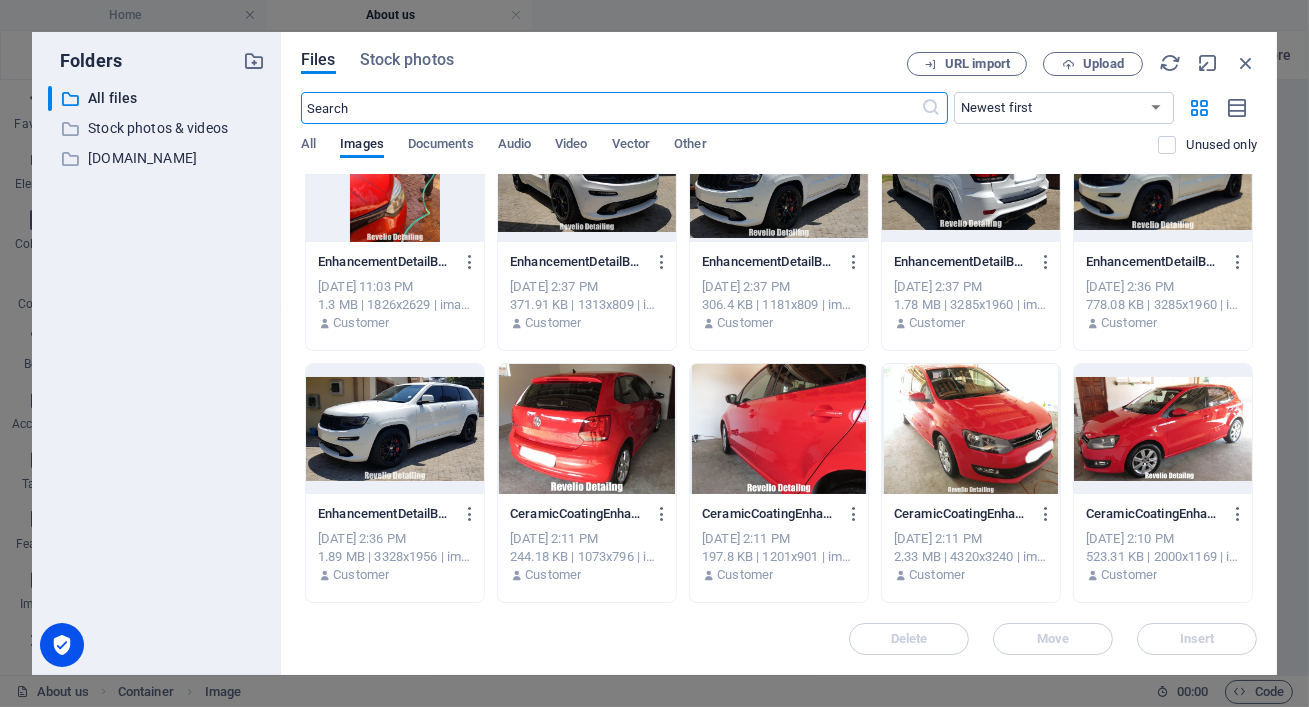 click at bounding box center (587, -579) 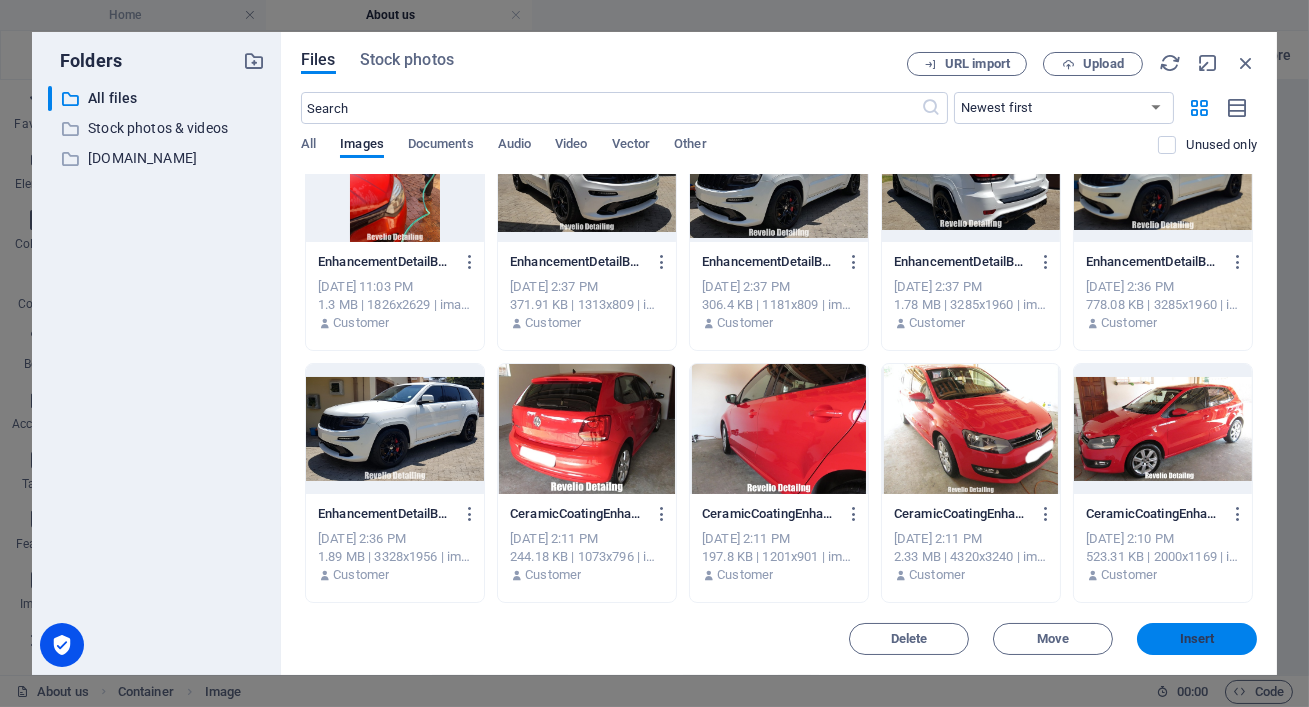 click on "Insert" at bounding box center (1197, 639) 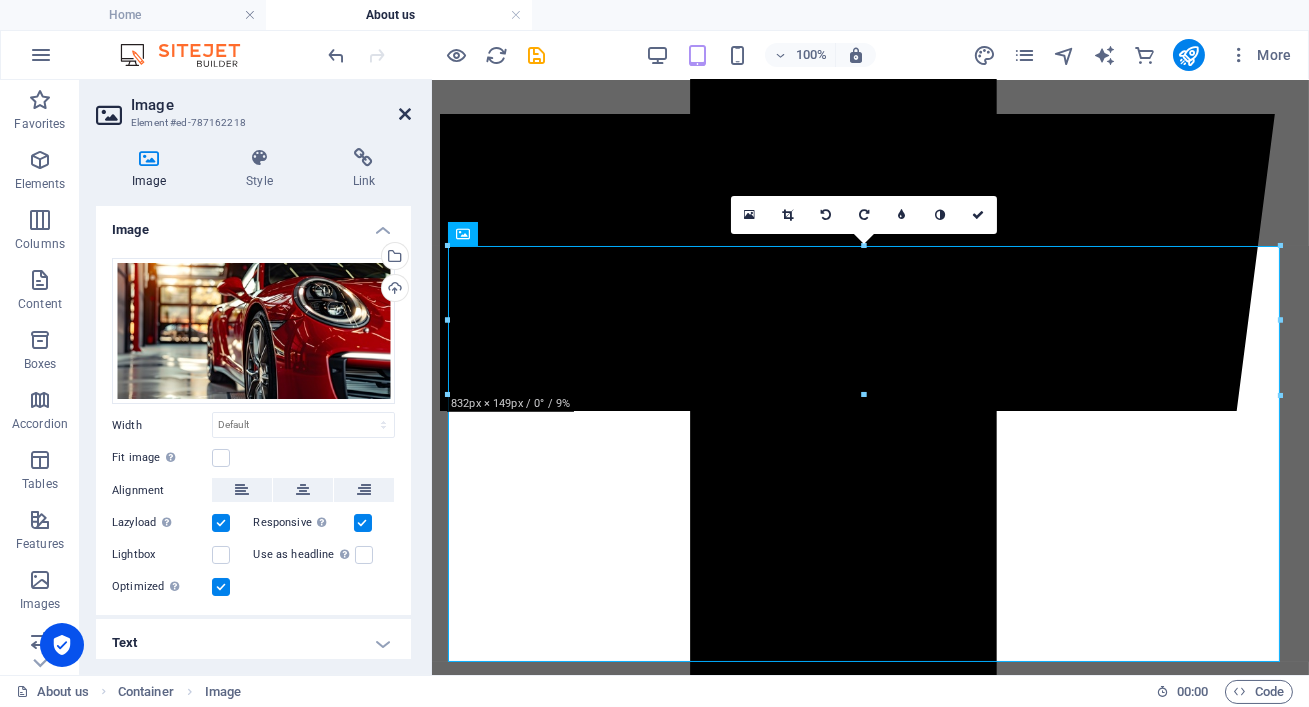 click at bounding box center (405, 114) 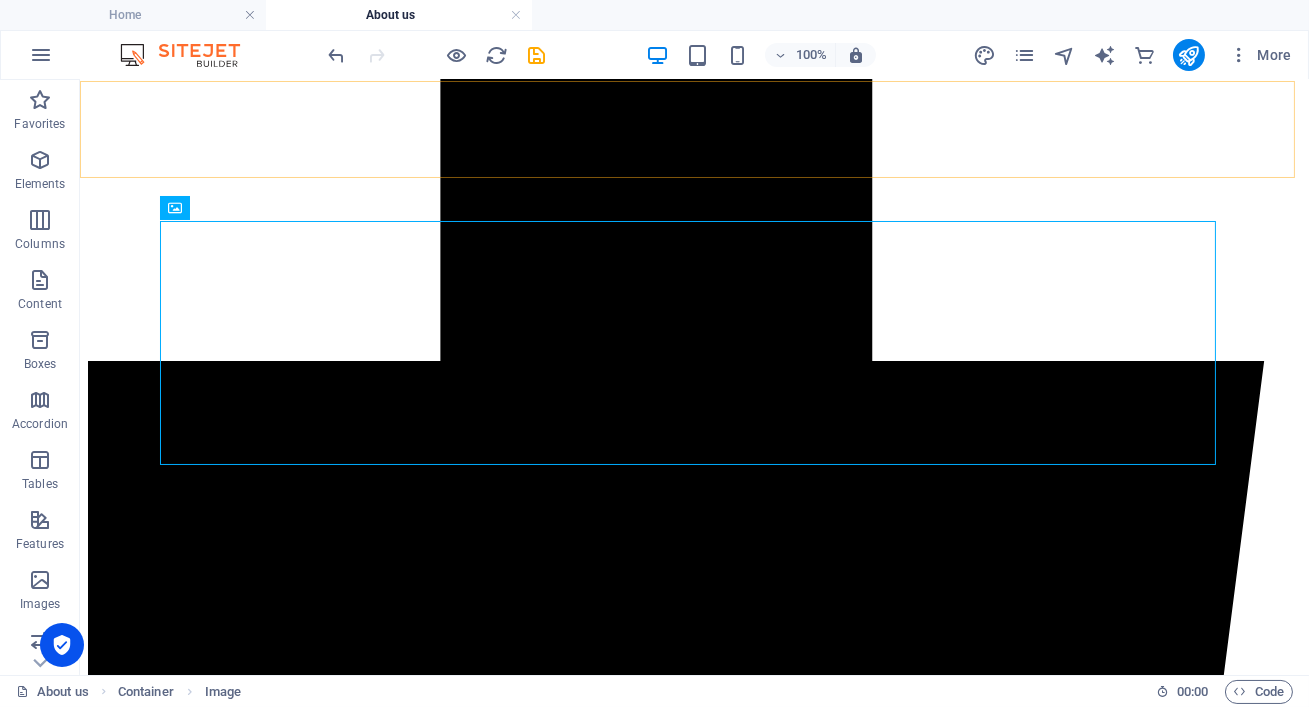 scroll, scrollTop: 791, scrollLeft: 0, axis: vertical 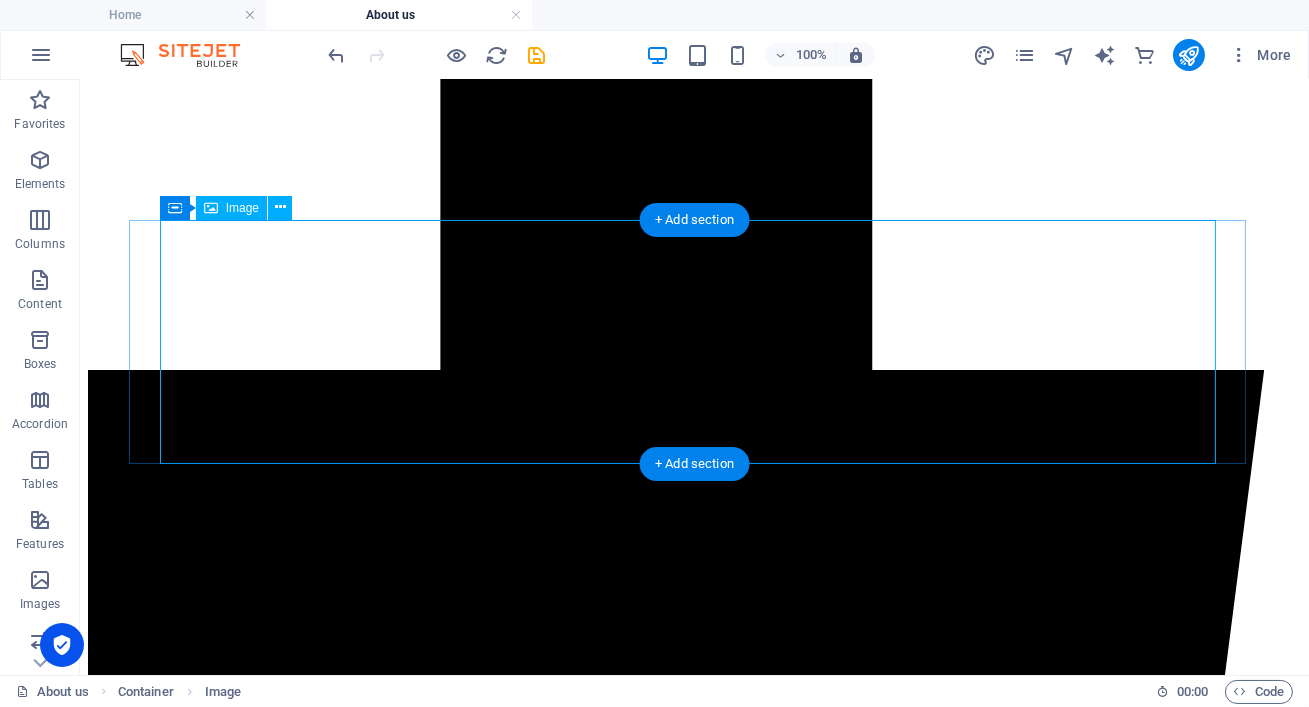 click at bounding box center [694, 8440] 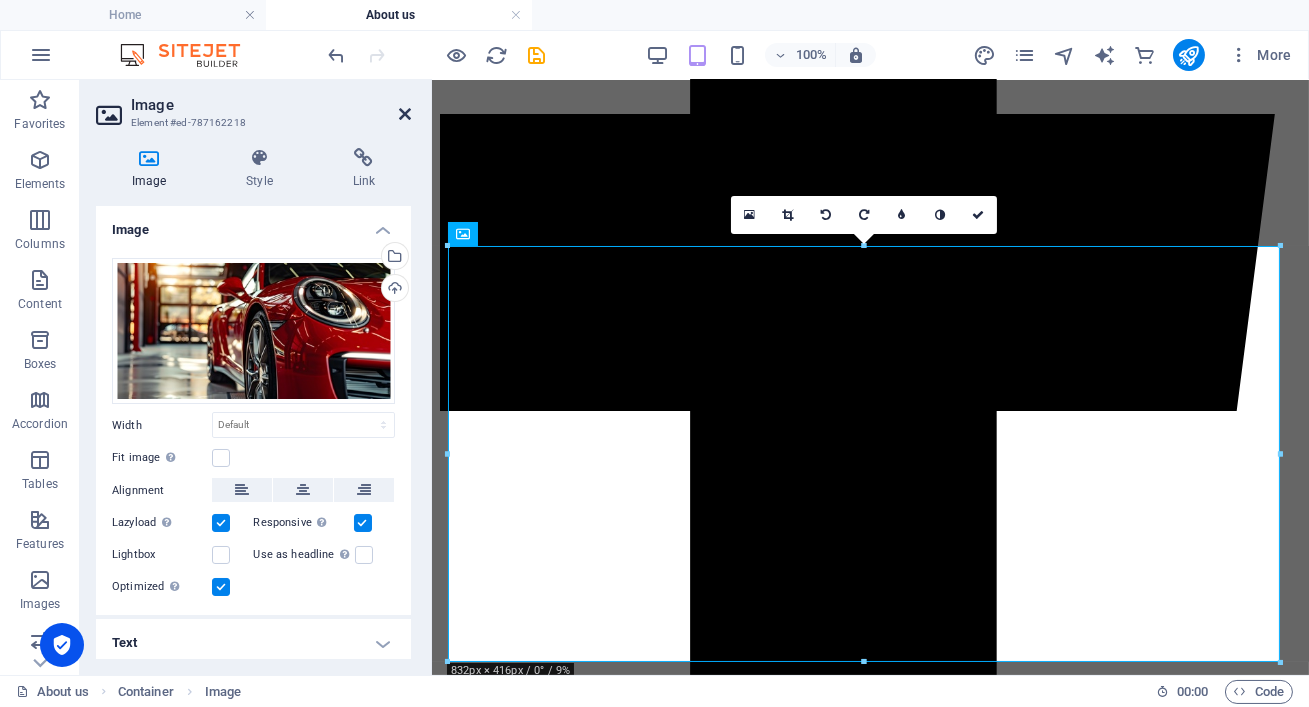 click at bounding box center (405, 114) 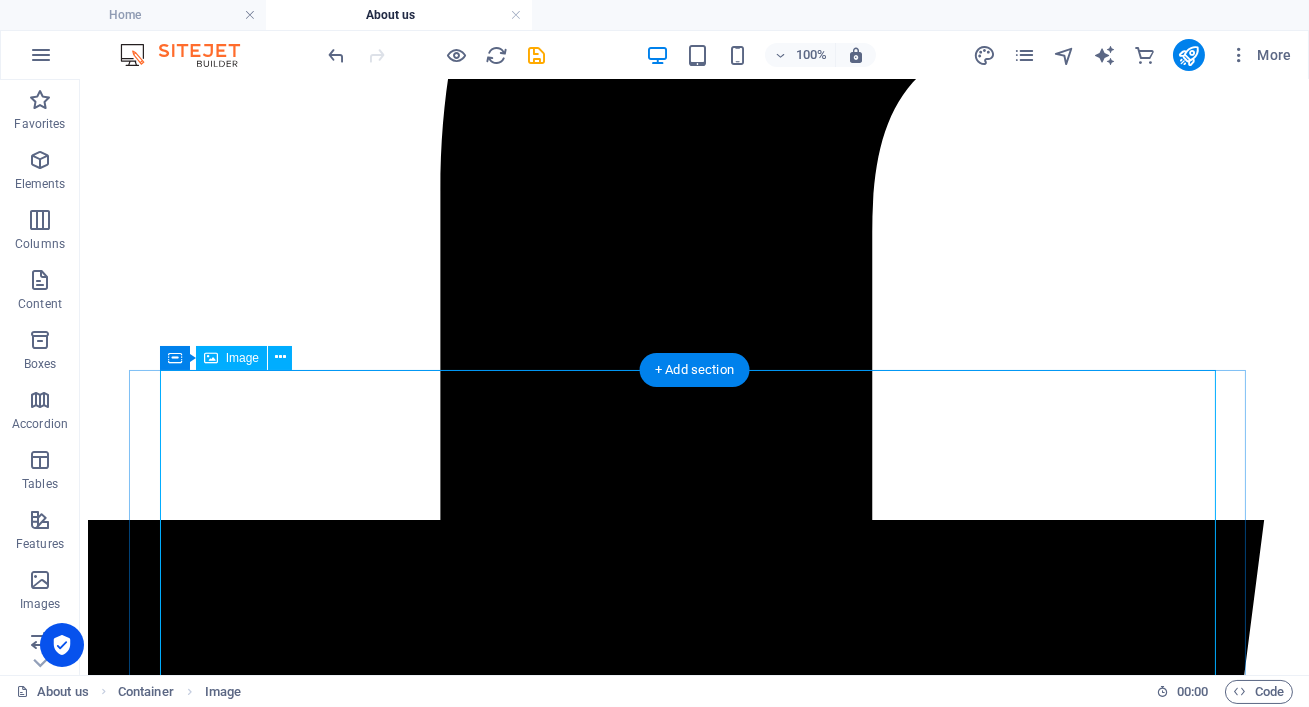 scroll, scrollTop: 809, scrollLeft: 0, axis: vertical 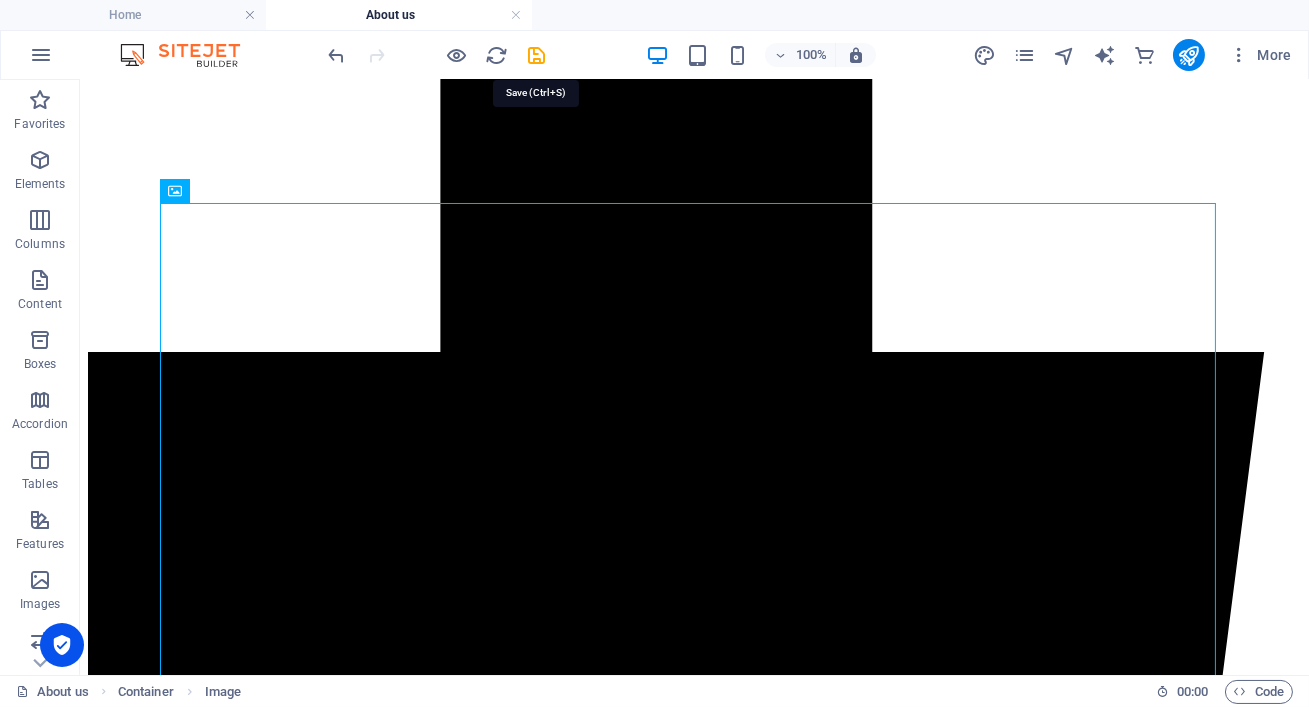 click at bounding box center [537, 55] 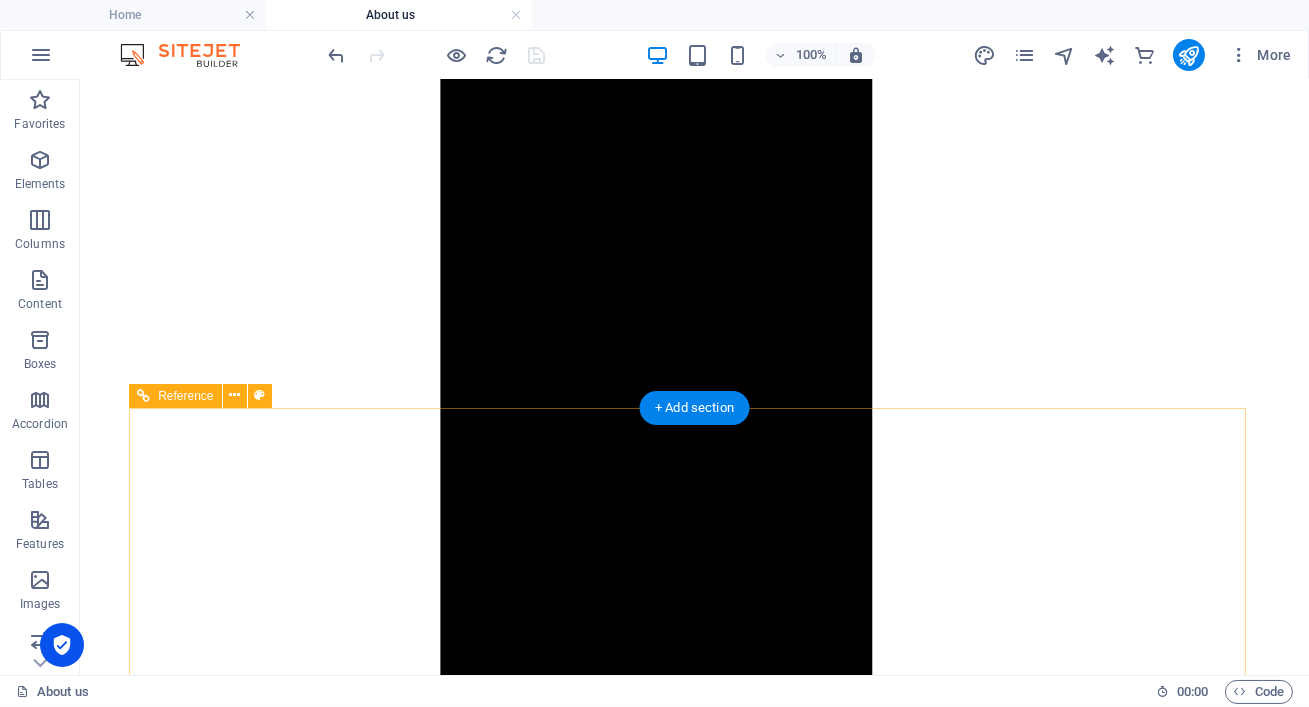 scroll, scrollTop: 0, scrollLeft: 0, axis: both 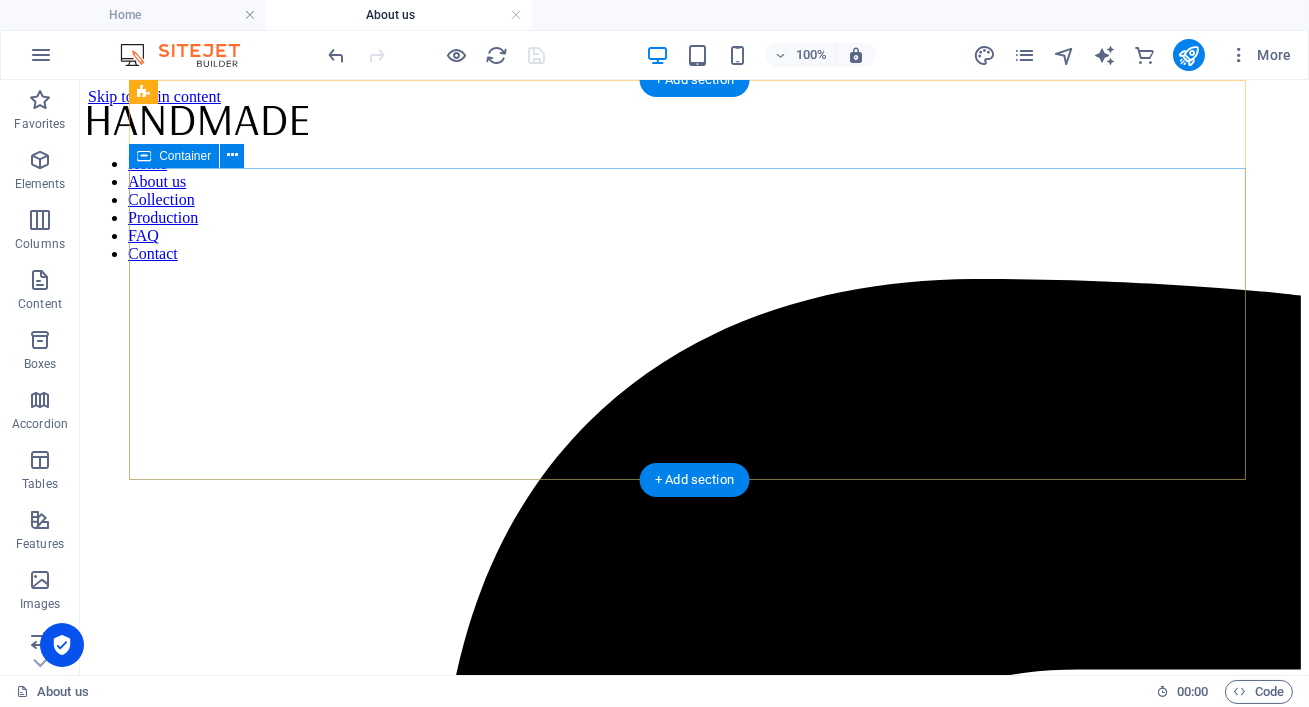click on "About Handmade Home  /  About us" at bounding box center [694, 8483] 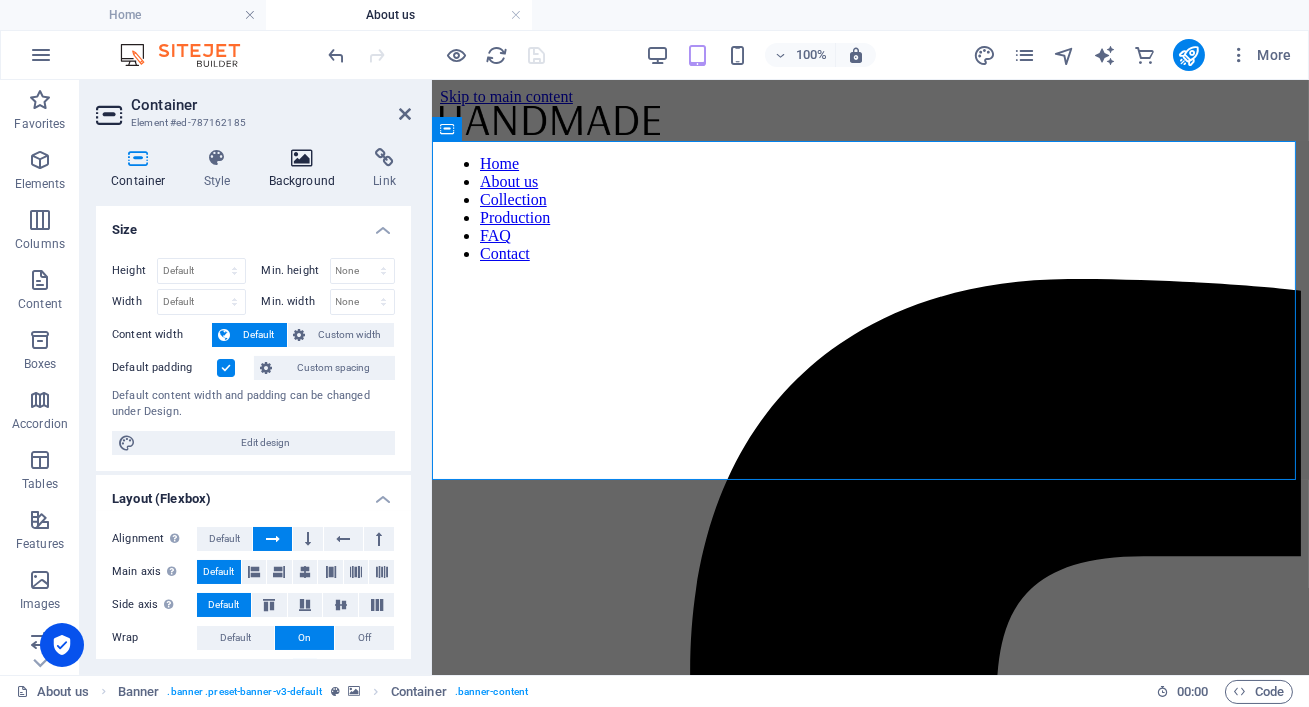 click on "Background" at bounding box center [306, 169] 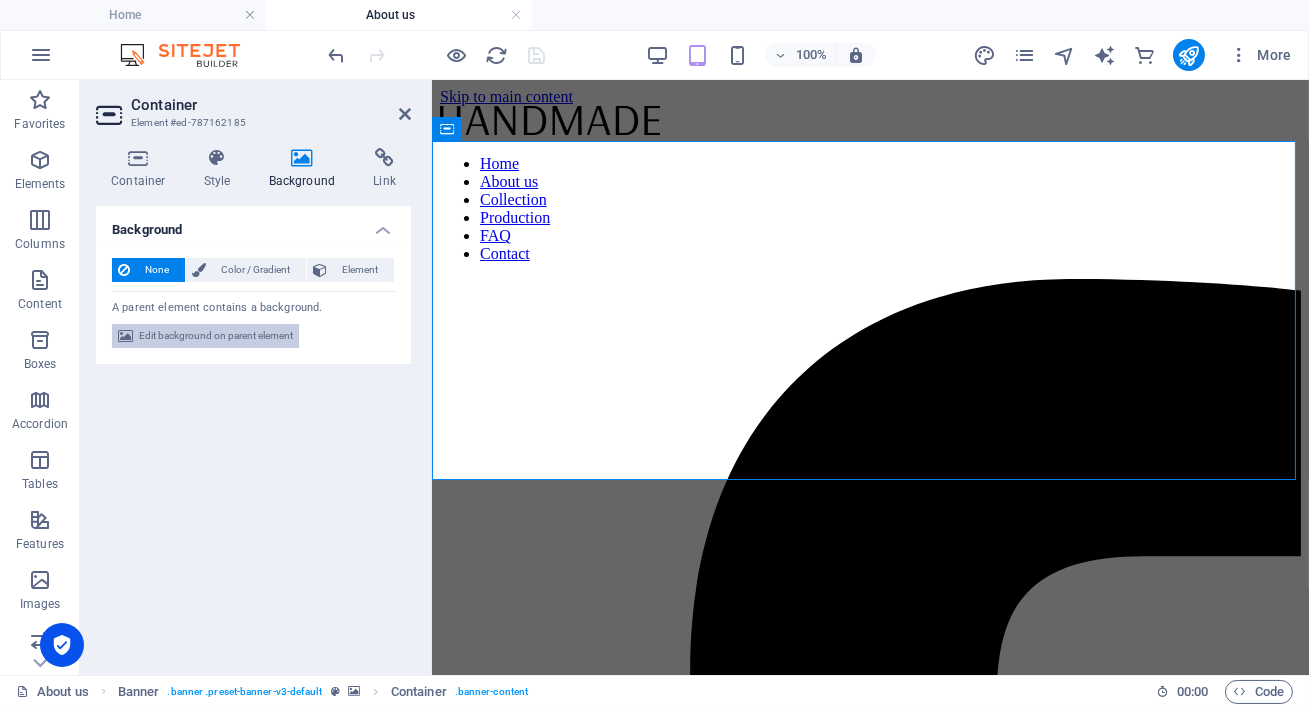 click on "Edit background on parent element" at bounding box center (216, 336) 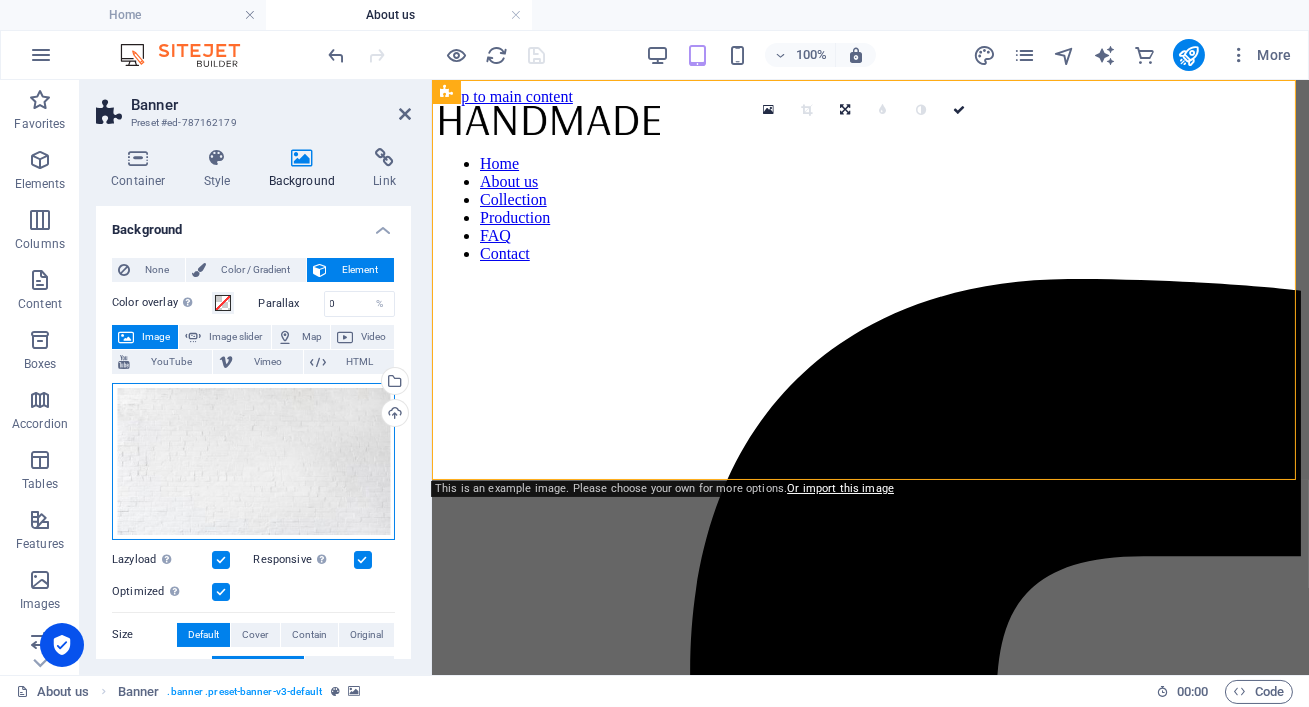 click on "Drag files here, click to choose files or select files from Files or our free stock photos & videos" at bounding box center (253, 461) 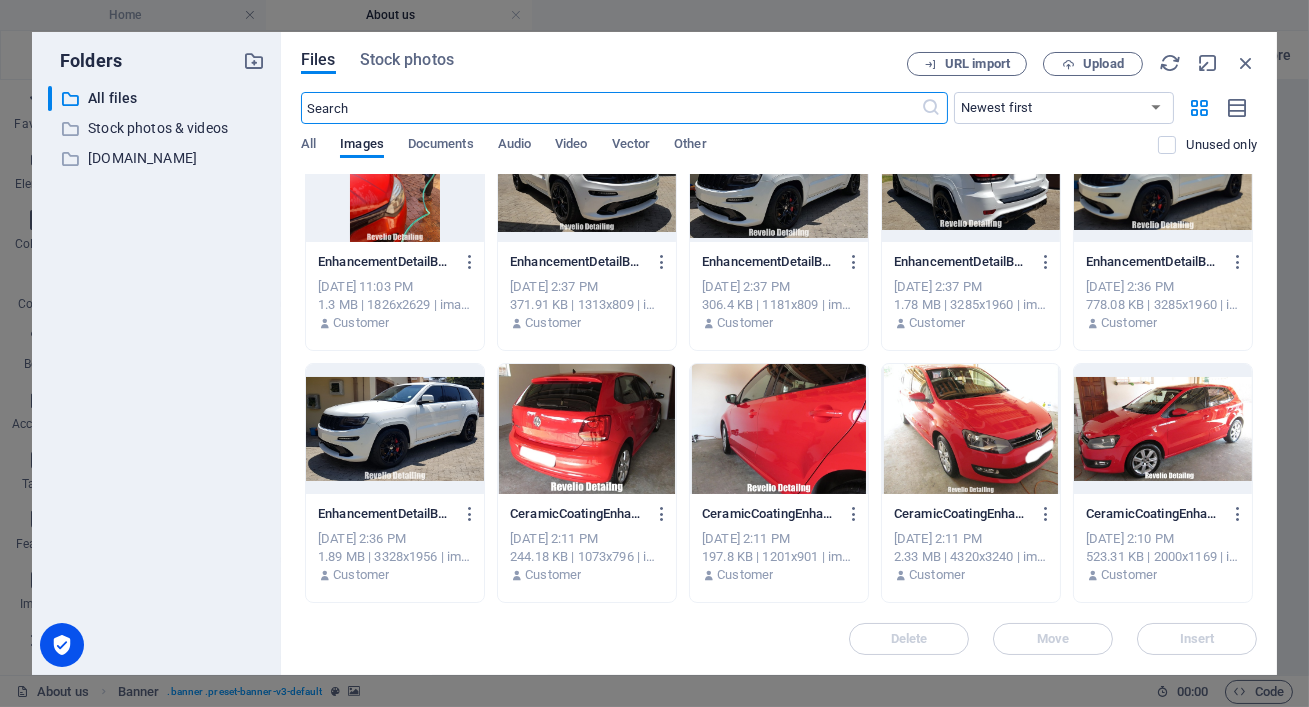 scroll, scrollTop: 7672, scrollLeft: 0, axis: vertical 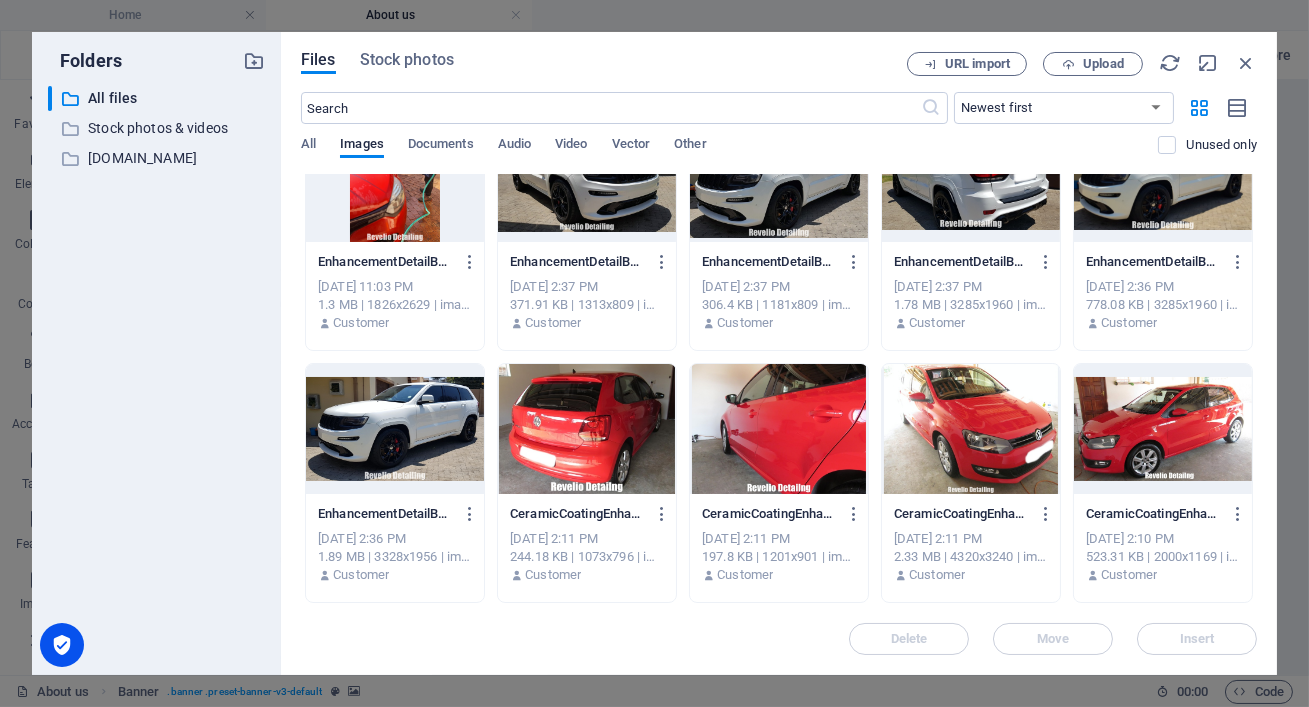 click at bounding box center (587, -579) 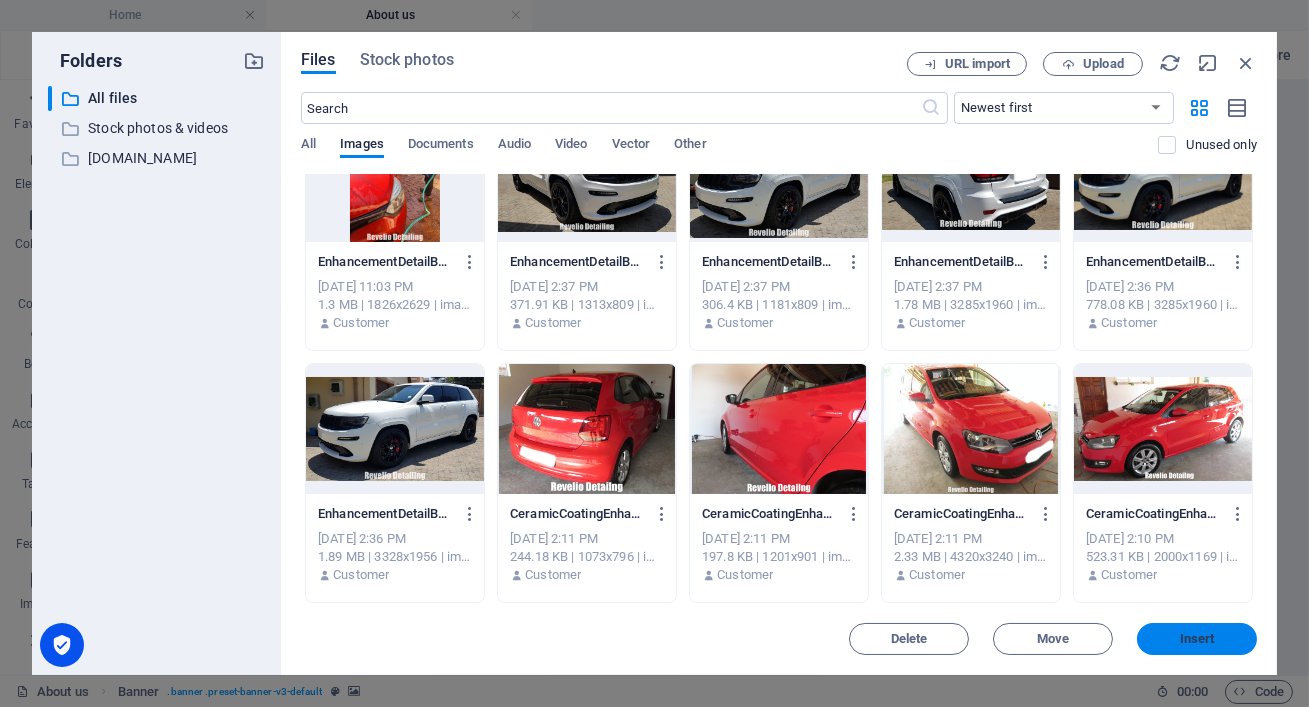 drag, startPoint x: 1230, startPoint y: 630, endPoint x: 799, endPoint y: 547, distance: 438.91913 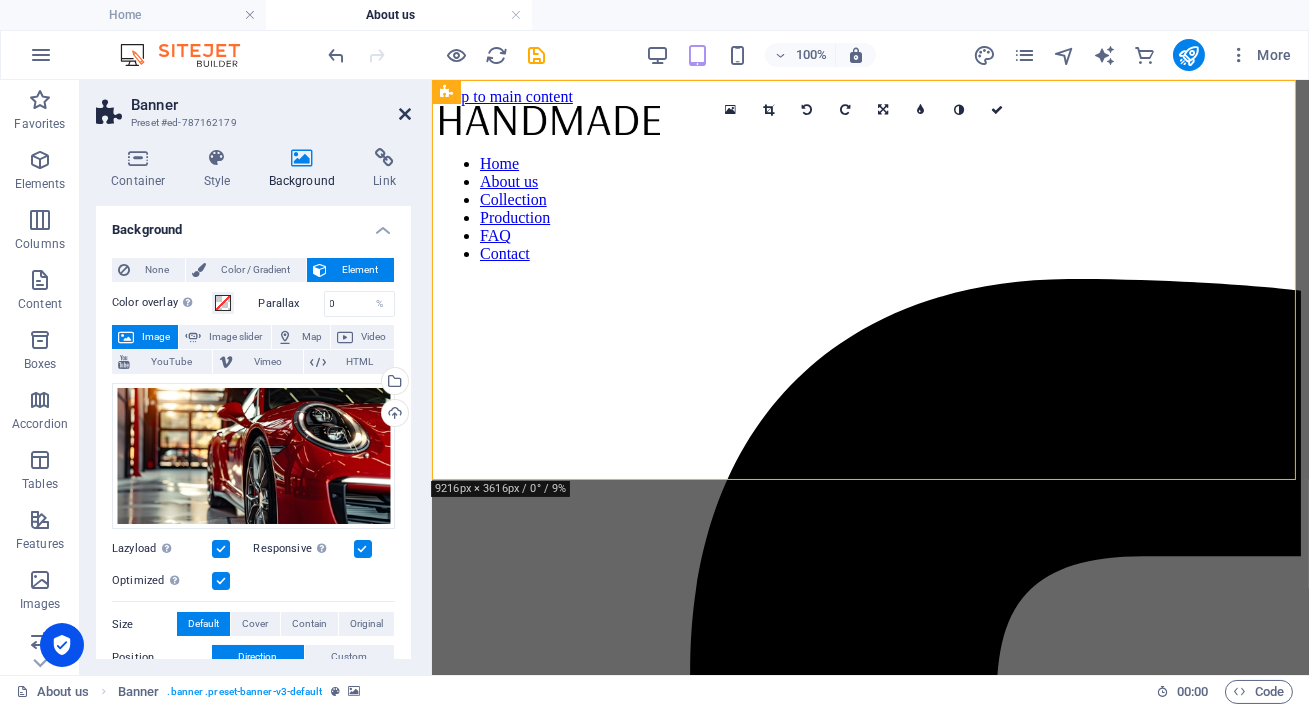 click at bounding box center [405, 114] 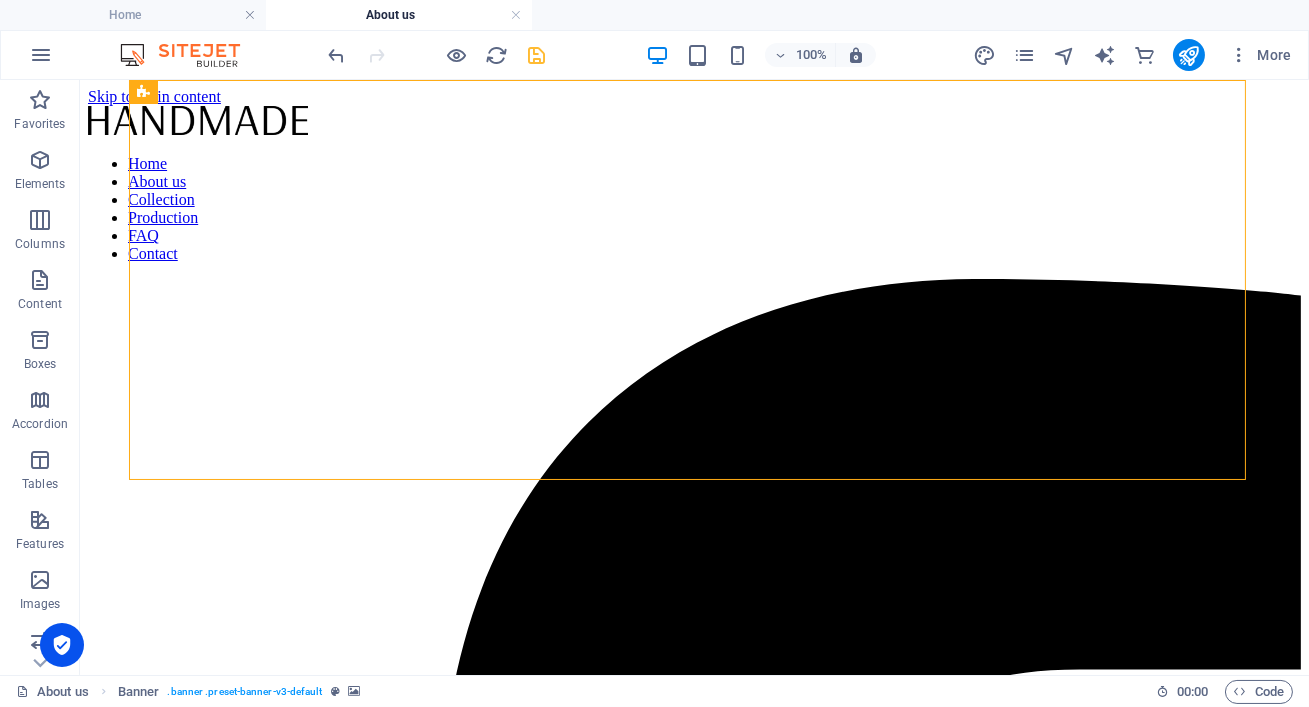 click at bounding box center (537, 55) 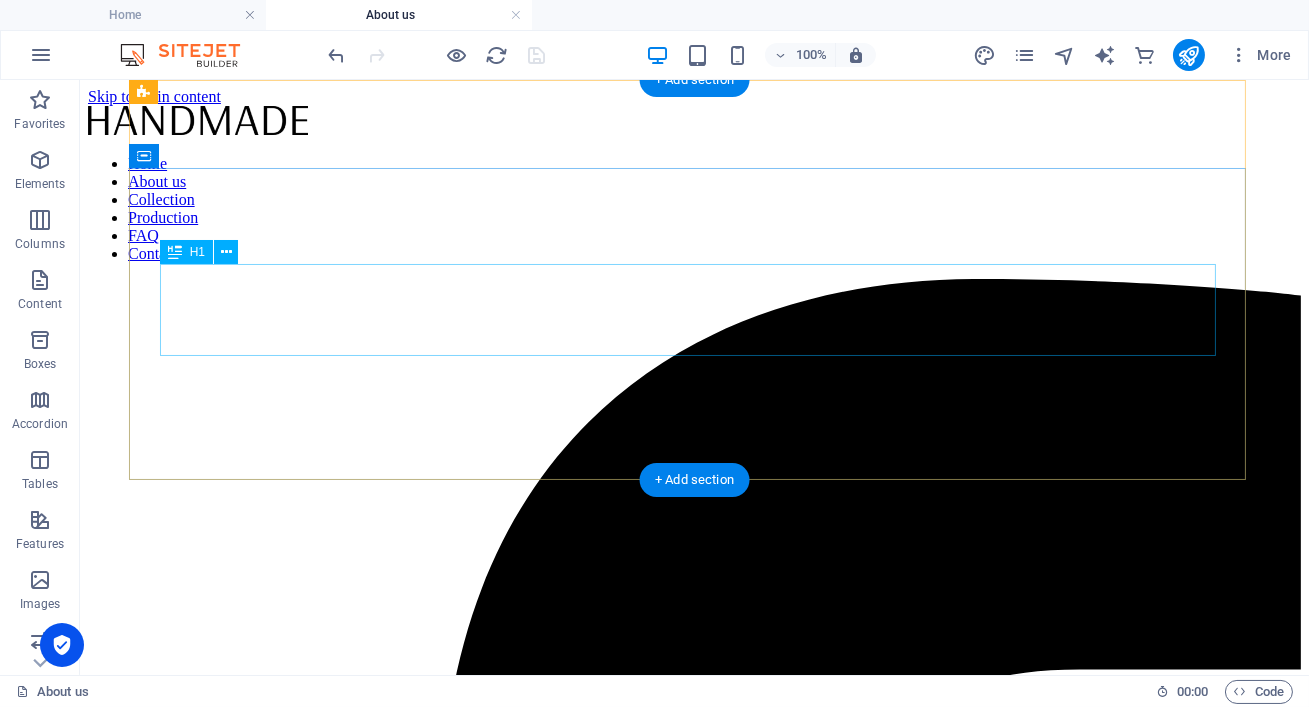 click on "About Handmade" at bounding box center [694, 8465] 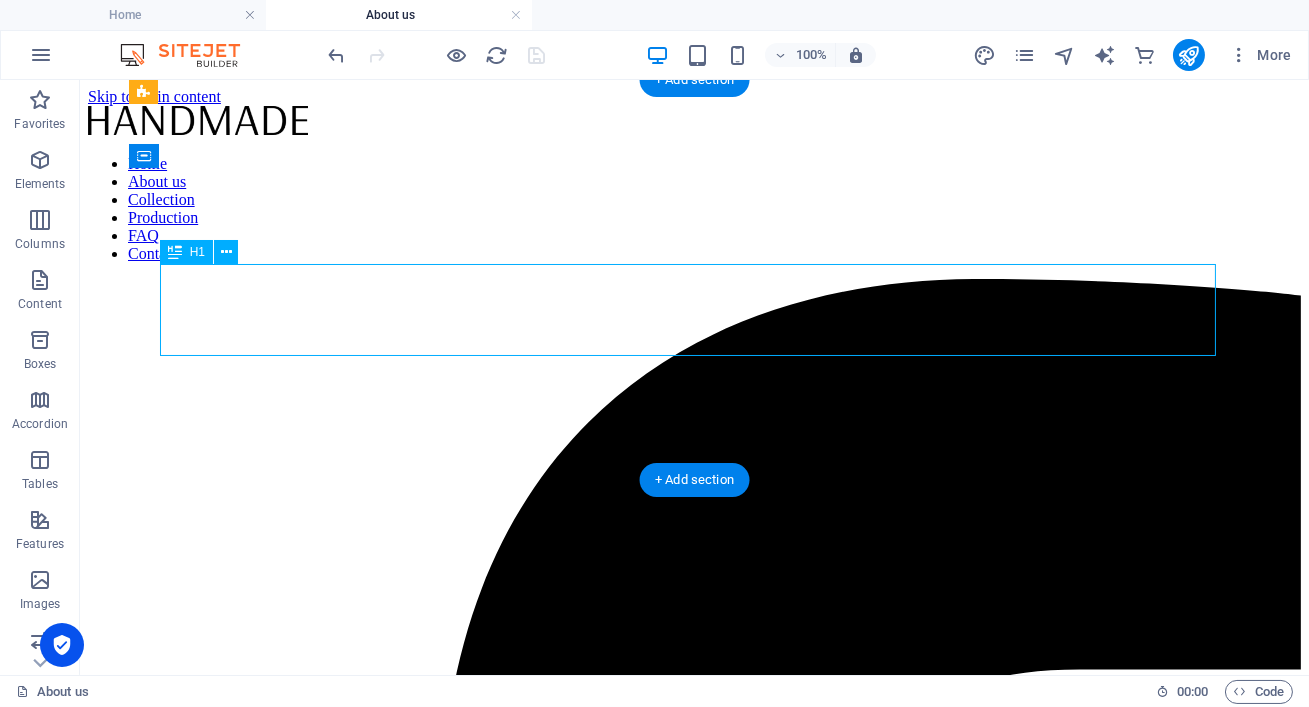 click on "About Handmade" at bounding box center (694, 8465) 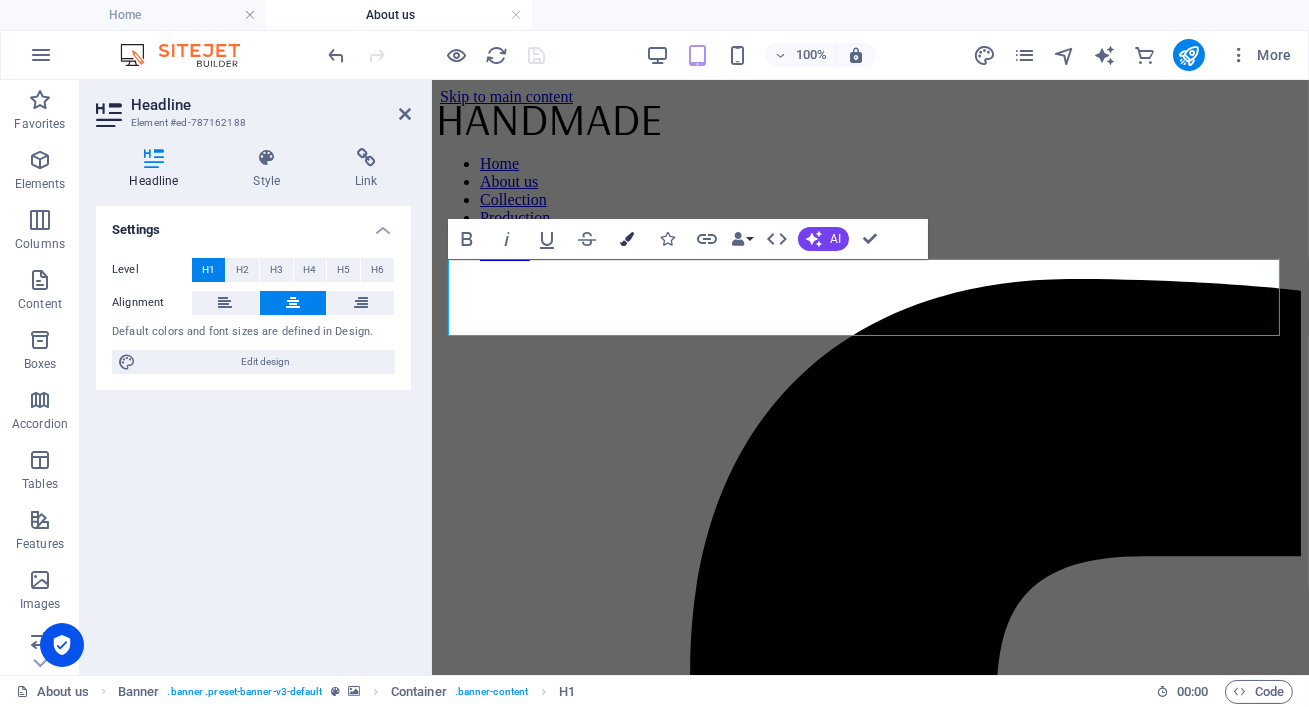 click on "Colors" at bounding box center (627, 239) 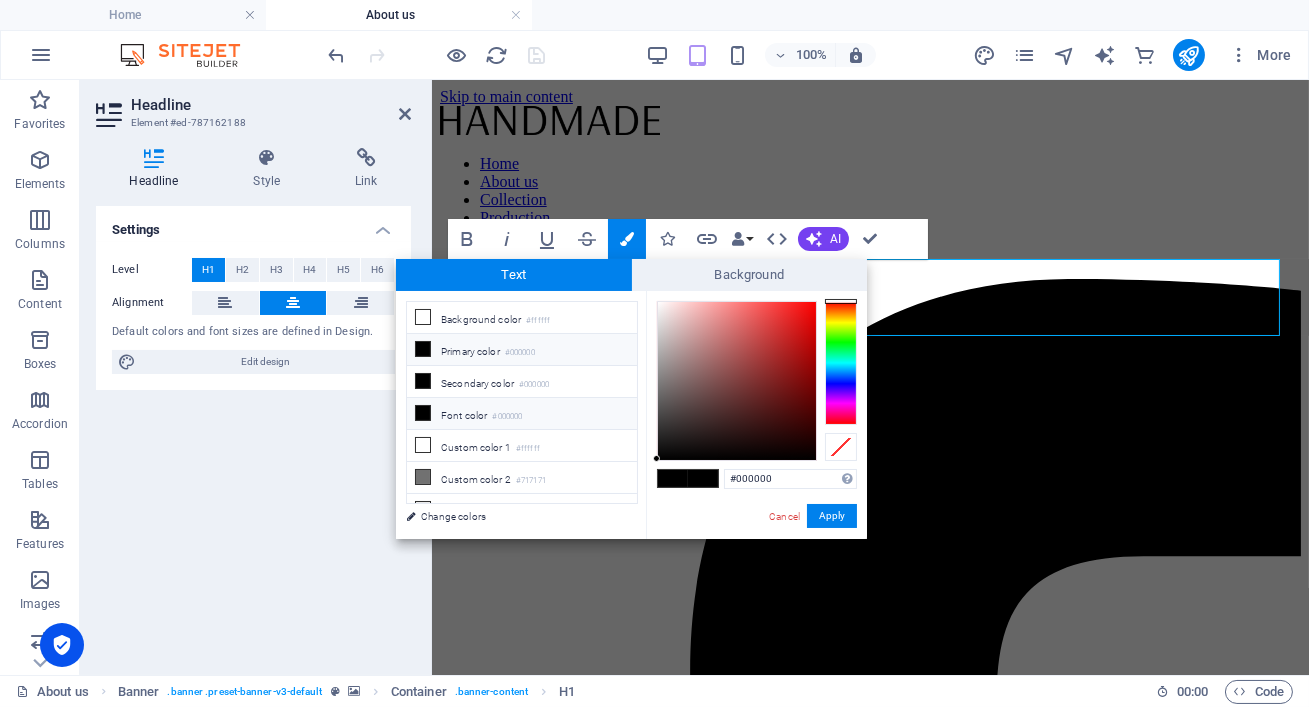 click on "Font color
#000000" at bounding box center [522, 414] 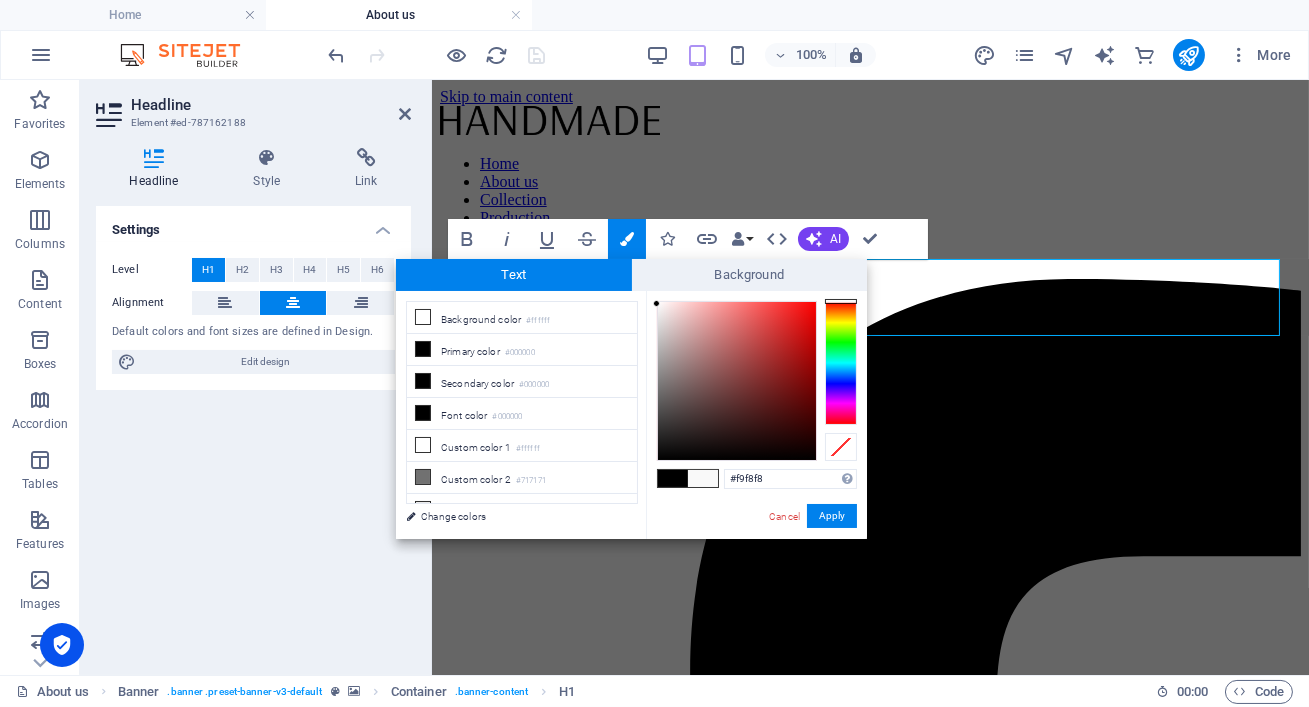 type on "#f9f9f9" 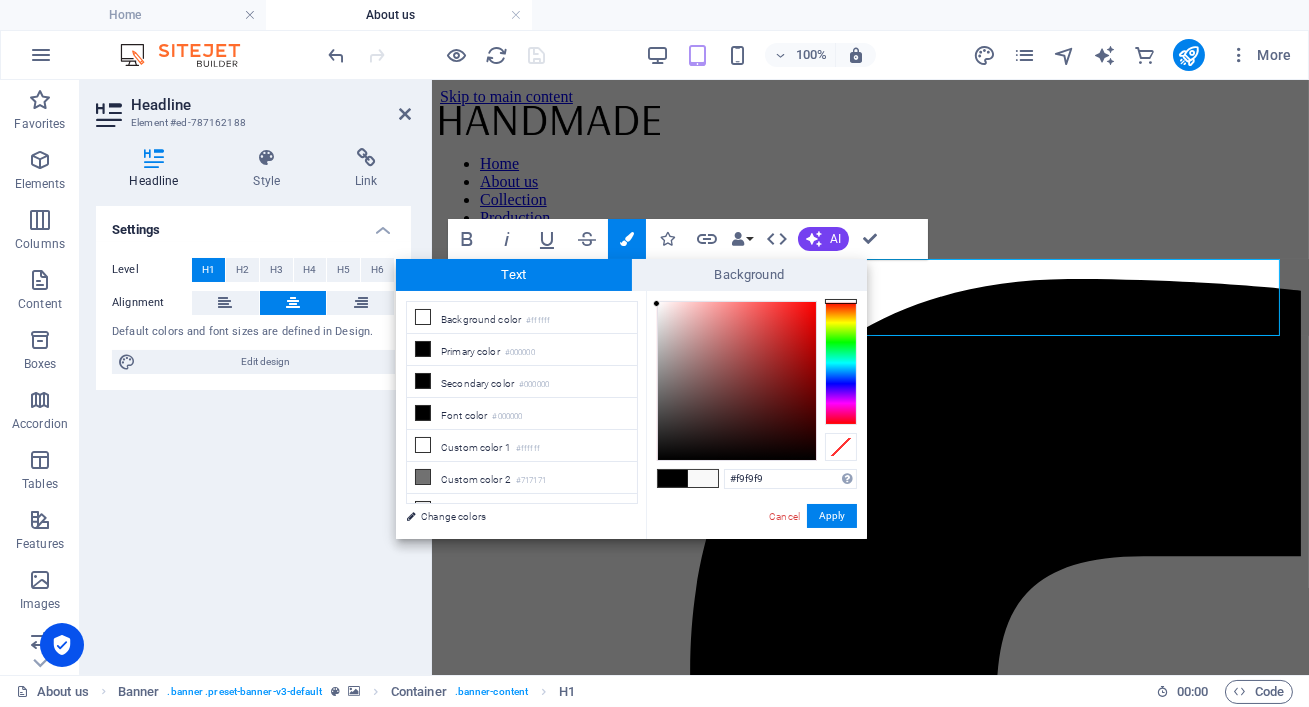 drag, startPoint x: 683, startPoint y: 388, endPoint x: 657, endPoint y: 304, distance: 87.93179 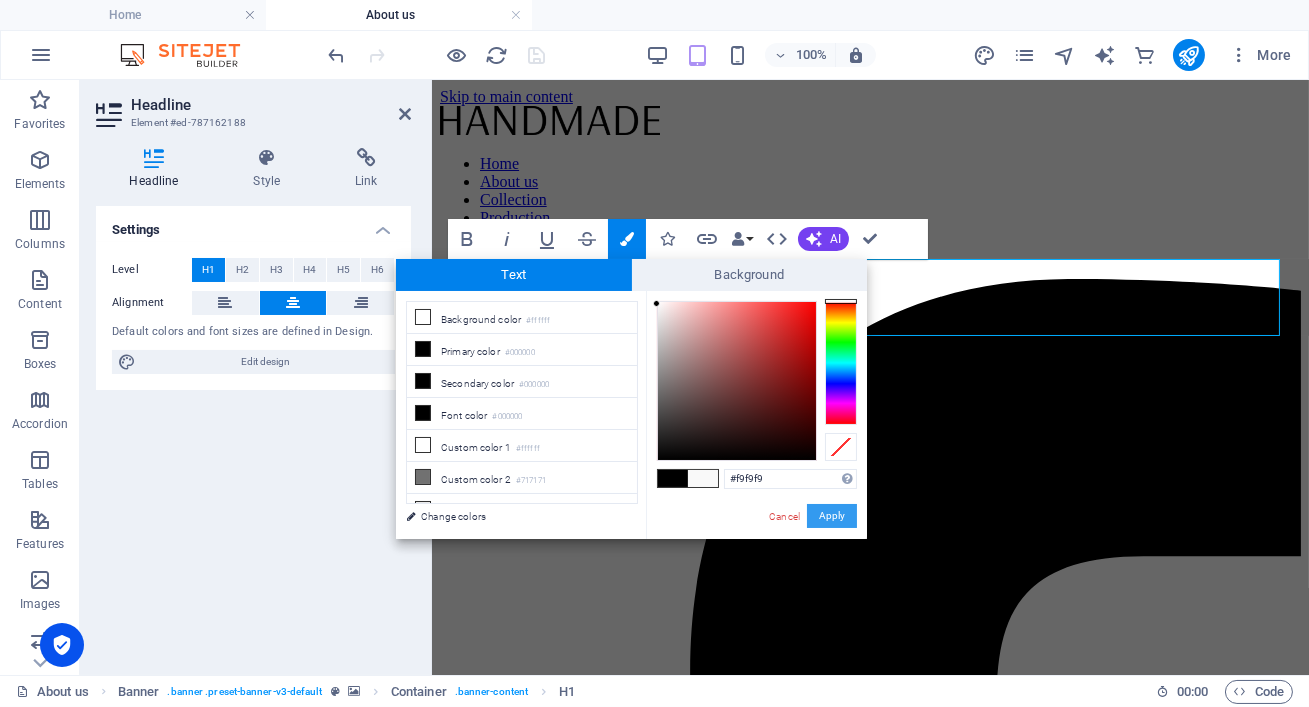 click on "Apply" at bounding box center (832, 516) 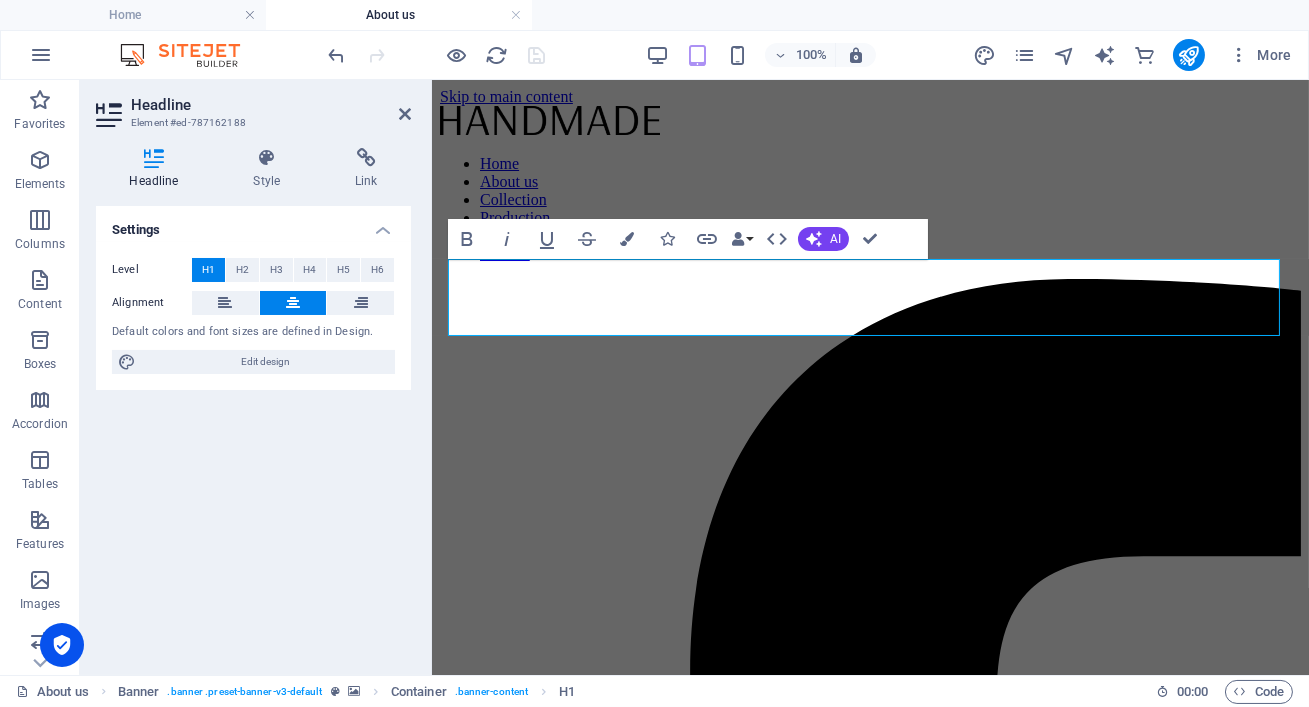click on "Headline Element #ed-787162188" at bounding box center [253, 106] 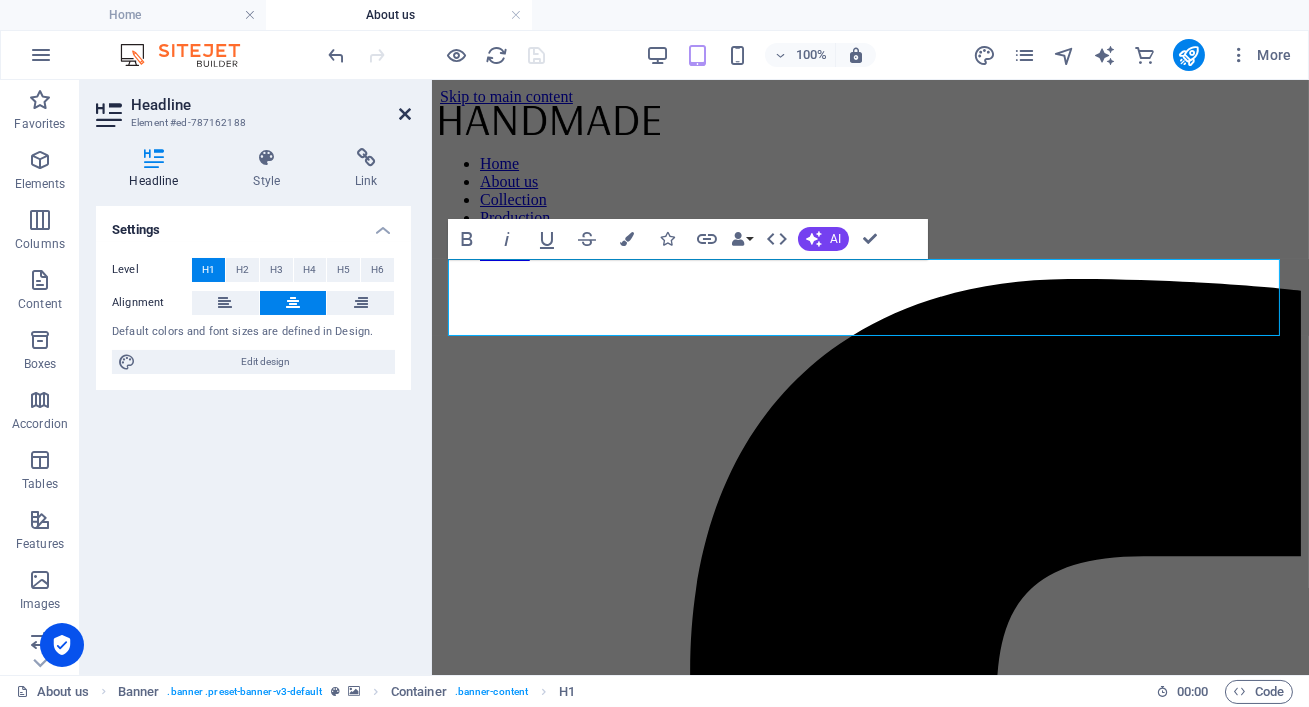 click at bounding box center [405, 114] 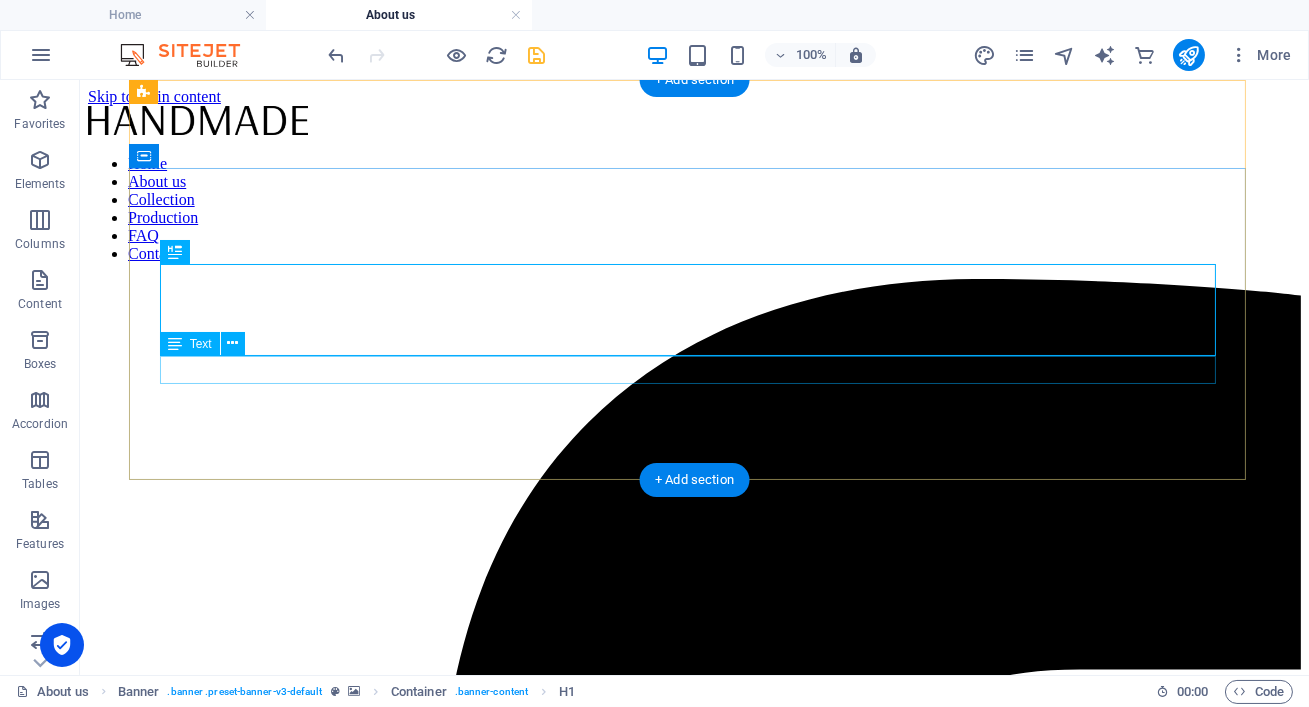 click on "Home  /  About us" at bounding box center [694, 8514] 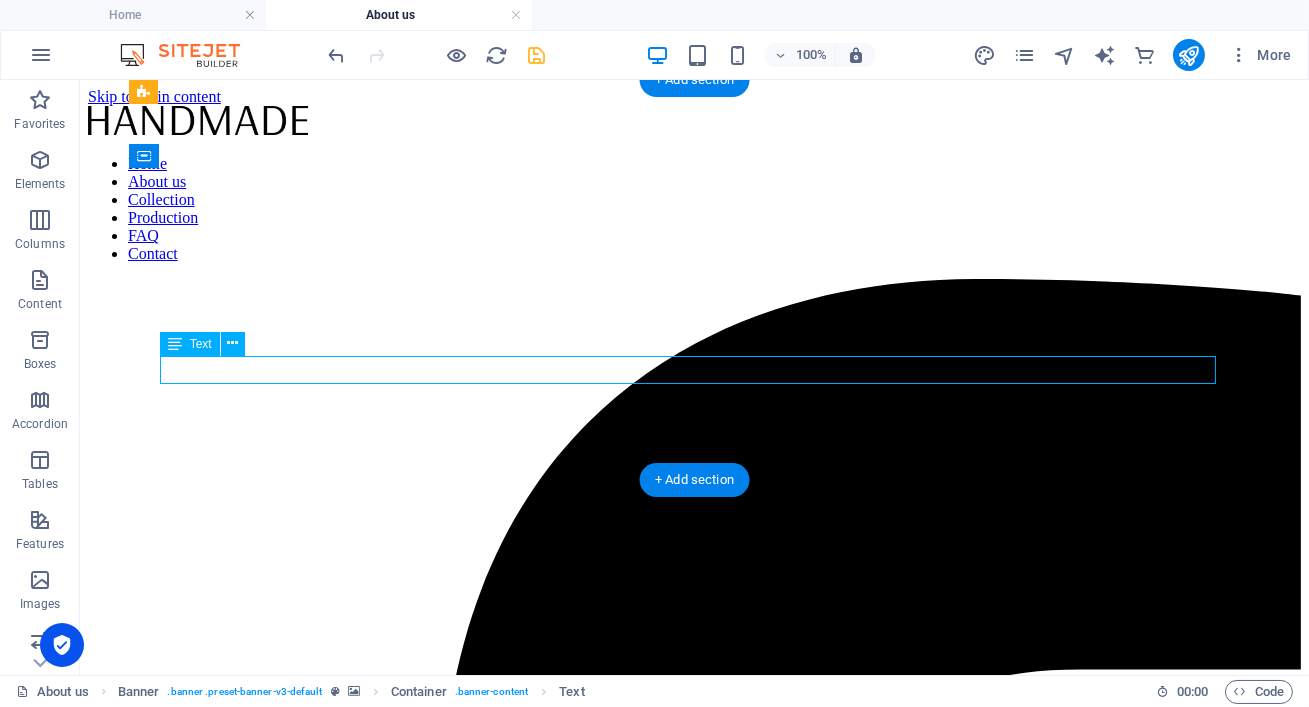 click on "Home  /  About us" at bounding box center [694, 8514] 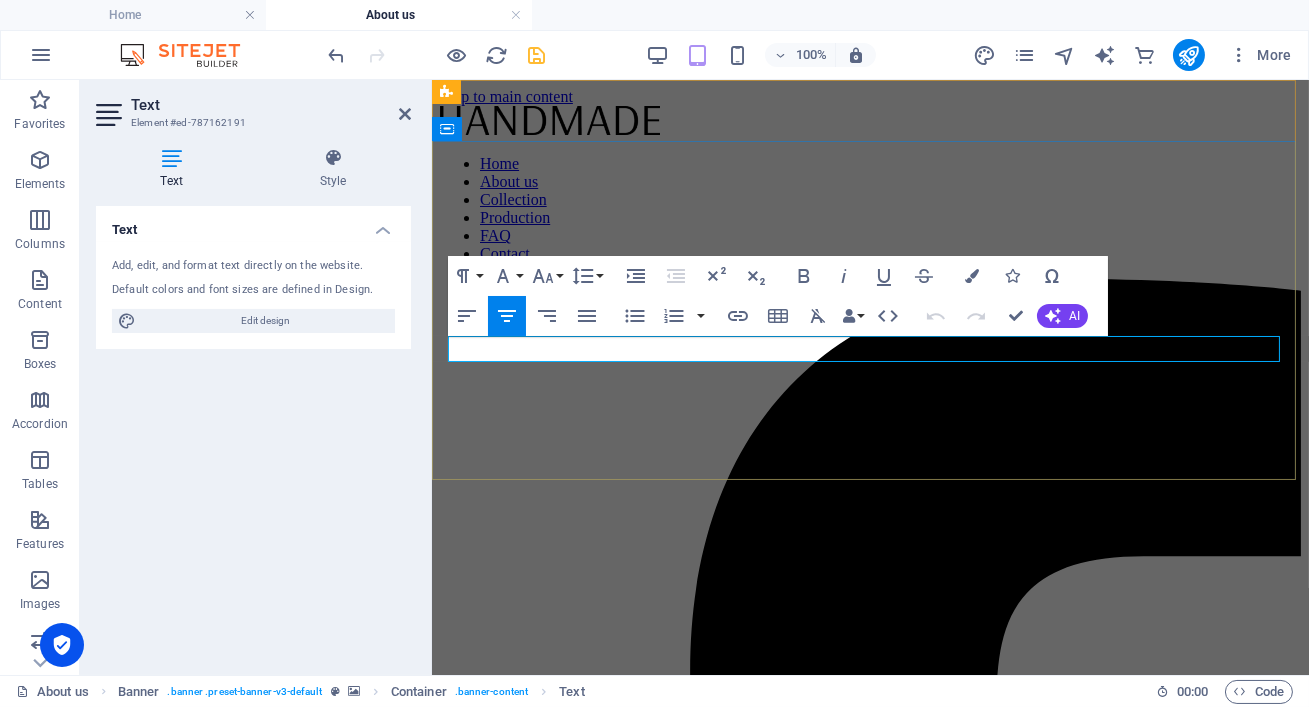 drag, startPoint x: 787, startPoint y: 360, endPoint x: 972, endPoint y: 346, distance: 185.52898 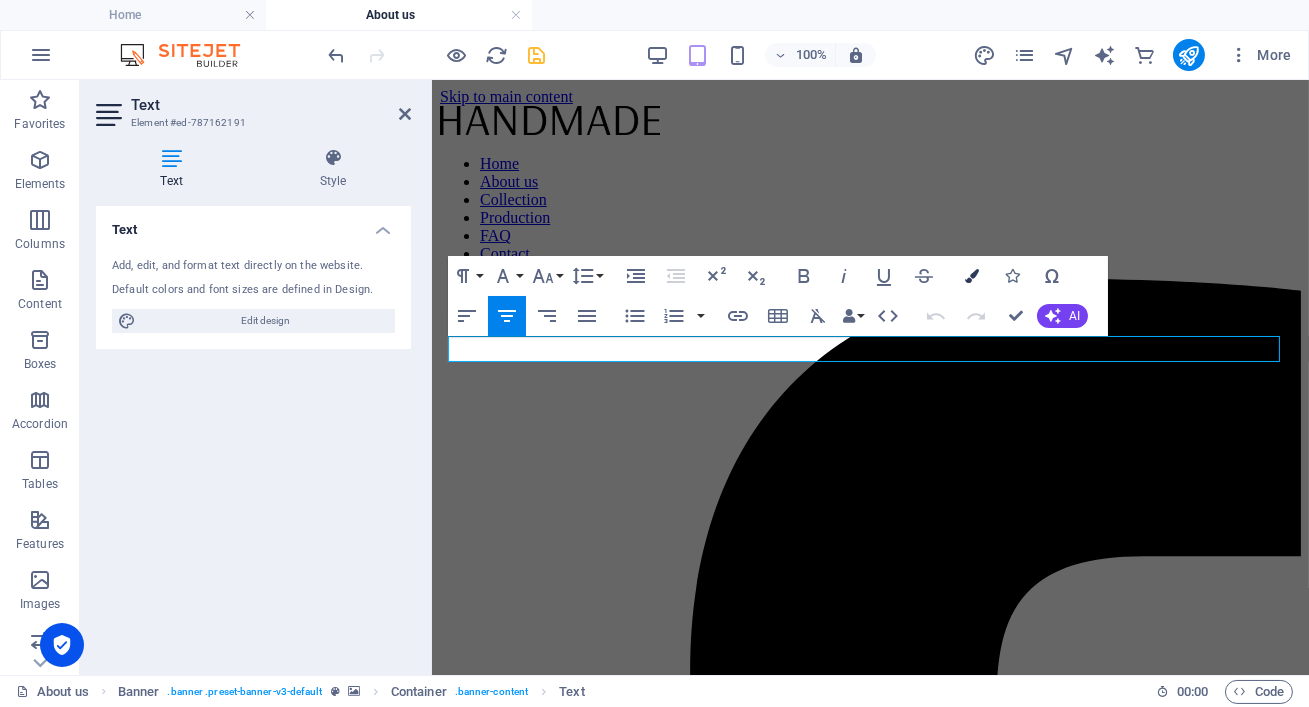 click on "Colors" at bounding box center [972, 276] 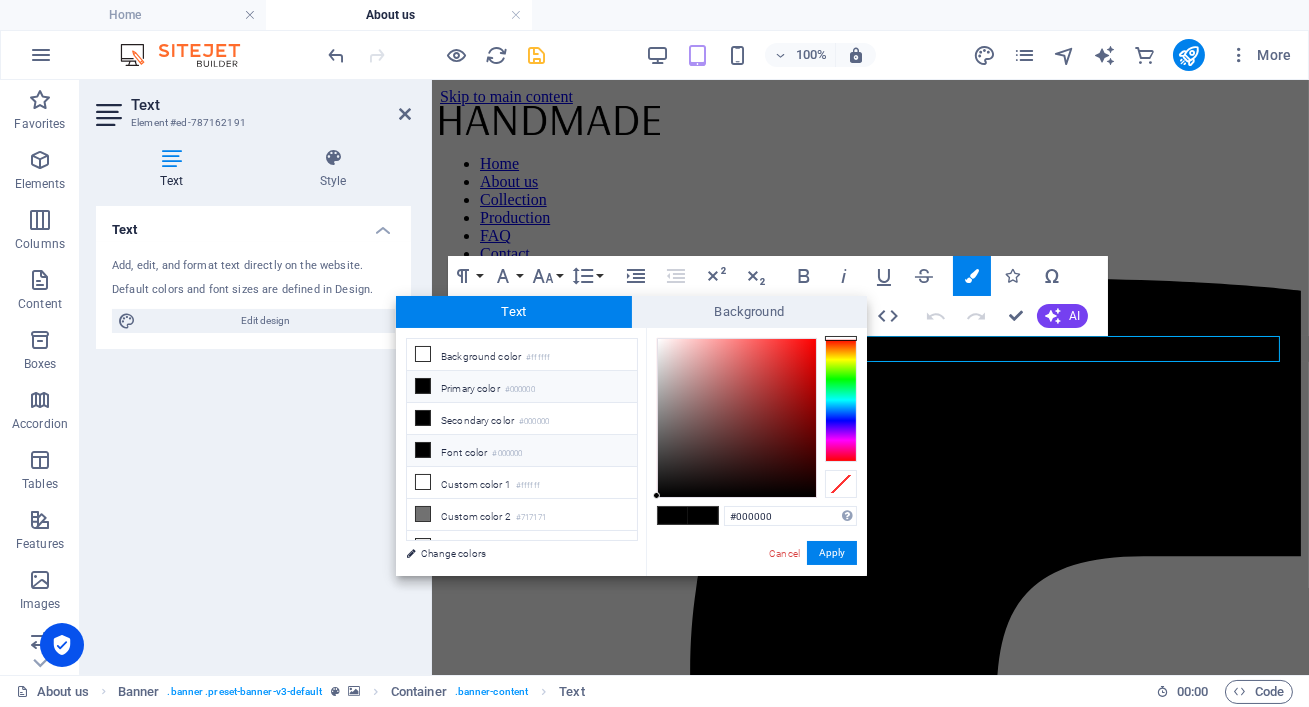 click on "Font color
#000000" at bounding box center (522, 451) 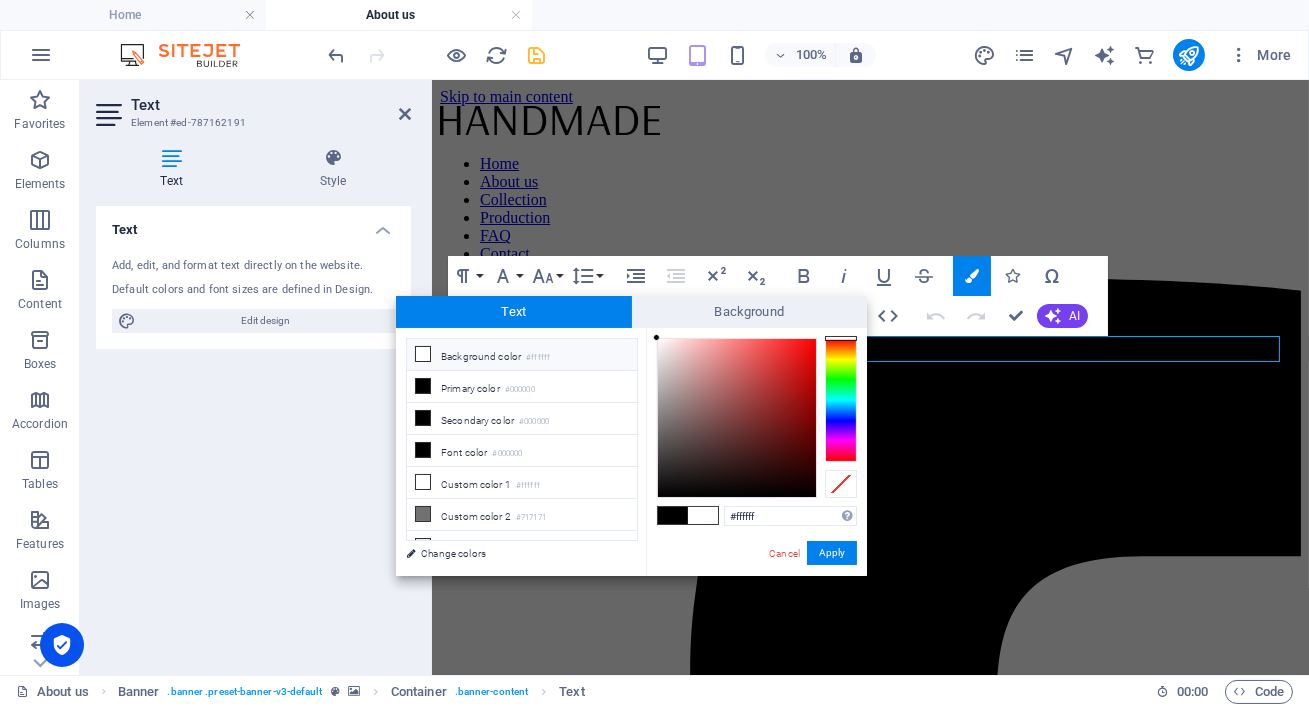 drag, startPoint x: 658, startPoint y: 494, endPoint x: 657, endPoint y: 332, distance: 162.00308 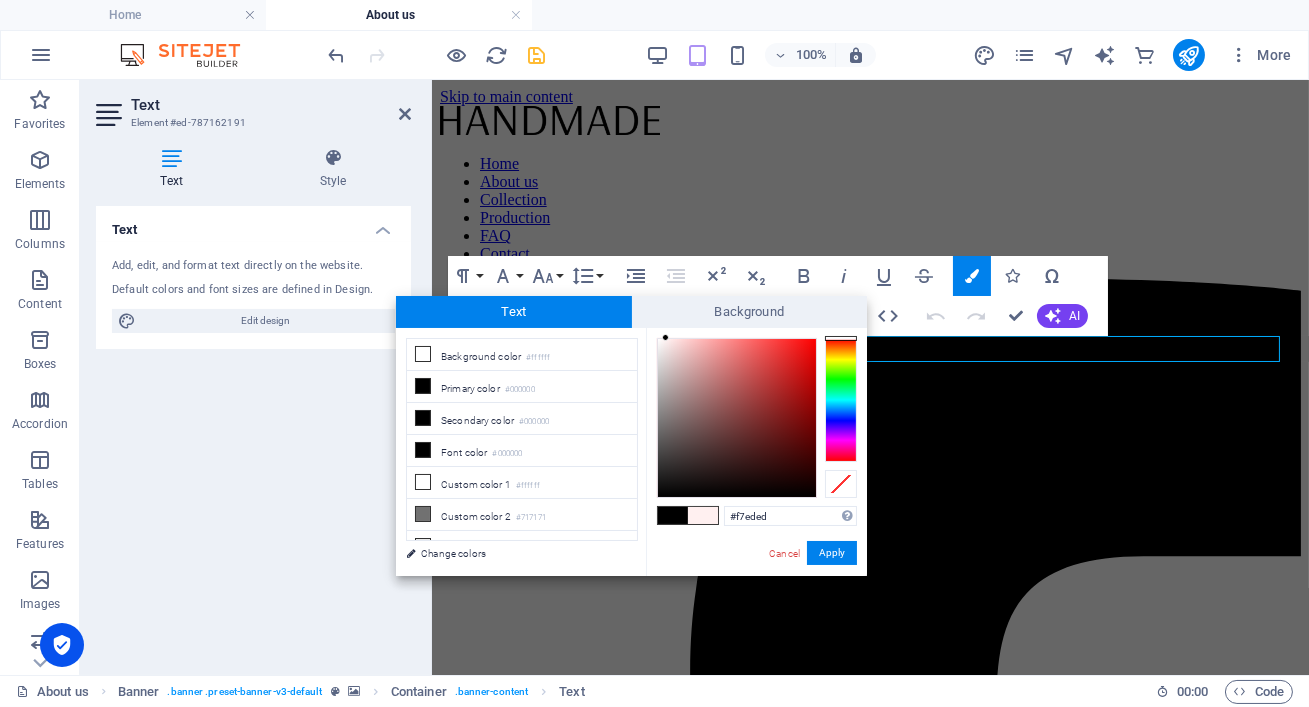 type on "#f5eded" 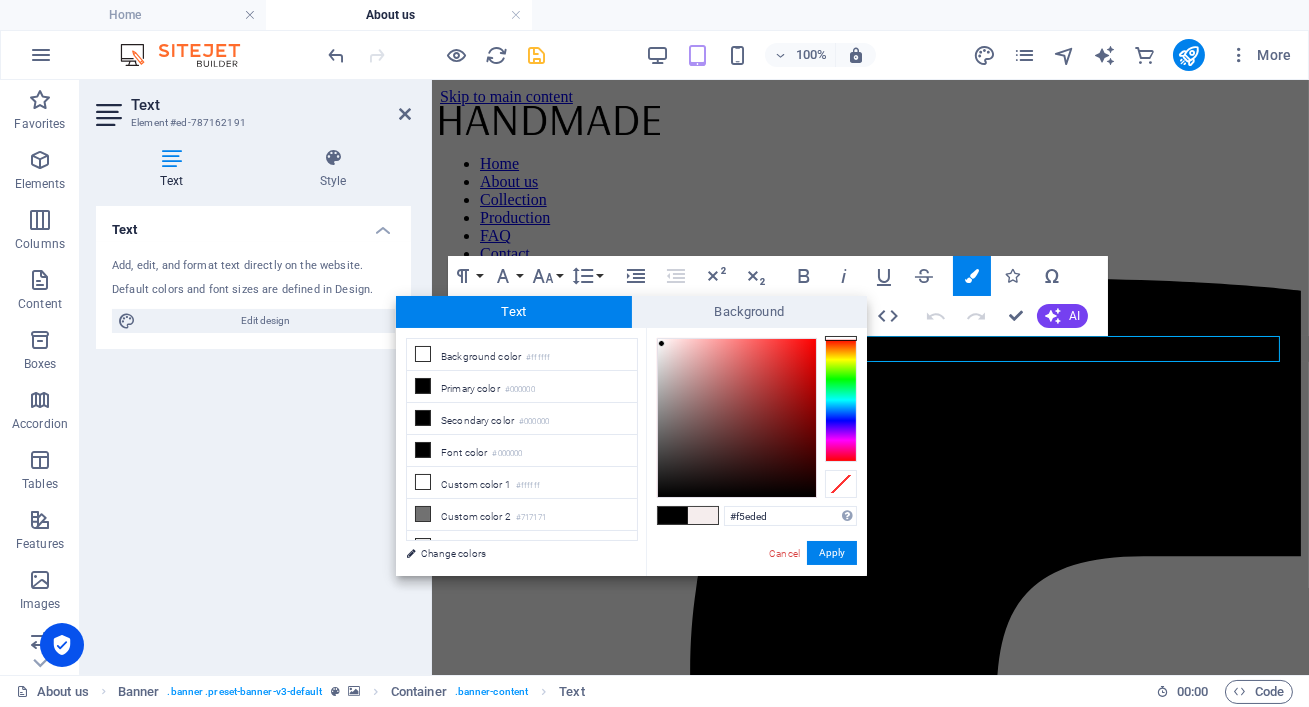 click at bounding box center (661, 343) 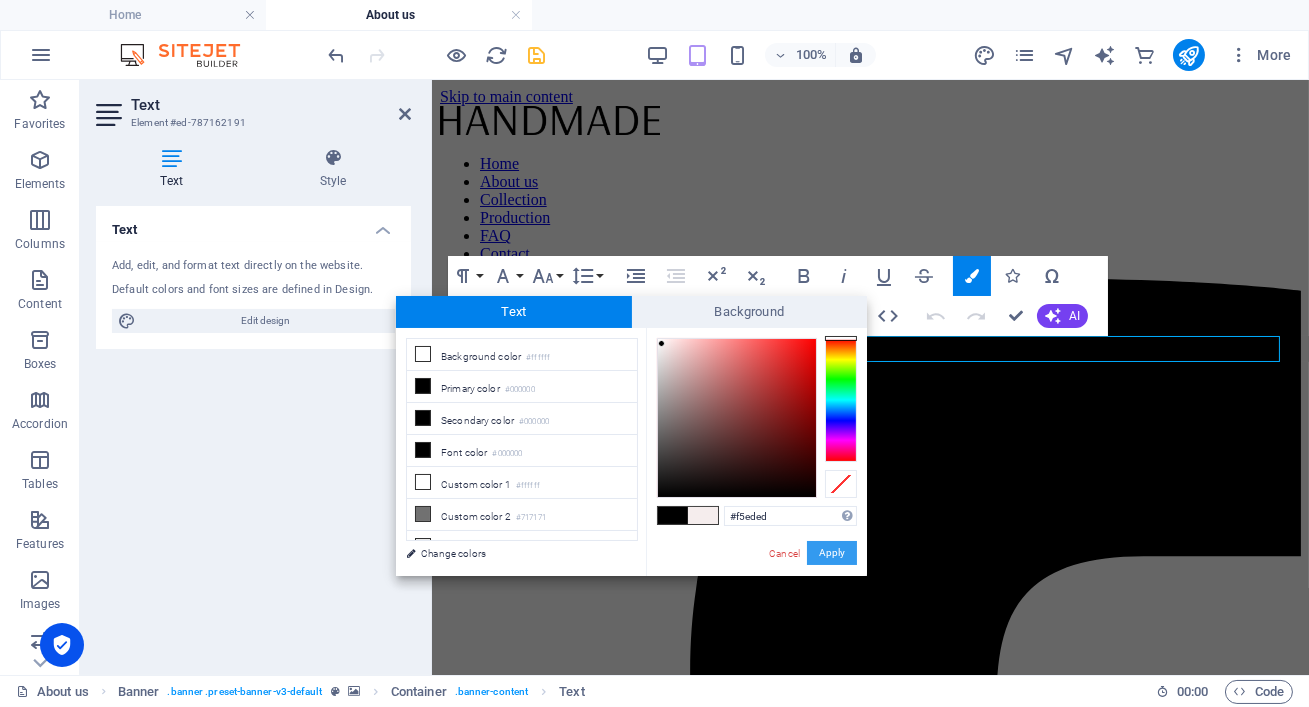 click on "Apply" at bounding box center [832, 553] 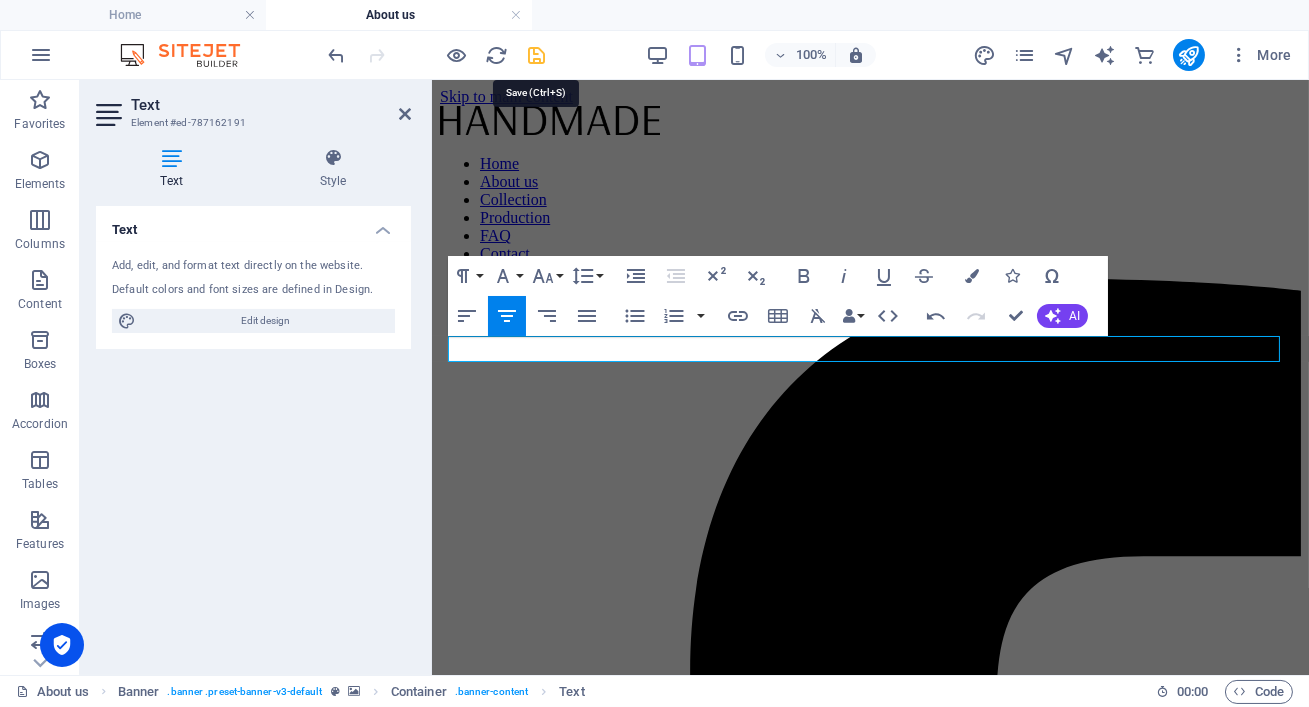 click at bounding box center [537, 55] 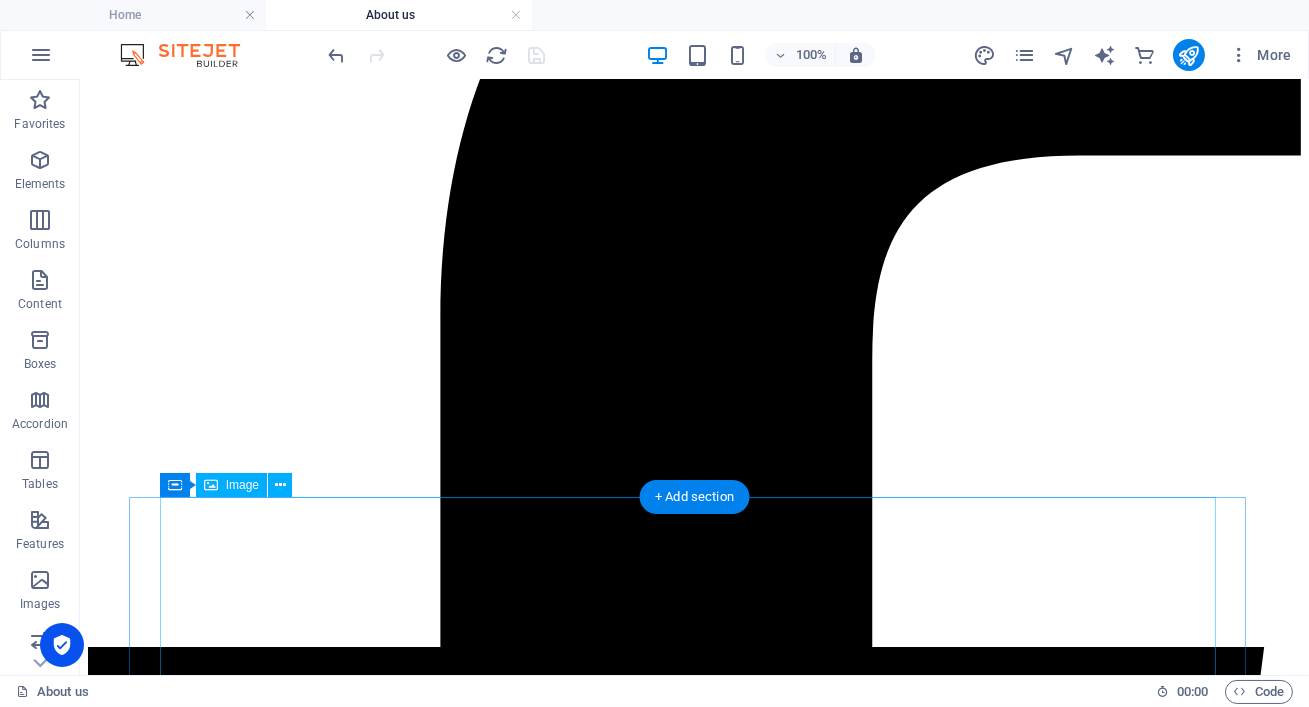 scroll, scrollTop: 684, scrollLeft: 0, axis: vertical 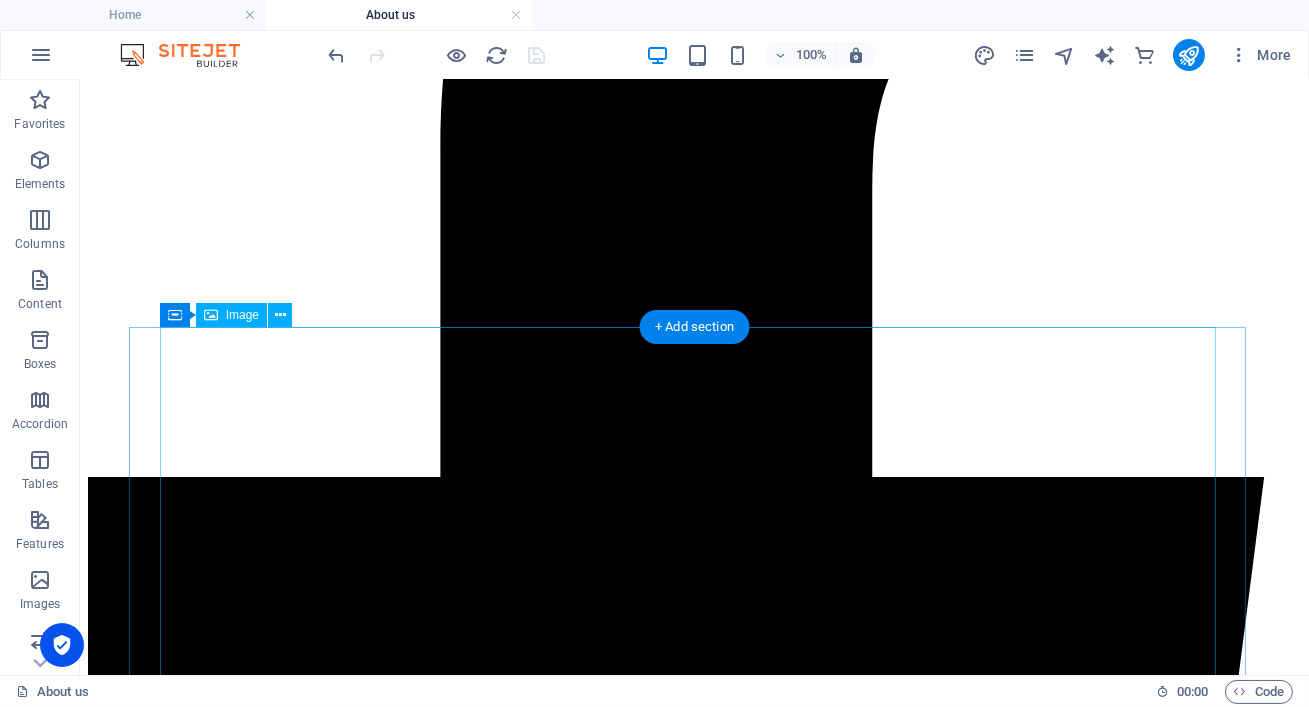 click at bounding box center (694, 8547) 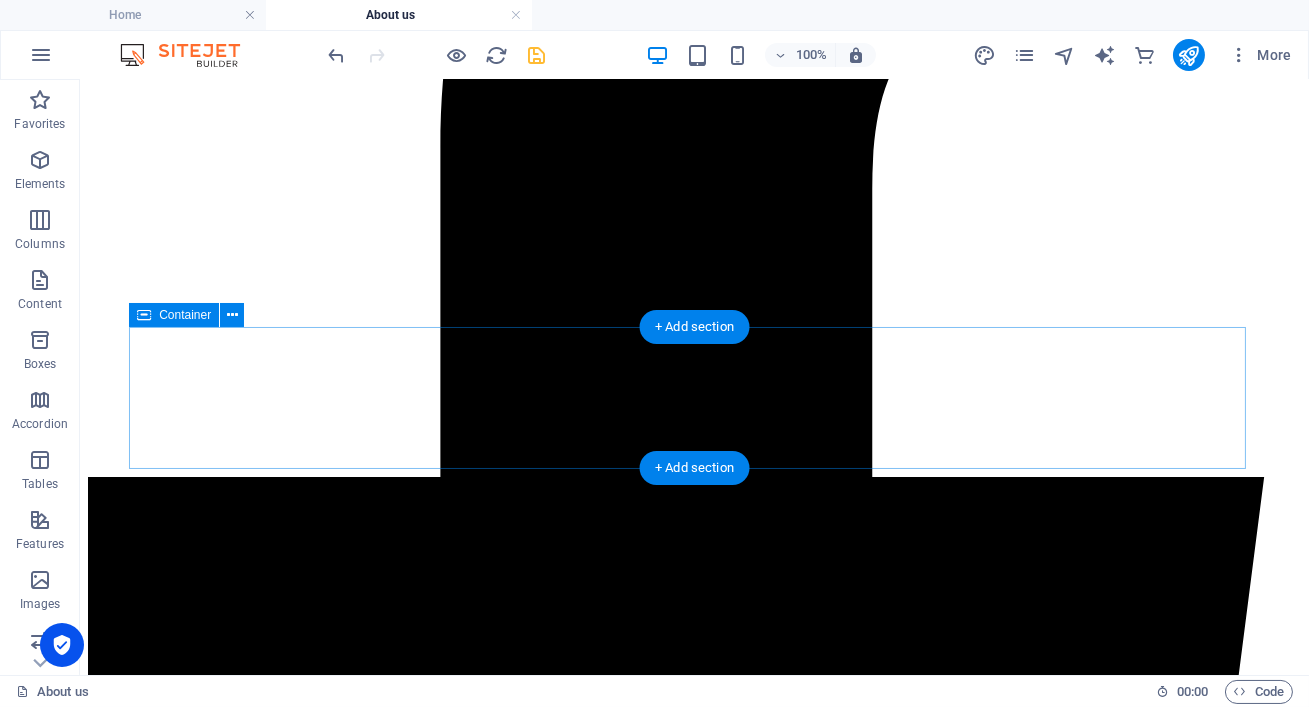 click on "Drop content here or  Add elements  Paste clipboard" at bounding box center (694, 8360) 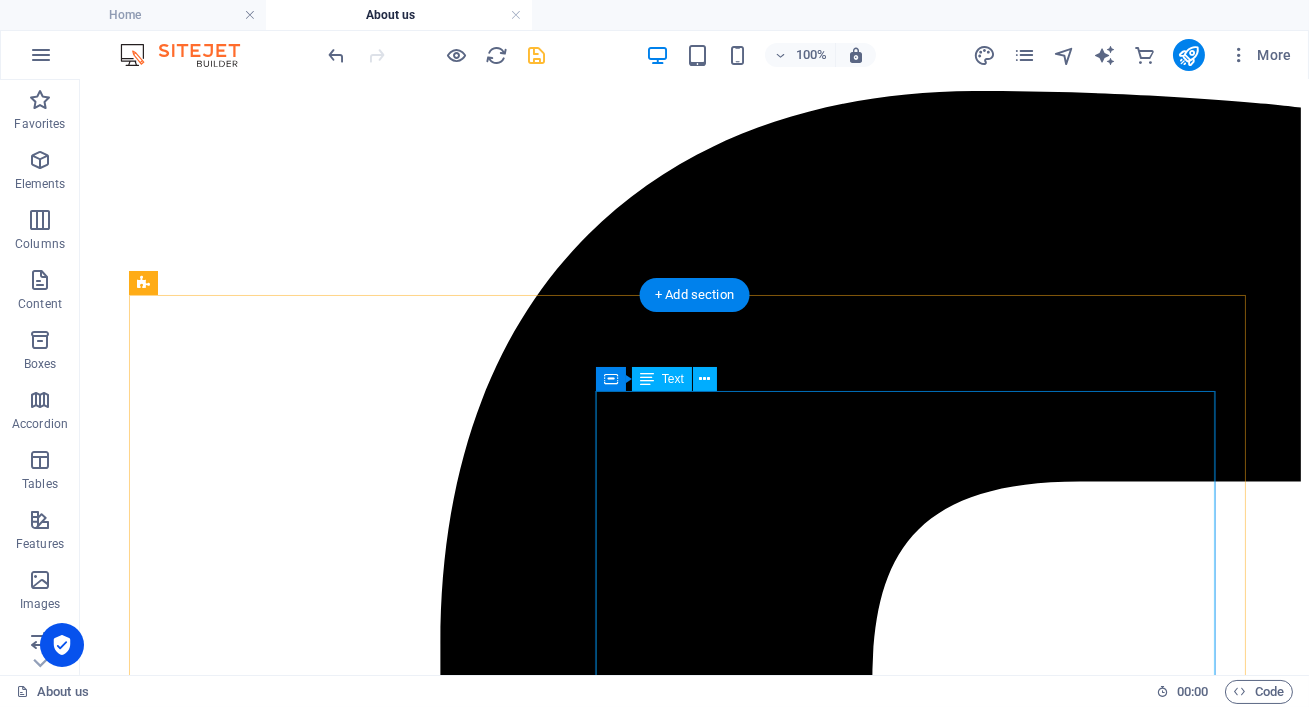 scroll, scrollTop: 184, scrollLeft: 0, axis: vertical 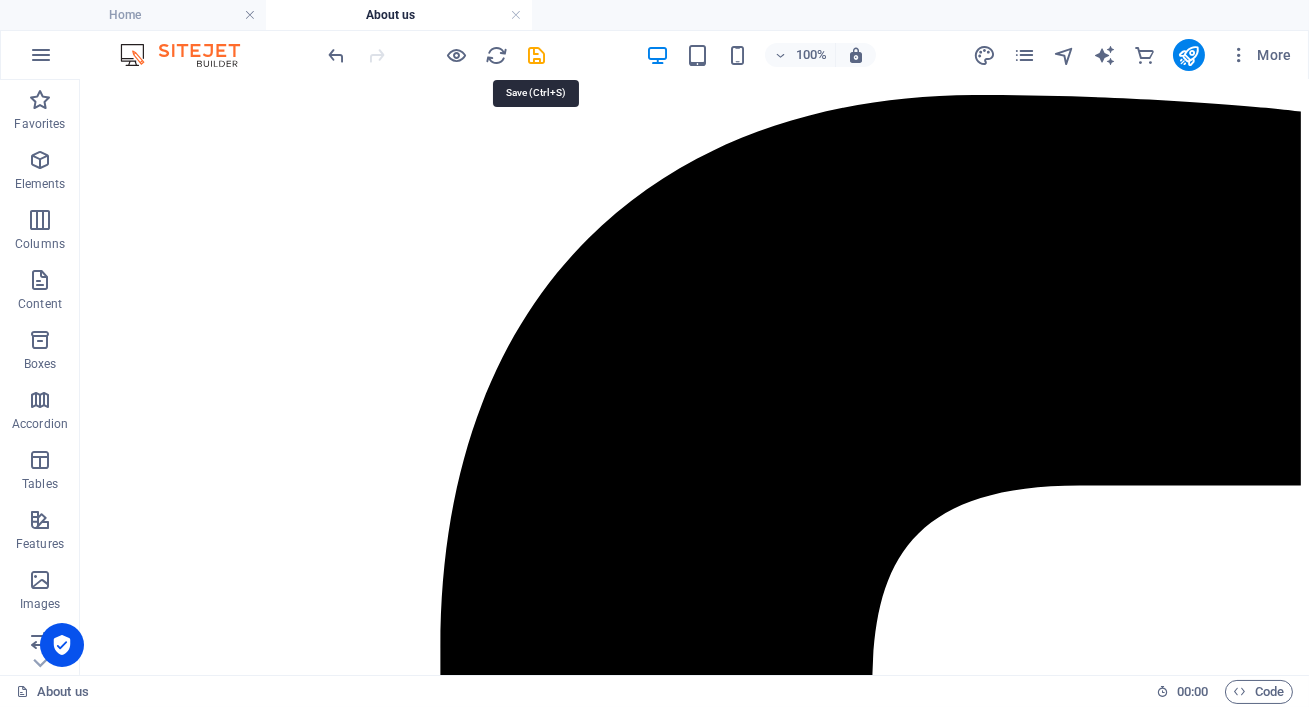 click at bounding box center (537, 55) 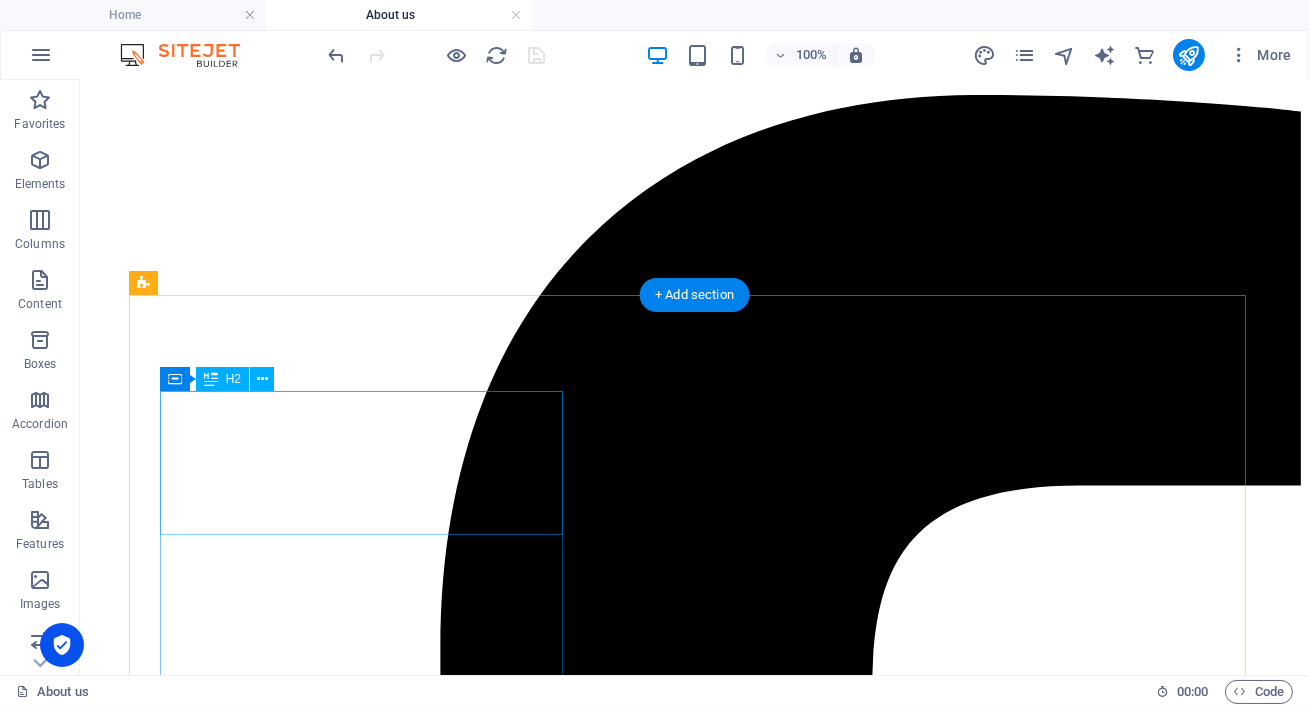 click on "Give Your Car a 5-Star Makeover" at bounding box center [694, 8410] 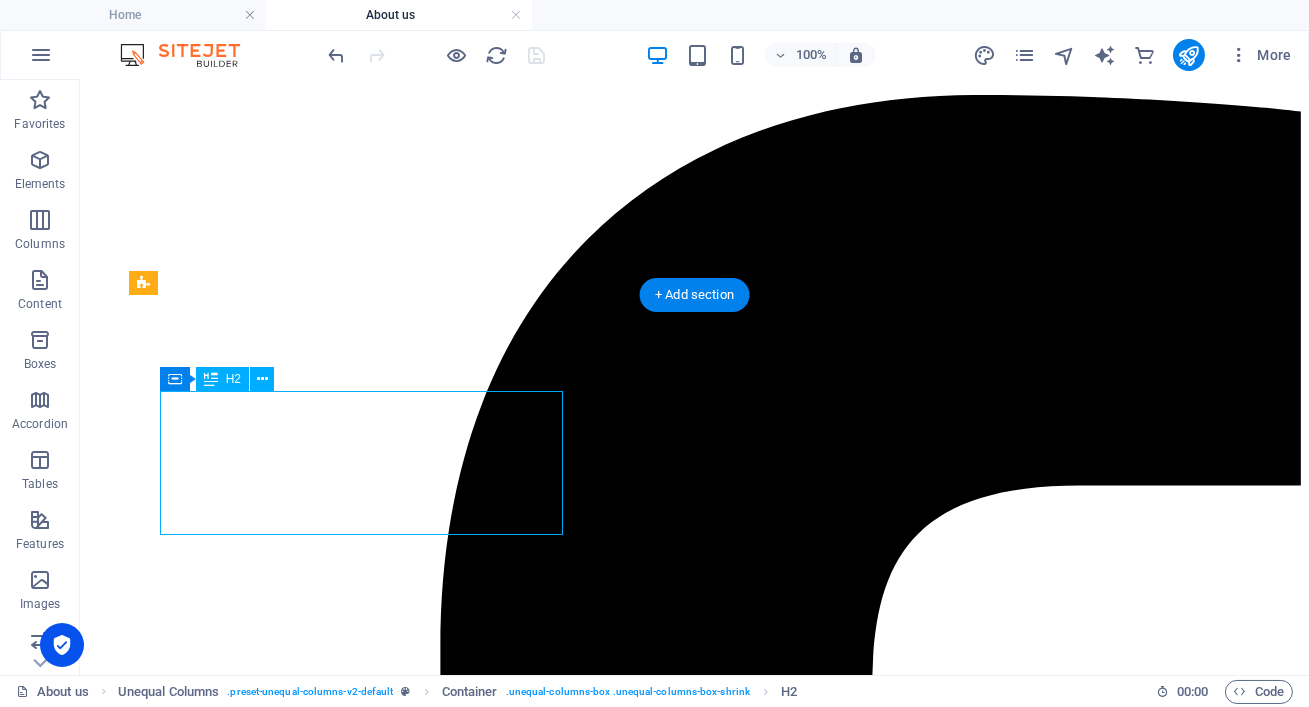 click on "Give Your Car a 5-Star Makeover" at bounding box center (694, 8410) 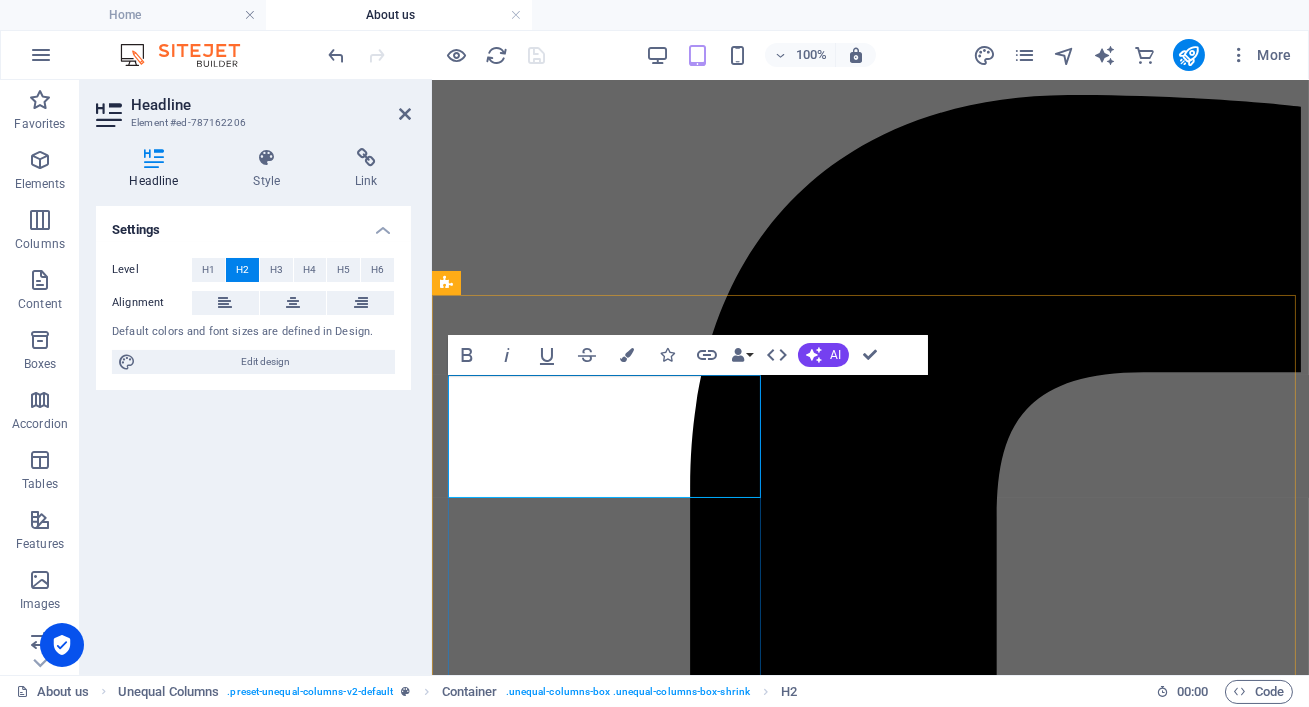 click on "Give Your Car a 5-Star Makeover" at bounding box center [869, 6167] 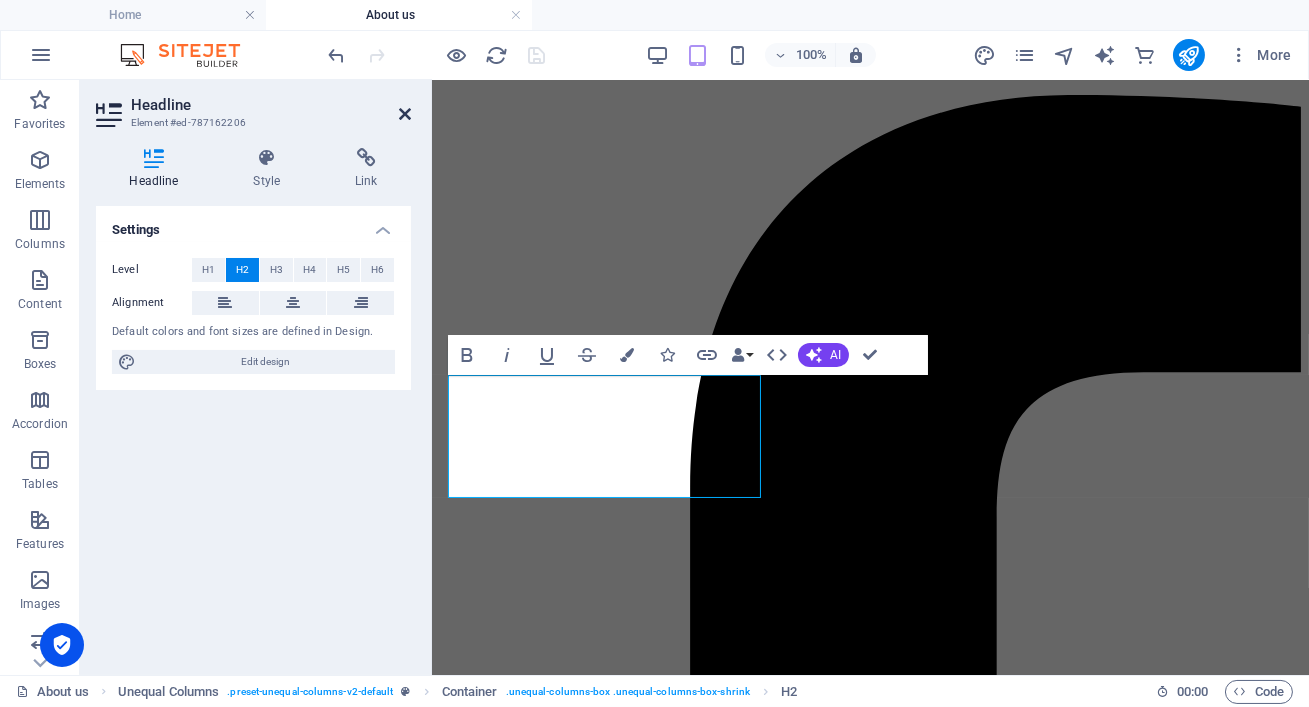 click at bounding box center (405, 114) 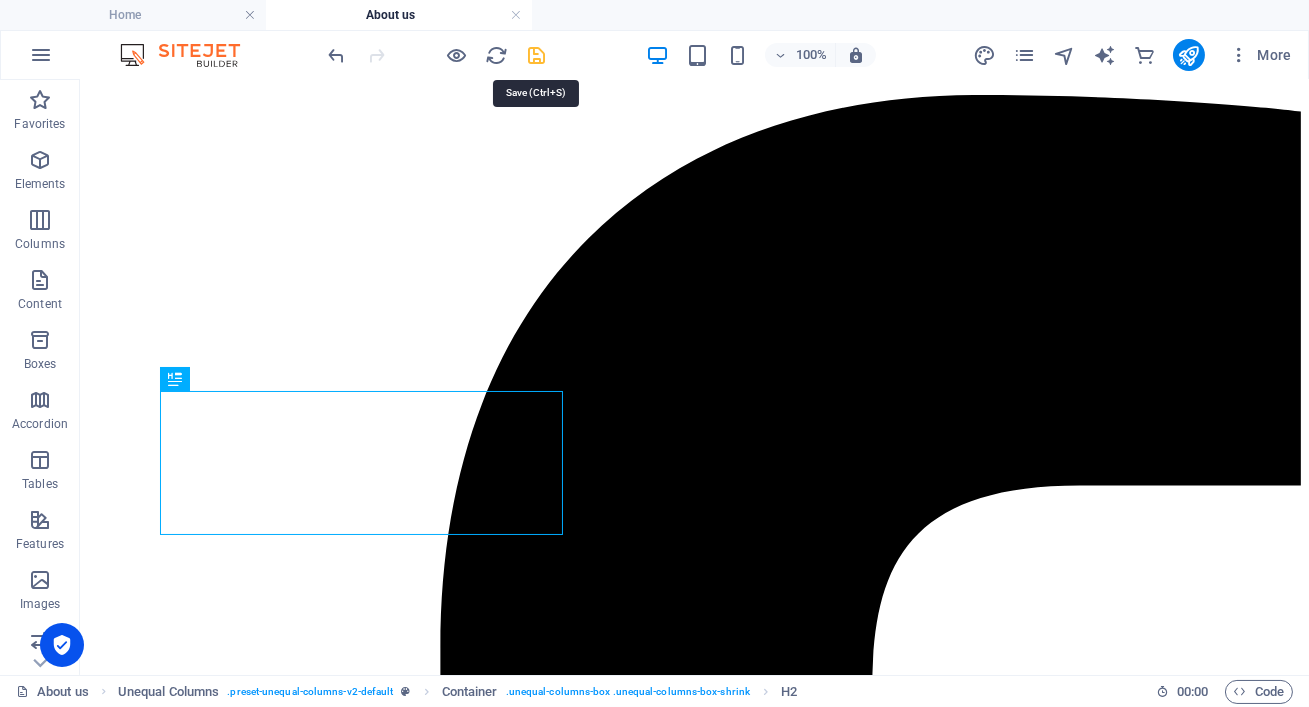 click at bounding box center (537, 55) 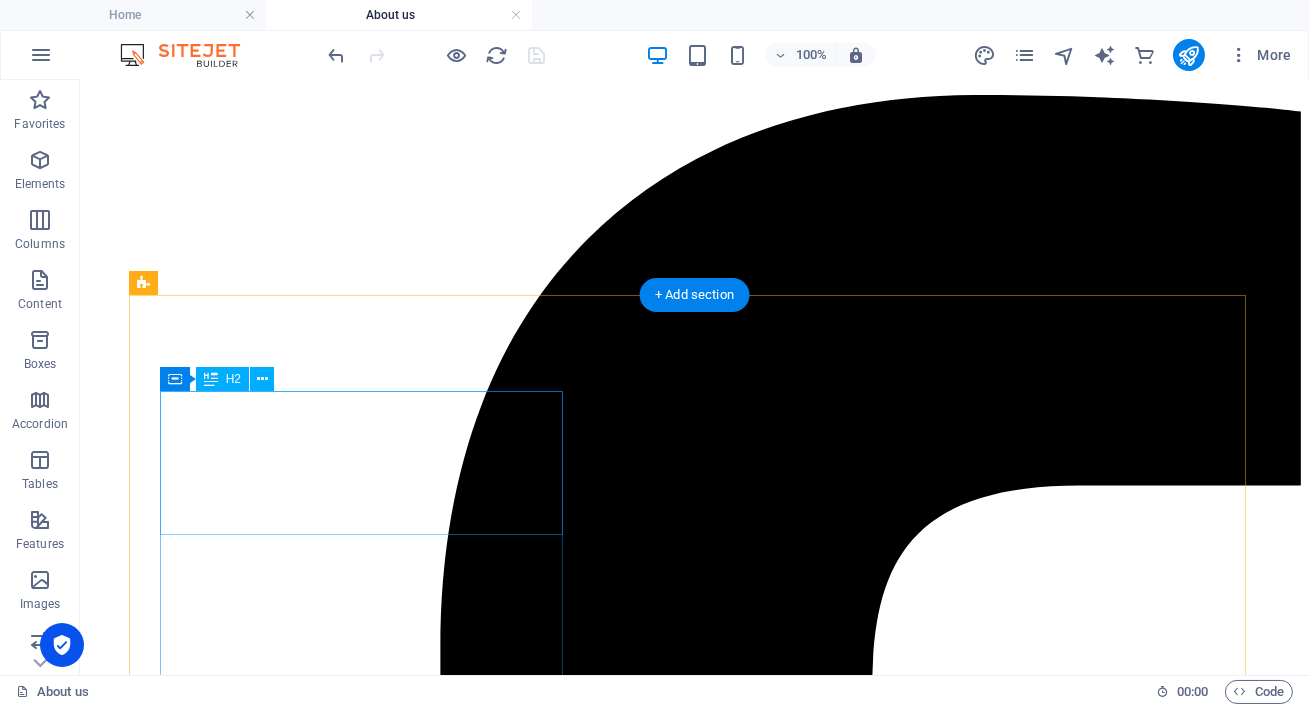 click on "Give Your Car a  5-Star Makeover" at bounding box center [694, 8424] 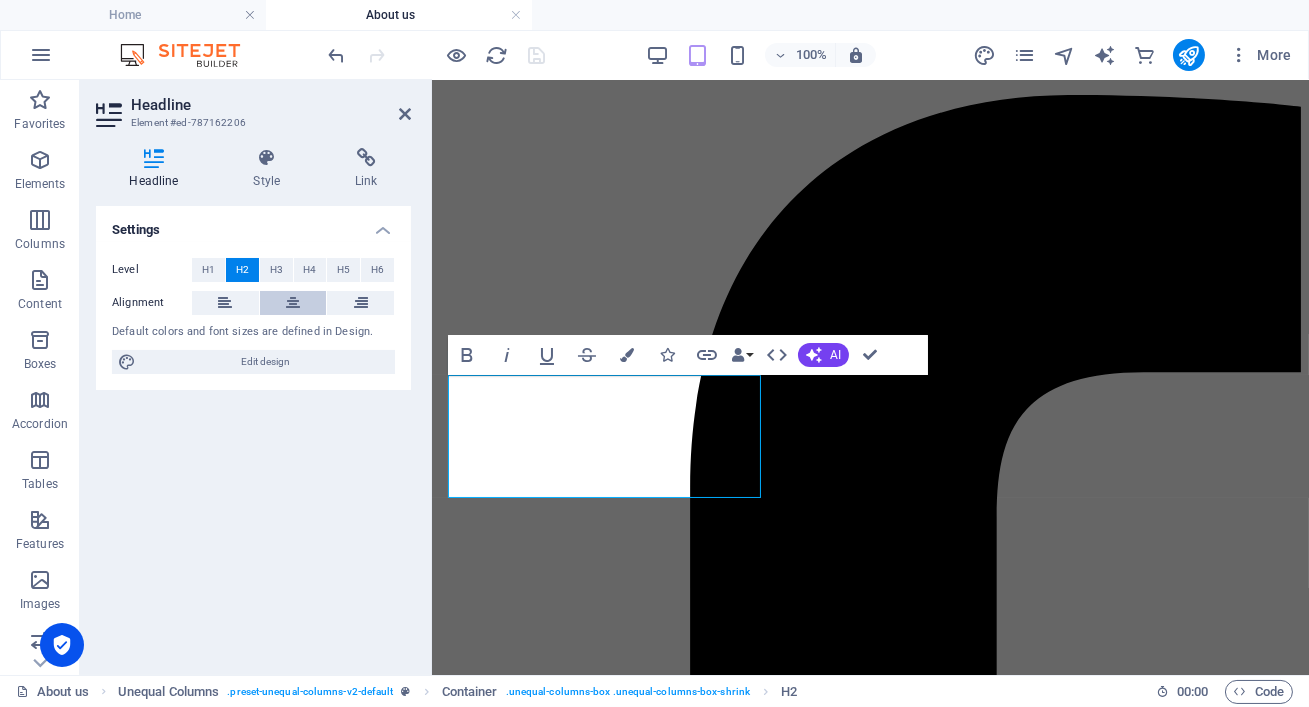 click at bounding box center [293, 303] 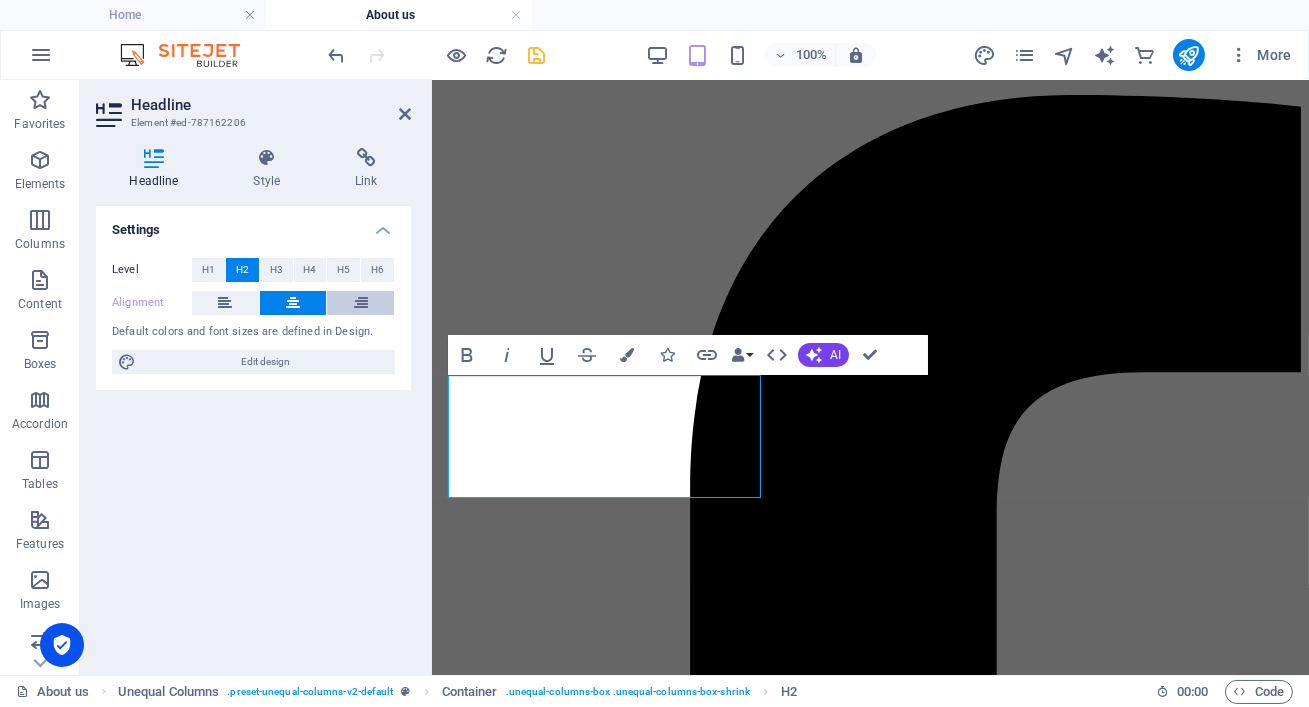 click at bounding box center (361, 303) 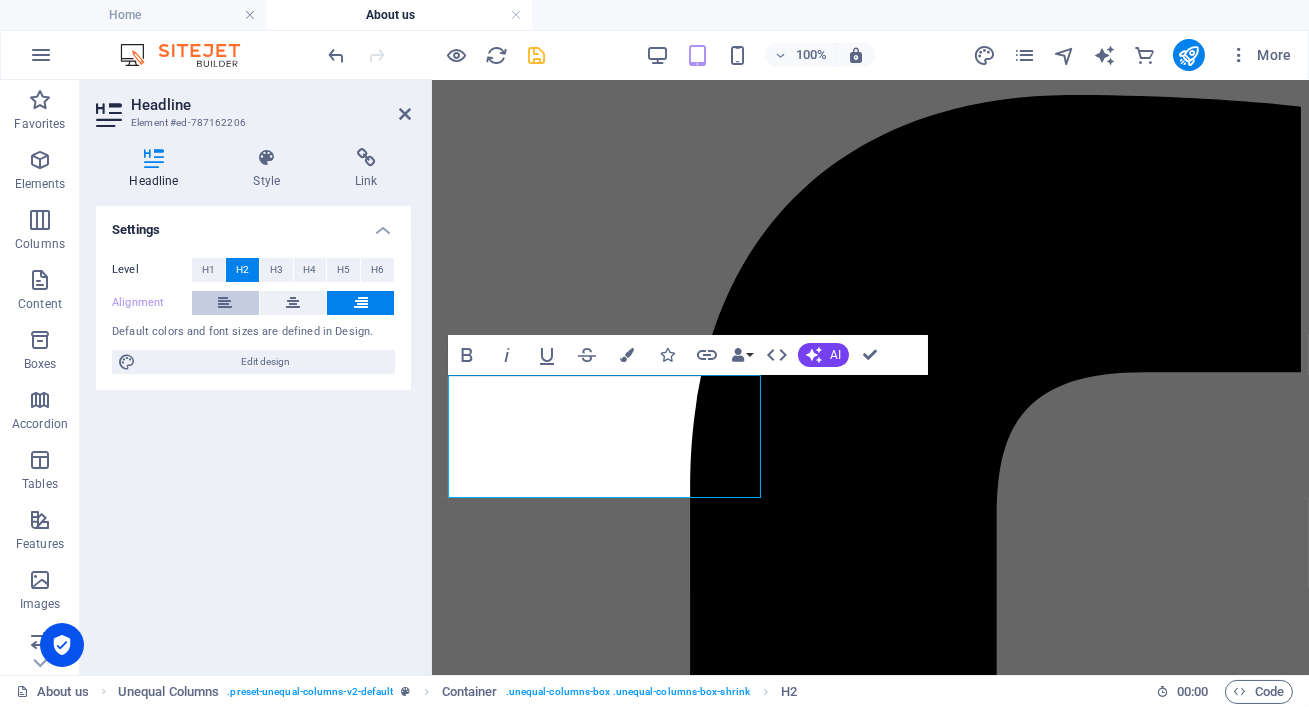click at bounding box center (225, 303) 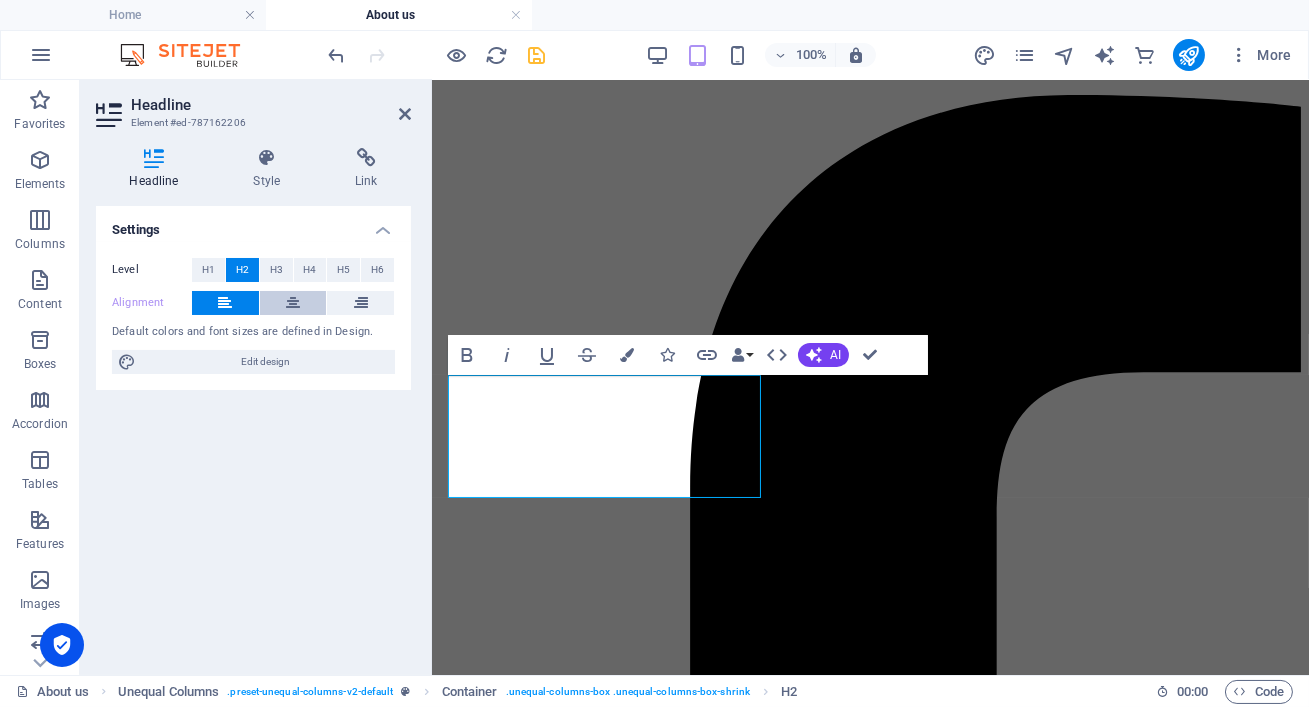 click at bounding box center (293, 303) 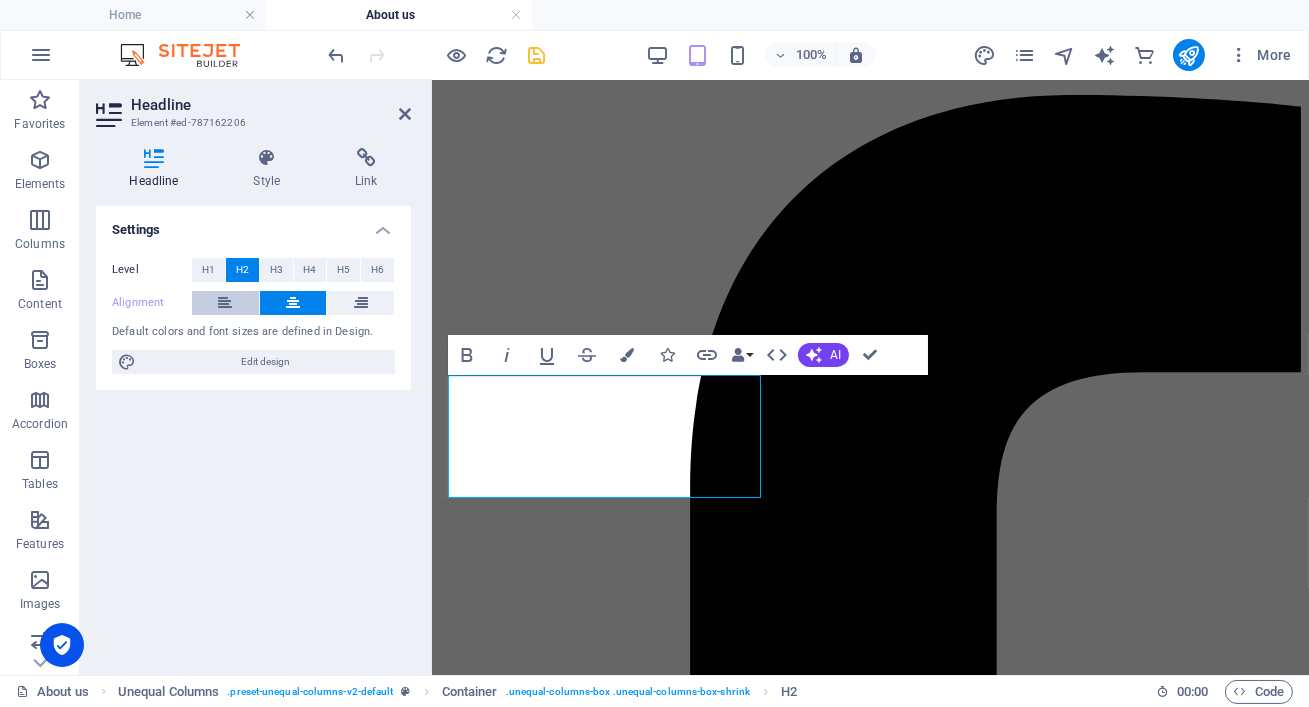 click at bounding box center [225, 303] 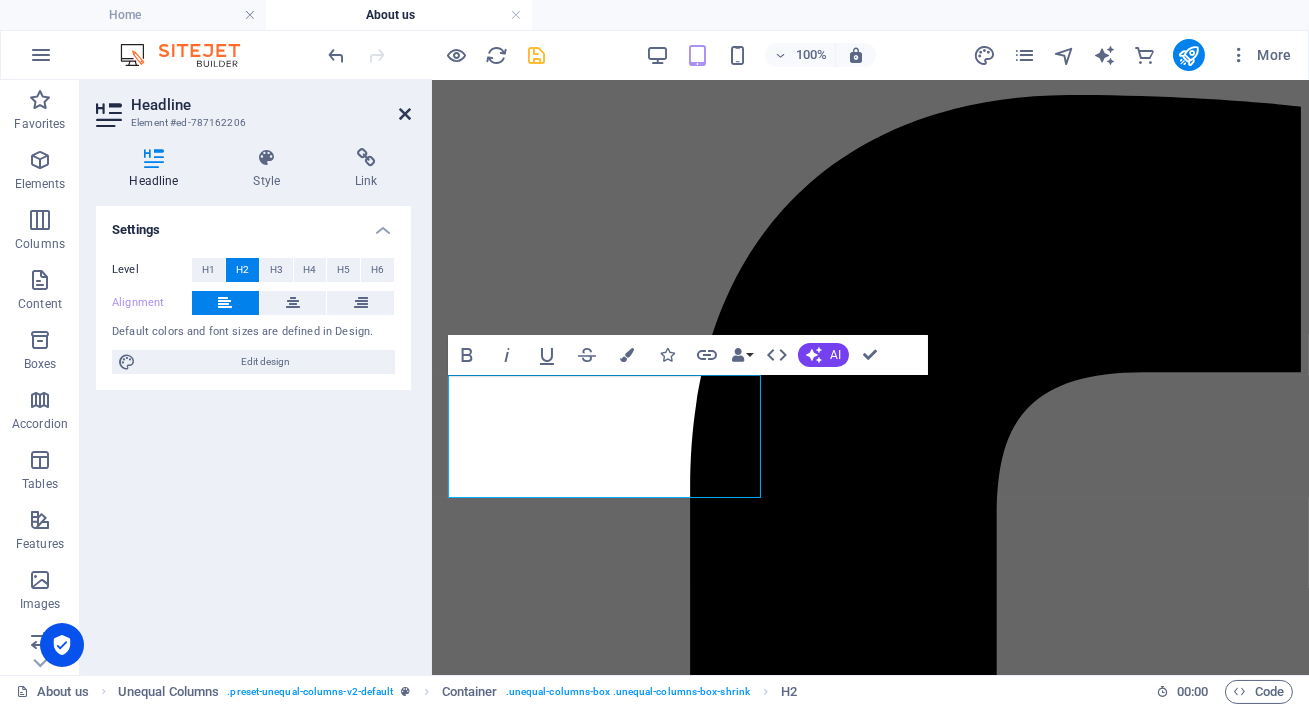click at bounding box center (405, 114) 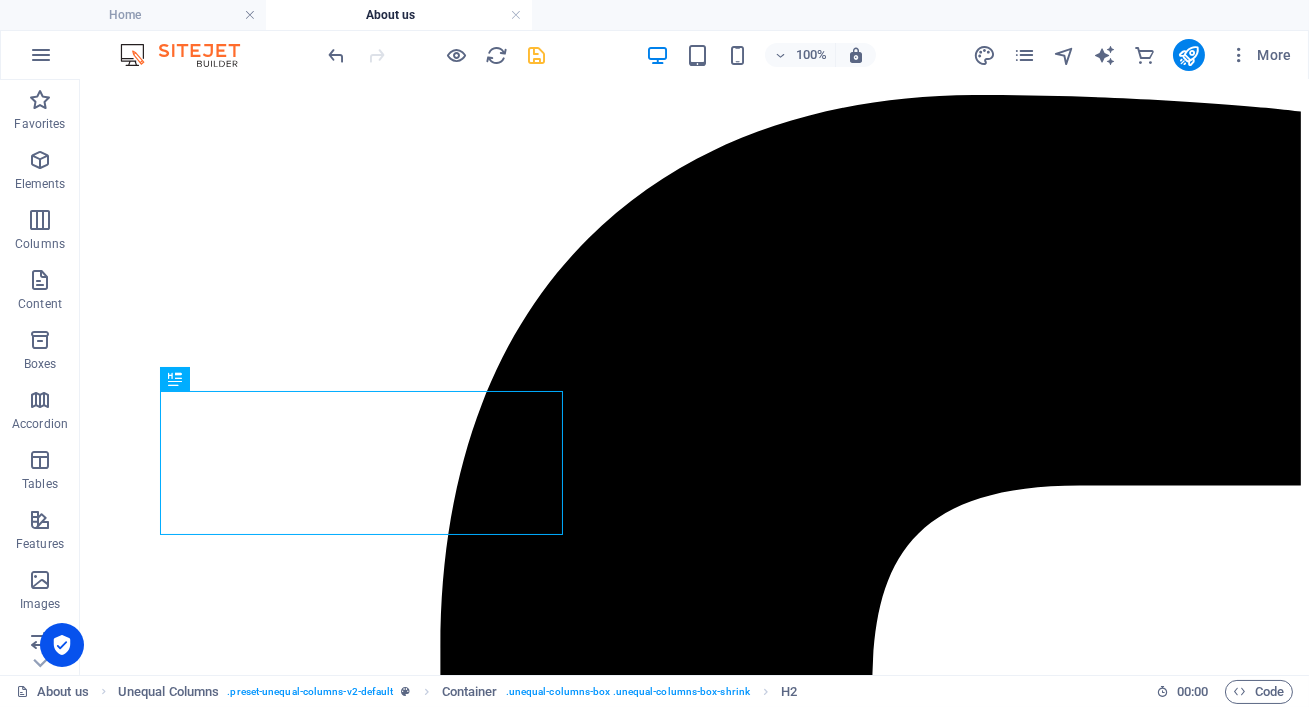 click at bounding box center [437, 55] 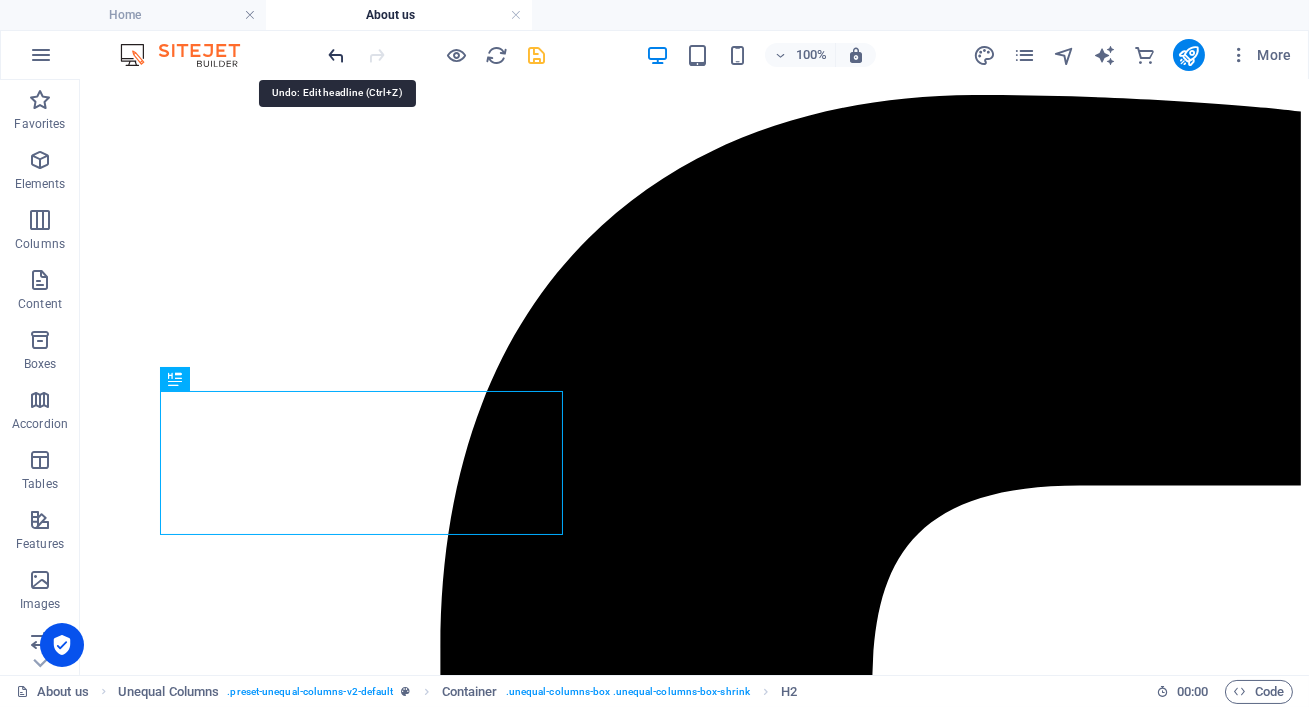 click at bounding box center [337, 55] 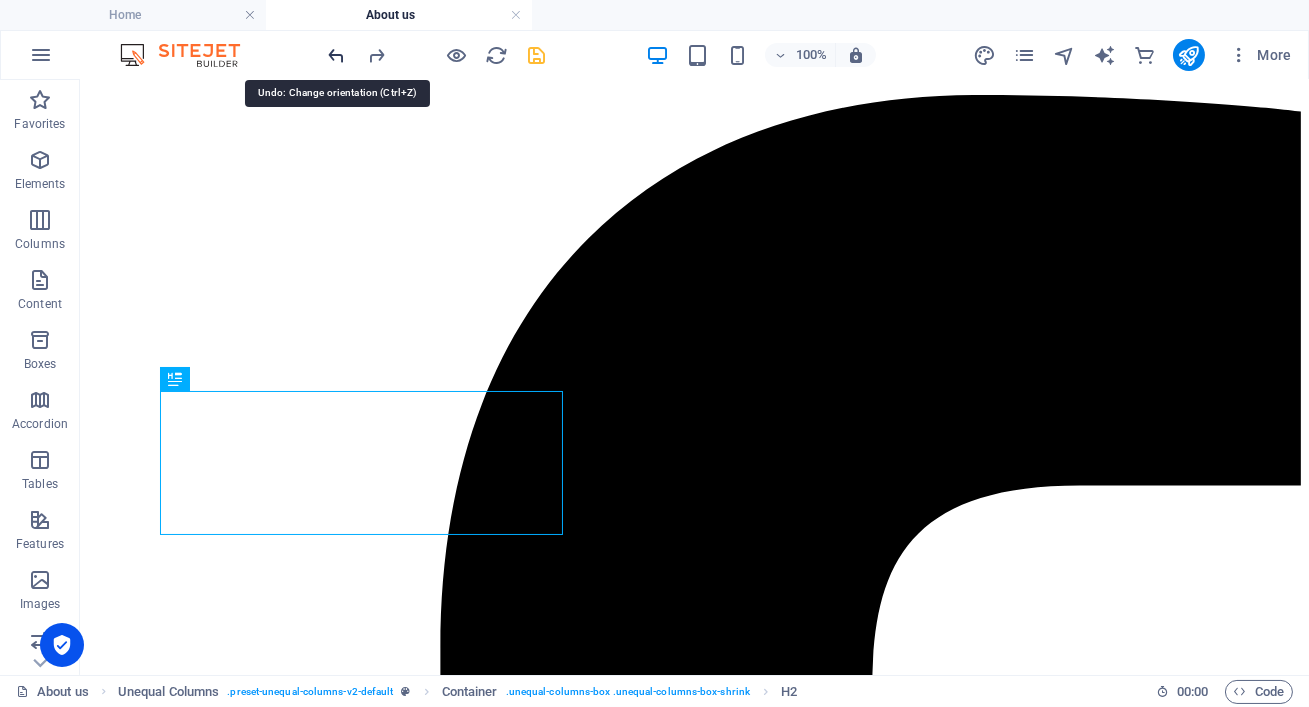click at bounding box center [337, 55] 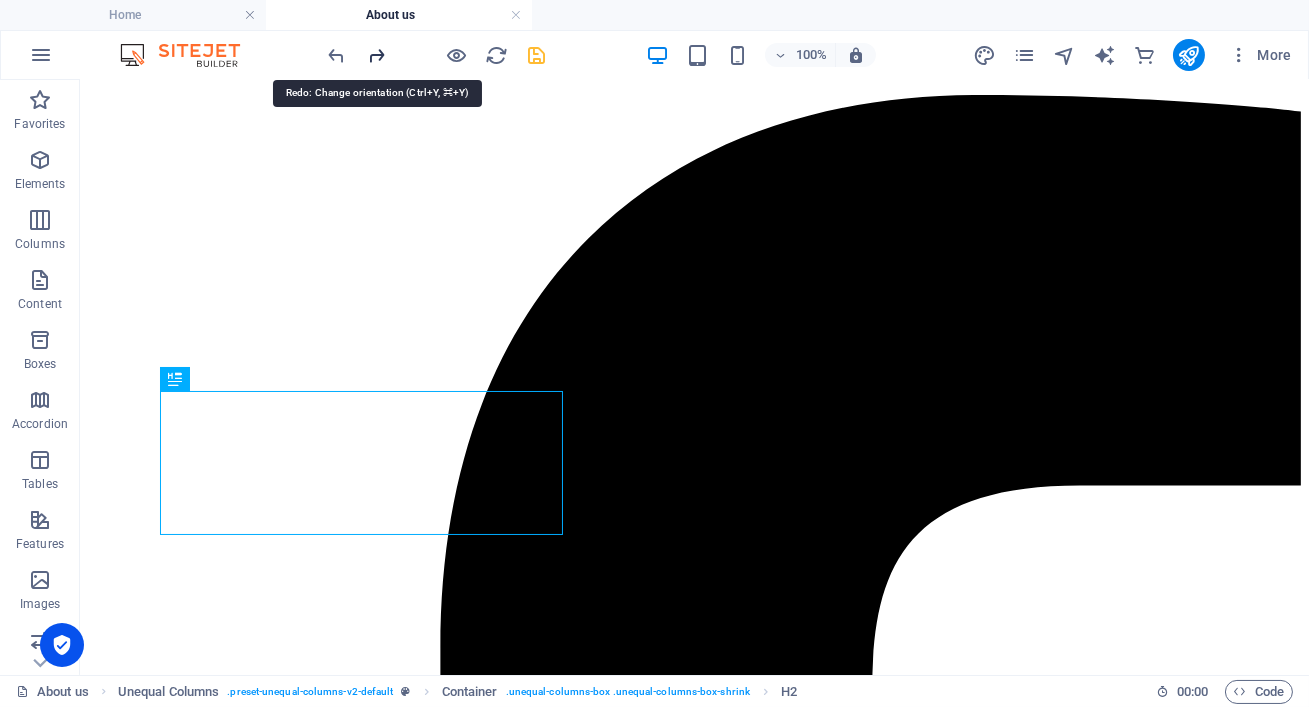 click at bounding box center (377, 55) 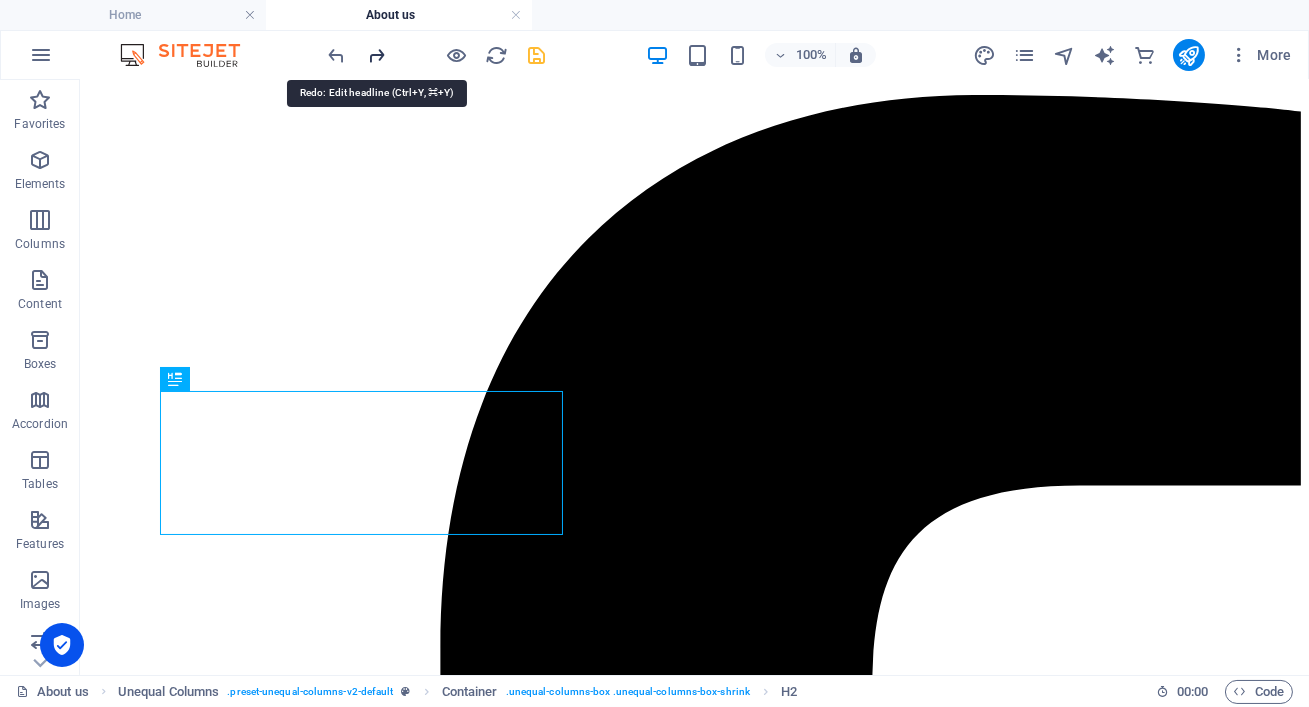 click at bounding box center [377, 55] 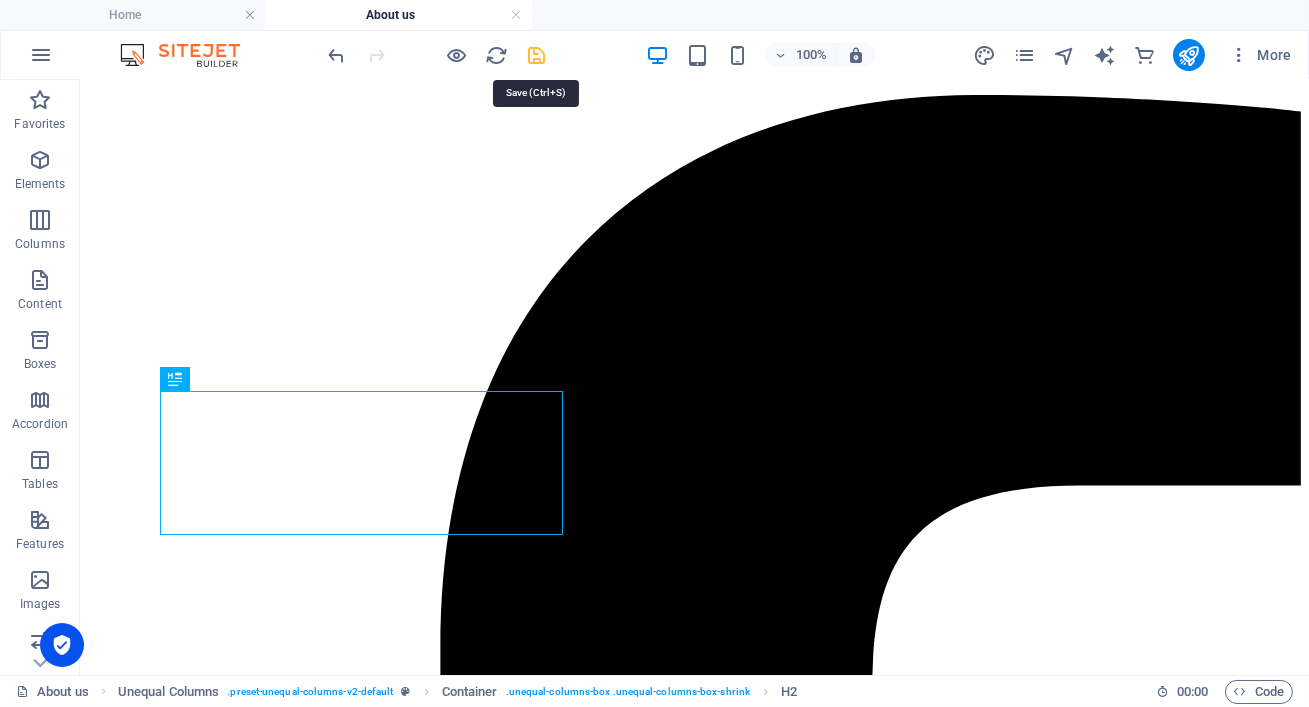 click at bounding box center (537, 55) 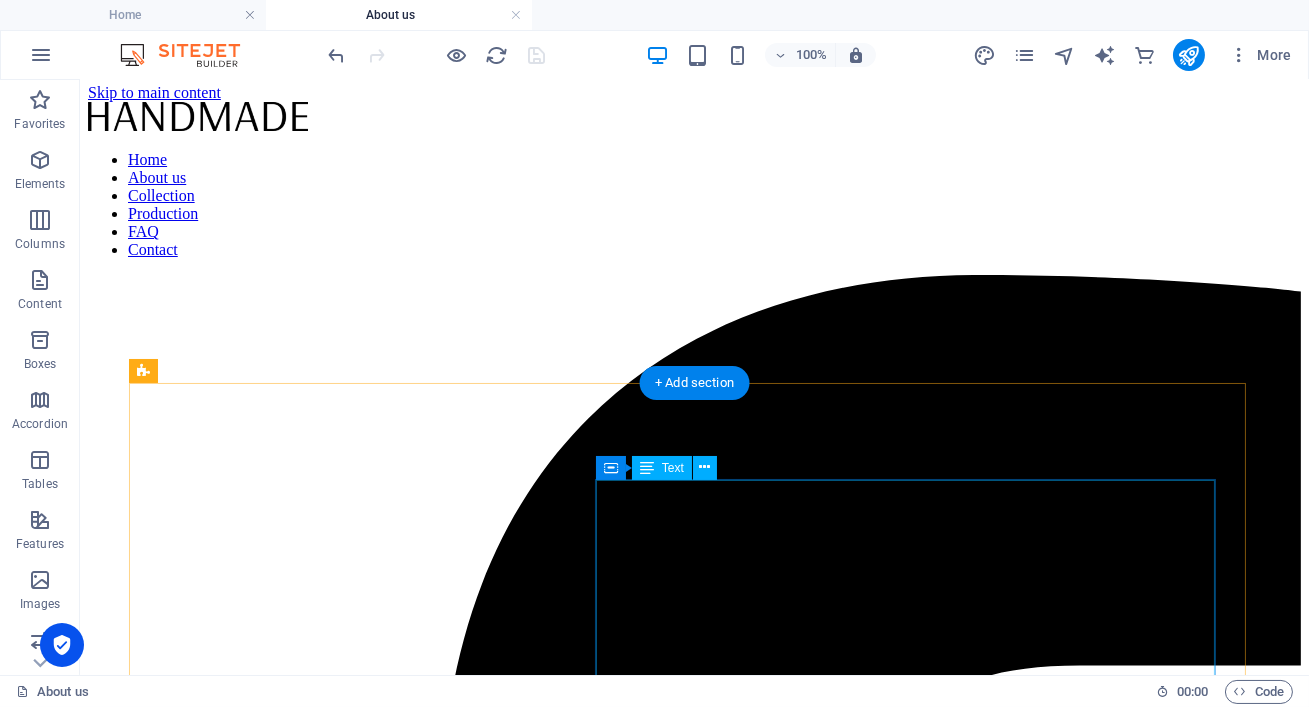 scroll, scrollTop: 0, scrollLeft: 0, axis: both 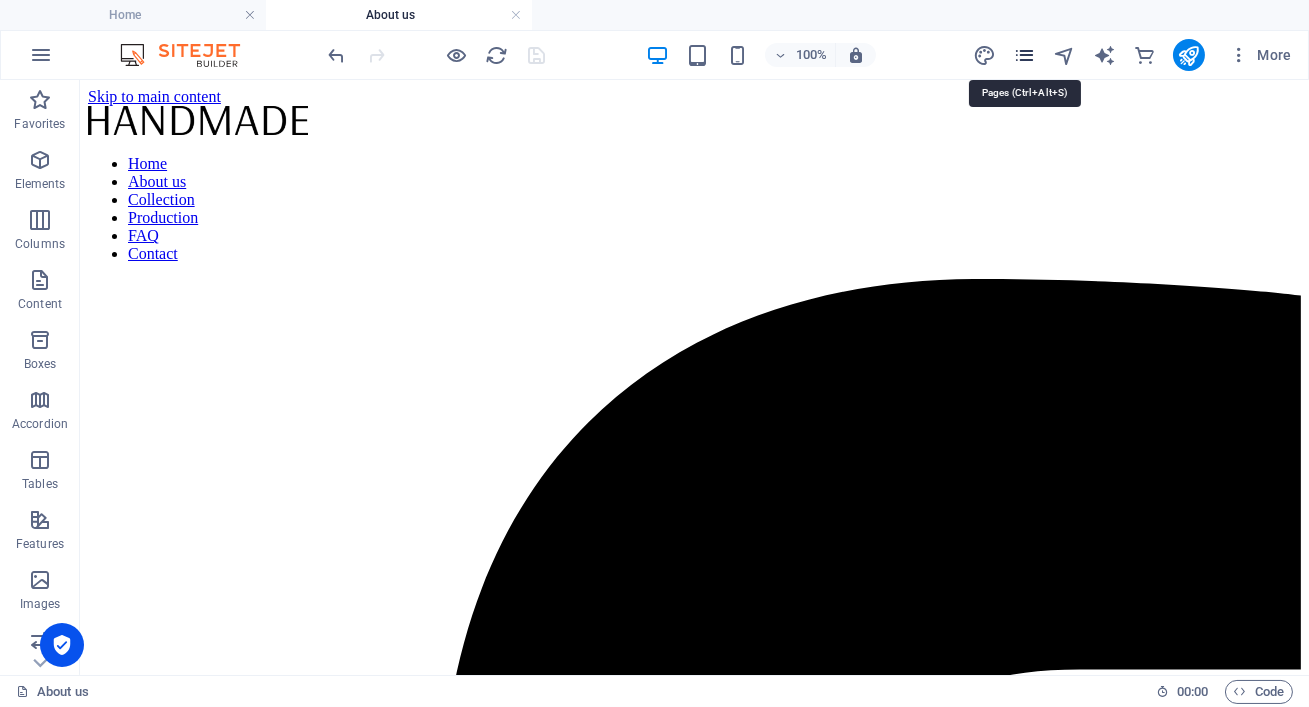 click at bounding box center [1024, 55] 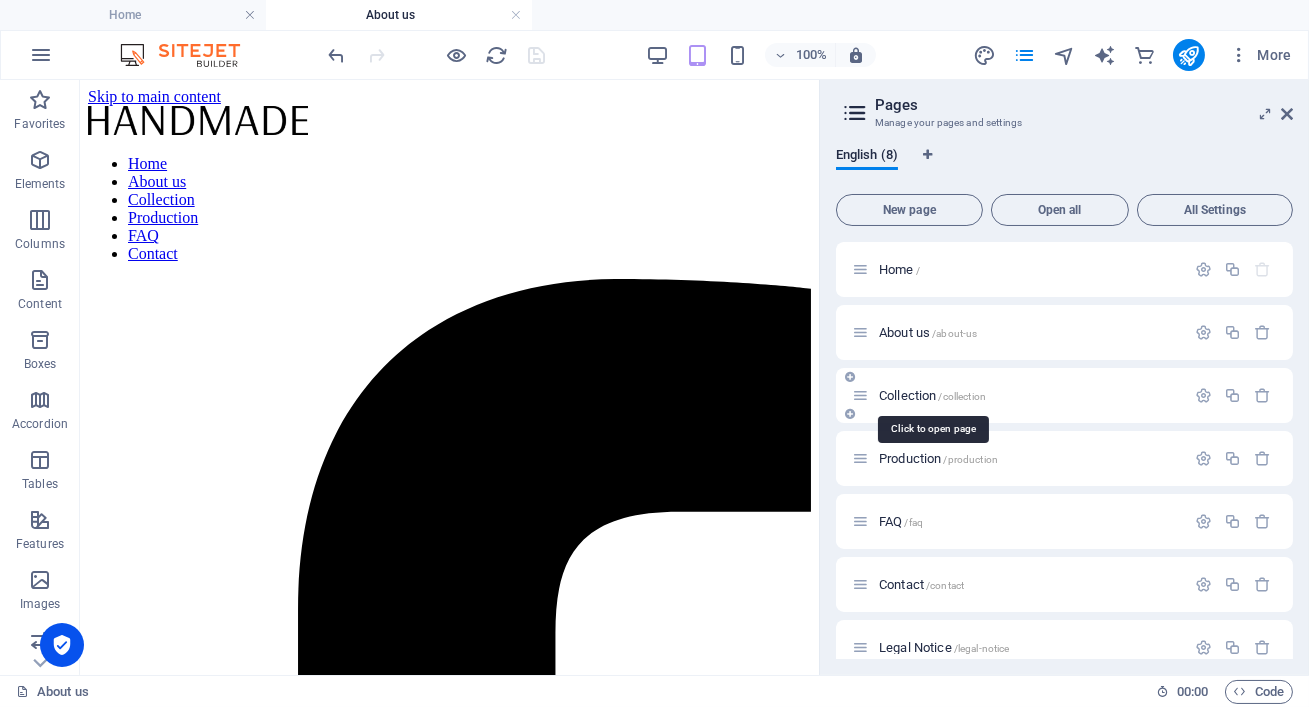 click on "/collection" at bounding box center [963, 396] 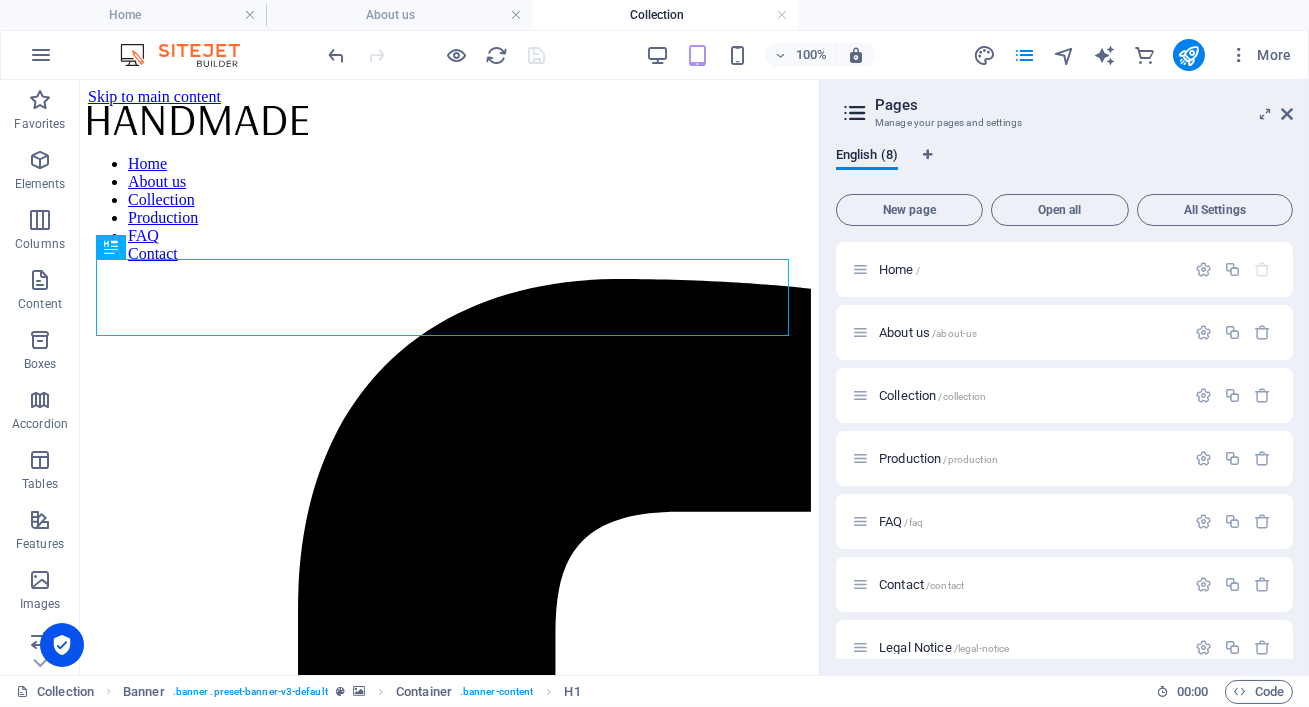 scroll, scrollTop: 0, scrollLeft: 0, axis: both 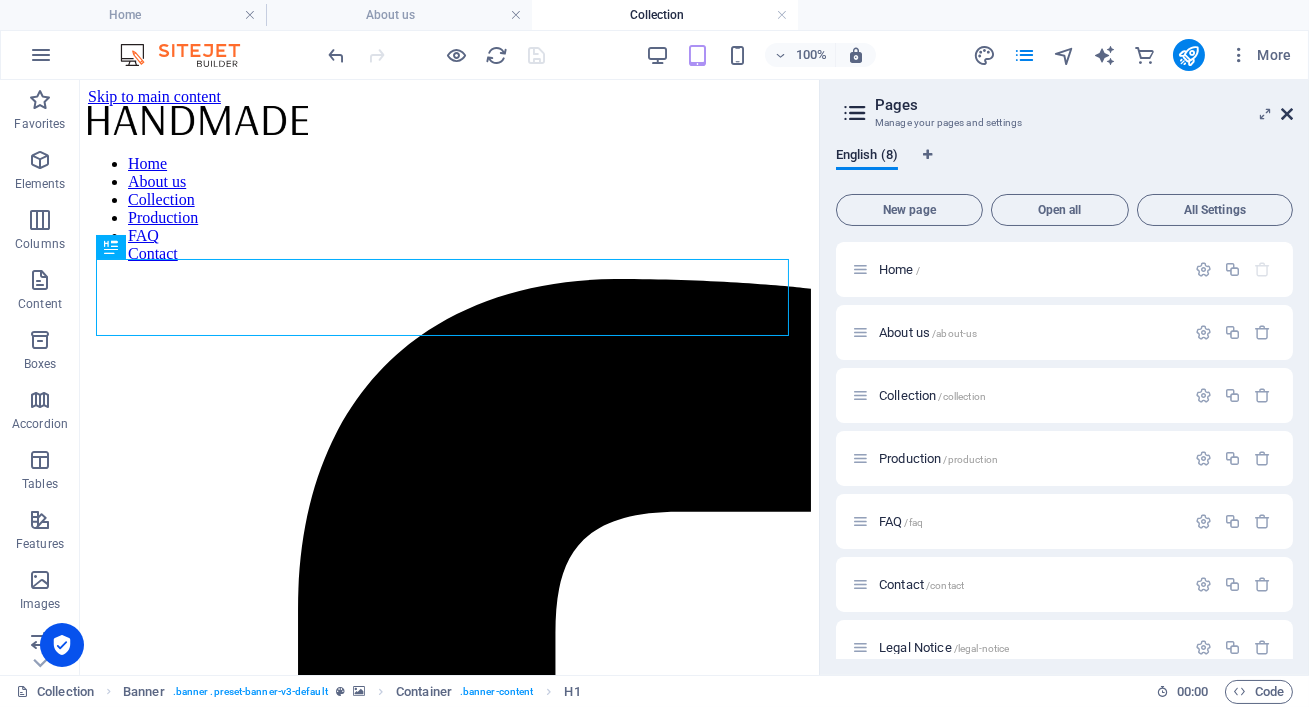 click at bounding box center [1287, 114] 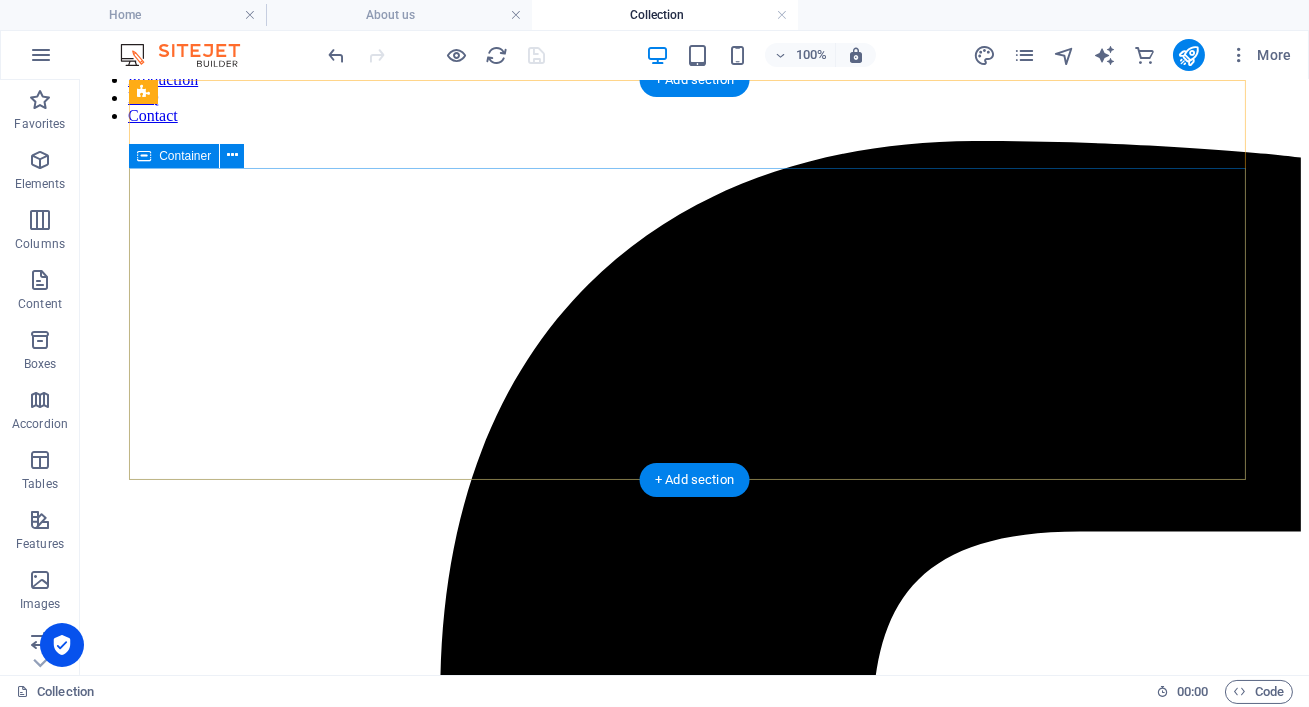 scroll, scrollTop: 0, scrollLeft: 0, axis: both 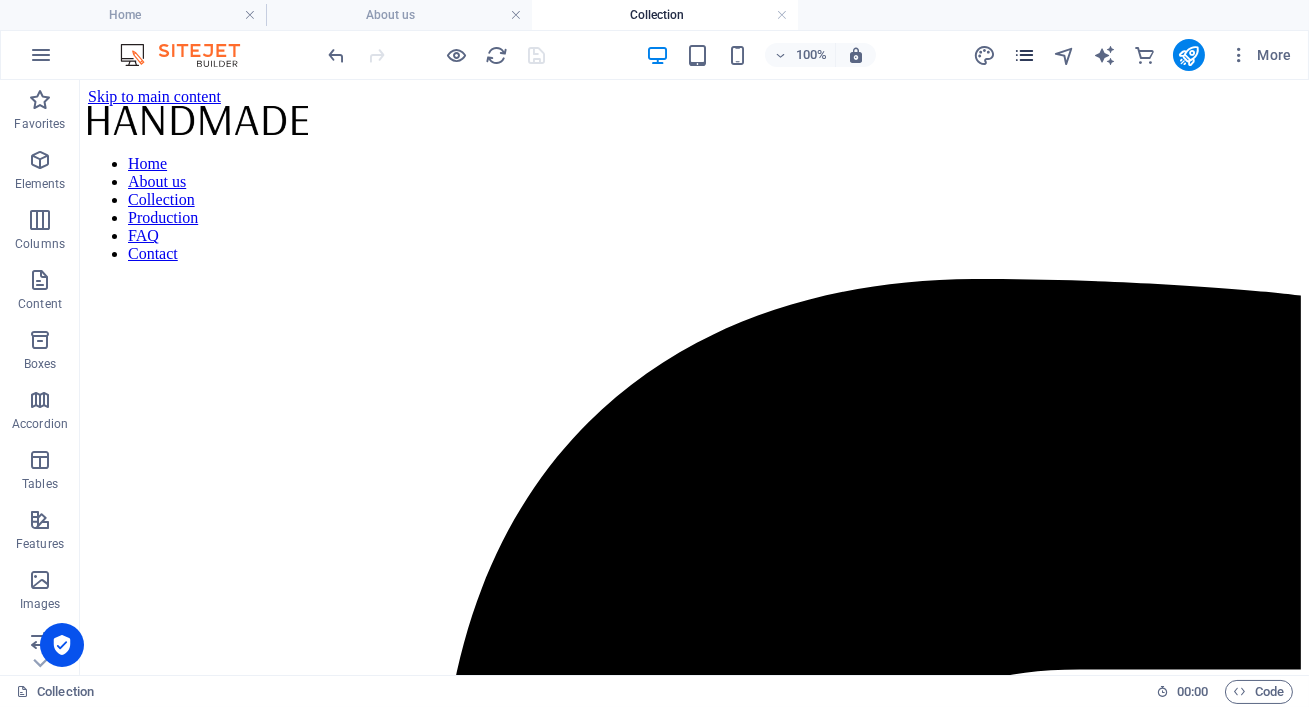 click at bounding box center [1024, 55] 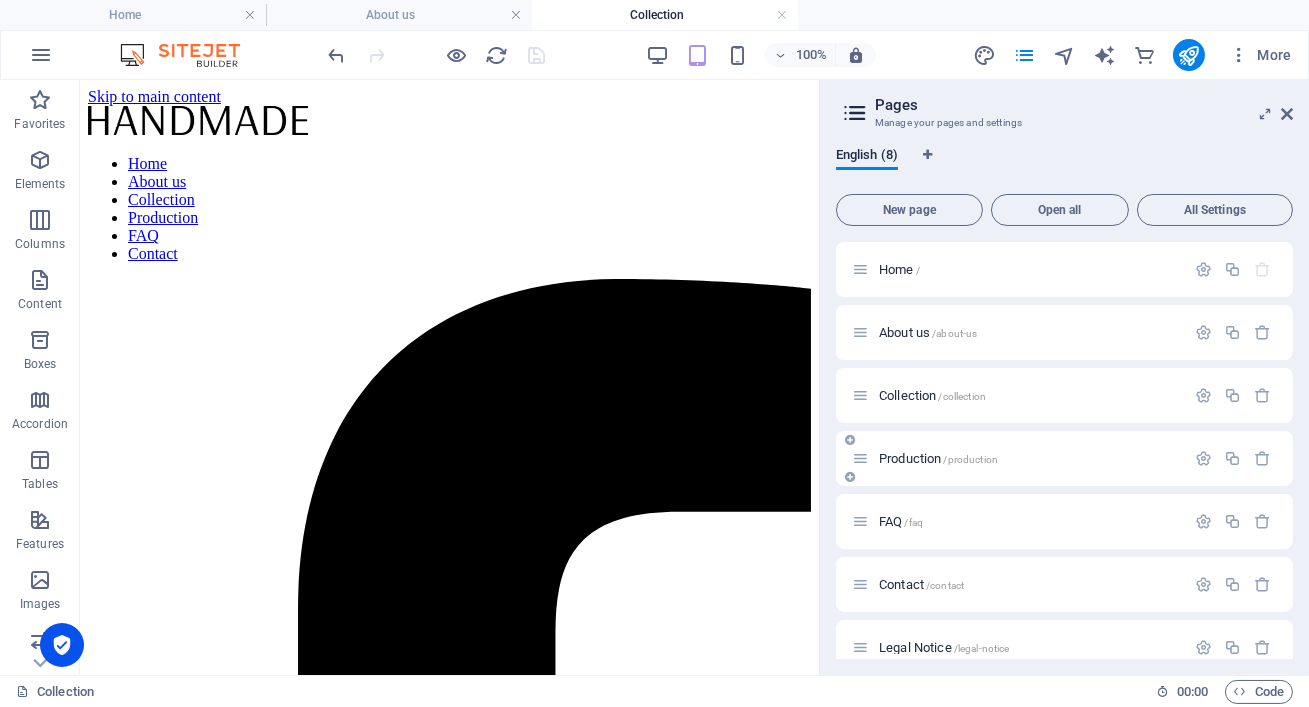 click on "Production /production" at bounding box center [938, 458] 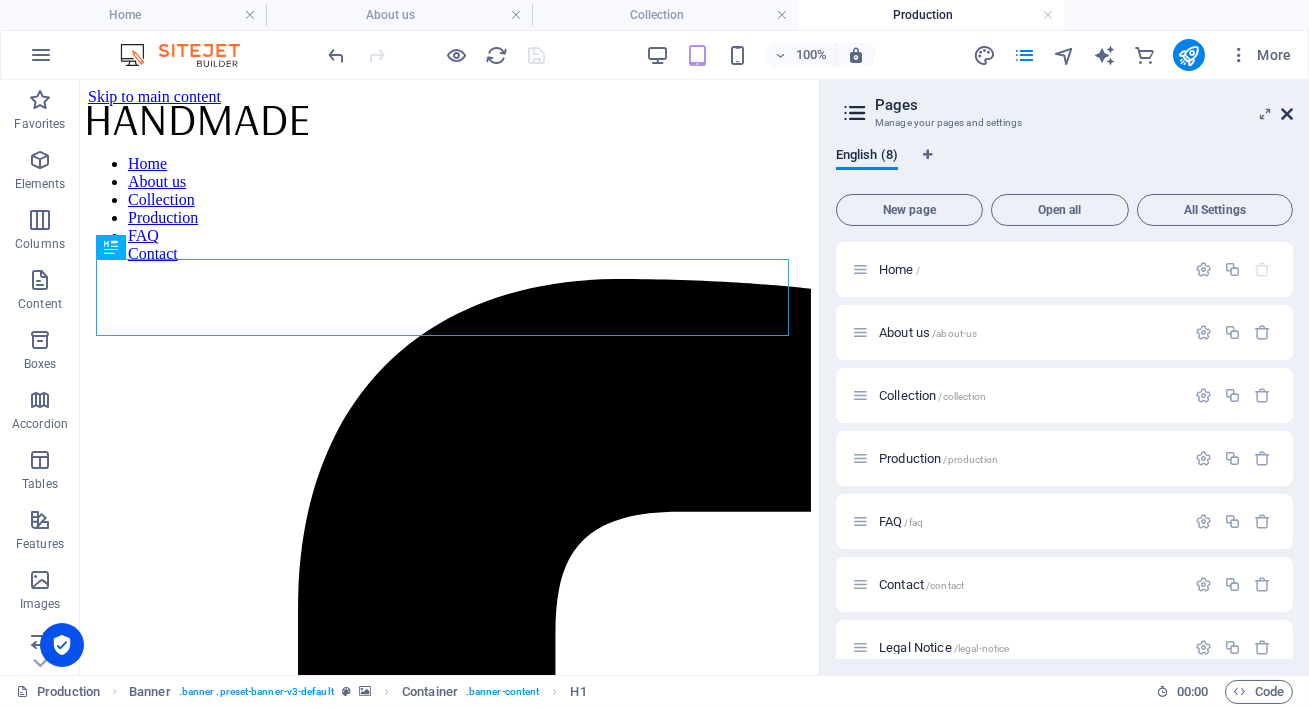 scroll, scrollTop: 0, scrollLeft: 0, axis: both 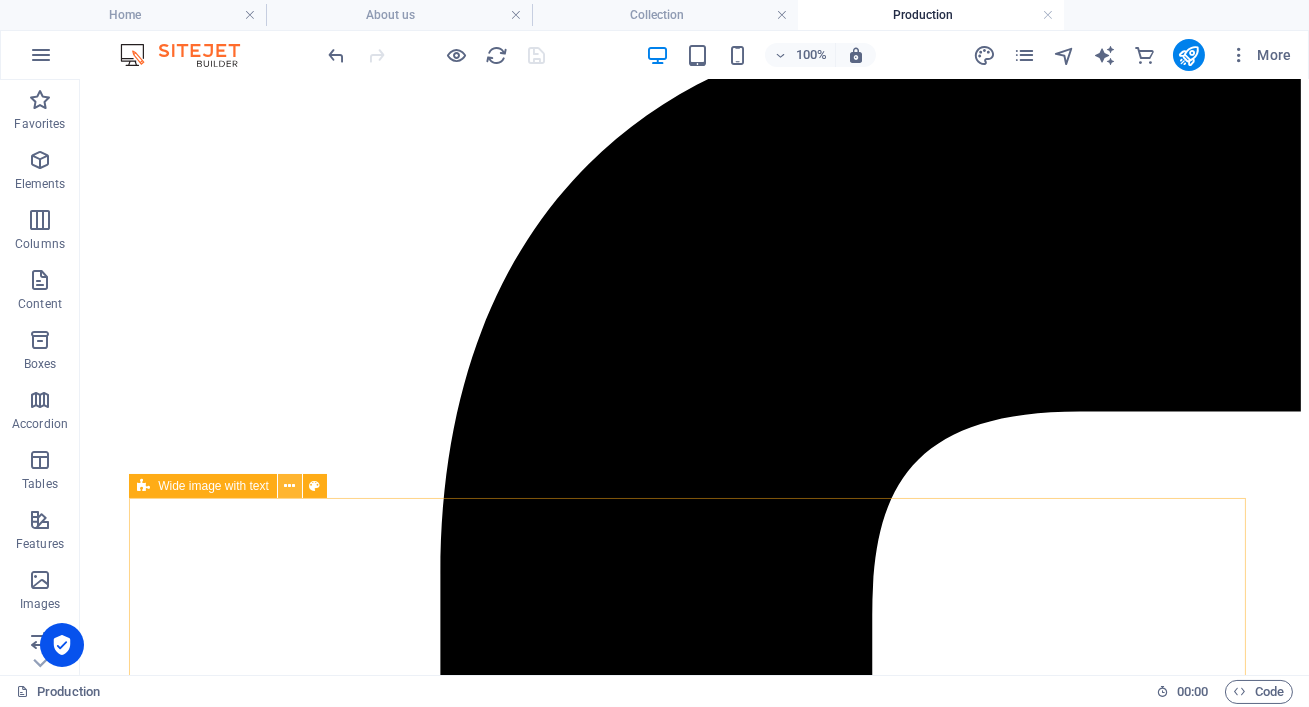 click at bounding box center (289, 486) 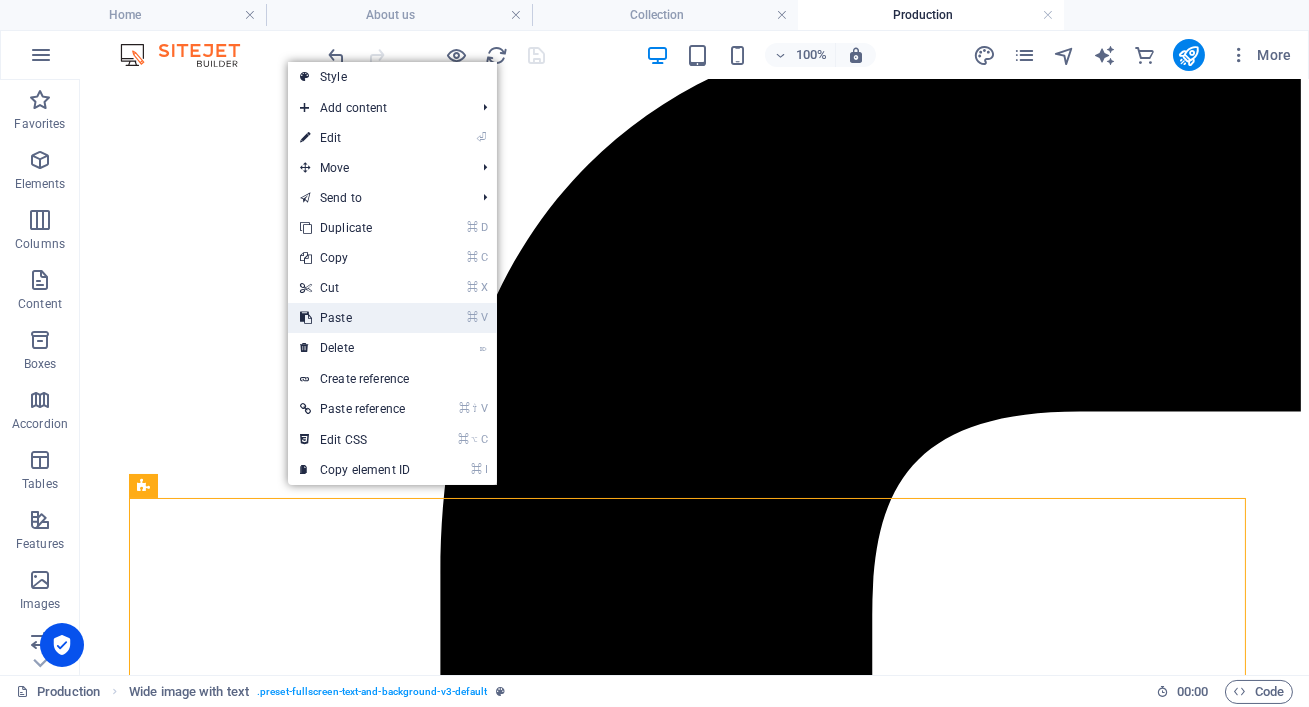 click on "⌘ V  Paste" at bounding box center [355, 318] 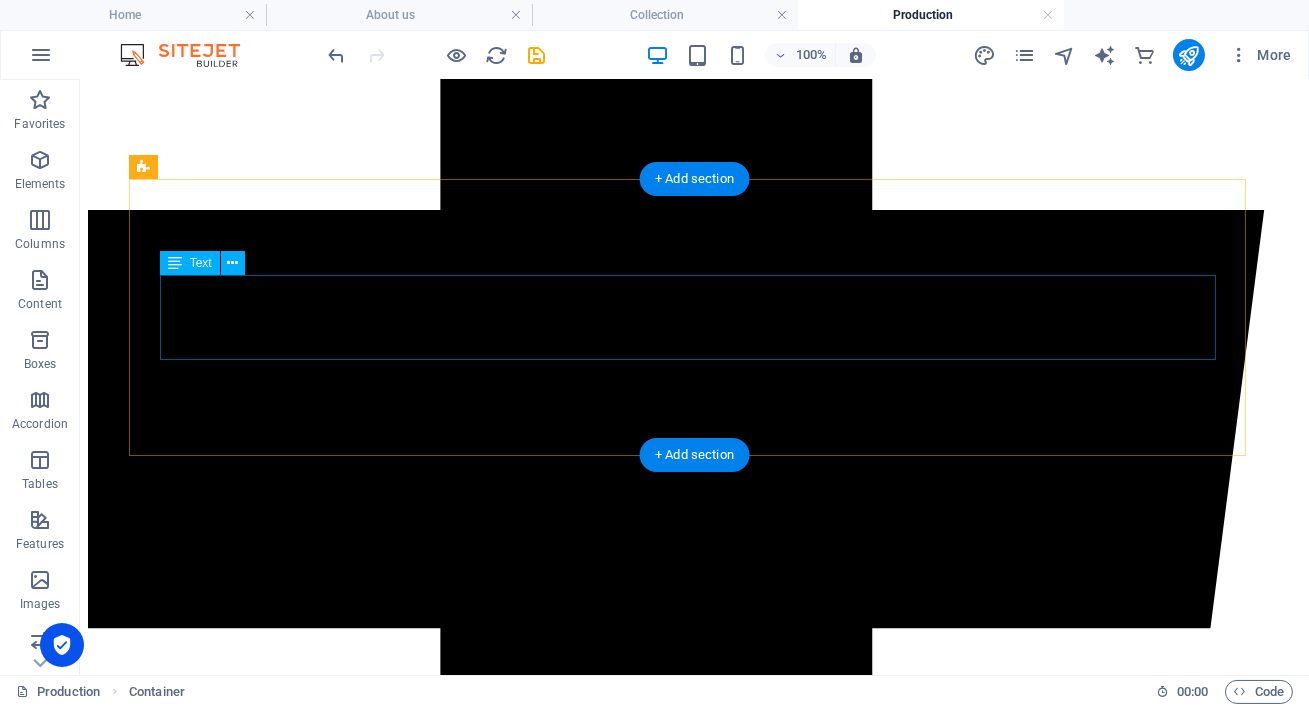 scroll, scrollTop: 1407, scrollLeft: 0, axis: vertical 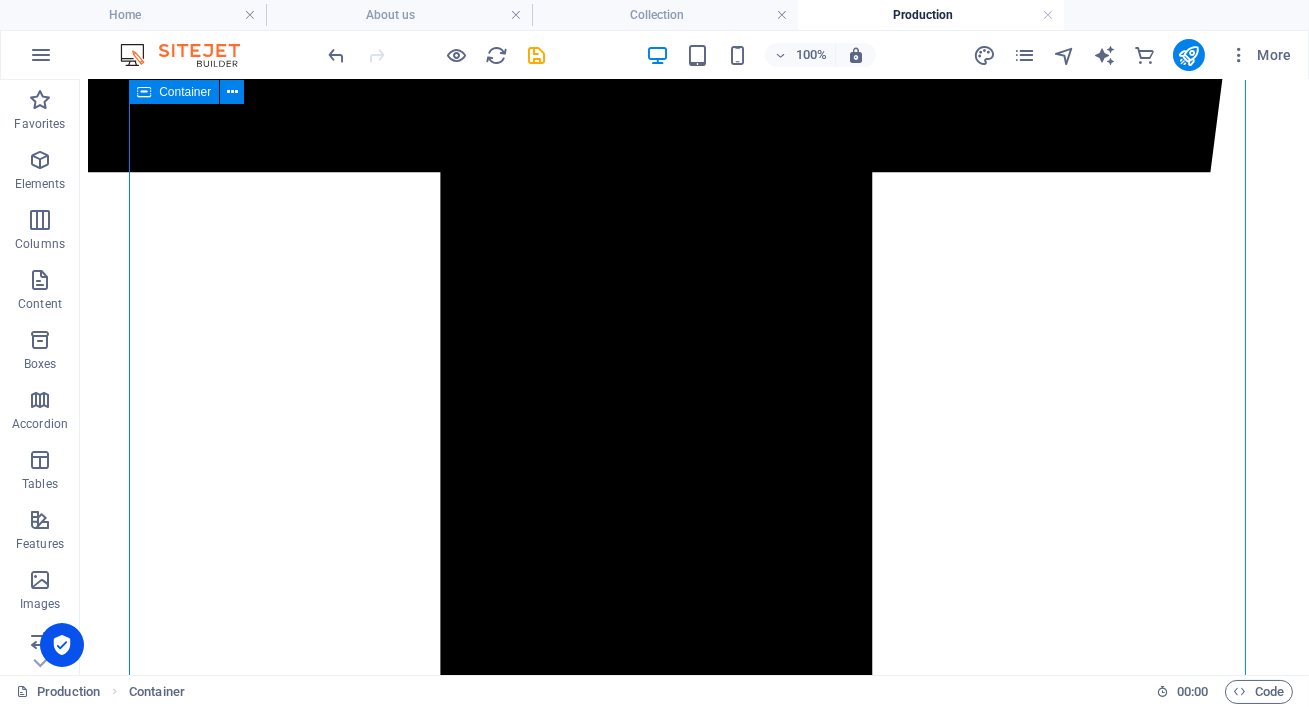click on "Enhancement Detail R 2300 Deep Wash & Clay Bar Decon, 1-Step Polish removes light scratches/swirls, Wax & Sealant for gloss and long-term paint protection. Prices (Excl. VAT): Hatchback/Sedan: R2,400, Compact SUV: R2,500, Bakkie/SUV: R2,600, Van: From R2,700 Paint Correction R 3000  Deep Wash & Clay Bar Decon, 2-Step Polish removes heavy scratches/swirls, Wax & Sealant for gloss and long-term paint protection..Prices (Excl. VAT): Hatchback/Sedan R2,400 | Compact SUV R2,500 | Bakkie/SUV R2,600 | Van from R2,700  Interior Detail R 1950 Steam Clean: Dash, panels, crevices (sanitizes). Shampoo Scrub: Seats, mats, carpets. Leather Condition: Restores softness. Full Finish: Windows, jambs, Pricing (Excl. VAT):Hatch: R1,950 | Sedan: R2,450. SUV/4×4: R2,950 | Mini Bus: R3,450  Headlight Restoration  R 1000 Ceramic Coating MotorBike Detailing R 2500 Multi stage deep Wash & Clay Bar decon. 1-Step Polishing removes light scratches & swirls. Wax & Sealant adds gloss and longterm protection.Prices (Excl. VAT):" at bounding box center [694, 8474] 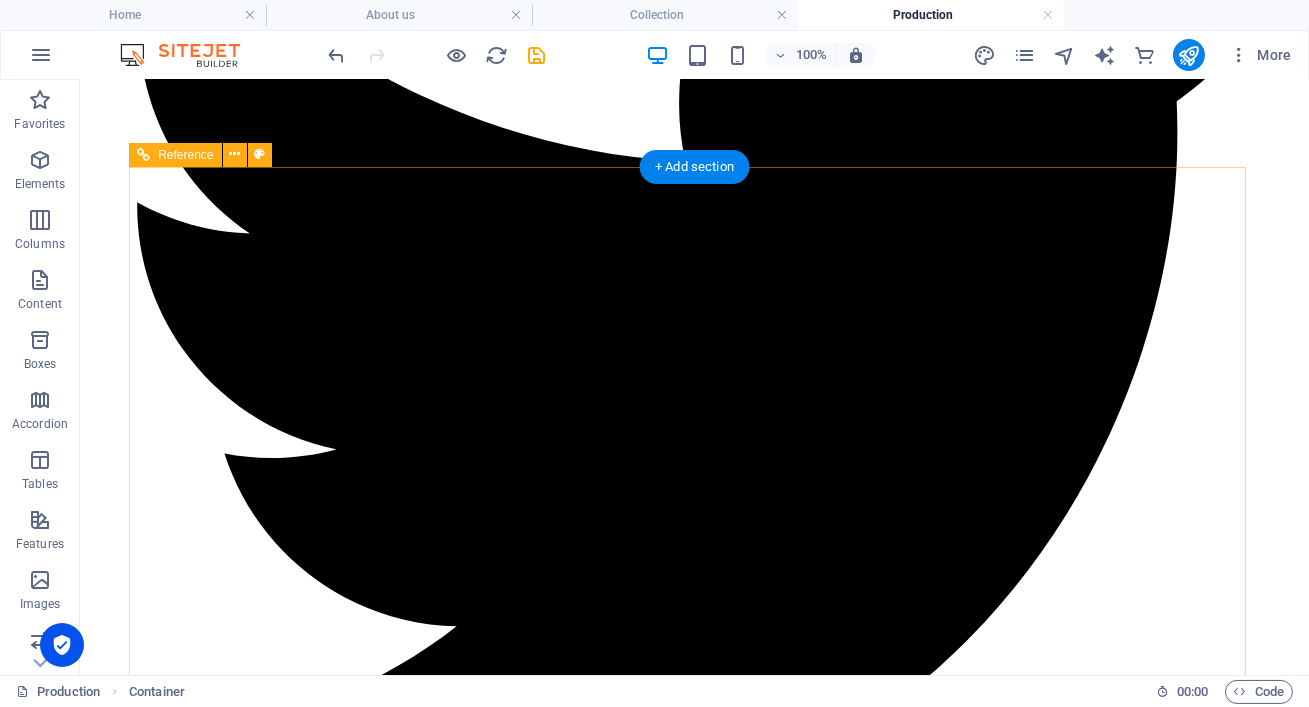 scroll, scrollTop: 2871, scrollLeft: 0, axis: vertical 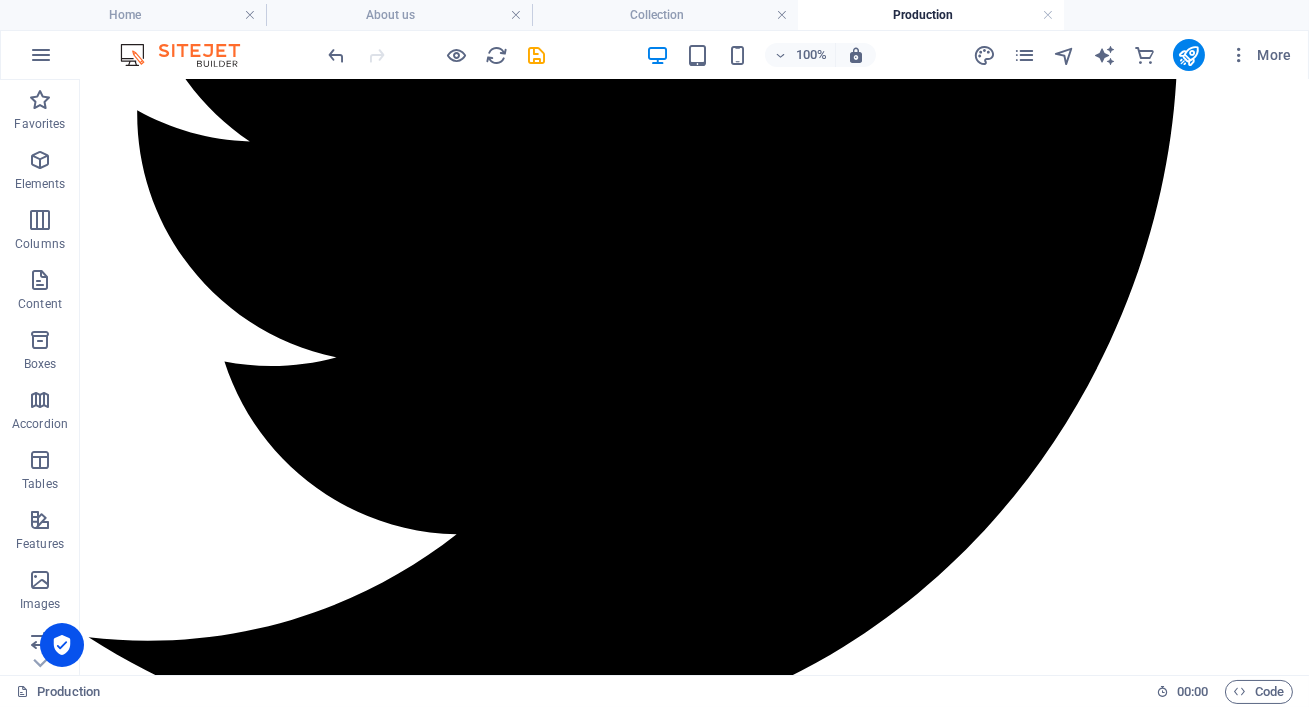 click at bounding box center [537, 55] 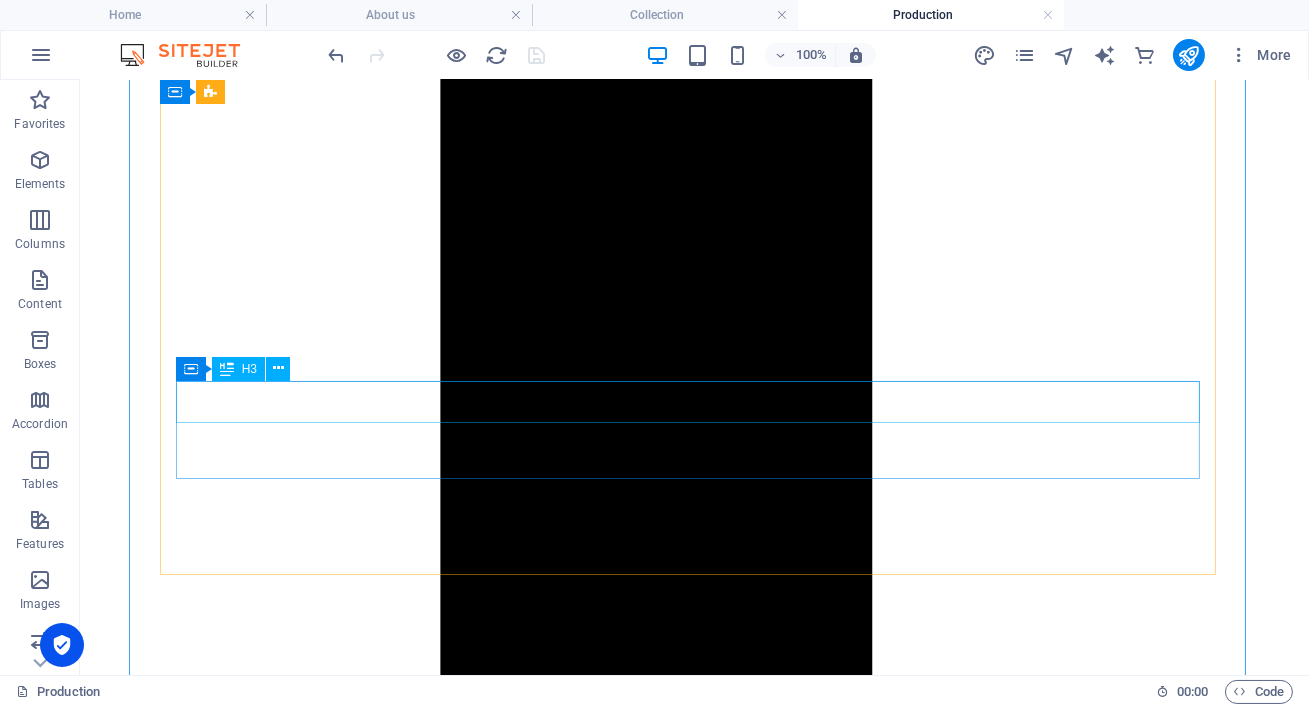 scroll, scrollTop: 2233, scrollLeft: 0, axis: vertical 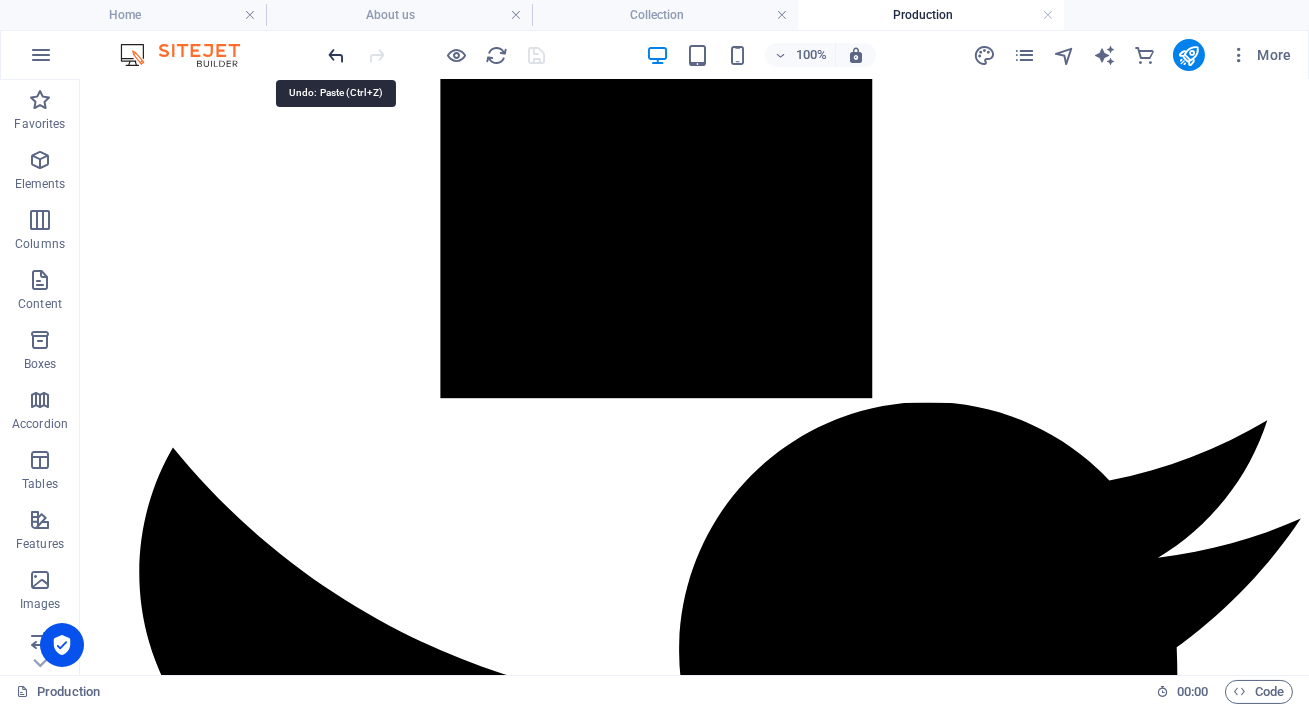click at bounding box center (337, 55) 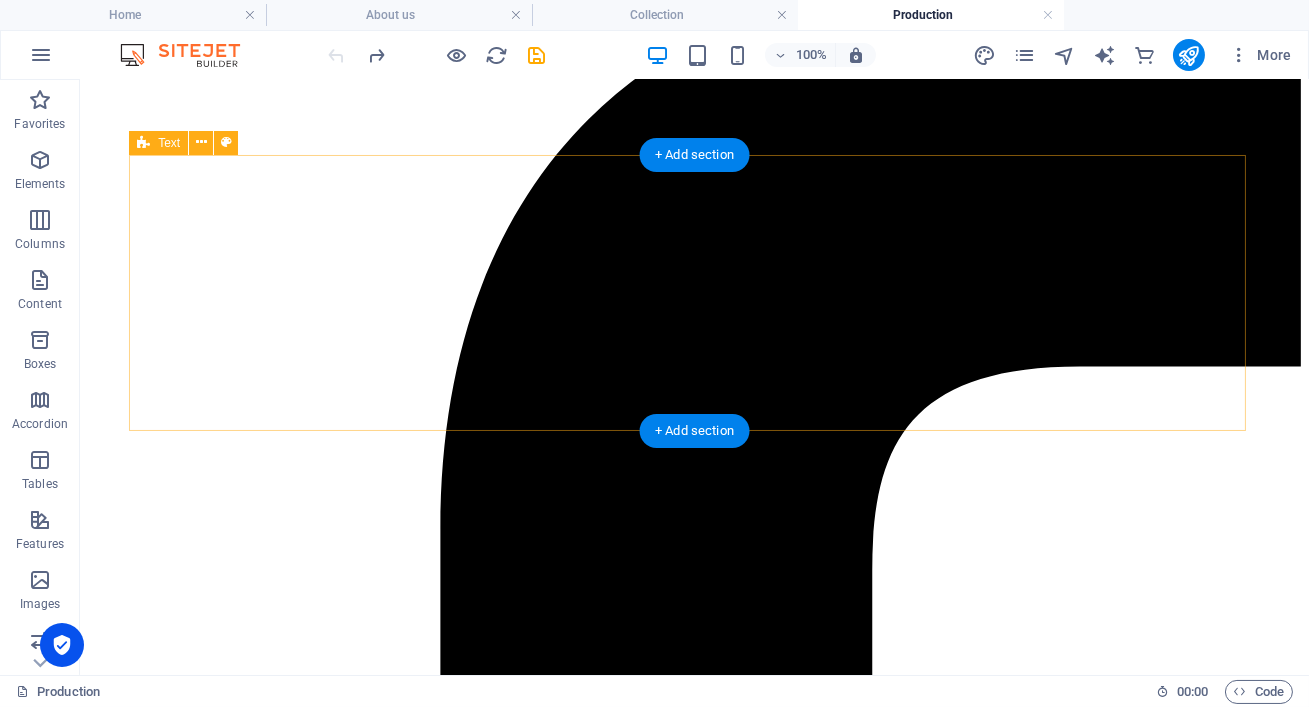 scroll, scrollTop: 223, scrollLeft: 0, axis: vertical 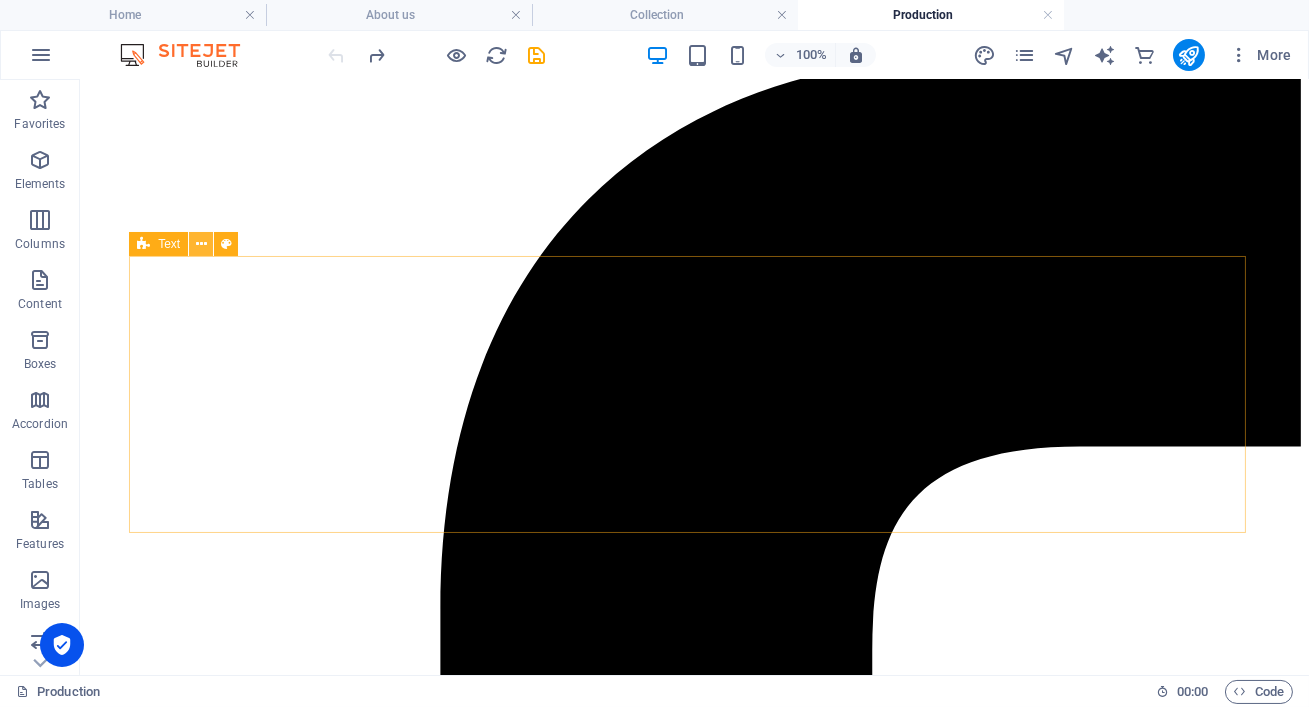 click at bounding box center [201, 244] 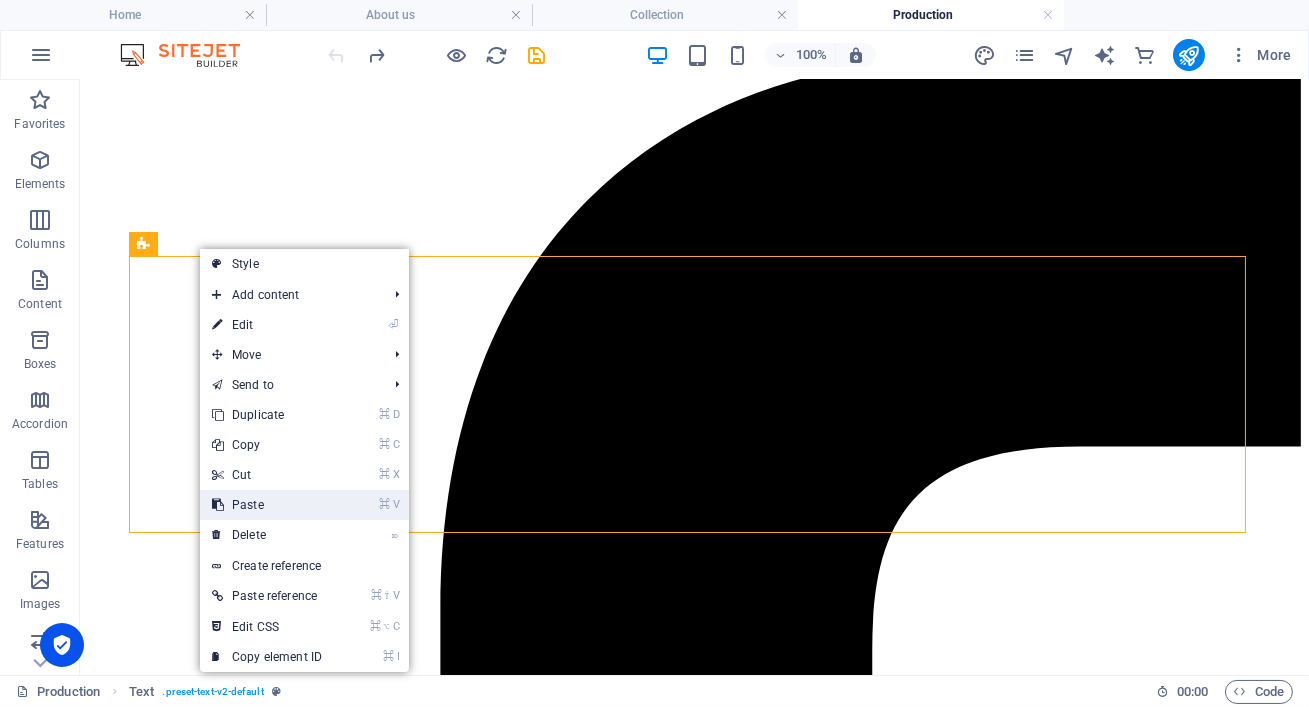 click on "⌘ V  Paste" at bounding box center [267, 505] 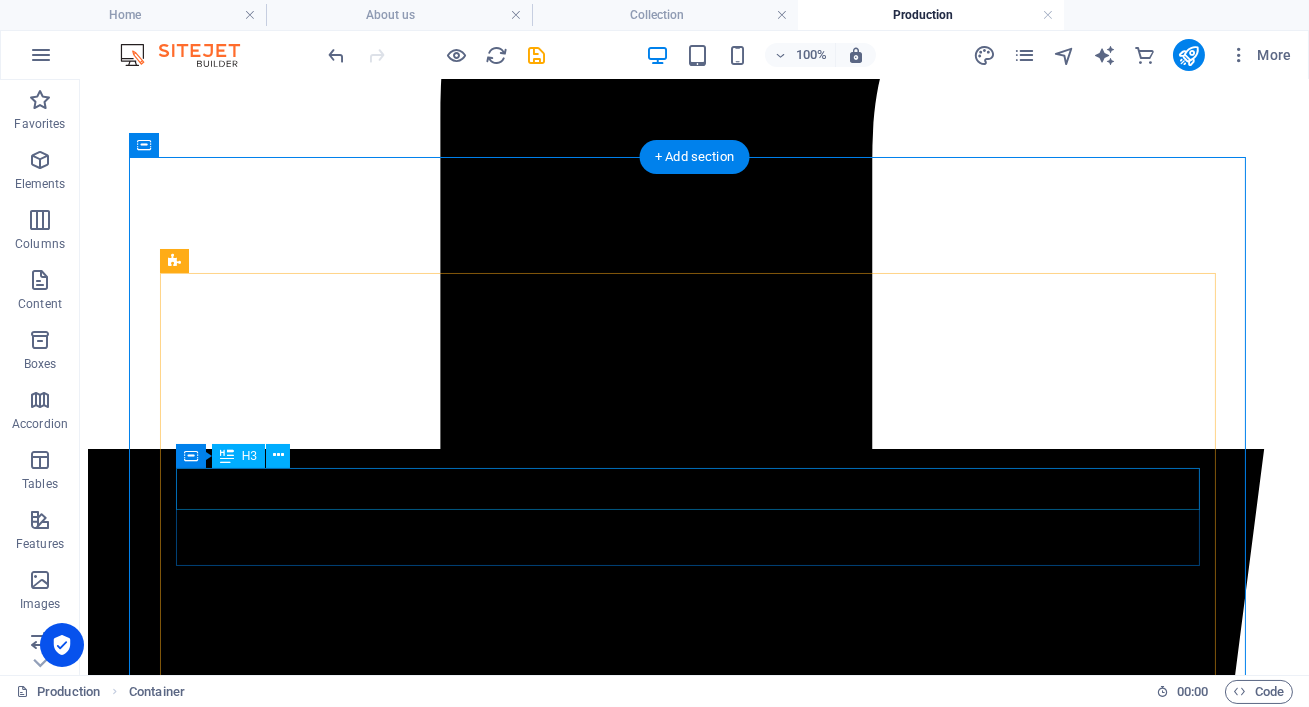 scroll, scrollTop: 599, scrollLeft: 0, axis: vertical 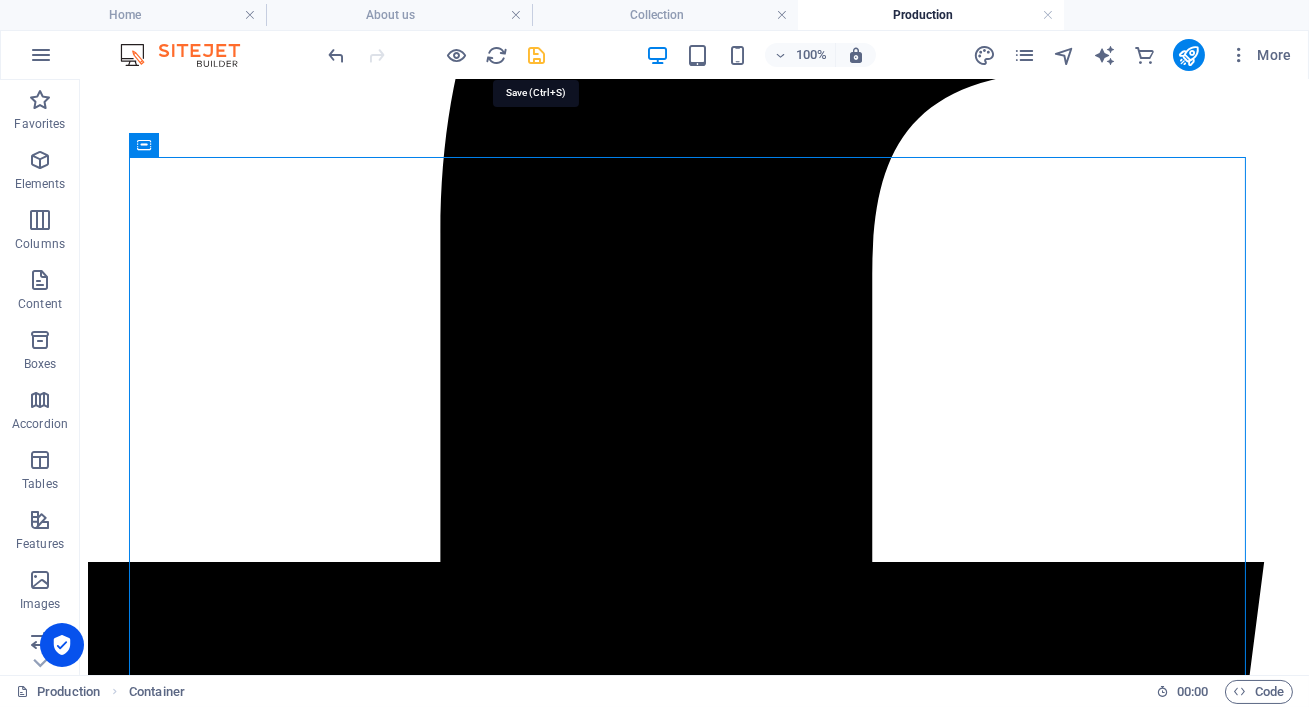 click at bounding box center (537, 55) 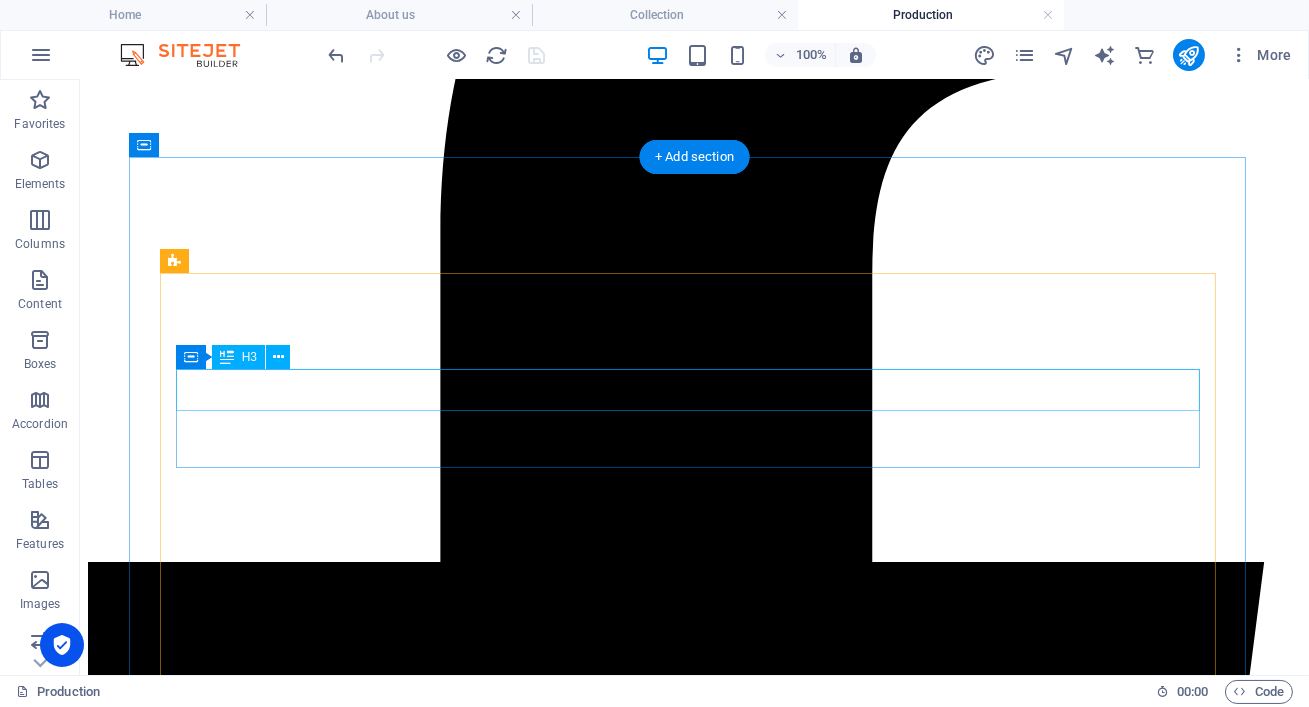 click on "Enhancement Detail R 2300" at bounding box center [694, 8080] 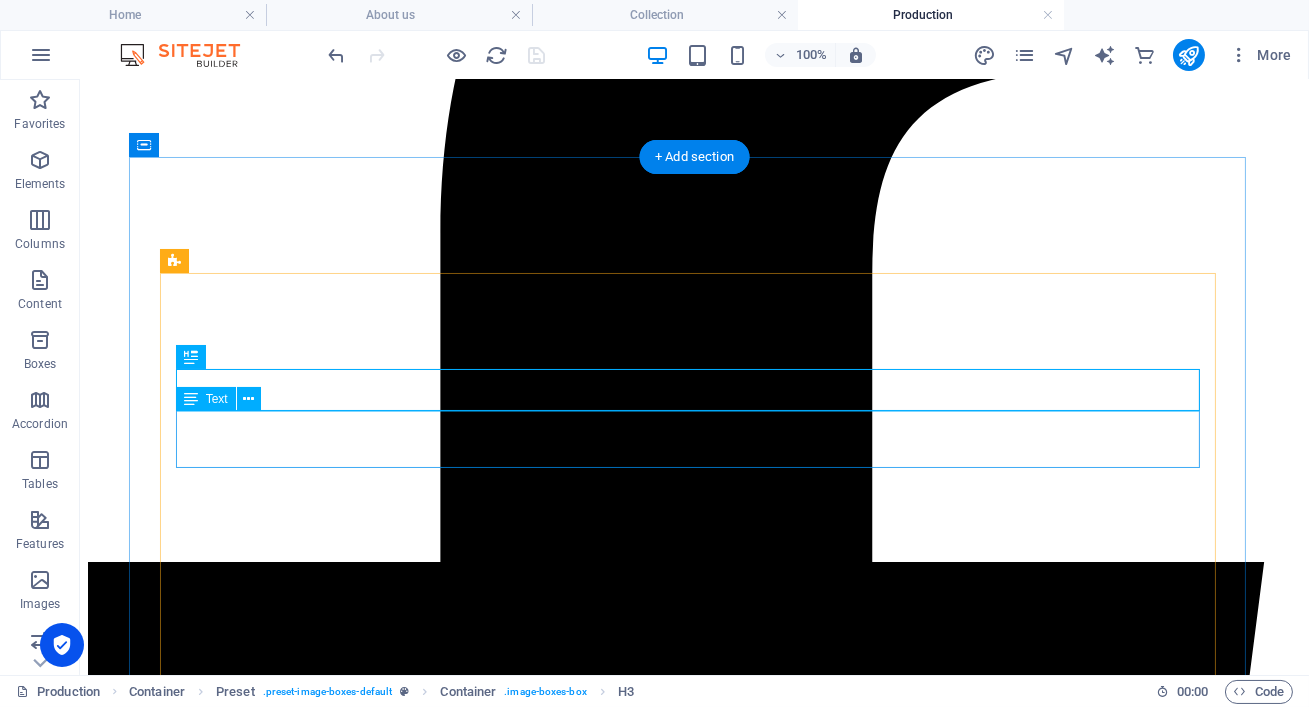 click on "Deep Wash & Clay Bar Decon, 1-Step Polish removes light scratches/swirls, Wax & Sealant for gloss and long-term paint protection. Prices (Excl. VAT): Hatchback/Sedan: R2,400, Compact SUV: R2,500, Bakkie/SUV: R2,600, Van: From R2,700" at bounding box center [694, 8128] 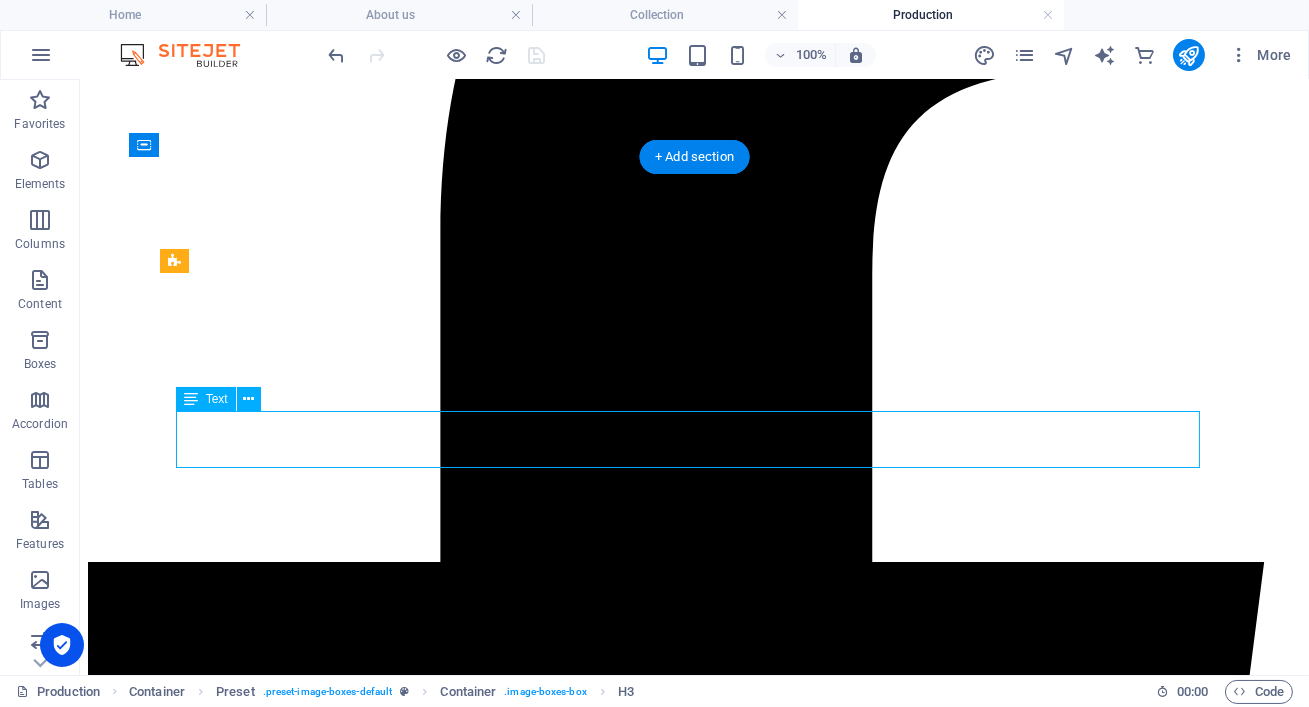 click on "Deep Wash & Clay Bar Decon, 1-Step Polish removes light scratches/swirls, Wax & Sealant for gloss and long-term paint protection. Prices (Excl. VAT): Hatchback/Sedan: R2,400, Compact SUV: R2,500, Bakkie/SUV: R2,600, Van: From R2,700" at bounding box center (694, 8128) 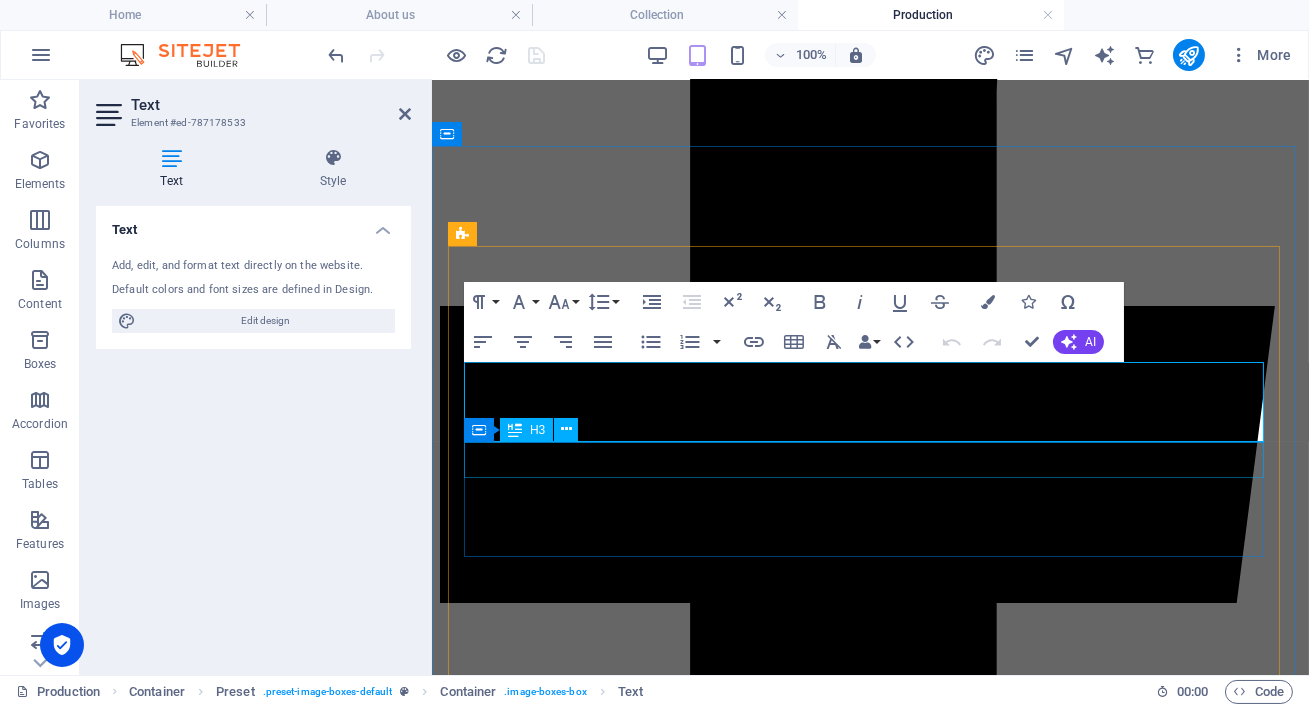click on "Container   H3" at bounding box center (527, 430) 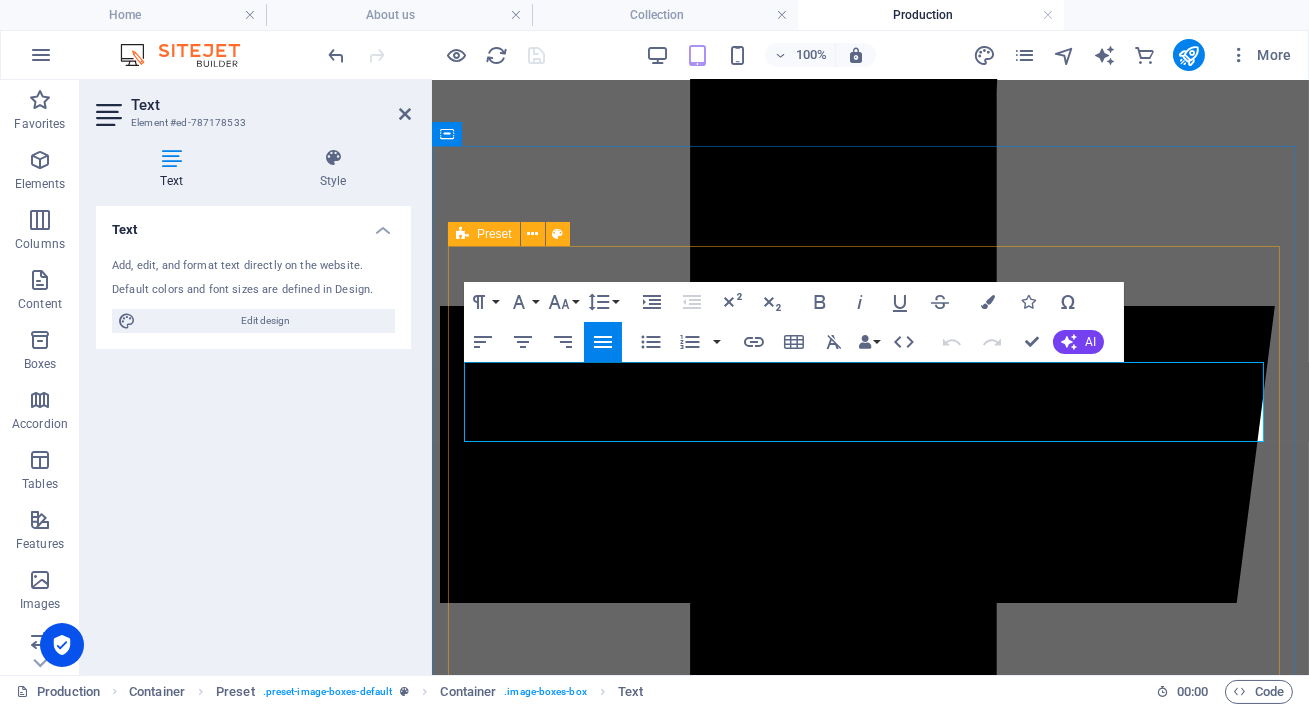 drag, startPoint x: 619, startPoint y: 435, endPoint x: 463, endPoint y: 380, distance: 165.4116 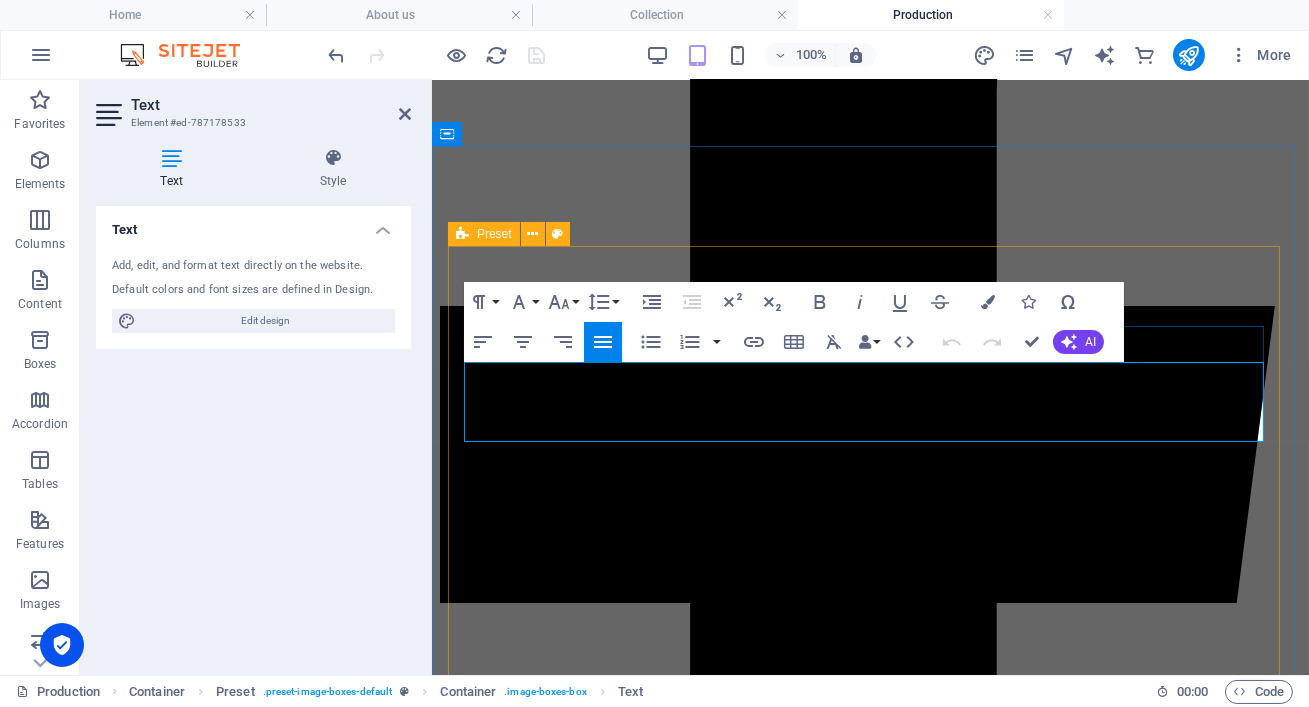 copy on "Deep Wash & Clay Bar Decon, 1-Step Polish removes light scratches/swirls, Wax & Sealant for gloss and long-term paint protection. Prices (Excl. VAT): Hatchback/Sedan: R2,400, Compact SUV: R2,500, Bakkie/SUV: R2,600, Van: From R2,700" 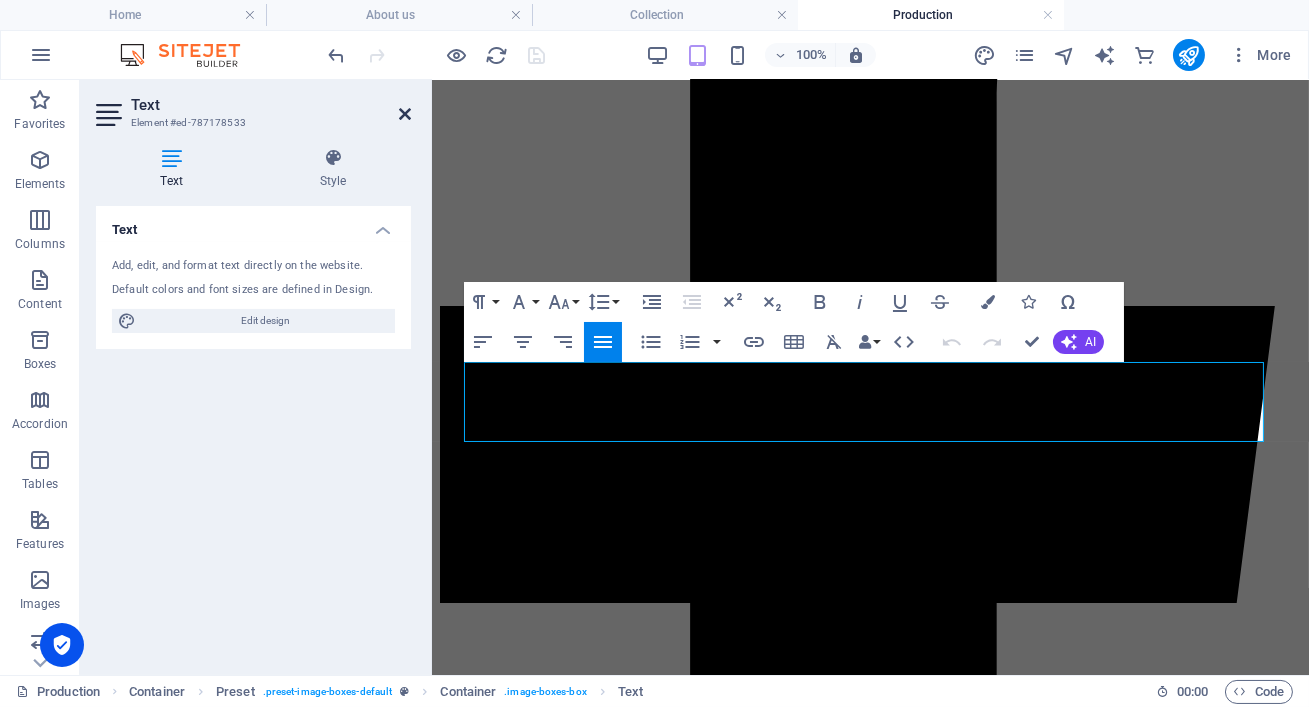 click at bounding box center [405, 114] 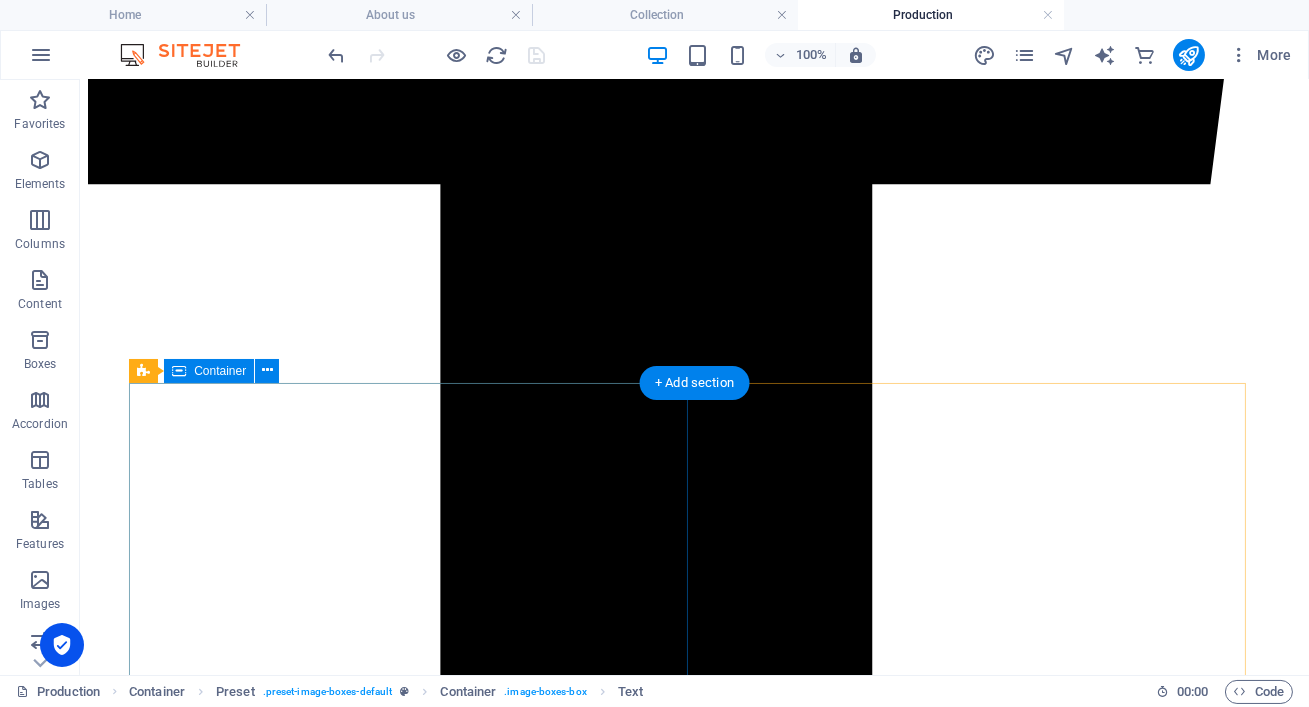 scroll, scrollTop: 1552, scrollLeft: 0, axis: vertical 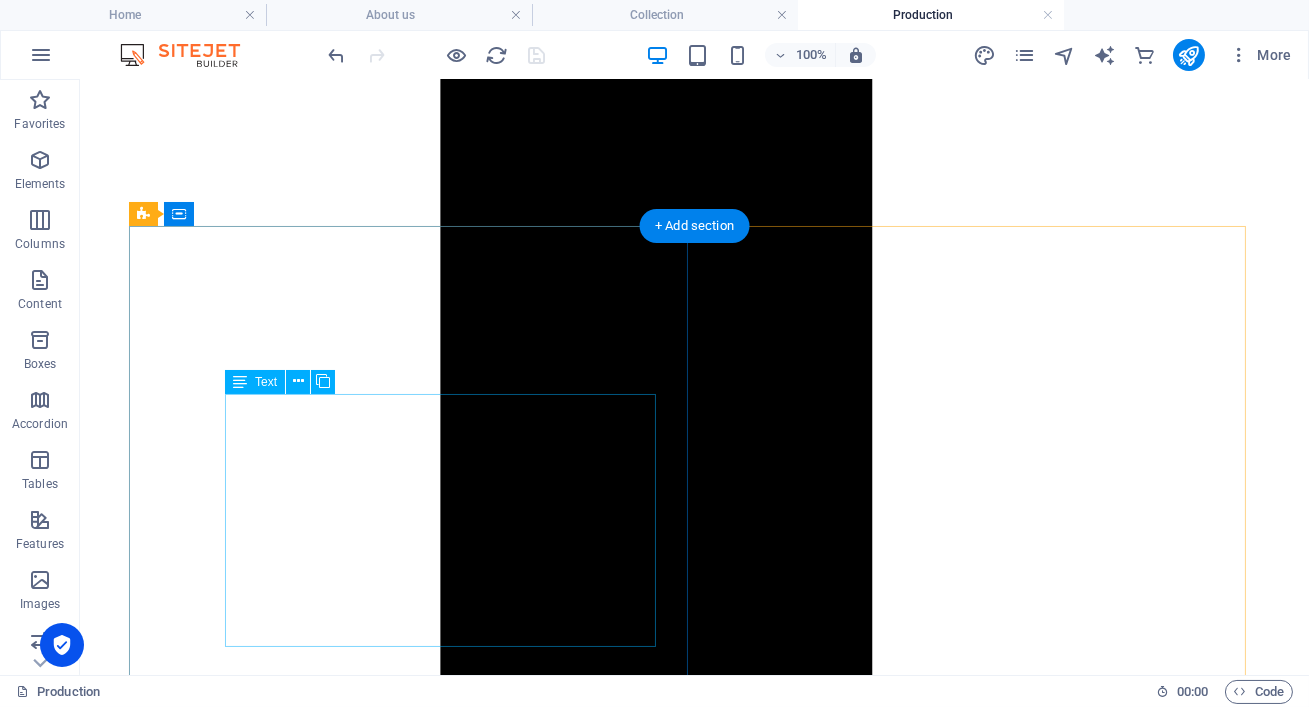 click on "Lorem ipsum dolor sit amet, consectetur adipisicing elit. Vitae, eos, voluptatem, et sequi distinctio adipisci omnis in error quas fuga tempore fugit incidunt quos.  Atque, debitis architecto ducimus eligendi dignissimos Mmodi ut non officiis repudiandae maiores Fugit sit atque eaque dolorum autem reprehenderit Porro omnis obcaecati laborum obcaecati Laboriosam deserunt harum libero a voluptatem" at bounding box center (694, 7944) 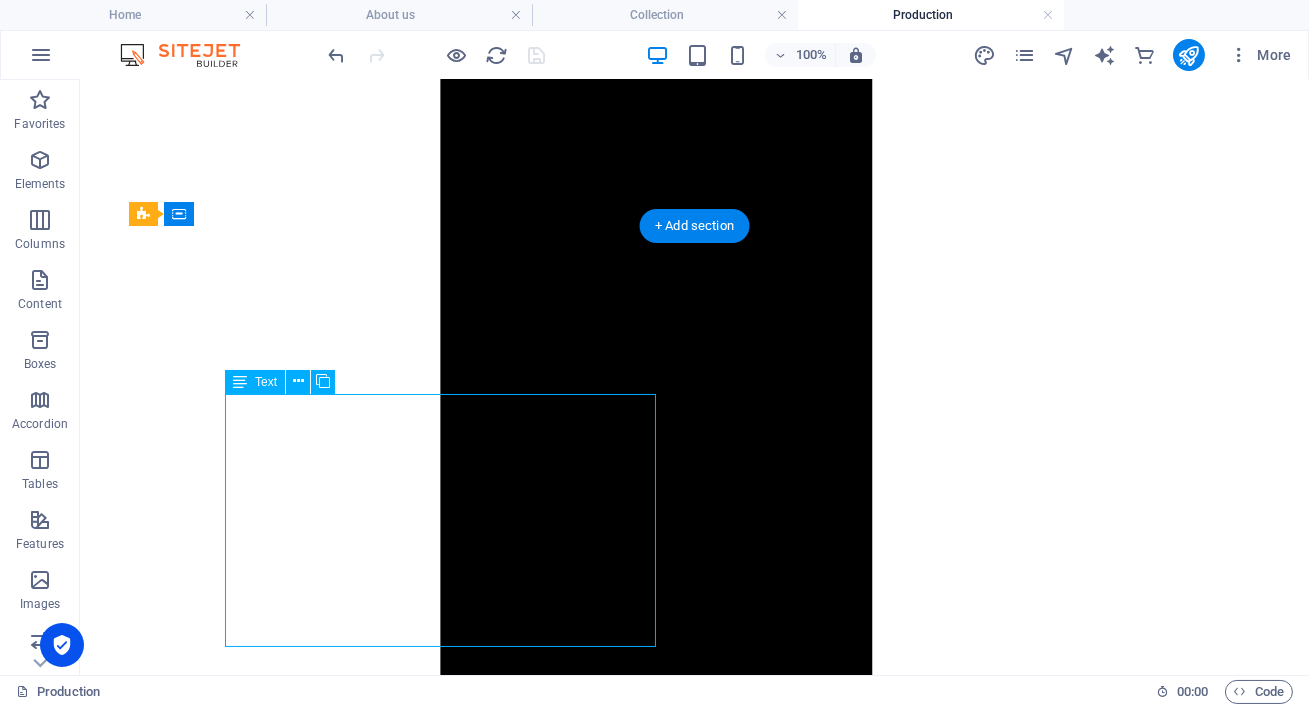 click on "Lorem ipsum dolor sit amet, consectetur adipisicing elit. Vitae, eos, voluptatem, et sequi distinctio adipisci omnis in error quas fuga tempore fugit incidunt quos.  Atque, debitis architecto ducimus eligendi dignissimos Mmodi ut non officiis repudiandae maiores Fugit sit atque eaque dolorum autem reprehenderit Porro omnis obcaecati laborum obcaecati Laboriosam deserunt harum libero a voluptatem" at bounding box center (694, 7944) 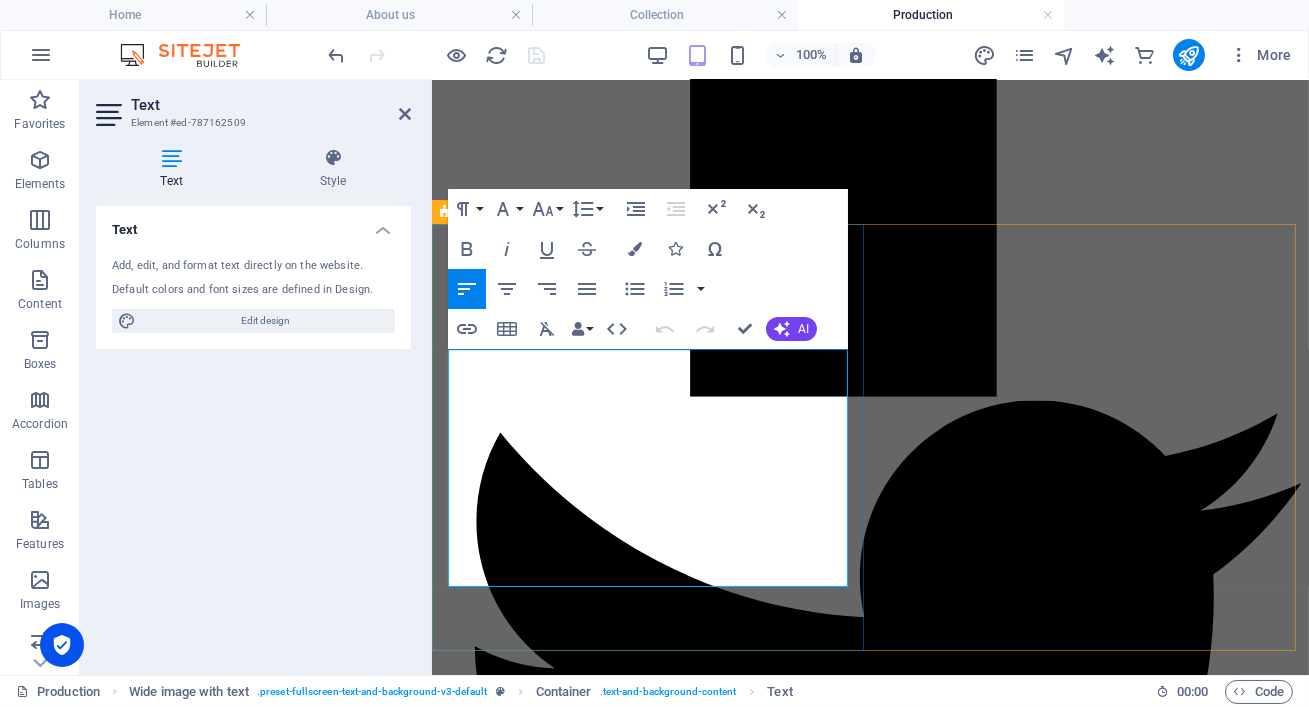 drag, startPoint x: 770, startPoint y: 410, endPoint x: 454, endPoint y: 366, distance: 319.04858 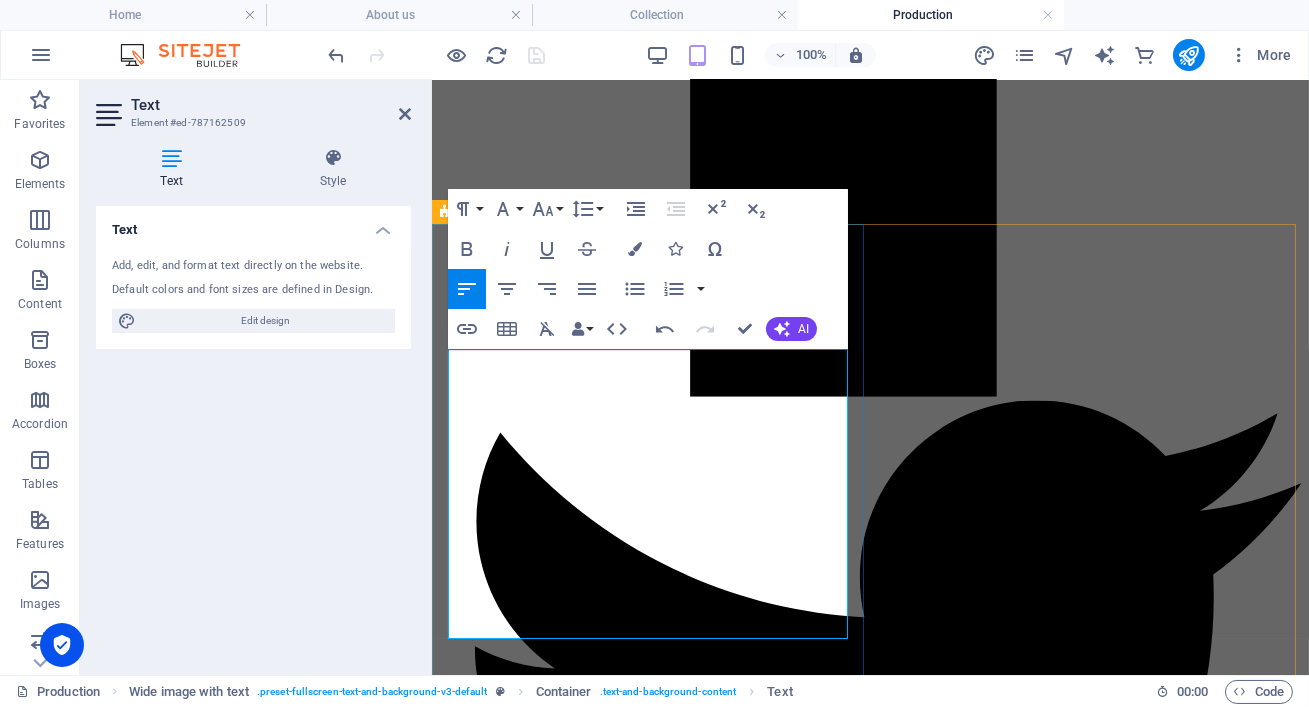 scroll, scrollTop: 4331, scrollLeft: 8, axis: both 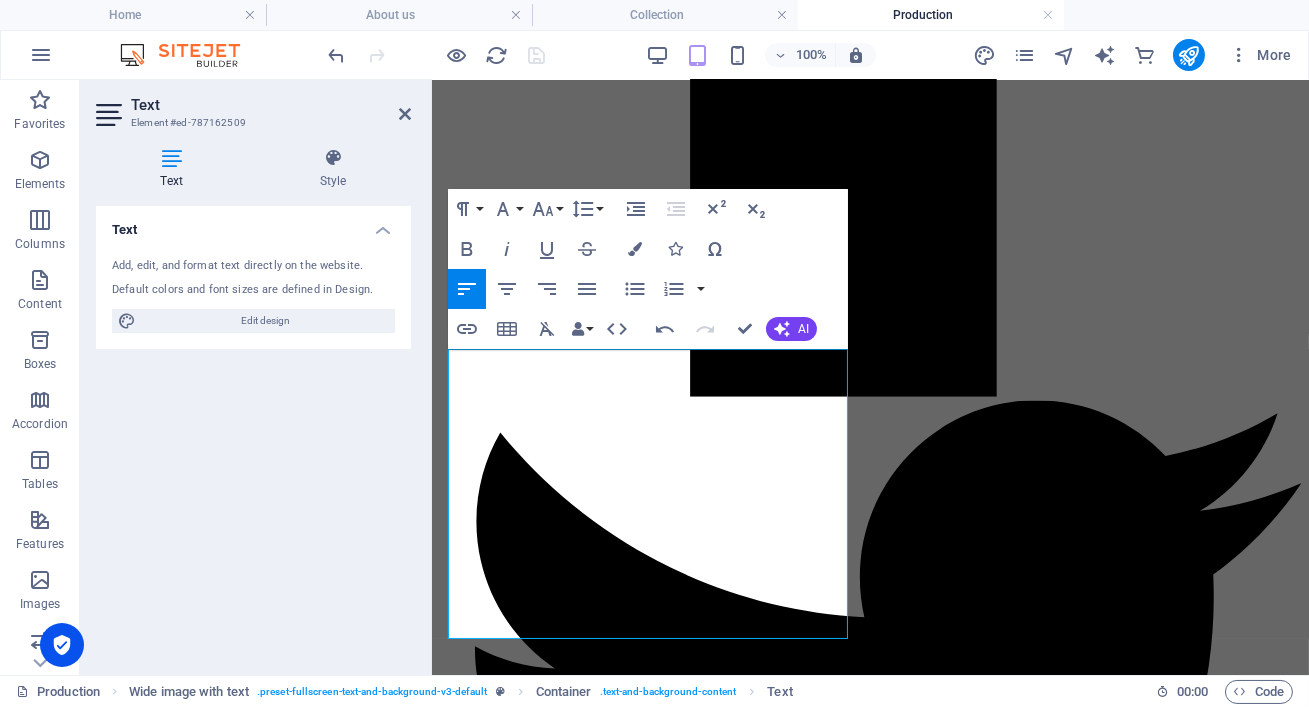 drag, startPoint x: 829, startPoint y: 627, endPoint x: 424, endPoint y: 499, distance: 424.74582 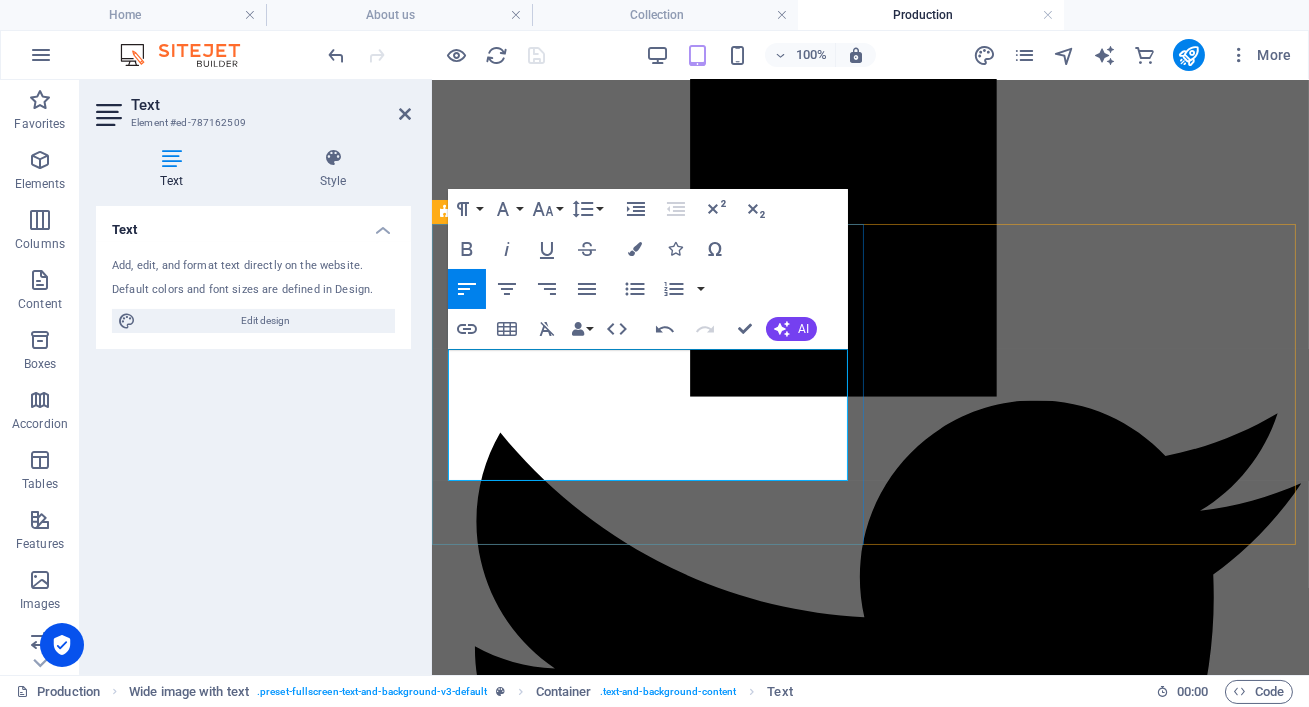 click on "Deep Wash & Clay Bar Decon, 1-Step Polish removes light scratches/swirls," at bounding box center [869, 5702] 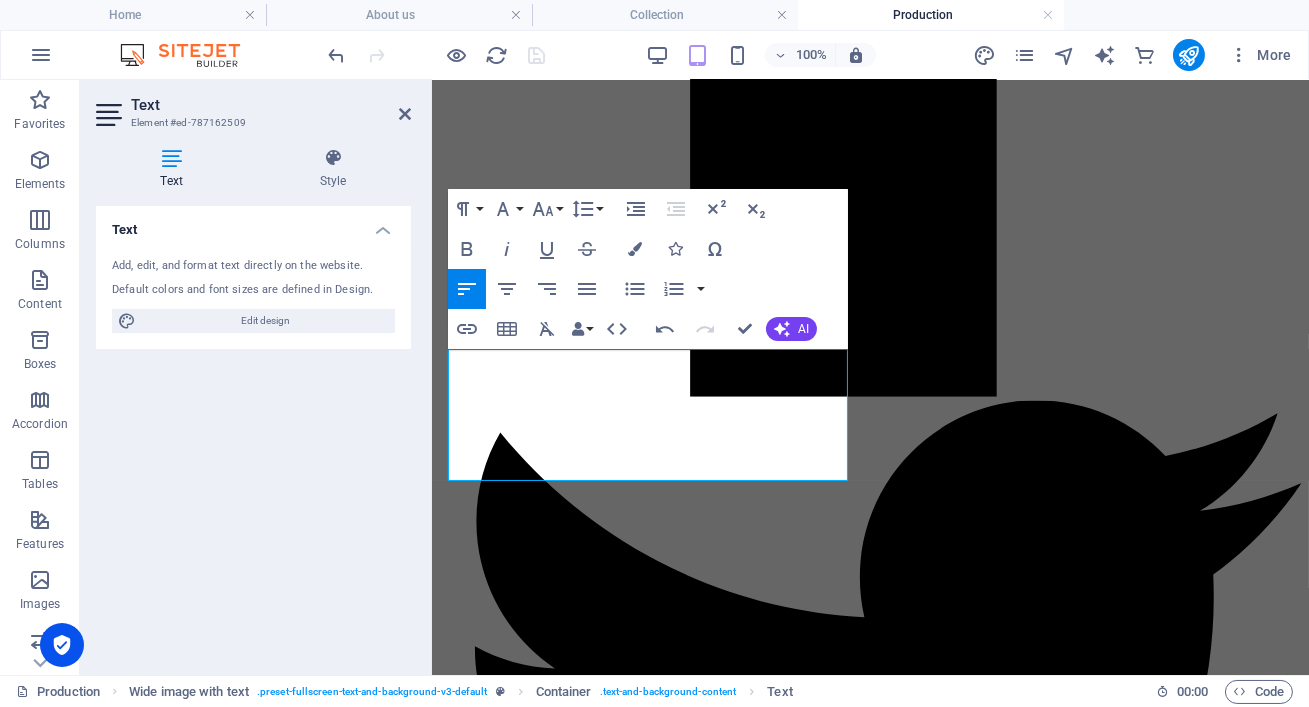 drag, startPoint x: 826, startPoint y: 474, endPoint x: 399, endPoint y: 361, distance: 441.699 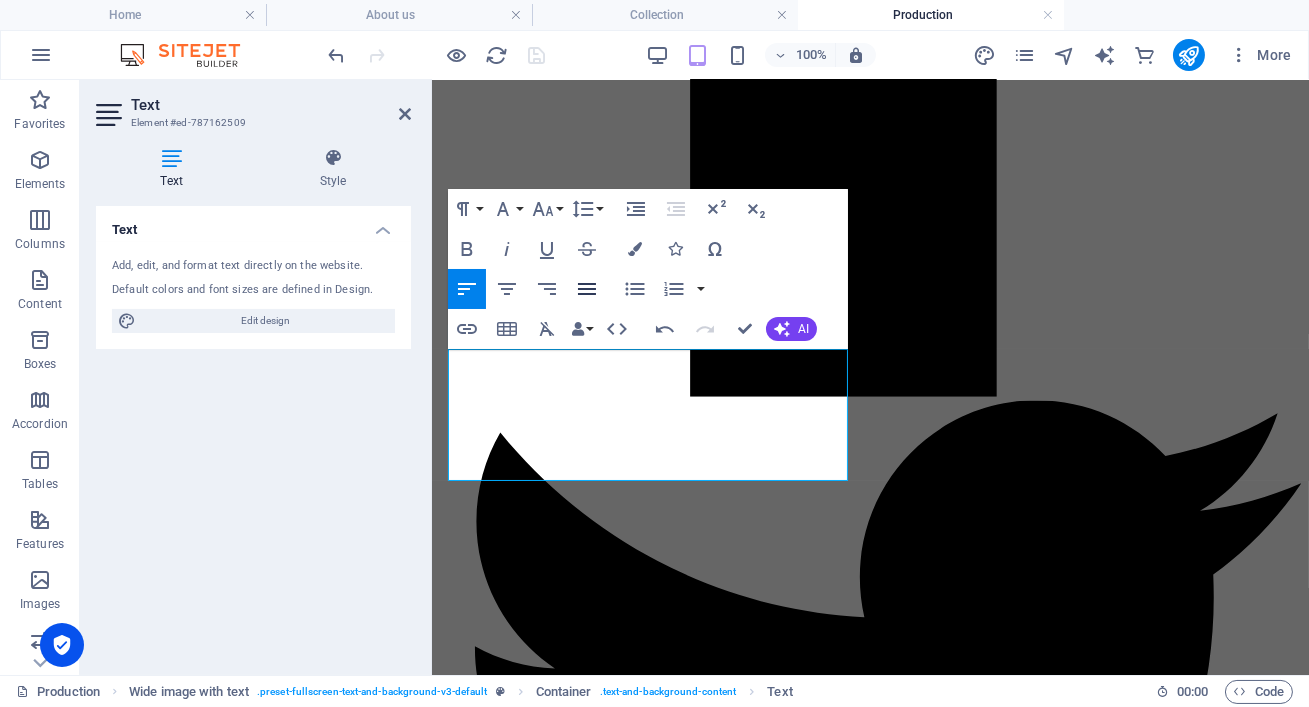 click 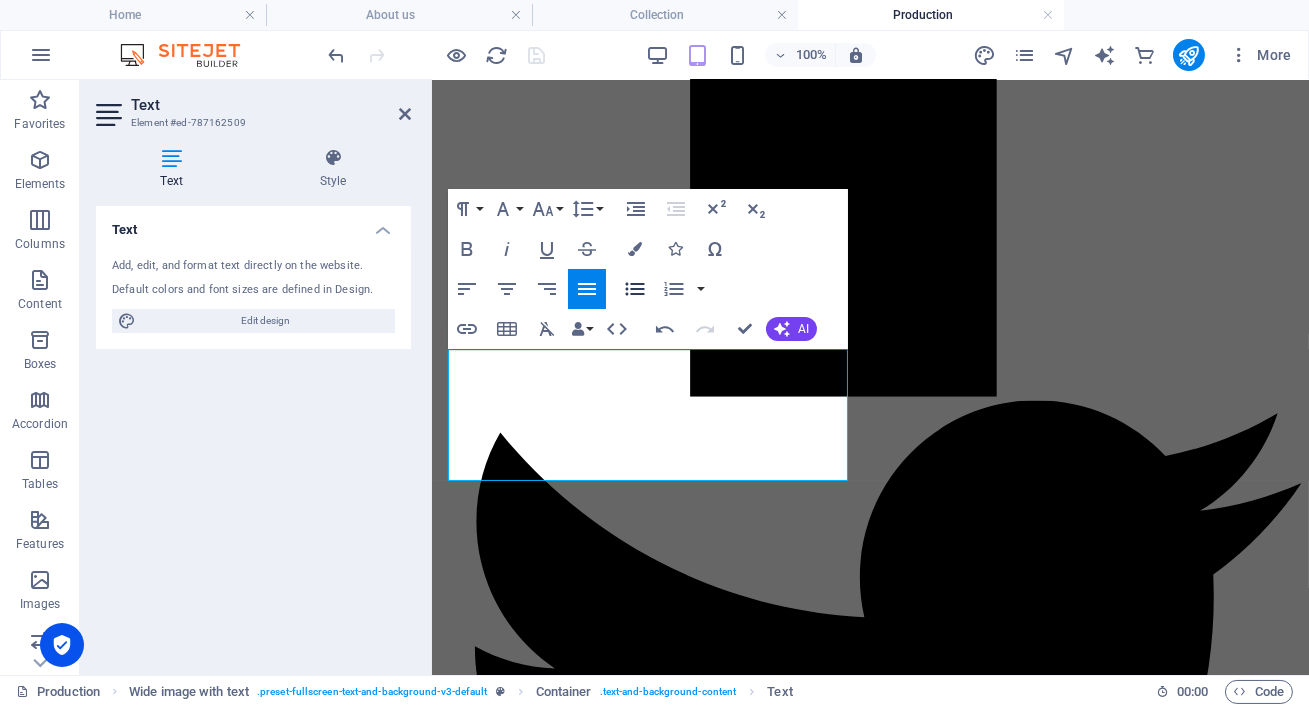 click 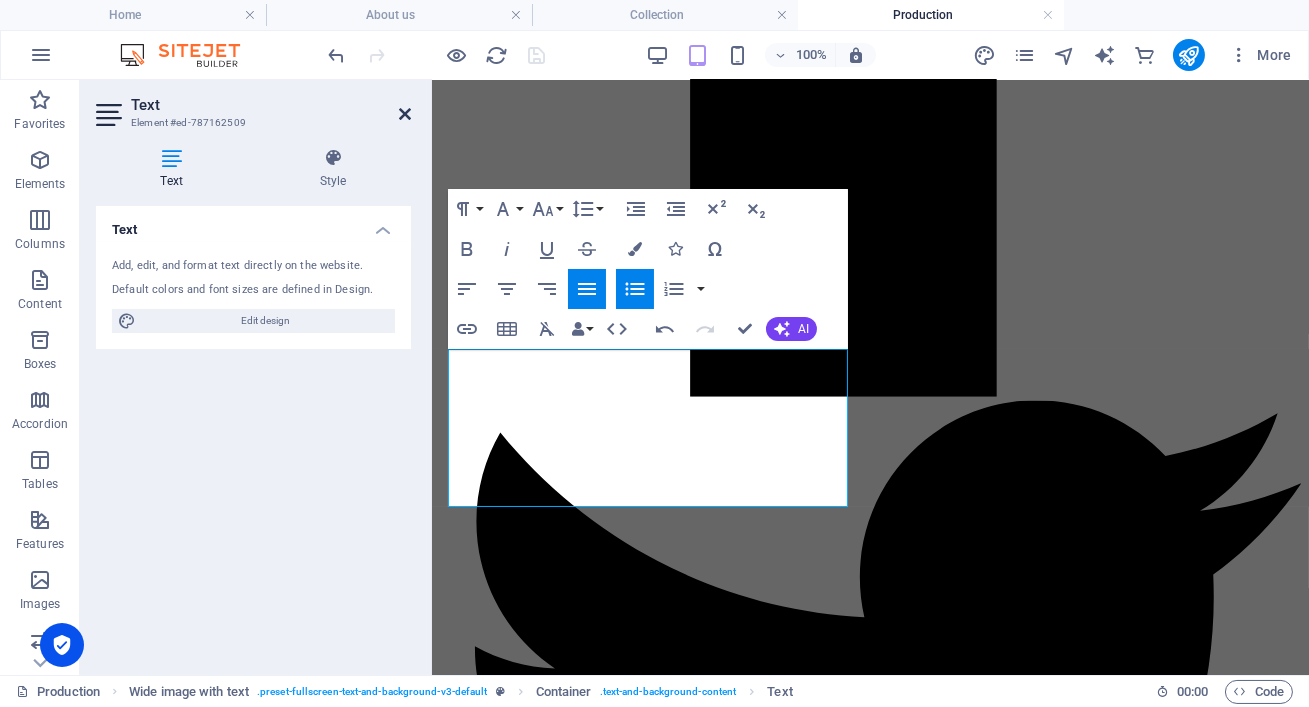 click at bounding box center [405, 114] 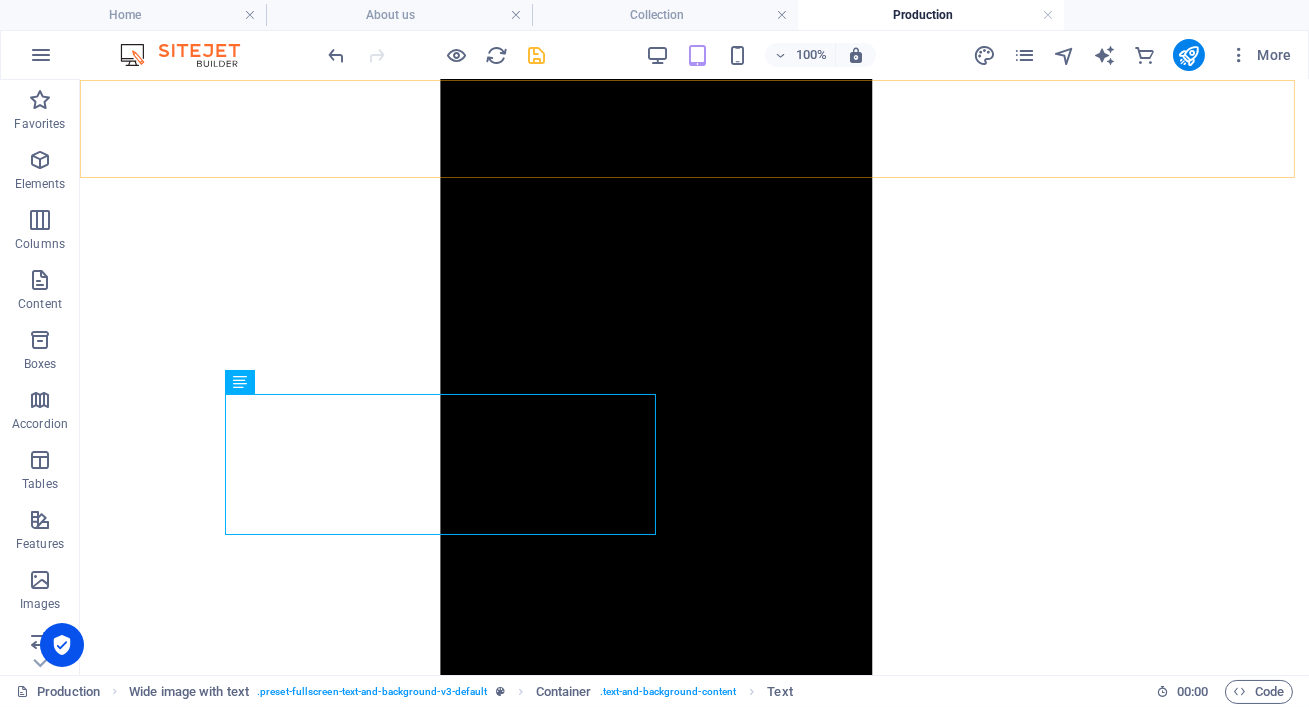 scroll, scrollTop: 1552, scrollLeft: 0, axis: vertical 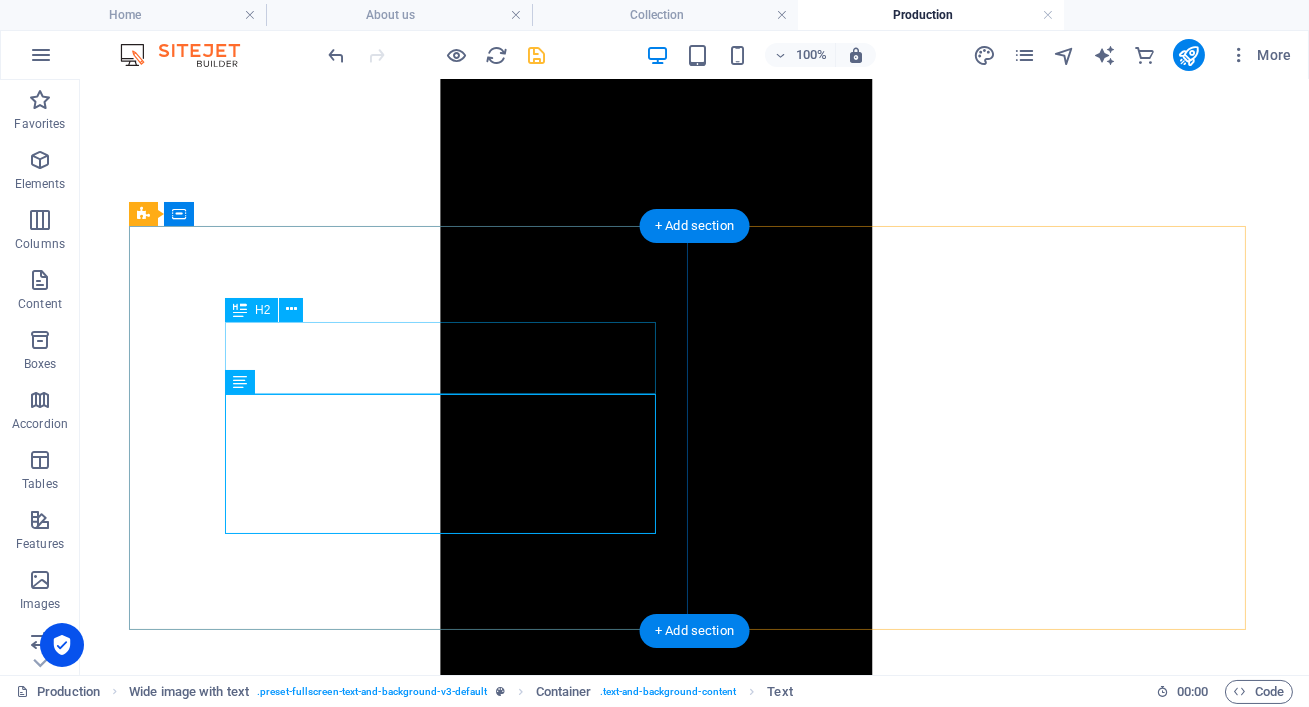 click on "10% Discount" at bounding box center (694, 7831) 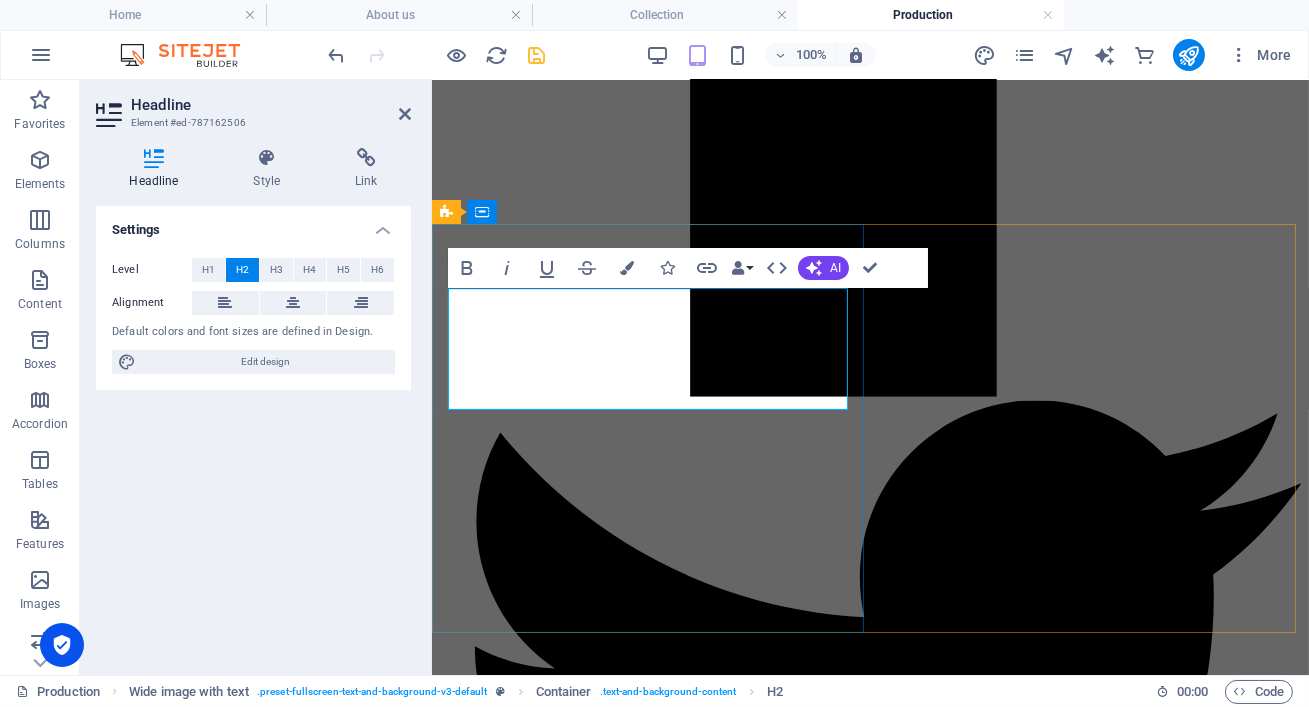 scroll, scrollTop: 0, scrollLeft: 8, axis: horizontal 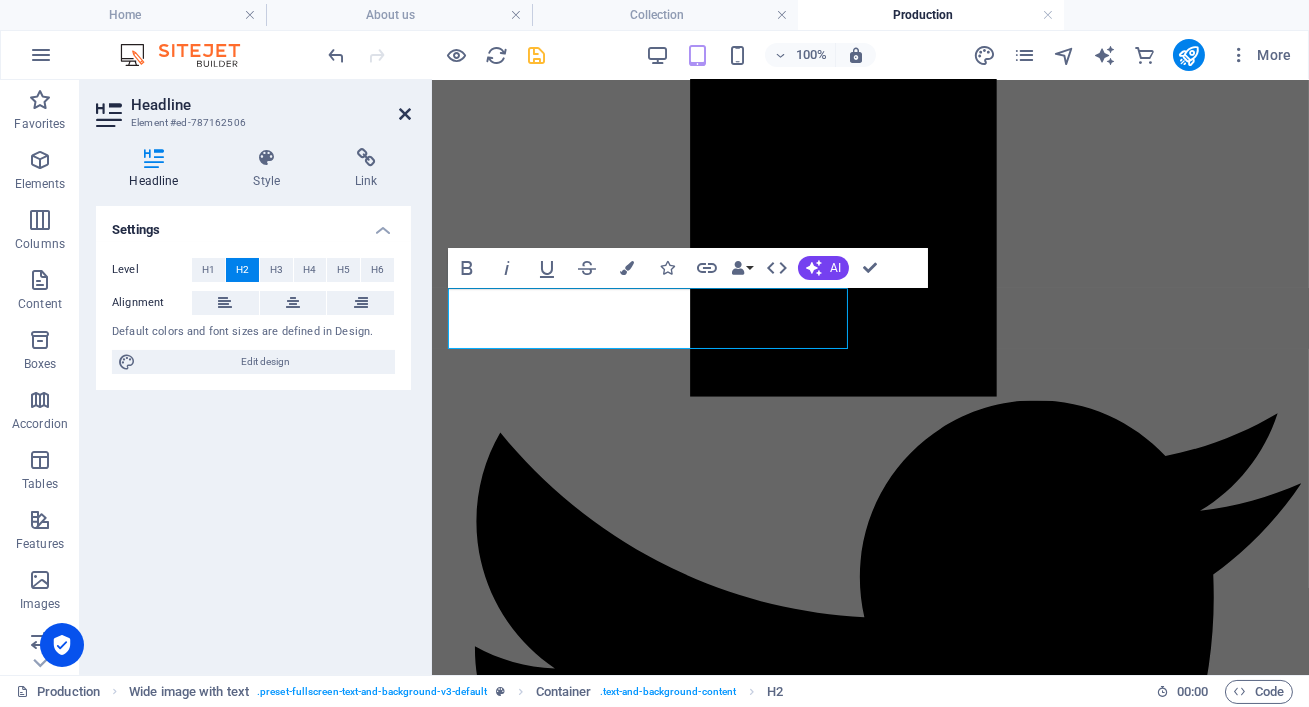 click at bounding box center [405, 114] 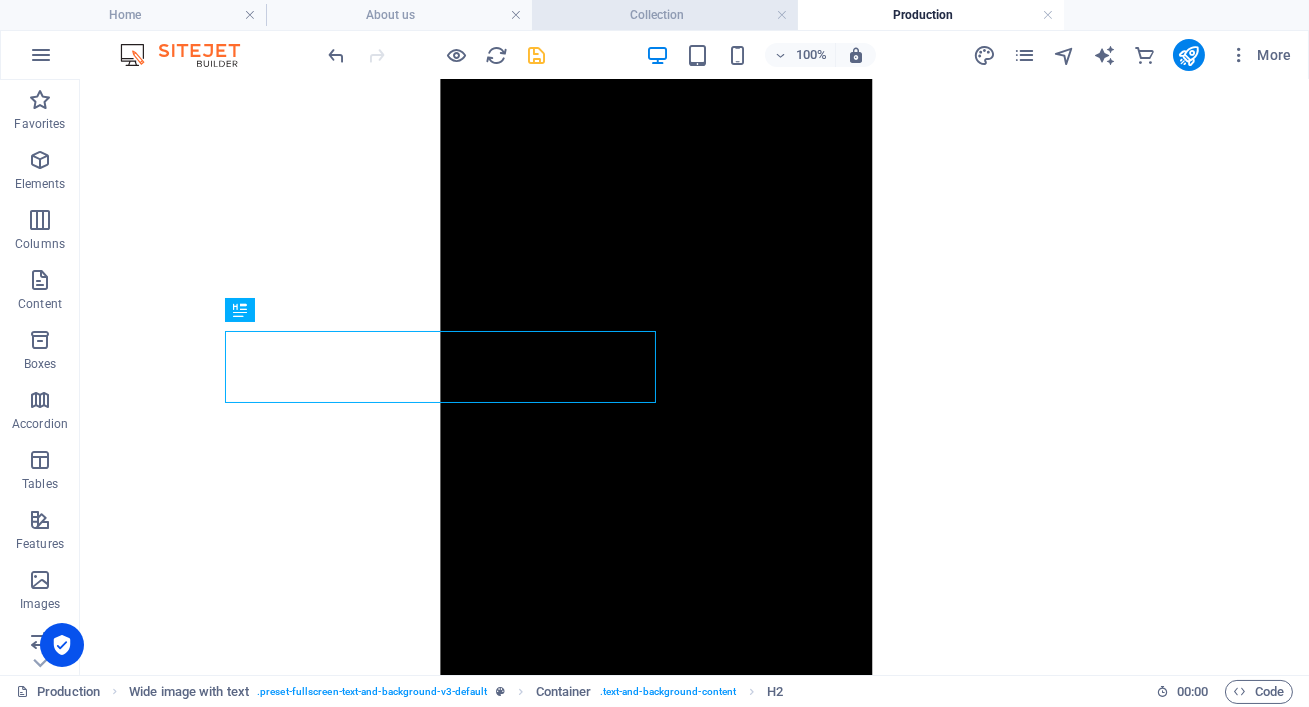 scroll, scrollTop: 1552, scrollLeft: 0, axis: vertical 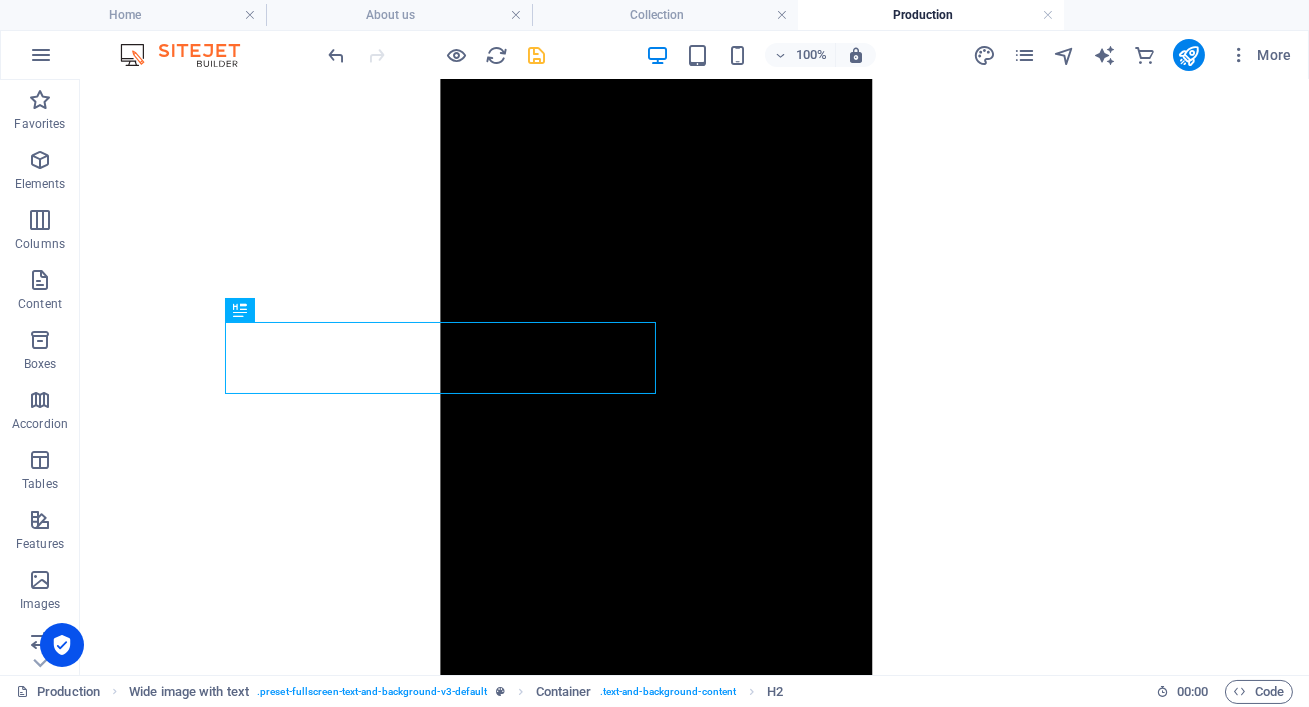 click at bounding box center [437, 55] 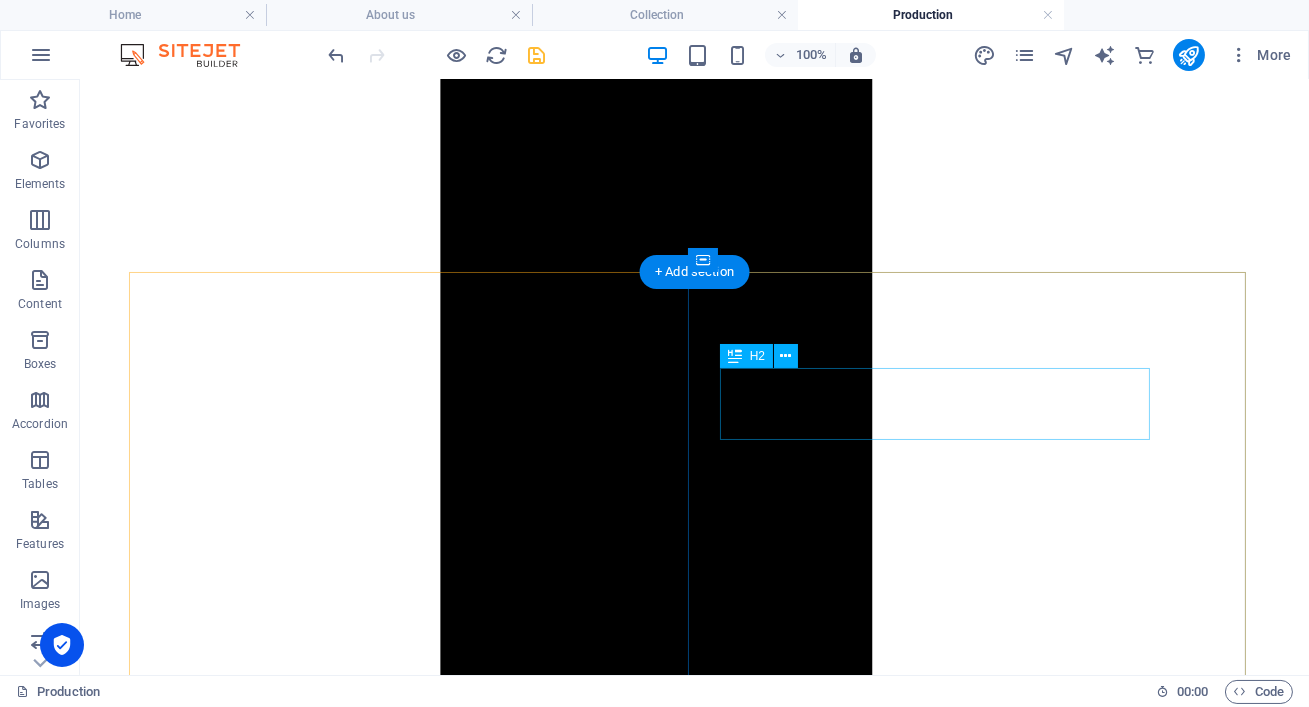 scroll, scrollTop: 1566, scrollLeft: 0, axis: vertical 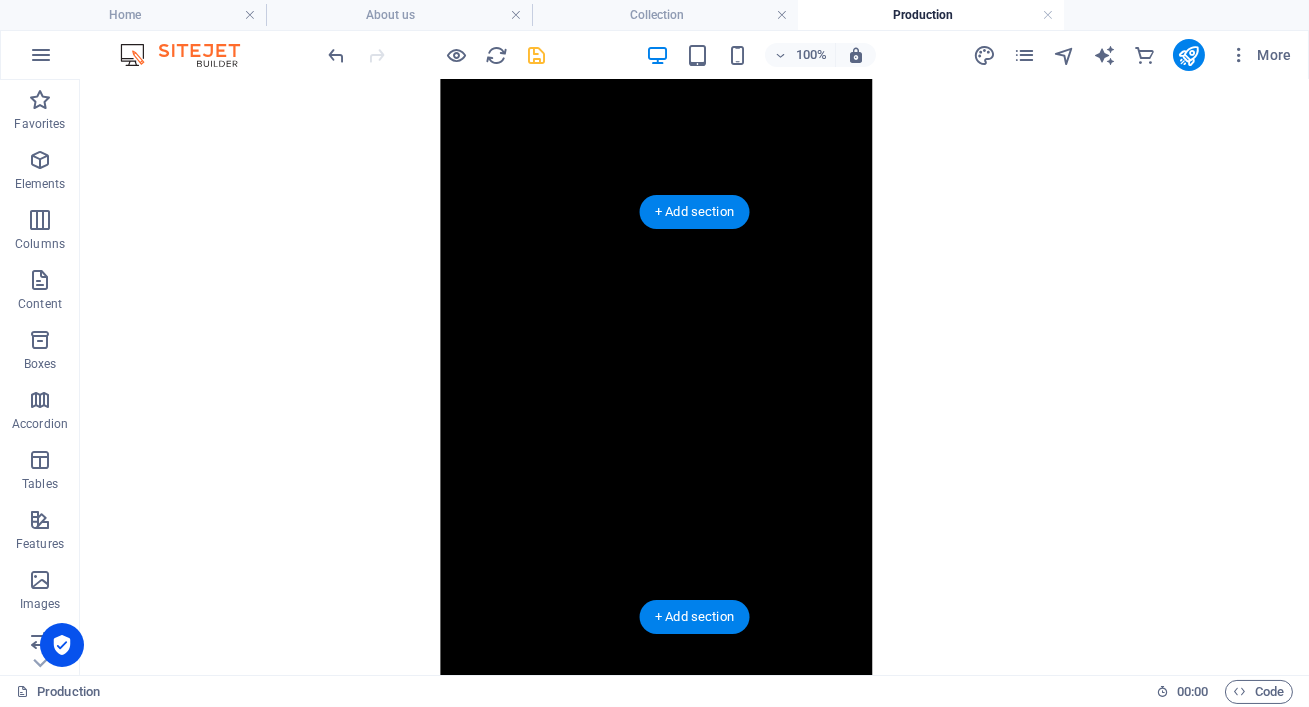 click at bounding box center (694, 7921) 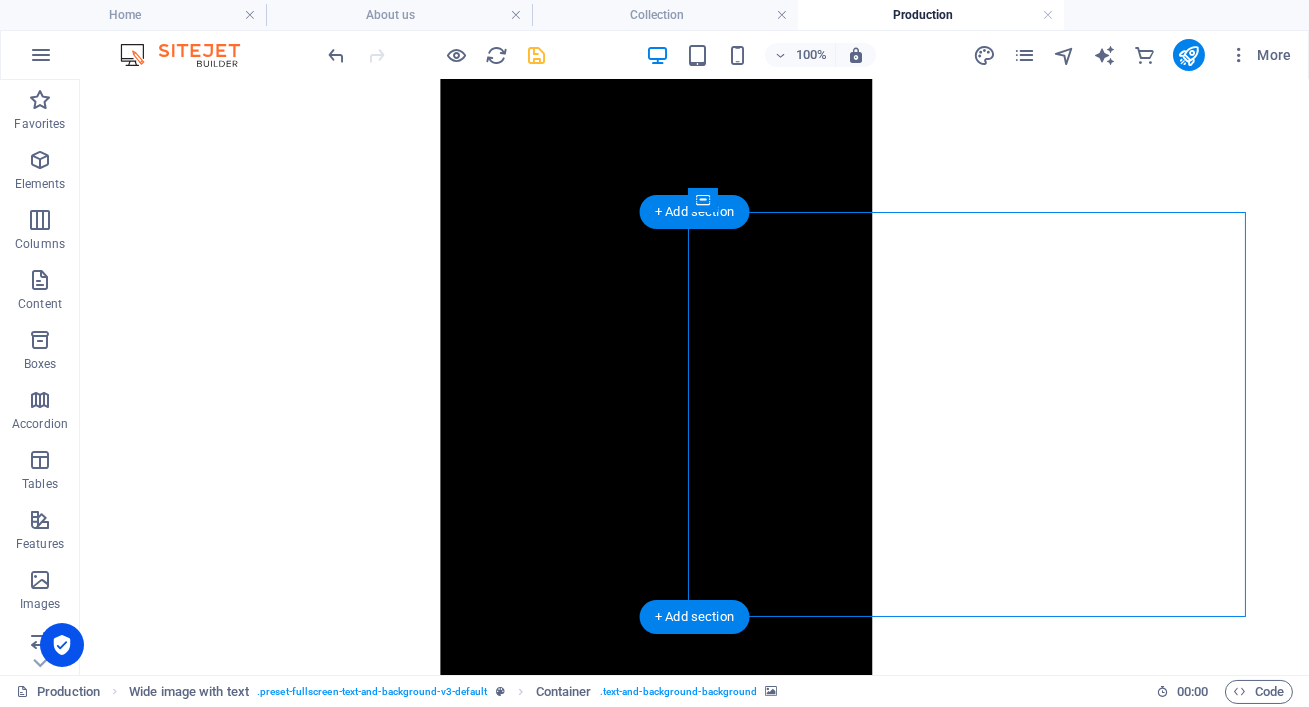 click at bounding box center (694, 7921) 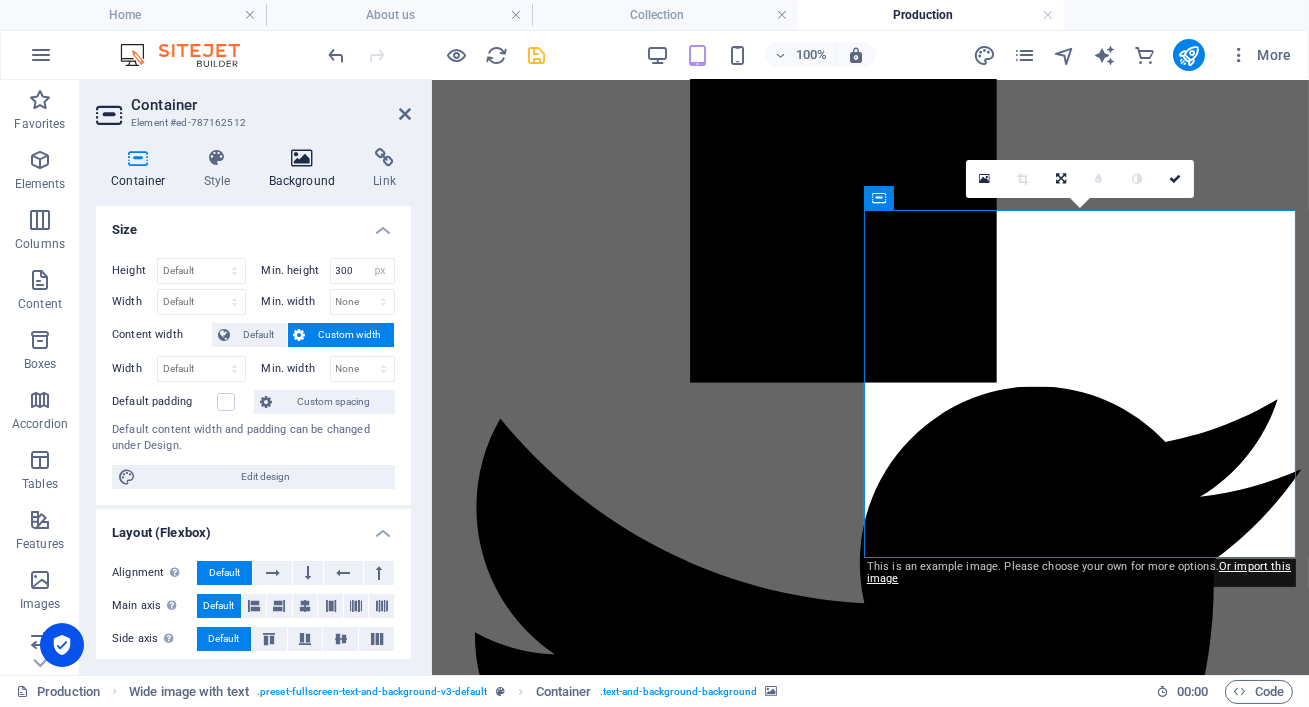 click at bounding box center (302, 158) 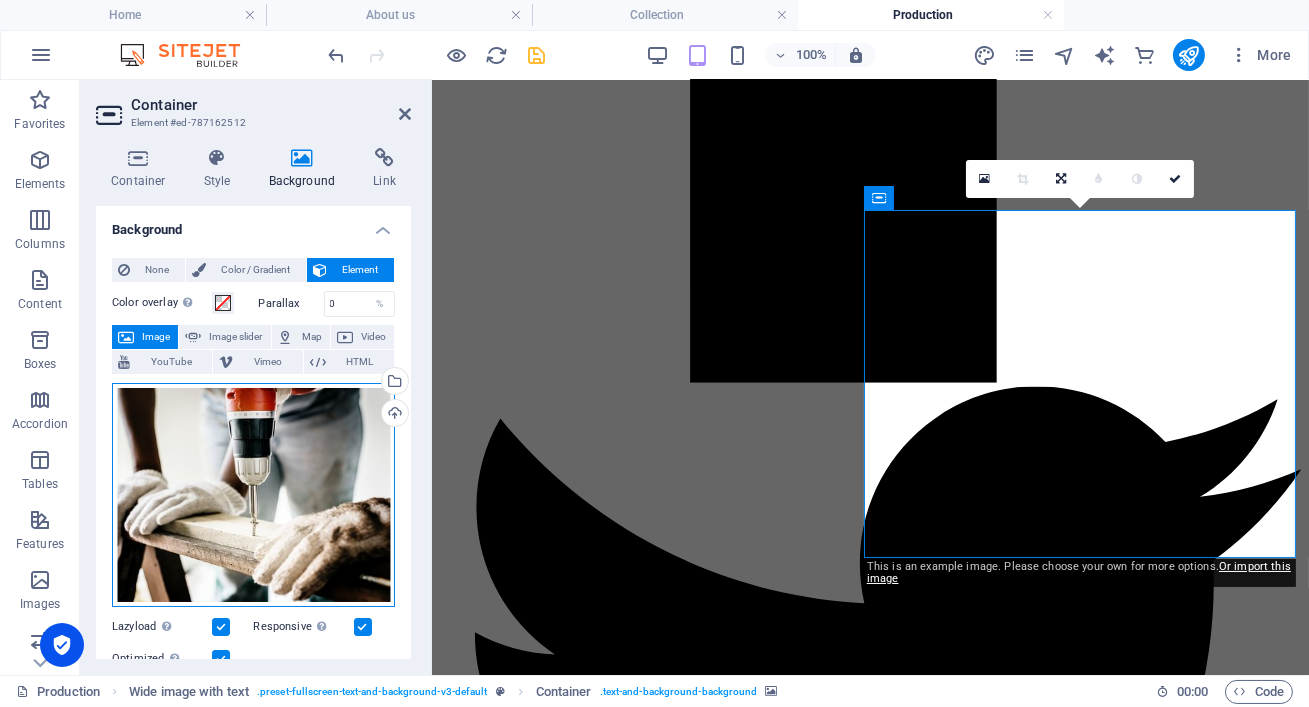 click on "Drag files here, click to choose files or select files from Files or our free stock photos & videos" at bounding box center [253, 495] 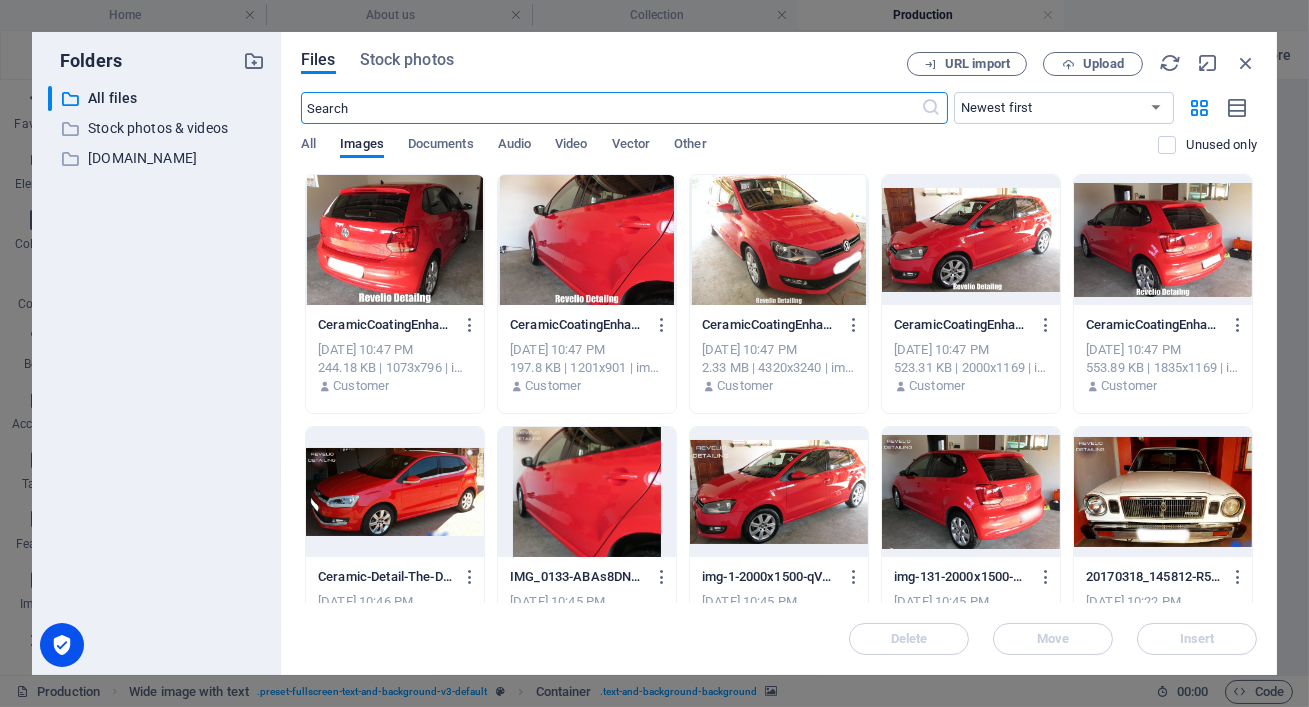 scroll, scrollTop: 2225, scrollLeft: 0, axis: vertical 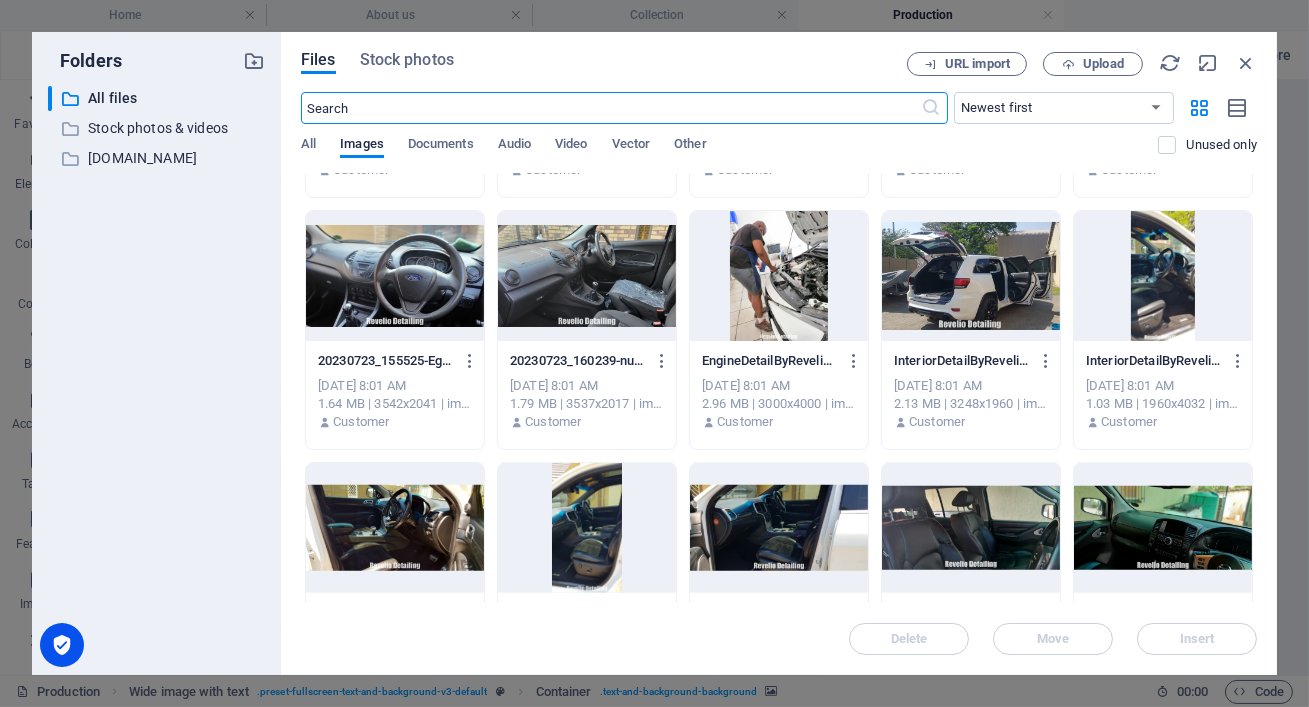 click at bounding box center (587, -228) 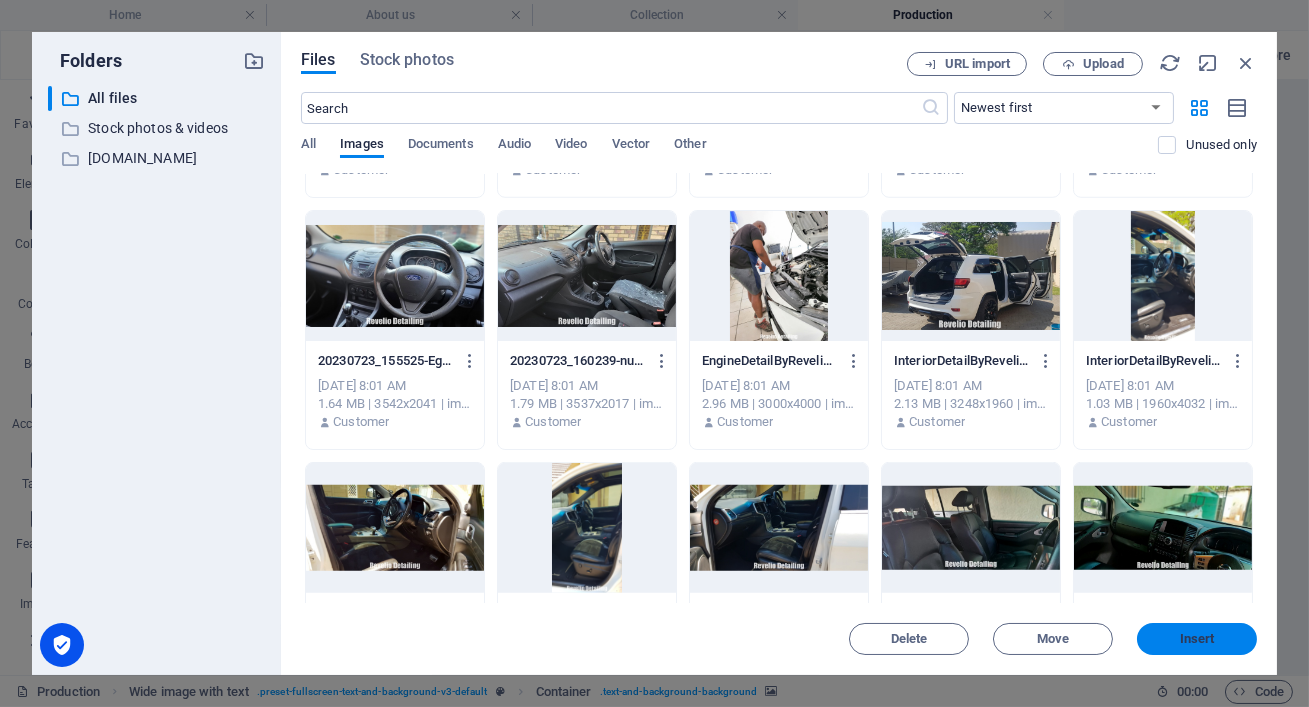 click on "Insert" at bounding box center [1197, 639] 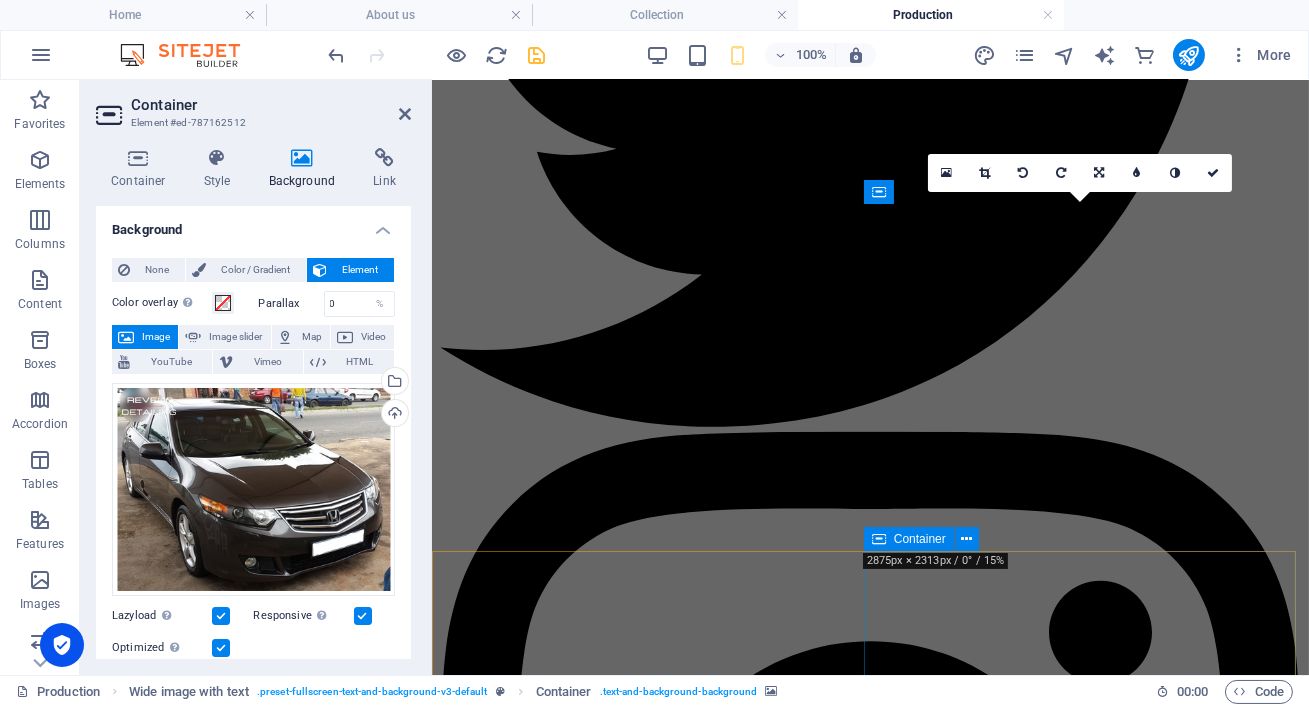 scroll, scrollTop: 1572, scrollLeft: 0, axis: vertical 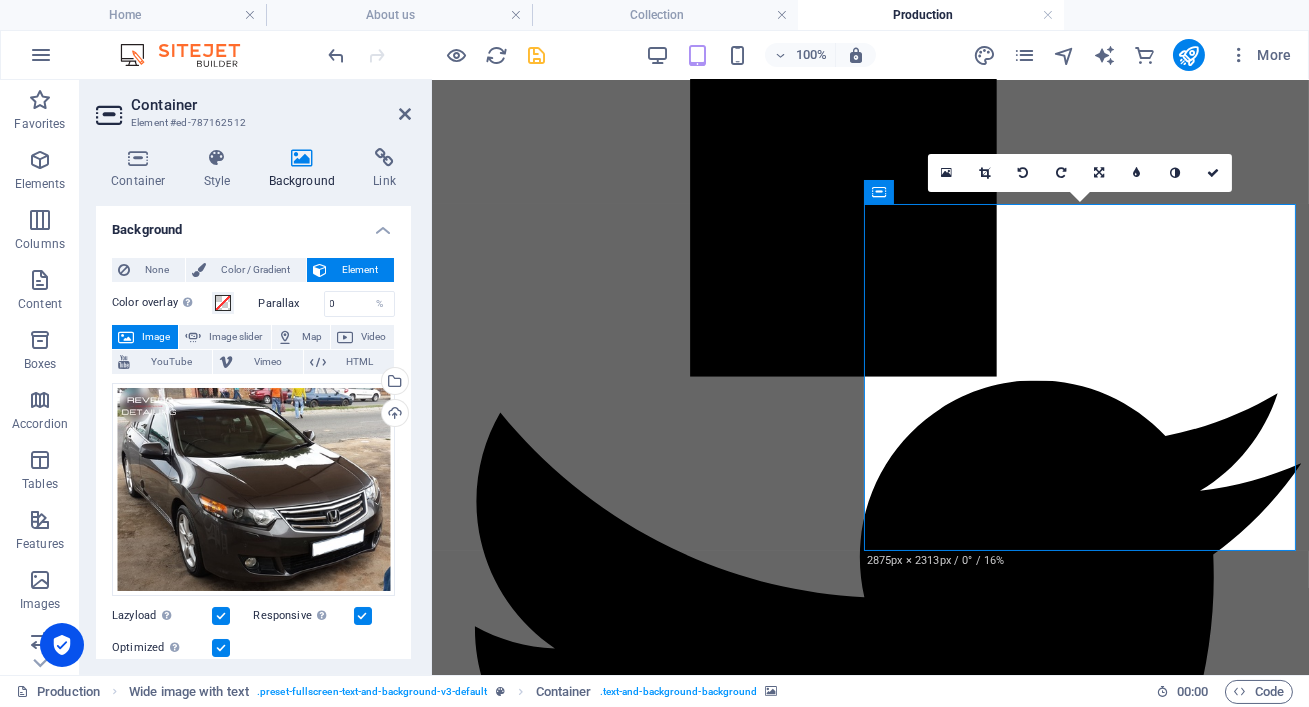 click on "Container" at bounding box center (271, 105) 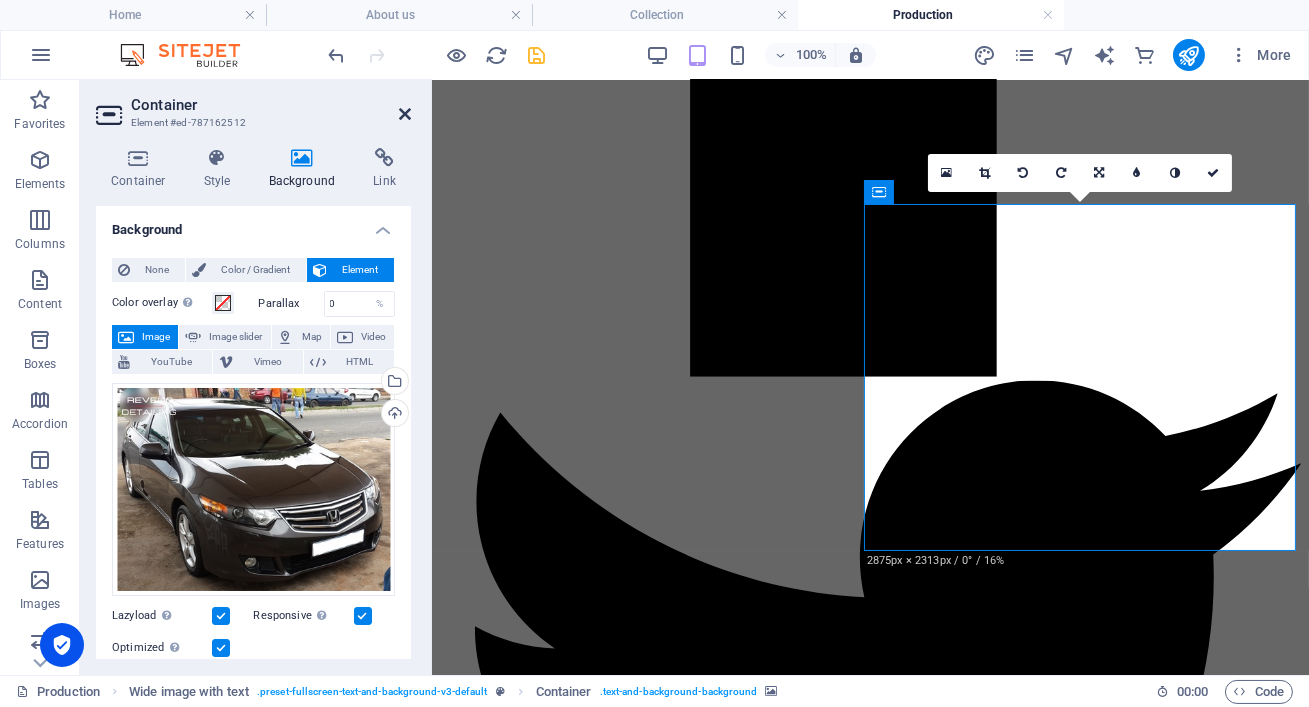 click at bounding box center [405, 114] 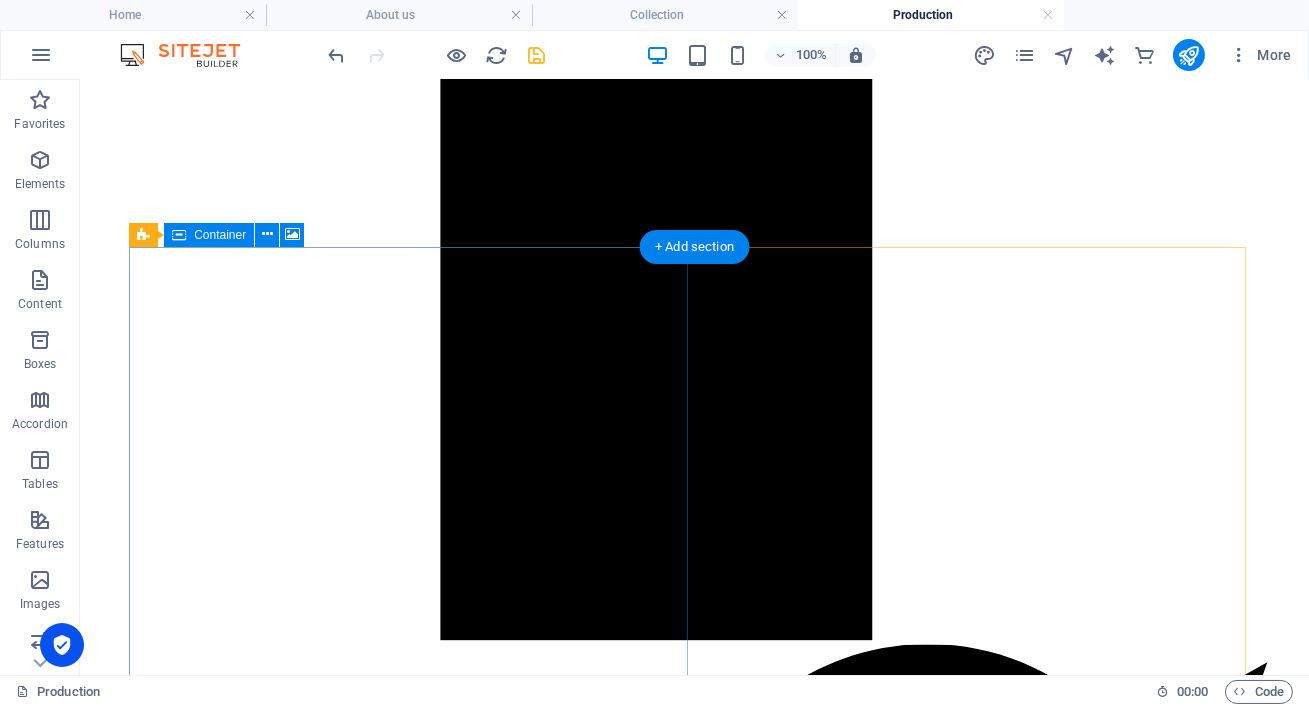 scroll, scrollTop: 1935, scrollLeft: 0, axis: vertical 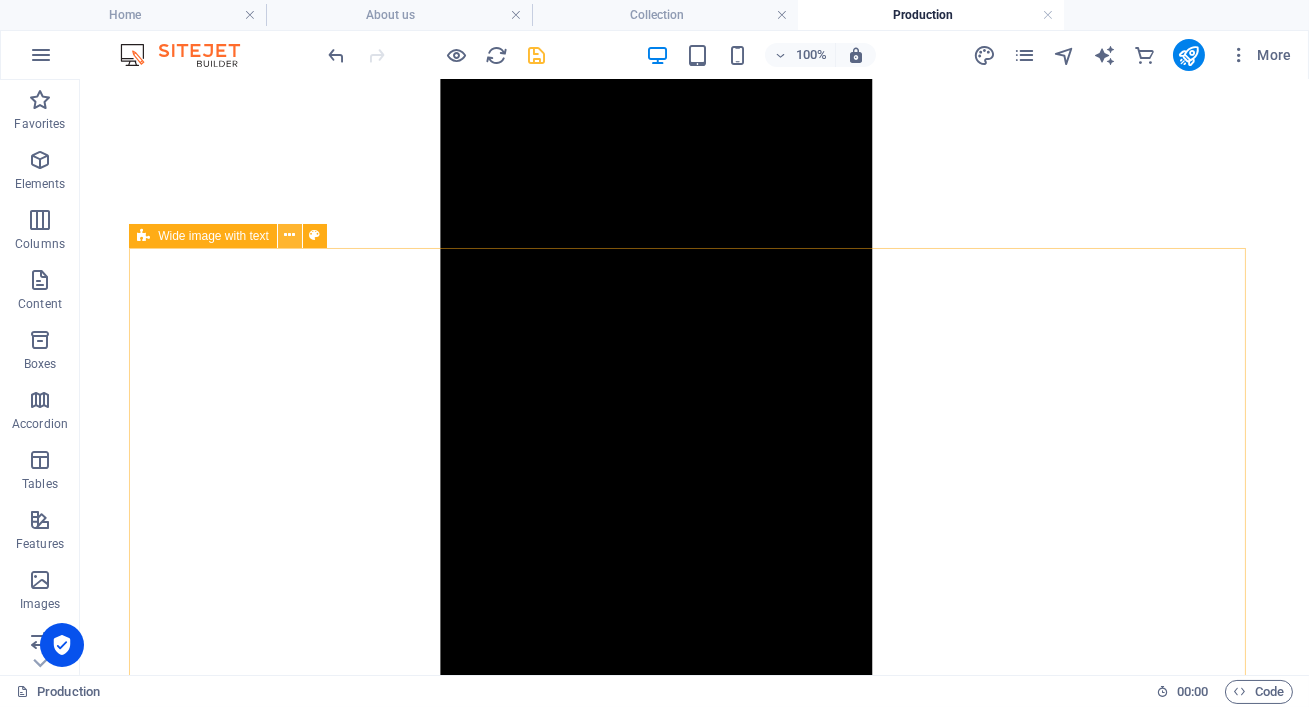 click at bounding box center (290, 236) 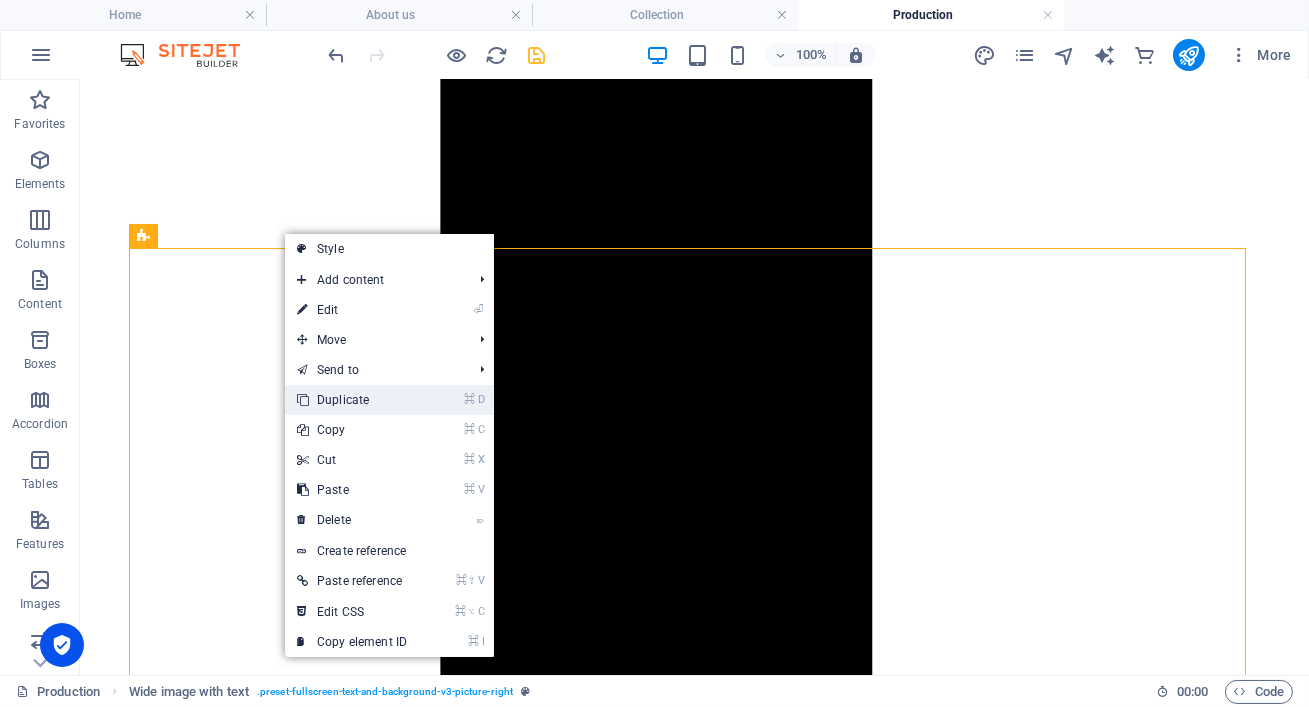 click on "⌘ D  Duplicate" at bounding box center (352, 400) 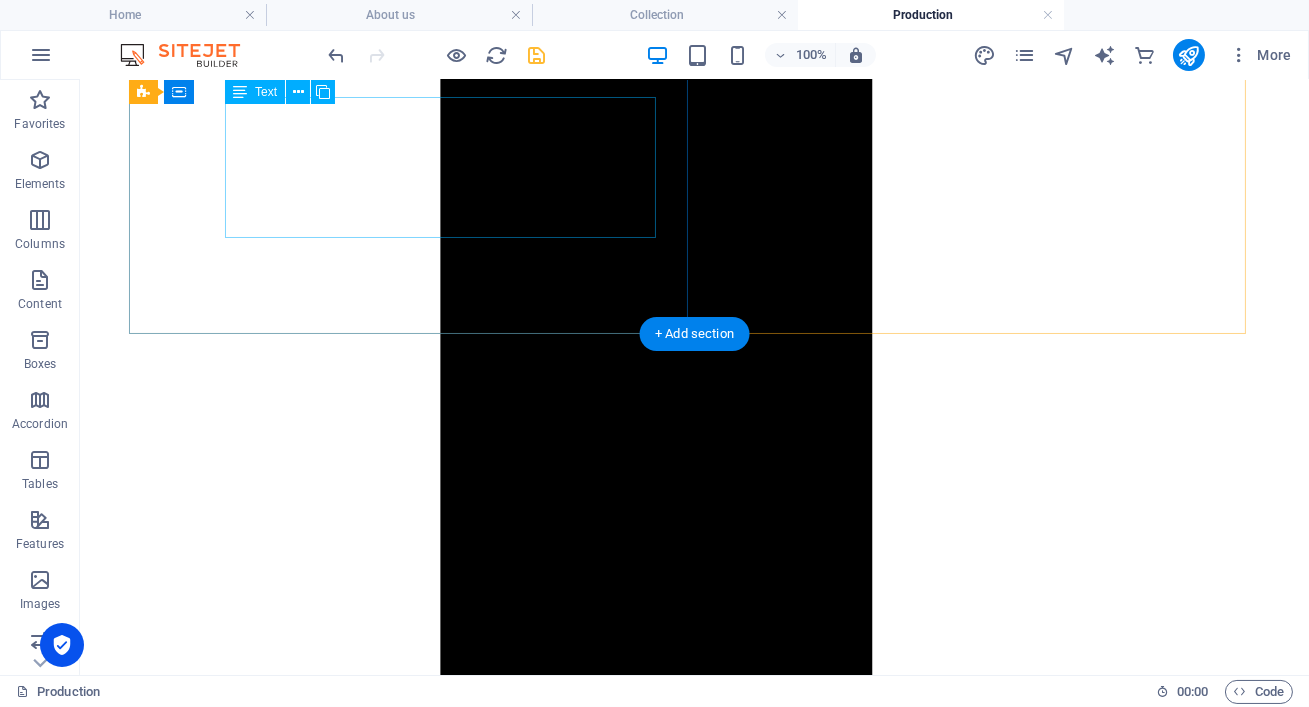 scroll, scrollTop: 1808, scrollLeft: 0, axis: vertical 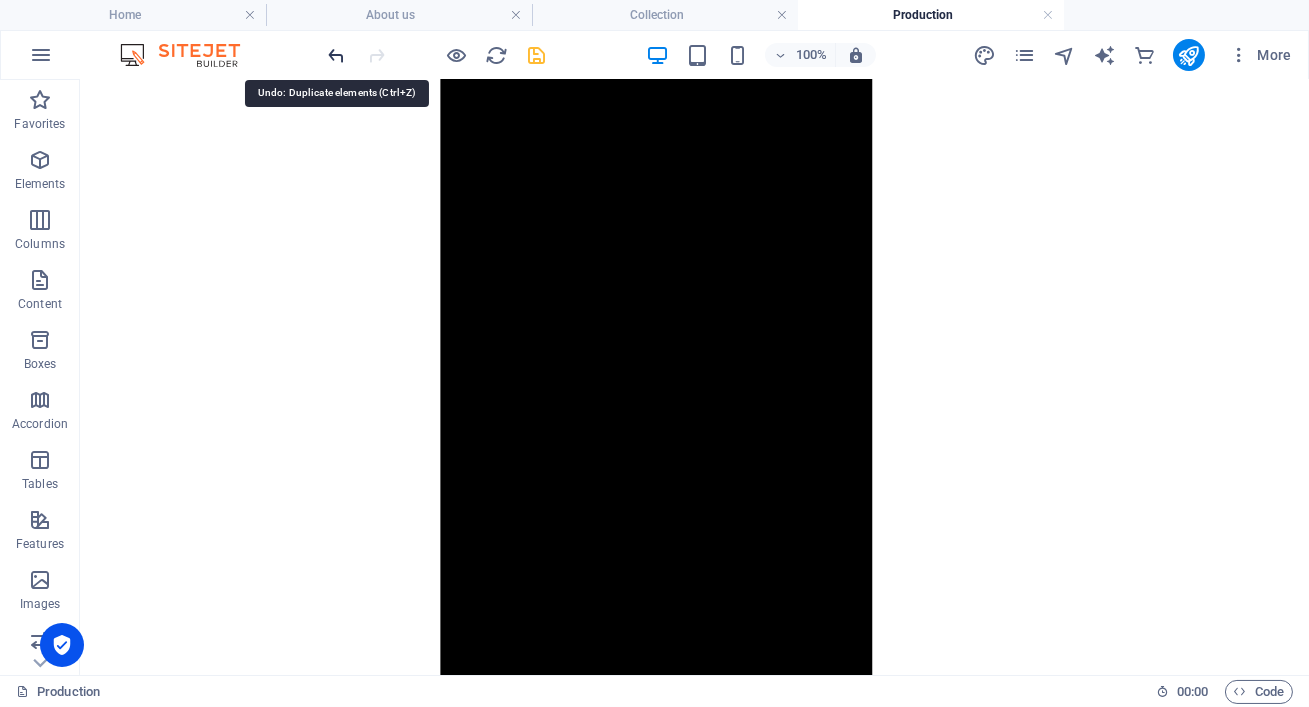 click at bounding box center [337, 55] 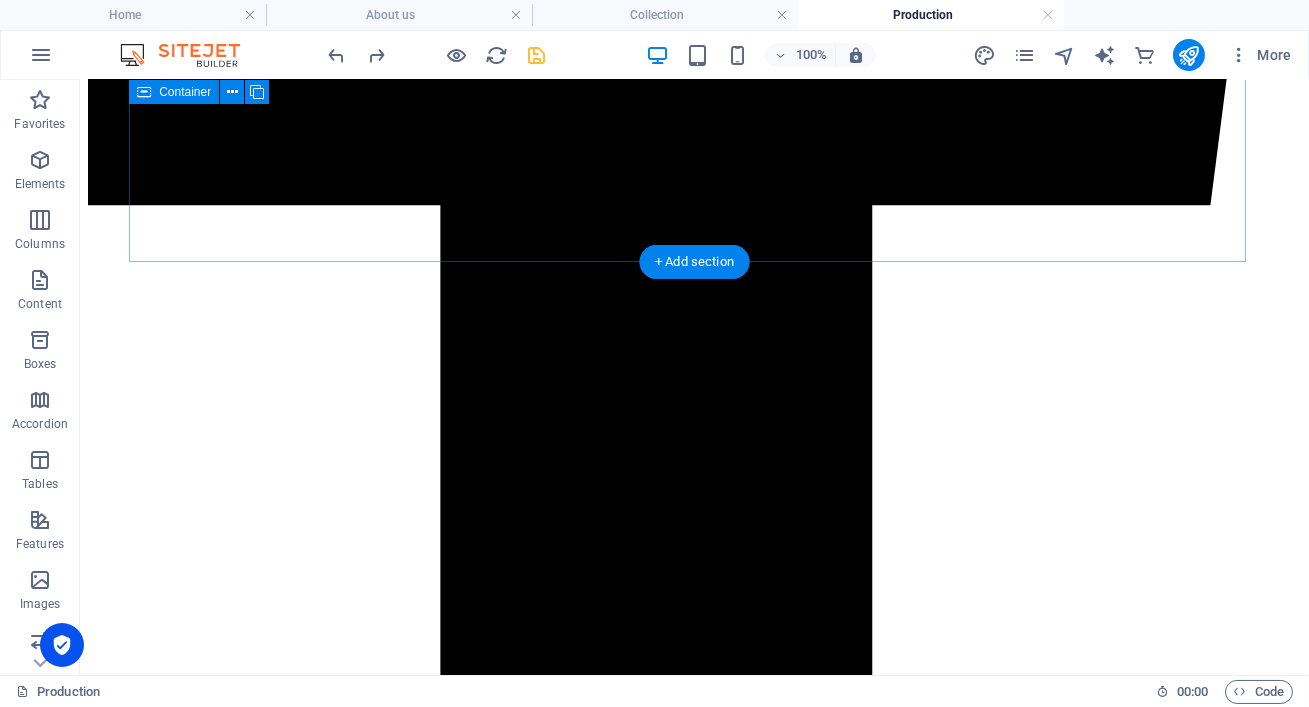 scroll, scrollTop: 1516, scrollLeft: 0, axis: vertical 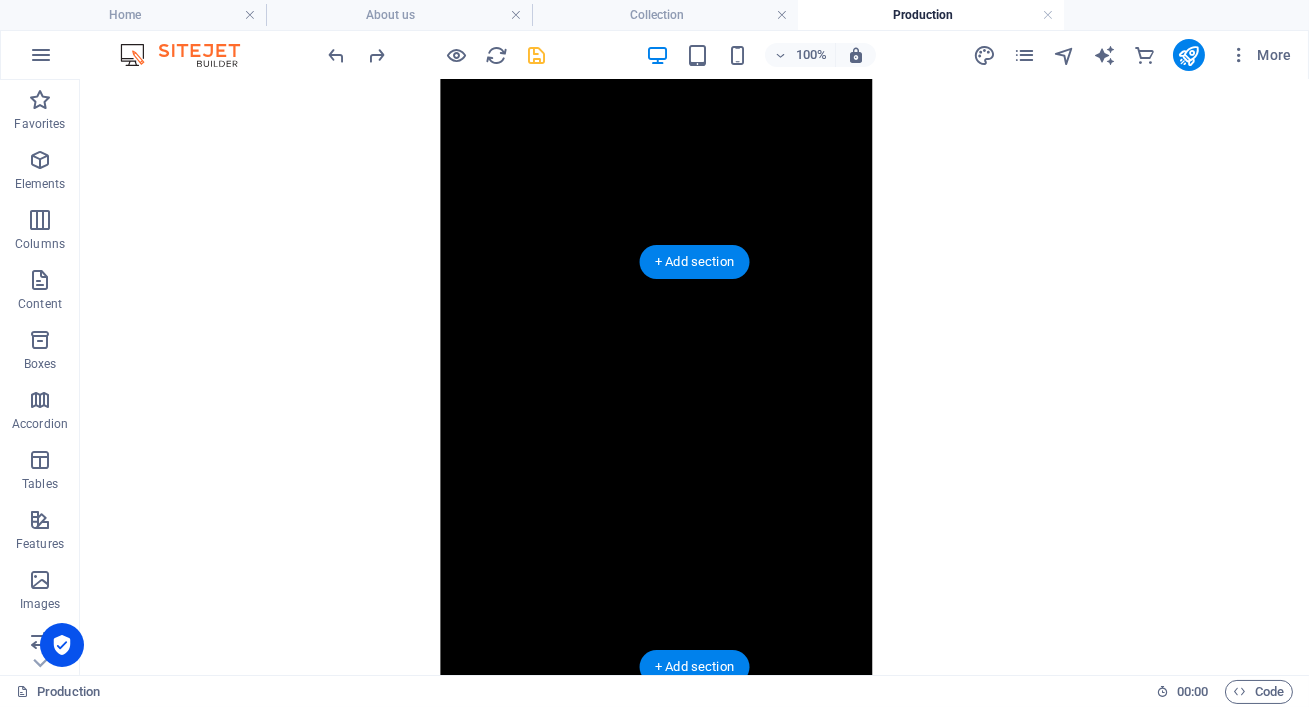 click at bounding box center [694, 7971] 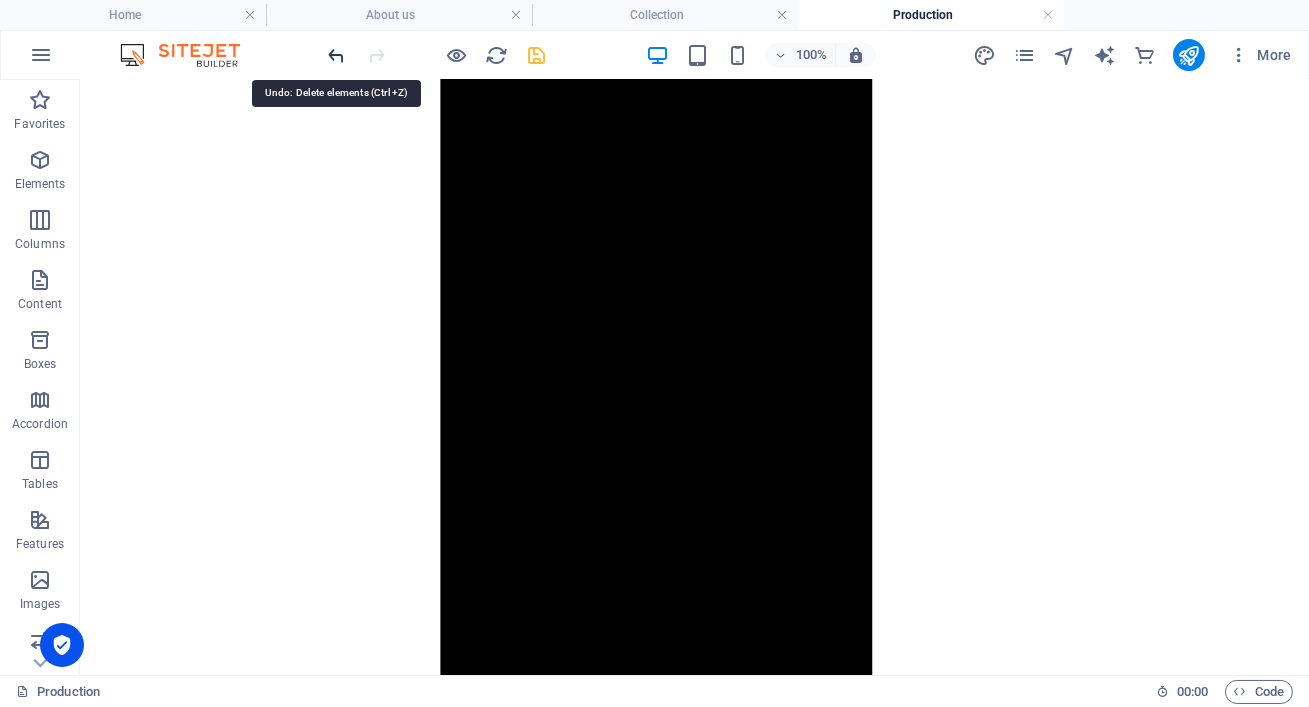 click at bounding box center [337, 55] 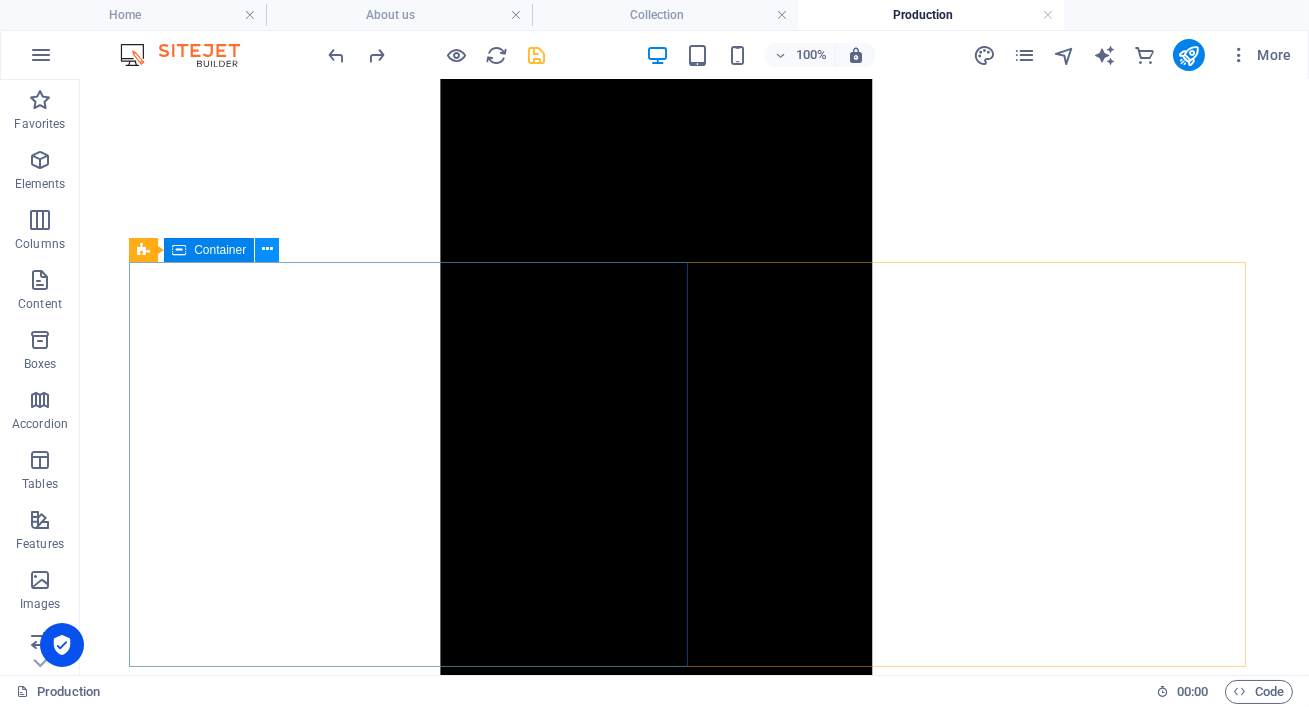 click at bounding box center (267, 249) 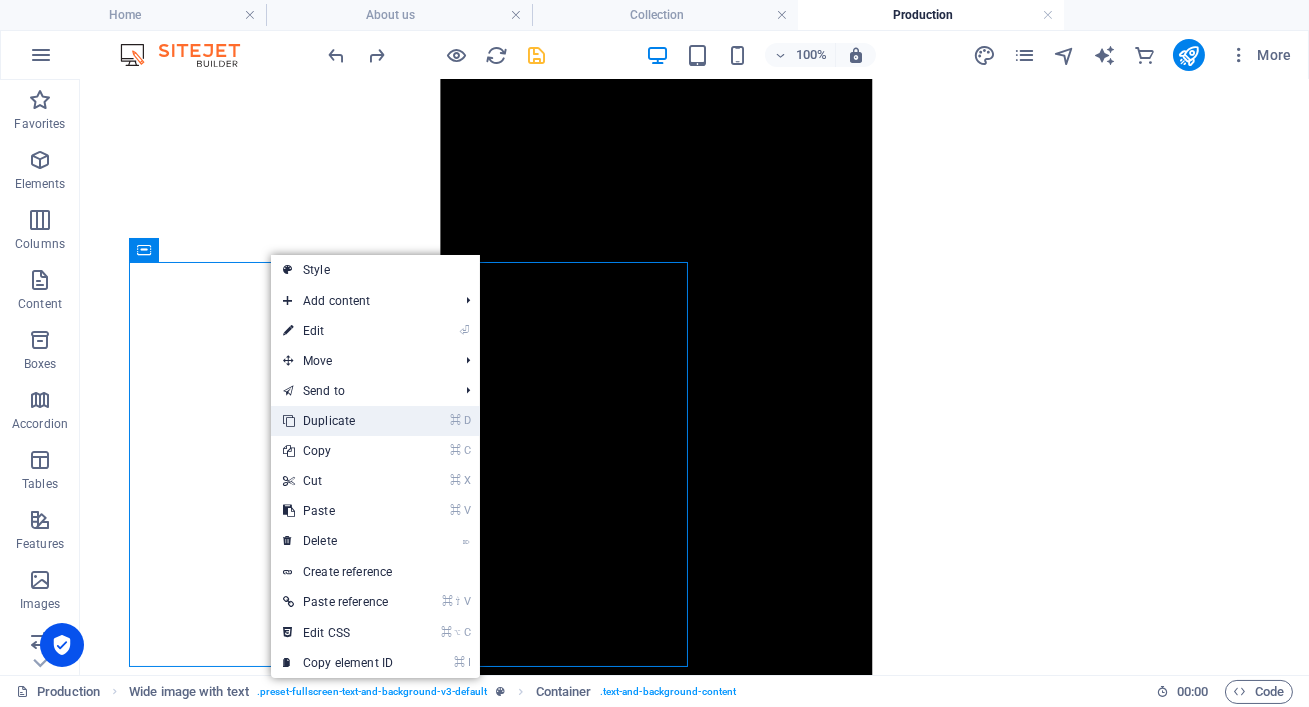 click on "⌘ D  Duplicate" at bounding box center (338, 421) 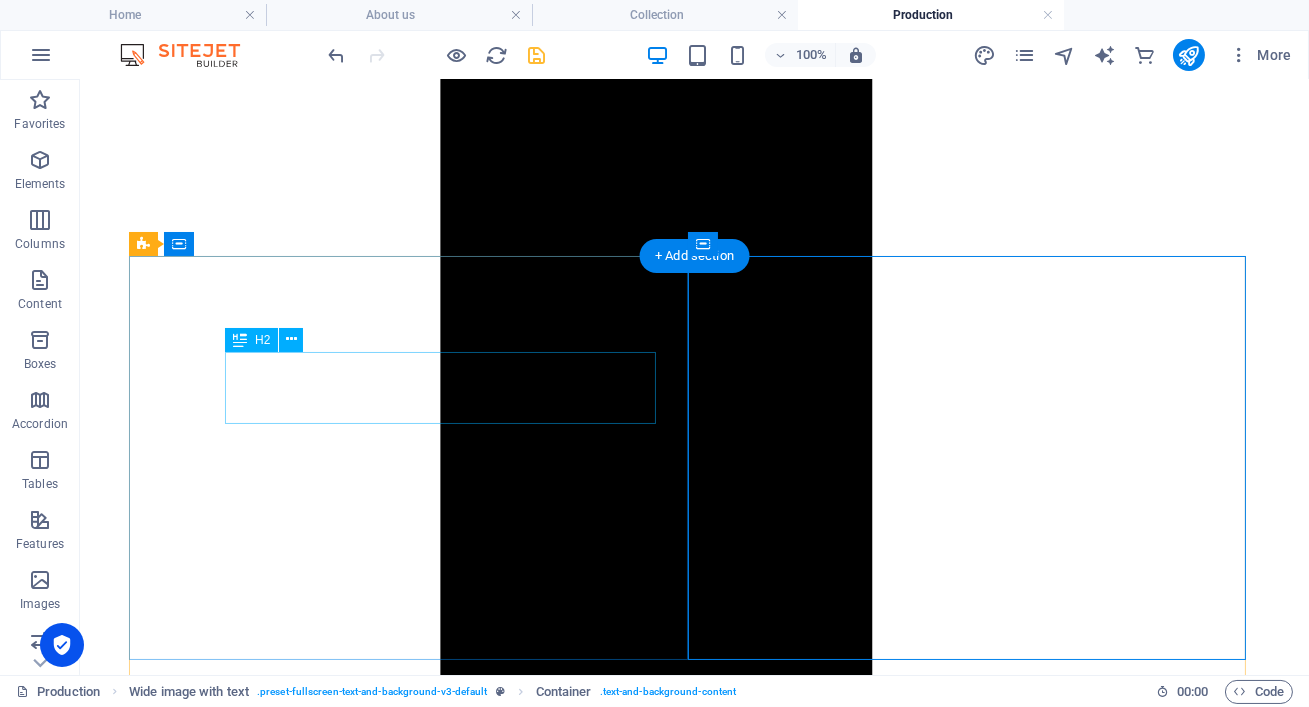 scroll, scrollTop: 1841, scrollLeft: 0, axis: vertical 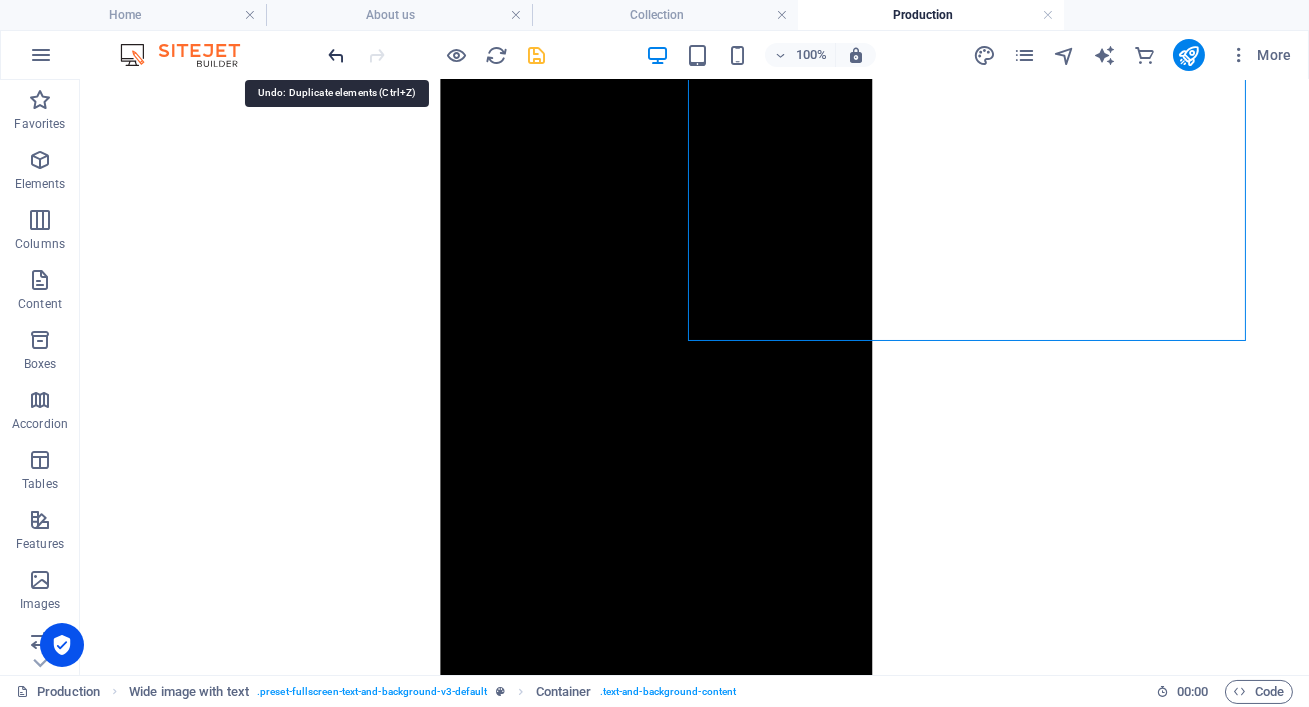 click at bounding box center (337, 55) 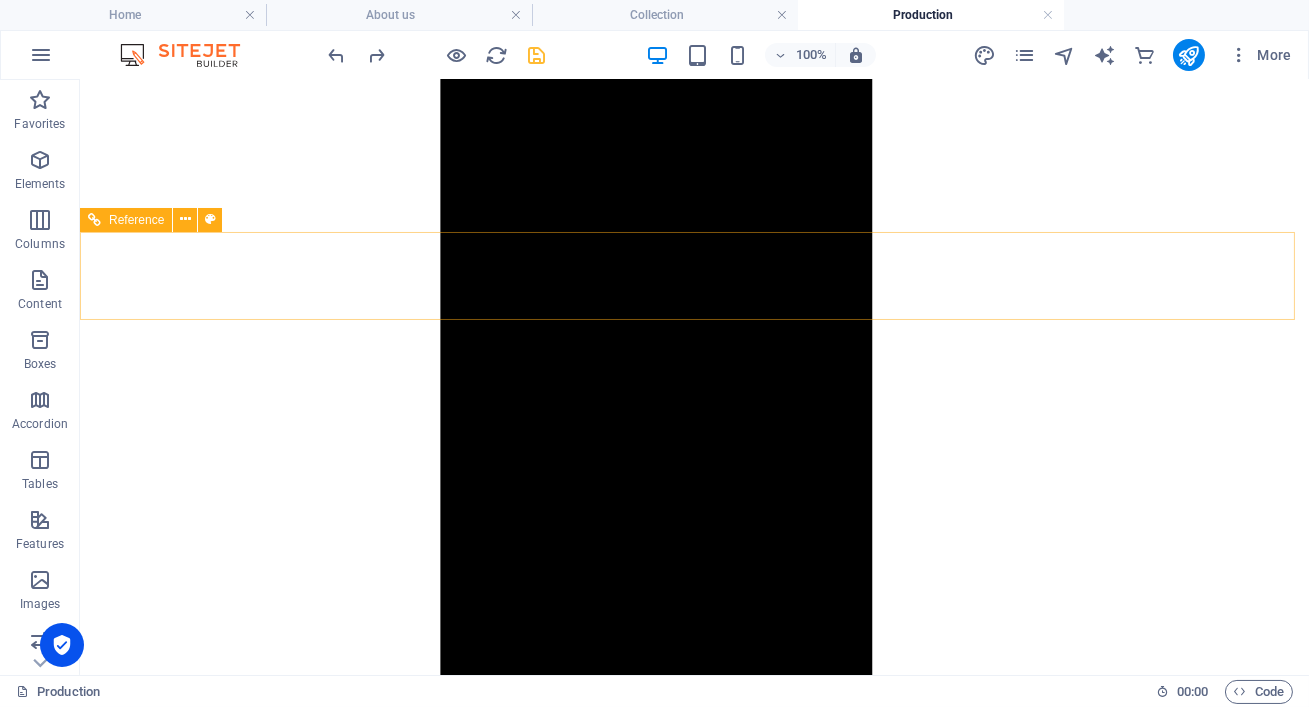 scroll, scrollTop: 1482, scrollLeft: 0, axis: vertical 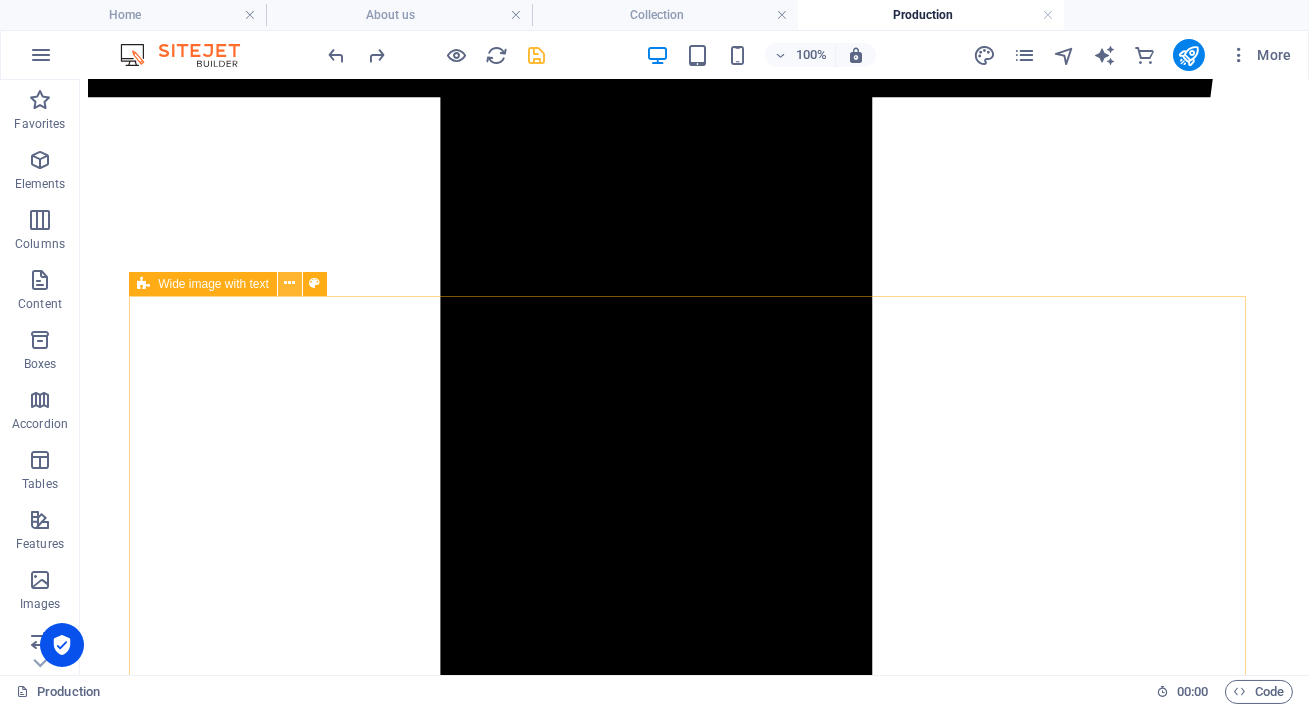 click at bounding box center [290, 284] 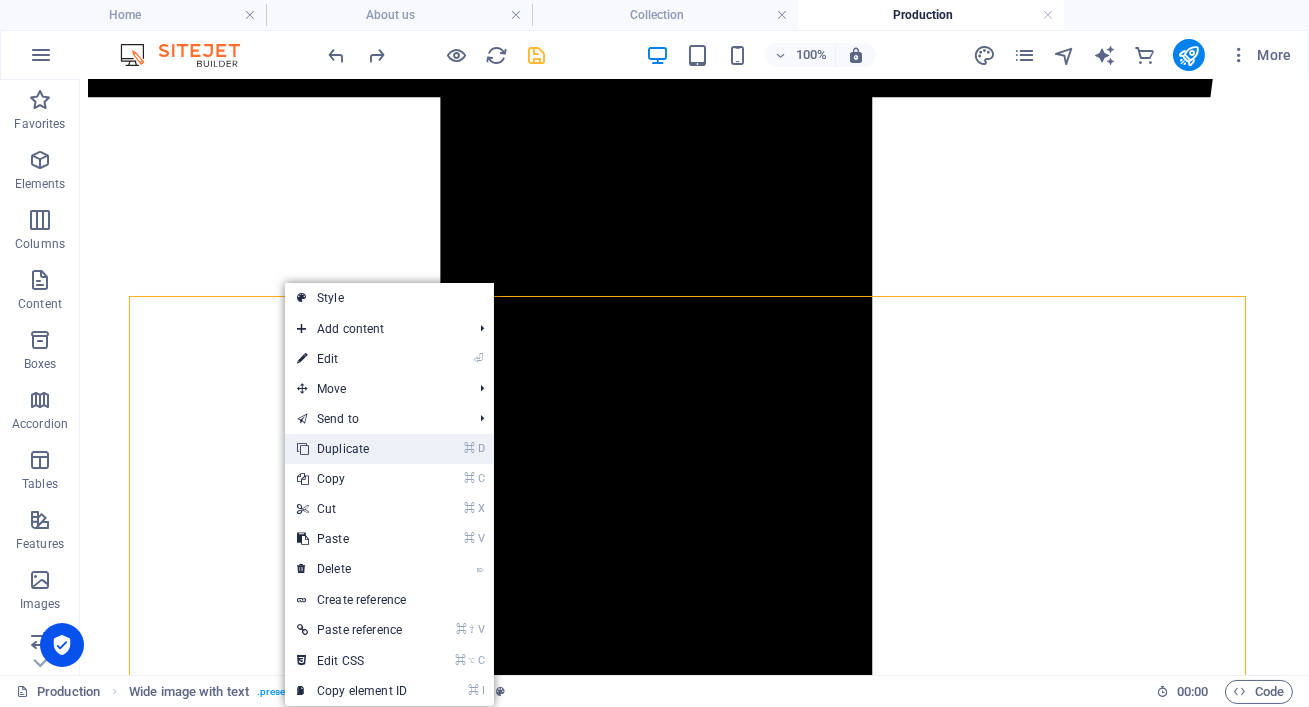 click on "⌘ D  Duplicate" at bounding box center [352, 449] 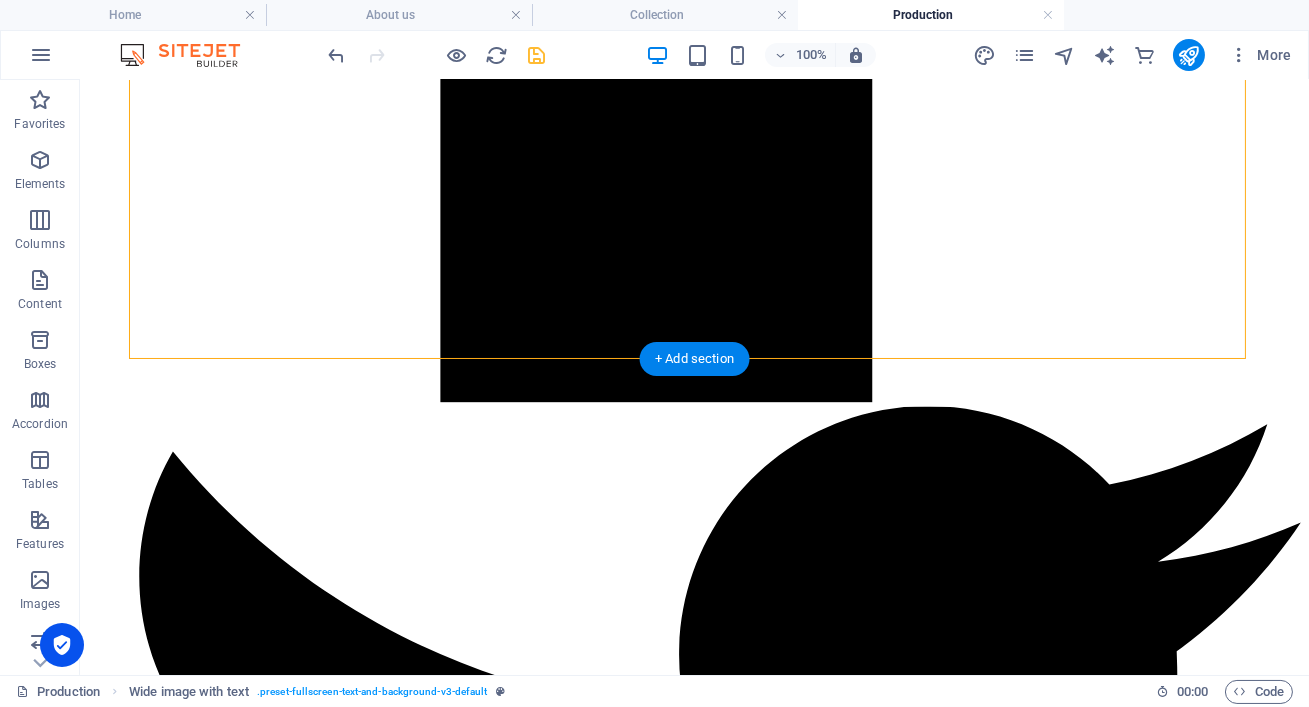 scroll, scrollTop: 1360, scrollLeft: 0, axis: vertical 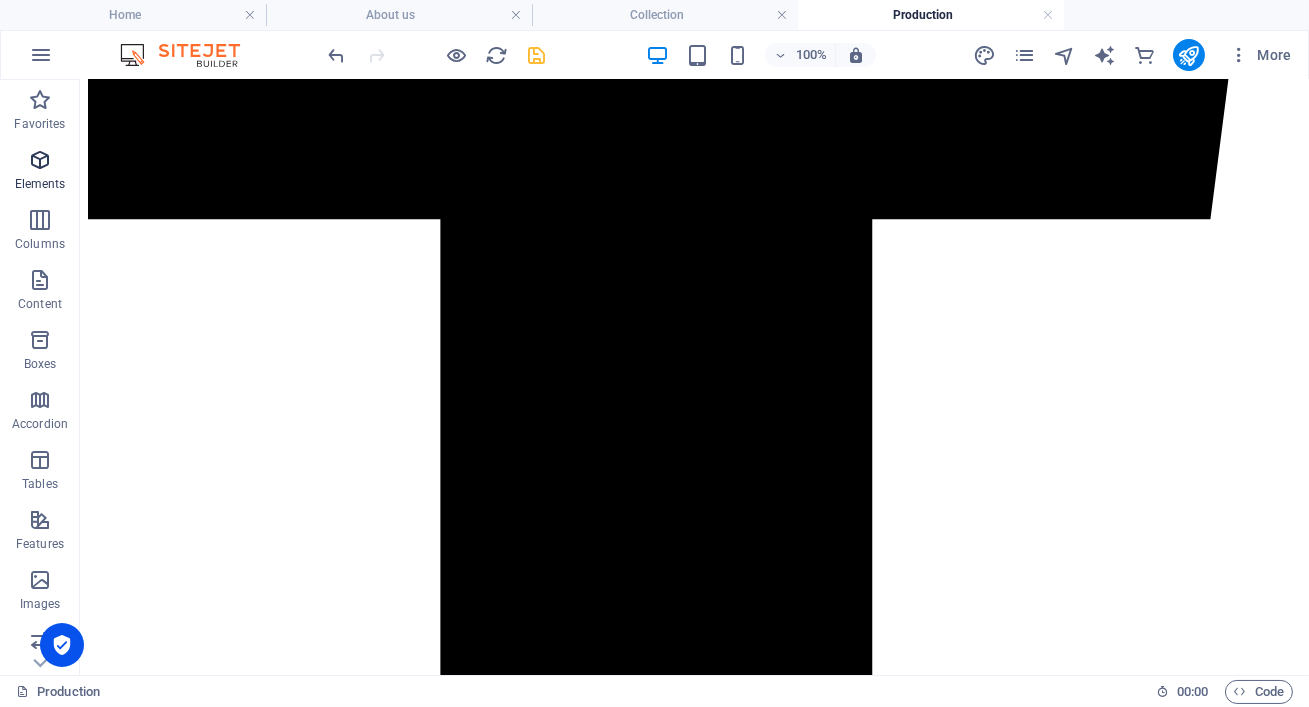 click on "Elements" at bounding box center [40, 172] 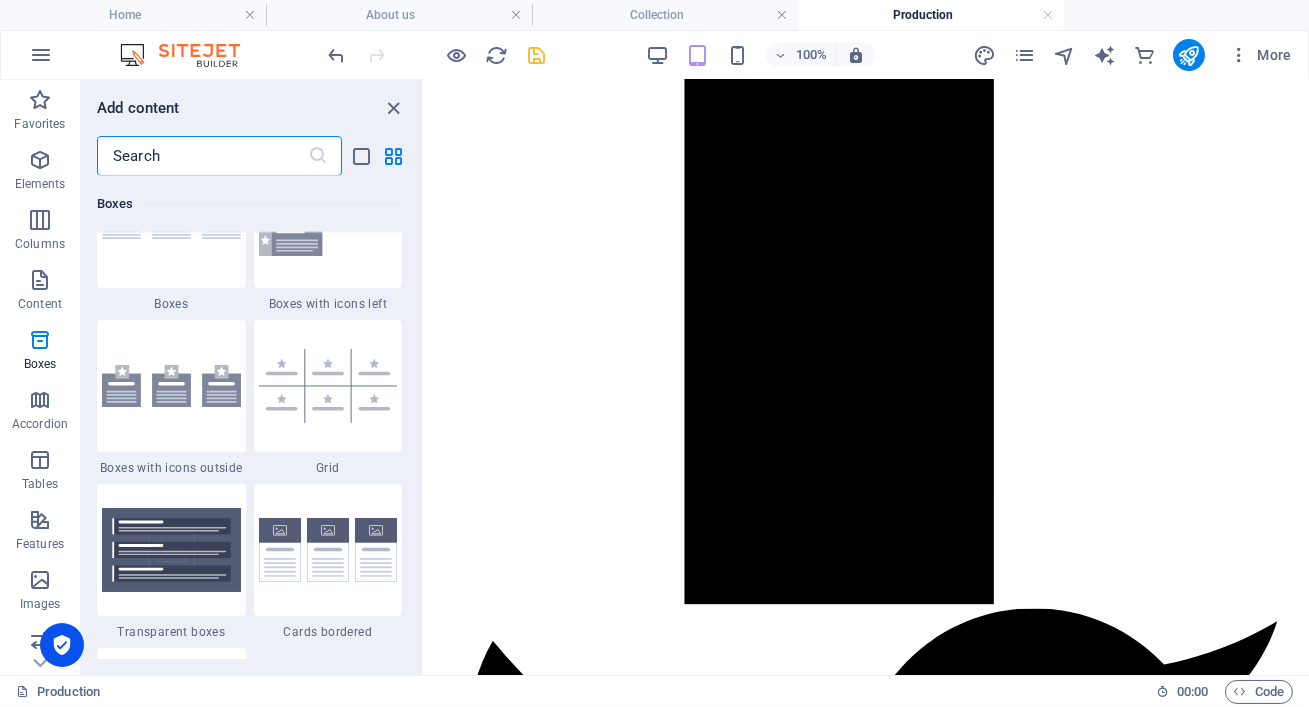 scroll, scrollTop: 5594, scrollLeft: 0, axis: vertical 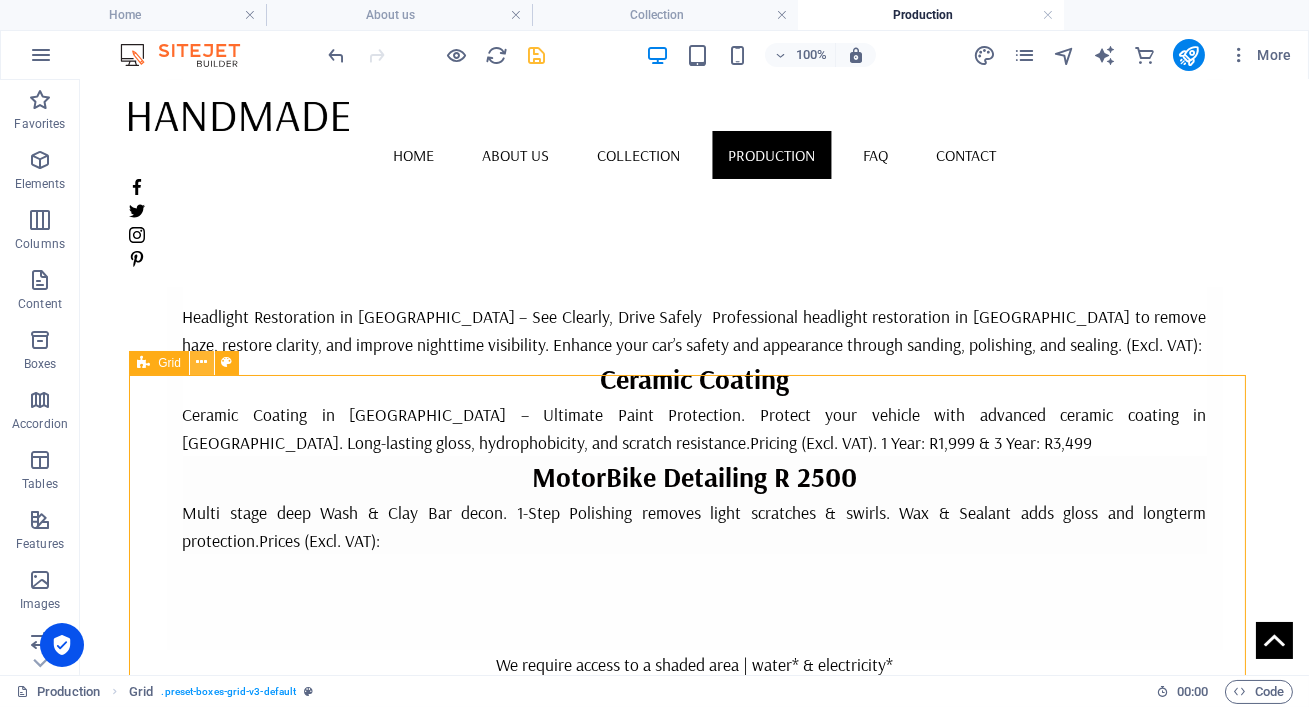 click at bounding box center (201, 362) 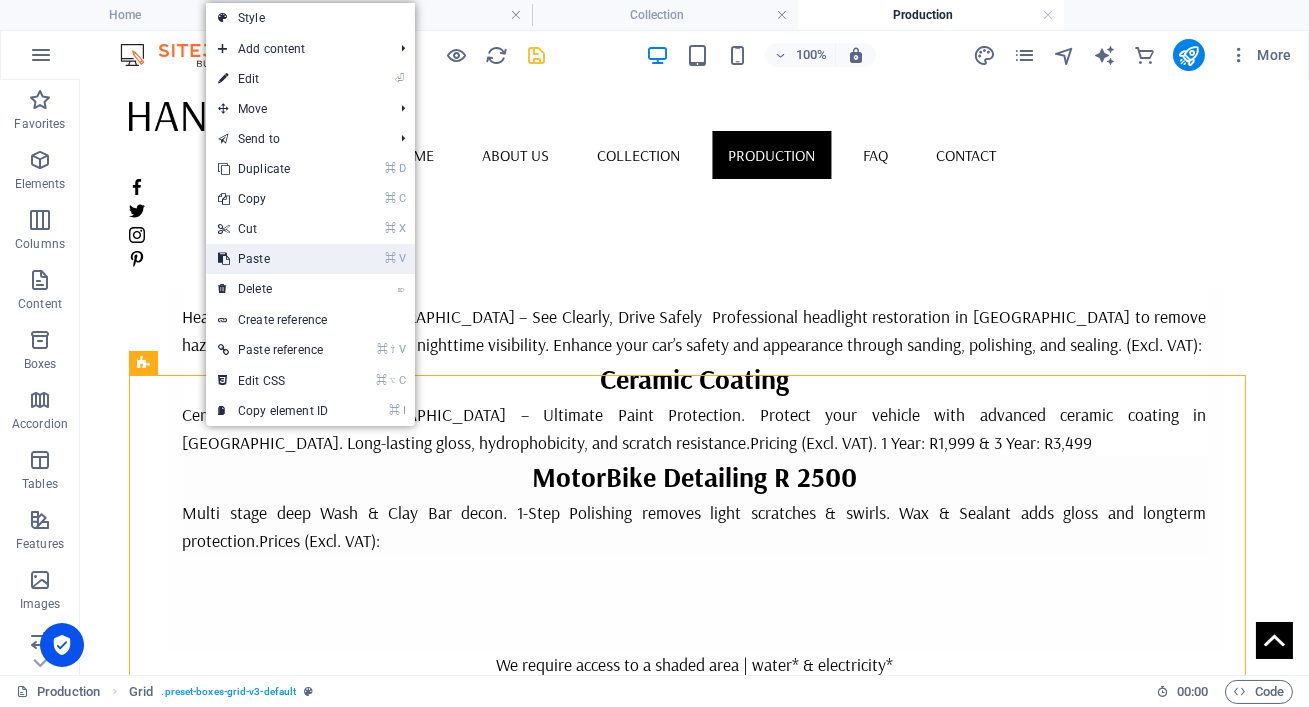 click on "⌘ V  Paste" at bounding box center (273, 259) 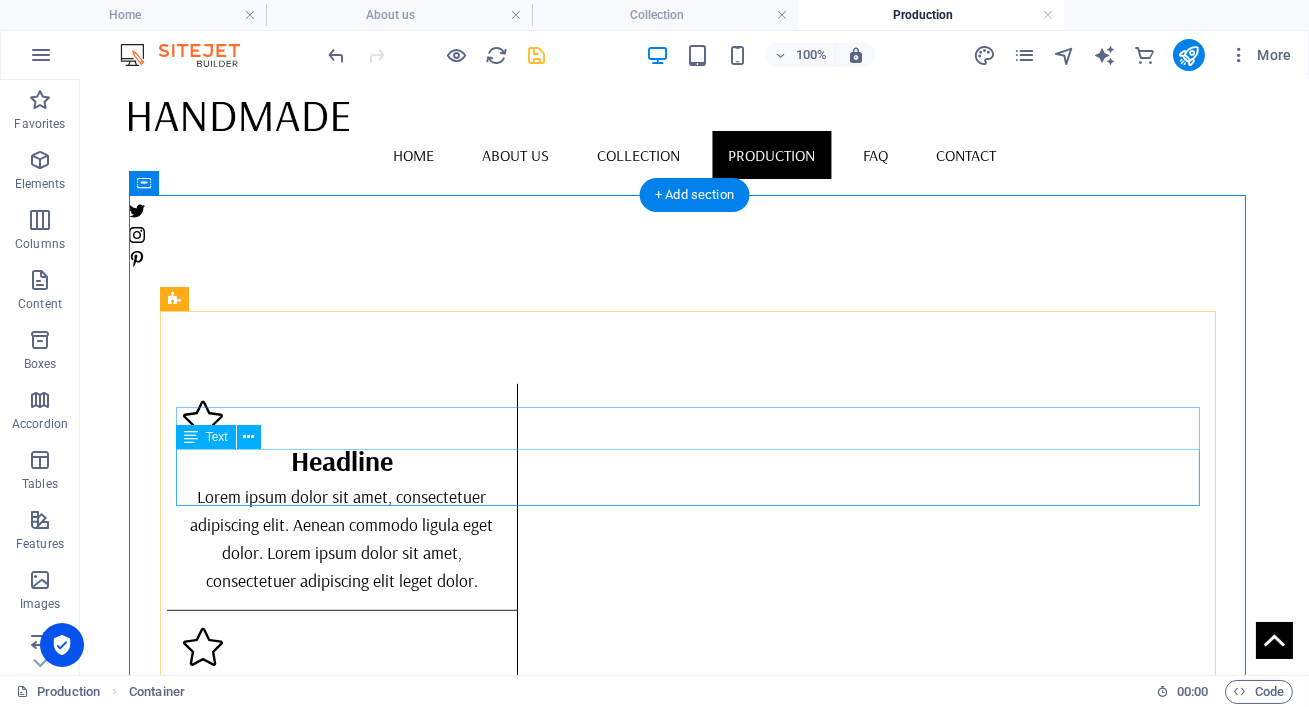 scroll, scrollTop: 2229, scrollLeft: 0, axis: vertical 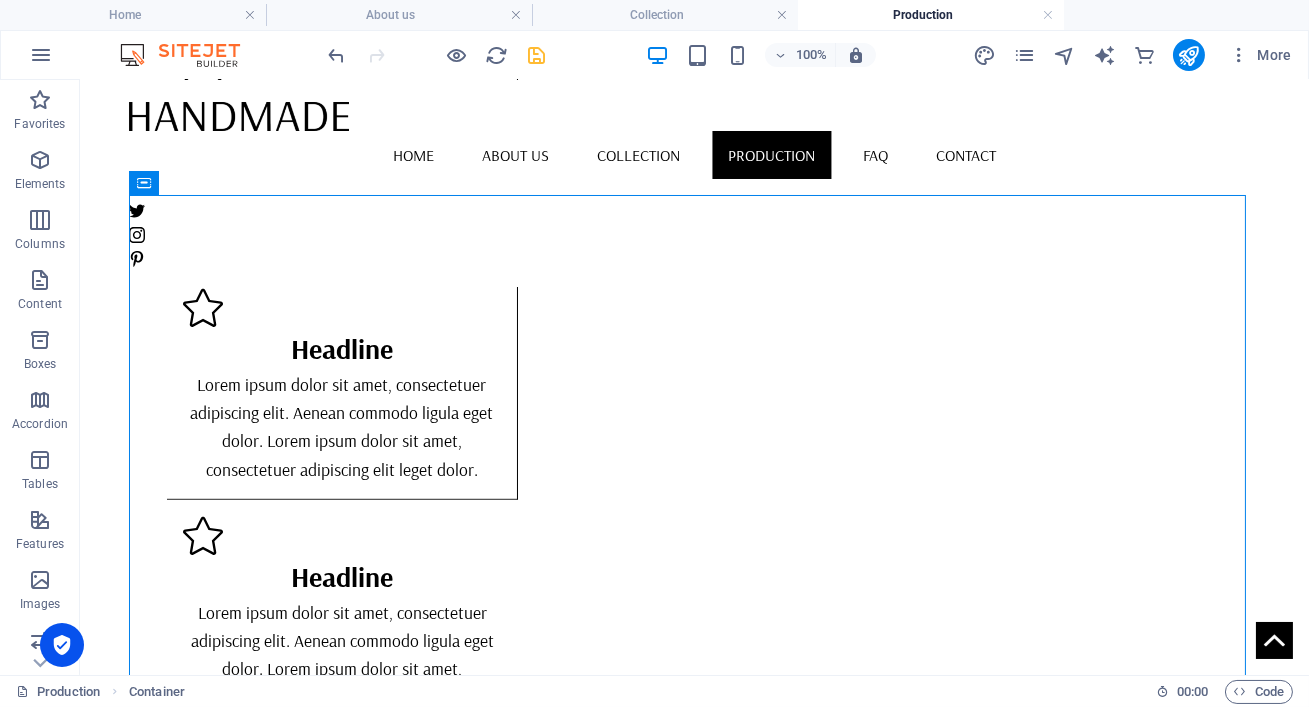 click on "100% More" at bounding box center (812, 55) 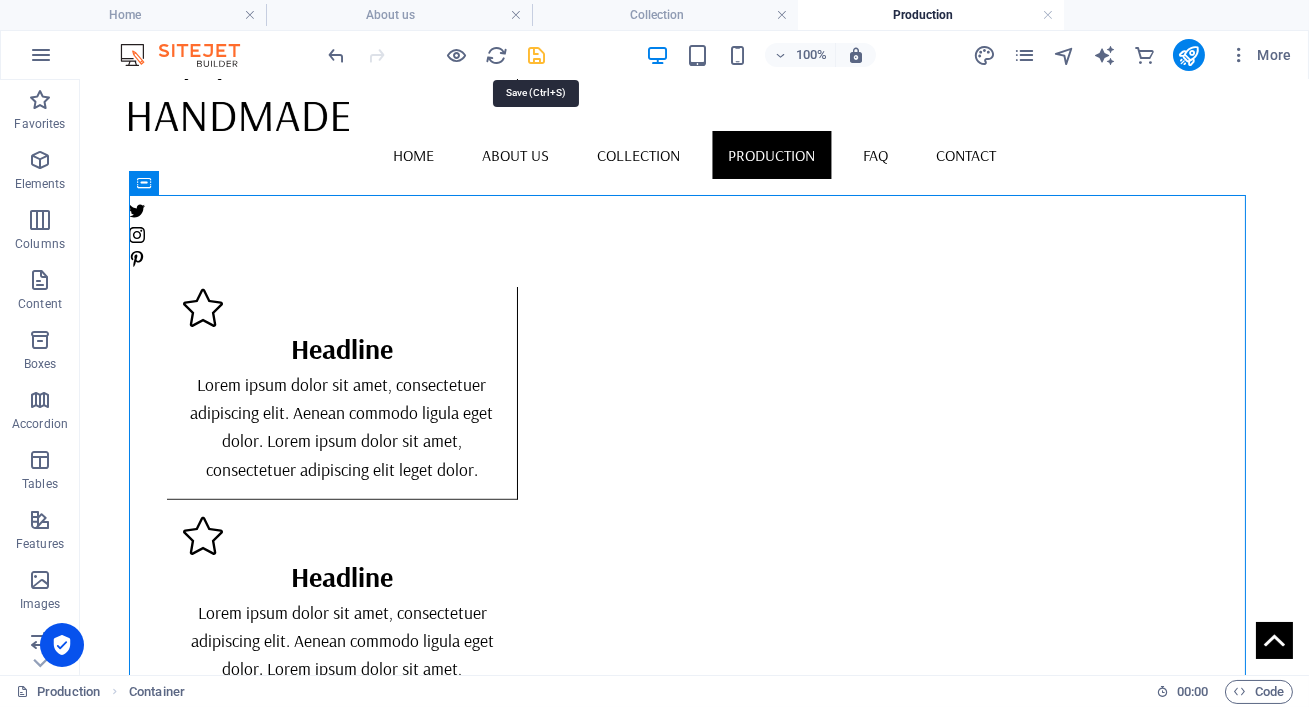 click at bounding box center (537, 55) 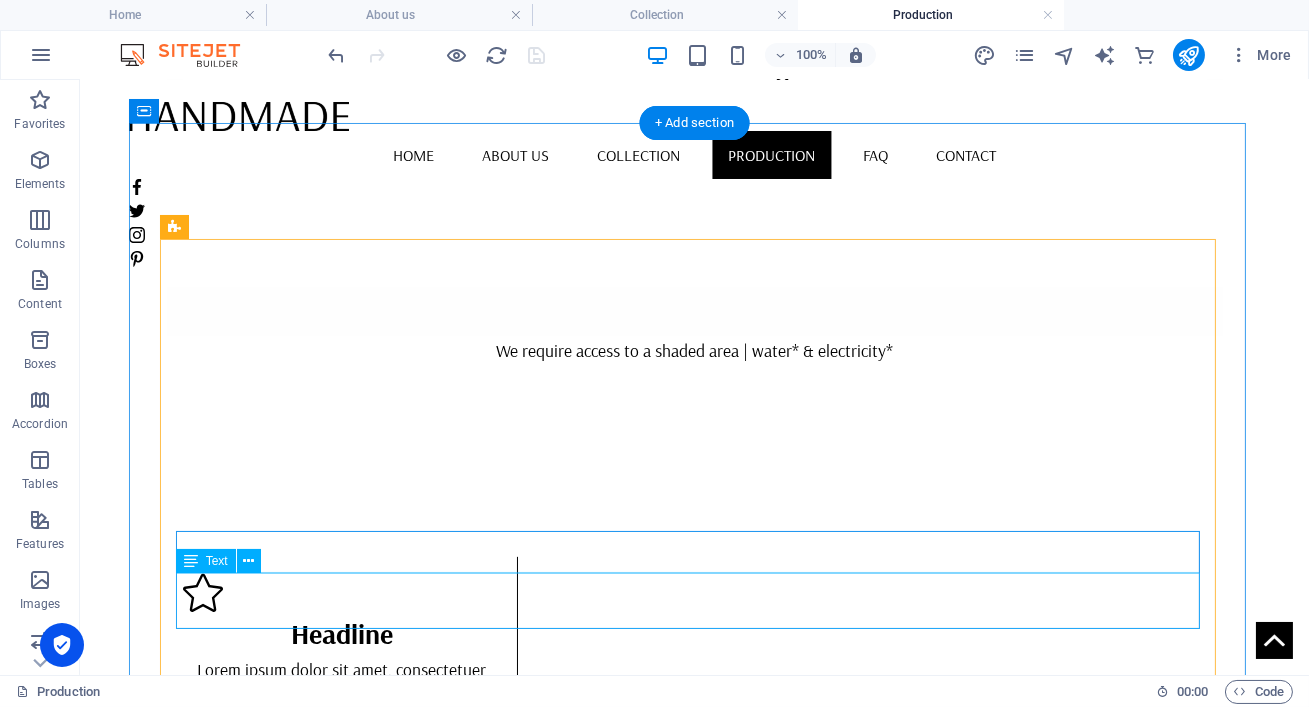 scroll, scrollTop: 2301, scrollLeft: 0, axis: vertical 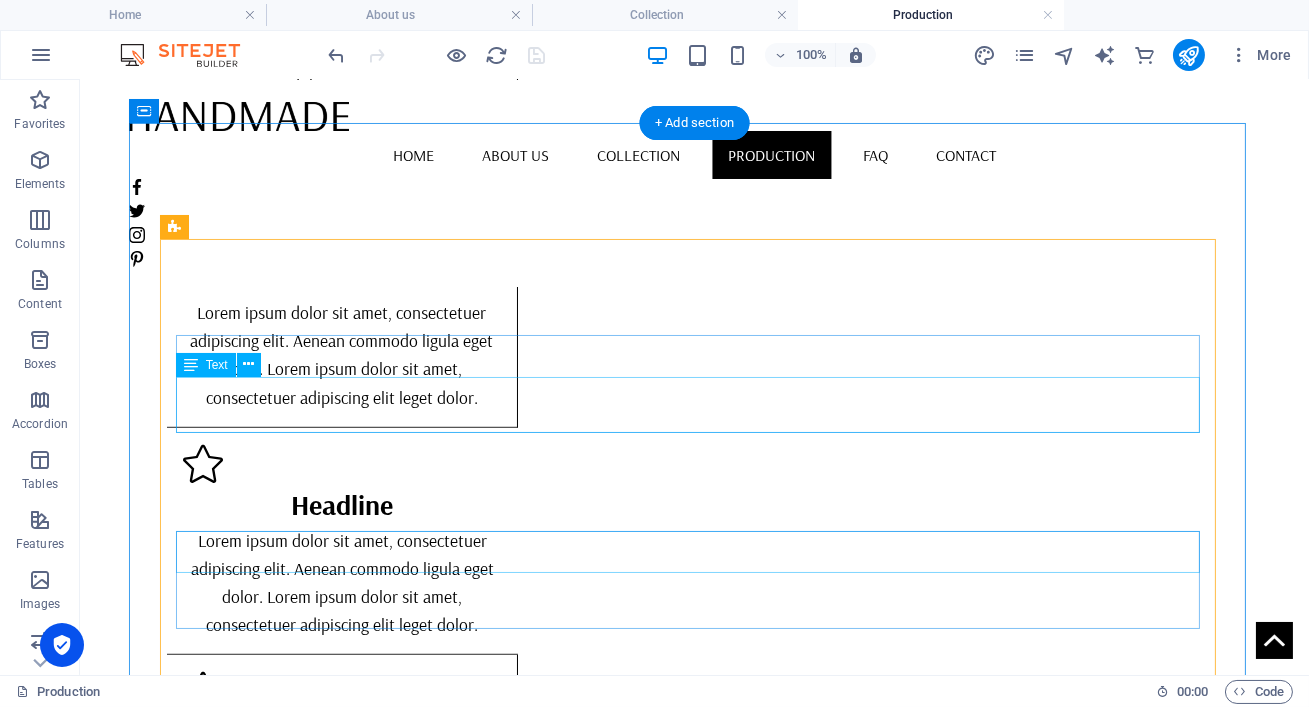click on "Deep Wash & Clay Bar Decon, 1-Step Polish removes light scratches/swirls, Wax & Sealant for gloss and long-term paint protection. Prices (Excl. VAT): Hatchback/Sedan: R2,400, Compact SUV: R2,500, Bakkie/SUV: R2,600, Van: From R2,700" at bounding box center [695, 1713] 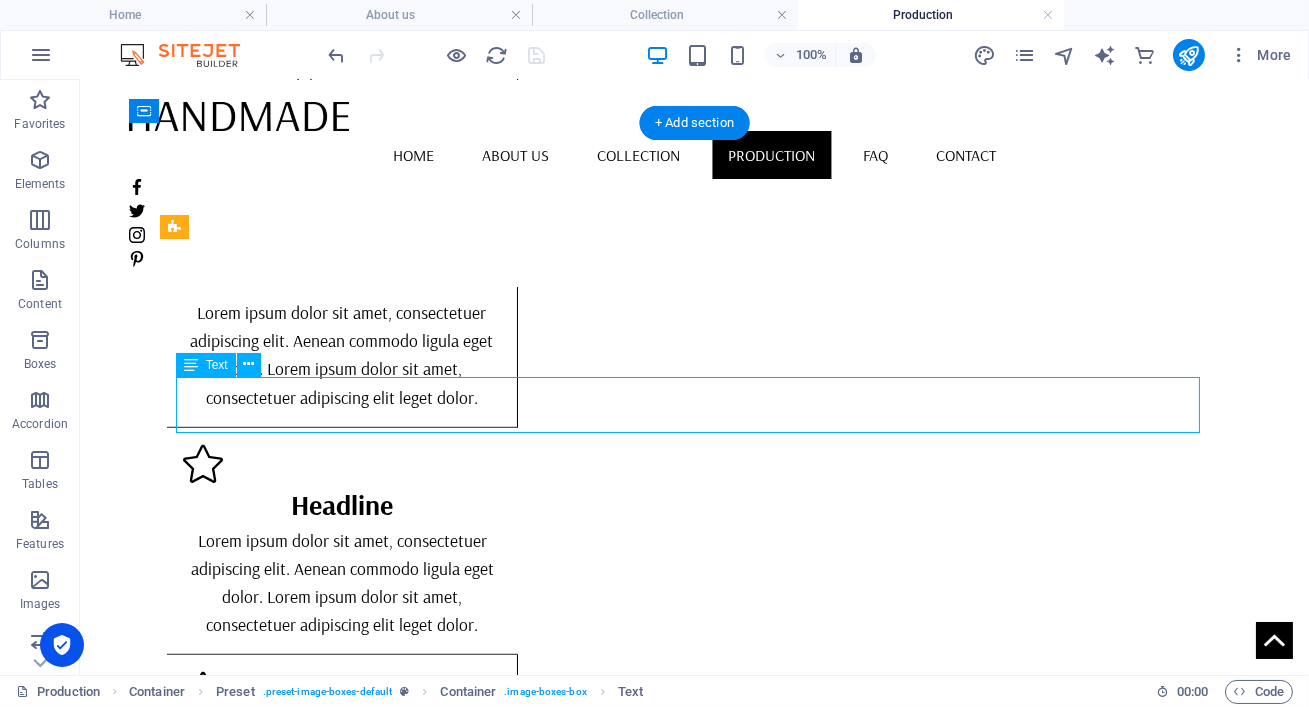 click on "Deep Wash & Clay Bar Decon, 1-Step Polish removes light scratches/swirls, Wax & Sealant for gloss and long-term paint protection. Prices (Excl. VAT): Hatchback/Sedan: R2,400, Compact SUV: R2,500, Bakkie/SUV: R2,600, Van: From R2,700" at bounding box center (695, 1713) 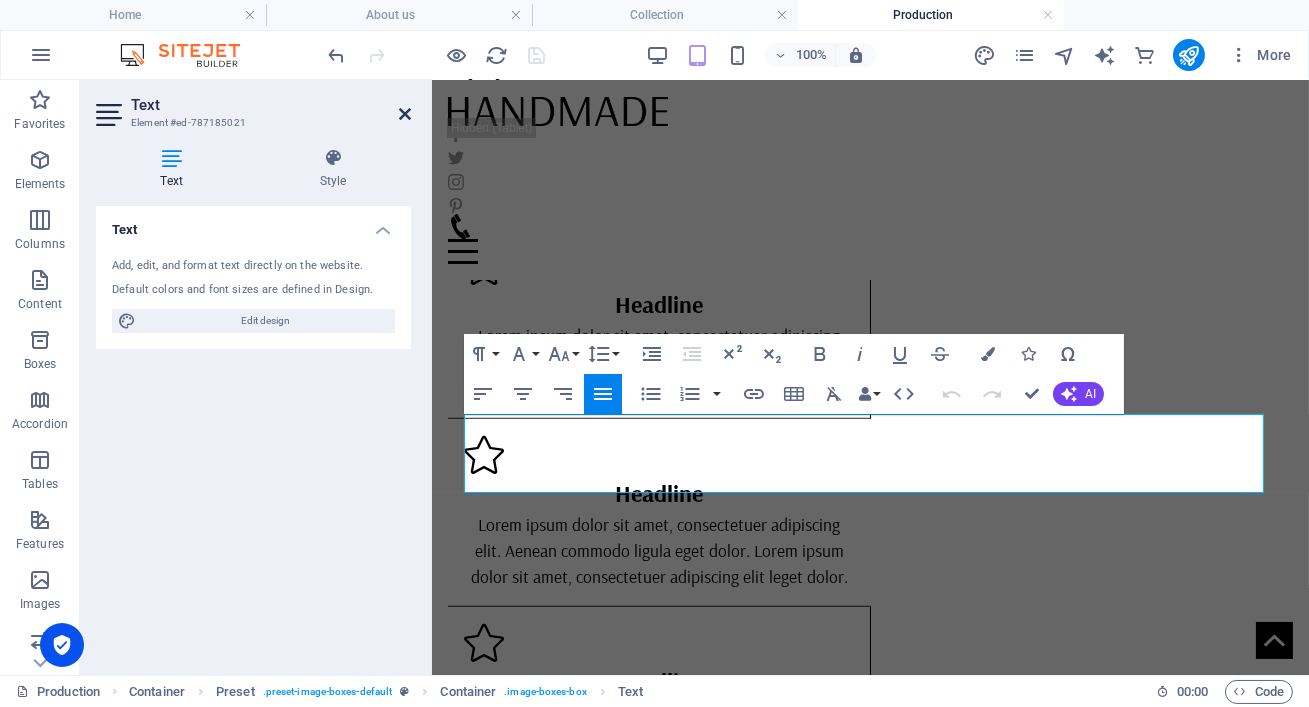 click at bounding box center (405, 114) 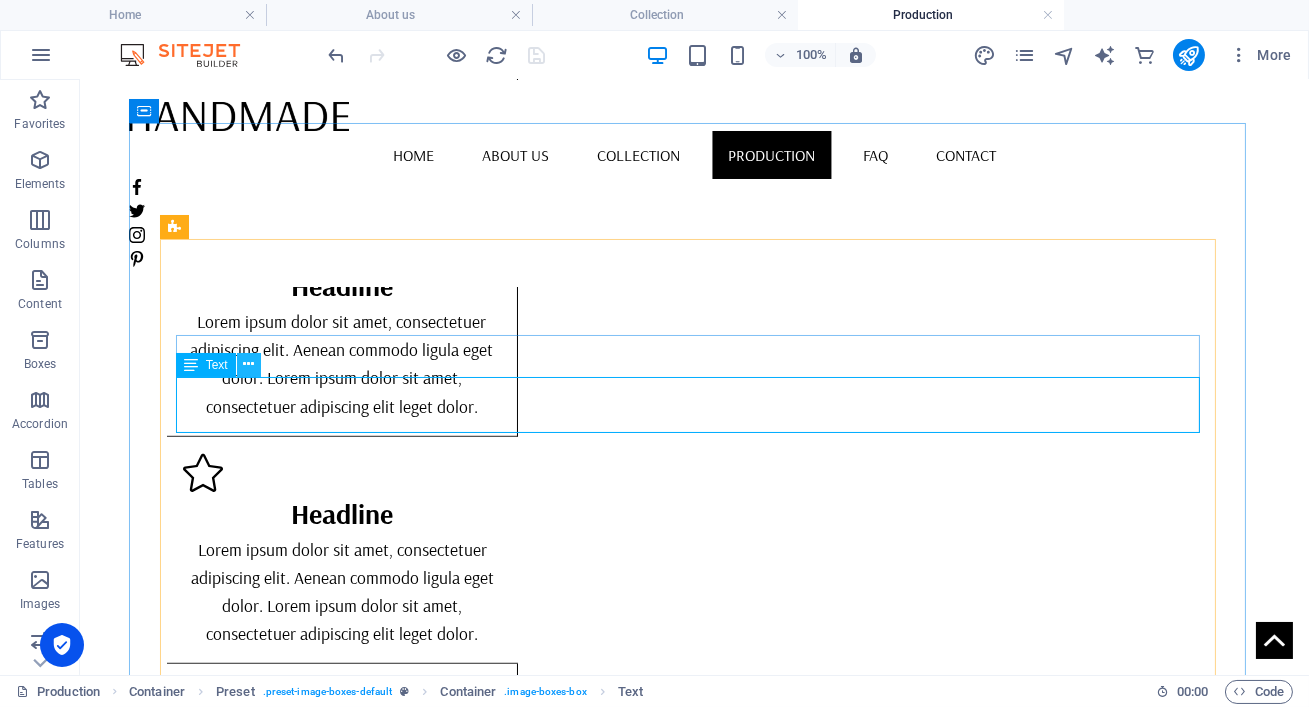 click at bounding box center (249, 365) 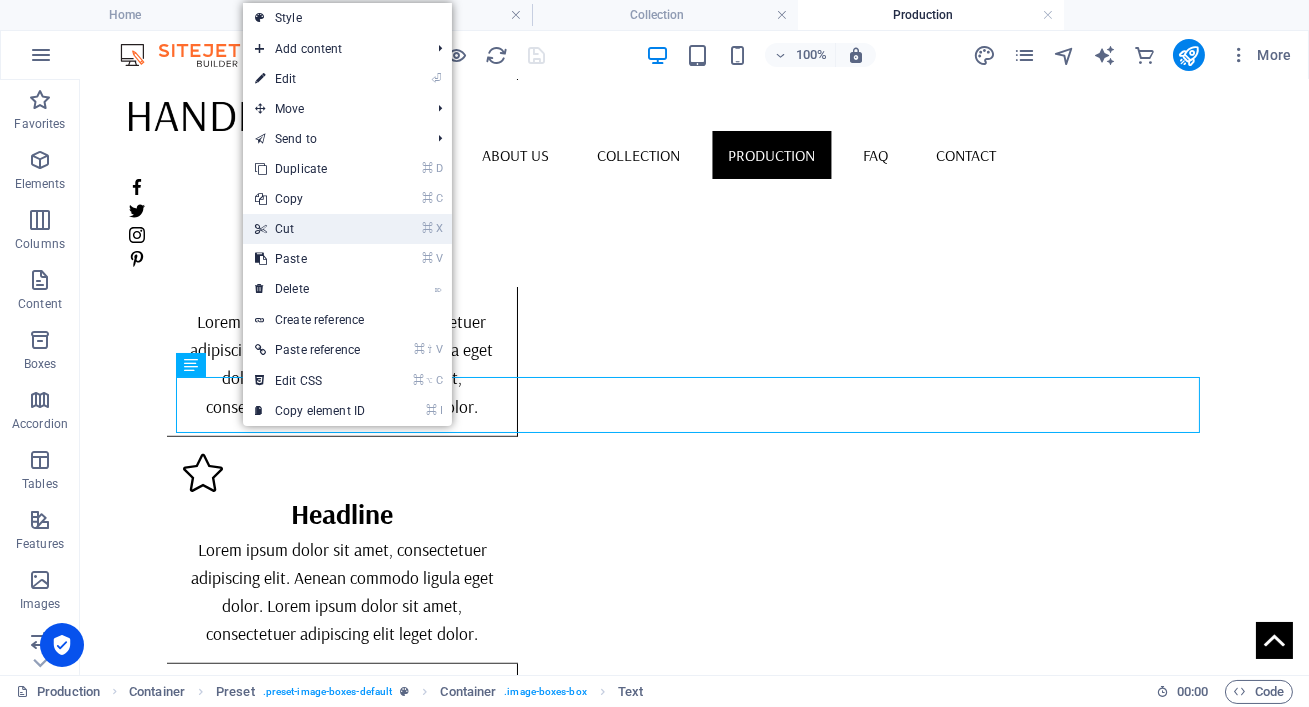 click at bounding box center (260, 229) 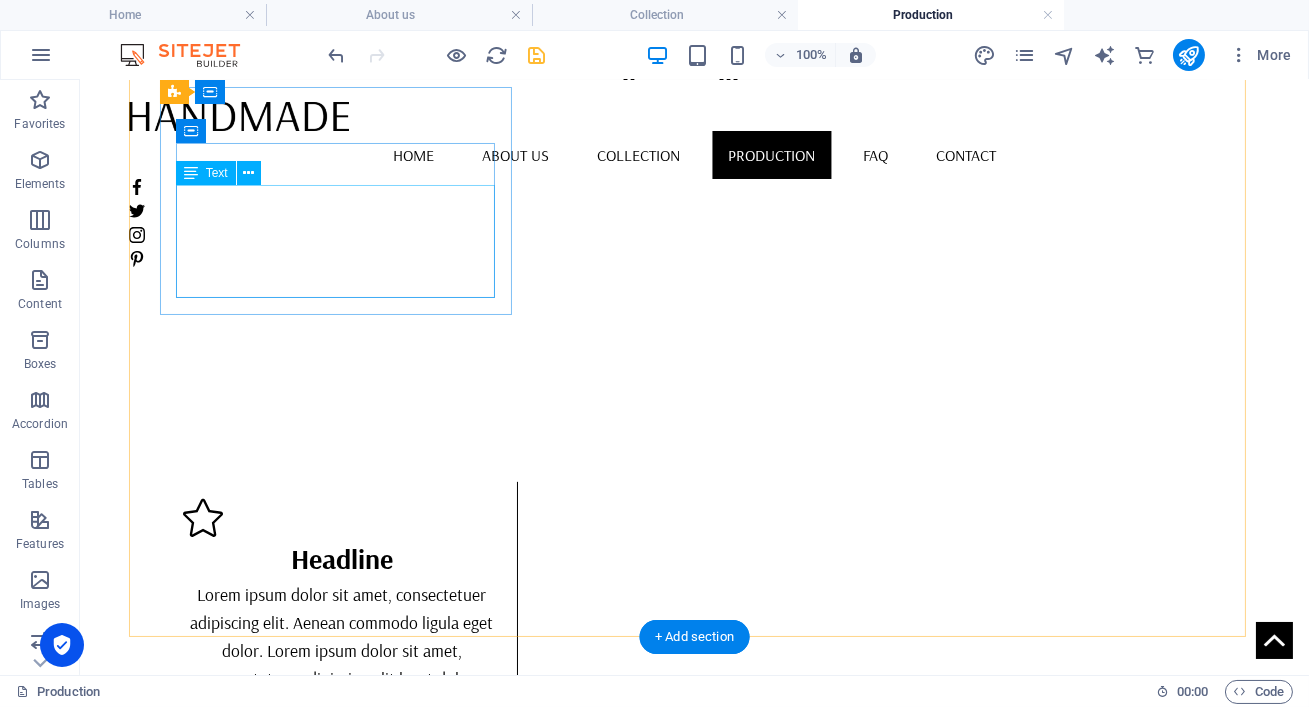 scroll, scrollTop: 1773, scrollLeft: 0, axis: vertical 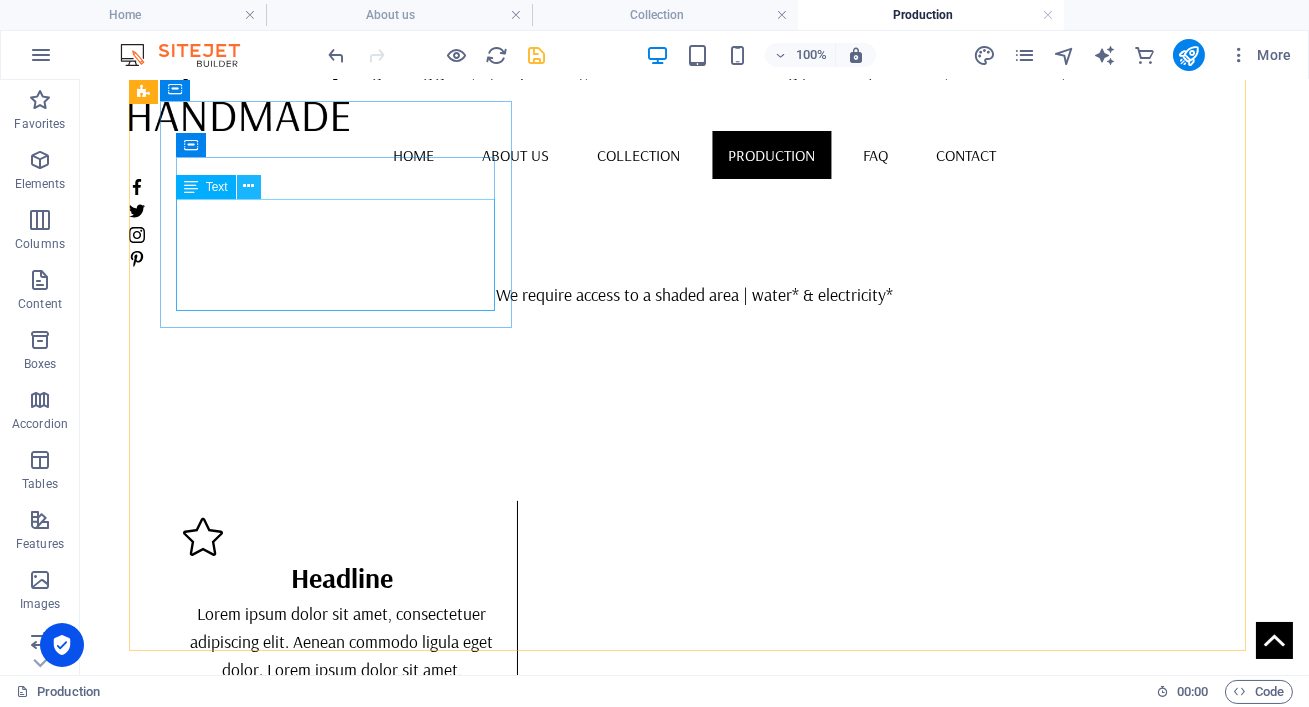 click at bounding box center [248, 186] 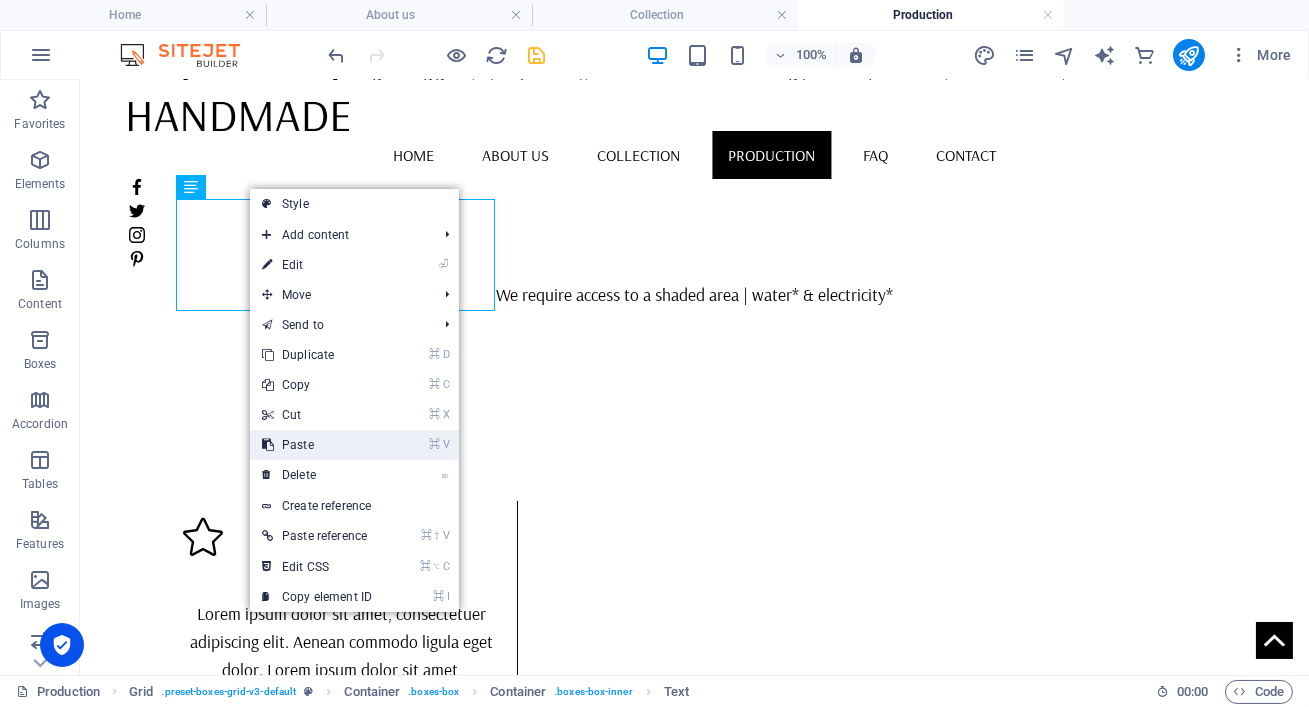 click on "⌘ V  Paste" at bounding box center [317, 445] 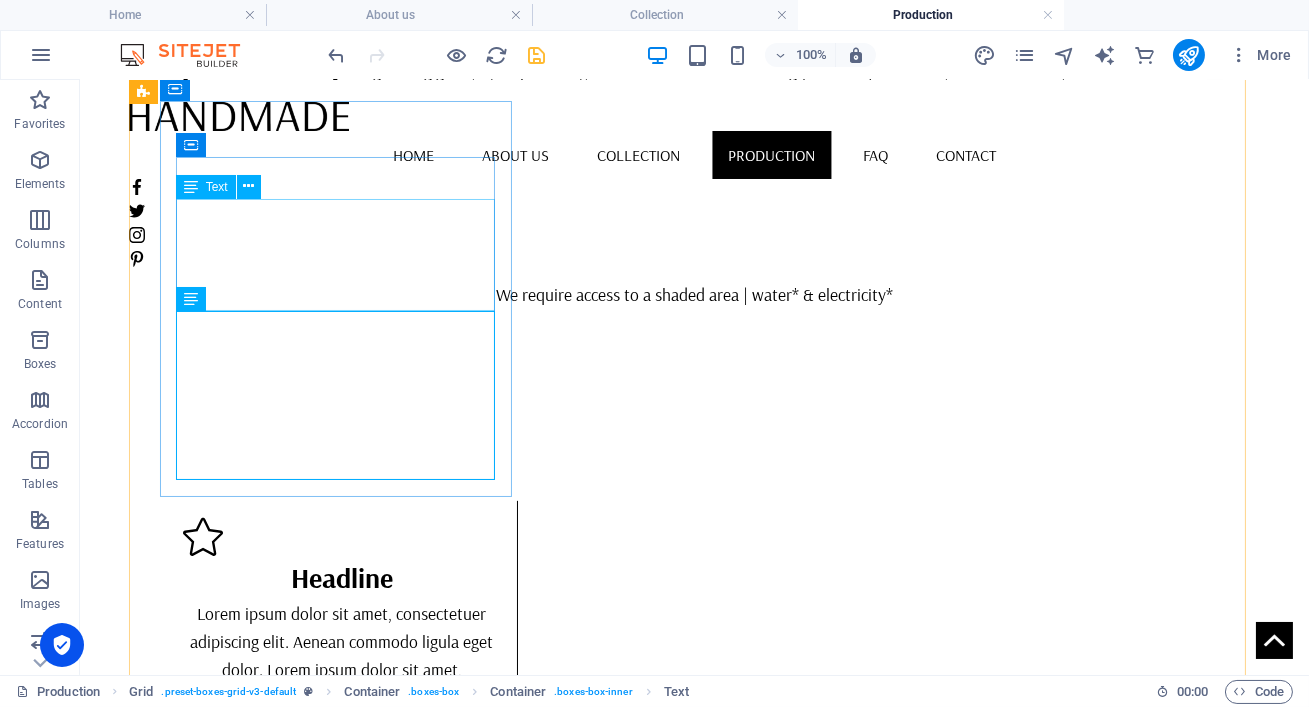 click on "Lorem ipsum dolor sit amet, consectetuer adipiscing elit. Aenean commodo ligula eget dolor. Lorem ipsum dolor sit amet, consectetuer adipiscing elit leget dolor." at bounding box center [342, 655] 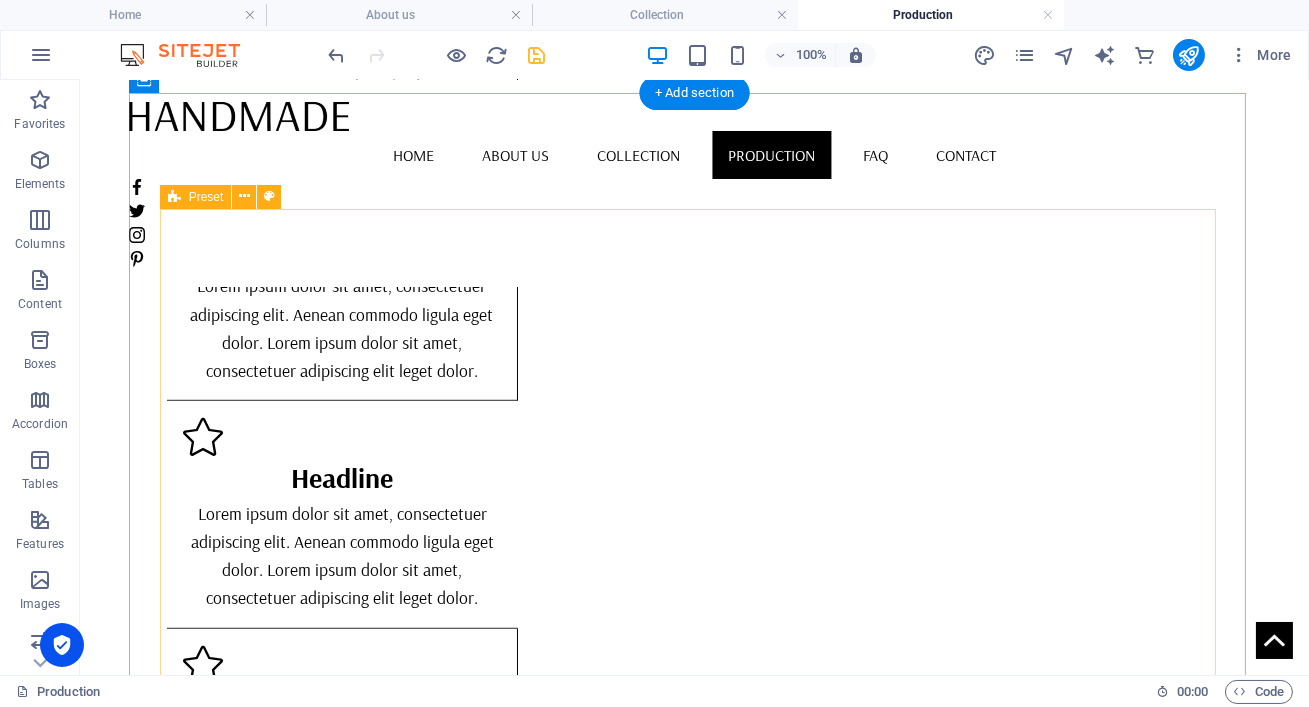 scroll, scrollTop: 2388, scrollLeft: 0, axis: vertical 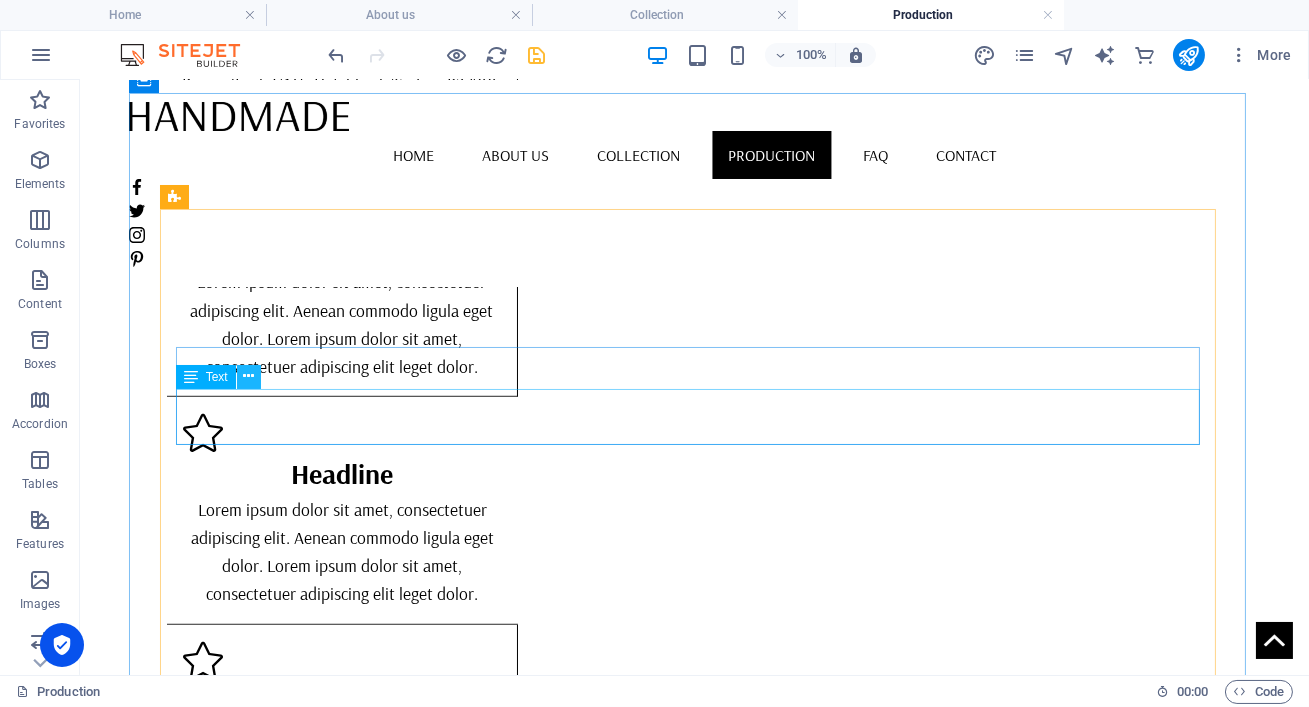 click at bounding box center [248, 376] 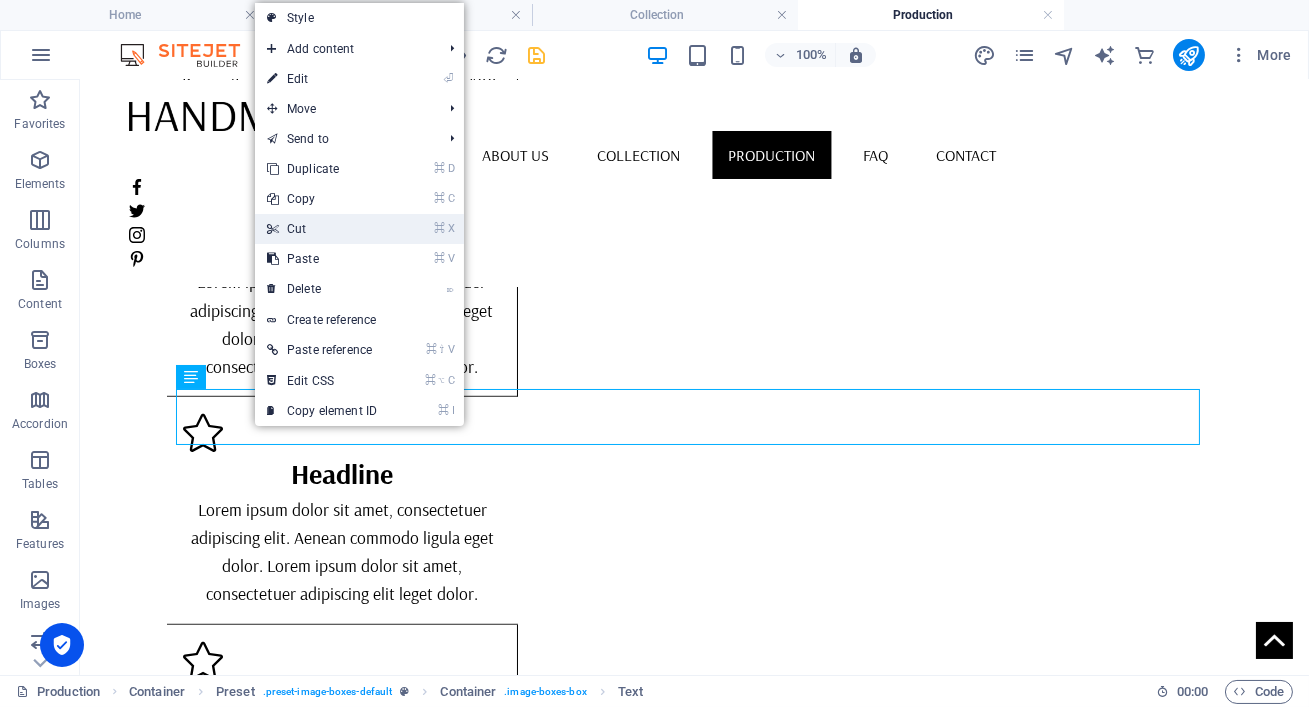 click on "⌘ X  Cut" at bounding box center [322, 229] 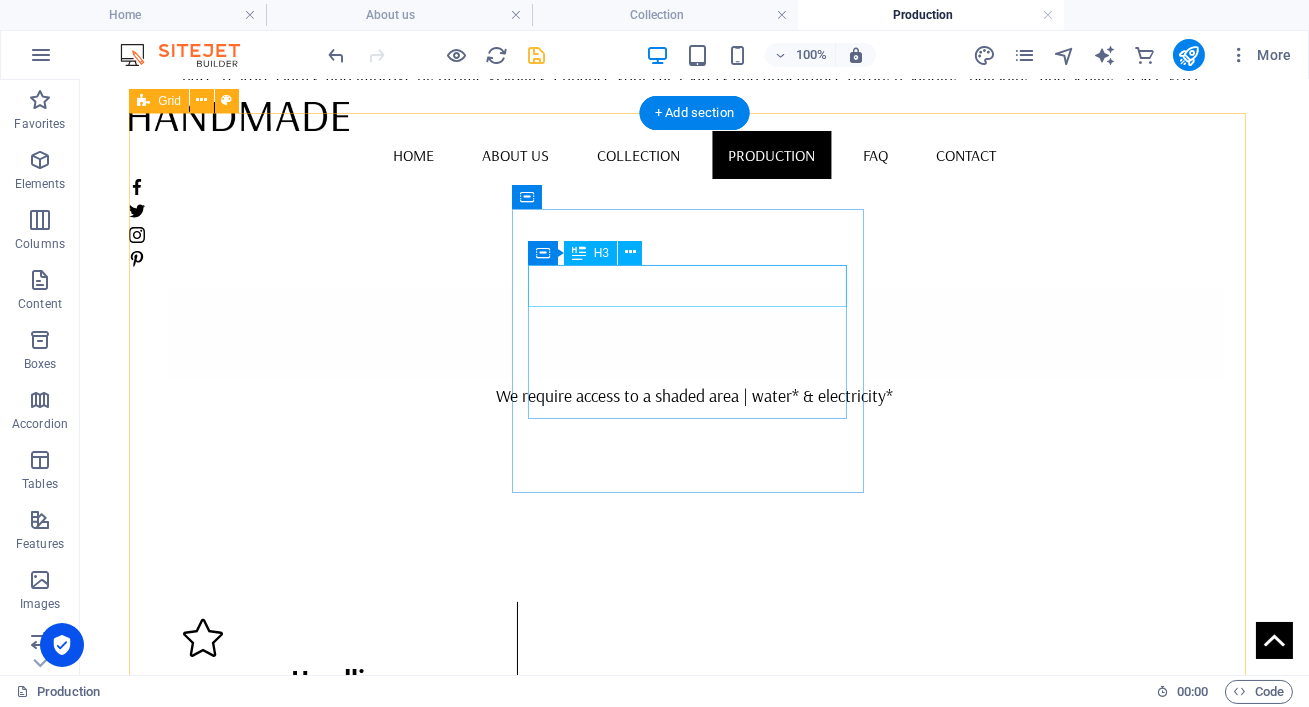 scroll, scrollTop: 1663, scrollLeft: 0, axis: vertical 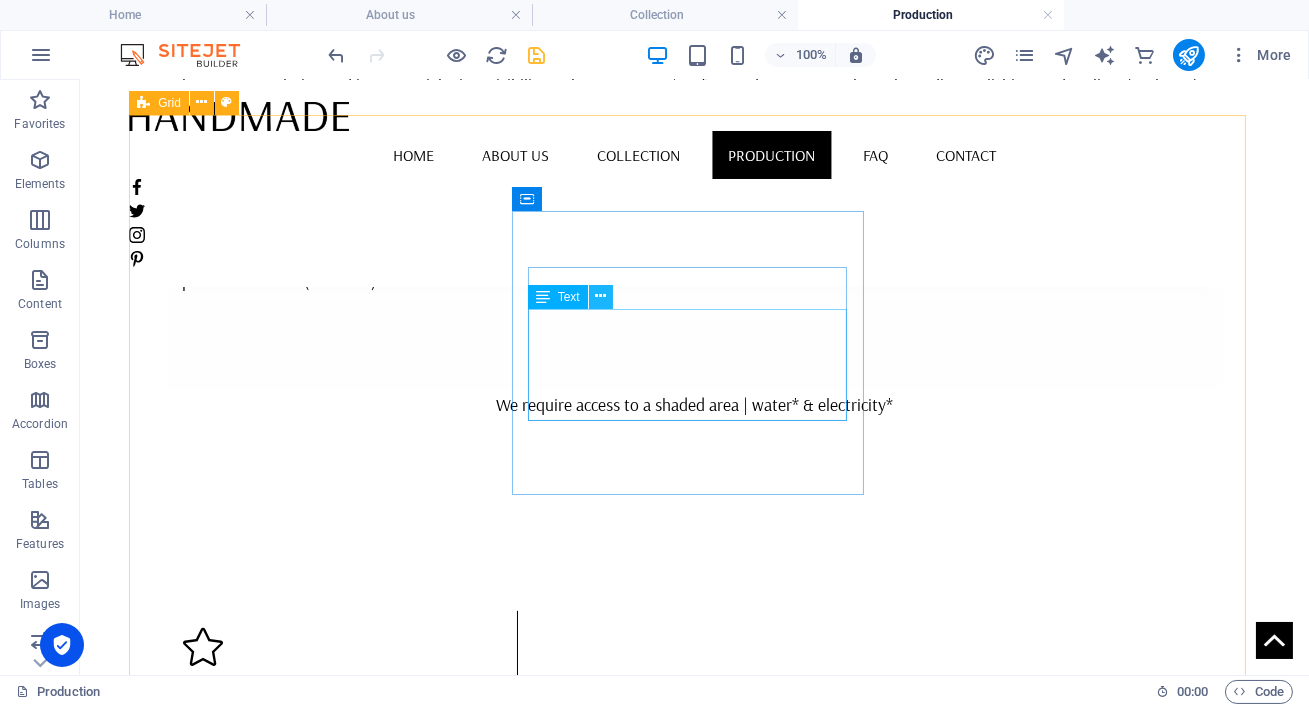 click at bounding box center [600, 296] 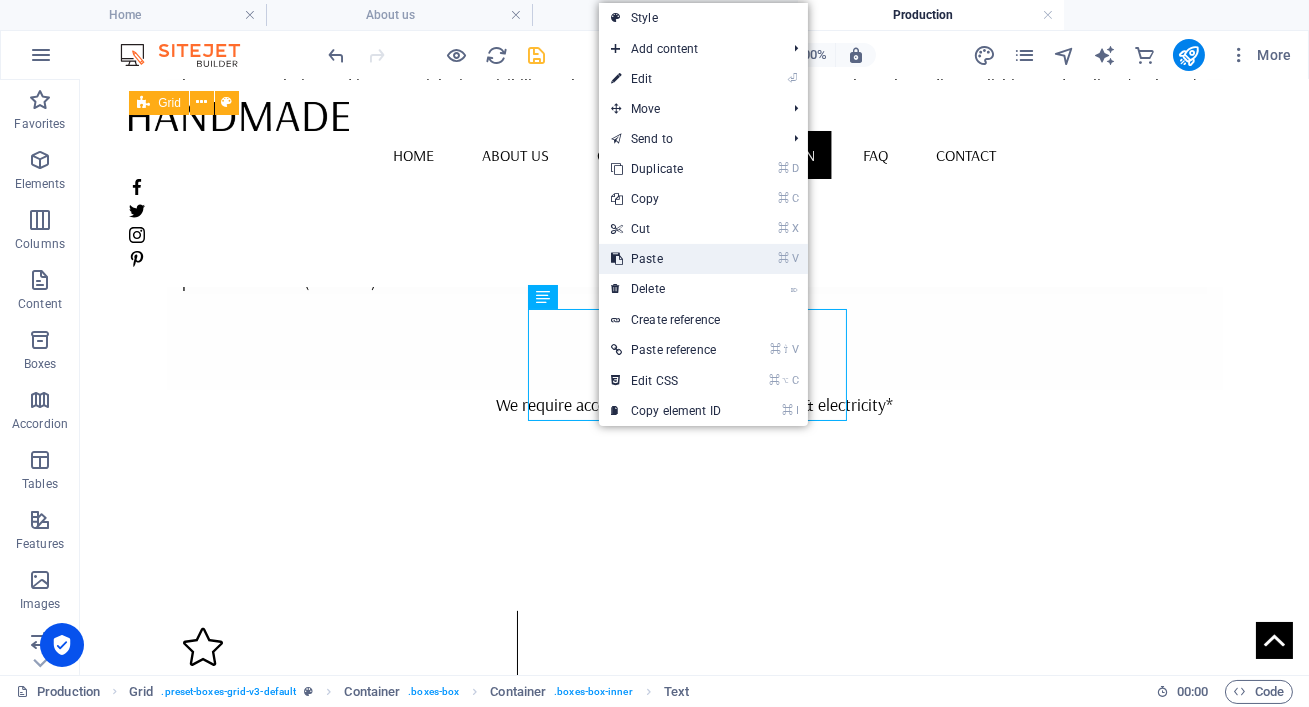 click on "⌘ V  Paste" at bounding box center [666, 259] 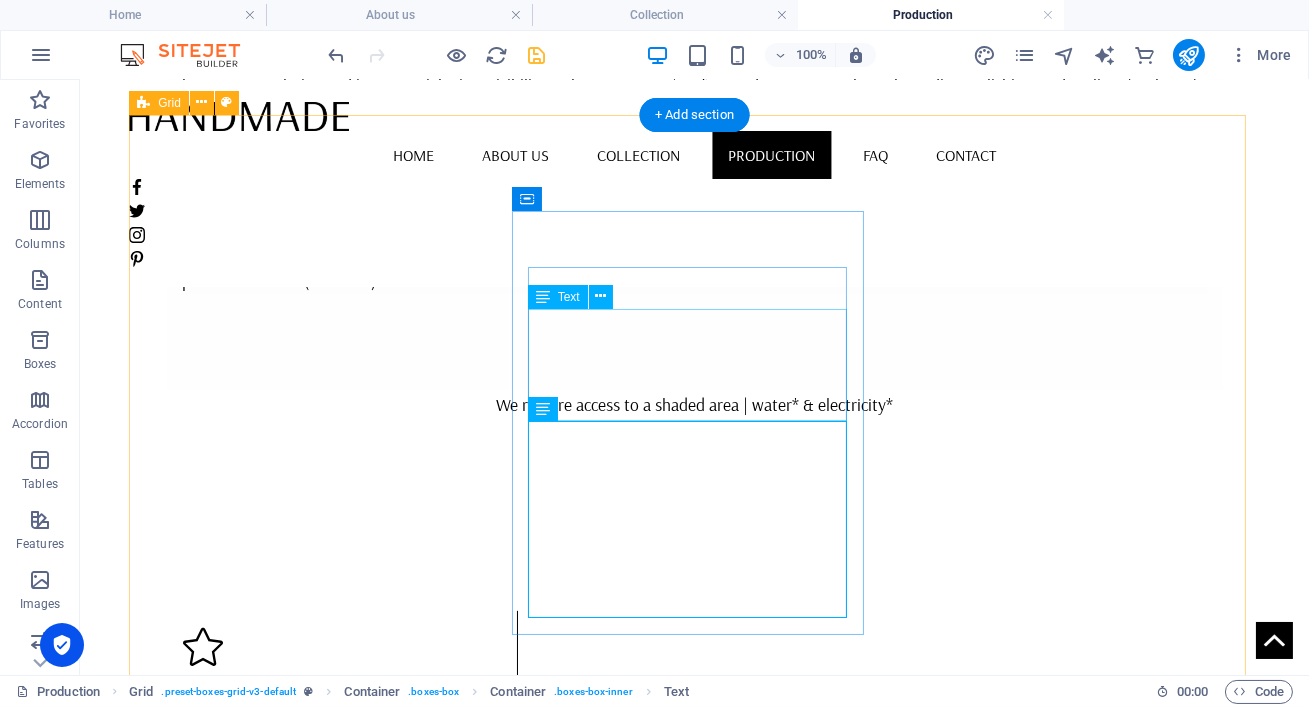 click on "Lorem ipsum dolor sit amet, consectetuer adipiscing elit. Aenean commodo ligula eget dolor. Lorem ipsum dolor sit amet, consectetuer adipiscing elit leget dolor." at bounding box center [342, 1048] 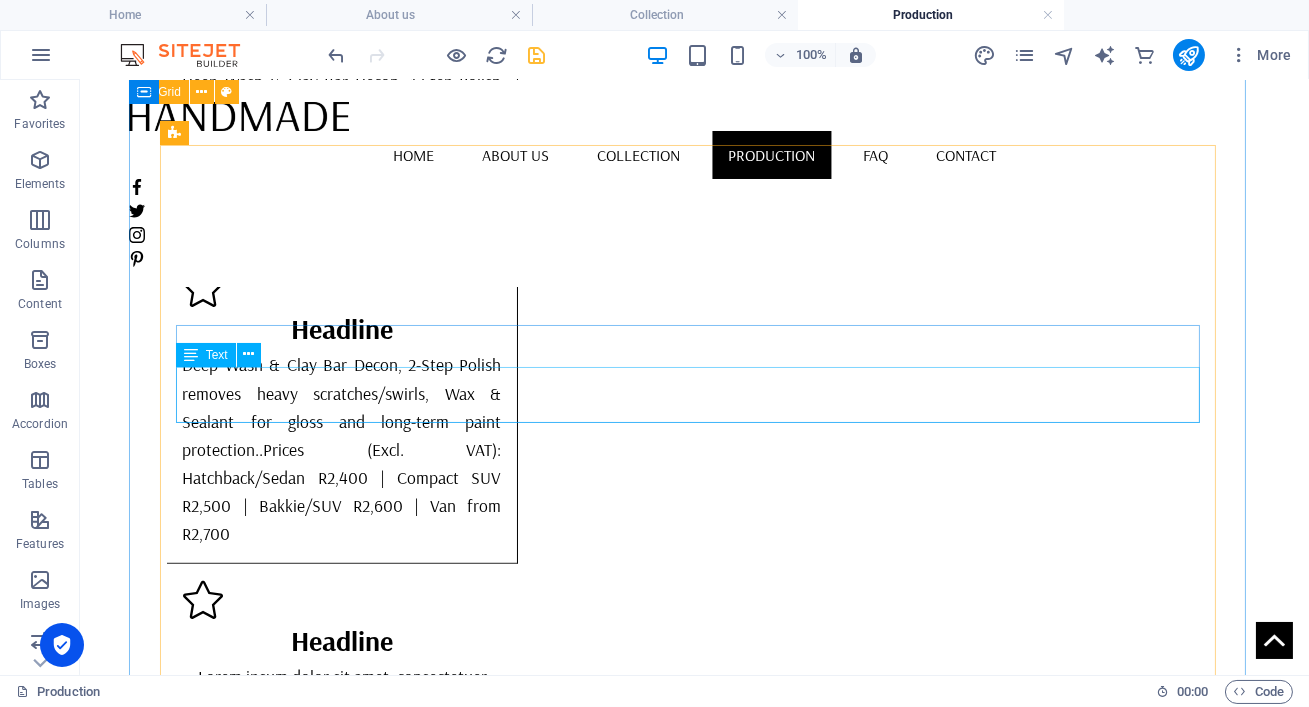 scroll, scrollTop: 2480, scrollLeft: 0, axis: vertical 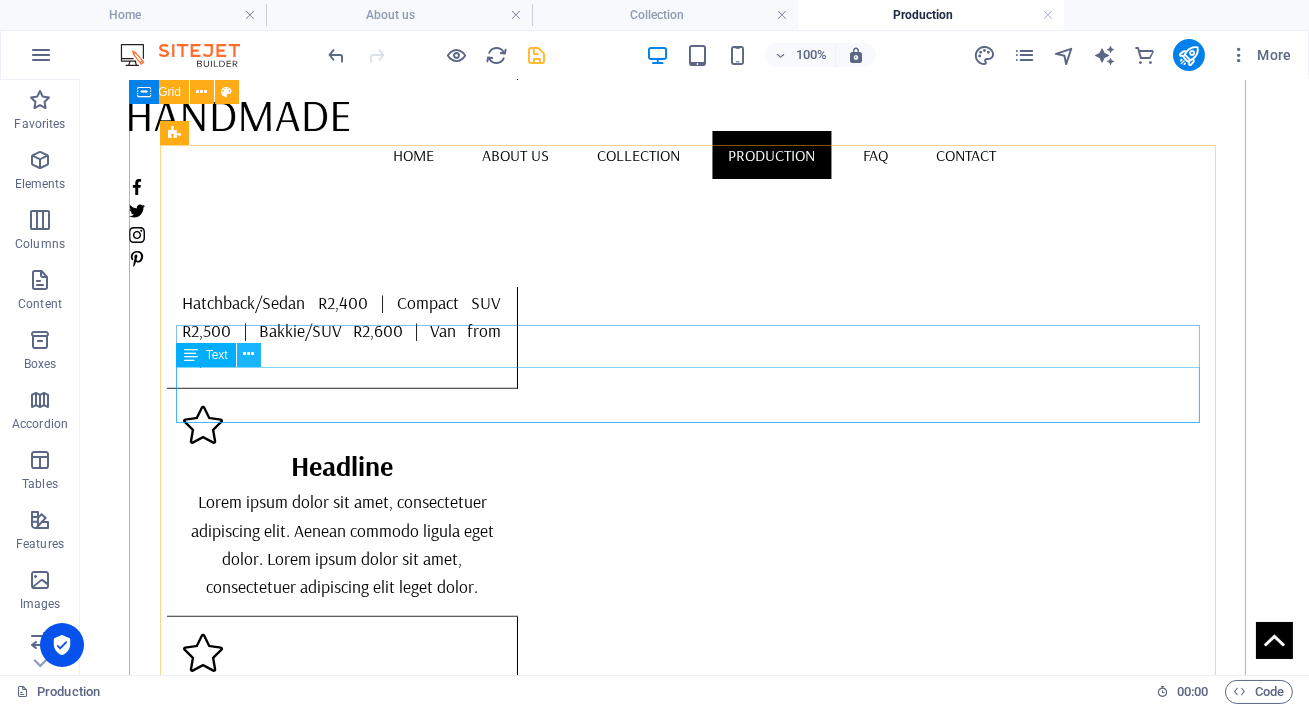 click at bounding box center [249, 355] 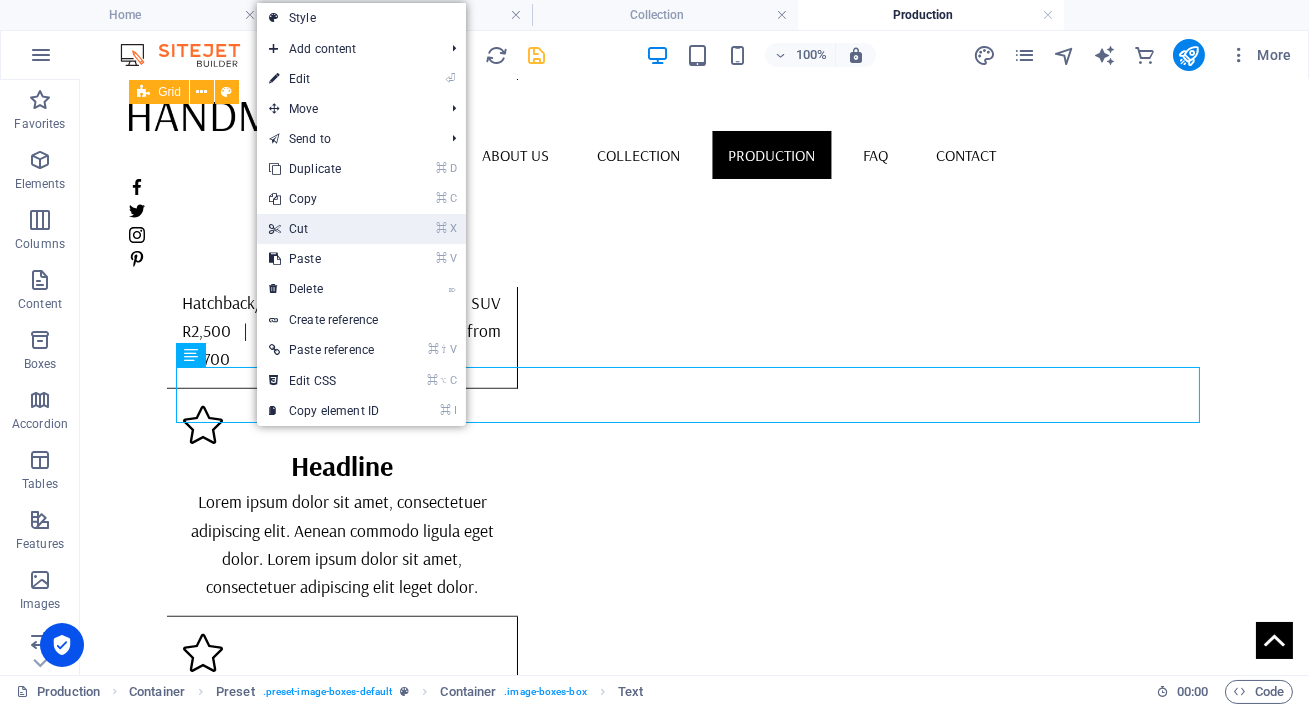 click on "⌘ X  Cut" at bounding box center (324, 229) 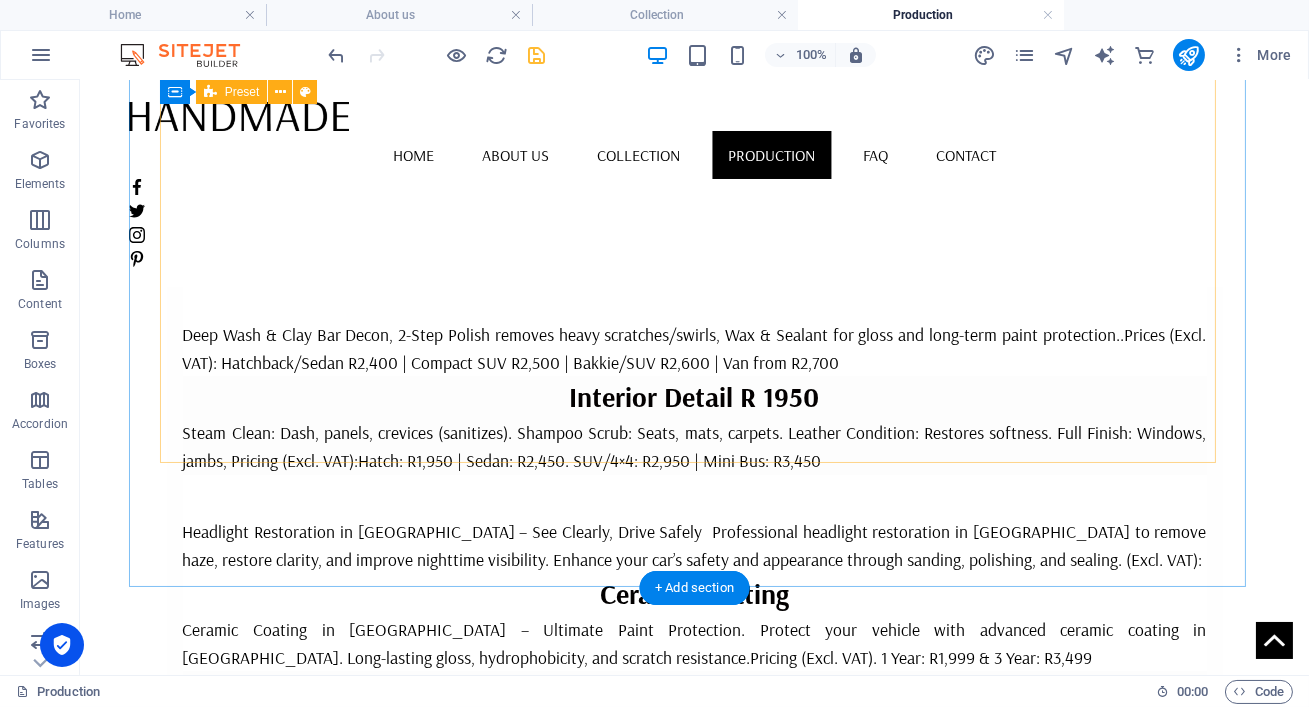 scroll, scrollTop: 1574, scrollLeft: 0, axis: vertical 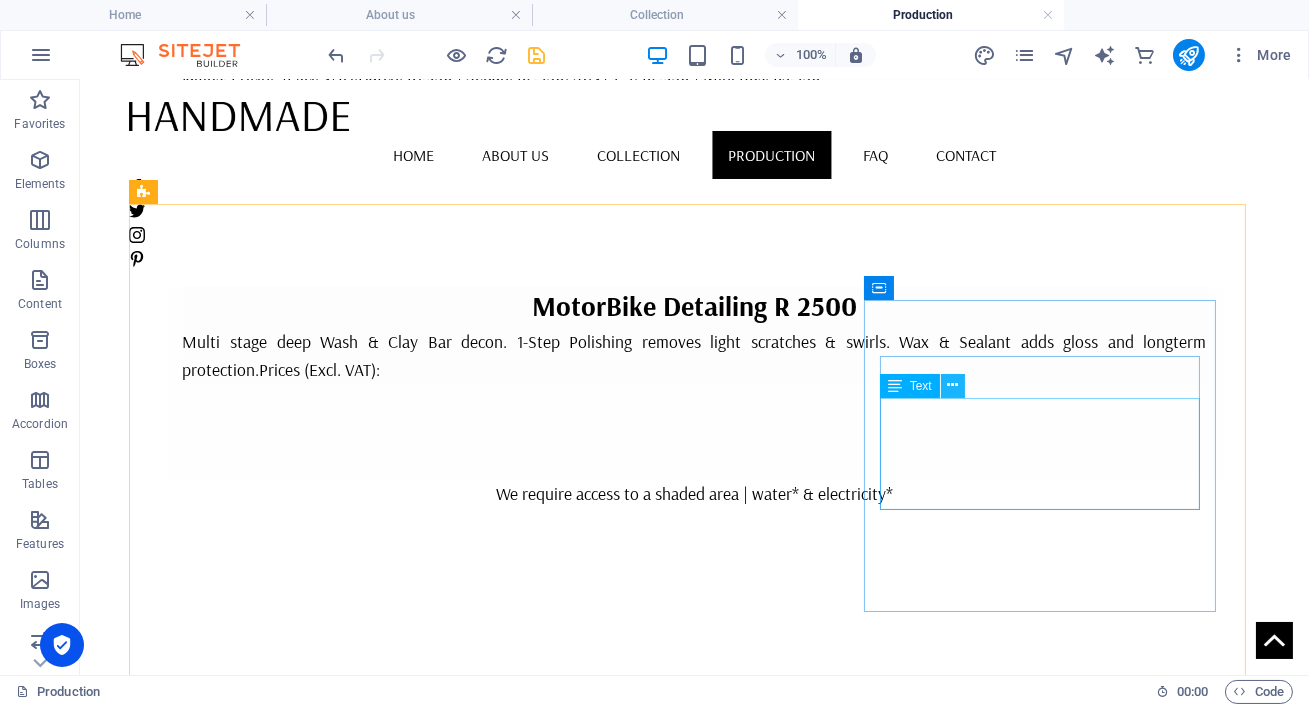 click at bounding box center [953, 386] 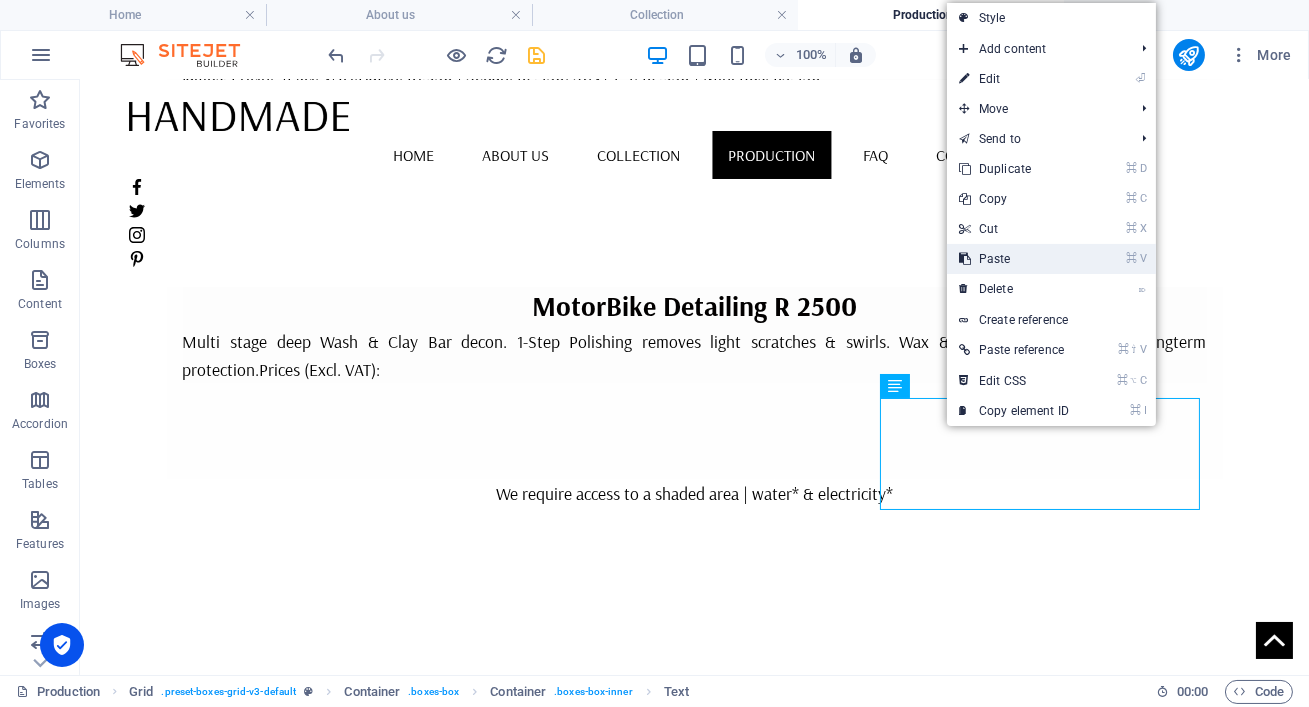 click on "⌘ V  Paste" at bounding box center (1014, 259) 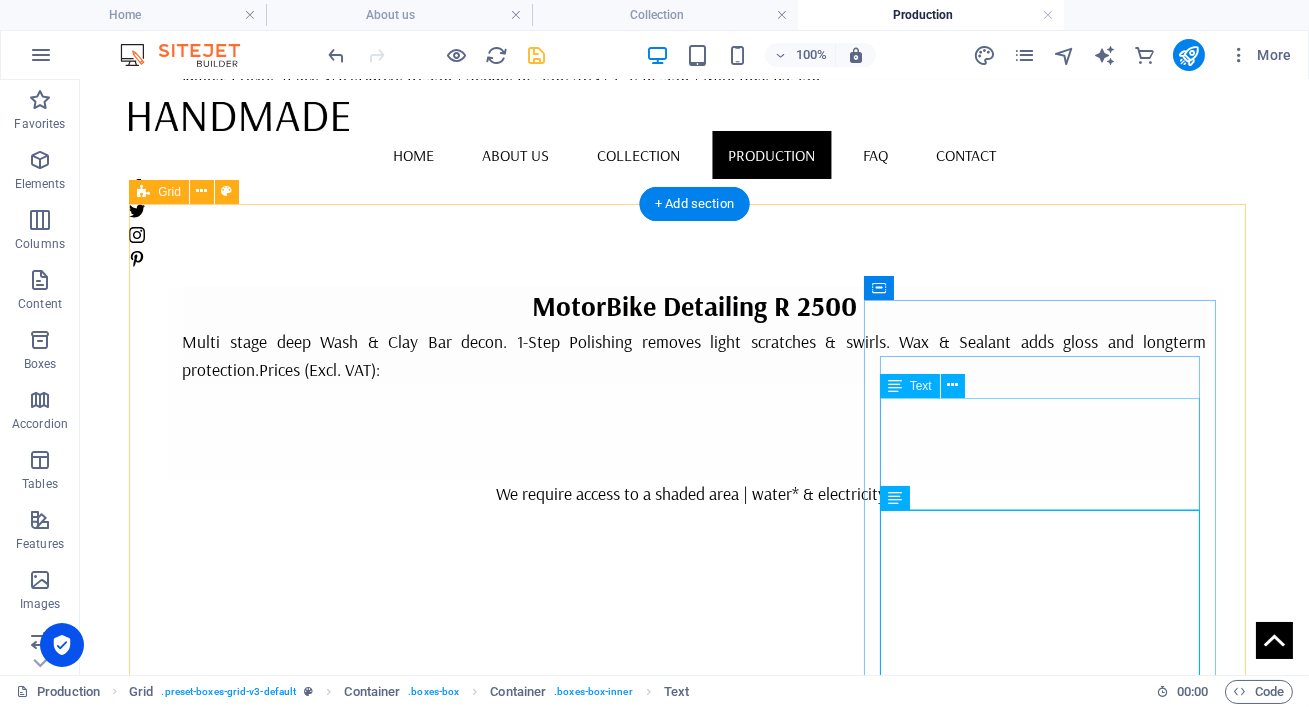 click on "Lorem ipsum dolor sit amet, consectetuer adipiscing elit. Aenean commodo ligula eget dolor. Lorem ipsum dolor sit amet, consectetuer adipiscing elit leget dolor." at bounding box center [343, 1449] 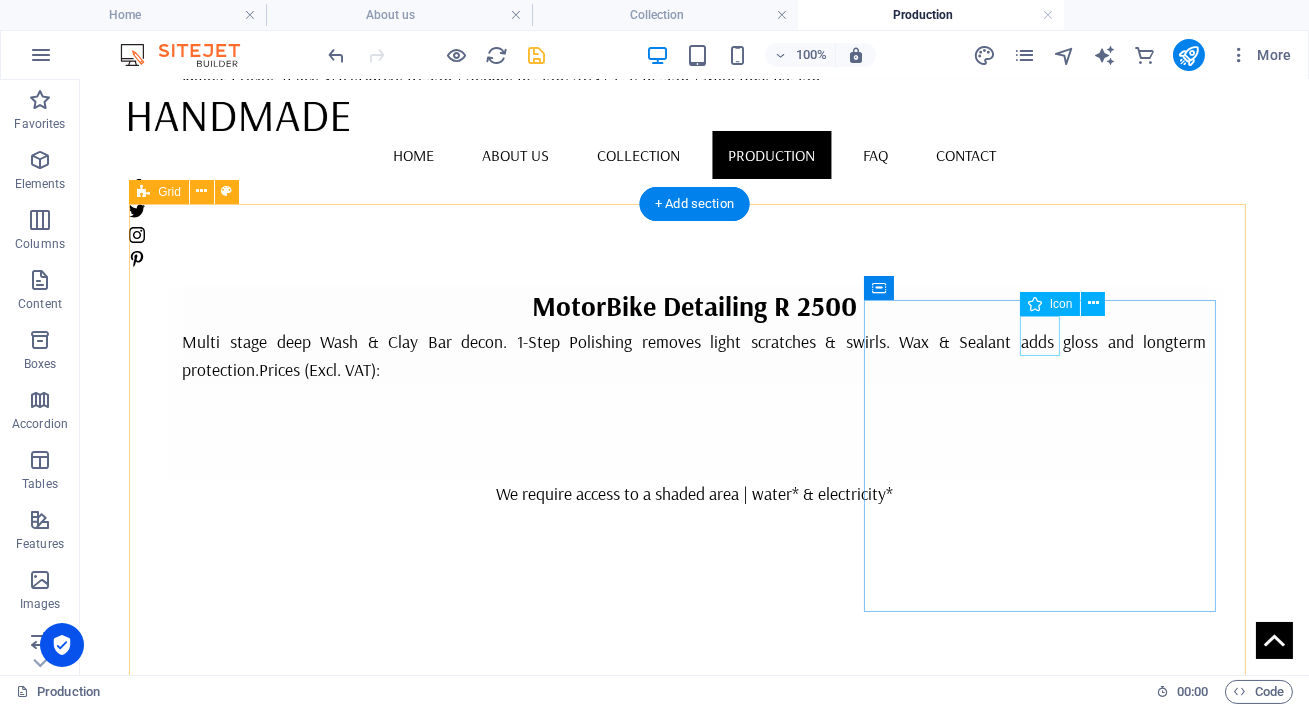 click at bounding box center [343, 1331] 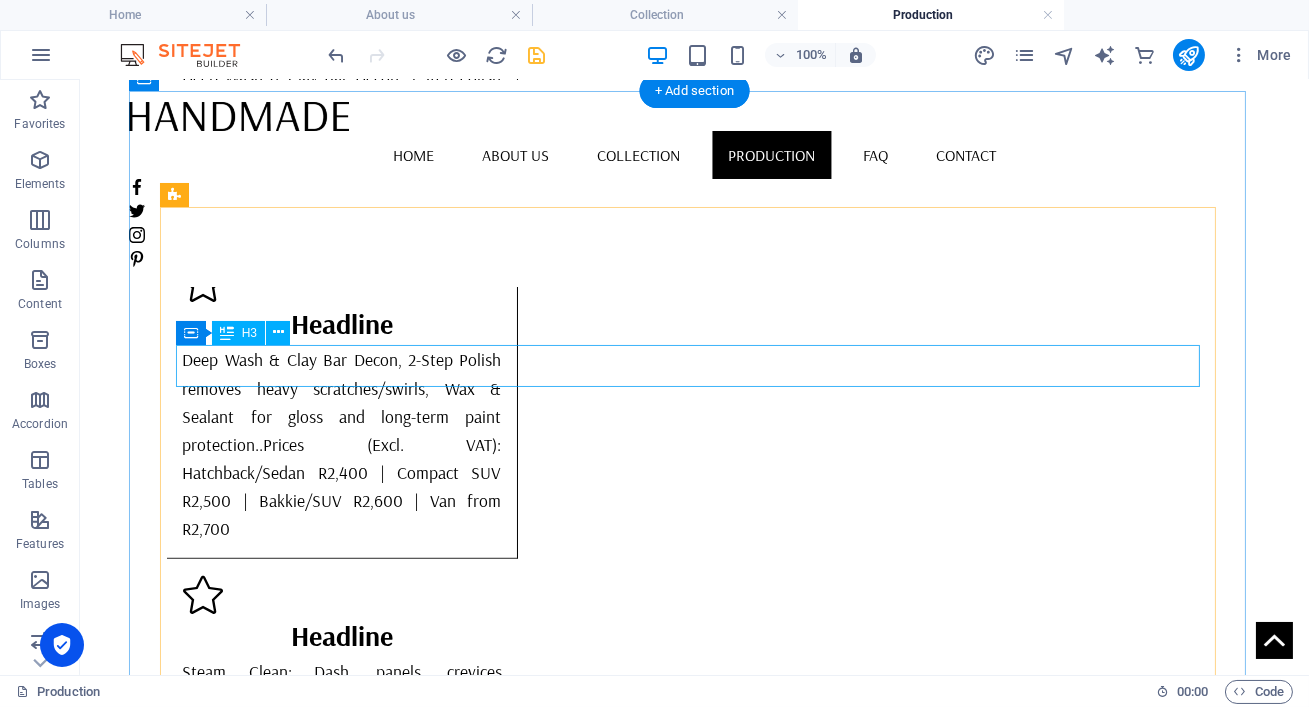scroll, scrollTop: 2491, scrollLeft: 0, axis: vertical 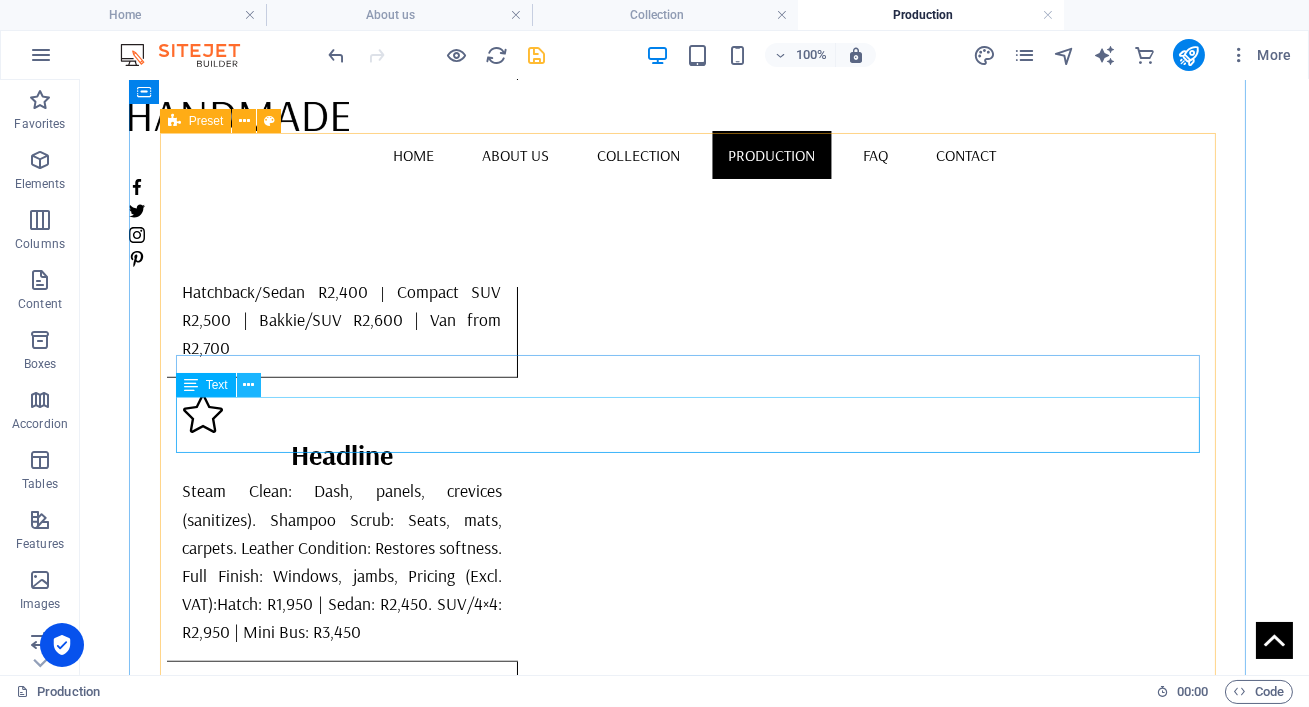 click at bounding box center (248, 385) 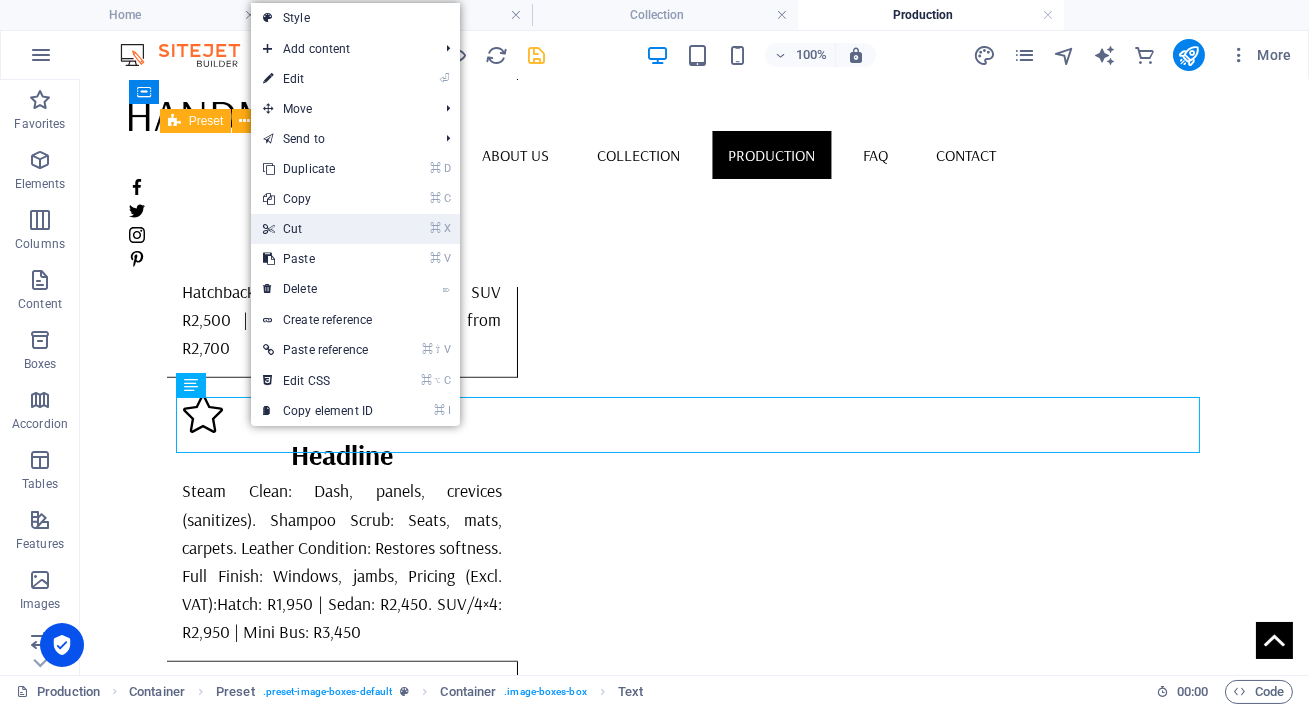 click on "⌘ X  Cut" at bounding box center [318, 229] 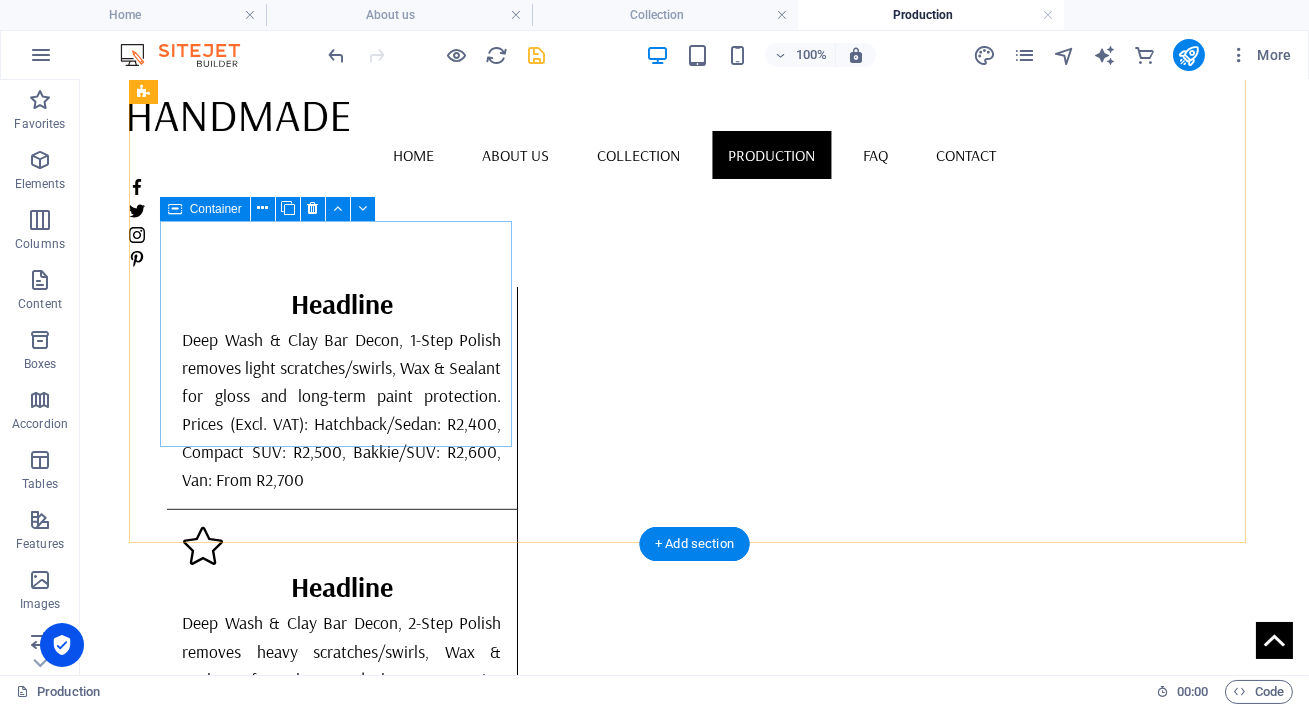scroll, scrollTop: 1965, scrollLeft: 0, axis: vertical 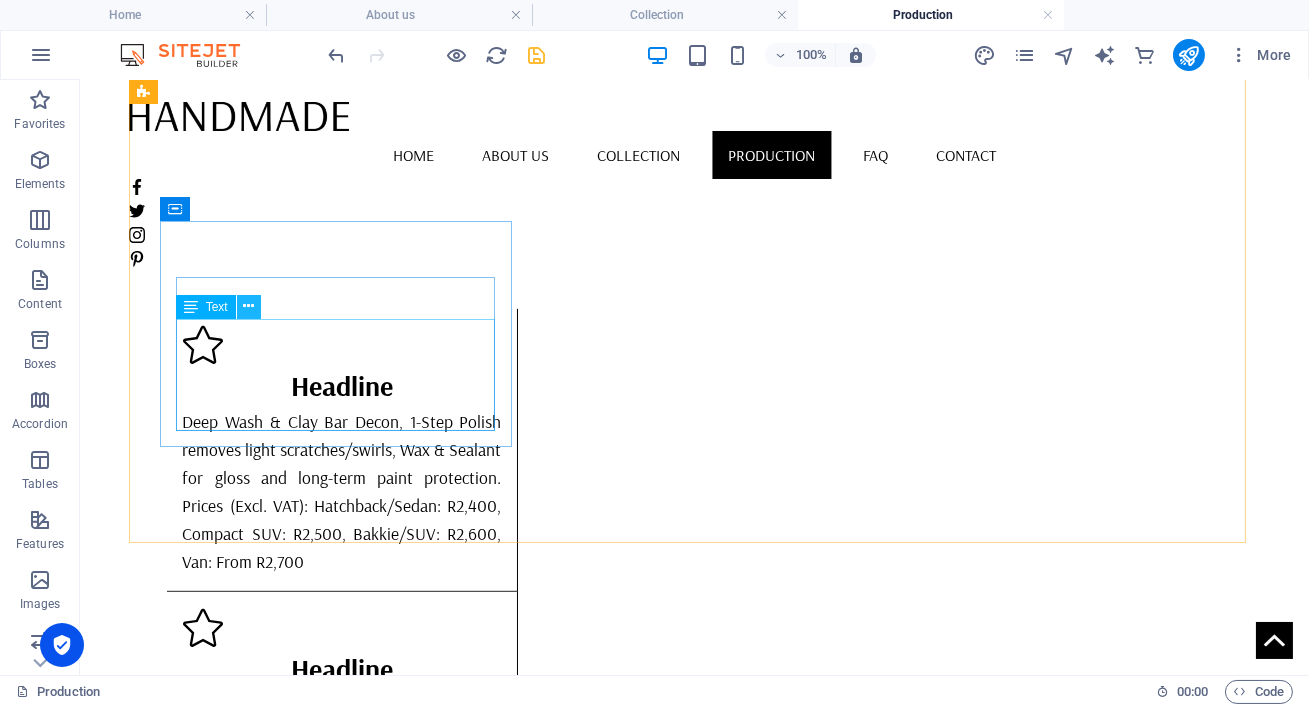 click at bounding box center (248, 306) 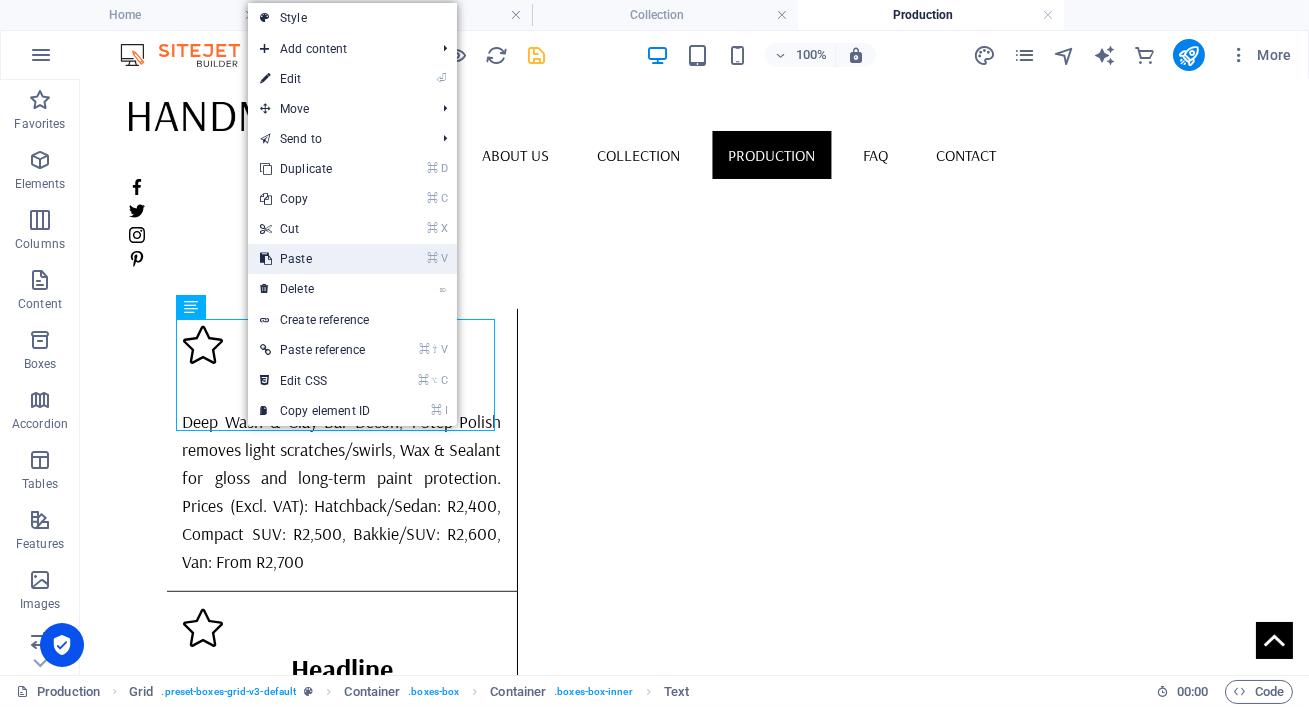 click on "⌘ V  Paste" at bounding box center [315, 259] 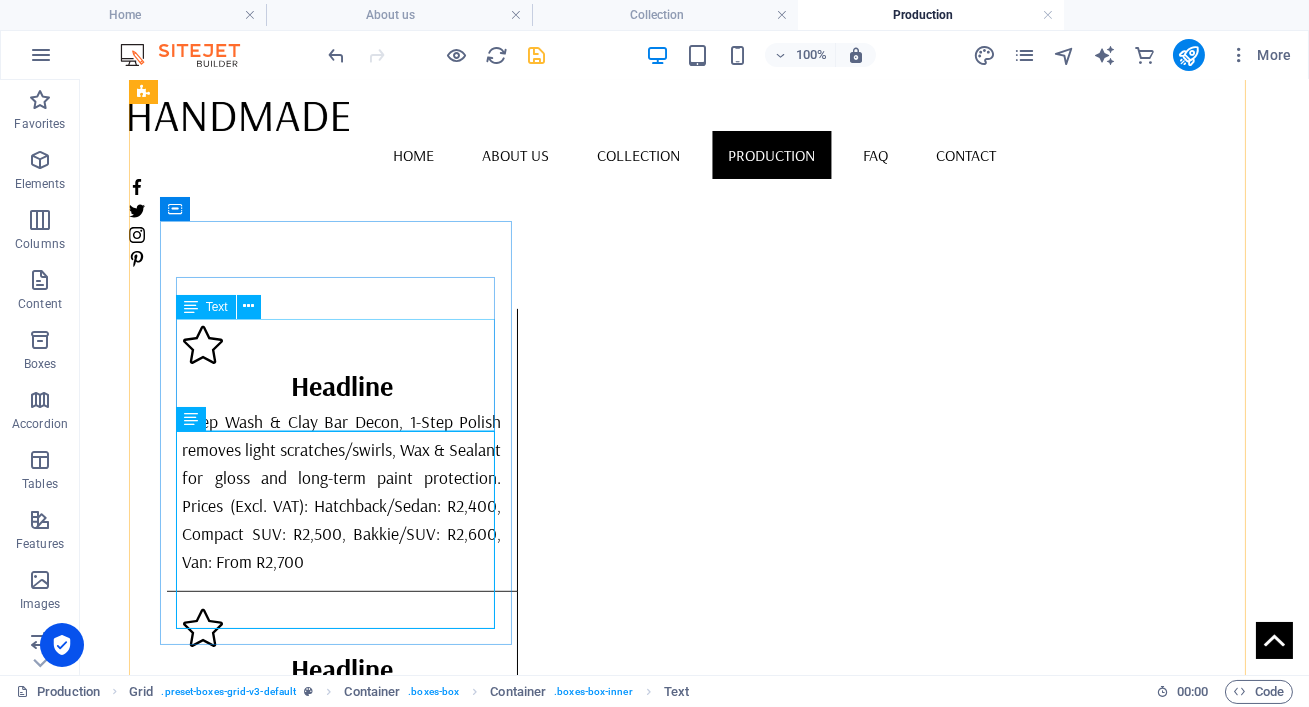 click on "Lorem ipsum dolor sit amet, consectetuer adipiscing elit. Aenean commodo ligula eget dolor. Lorem ipsum dolor sit amet, consectetuer adipiscing elit leget dolor." at bounding box center [342, 1342] 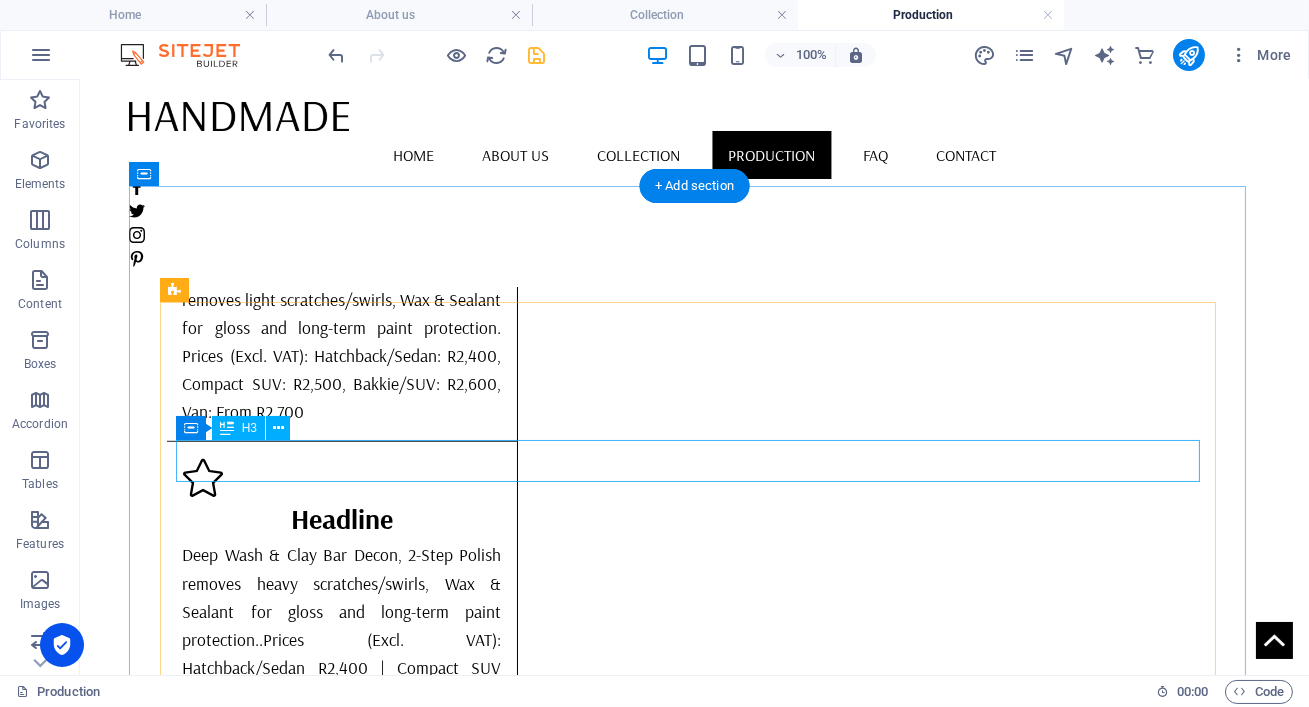 scroll, scrollTop: 2736, scrollLeft: 0, axis: vertical 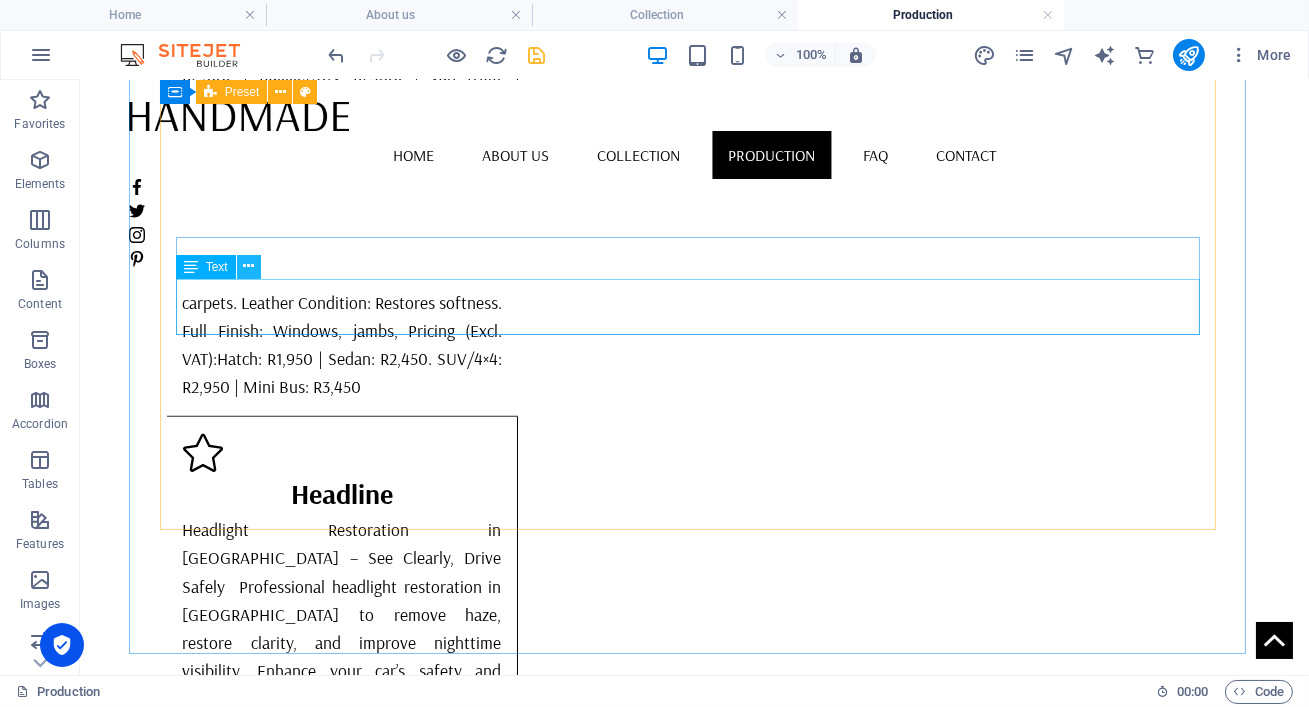 click at bounding box center [248, 266] 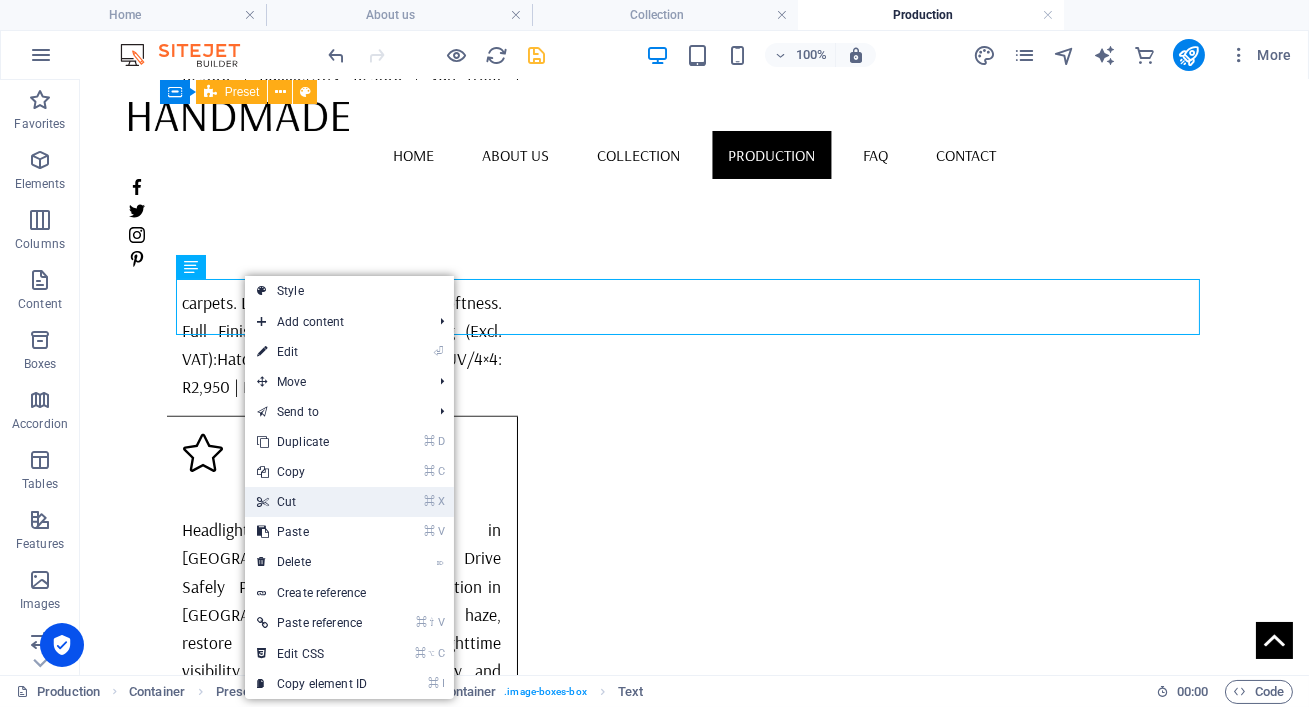 click on "⌘ X  Cut" at bounding box center (312, 502) 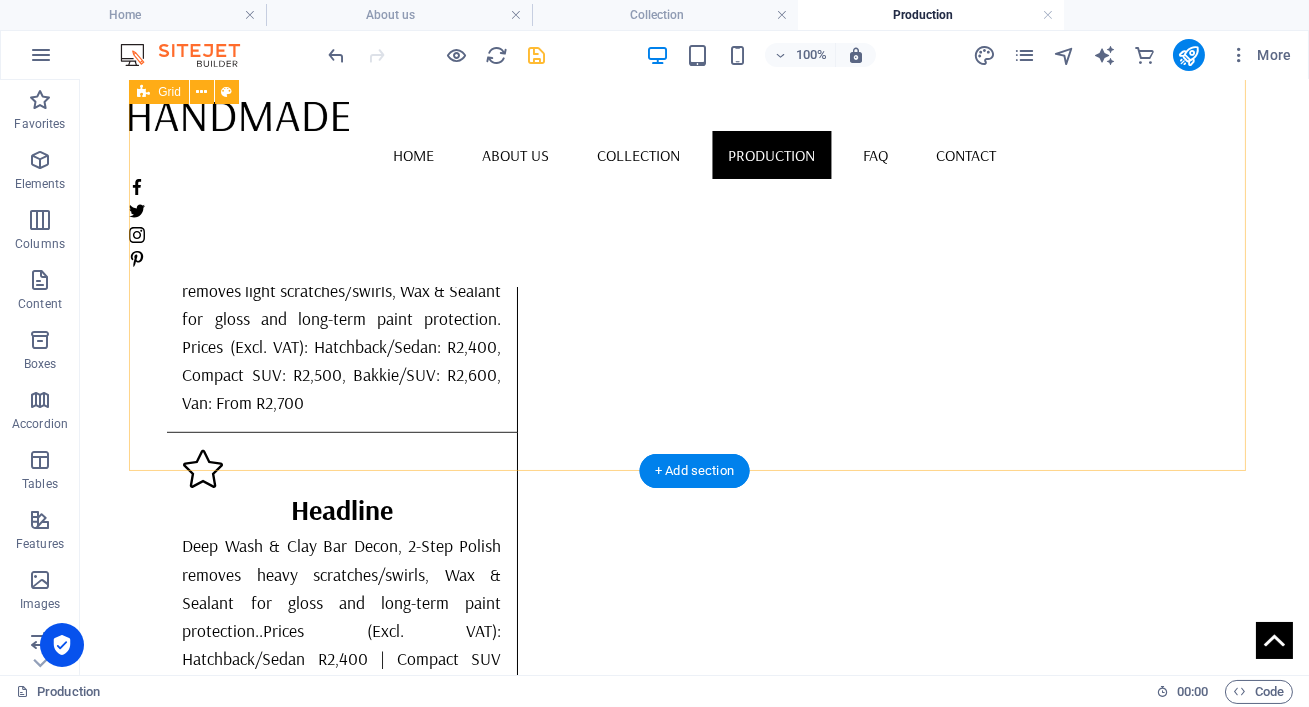 scroll, scrollTop: 1828, scrollLeft: 0, axis: vertical 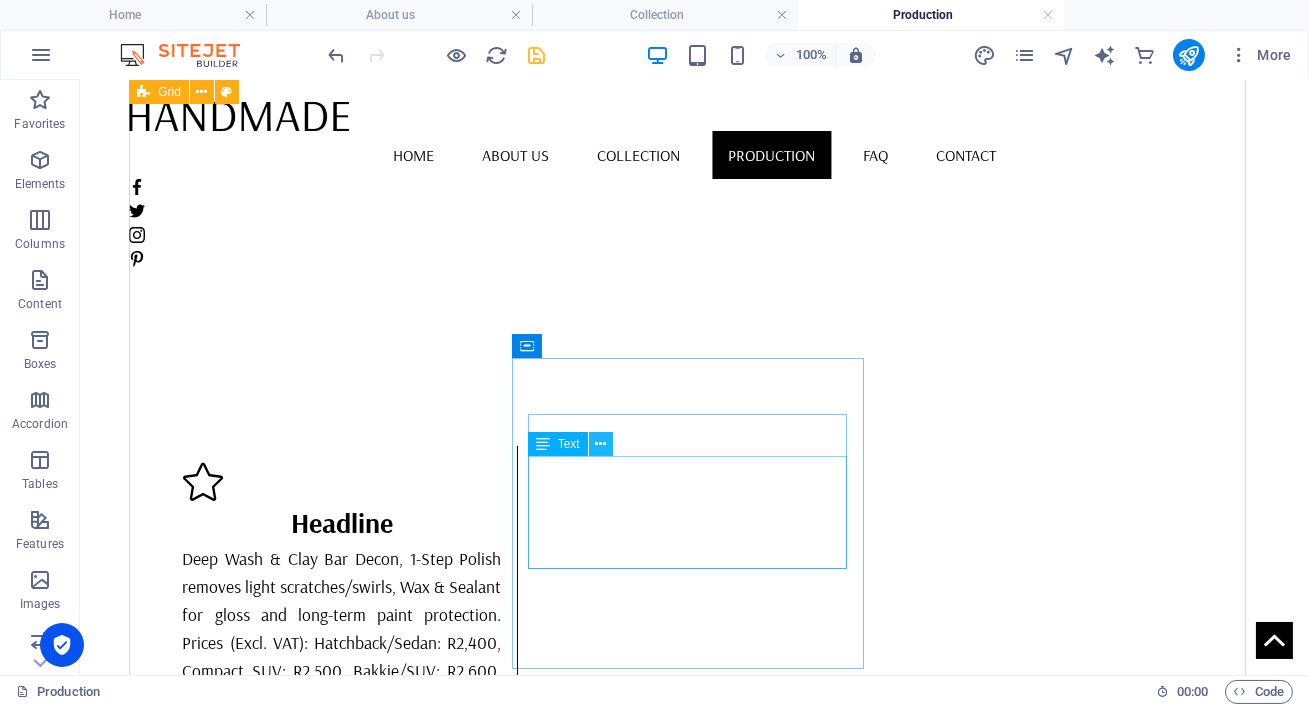 click at bounding box center (600, 444) 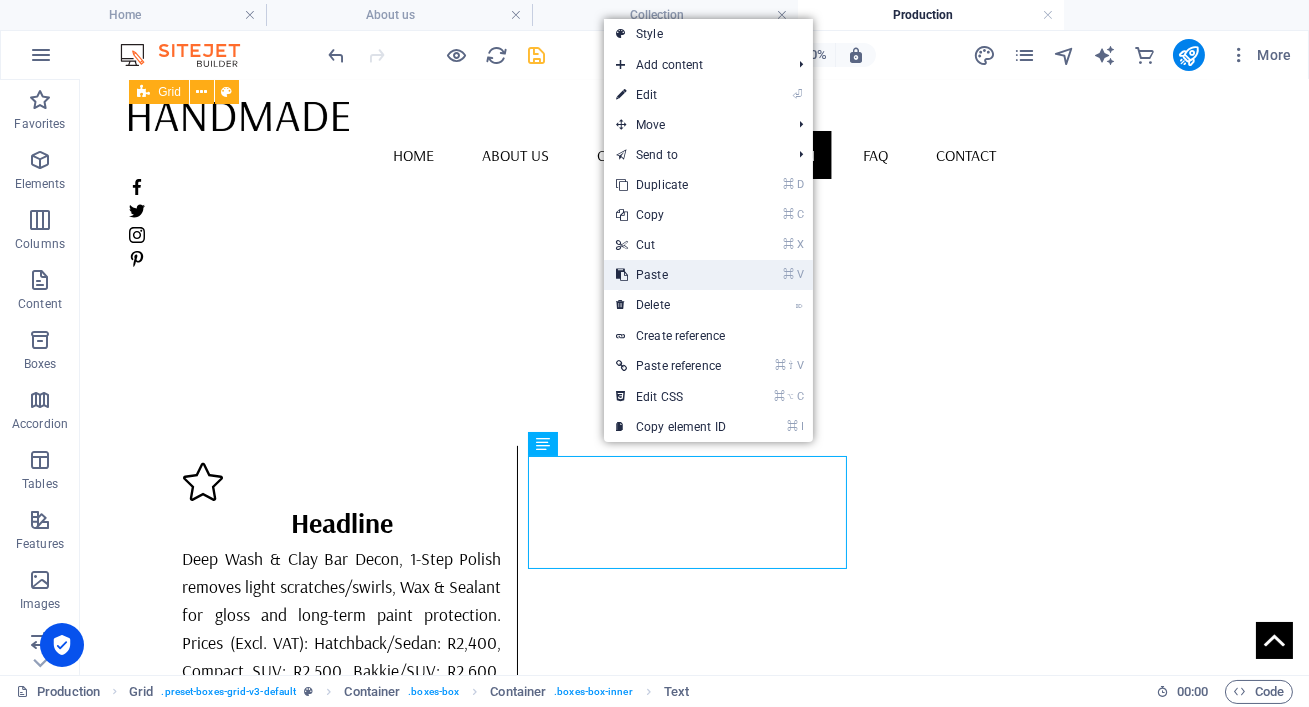 click on "⌘ V  Paste" at bounding box center [671, 275] 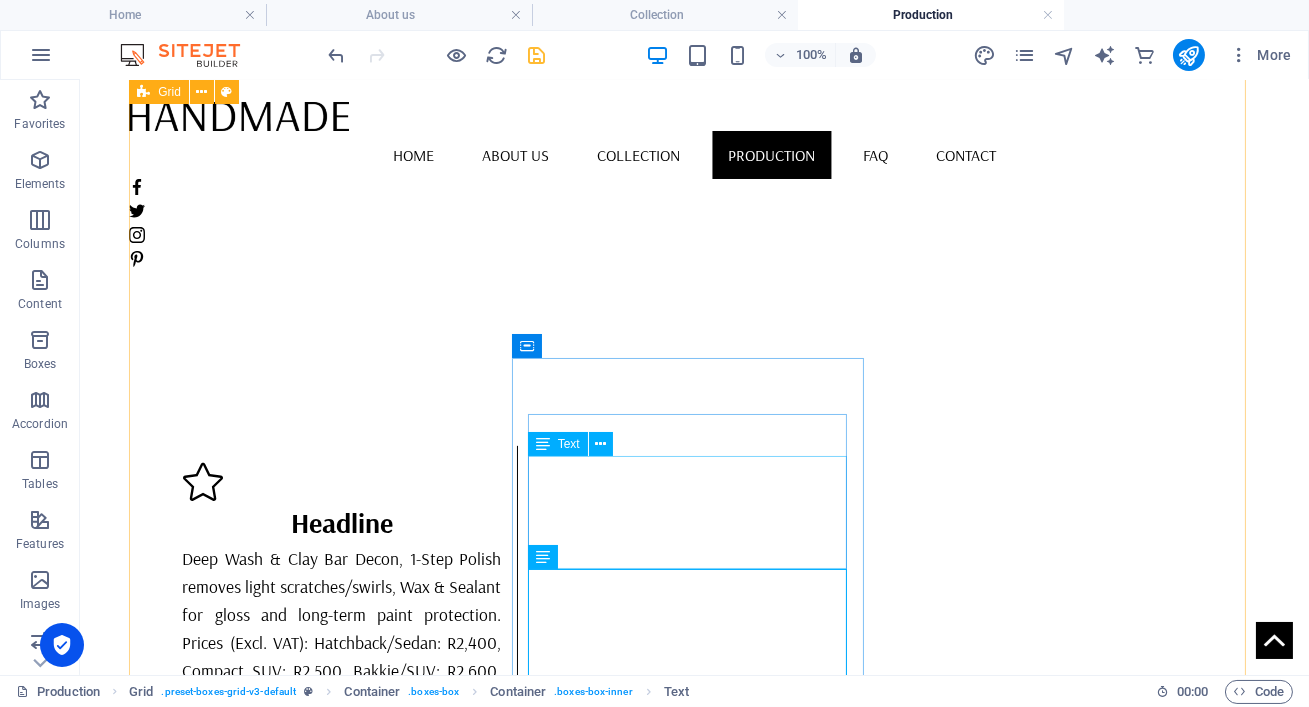 click on "Lorem ipsum dolor sit amet, consectetuer adipiscing elit. Aenean commodo ligula eget dolor. Lorem ipsum dolor sit amet, consectetuer adipiscing elit leget dolor." at bounding box center (342, 1818) 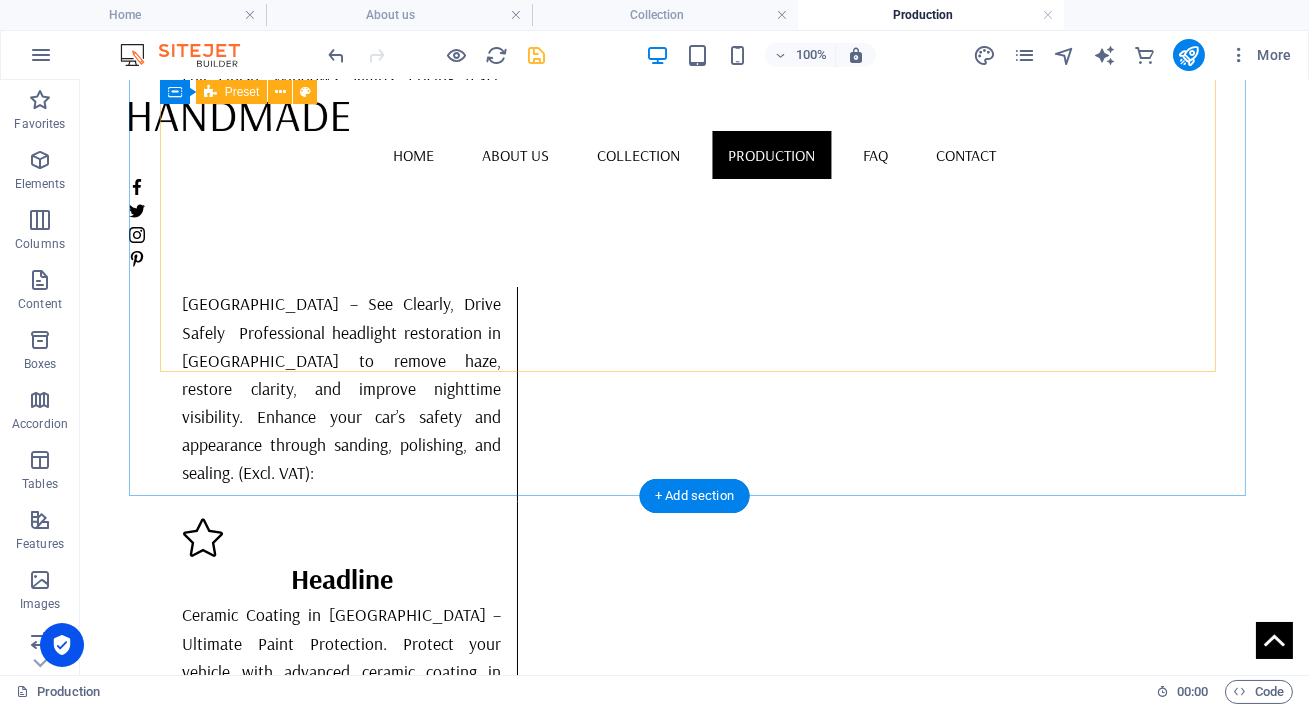 scroll, scrollTop: 2837, scrollLeft: 0, axis: vertical 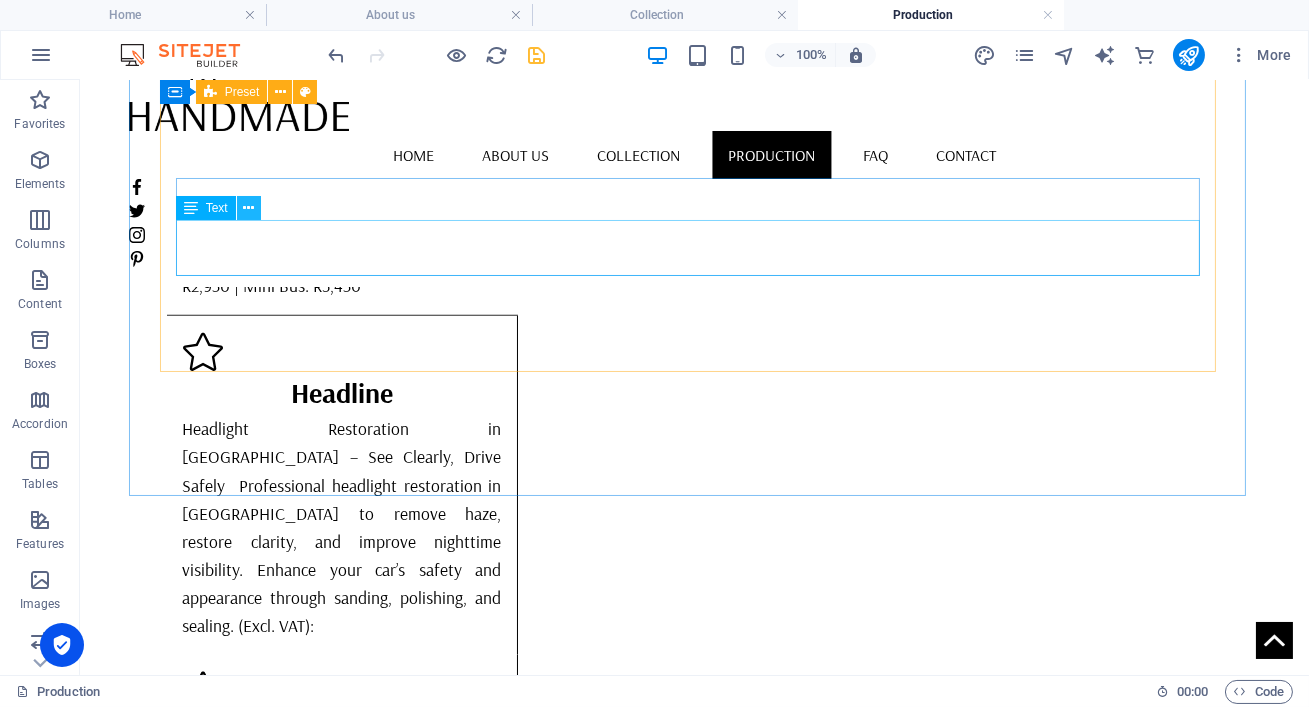 click at bounding box center [248, 208] 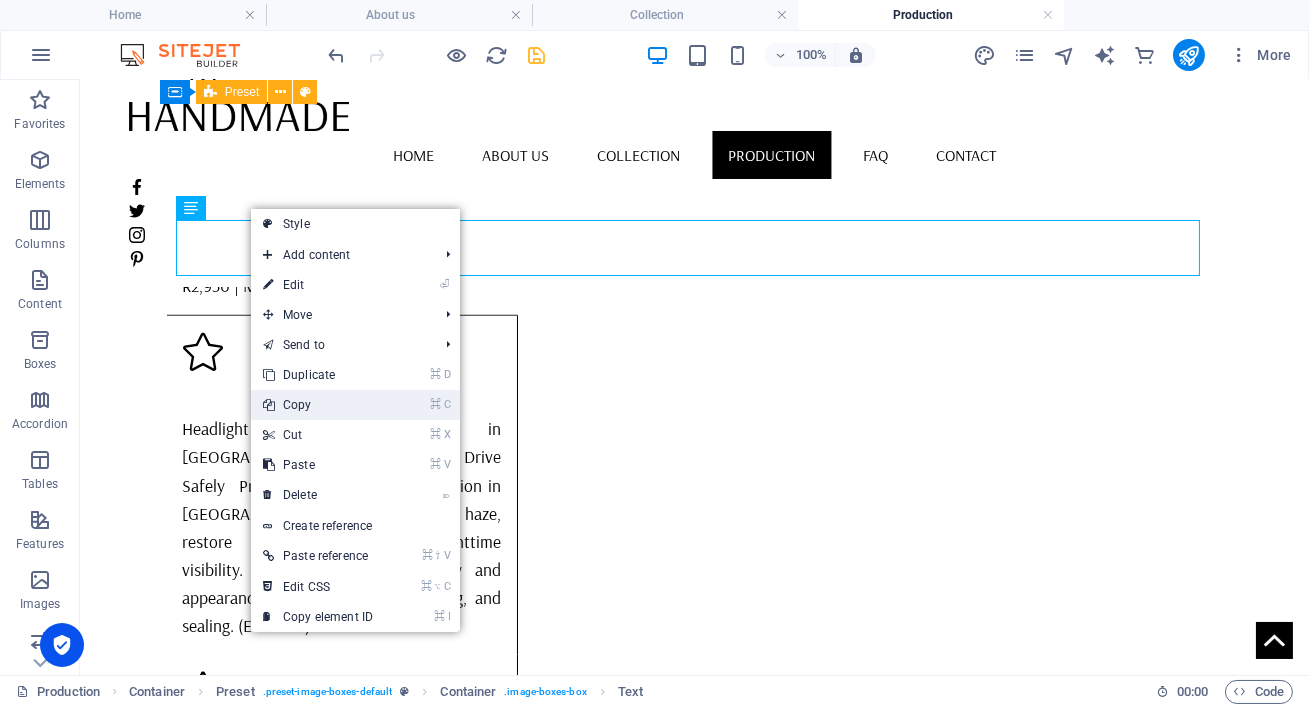 click on "⌘ C  Copy" at bounding box center (318, 405) 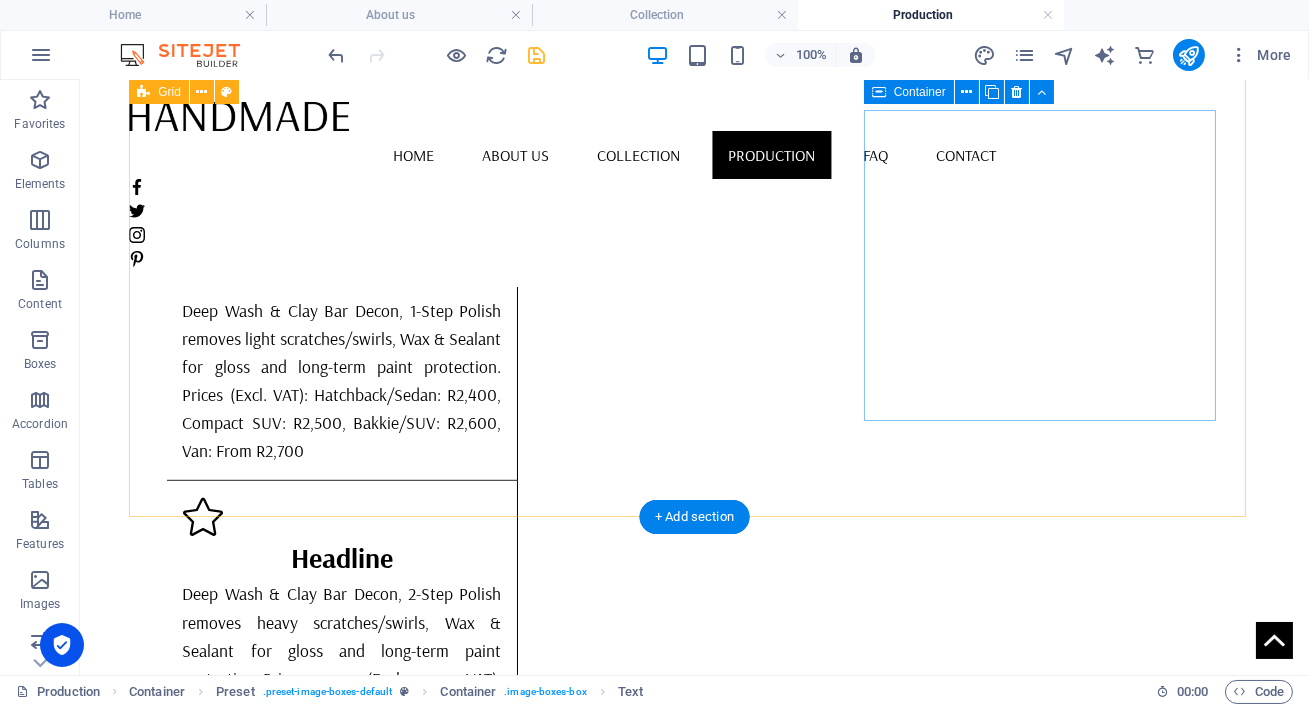 scroll, scrollTop: 1930, scrollLeft: 0, axis: vertical 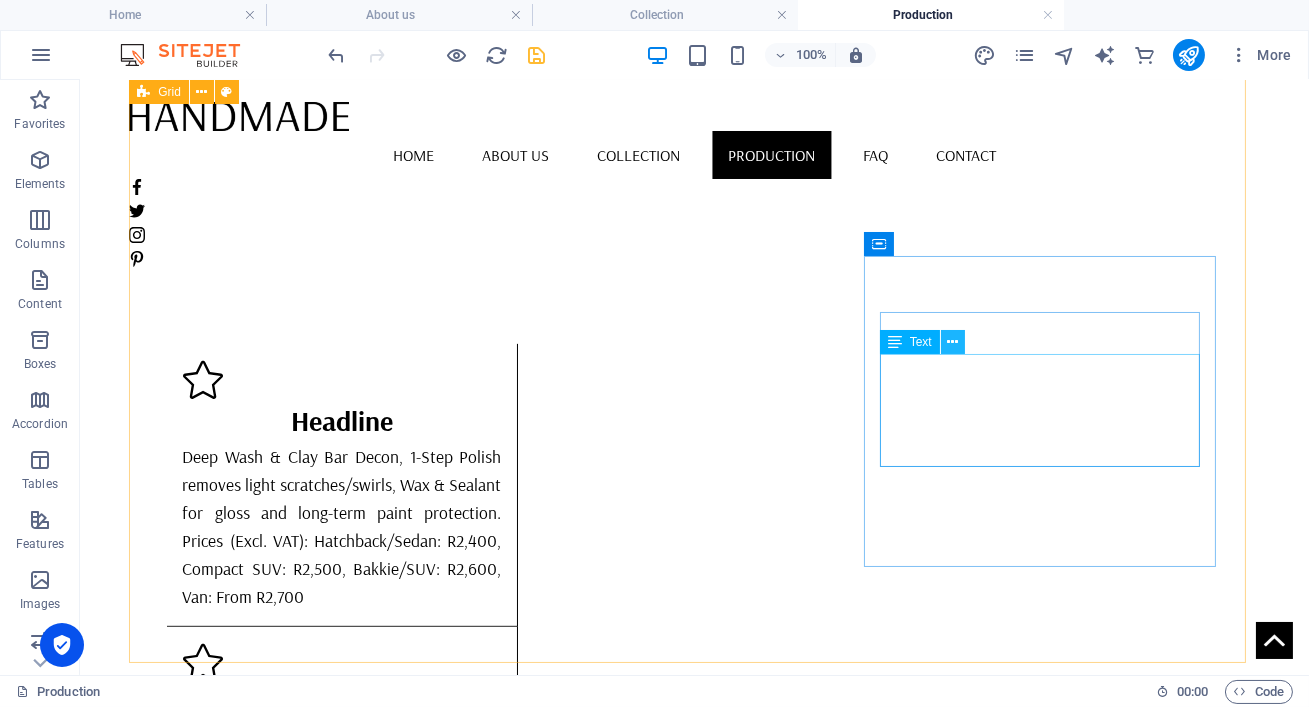 click at bounding box center [953, 342] 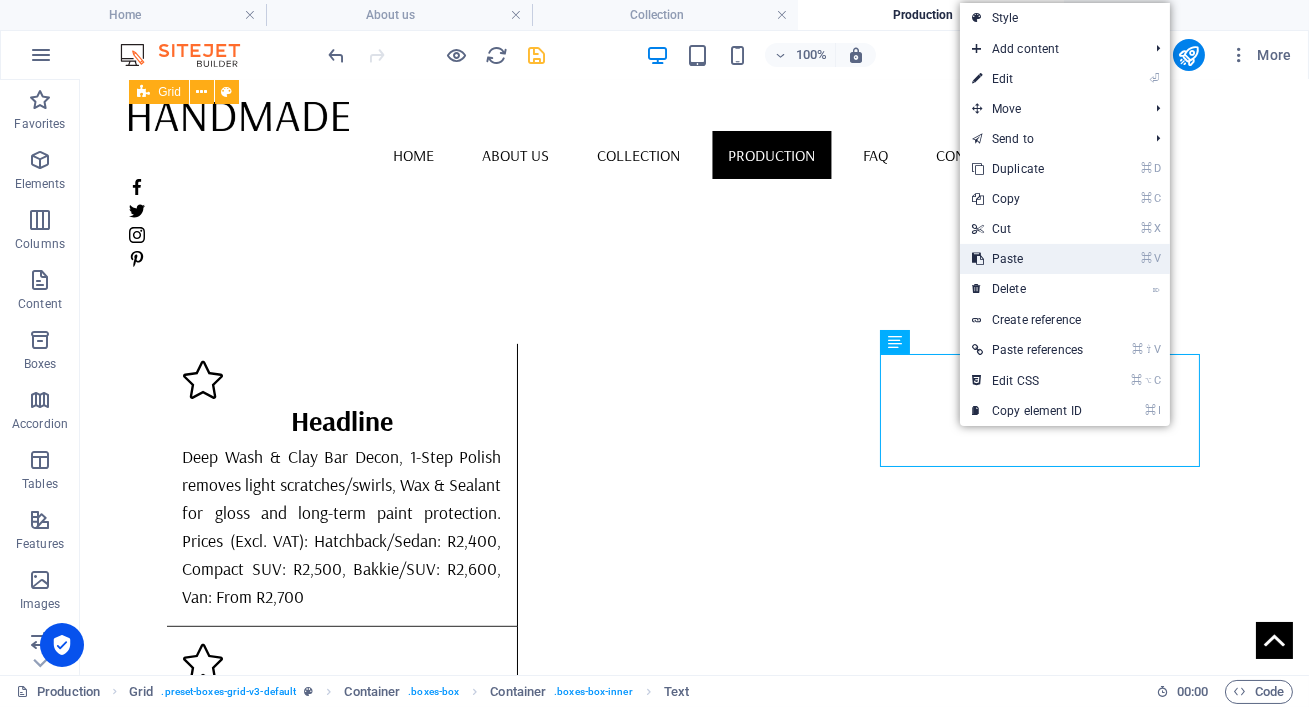 click on "⌘ V  Paste" at bounding box center [1027, 259] 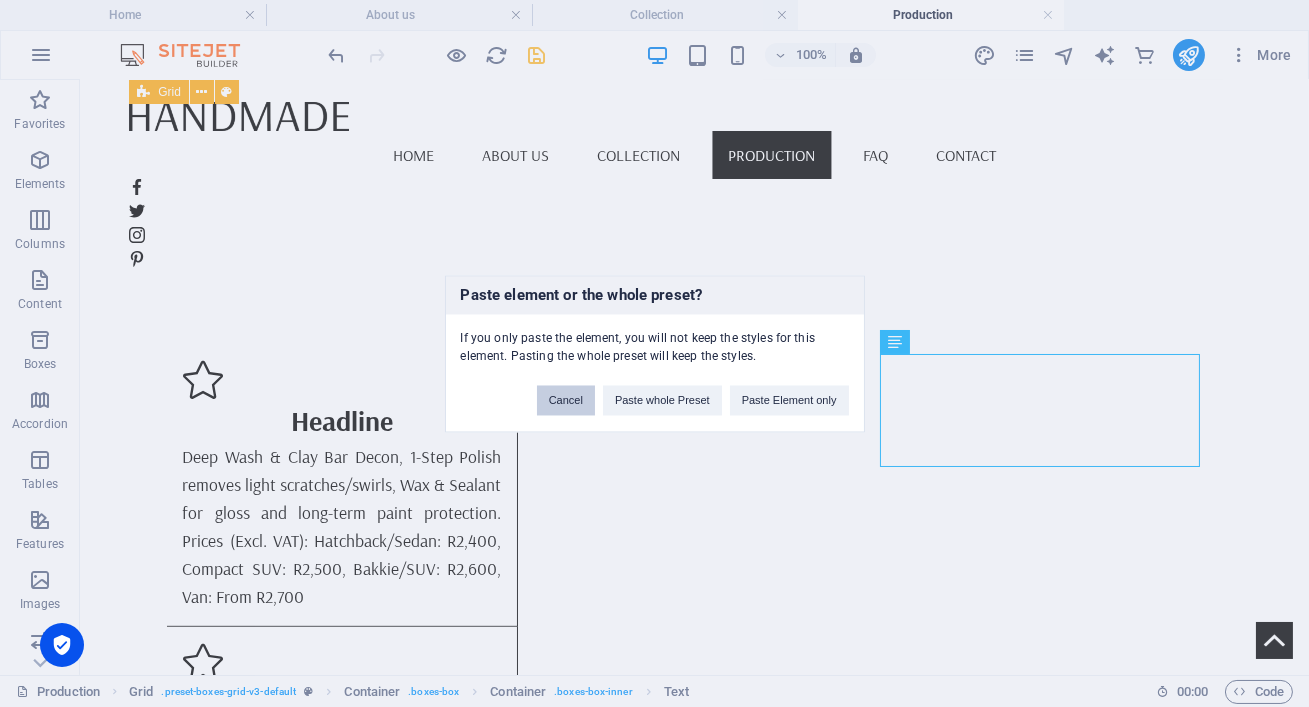 drag, startPoint x: 569, startPoint y: 398, endPoint x: 935, endPoint y: 296, distance: 379.94736 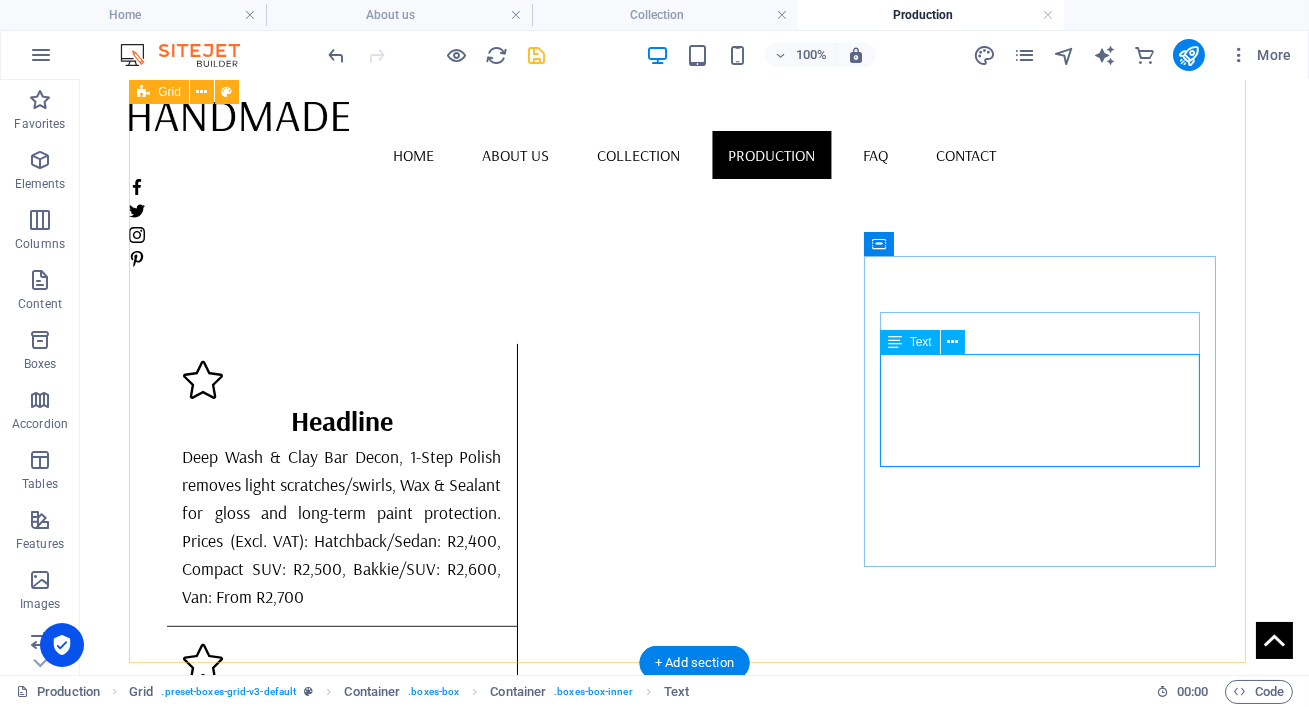 click on "Lorem ipsum dolor sit amet, consectetuer adipiscing elit. Aenean commodo ligula eget dolor. Lorem ipsum dolor sit amet, consectetuer adipiscing elit leget dolor." at bounding box center [343, 1999] 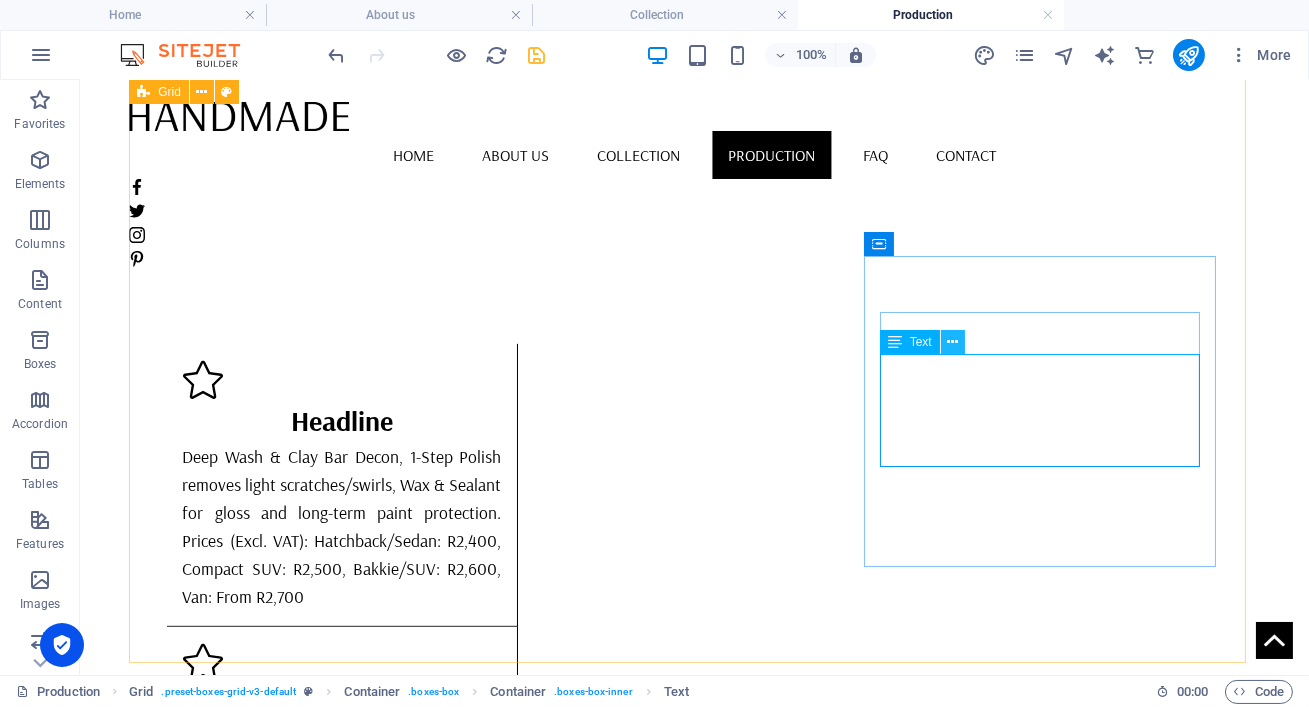 click at bounding box center [952, 342] 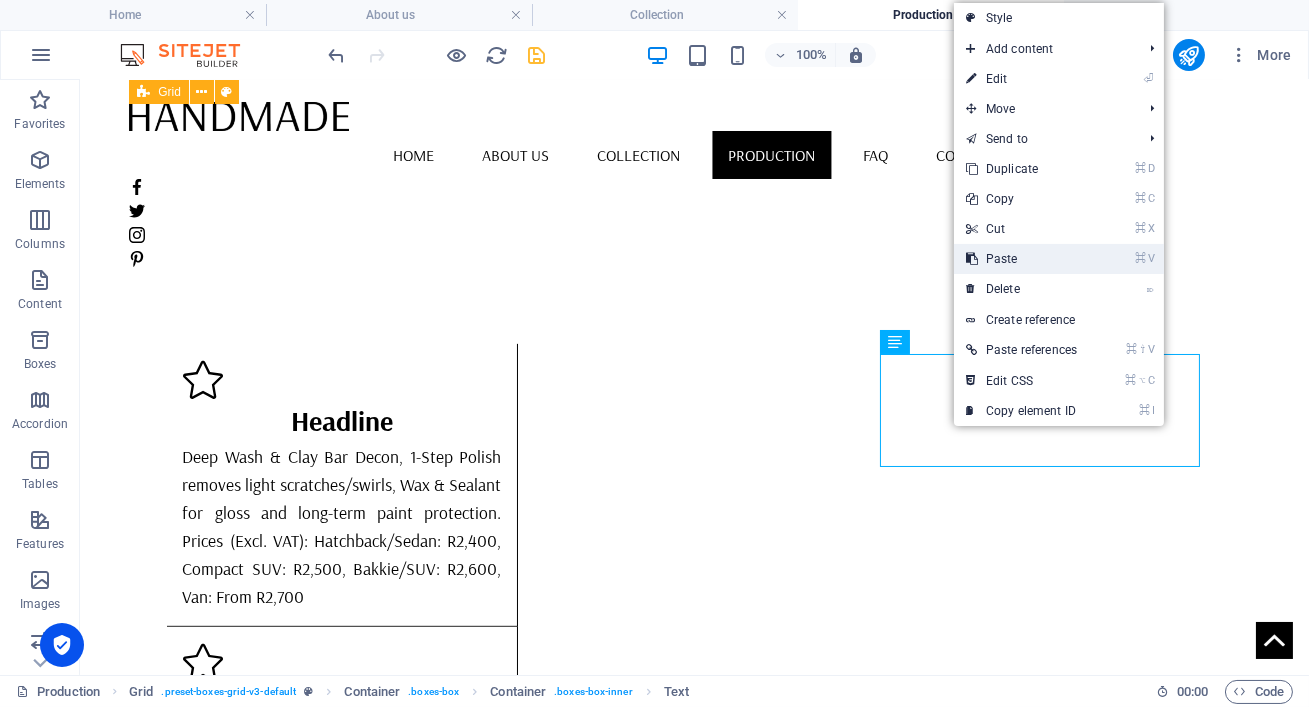 click on "⌘ V  Paste" at bounding box center [1021, 259] 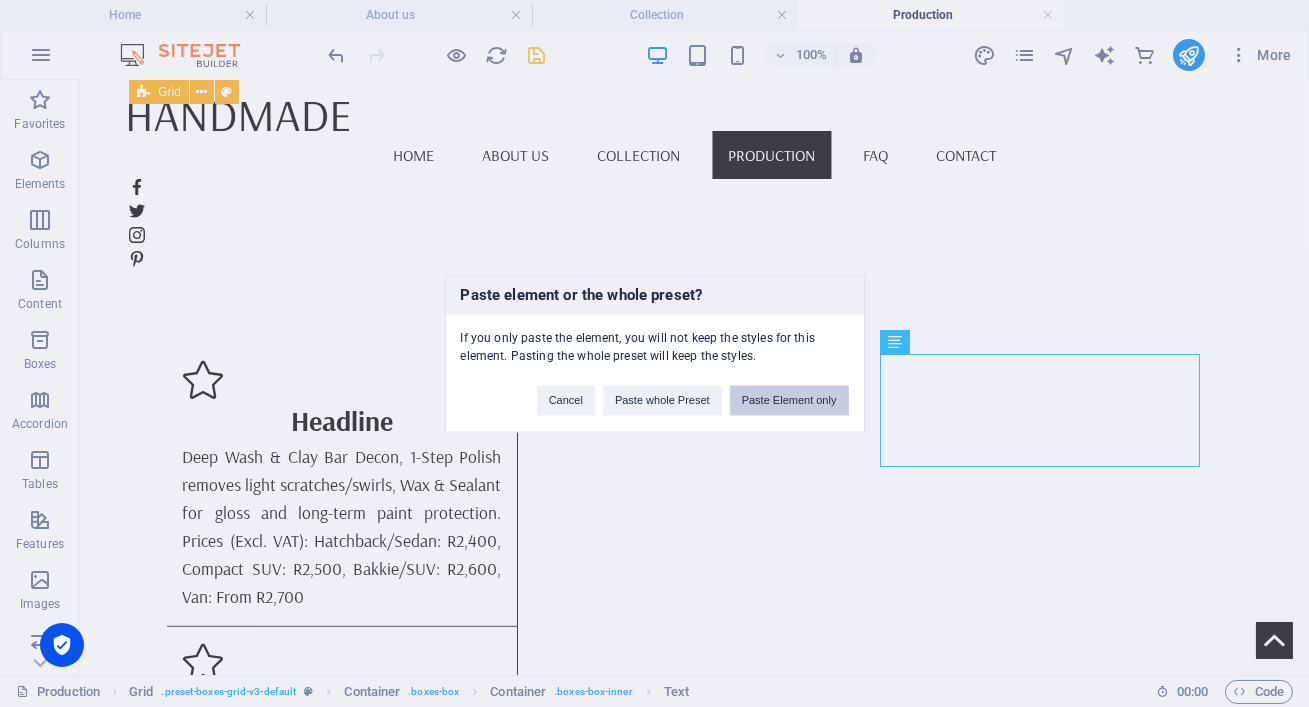 click on "Paste Element only" at bounding box center [789, 400] 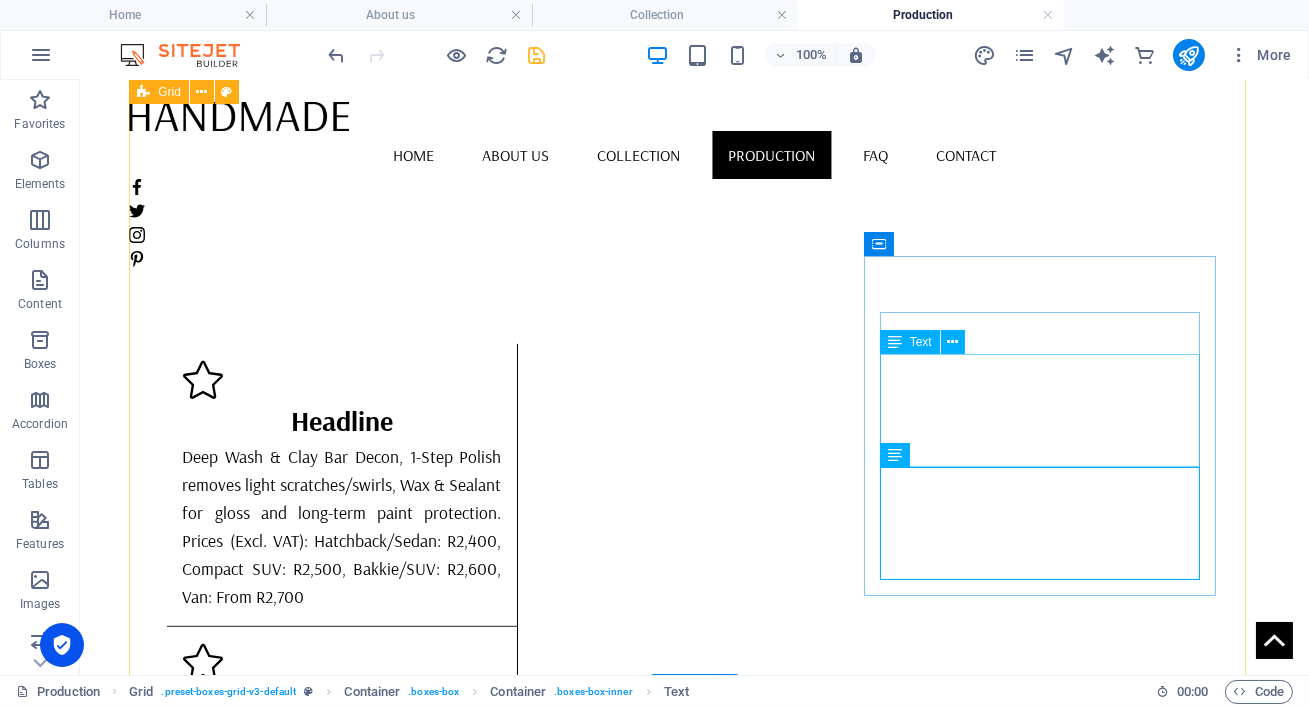 click on "Lorem ipsum dolor sit amet, consectetuer adipiscing elit. Aenean commodo ligula eget dolor. Lorem ipsum dolor sit amet, consectetuer adipiscing elit leget dolor." at bounding box center [343, 1999] 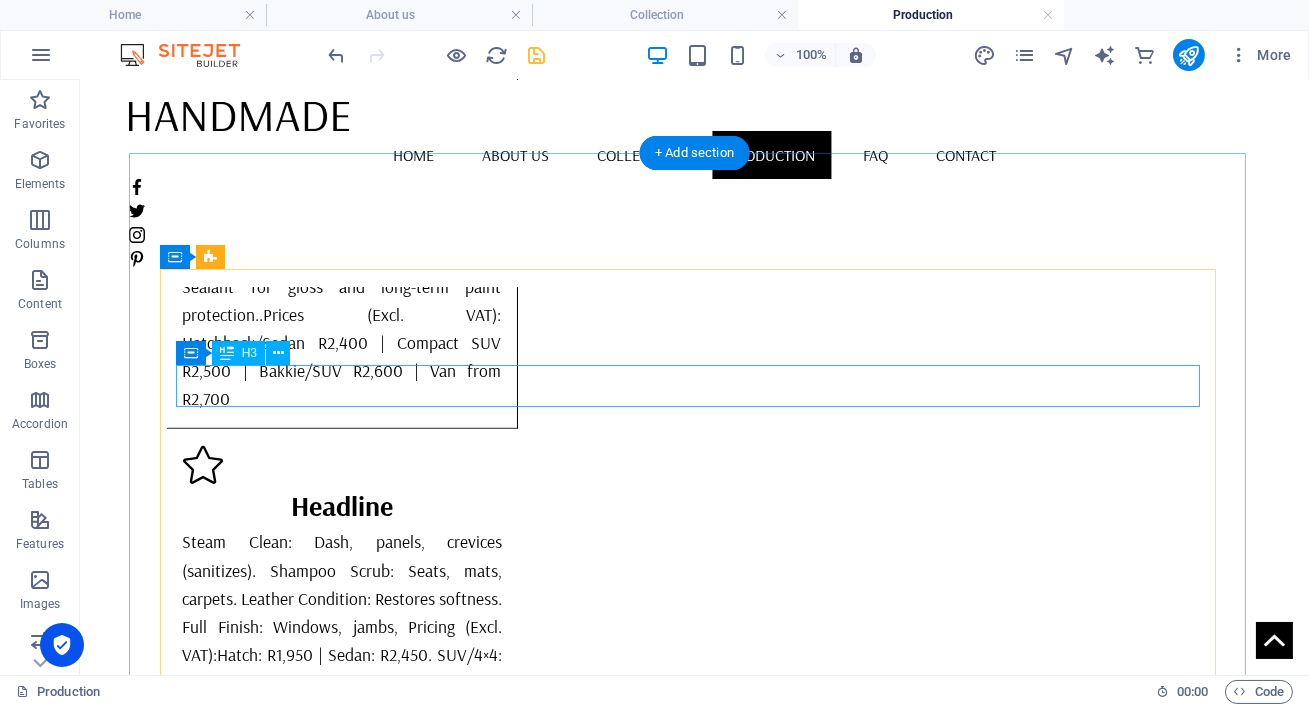 scroll, scrollTop: 2403, scrollLeft: 0, axis: vertical 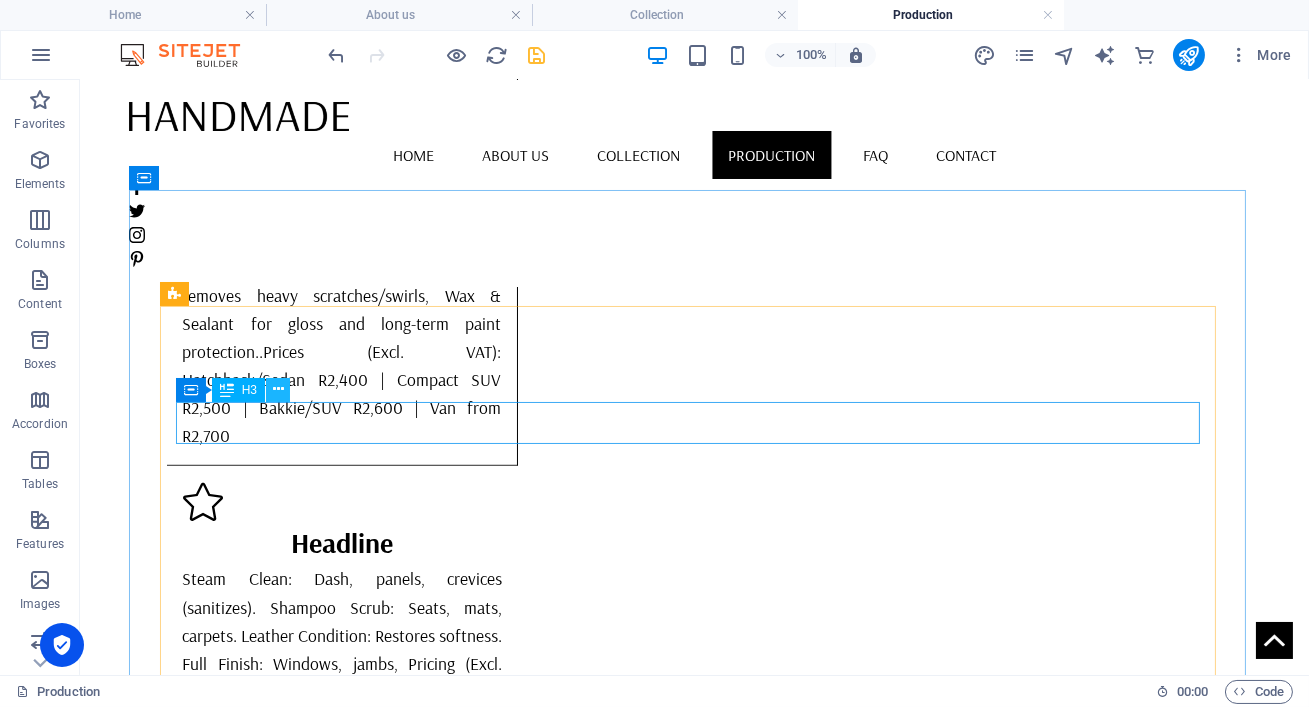 click at bounding box center [278, 389] 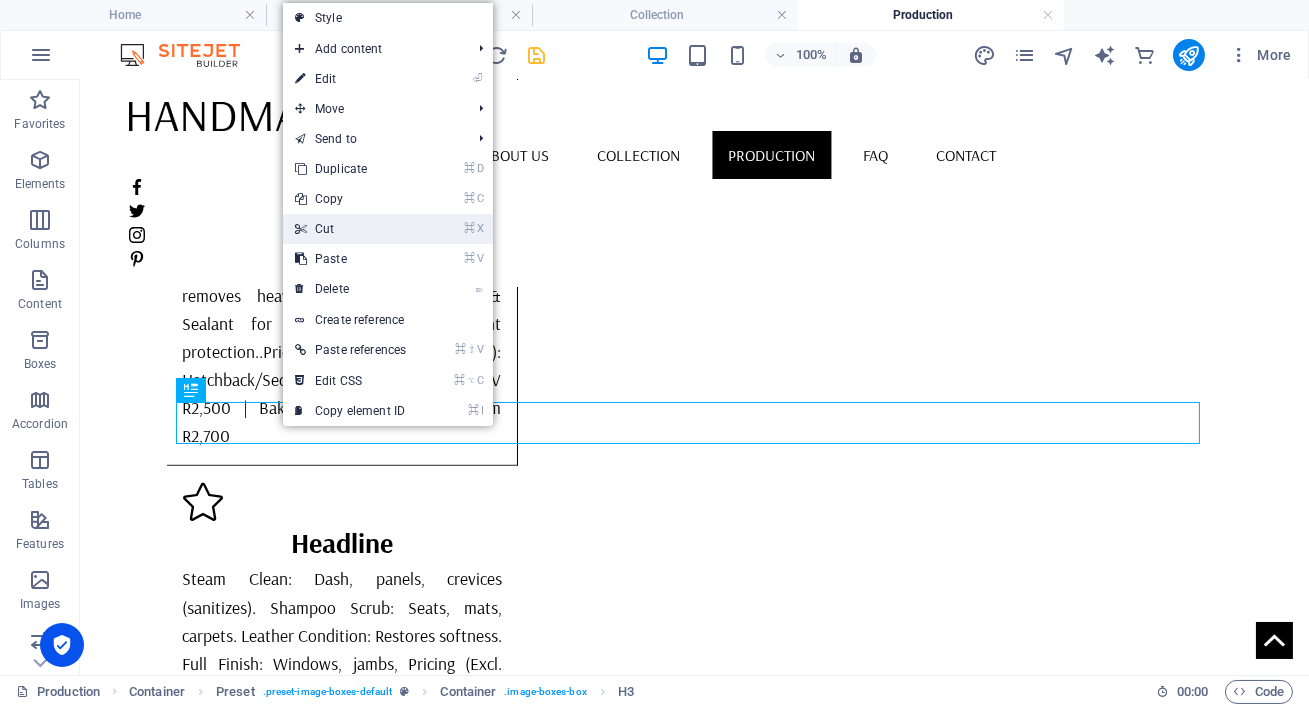 click on "⌘ X  Cut" at bounding box center [350, 229] 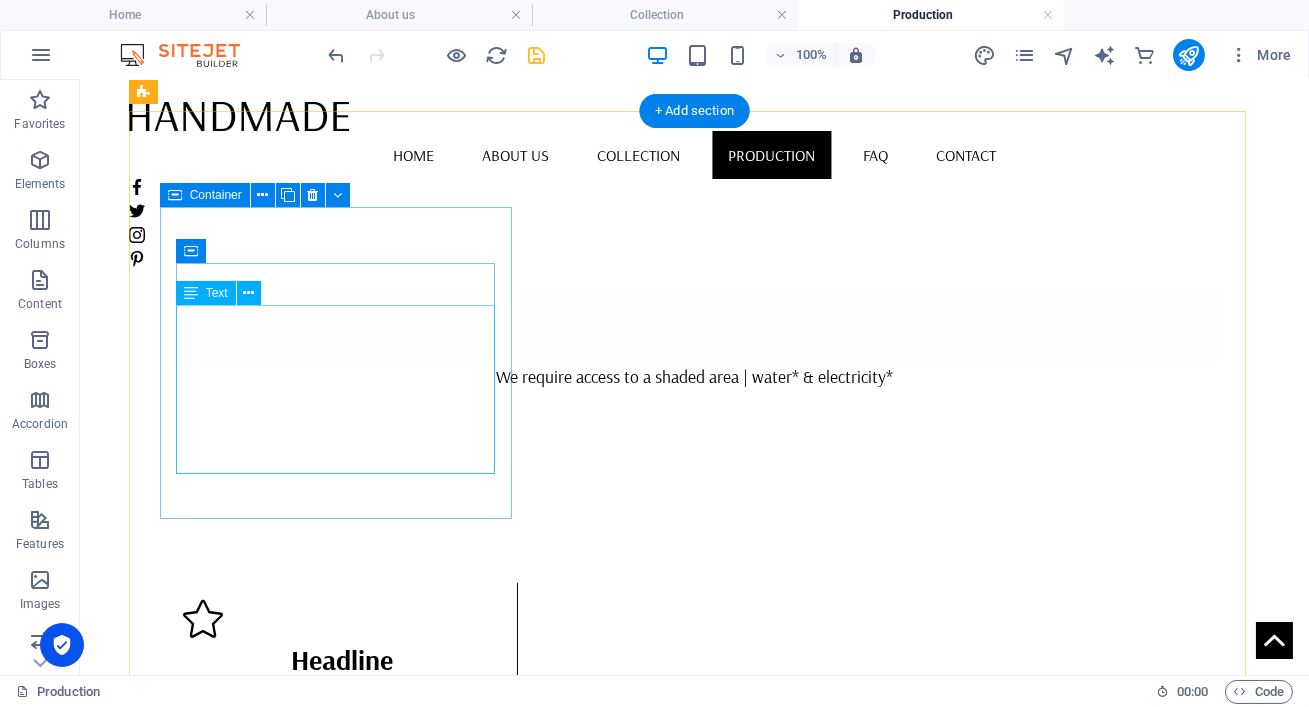 scroll, scrollTop: 1619, scrollLeft: 0, axis: vertical 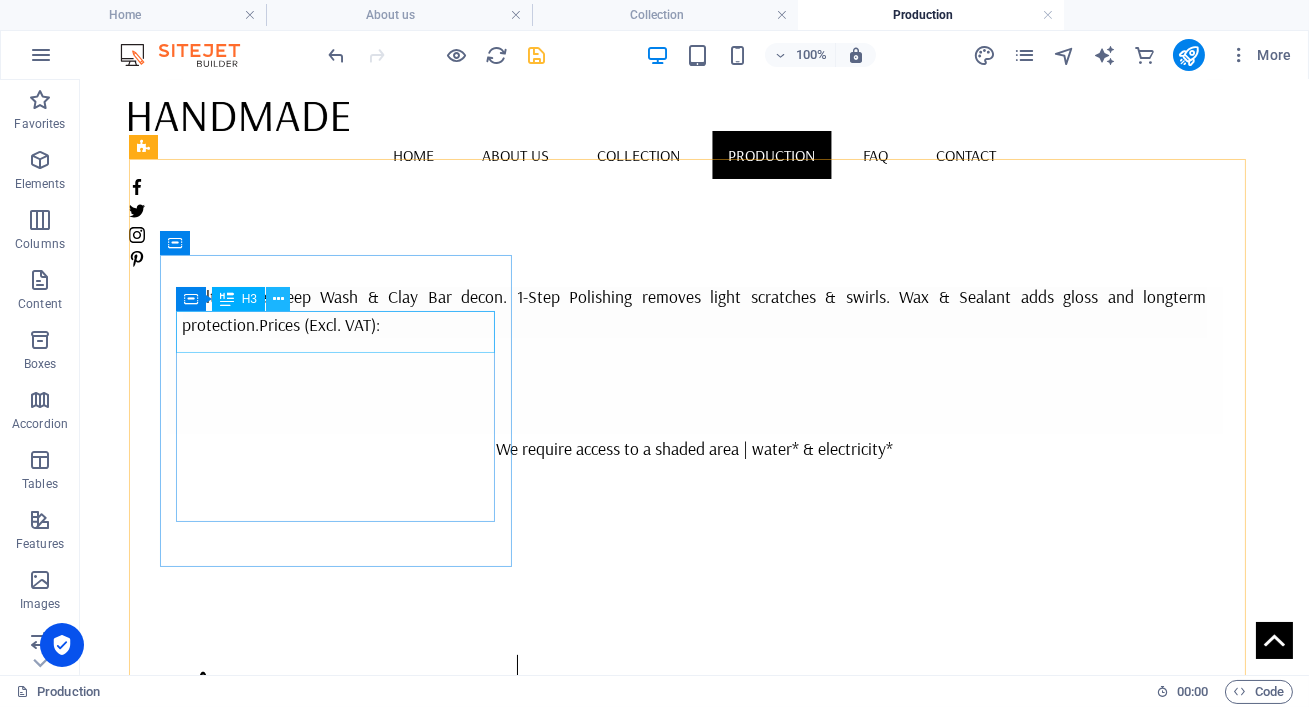 click at bounding box center (278, 299) 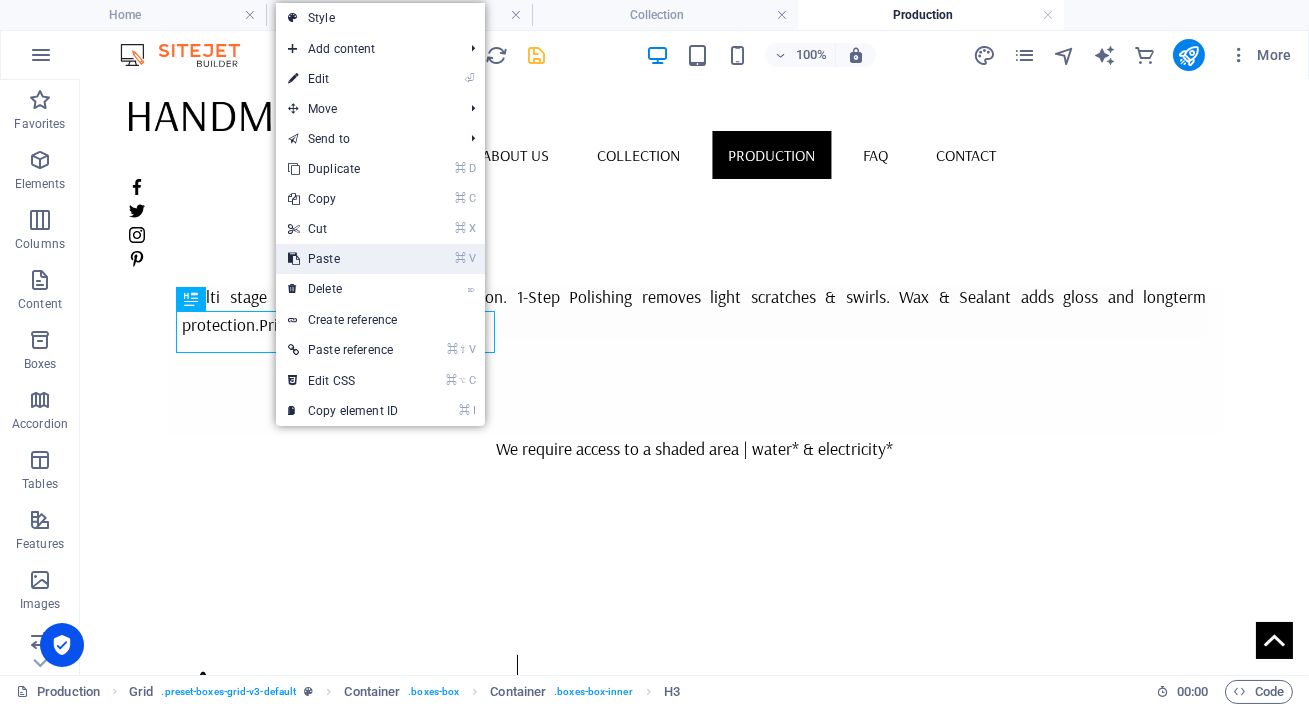 click on "⌘ V  Paste" at bounding box center (343, 259) 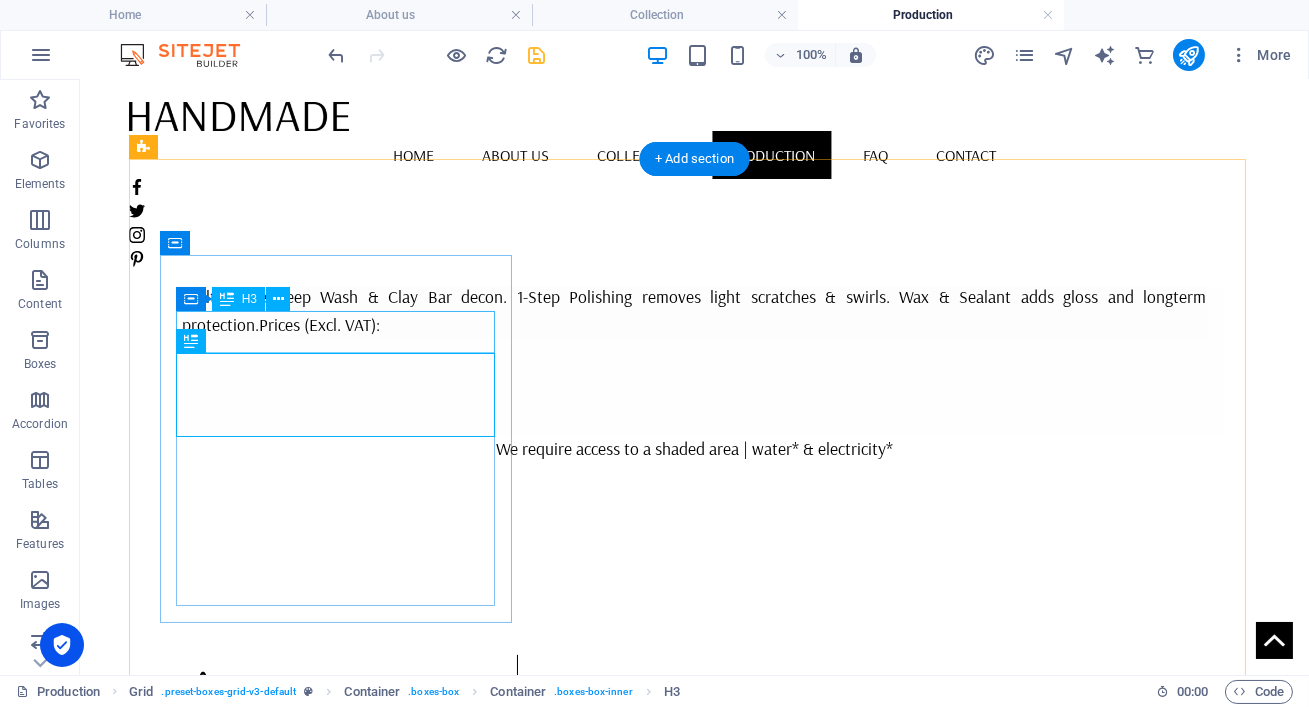 click on "Headline" at bounding box center (342, 732) 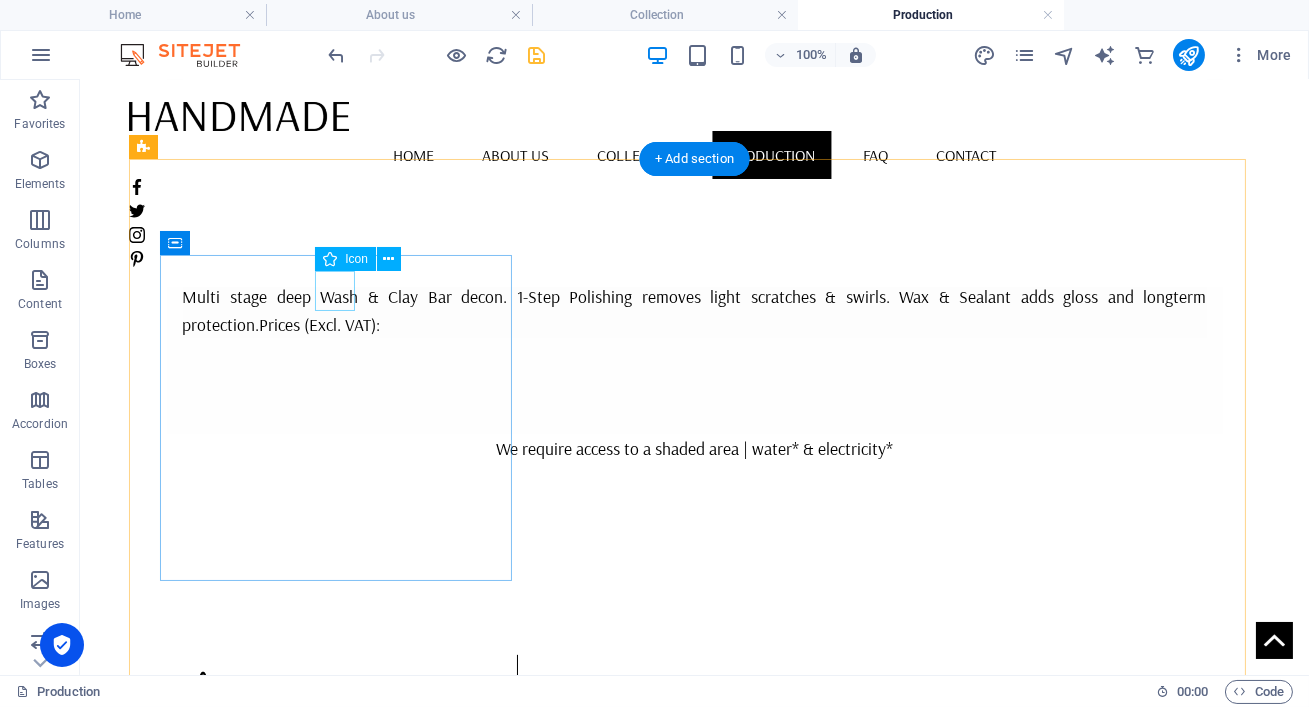 click at bounding box center [342, 691] 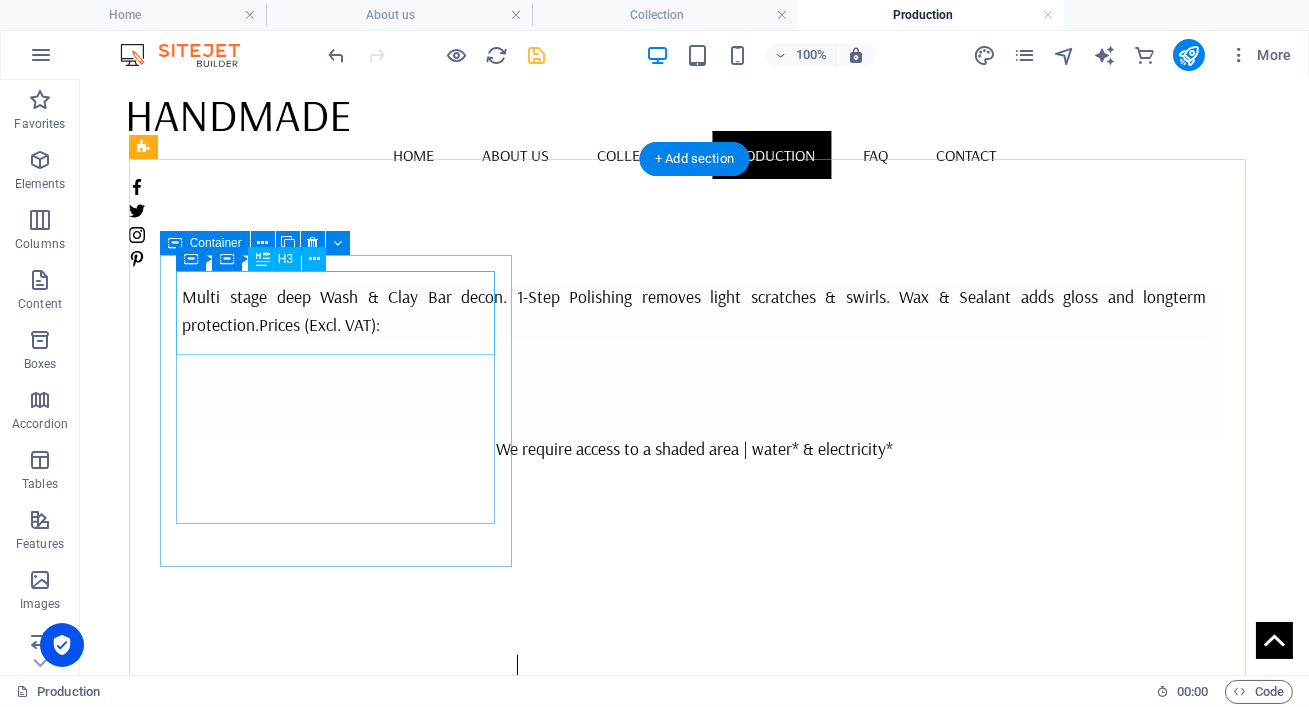 click on "Enhancement Detail R 2300" at bounding box center (342, 713) 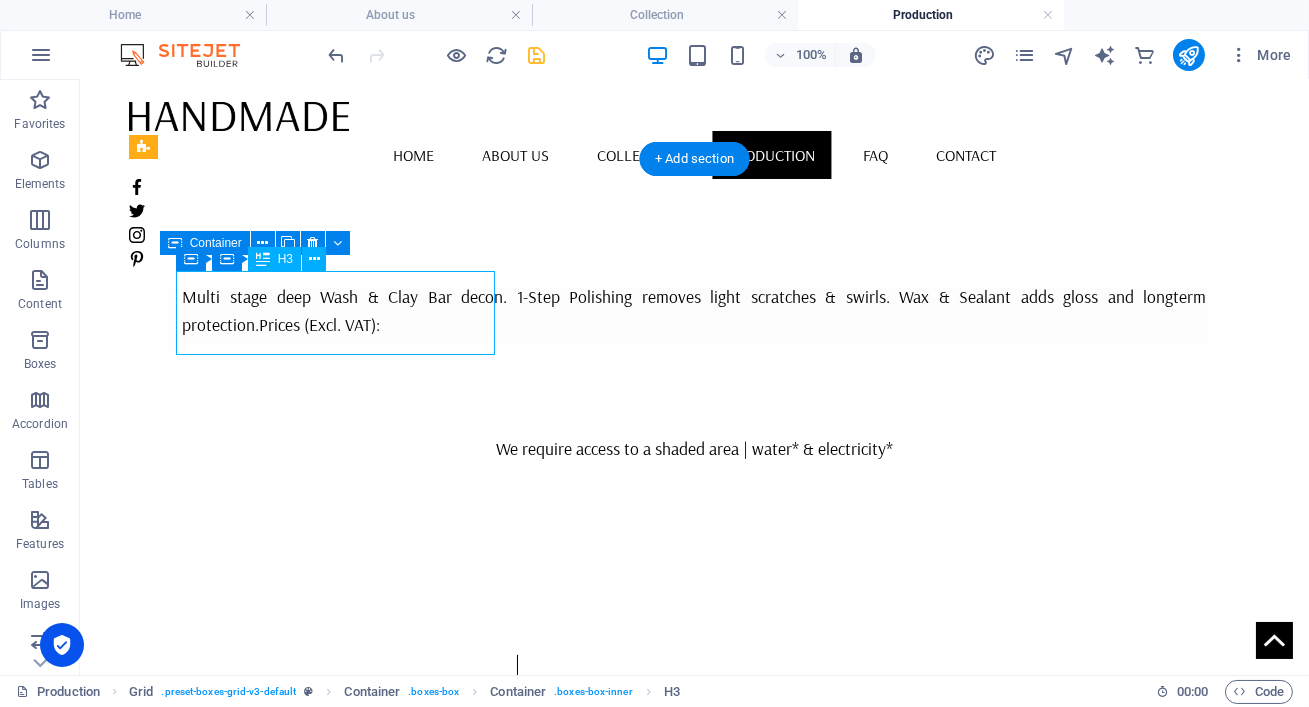 click on "Enhancement Detail R 2300" at bounding box center [342, 713] 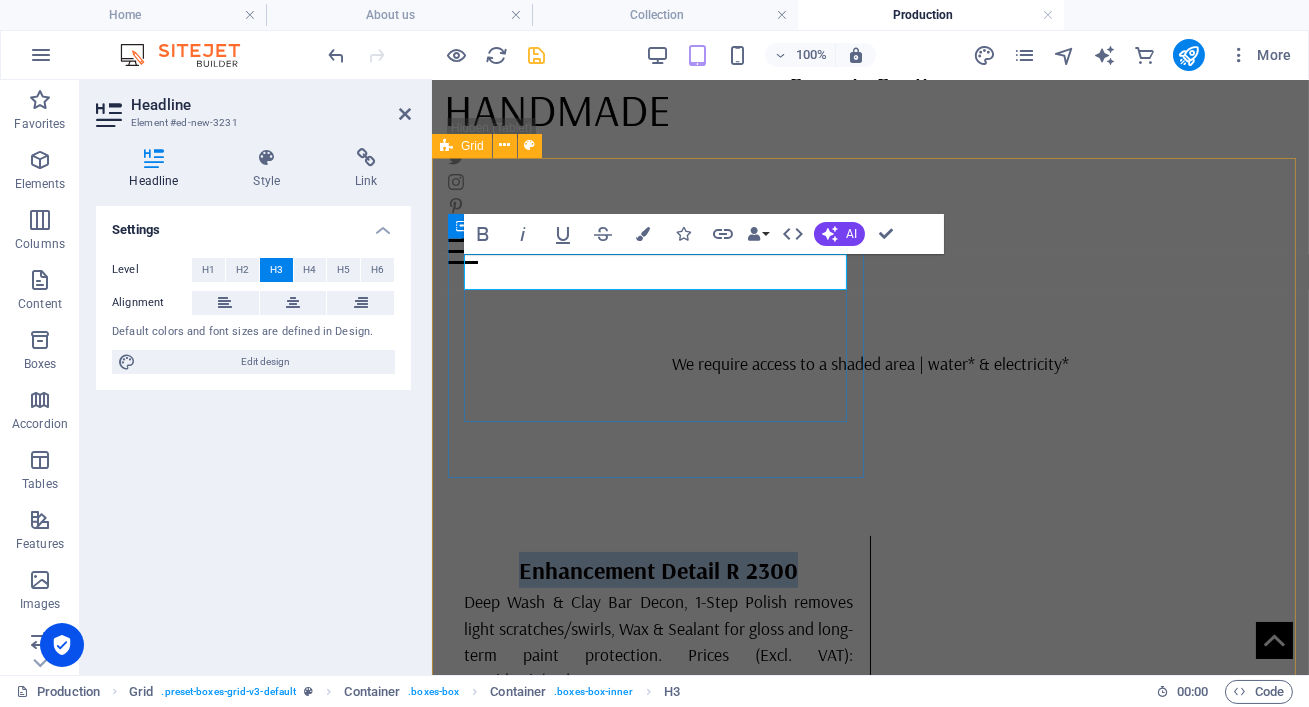 click on "Enhancement Detail R 2300" at bounding box center (657, 570) 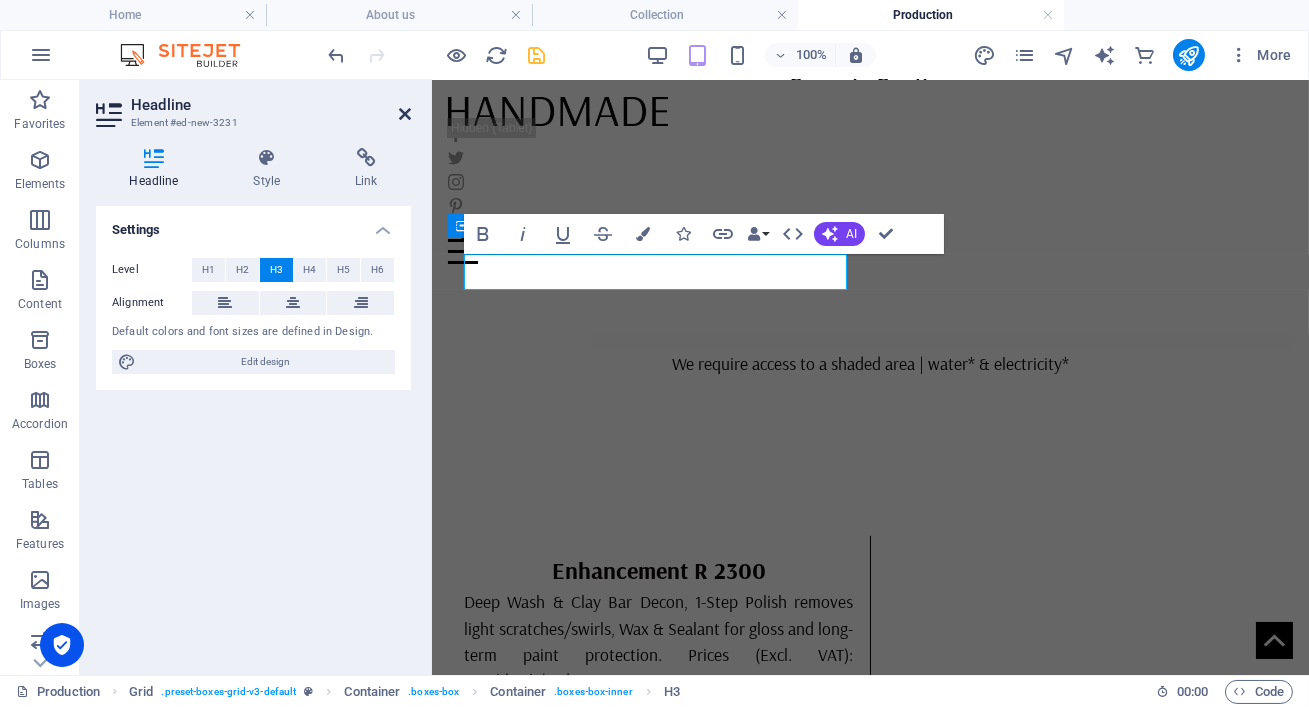 click at bounding box center (405, 114) 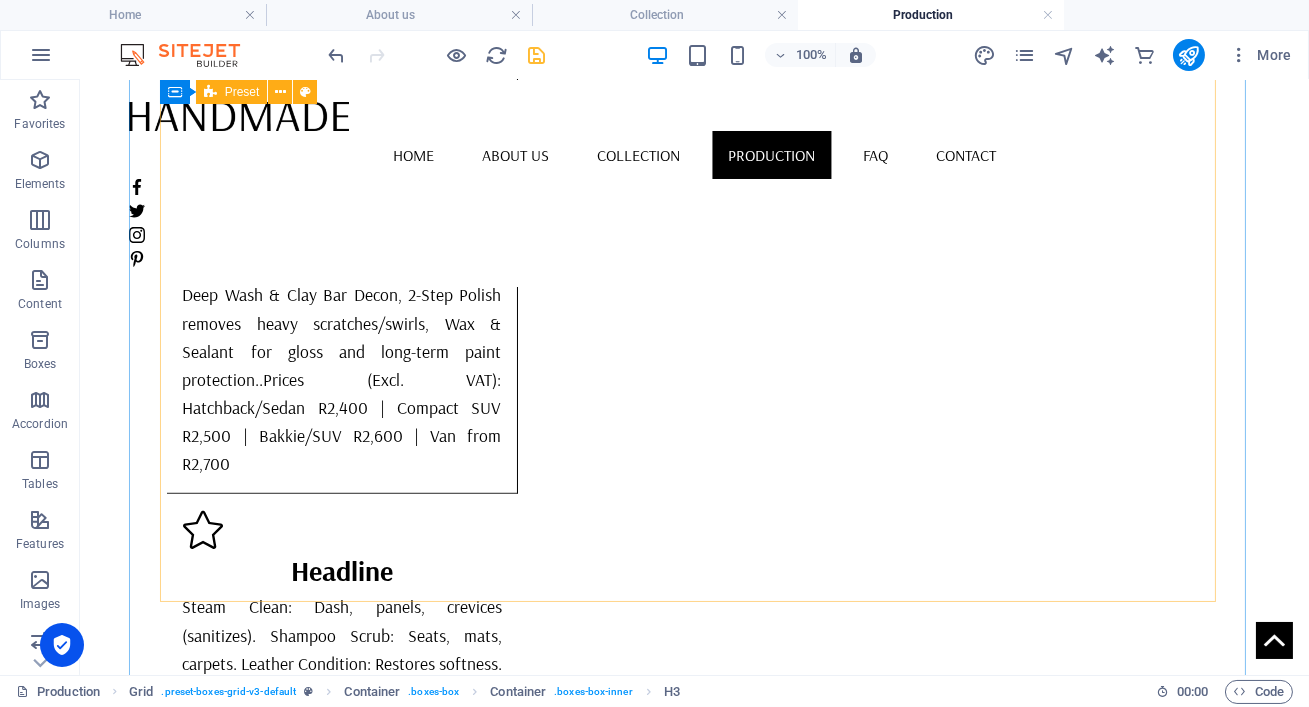 scroll, scrollTop: 2707, scrollLeft: 0, axis: vertical 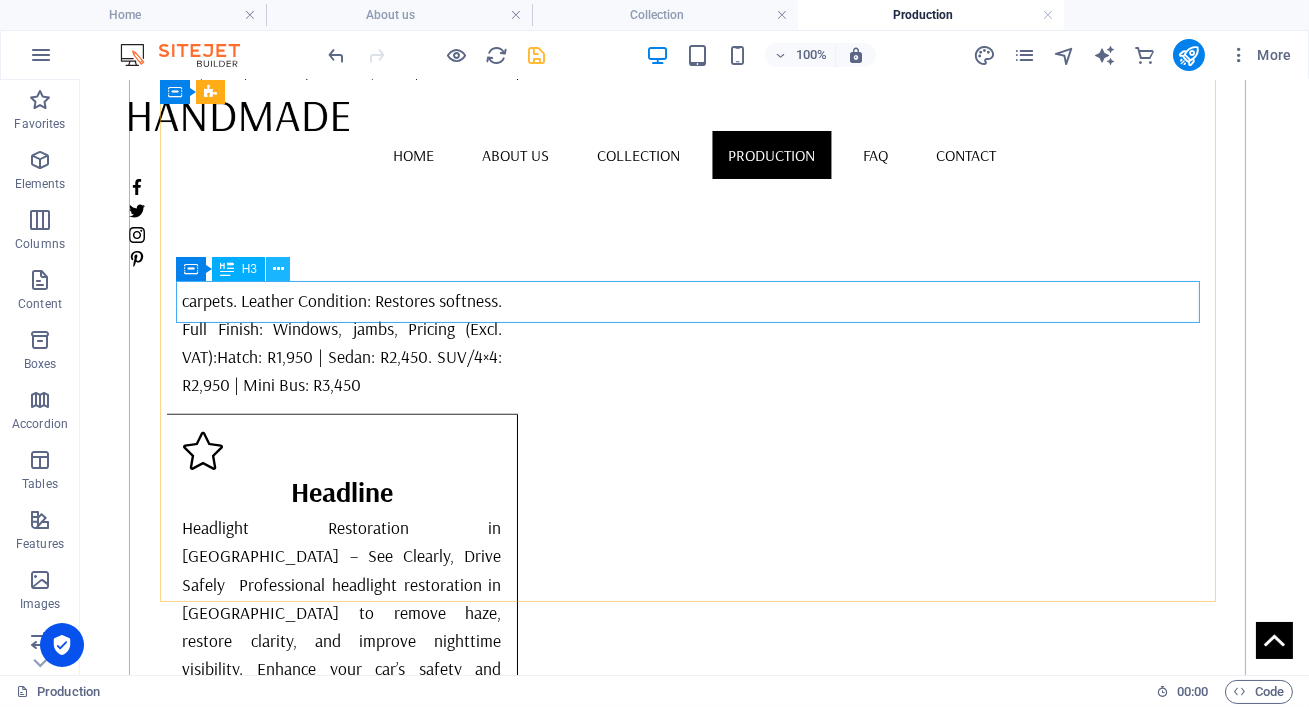 click at bounding box center (278, 269) 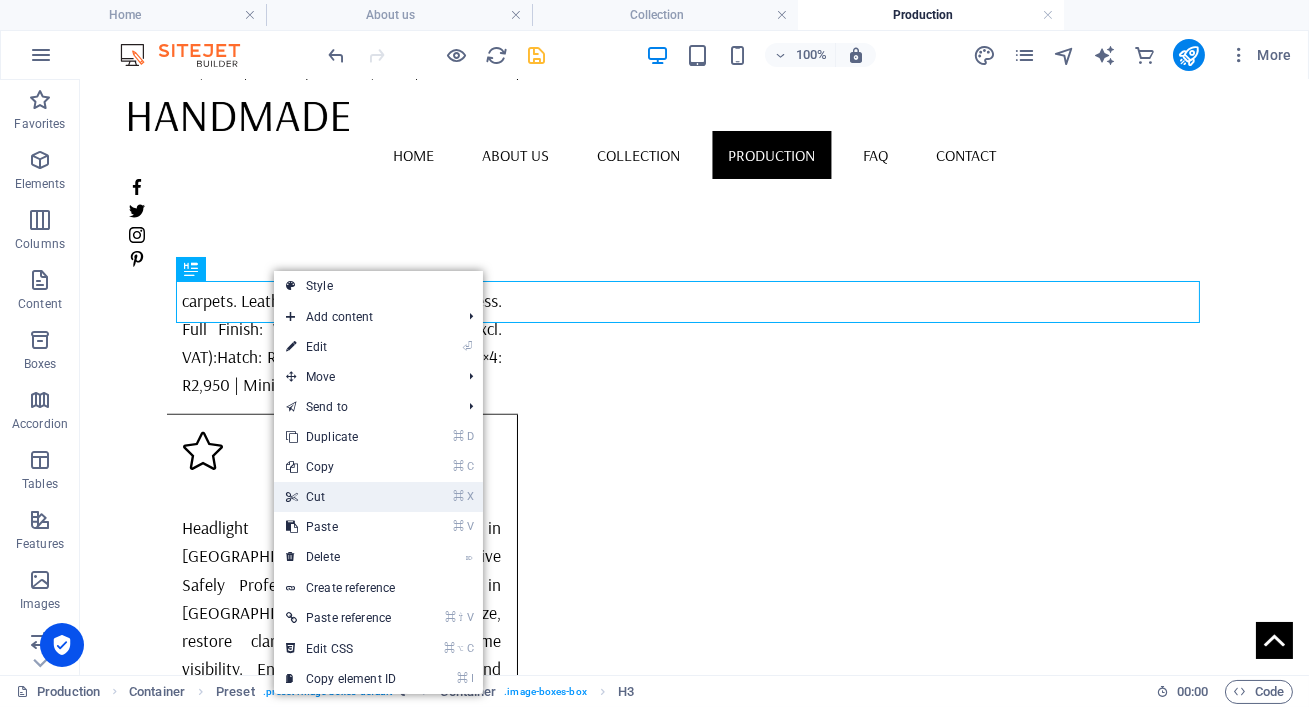click on "⌘ X  Cut" at bounding box center [341, 497] 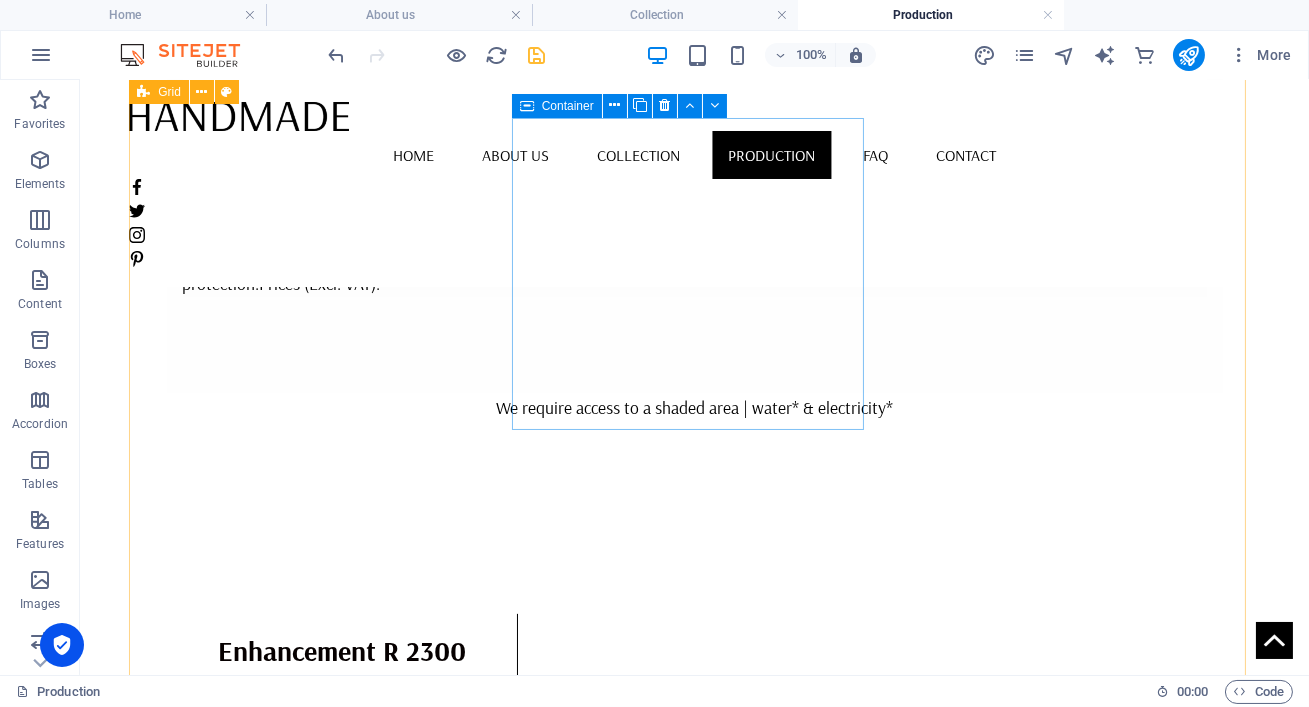 scroll, scrollTop: 1628, scrollLeft: 0, axis: vertical 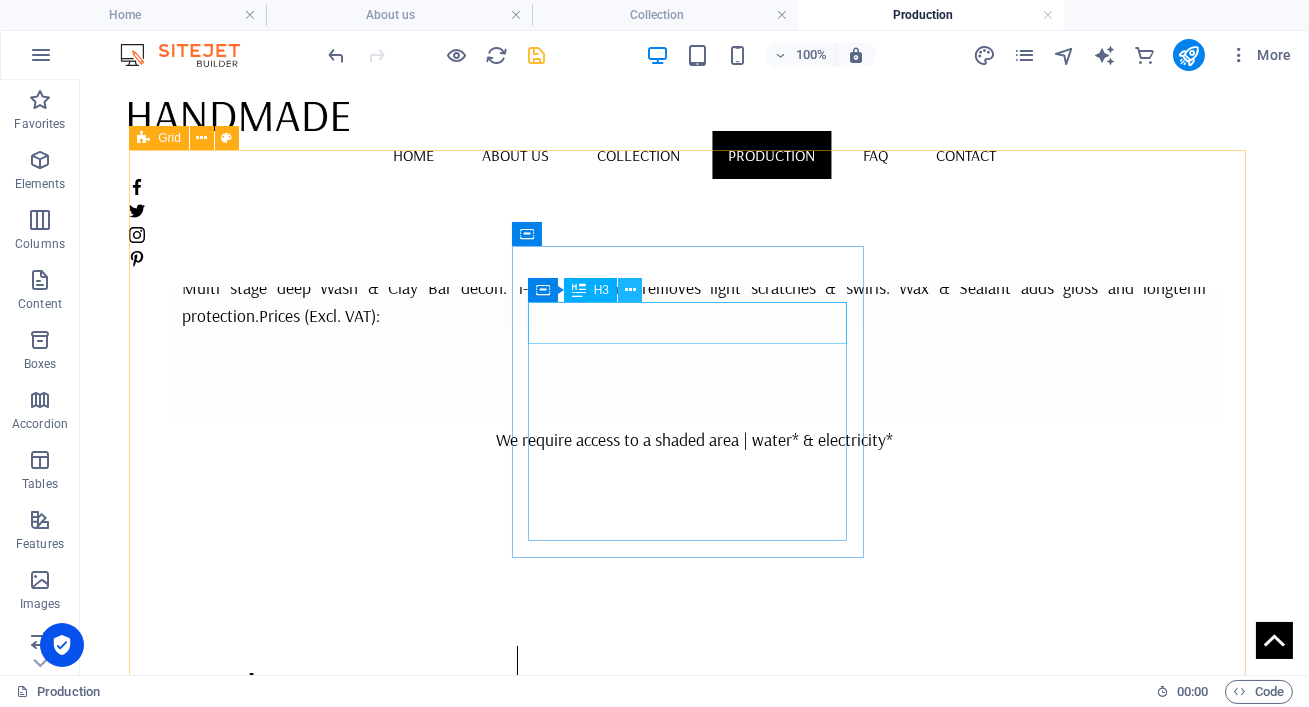 click at bounding box center (630, 290) 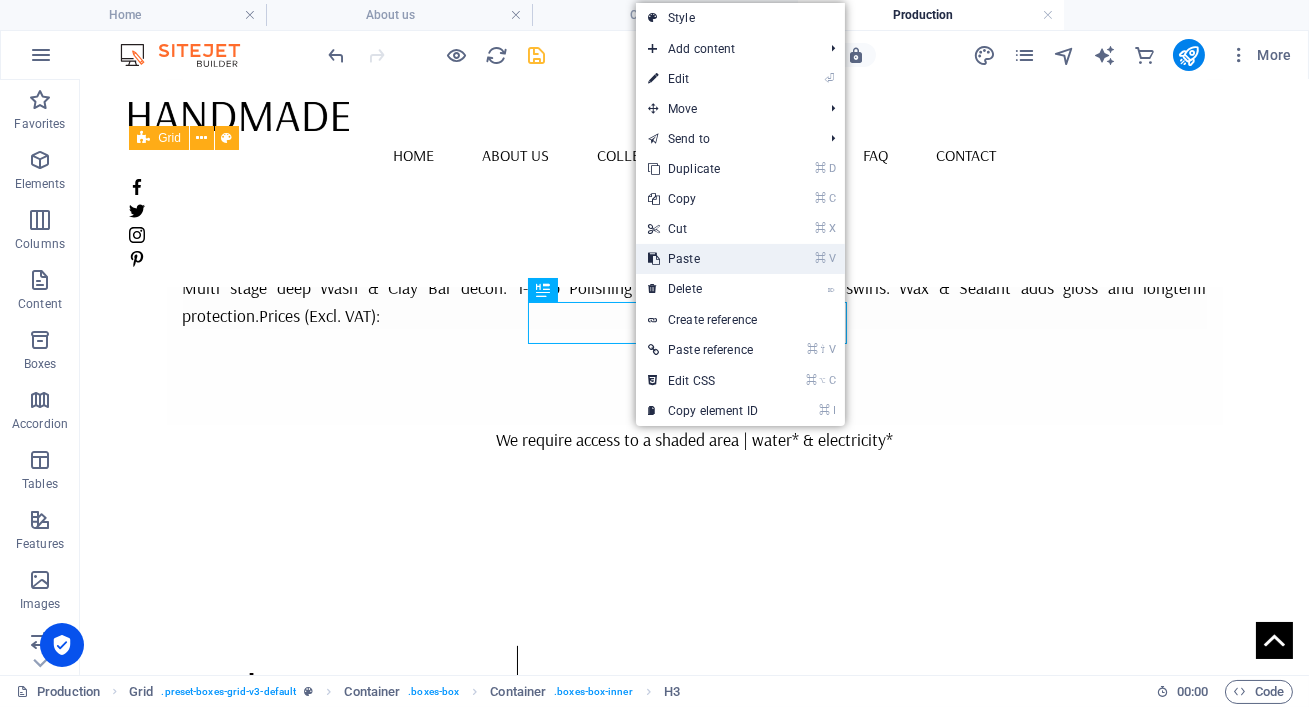 click at bounding box center [653, 259] 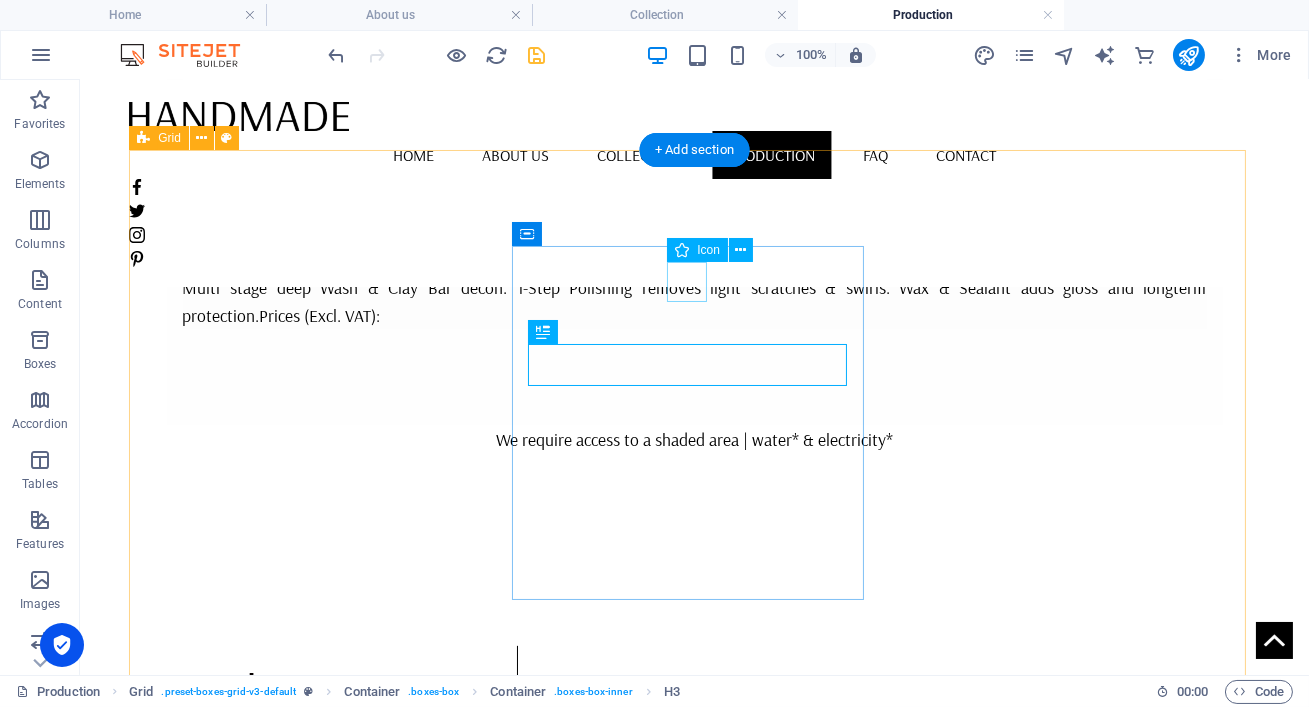 click at bounding box center (342, 925) 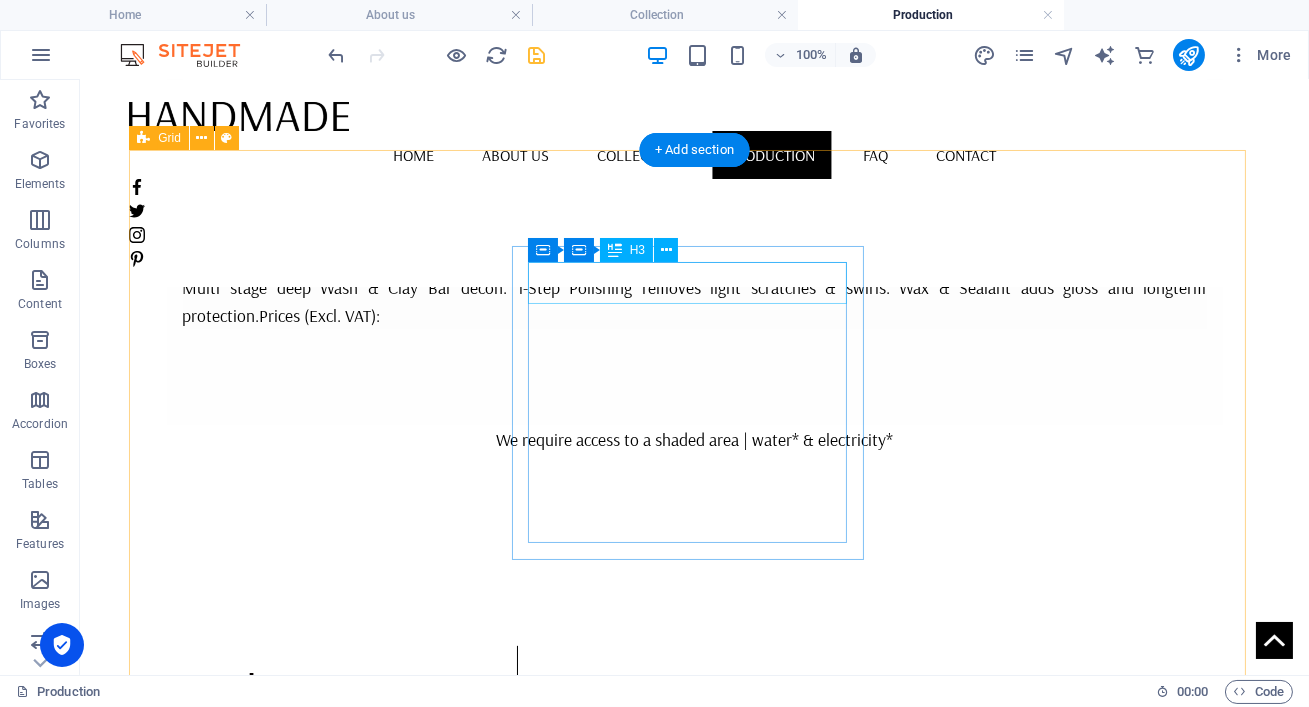 click on "Headline" at bounding box center (342, 926) 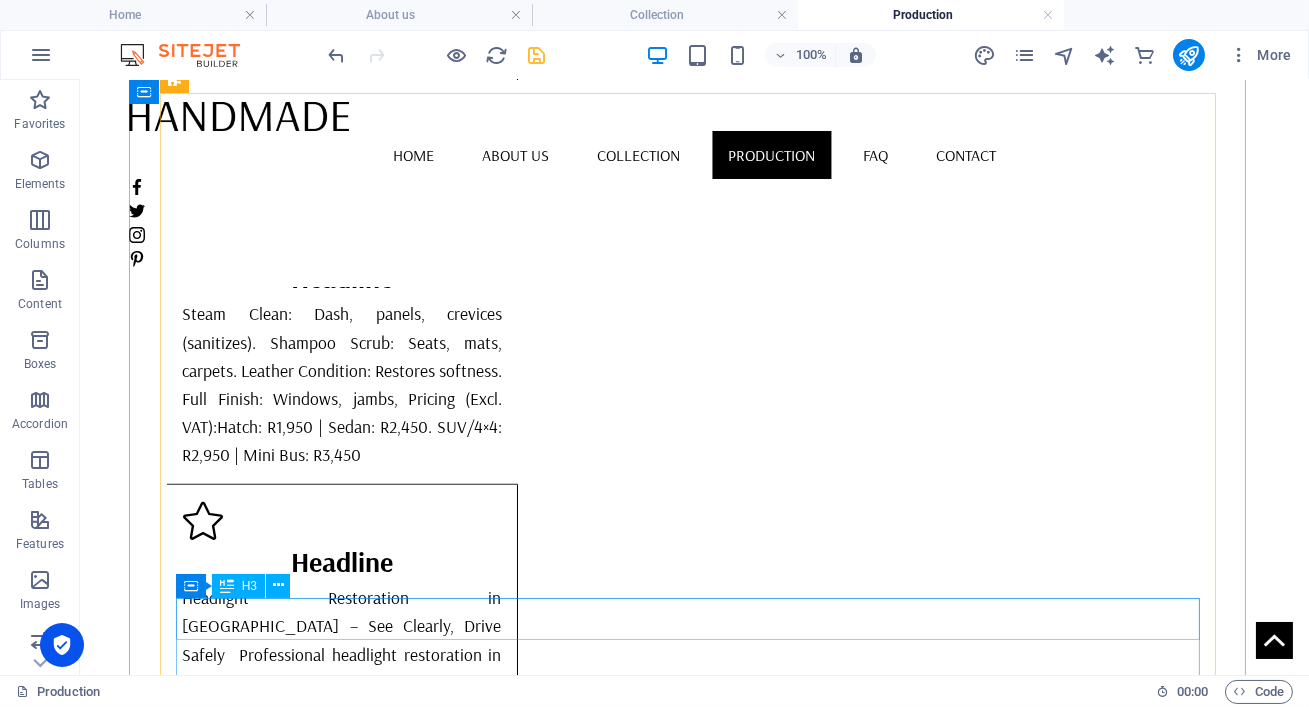 scroll, scrollTop: 2748, scrollLeft: 0, axis: vertical 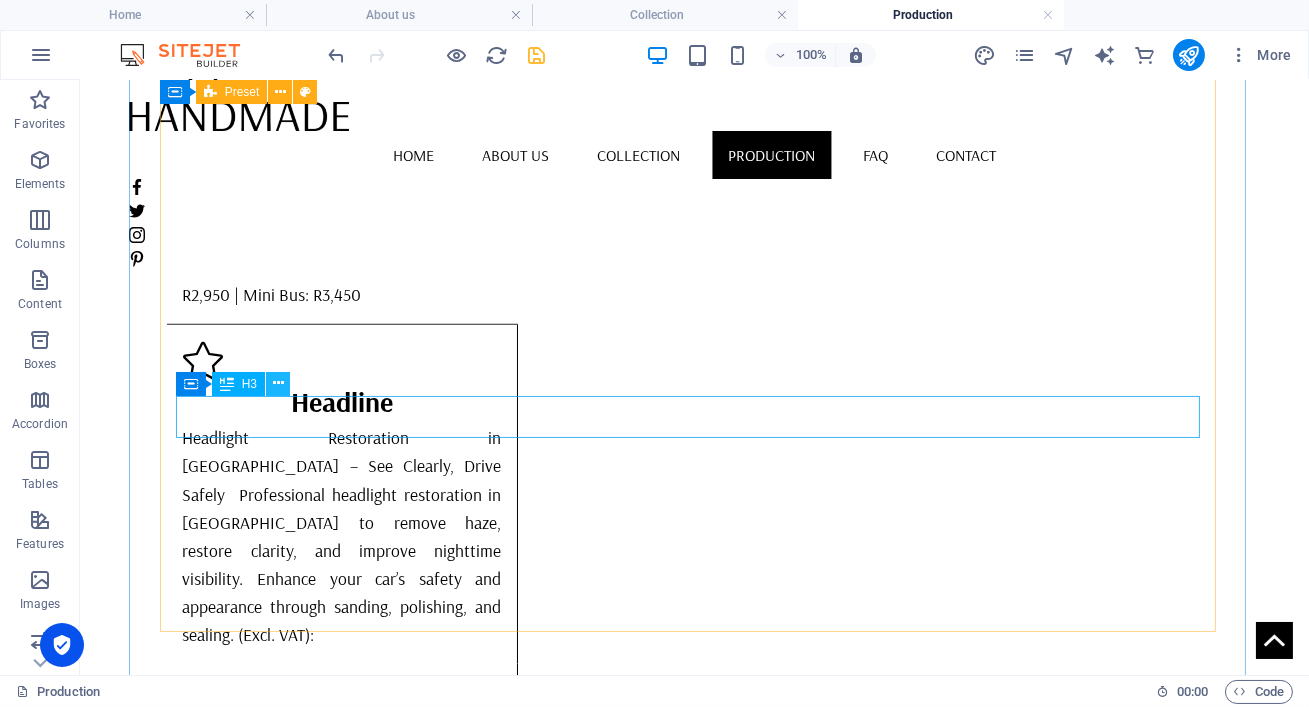 click at bounding box center [278, 383] 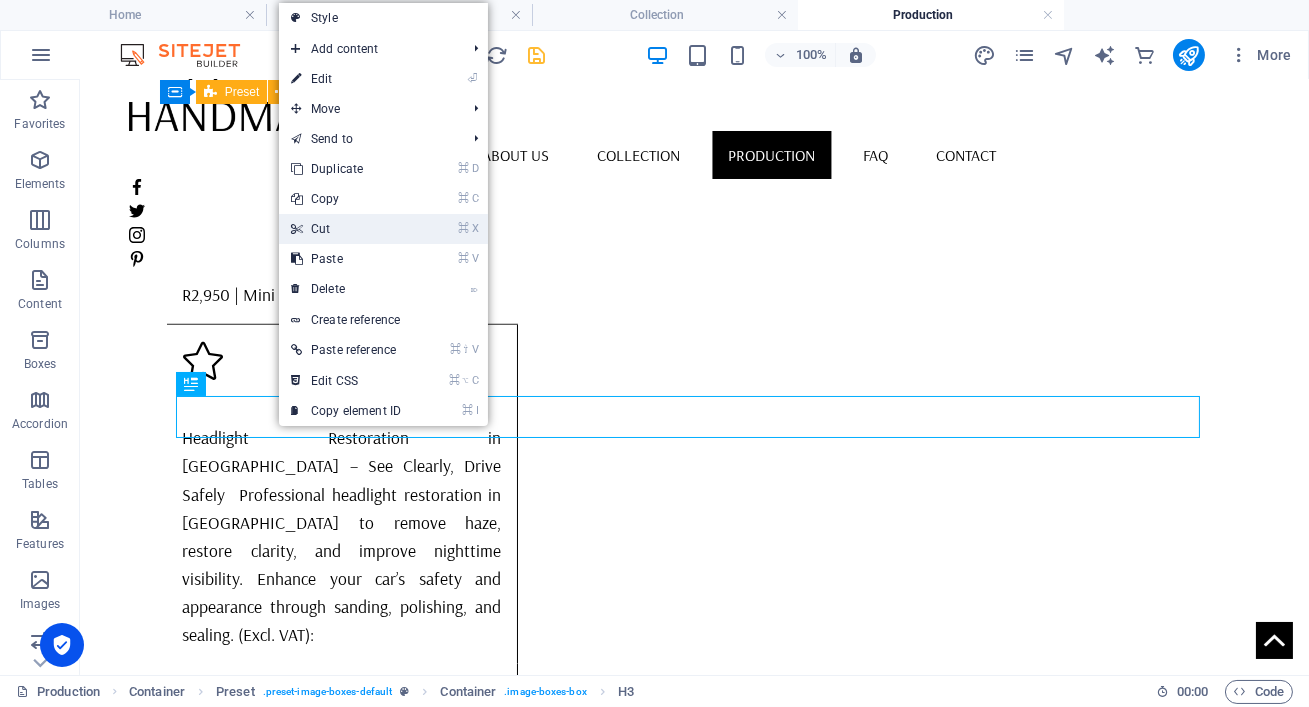 click on "⌘ X  Cut" at bounding box center (346, 229) 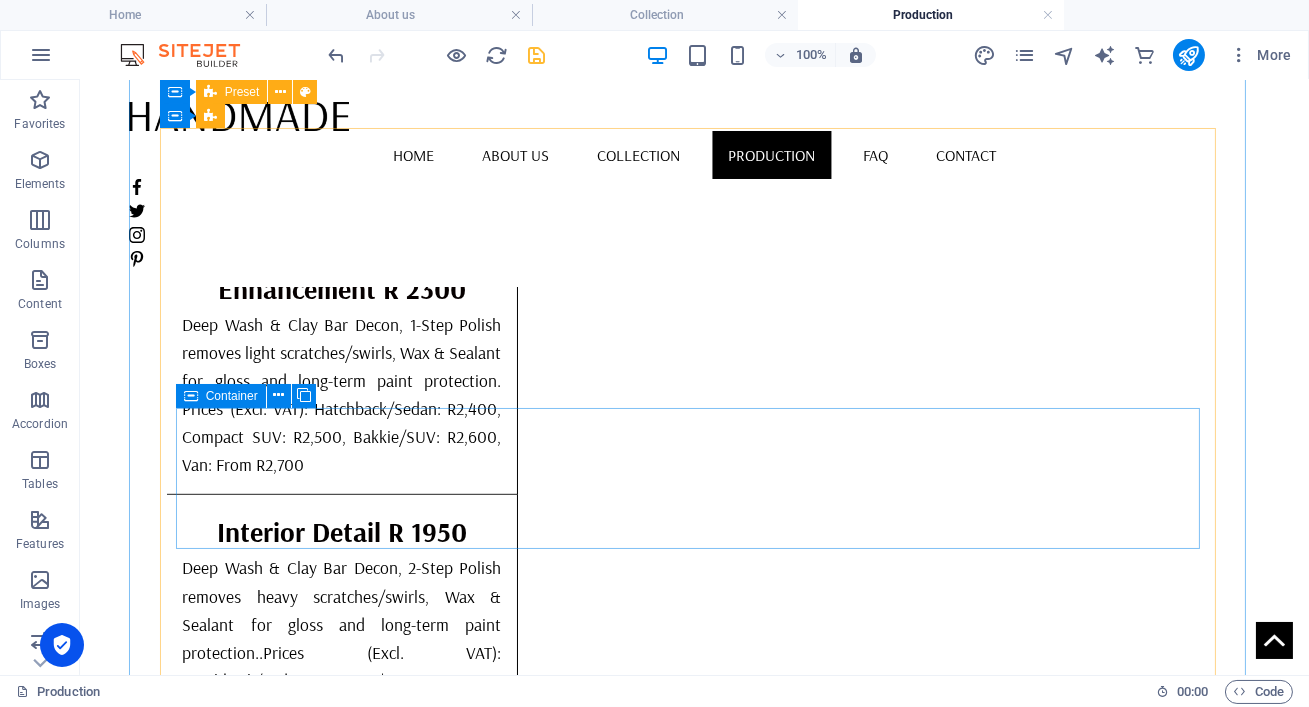 scroll, scrollTop: 1668, scrollLeft: 0, axis: vertical 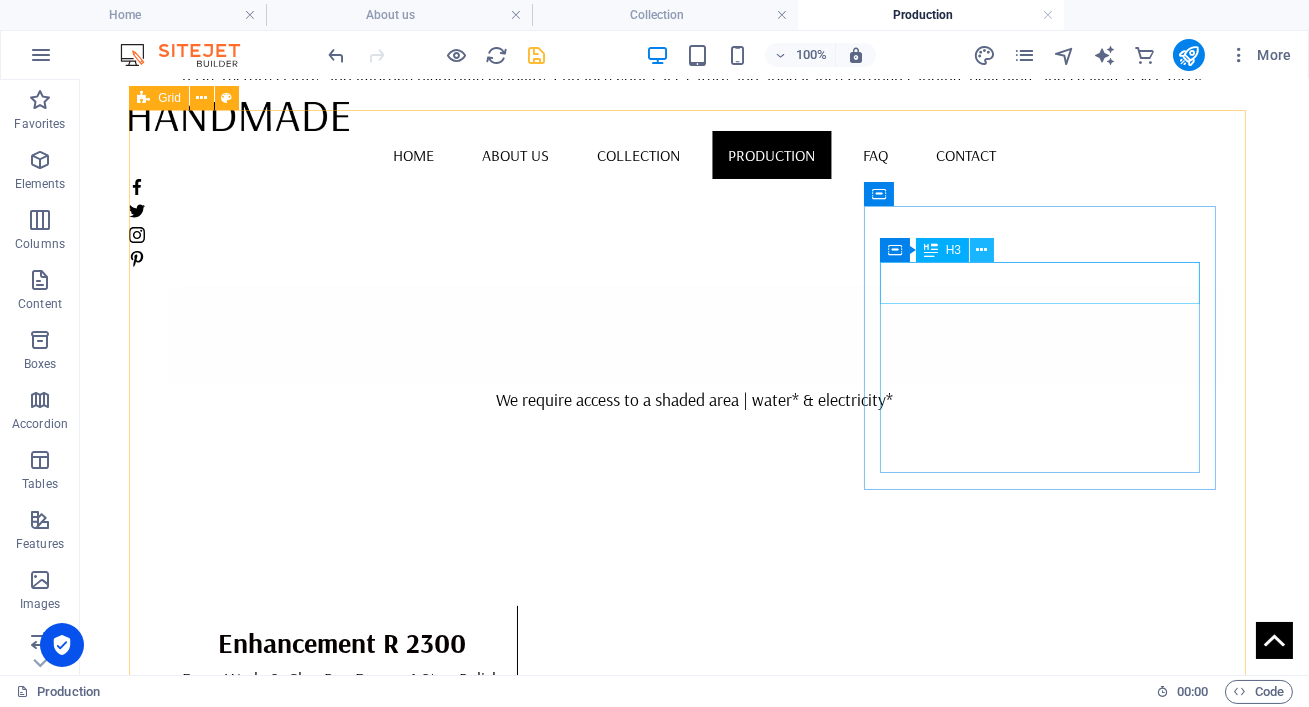 click at bounding box center (982, 250) 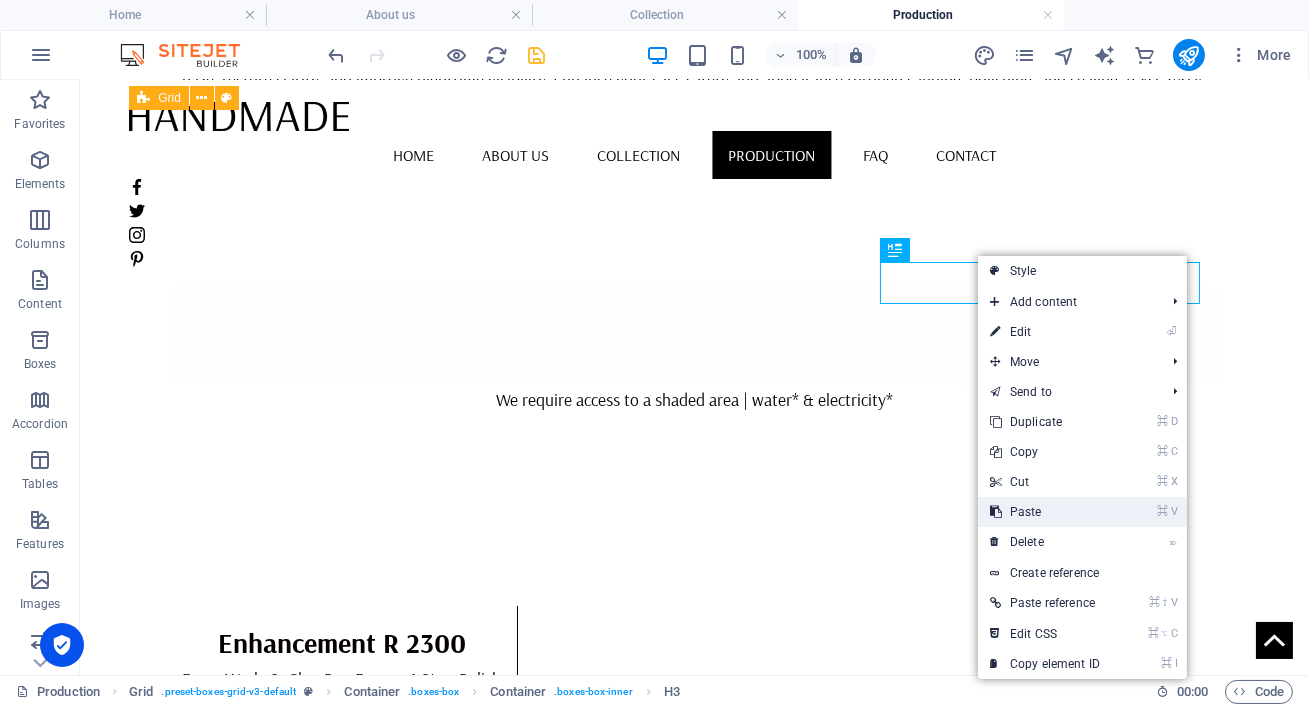click on "⌘ V  Paste" at bounding box center (1045, 512) 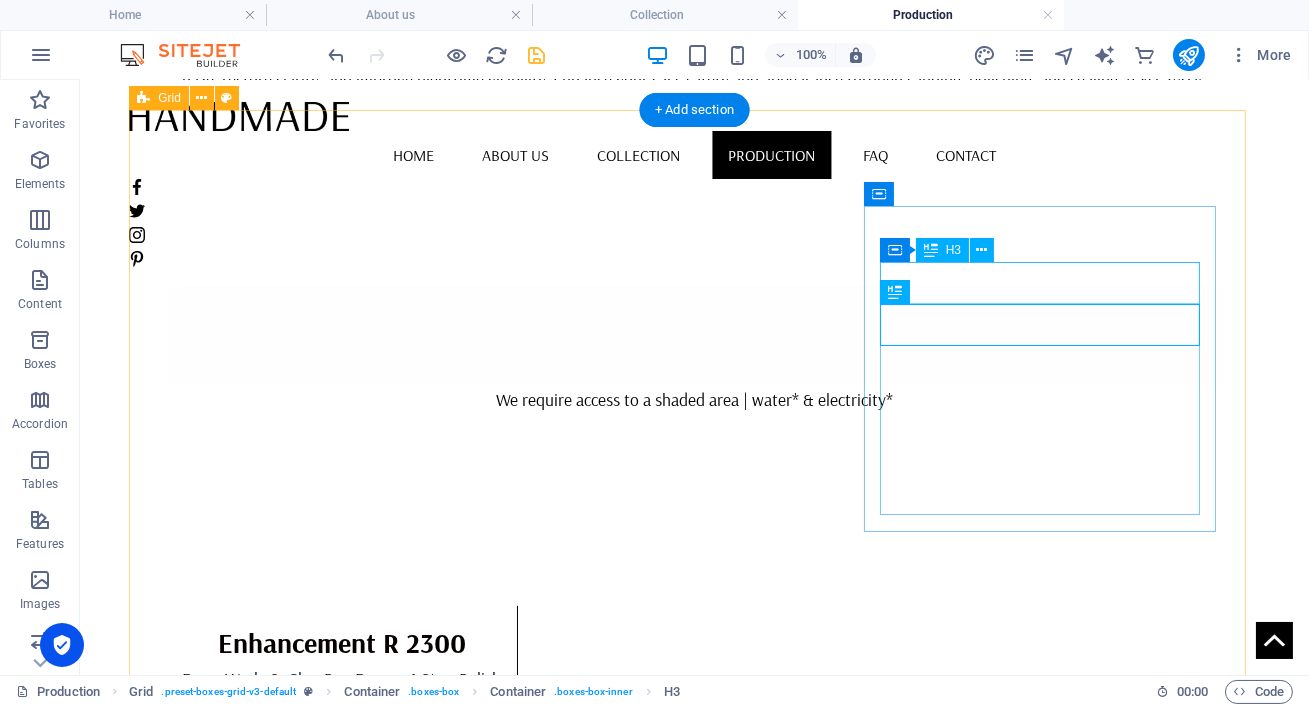 click on "Headline" at bounding box center (343, 1198) 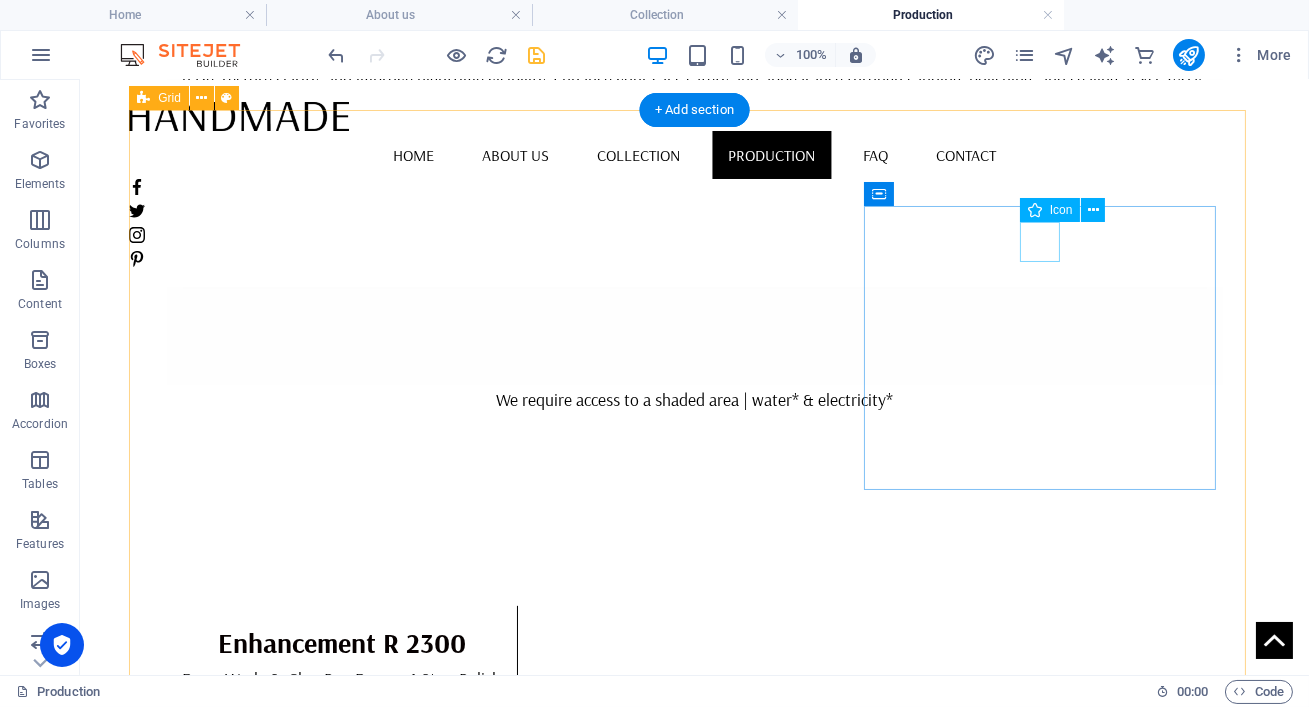 click at bounding box center (343, 1157) 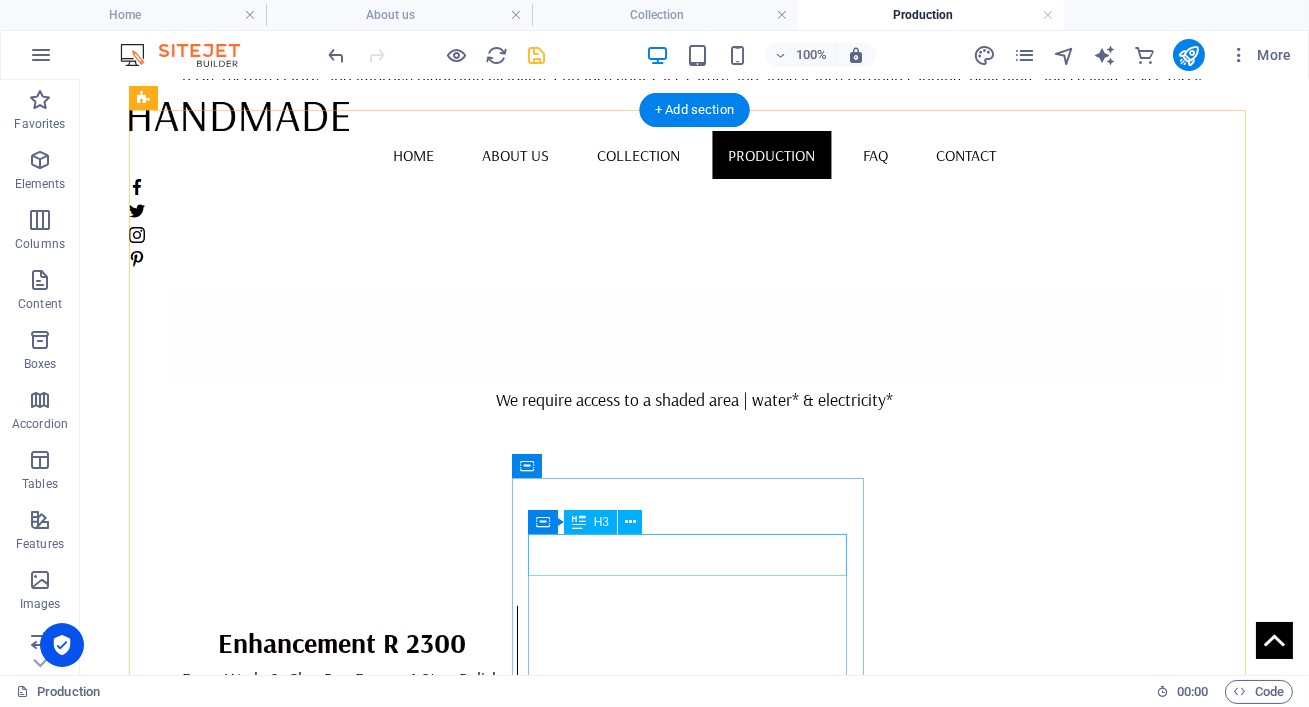 click on "Headline" at bounding box center [342, 1781] 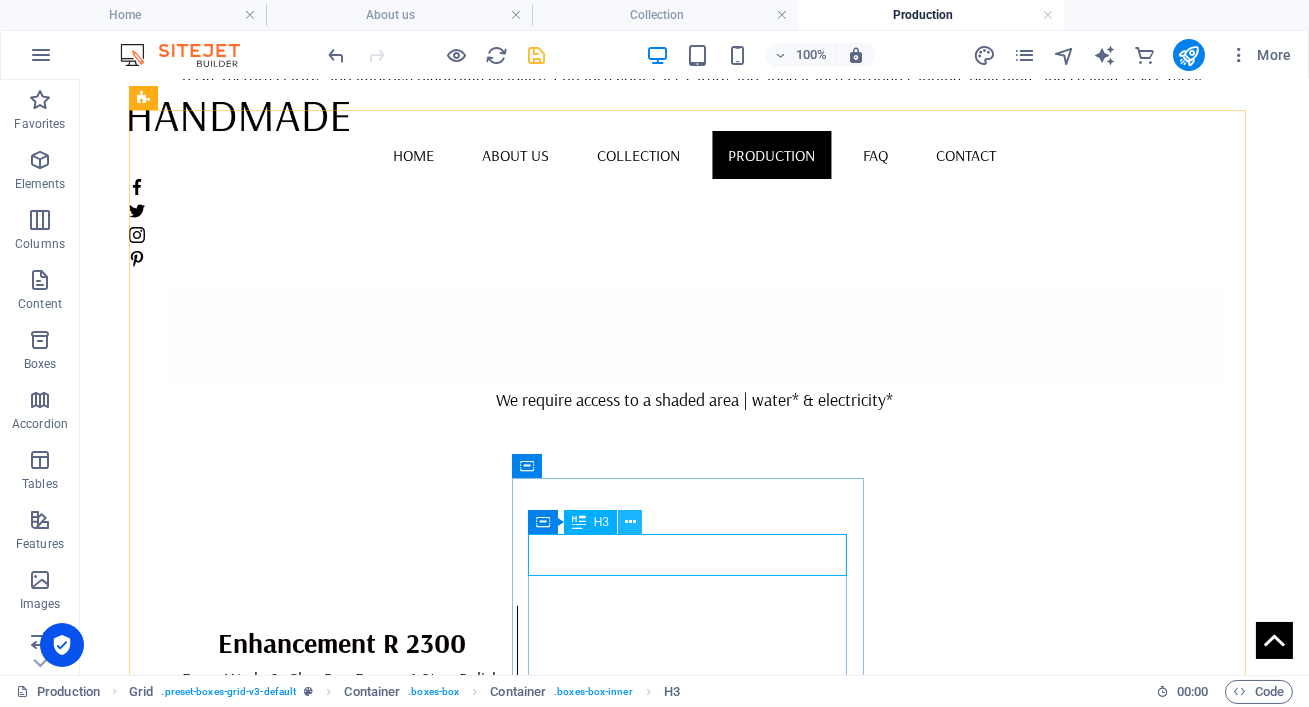 click at bounding box center (630, 522) 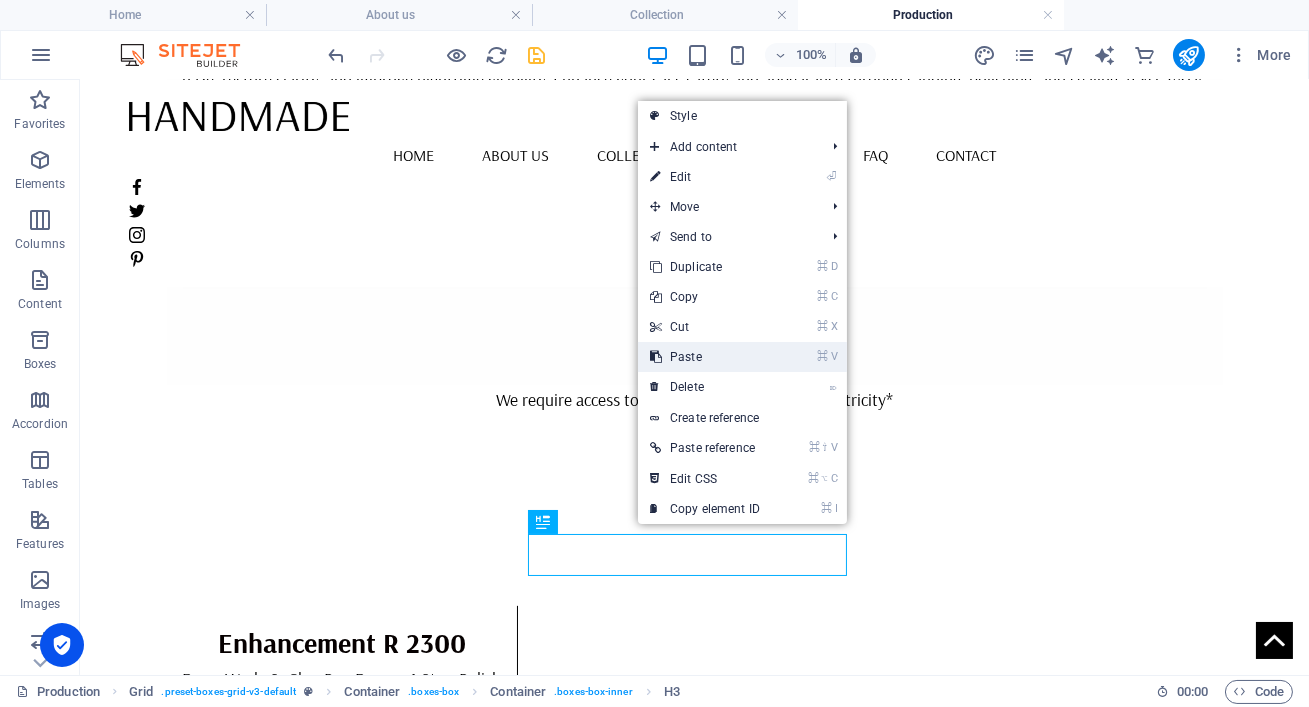 click on "⌘ V  Paste" at bounding box center (705, 357) 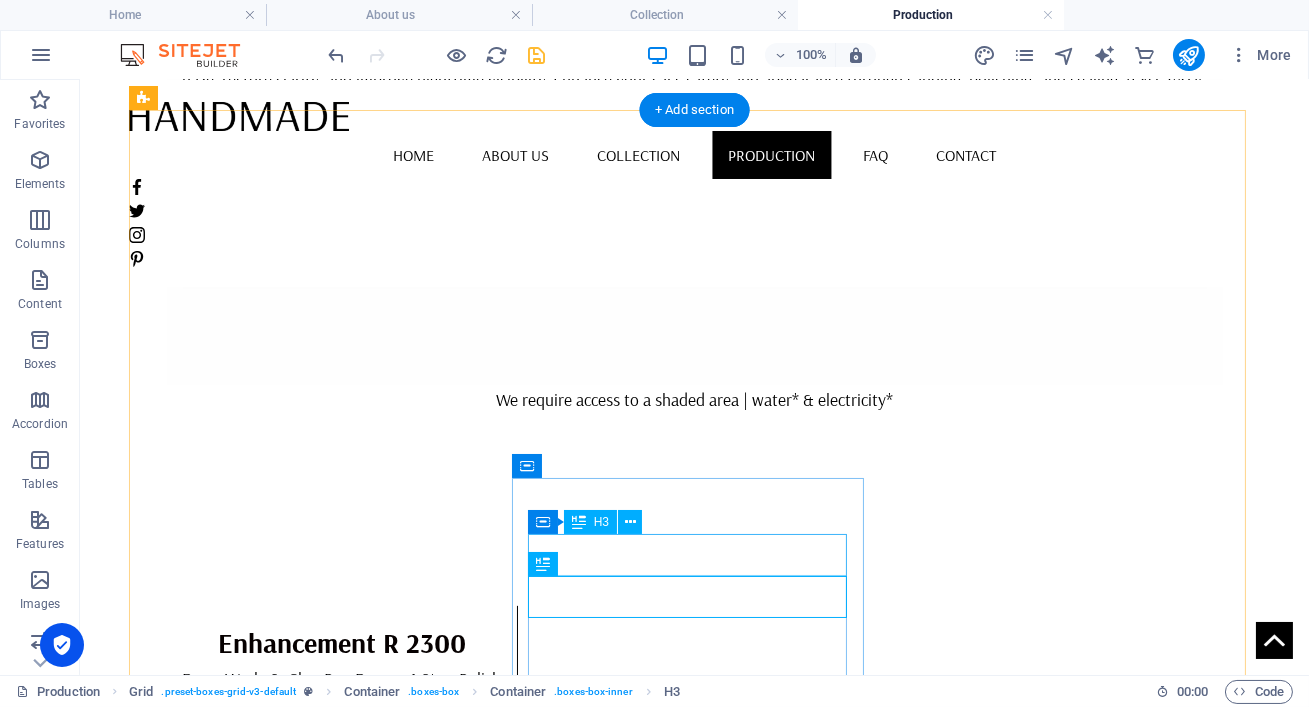 click on "Headline" at bounding box center [342, 1781] 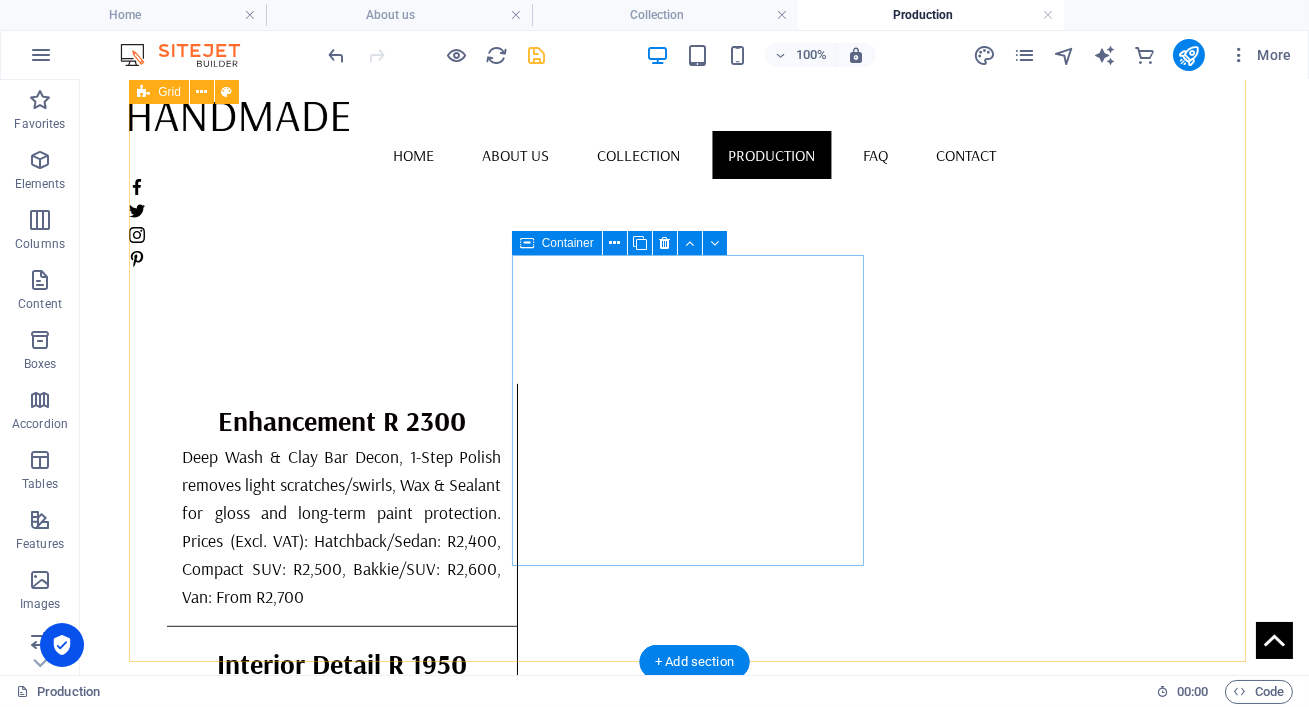 scroll, scrollTop: 2240, scrollLeft: 0, axis: vertical 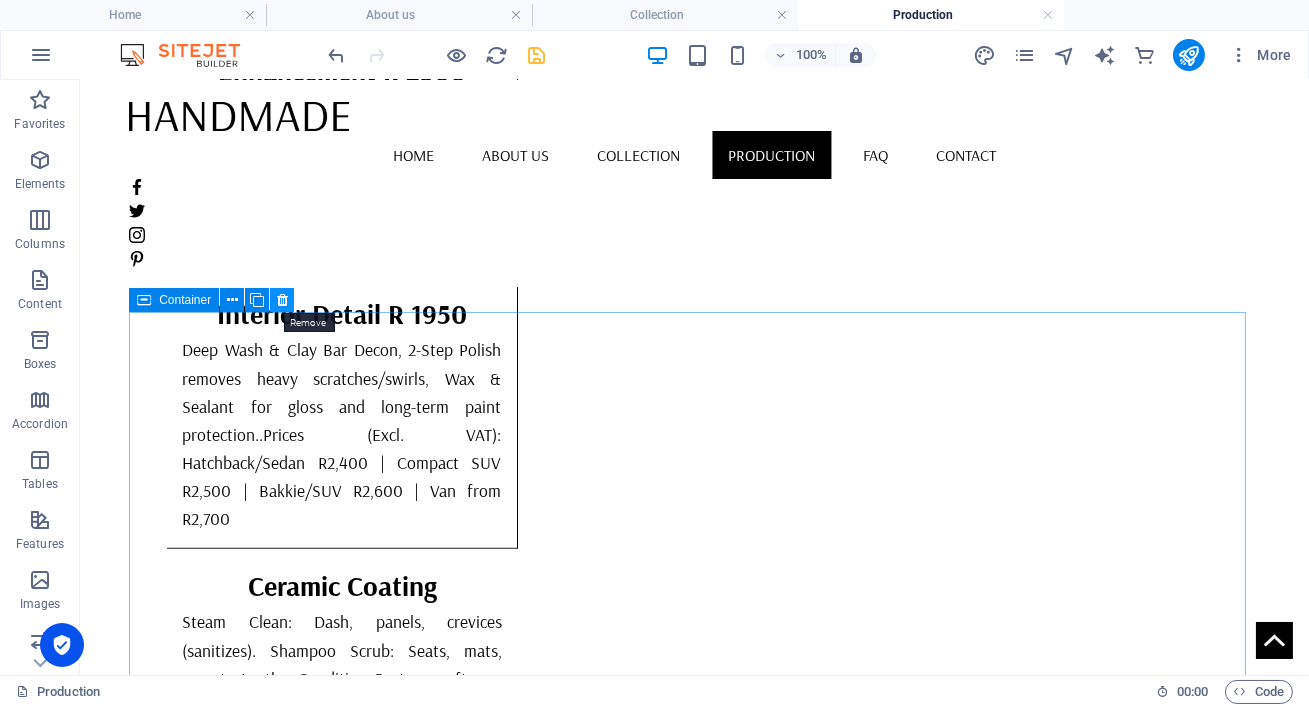 click at bounding box center [282, 300] 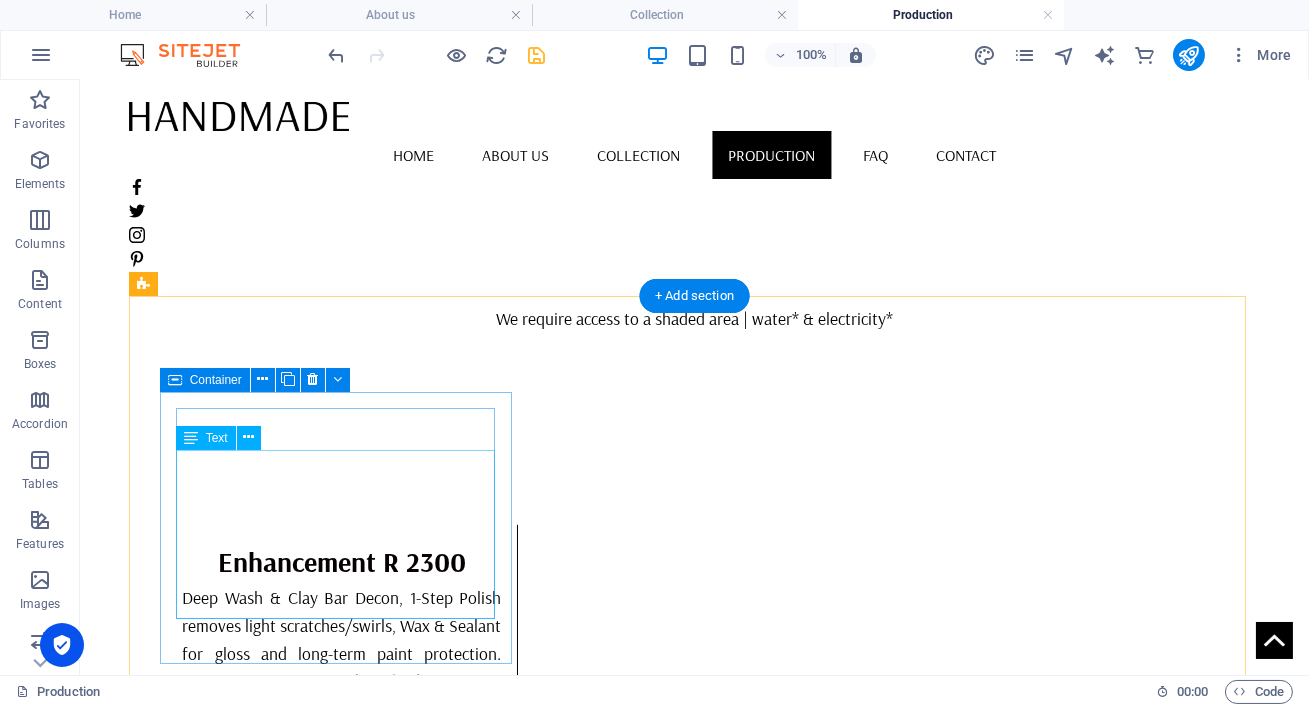 scroll, scrollTop: 1426, scrollLeft: 0, axis: vertical 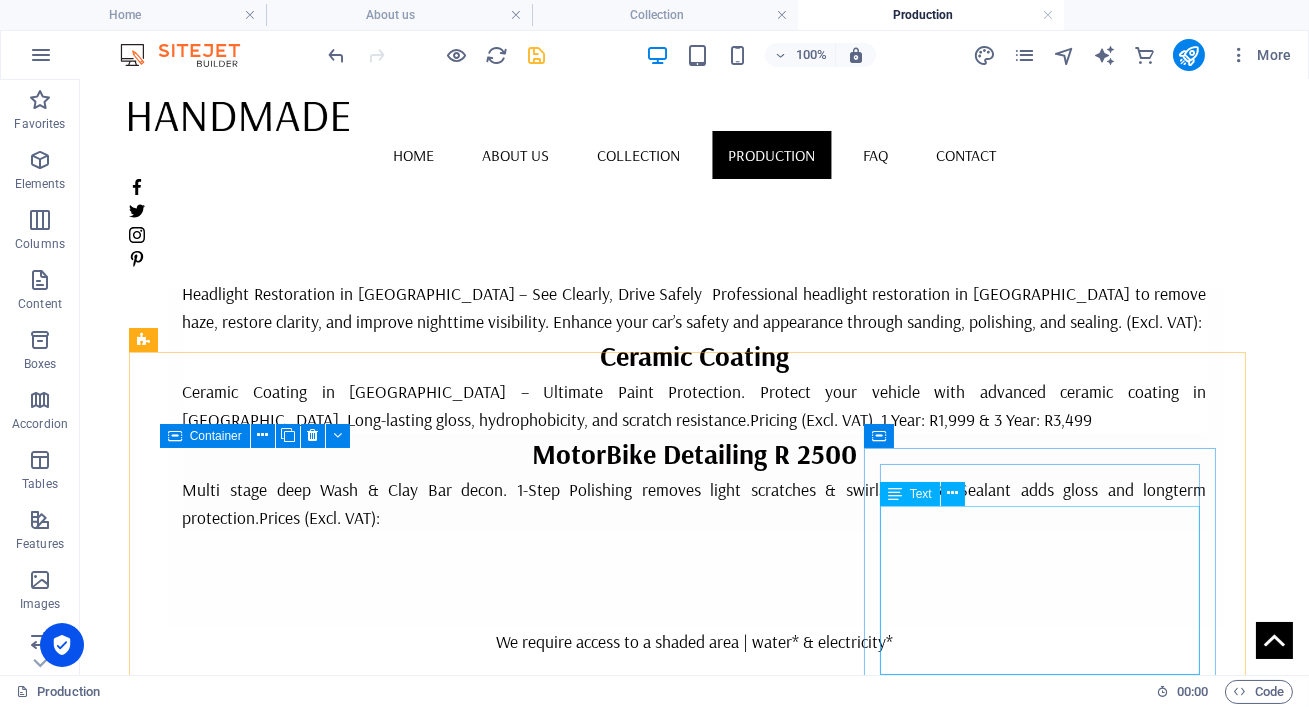 click on "Text" at bounding box center [929, 494] 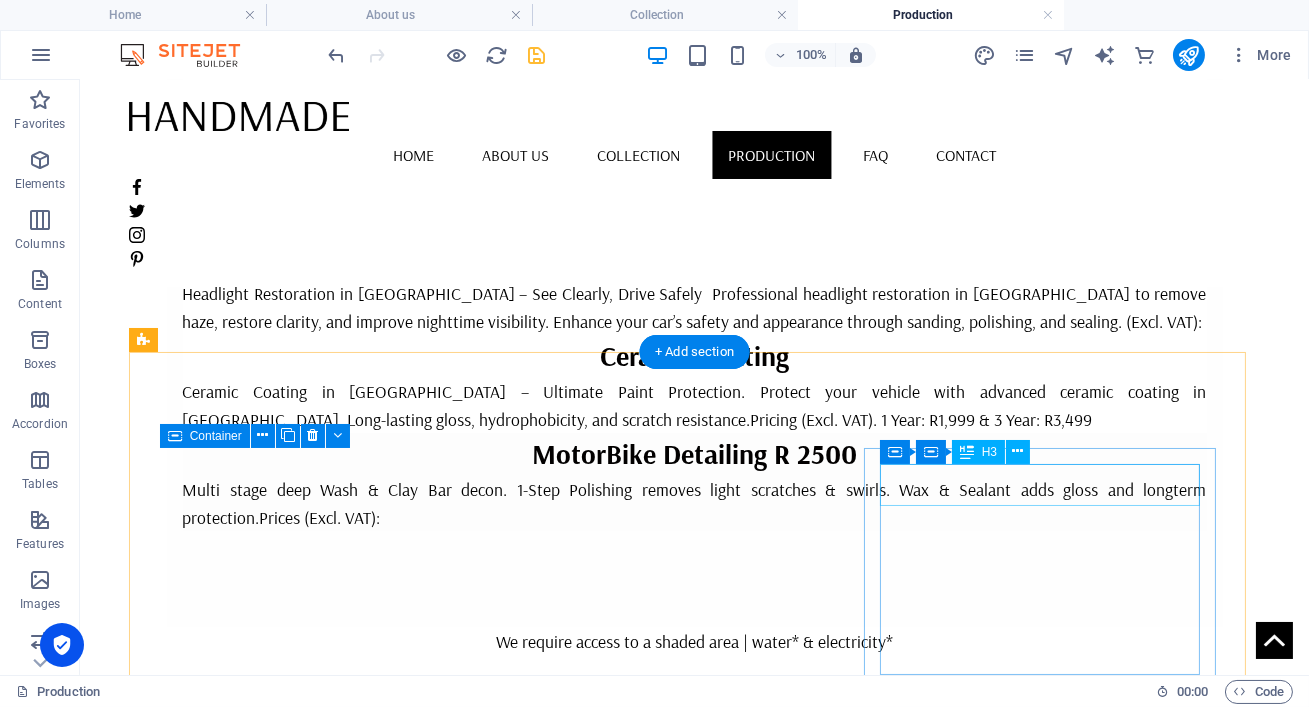 click on "Ceramic Coating" at bounding box center [343, 1400] 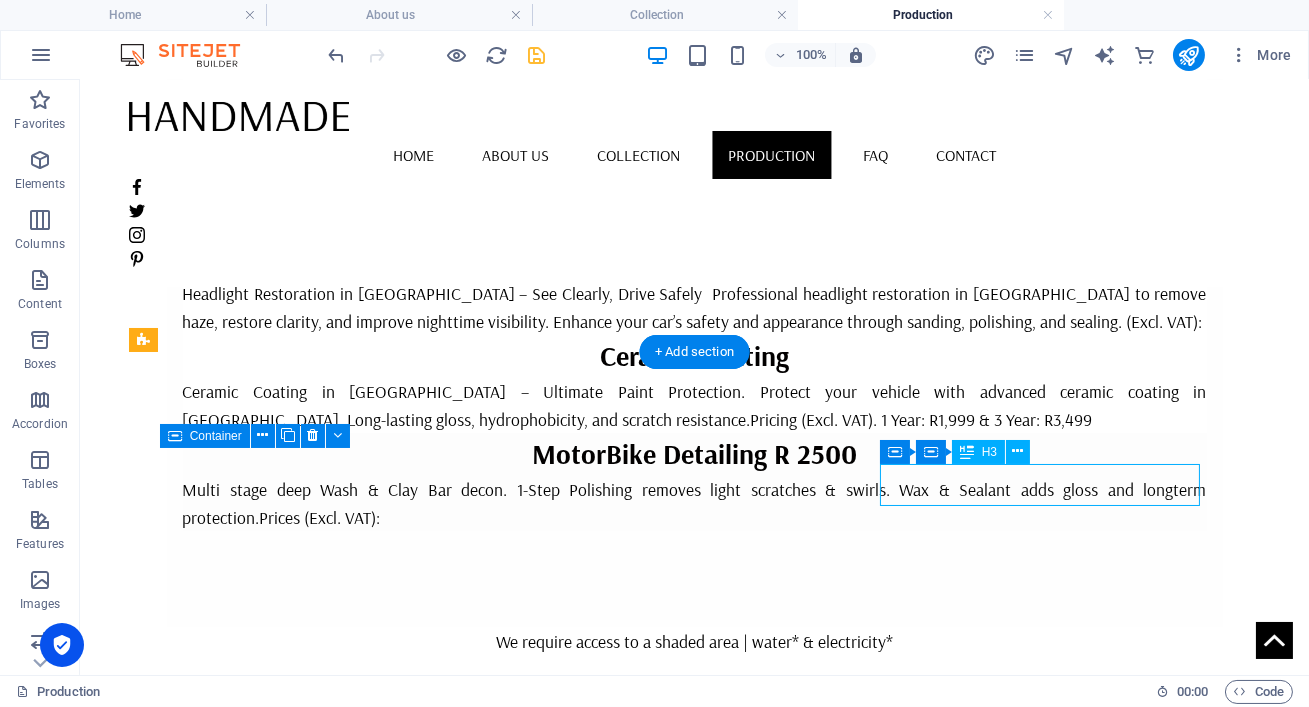 click on "Ceramic Coating" at bounding box center (343, 1400) 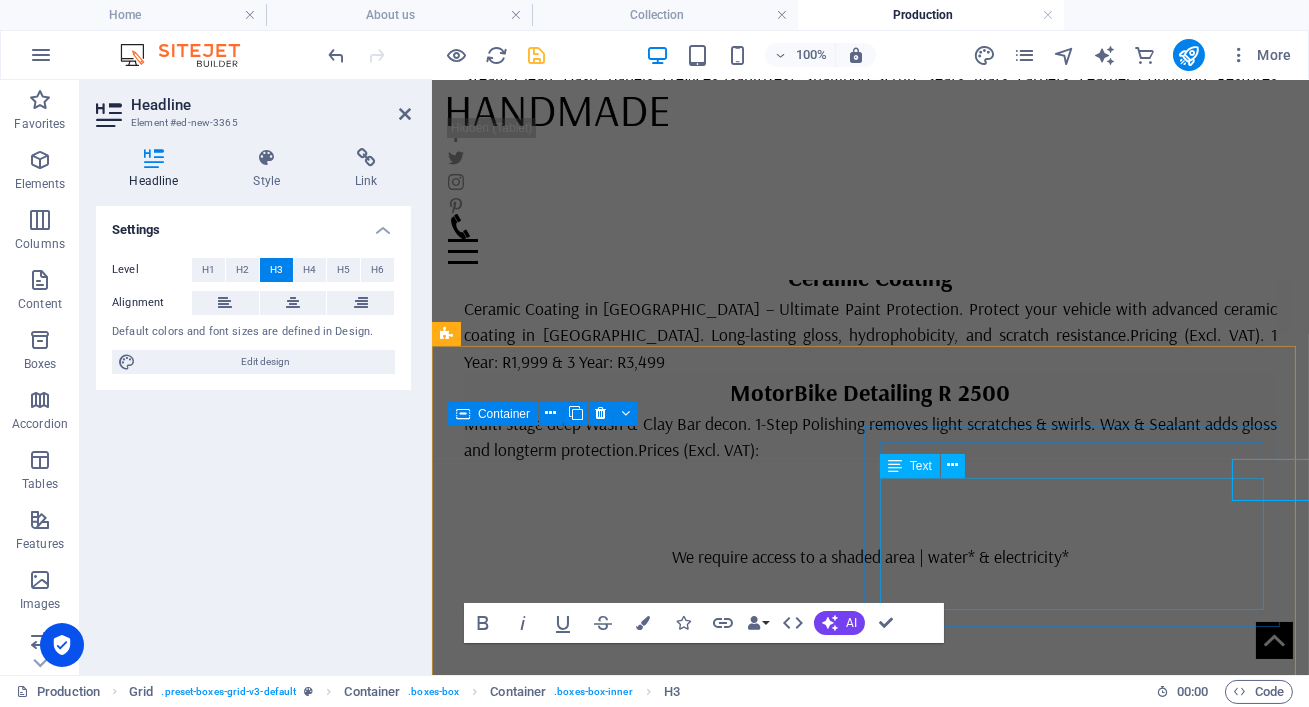 scroll, scrollTop: 1430, scrollLeft: 0, axis: vertical 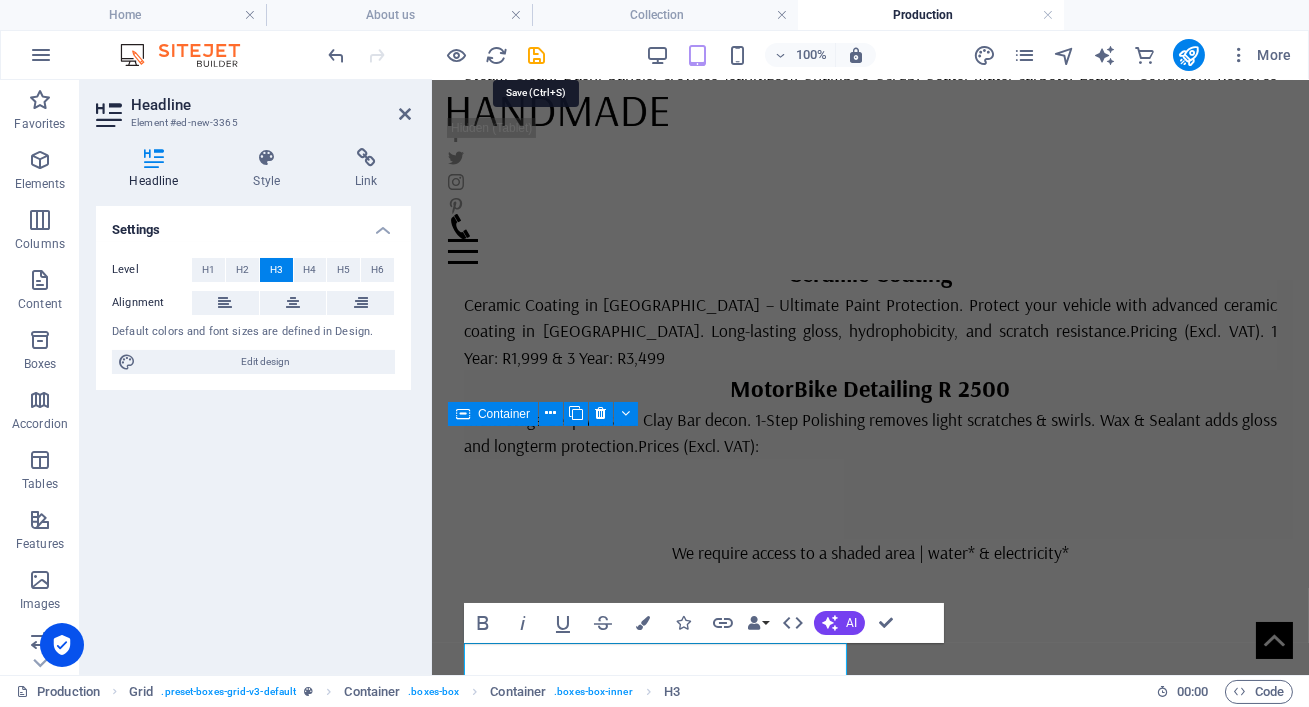 click at bounding box center [537, 55] 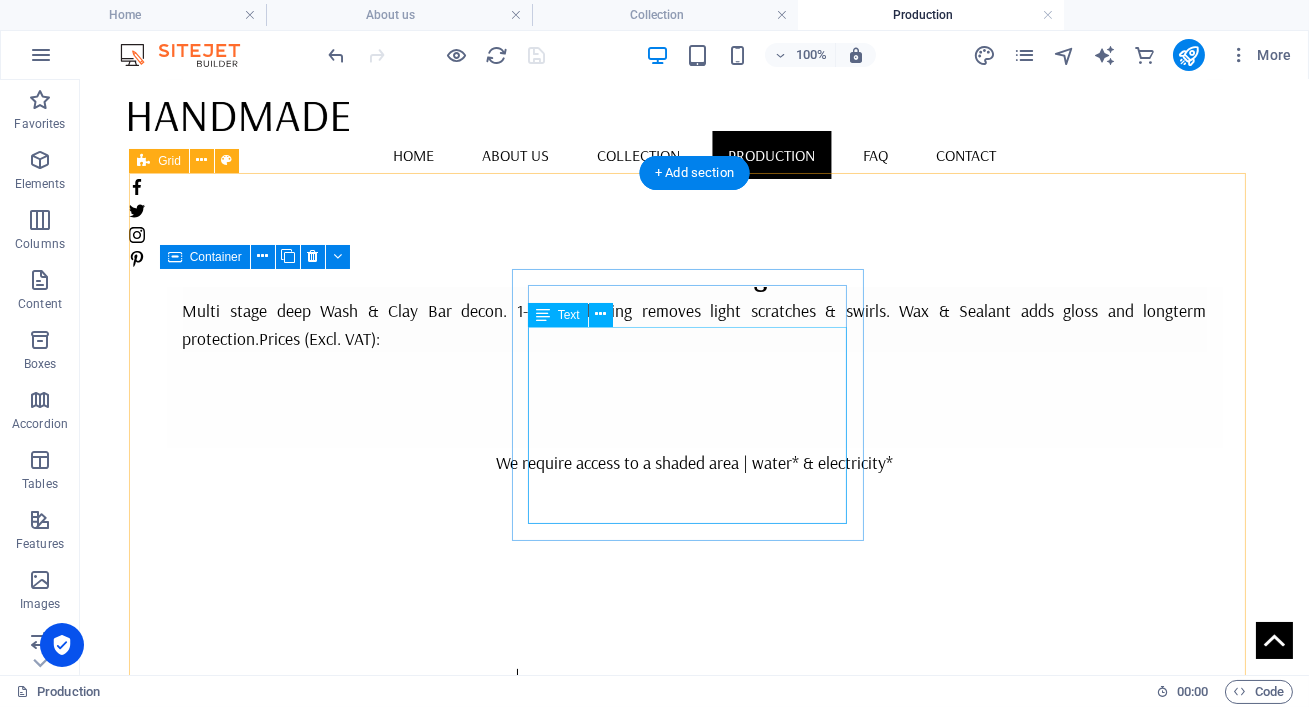scroll, scrollTop: 1739, scrollLeft: 0, axis: vertical 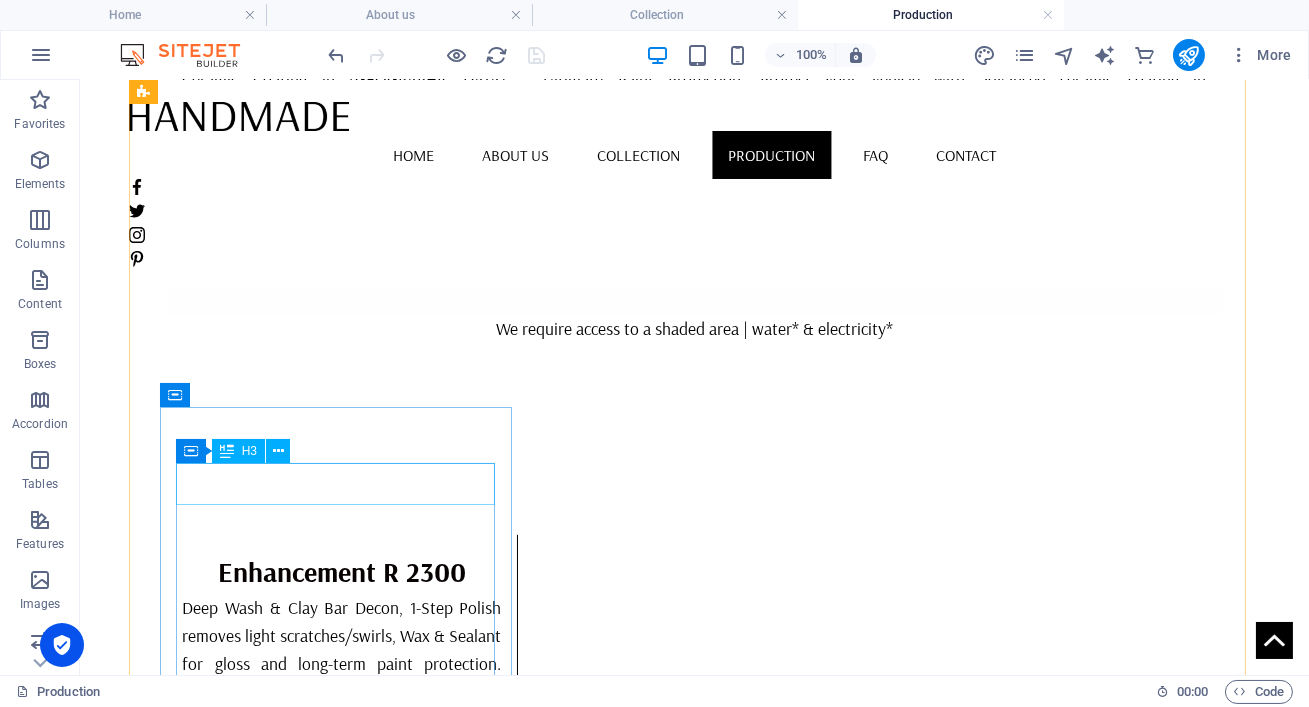 click on "Headline" at bounding box center (342, 1371) 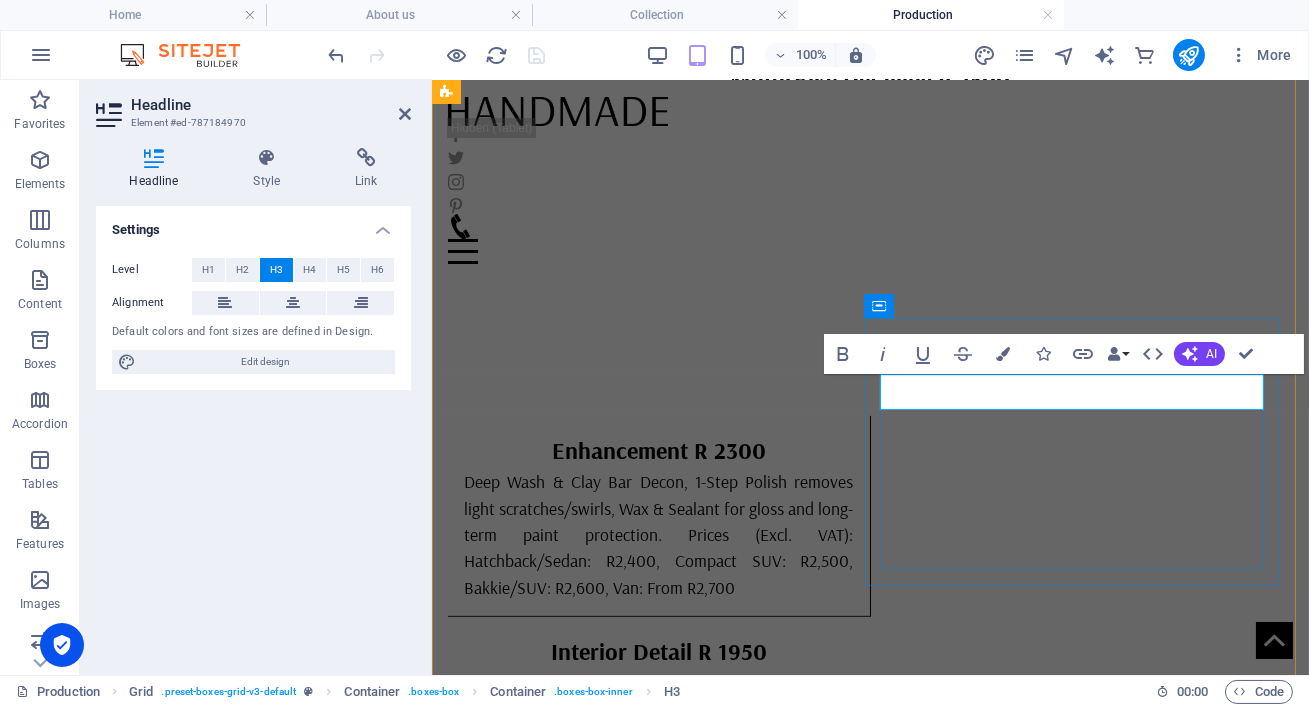 scroll, scrollTop: 43, scrollLeft: 8, axis: both 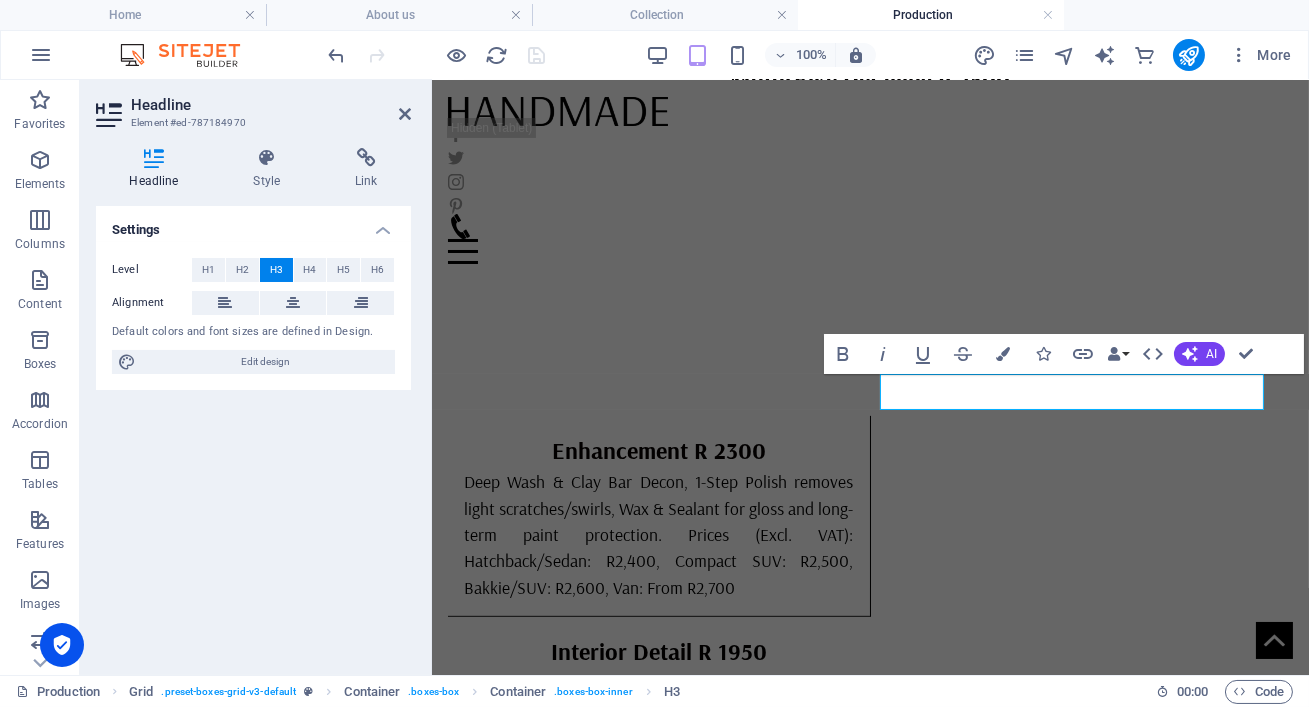 click on "Headline" at bounding box center (271, 105) 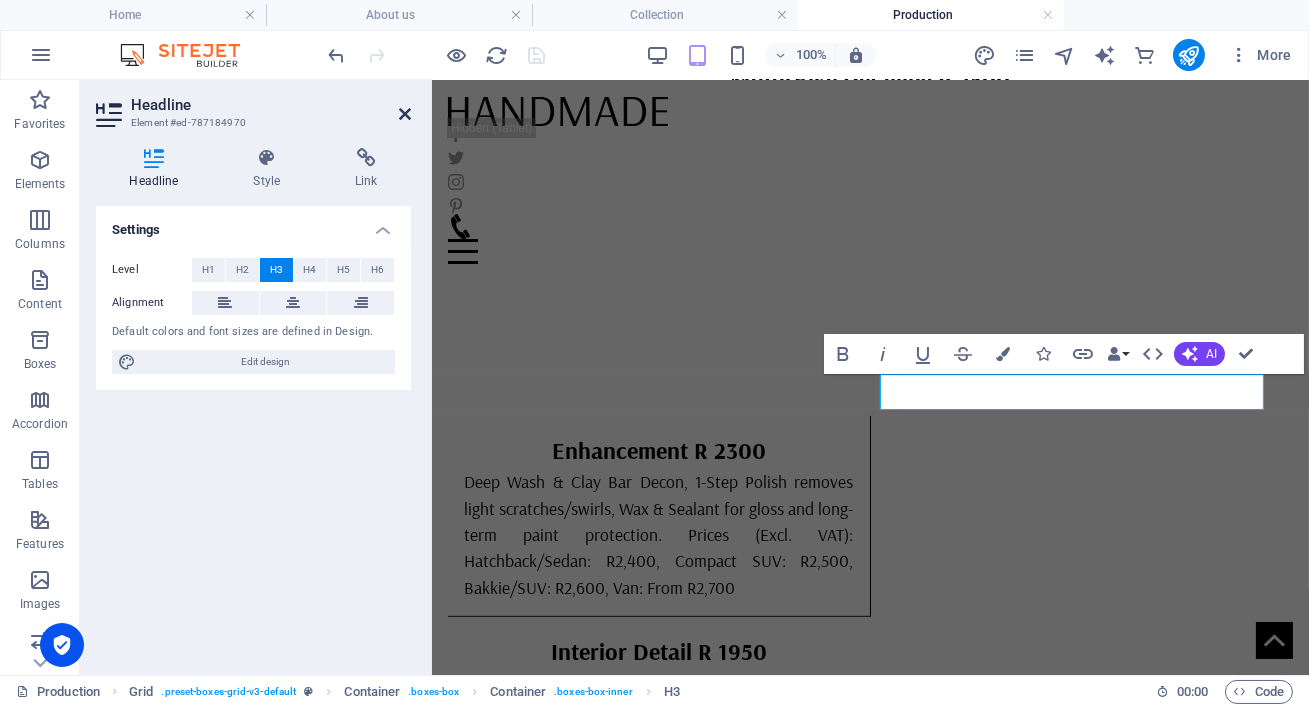 drag, startPoint x: 404, startPoint y: 112, endPoint x: 972, endPoint y: 481, distance: 677.3367 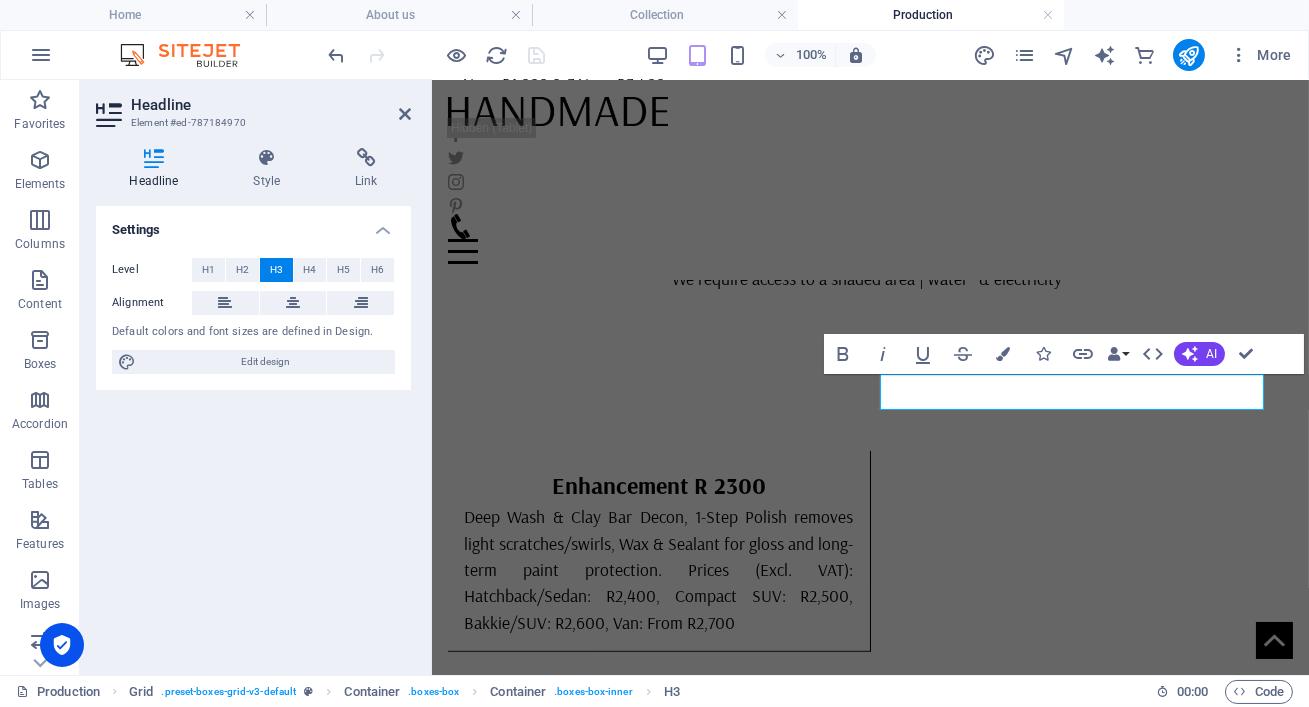 scroll, scrollTop: 1739, scrollLeft: 0, axis: vertical 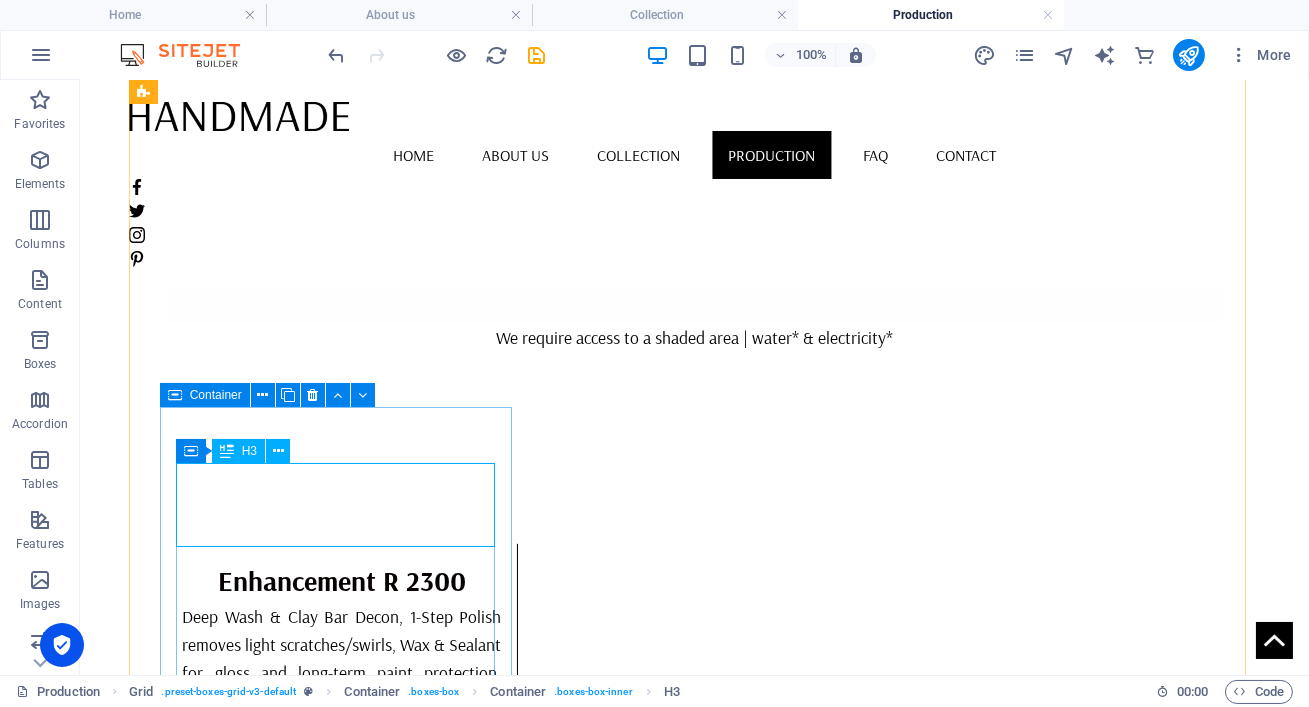 click on "Headlight Restoration  R 1000" at bounding box center (342, 1401) 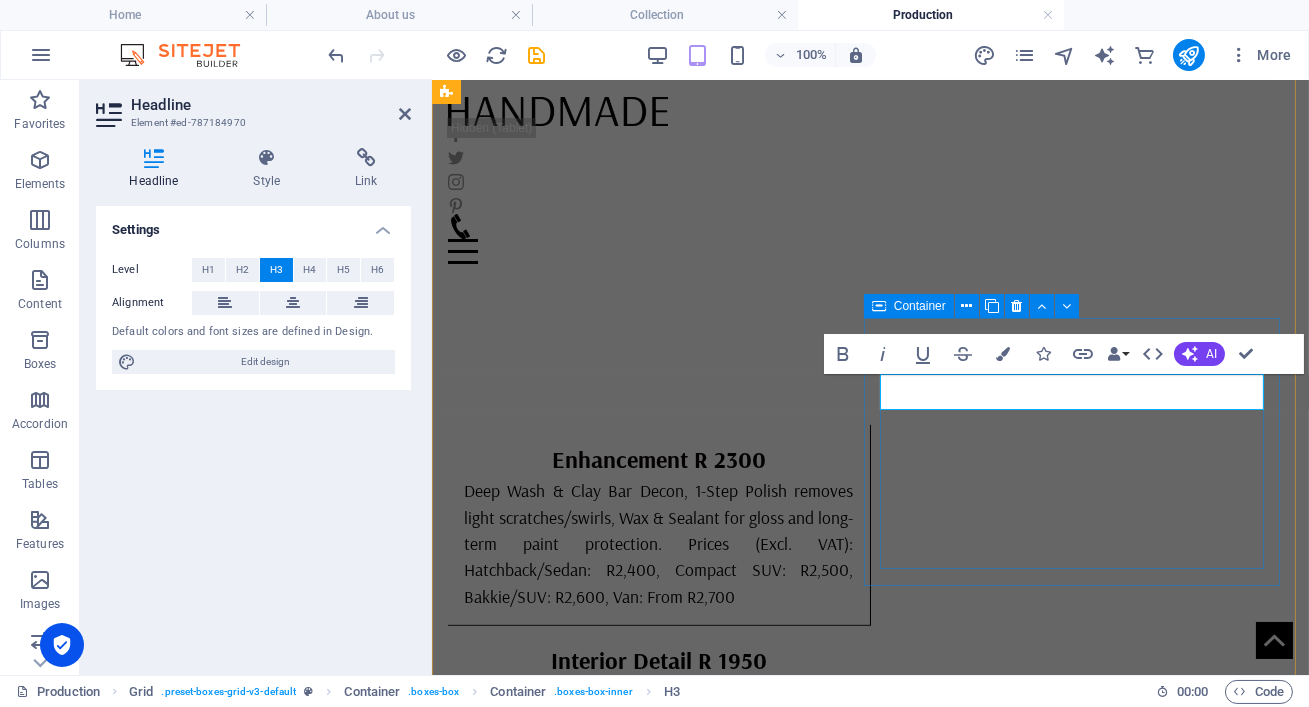 click on "Headlight Restoration  R 1000" at bounding box center (658, 1102) 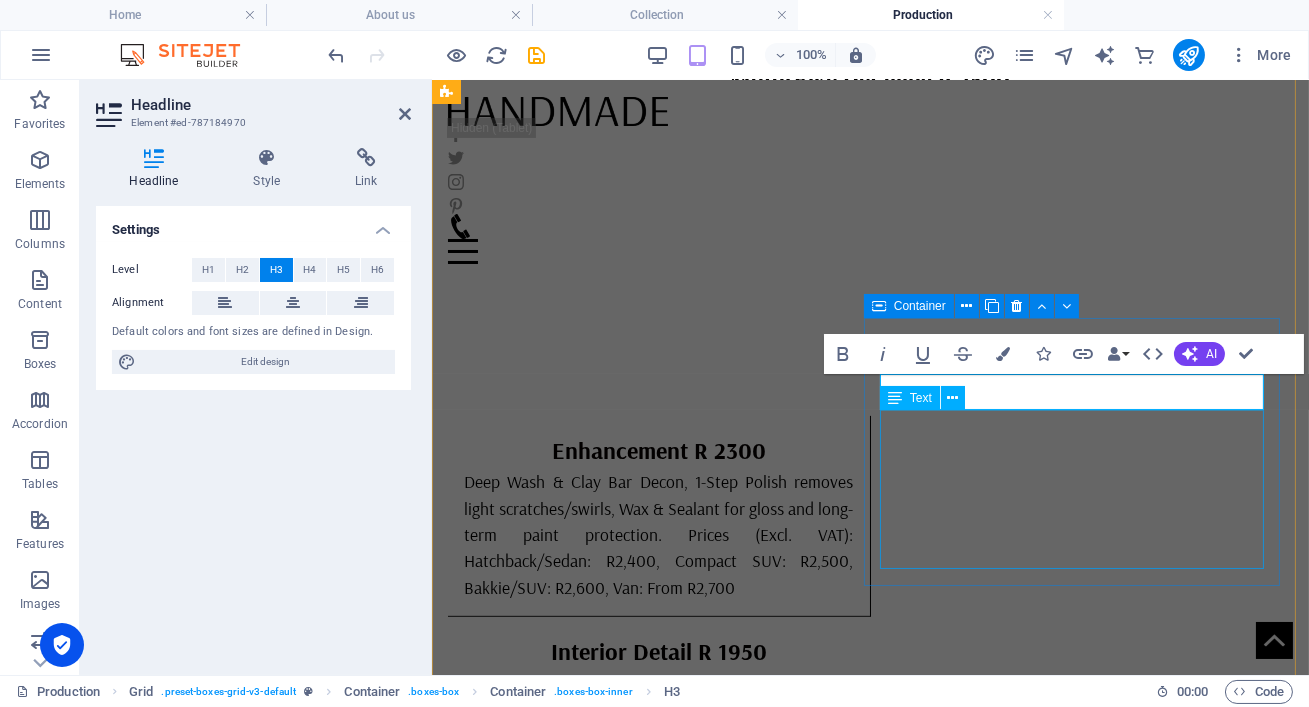type 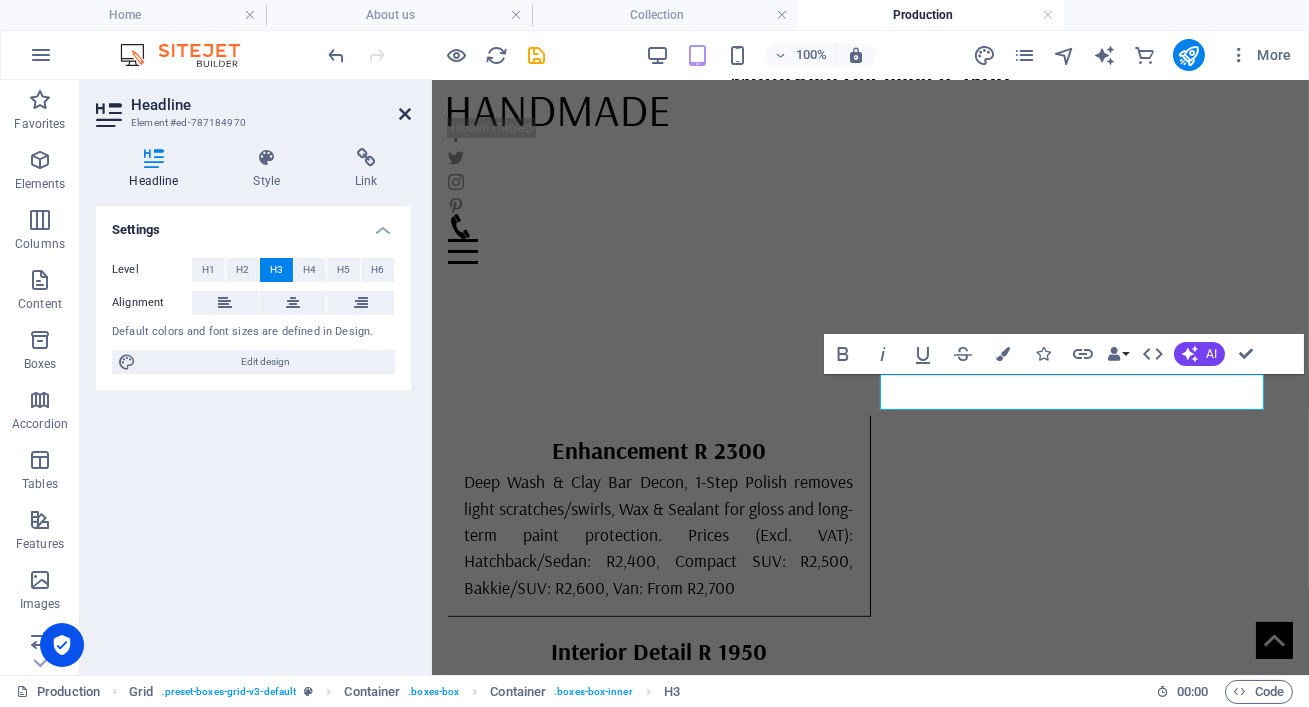 click at bounding box center (405, 114) 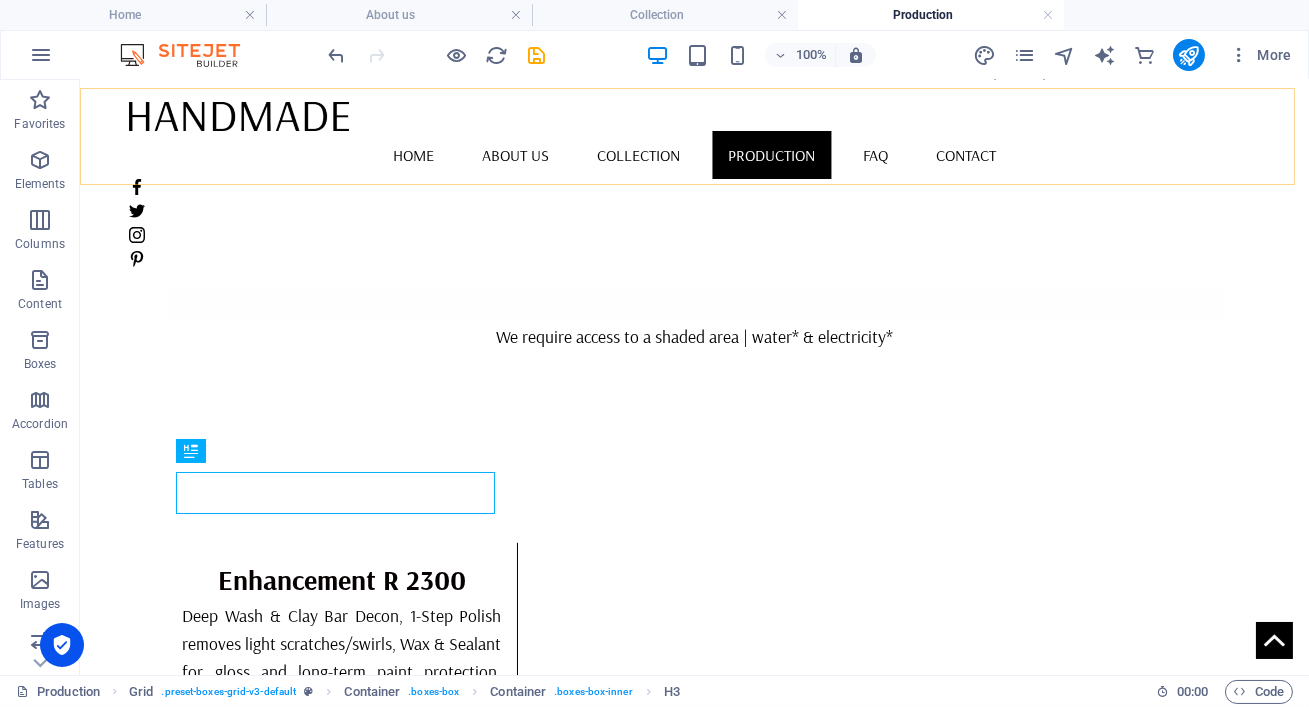 scroll, scrollTop: 1739, scrollLeft: 0, axis: vertical 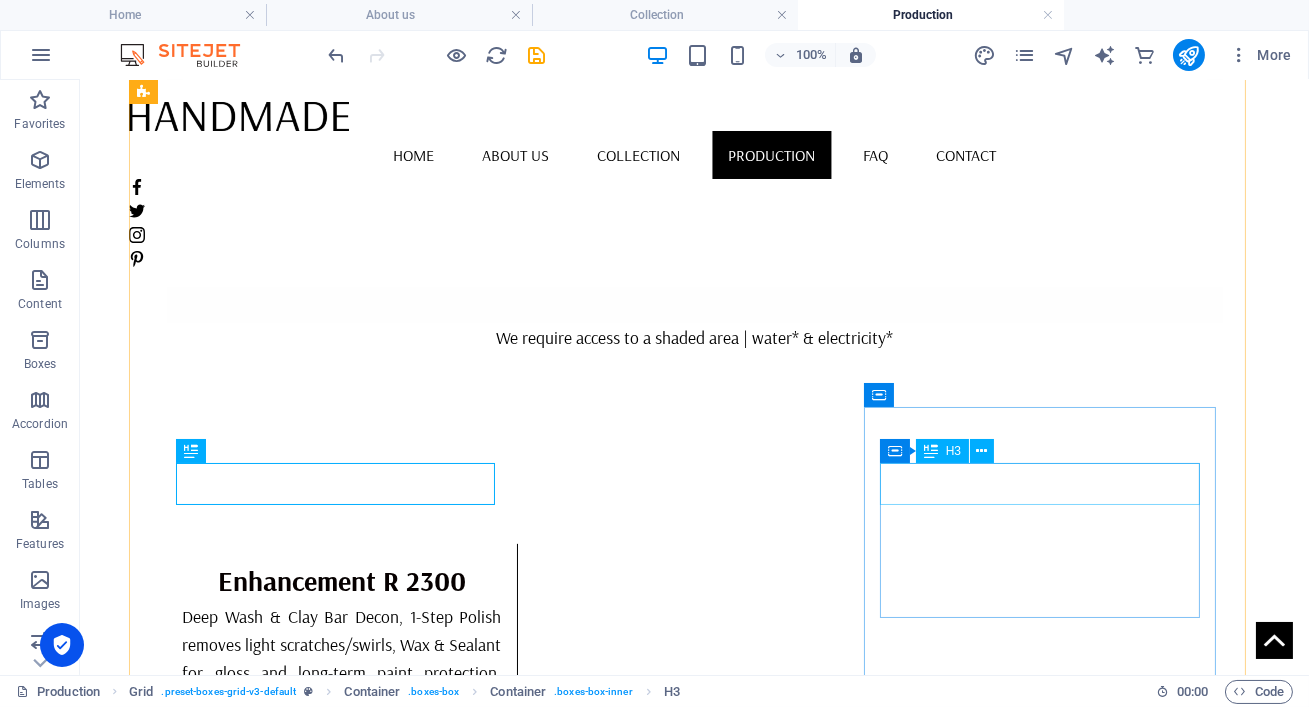 drag, startPoint x: 1005, startPoint y: 483, endPoint x: 665, endPoint y: 477, distance: 340.05295 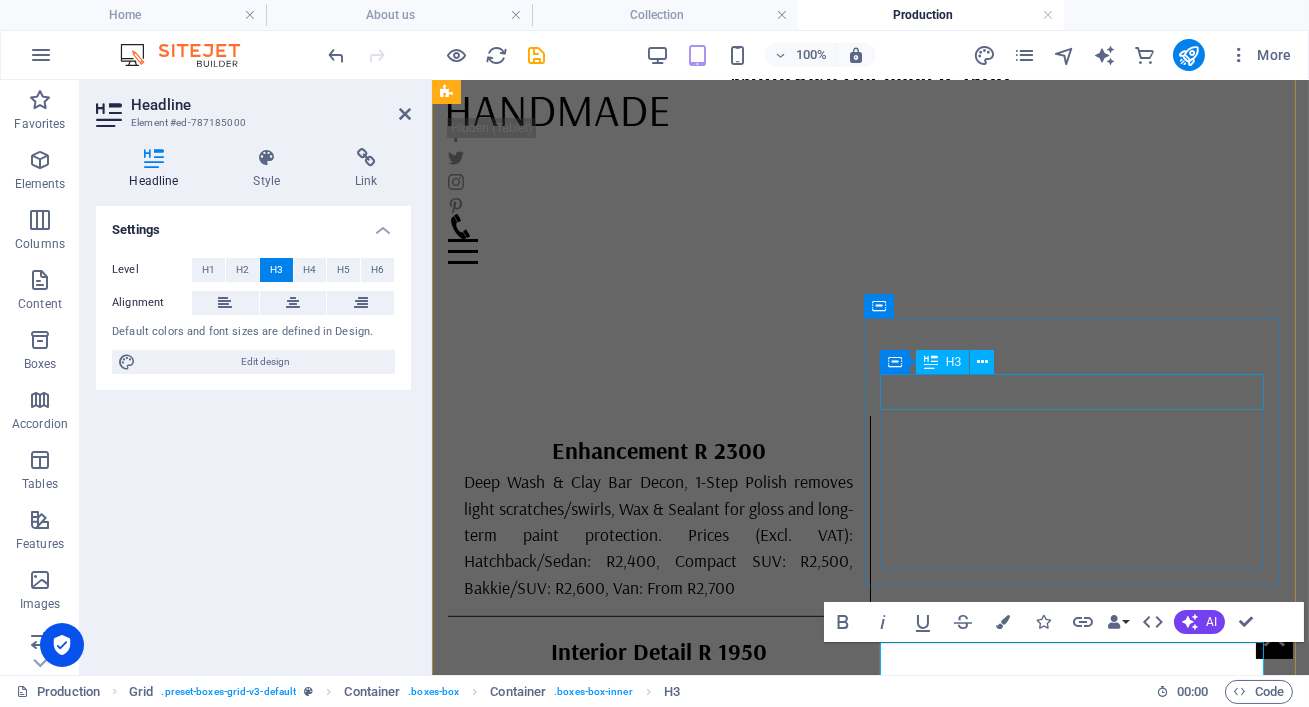 scroll, scrollTop: 0, scrollLeft: 8, axis: horizontal 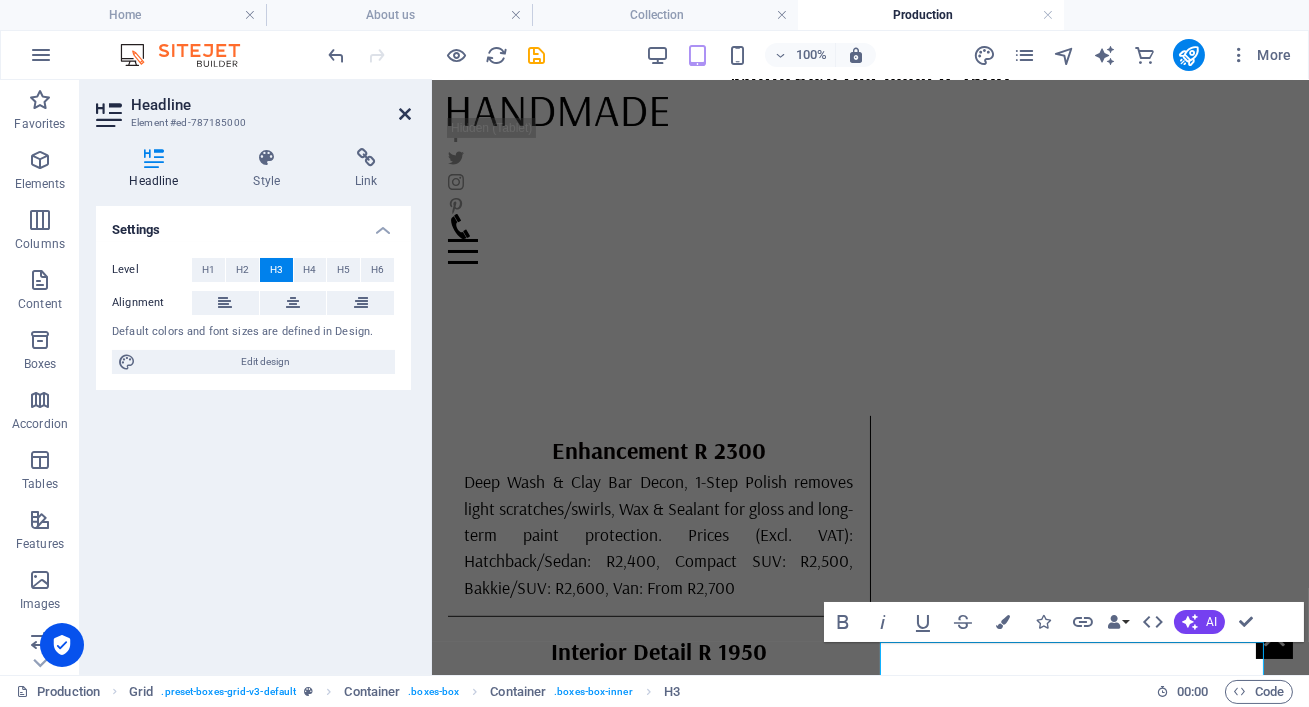 click at bounding box center (405, 114) 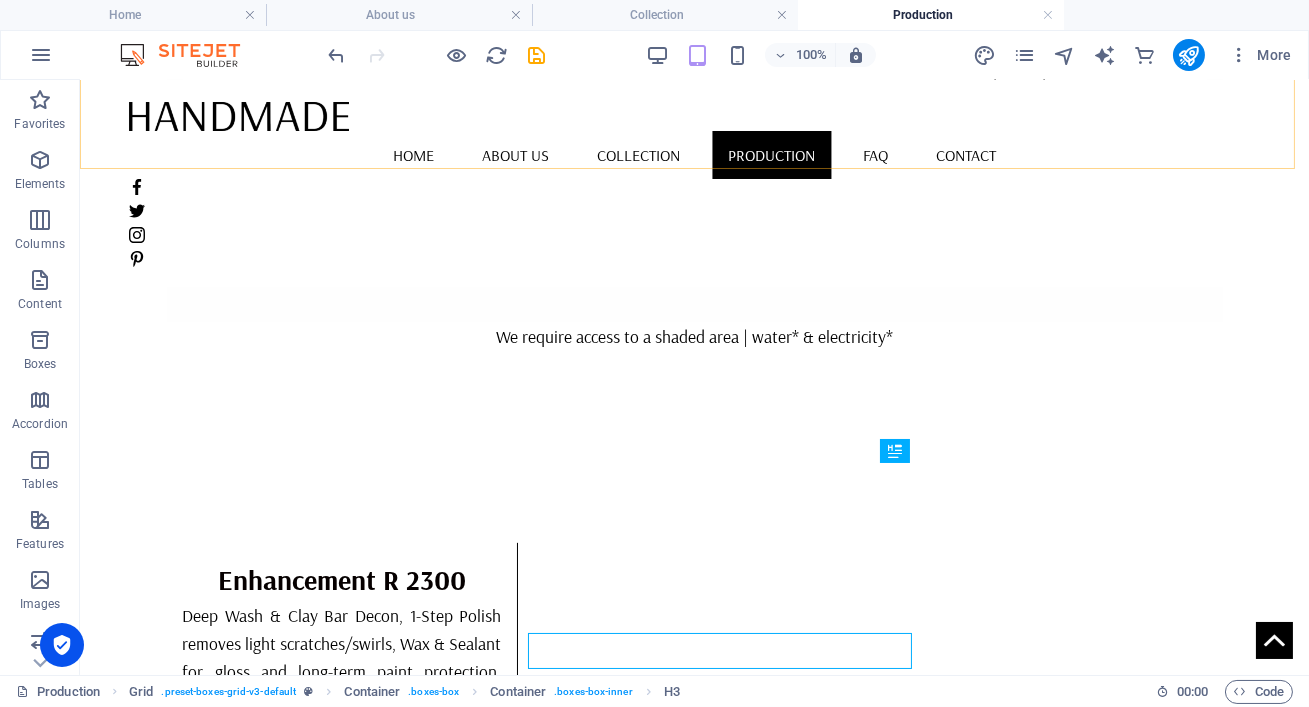 scroll, scrollTop: 1739, scrollLeft: 0, axis: vertical 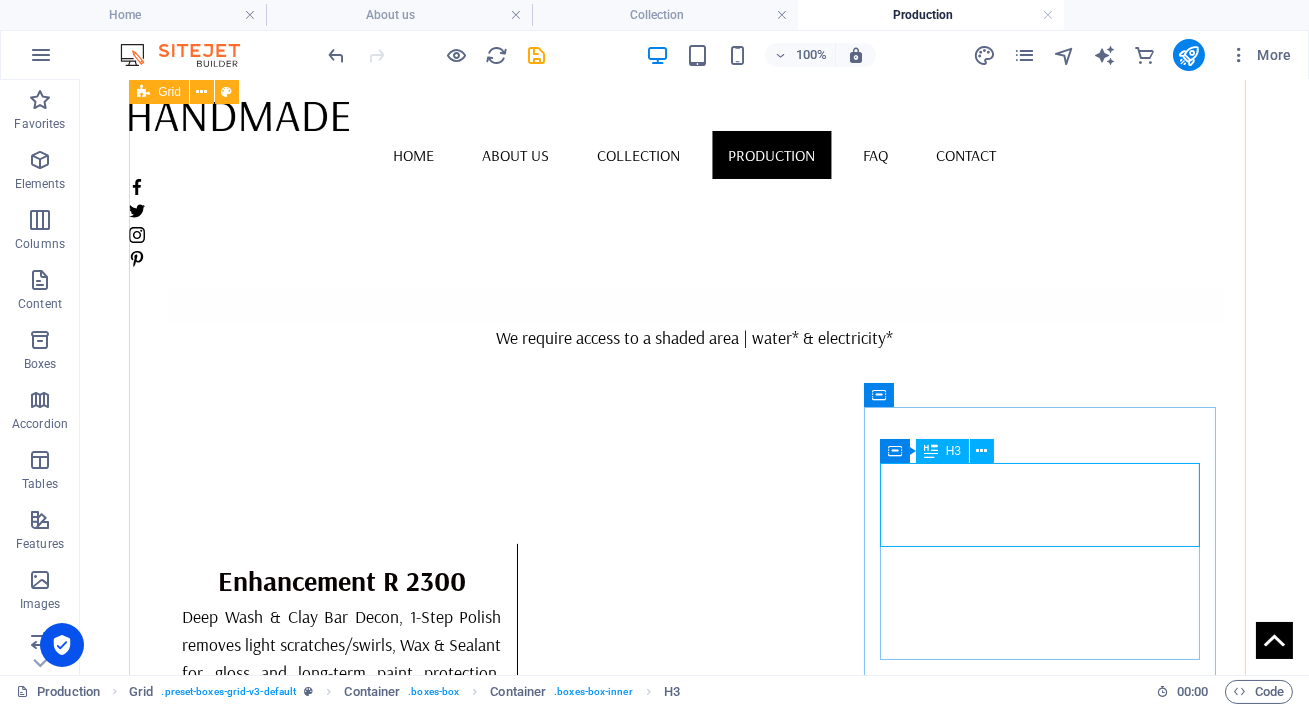 click on "MotorBike Detailing R 2500" at bounding box center (343, 2023) 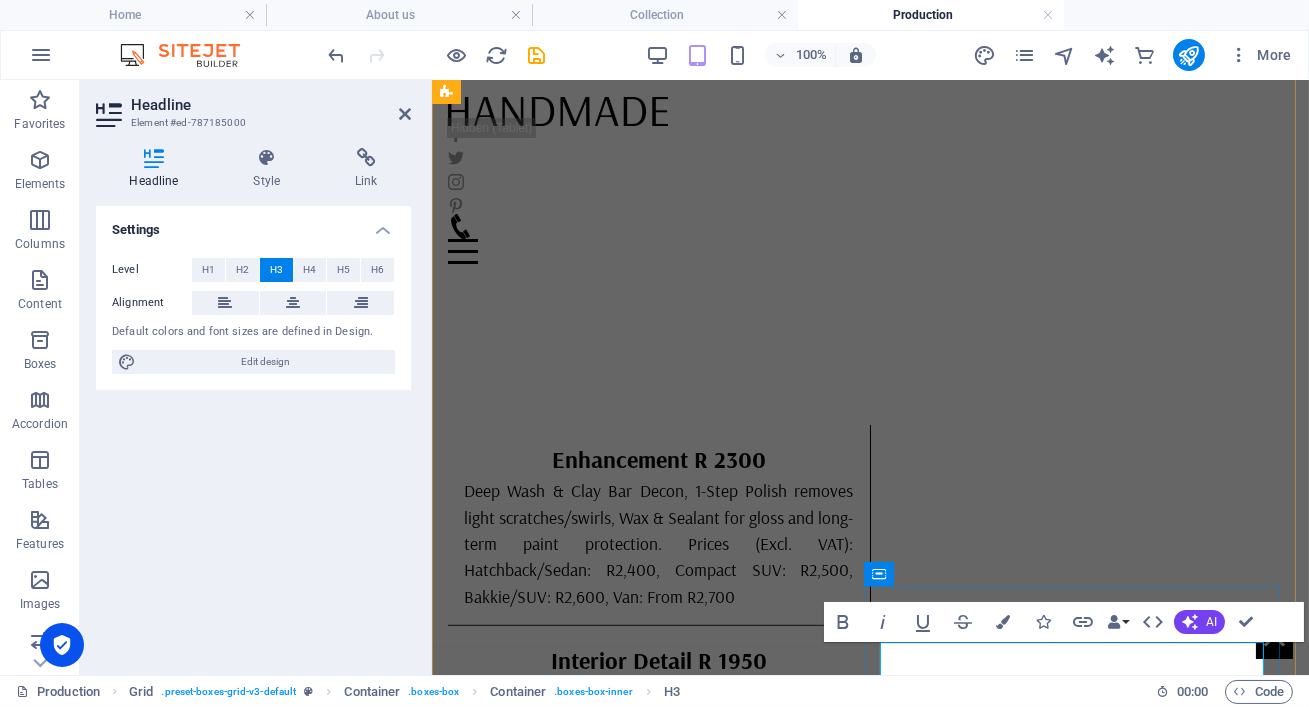 click on "MotorBike Detailing R 2500" at bounding box center (658, 1609) 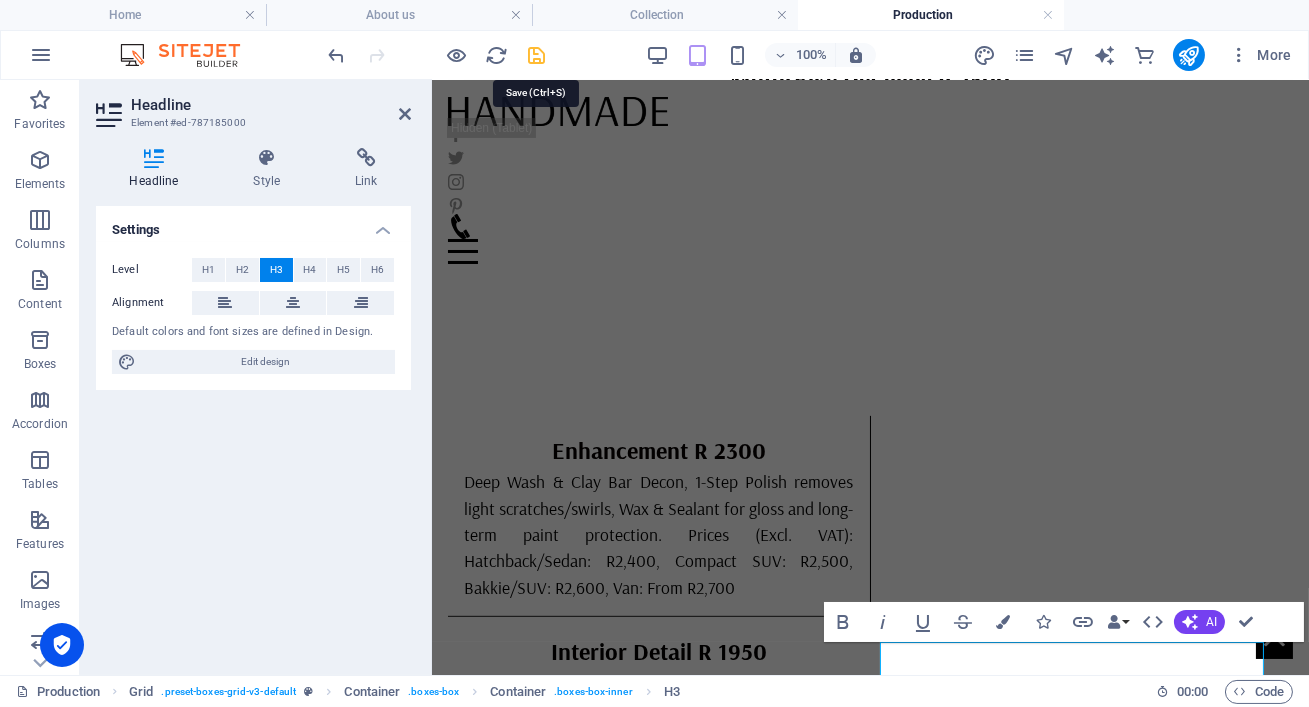 click at bounding box center [537, 55] 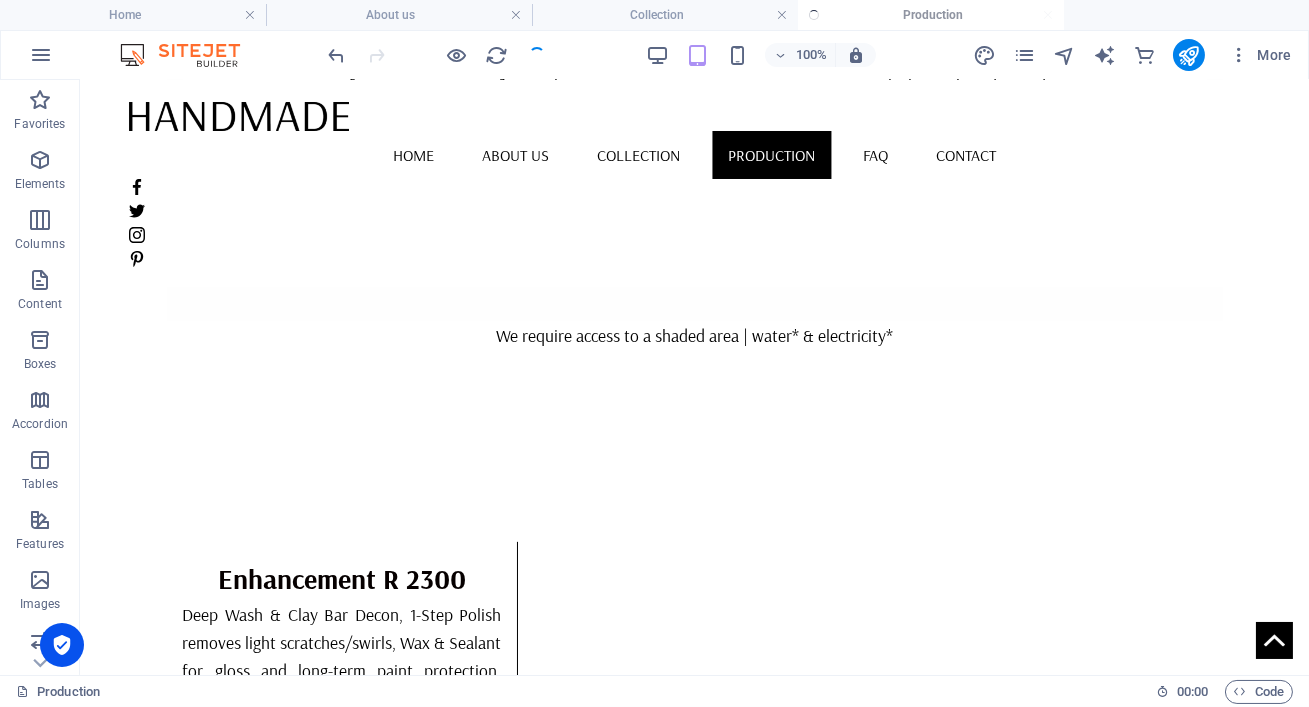 scroll, scrollTop: 1739, scrollLeft: 0, axis: vertical 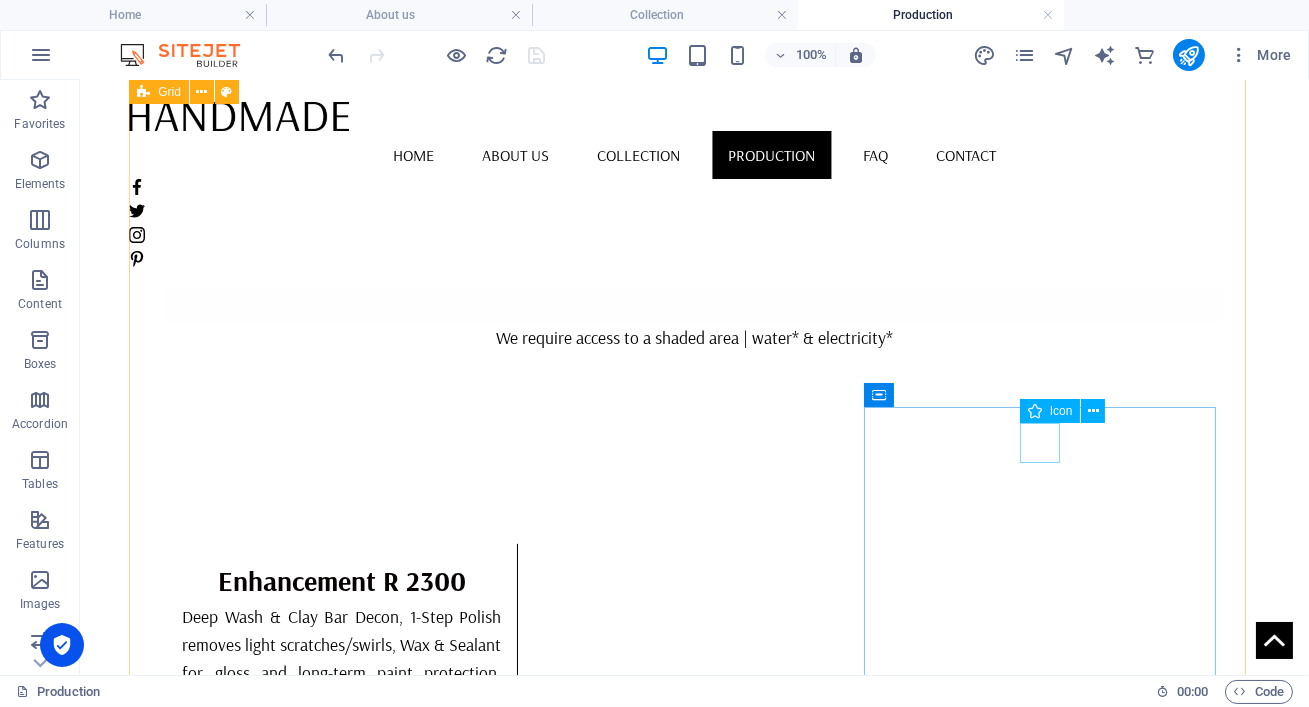 click at bounding box center (343, 1961) 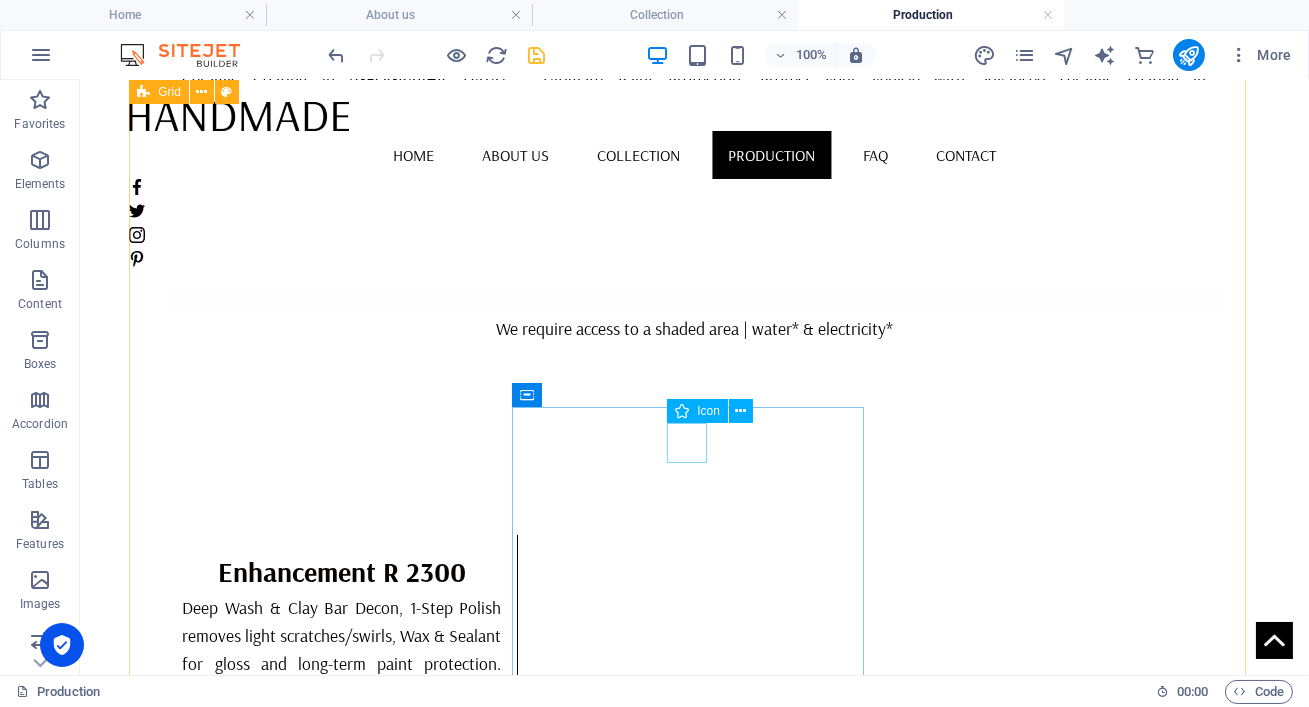 click at bounding box center [342, 1669] 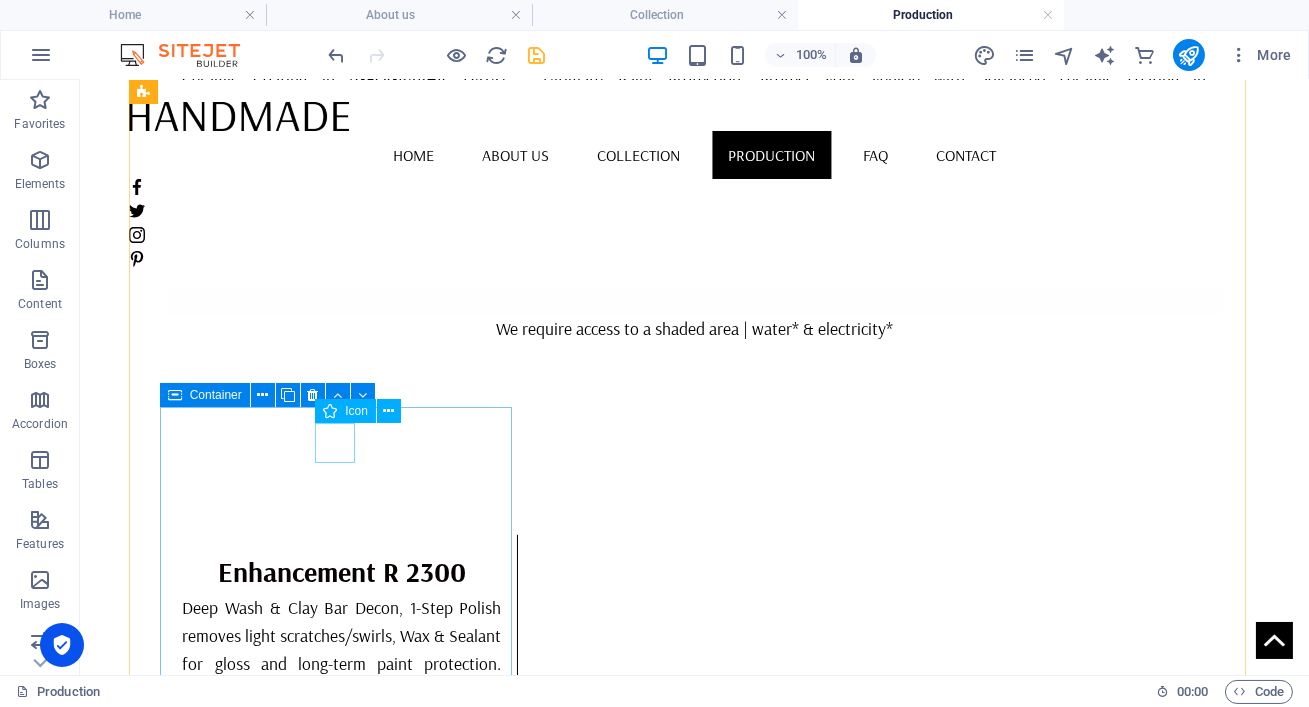 click at bounding box center [342, 1330] 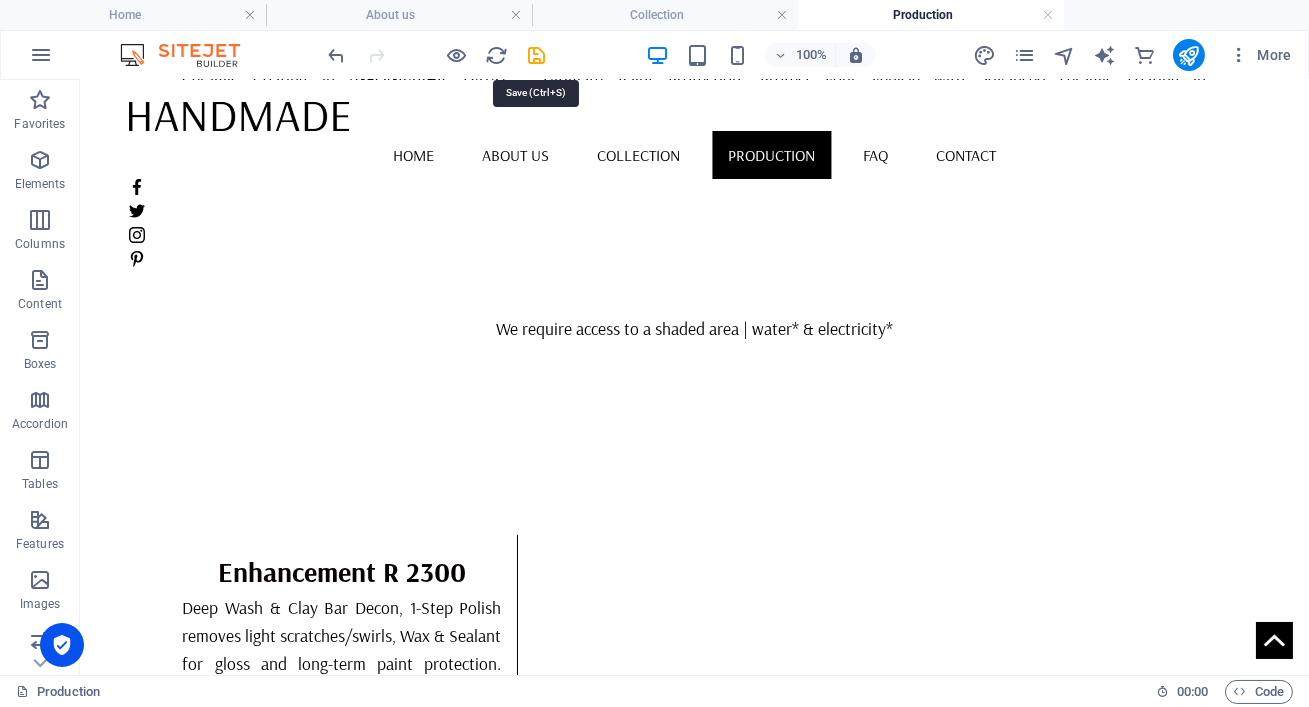 click at bounding box center (537, 55) 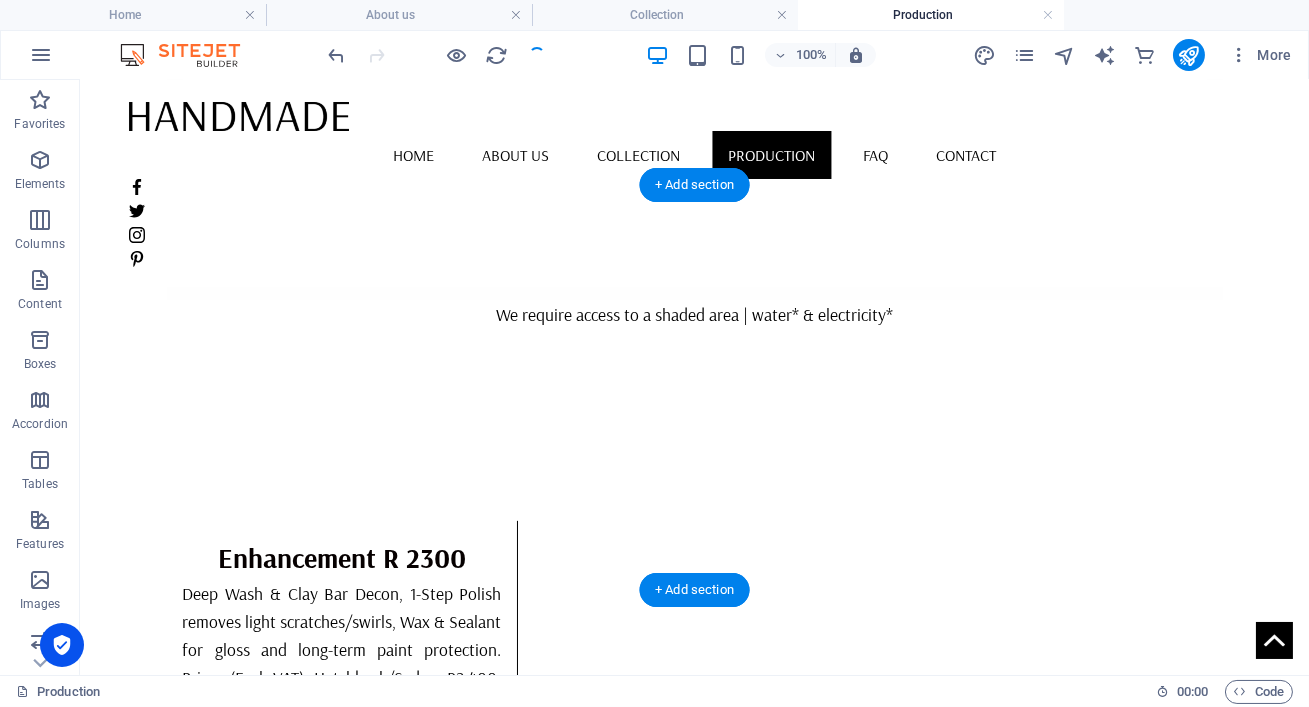 scroll, scrollTop: 2142, scrollLeft: 0, axis: vertical 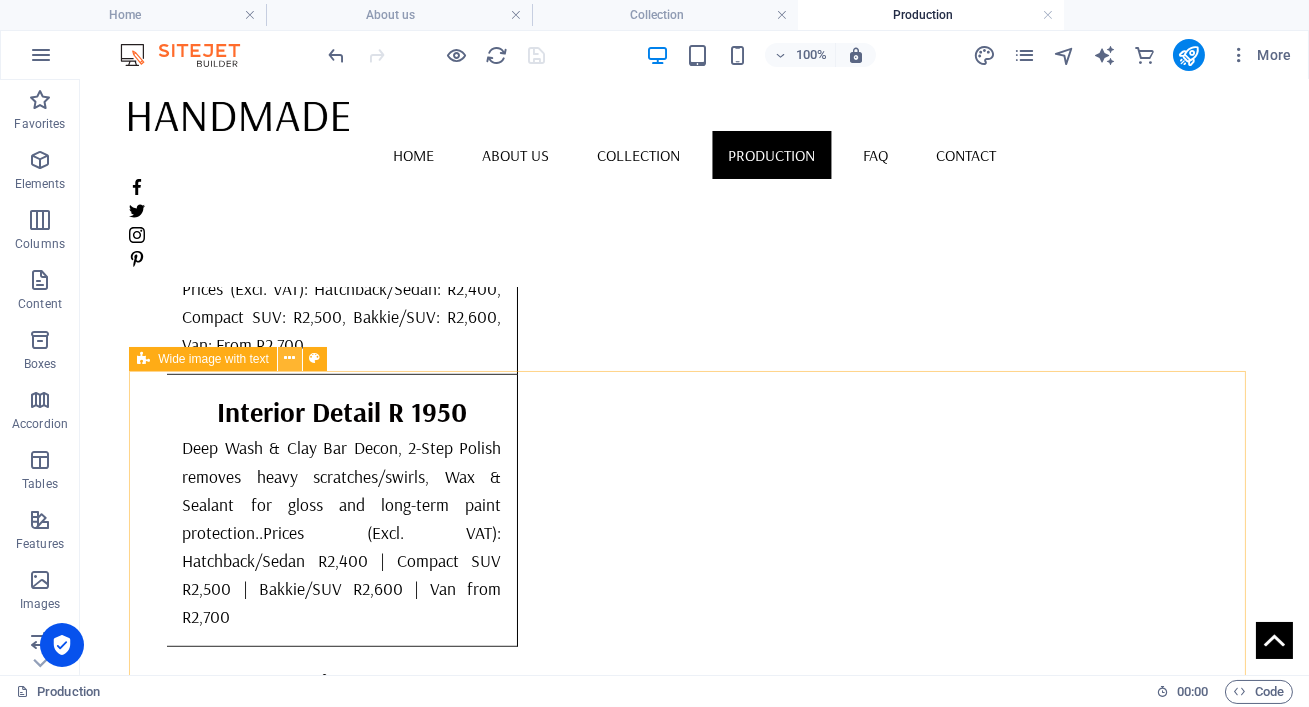 click at bounding box center (290, 359) 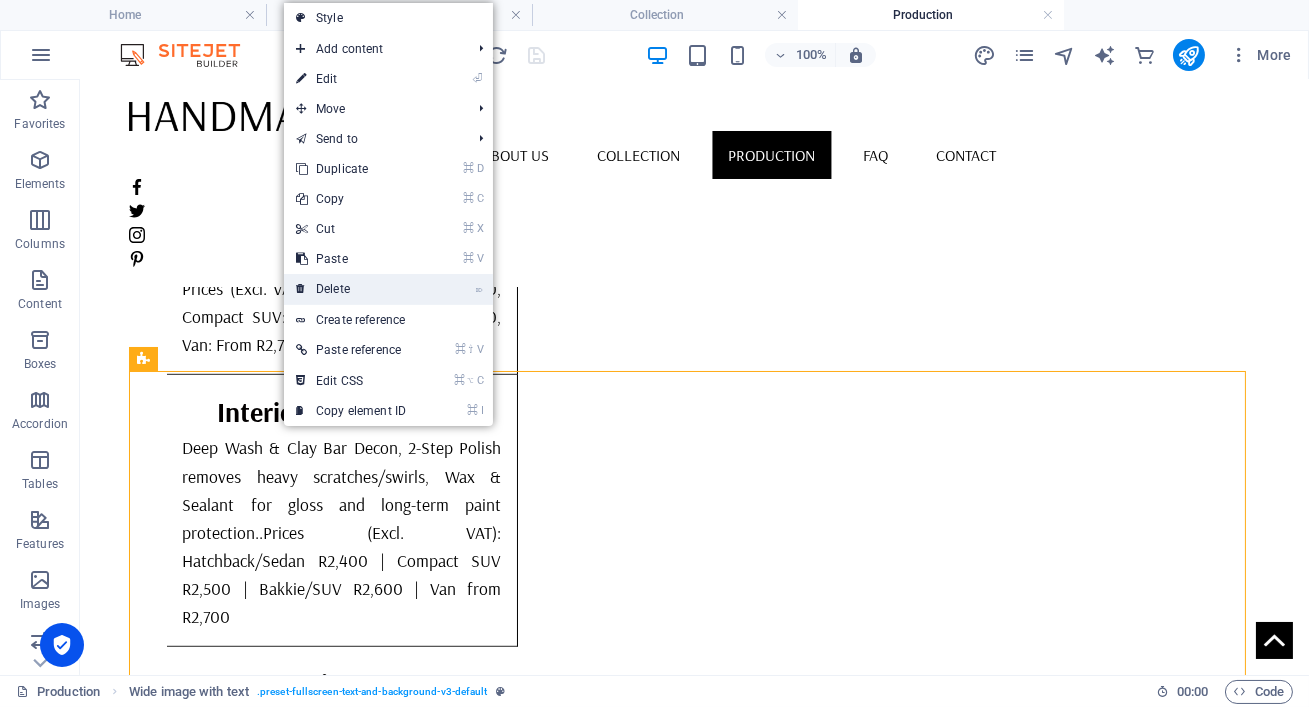 click on "⌦  Delete" at bounding box center [351, 289] 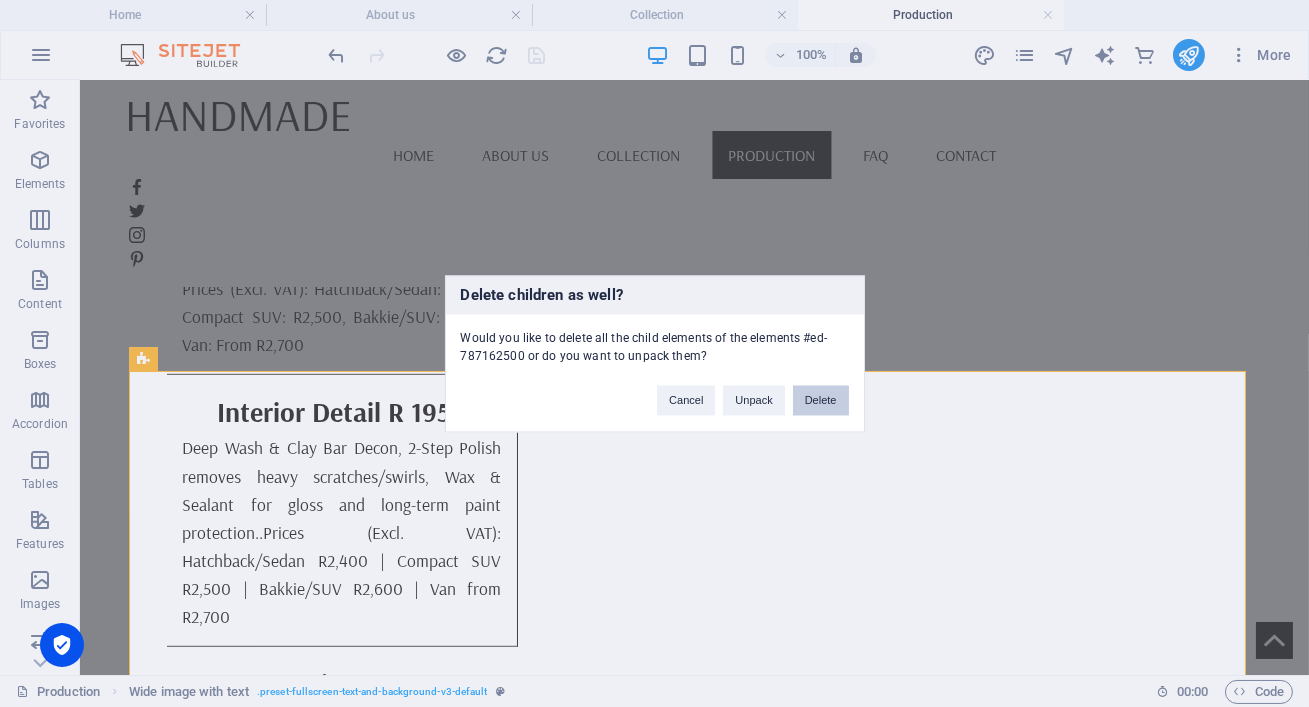 click on "Delete" at bounding box center (821, 400) 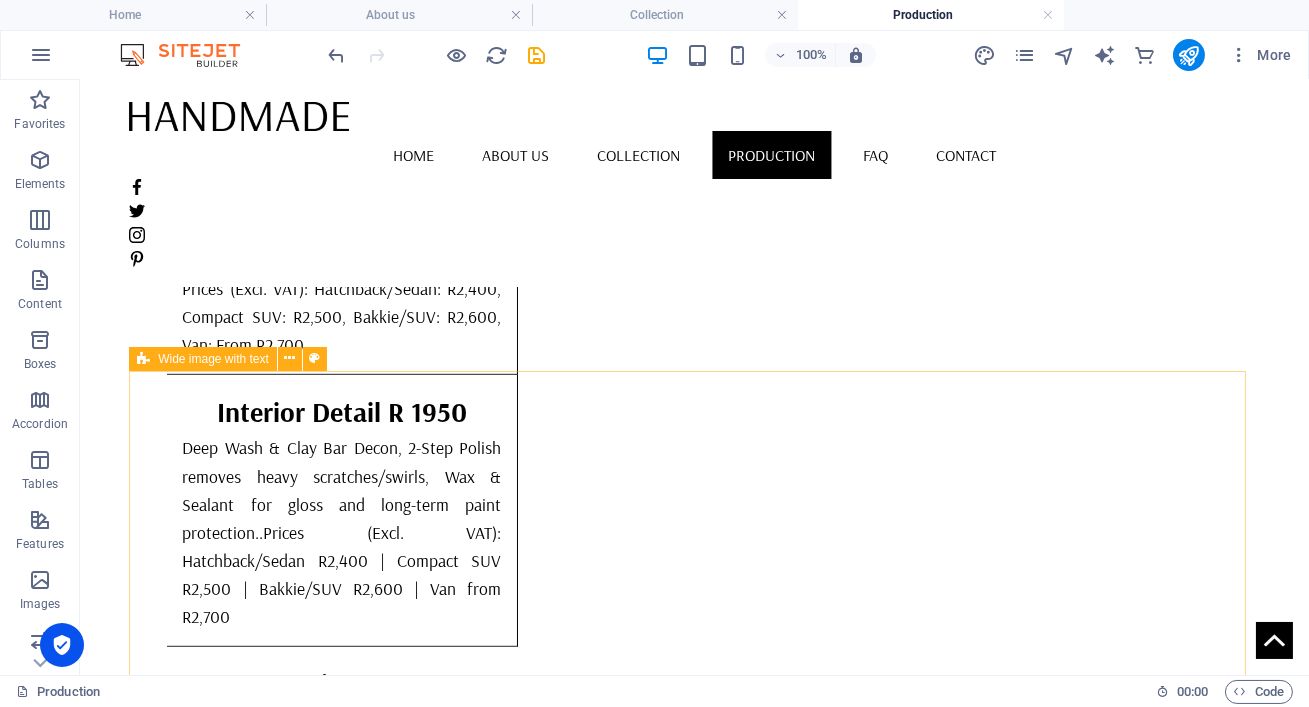 click at bounding box center (143, 359) 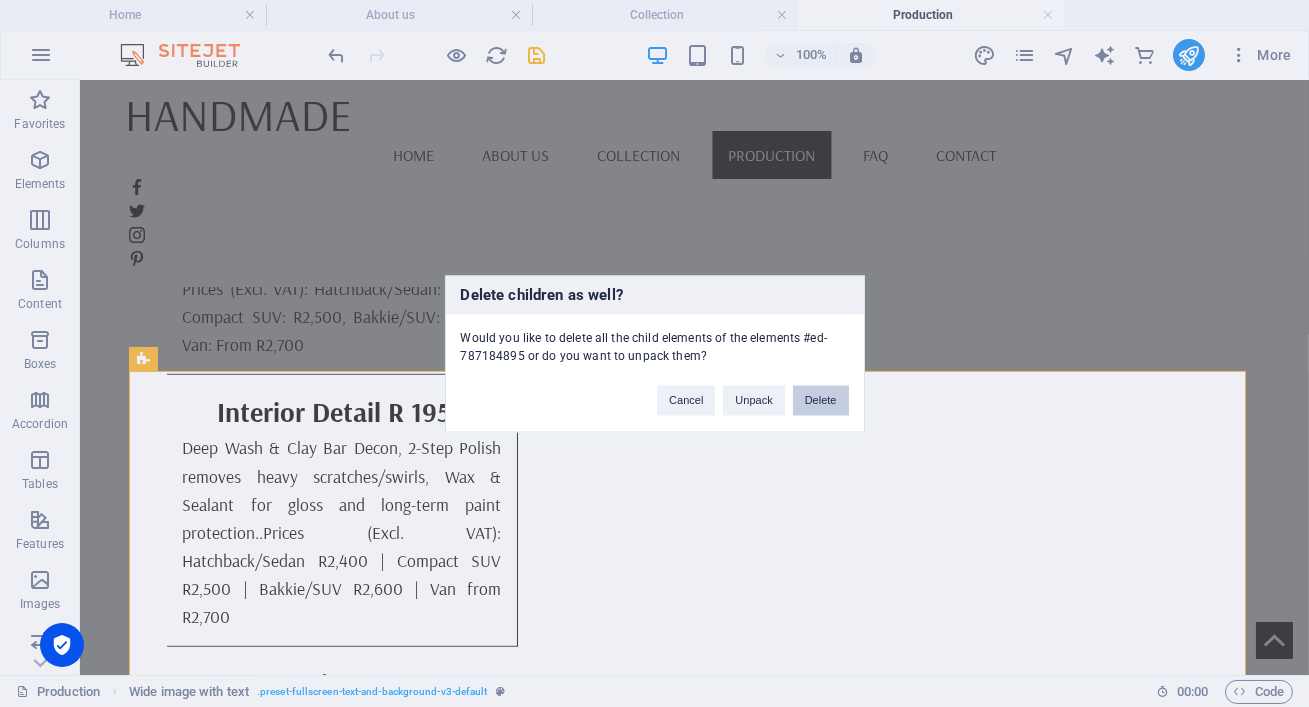 click on "Delete" at bounding box center (821, 400) 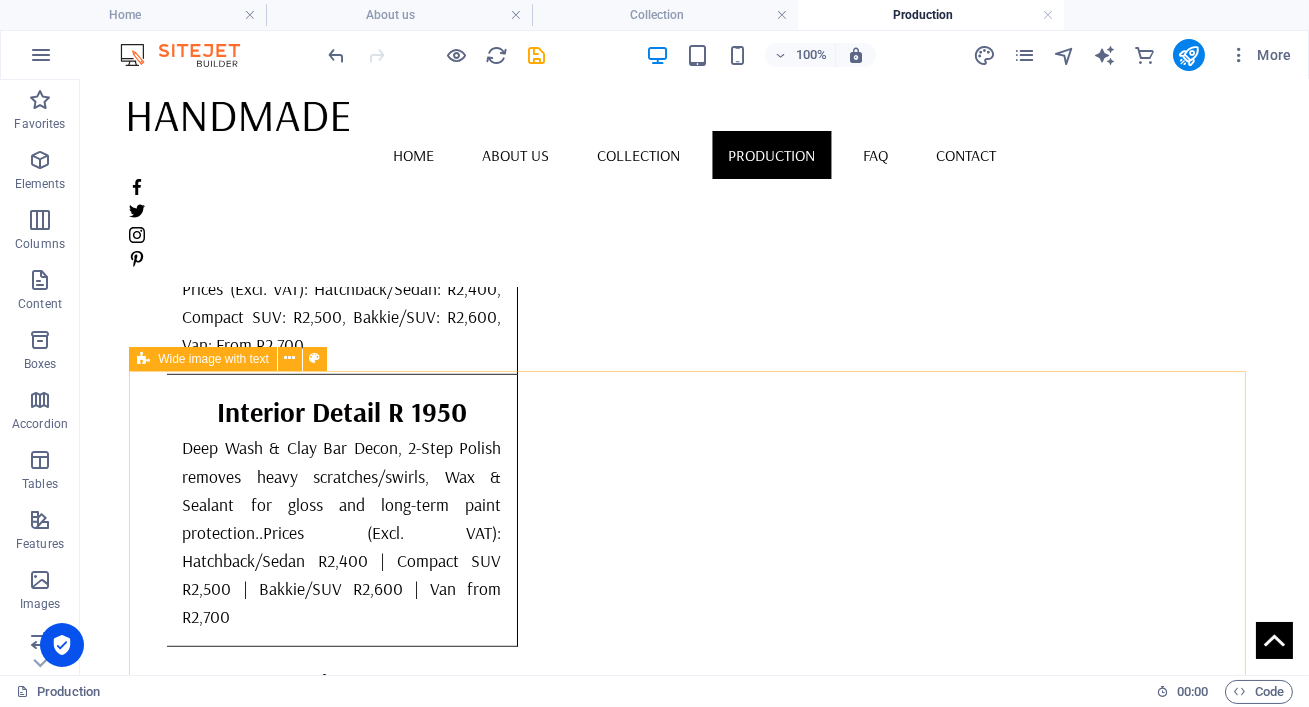 click on "Wide image with text" at bounding box center (213, 359) 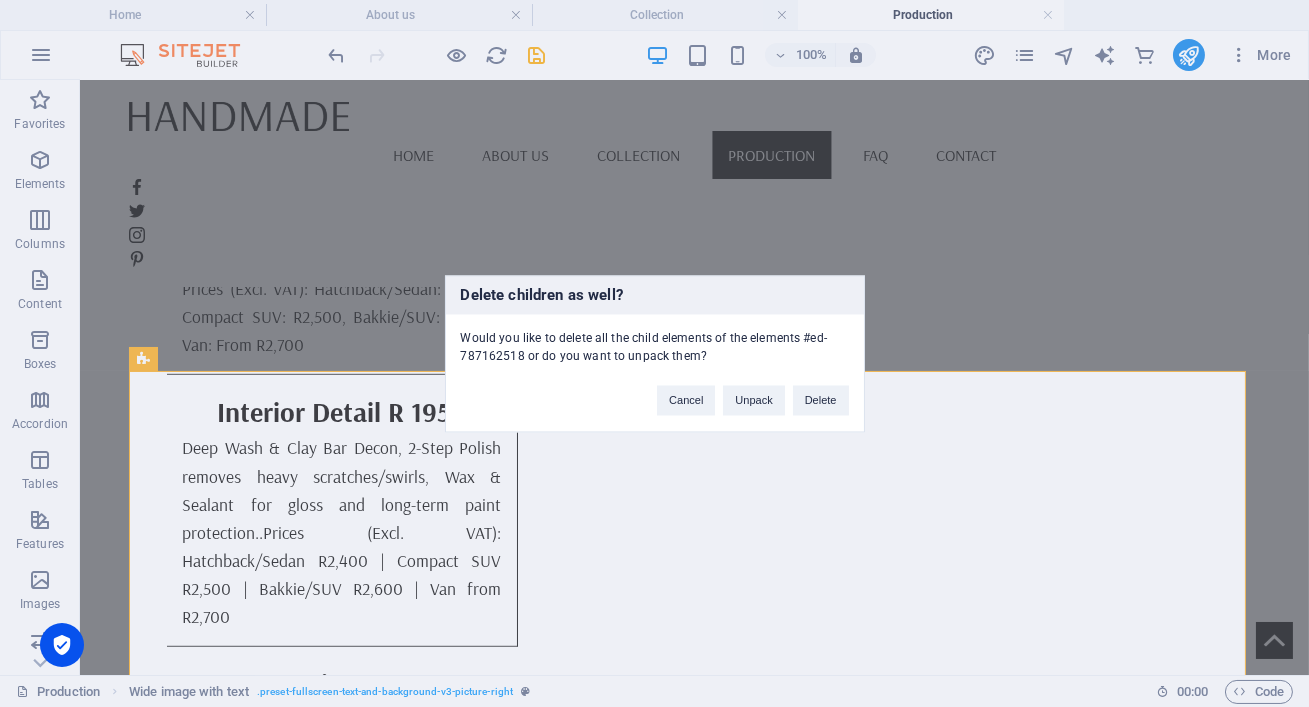 type 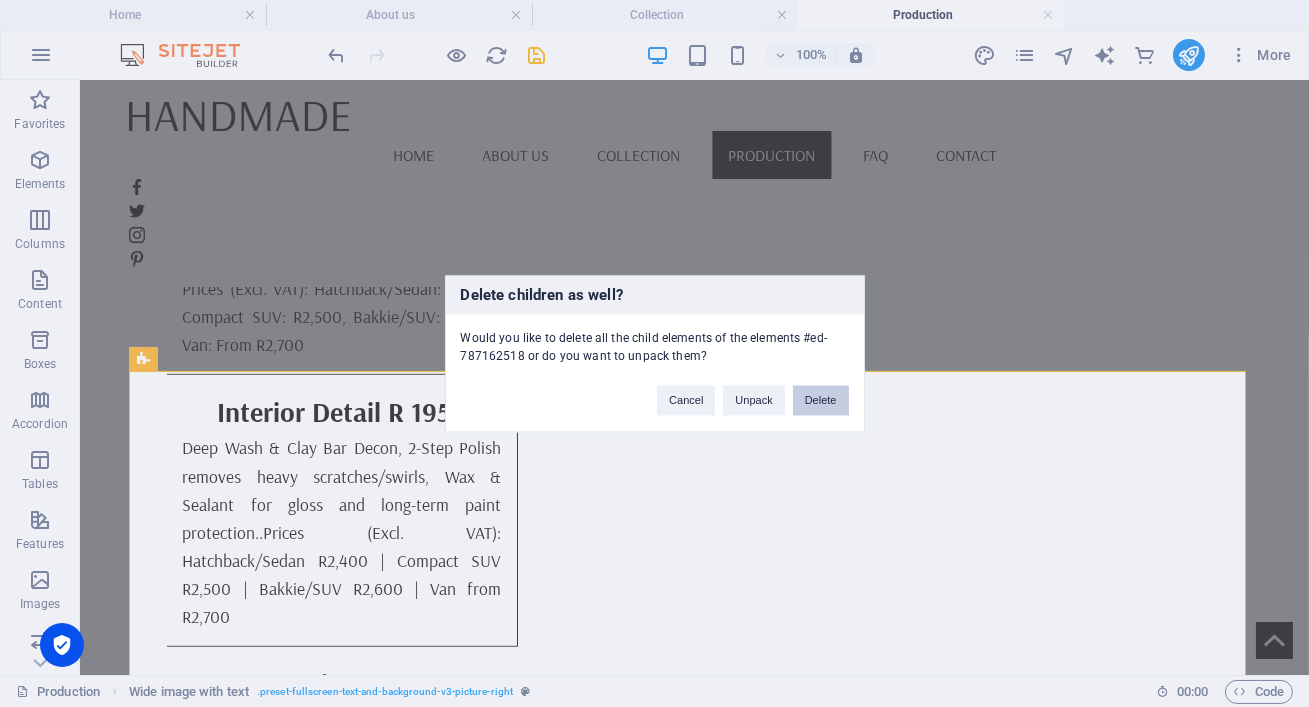 click on "Delete" at bounding box center [821, 400] 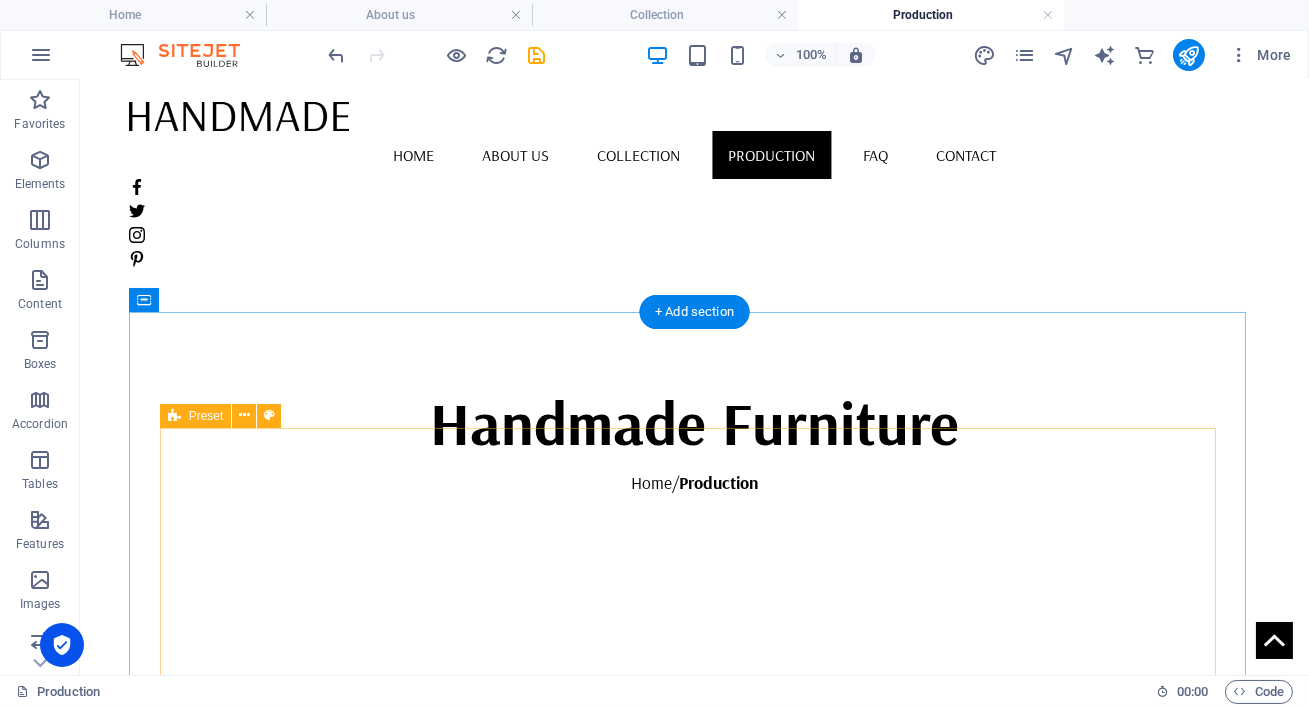 scroll, scrollTop: 444, scrollLeft: 0, axis: vertical 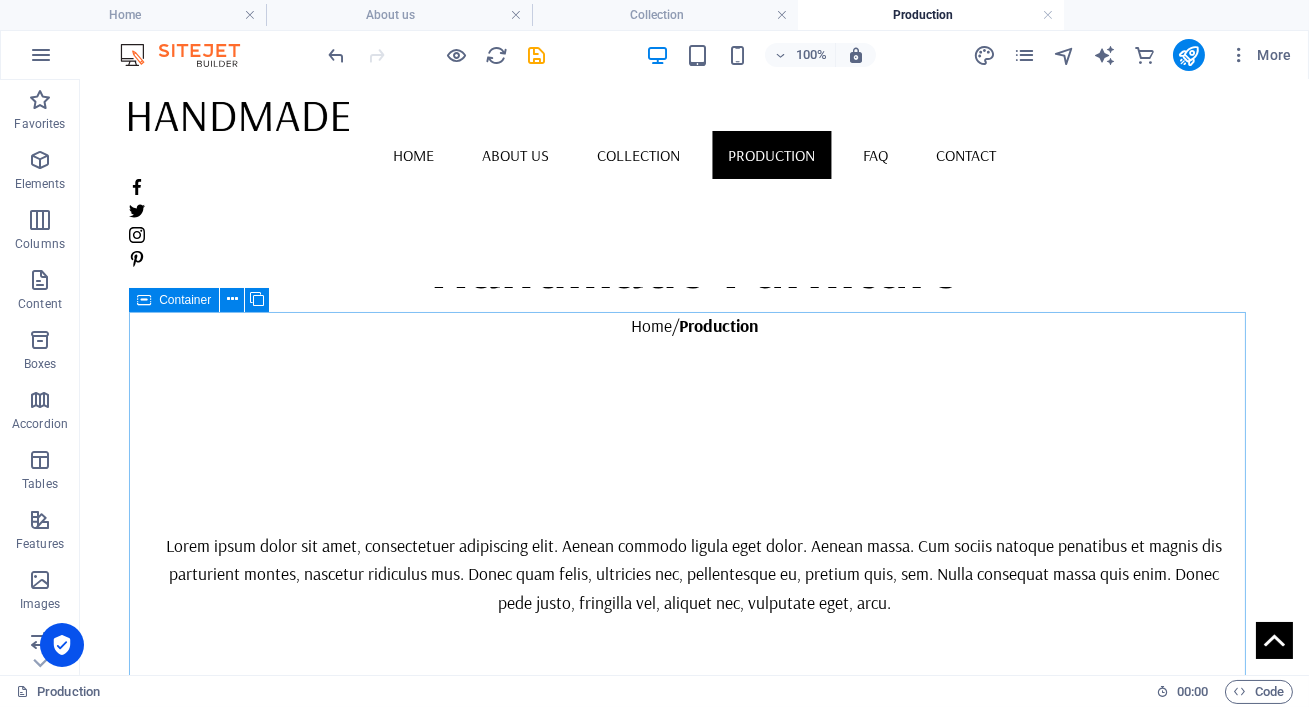 click on "Container" at bounding box center (185, 300) 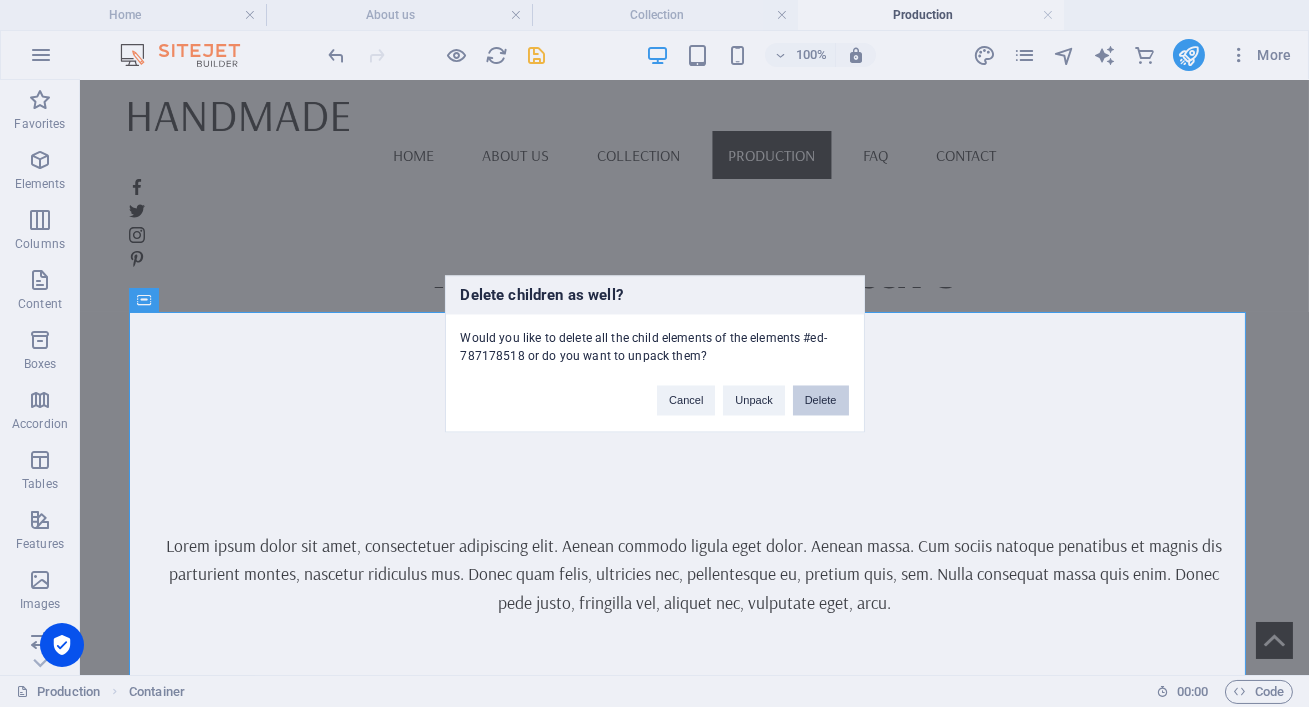 click on "Delete" at bounding box center [821, 400] 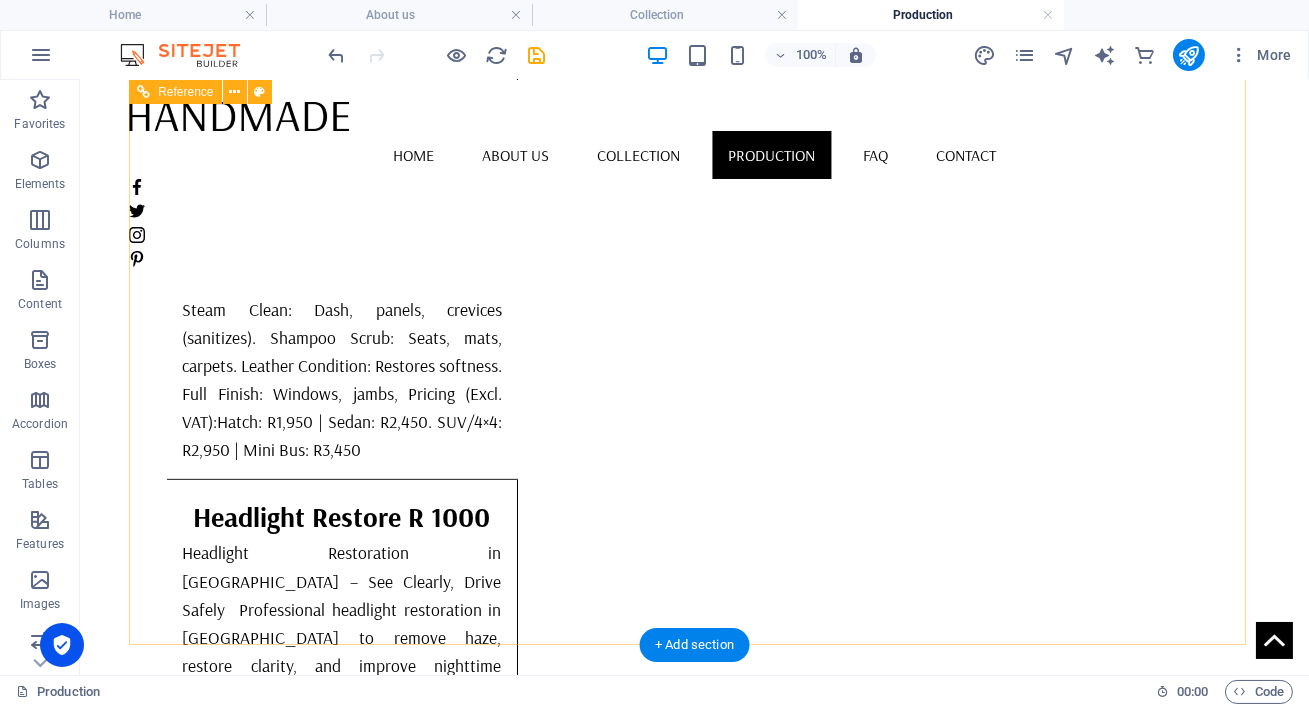 scroll, scrollTop: 1550, scrollLeft: 0, axis: vertical 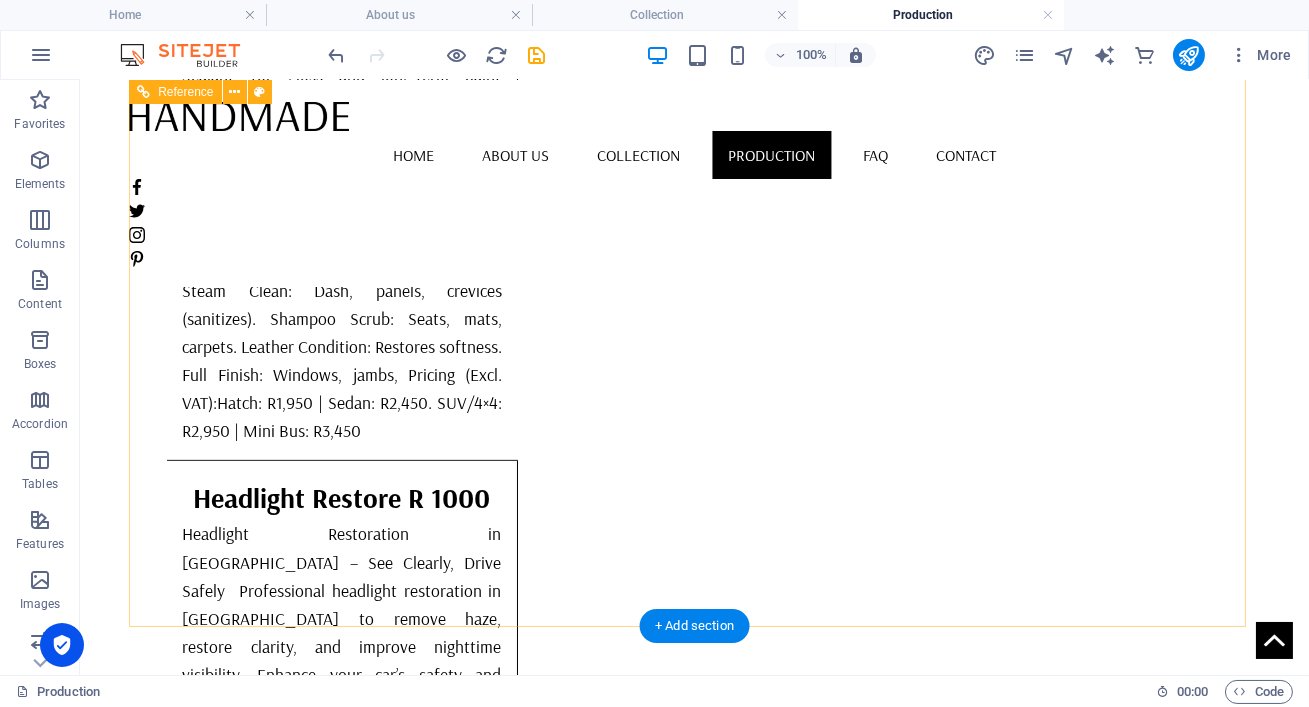 click at bounding box center (694, 2176) 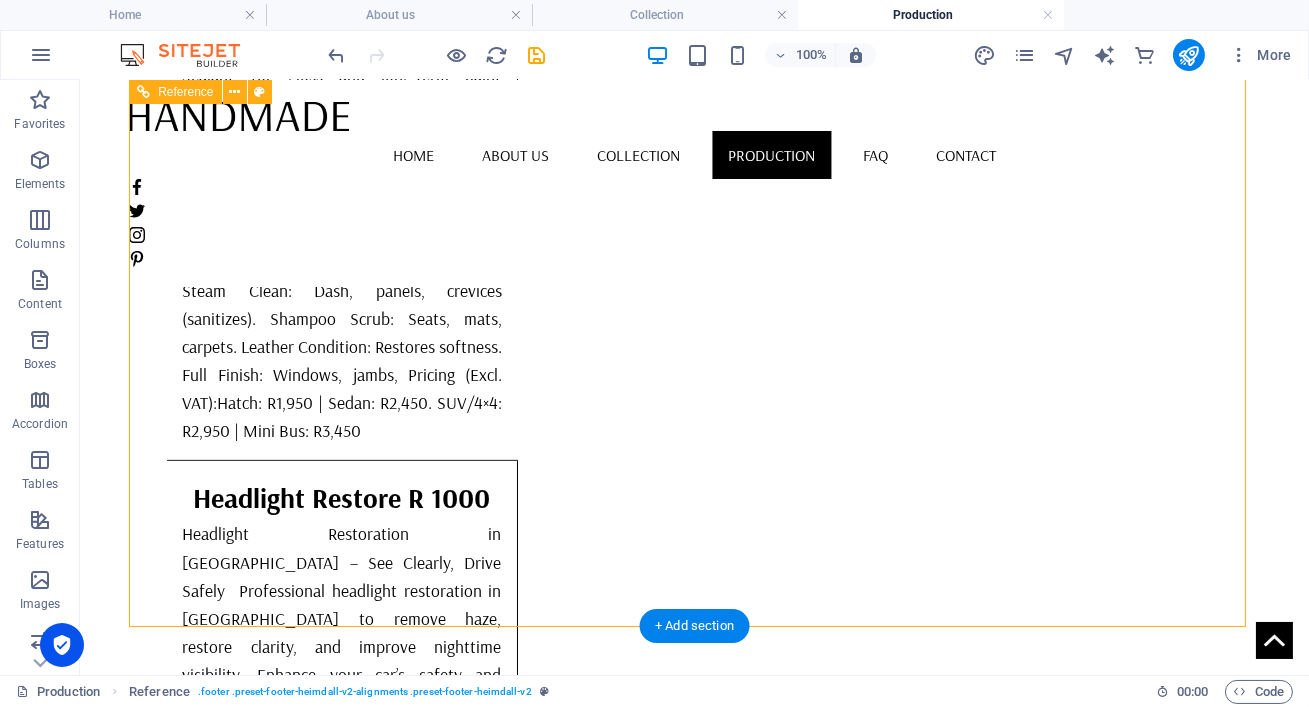 click at bounding box center (694, 2176) 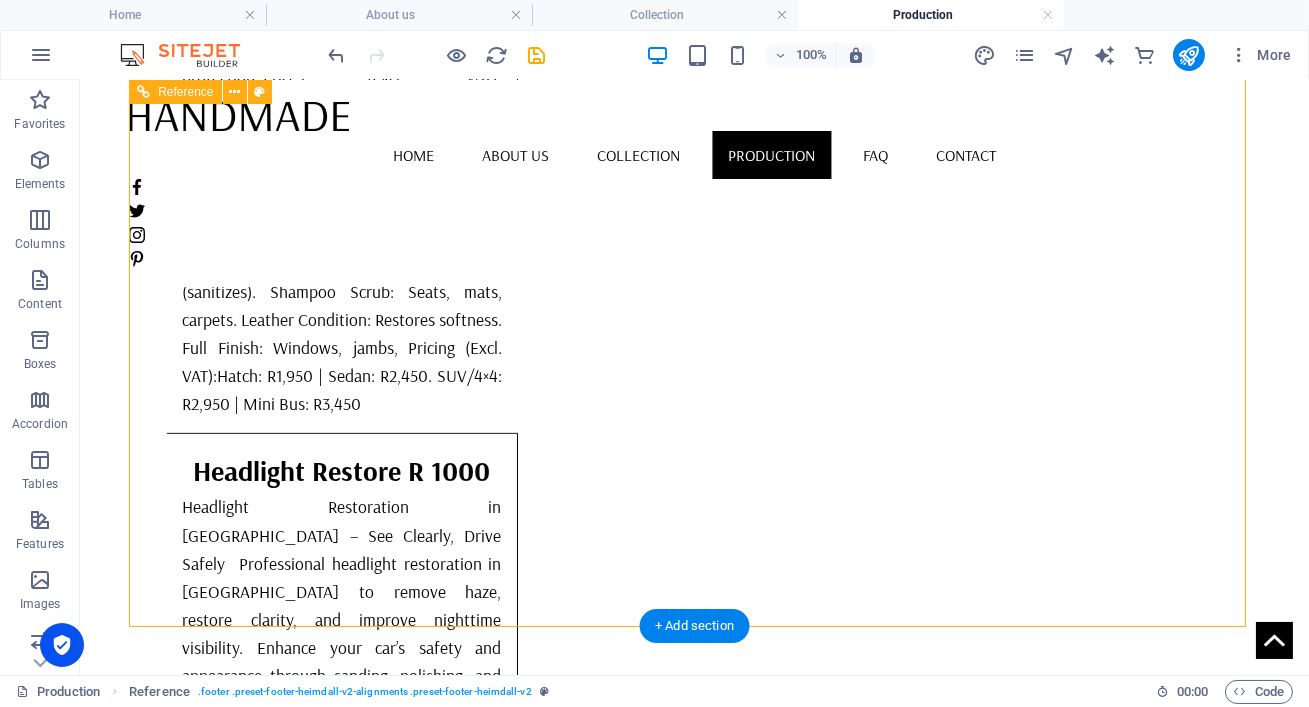 scroll, scrollTop: 1530, scrollLeft: 0, axis: vertical 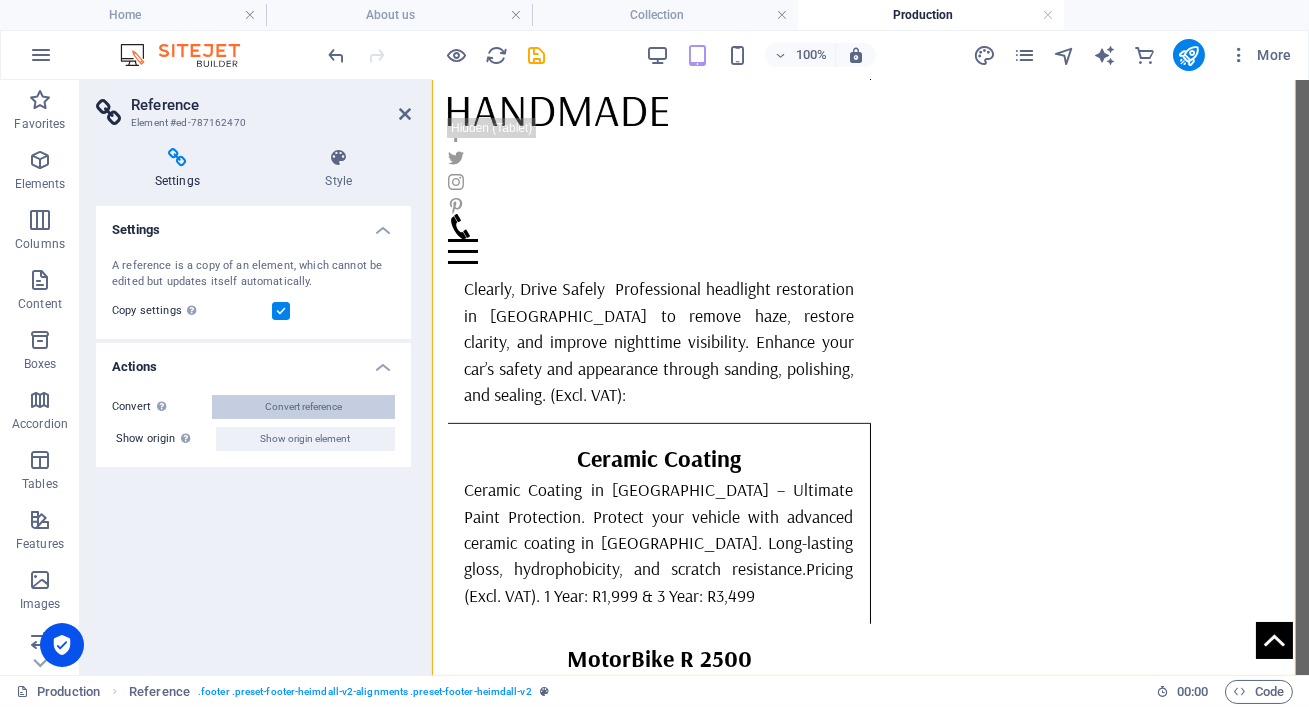 click on "Convert reference" at bounding box center (303, 407) 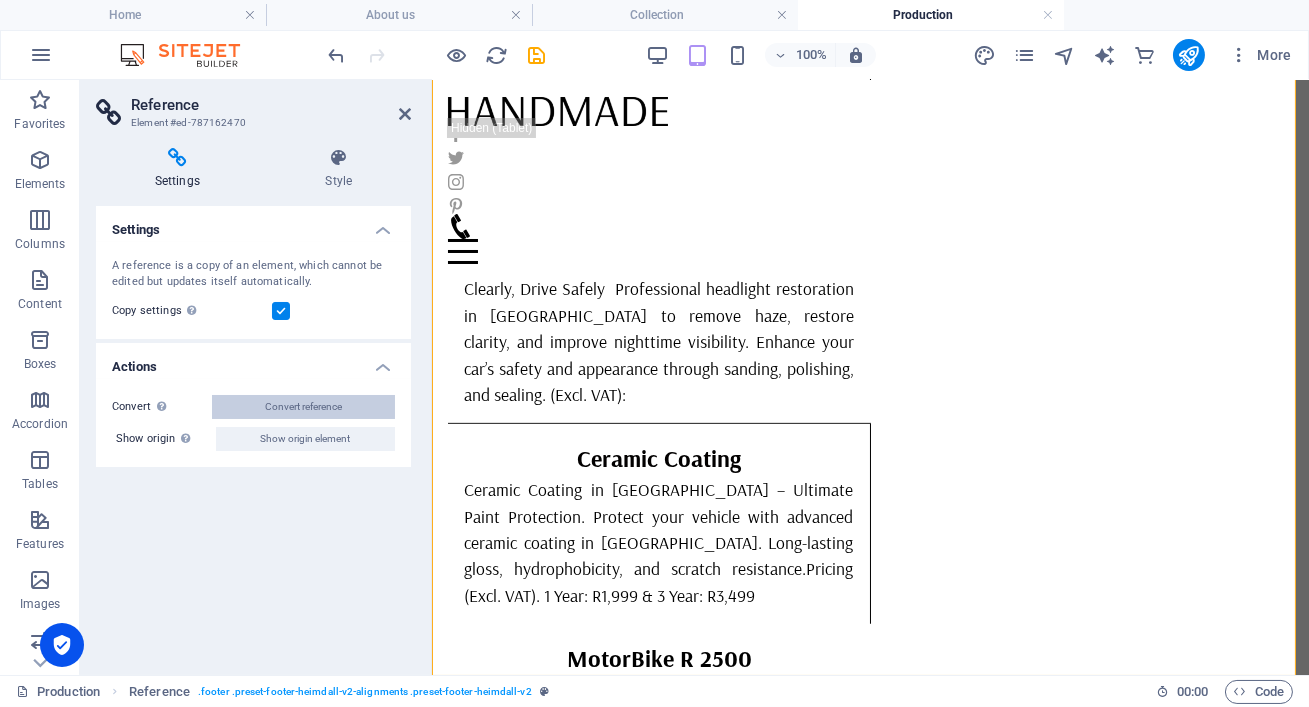 select on "footer" 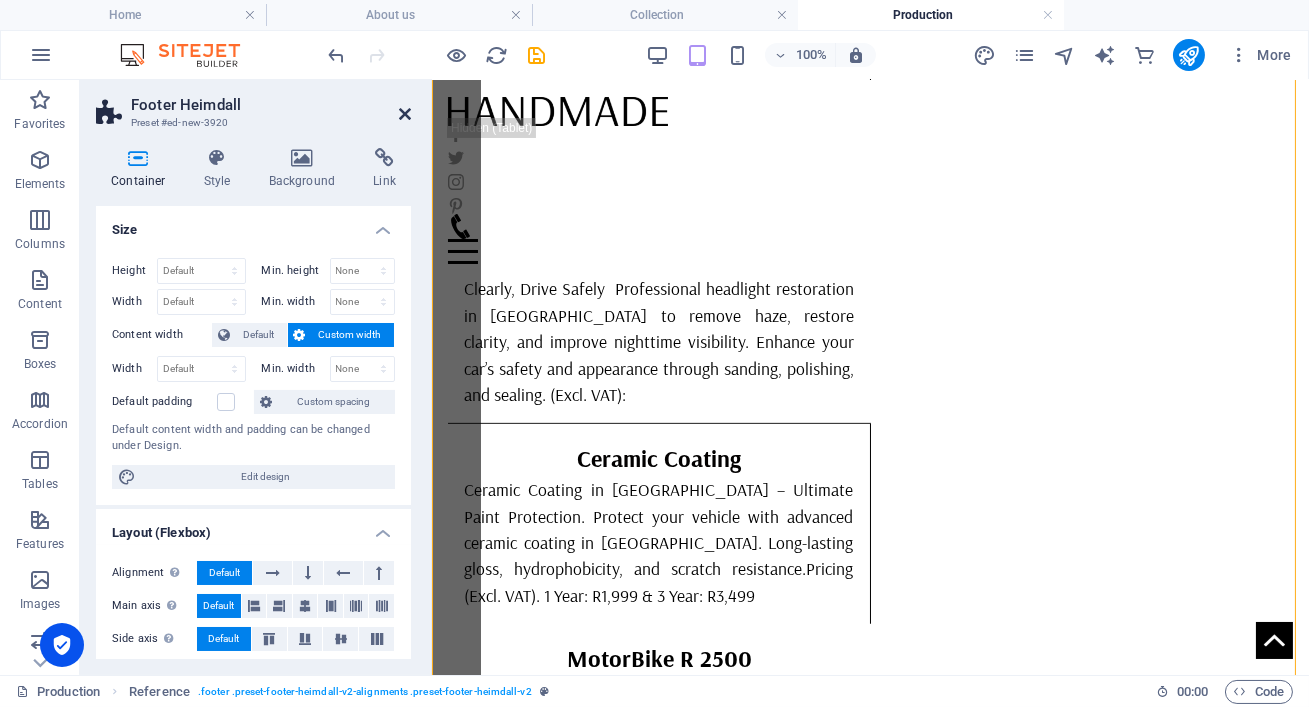 click at bounding box center (405, 114) 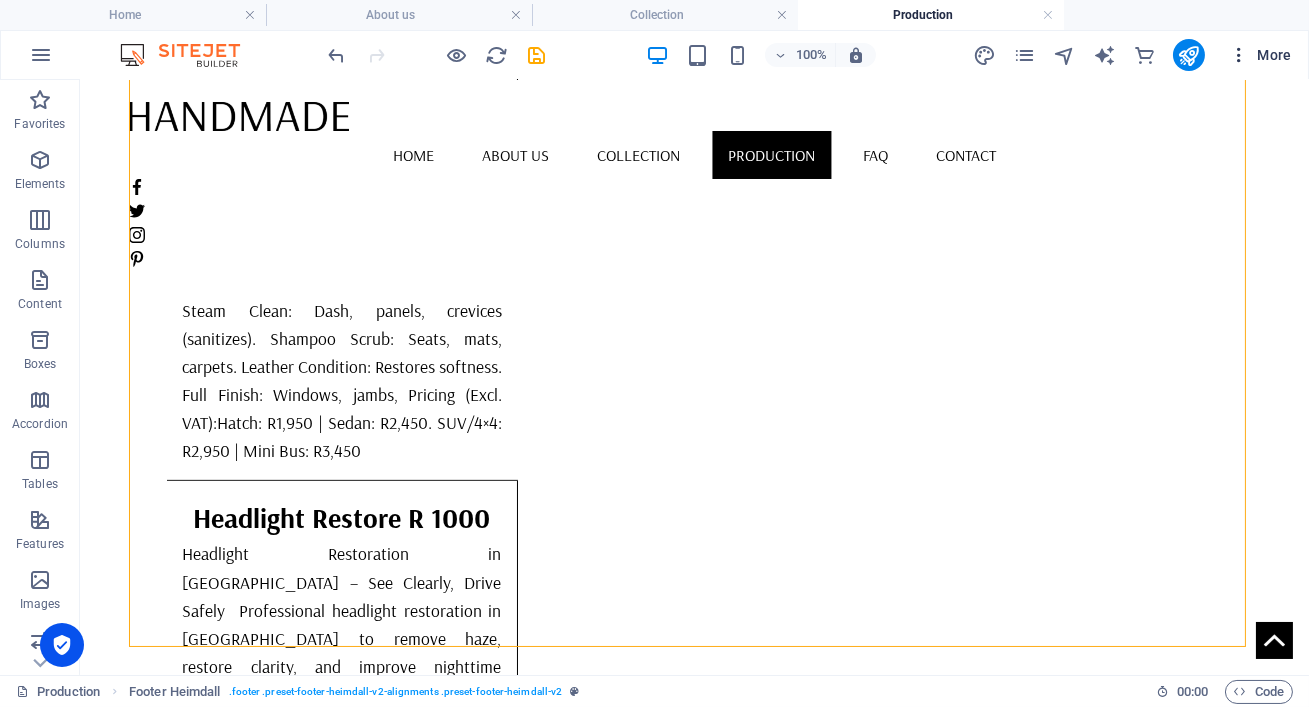 click on "More" at bounding box center [1260, 55] 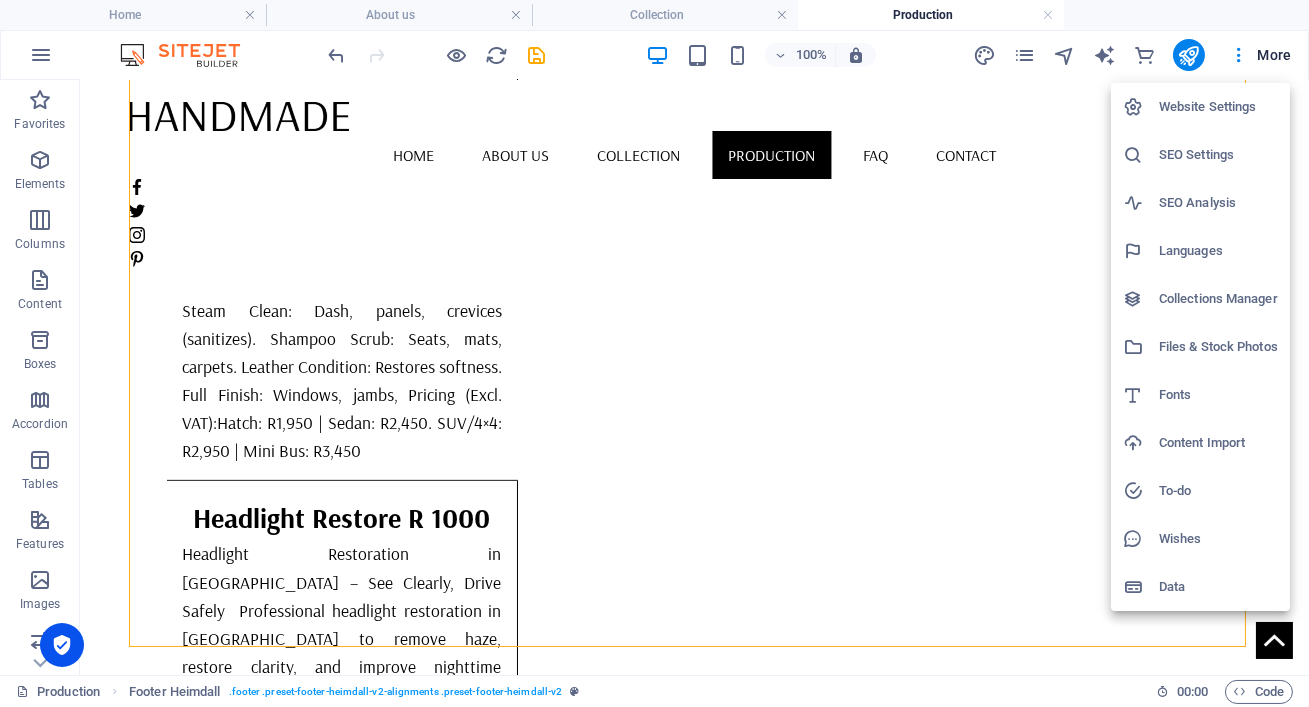 click on "Website Settings" at bounding box center (1200, 107) 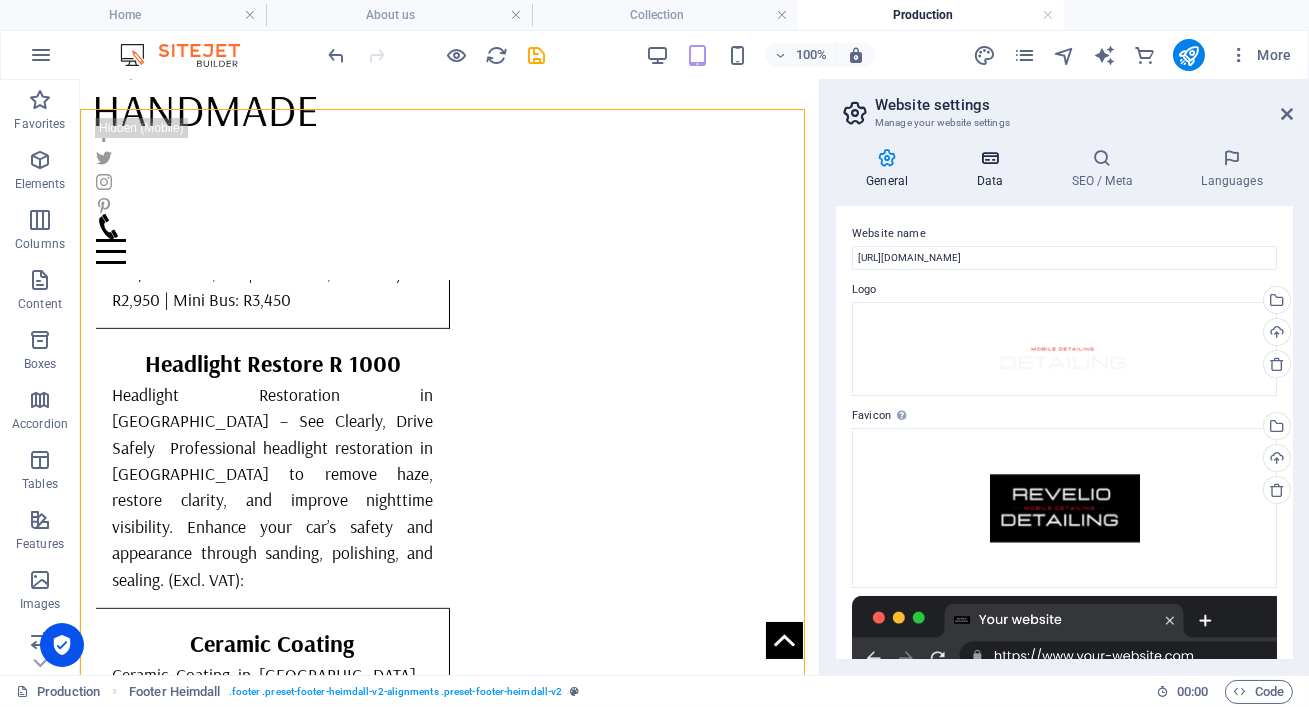 click at bounding box center (989, 158) 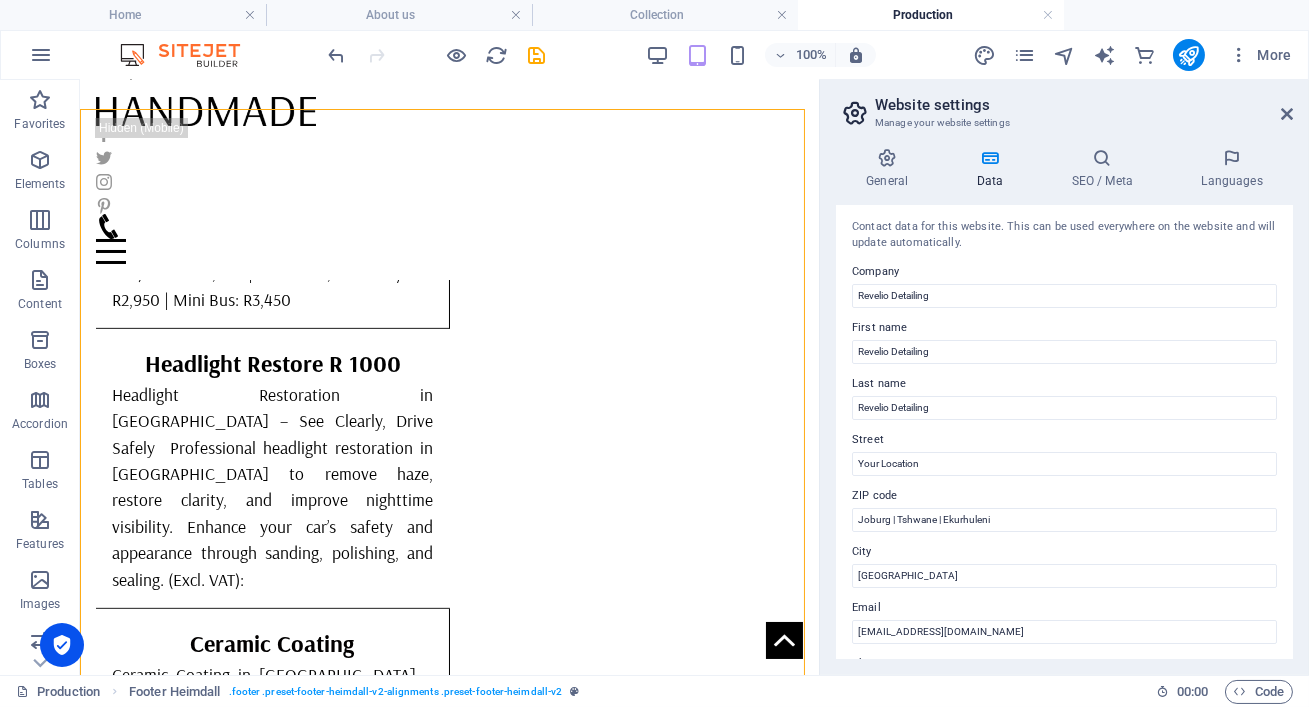 scroll, scrollTop: 27, scrollLeft: 0, axis: vertical 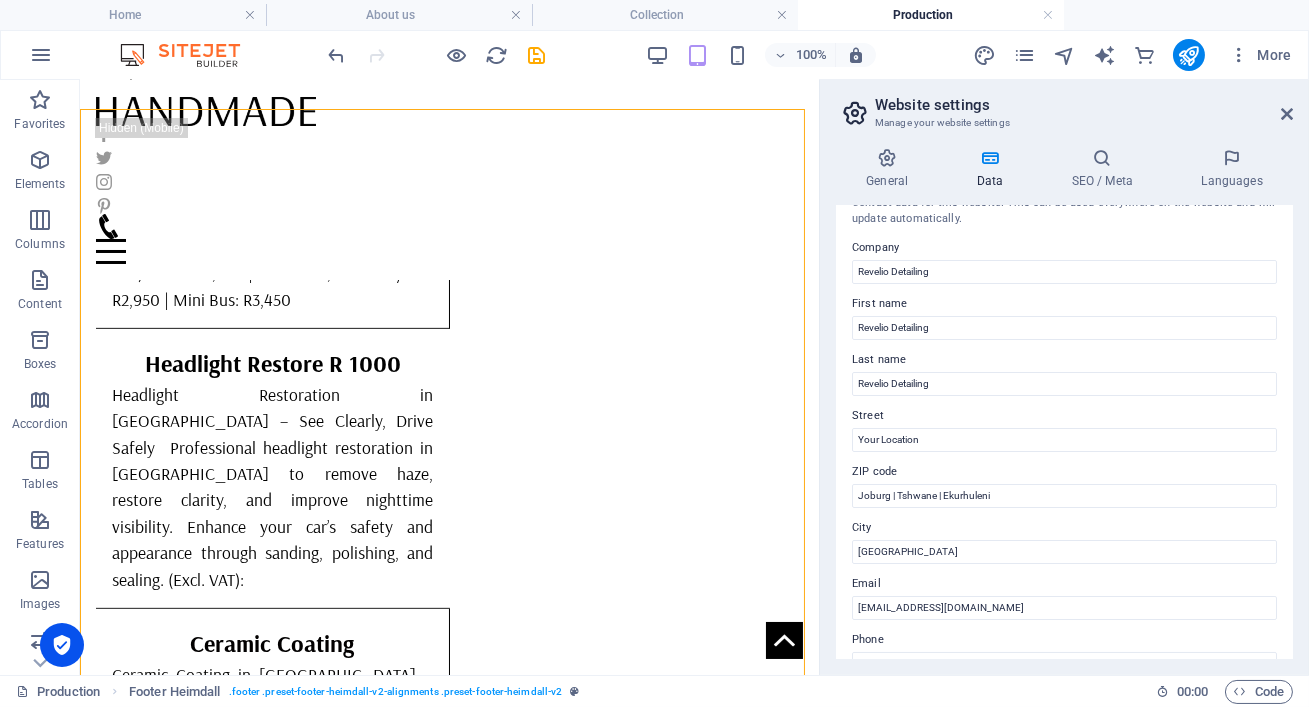click on "Street" at bounding box center (1064, 416) 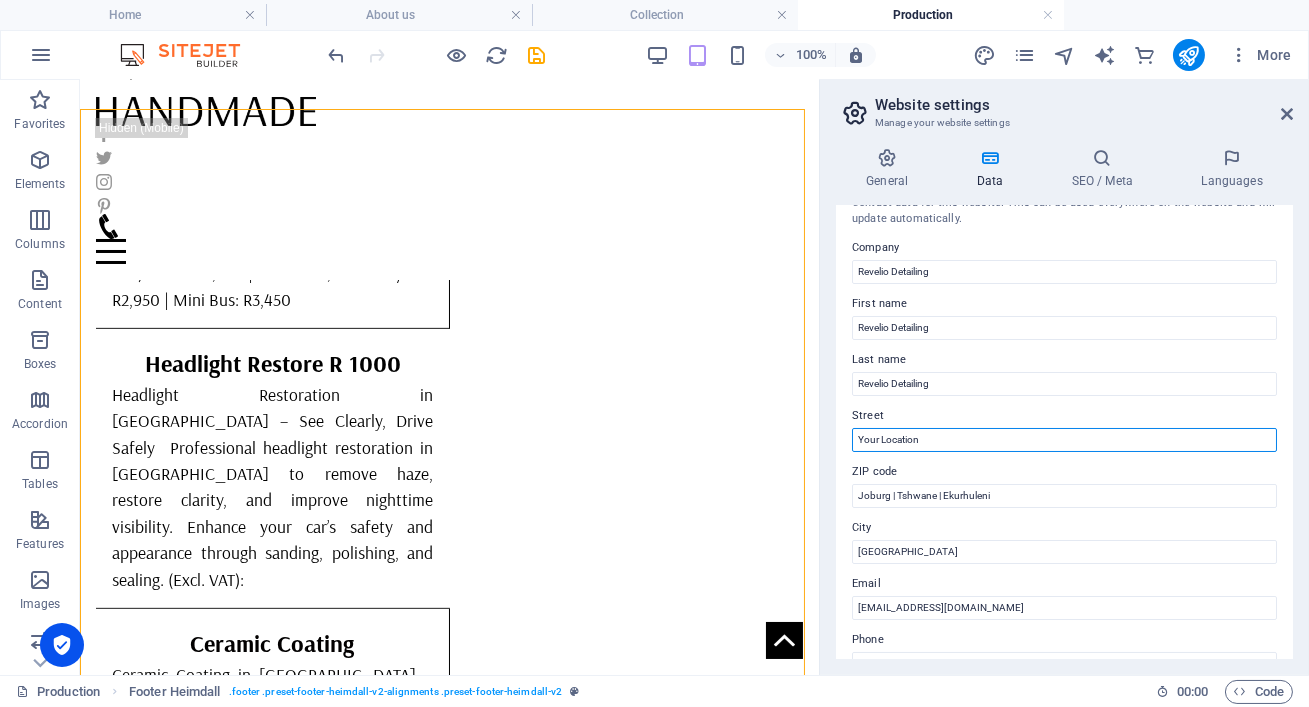 click on "Your Location" at bounding box center (1064, 440) 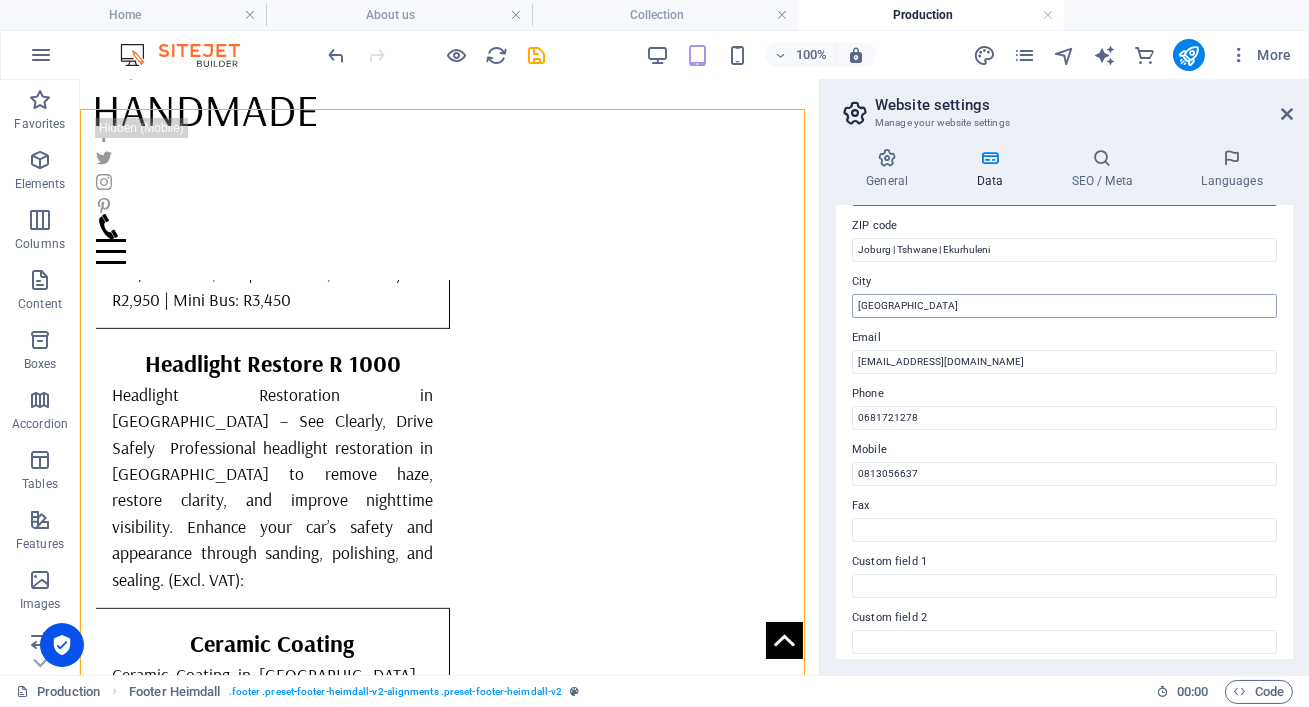 scroll, scrollTop: 507, scrollLeft: 0, axis: vertical 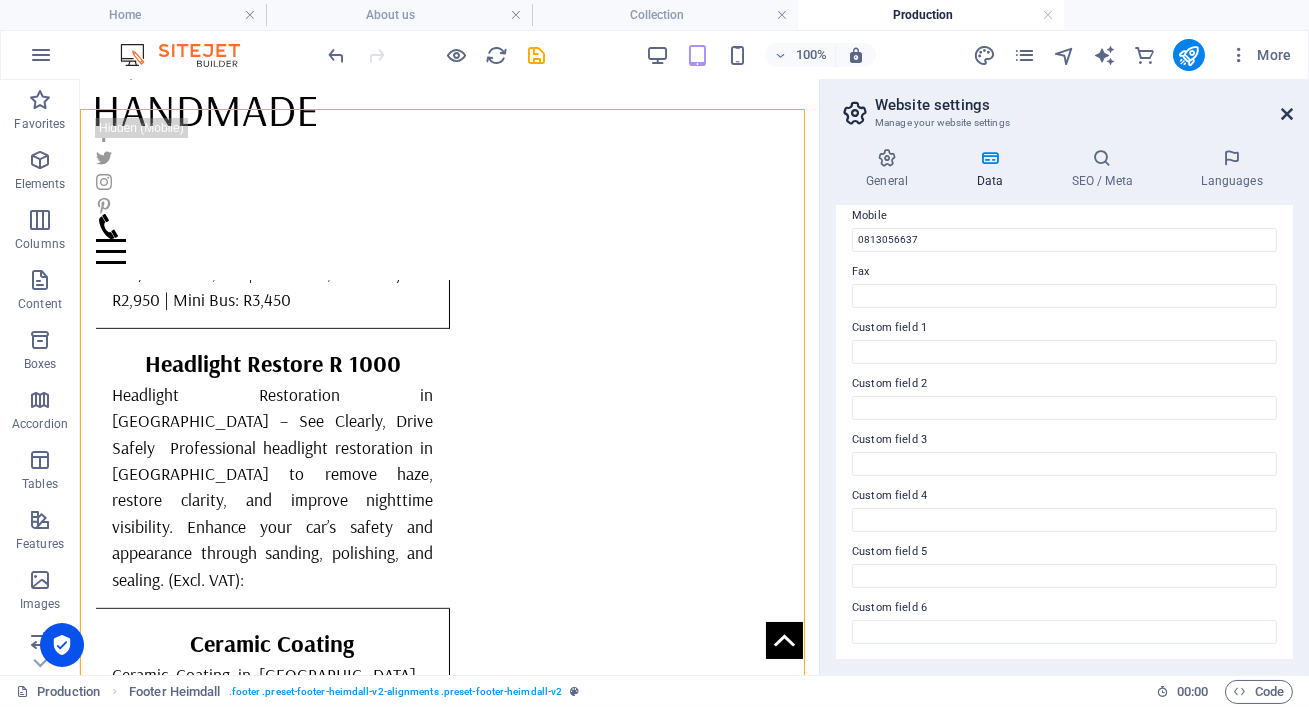 click at bounding box center (1287, 114) 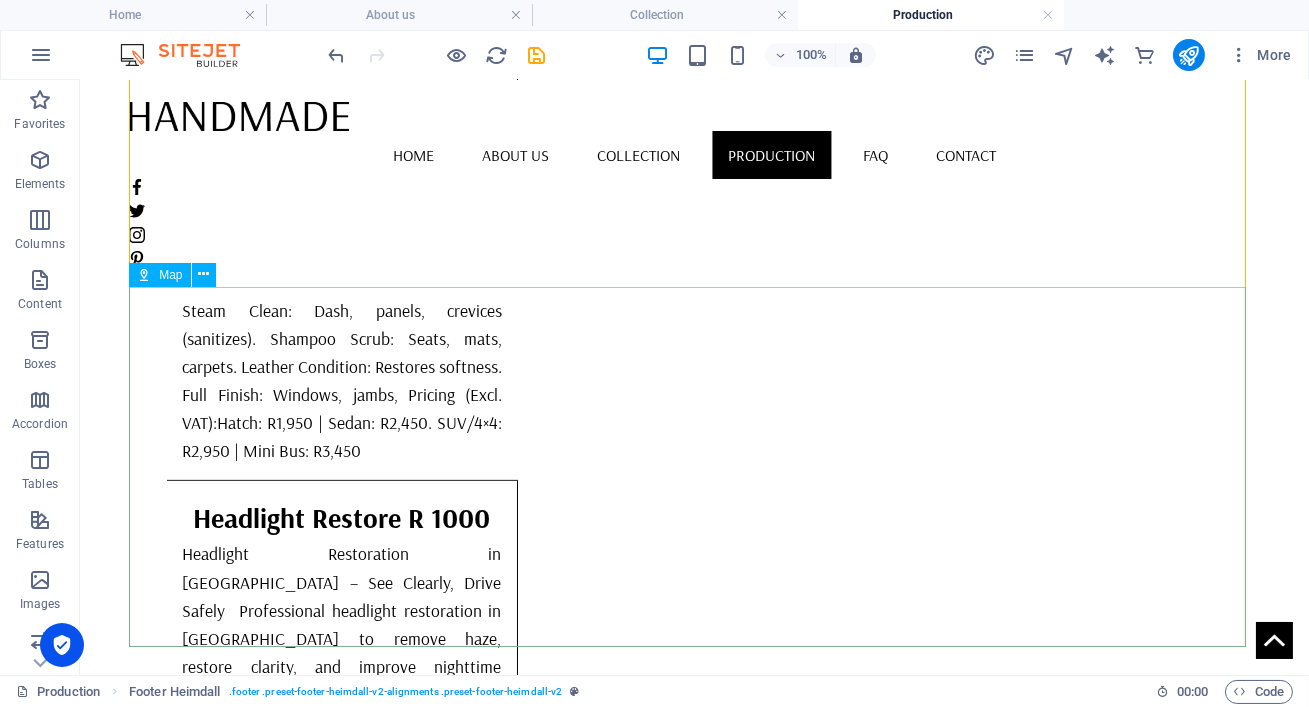 click on "Map" at bounding box center [170, 275] 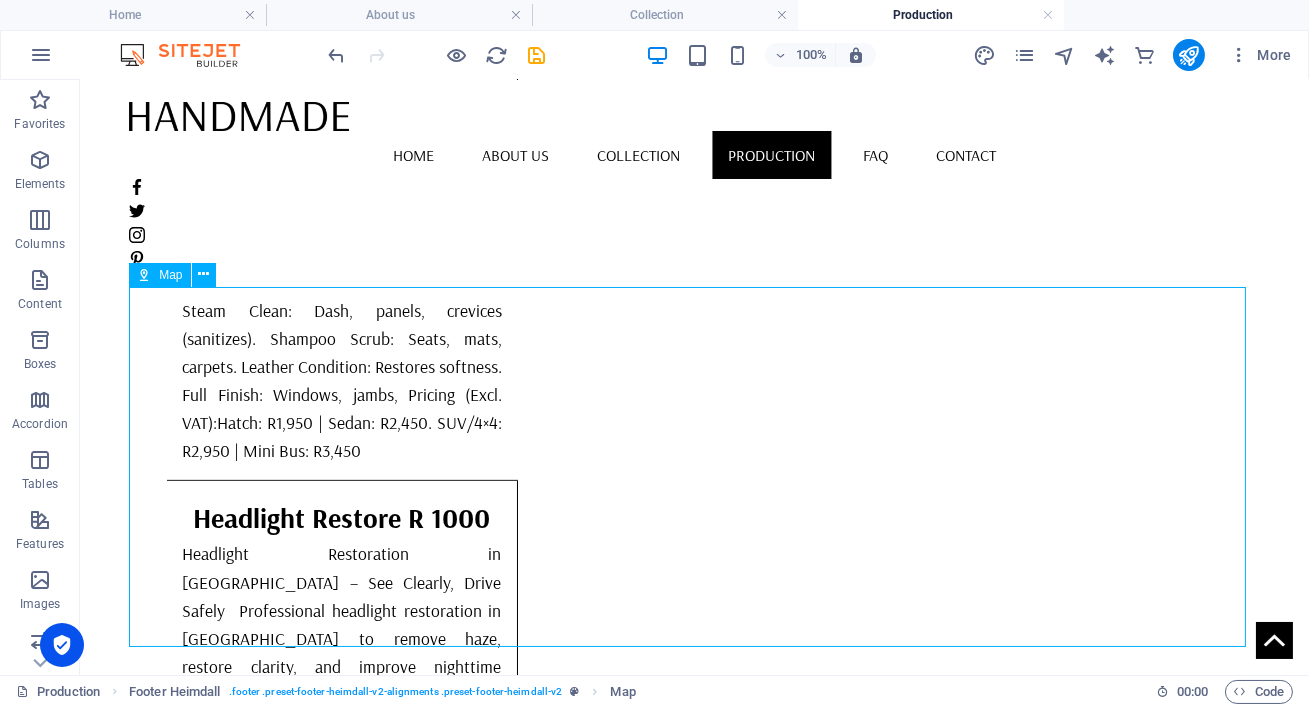 click on "Map" at bounding box center (170, 275) 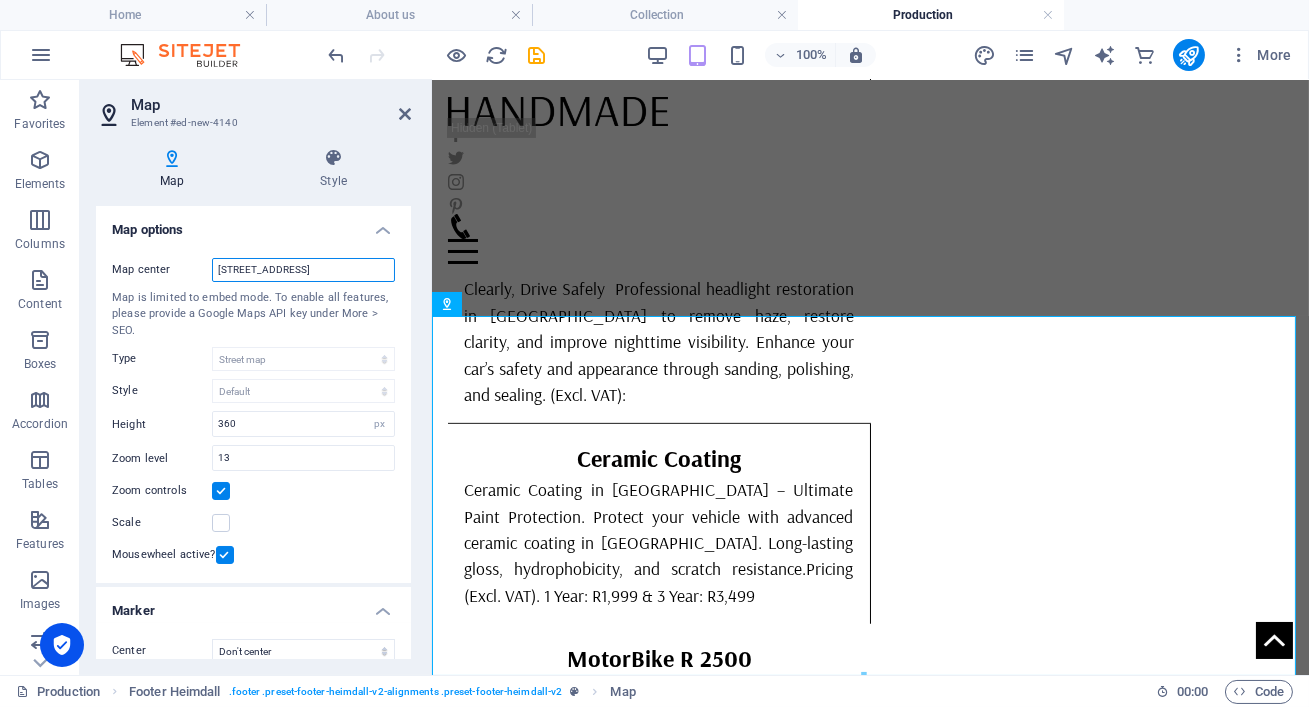 scroll, scrollTop: 0, scrollLeft: 13, axis: horizontal 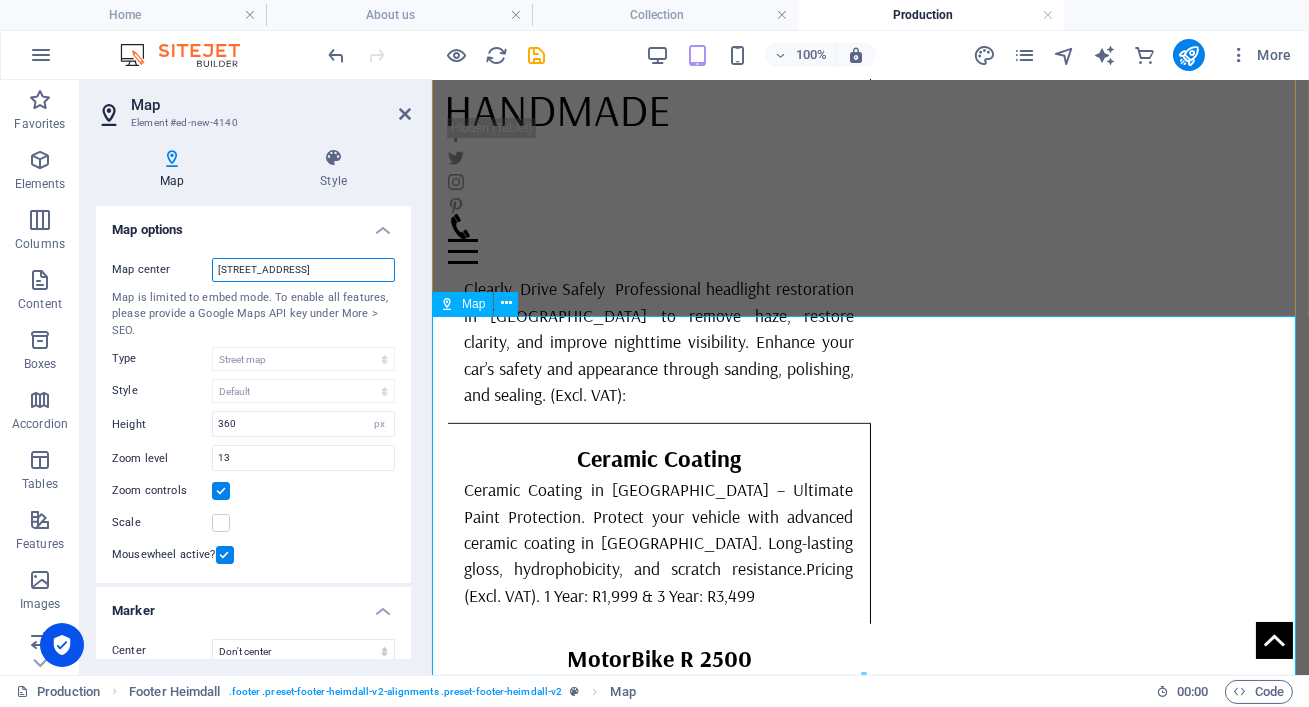 drag, startPoint x: 218, startPoint y: 270, endPoint x: 443, endPoint y: 297, distance: 226.61421 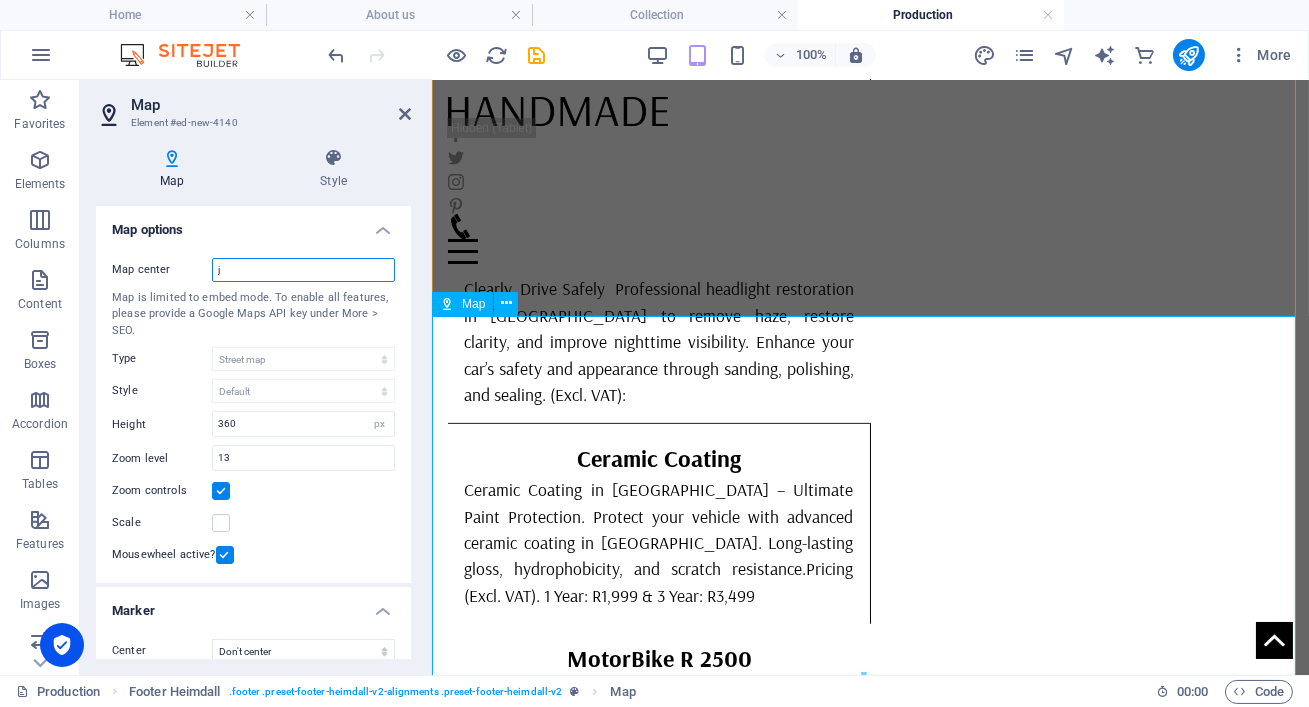 scroll, scrollTop: 0, scrollLeft: 0, axis: both 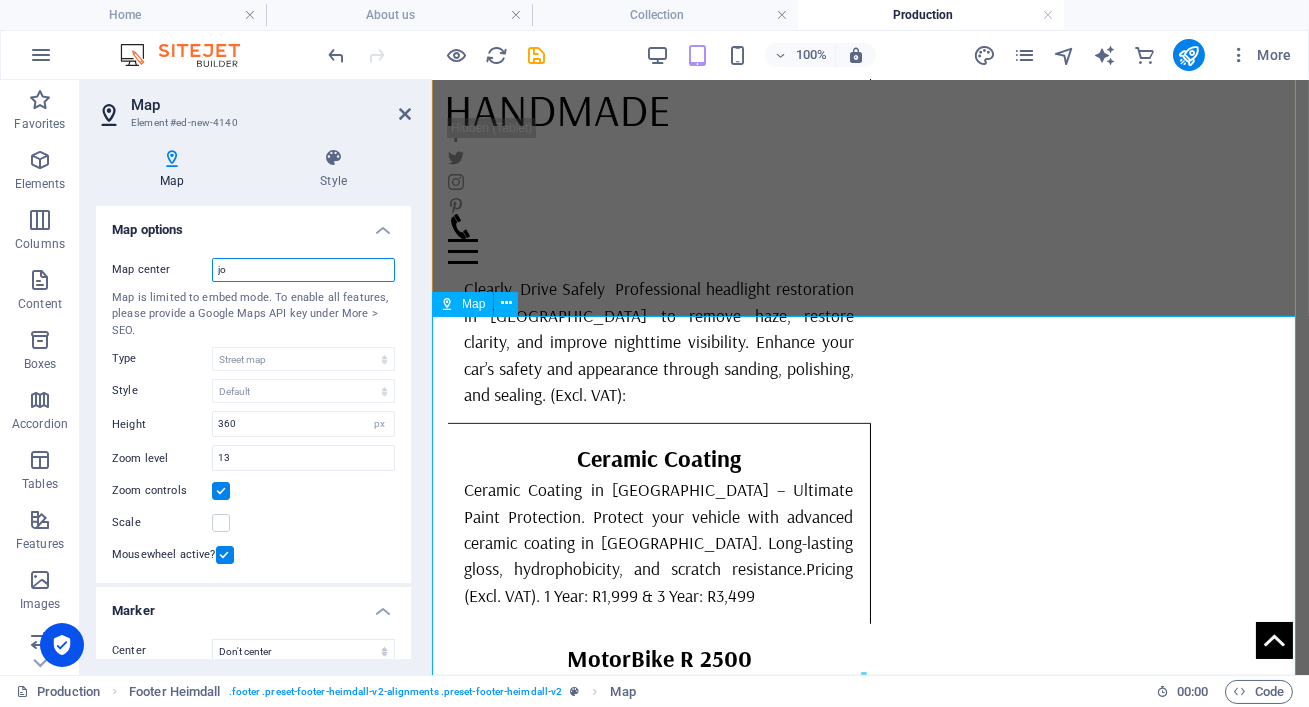 type on "j" 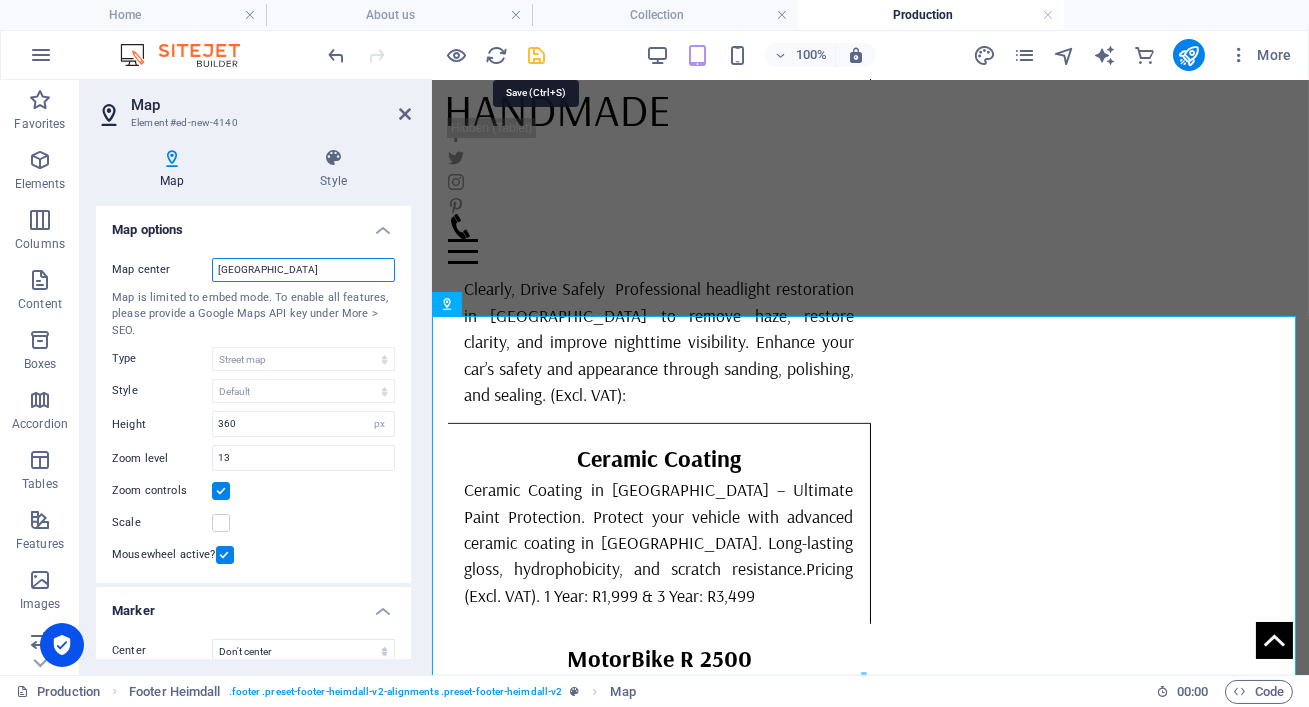 type on "[GEOGRAPHIC_DATA]" 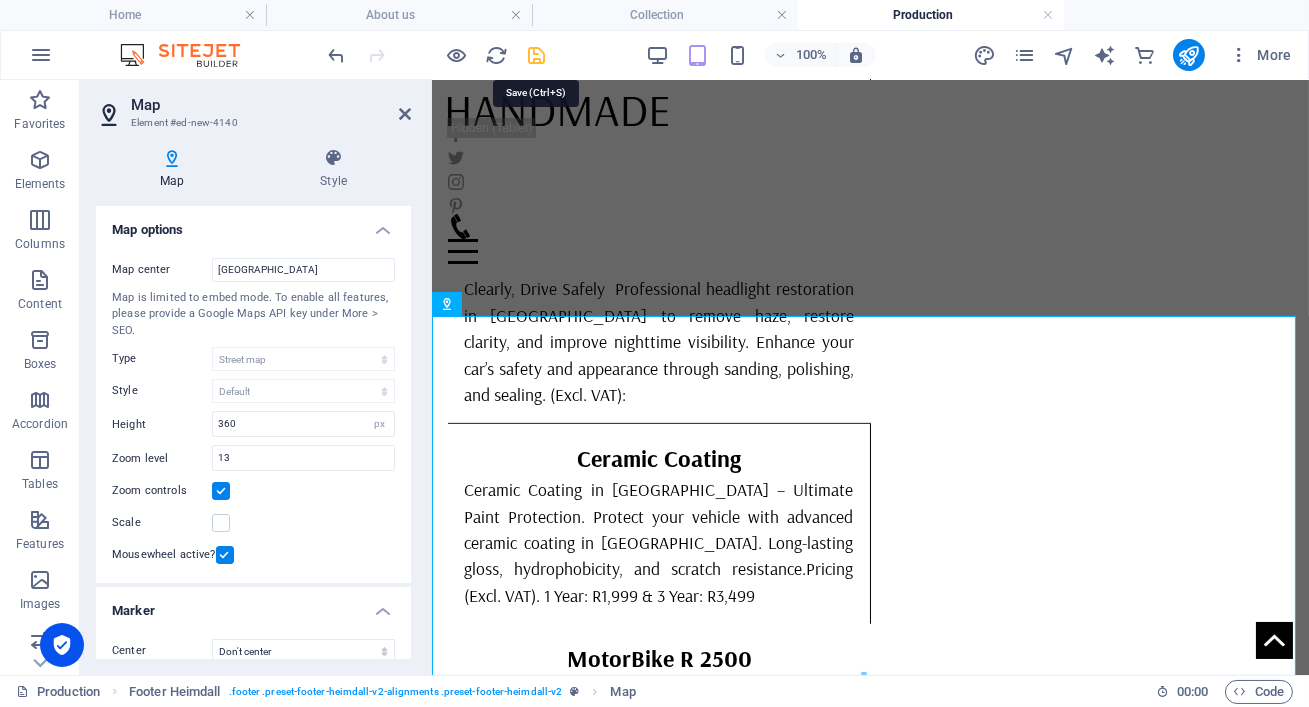 click at bounding box center (537, 55) 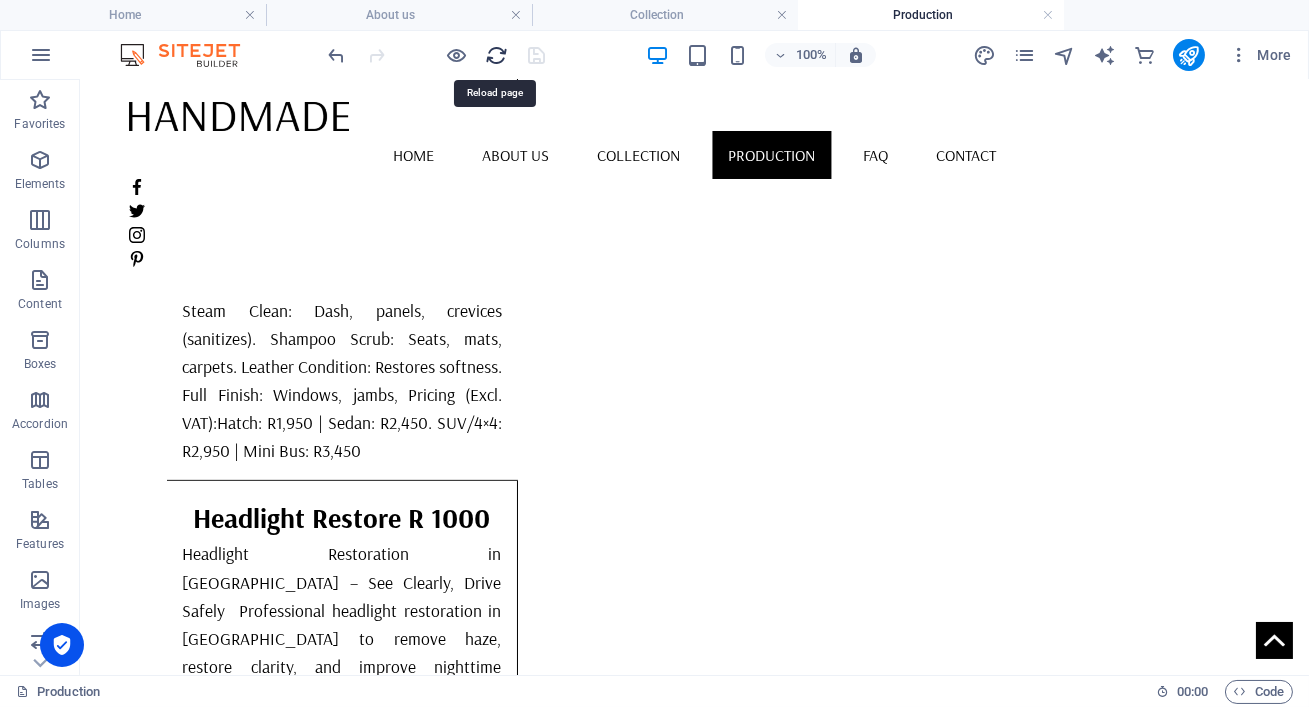 click at bounding box center (497, 55) 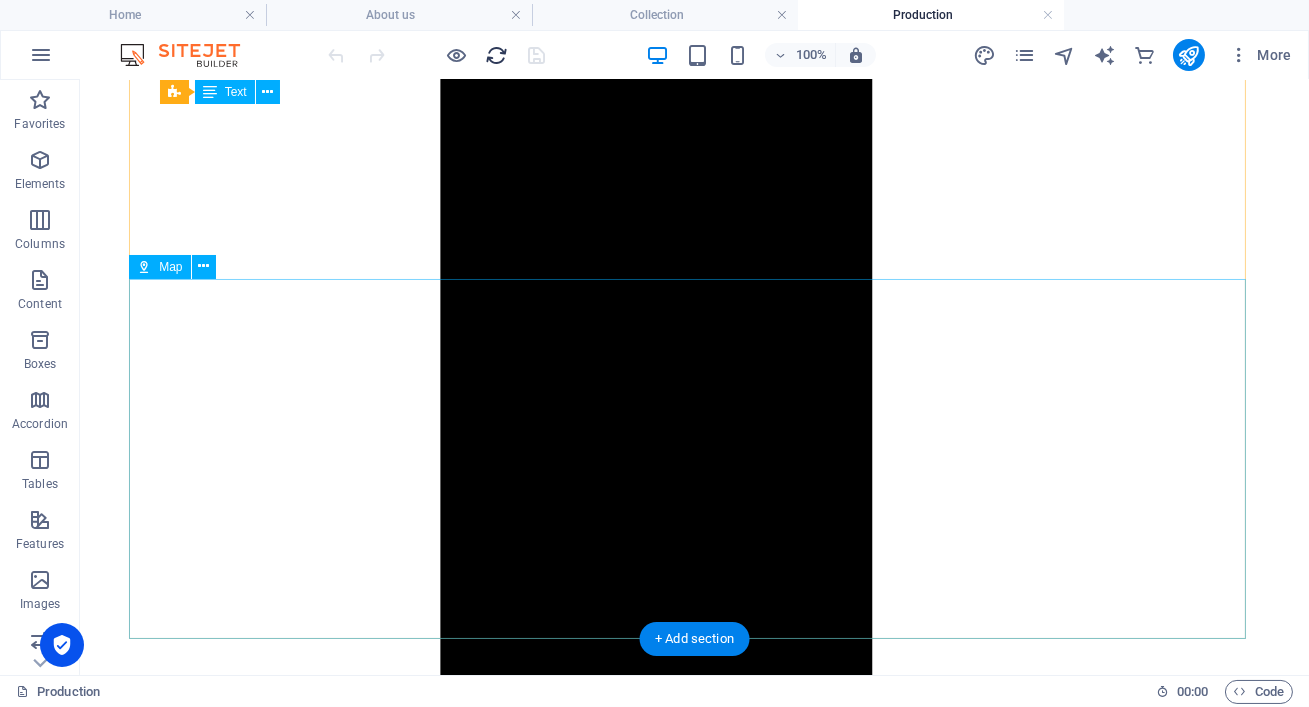 scroll, scrollTop: 1550, scrollLeft: 0, axis: vertical 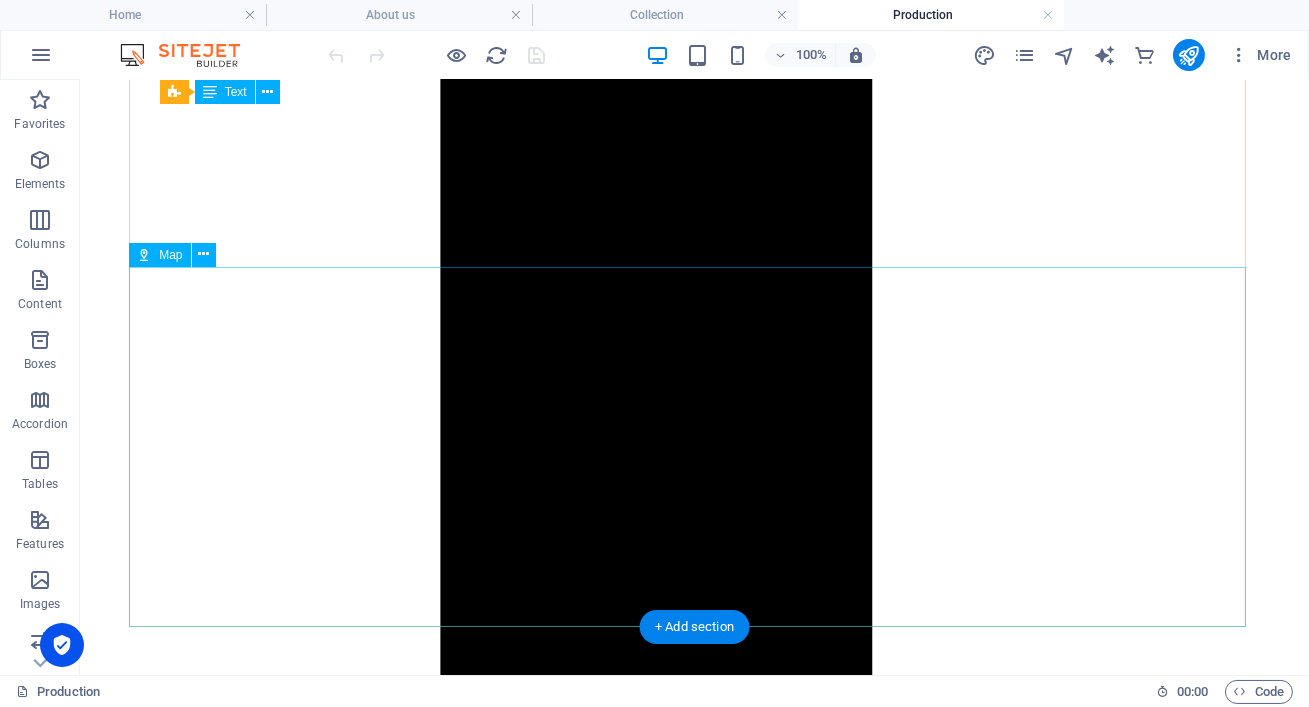 click at bounding box center (694, 18201) 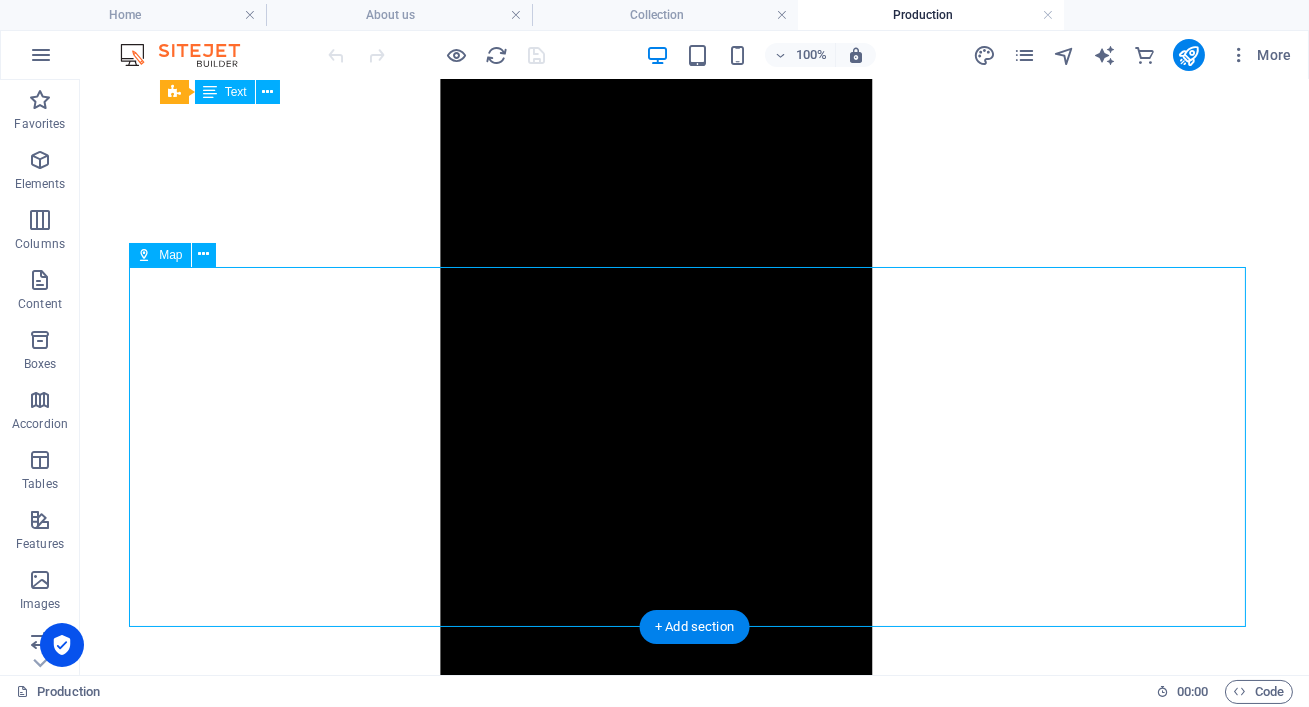 click at bounding box center [694, 18201] 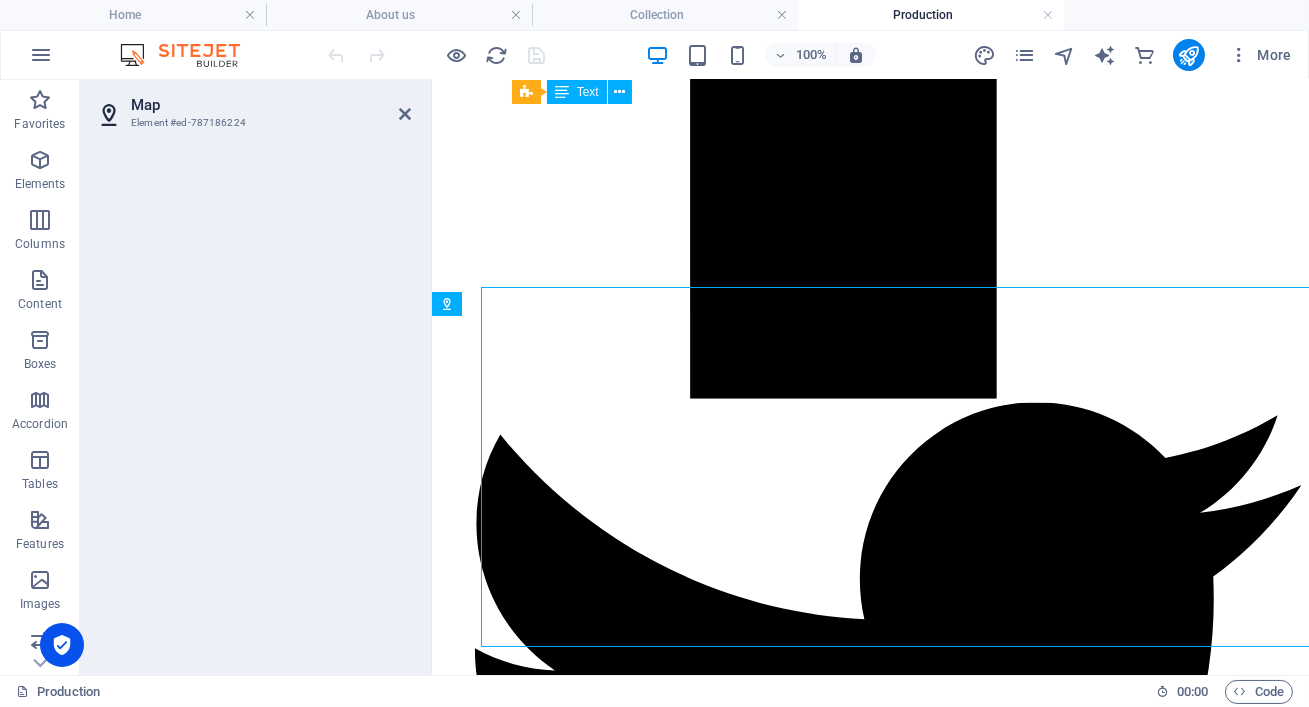 scroll, scrollTop: 1530, scrollLeft: 0, axis: vertical 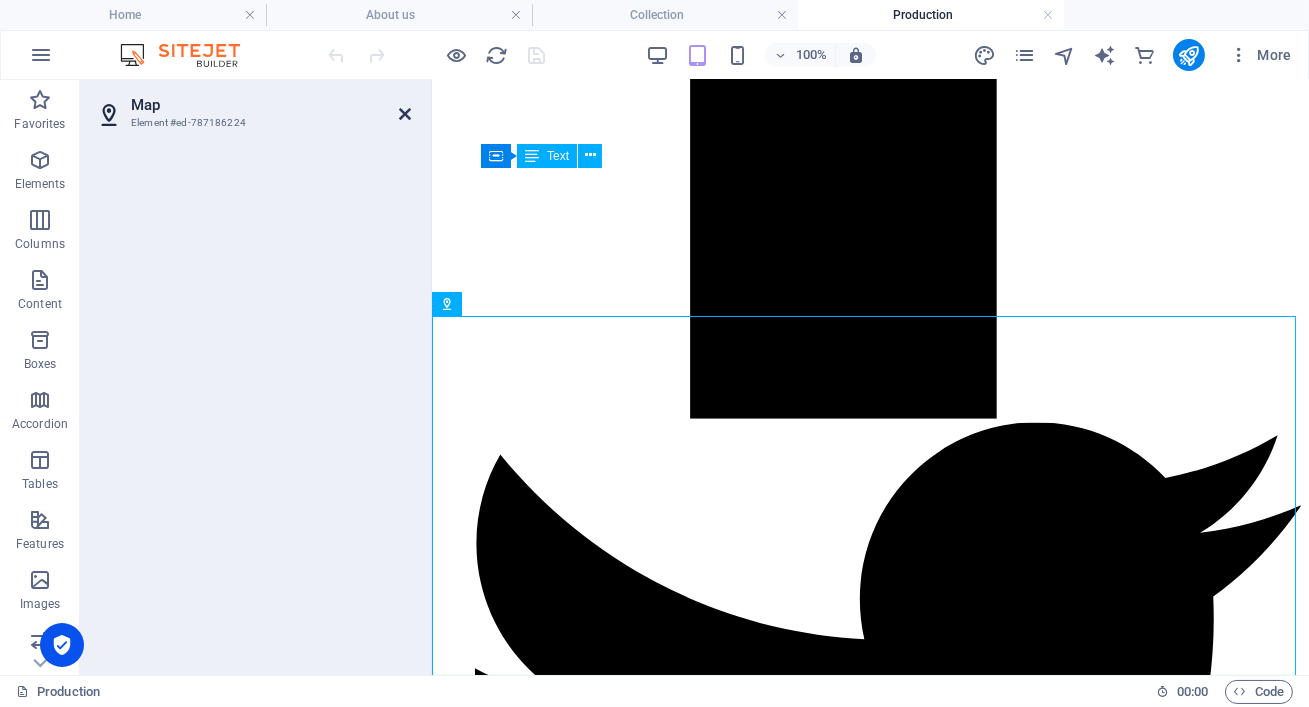 drag, startPoint x: 405, startPoint y: 107, endPoint x: 325, endPoint y: 25, distance: 114.56003 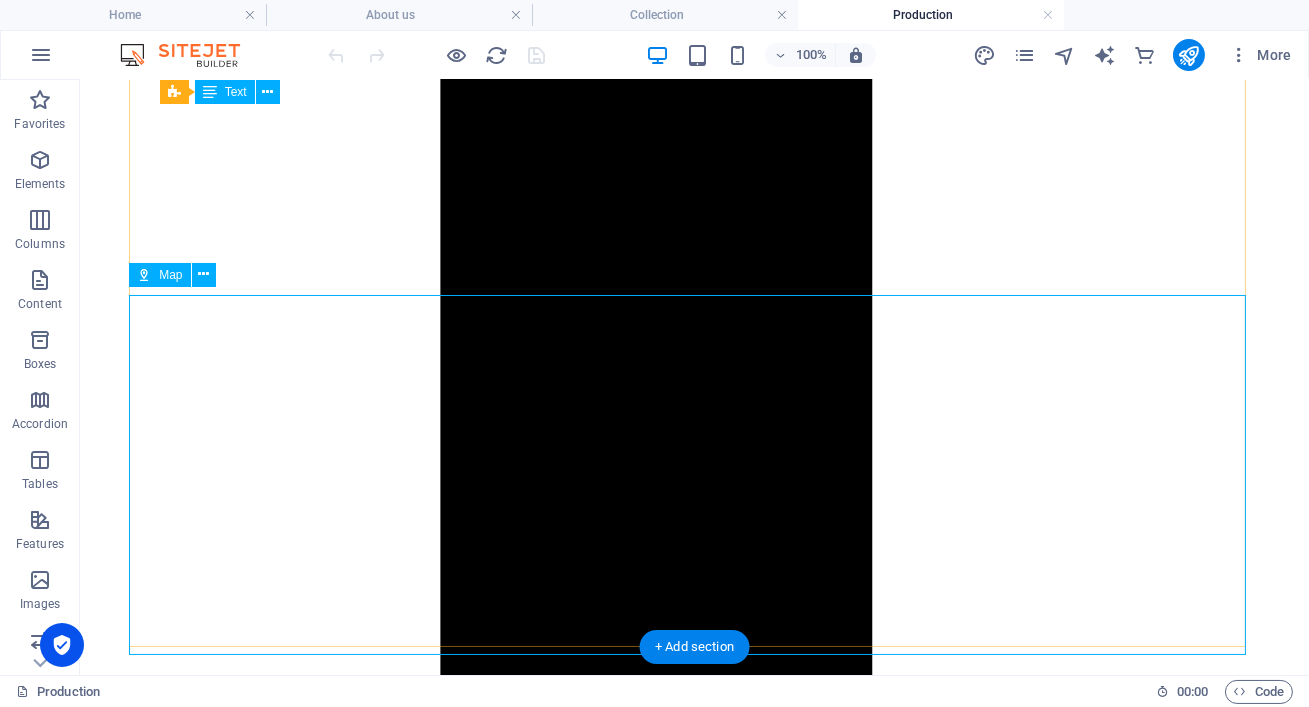 scroll, scrollTop: 1530, scrollLeft: 0, axis: vertical 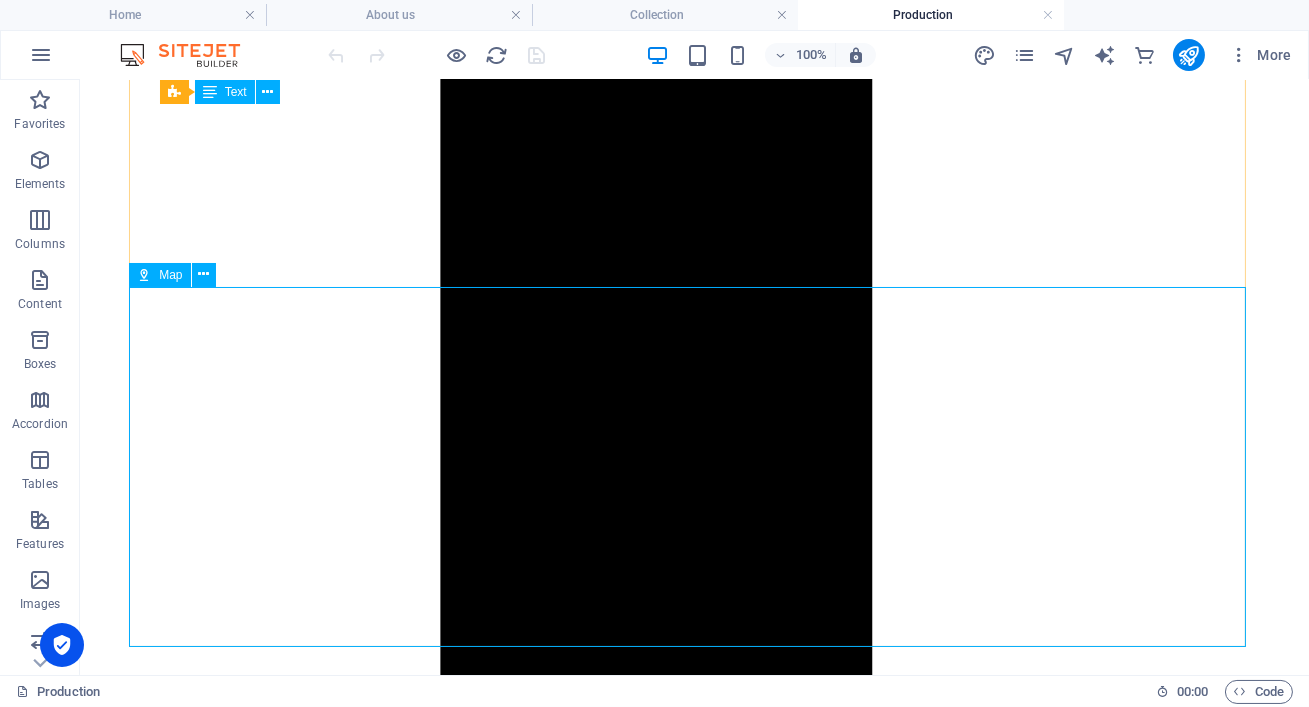 click on "Map" at bounding box center [170, 275] 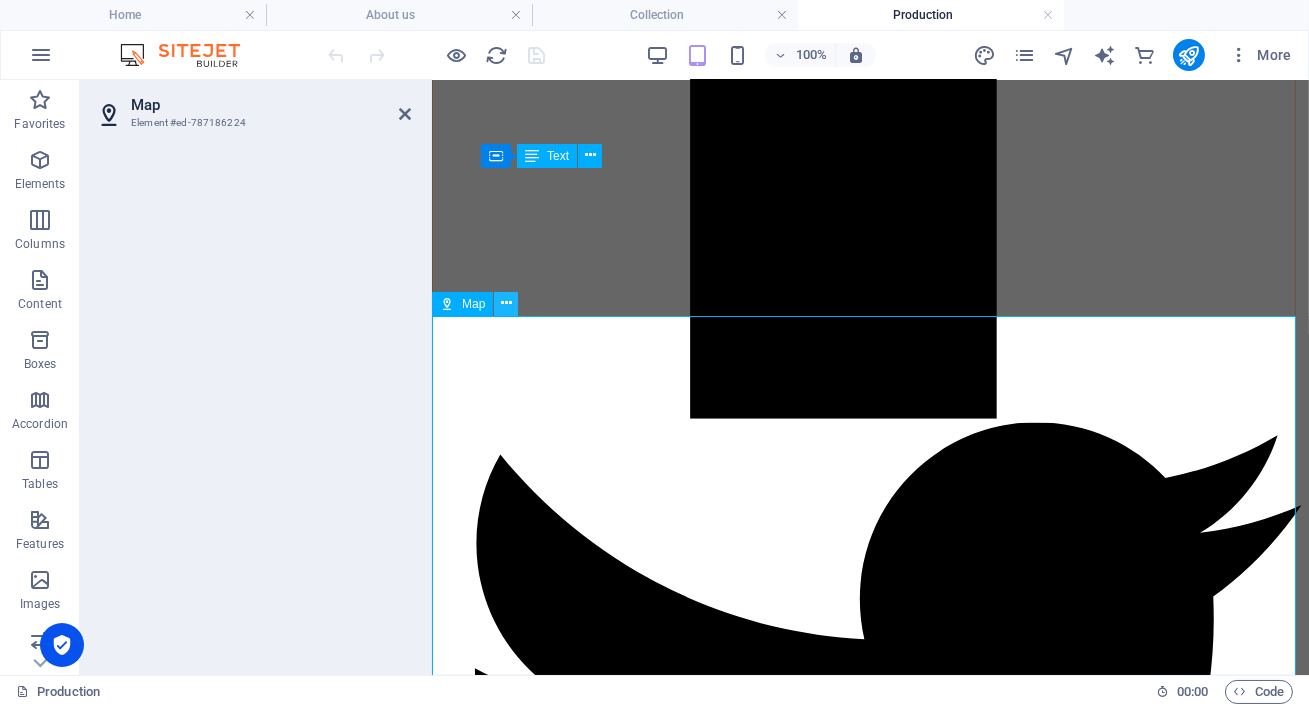 click at bounding box center [506, 303] 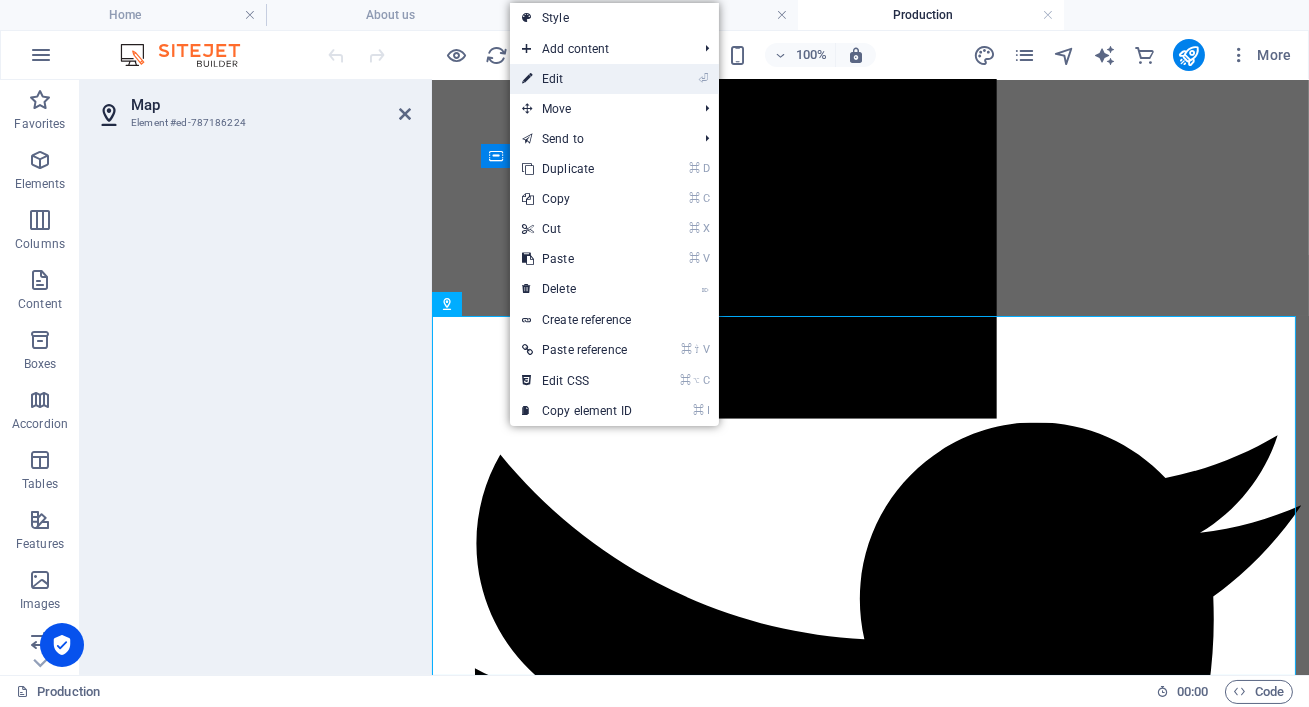 click on "⏎  Edit" at bounding box center (577, 79) 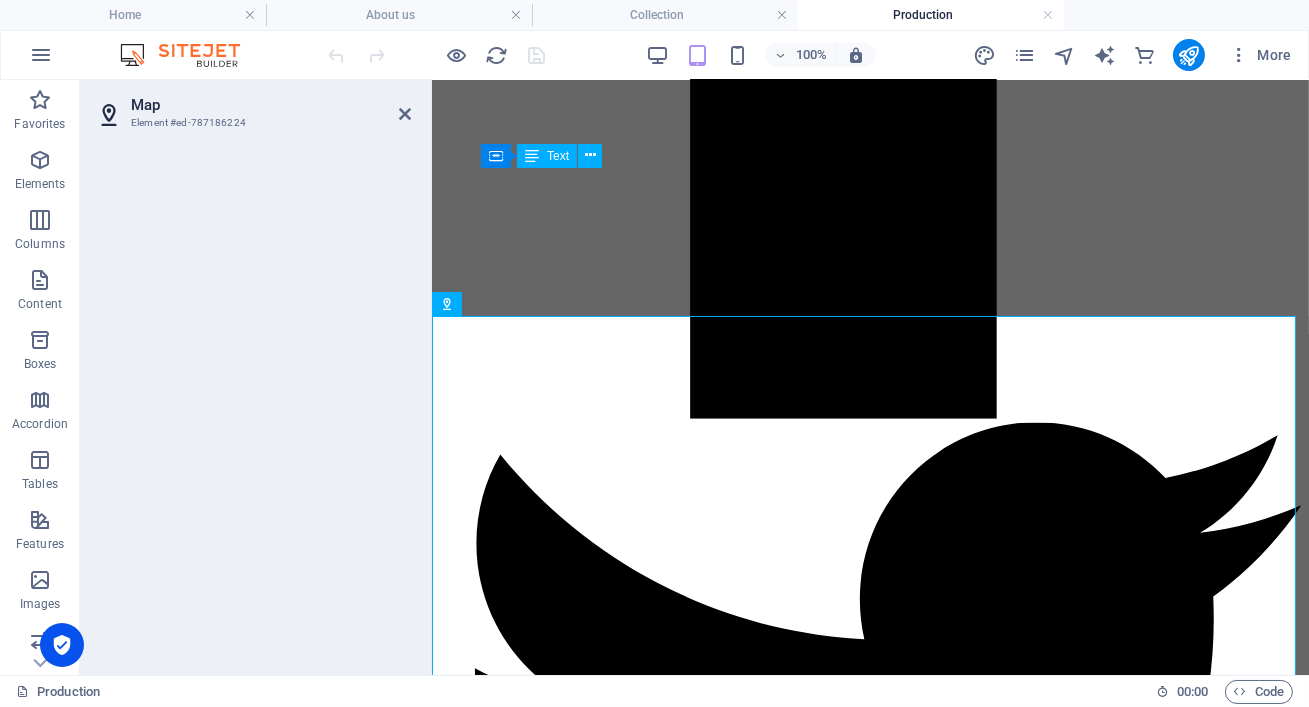 click on "Element #ed-787186224" at bounding box center (251, 123) 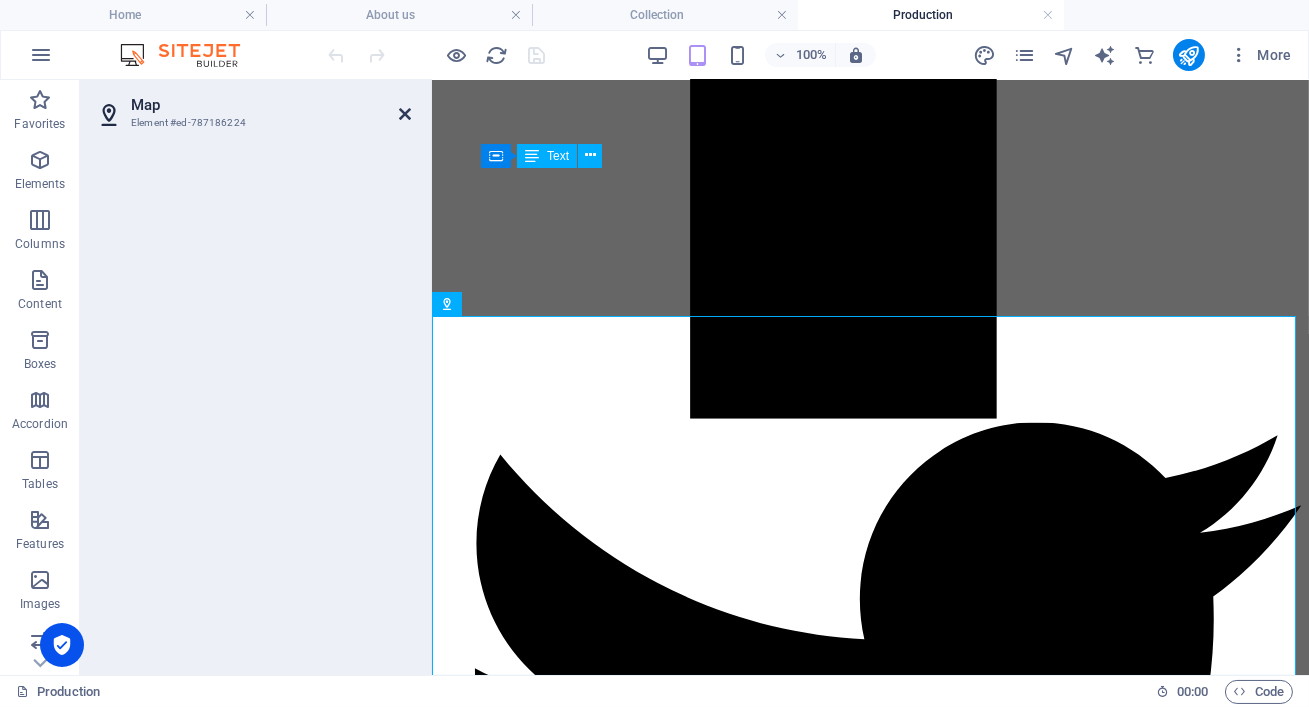 click at bounding box center [405, 114] 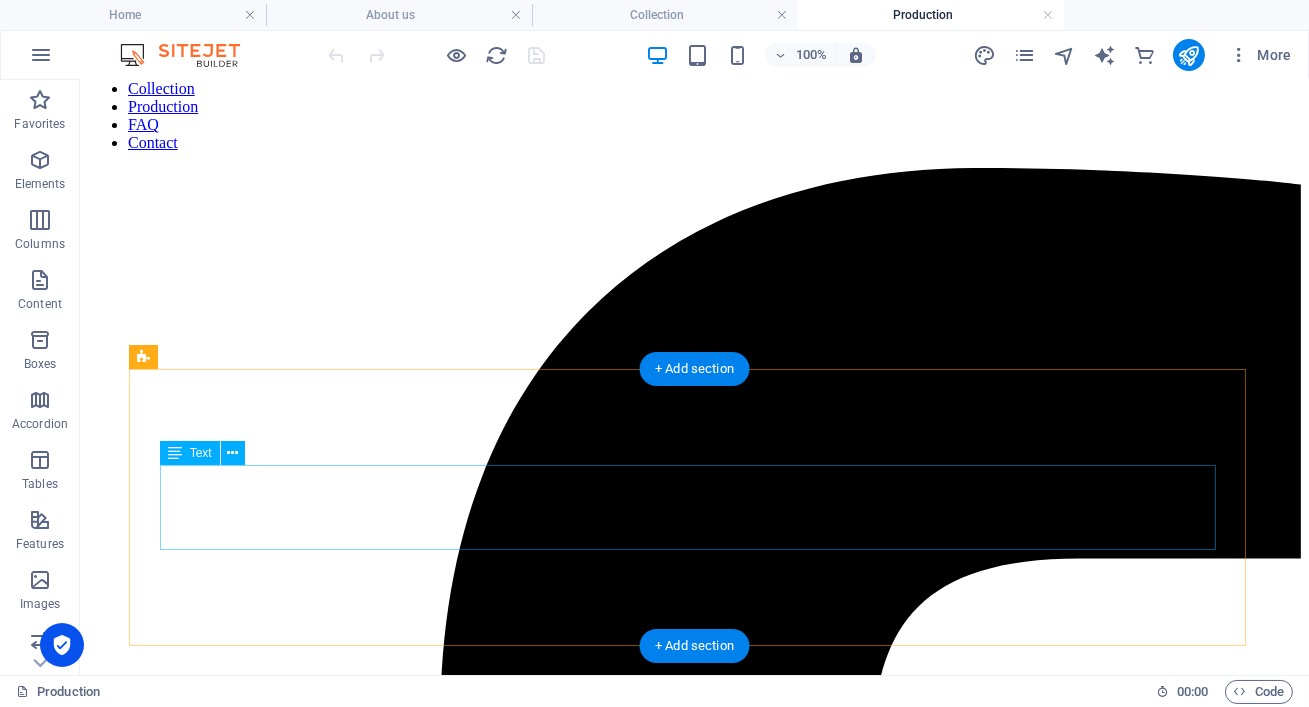 scroll, scrollTop: 110, scrollLeft: 0, axis: vertical 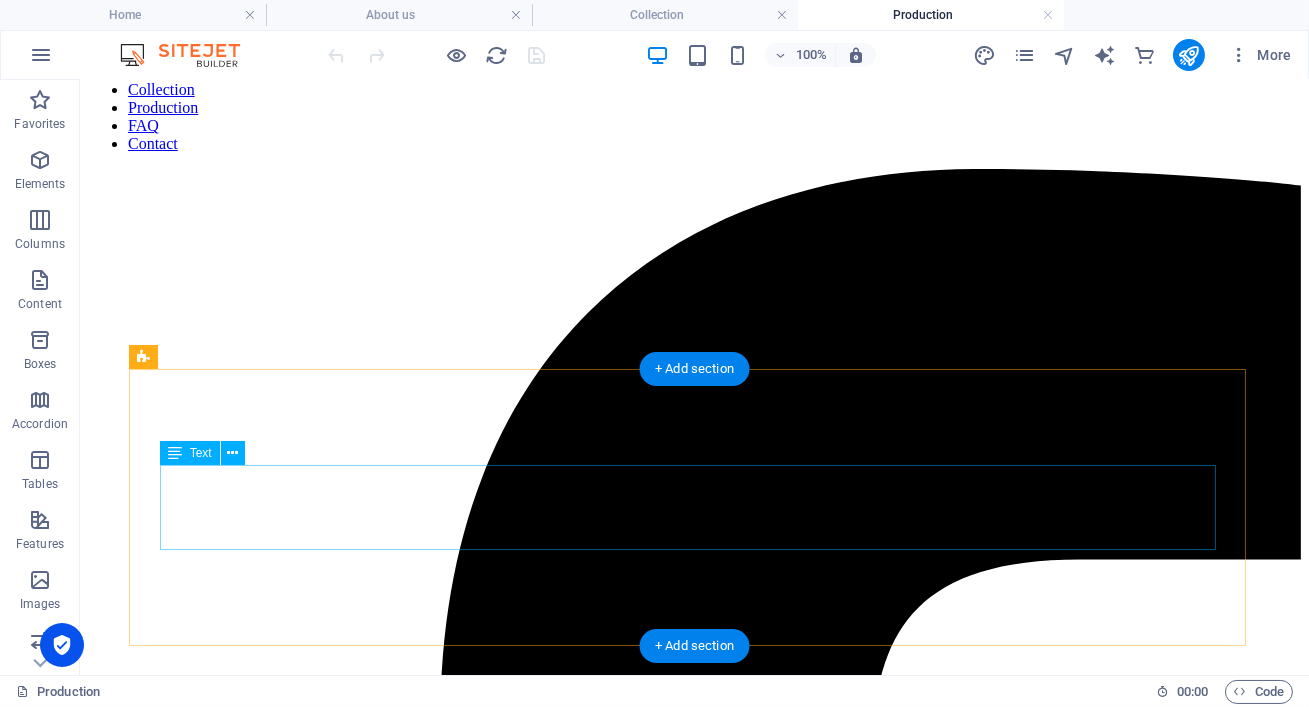 click on "Lorem ipsum dolor sit amet, consectetuer adipiscing elit. Aenean commodo ligula eget dolor. Aenean massa. Cum sociis natoque penatibus et magnis dis parturient montes, nascetur ridiculus mus. Donec quam felis, ultricies nec, pellentesque eu, pretium quis, sem. Nulla consequat massa quis enim. Donec pede justo, fringilla vel, aliquet nec, vulputate eget, arcu." at bounding box center (694, 8485) 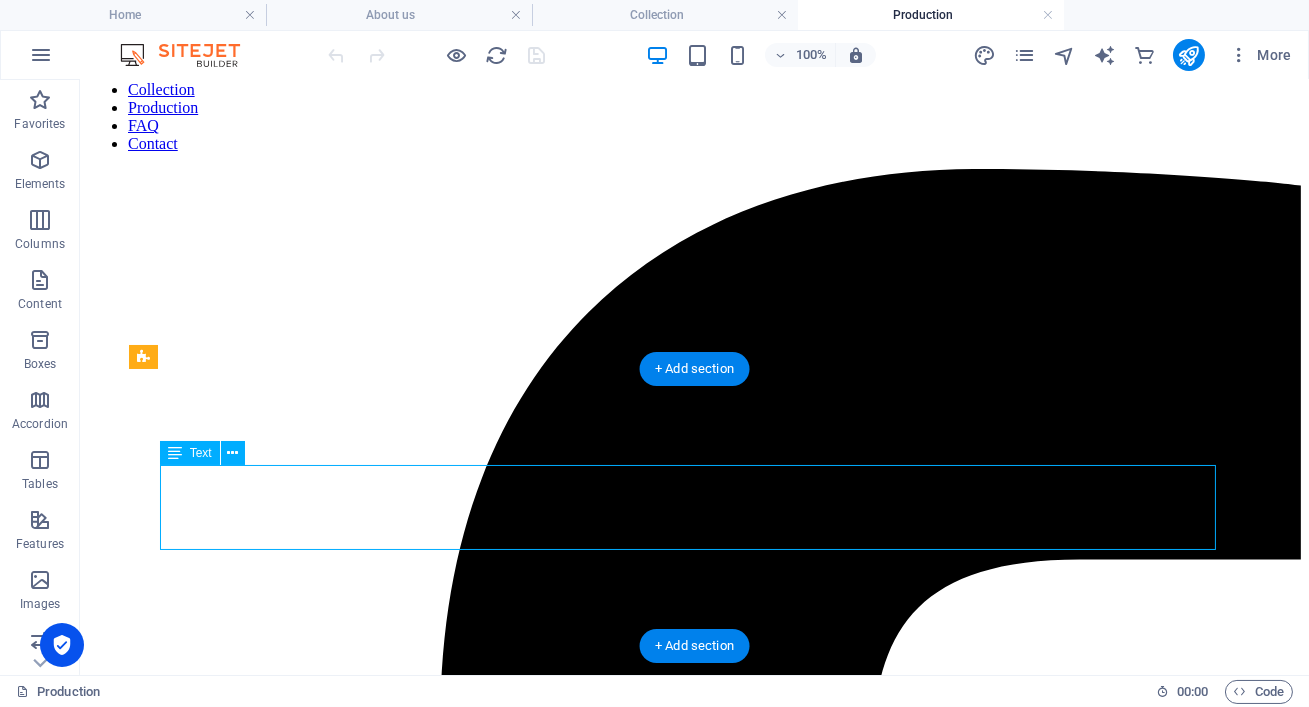 click on "Lorem ipsum dolor sit amet, consectetuer adipiscing elit. Aenean commodo ligula eget dolor. Aenean massa. Cum sociis natoque penatibus et magnis dis parturient montes, nascetur ridiculus mus. Donec quam felis, ultricies nec, pellentesque eu, pretium quis, sem. Nulla consequat massa quis enim. Donec pede justo, fringilla vel, aliquet nec, vulputate eget, arcu." at bounding box center (694, 8485) 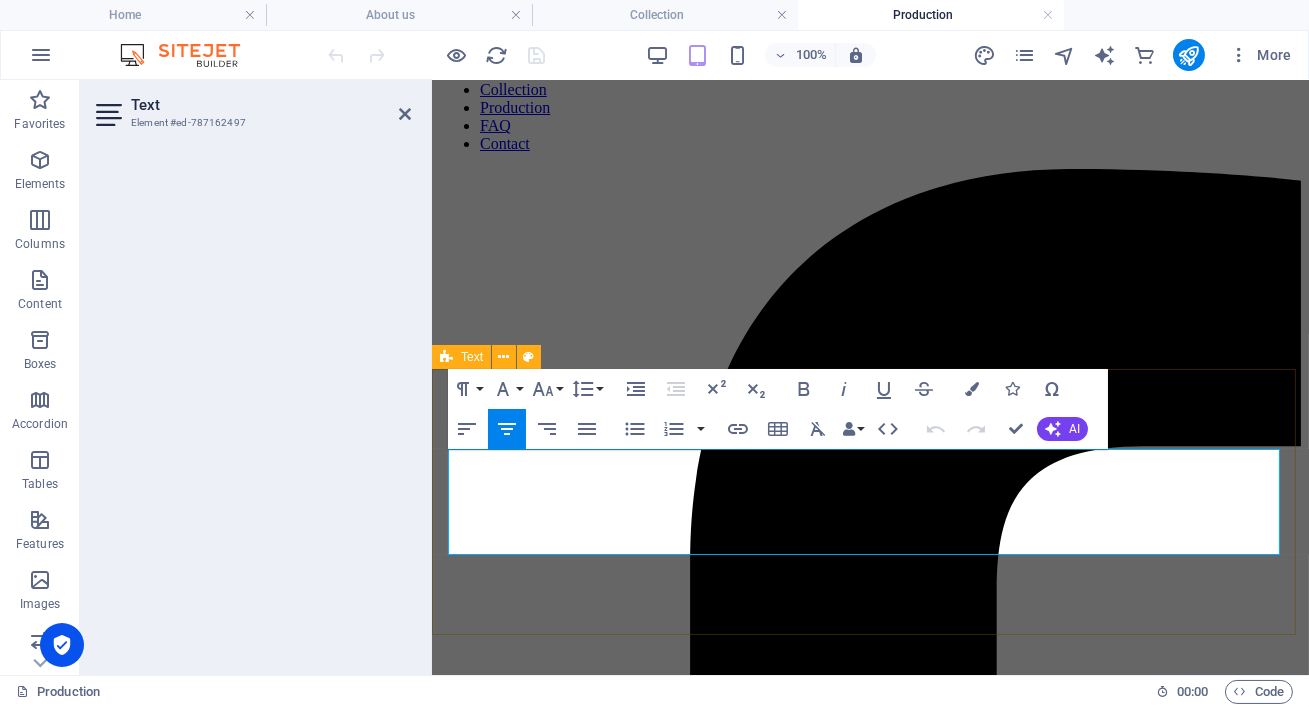 drag, startPoint x: 948, startPoint y: 547, endPoint x: 472, endPoint y: 442, distance: 487.44333 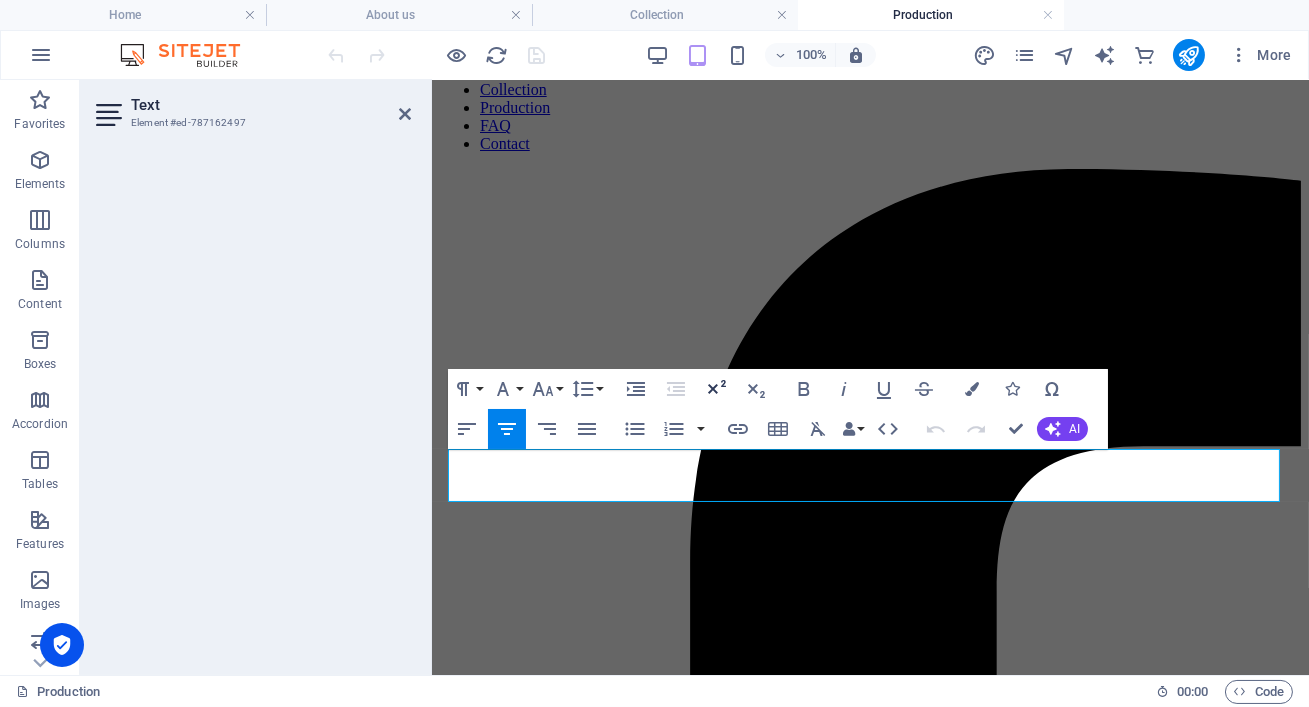 scroll, scrollTop: 2410, scrollLeft: 2, axis: both 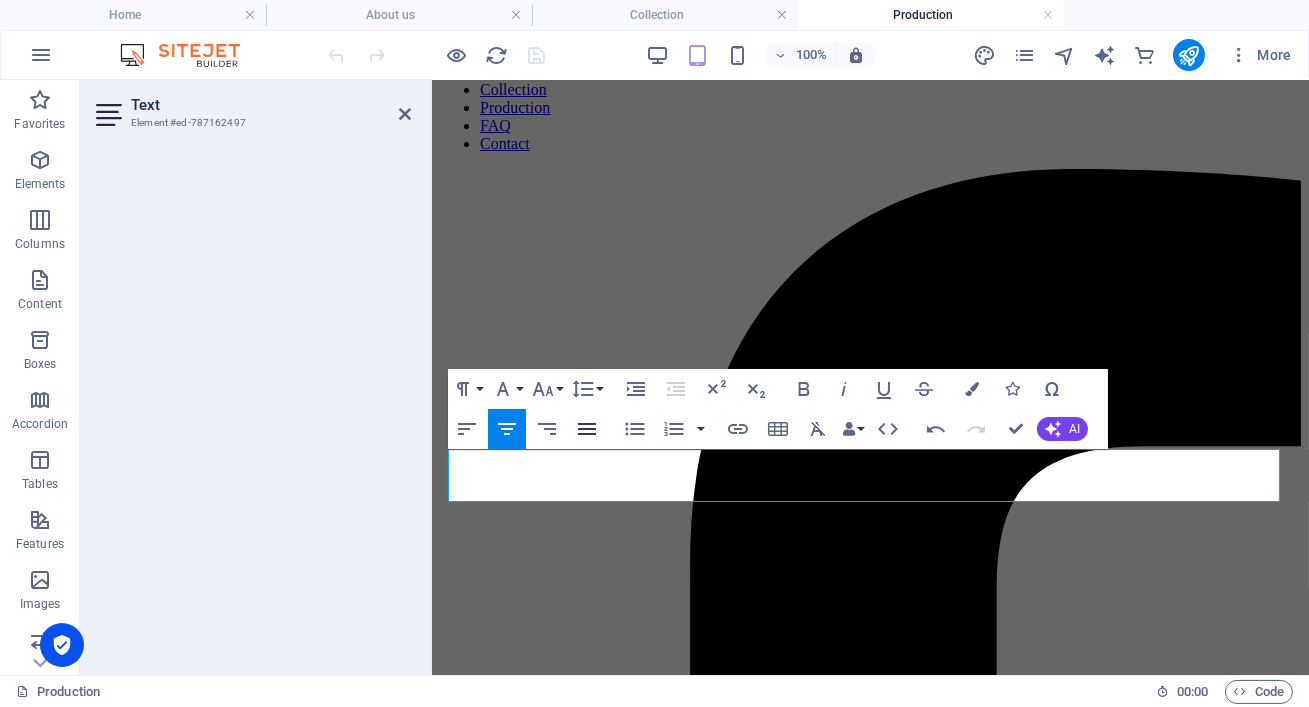 click 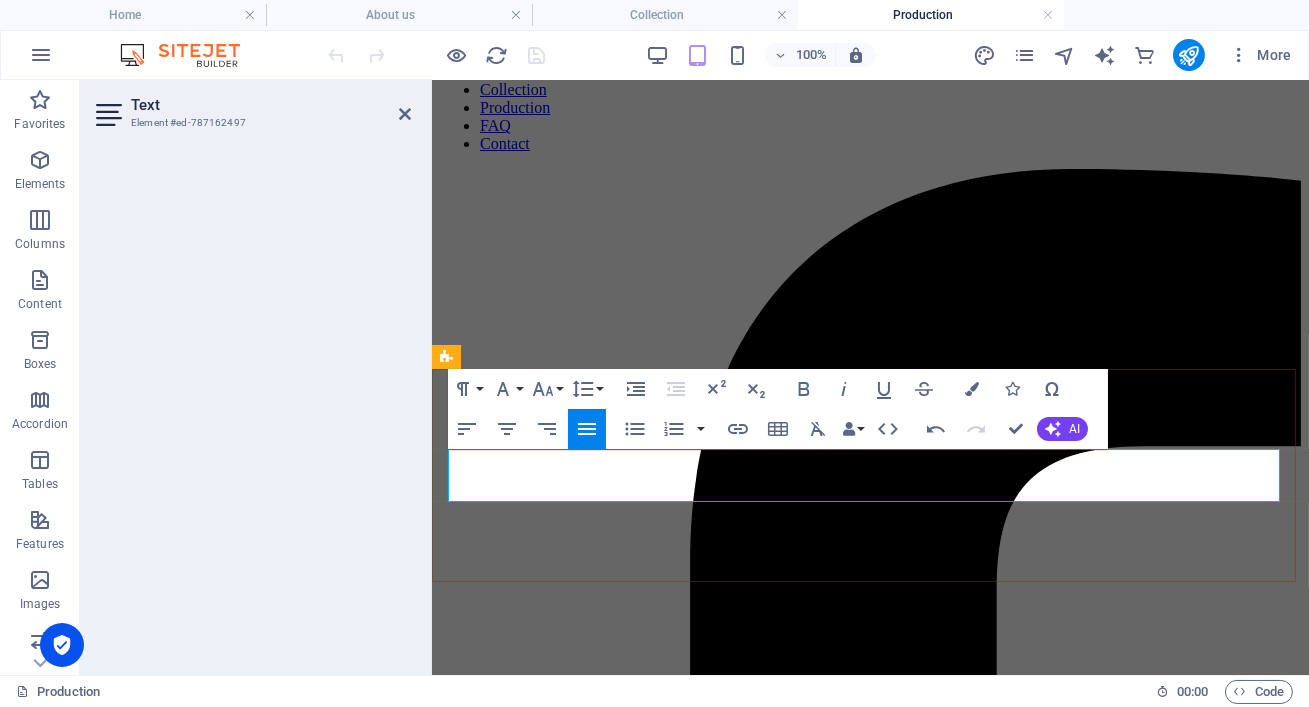 drag, startPoint x: 953, startPoint y: 461, endPoint x: 977, endPoint y: 462, distance: 24.020824 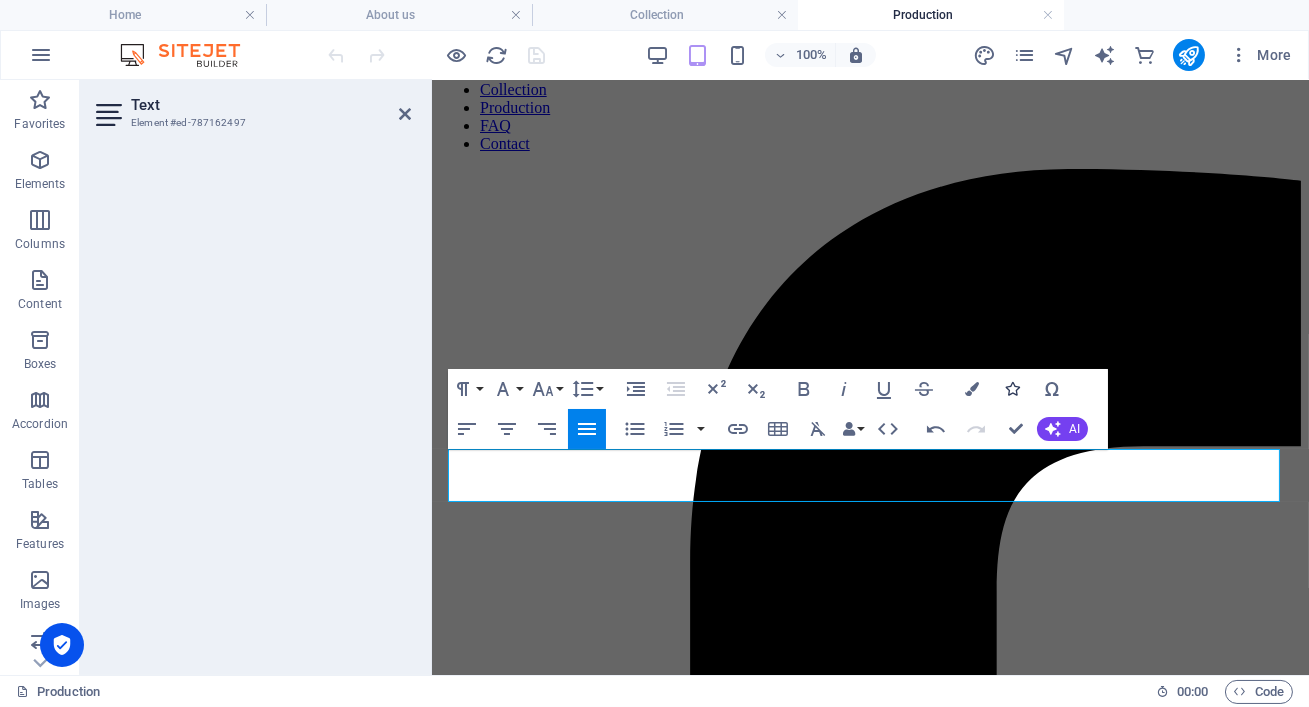 scroll, scrollTop: 265, scrollLeft: 2, axis: both 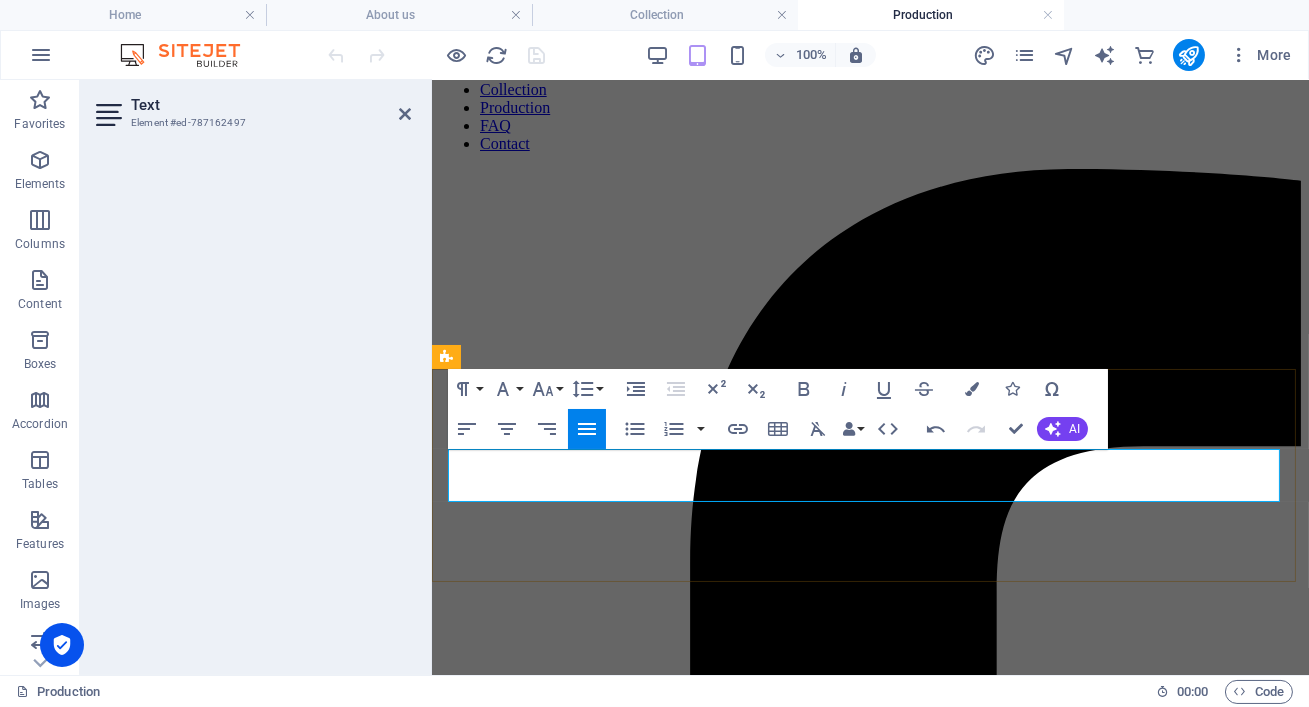 click on "car’s showroom shine with our expert exterior detailing services in [✅ Johannesburg ✅ Pretoria ✅  Ekurhuleni ]. Book today for paint decontamination, polishing, and protection." at bounding box center [869, 6242] 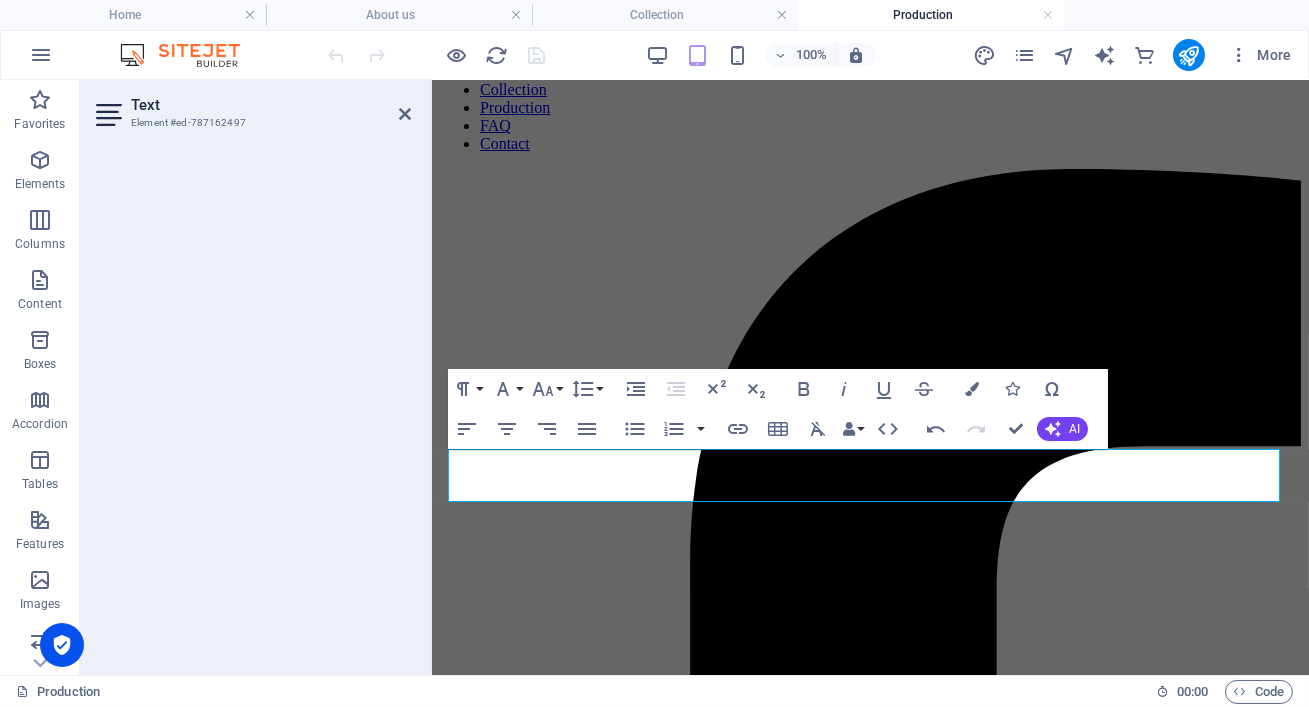 click on "Text Element #ed-787162497" at bounding box center (256, 377) 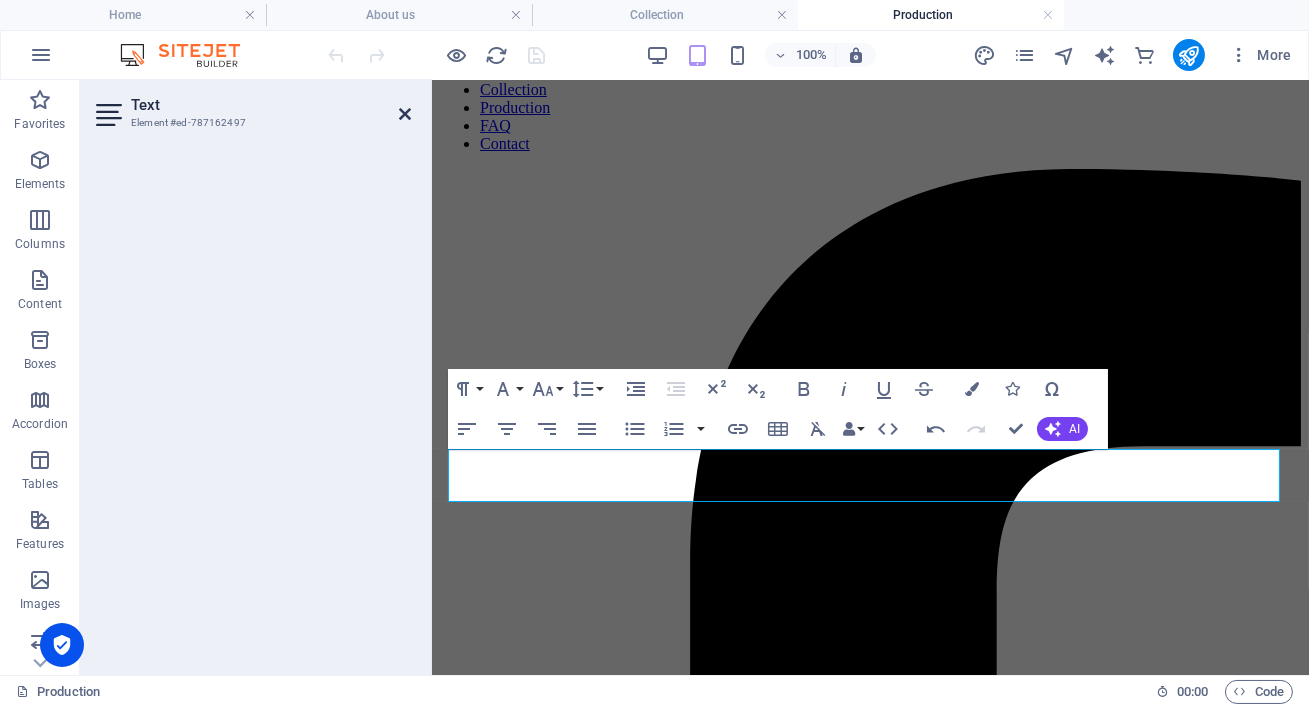 click at bounding box center [405, 114] 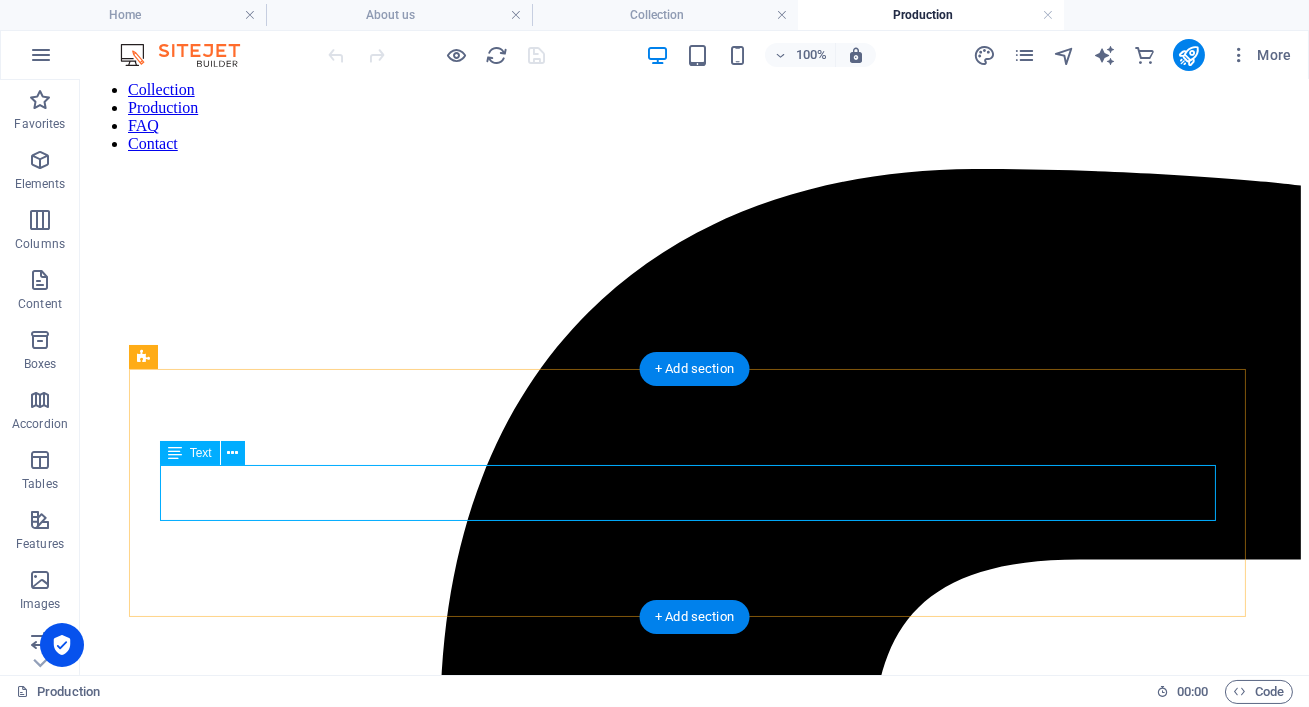click on "car’s showroom shine with our expert exterior detailing services in [ Johannesburg | Pretoria | Ekurhuleni ]. Book today for paint decontamination, polishing, and protection." at bounding box center (694, 8485) 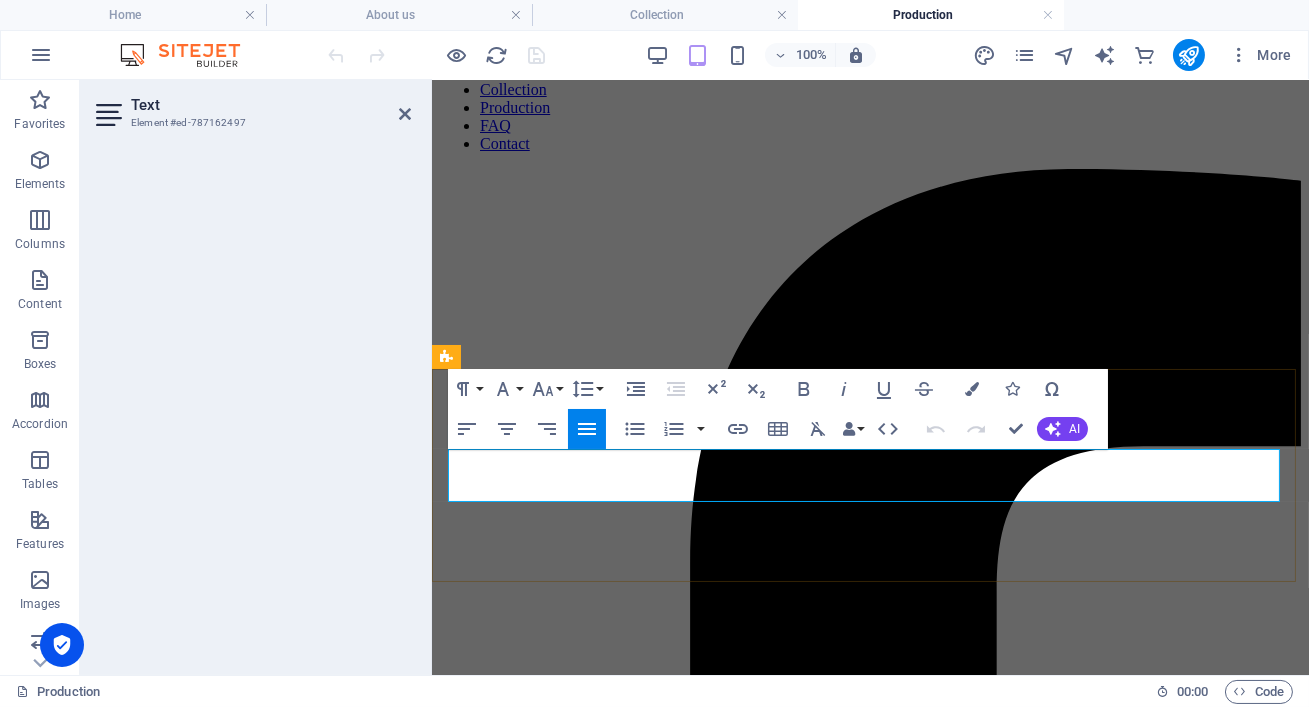 click on "car’s showroom shine with our expert exterior detailing services in [ Johannesburg | Pretoria | Ekurhuleni ]. Book today for paint decontamination, polishing, and protection." at bounding box center (869, 6242) 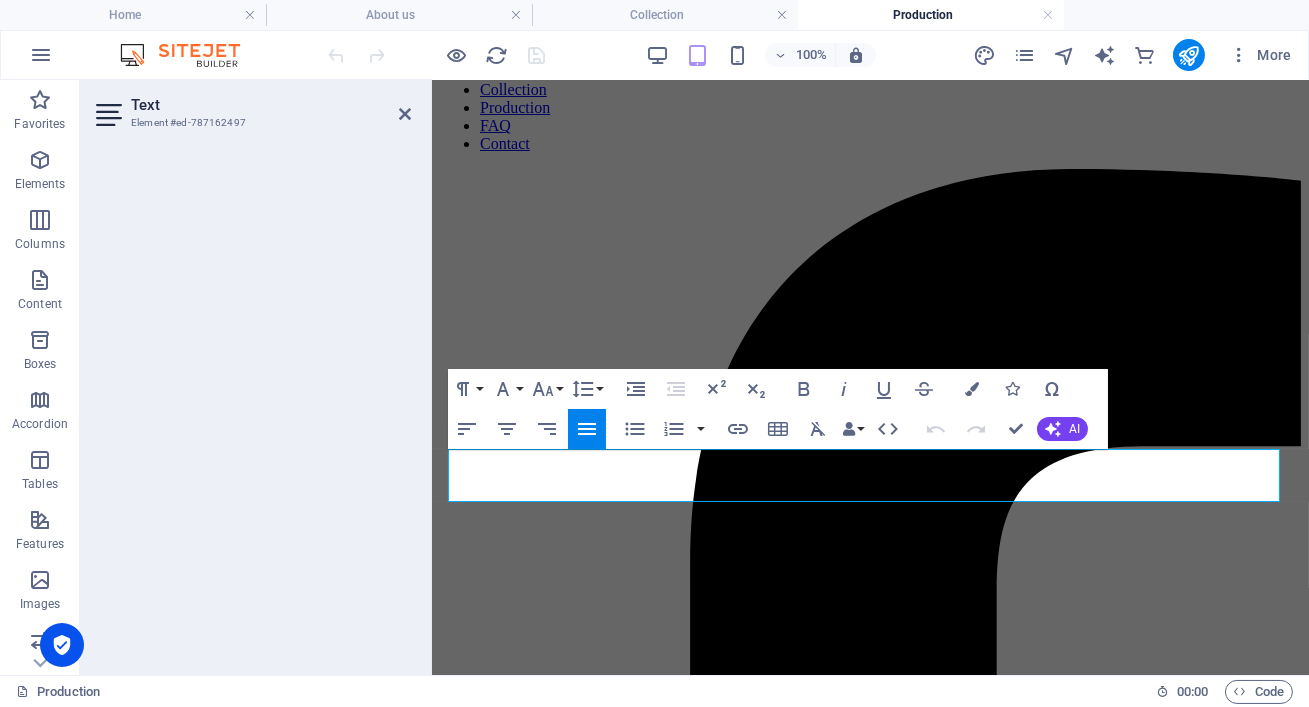 drag, startPoint x: 820, startPoint y: 494, endPoint x: 413, endPoint y: 450, distance: 409.37146 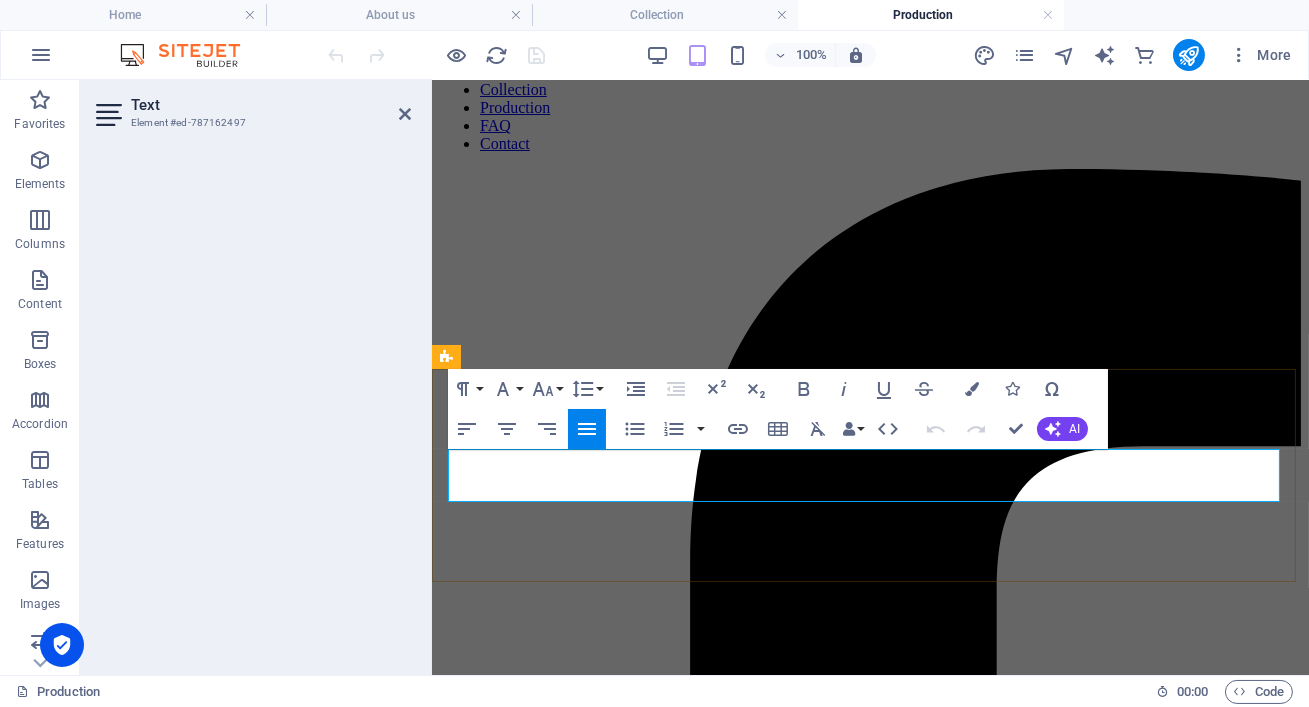 copy on "car’s showroom shine with our expert exterior detailing services in [ Johannesburg | Pretoria | Ekurhuleni ]. Book today for paint decontamination, polishing, and protection." 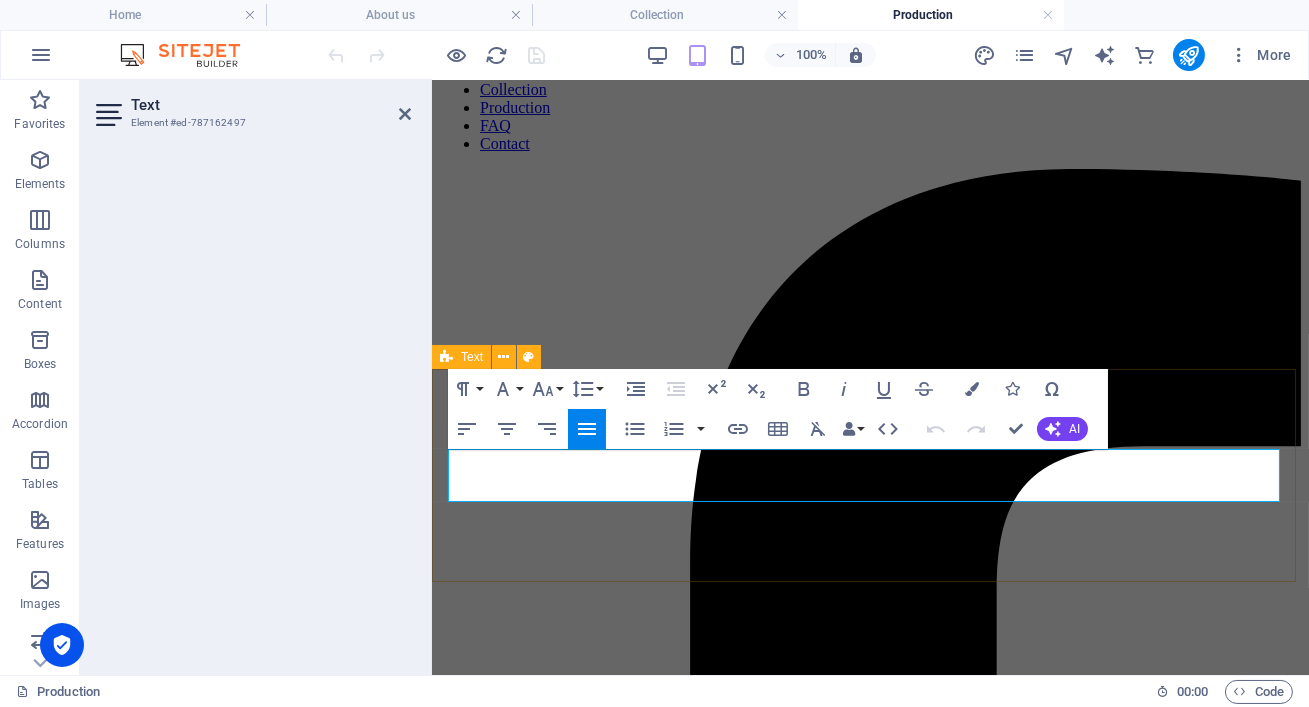 drag, startPoint x: 831, startPoint y: 486, endPoint x: 436, endPoint y: 474, distance: 395.18225 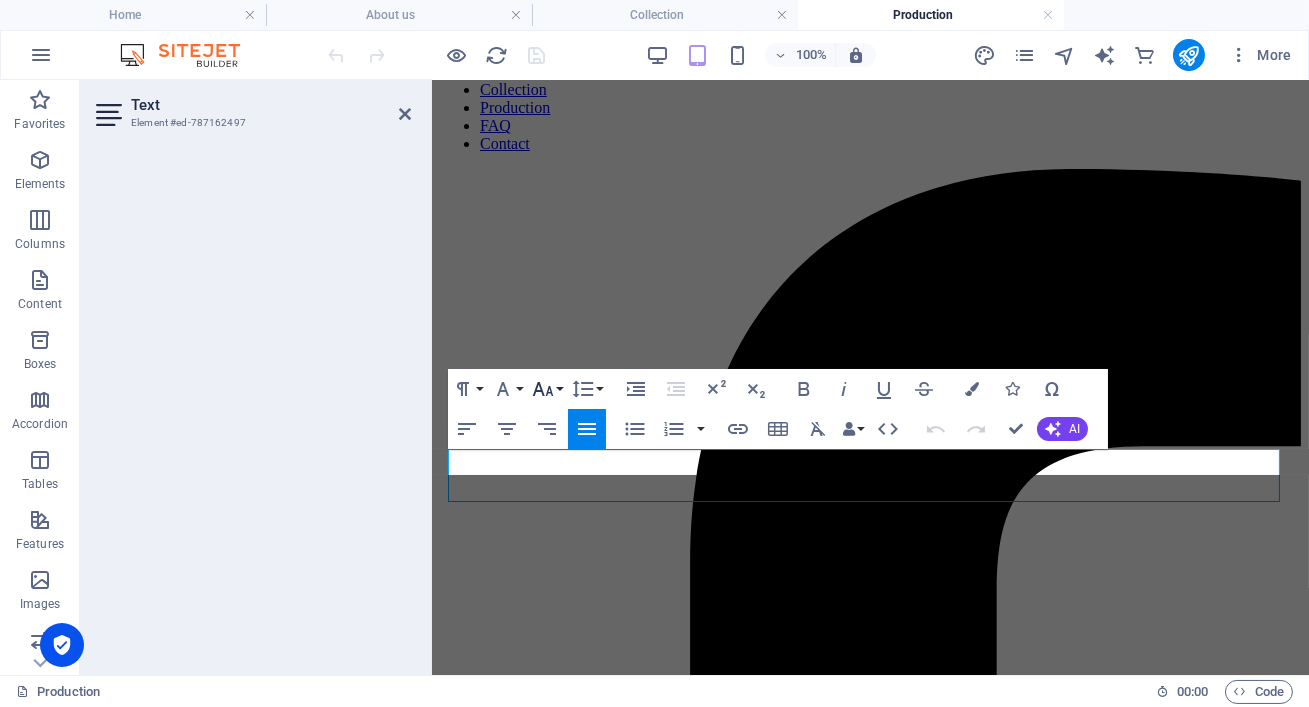scroll, scrollTop: 1620, scrollLeft: 4, axis: both 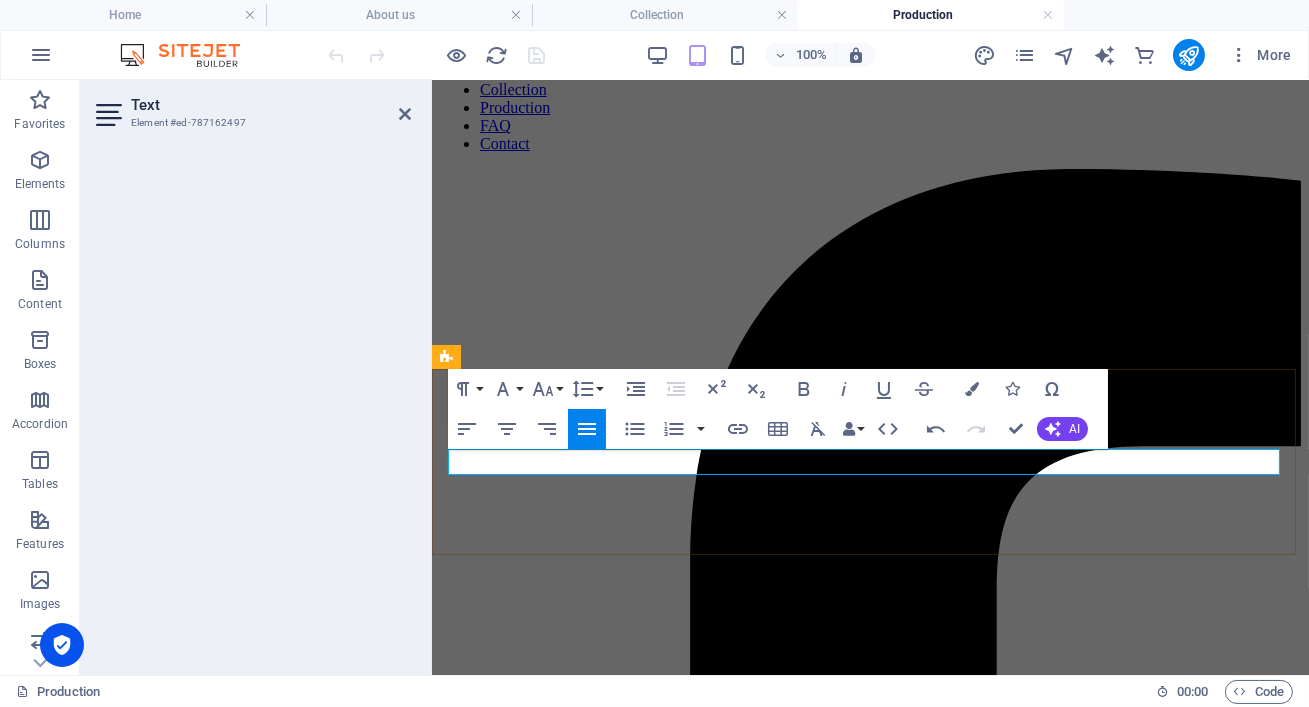 click on "Restore Your Car’s Showroom Shine – Premium Exterior Detailing in [Johannesburg | Pretoria | Ekurhuleni]" at bounding box center [869, 6242] 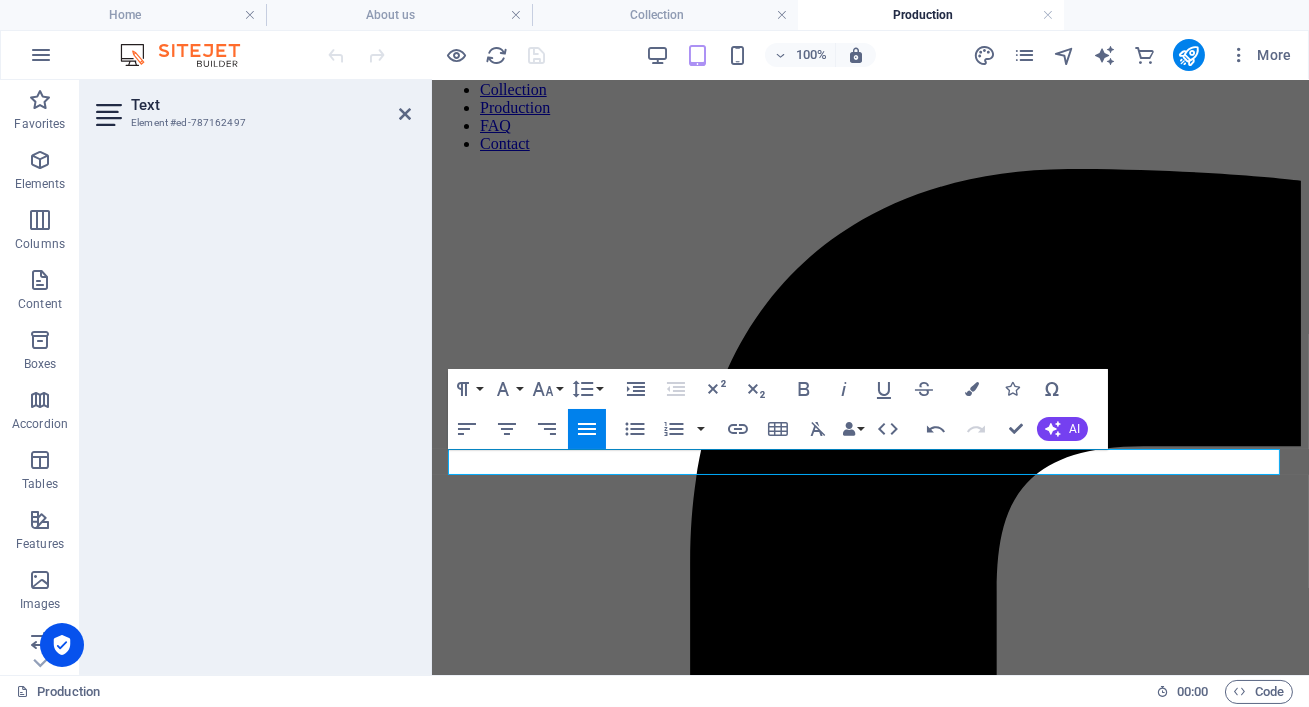 click on "Align Justify" at bounding box center (587, 429) 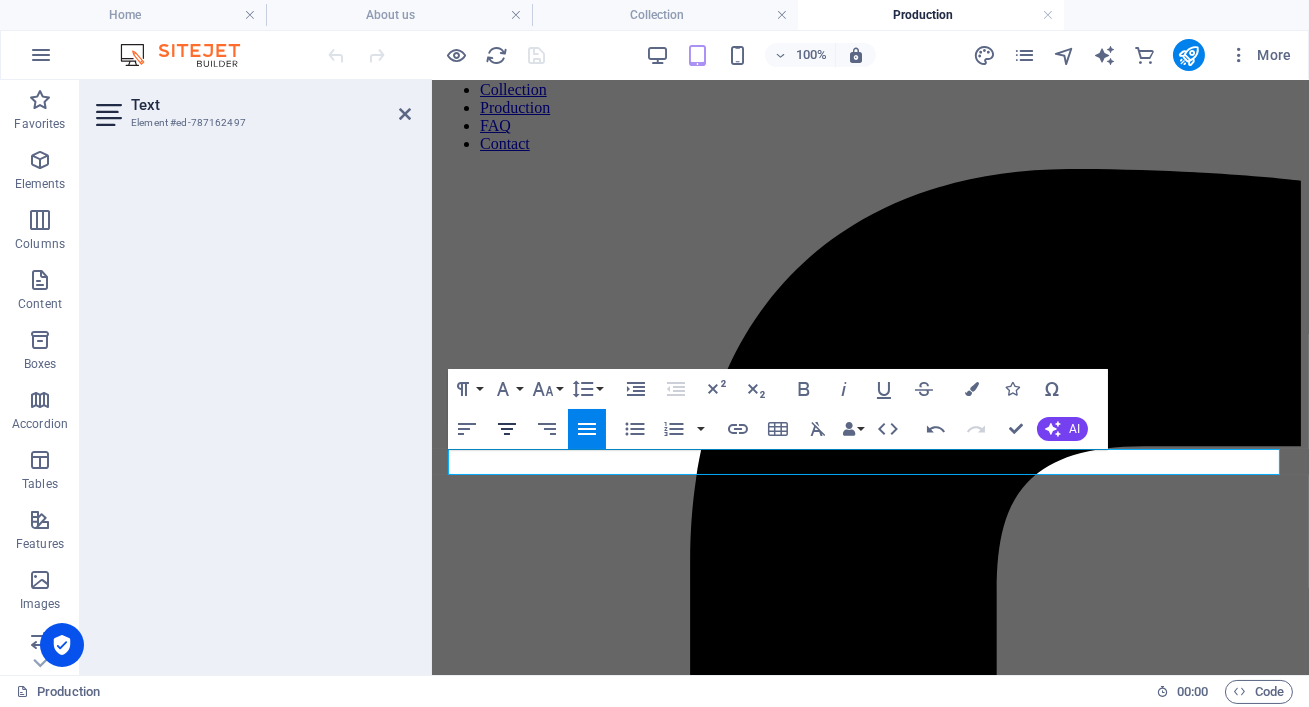 click 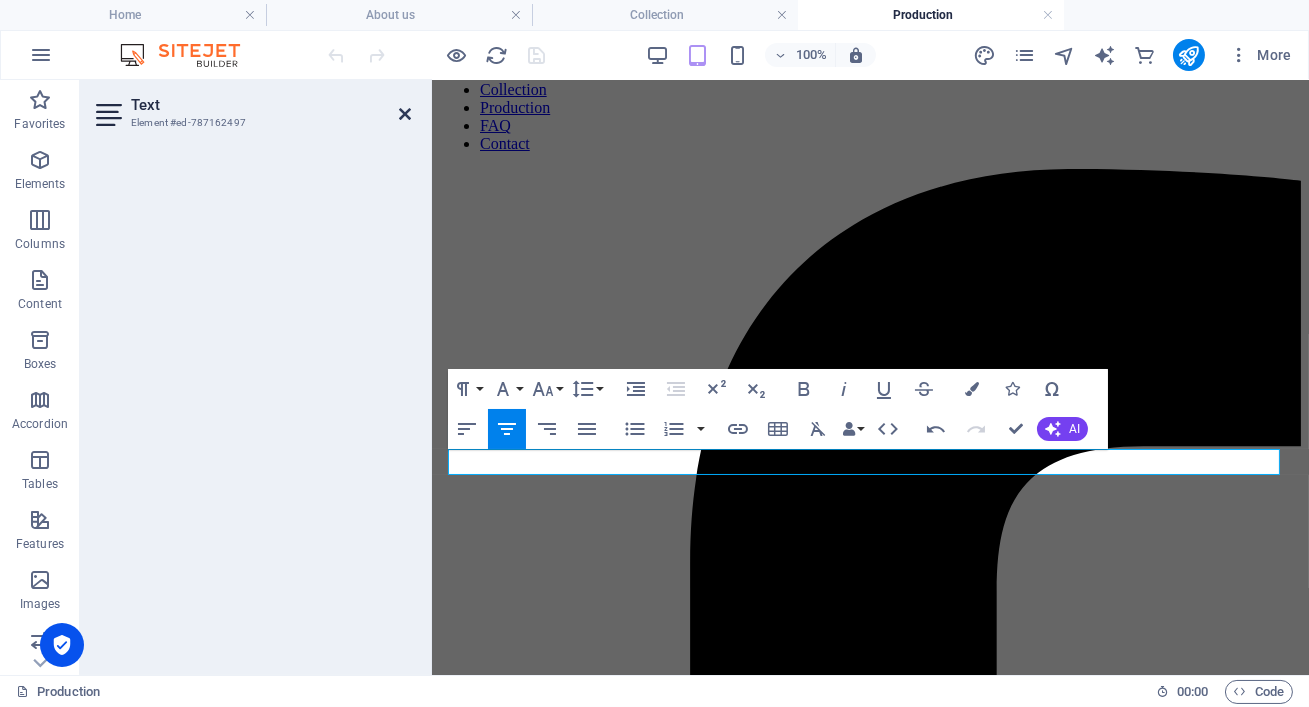 click at bounding box center [405, 114] 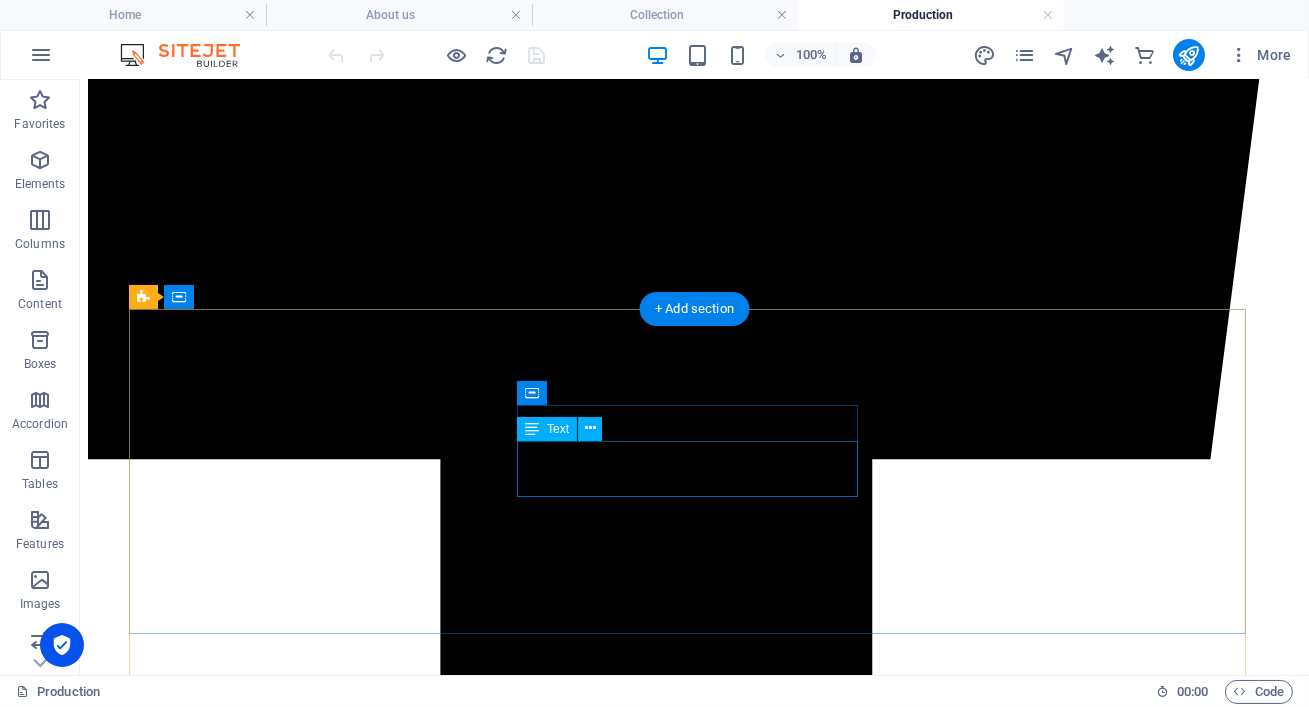 scroll, scrollTop: 1494, scrollLeft: 0, axis: vertical 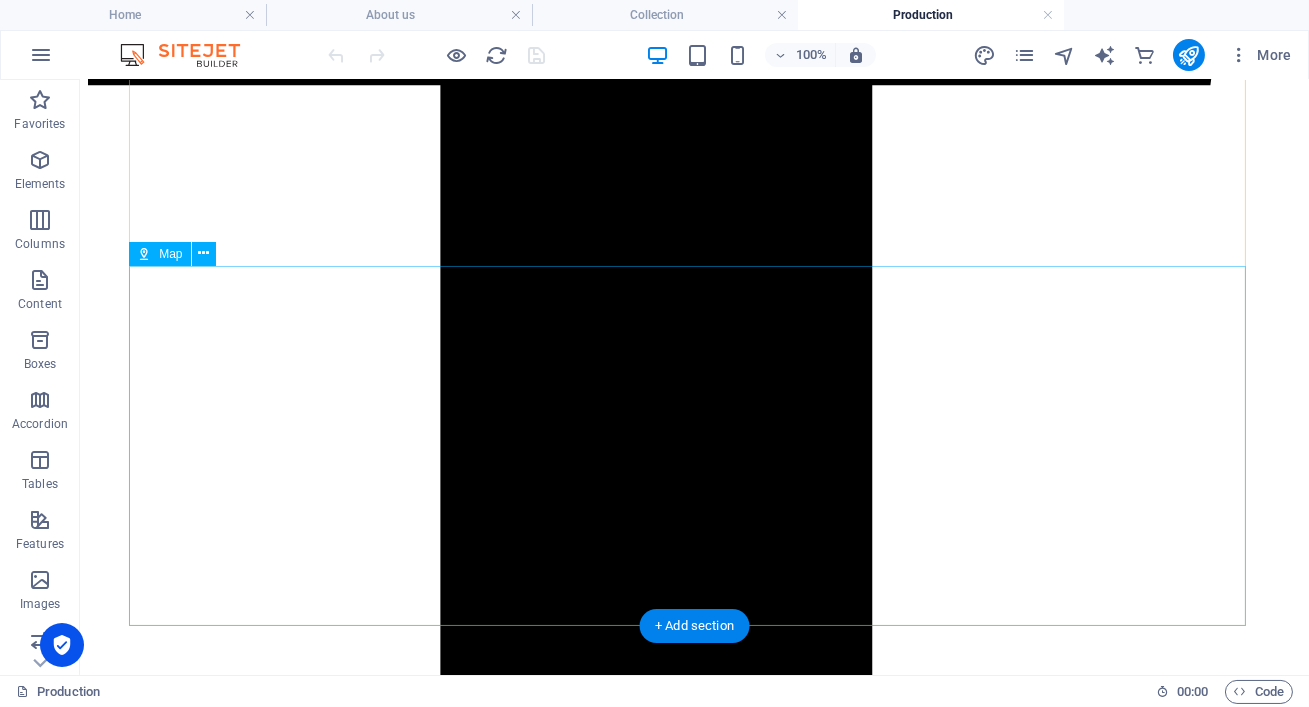 click at bounding box center [694, 18239] 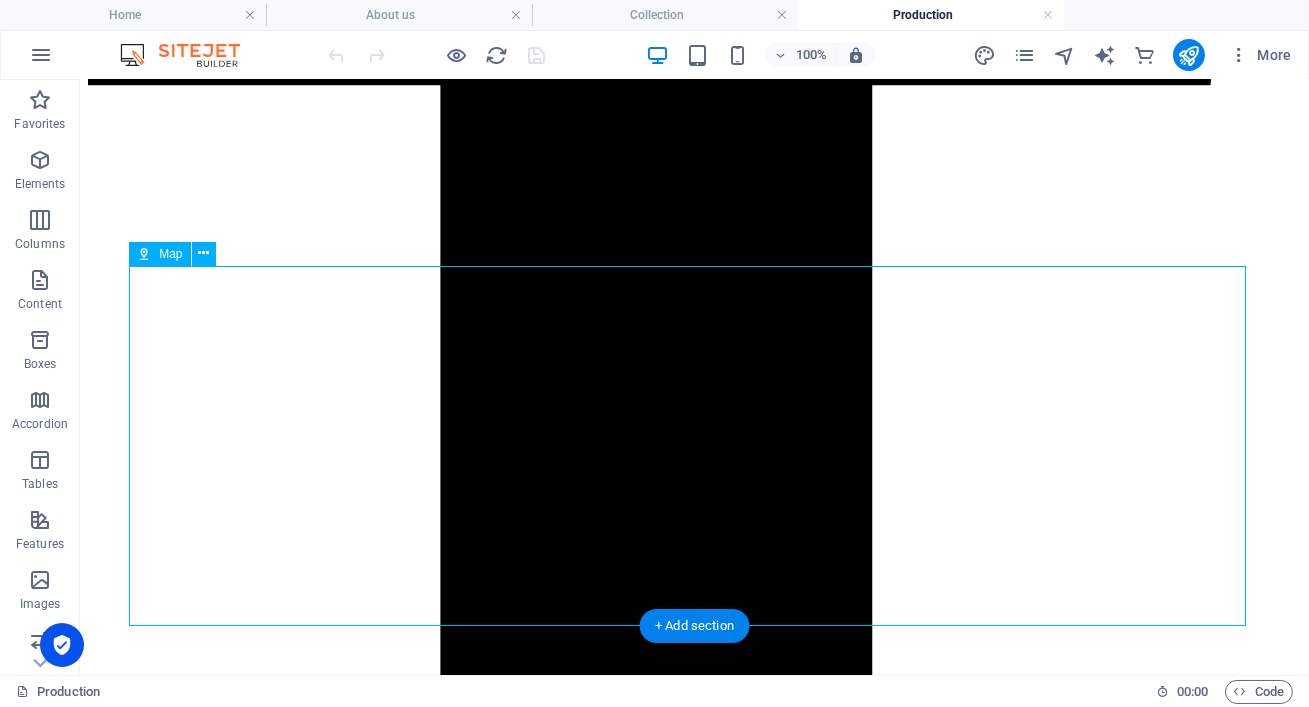 click at bounding box center (694, 18239) 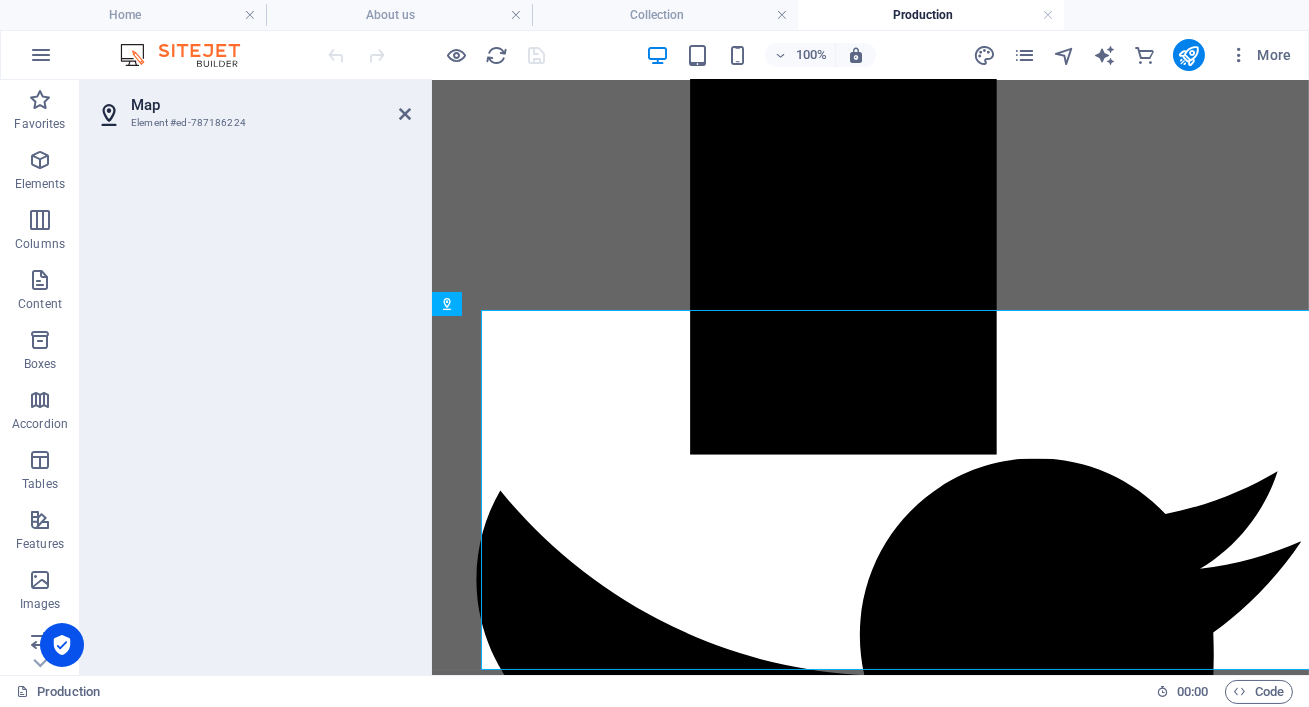 scroll, scrollTop: 1450, scrollLeft: 0, axis: vertical 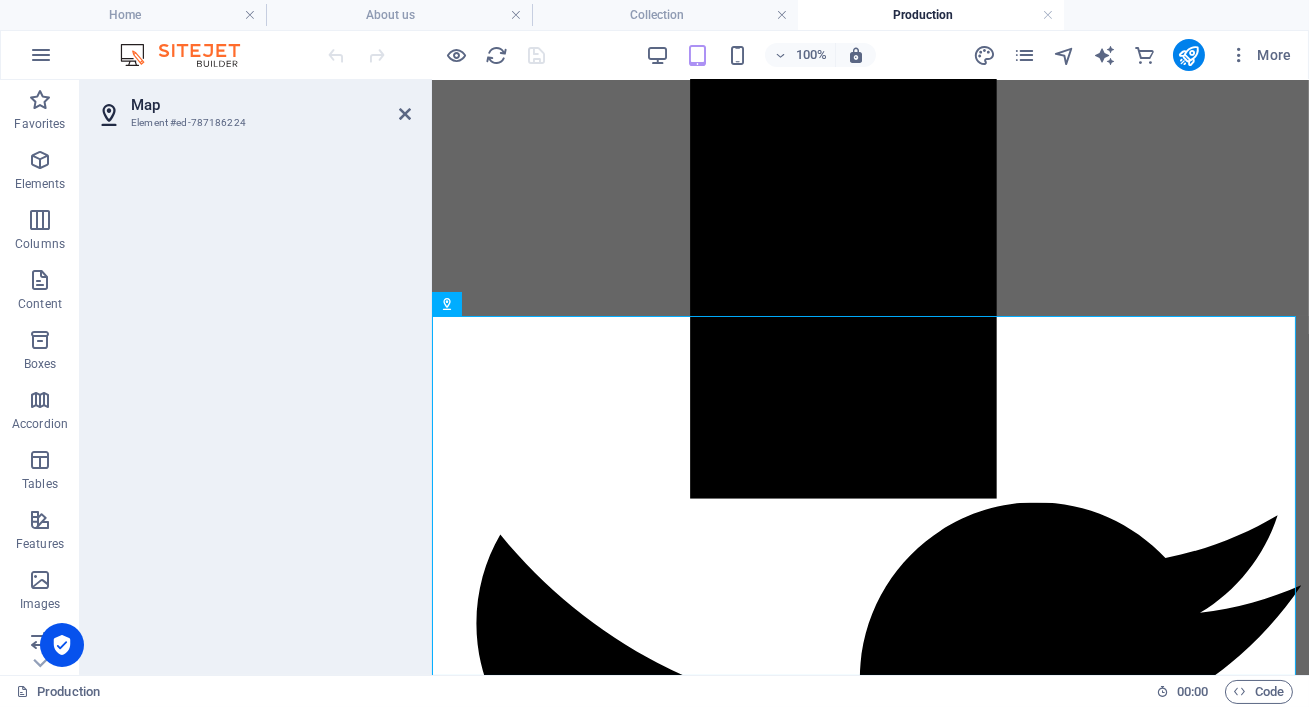 click on "Element #ed-787186224" at bounding box center (251, 123) 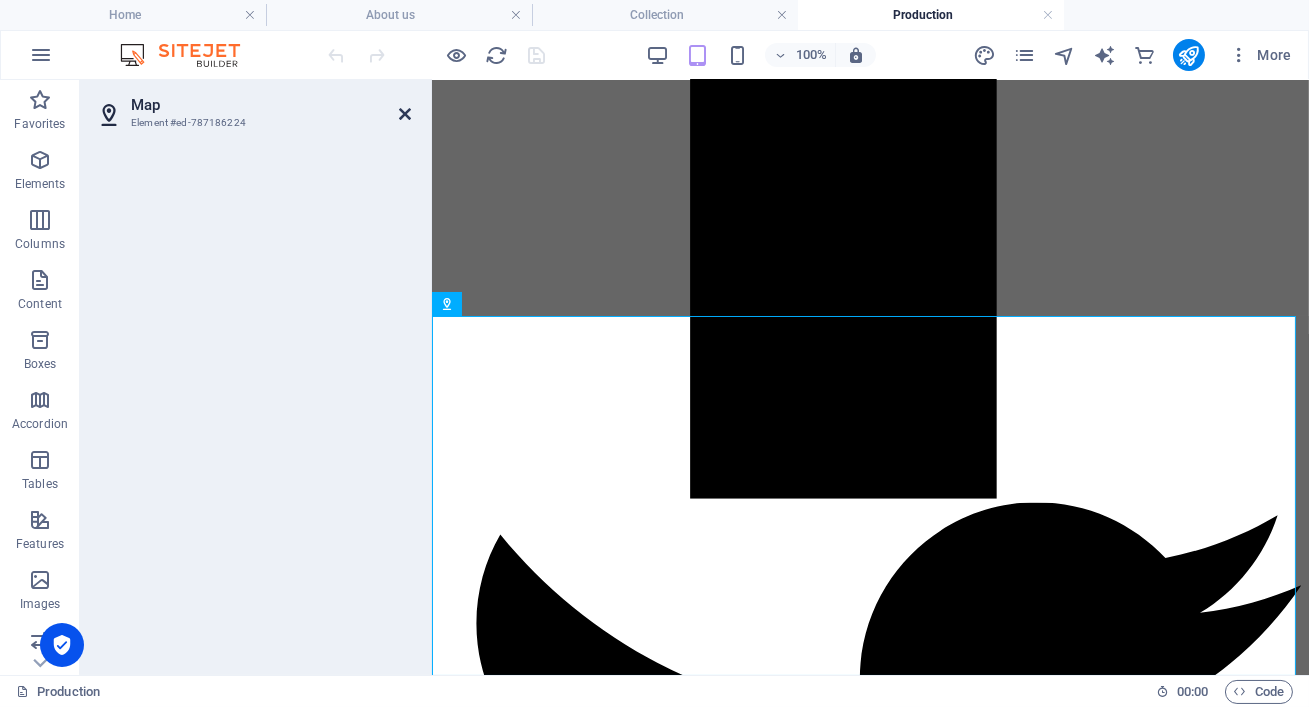 click at bounding box center [405, 114] 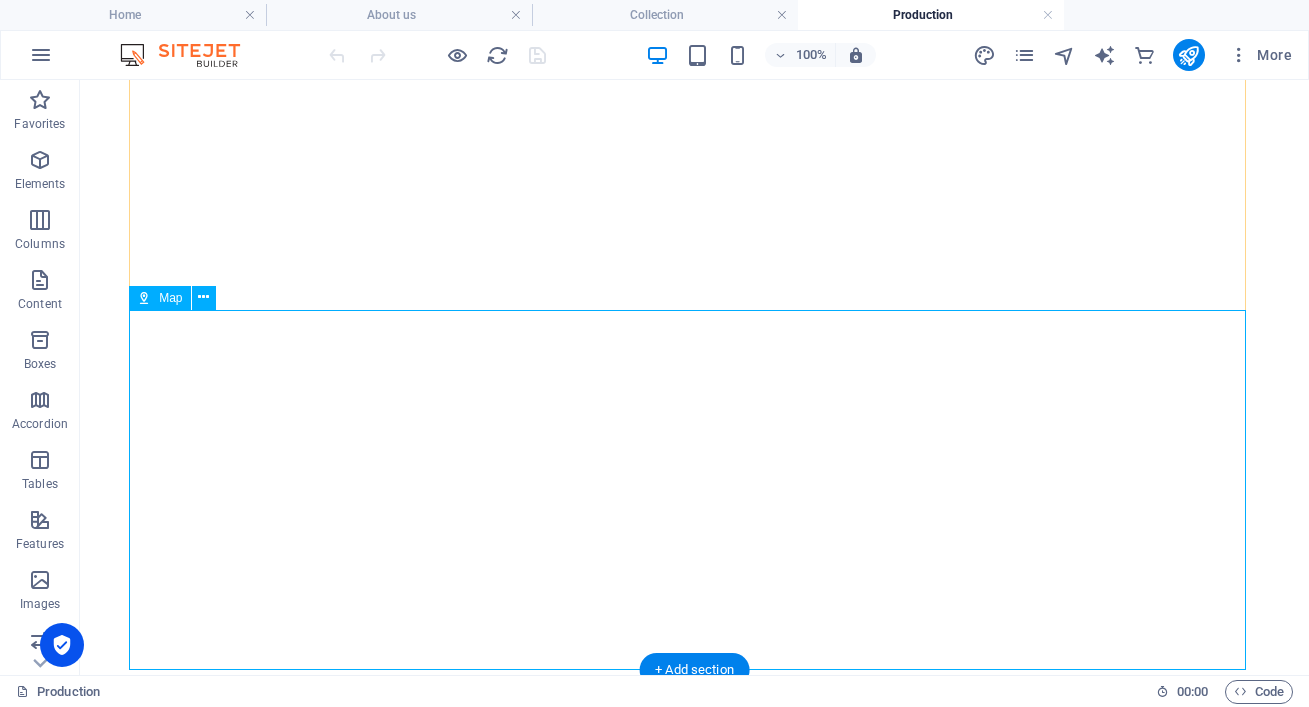 scroll, scrollTop: 0, scrollLeft: 0, axis: both 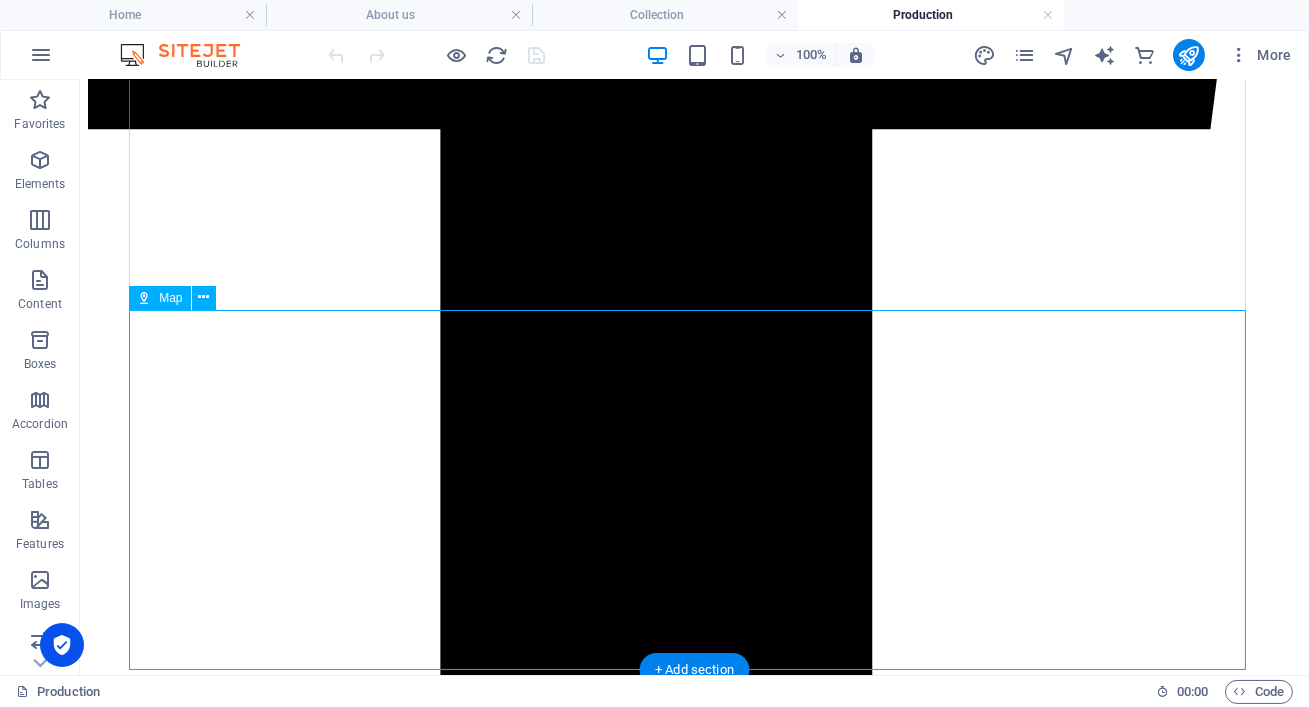 click at bounding box center (694, 18283) 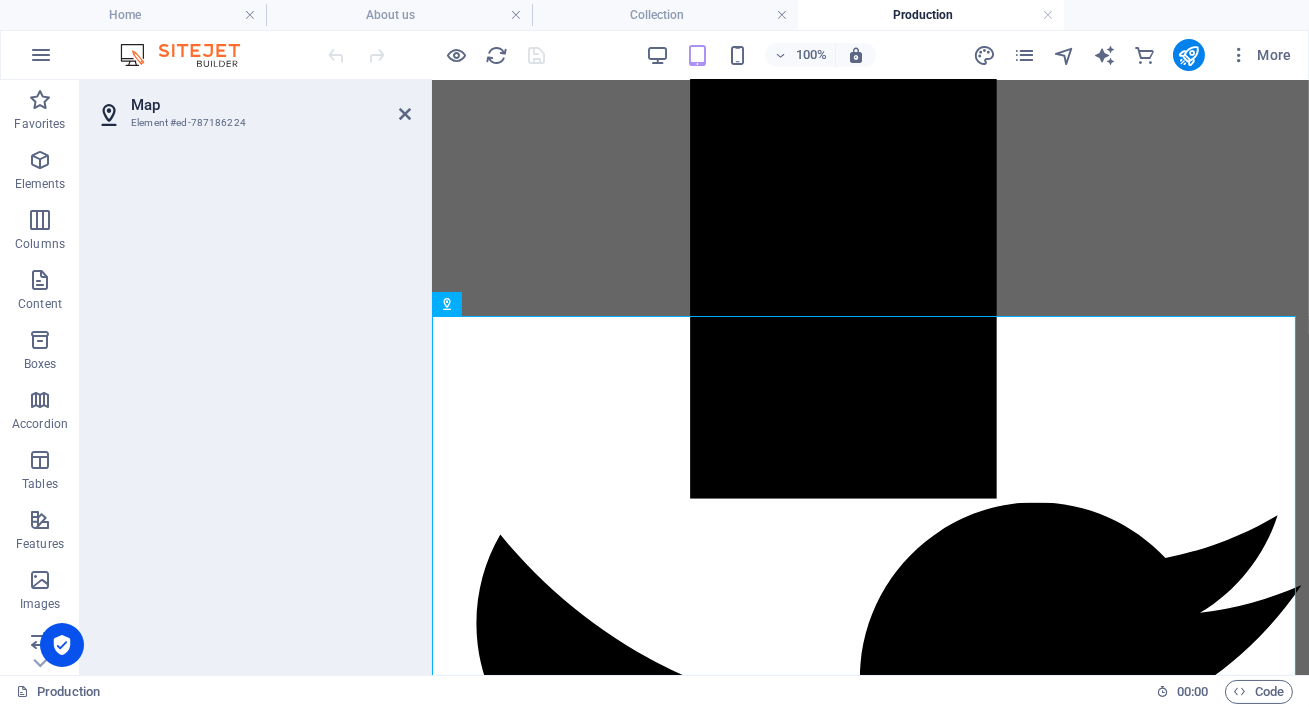 click on "Element #ed-787186224" at bounding box center [251, 123] 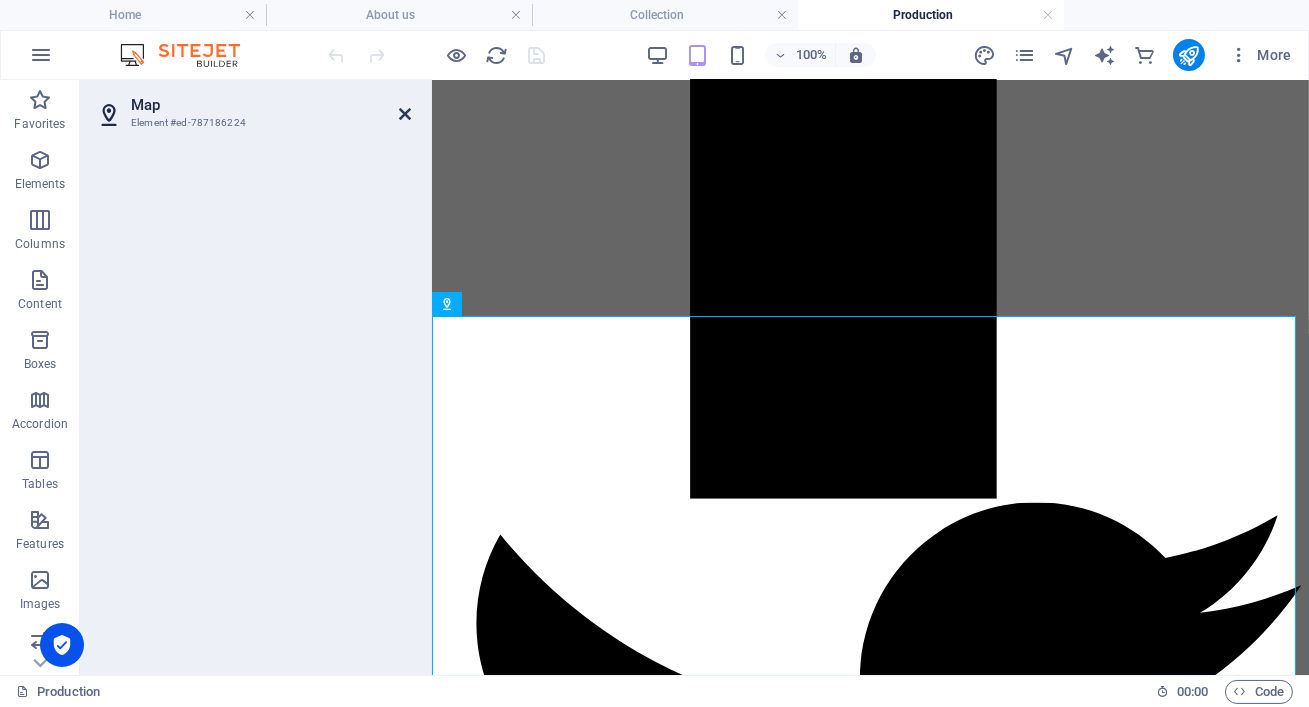 click at bounding box center [405, 114] 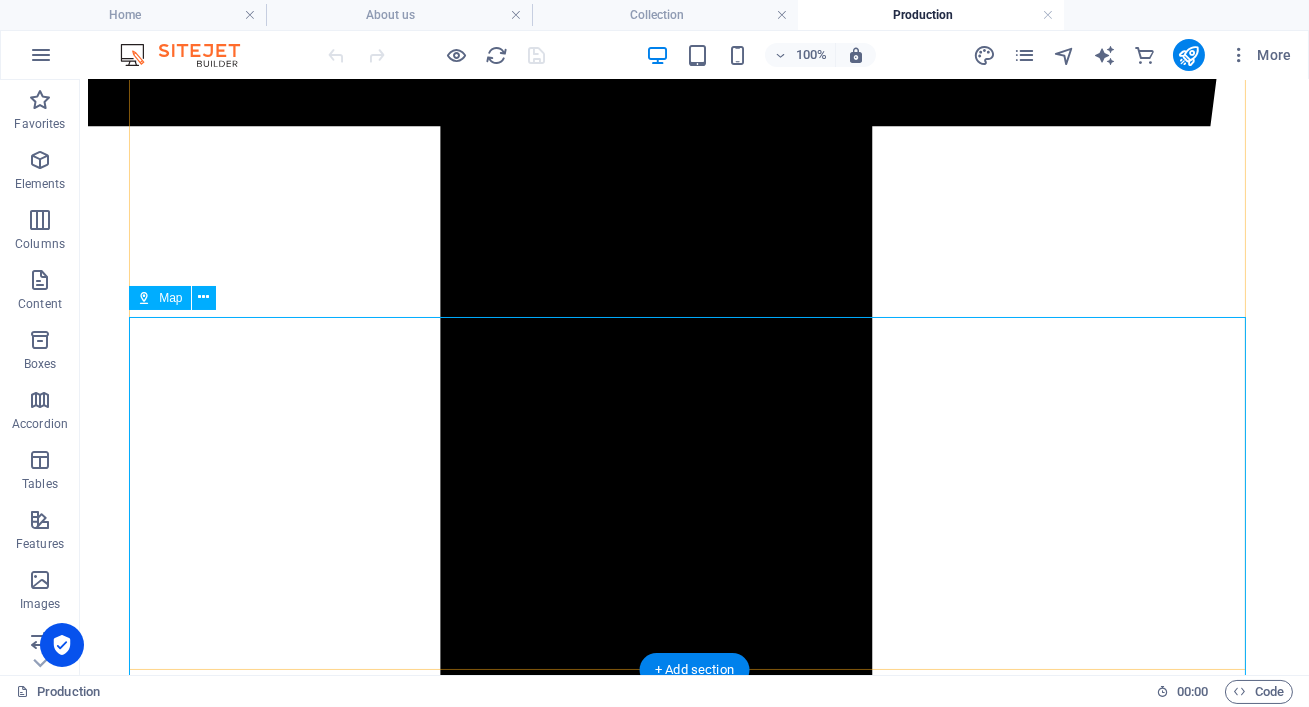 scroll, scrollTop: 1450, scrollLeft: 0, axis: vertical 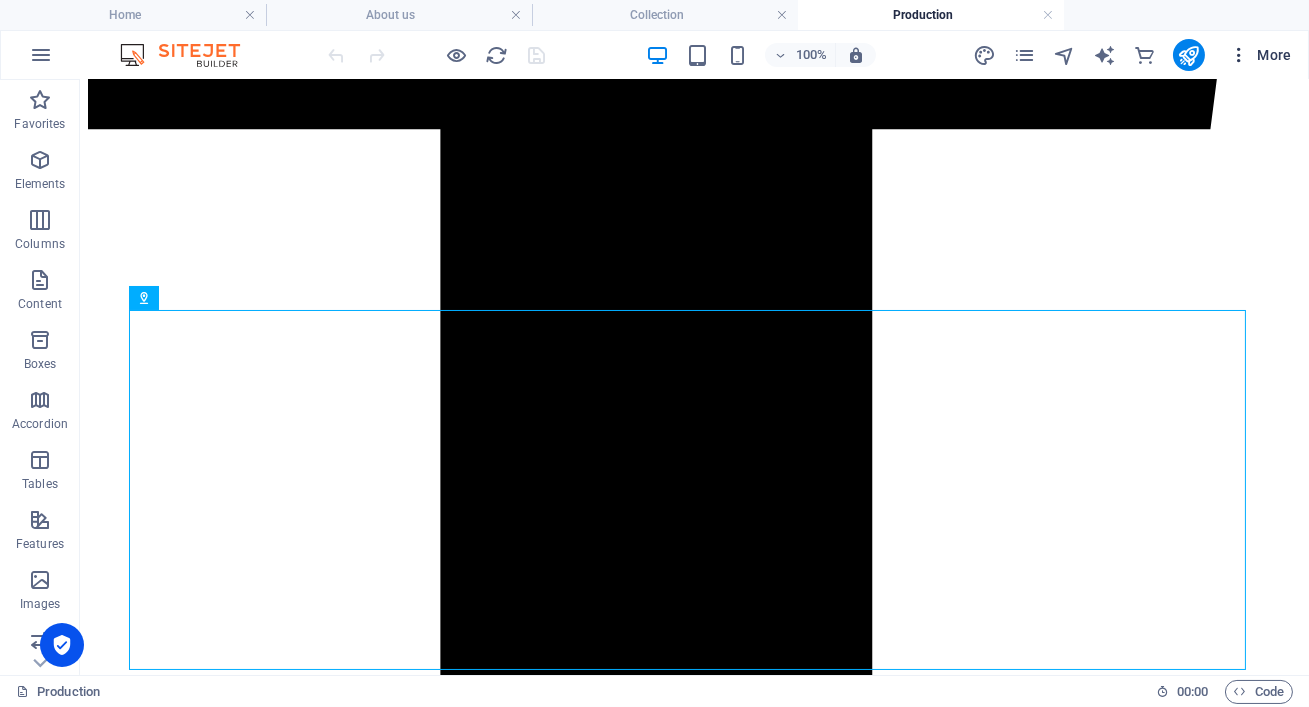 click on "More" at bounding box center (1260, 55) 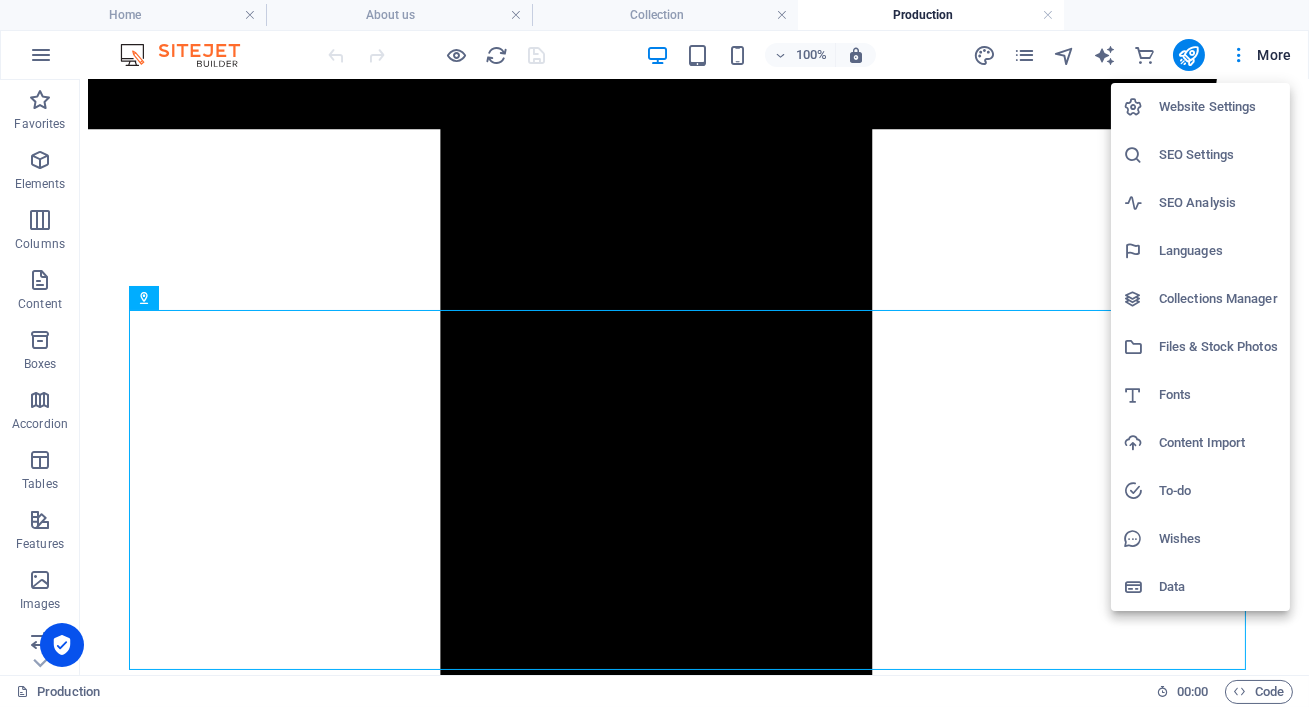 click on "Website Settings" at bounding box center [1200, 107] 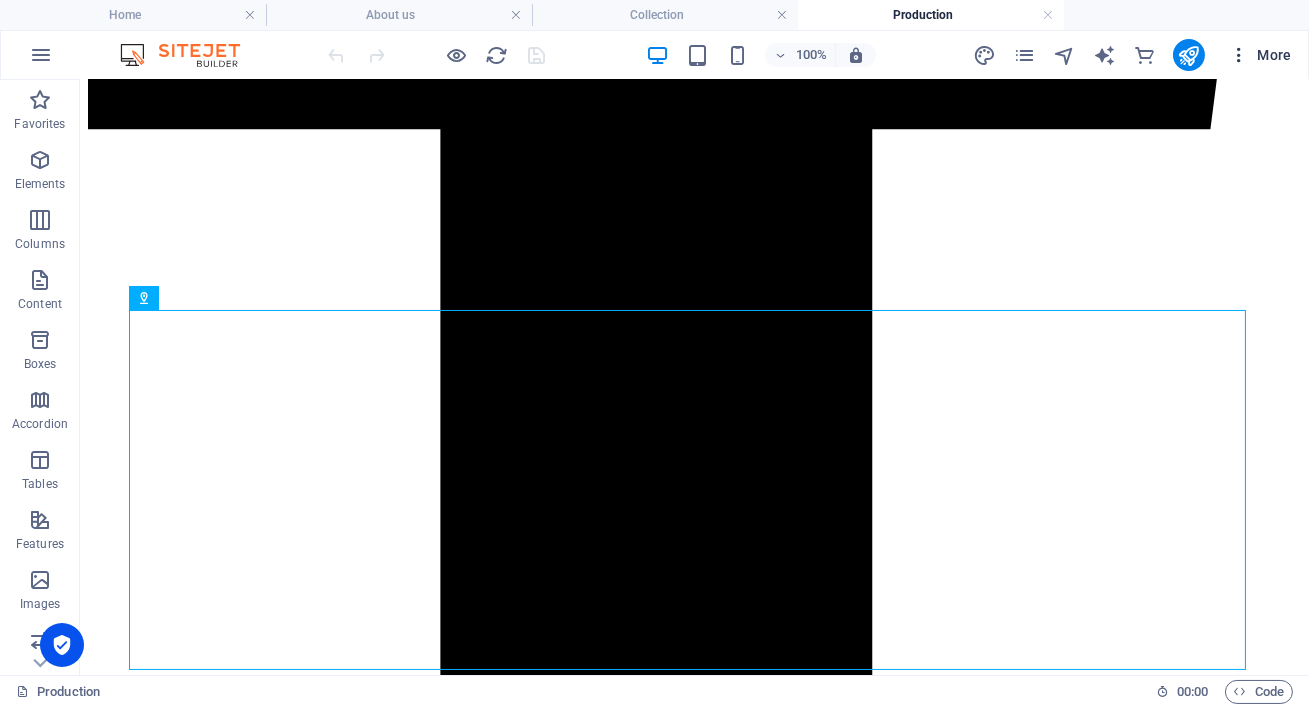 click on "More" at bounding box center [1260, 55] 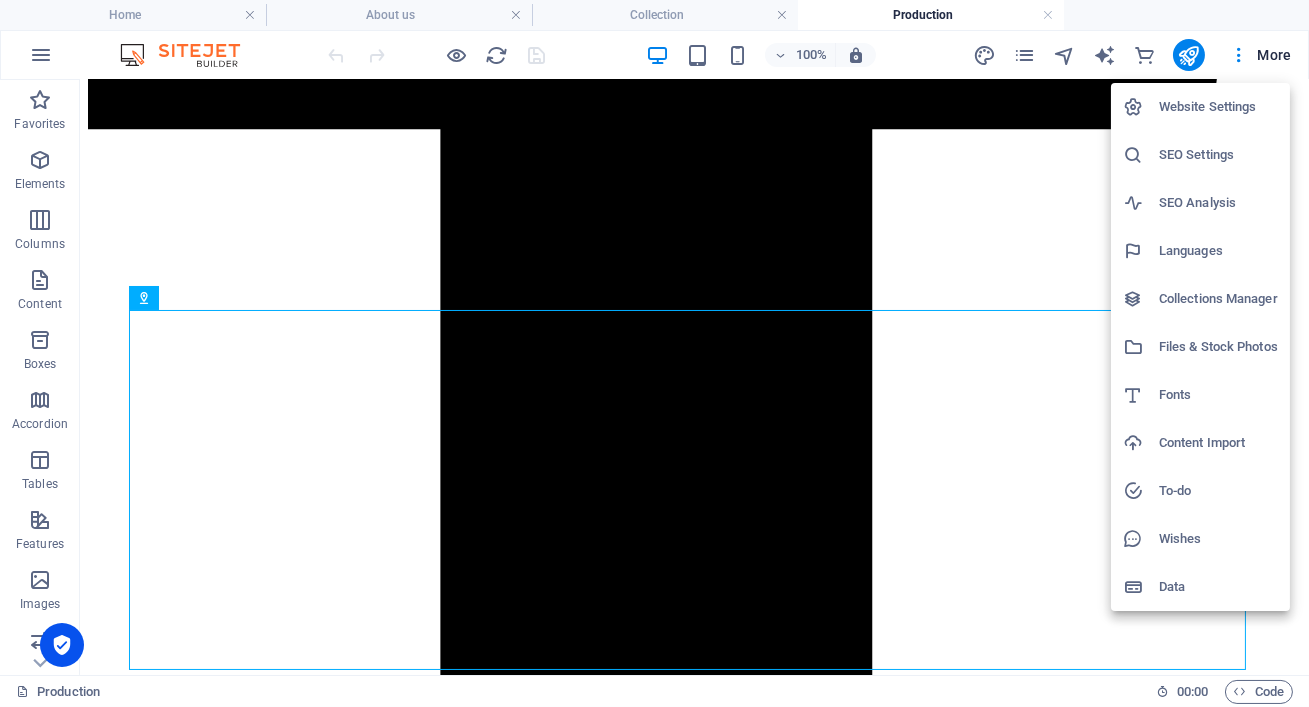 click at bounding box center (654, 353) 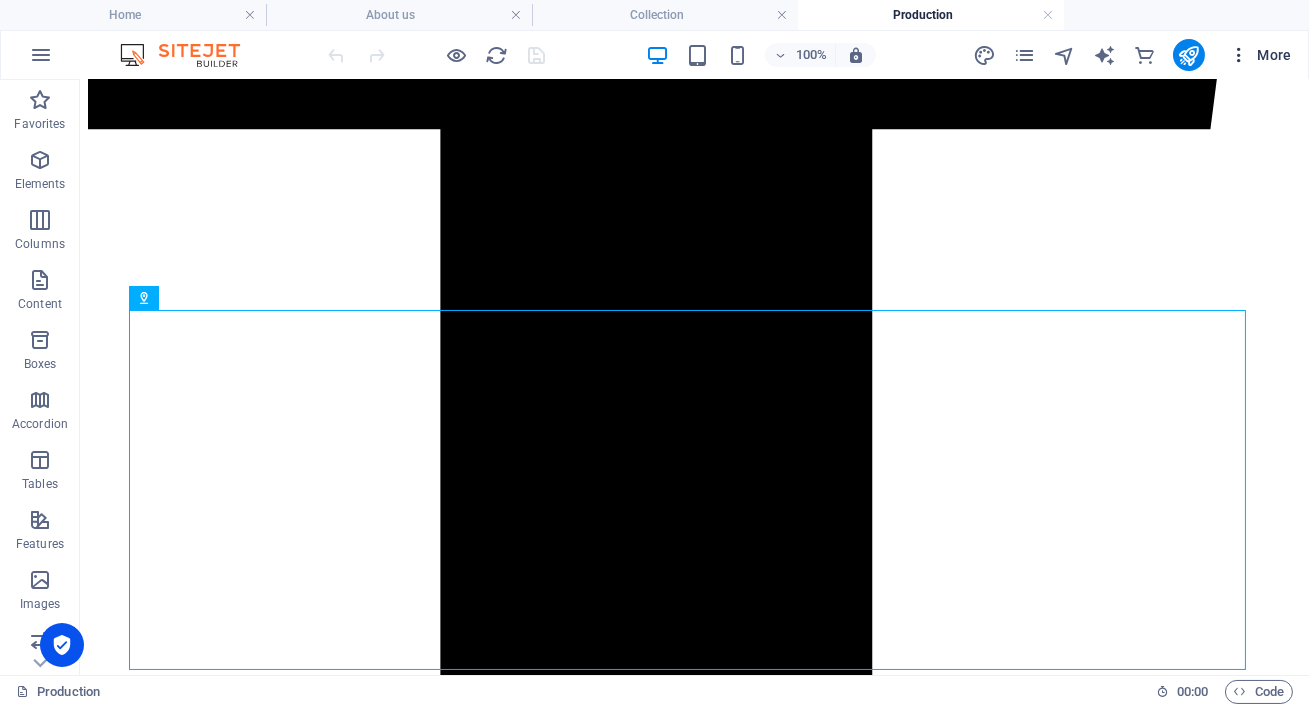 click on "More" at bounding box center (1260, 55) 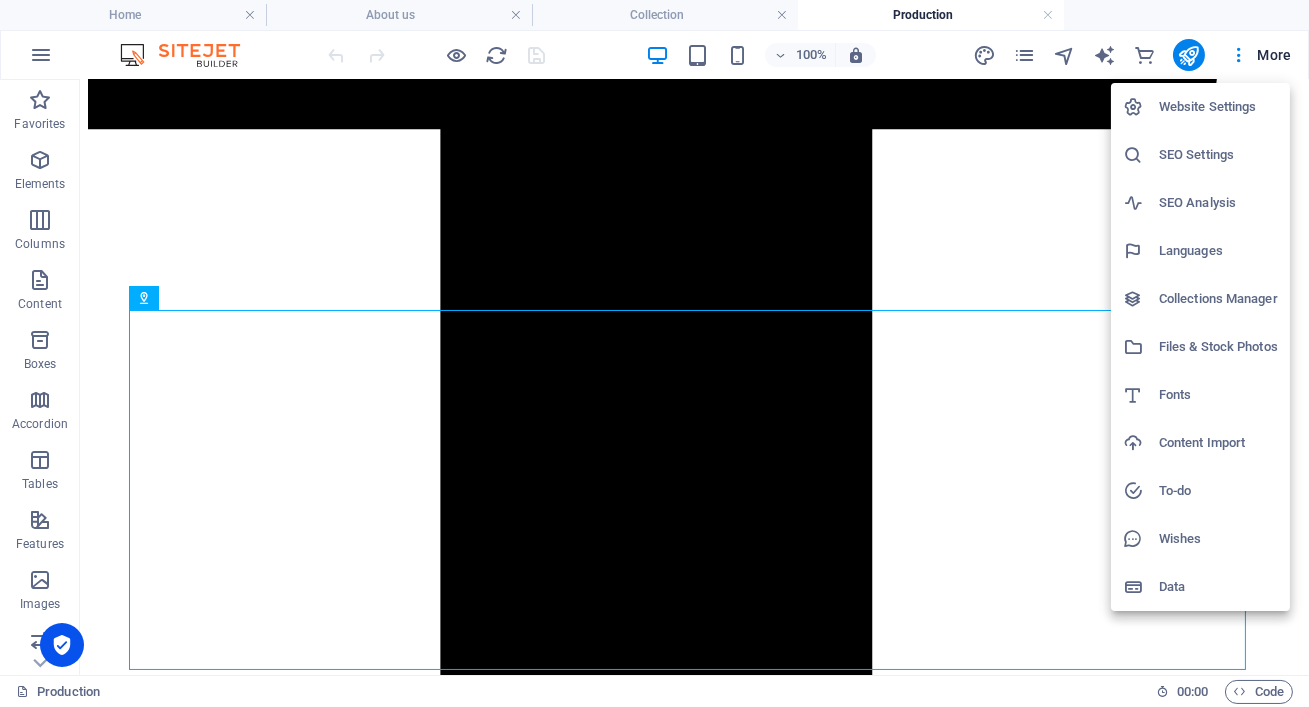 click on "Website Settings" at bounding box center (1200, 107) 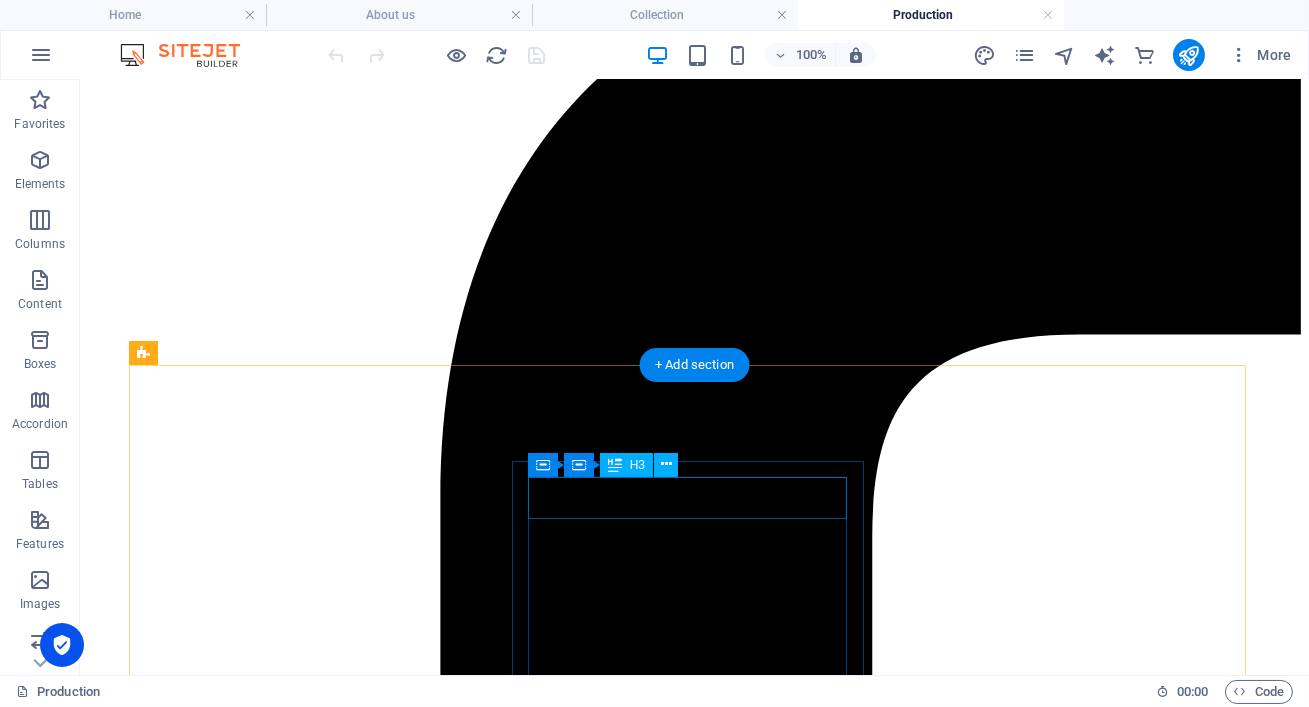 scroll, scrollTop: 0, scrollLeft: 0, axis: both 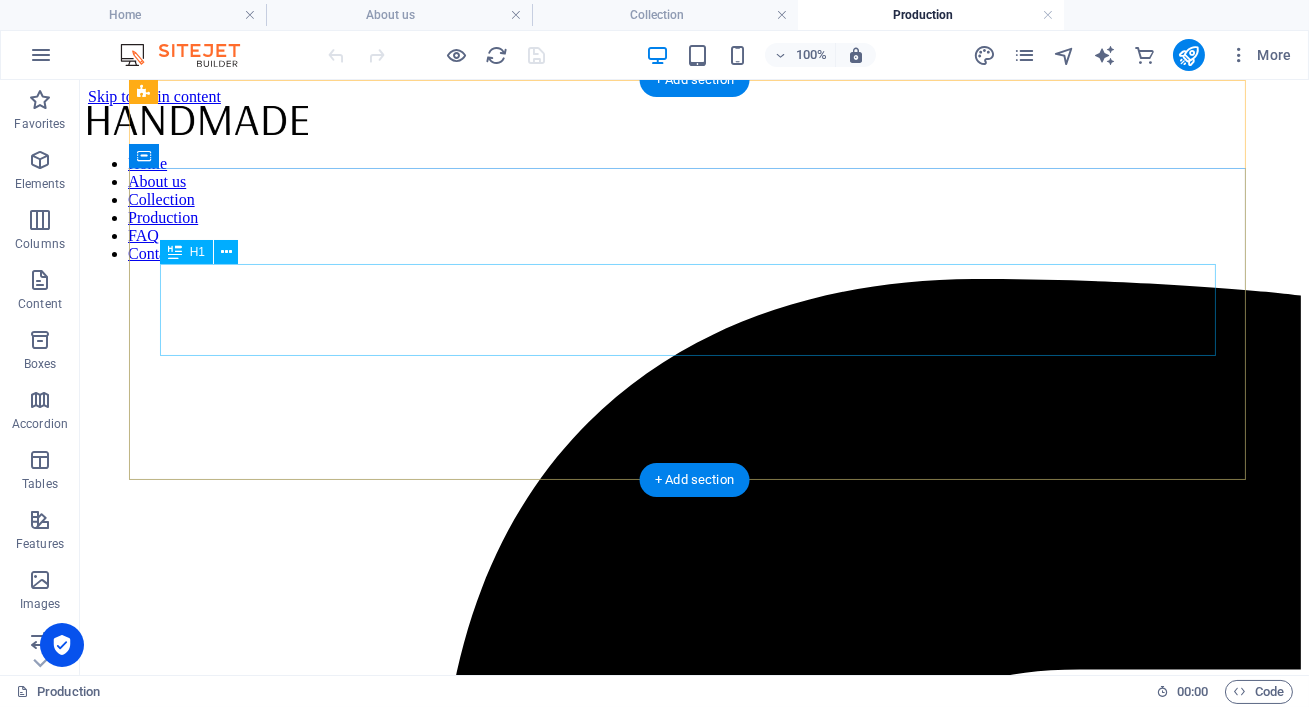 click on "Handmade Furniture" at bounding box center (694, 8465) 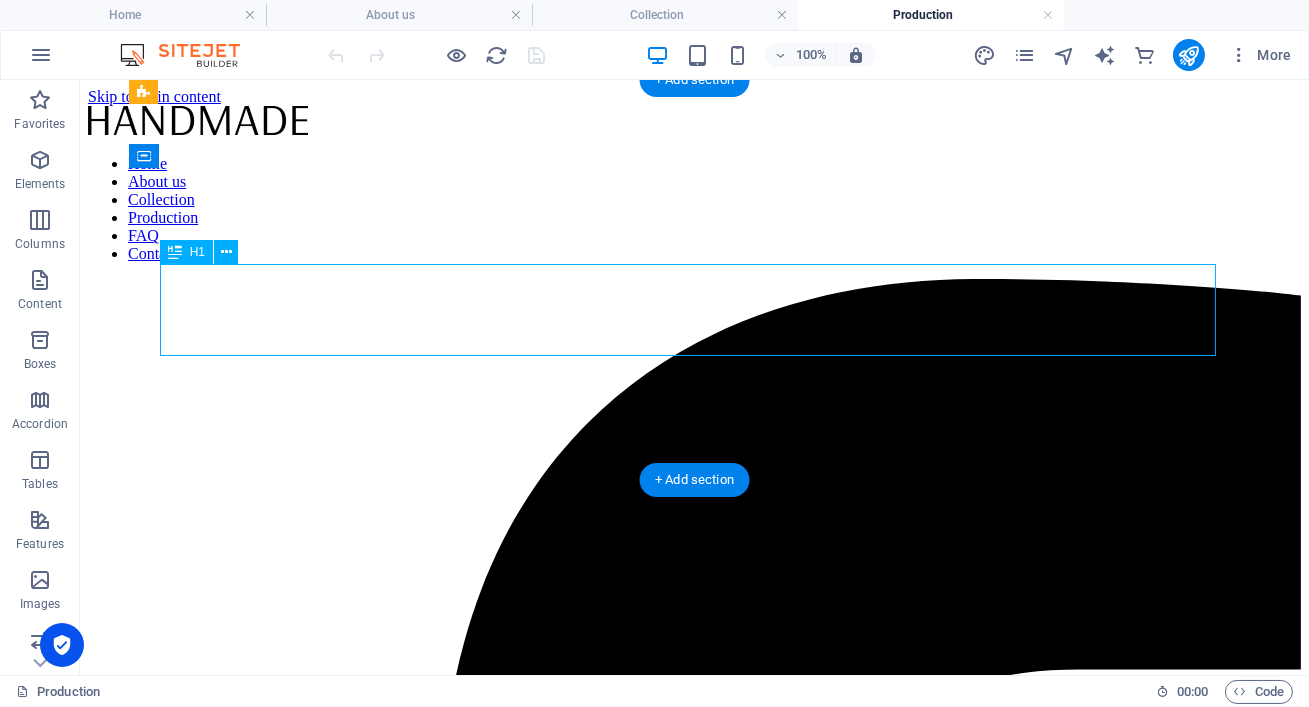 click on "Handmade Furniture" at bounding box center (694, 8465) 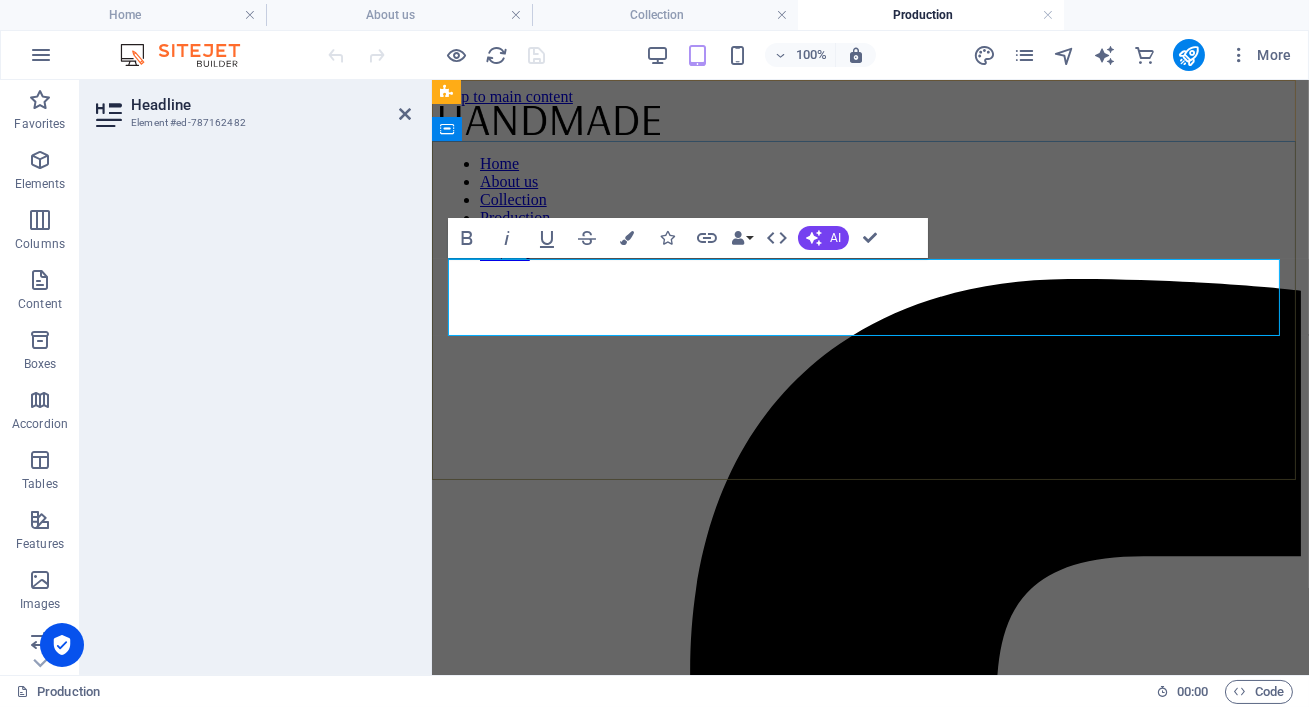 type 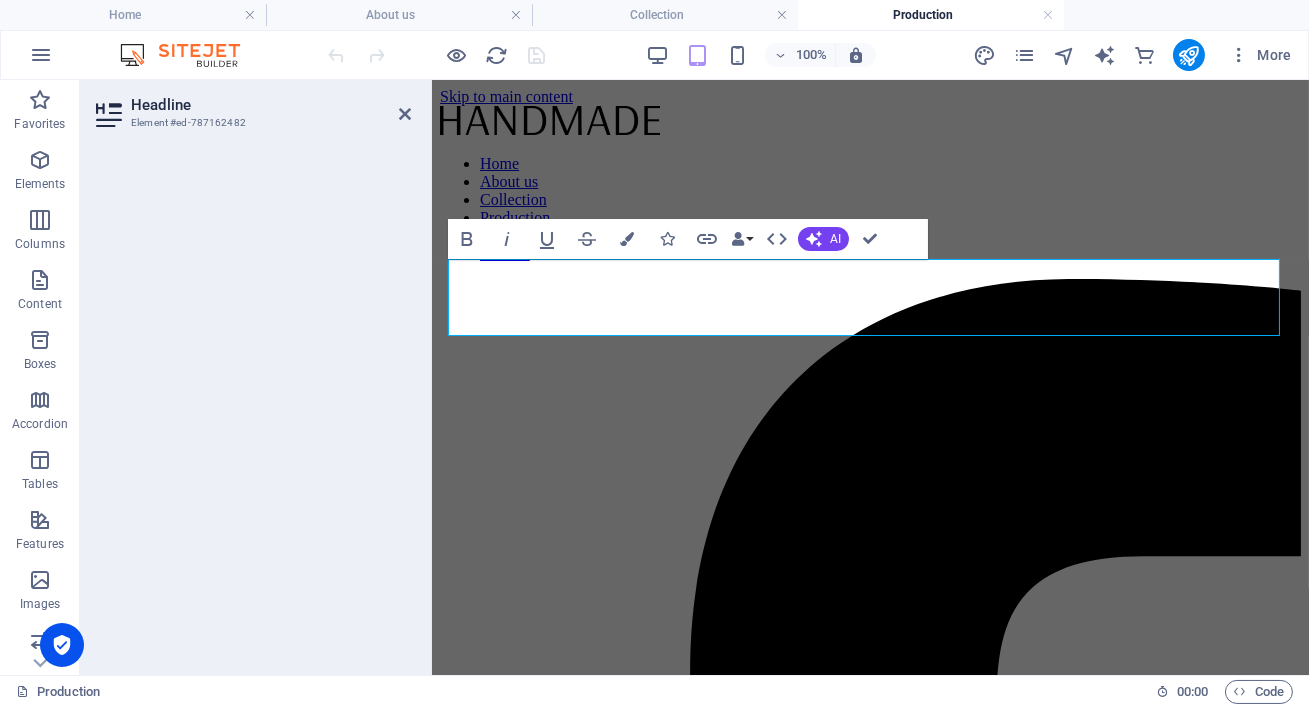 click on "Headline Element #ed-787162482" at bounding box center (256, 377) 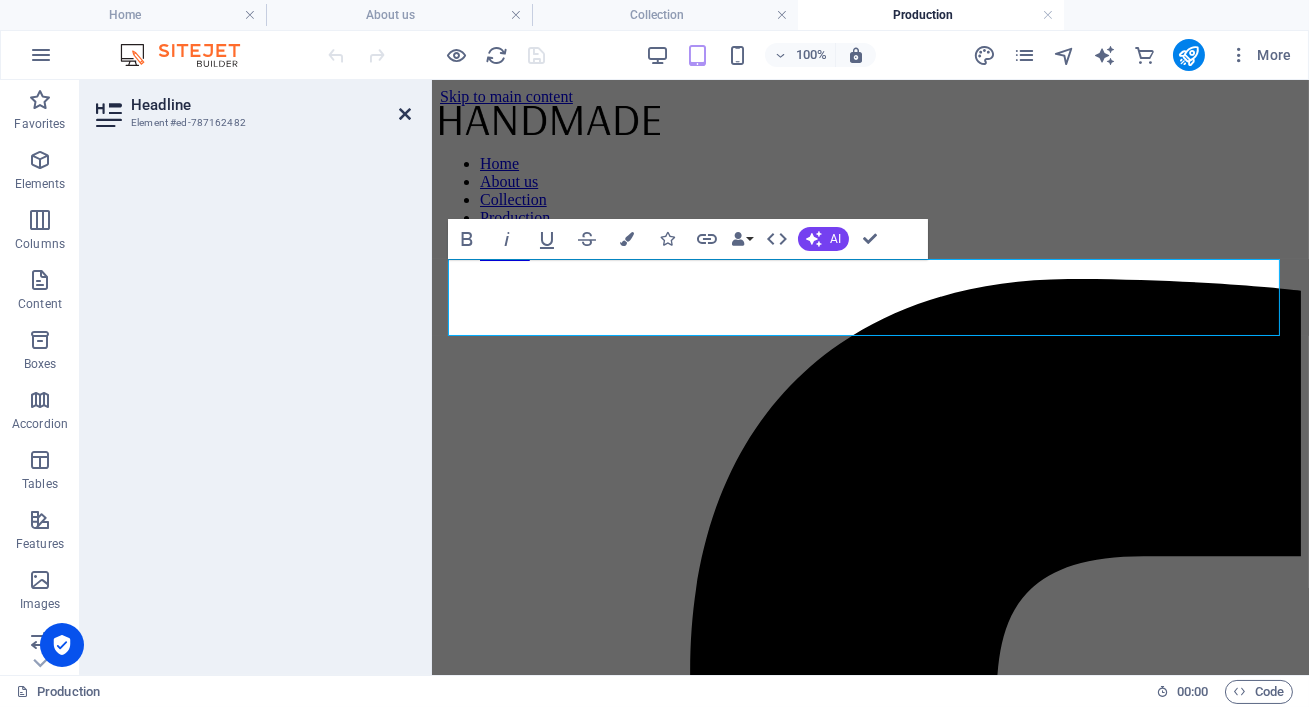 click at bounding box center [405, 114] 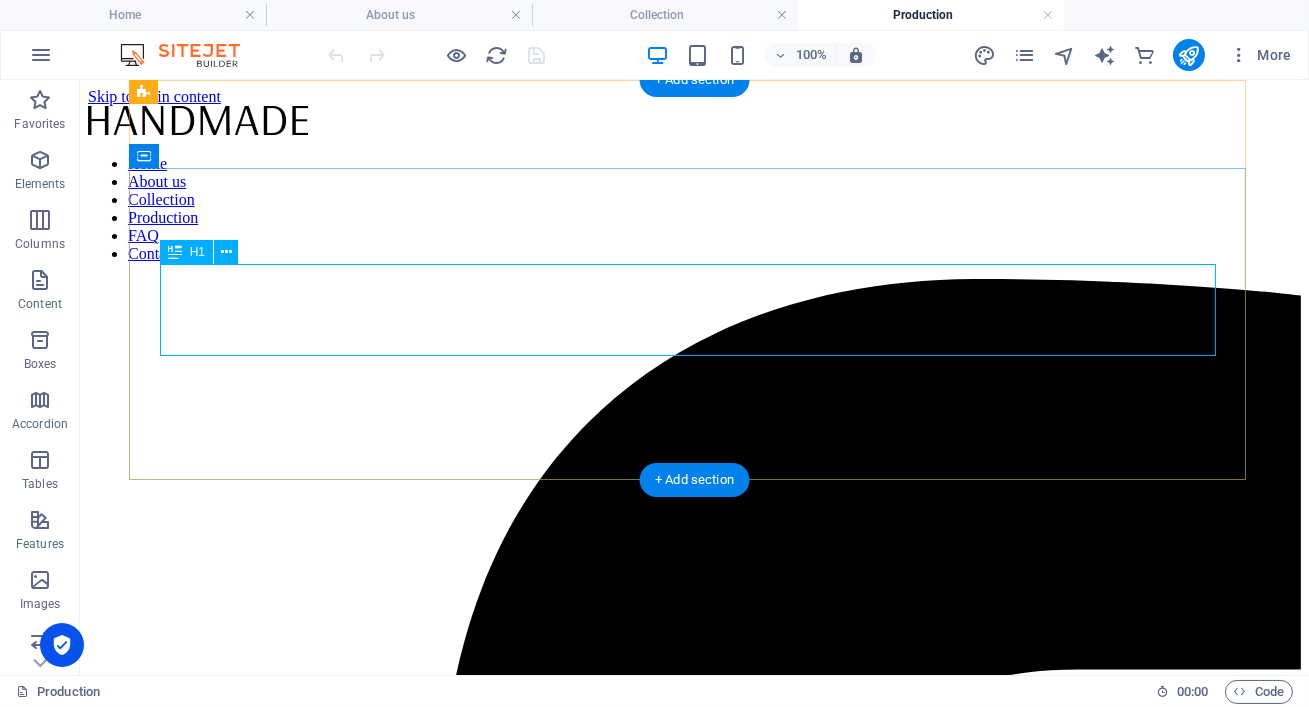 click on "Detailing Packages/Service" at bounding box center [694, 8465] 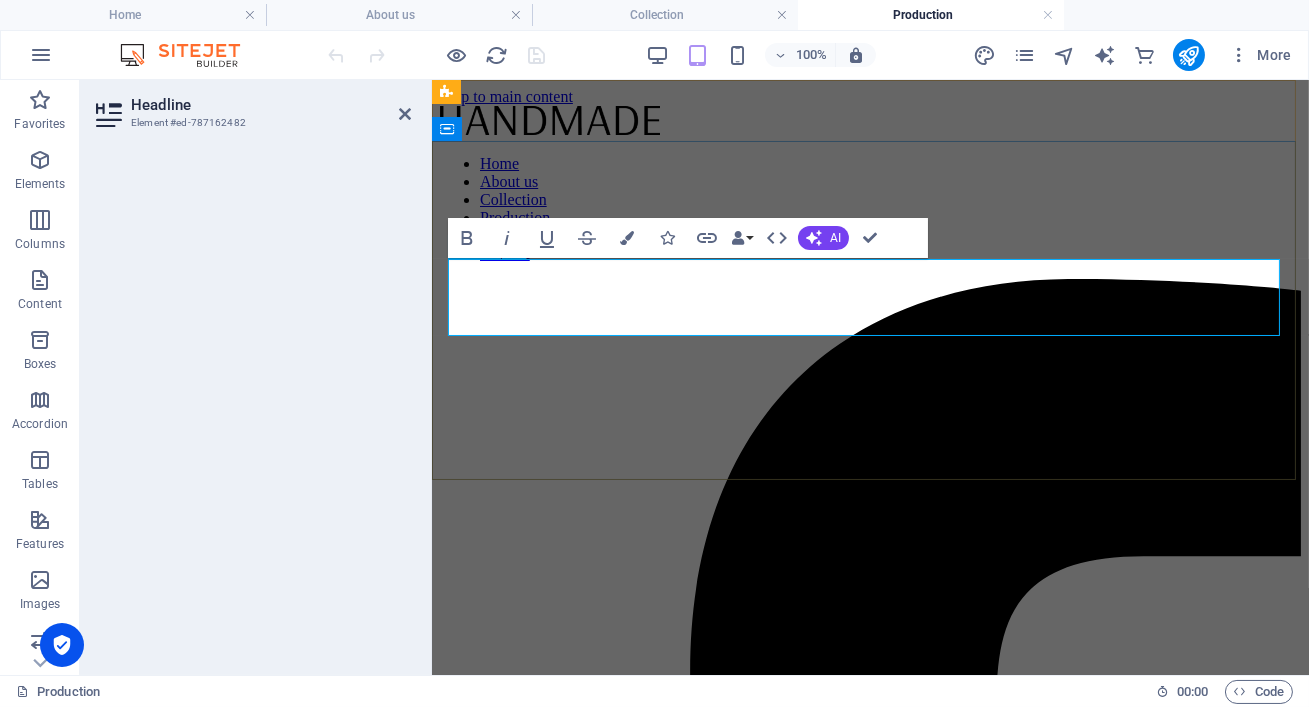 click on "Home  /  Production" at bounding box center (869, 6271) 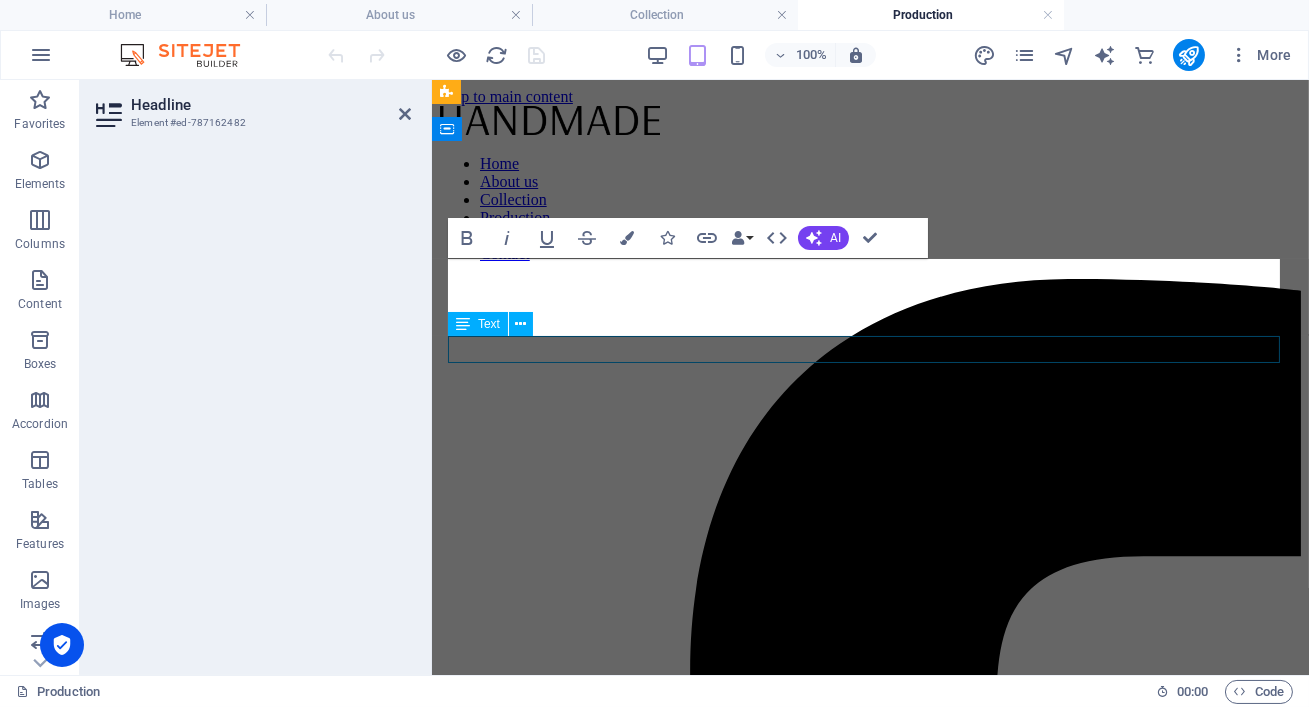 click on "Home  /  Production" at bounding box center [869, 6271] 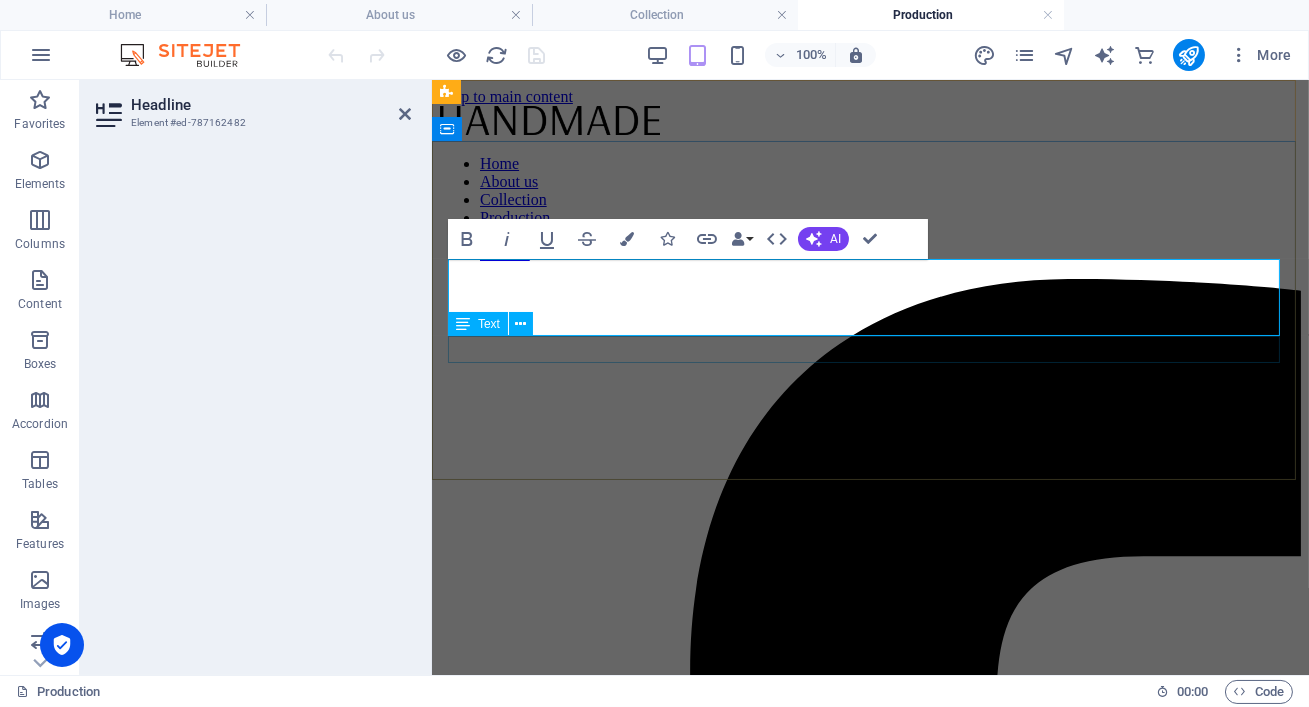 click on "Home  /  Production" at bounding box center (869, 6271) 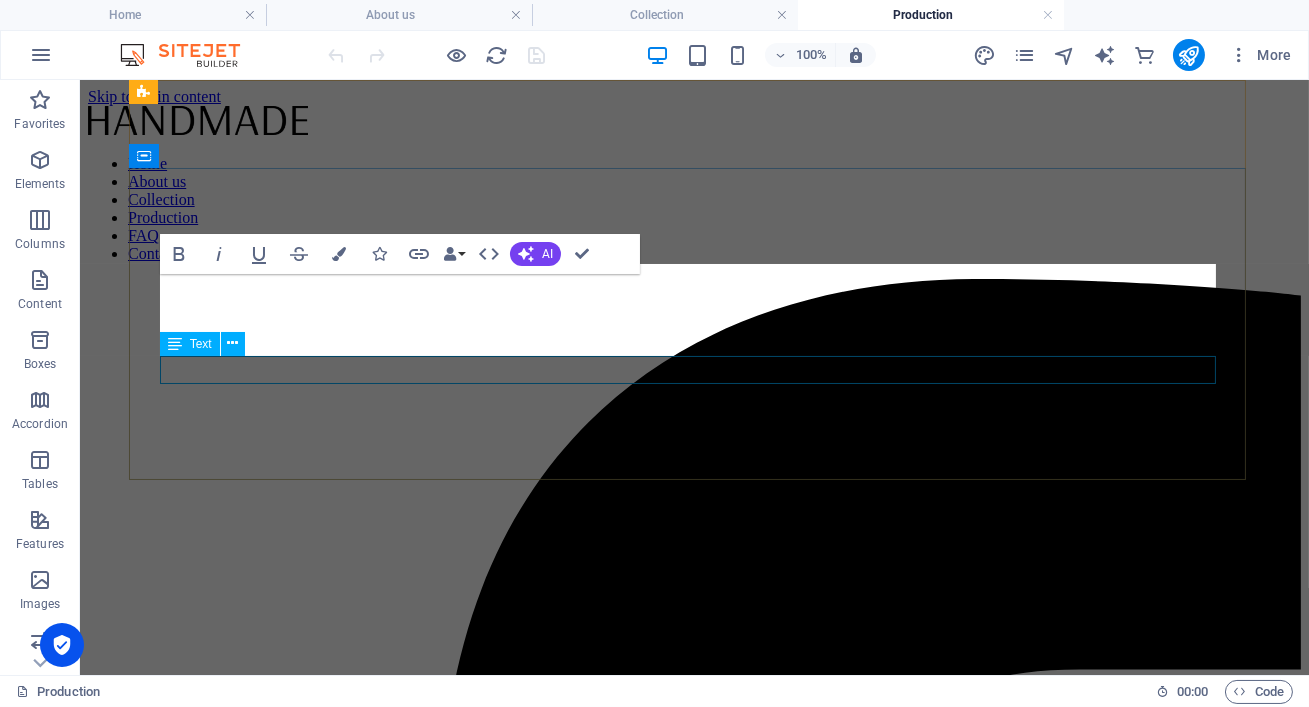 click on "Home  /  Production" at bounding box center (694, 8514) 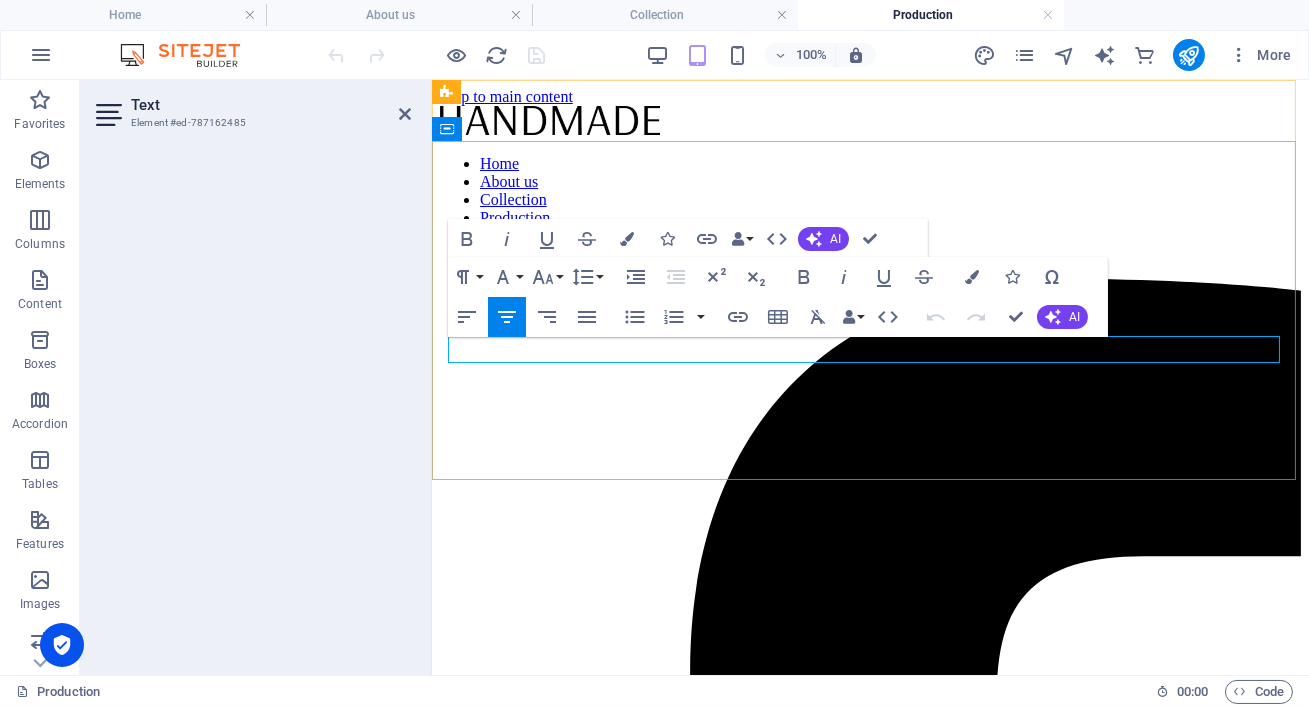 drag, startPoint x: 770, startPoint y: 352, endPoint x: 834, endPoint y: 352, distance: 64 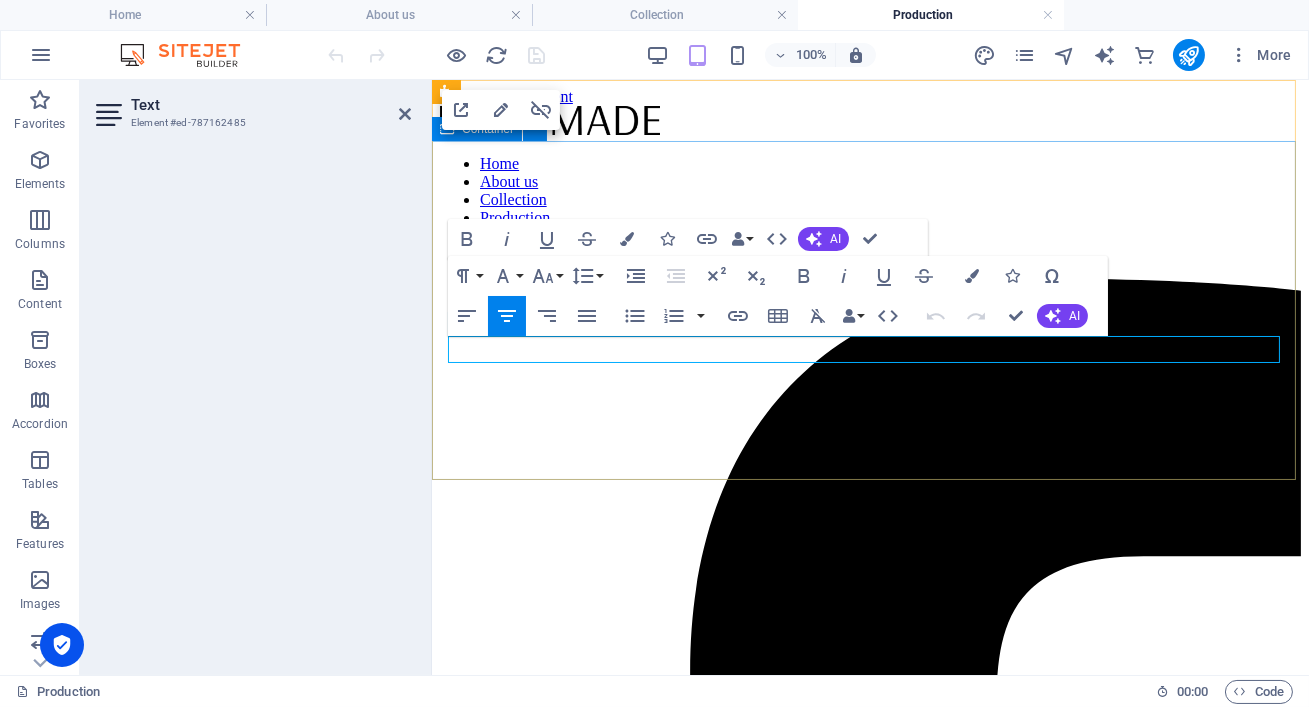 scroll, scrollTop: 955, scrollLeft: 3, axis: both 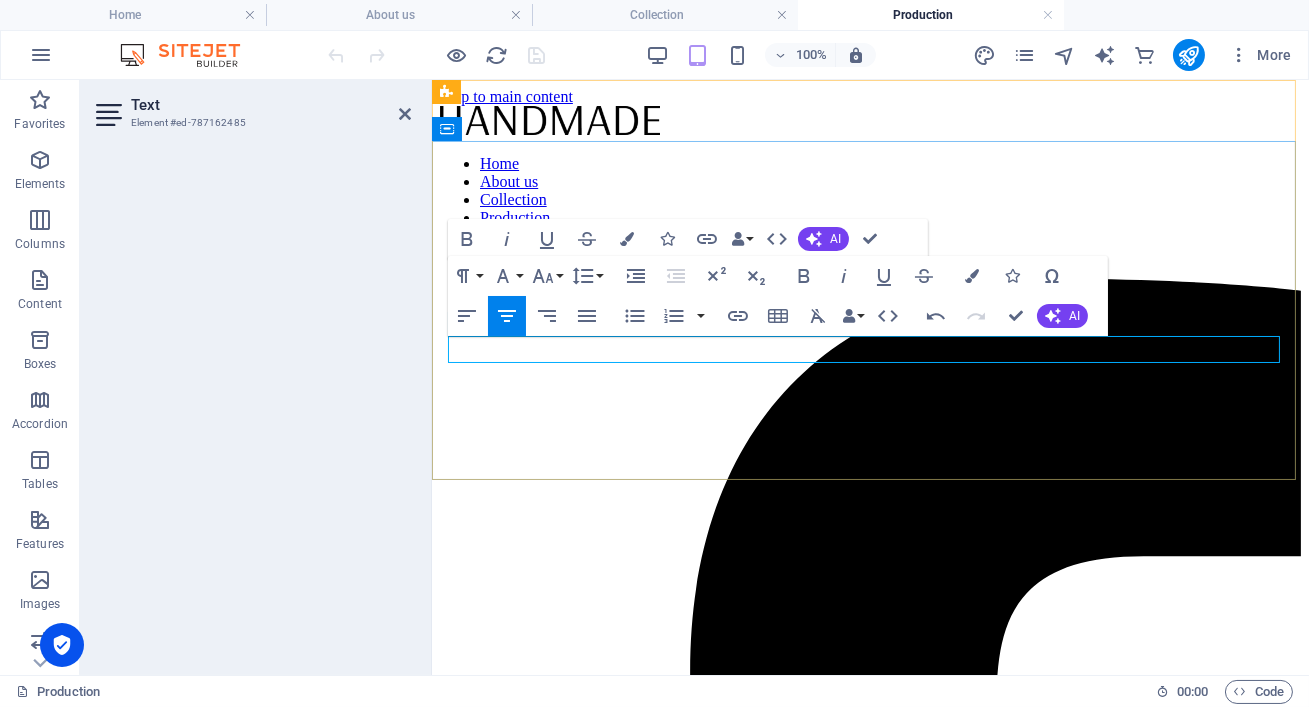 click on "We bring the showroom to your doorstep with our mobile detailing services" /  Production" at bounding box center (869, 6271) 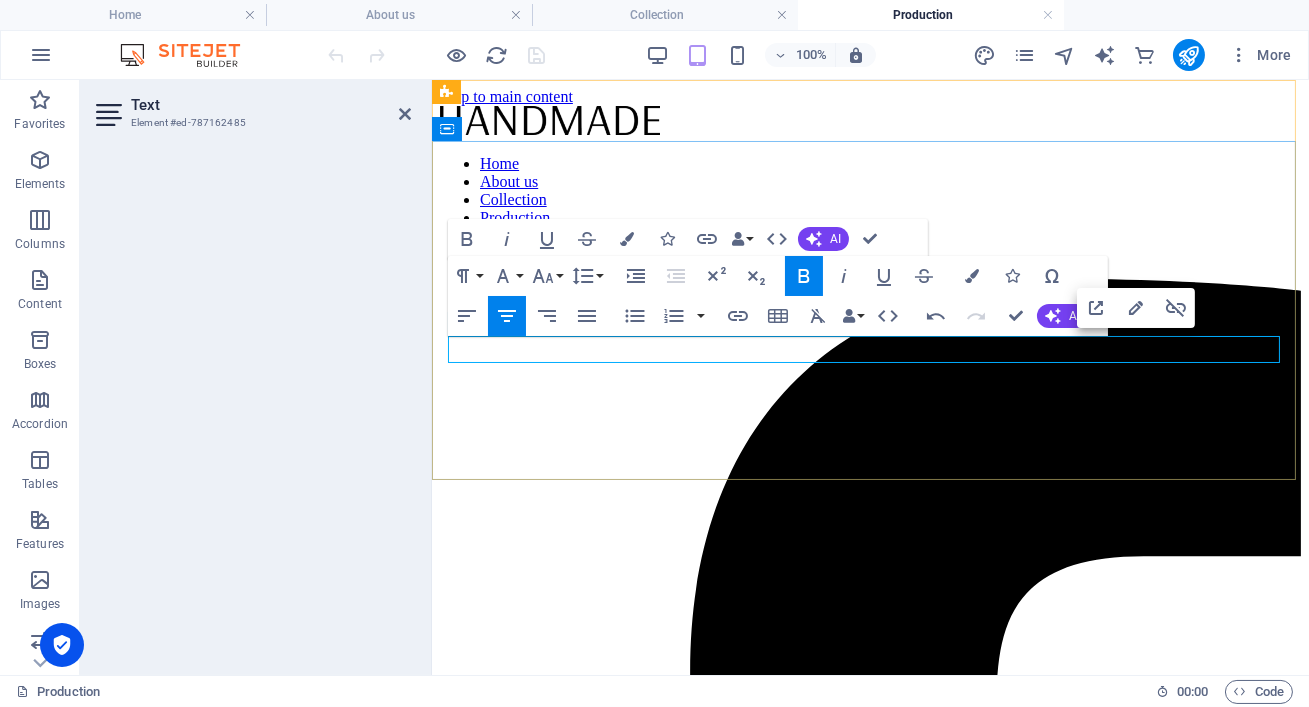 drag, startPoint x: 1194, startPoint y: 350, endPoint x: 1081, endPoint y: 346, distance: 113.07078 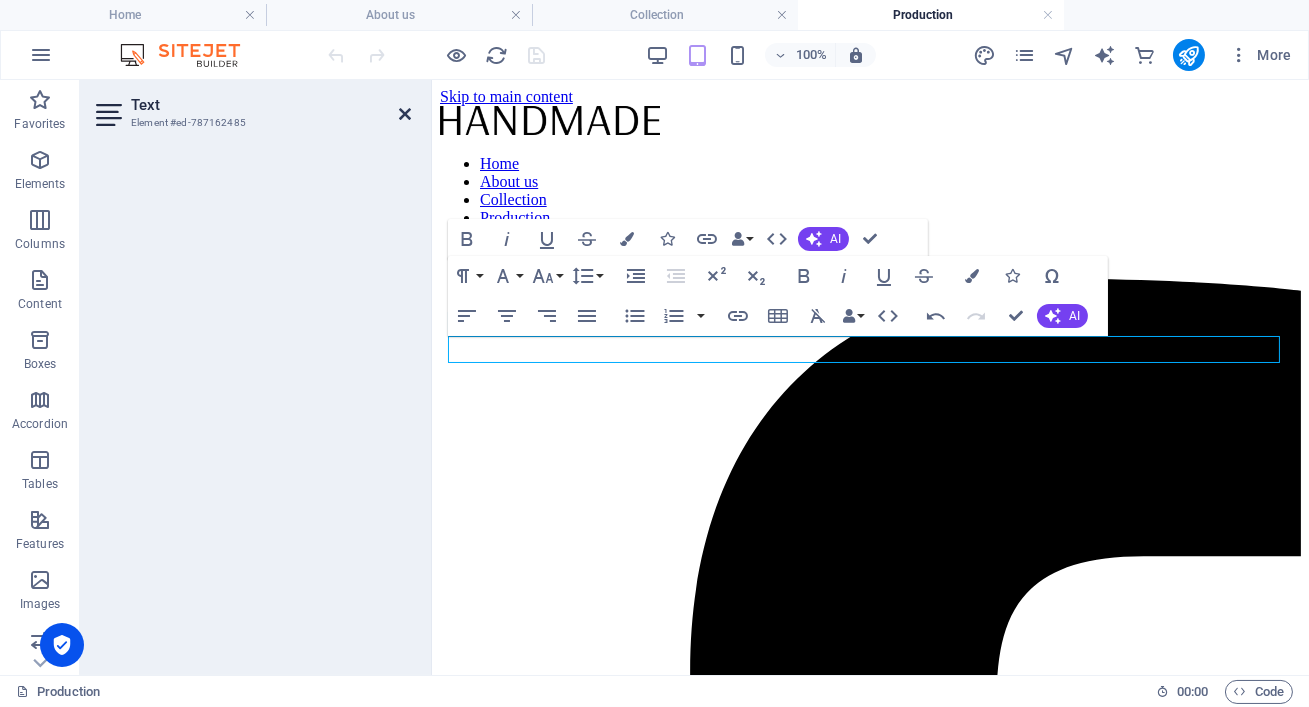 click at bounding box center (405, 114) 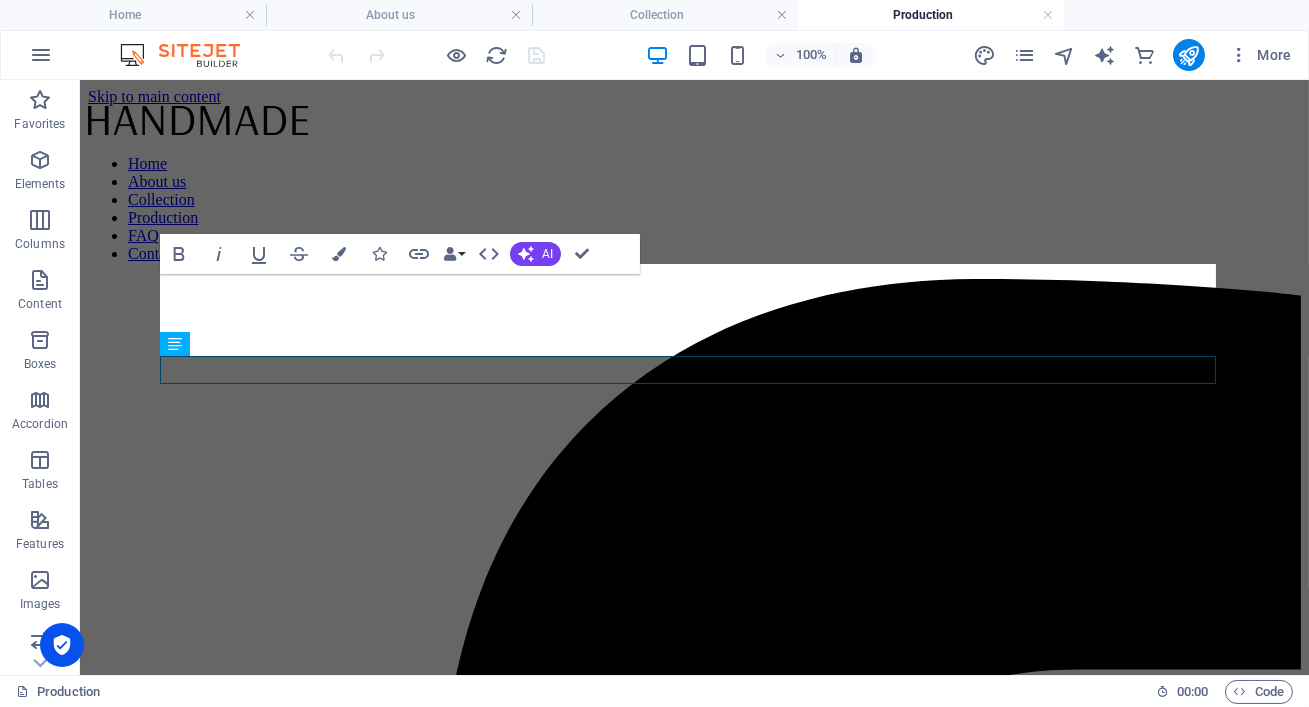 click at bounding box center (437, 55) 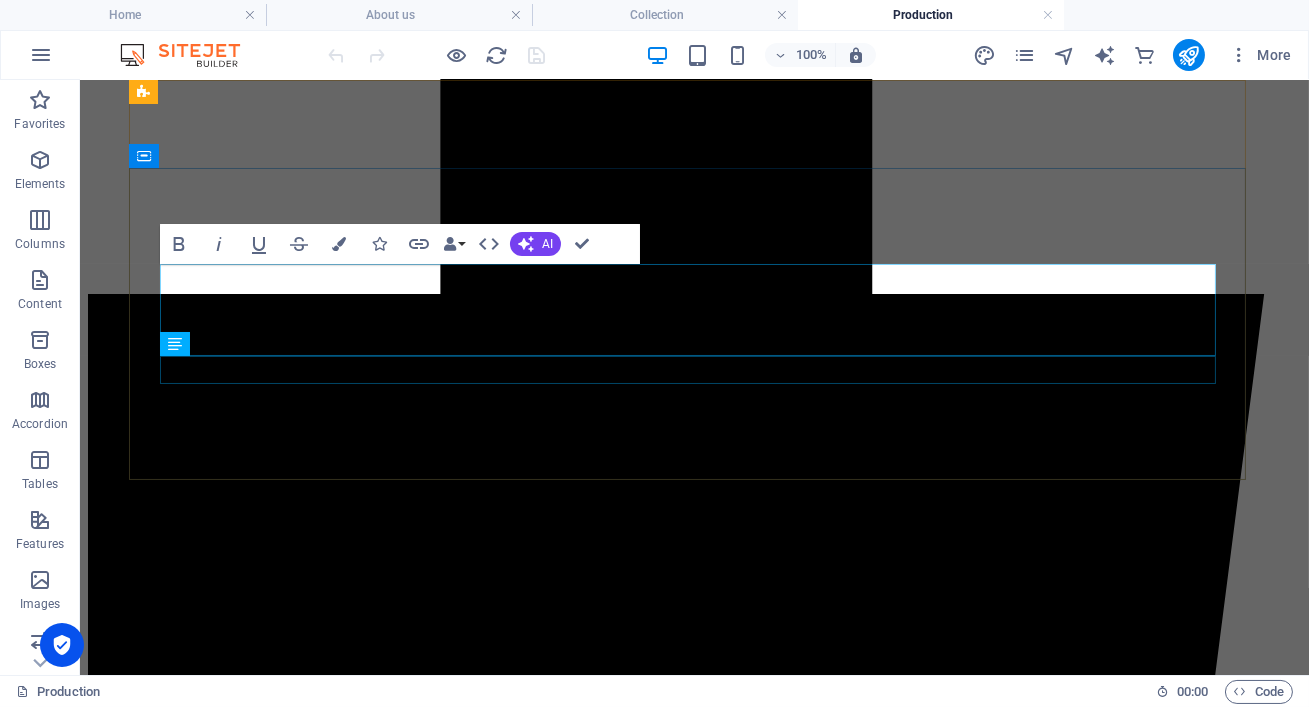 scroll, scrollTop: 0, scrollLeft: 0, axis: both 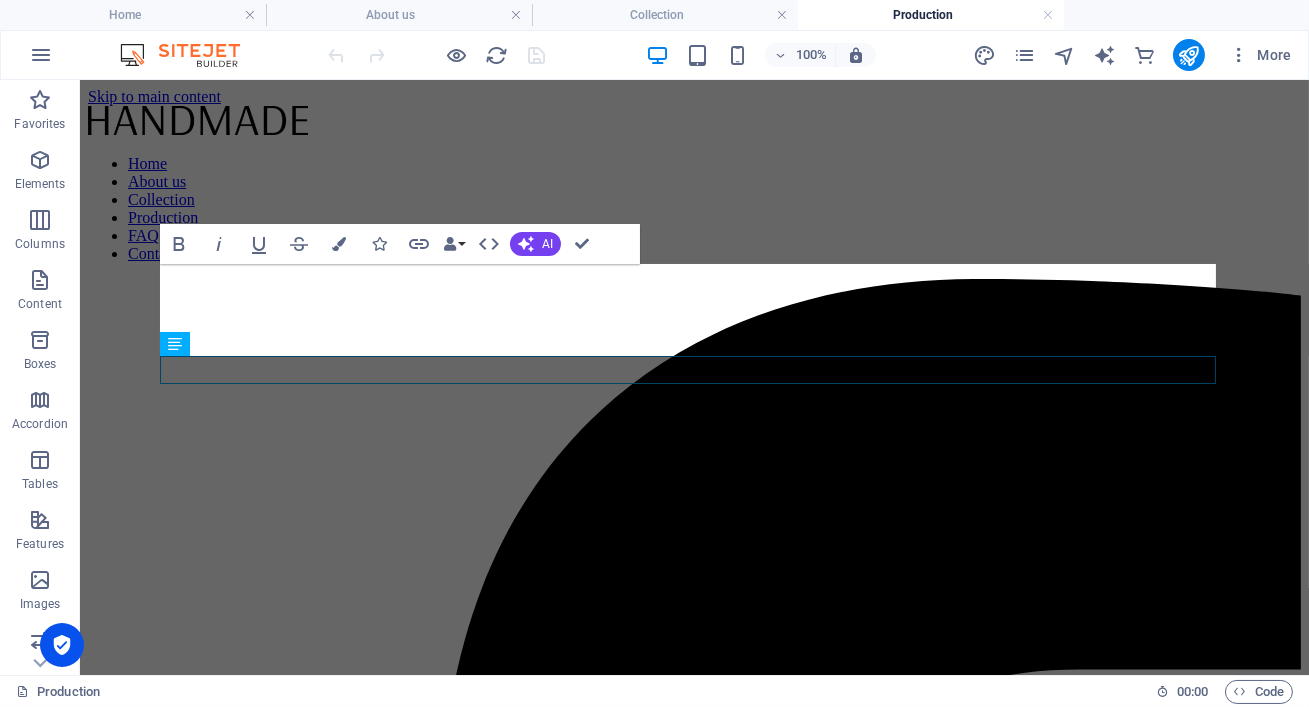 click on "Skip to main content
Home About us Collection Production FAQ Contact Detailing Packages/Service  We bring the showroom to your doorstep with our mobile detailing services Restore Your Car’s Showroom Shine – Premium  Detailing in [Johannesburg | Pretoria | Ekurhuleni] Enhancement R 2300 Deep Wash & Clay Bar Decon, 1-Step Polish removes light scratches/swirls, Wax & Sealant for gloss and long-term paint protection. Prices (Excl. VAT): Hatchback/Sedan: R2,400, Compact SUV: R2,500, Bakkie/SUV: R2,600, Van: From R2,700 Interior Detail R 1950  Deep Wash & Clay Bar Decon, 2-Step Polish removes heavy scratches/swirls, Wax & Sealant for gloss and long-term paint protection..Prices (Excl. VAT): Hatchback/Sedan R2,400 | Compact SUV R2,500 | Bakkie/SUV R2,600 | Van from R2,700  Correction R 3000 Headlight Restore R 1000 Ceramic Coating MotorBike R 2500 Multi stage deep Wash & Clay Bar decon. 1-Step Polishing removes light scratches & swirls. Wax & Sealant adds gloss and longterm protection.Prices (Excl. VAT):" at bounding box center [694, 10000] 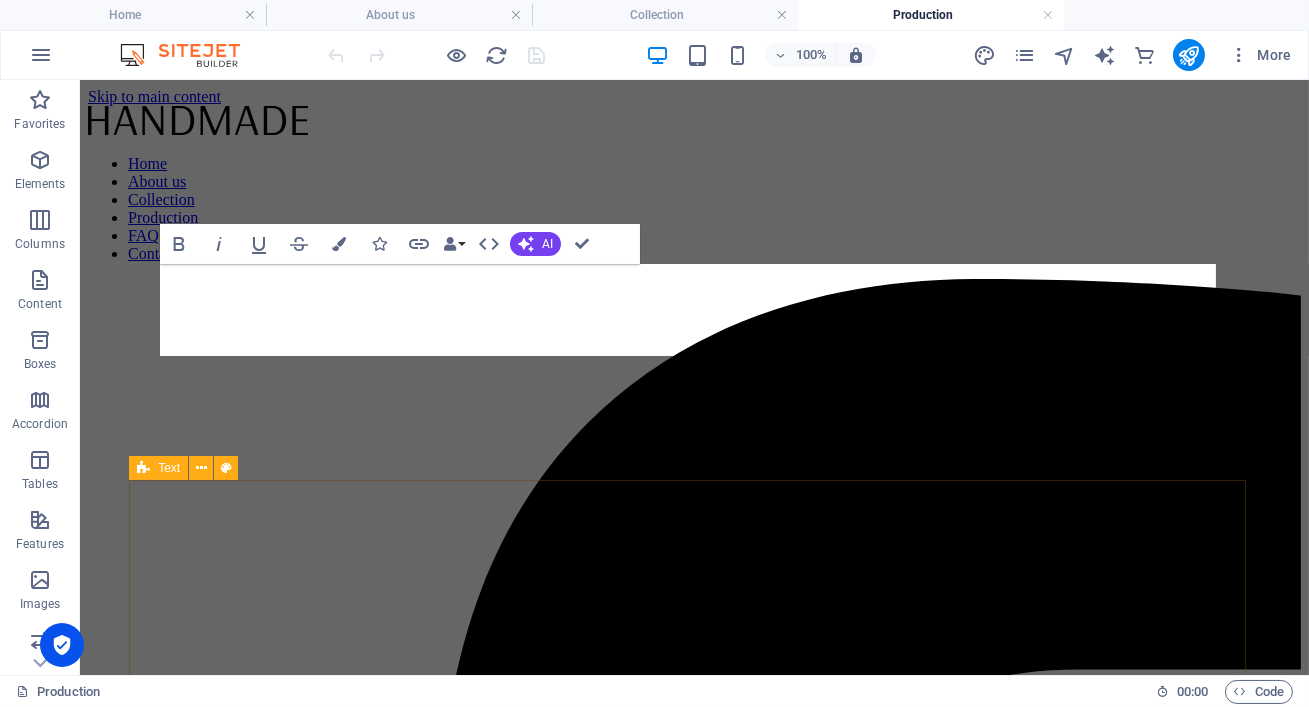 click on "Restore Your Car’s Showroom Shine – Premium  Detailing in [[GEOGRAPHIC_DATA] | [GEOGRAPHIC_DATA] | [GEOGRAPHIC_DATA]]" at bounding box center (694, 8586) 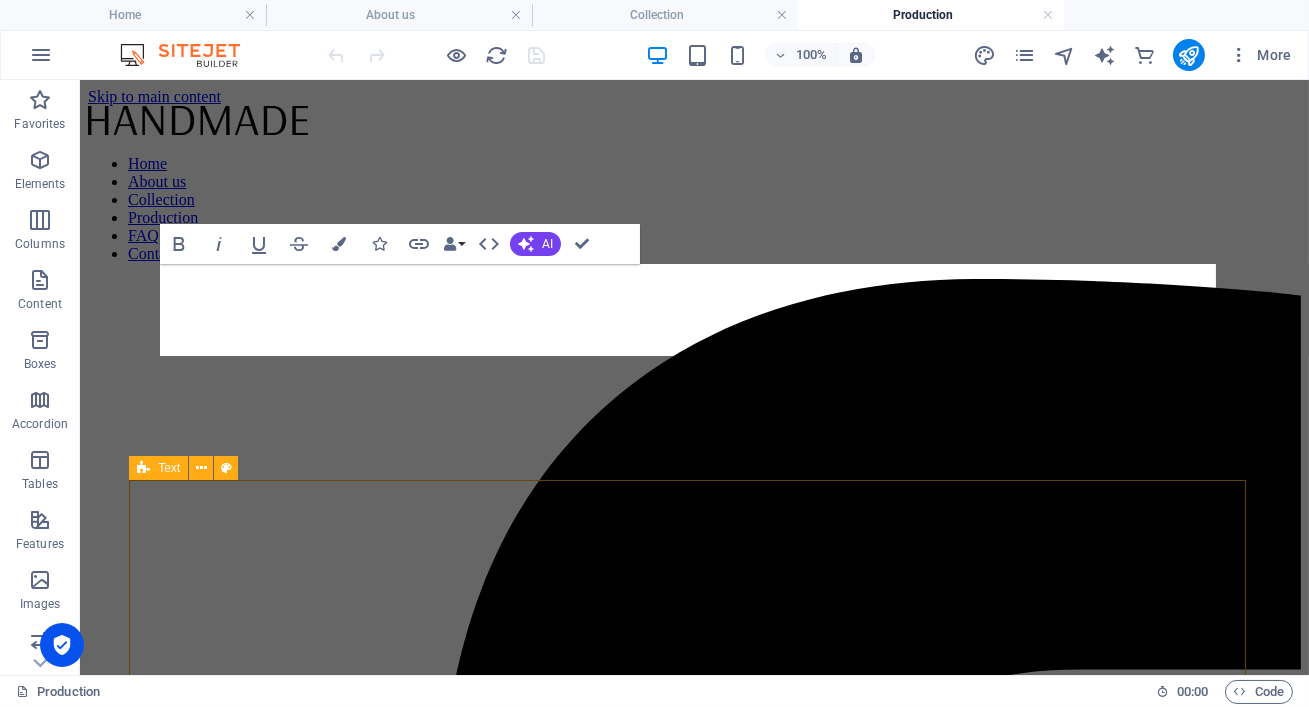 click on "Restore Your Car’s Showroom Shine – Premium  Detailing in [[GEOGRAPHIC_DATA] | [GEOGRAPHIC_DATA] | [GEOGRAPHIC_DATA]]" at bounding box center (694, 8586) 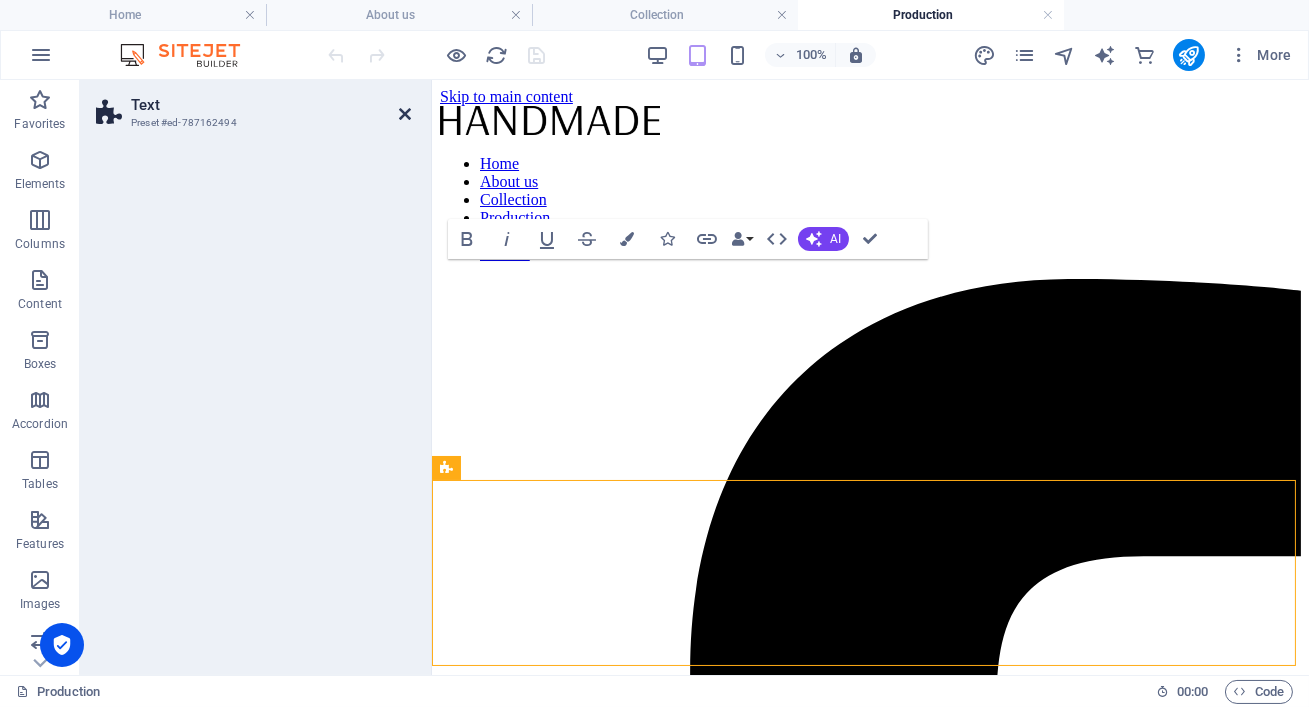 click at bounding box center [405, 114] 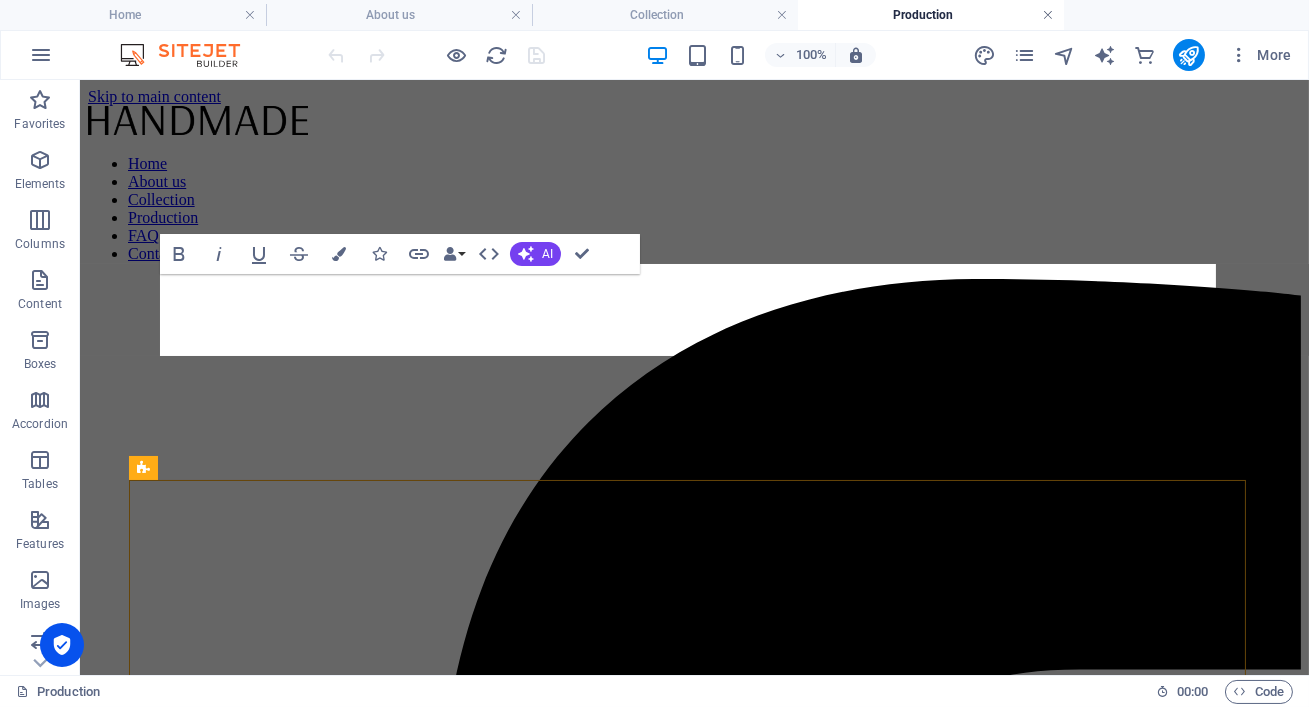 click at bounding box center [1048, 15] 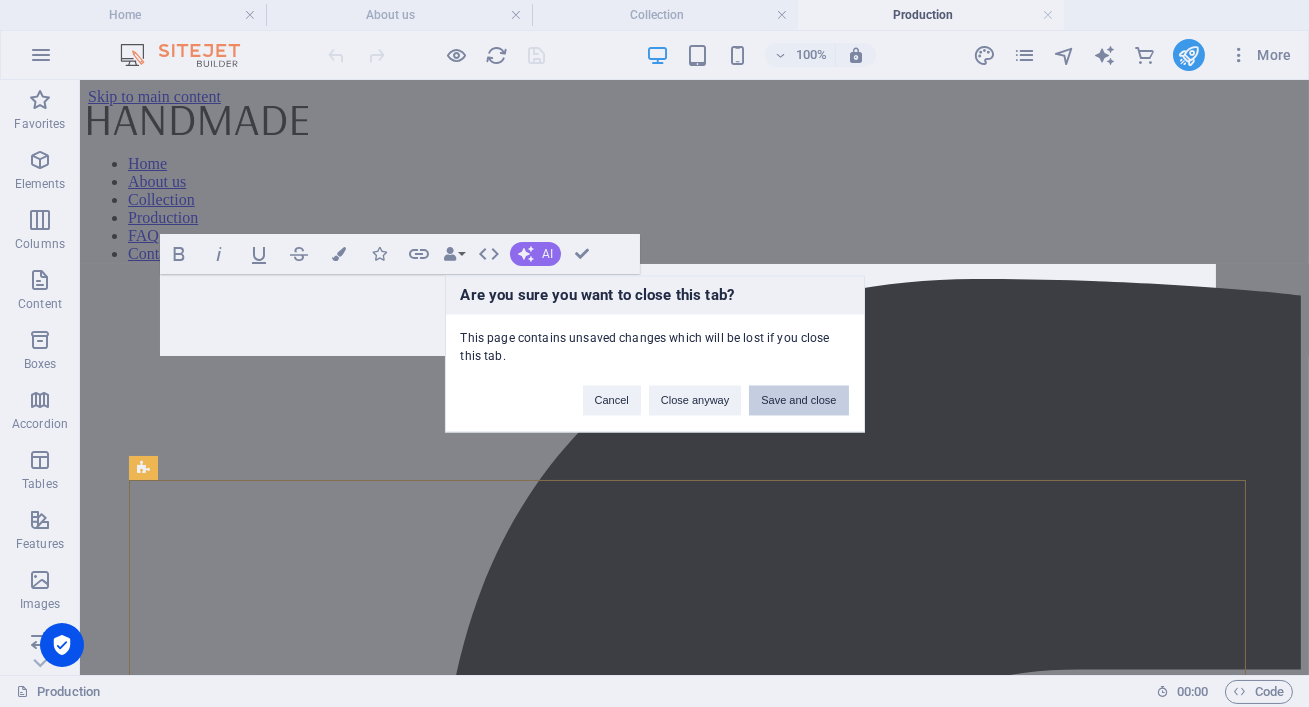 click on "Save and close" at bounding box center (798, 400) 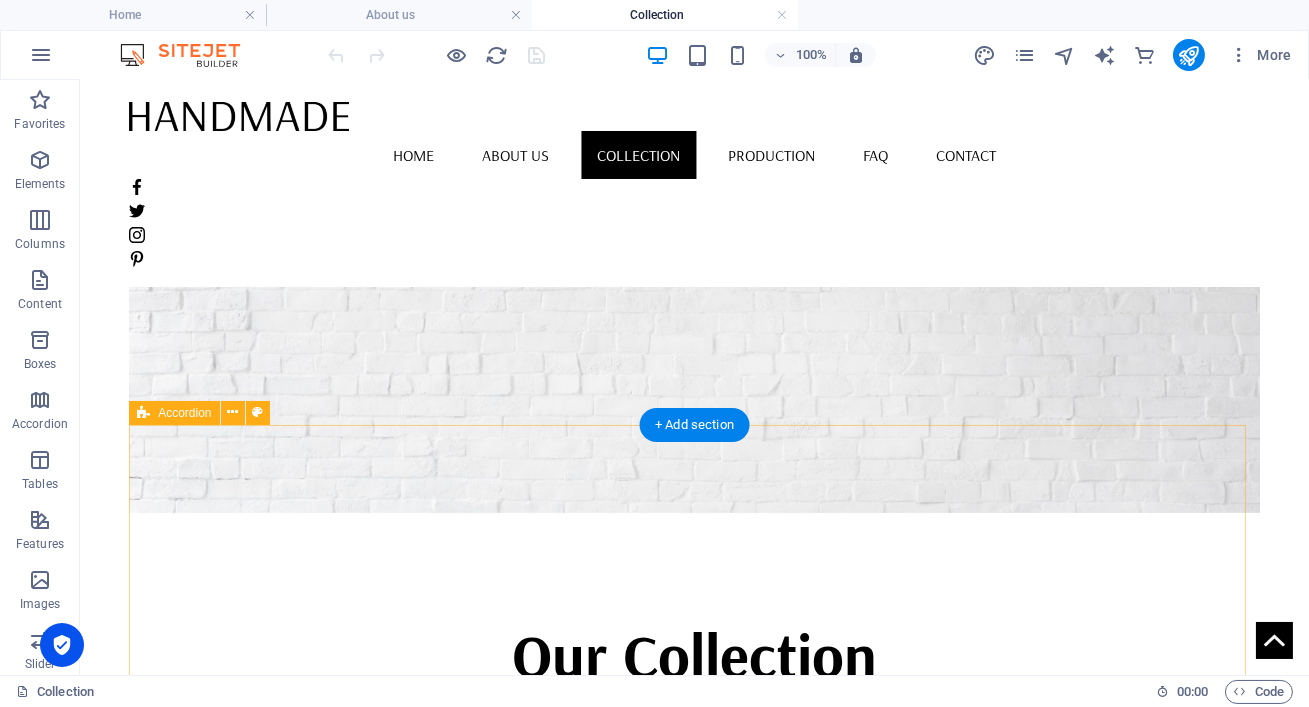 scroll, scrollTop: 0, scrollLeft: 0, axis: both 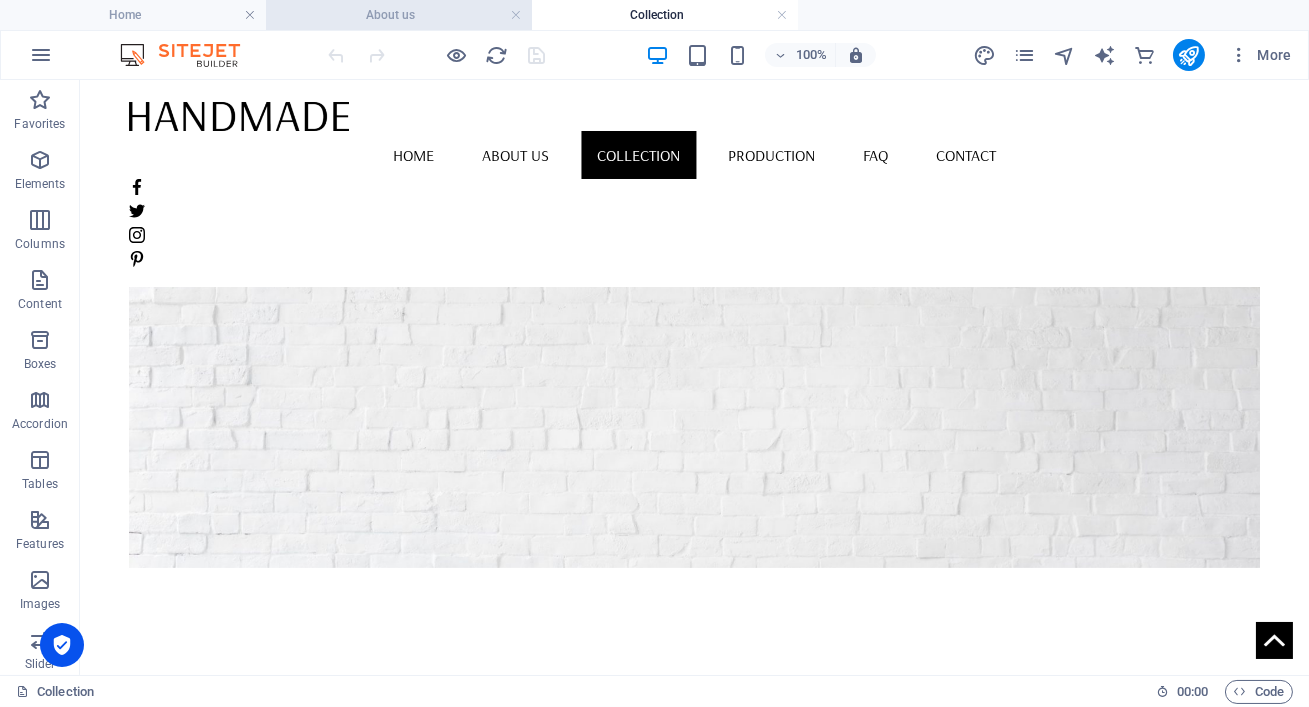 click on "About us" at bounding box center [399, 15] 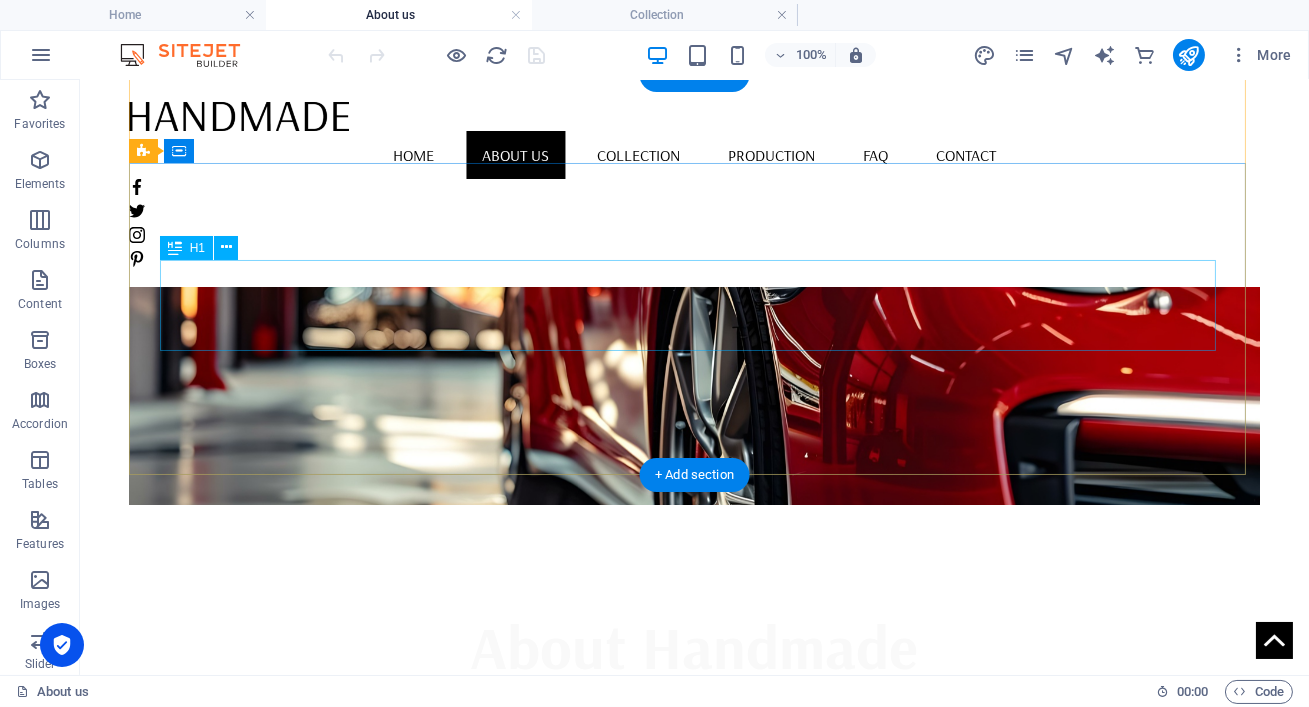scroll, scrollTop: 0, scrollLeft: 0, axis: both 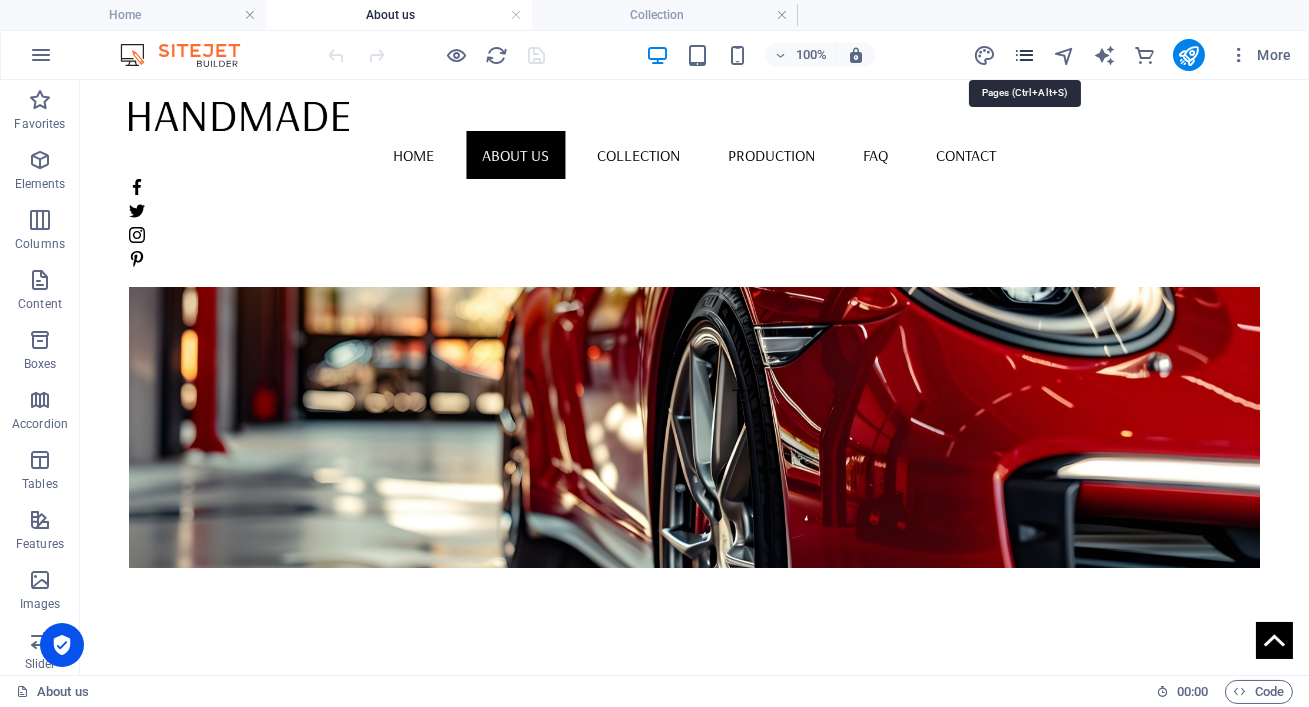 click at bounding box center [1024, 55] 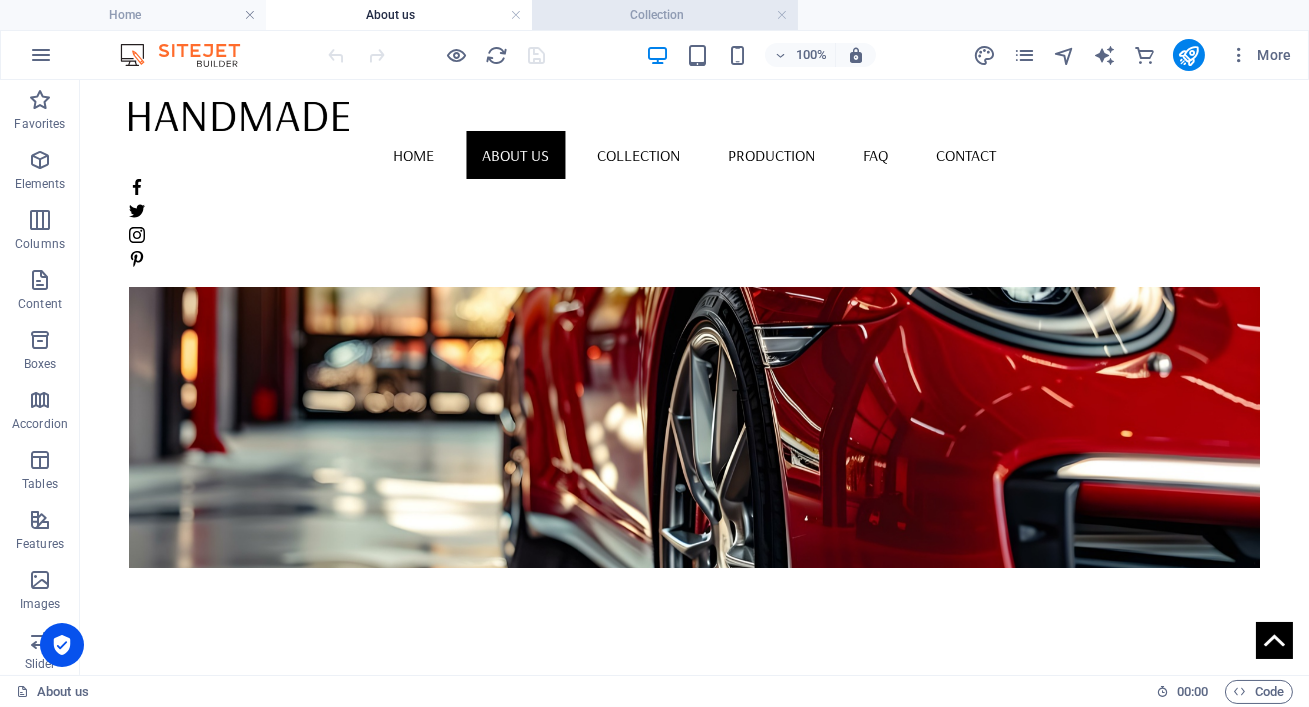 click on "Collection" at bounding box center [665, 15] 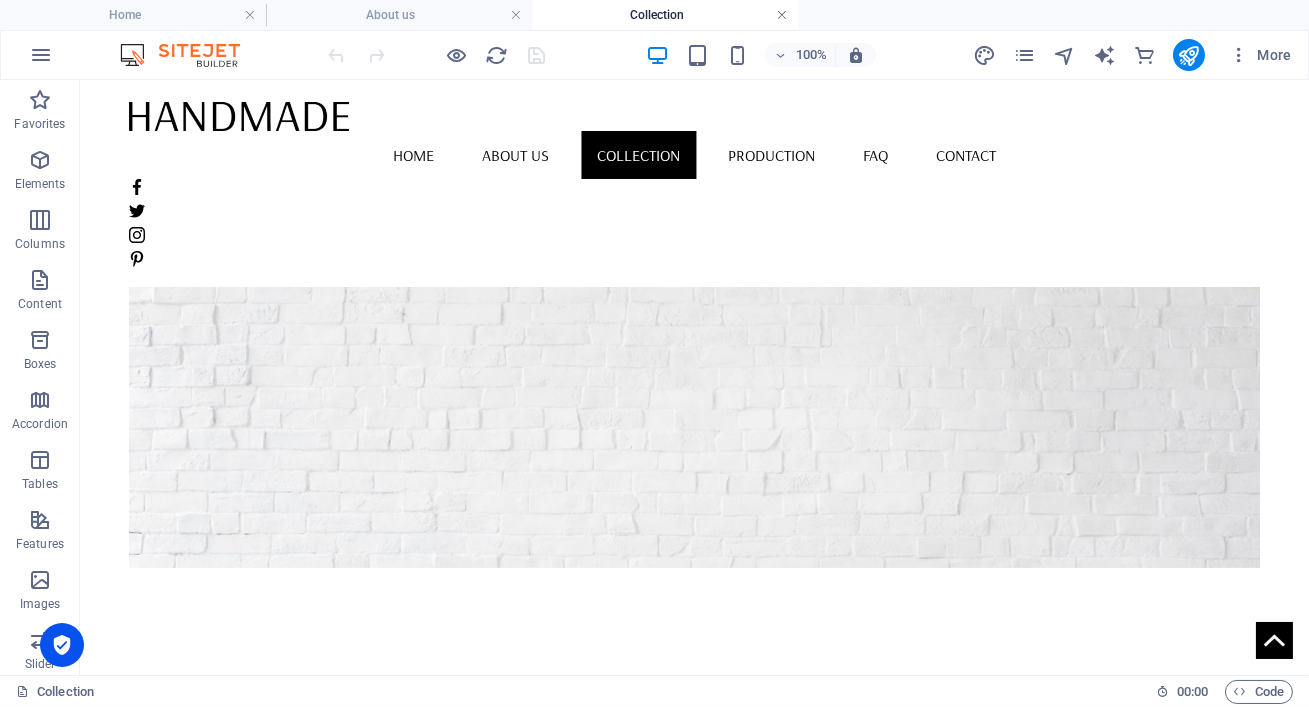click at bounding box center (782, 15) 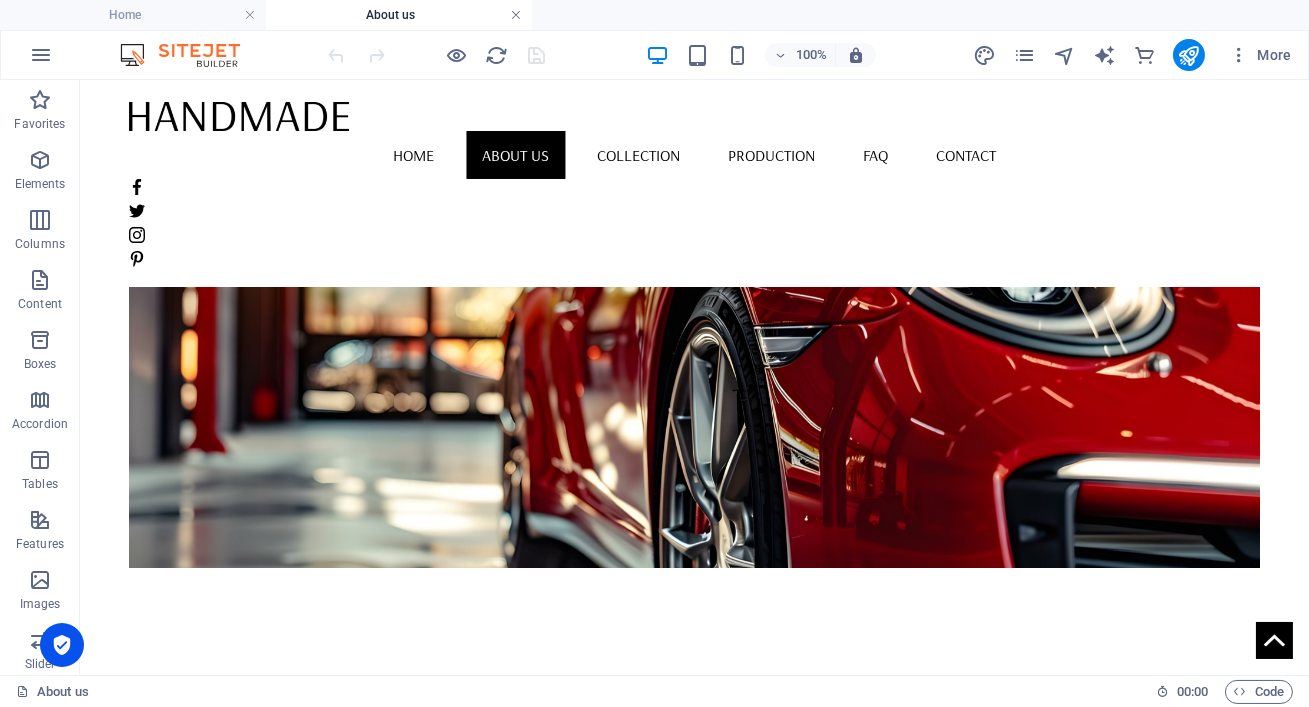 click at bounding box center (516, 15) 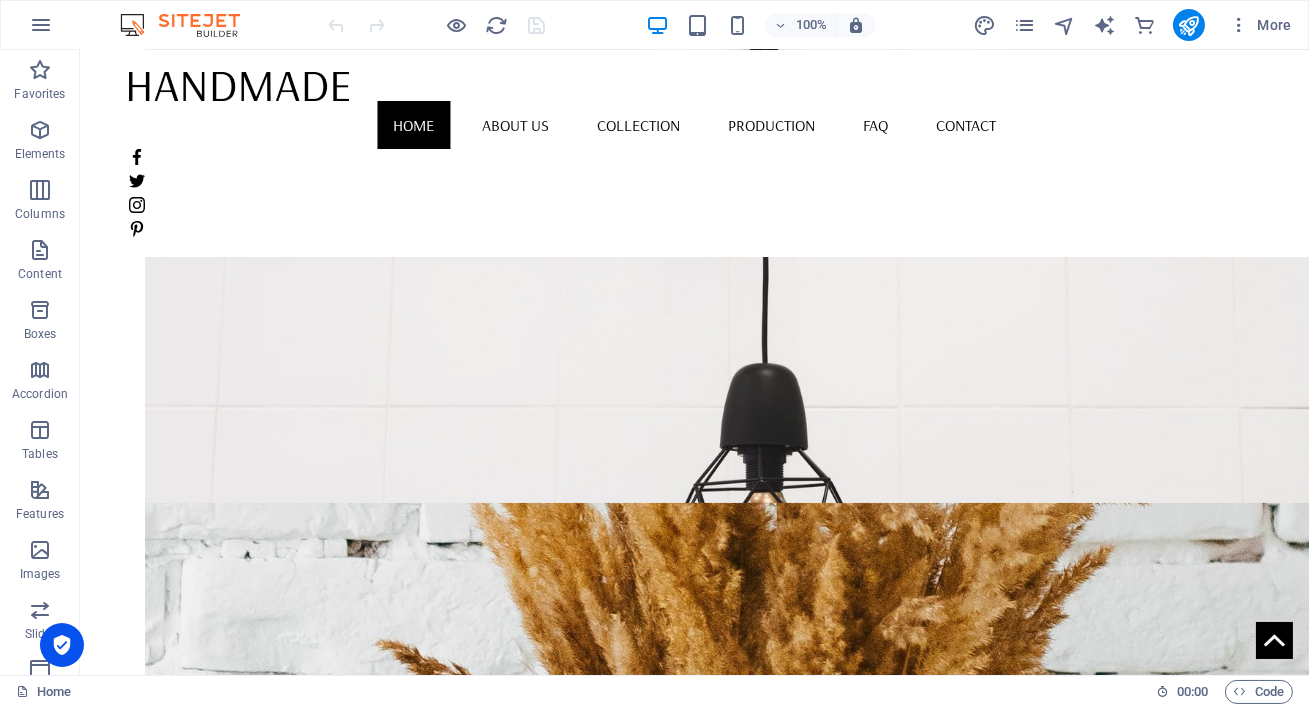 scroll, scrollTop: 0, scrollLeft: 0, axis: both 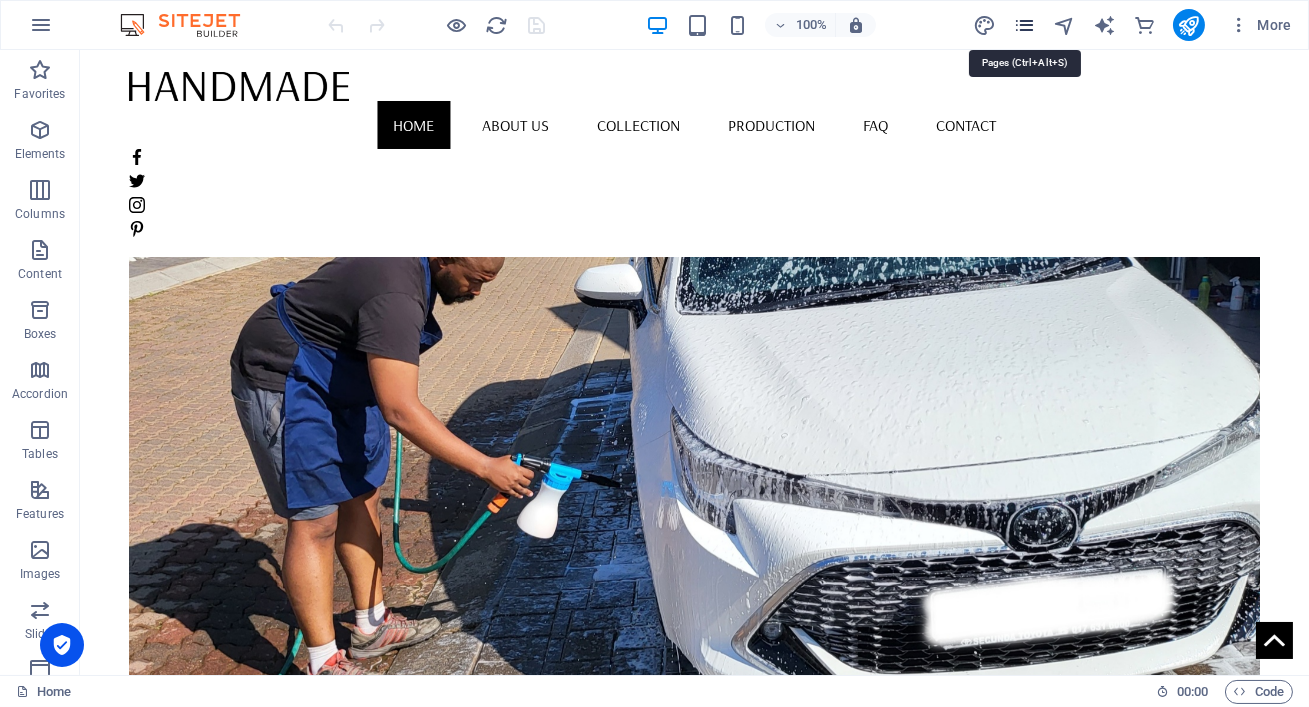 click at bounding box center (1024, 25) 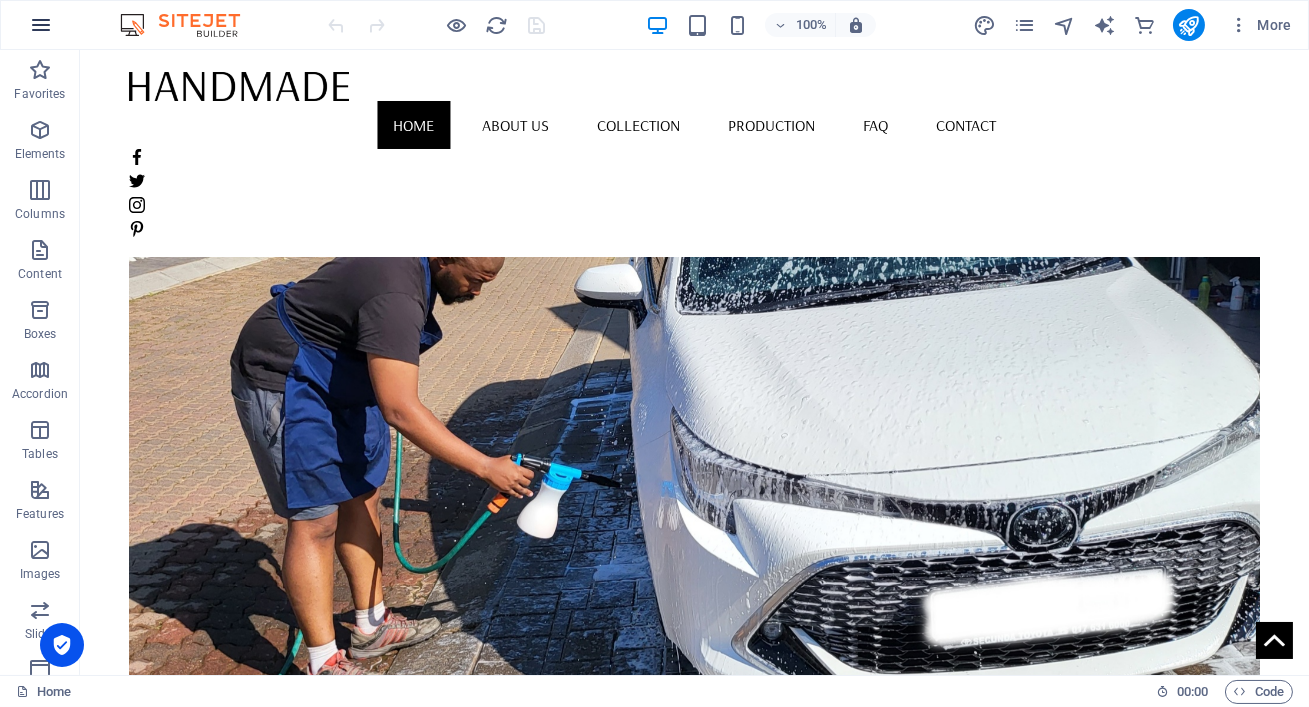 click at bounding box center [41, 25] 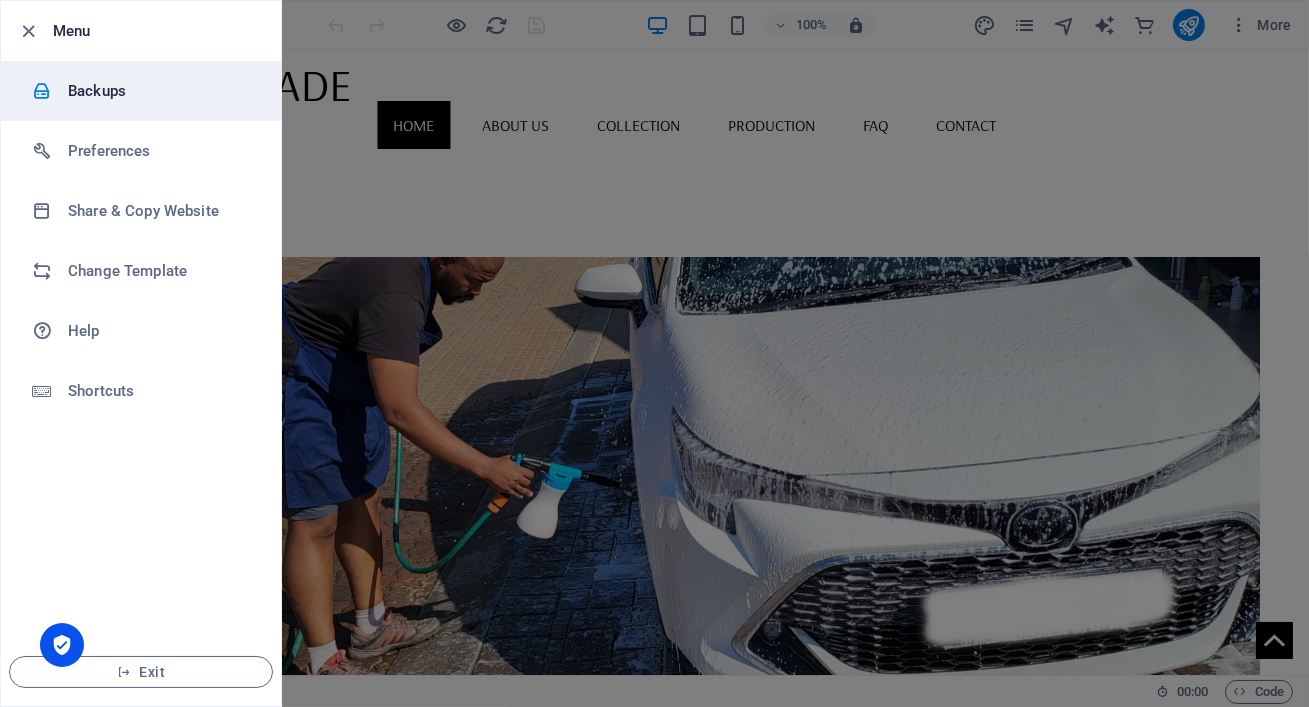 click on "Backups" at bounding box center (160, 91) 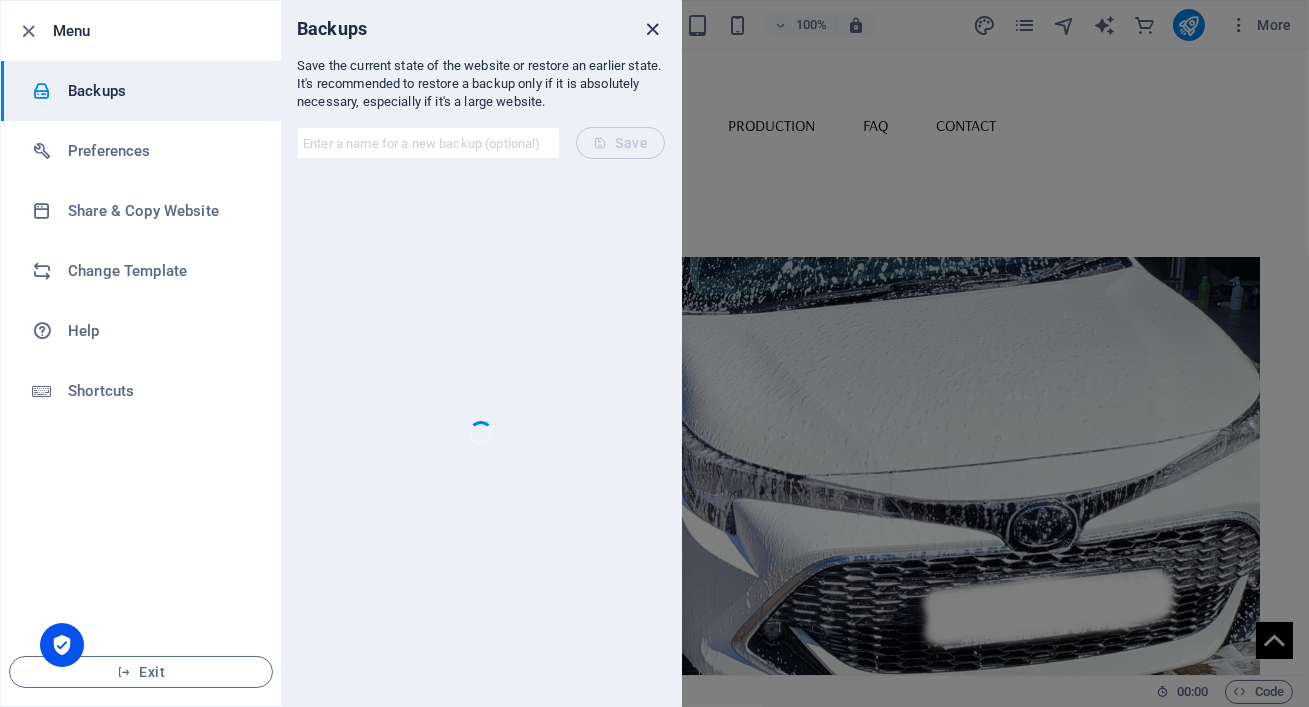 click at bounding box center [653, 29] 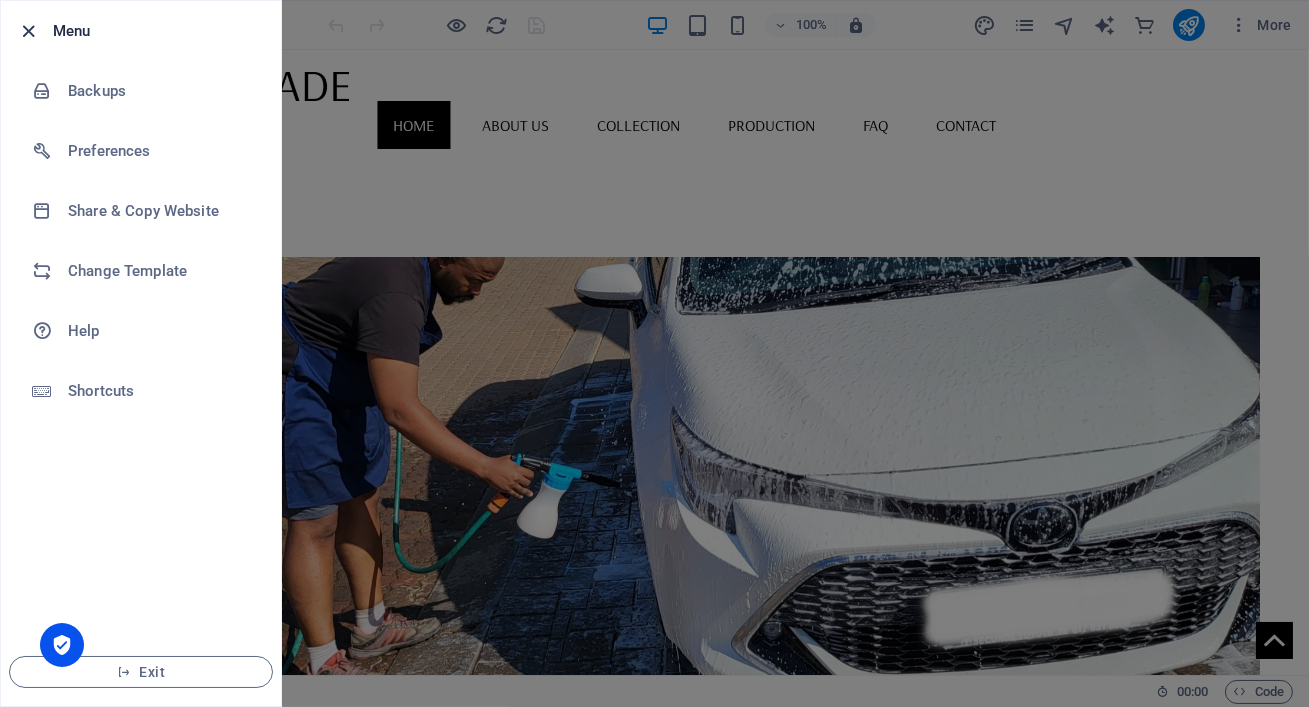 click at bounding box center (29, 31) 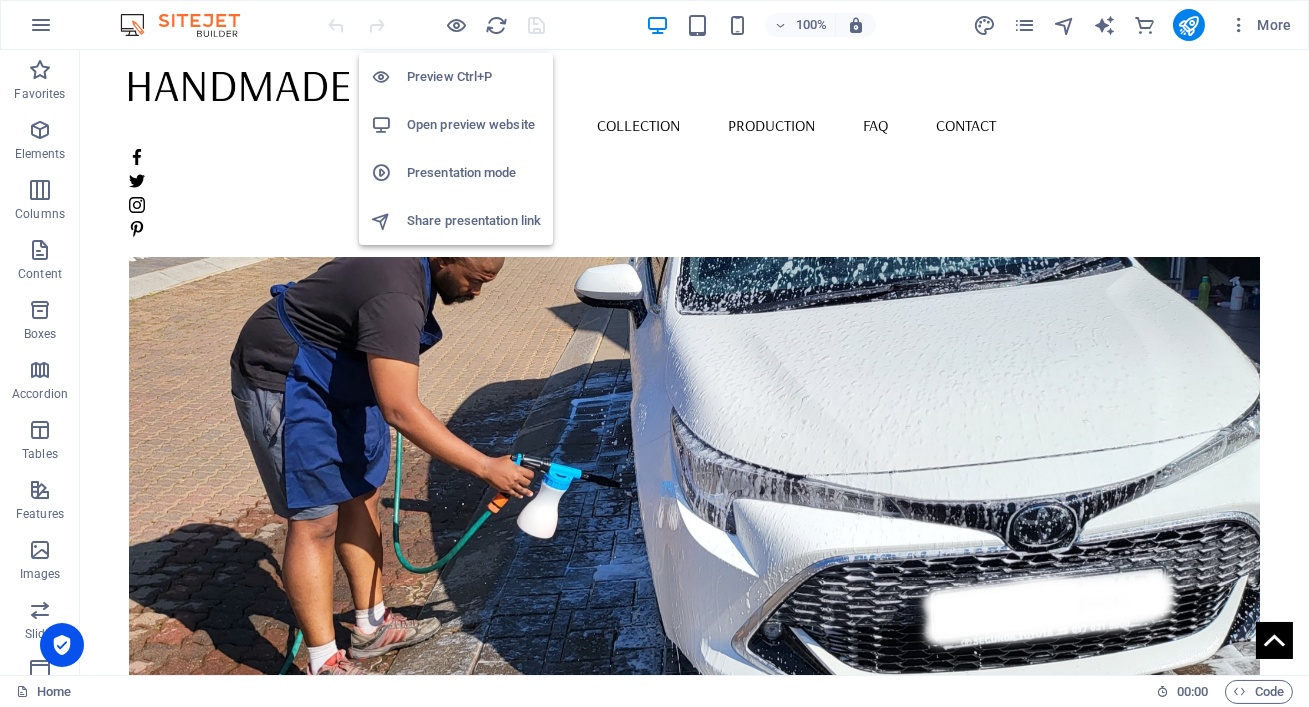 click on "Open preview website" at bounding box center [474, 125] 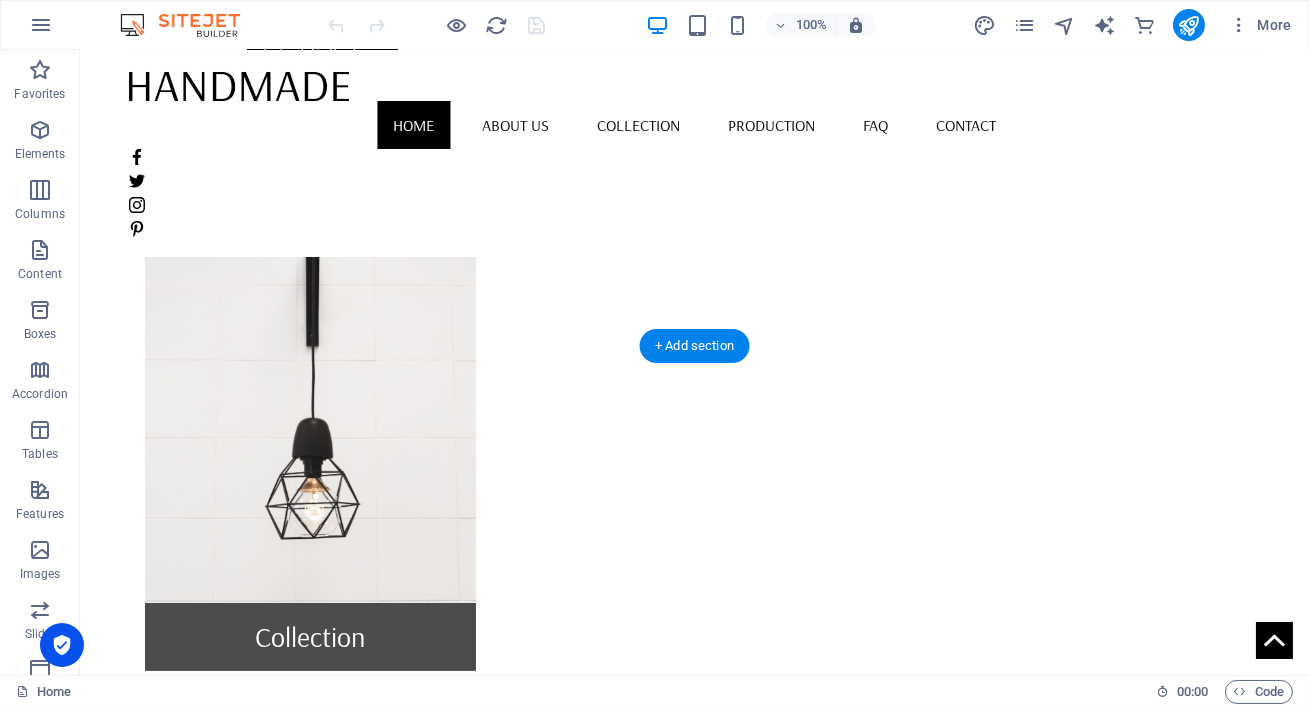 scroll, scrollTop: 1507, scrollLeft: 0, axis: vertical 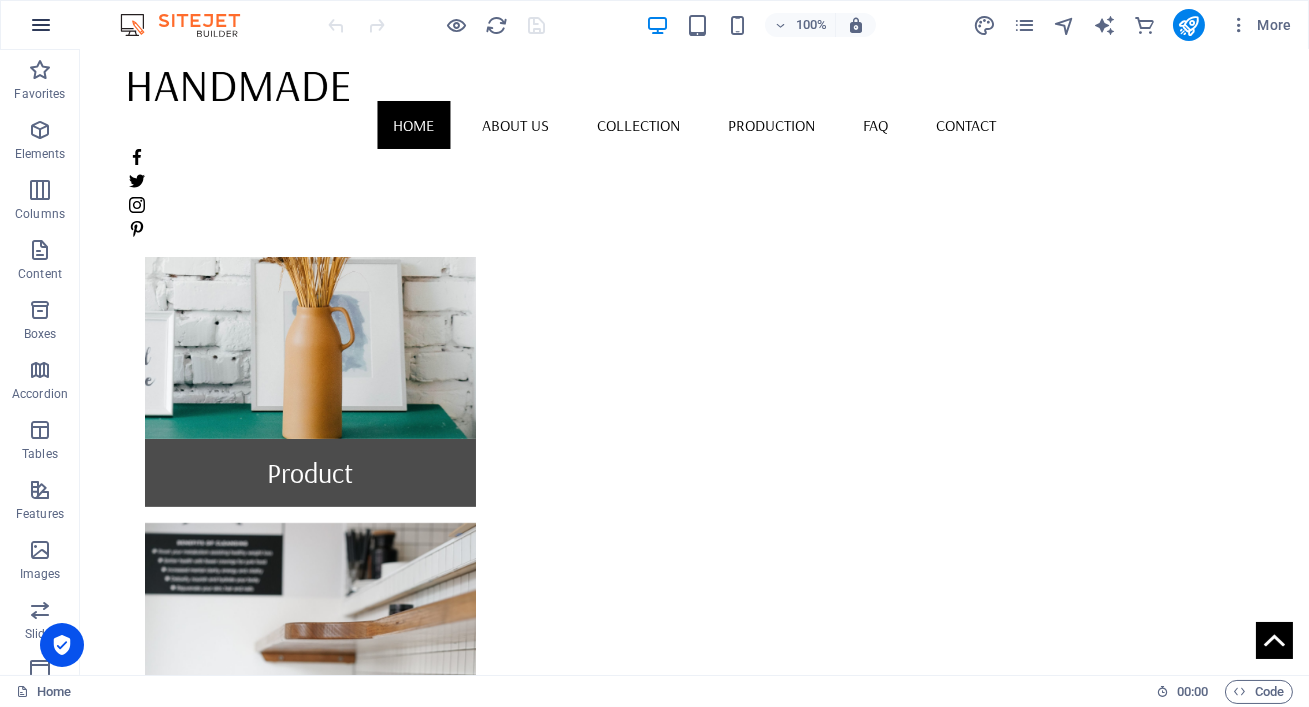 click at bounding box center [41, 25] 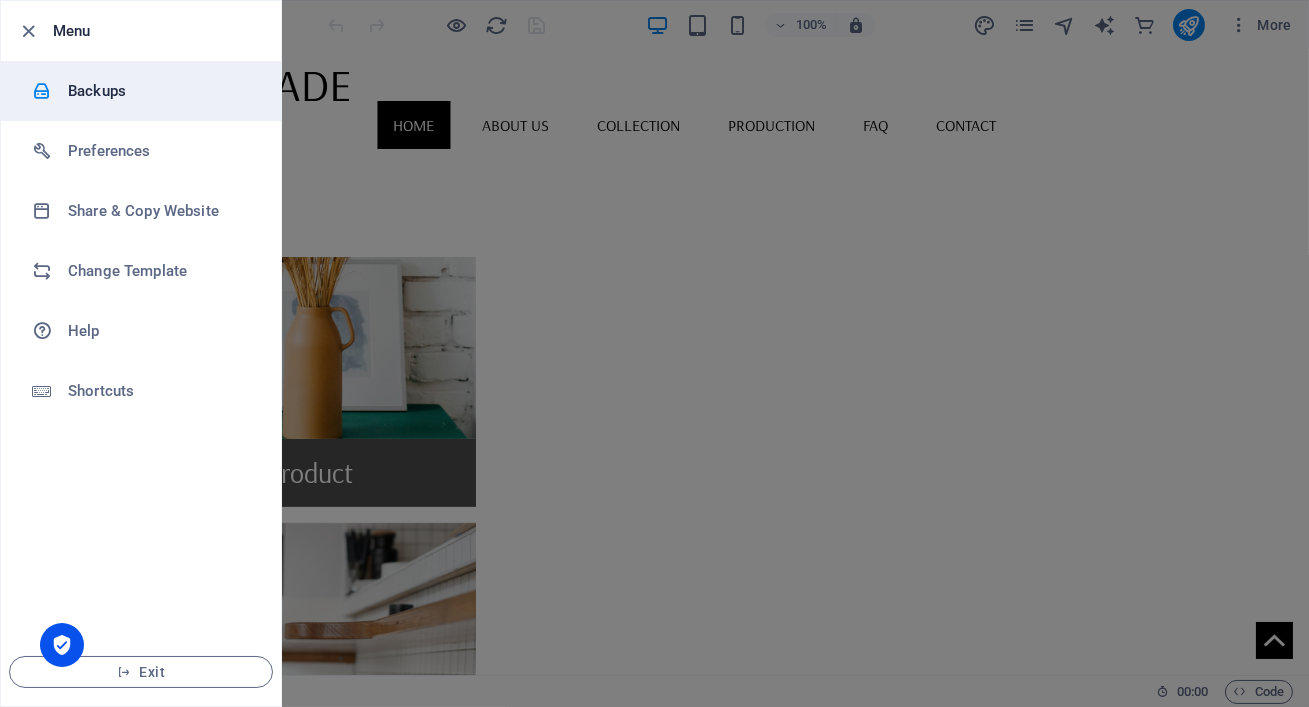 click at bounding box center (50, 91) 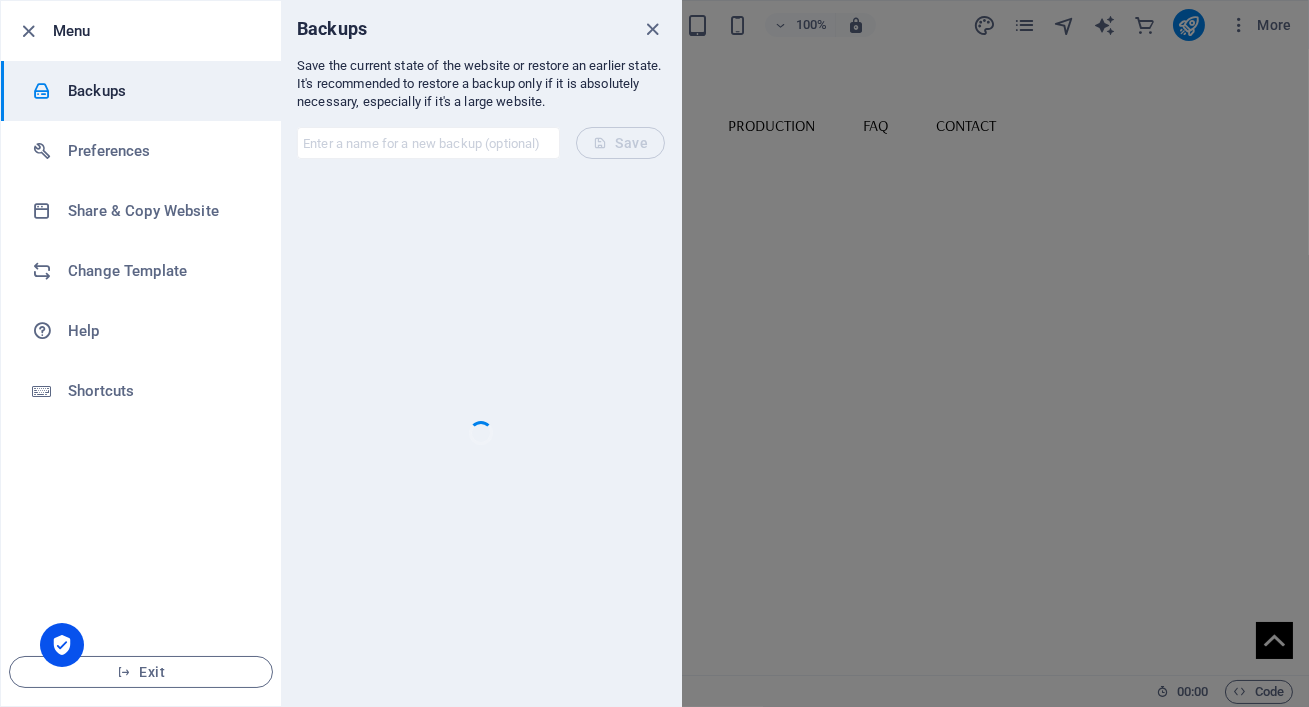 click at bounding box center (481, 432) 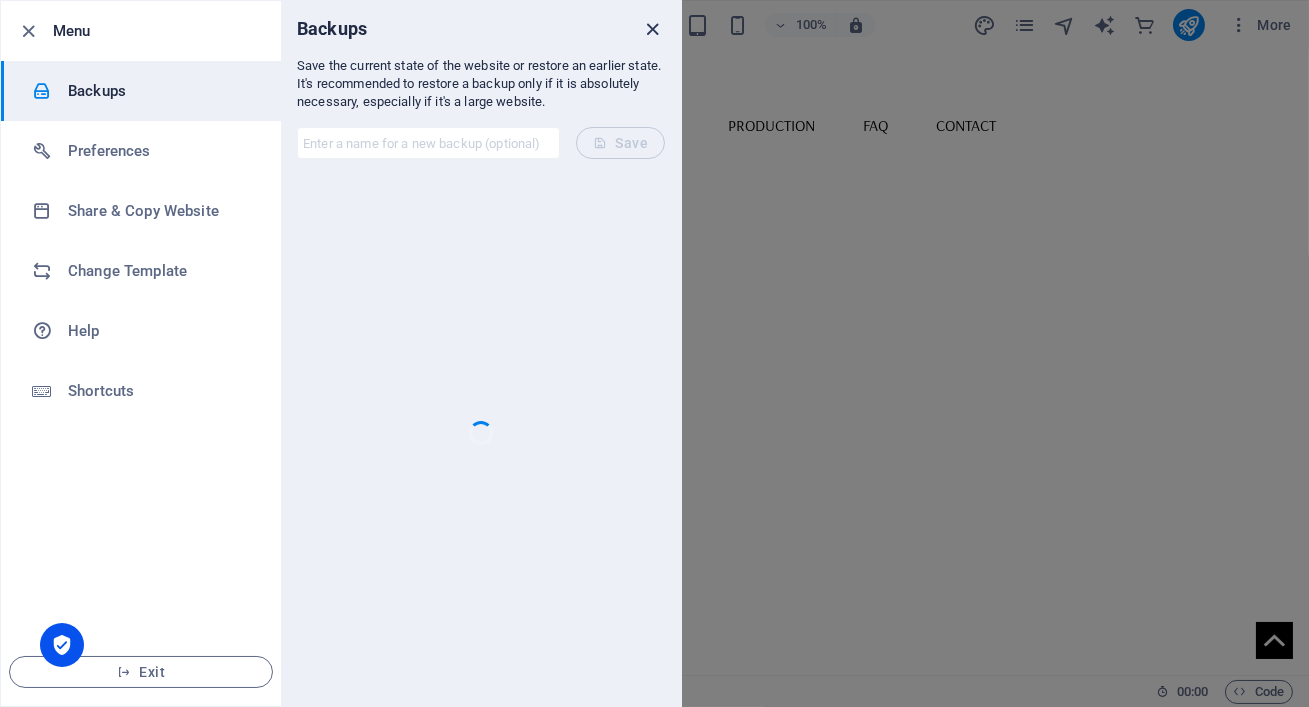 click at bounding box center (653, 29) 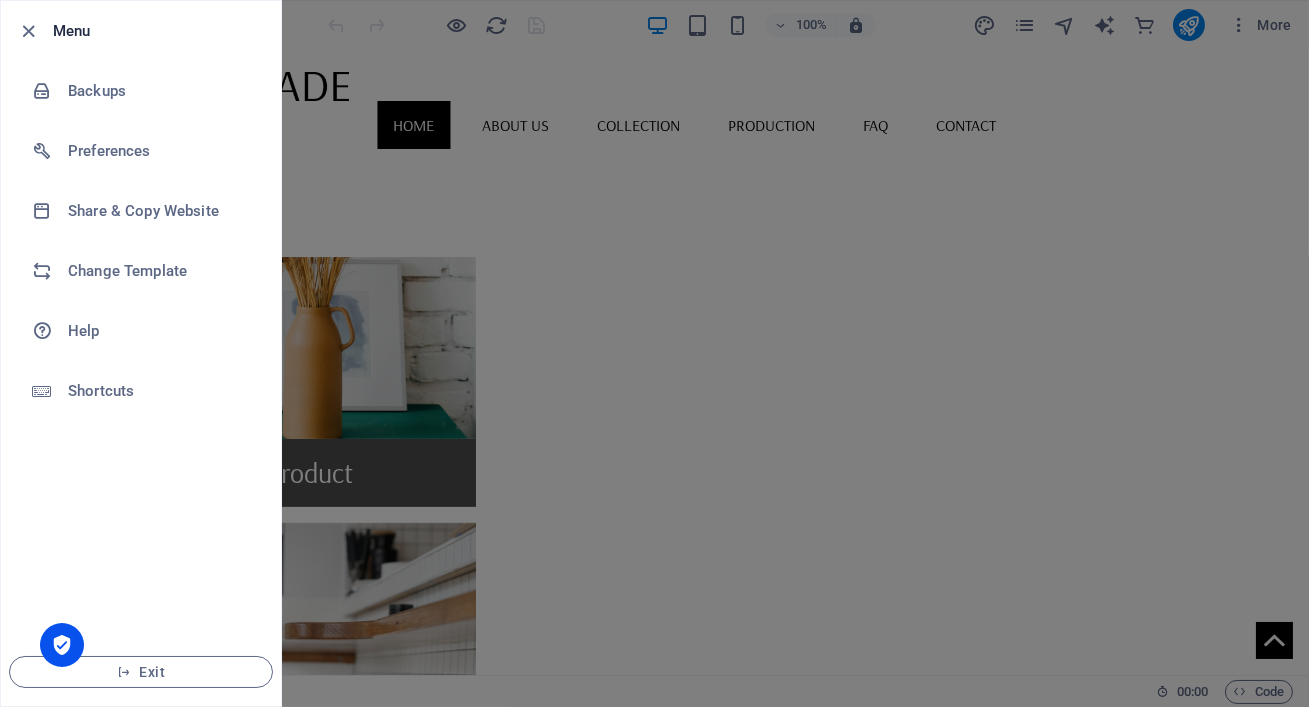 click on "Menu" at bounding box center [141, 31] 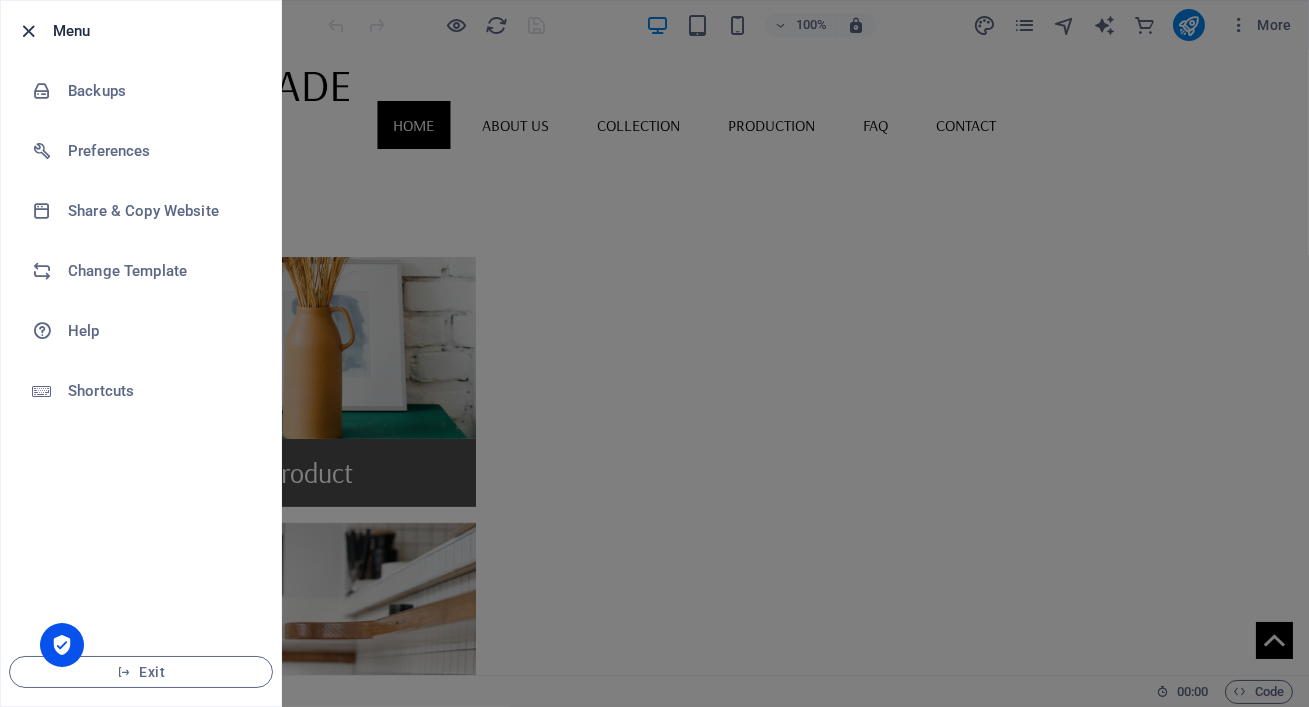click at bounding box center [29, 31] 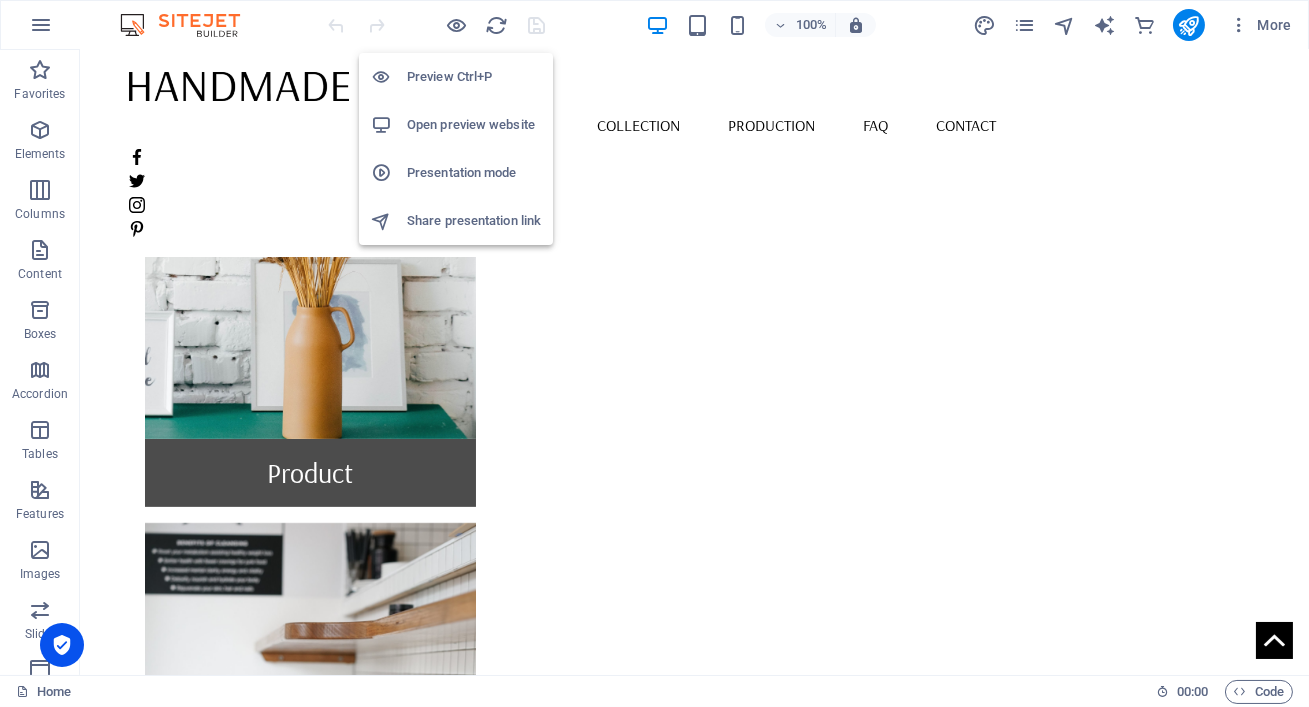 click on "Open preview website" at bounding box center [474, 125] 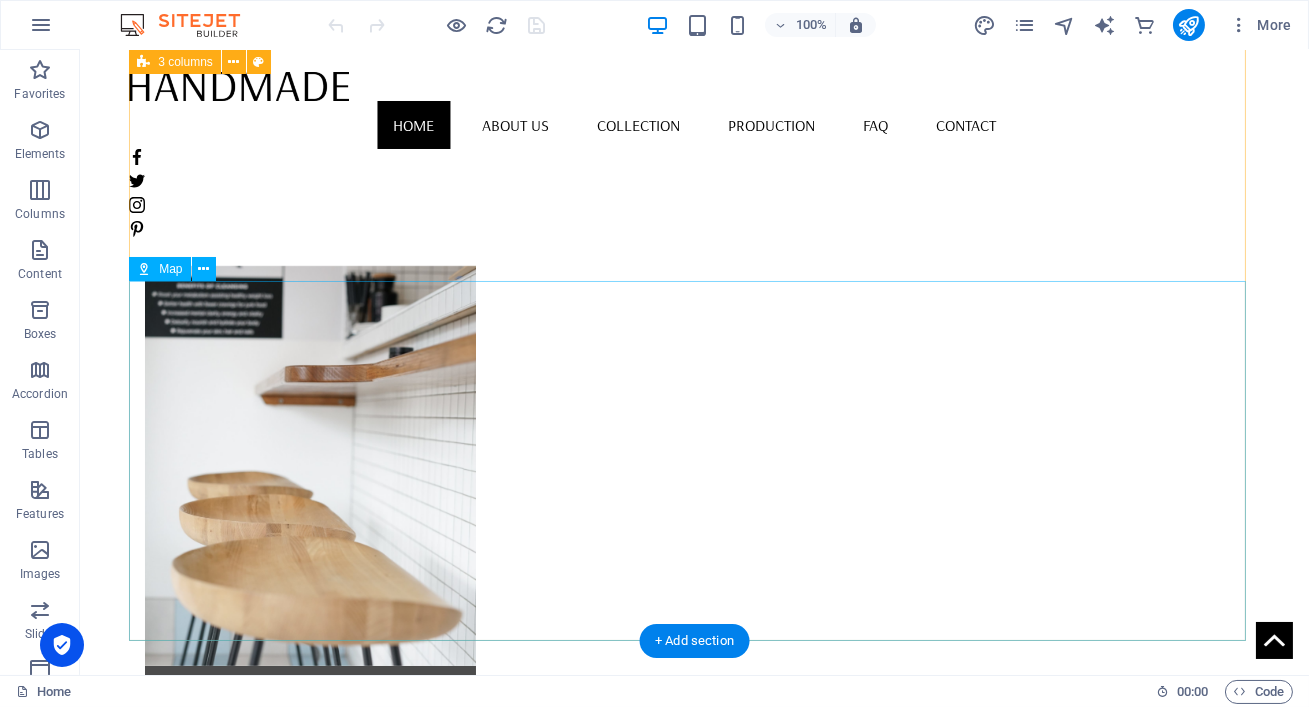 scroll, scrollTop: 1766, scrollLeft: 0, axis: vertical 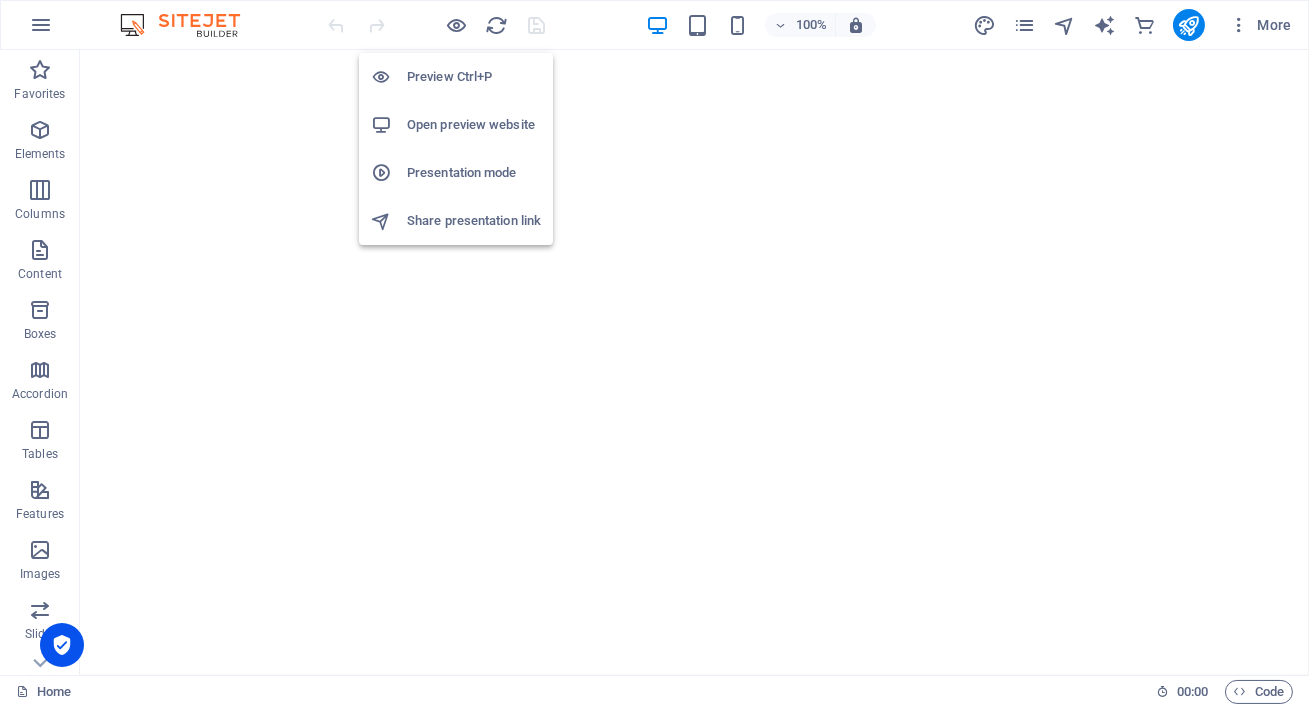 click on "Open preview website" at bounding box center (474, 125) 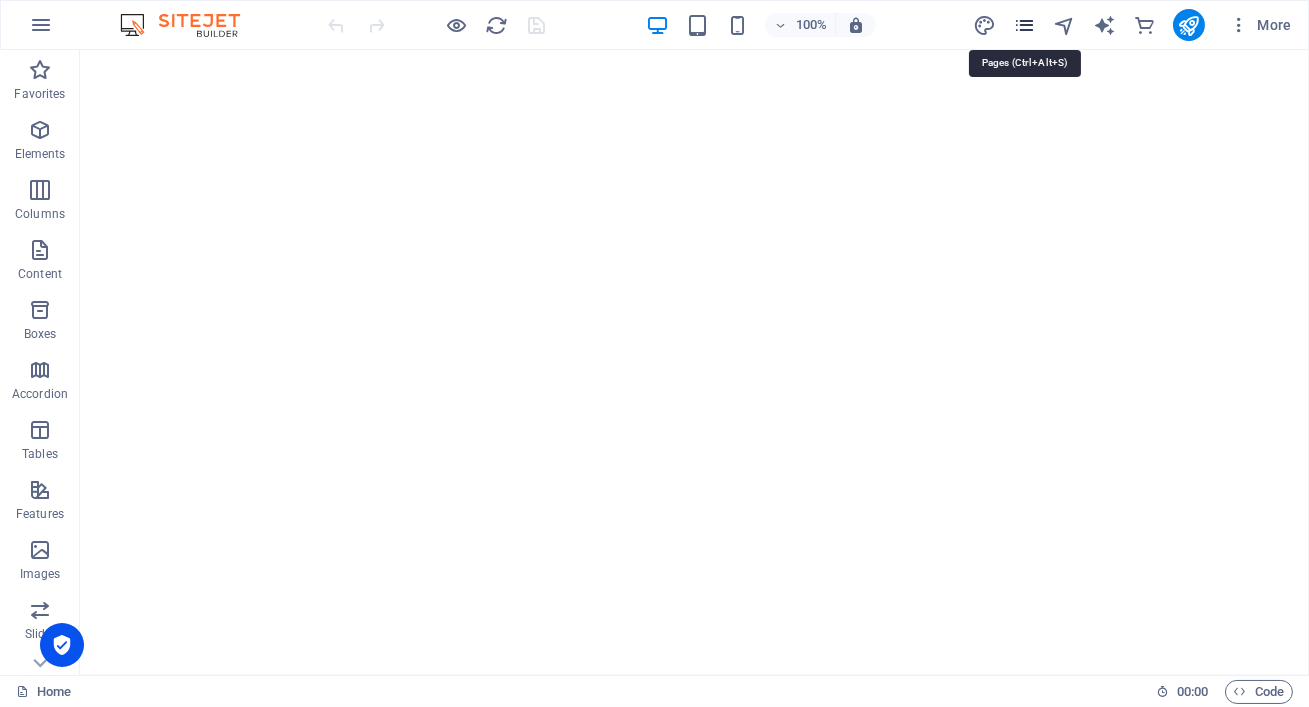click at bounding box center [1024, 25] 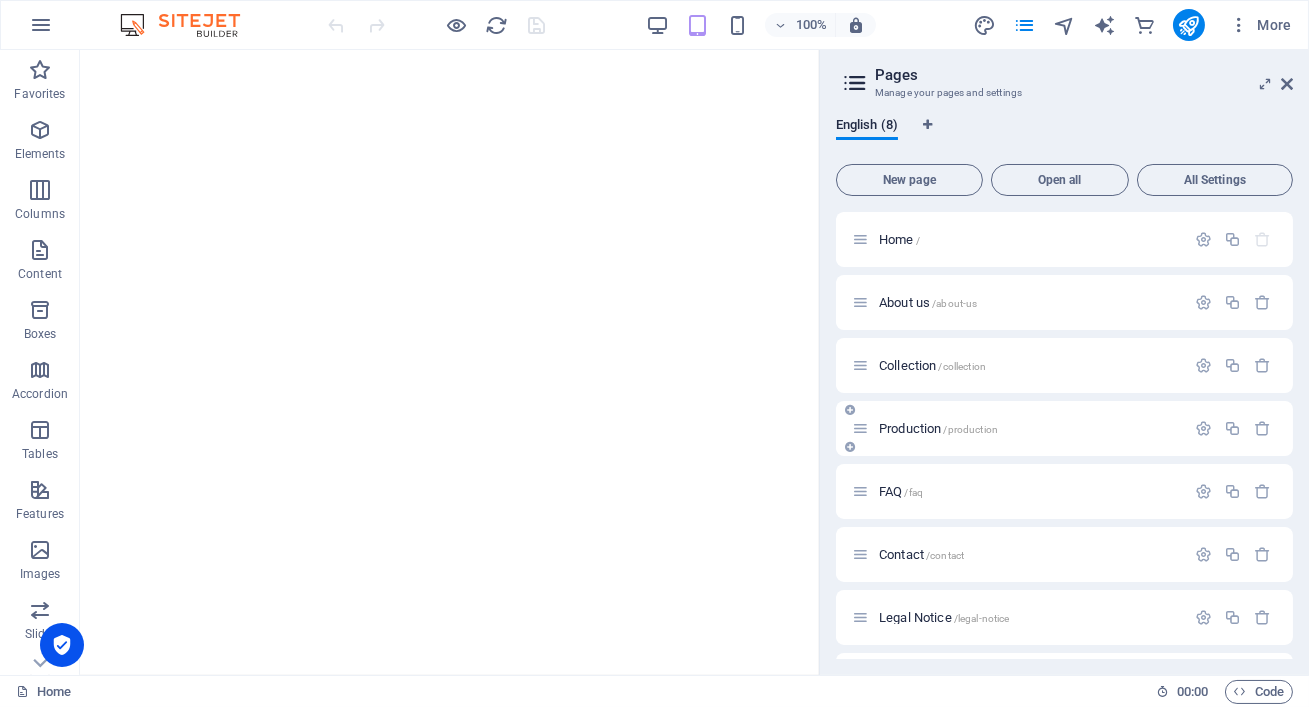 click on "Production /production" at bounding box center (938, 428) 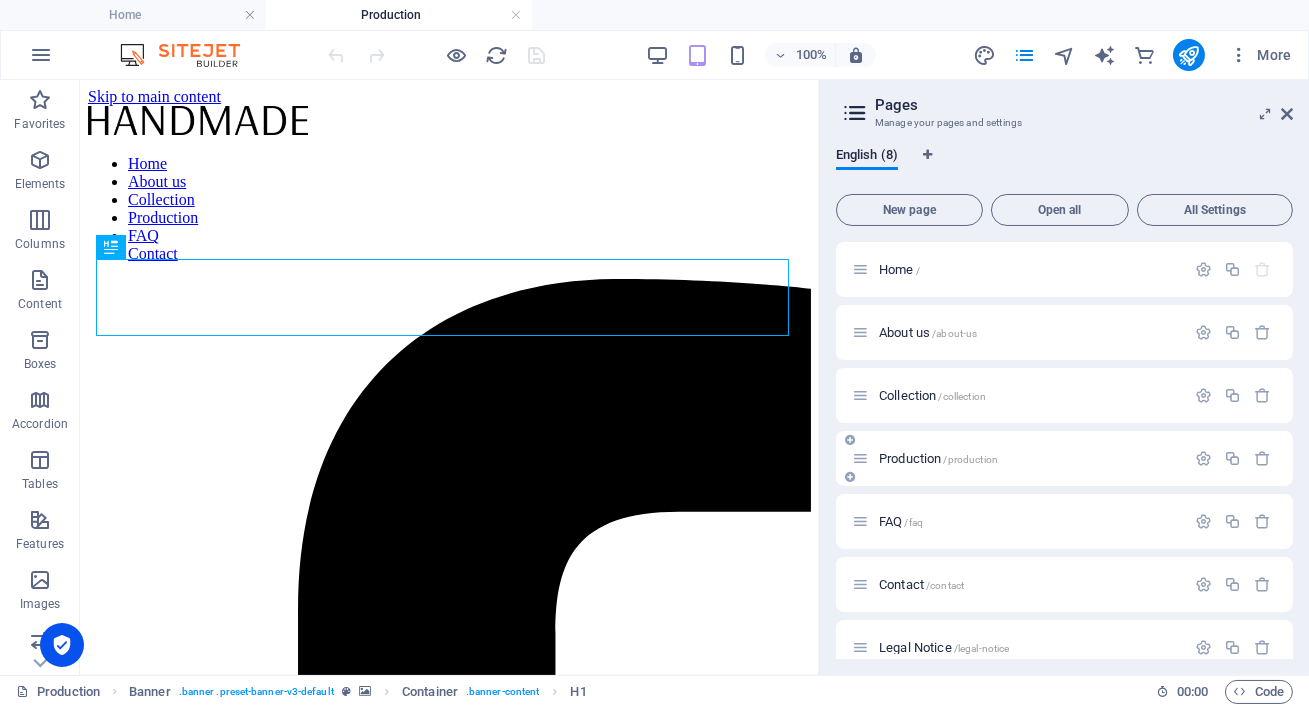 scroll, scrollTop: 0, scrollLeft: 0, axis: both 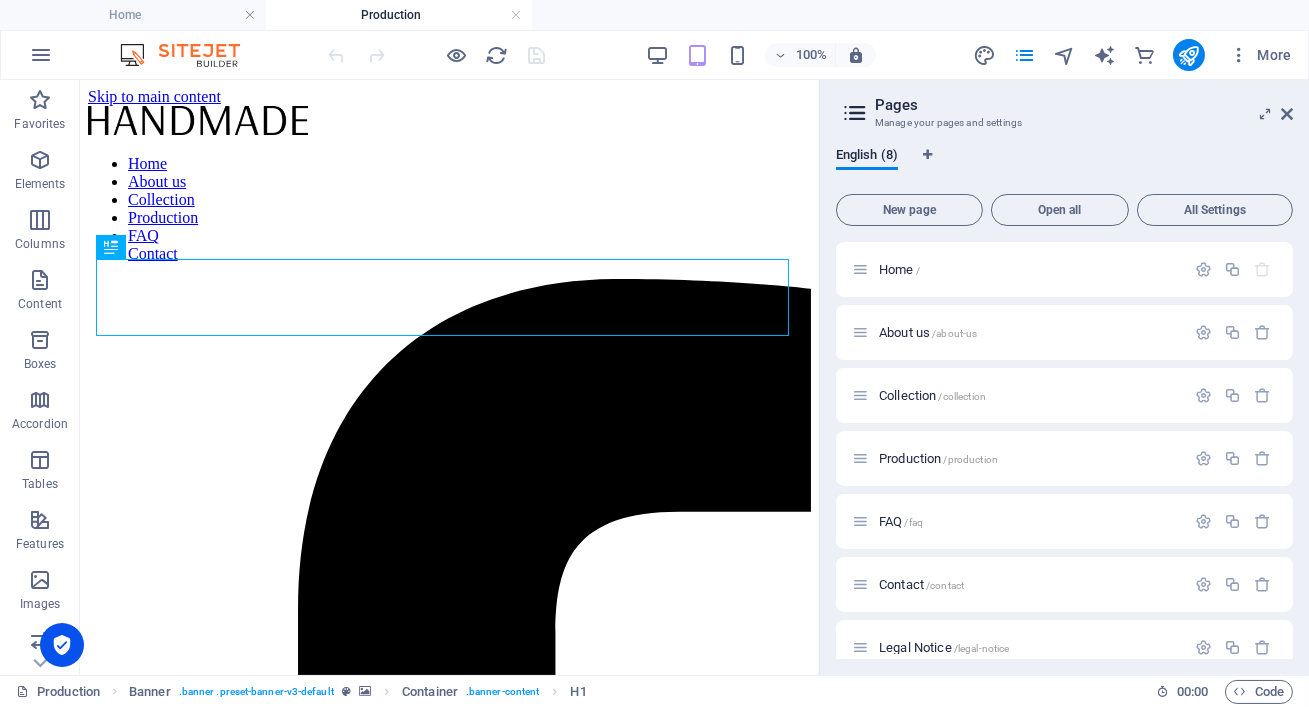 click on "Pages Manage your pages and settings English (8) New page Open all All Settings Home / About us /about-us Collection /collection Production /production FAQ /faq Contact /contact Legal Notice /legal-notice Privacy /privacy" at bounding box center [1064, 377] 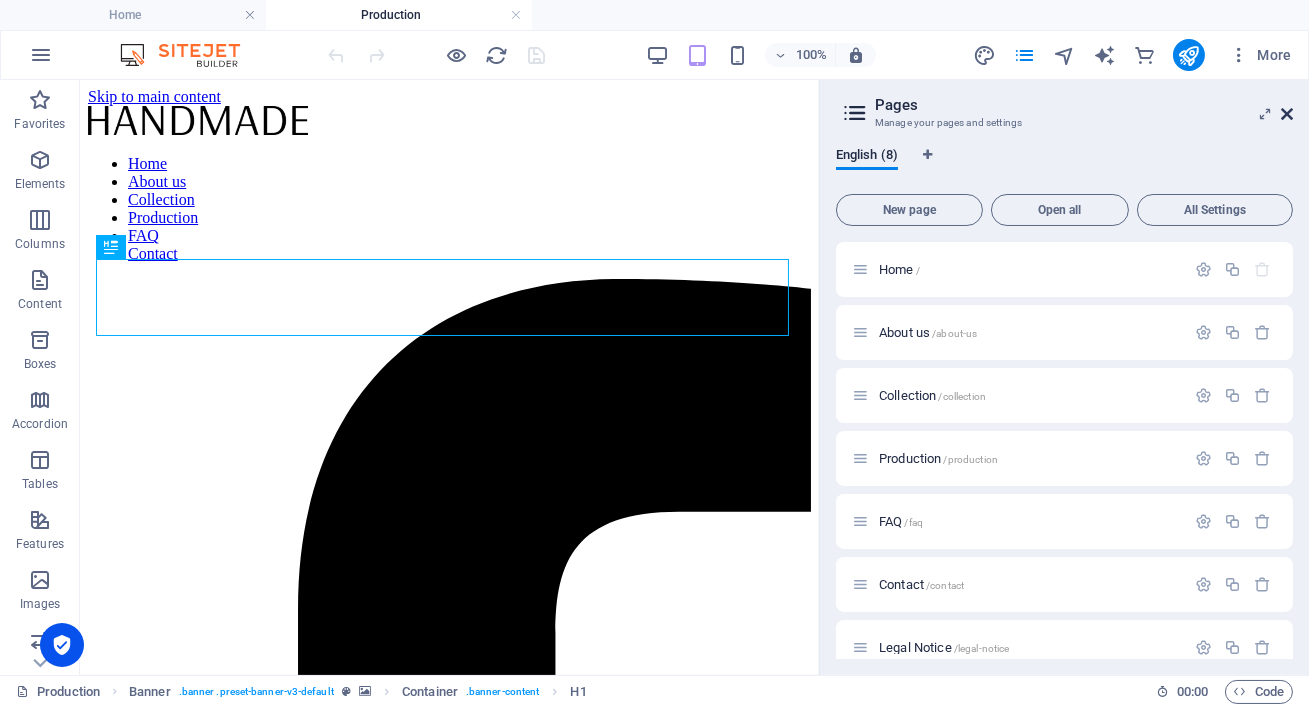 click at bounding box center [1287, 114] 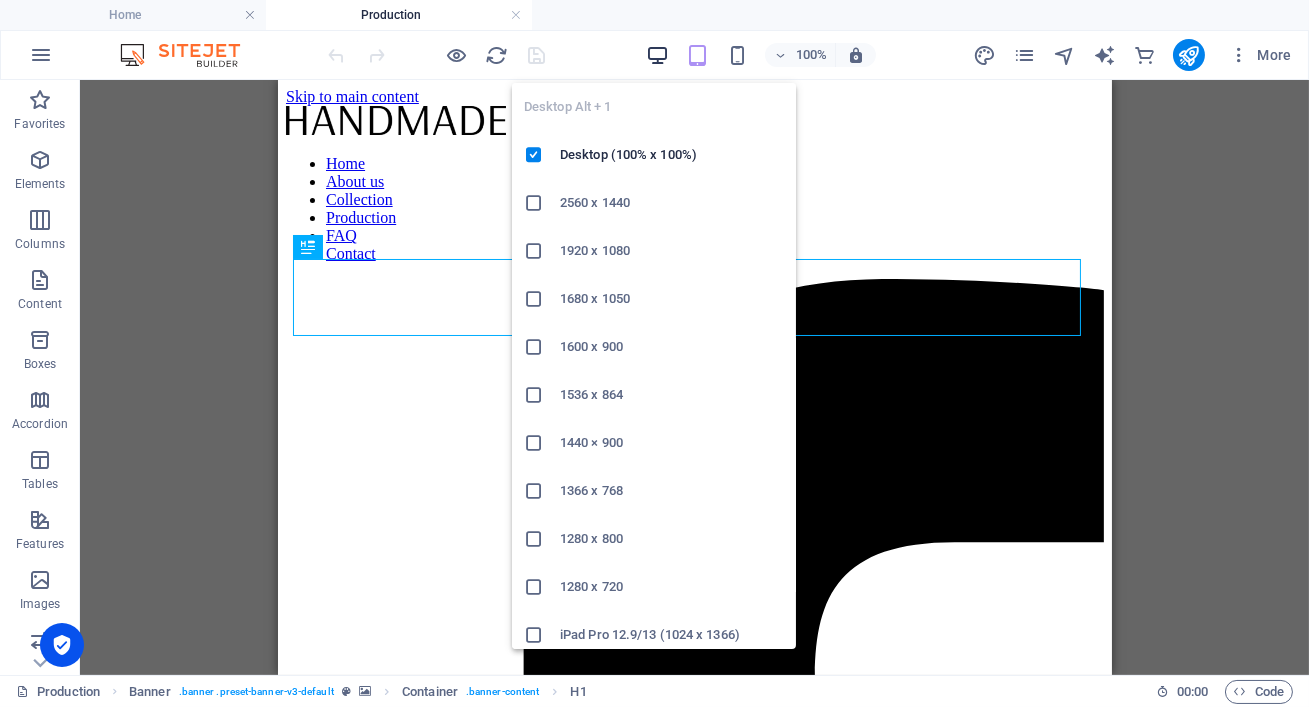 click at bounding box center (657, 55) 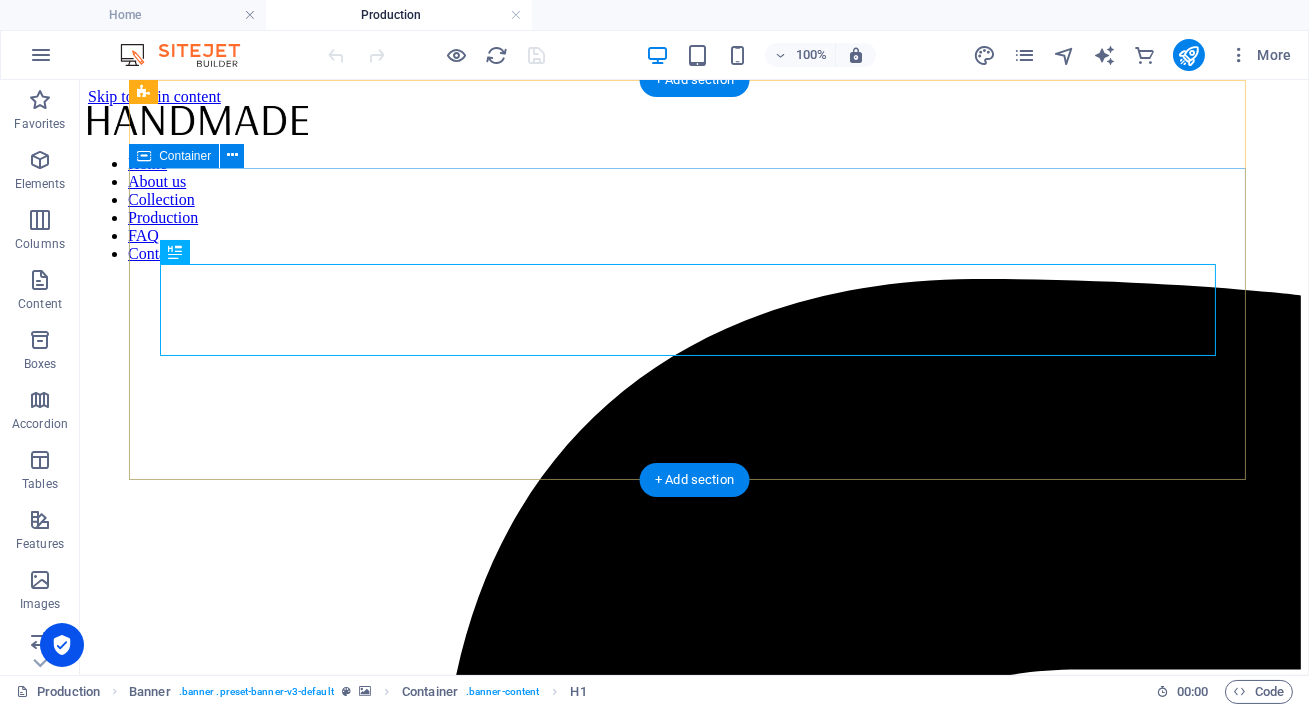click on "Detailing Packages/Service  We bring the showroom to your doorstep with our mobile detailing services" at bounding box center [694, 8483] 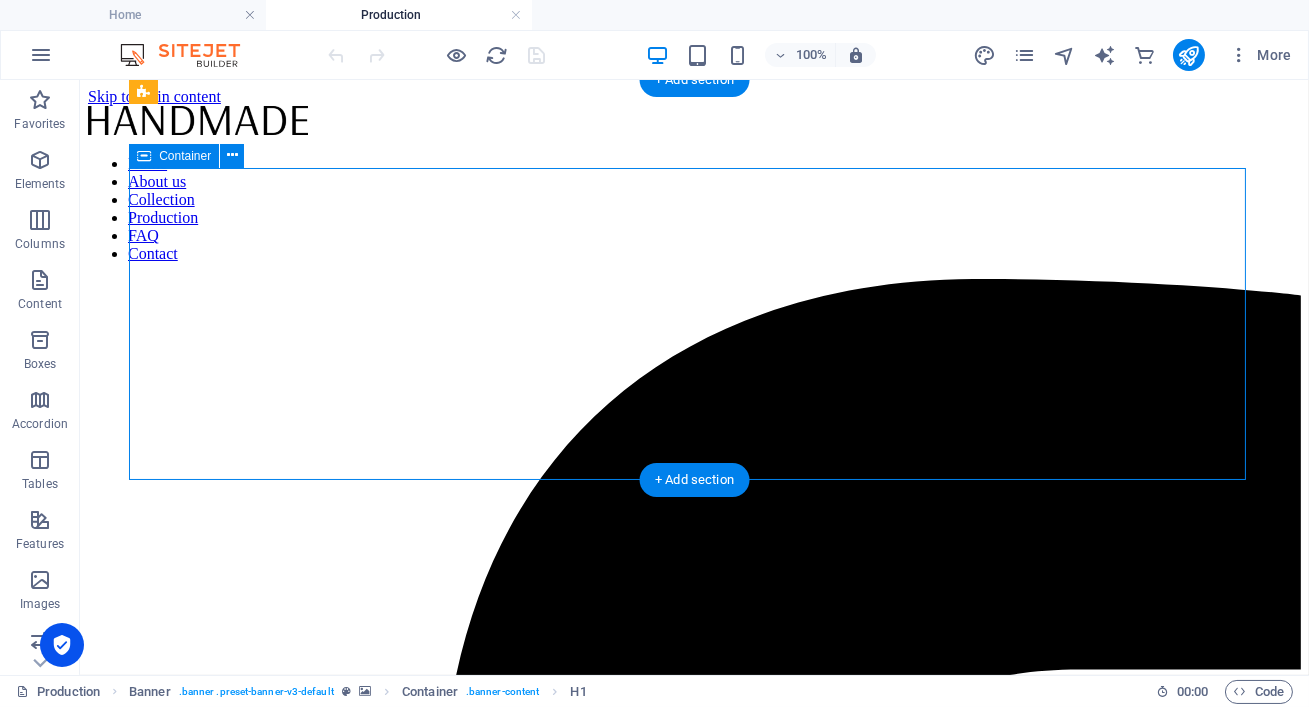 click on "Detailing Packages/Service  We bring the showroom to your doorstep with our mobile detailing services" at bounding box center [694, 8483] 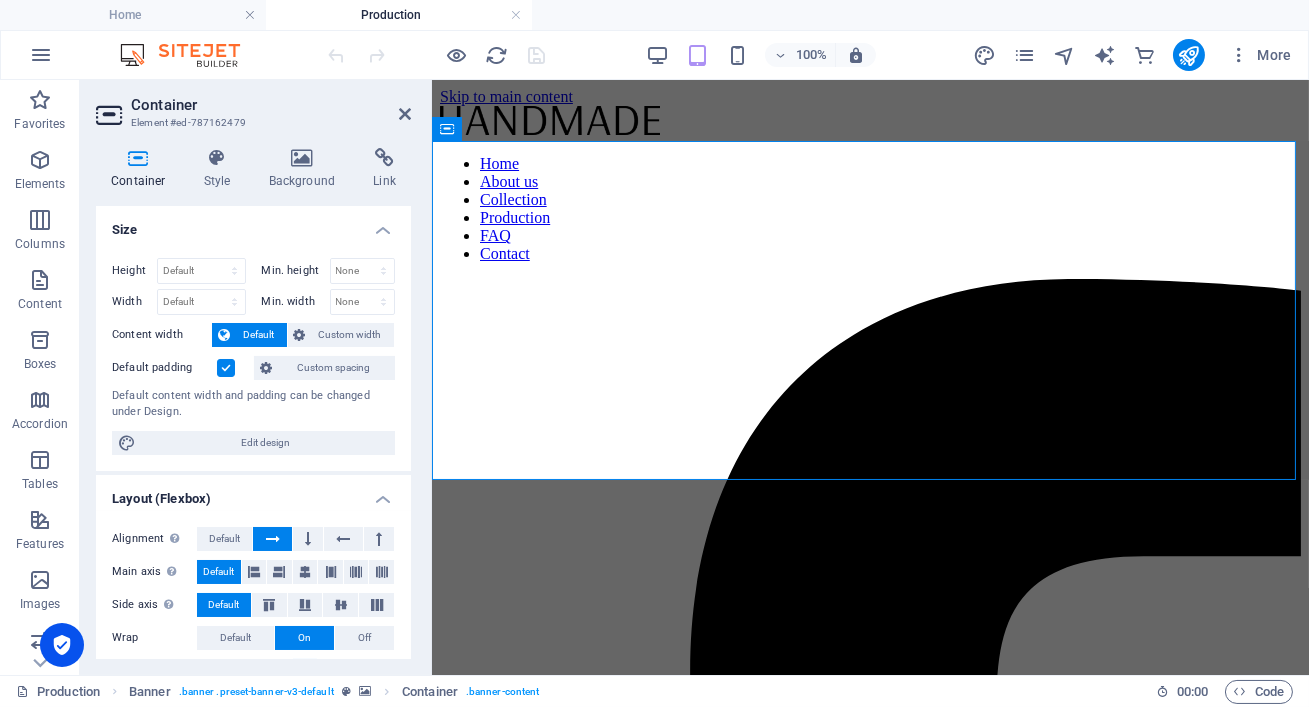 click on "Container Style Background Link Size Height Default px rem % vh vw Min. height None px rem % vh vw Width Default px rem % em vh vw Min. width None px rem % vh vw Content width Default Custom width Width Default px rem % em vh vw Min. width None px rem % vh vw Default padding Custom spacing Default content width and padding can be changed under Design. Edit design Layout (Flexbox) Alignment Determines the flex direction. Default Main axis Determine how elements should behave along the main axis inside this container (justify content). Default Side axis Control the vertical direction of the element inside of the container (align items). Default Wrap Default On Off Fill Controls the distances and direction of elements on the y-axis across several lines (align content). Default Accessibility ARIA helps assistive technologies (like screen readers) to understand the role, state, and behavior of web elements Role The ARIA role defines the purpose of an element.  None Alert Article Banner Comment Fan" at bounding box center (253, 403) 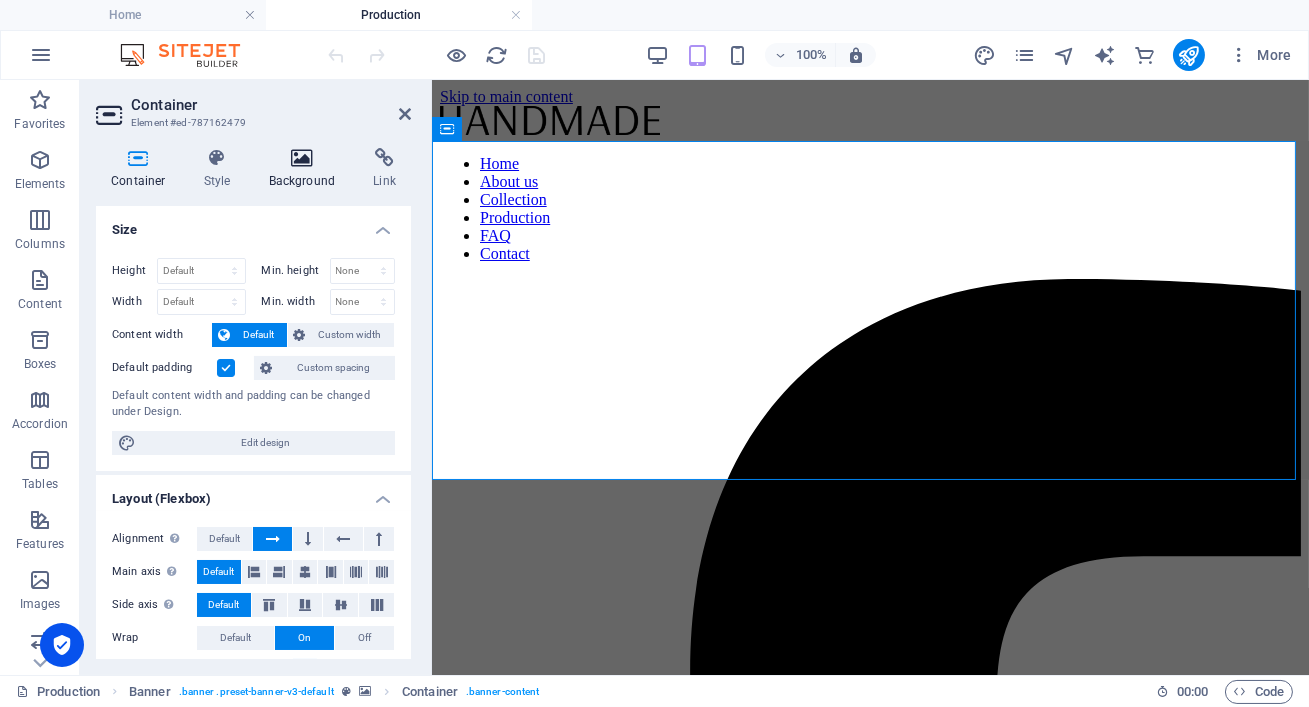 click on "Background" at bounding box center (306, 169) 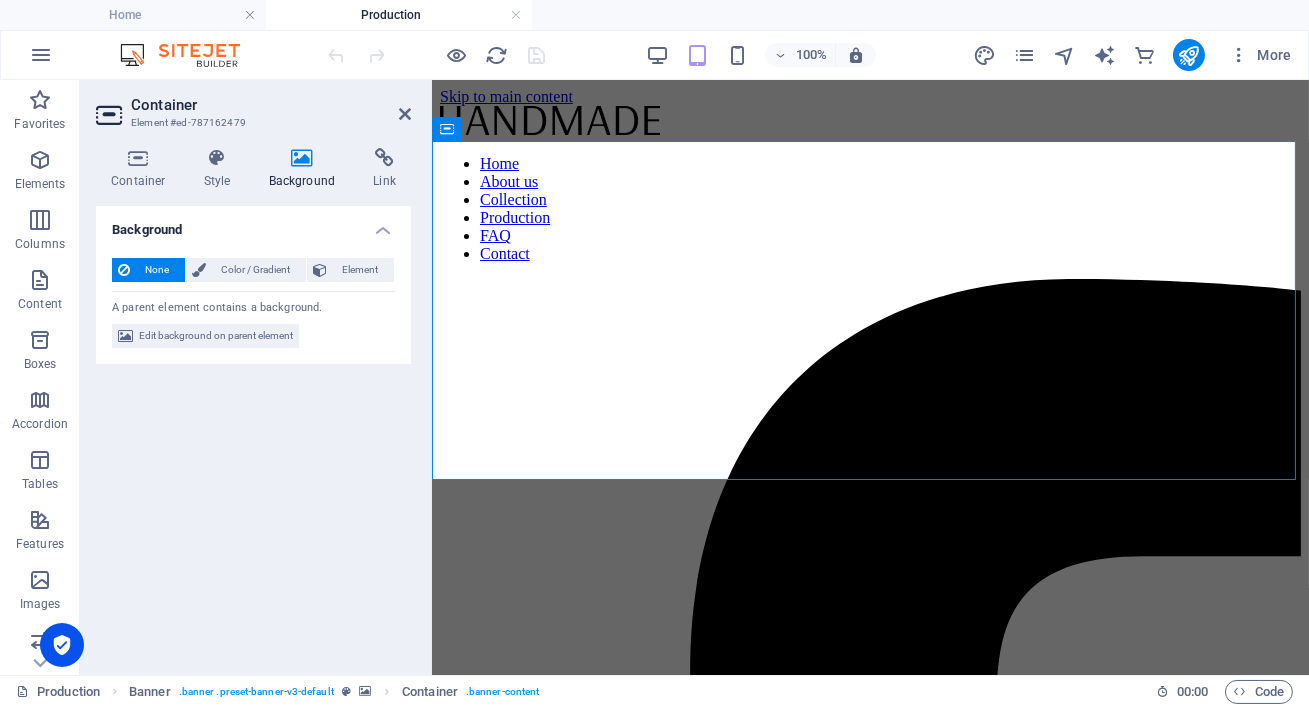 click on "None Color / Gradient Element Stretch background to full-width Color overlay Places an overlay over the background to colorize it Parallax 40 % Image Image slider Map Video YouTube Vimeo HTML Color Gradient Color A parent element contains a background. Edit background on parent element" at bounding box center (253, 303) 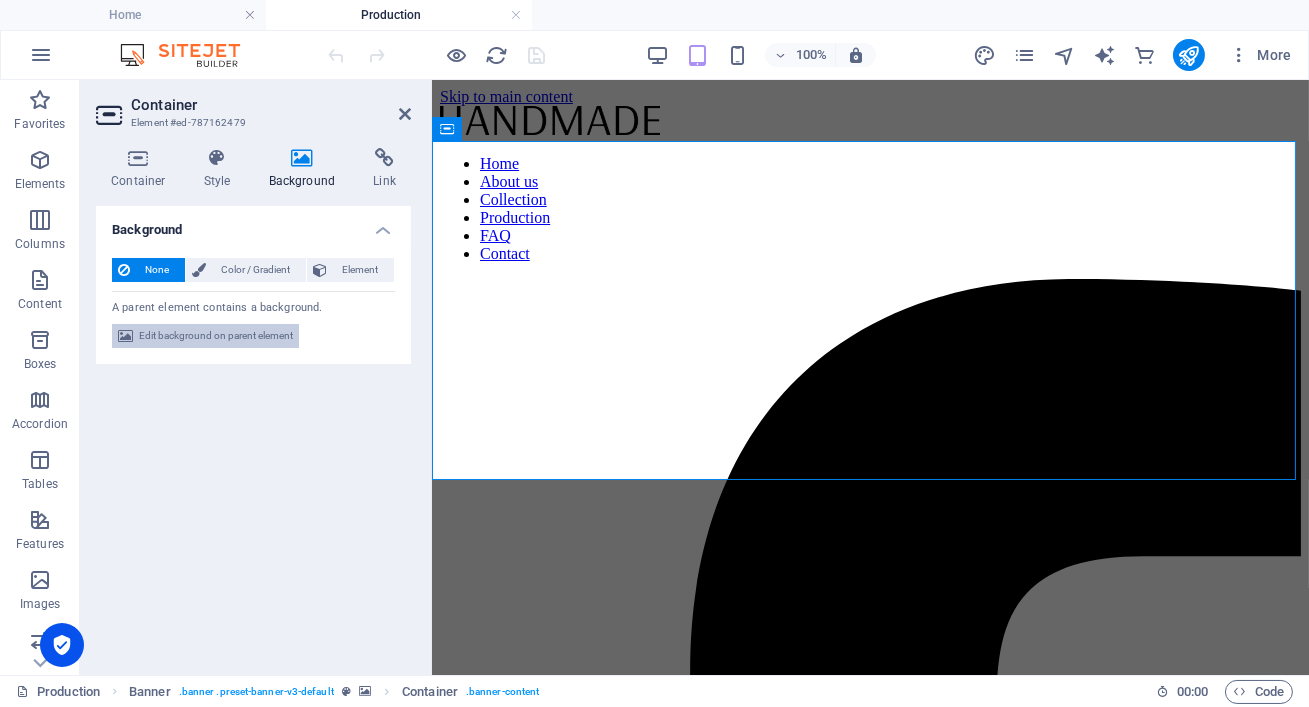 click on "Edit background on parent element" at bounding box center (216, 336) 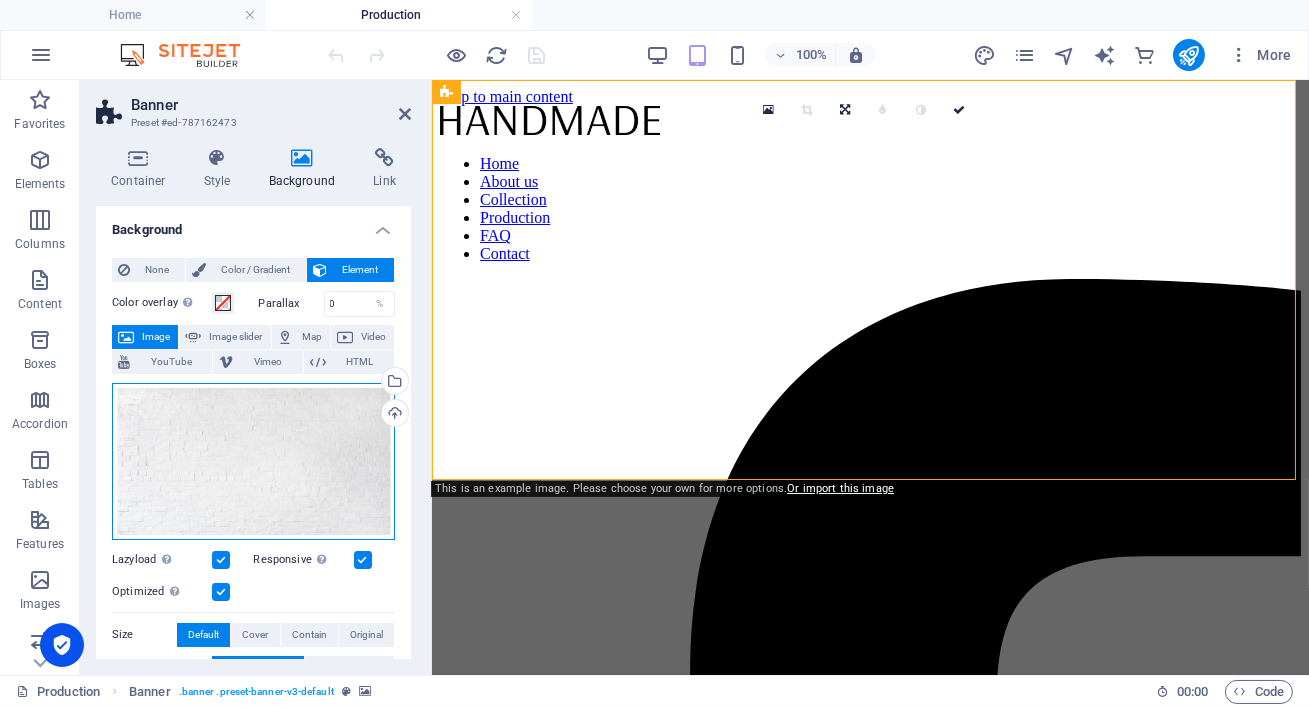 click on "Drag files here, click to choose files or select files from Files or our free stock photos & videos" at bounding box center [253, 461] 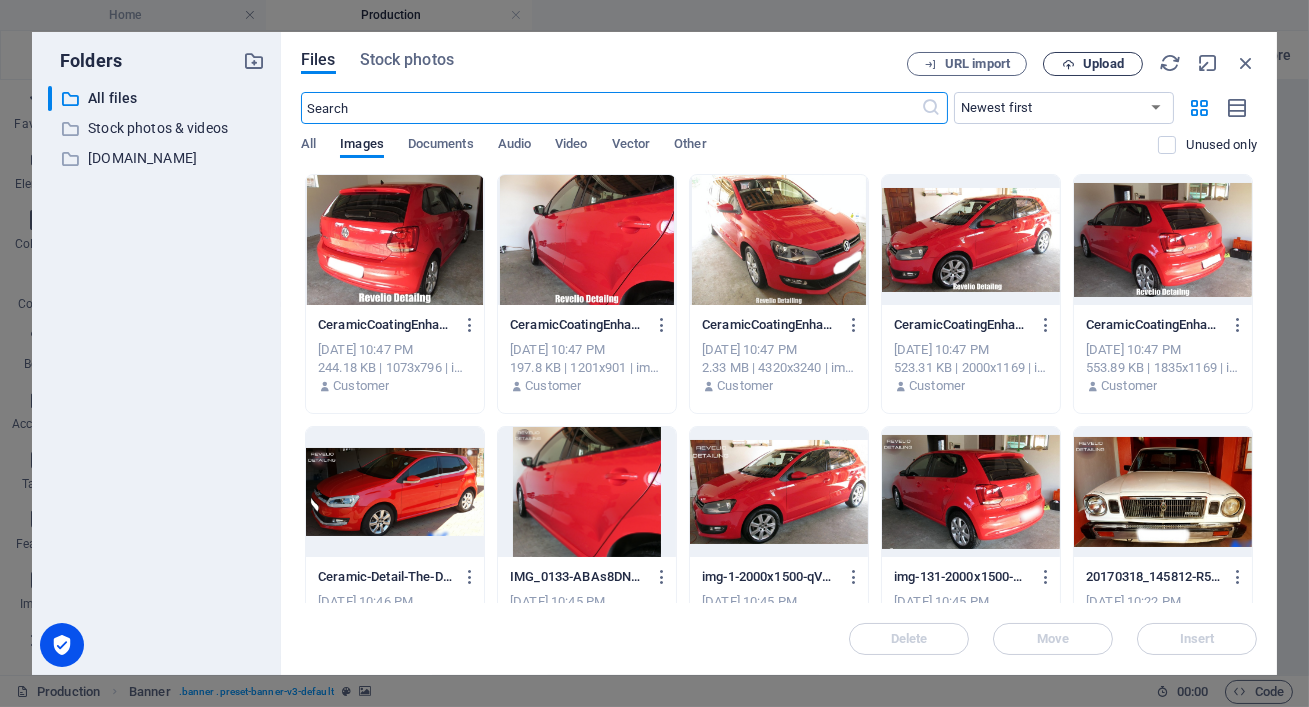 click on "Upload" at bounding box center (1103, 64) 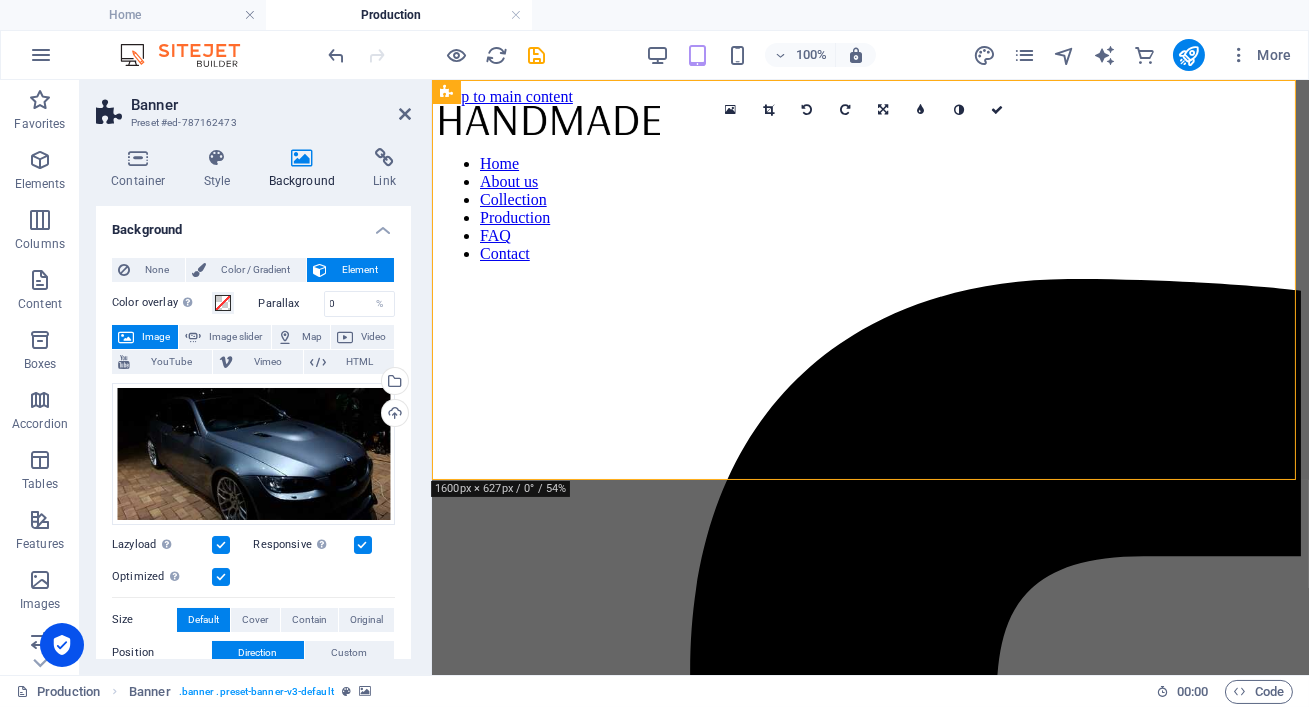 click on "Banner" at bounding box center [271, 105] 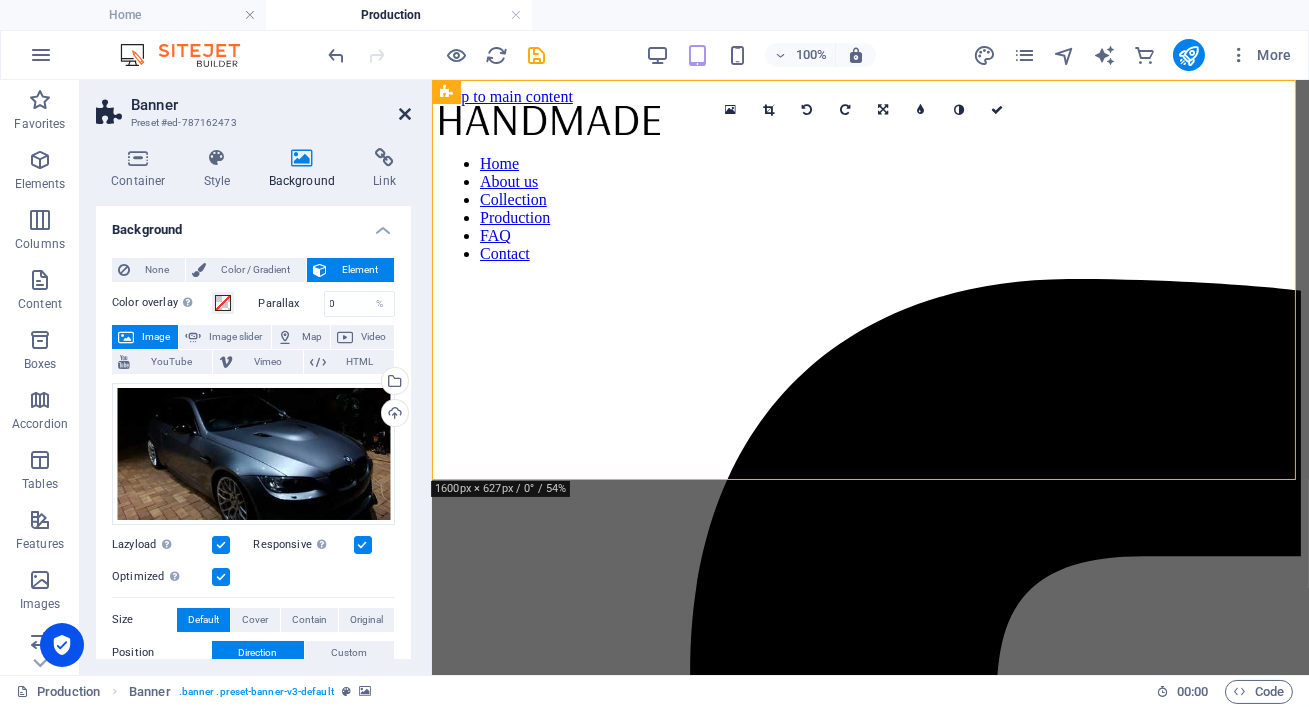 click at bounding box center [405, 114] 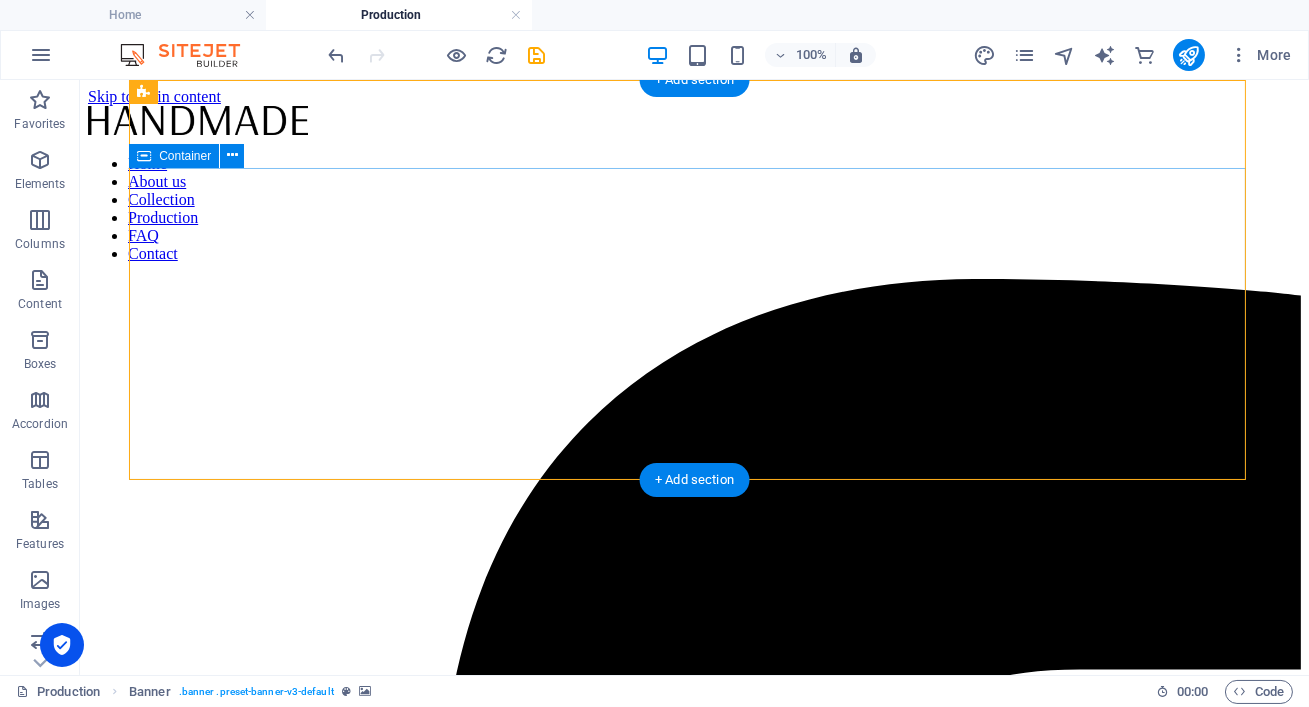 click on "Detailing Packages/Service  We bring the showroom to your doorstep with our mobile detailing services" at bounding box center [694, 8483] 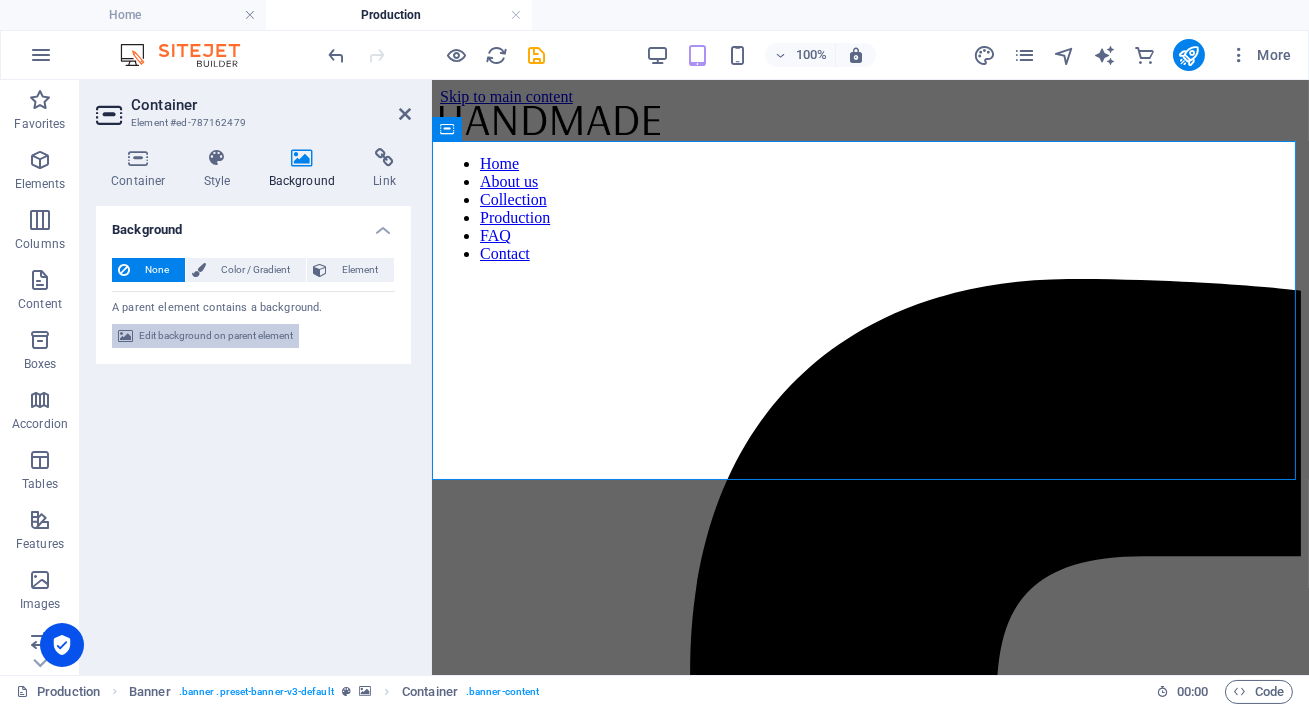 click on "Edit background on parent element" at bounding box center (216, 336) 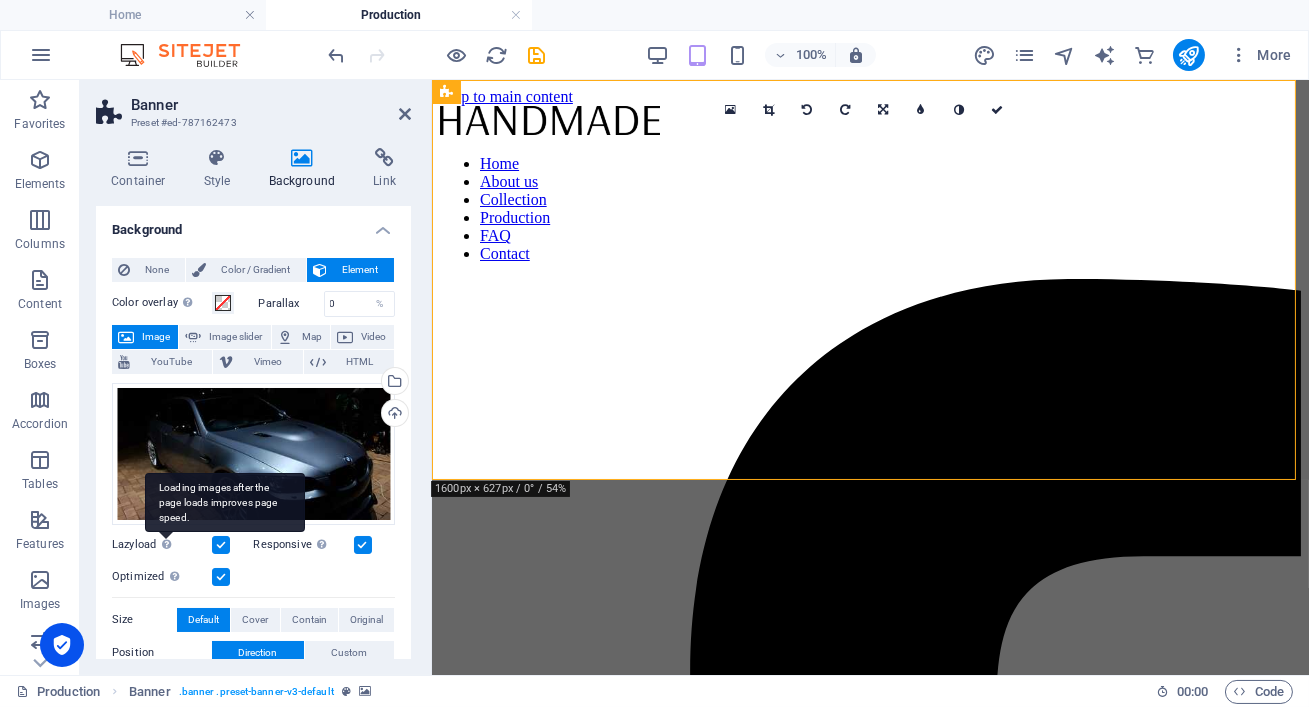 click on "Loading images after the page loads improves page speed." at bounding box center [225, 503] 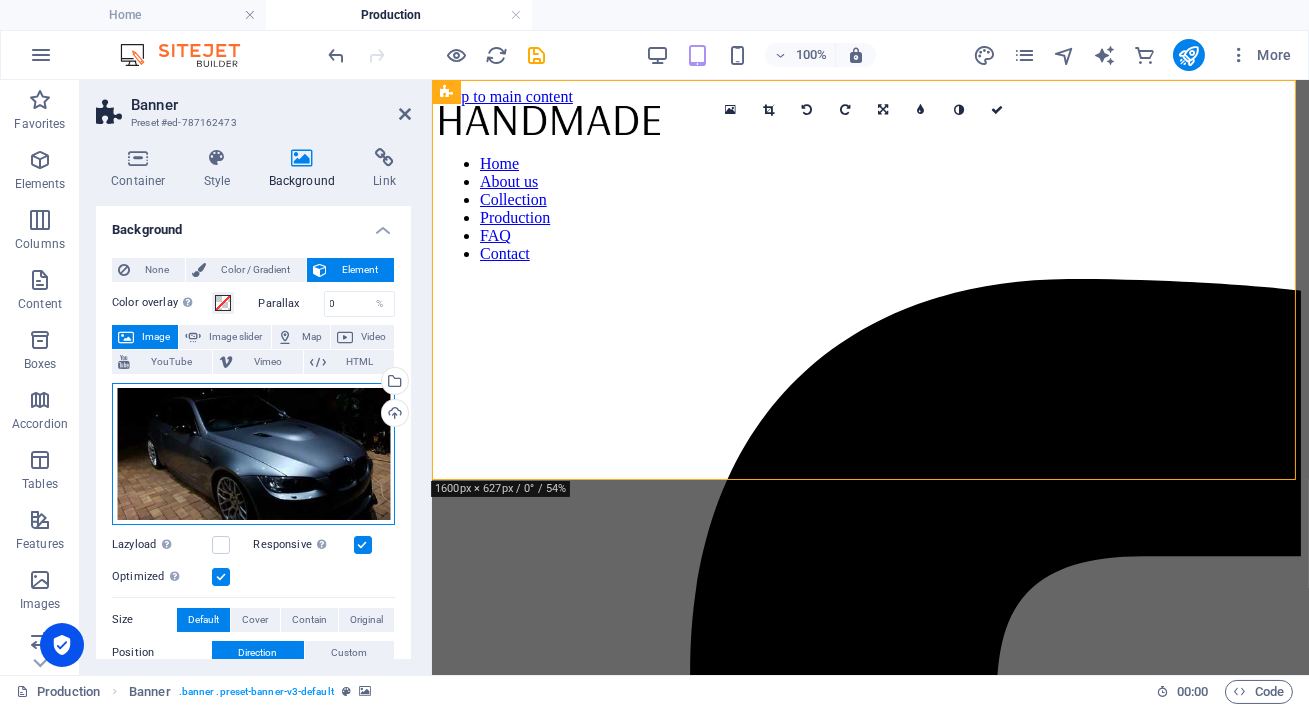 click on "Drag files here, click to choose files or select files from Files or our free stock photos & videos" at bounding box center (253, 454) 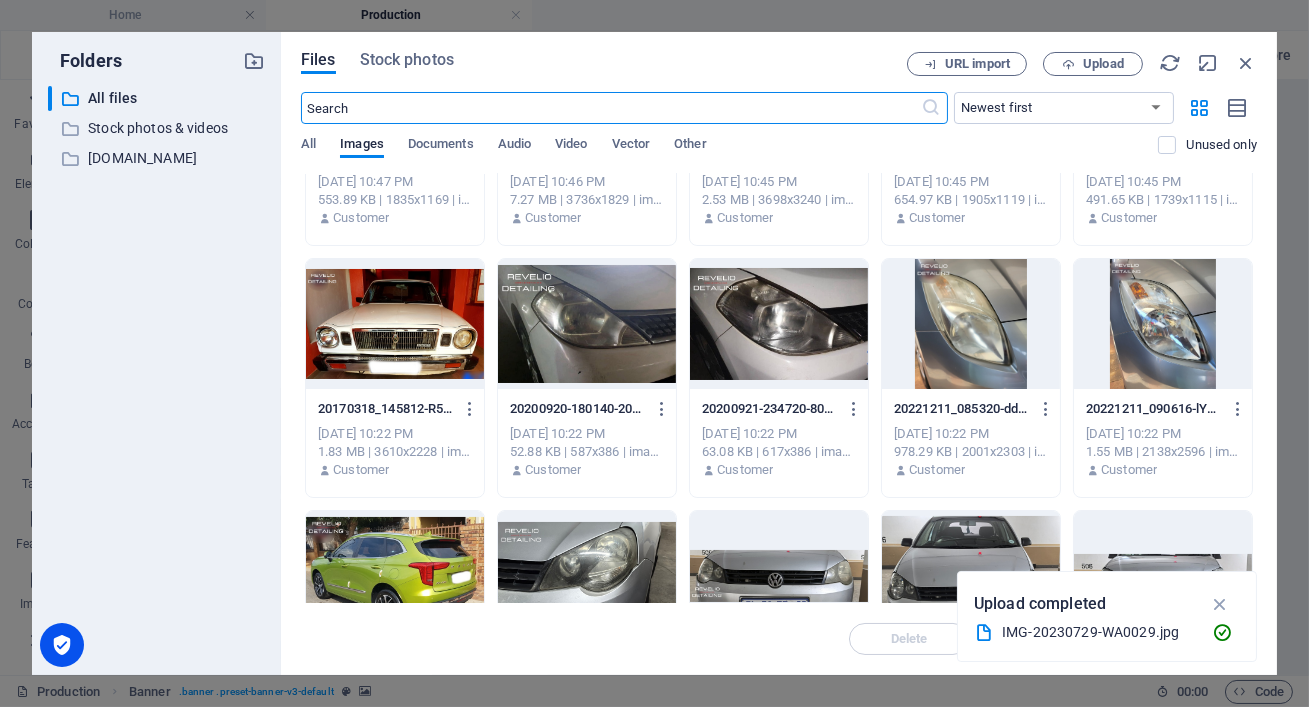 scroll, scrollTop: 887, scrollLeft: 0, axis: vertical 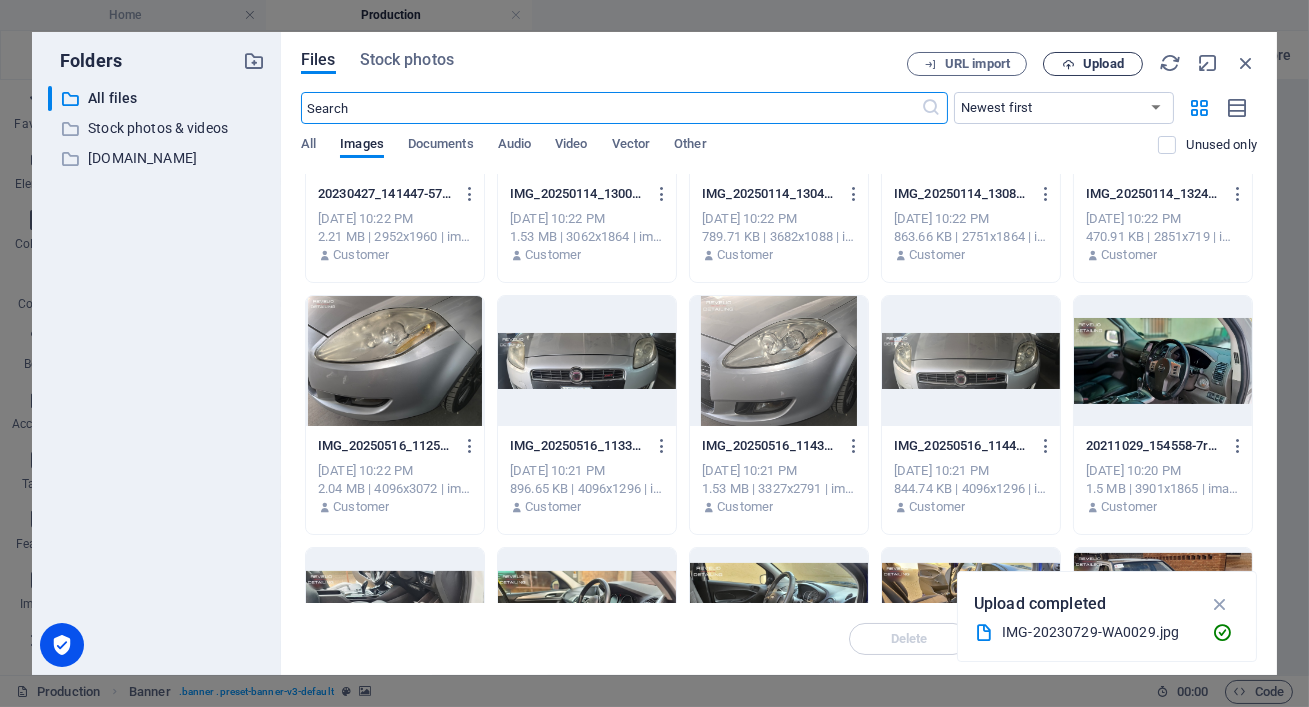 click on "Upload" at bounding box center (1103, 64) 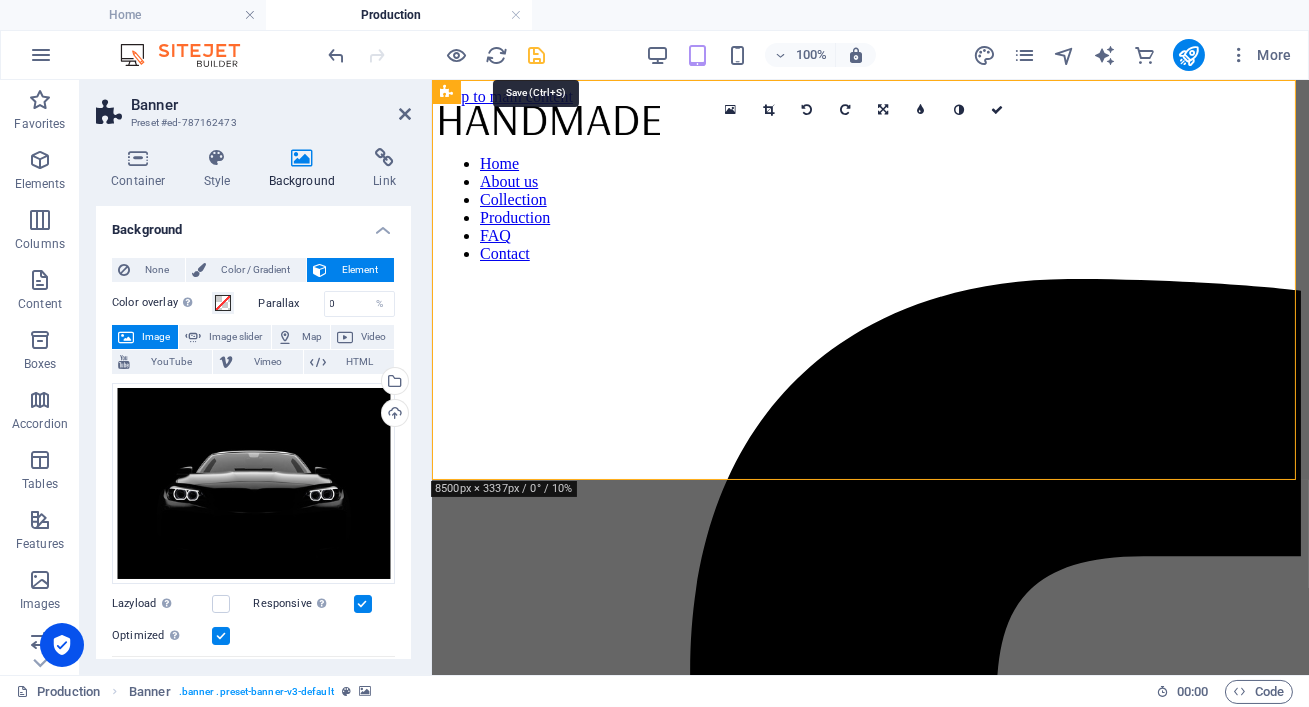 click at bounding box center (537, 55) 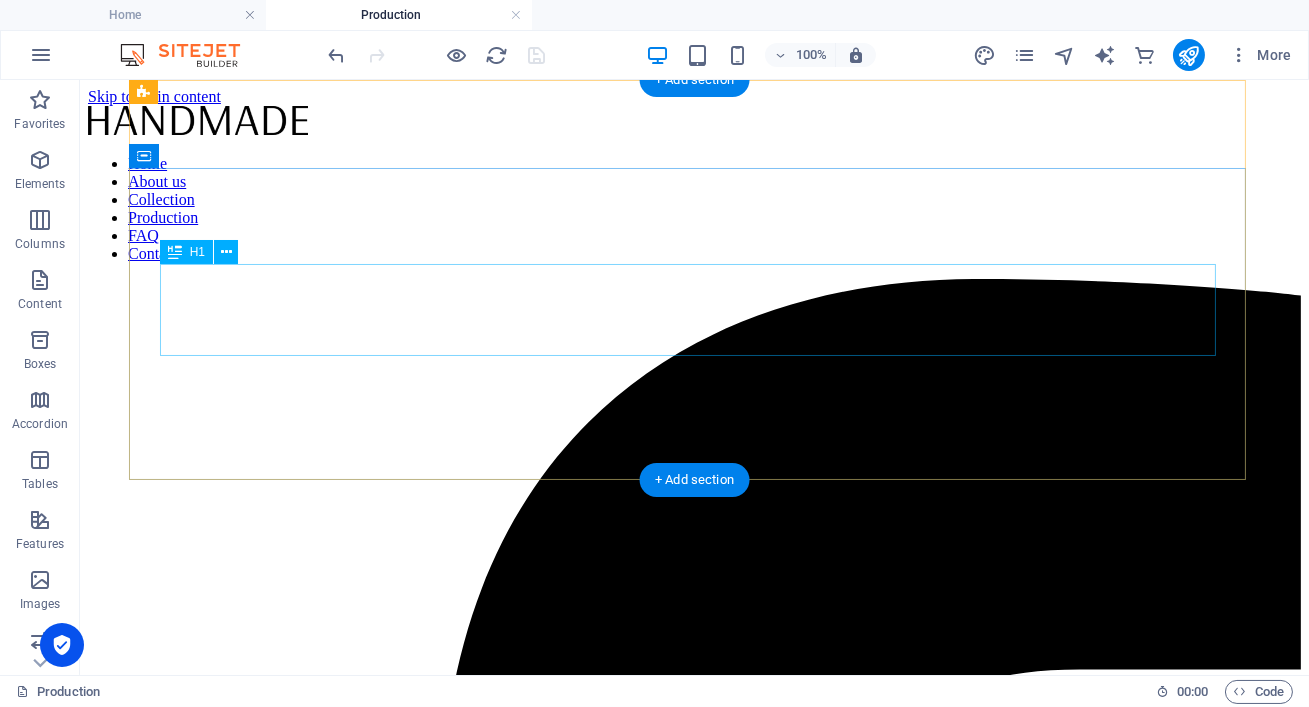 click on "Detailing Packages/Service" at bounding box center (694, 8465) 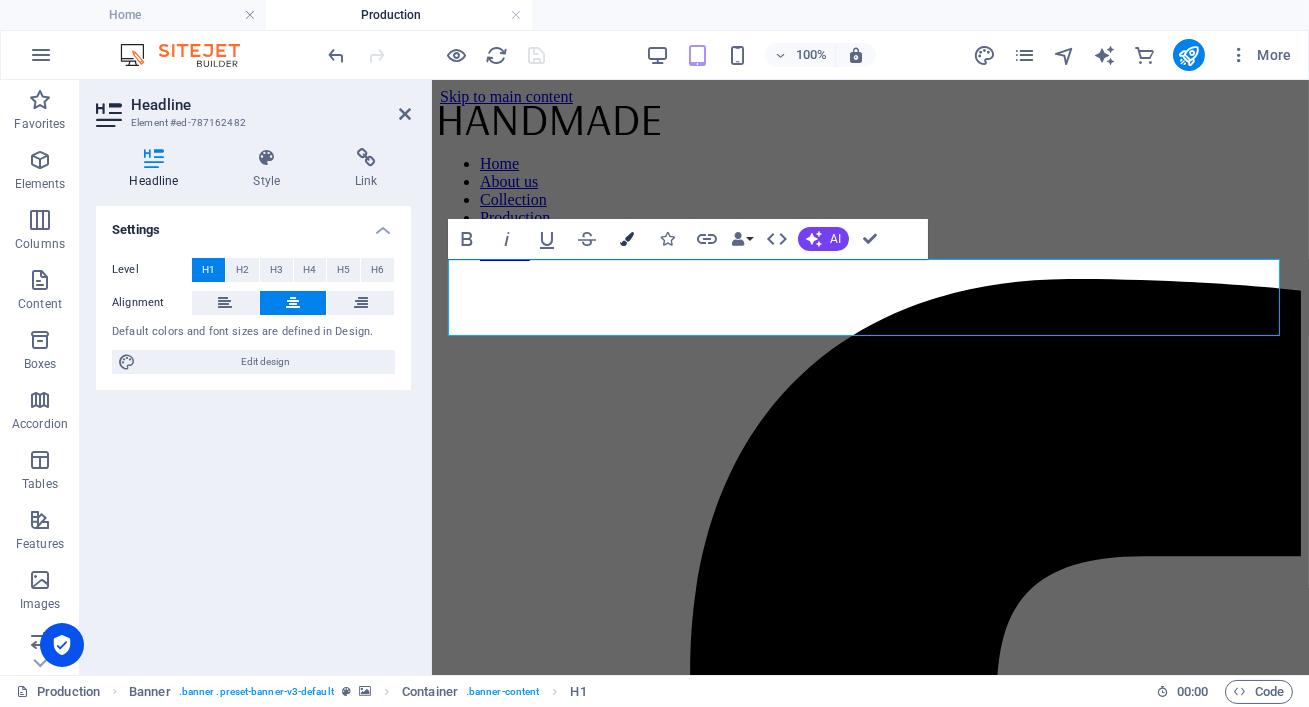 click at bounding box center [627, 239] 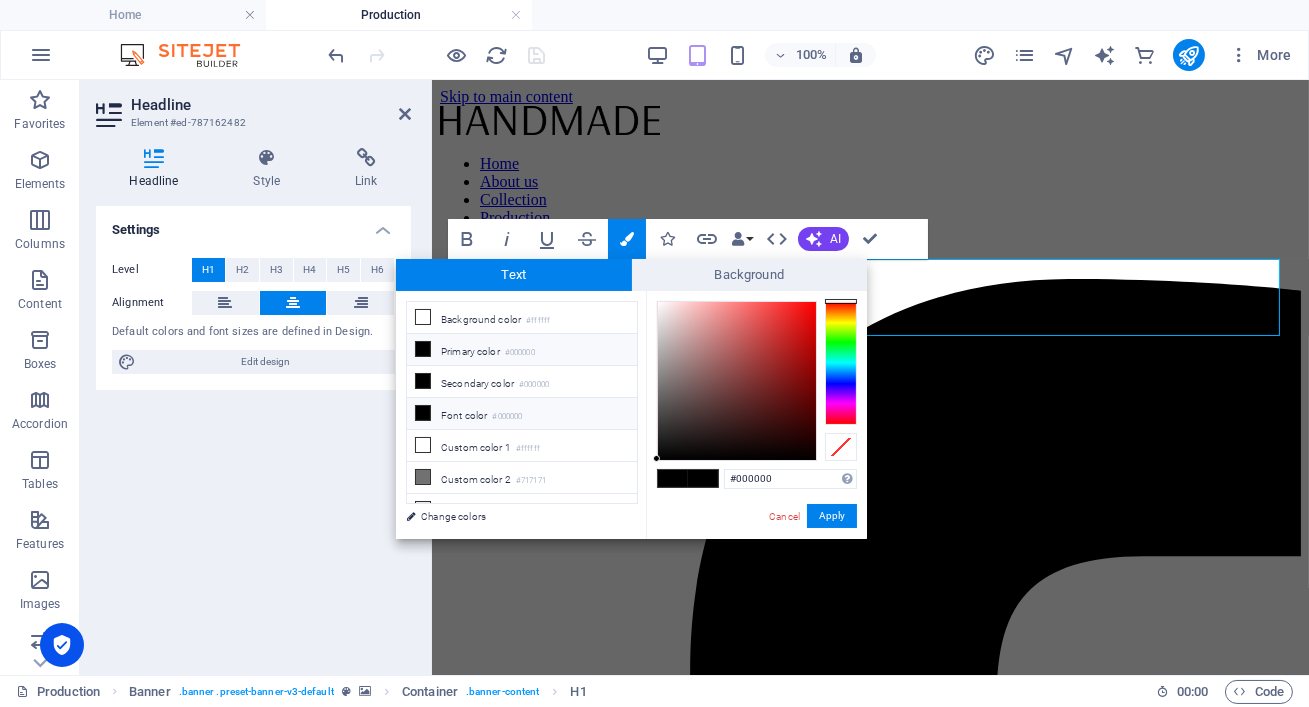 click on "Font color
#000000" at bounding box center (522, 414) 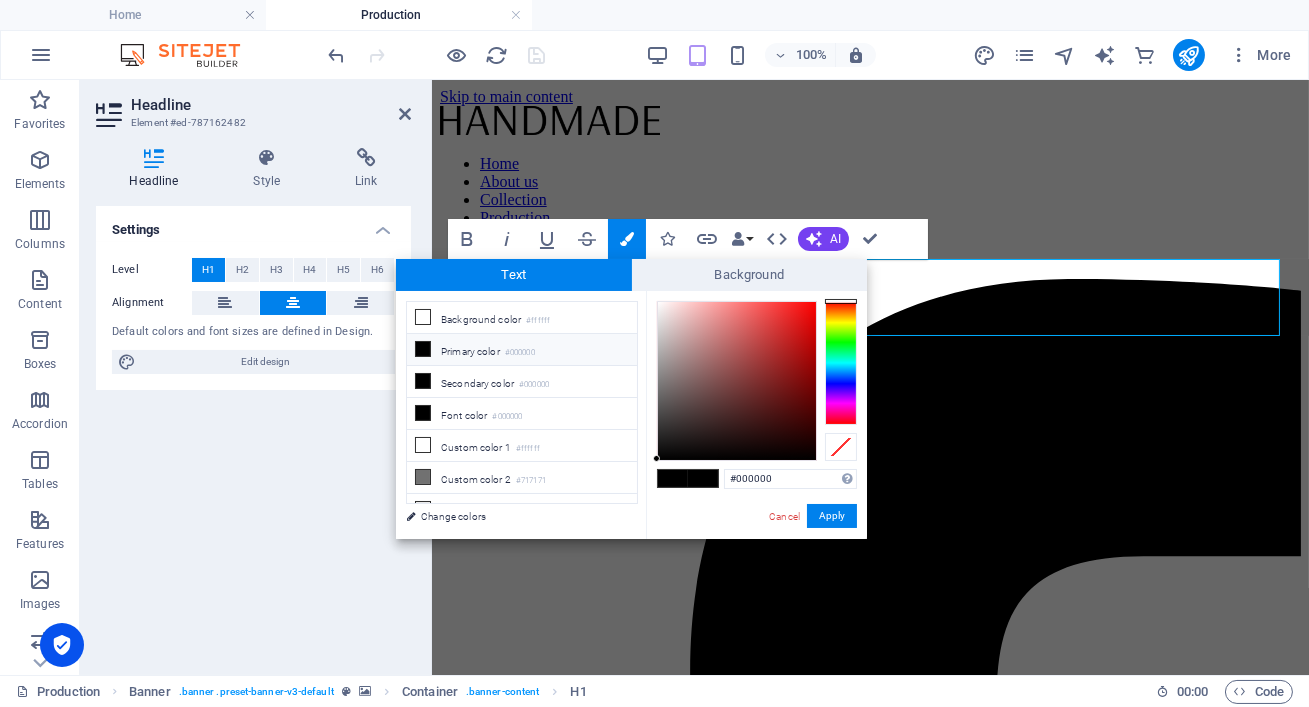 type on "#f6eded" 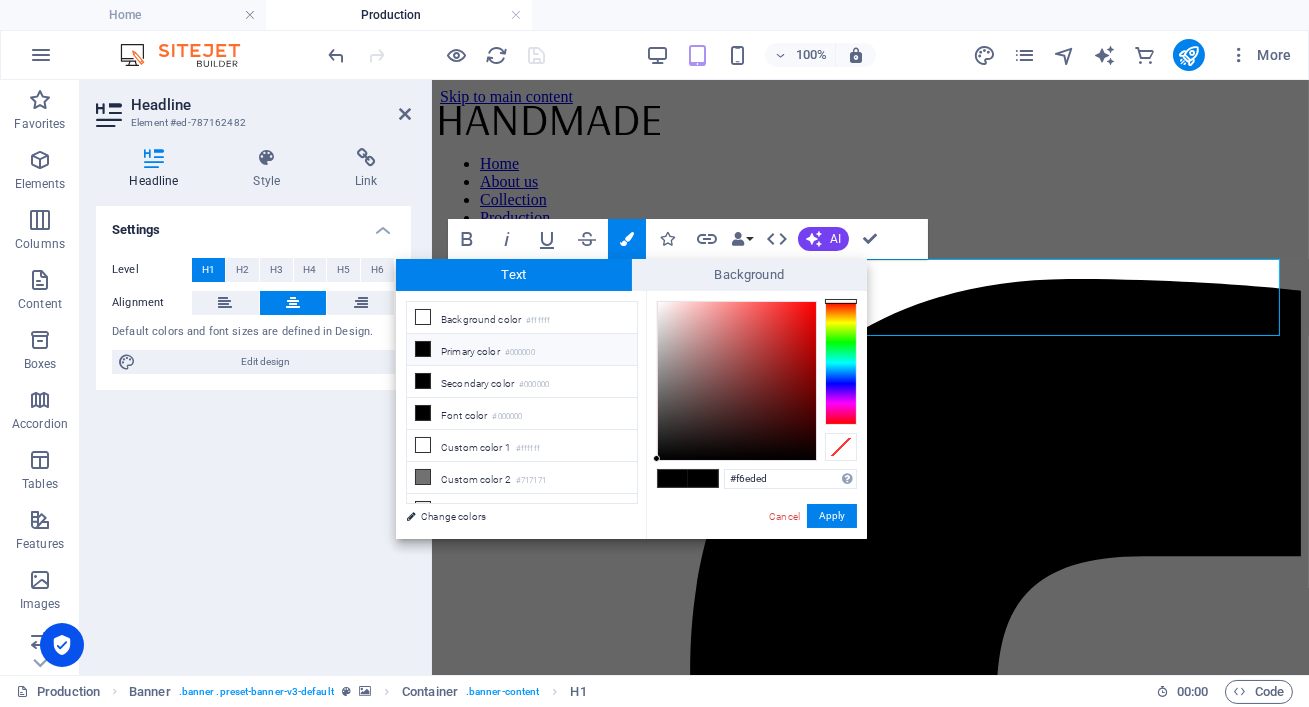 click at bounding box center [737, 381] 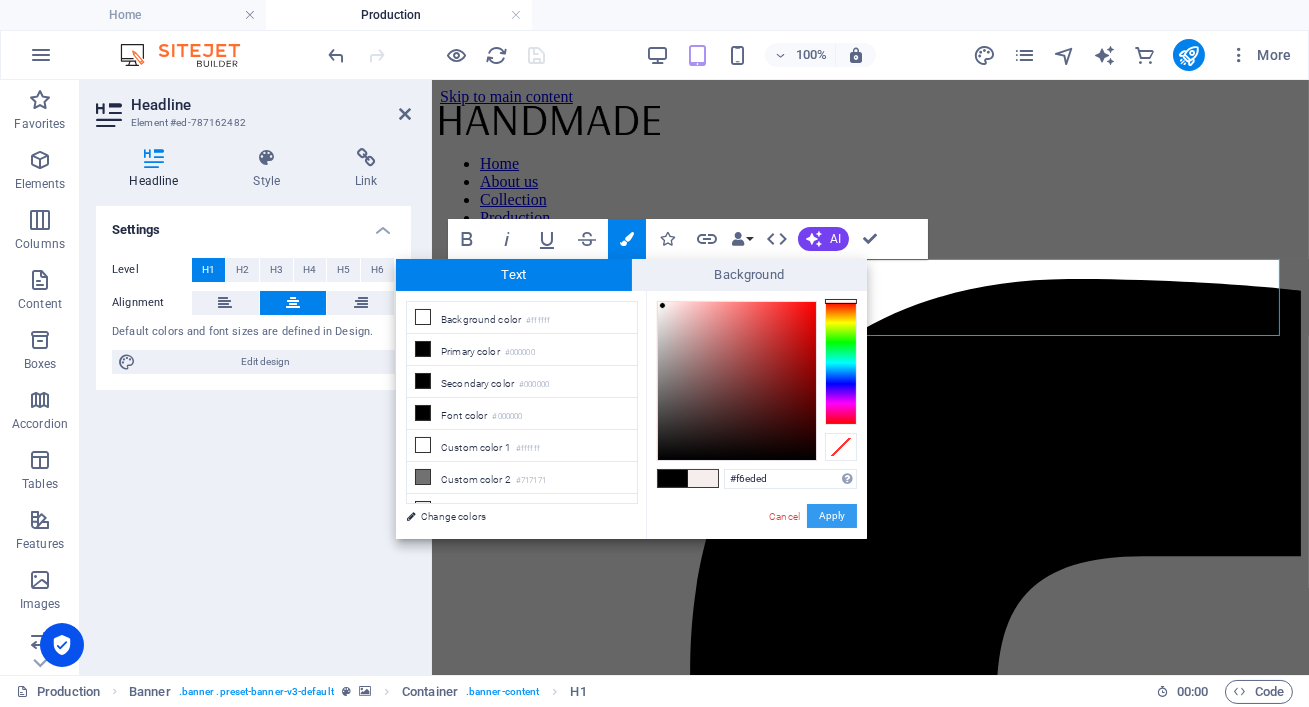 click on "Apply" at bounding box center [832, 516] 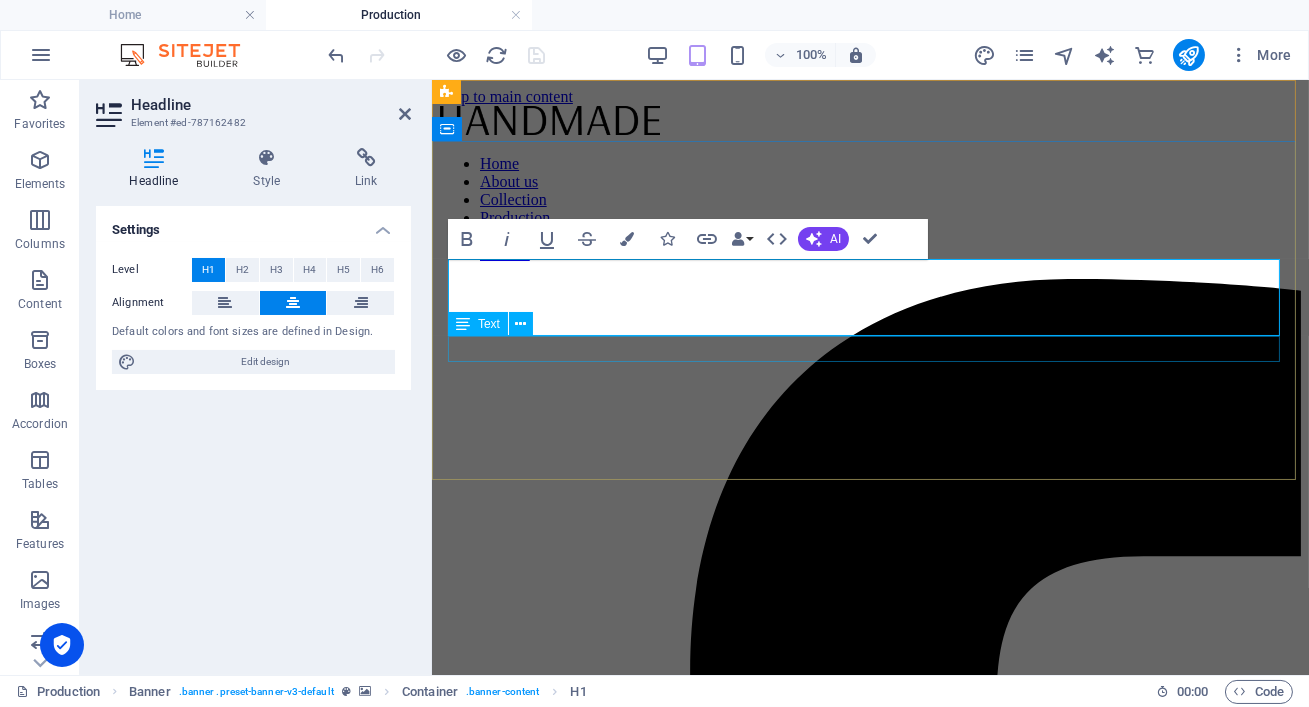 click on "We bring the showroom to your doorstep with our mobile detailing services" at bounding box center [869, 6271] 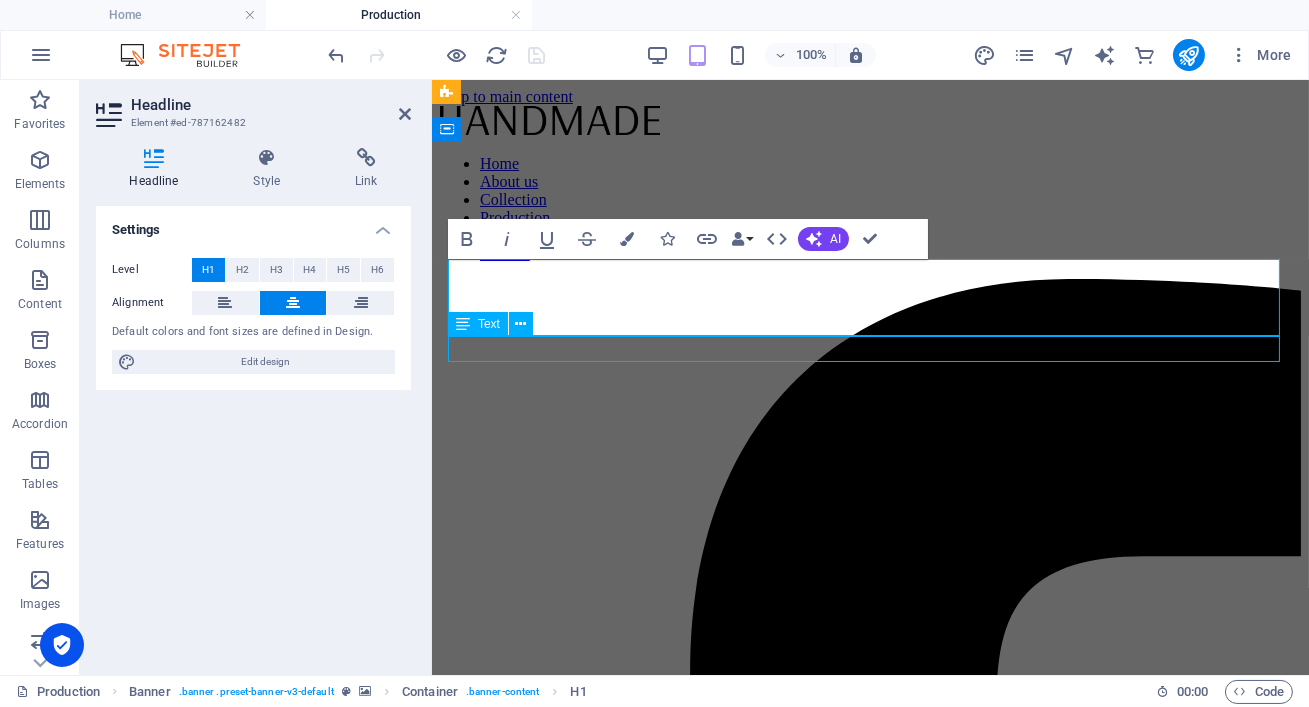 click on "We bring the showroom to your doorstep with our mobile detailing services" at bounding box center (869, 6271) 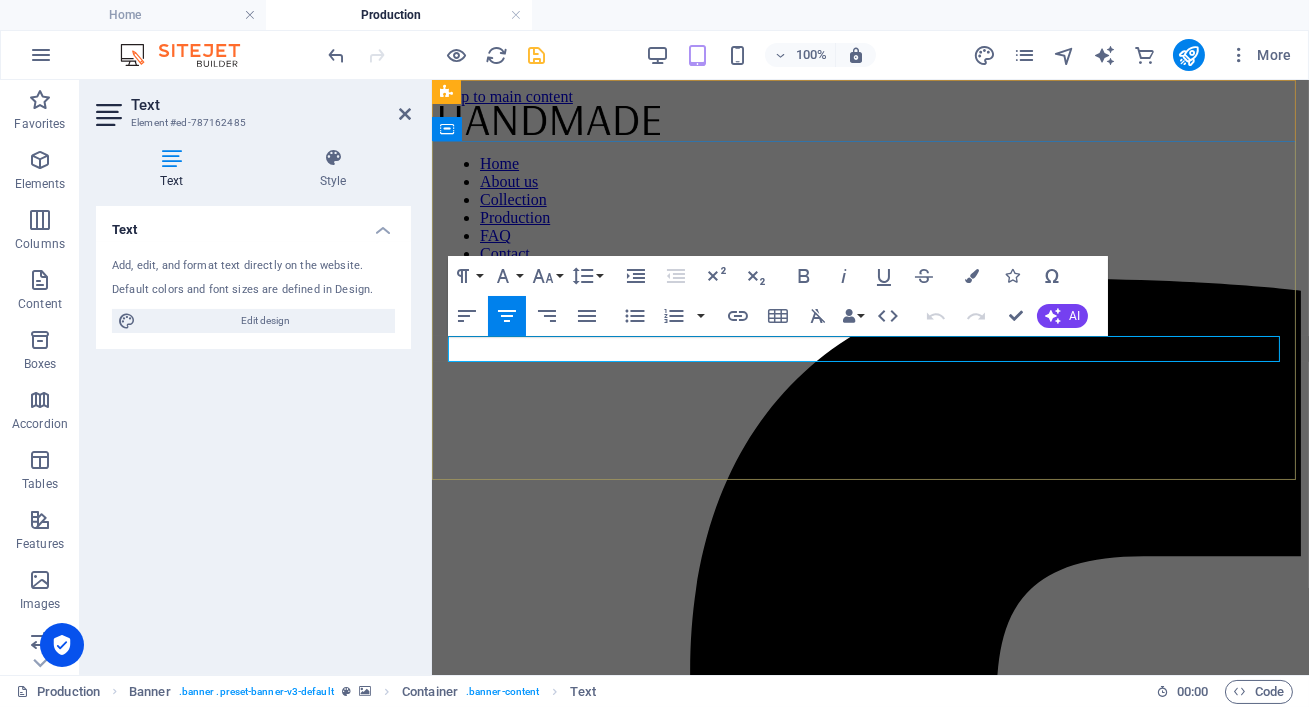 drag, startPoint x: 567, startPoint y: 350, endPoint x: 1379, endPoint y: 380, distance: 812.554 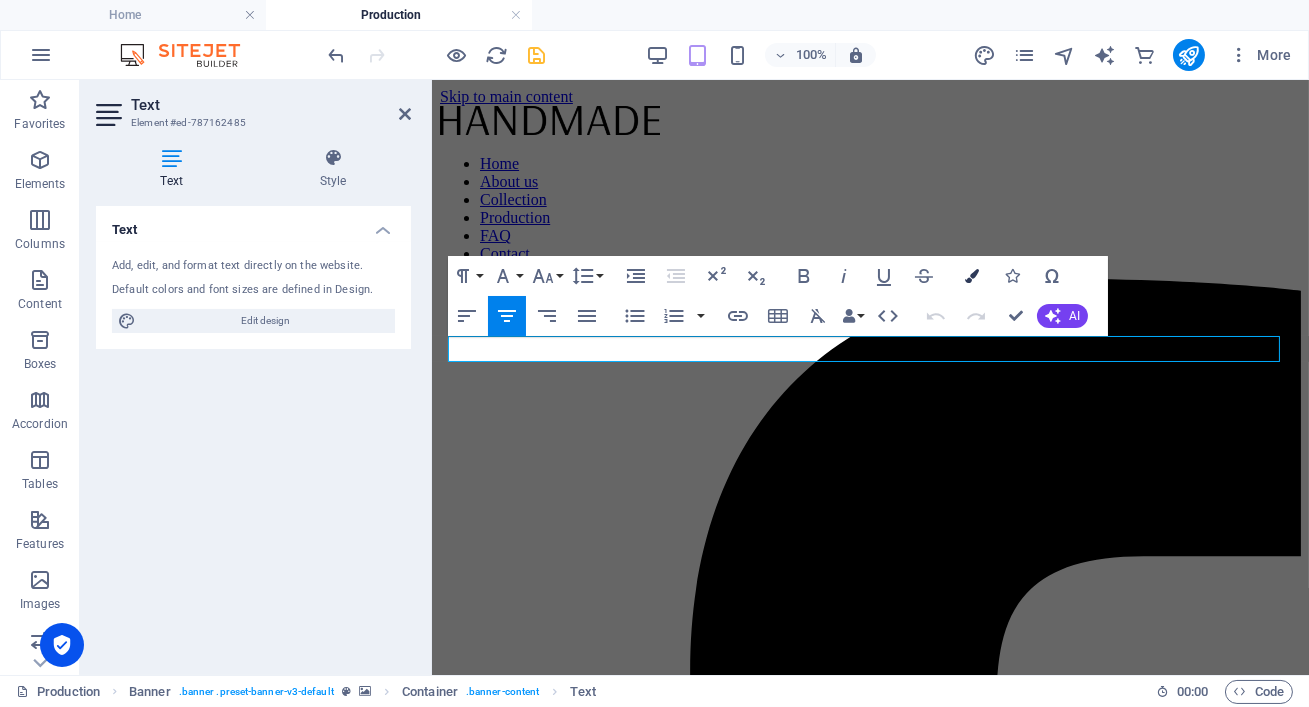 click on "Colors" at bounding box center (972, 276) 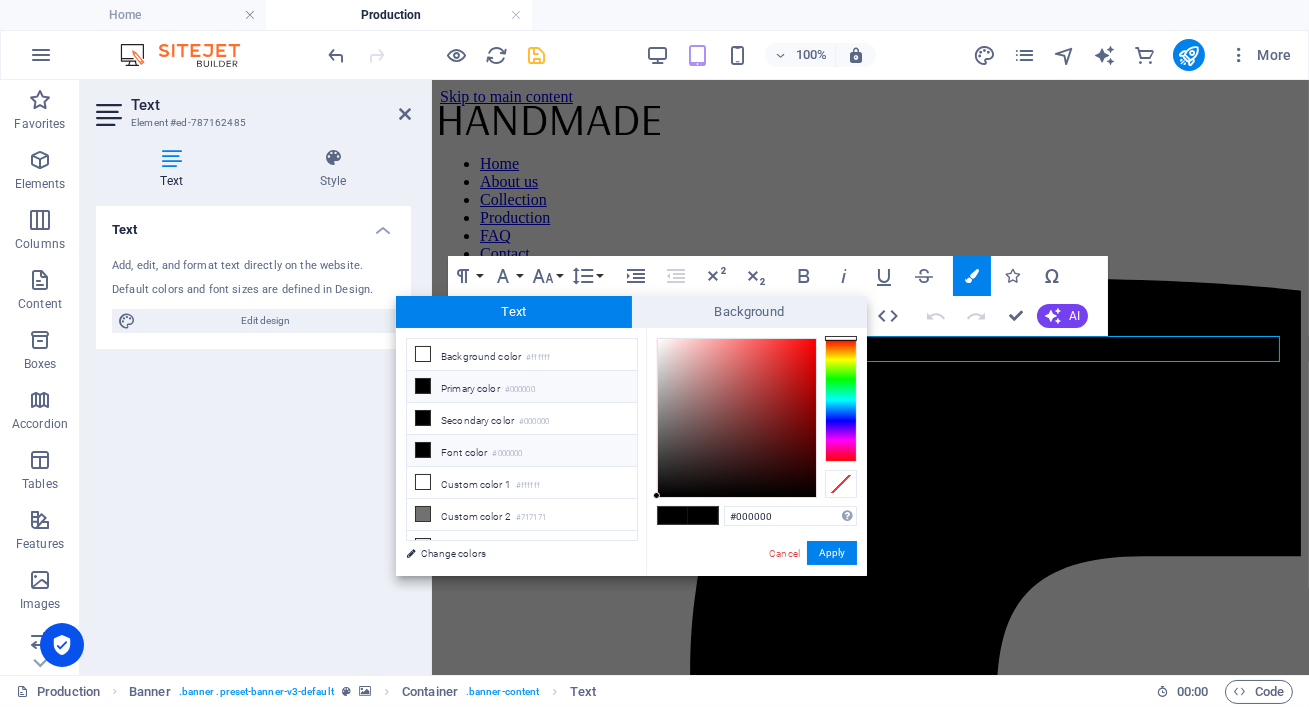 click on "Font color
#000000" at bounding box center [522, 451] 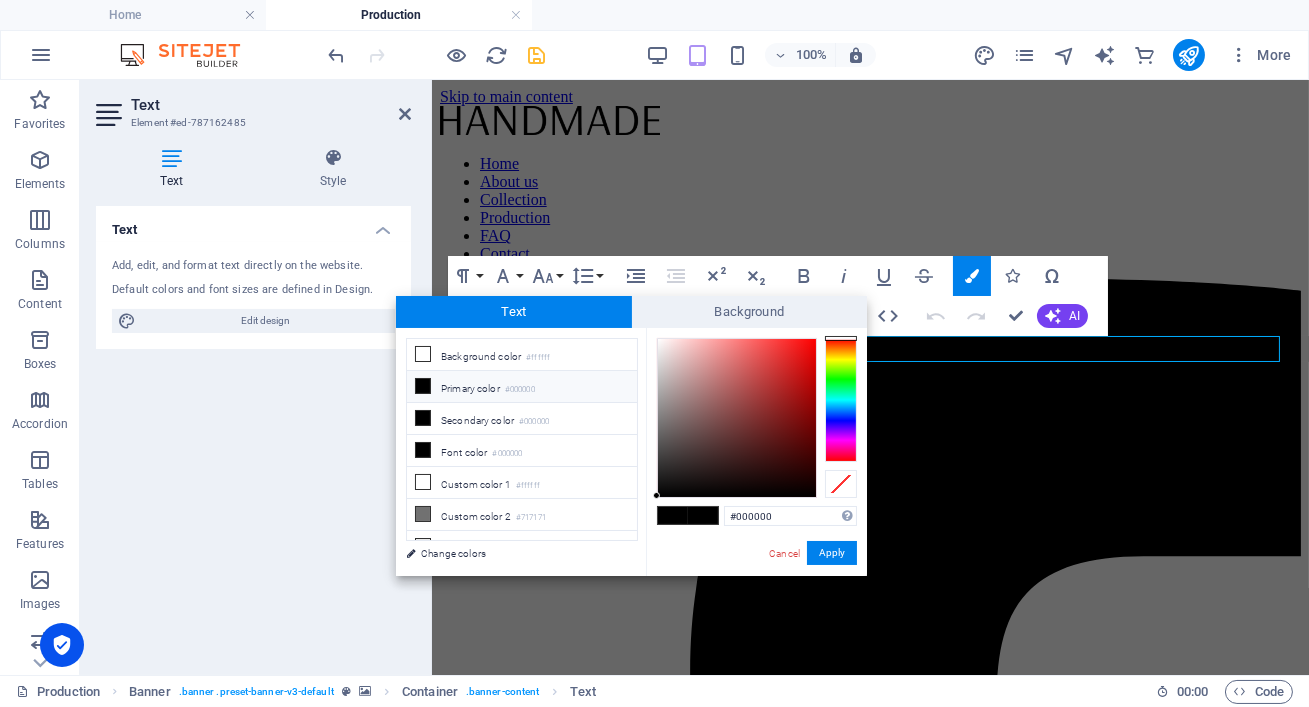 type on "#f9f1f1" 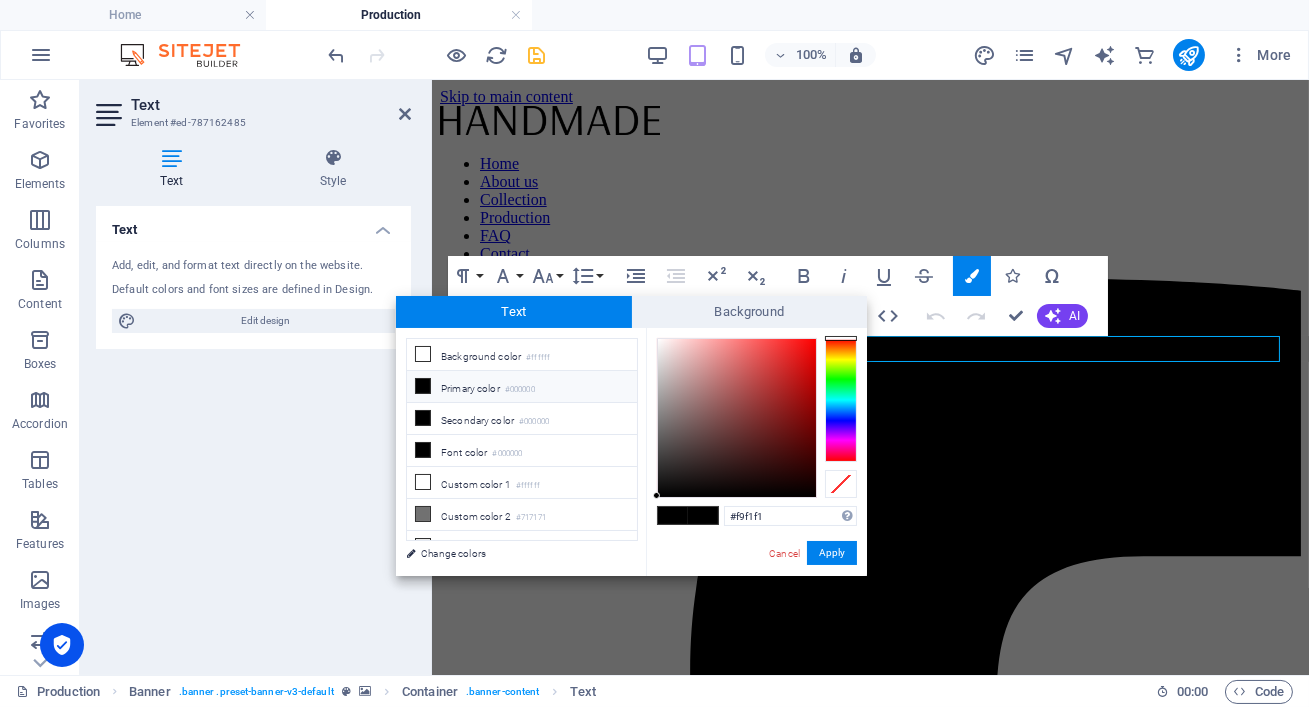 click at bounding box center (737, 418) 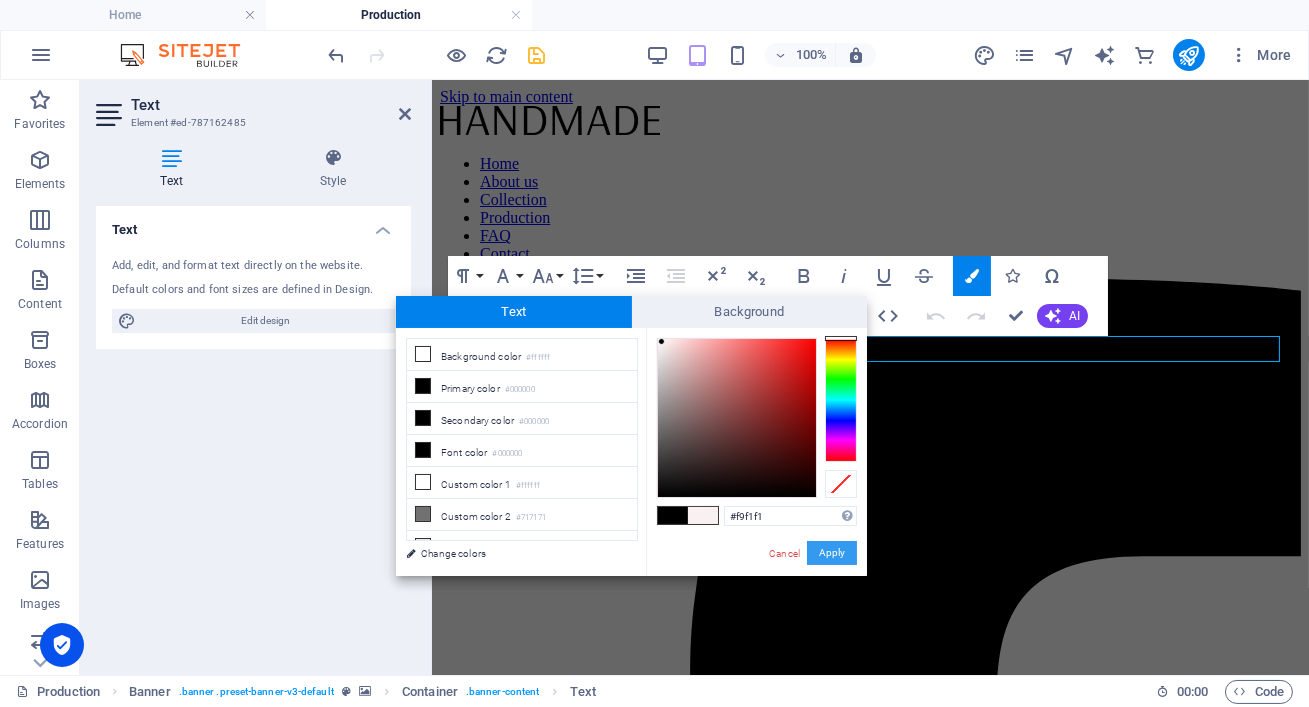 click on "Apply" at bounding box center (832, 553) 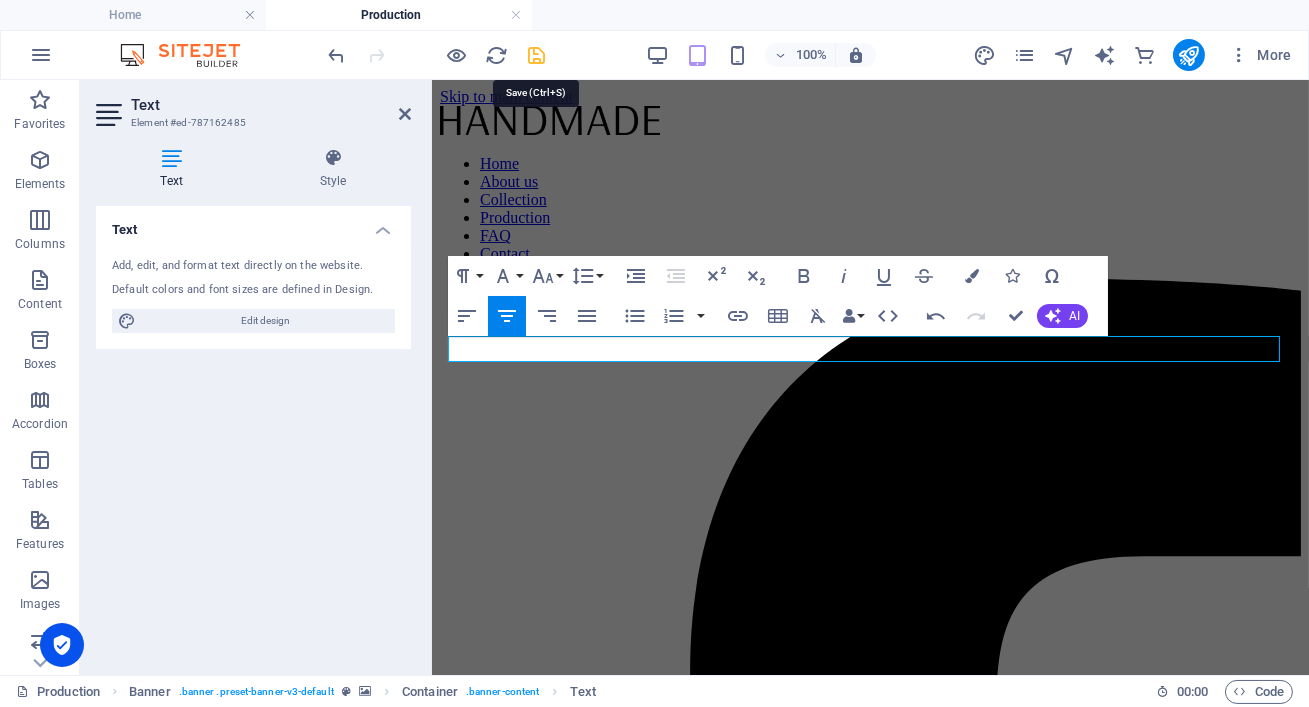 click at bounding box center [537, 55] 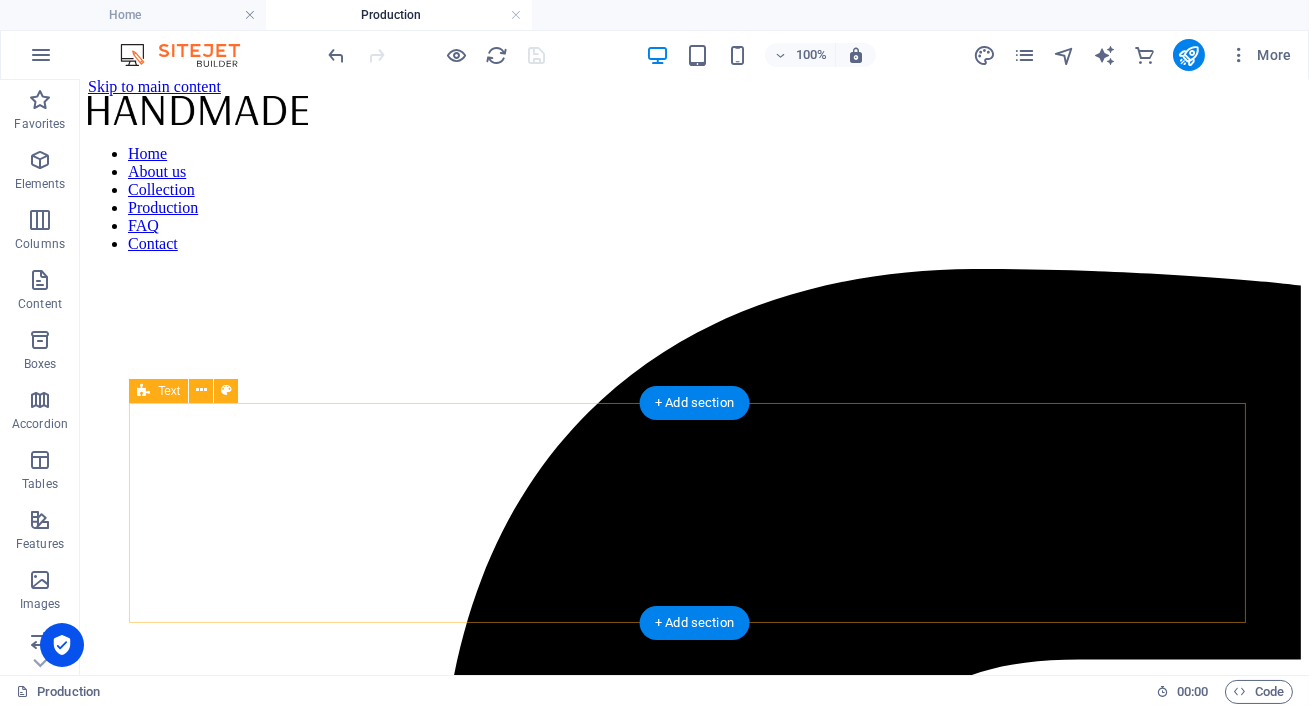 scroll, scrollTop: 0, scrollLeft: 0, axis: both 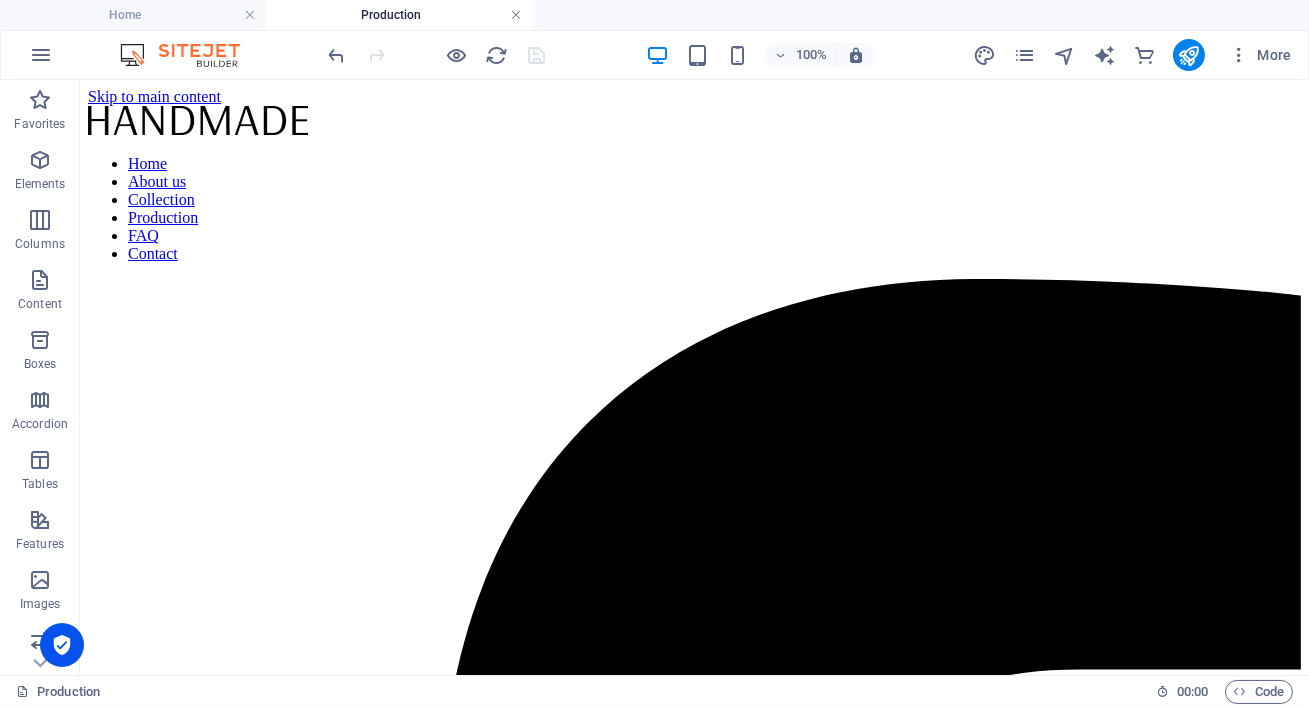 click at bounding box center (516, 15) 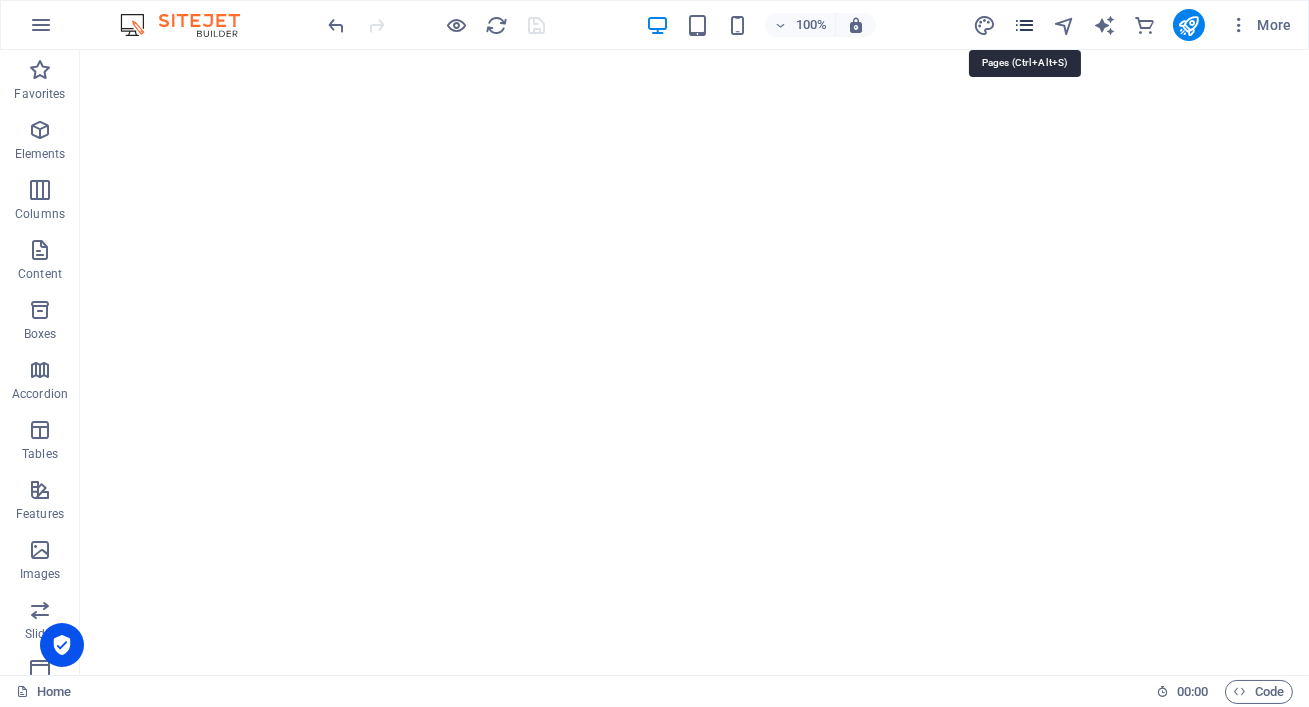 click at bounding box center (1024, 25) 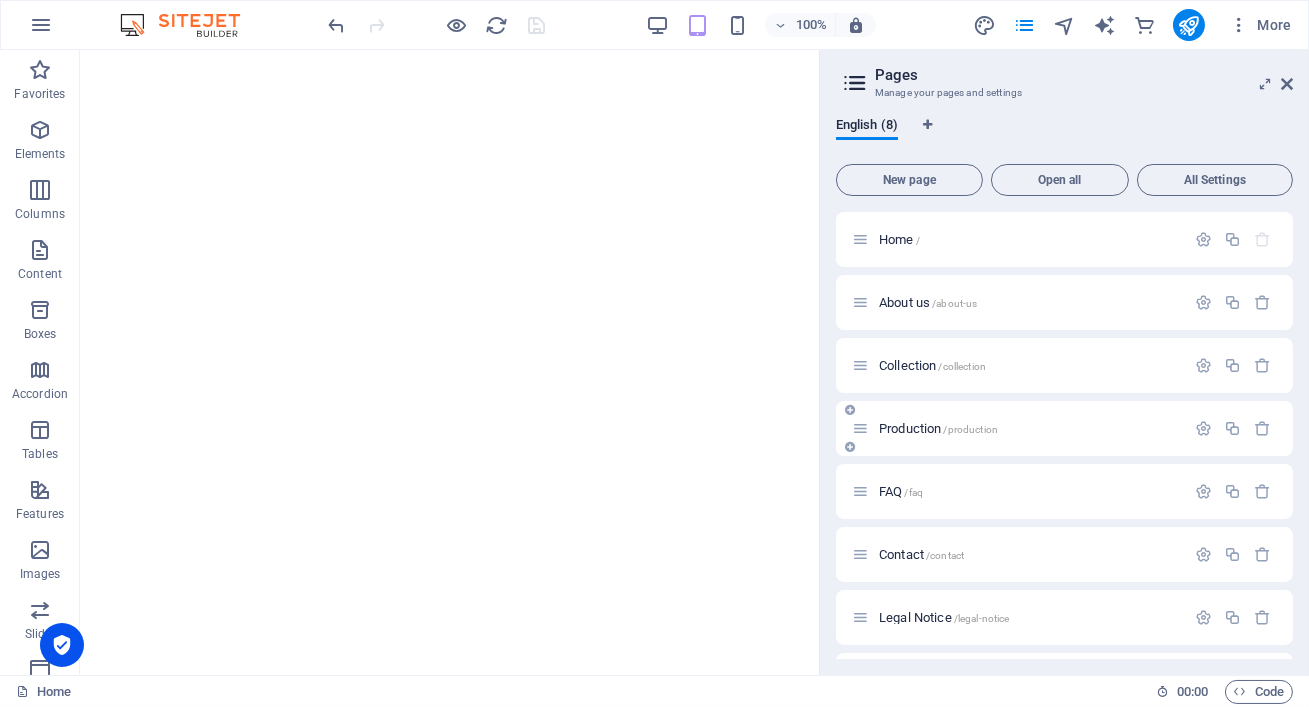 click on "/production" at bounding box center (971, 429) 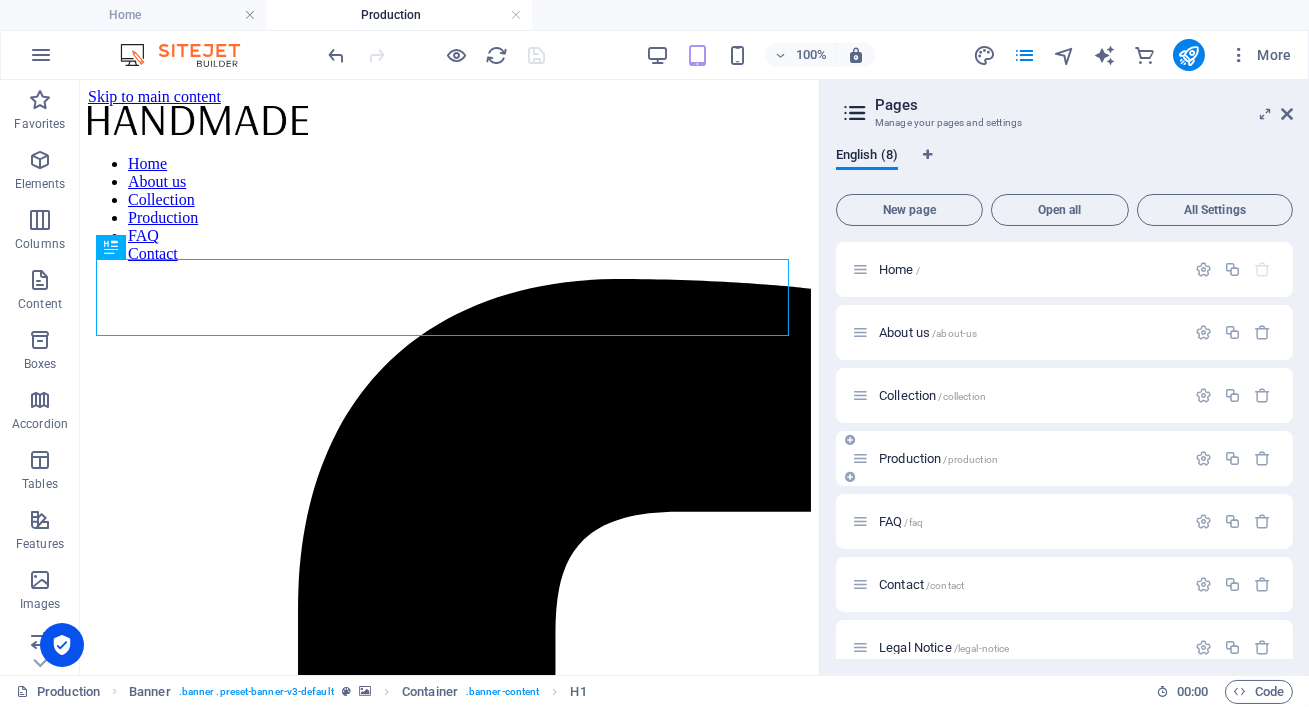 scroll, scrollTop: 0, scrollLeft: 0, axis: both 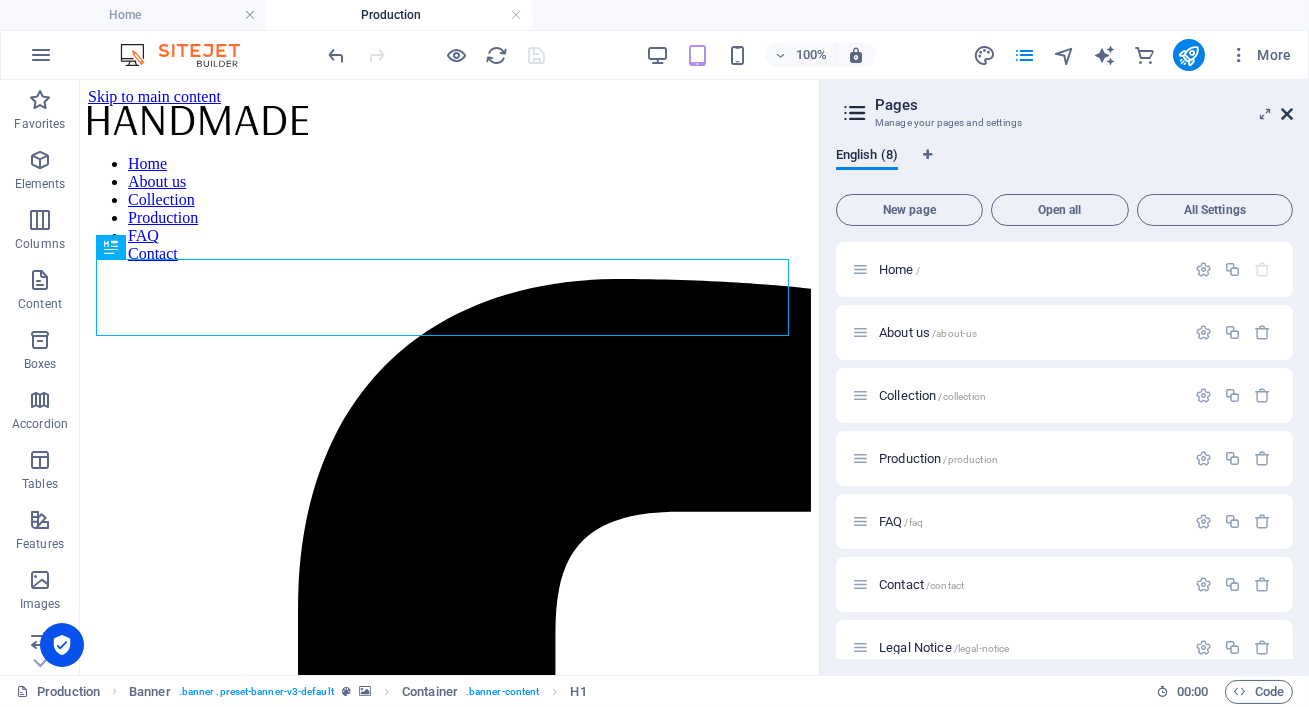 click at bounding box center [1287, 114] 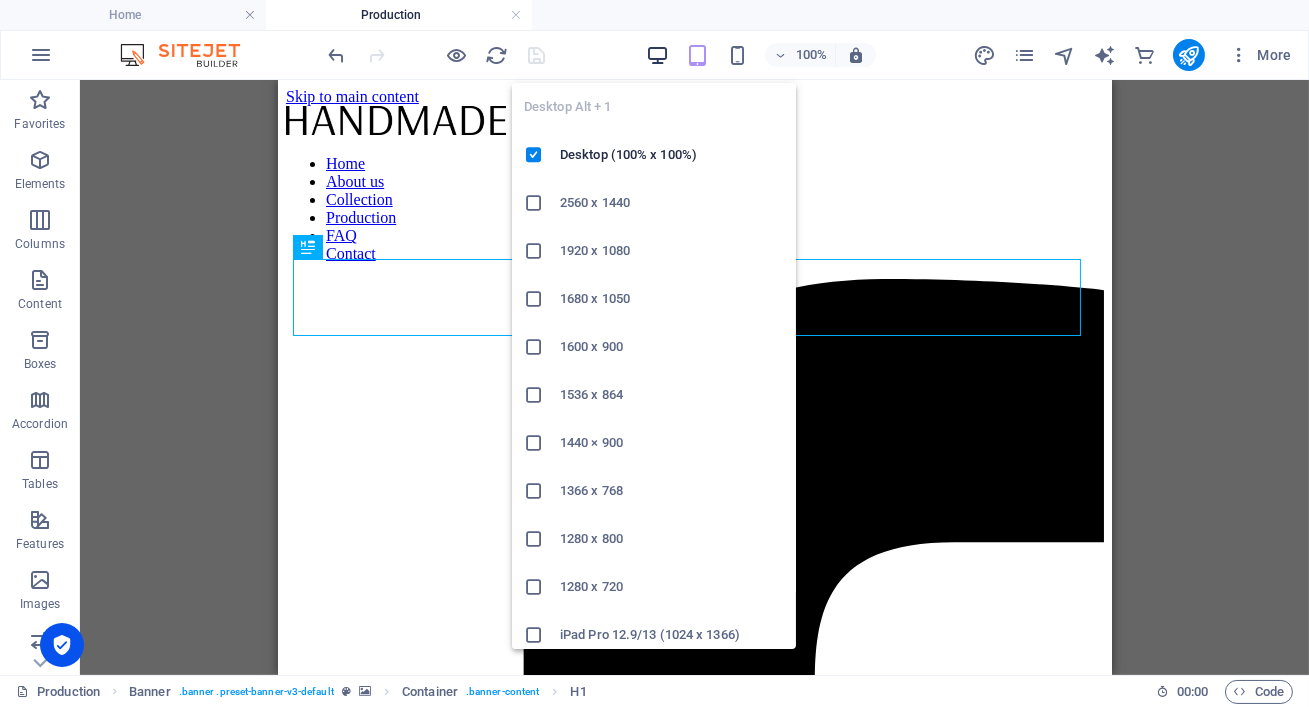 click at bounding box center (657, 55) 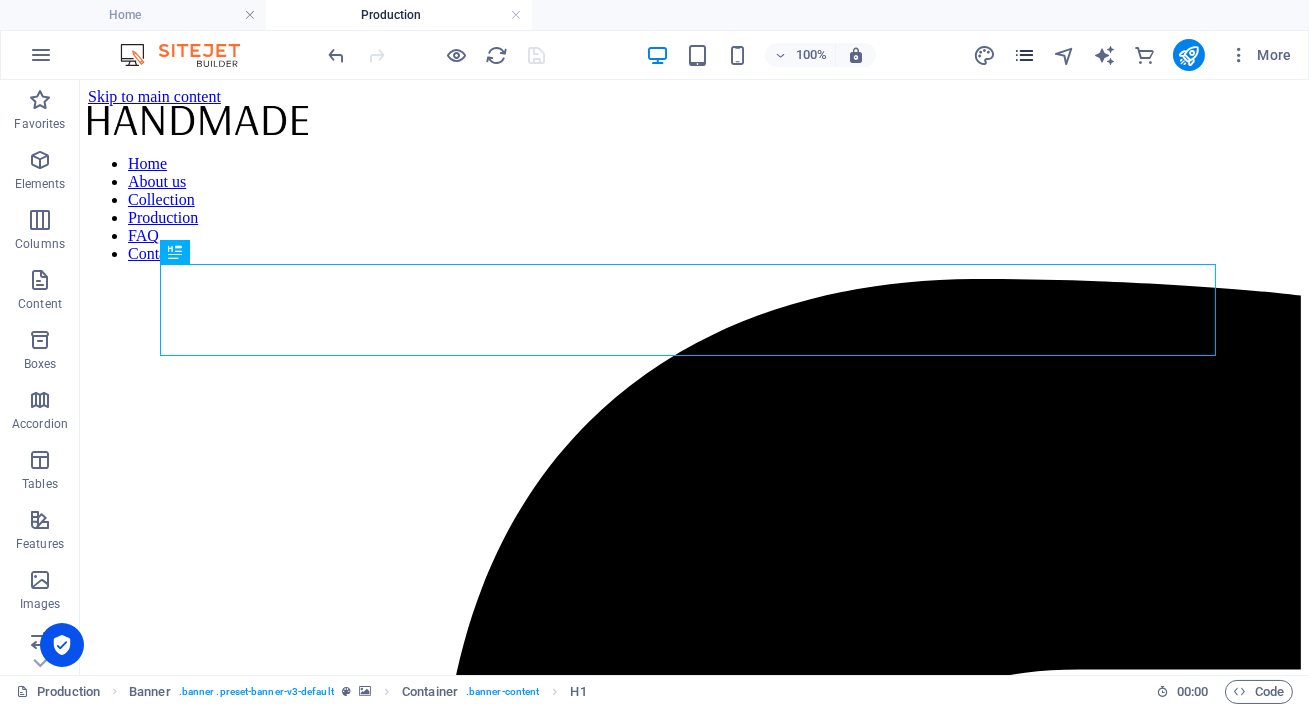 click at bounding box center [1024, 55] 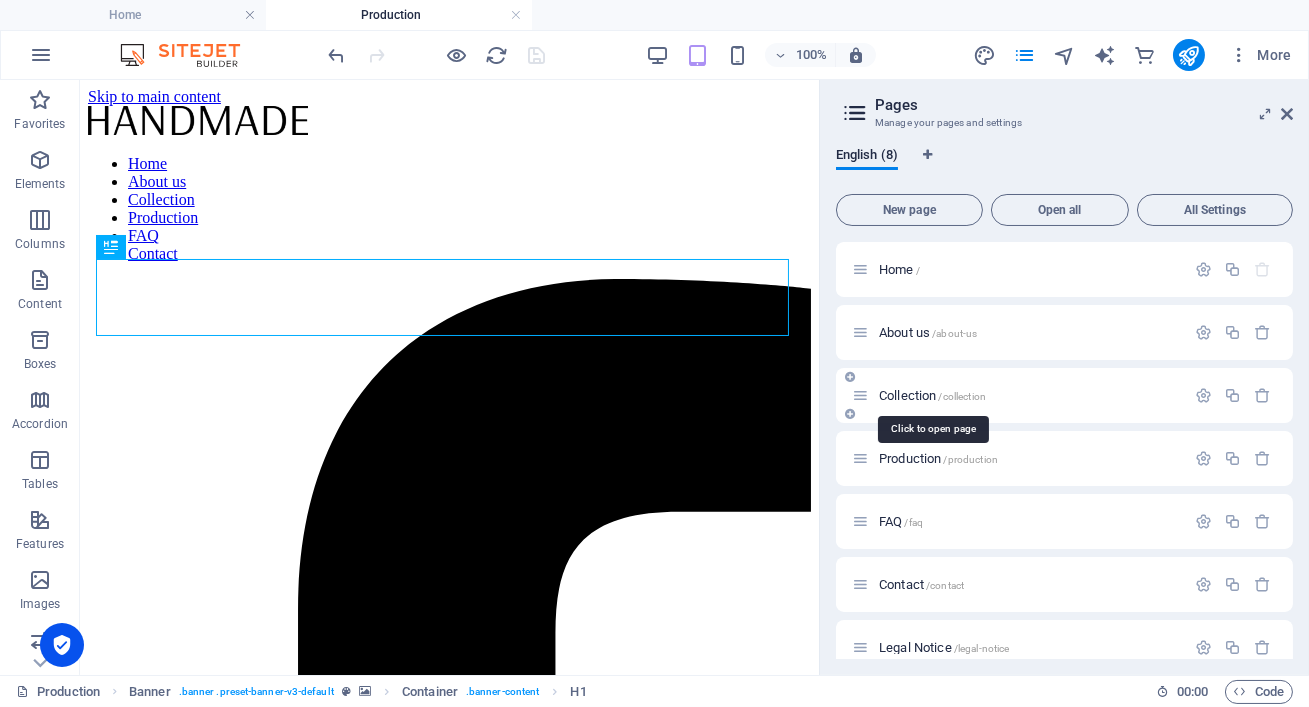click on "Collection /collection" at bounding box center (932, 395) 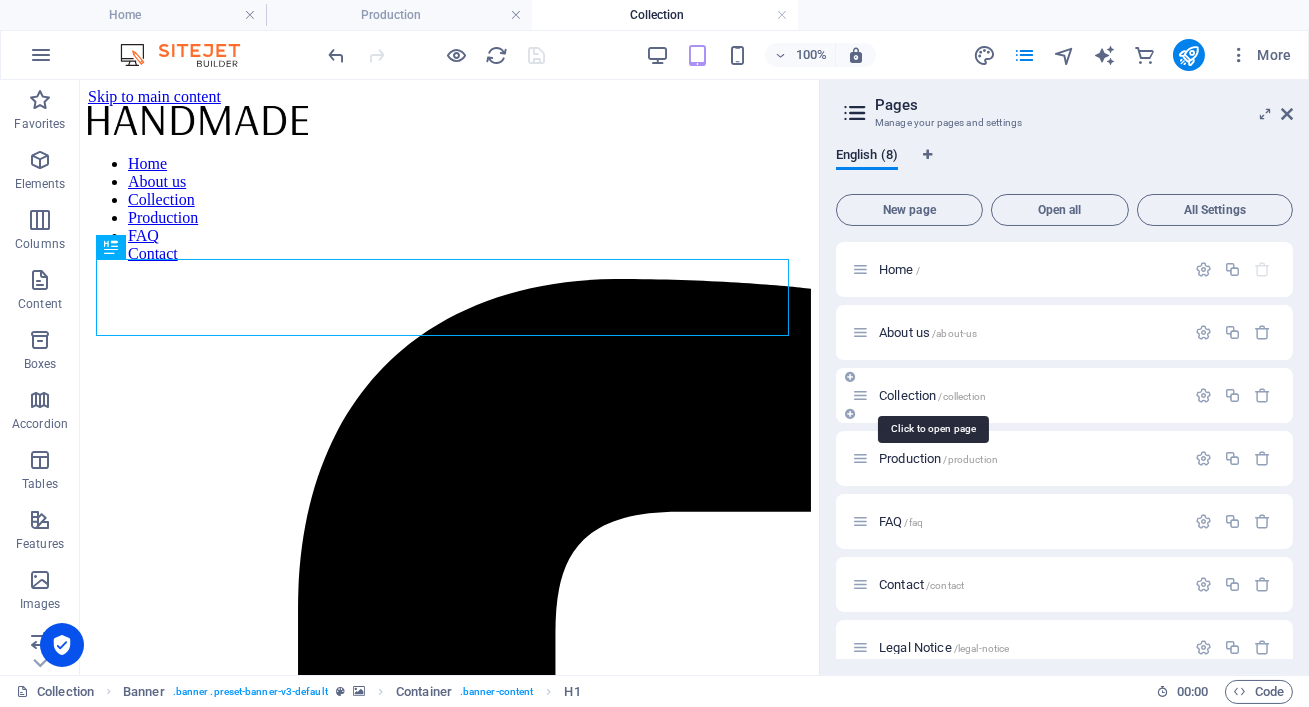 scroll, scrollTop: 0, scrollLeft: 0, axis: both 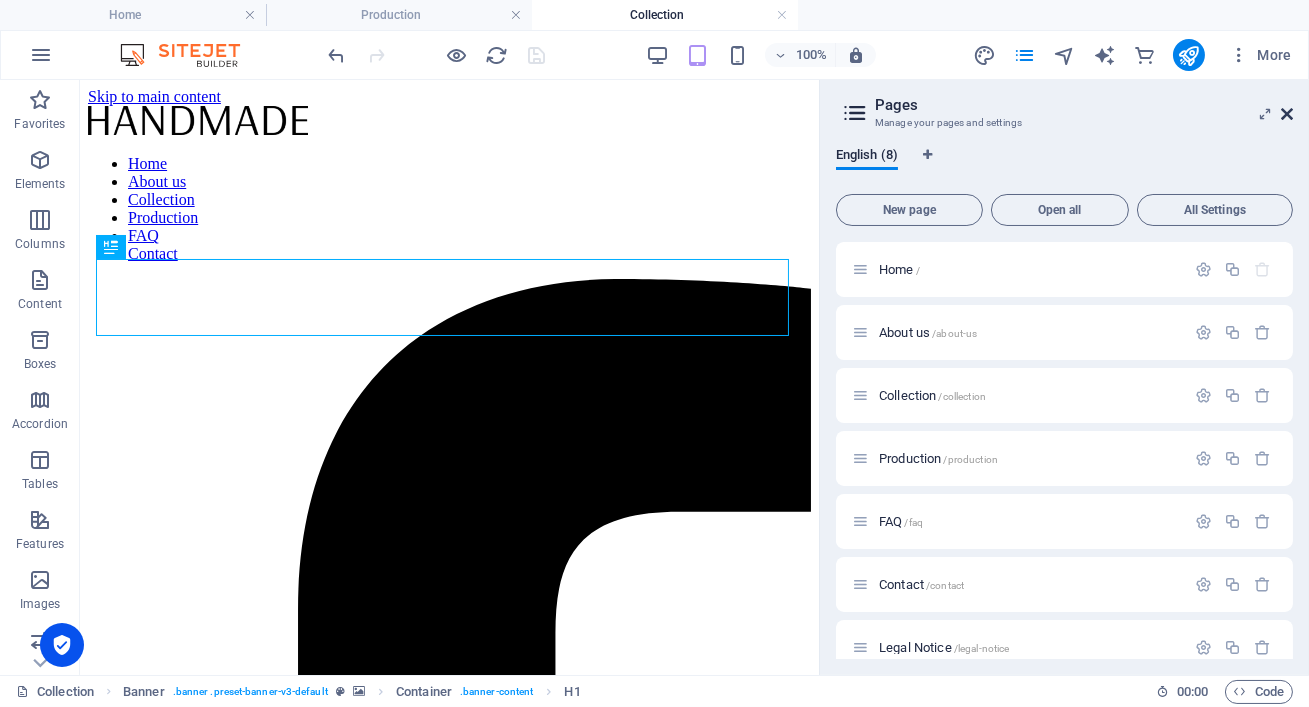 click at bounding box center (1287, 114) 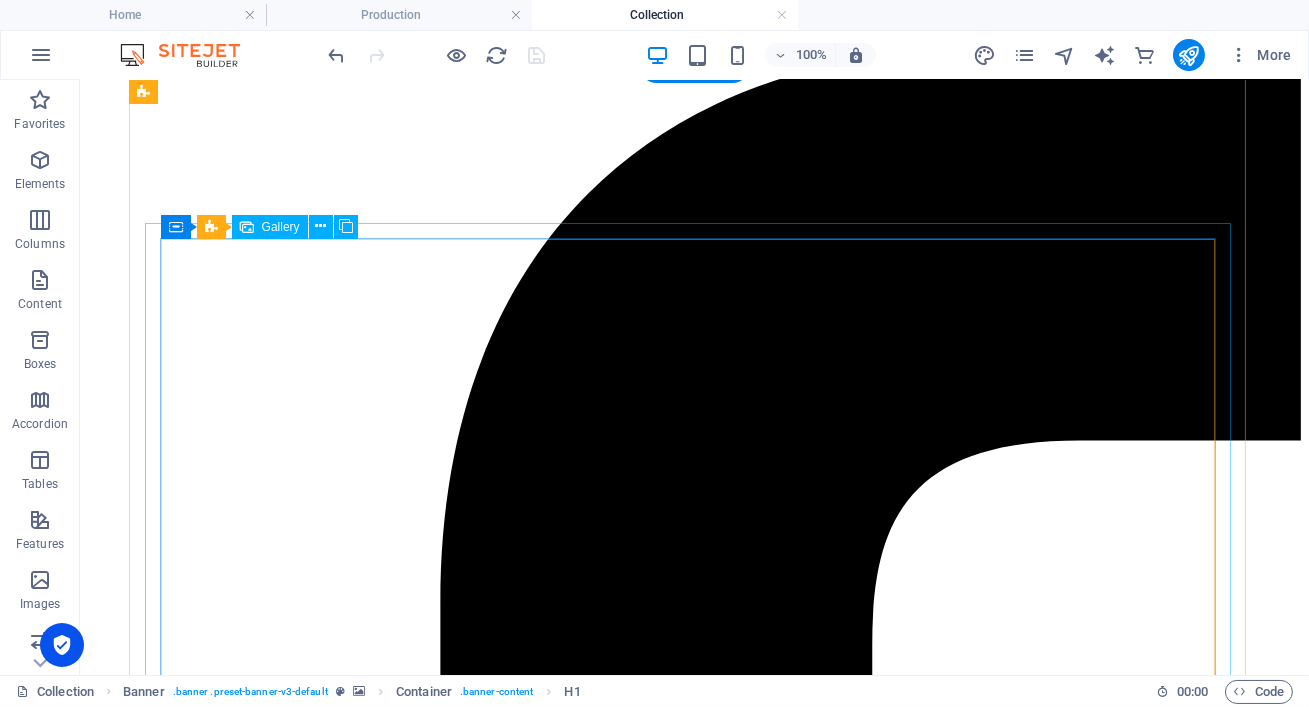 scroll, scrollTop: 0, scrollLeft: 0, axis: both 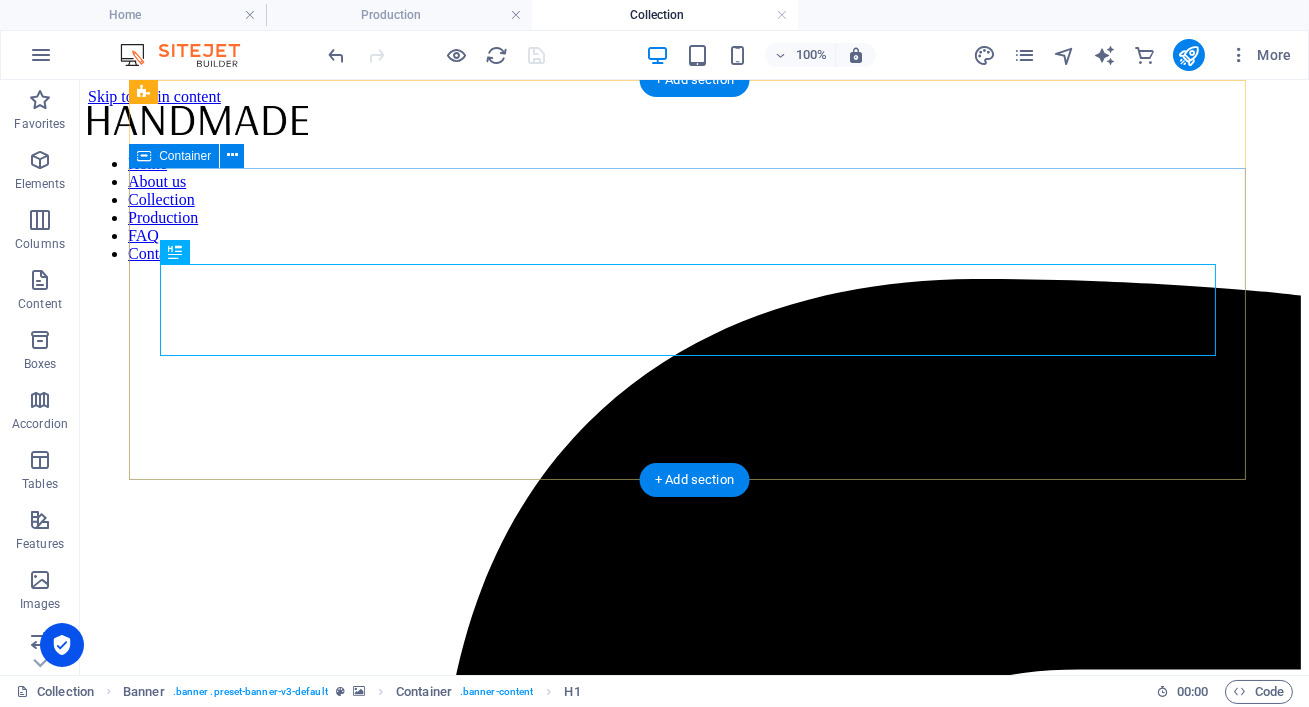click on "Our Collection Home  /  Collection" at bounding box center (694, 8483) 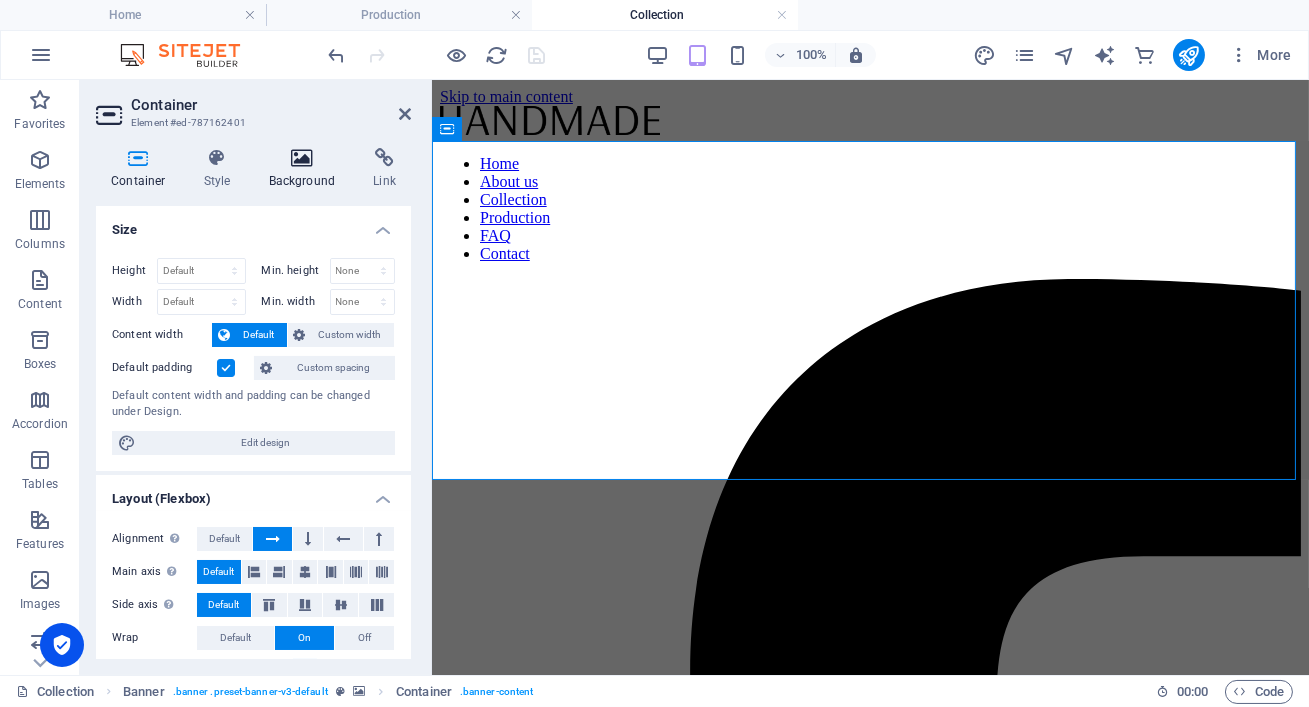 click at bounding box center [302, 158] 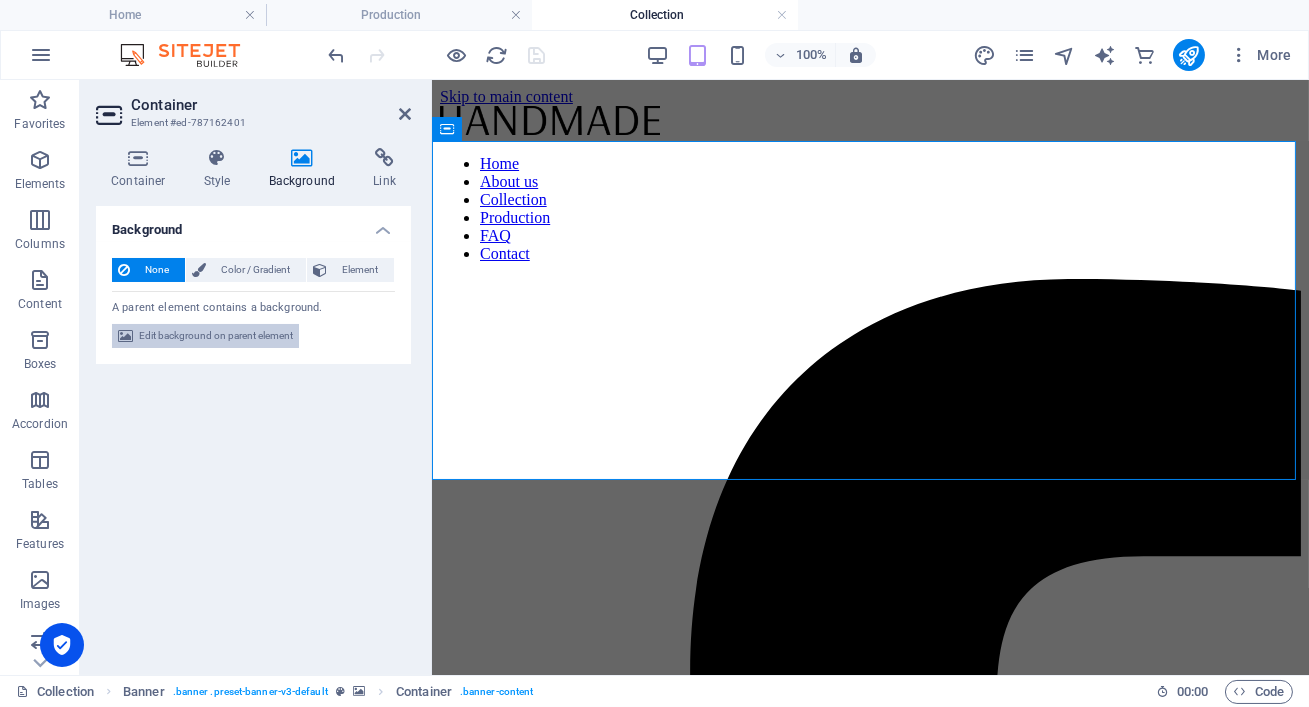 click on "Edit background on parent element" at bounding box center (216, 336) 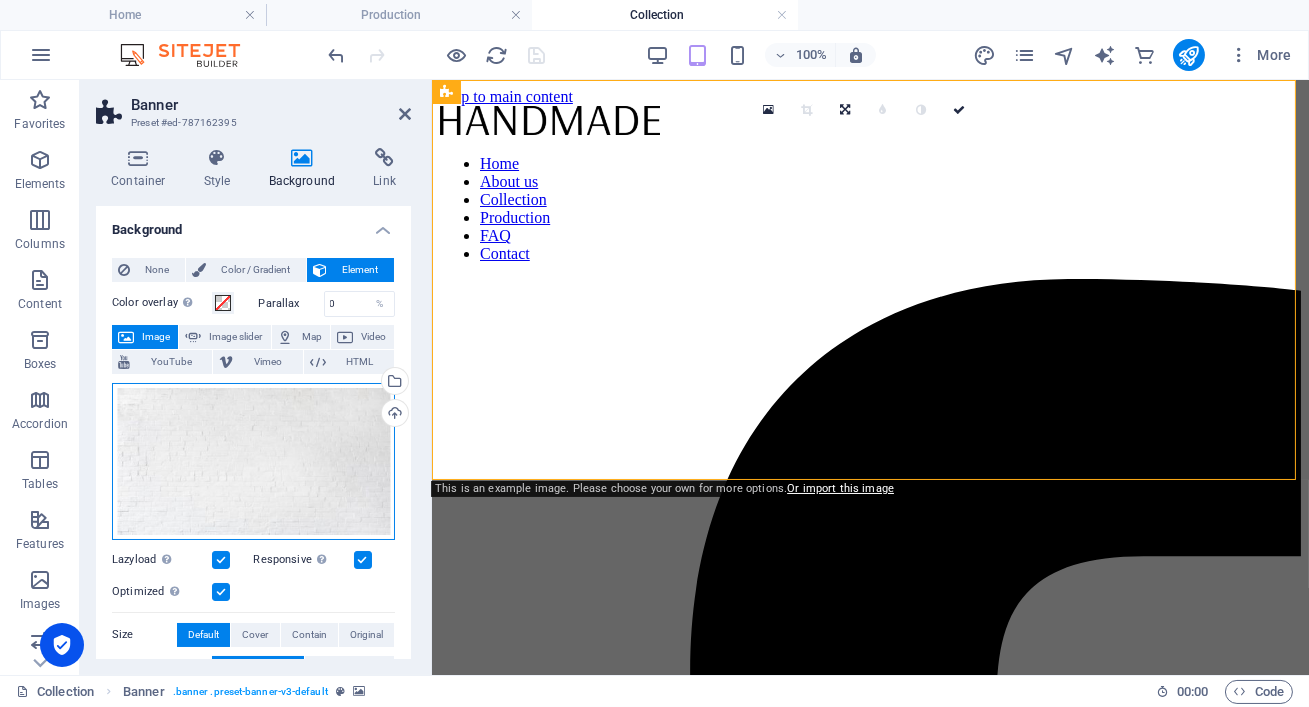 click on "Drag files here, click to choose files or select files from Files or our free stock photos & videos" at bounding box center [253, 461] 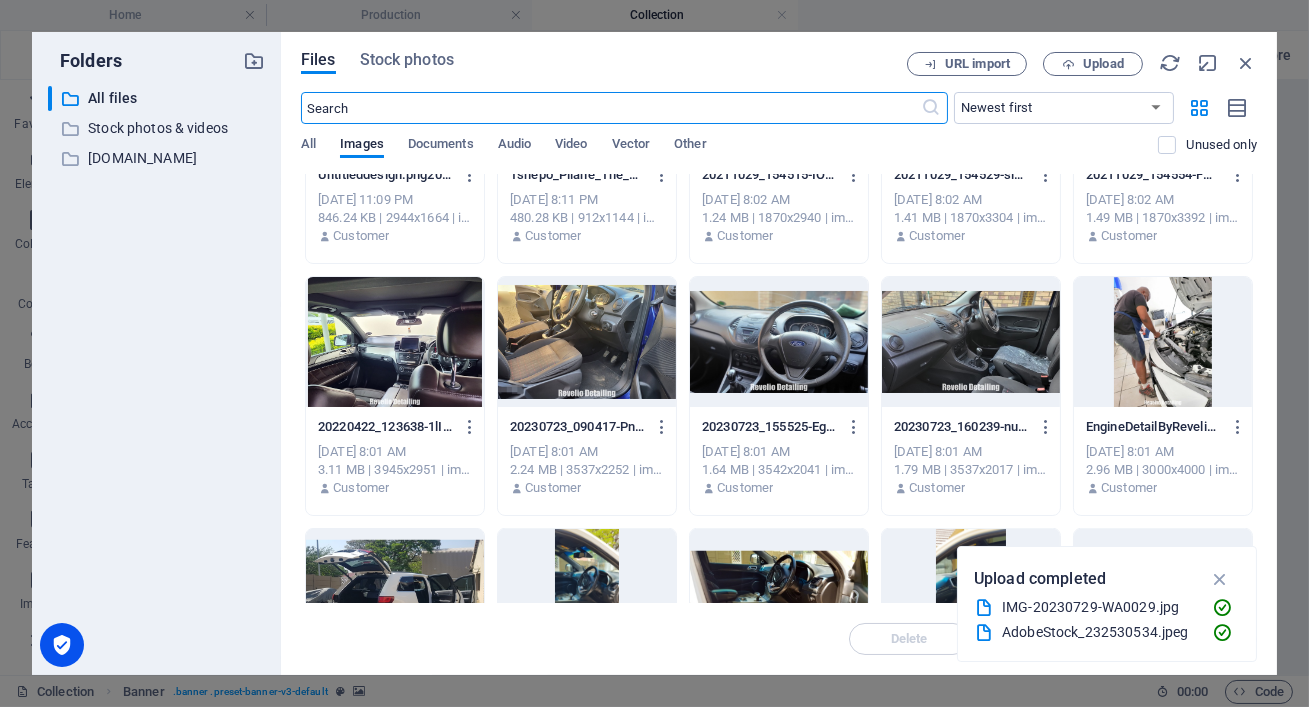 scroll, scrollTop: 3572, scrollLeft: 0, axis: vertical 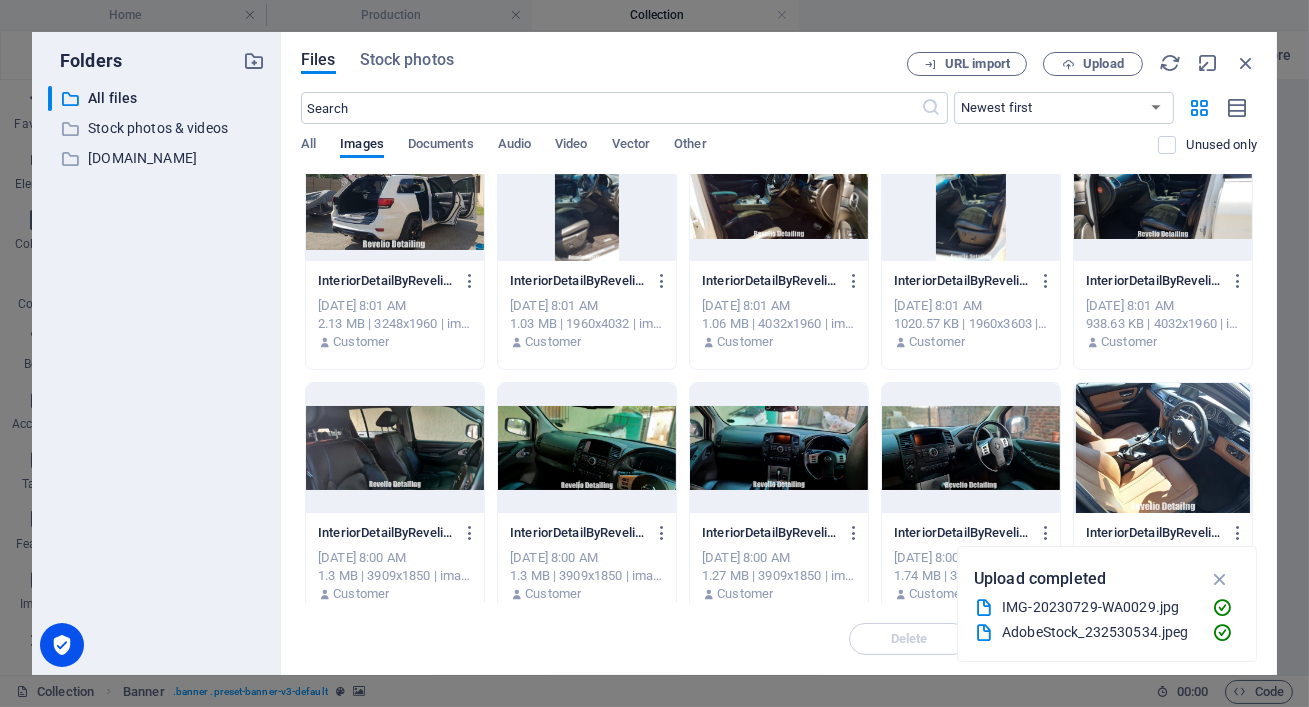 click at bounding box center (971, -560) 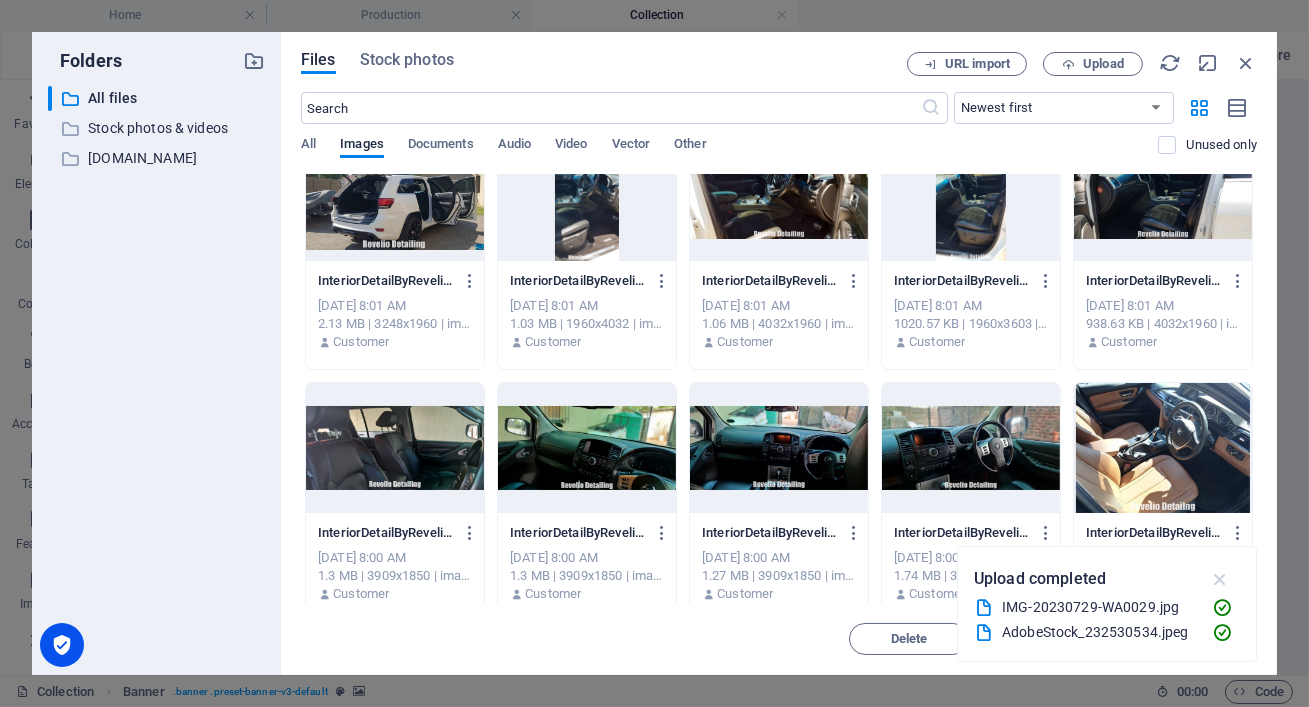 click at bounding box center [1220, 579] 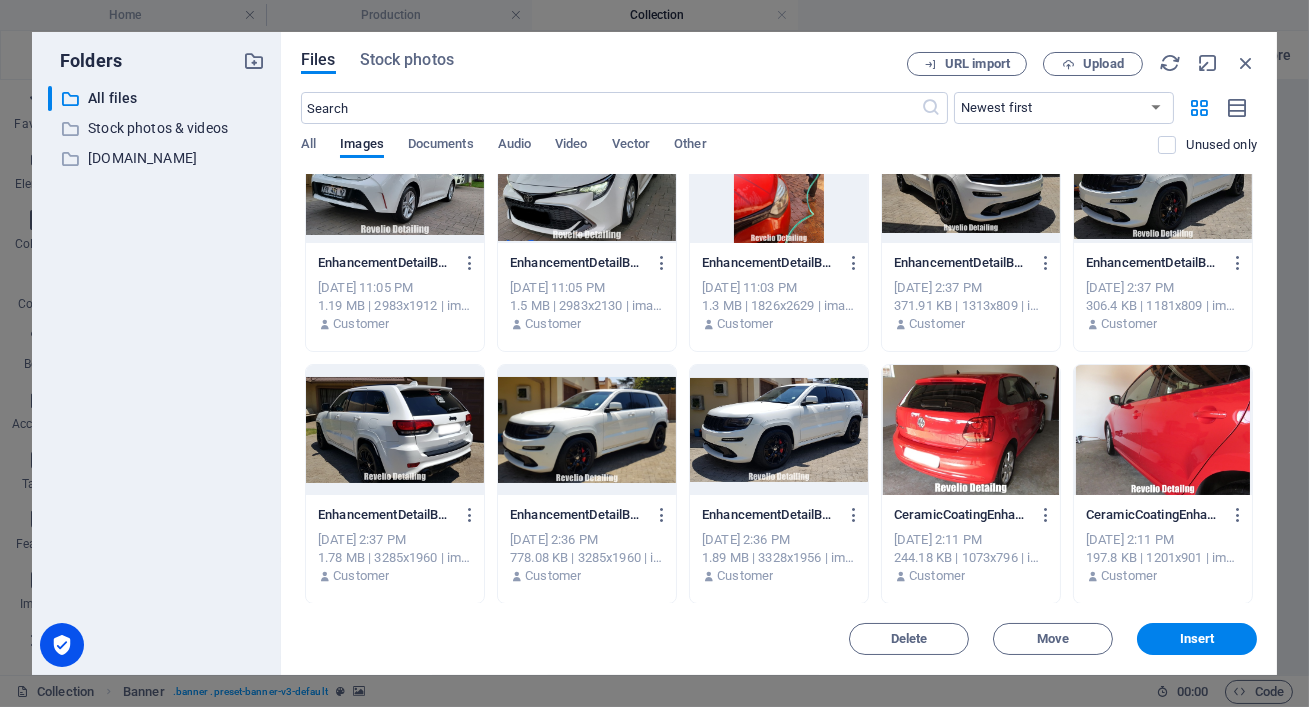 scroll, scrollTop: 7121, scrollLeft: 0, axis: vertical 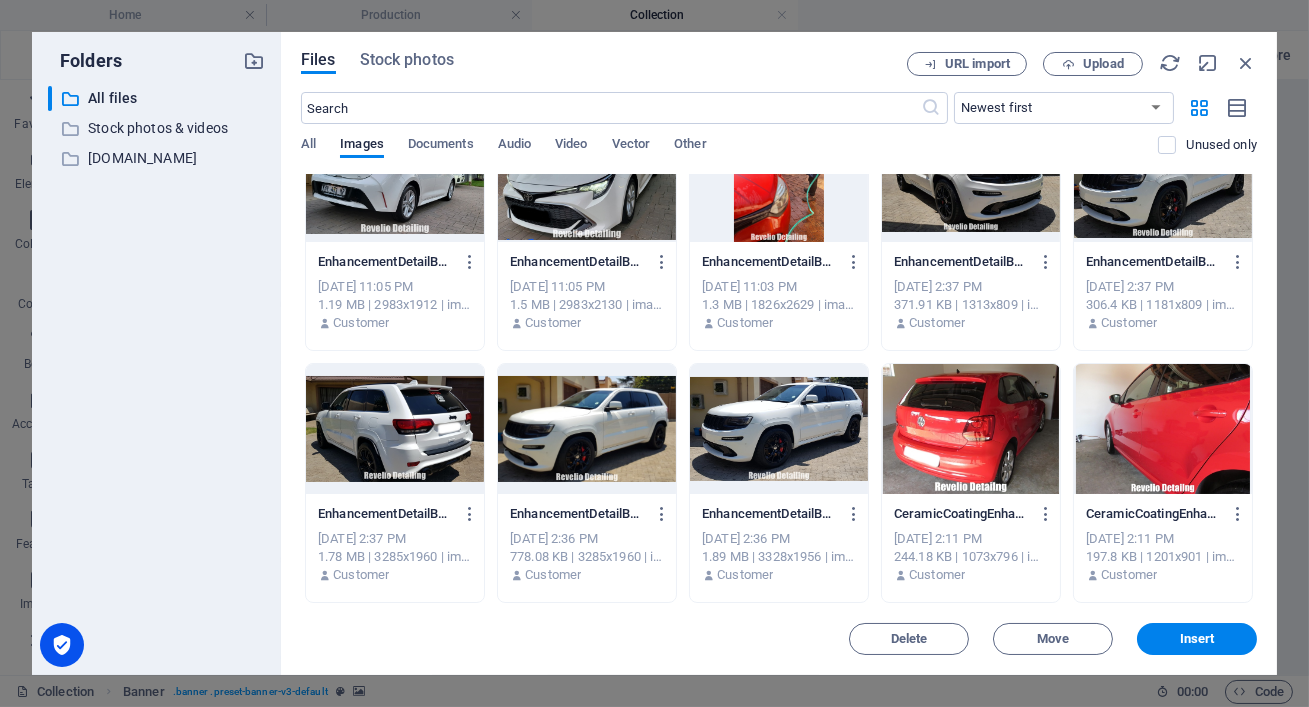 click at bounding box center (779, -1083) 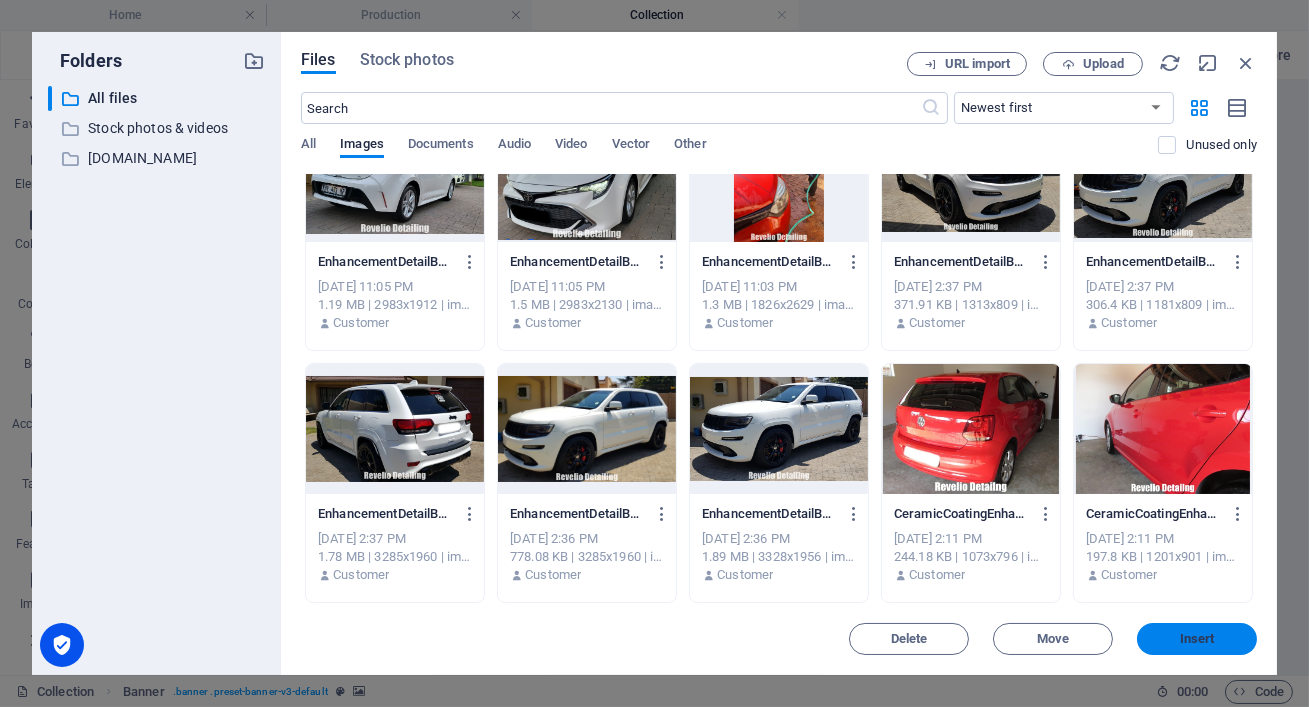 click on "Insert" at bounding box center [1197, 639] 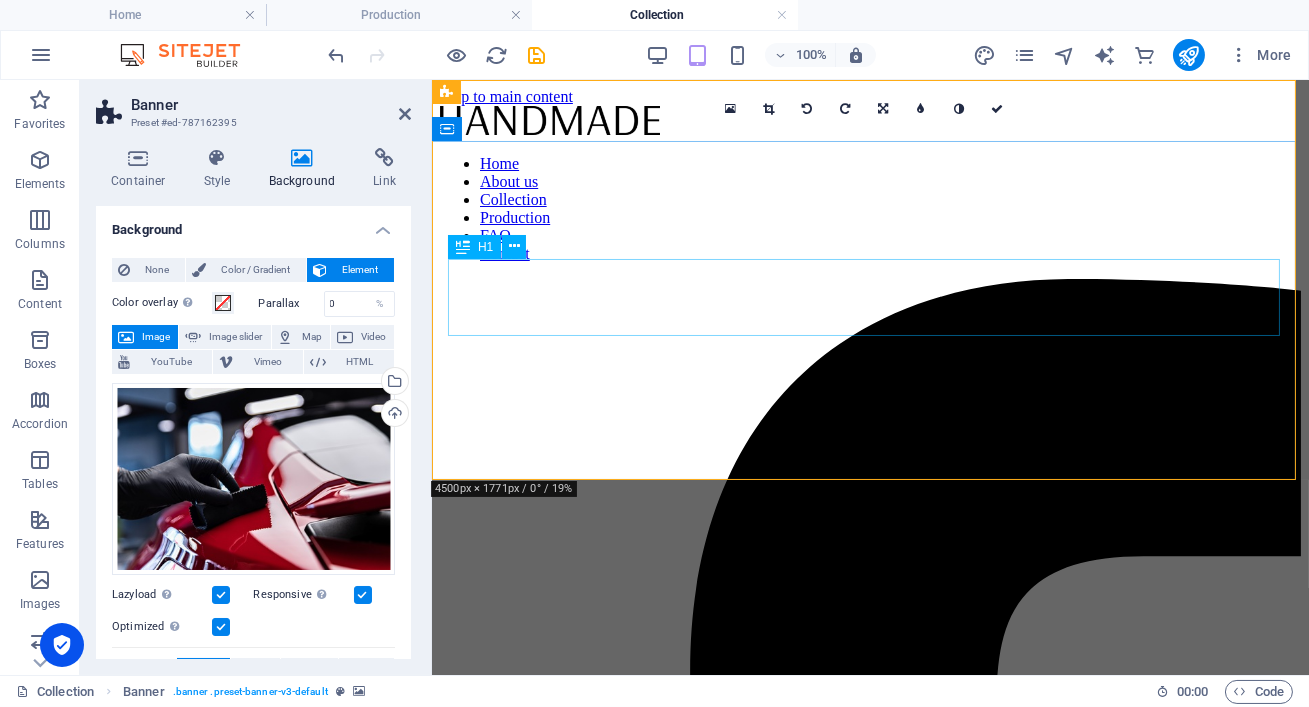 click on "Our Collection" at bounding box center (869, 6222) 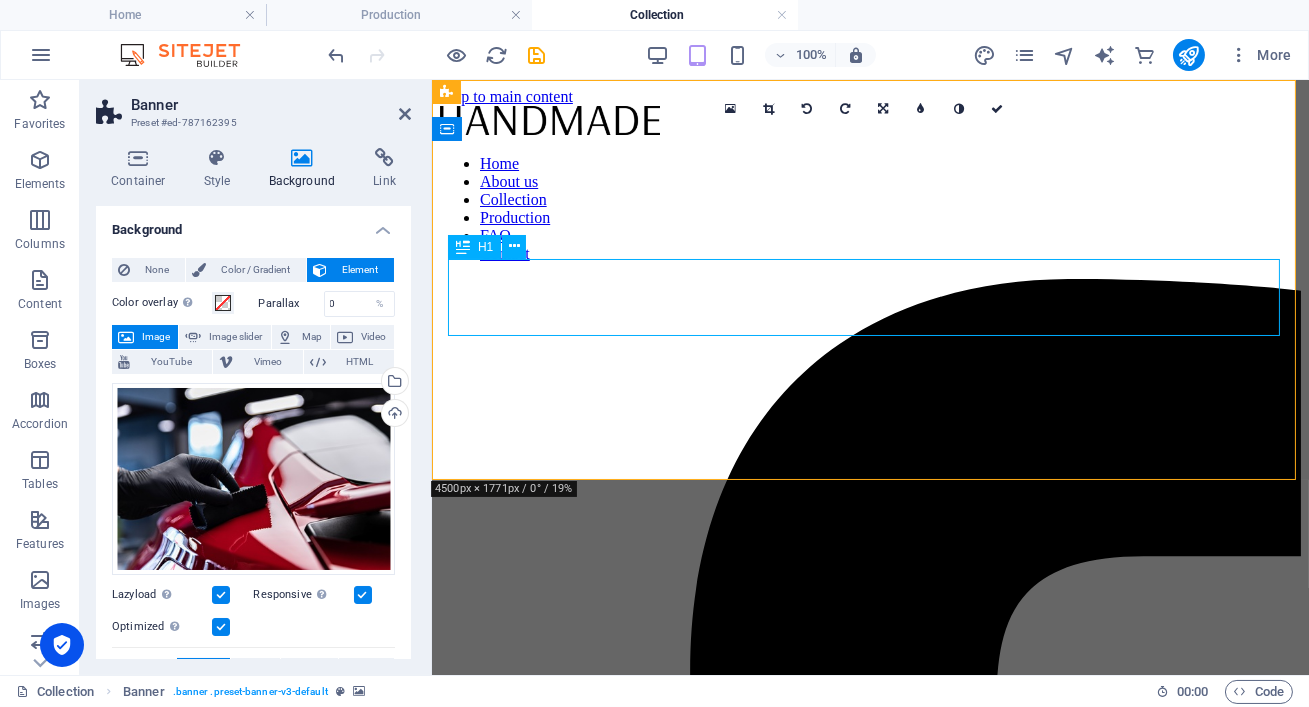 click on "Our Collection" at bounding box center (869, 6222) 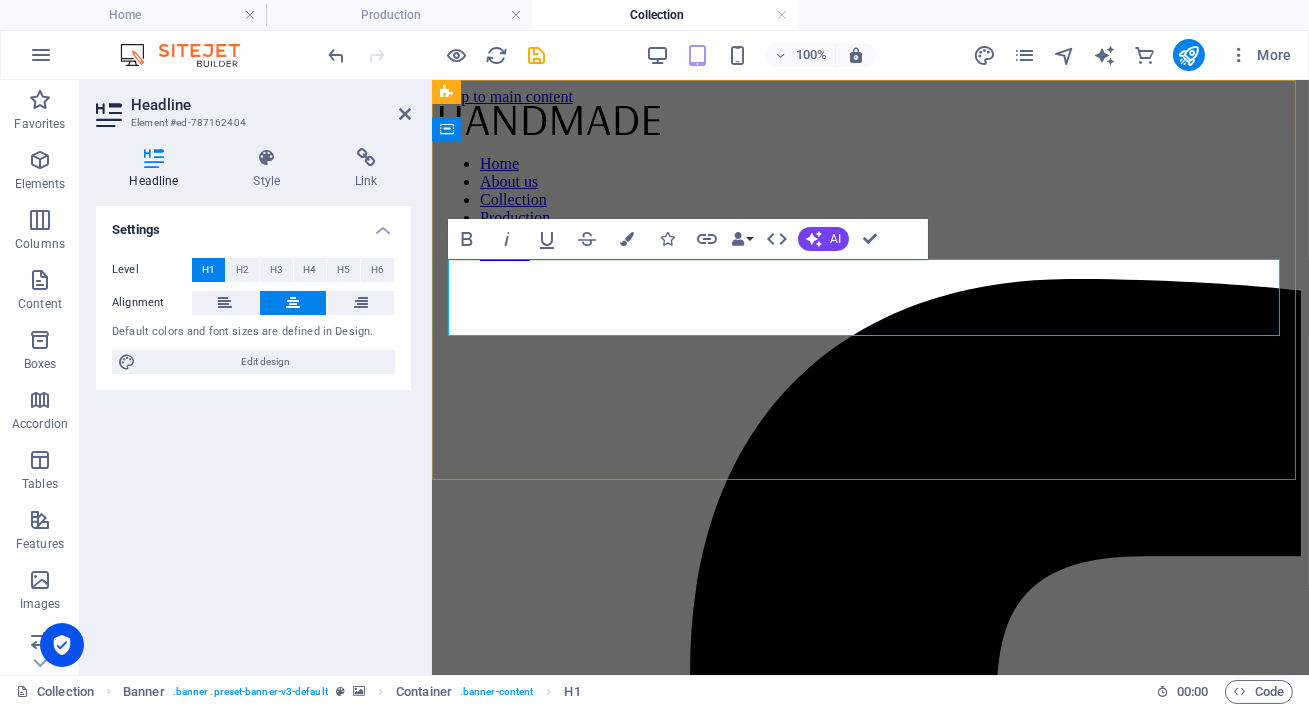 click on "Our Collection" at bounding box center (869, 6222) 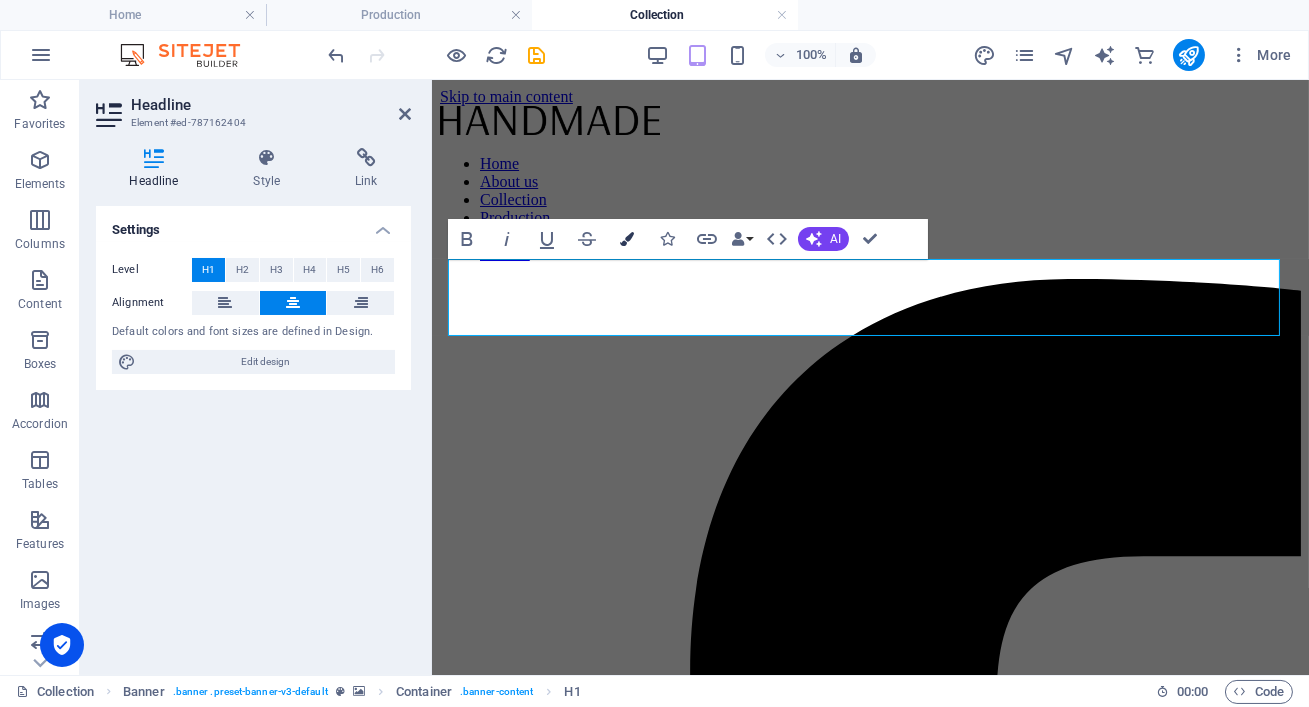 click on "Colors" at bounding box center (627, 239) 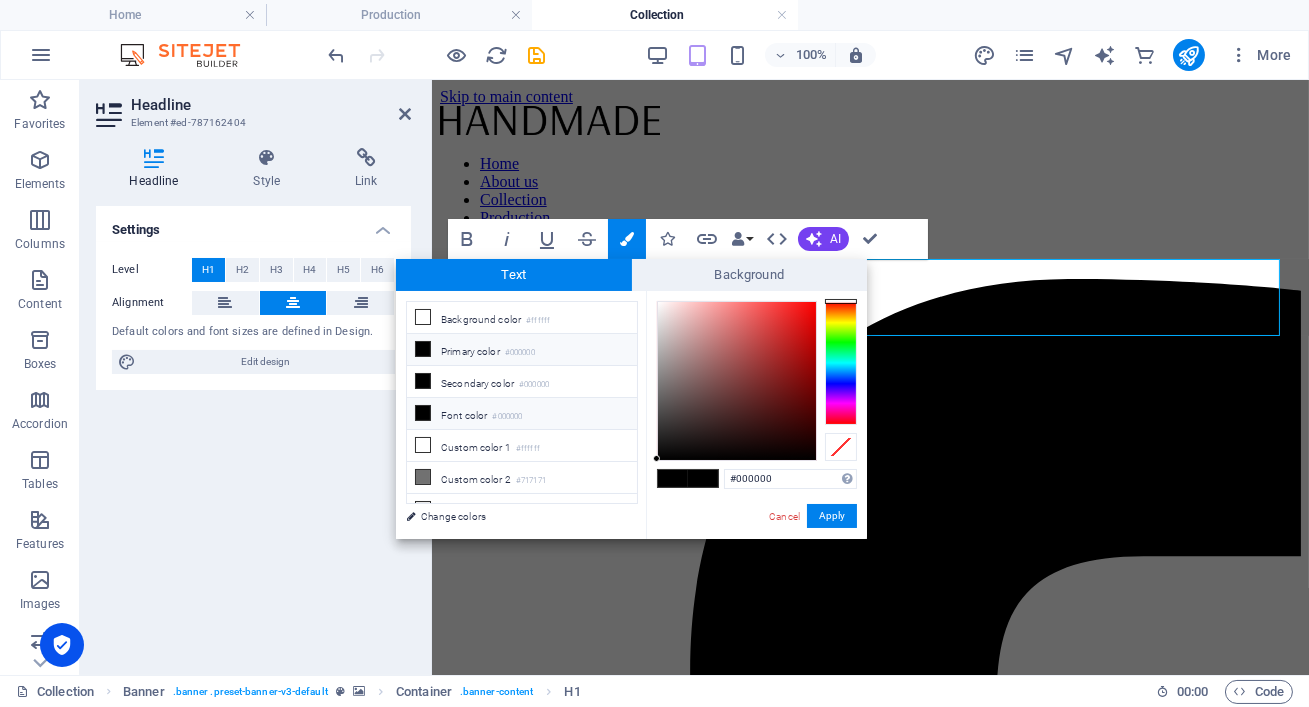 click on "Font color
#000000" at bounding box center [522, 414] 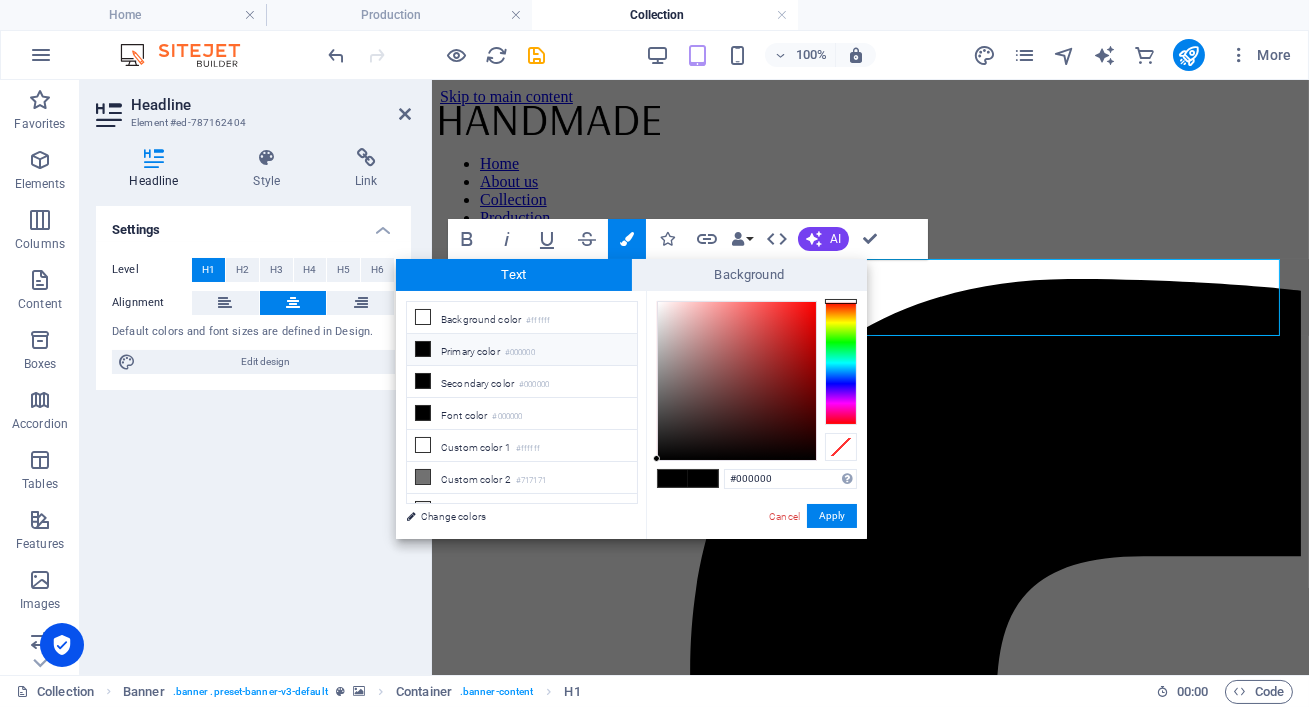 type on "#f6f3f3" 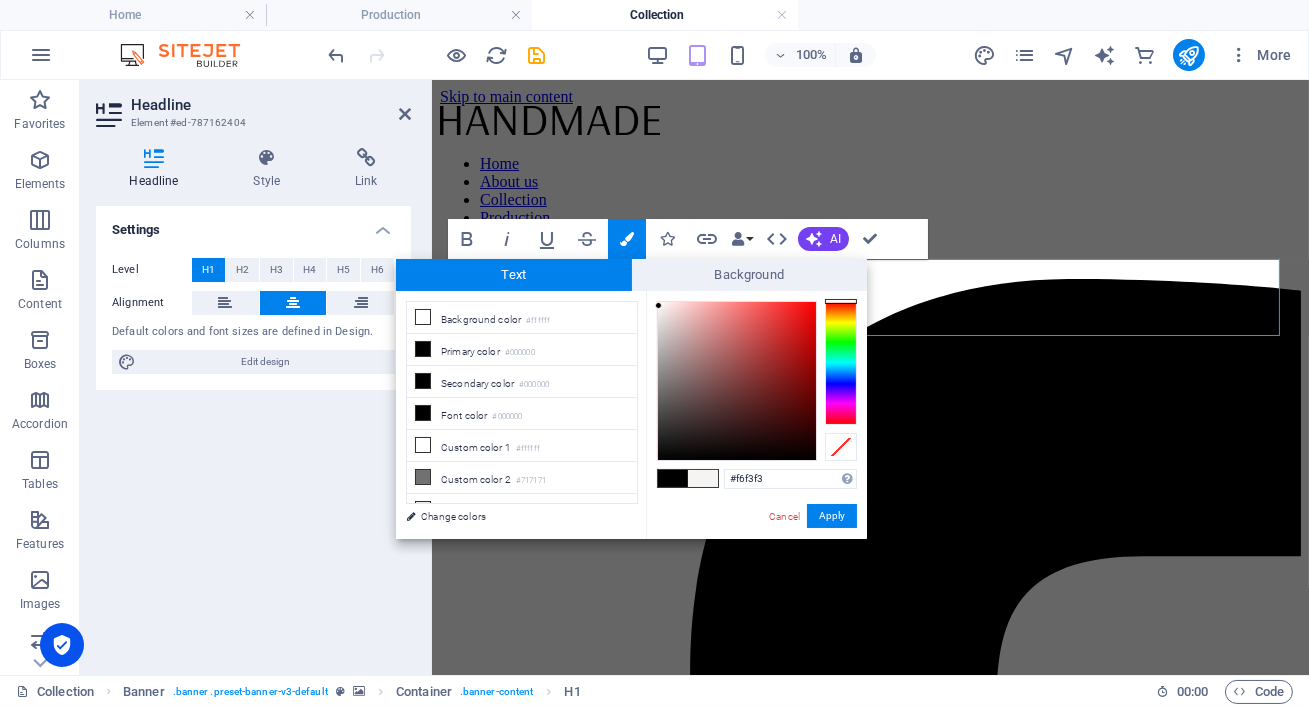 click at bounding box center [737, 381] 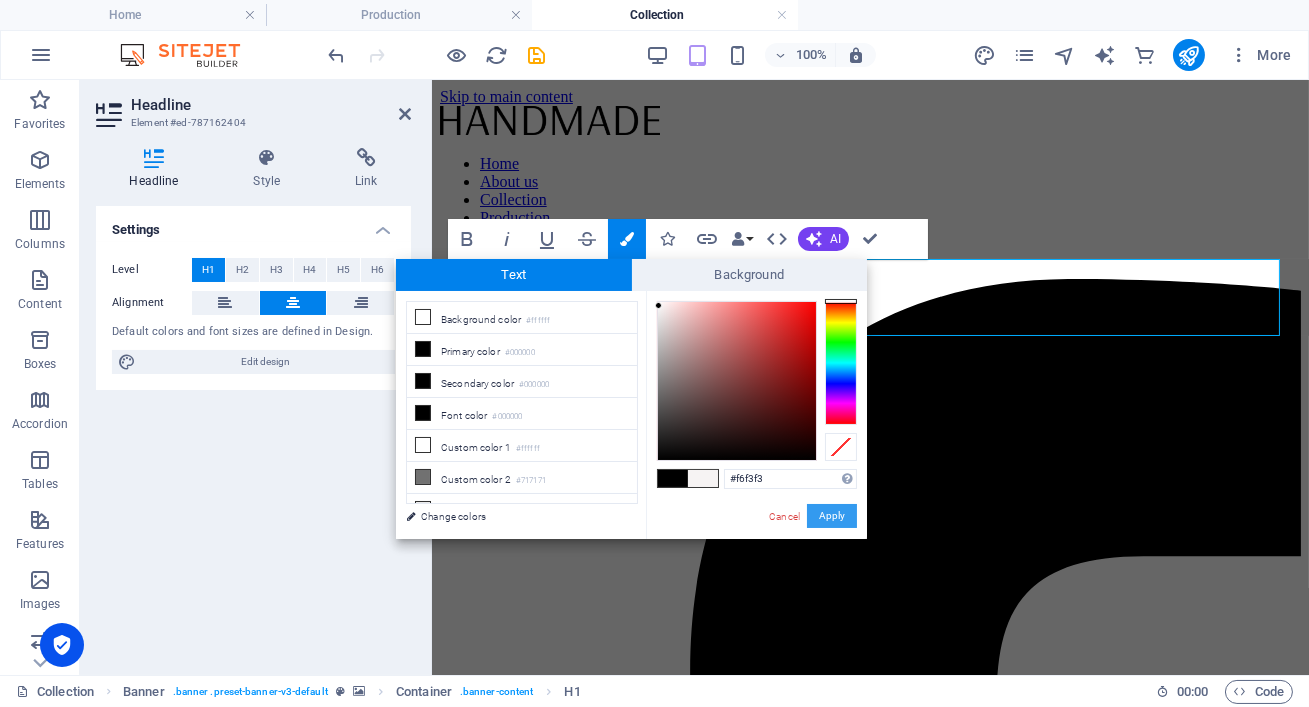 click on "Apply" at bounding box center [832, 516] 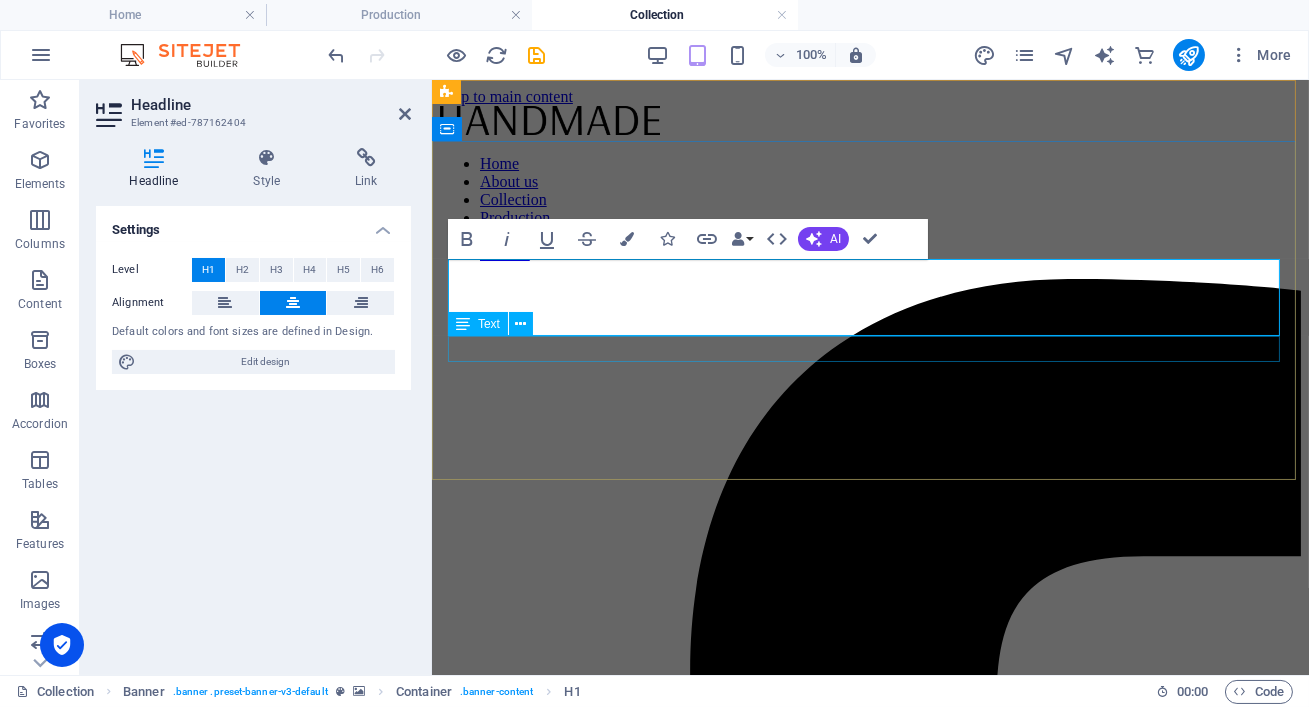 click on "Home  /  Collection" at bounding box center (869, 6271) 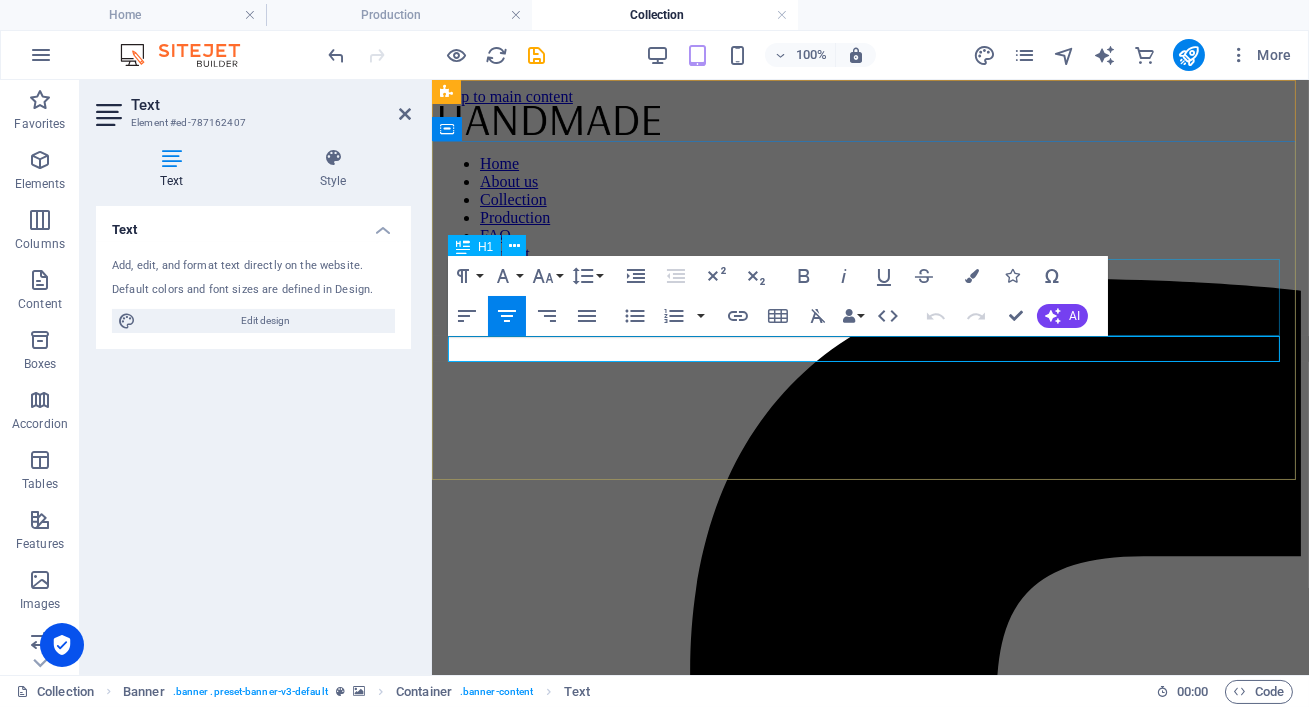 drag, startPoint x: 964, startPoint y: 350, endPoint x: 636, endPoint y: 331, distance: 328.54984 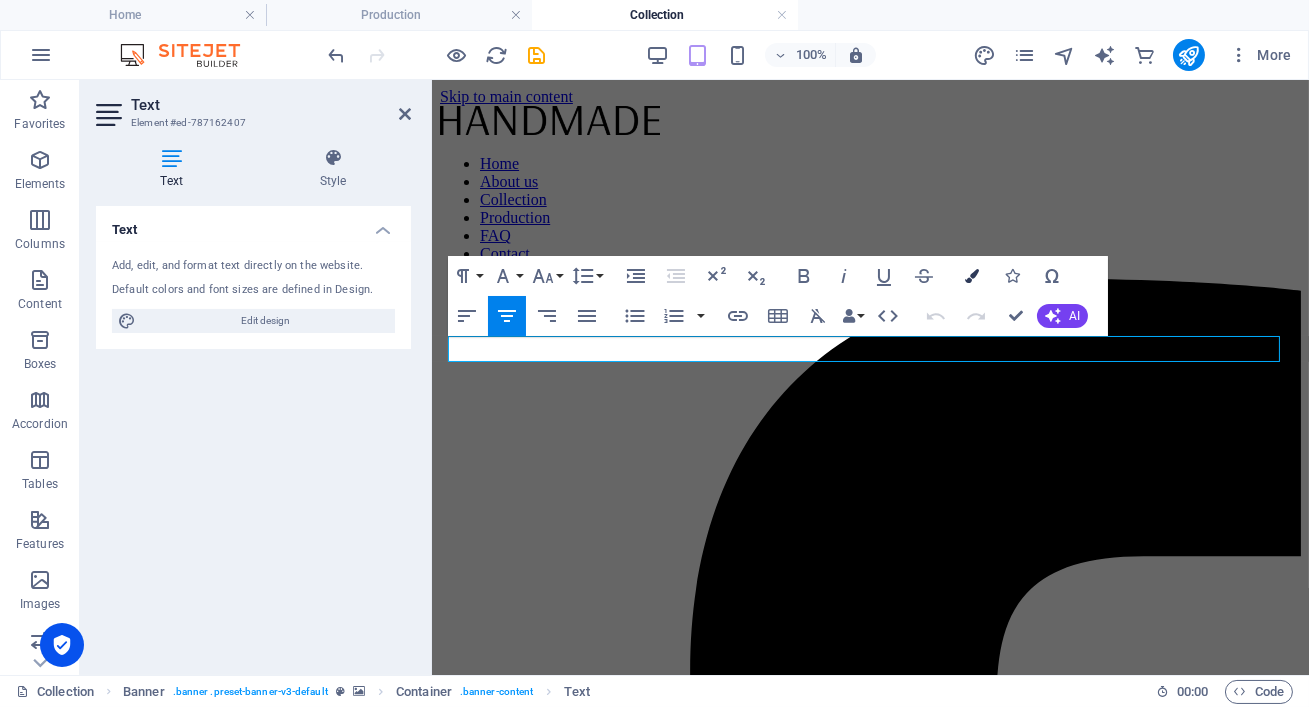 click on "Colors" at bounding box center [972, 276] 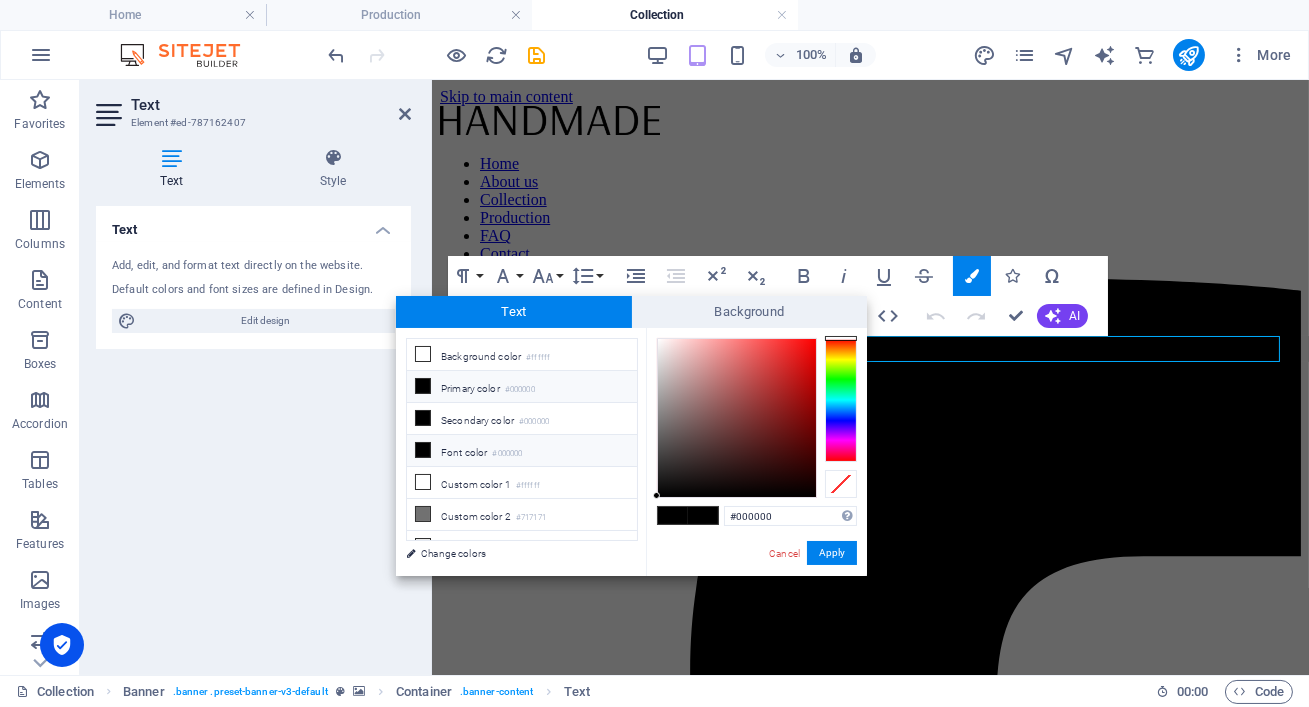 click on "Font color
#000000" at bounding box center [522, 451] 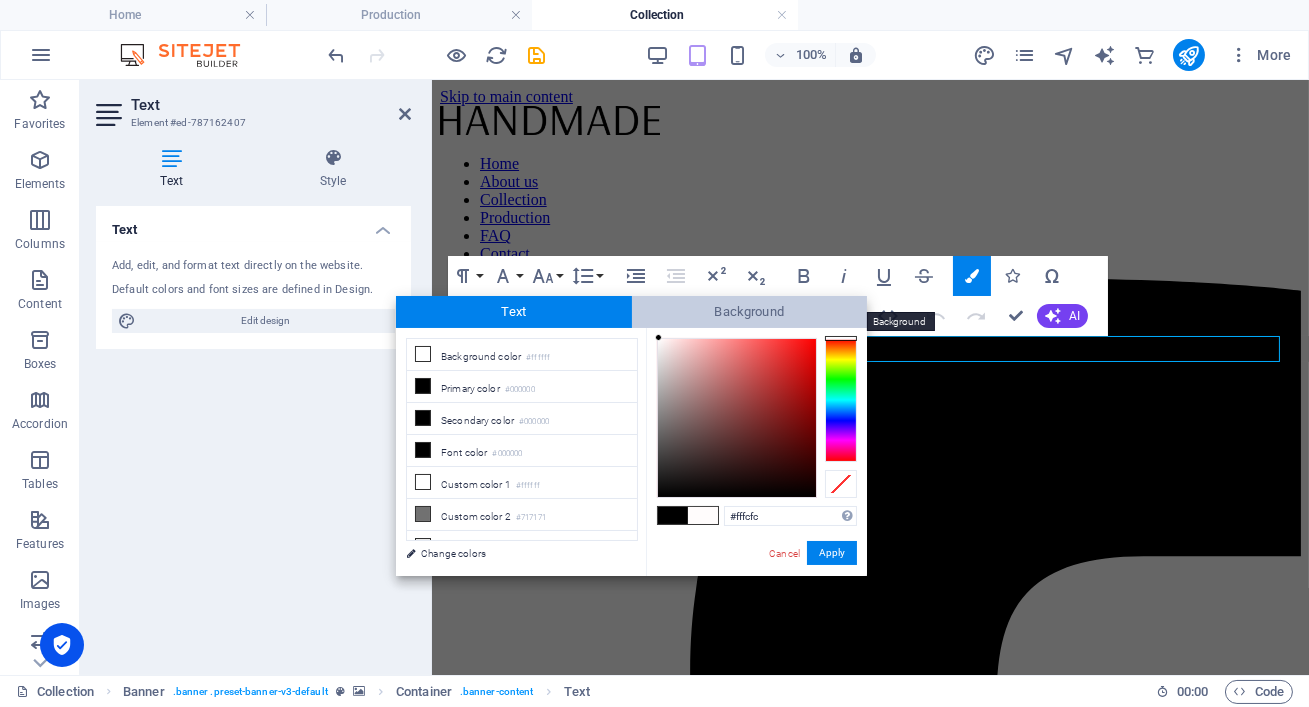 drag, startPoint x: 721, startPoint y: 400, endPoint x: 659, endPoint y: 326, distance: 96.540146 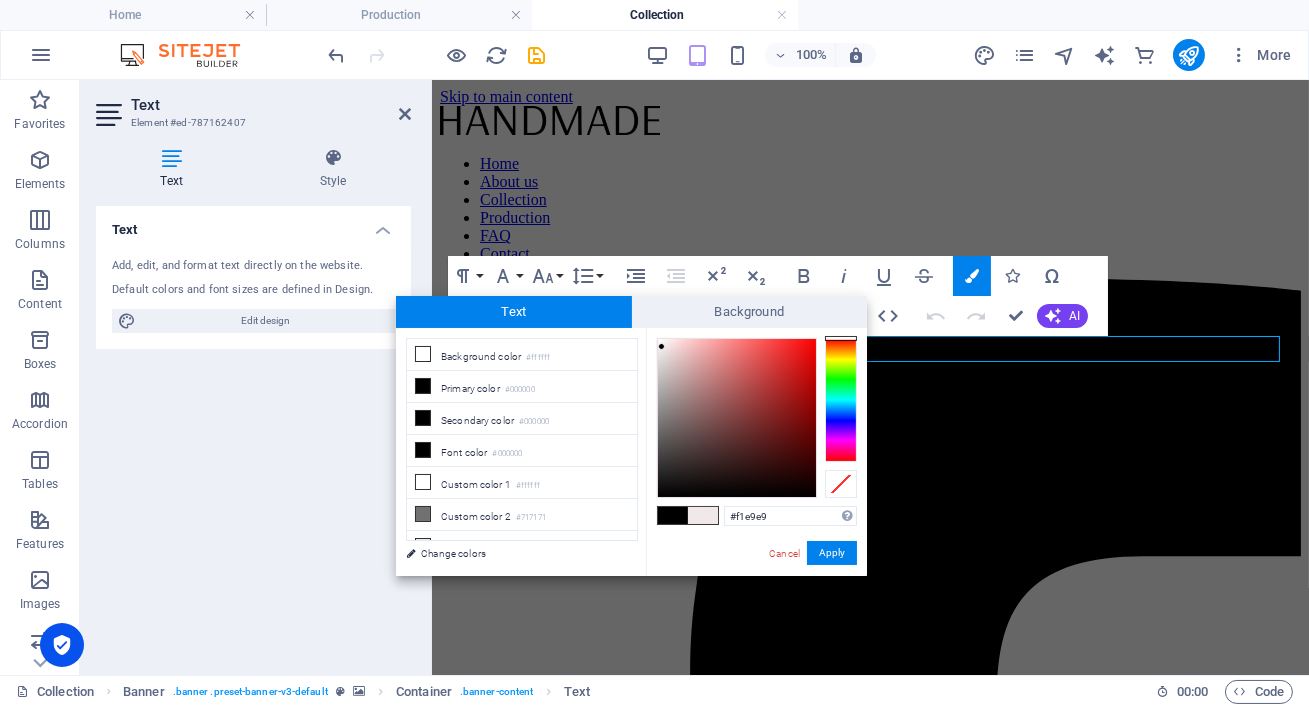 click at bounding box center [661, 346] 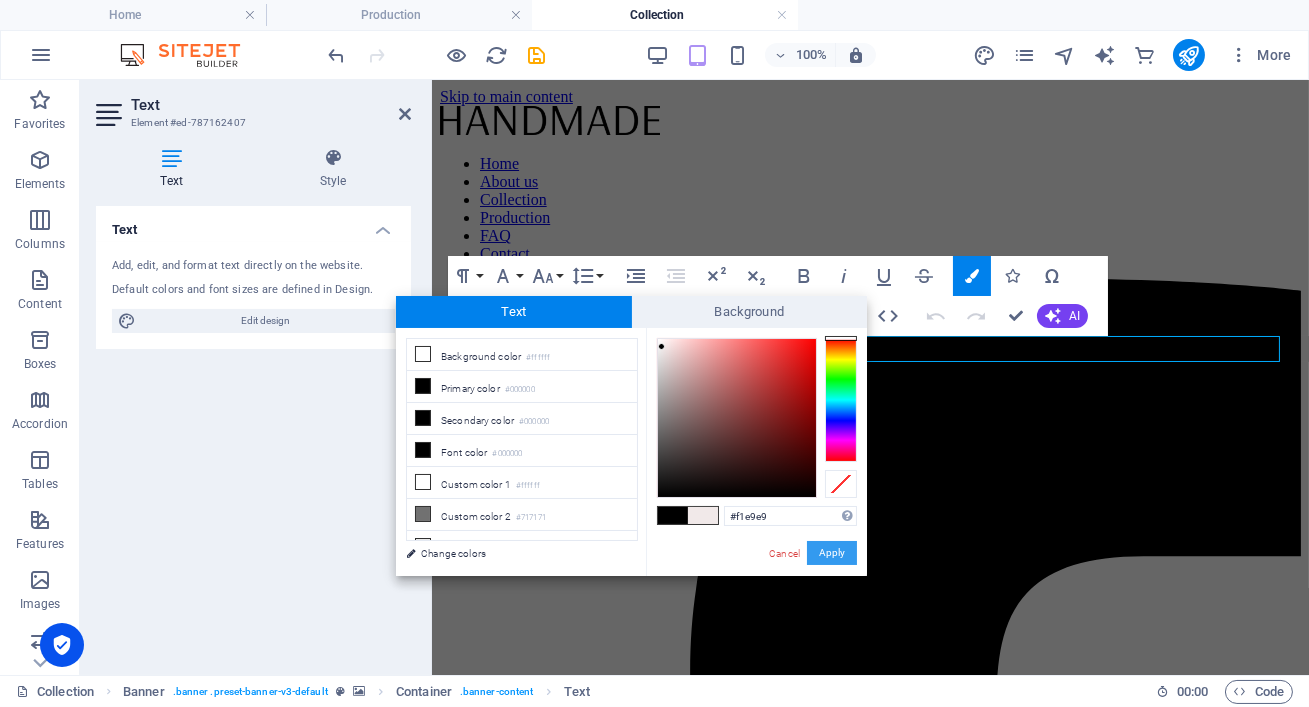 click on "Apply" at bounding box center (832, 553) 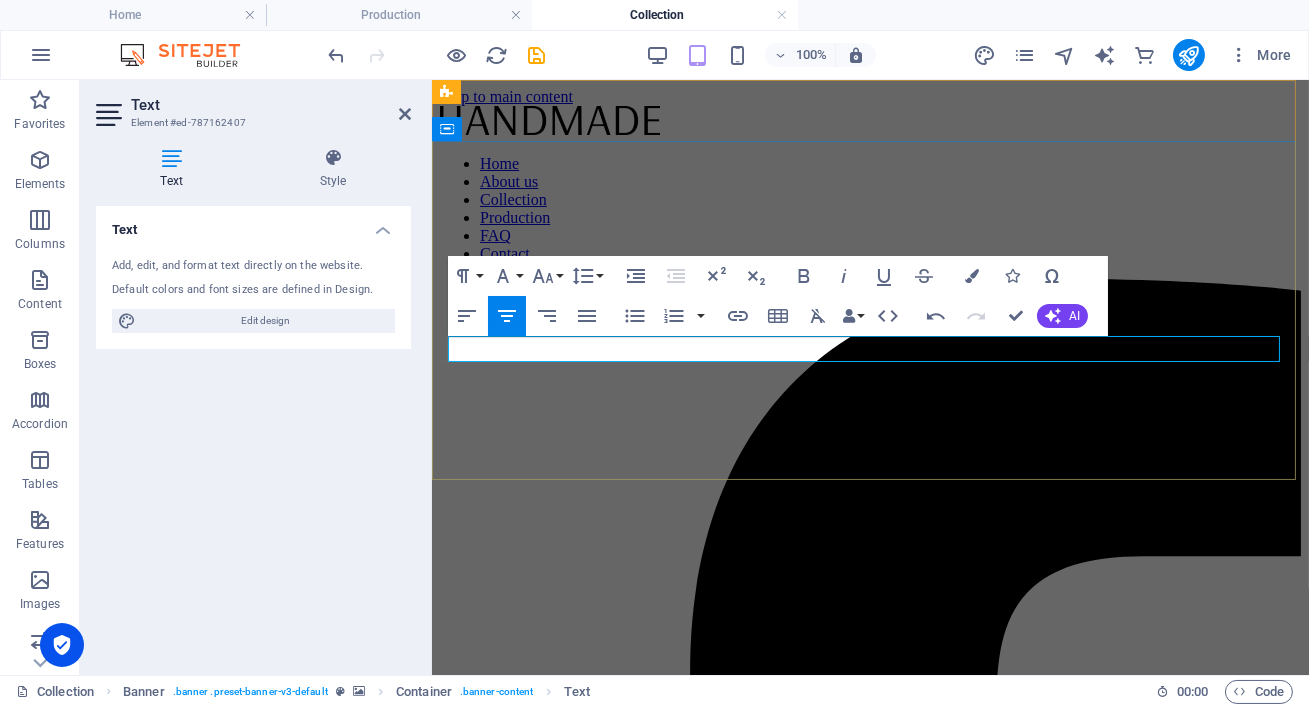 click on "Home  /  Collection" at bounding box center (869, 6271) 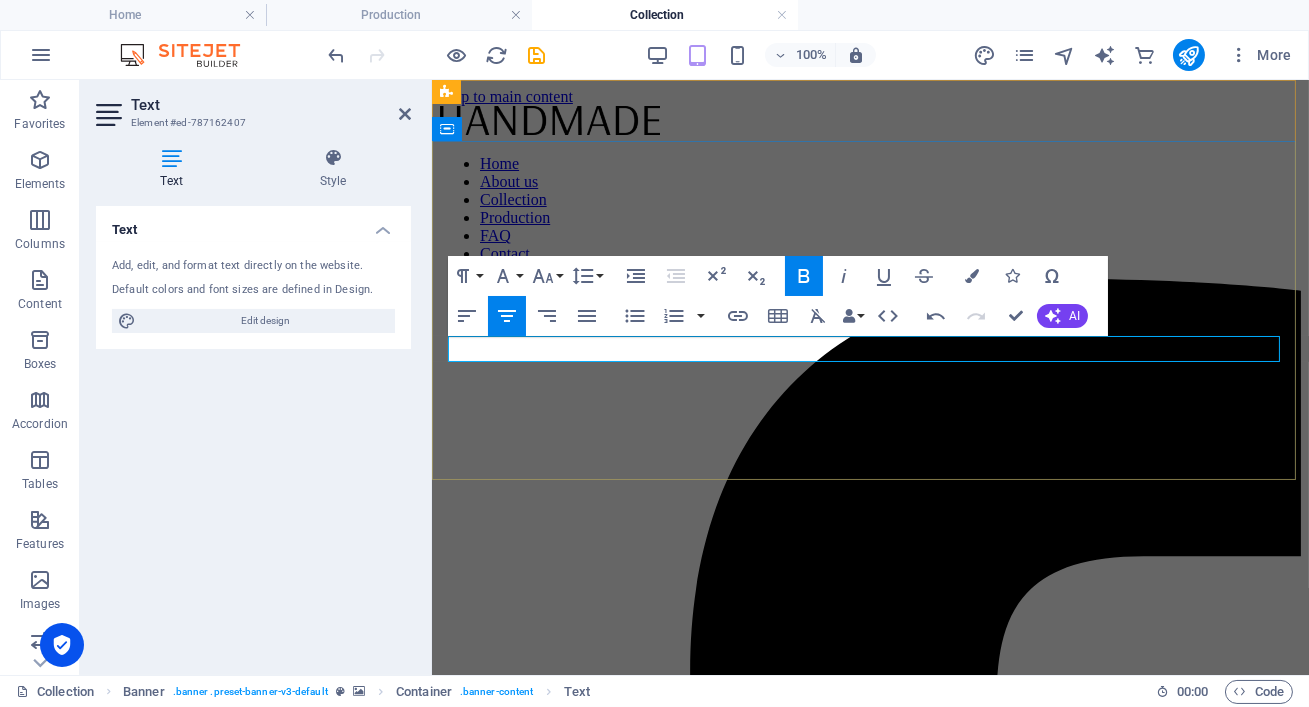 drag, startPoint x: 938, startPoint y: 358, endPoint x: 803, endPoint y: 343, distance: 135.83078 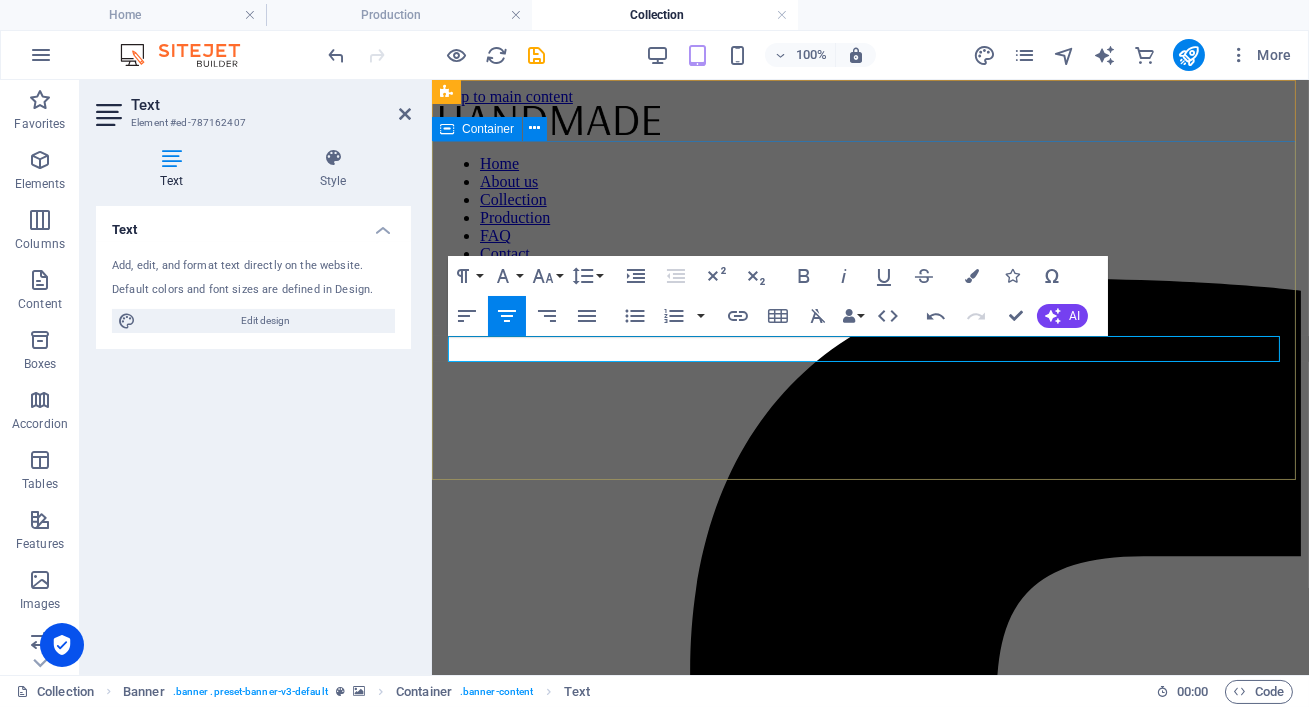 scroll, scrollTop: 438, scrollLeft: 2, axis: both 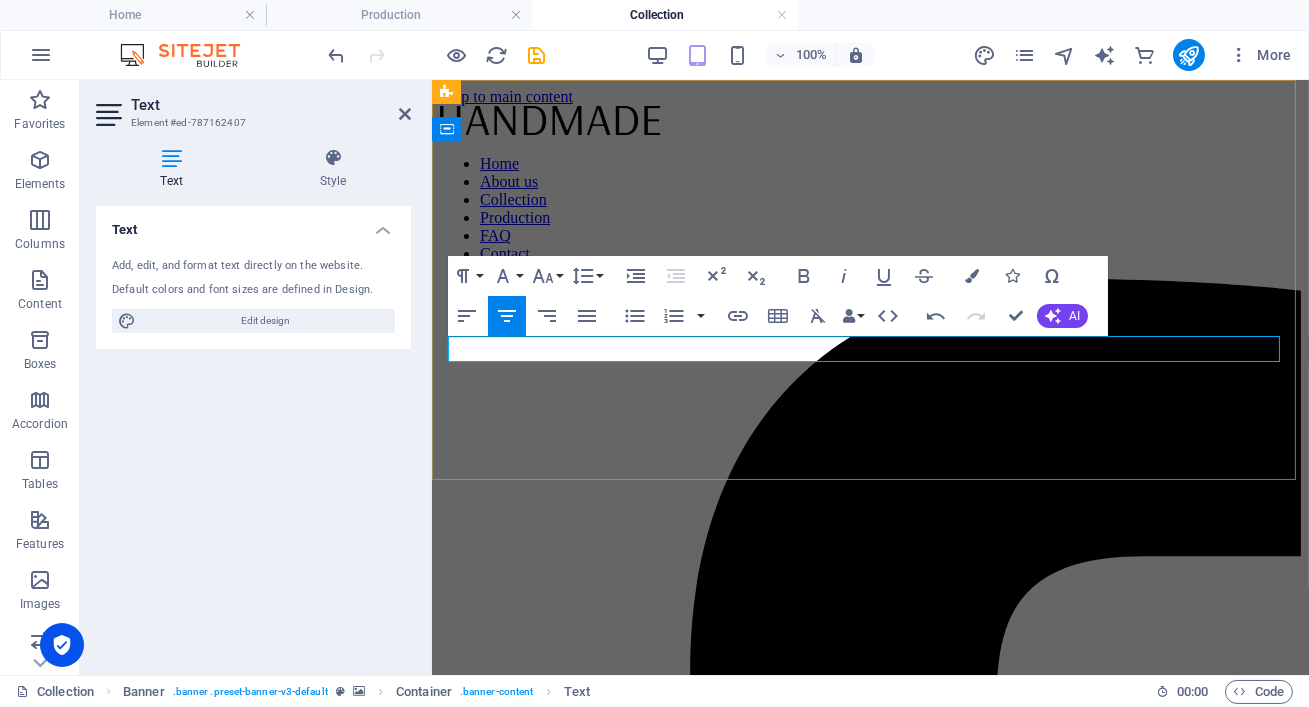 drag, startPoint x: 1087, startPoint y: 357, endPoint x: 584, endPoint y: 353, distance: 503.0159 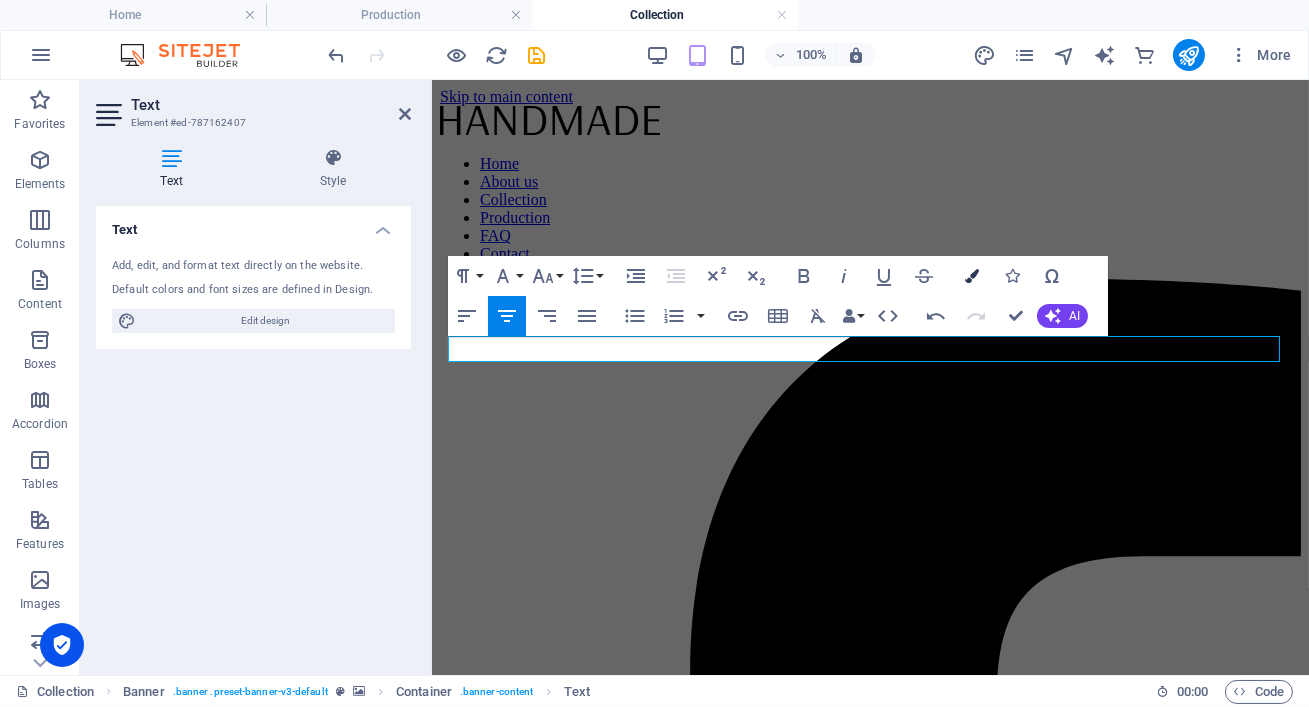click on "Colors" at bounding box center (972, 276) 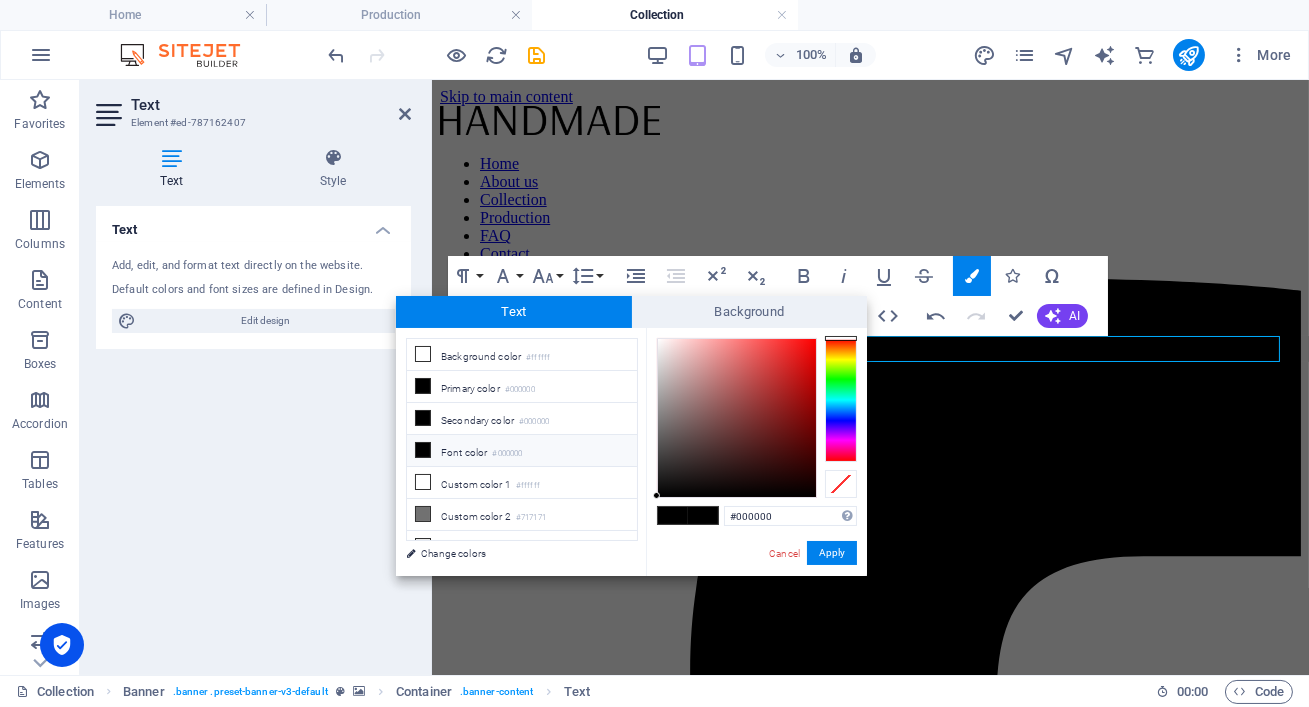 click on "Font color
#000000" at bounding box center [522, 451] 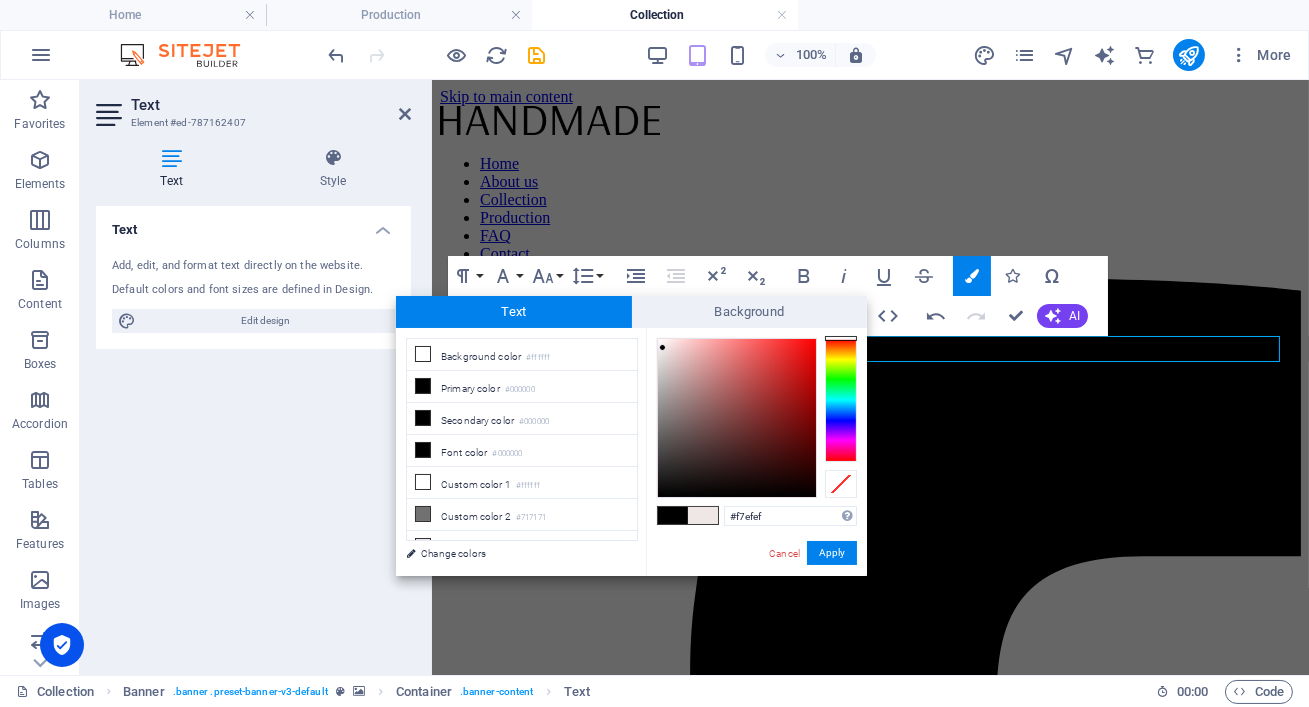 type on "#fcf5f5" 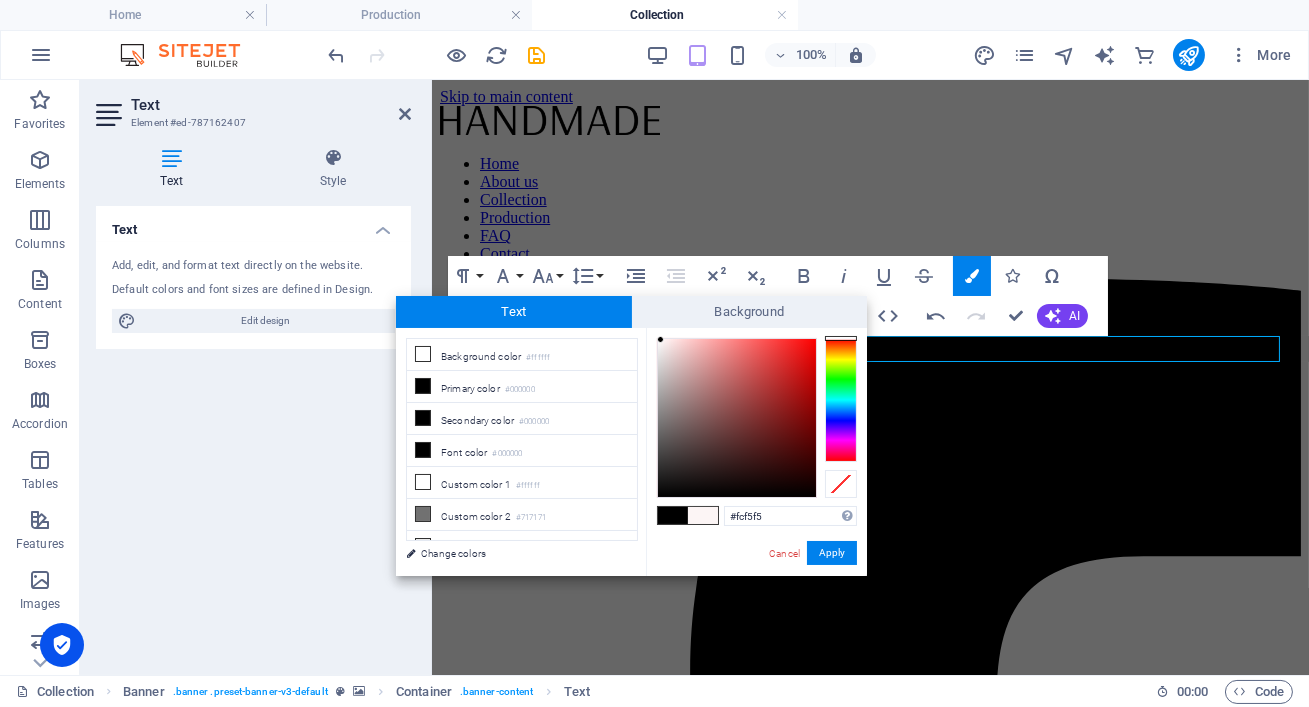 drag, startPoint x: 674, startPoint y: 396, endPoint x: 661, endPoint y: 340, distance: 57.48913 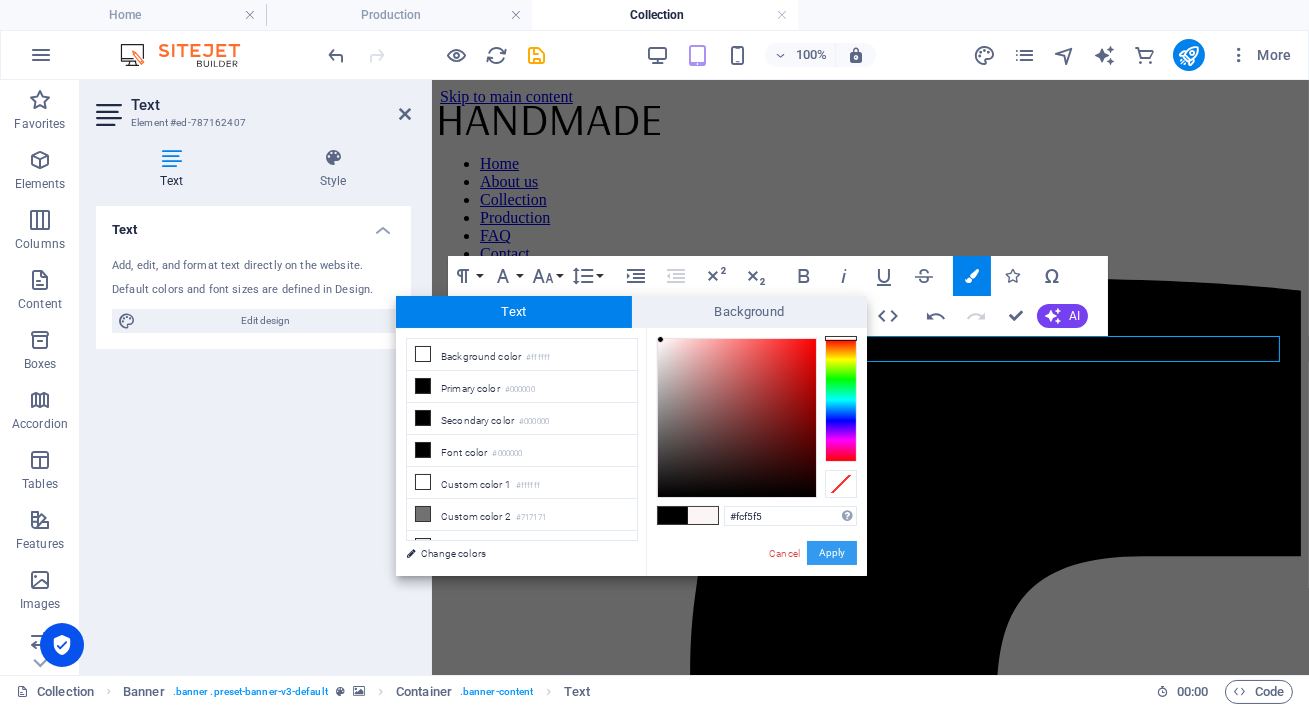 click on "Apply" at bounding box center (832, 553) 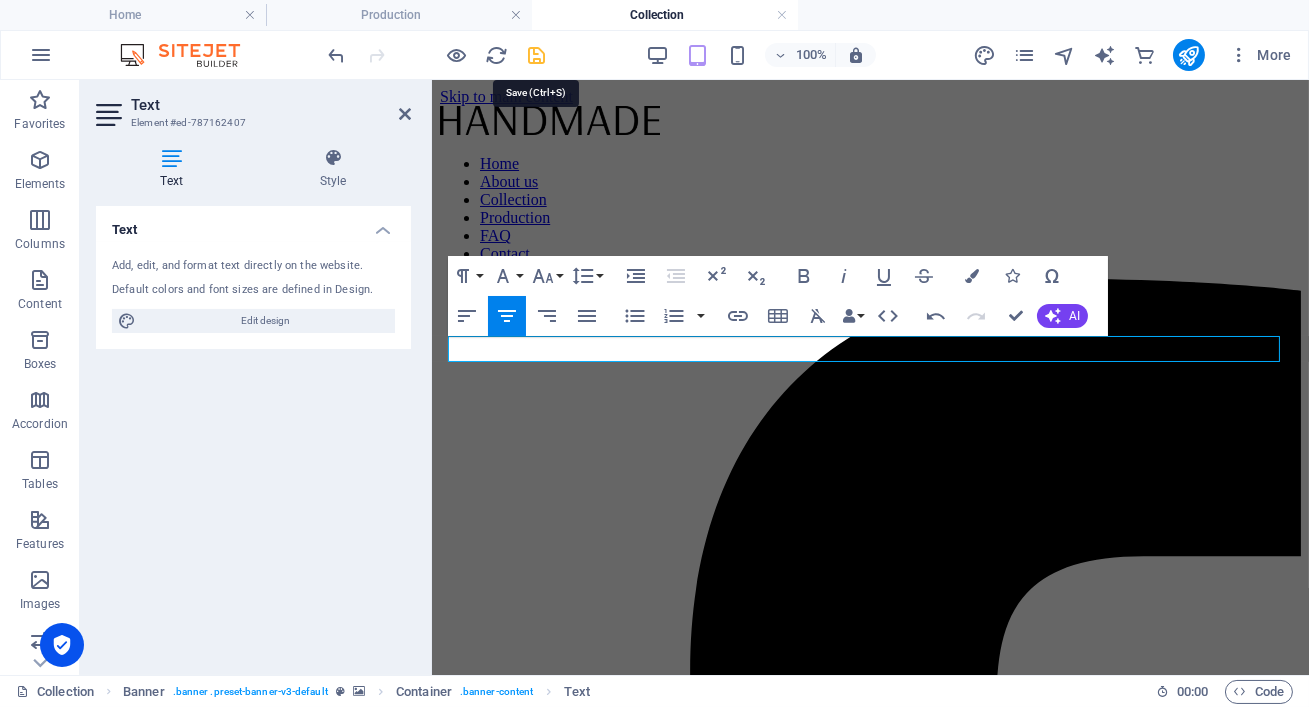 click at bounding box center [537, 55] 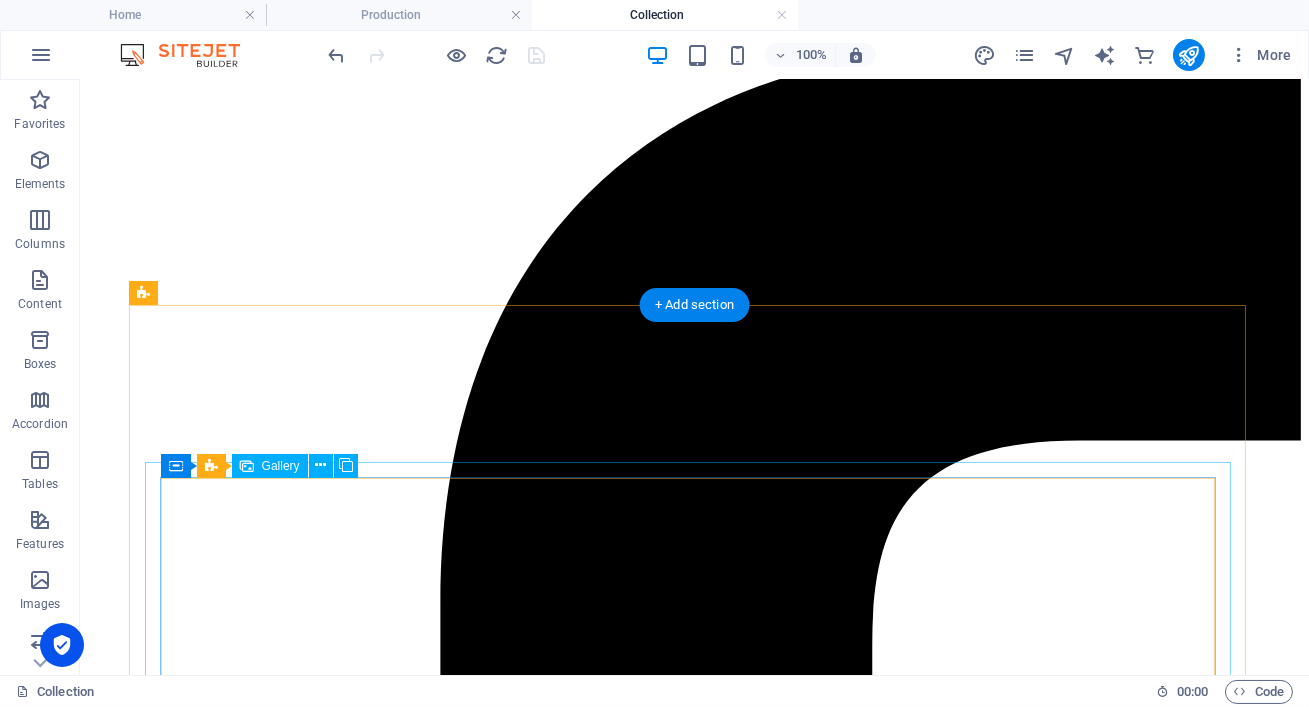 scroll, scrollTop: 0, scrollLeft: 0, axis: both 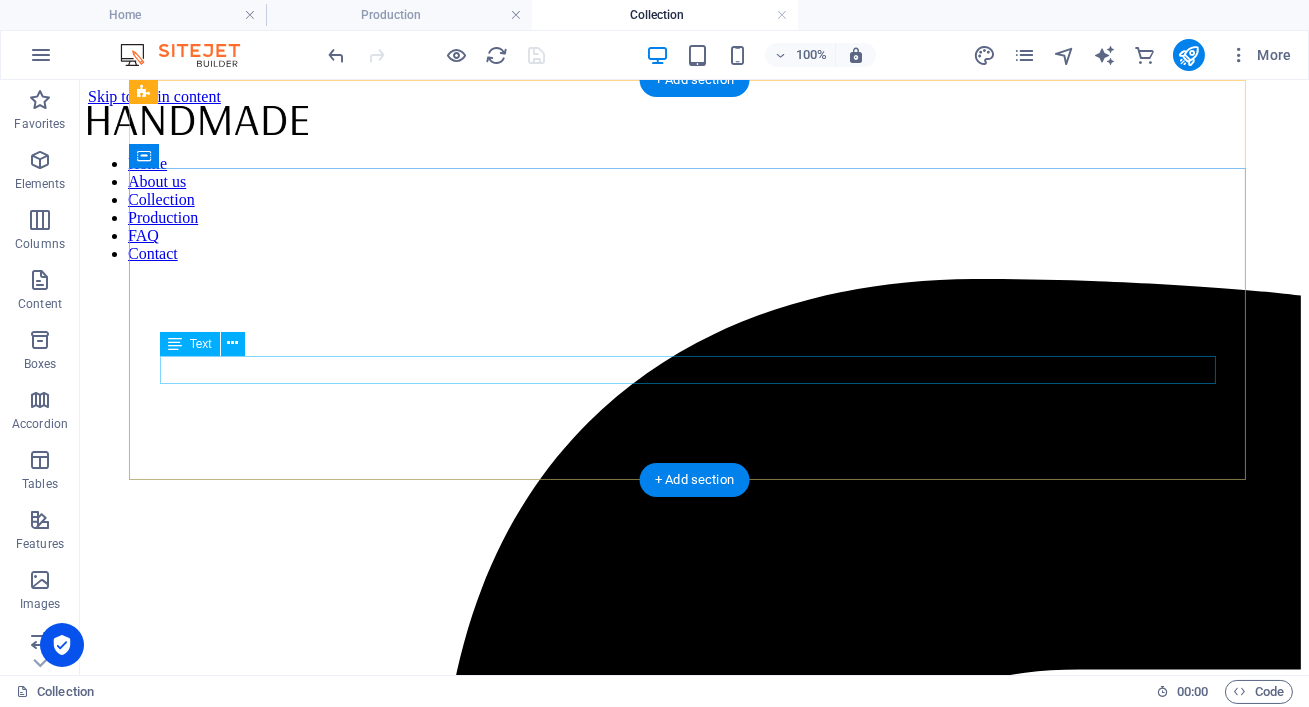click on "CLICK ON THE ABOVE TABS FOR OUR DETAILING WORXS" at bounding box center [694, 8514] 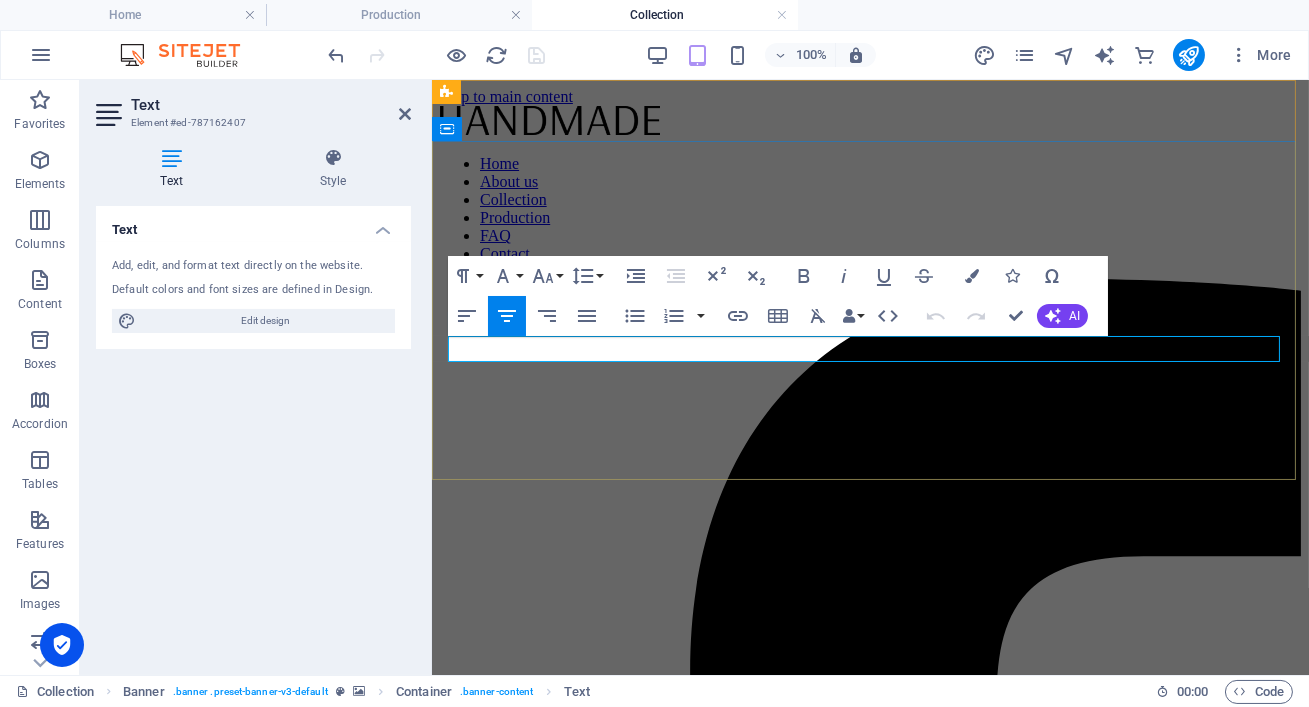 click on "CLICK ON THE ABOVE TABS FOR OUR DETAILING WORXS" at bounding box center [869, 6270] 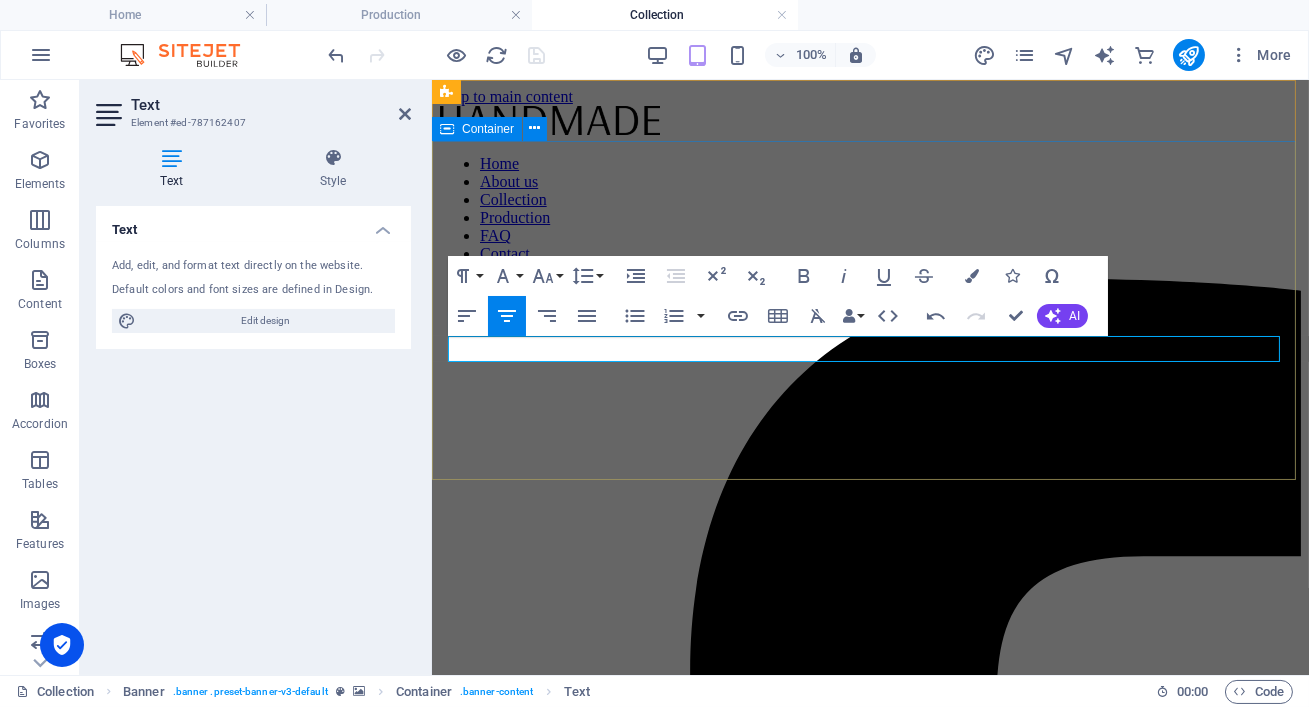 type 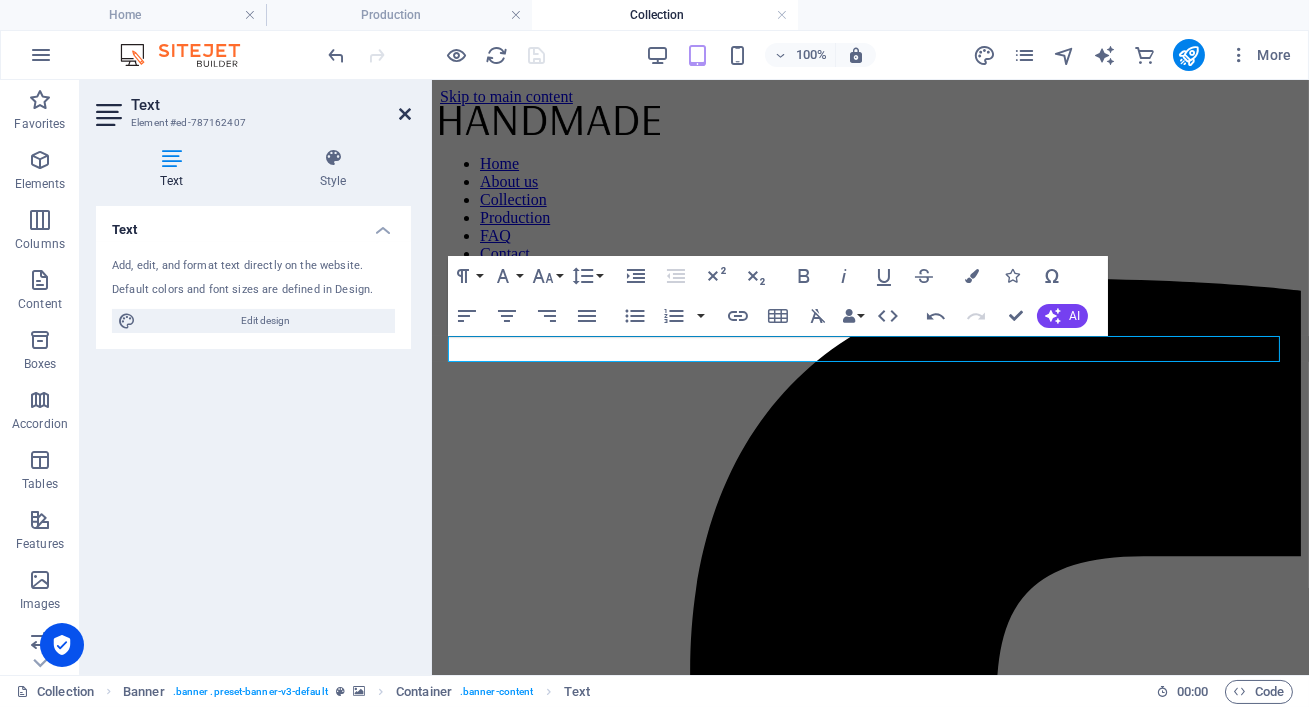 drag, startPoint x: 406, startPoint y: 116, endPoint x: 326, endPoint y: 36, distance: 113.137085 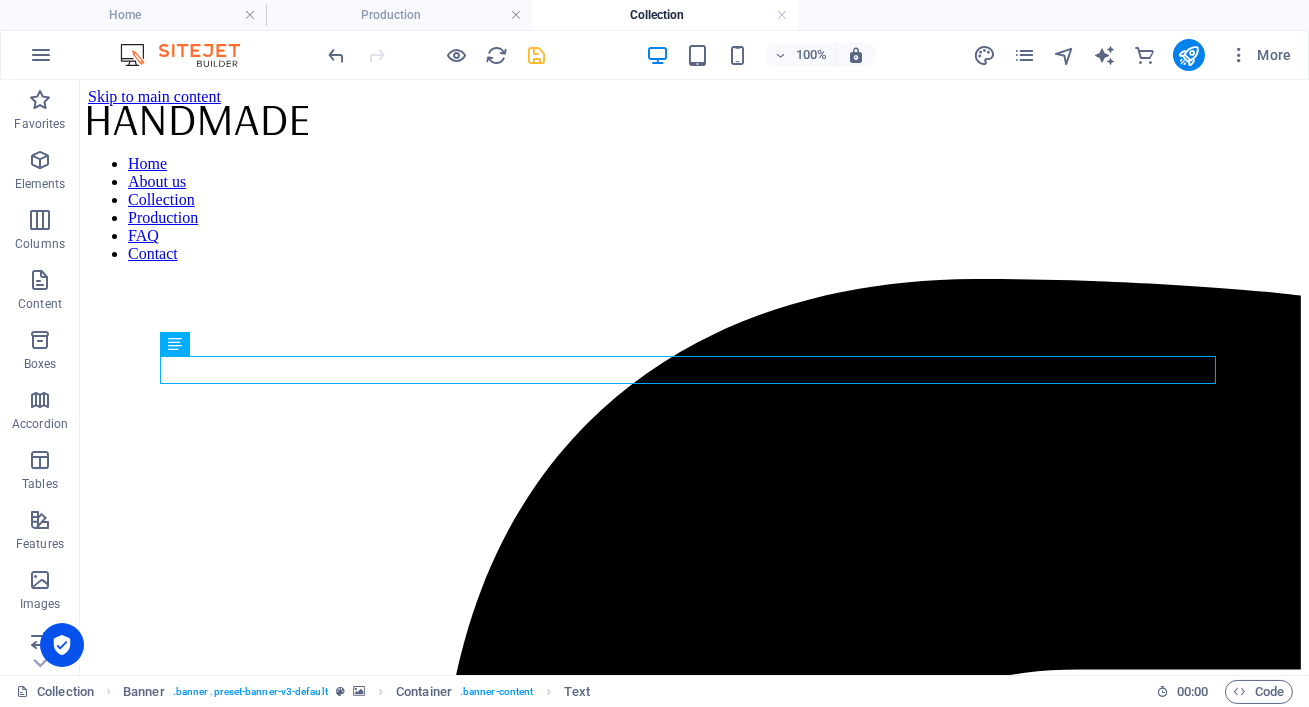 click at bounding box center [437, 55] 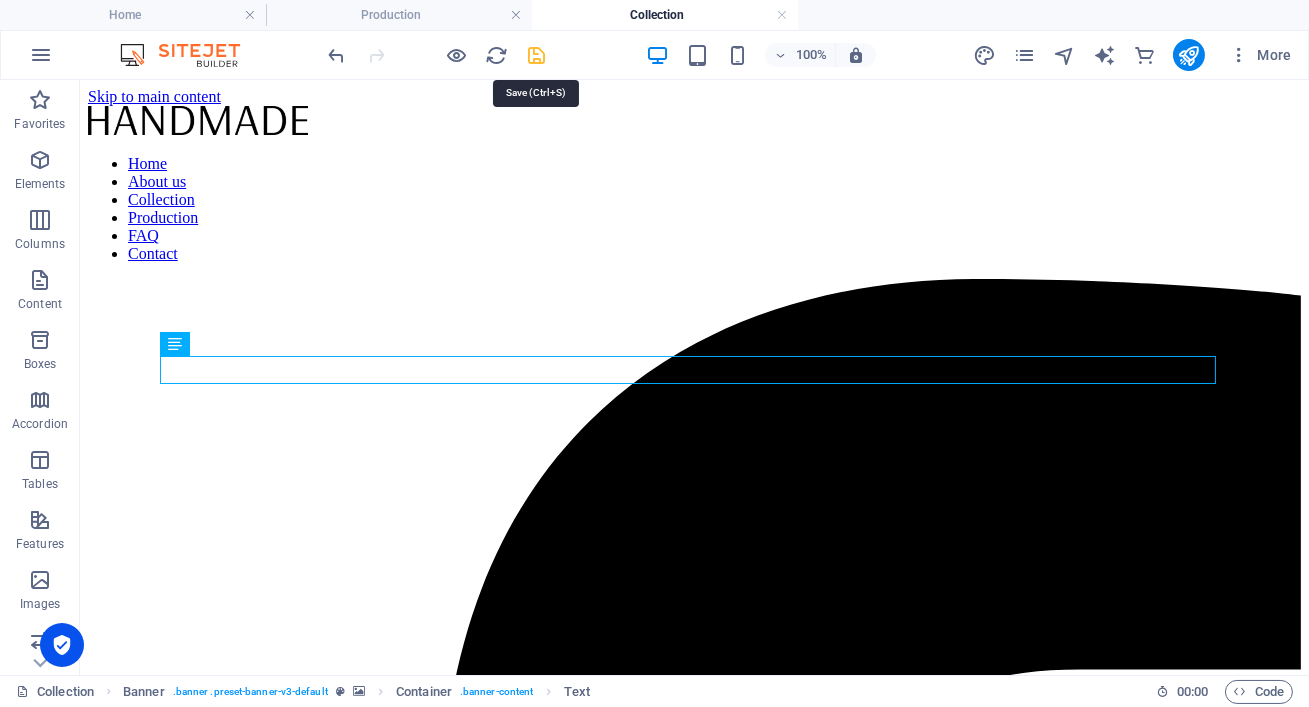 click at bounding box center (537, 55) 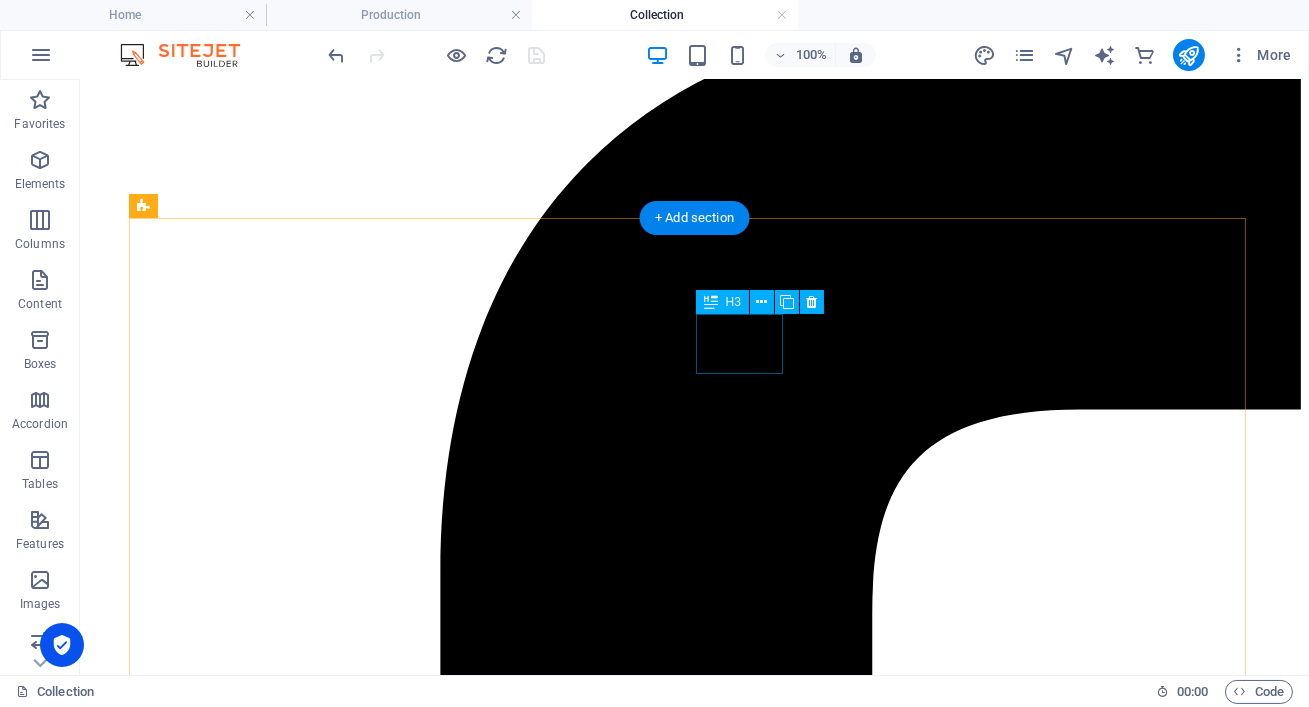 scroll, scrollTop: 261, scrollLeft: 0, axis: vertical 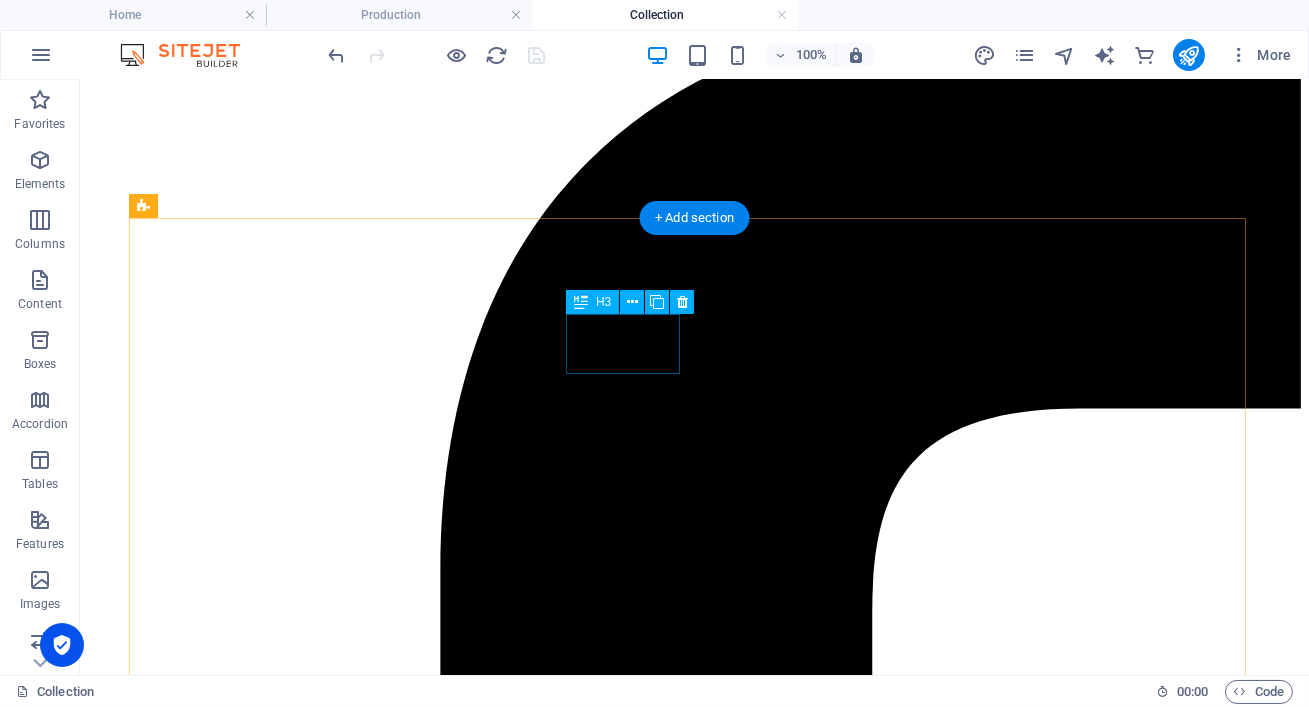 click on "Living room" at bounding box center (694, 13642) 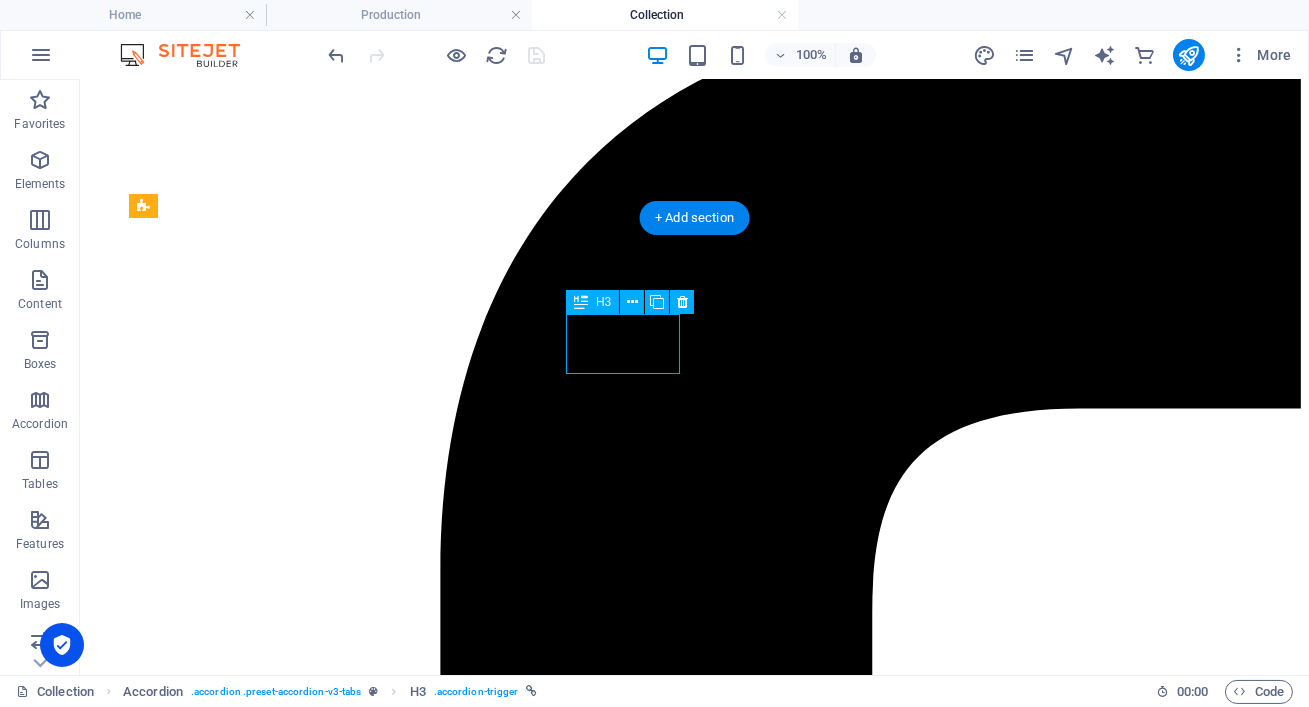 click on "Living room" at bounding box center [694, 13642] 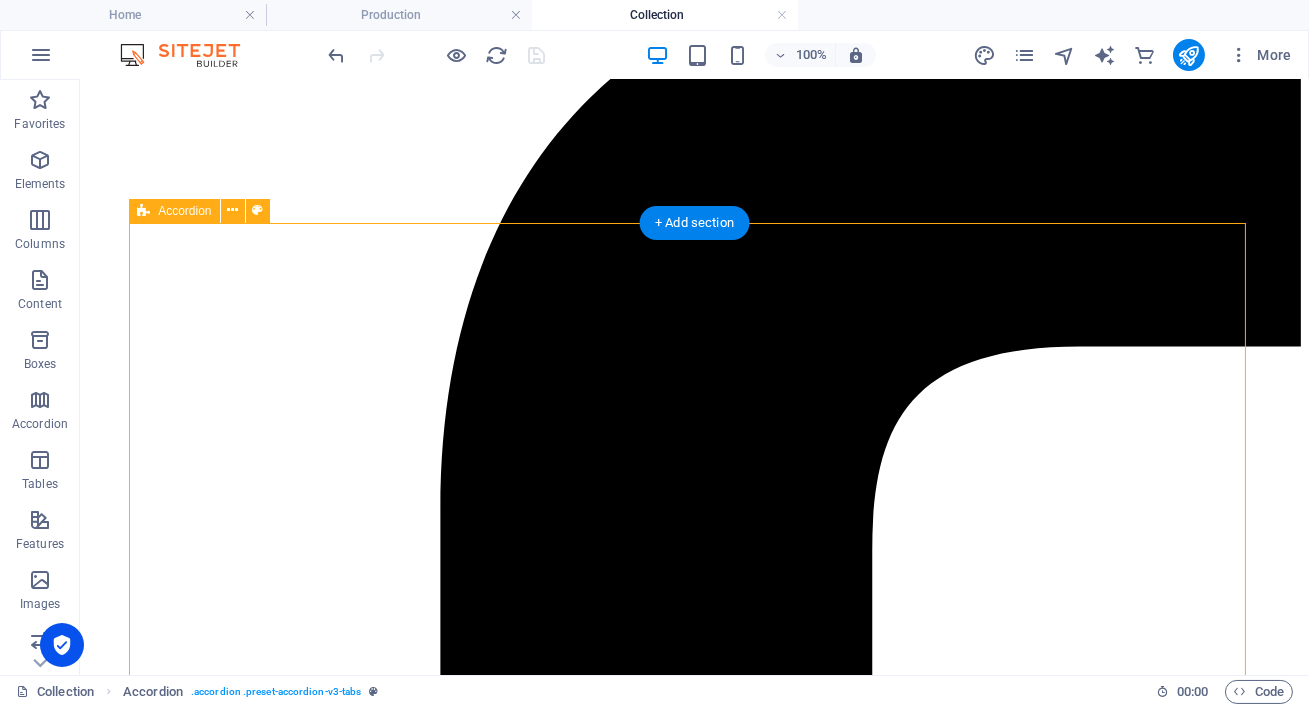 scroll, scrollTop: 257, scrollLeft: 0, axis: vertical 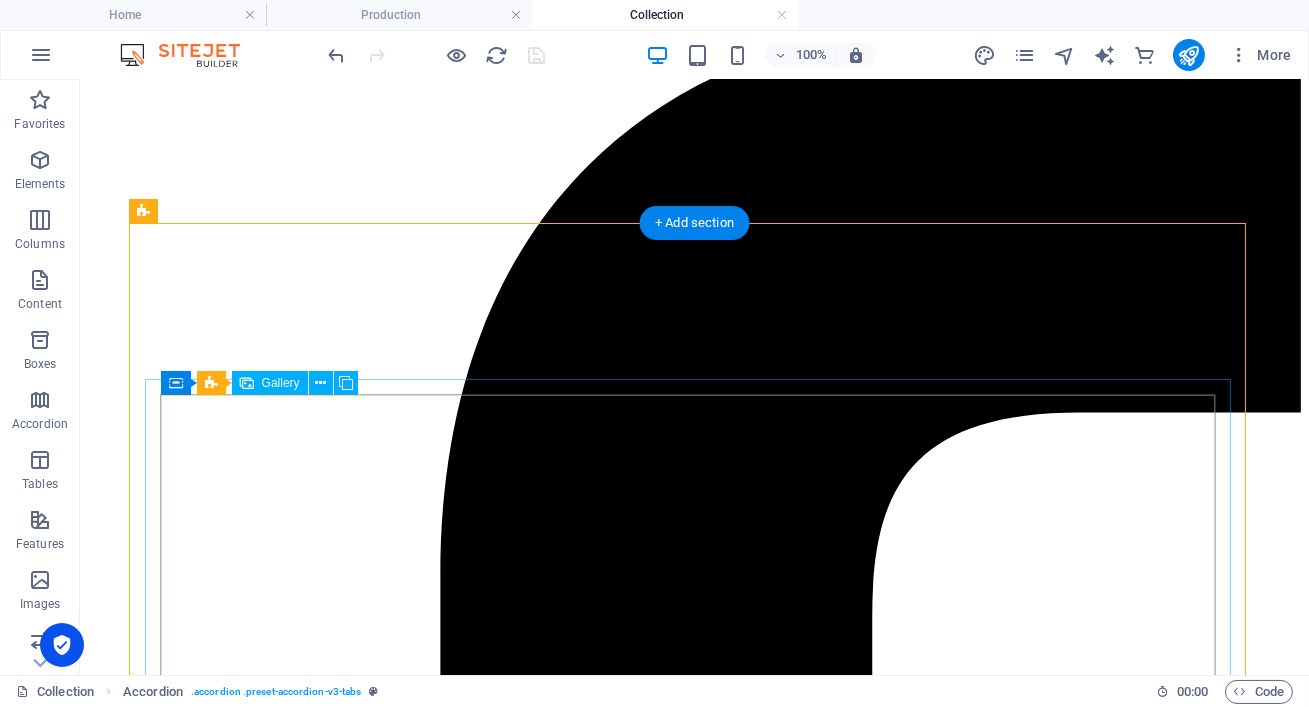 click at bounding box center [528, 8980] 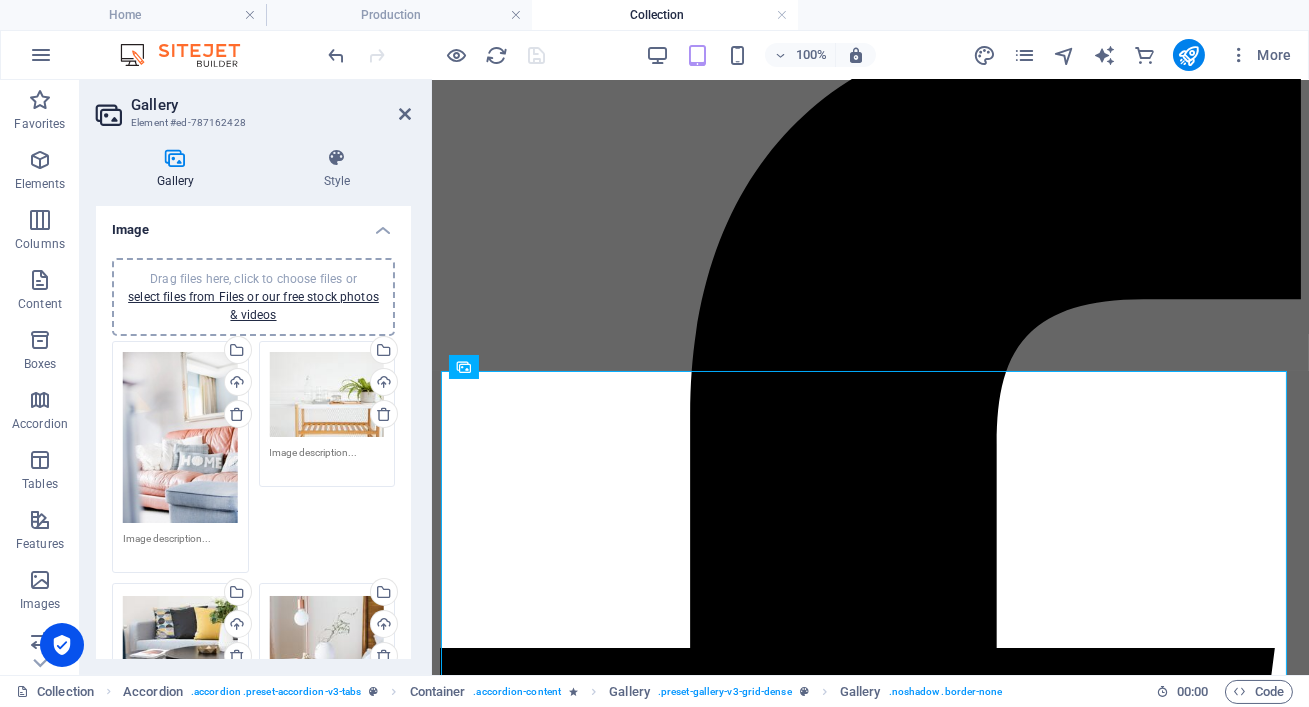 click on "Drag files here, click to choose files or select files from Files or our free stock photos & videos" at bounding box center [180, 438] 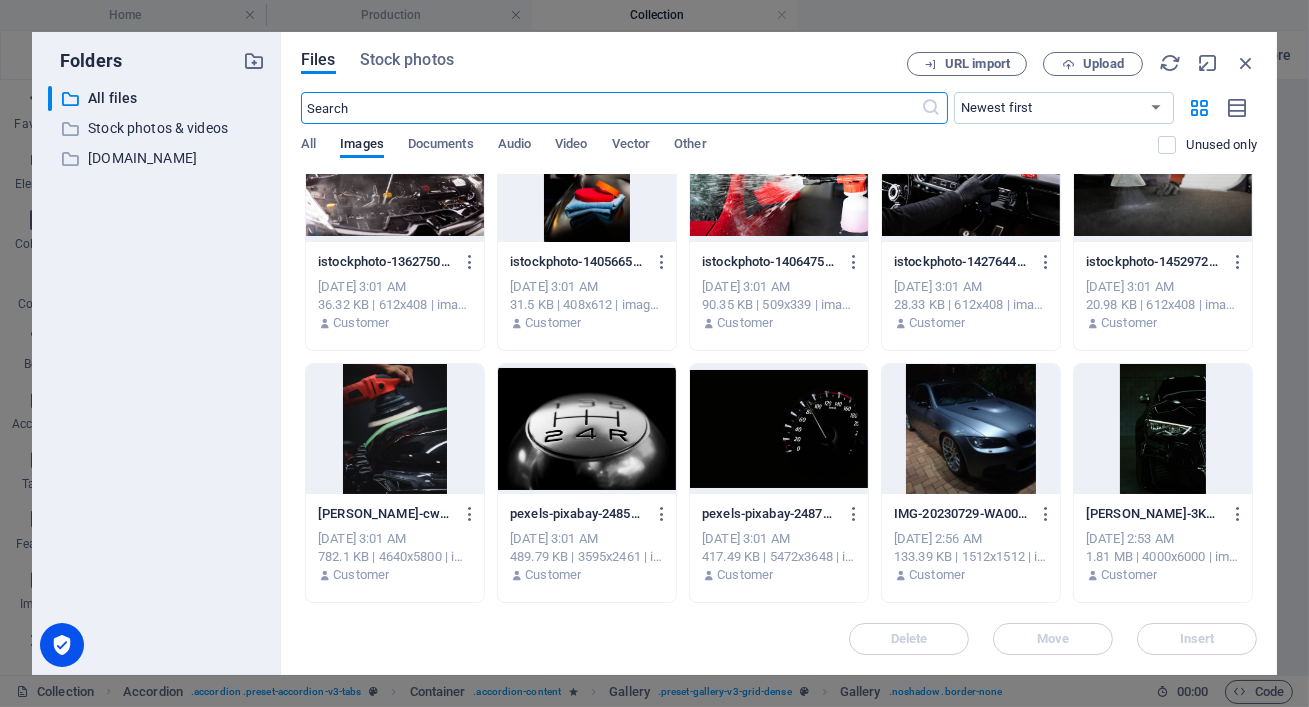 scroll, scrollTop: 10747, scrollLeft: 0, axis: vertical 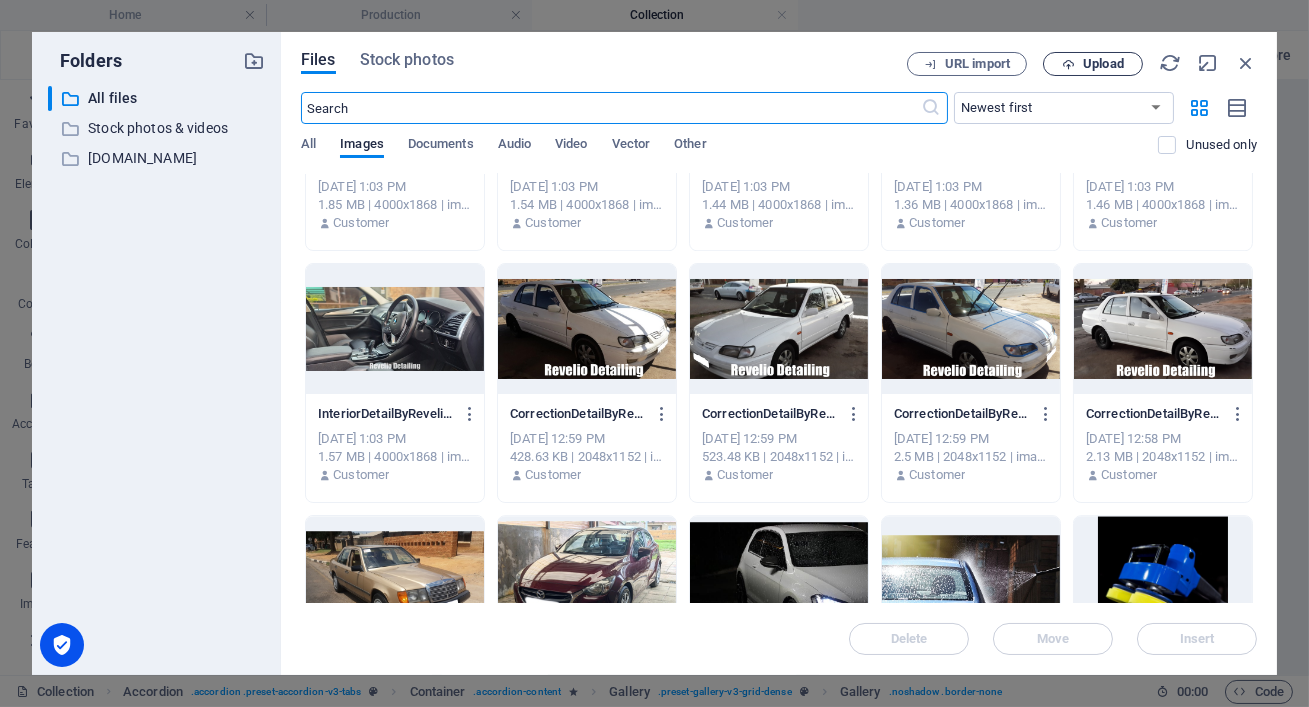 click on "Upload" at bounding box center [1093, 64] 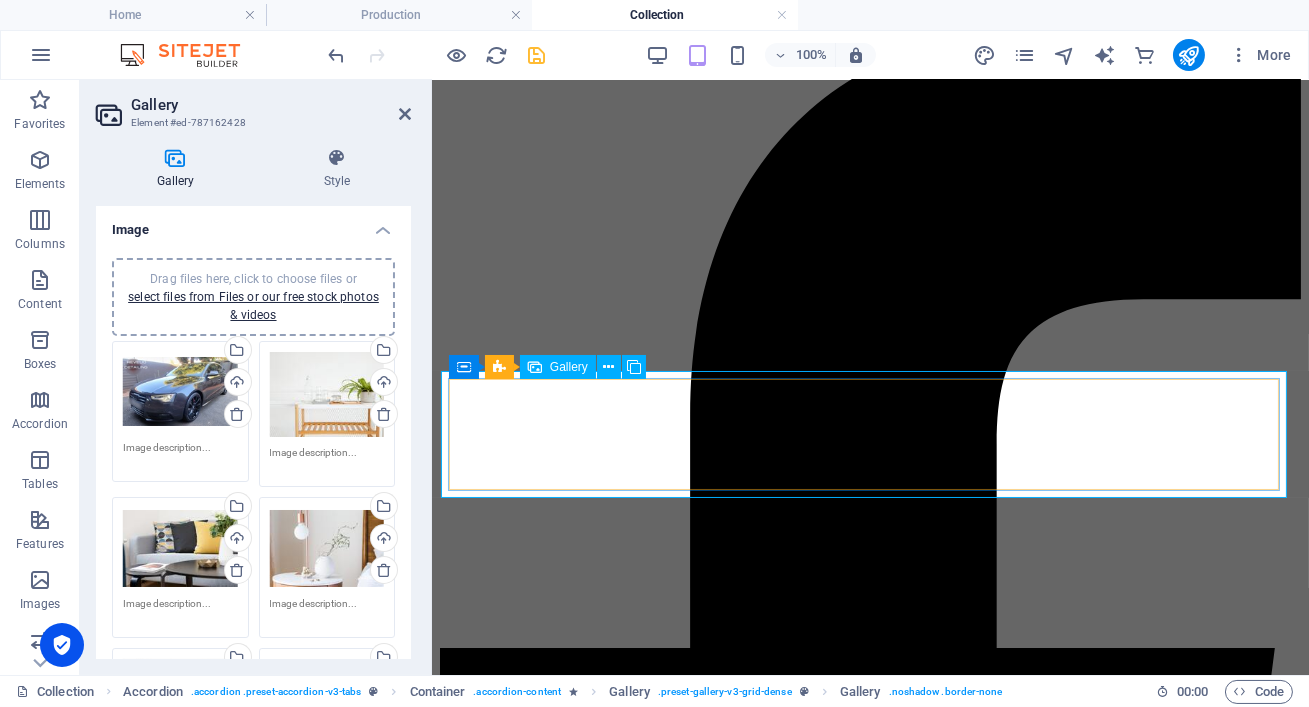 click on "Drag files here, click to choose files or select files from Files or our free stock photos & videos Select files from the file manager, stock photos, or upload file(s) Upload Drag files here, click to choose files or select files from Files or our free stock photos & videos Select files from the file manager, stock photos, or upload file(s) Upload Drag files here, click to choose files or select files from Files or our free stock photos & videos Select files from the file manager, stock photos, or upload file(s) Upload Drag files here, click to choose files or select files from Files or our free stock photos & videos Select files from the file manager, stock photos, or upload file(s) Upload Drag files here, click to choose files or select files from Files or our free stock photos & videos Select files from the file manager, stock photos, or upload file(s) Upload Drag files here, click to choose files or select files from Files or our free stock photos & videos Upload" at bounding box center (253, 609) 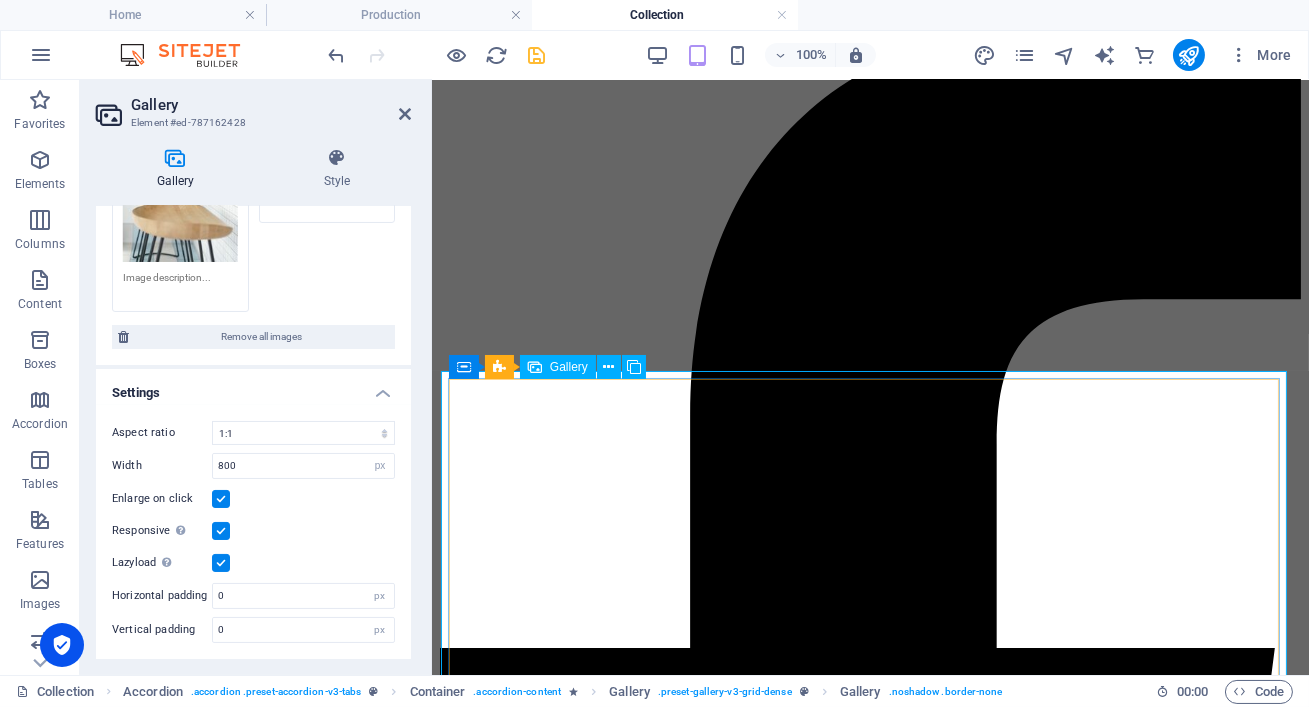 scroll, scrollTop: 0, scrollLeft: 0, axis: both 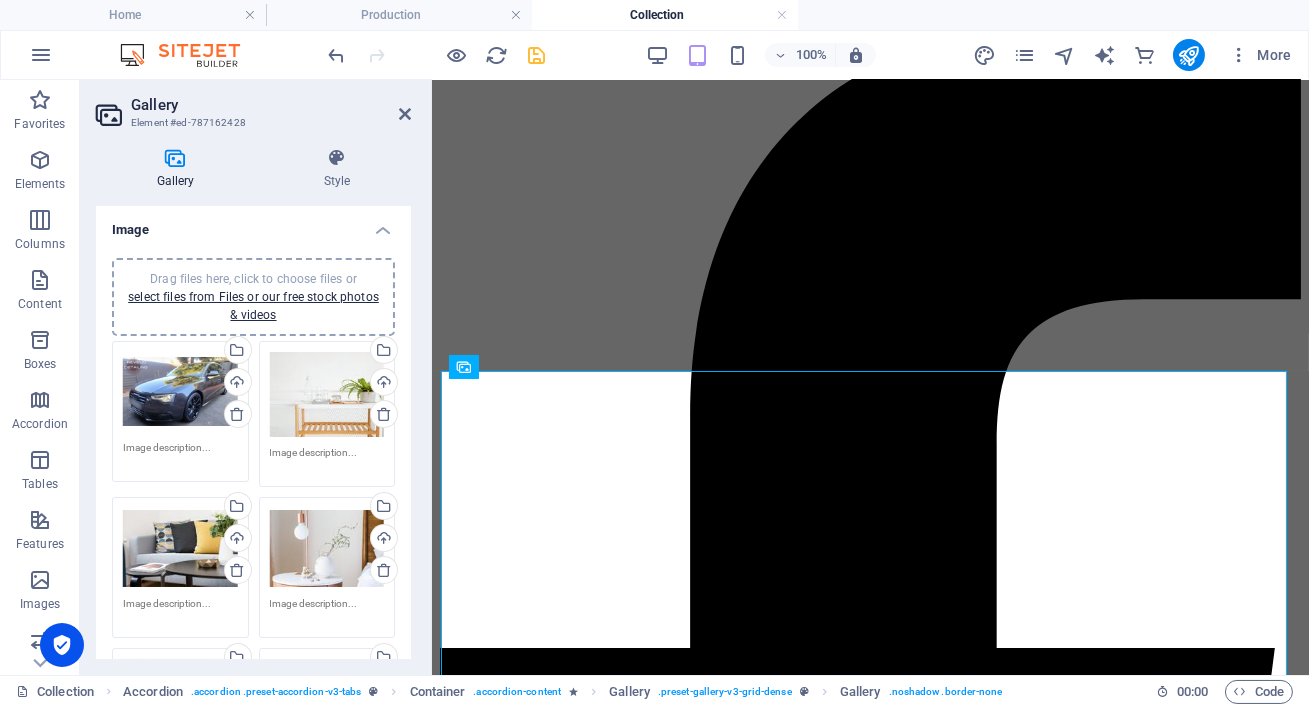 click on "Drag files here, click to choose files or select files from Files or our free stock photos & videos" at bounding box center [327, 395] 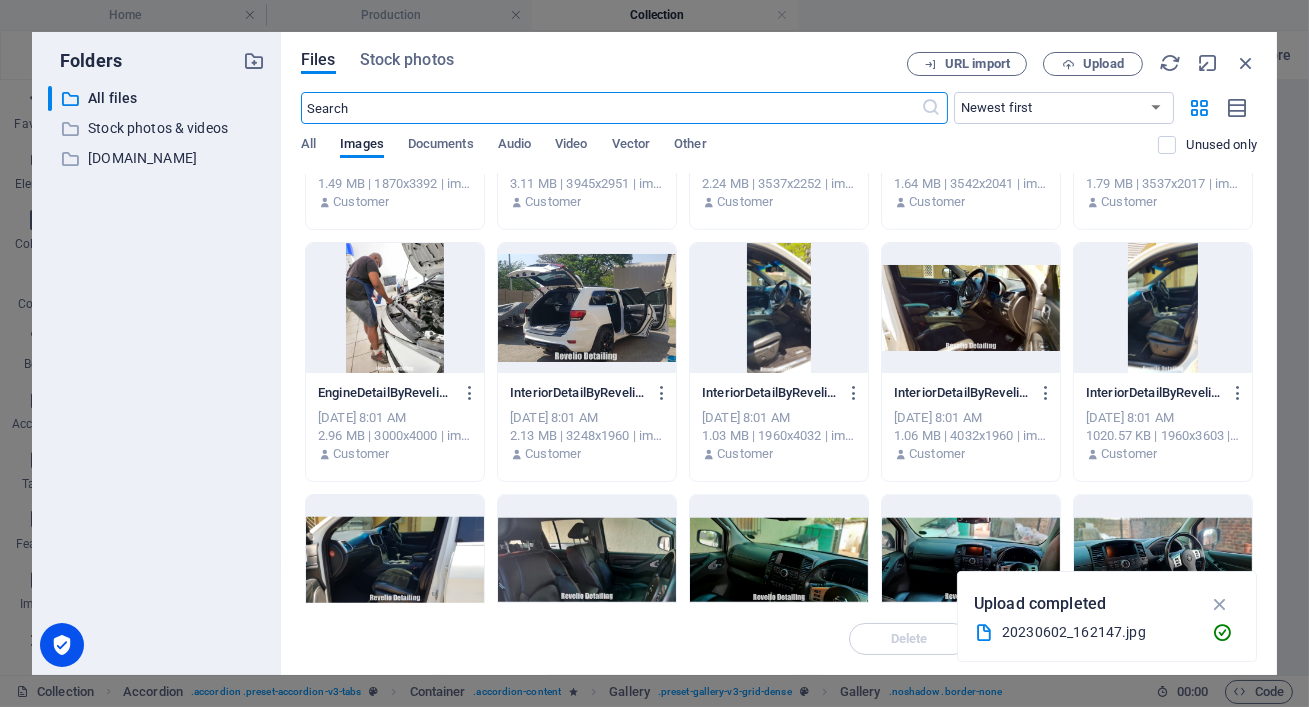 scroll, scrollTop: 3411, scrollLeft: 0, axis: vertical 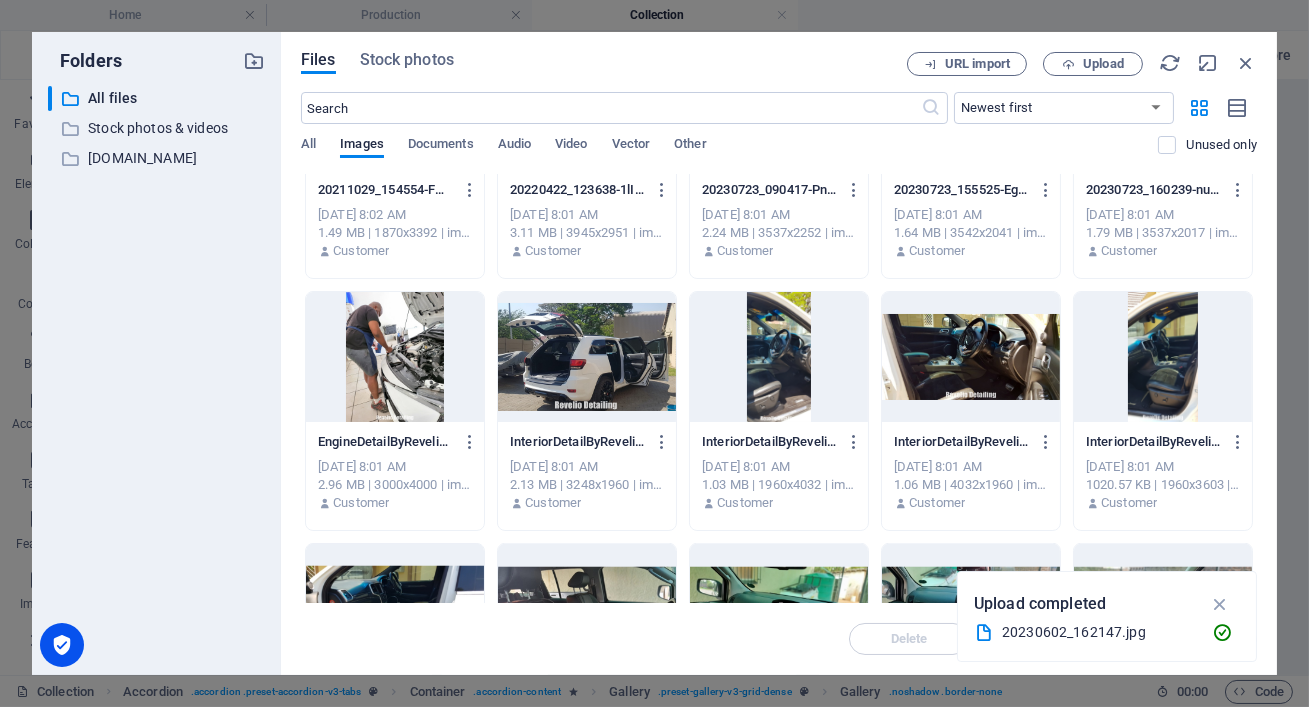 click at bounding box center (1163, -399) 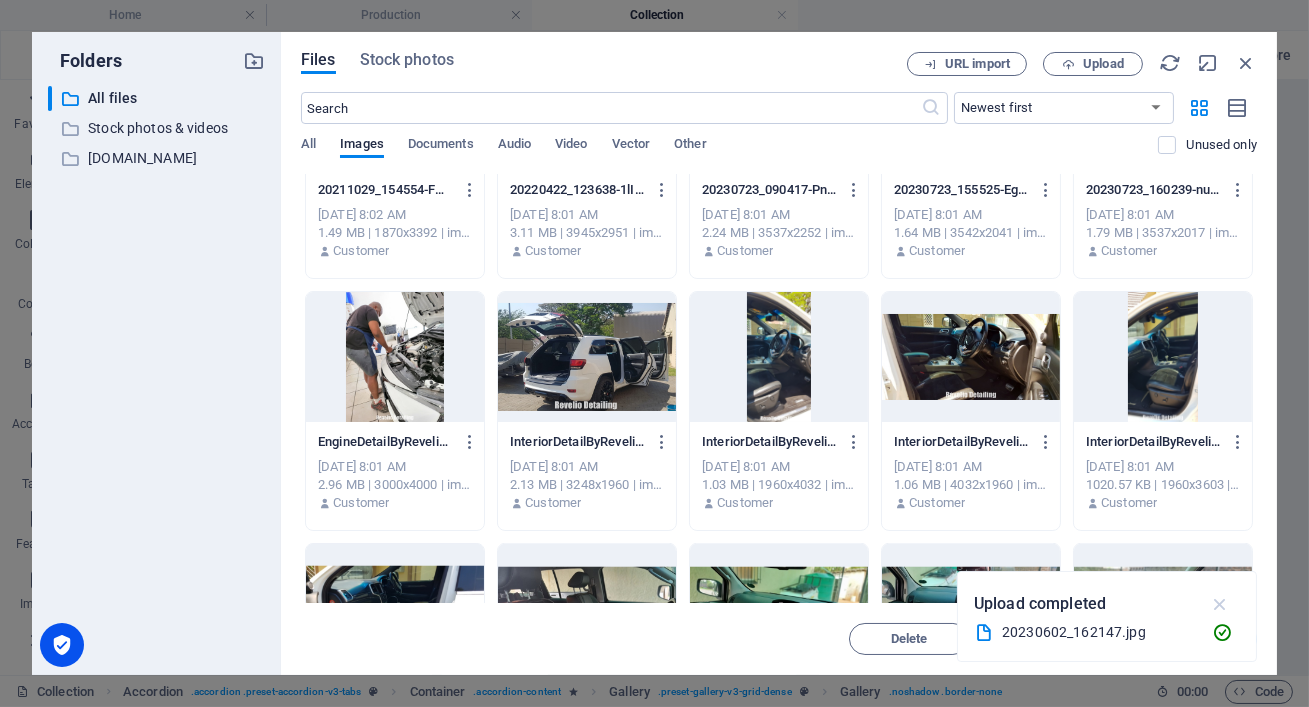 click at bounding box center [1220, 604] 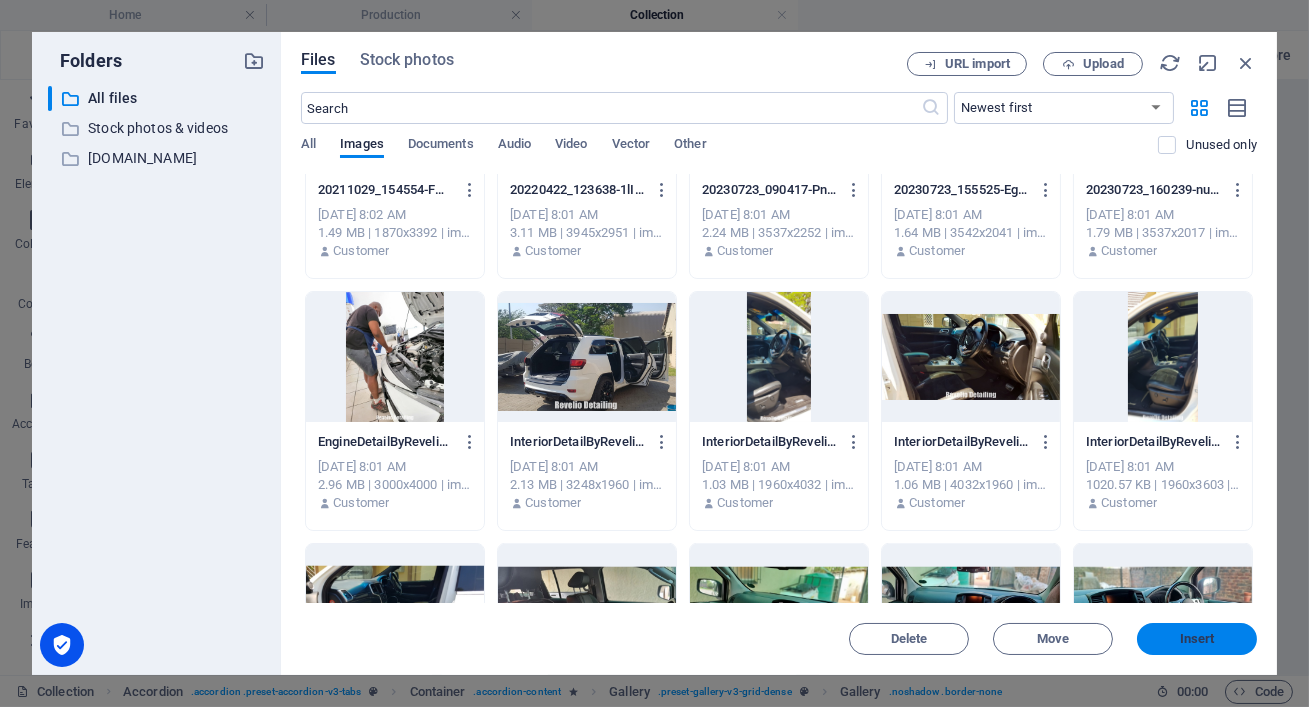click on "Insert" at bounding box center [1197, 639] 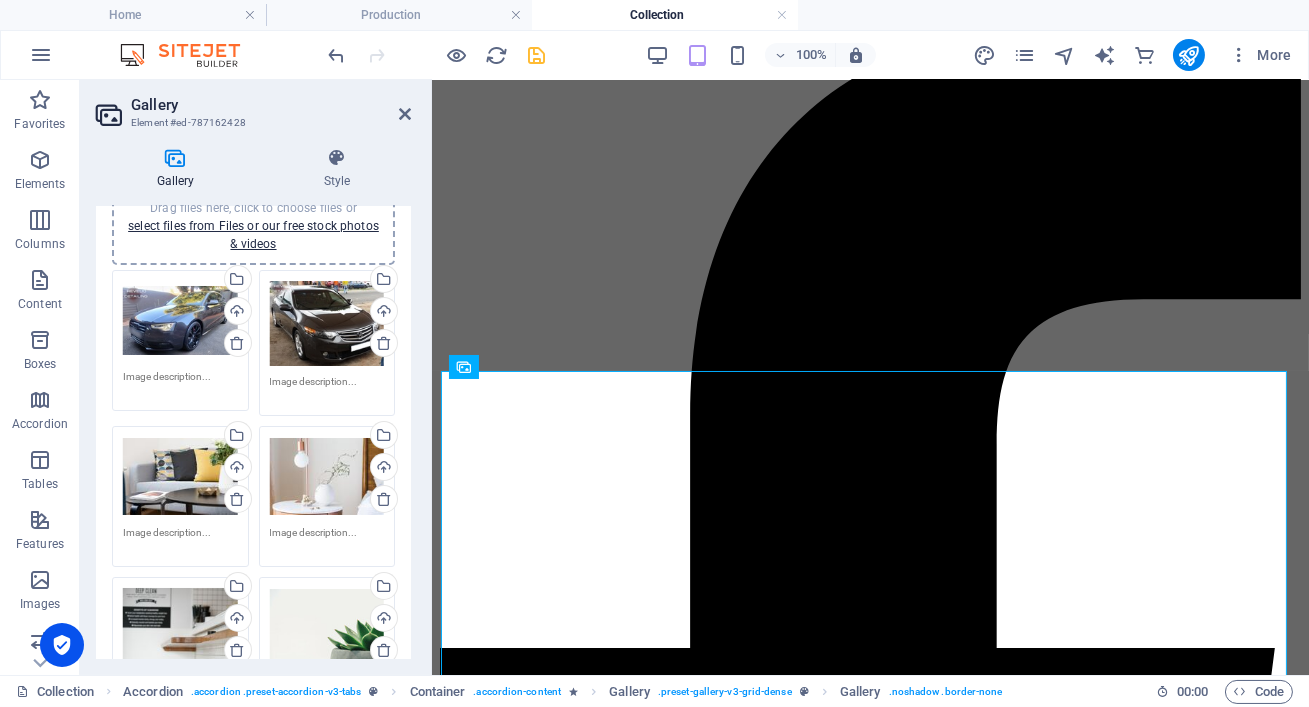 scroll, scrollTop: 68, scrollLeft: 0, axis: vertical 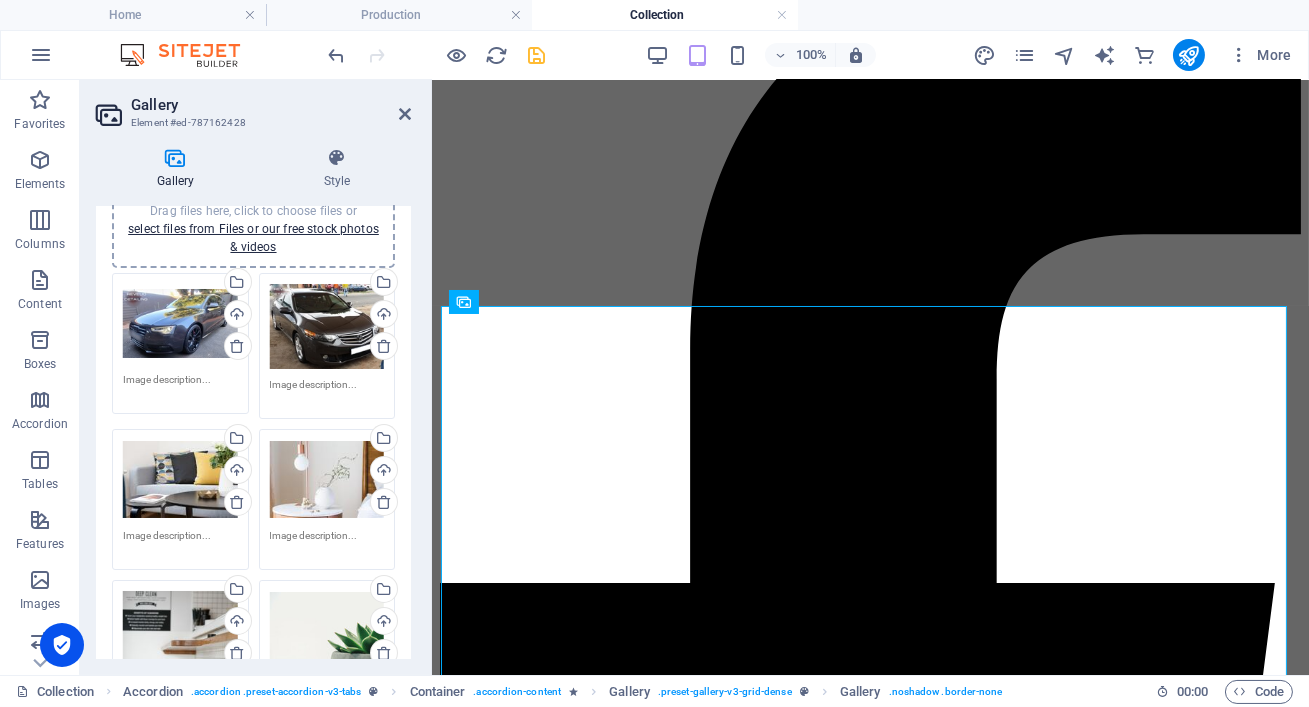 click on "Drag files here, click to choose files or select files from Files or our free stock photos & videos" at bounding box center [180, 480] 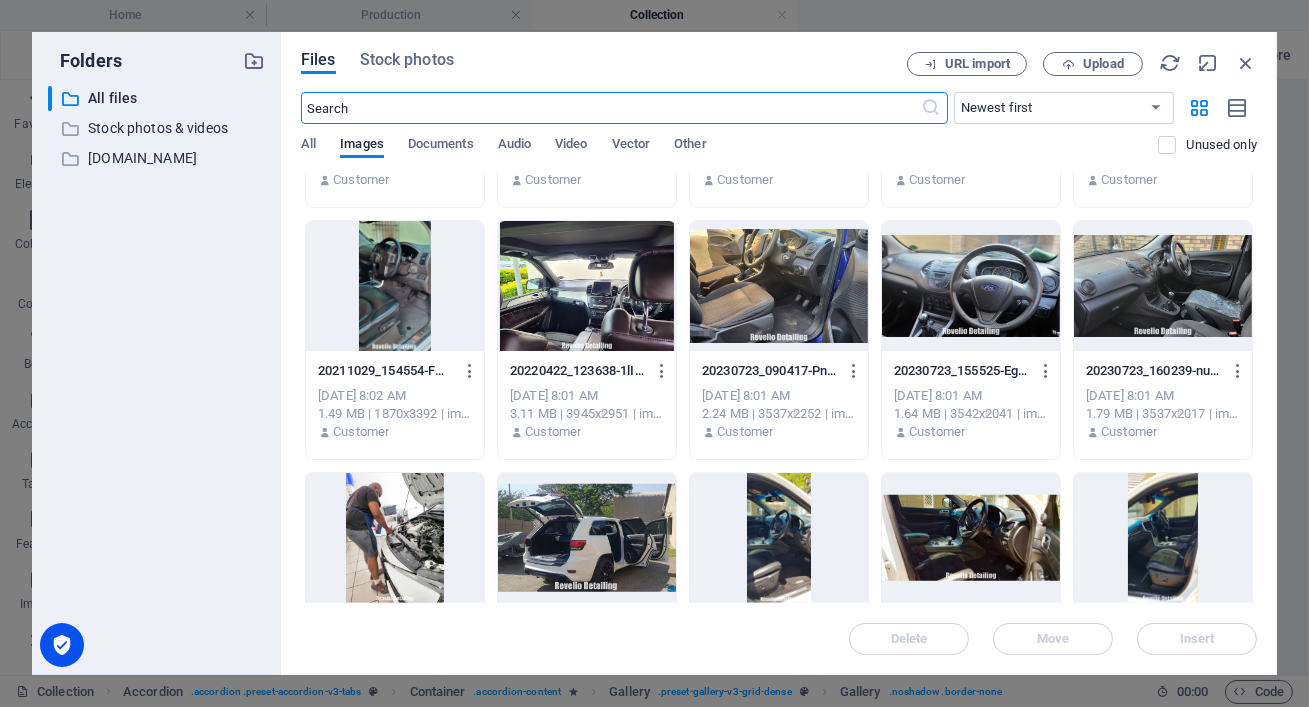 scroll, scrollTop: 3290, scrollLeft: 0, axis: vertical 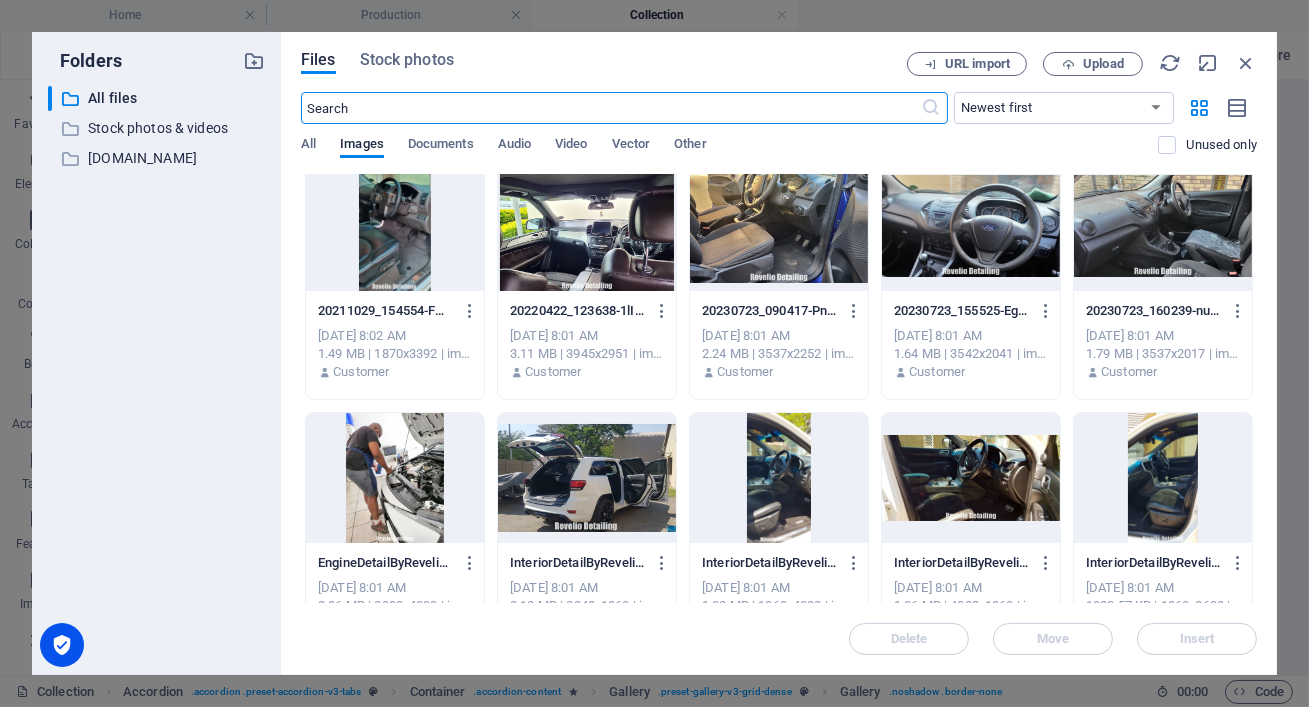 click at bounding box center [779, -530] 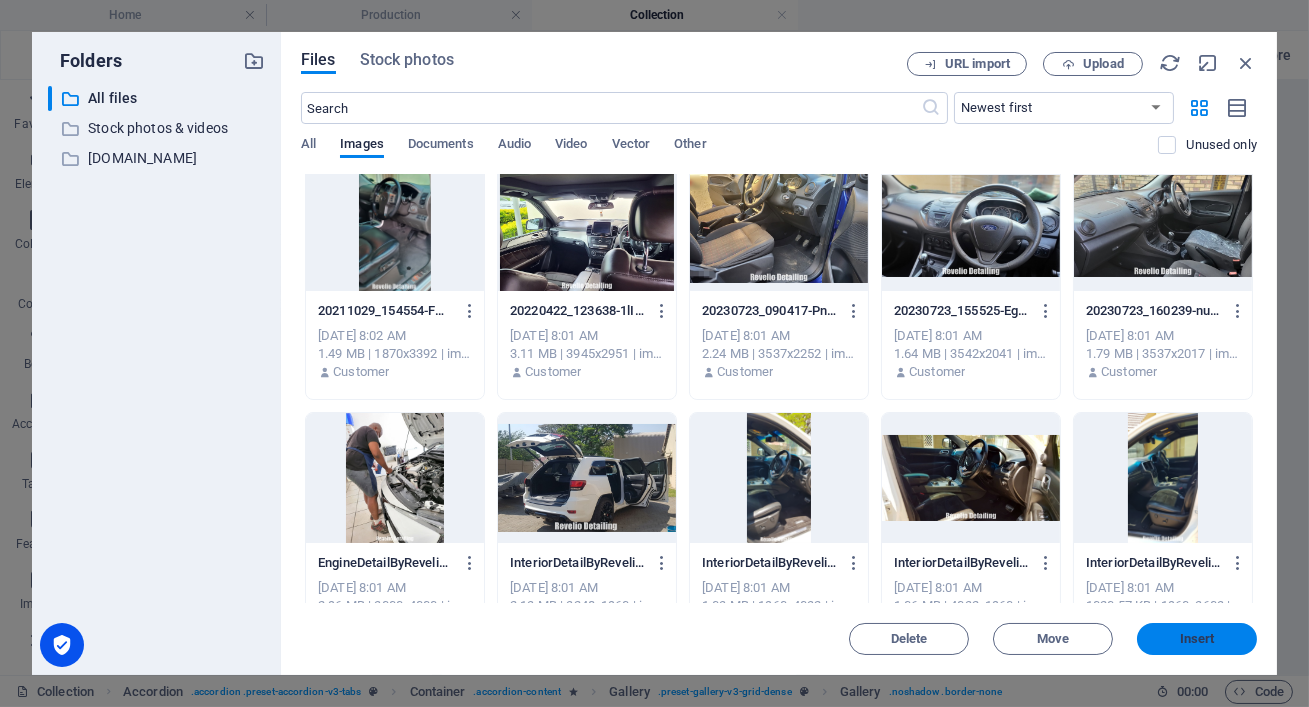 click on "Insert" at bounding box center (1197, 639) 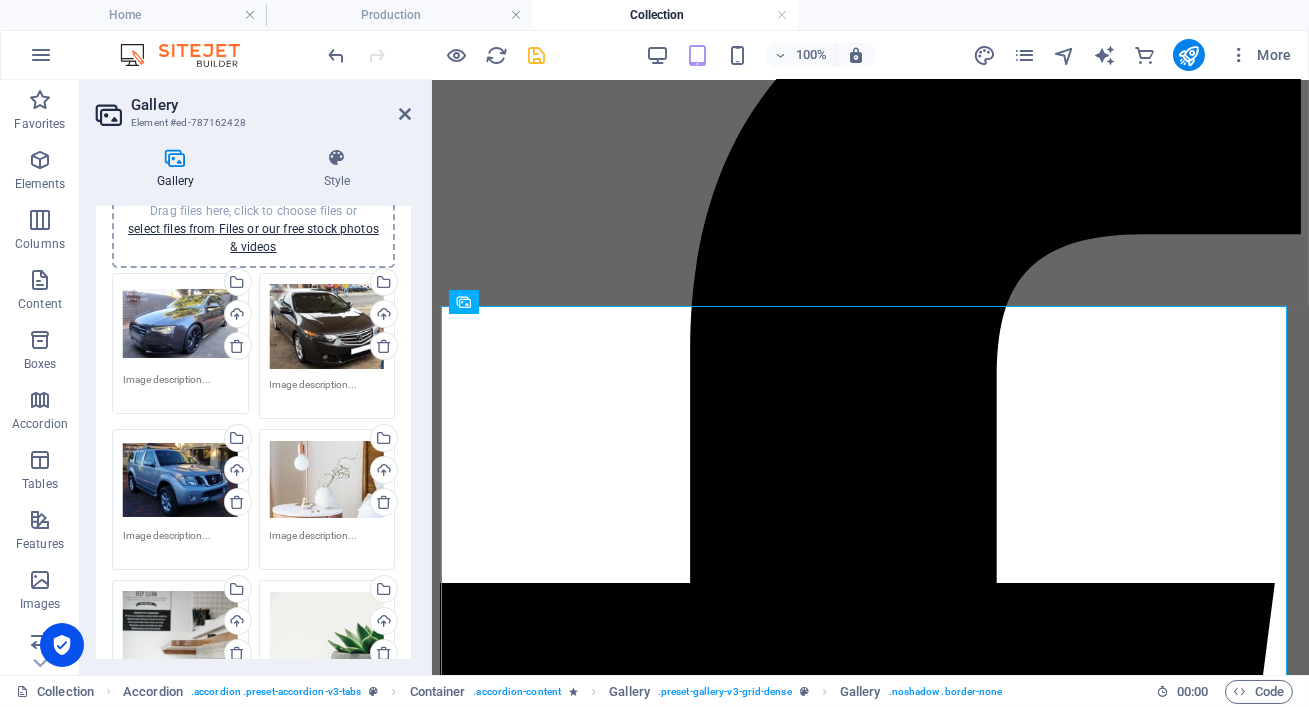 click on "Drag files here, click to choose files or select files from Files or our free stock photos & videos" at bounding box center [327, 480] 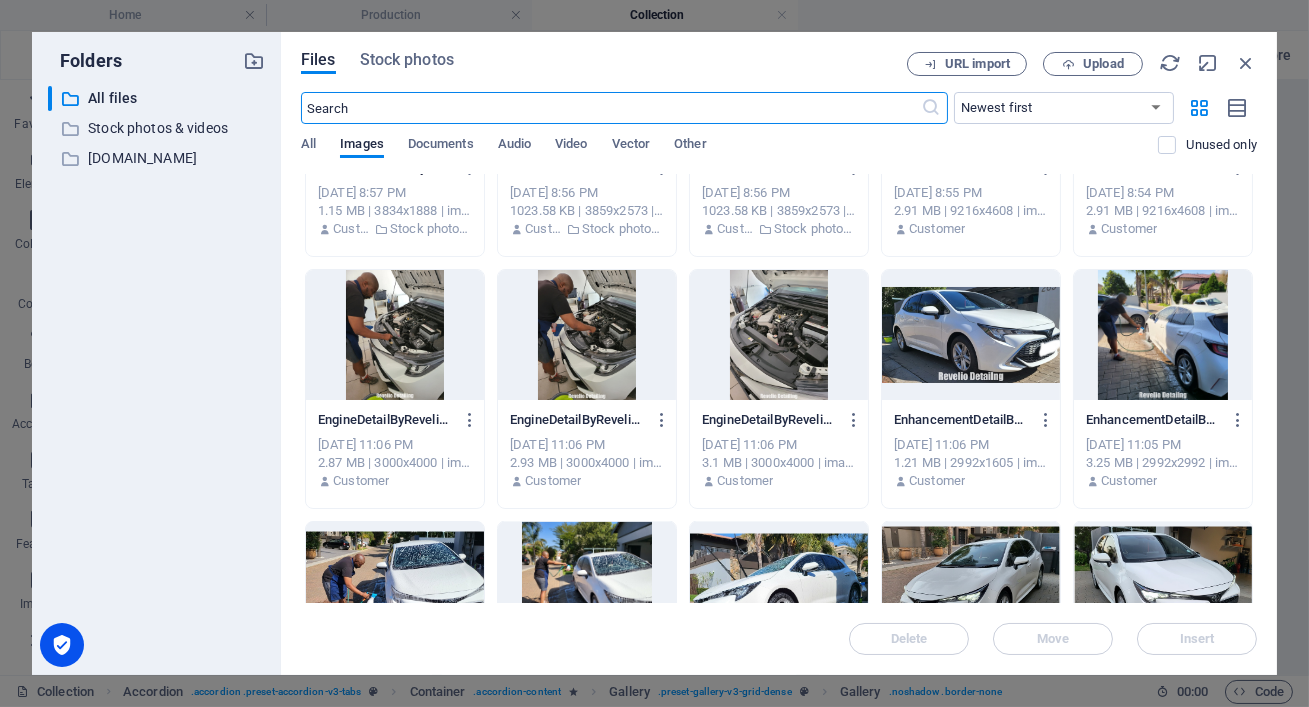 scroll, scrollTop: 6453, scrollLeft: 0, axis: vertical 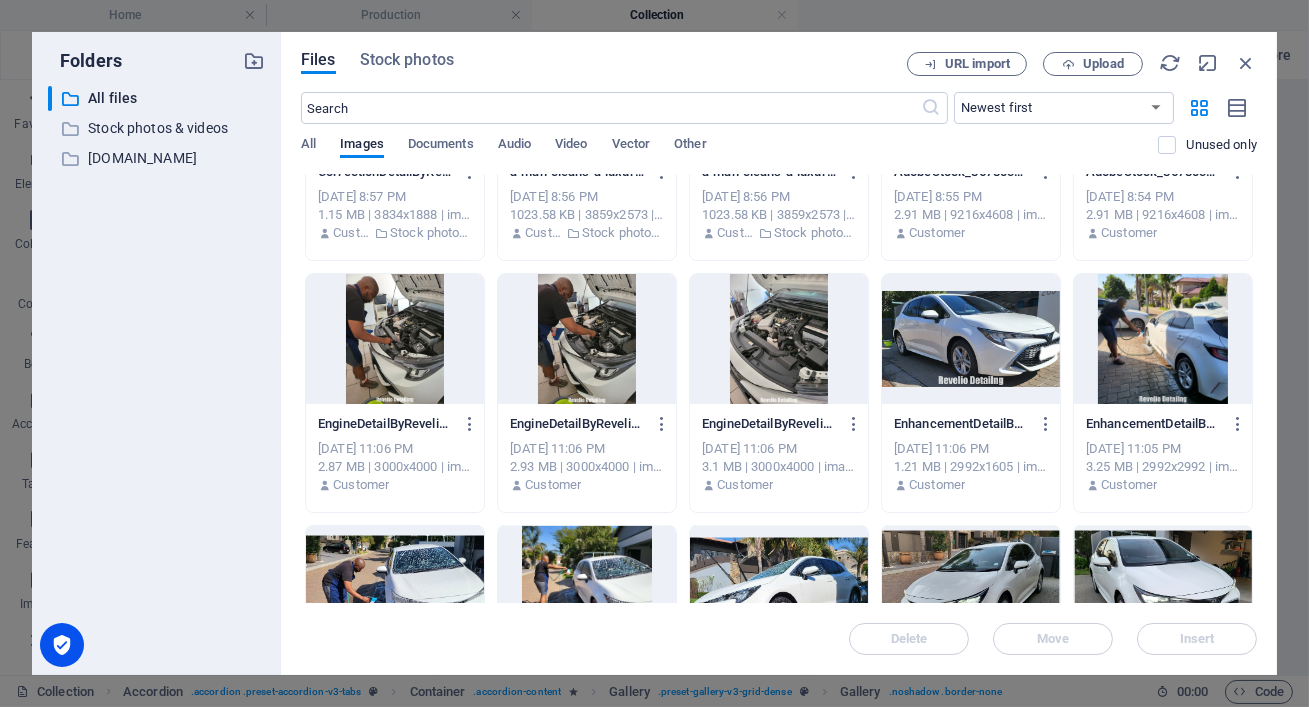 click on "Files Stock photos URL import Upload ​ Newest first Oldest first Name (A-Z) Name (Z-A) Size (0-9) Size (9-0) Resolution (0-9) Resolution (9-0) All Images Documents Audio Video Vector Other Unused only Drop files here to upload them instantly 20230602_162147-STc7QD82t3iVkhwSIhtOoA.jpg 20230602_162147-STc7QD82t3iVkhwSIhtOoA.jpg [DATE] 11:17 AM 1.43 MB | 2877x1721 | image/jpeg Customer AdobeStock_232530534-pdk_kcI08OLWAOwurQqbHg.jpeg AdobeStock_232530534-pdk_kcI08OLWAOwurQqbHg.jpeg [DATE] 11:11 AM 1.42 MB | 8500x5946 | image/jpeg Customer IMG-20230729-WA0029-wljb5HeyfqLTBfi8kJLtuw.jpg IMG-20230729-WA0029-wljb5HeyfqLTBfi8kJLtuw.jpg [DATE] 11:10 AM 75.97 KB | 1600x777 | image/jpeg Customer CeramicCoatingEnhancementDetailByRevelioDetailingIMG_0130-t75d4OGTbDEIVyqnOBNryQ.JPG CeramicCoatingEnhancementDetailByRevelioDetailingIMG_0130-t75d4OGTbDEIVyqnOBNryQ.JPG [DATE] 10:47 PM 244.18 KB | 1073x796 | image/jpeg Customer [DATE] 10:47 PM 197.8 KB | 1201x901 | image/jpeg Customer Customer Move" at bounding box center [779, 353] 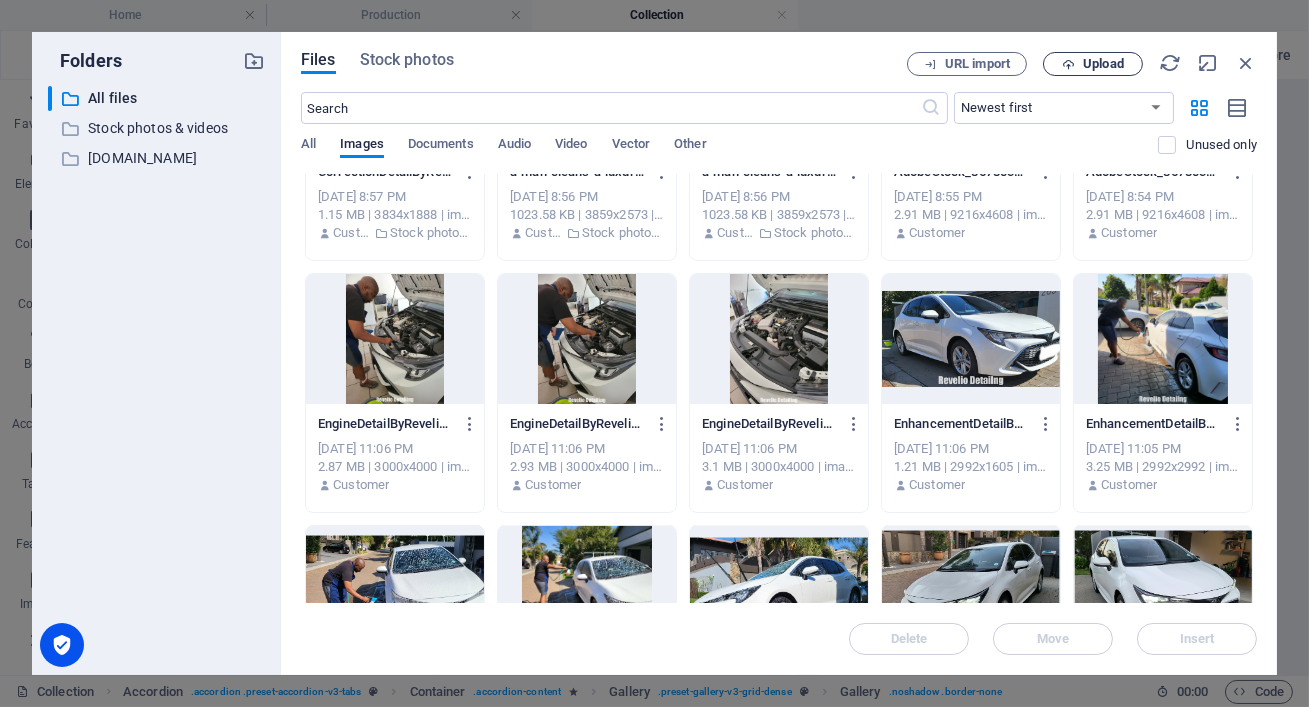 click at bounding box center [1068, 64] 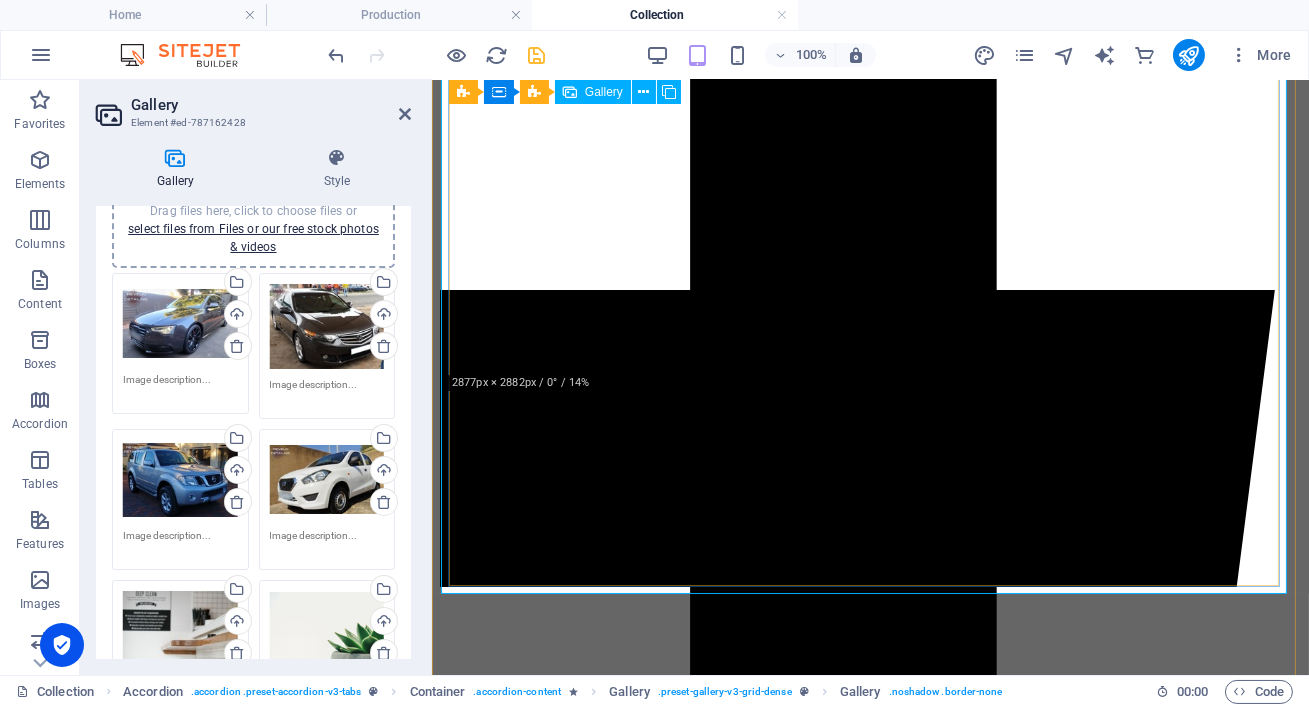 scroll, scrollTop: 669, scrollLeft: 0, axis: vertical 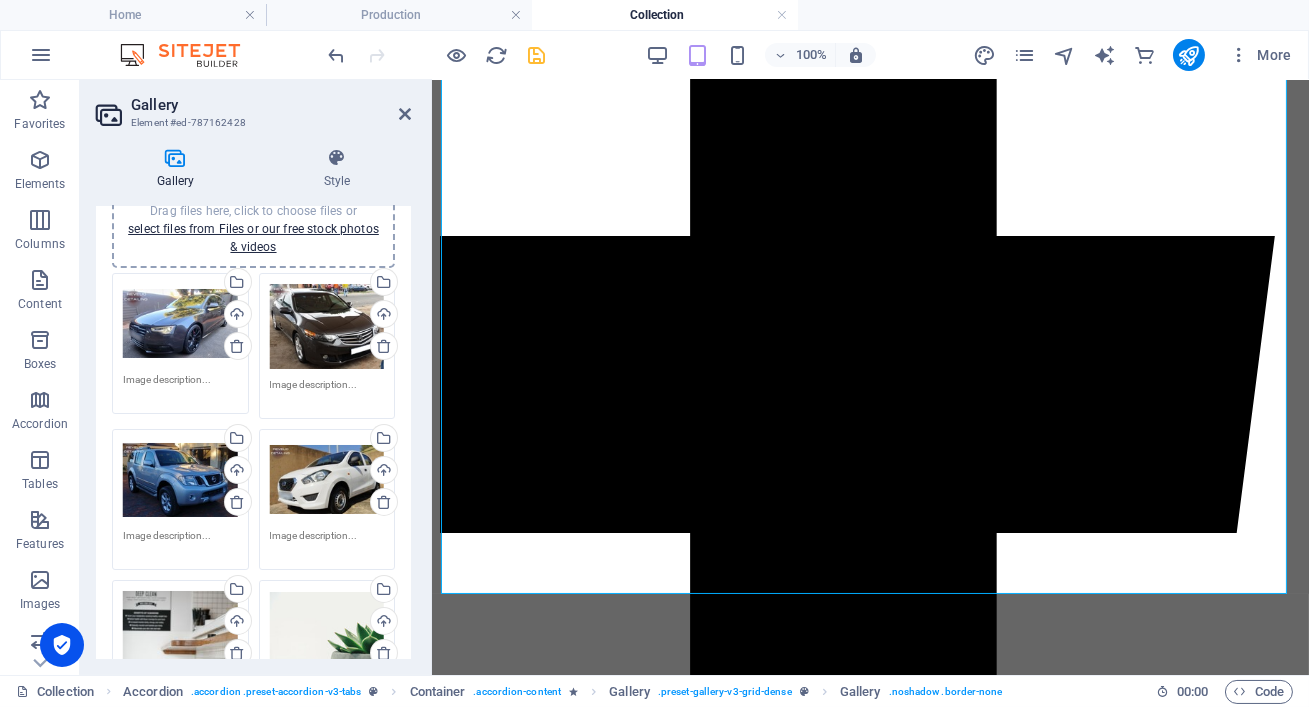 click on "Drag files here, click to choose files or select files from Files or our free stock photos & videos" at bounding box center (180, 675) 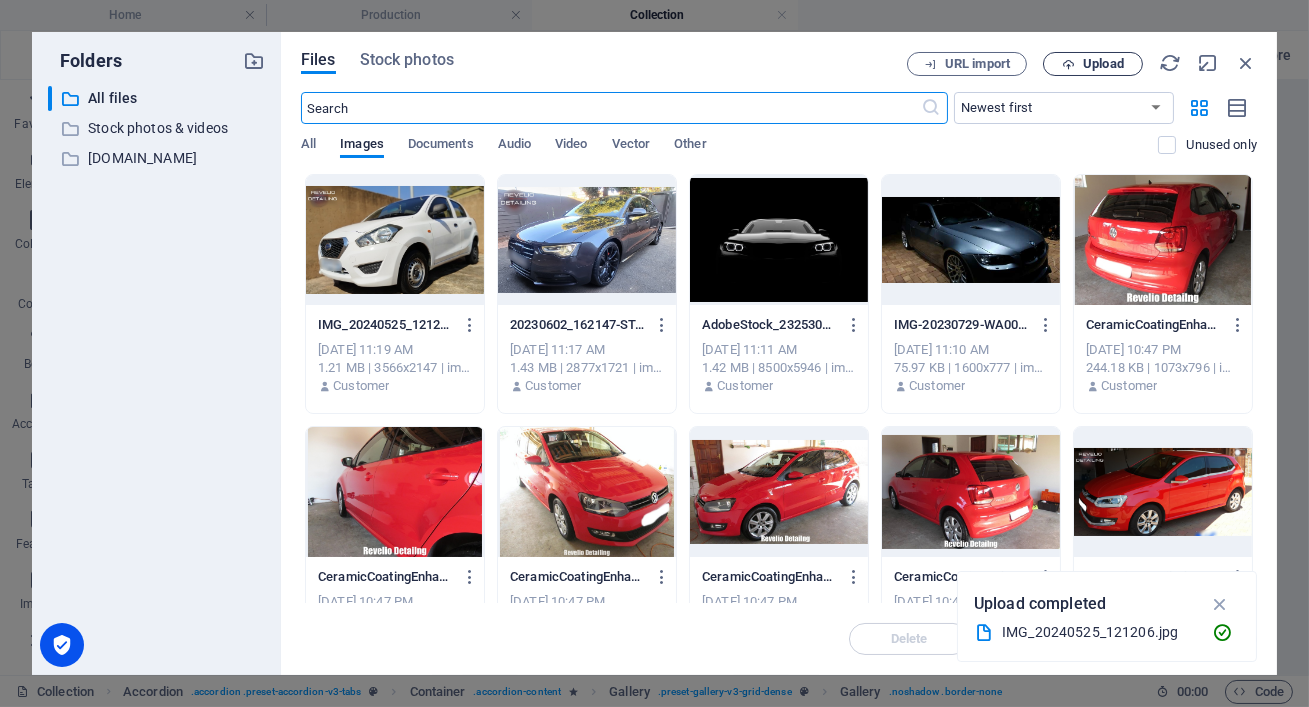click on "Upload" at bounding box center (1093, 64) 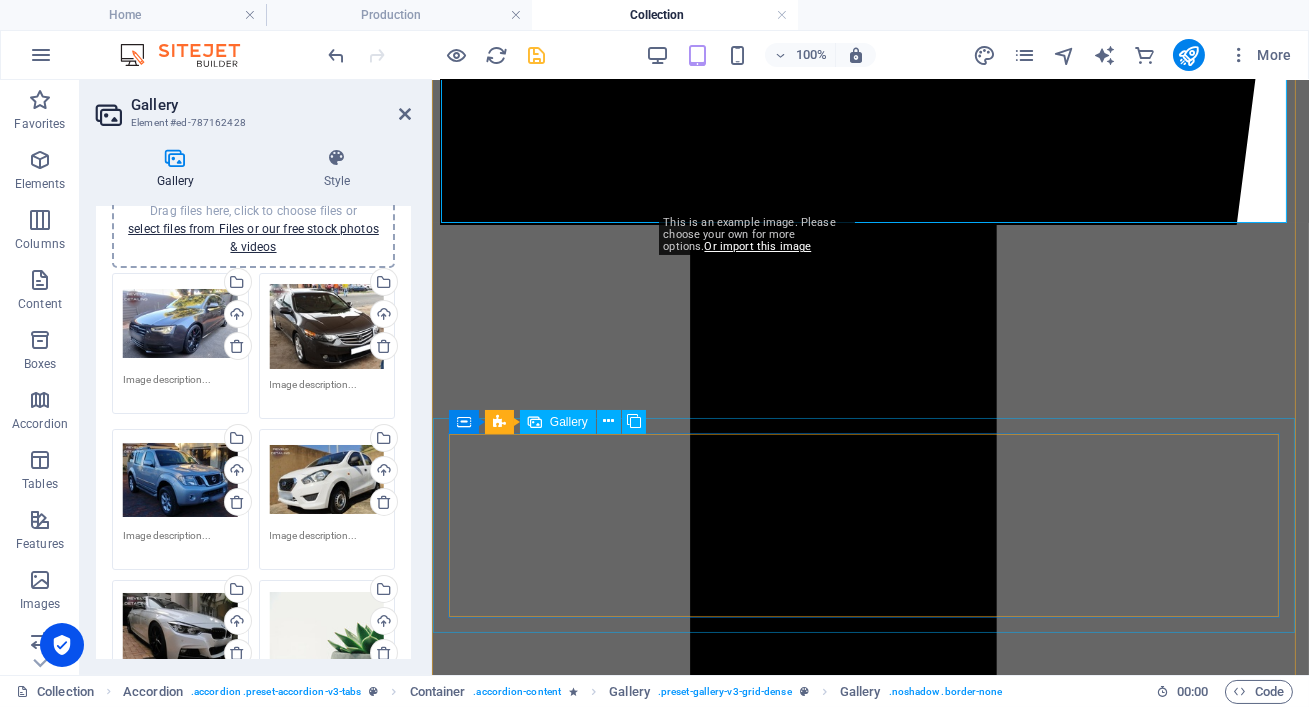 scroll, scrollTop: 1040, scrollLeft: 0, axis: vertical 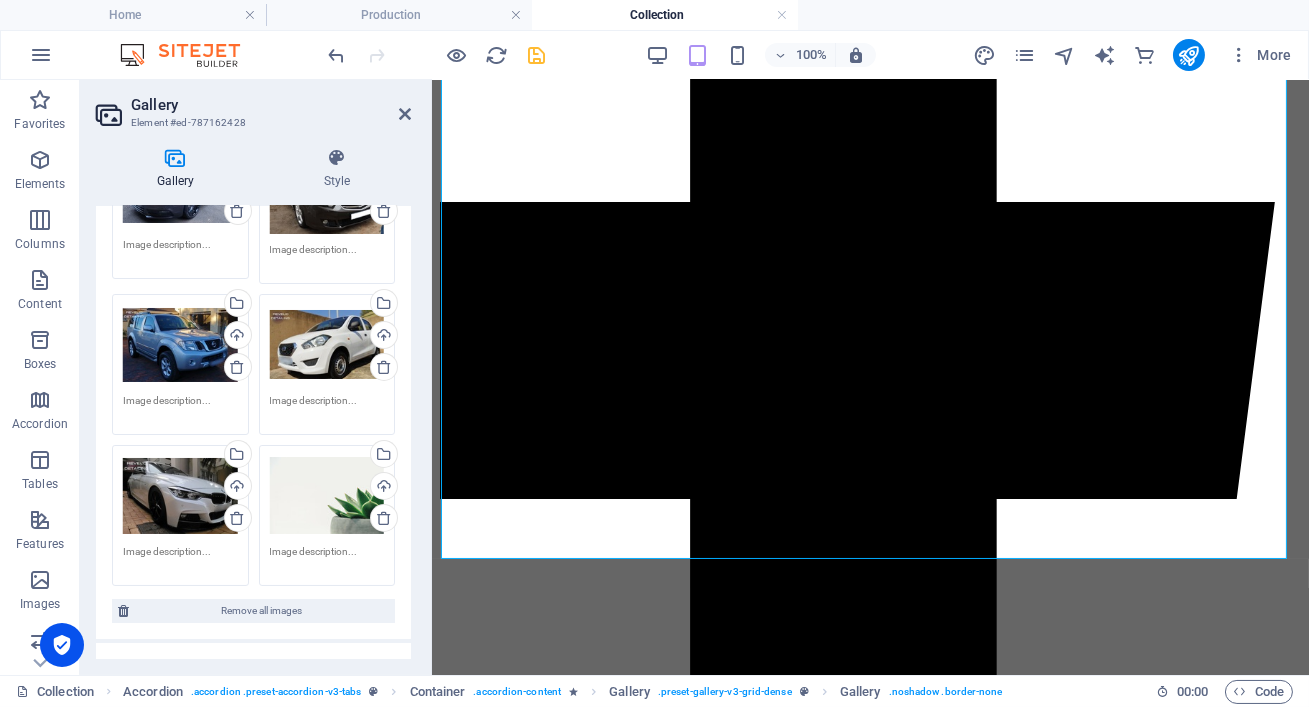 click on "Drag files here, click to choose files or select files from Files or our free stock photos & videos" at bounding box center [327, 496] 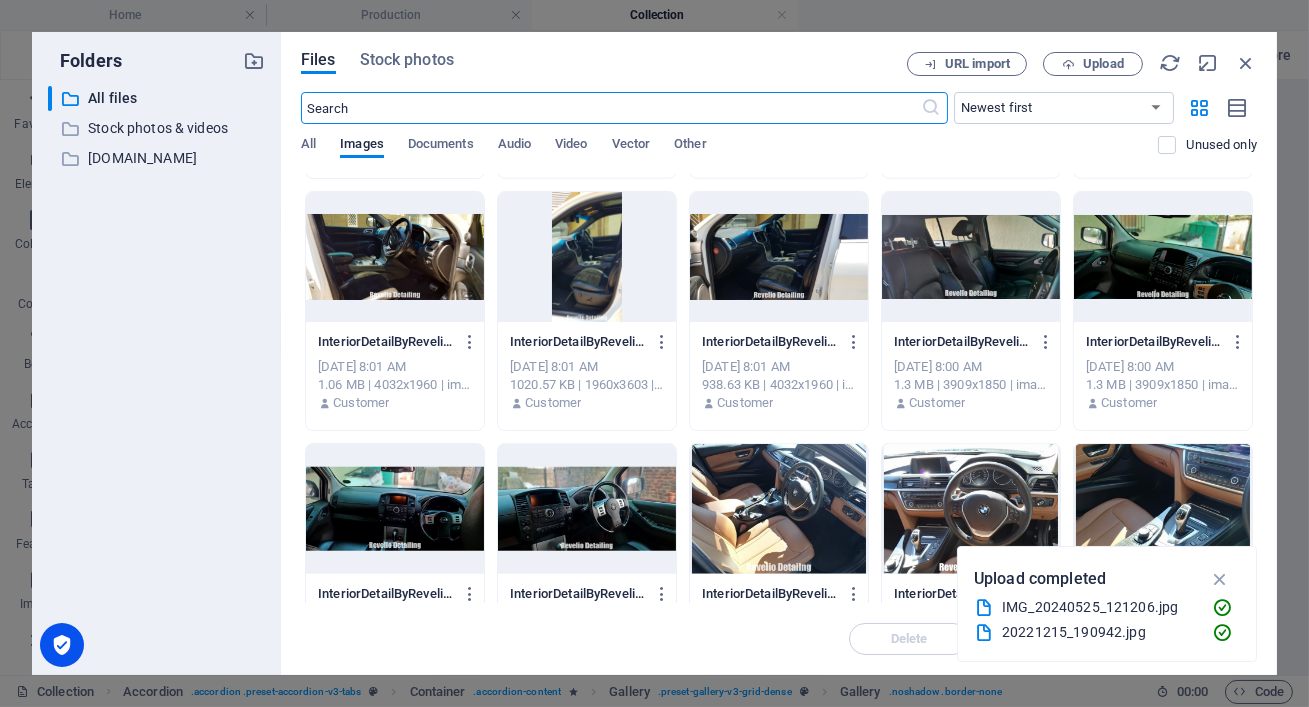 scroll, scrollTop: 3731, scrollLeft: 0, axis: vertical 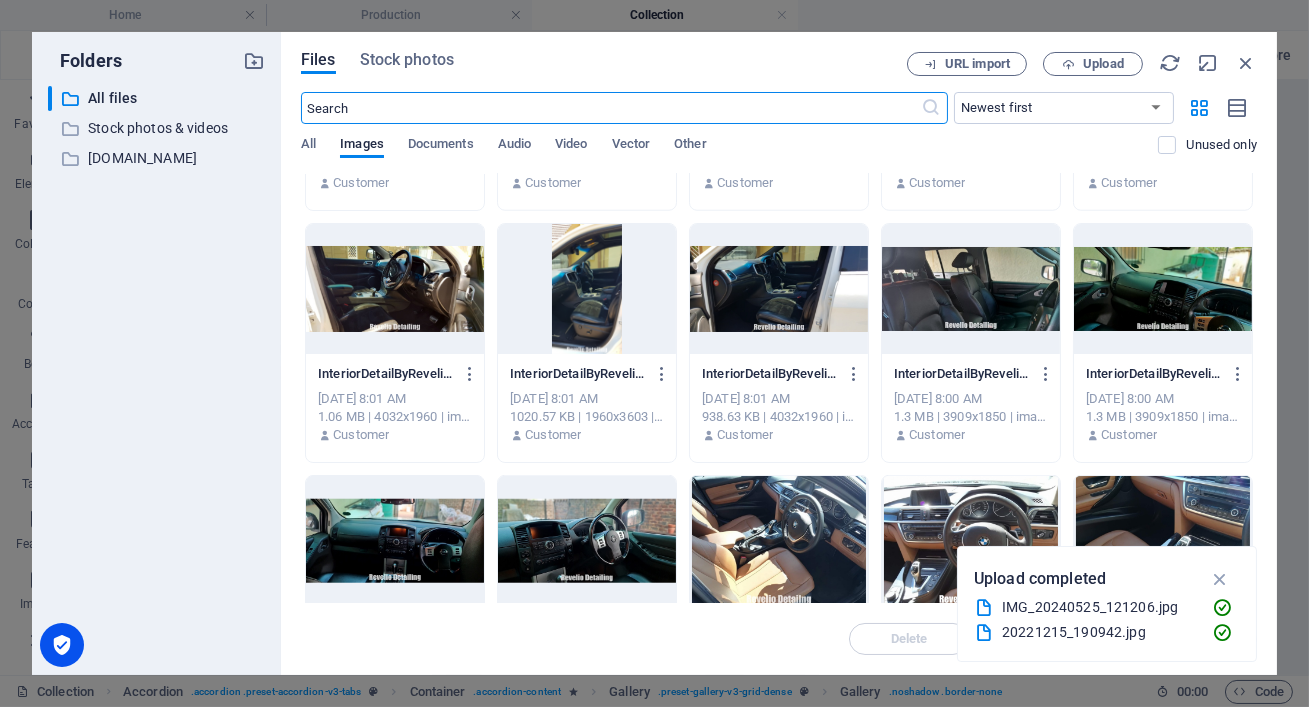 click at bounding box center (587, -467) 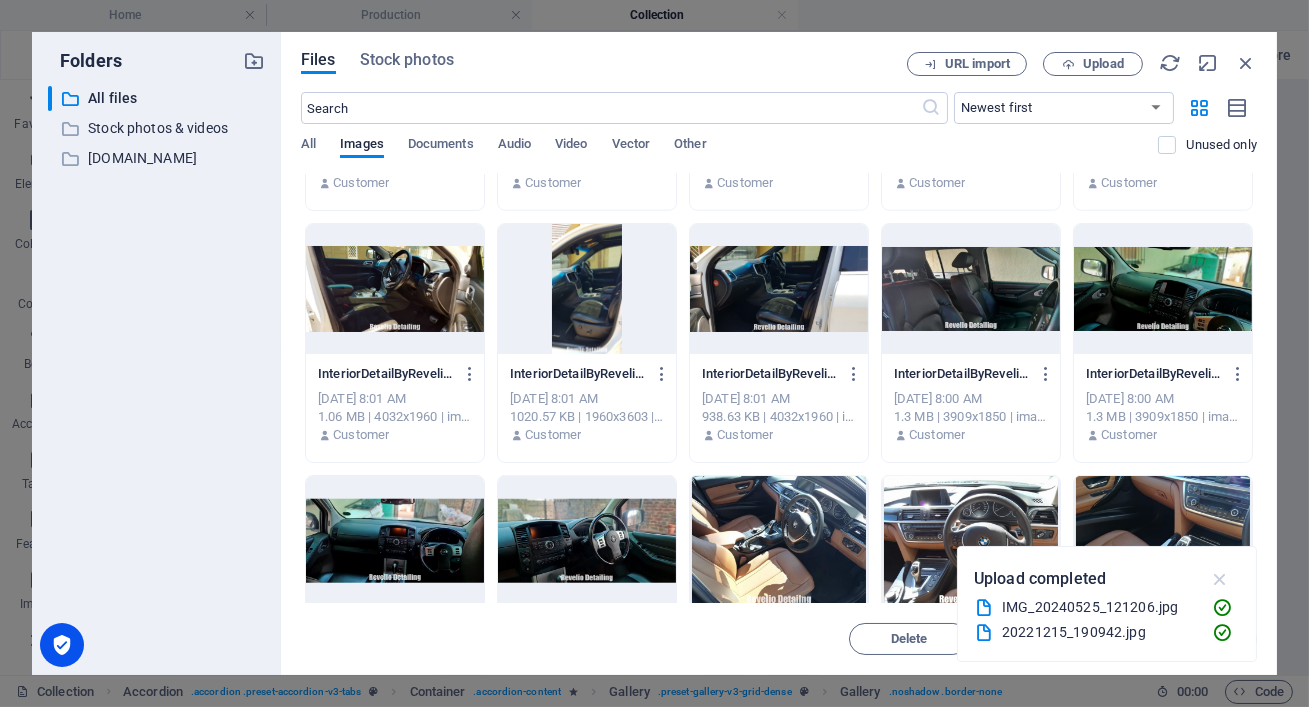 click at bounding box center (1220, 579) 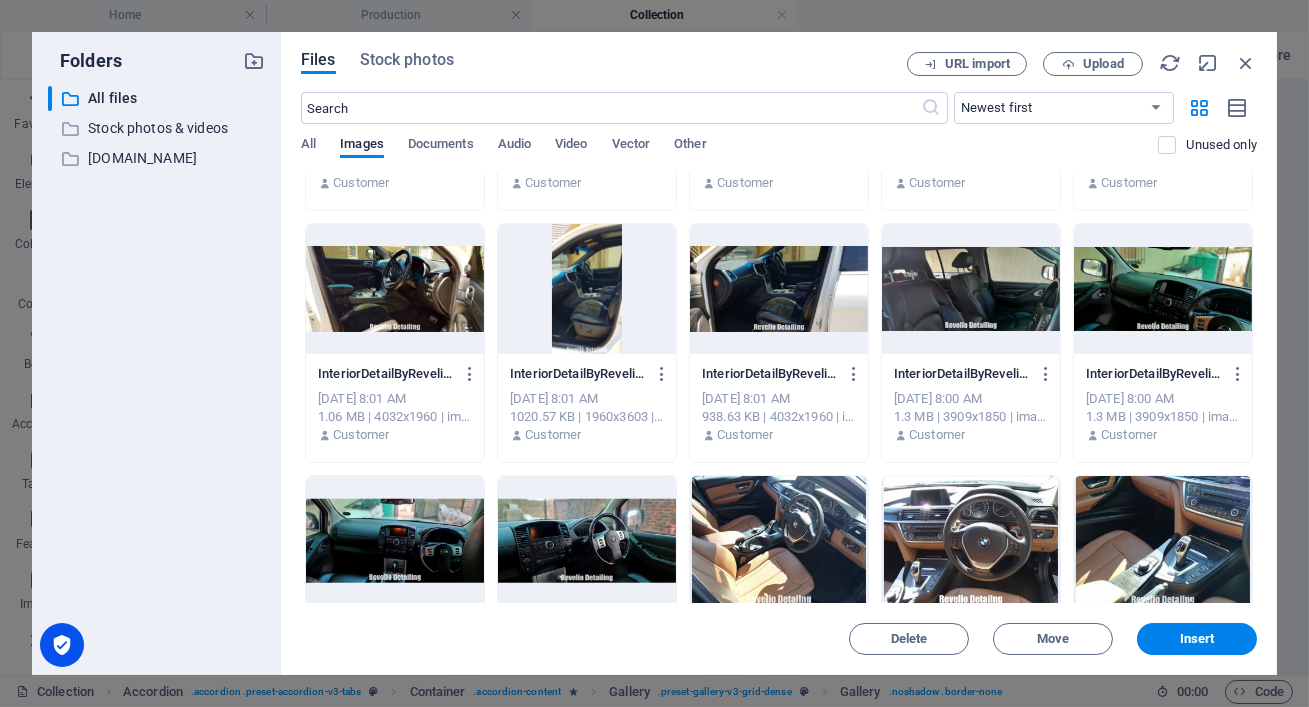 click at bounding box center (779, -215) 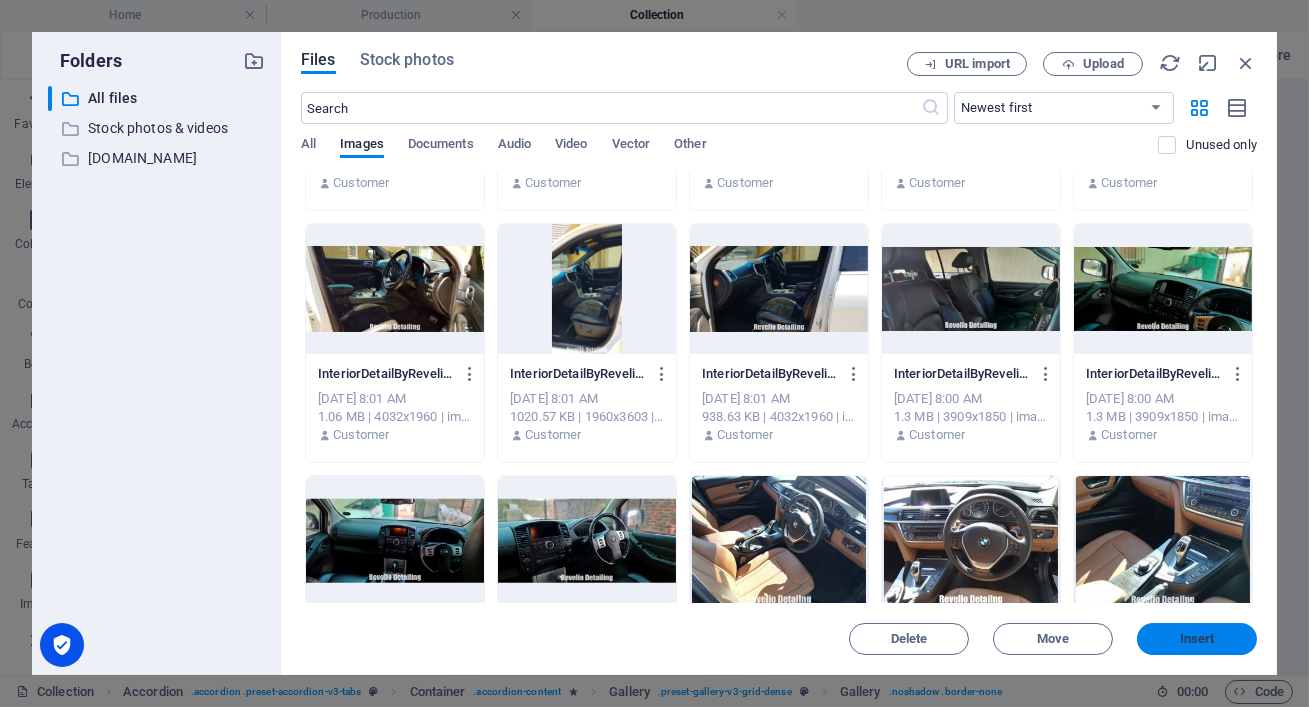 click on "Insert" at bounding box center (1197, 639) 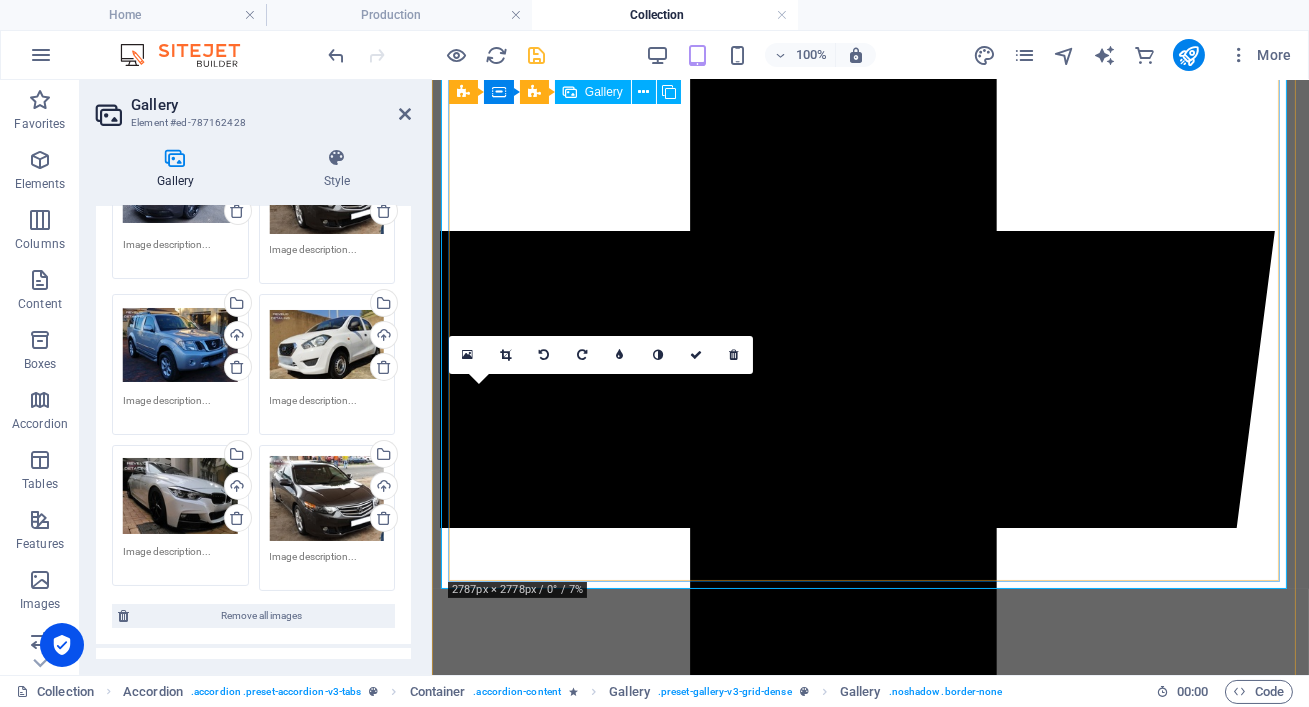 scroll, scrollTop: 673, scrollLeft: 0, axis: vertical 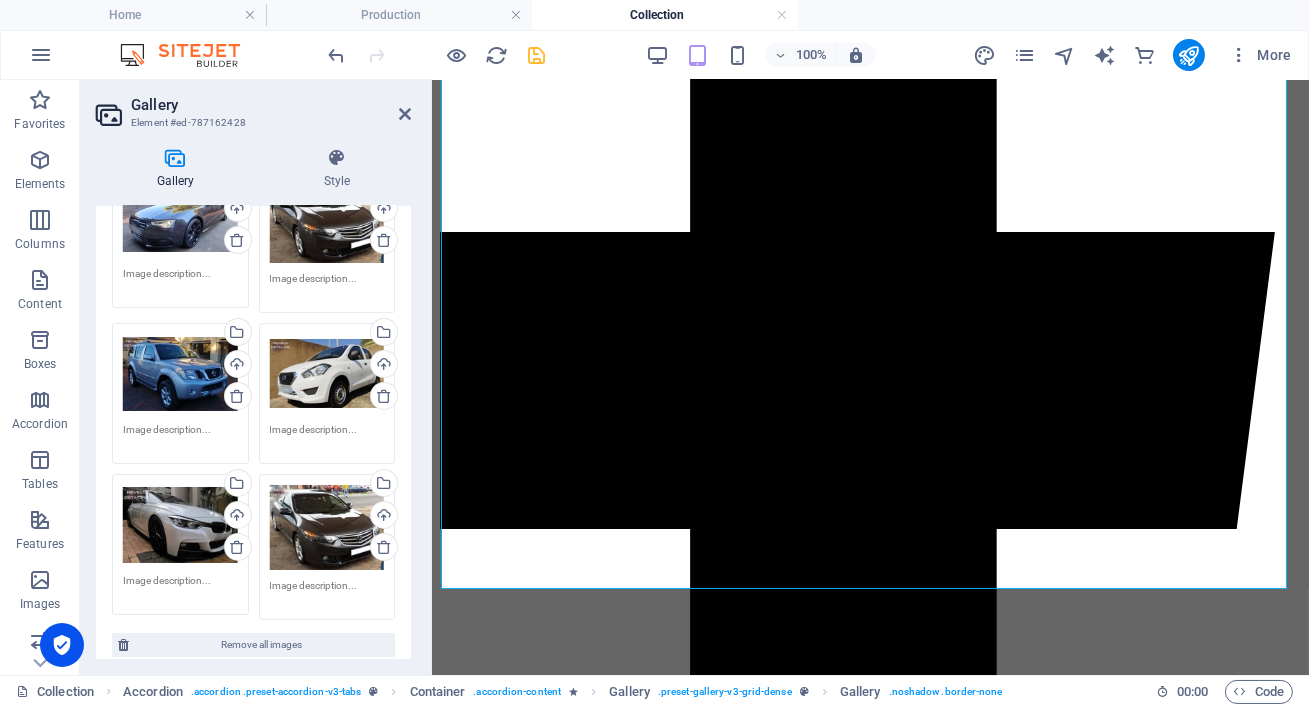 click on "Drag files here, click to choose files or select files from Files or our free stock photos & videos" at bounding box center [327, 527] 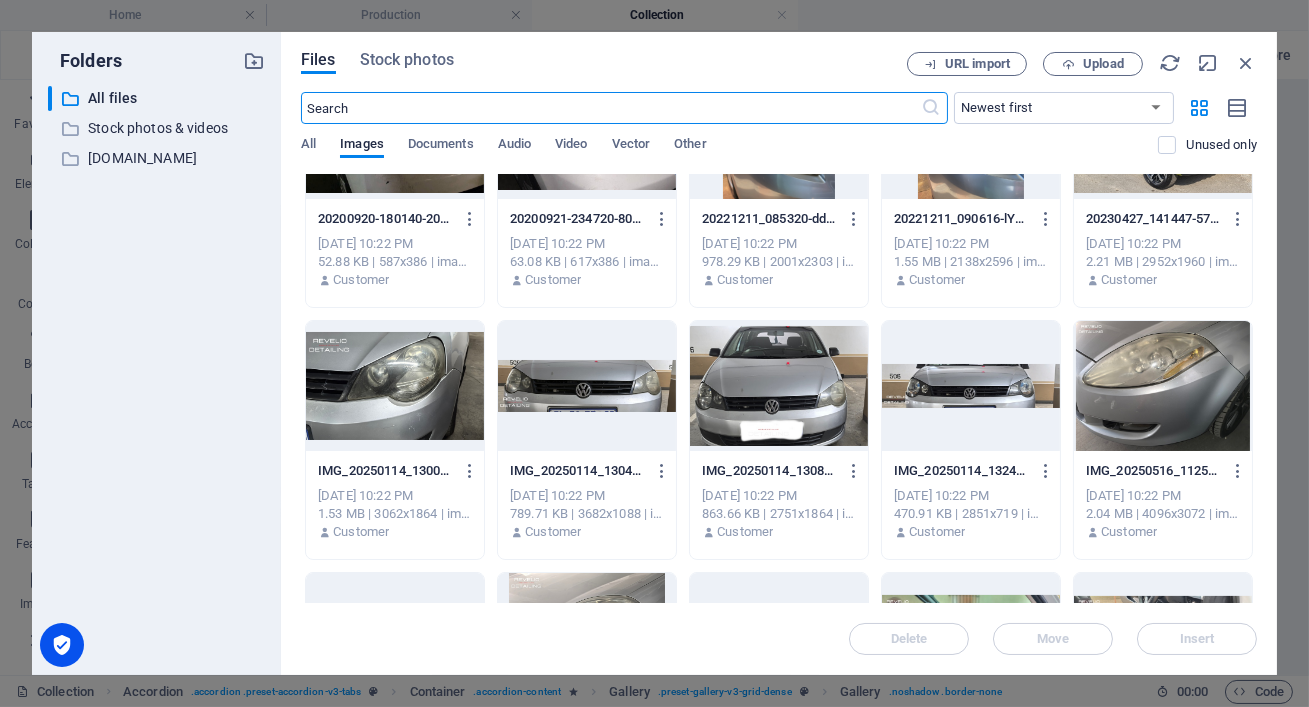 scroll, scrollTop: 878, scrollLeft: 0, axis: vertical 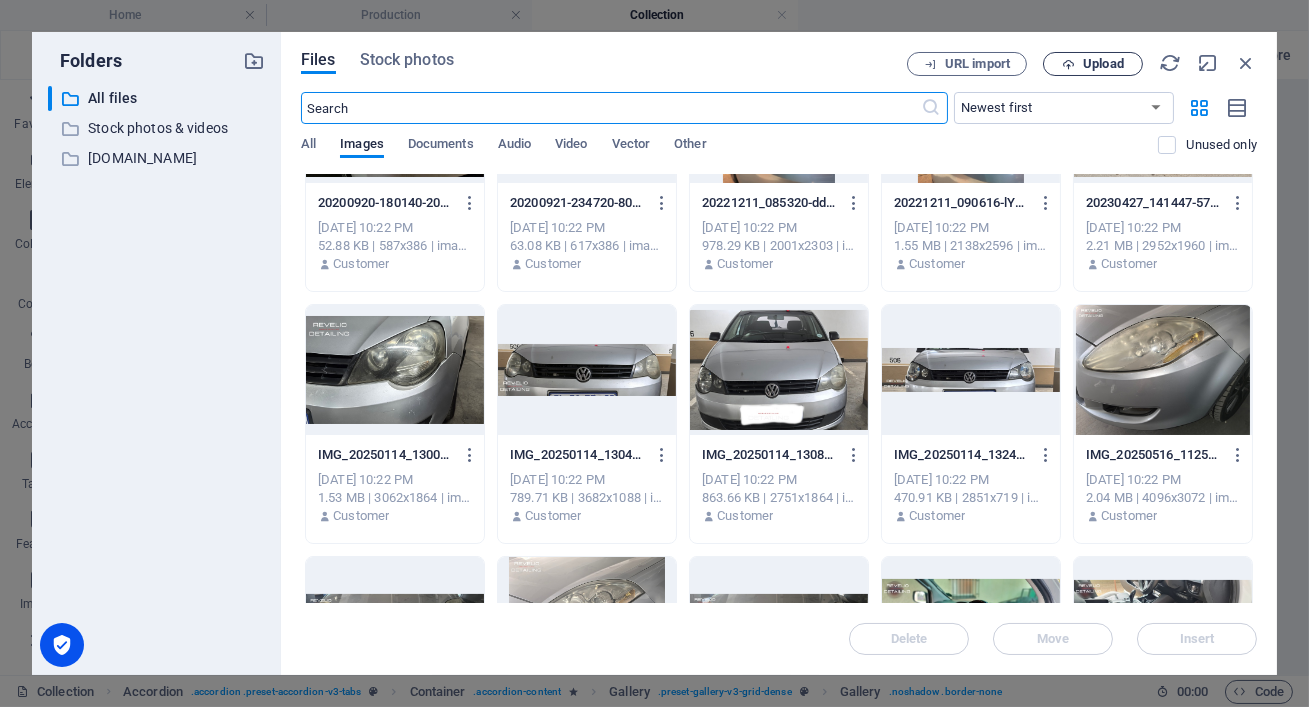 click on "Upload" at bounding box center [1093, 64] 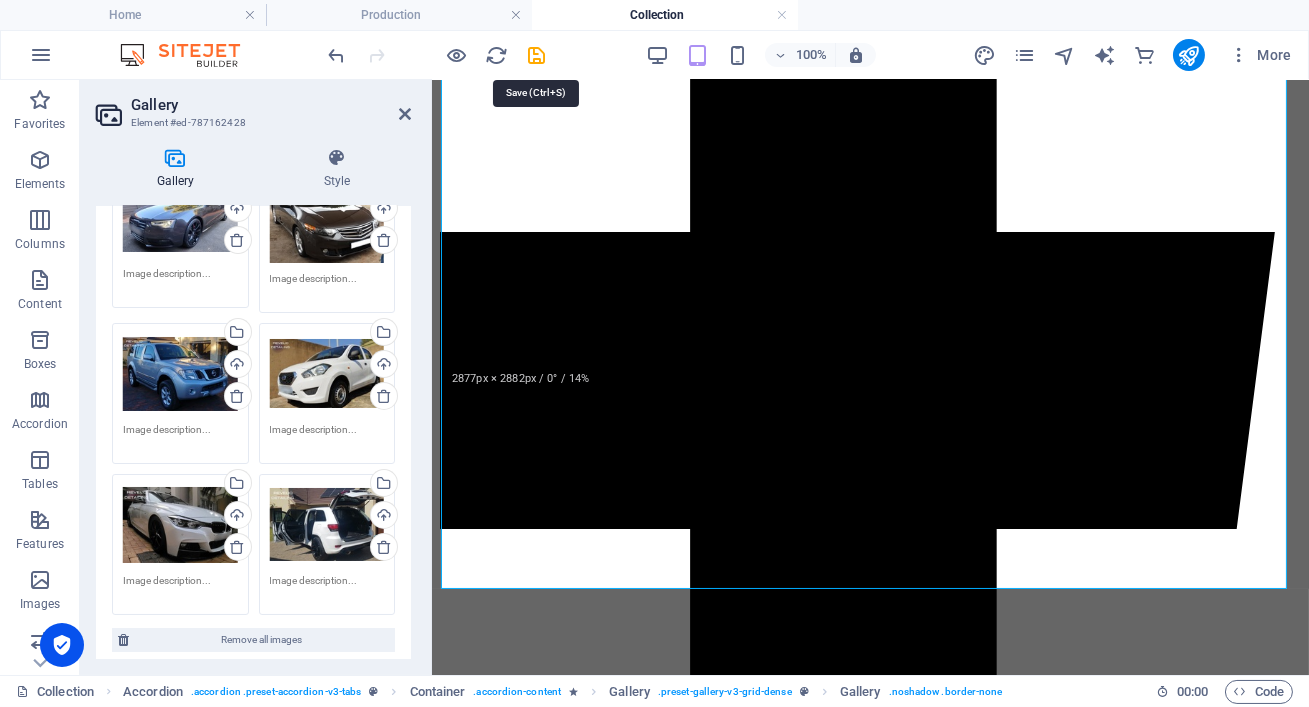 click at bounding box center [537, 55] 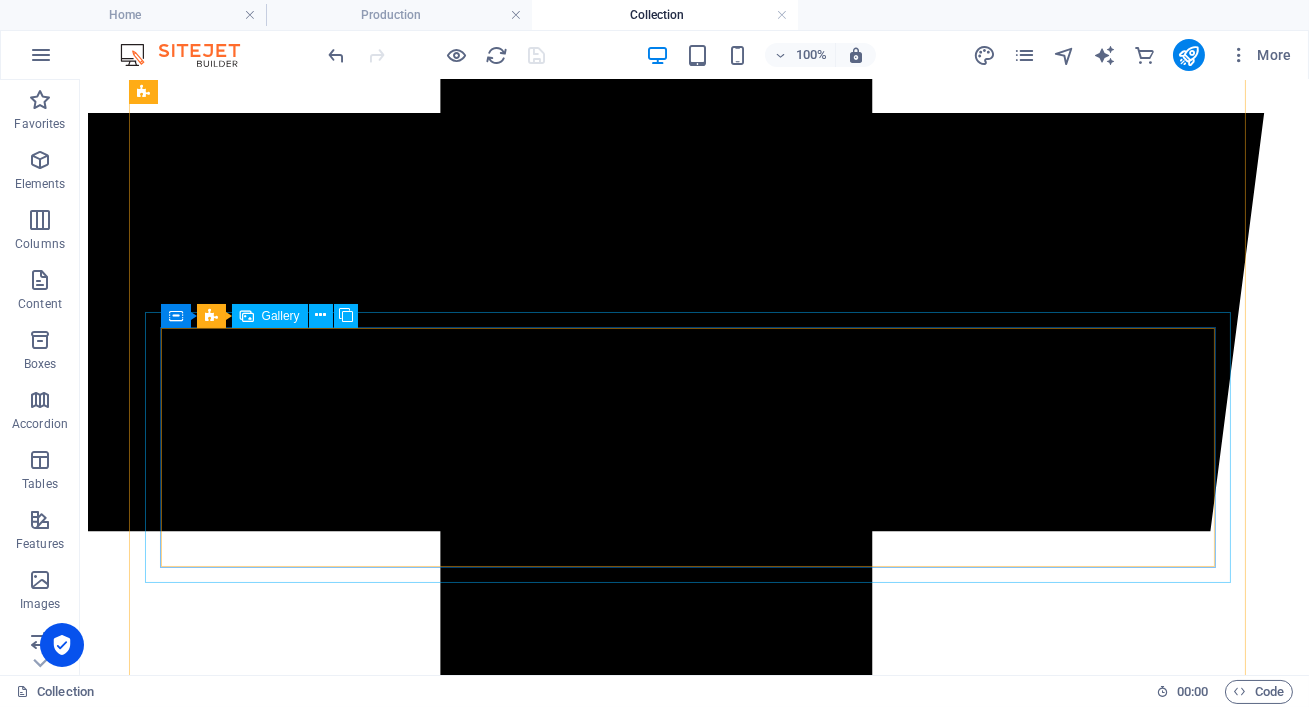 scroll, scrollTop: 1129, scrollLeft: 0, axis: vertical 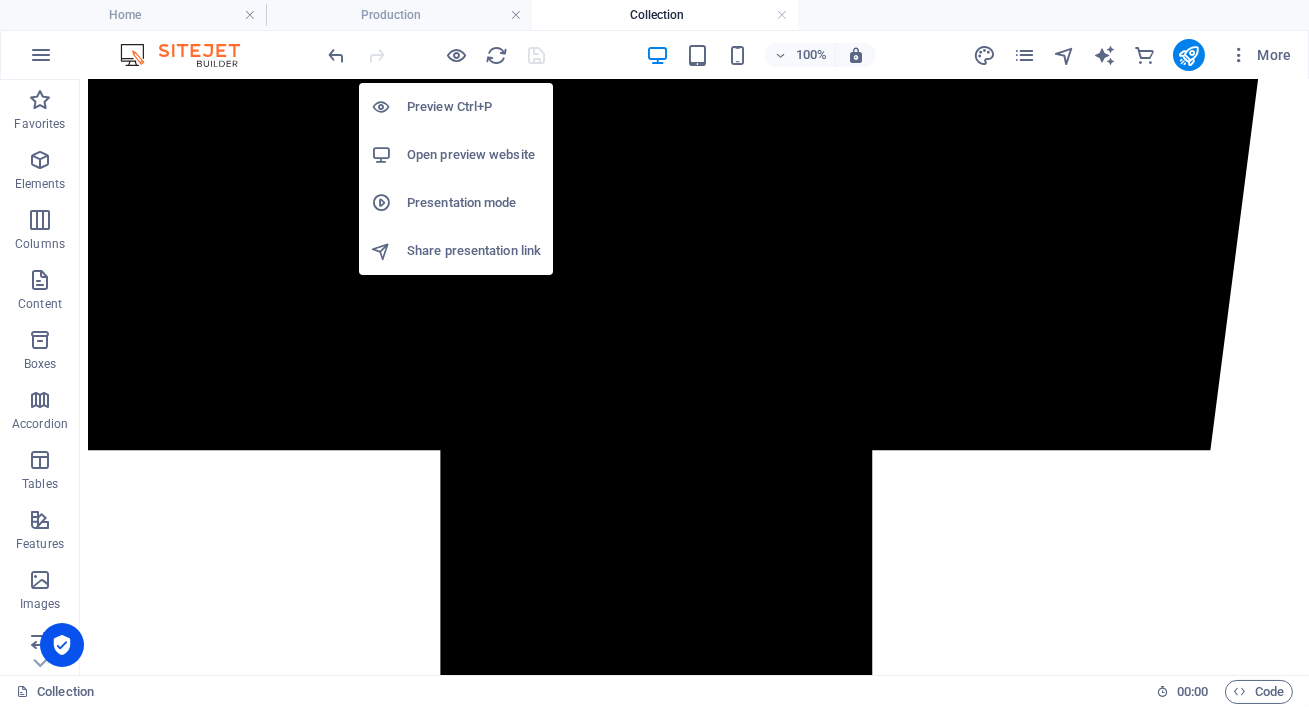 click on "Open preview website" at bounding box center (474, 155) 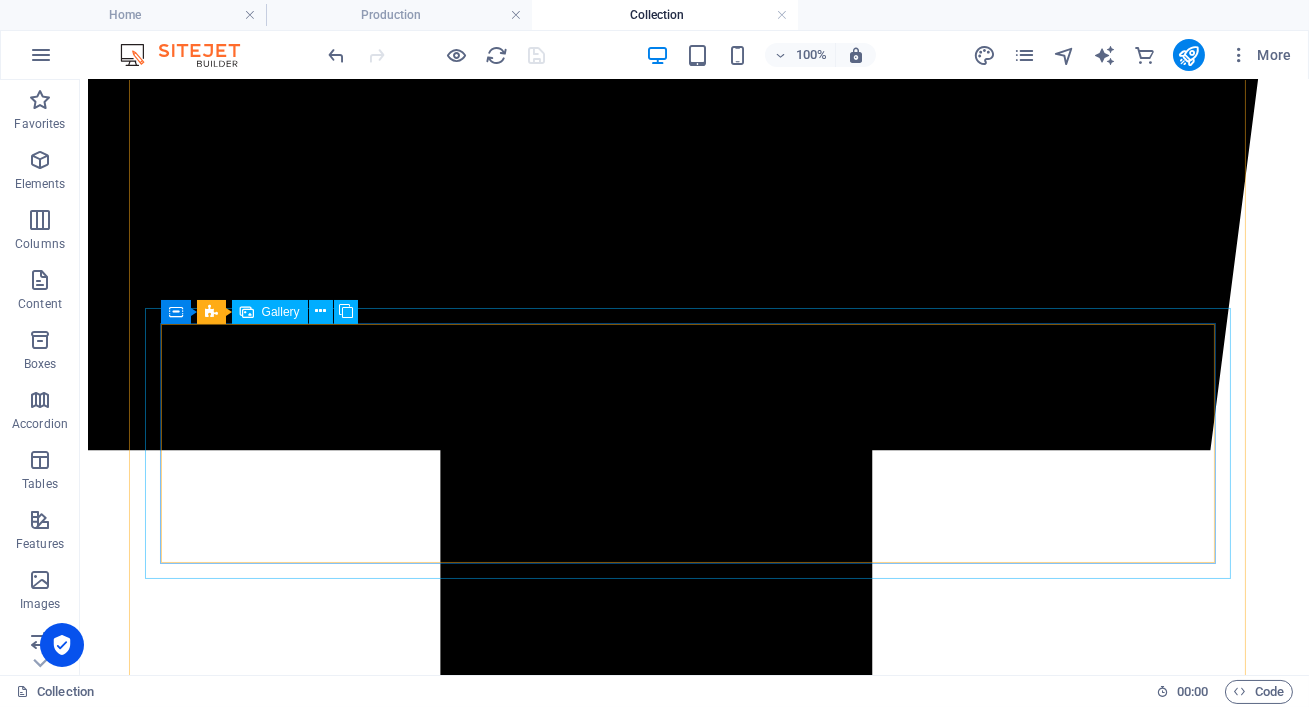click at bounding box center (528, 12777) 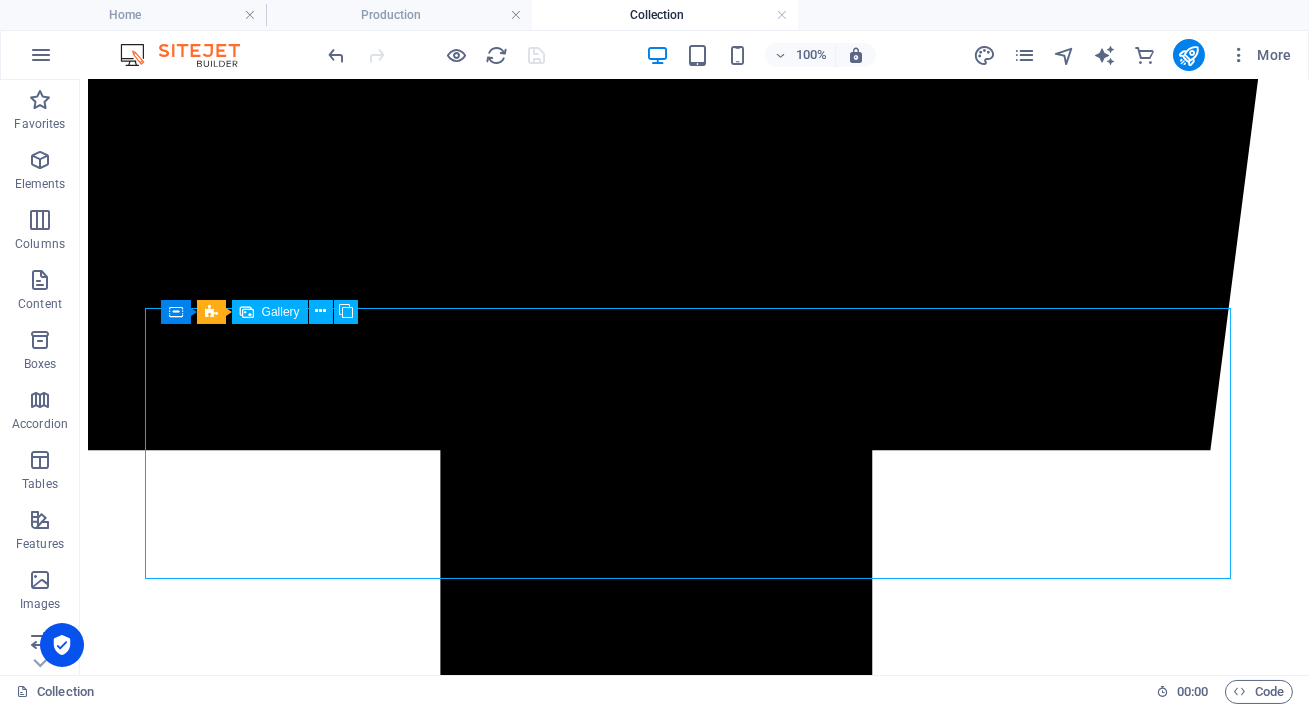 click at bounding box center [528, 12777] 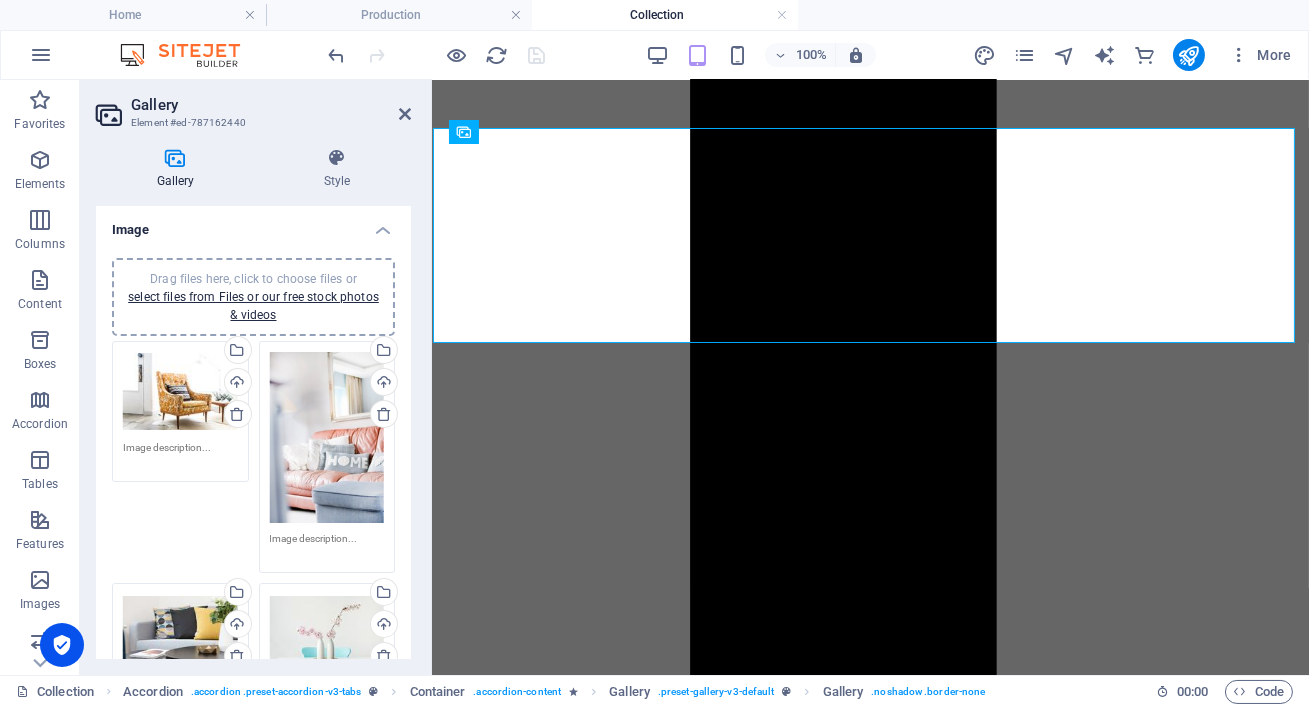 click on "Drag files here, click to choose files or select files from Files or our free stock photos & videos" at bounding box center [180, 392] 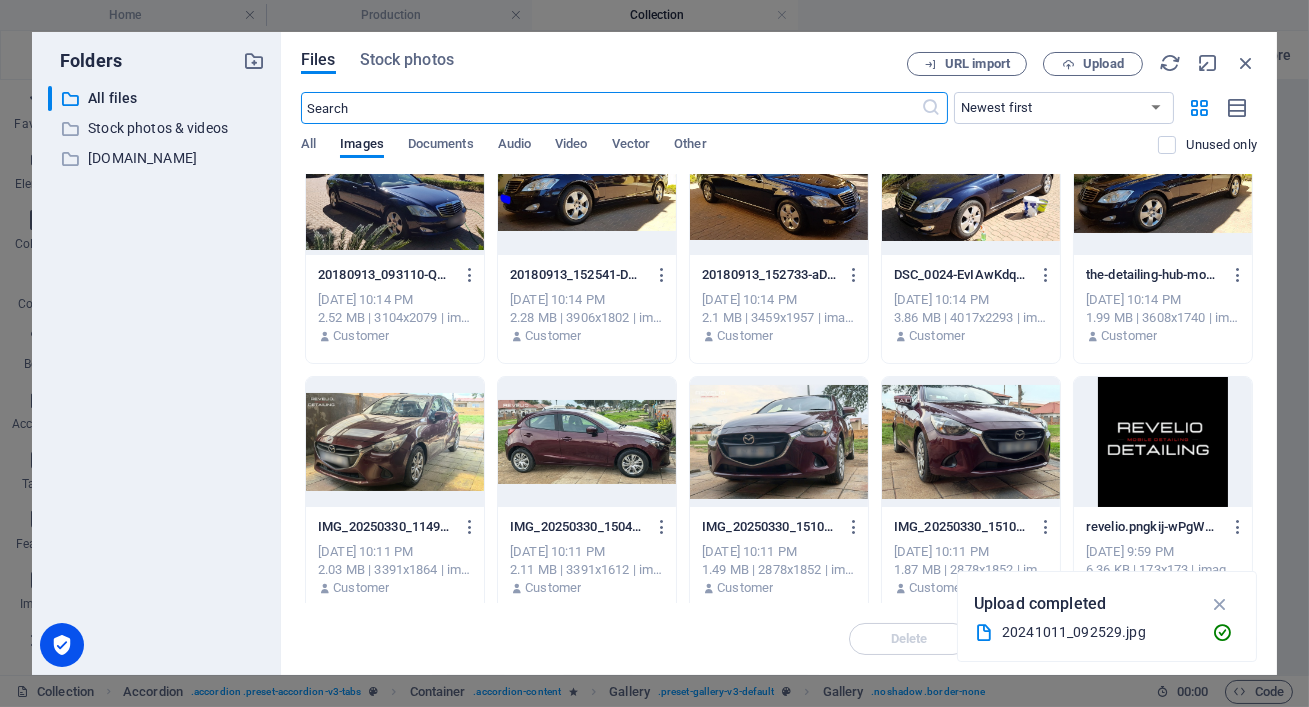 scroll, scrollTop: 2430, scrollLeft: 0, axis: vertical 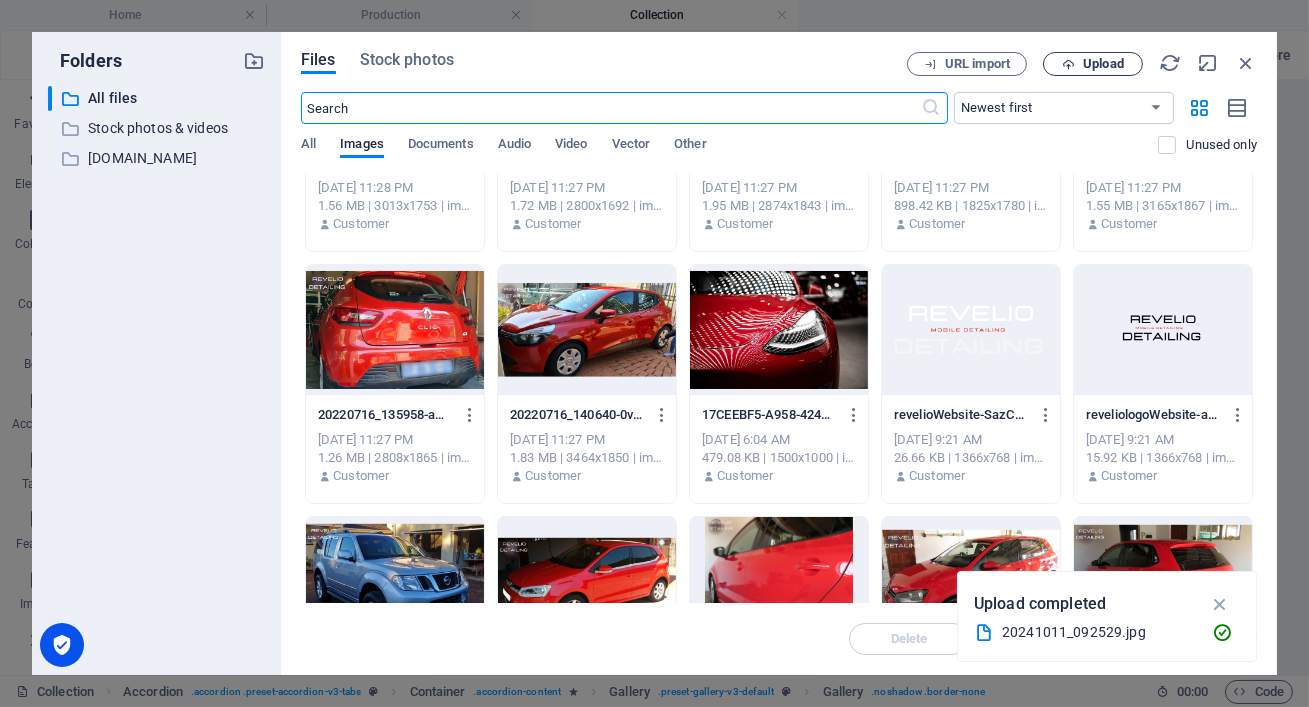 click on "Upload" at bounding box center (1093, 64) 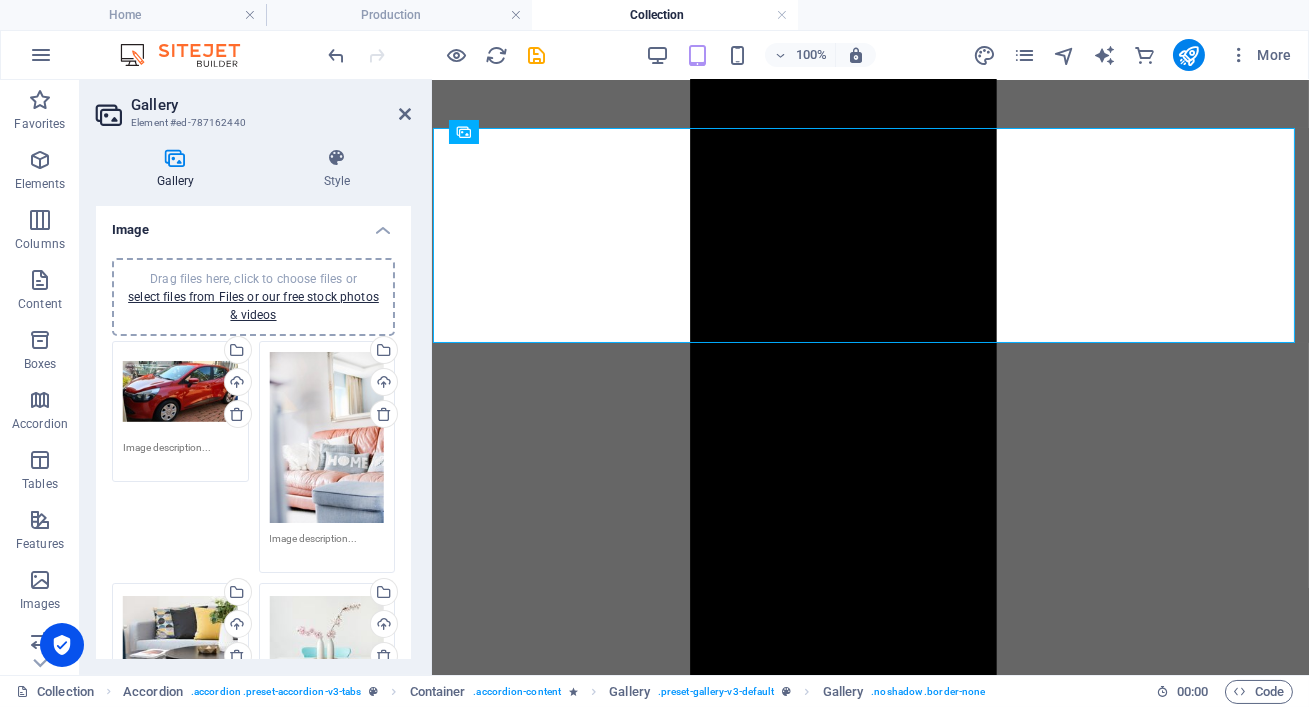 click on "Drag files here, click to choose files or select files from Files or our free stock photos & videos" at bounding box center [180, 392] 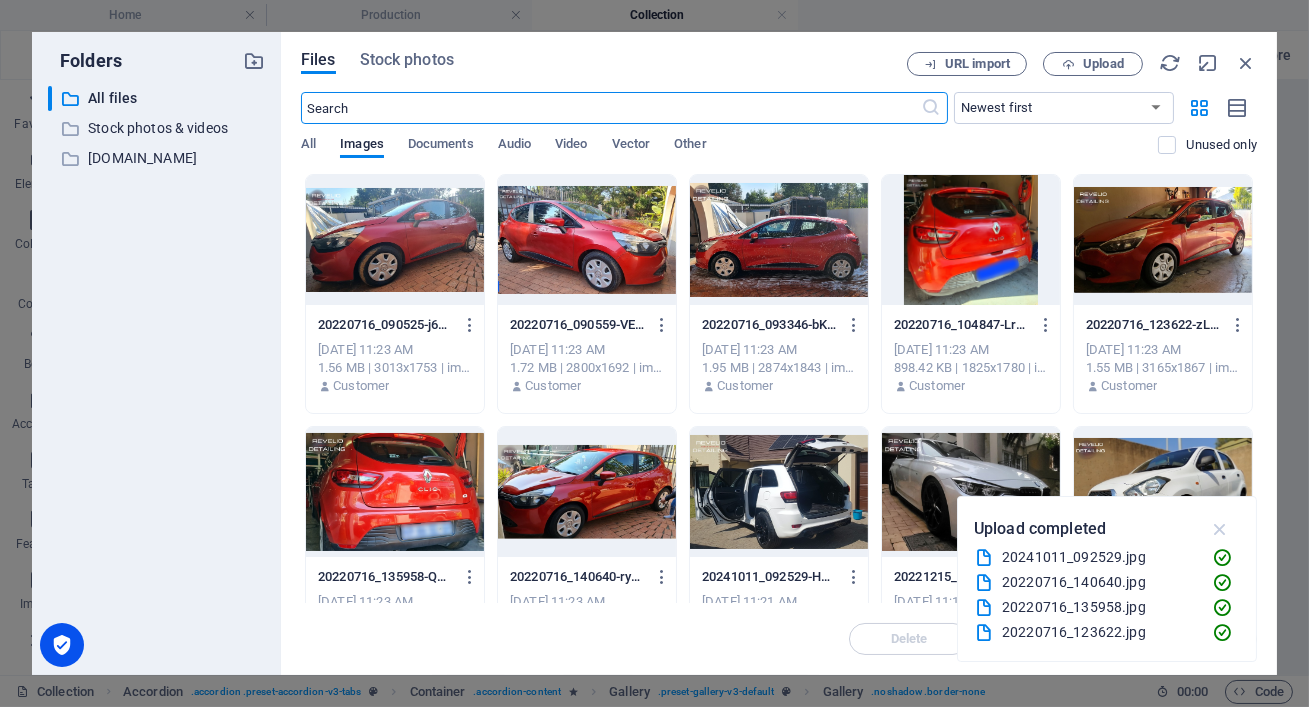 click at bounding box center (1220, 529) 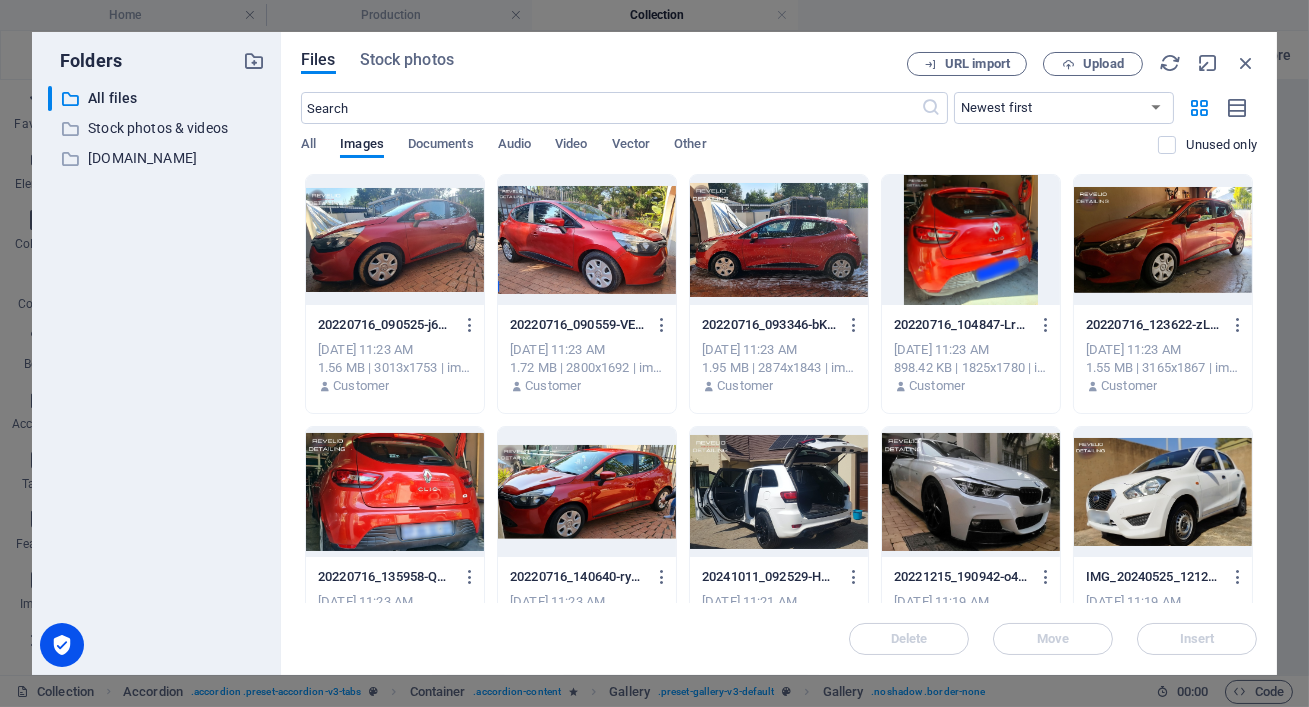 click at bounding box center [395, 240] 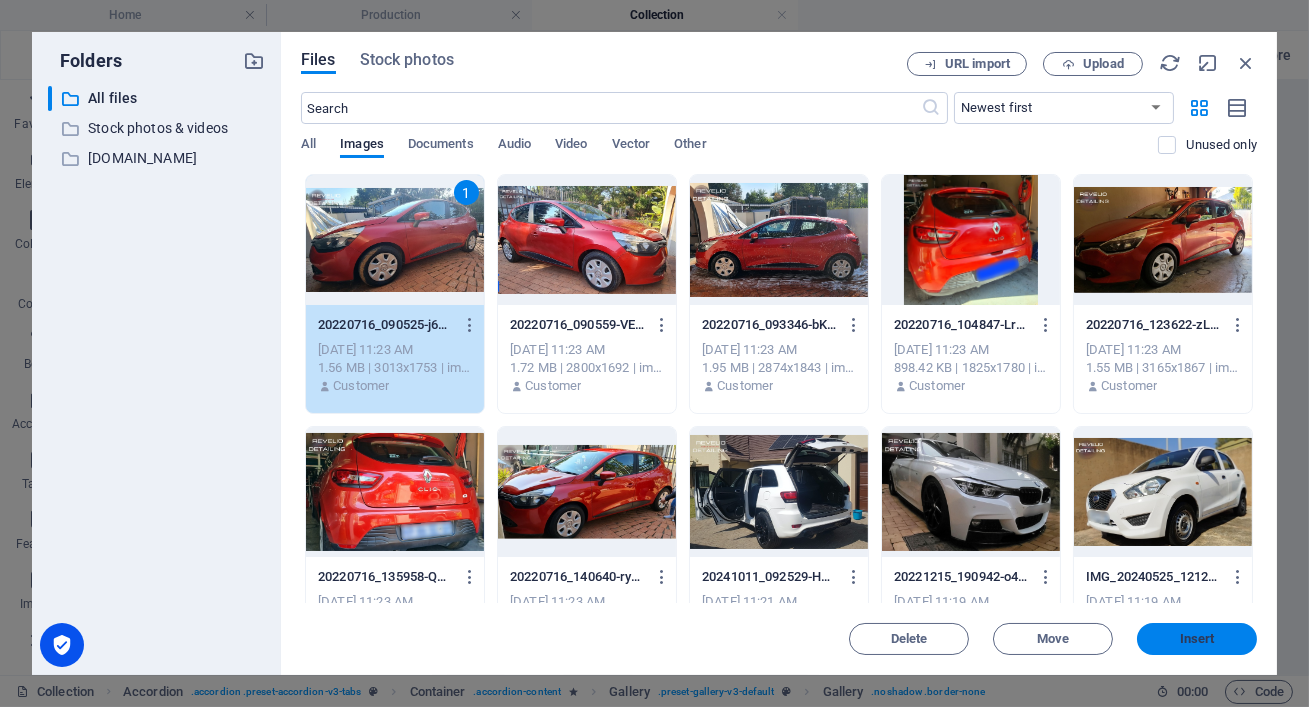click on "Insert" at bounding box center (1197, 639) 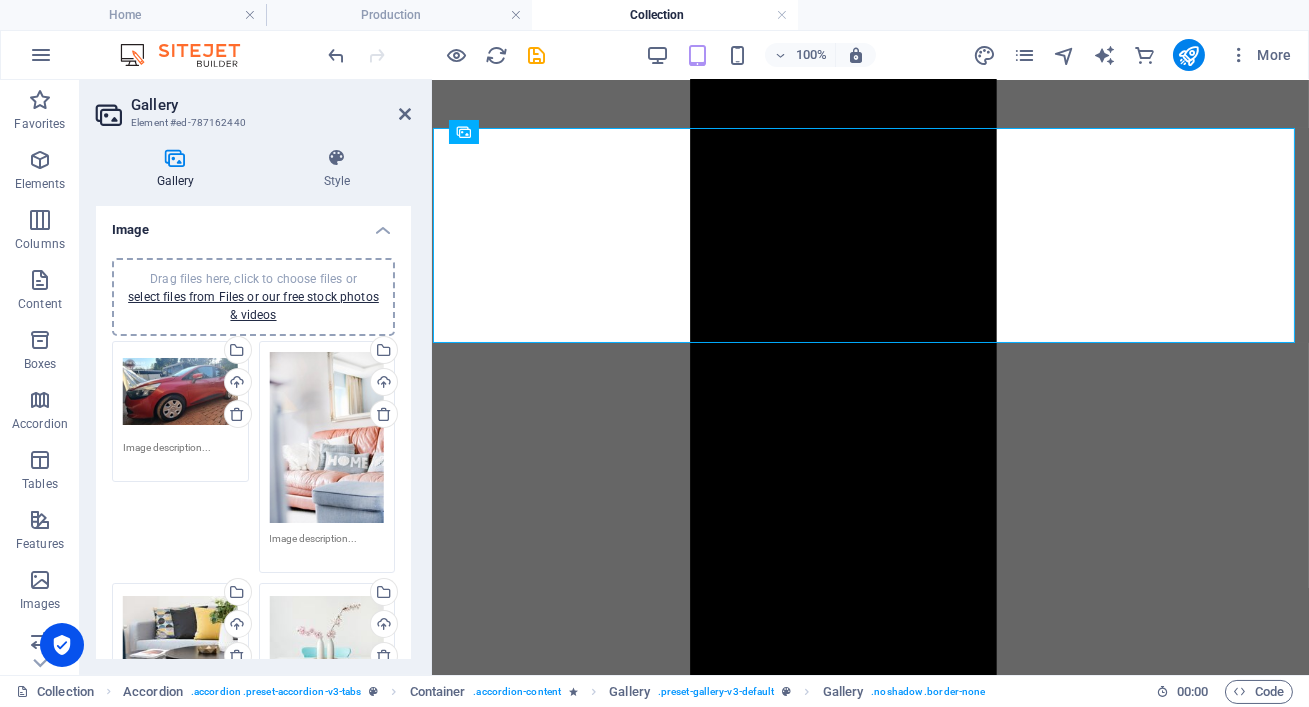 click on "Drag files here, click to choose files or select files from Files or our free stock photos & videos" at bounding box center [327, 438] 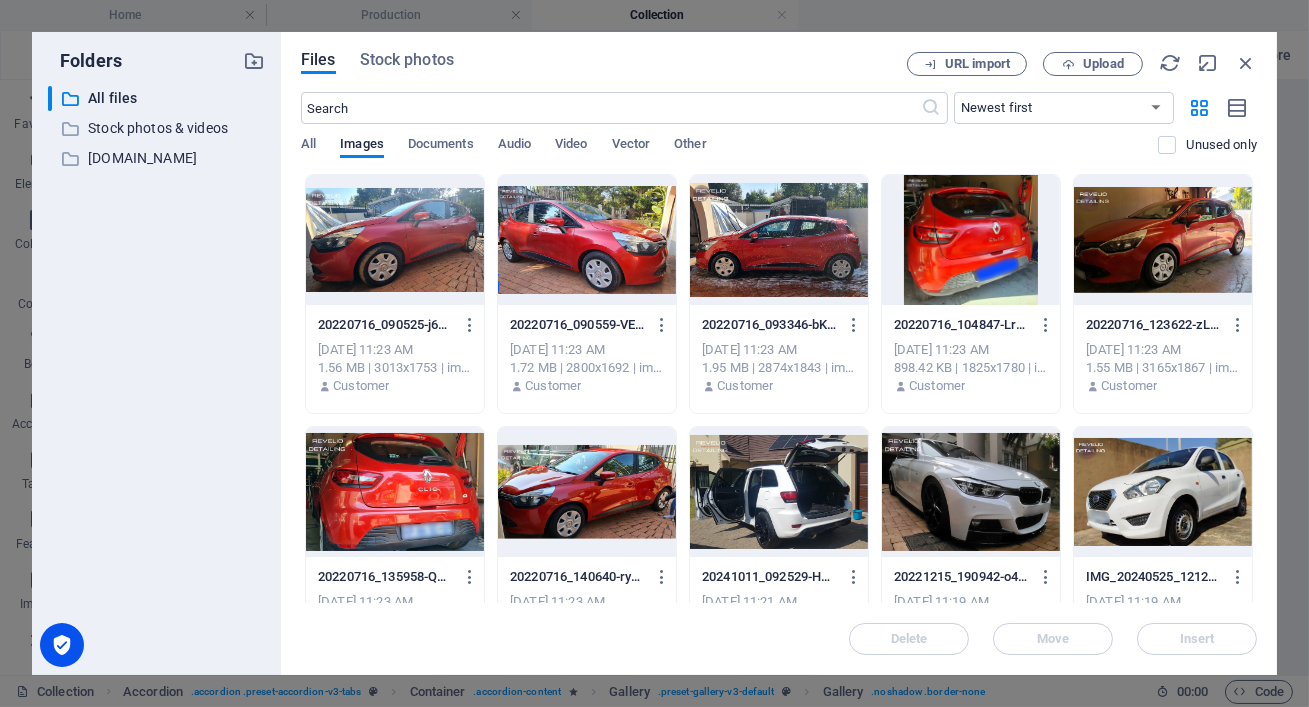click at bounding box center [971, 240] 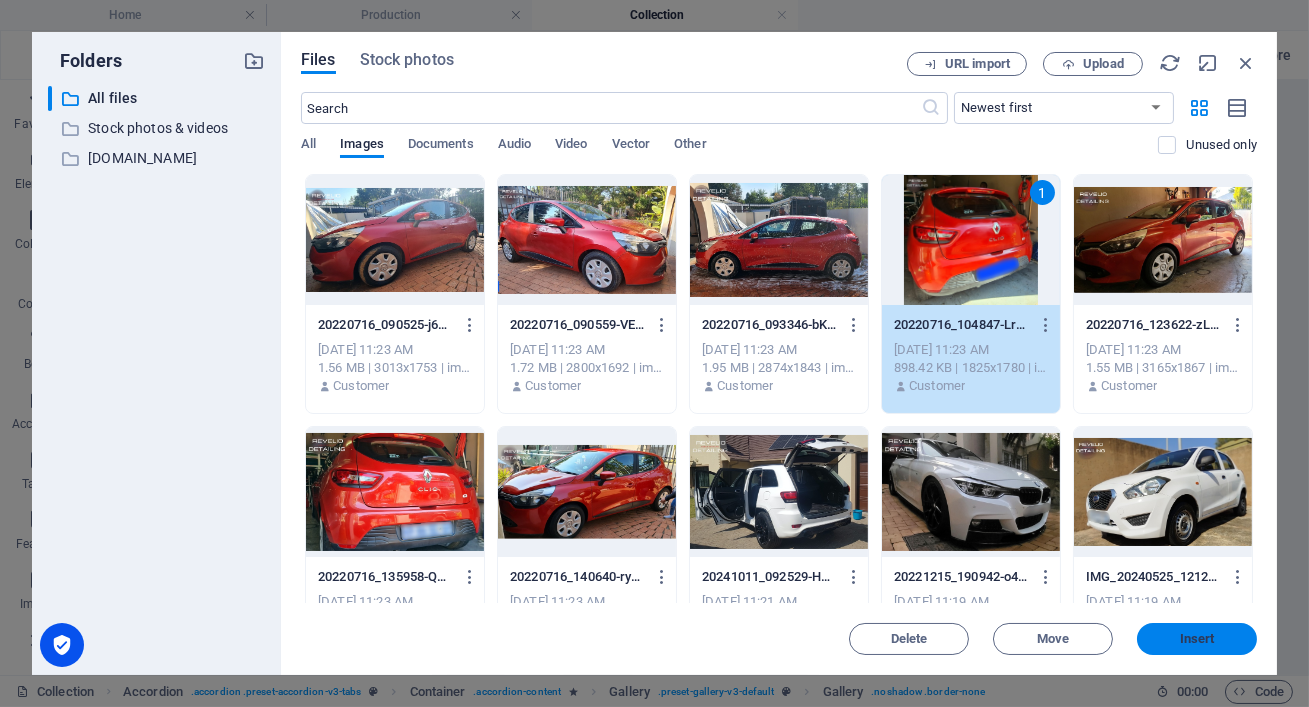 click on "Insert" at bounding box center (1197, 639) 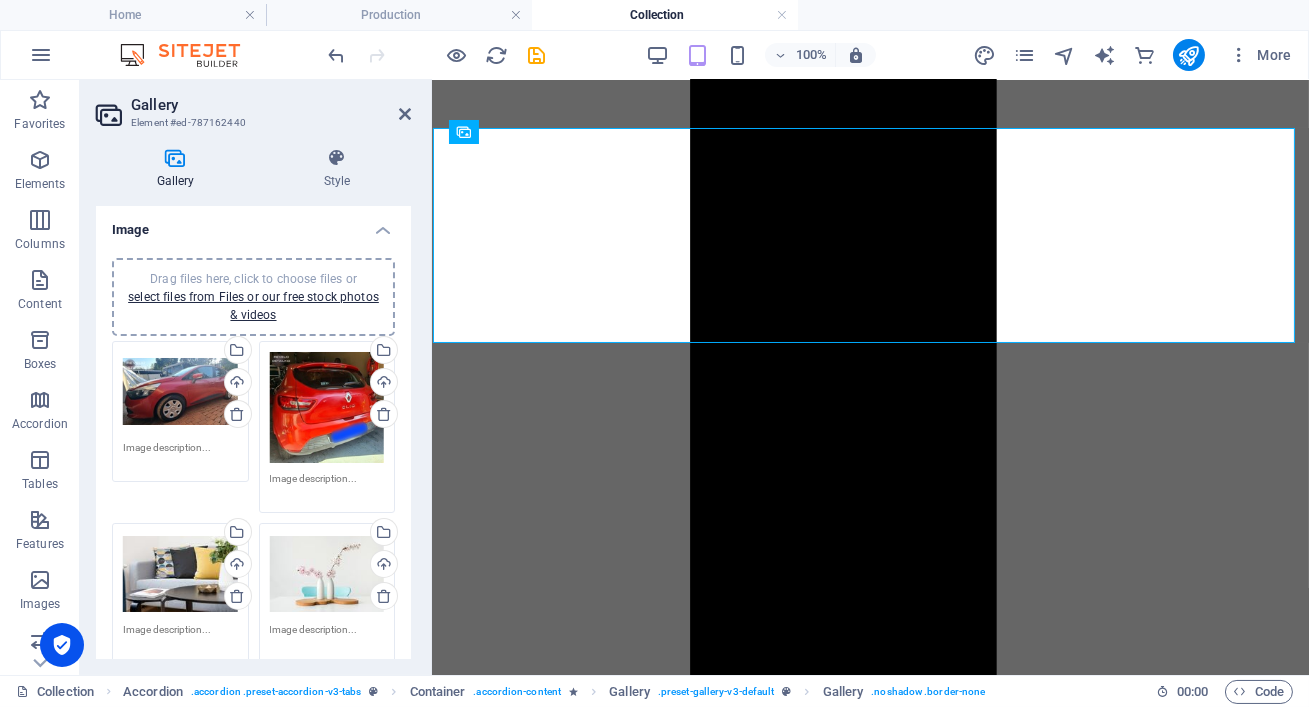 click on "Drag files here, click to choose files or select files from Files or our free stock photos & videos" at bounding box center [180, 574] 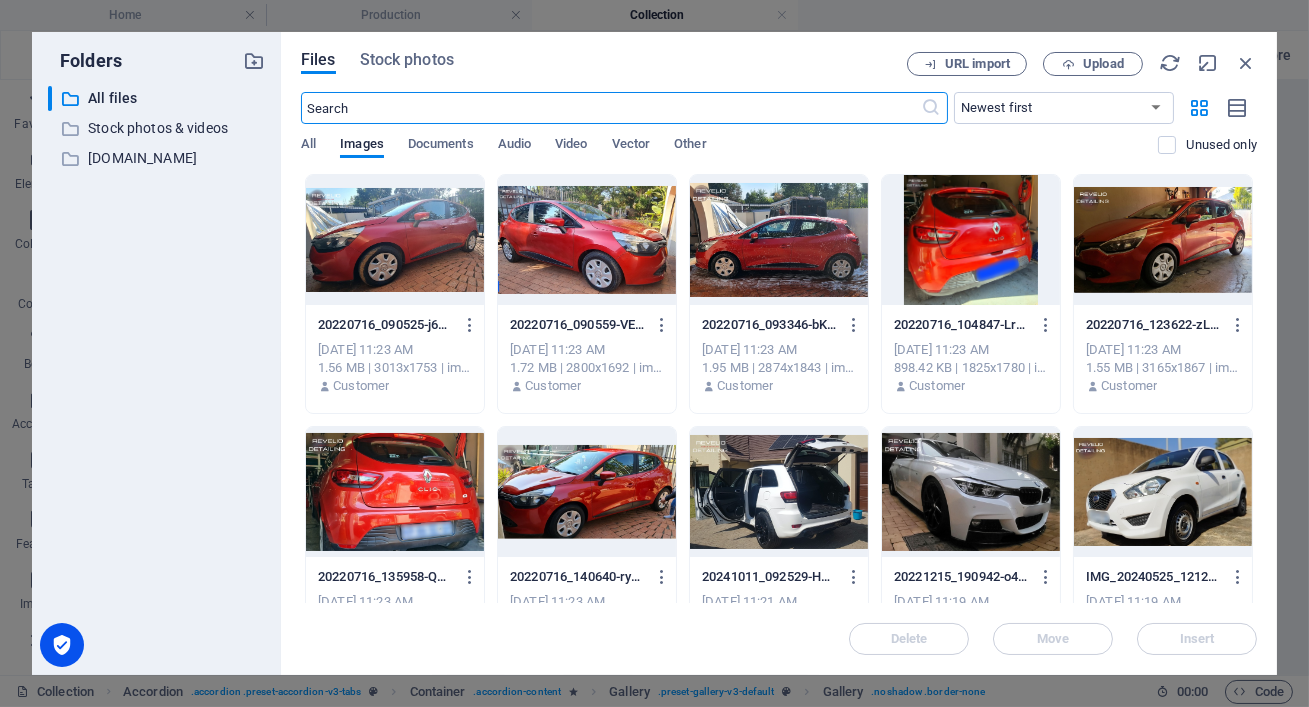 click at bounding box center [395, 492] 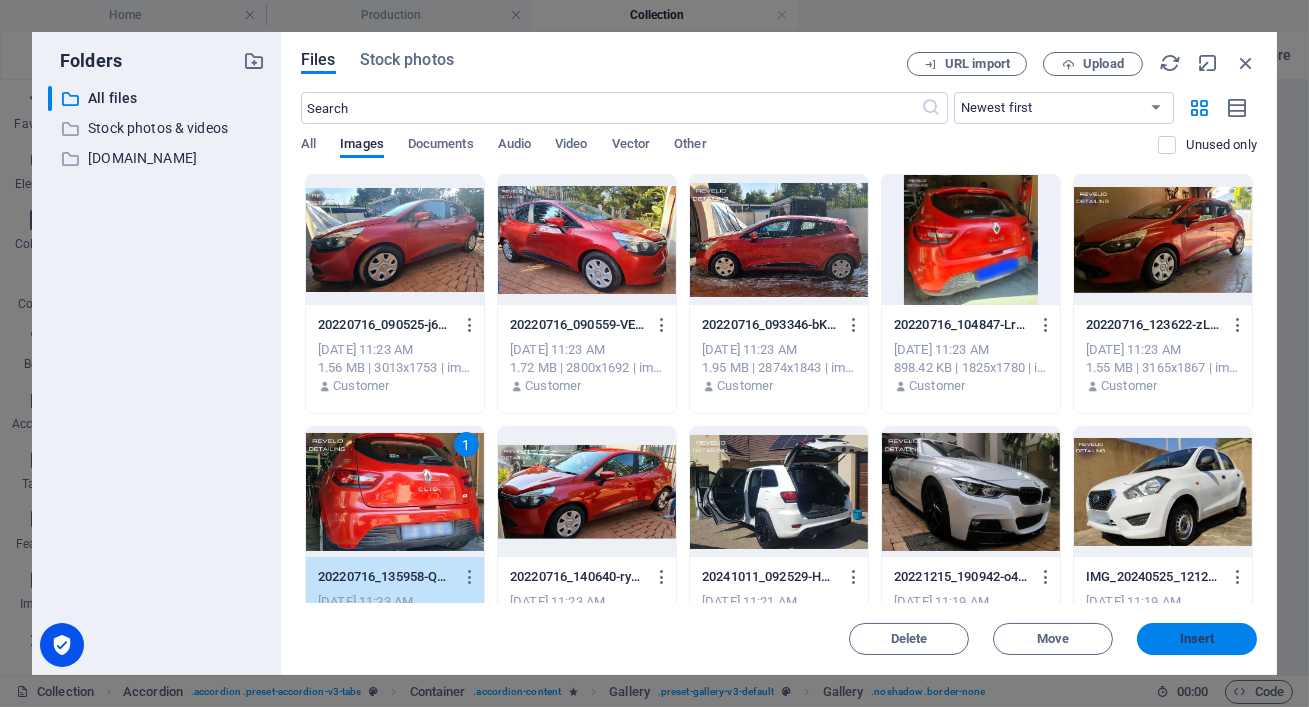 click on "Insert" at bounding box center (1197, 639) 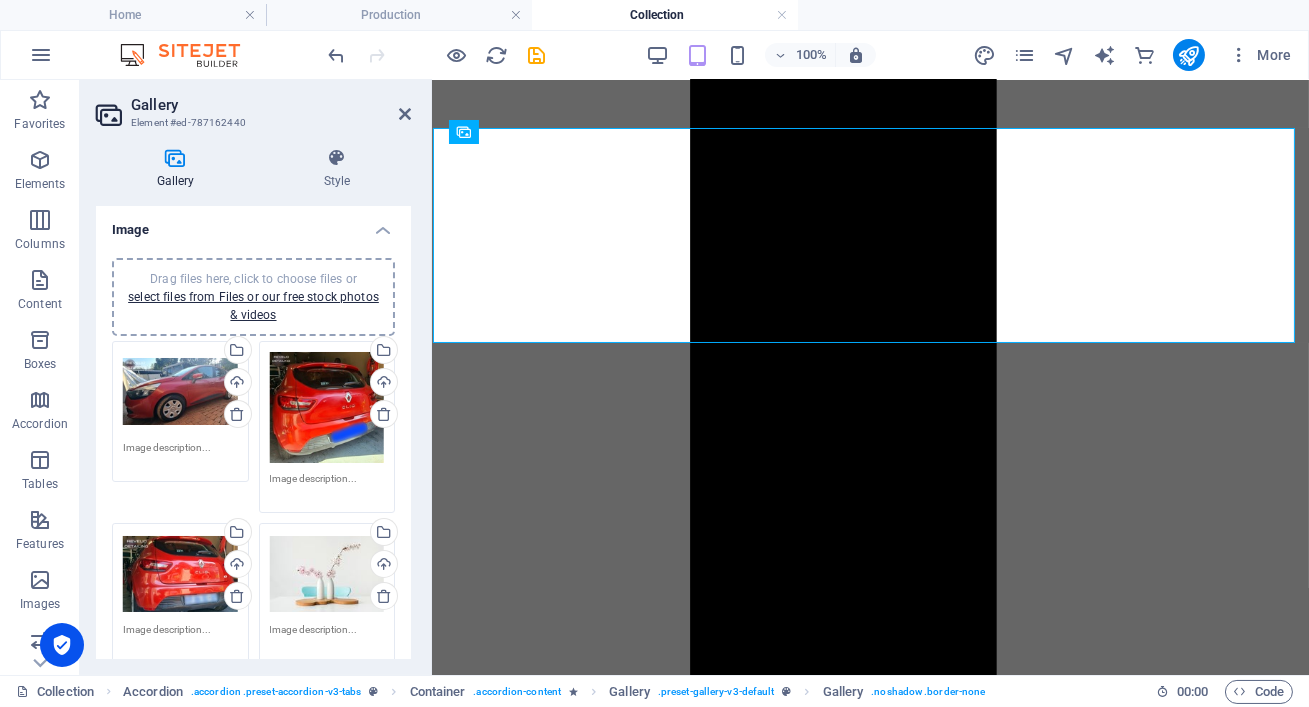 click on "Drag files here, click to choose files or select files from Files or our free stock photos & videos" at bounding box center [327, 574] 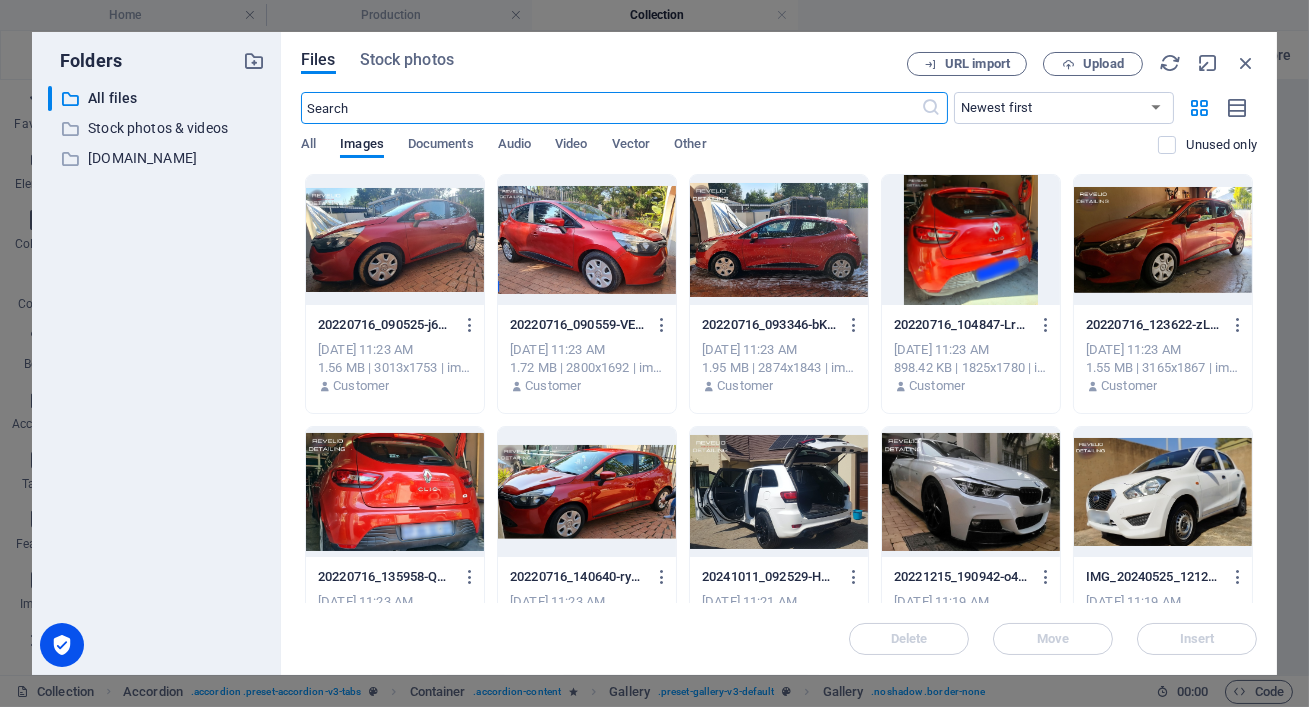 click at bounding box center [587, 492] 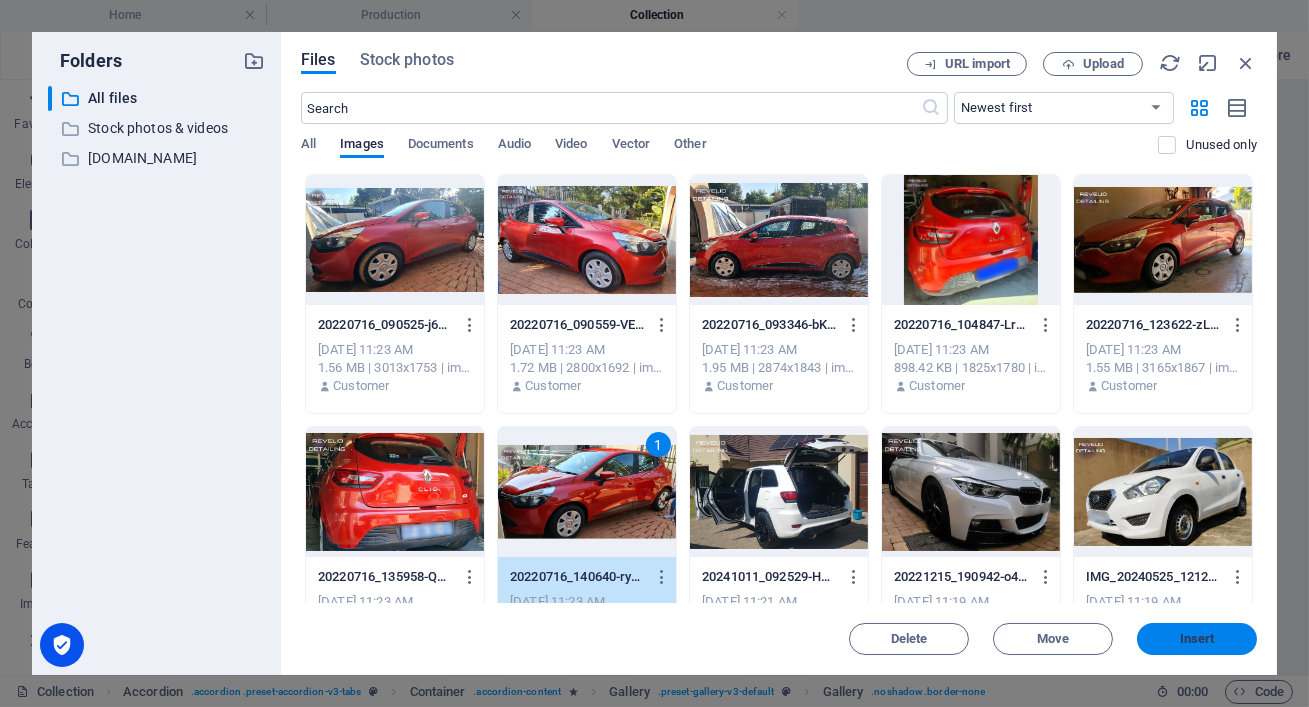click on "Insert" at bounding box center (1197, 639) 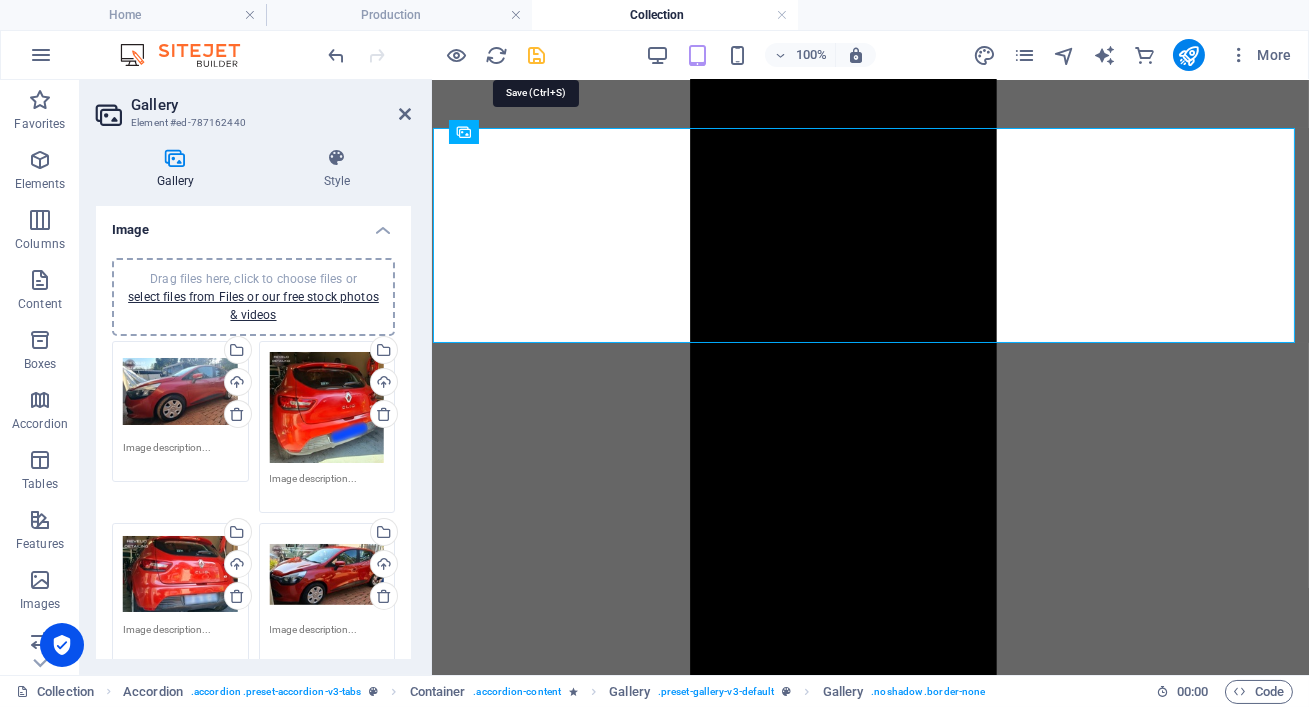click at bounding box center [537, 55] 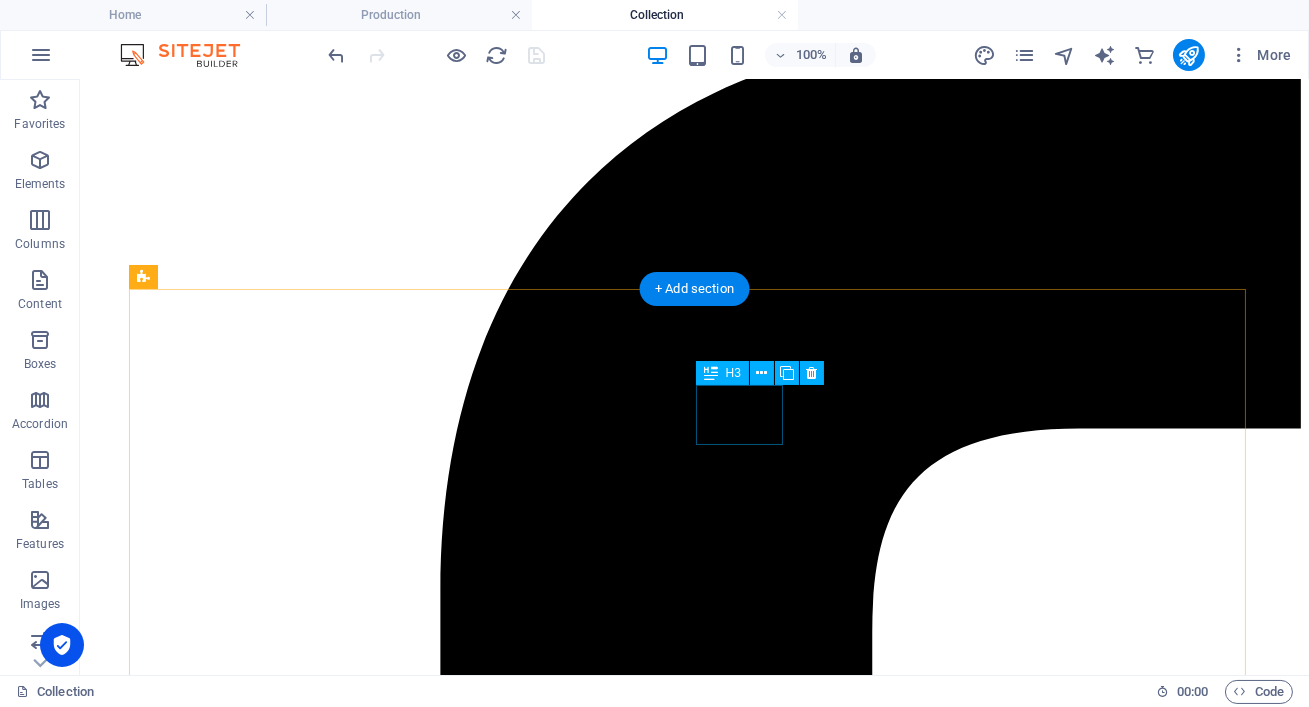 scroll, scrollTop: 190, scrollLeft: 0, axis: vertical 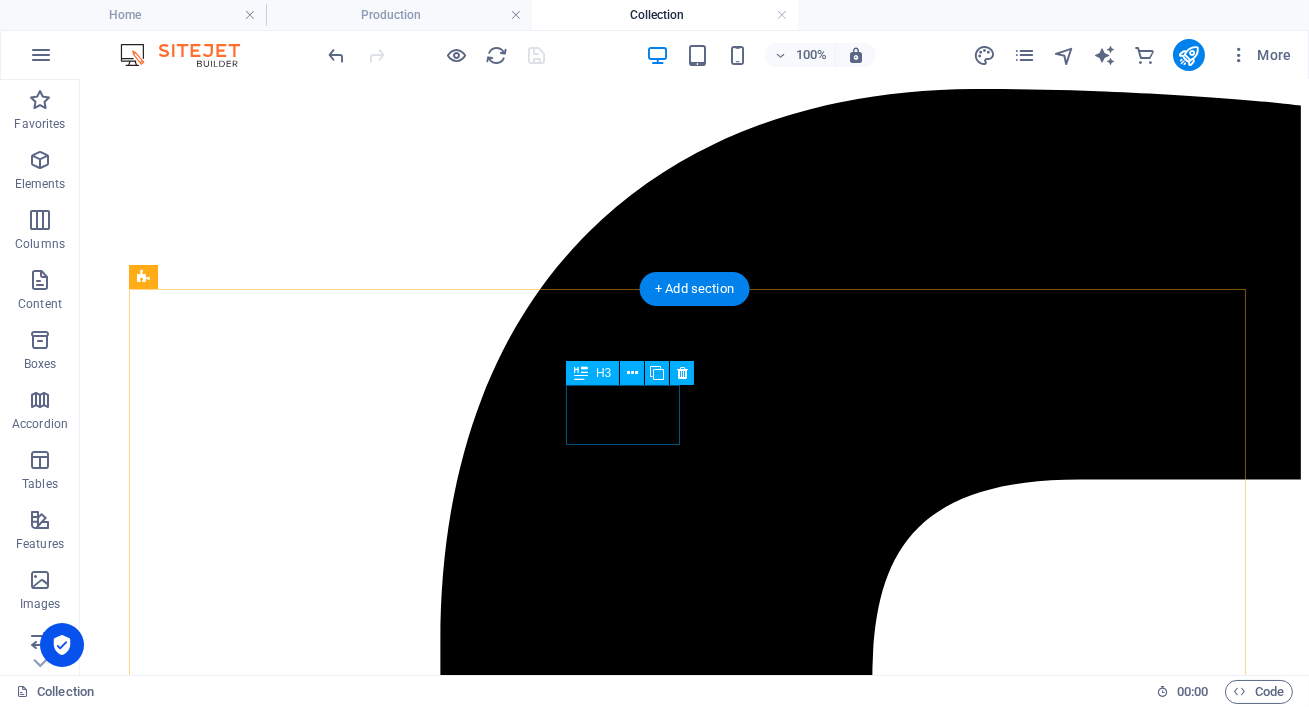 click on "Living room" at bounding box center (694, 13284) 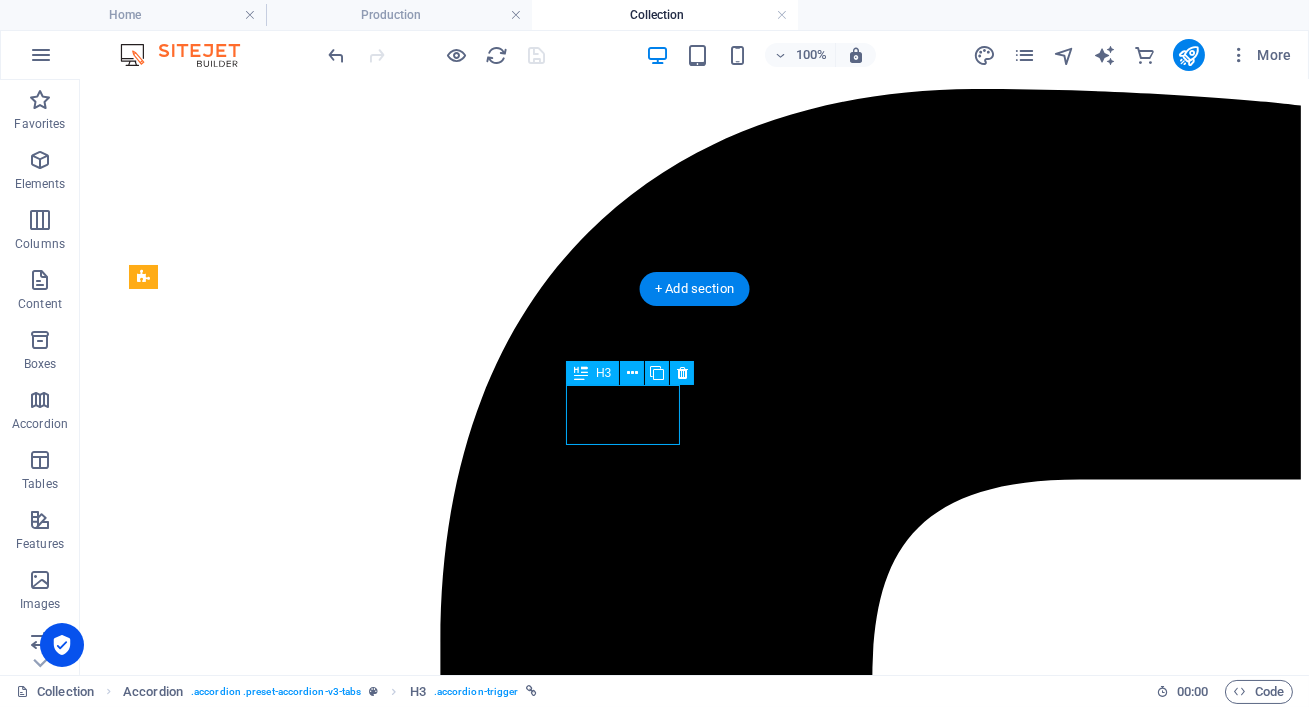 click on "Living room" at bounding box center (694, 13284) 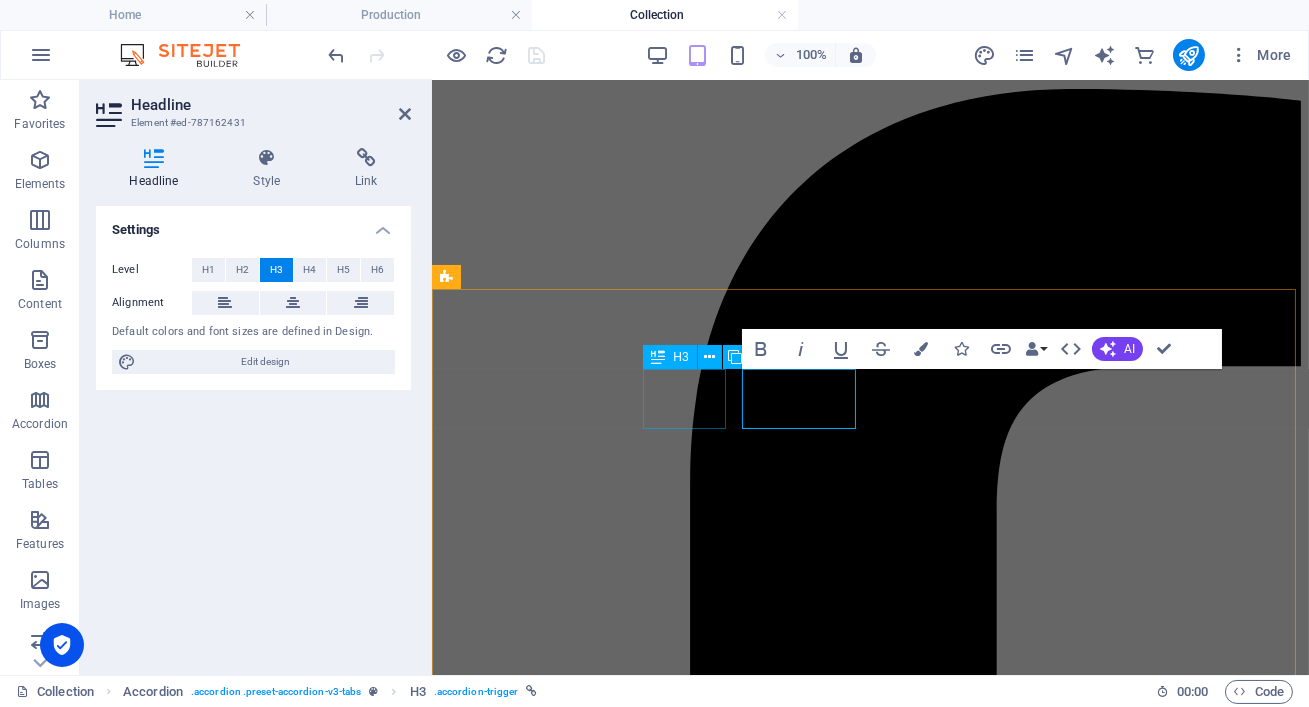 type 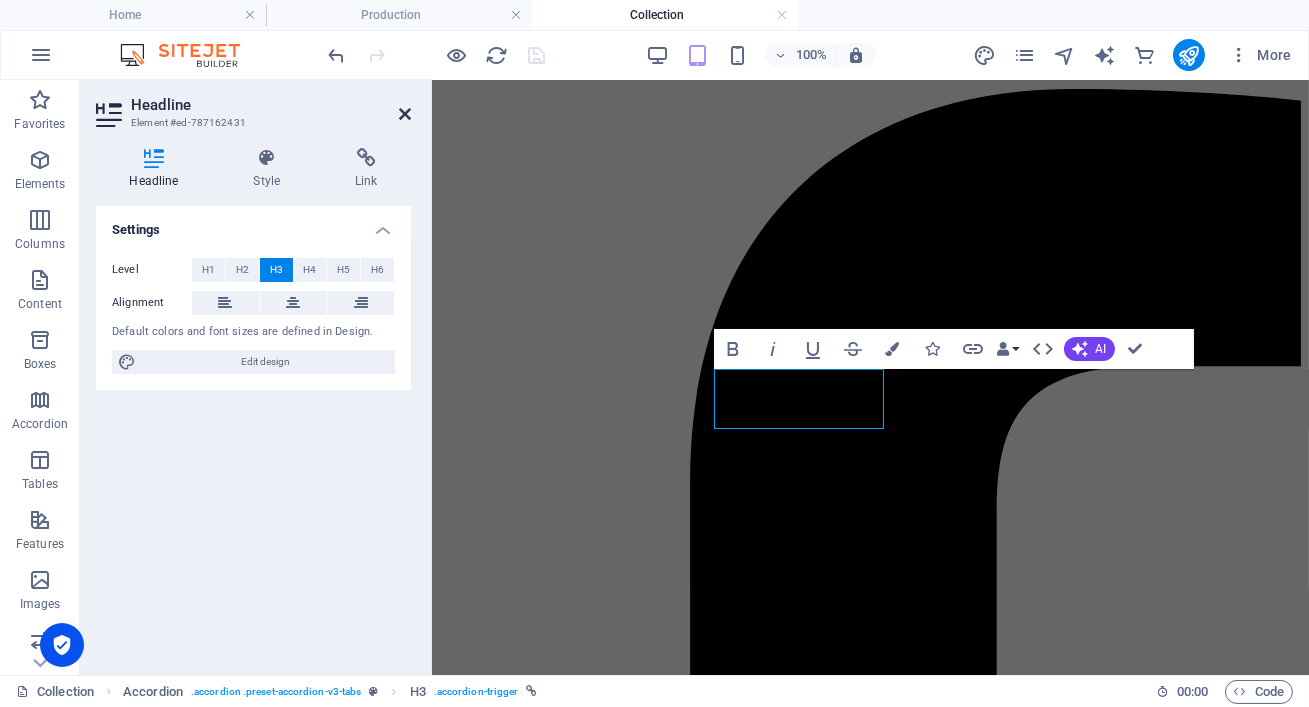 click at bounding box center (405, 114) 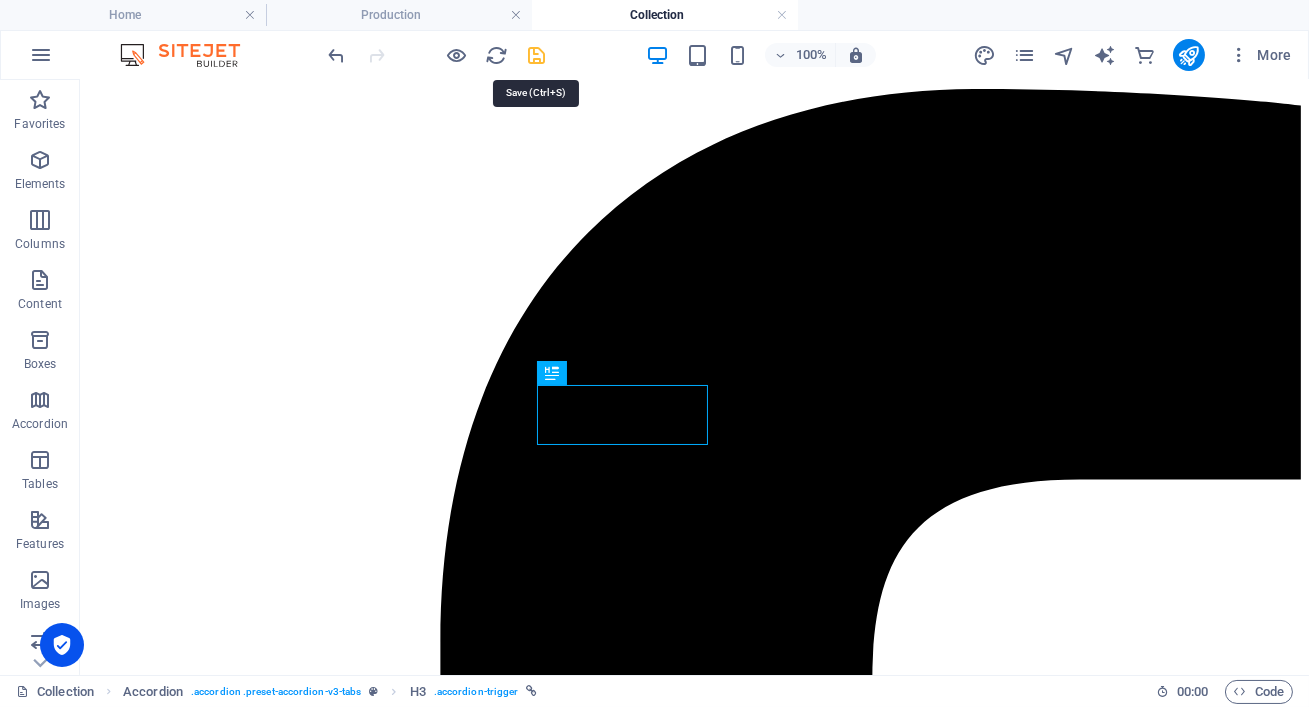 click at bounding box center [537, 55] 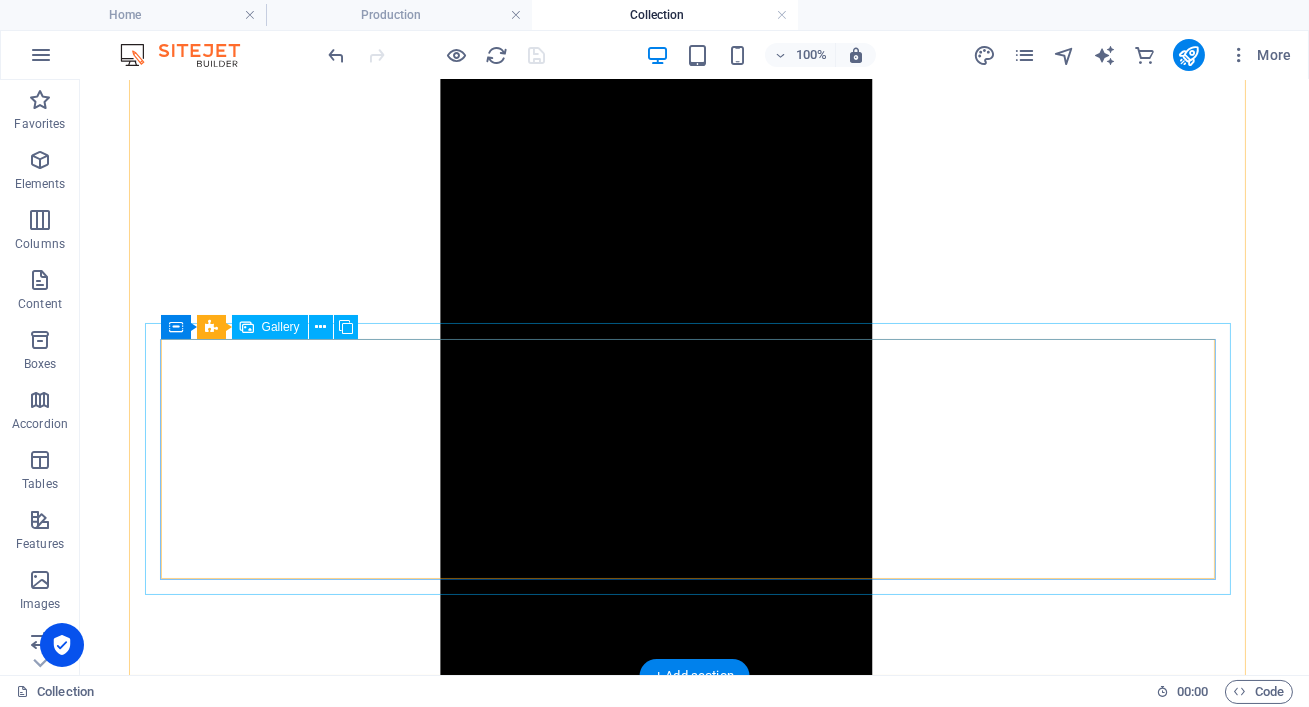 scroll, scrollTop: 1244, scrollLeft: 0, axis: vertical 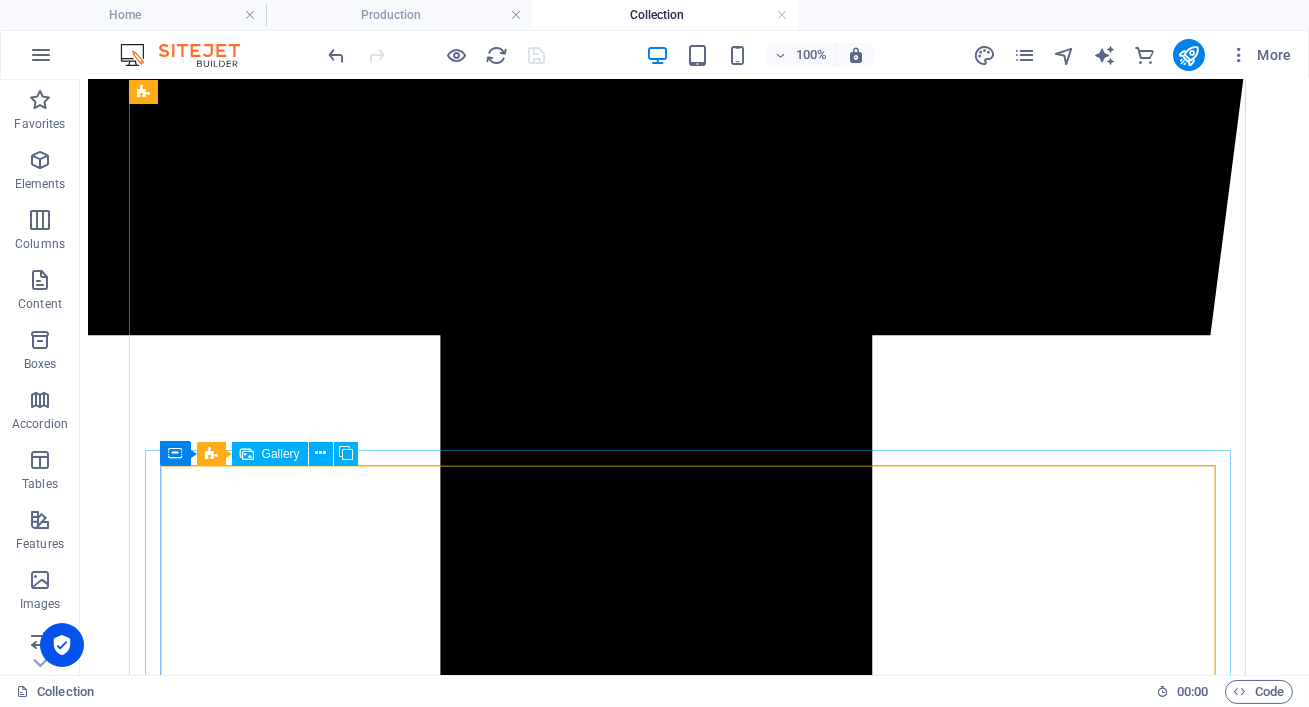 click at bounding box center [528, 15937] 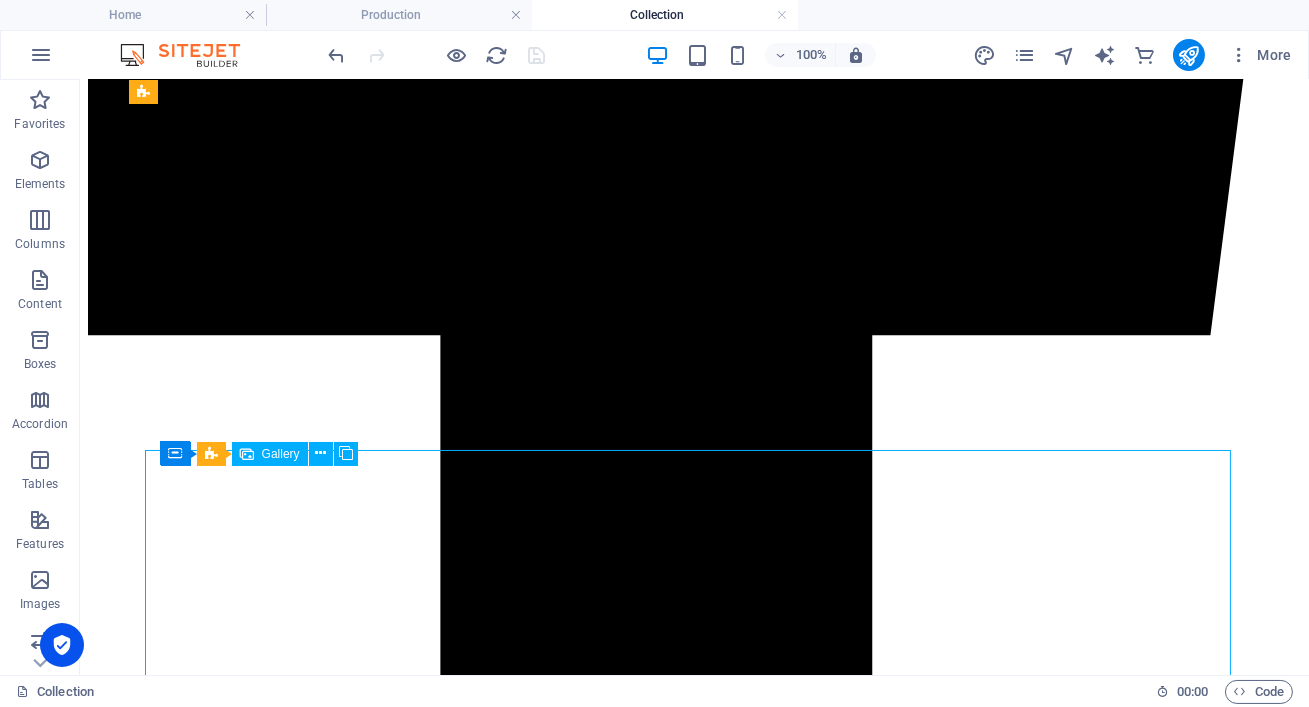 click at bounding box center [528, 15937] 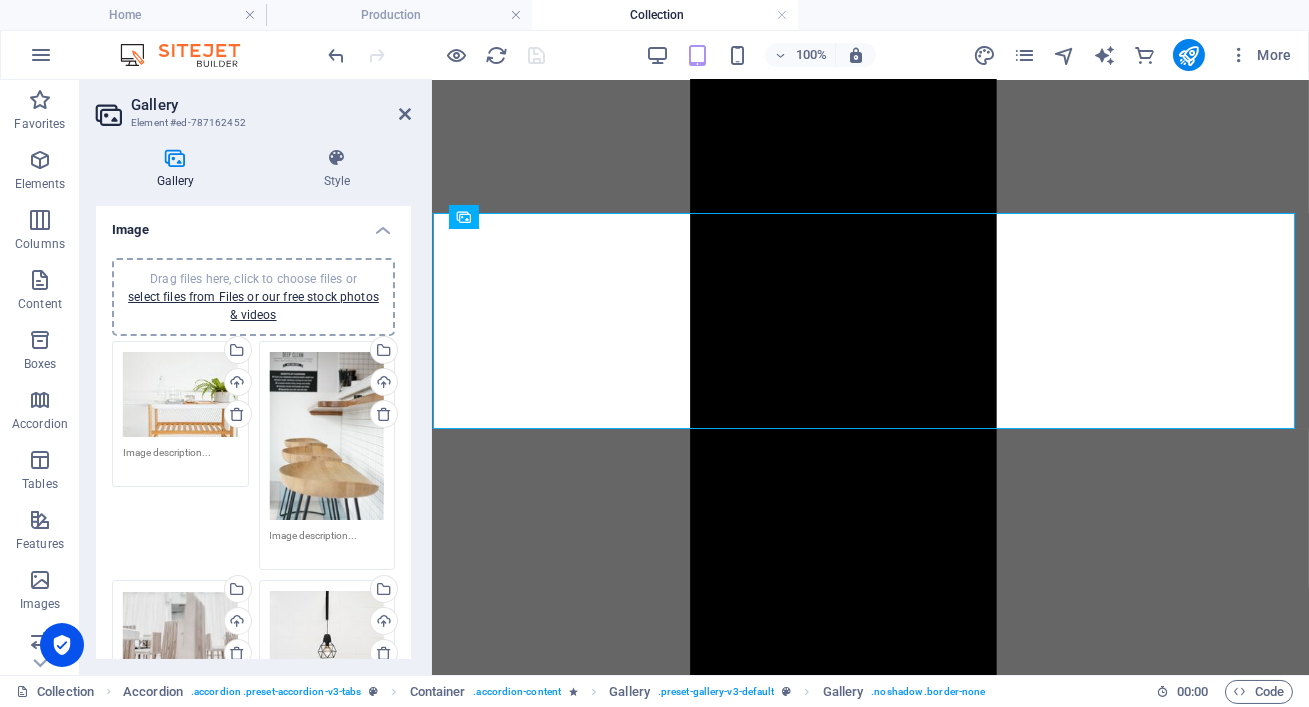 click on "Drag files here, click to choose files or select files from Files or our free stock photos & videos" at bounding box center (180, 395) 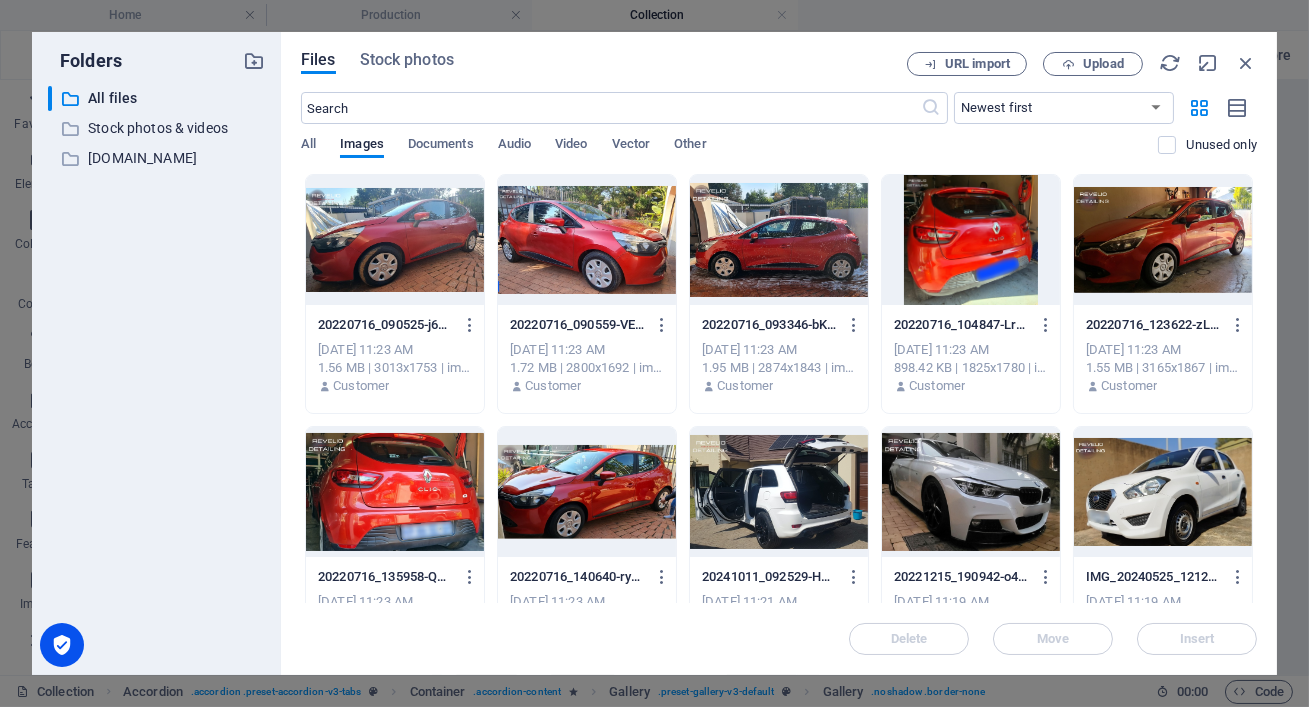click on "Files Stock photos URL import Upload ​ Newest first Oldest first Name (A-Z) Name (Z-A) Size (0-9) Size (9-0) Resolution (0-9) Resolution (9-0) All Images Documents Audio Video Vector Other Unused only Drop files here to upload them instantly 20220716_090525-j6RM5PIZNWTvXSYeStoWeA.jpg 20220716_090525-j6RM5PIZNWTvXSYeStoWeA.jpg [DATE] 11:23 AM 1.56 MB | 3013x1753 | image/jpeg Customer 20220716_090559-VE3VwcF7rpeWBqhRdSRC9g.jpg 20220716_090559-VE3VwcF7rpeWBqhRdSRC9g.jpg [DATE] 11:23 AM 1.72 MB | 2800x1692 | image/jpeg Customer 20220716_093346-bKb5BxFNtxViWozoxYzITA.jpg 20220716_093346-bKb5BxFNtxViWozoxYzITA.jpg [DATE] 11:23 AM 1.95 MB | 2874x1843 | image/jpeg Customer 20220716_104847-LrPLbf0E85Z_r3Uc7dcrfQ.jpg 20220716_104847-LrPLbf0E85Z_r3Uc7dcrfQ.jpg [DATE] 11:23 AM 898.42 KB | 1825x1780 | image/jpeg Customer 20220716_123622-zLEDRtfbH7d6TVNX5pzD3g.jpg 20220716_123622-zLEDRtfbH7d6TVNX5pzD3g.jpg [DATE] 11:23 AM 1.55 MB | 3165x1867 | image/jpeg Customer [DATE] 11:23 AM Delete" at bounding box center (779, 353) 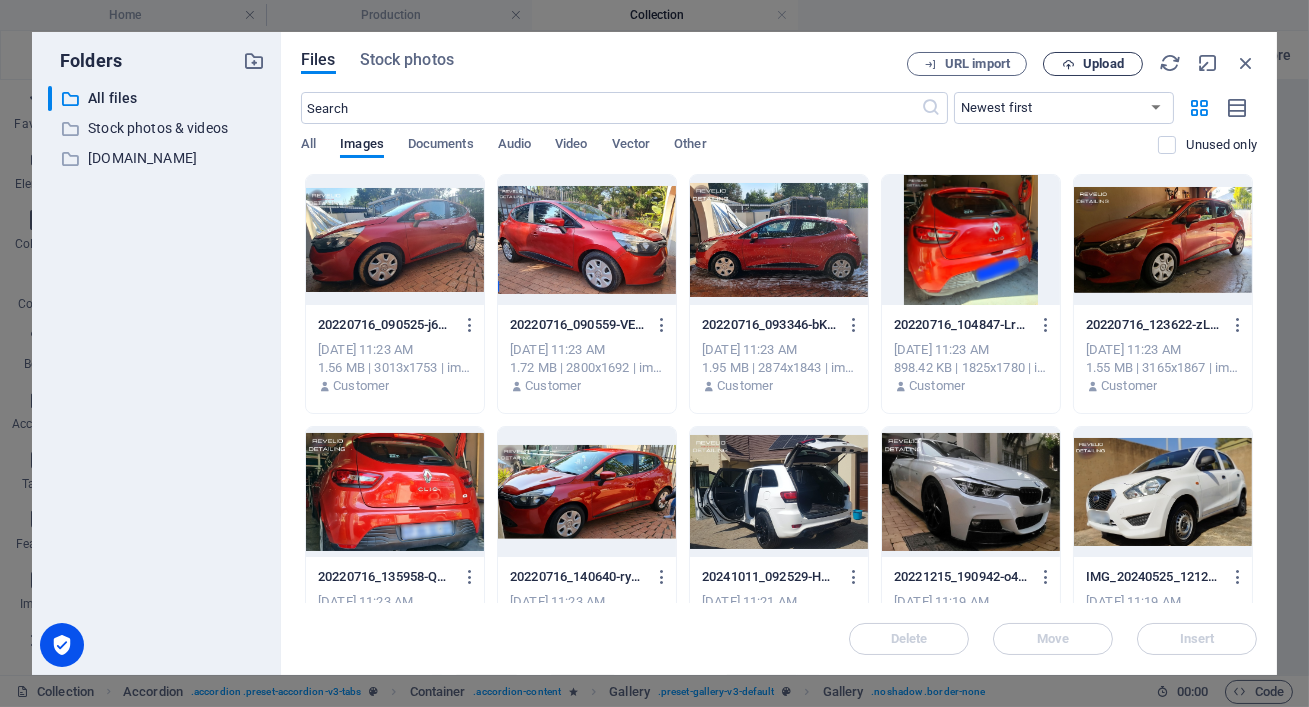 click on "Upload" at bounding box center (1103, 64) 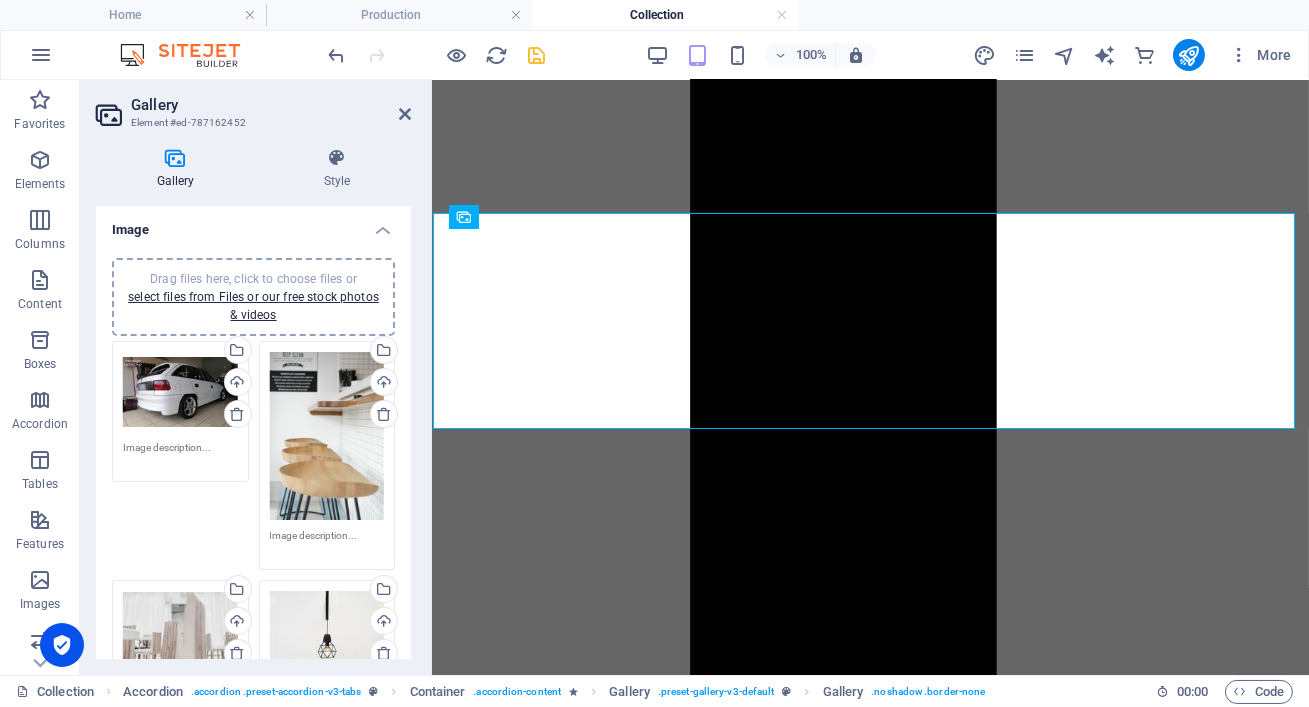 click on "Drag files here, click to choose files or select files from Files or our free stock photos & videos" at bounding box center [180, 392] 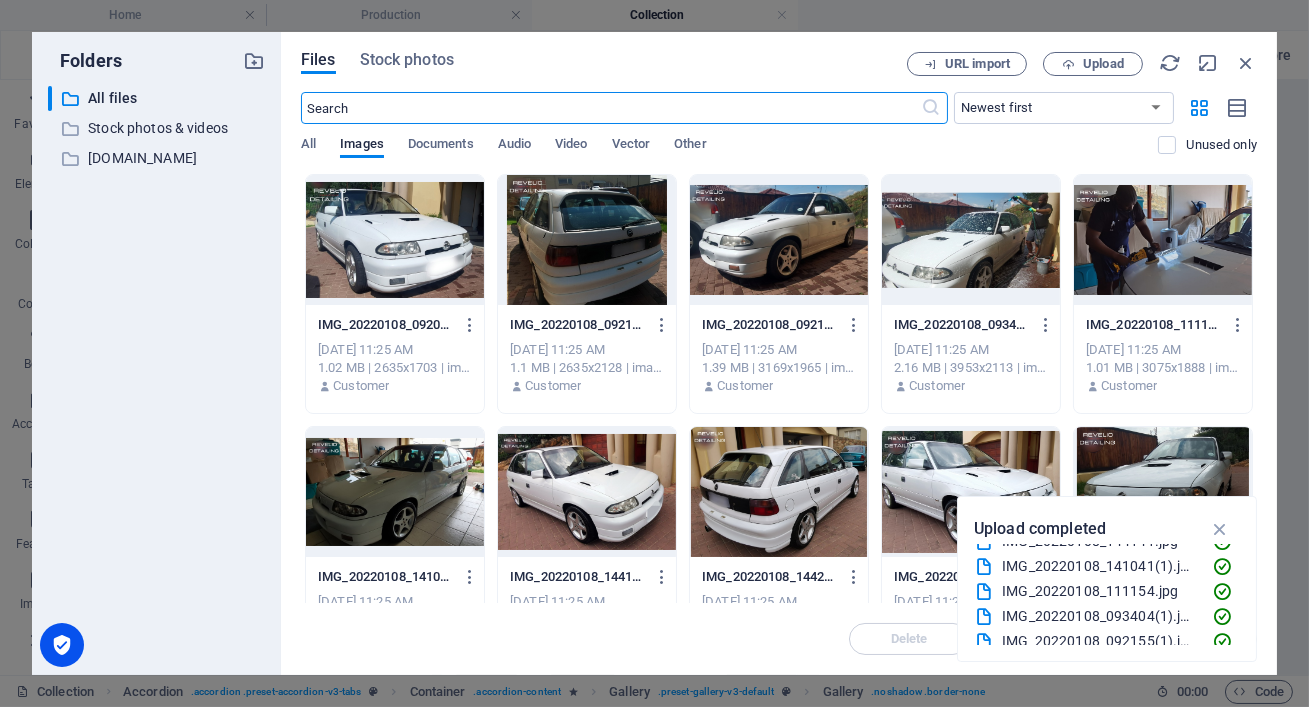 scroll, scrollTop: 200, scrollLeft: 0, axis: vertical 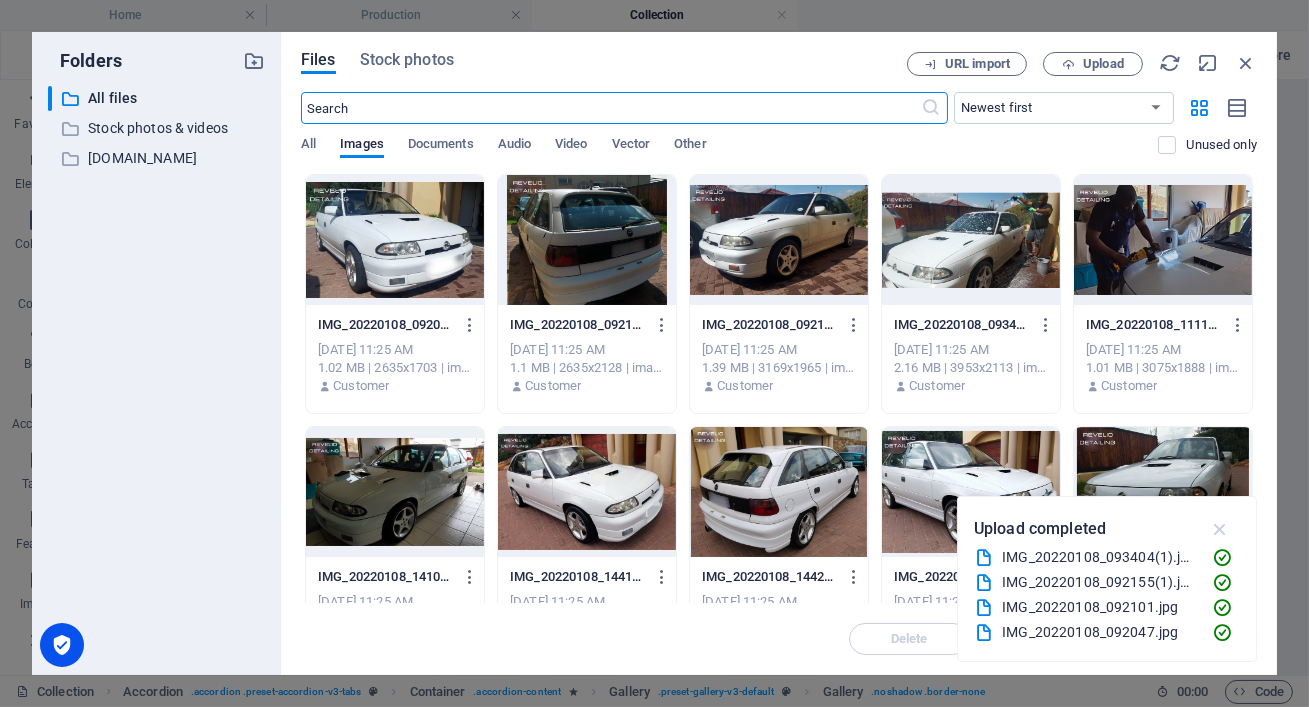 click at bounding box center [1220, 529] 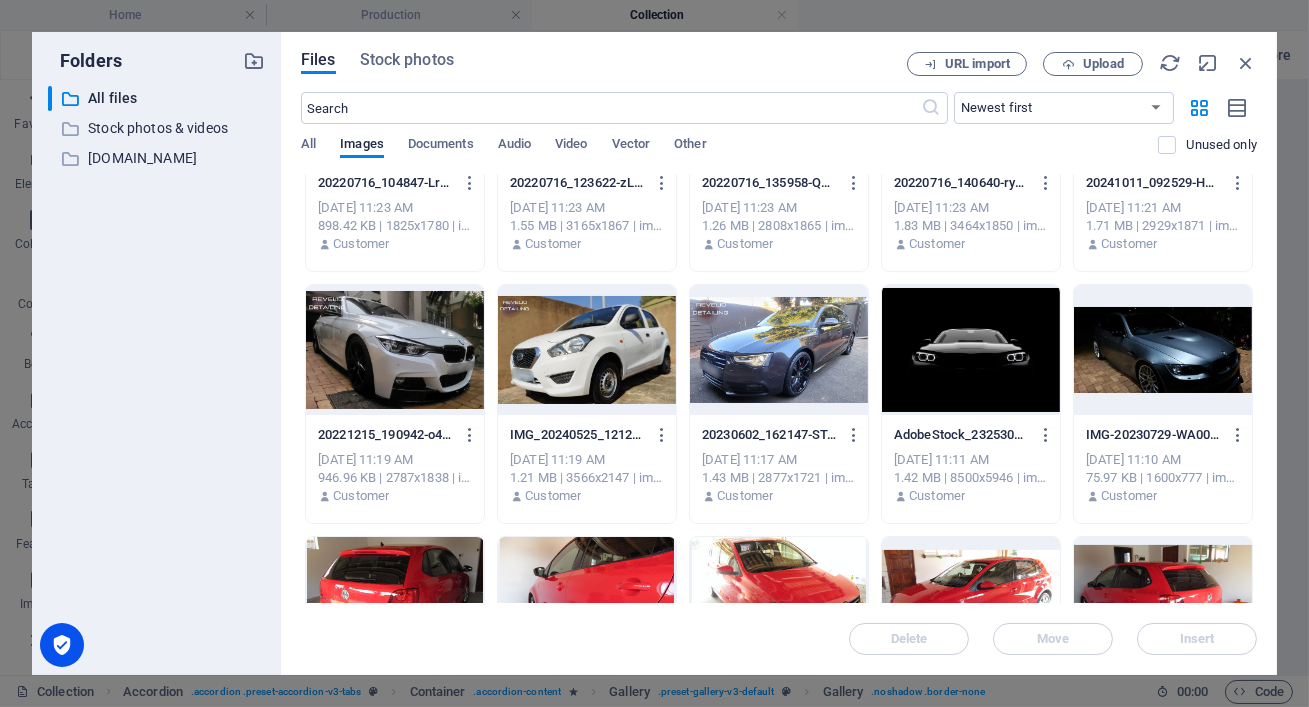 scroll, scrollTop: 0, scrollLeft: 0, axis: both 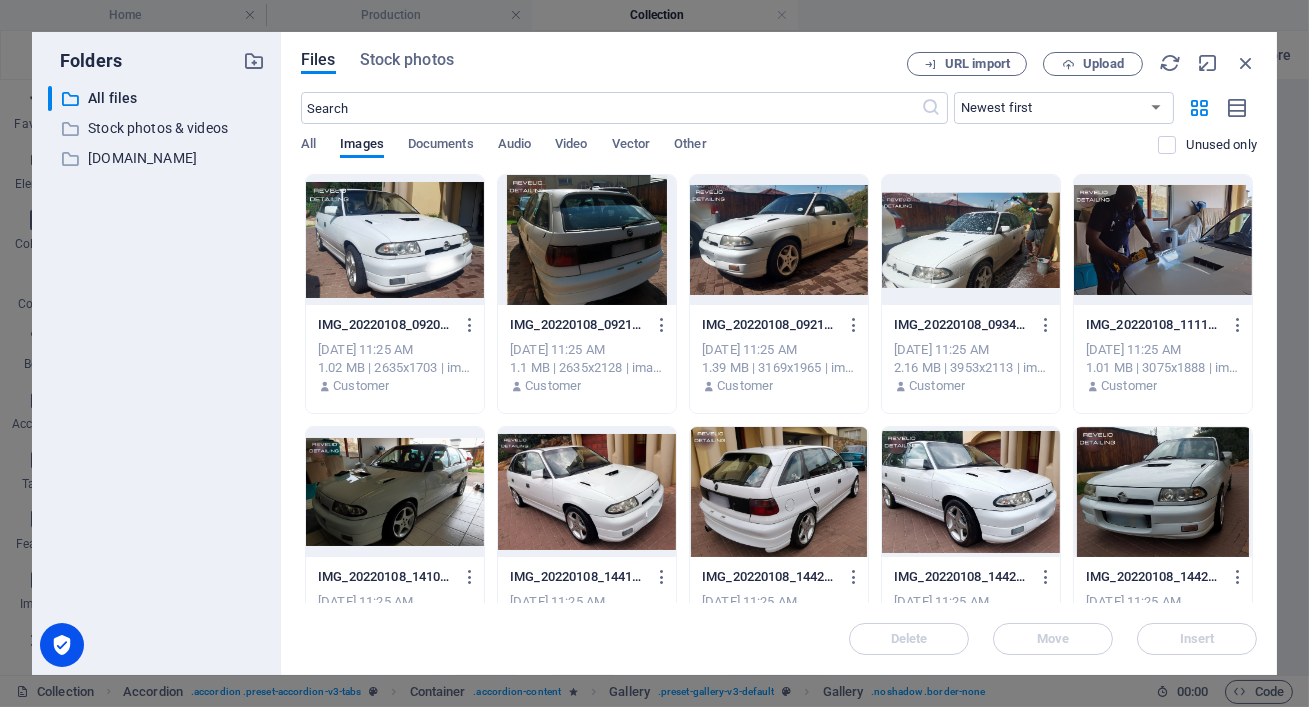 click at bounding box center (779, 240) 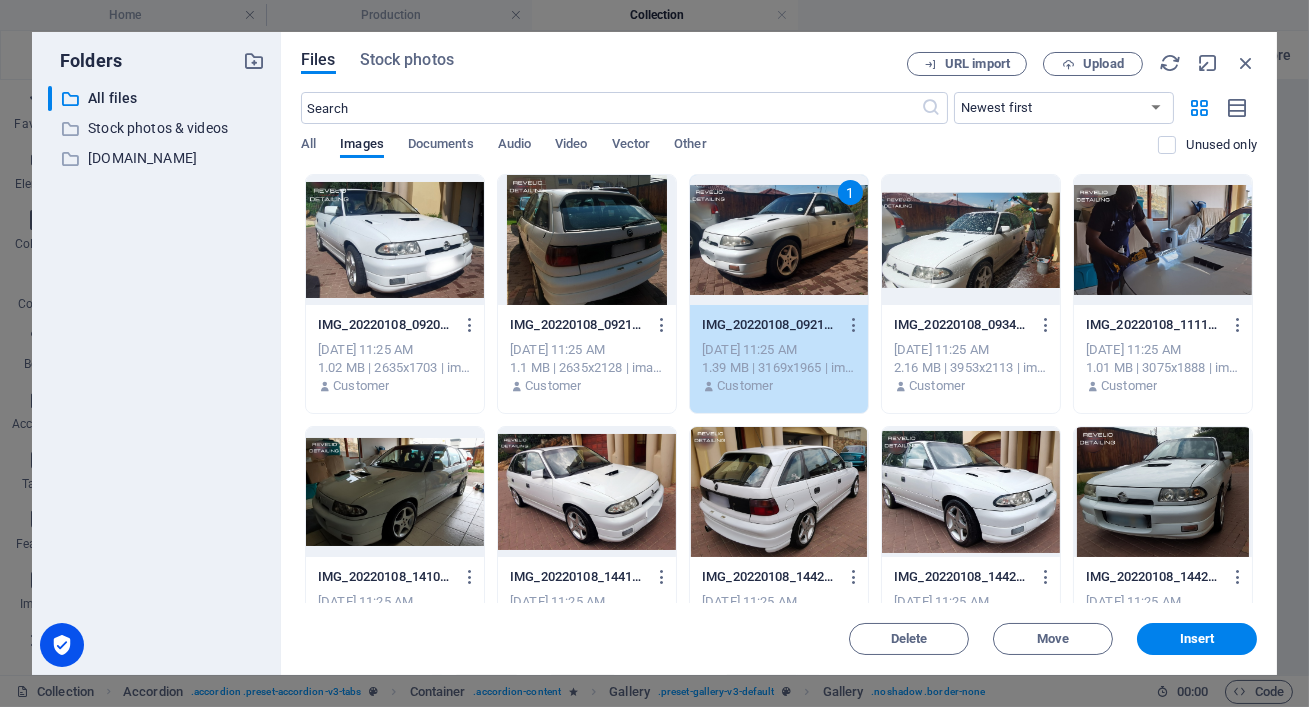 click at bounding box center (395, 240) 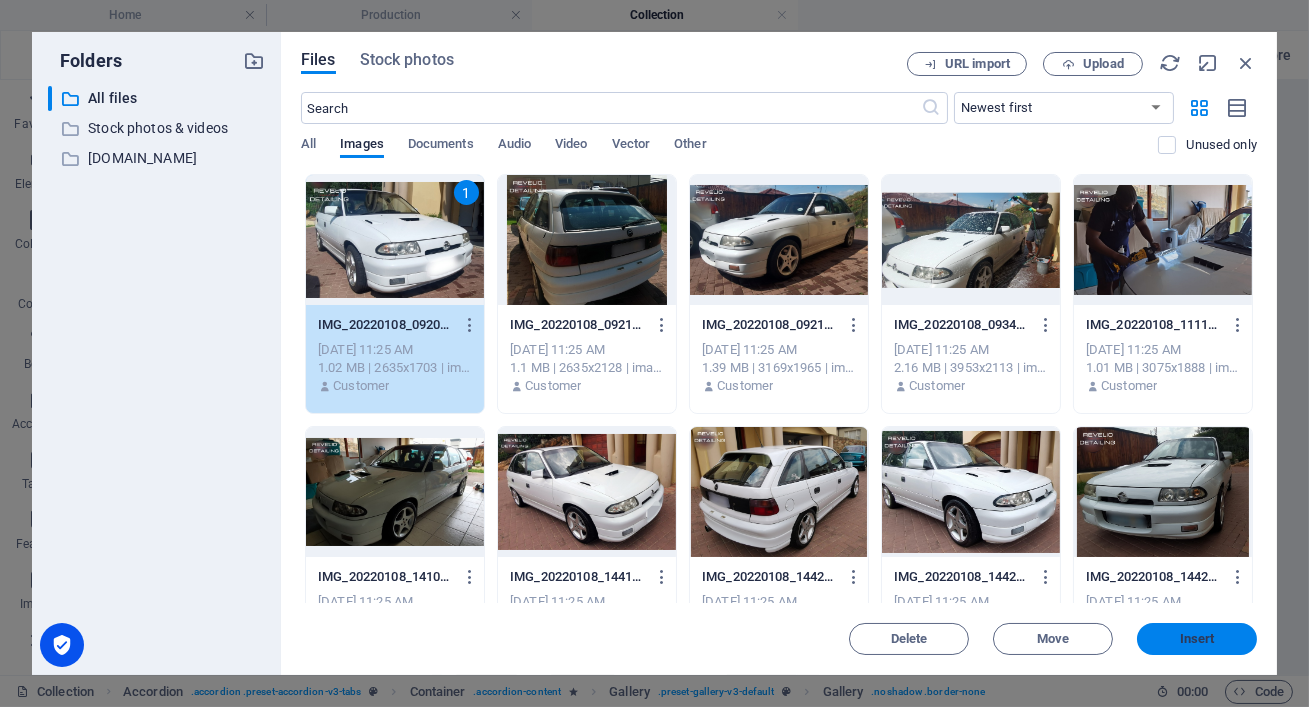 click on "Insert" at bounding box center (1197, 639) 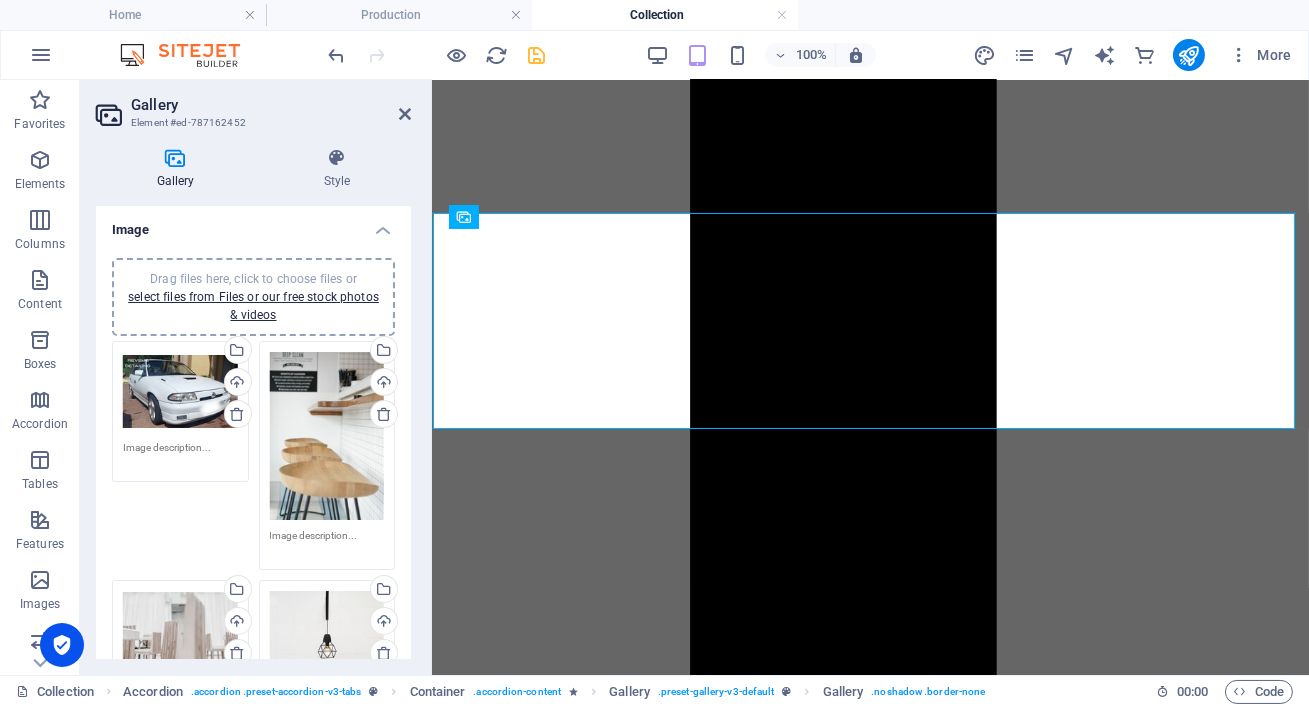click on "Drag files here, click to choose files or select files from Files or our free stock photos & videos" at bounding box center [327, 436] 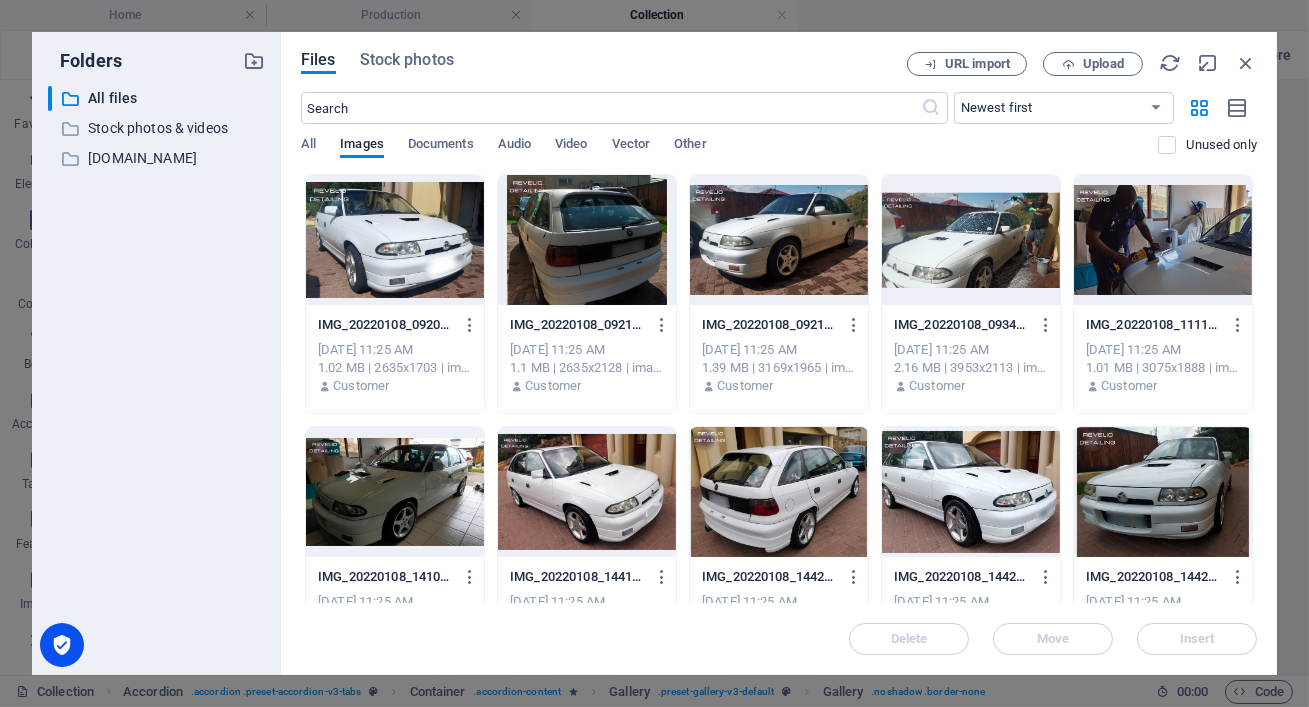 click at bounding box center [1163, 240] 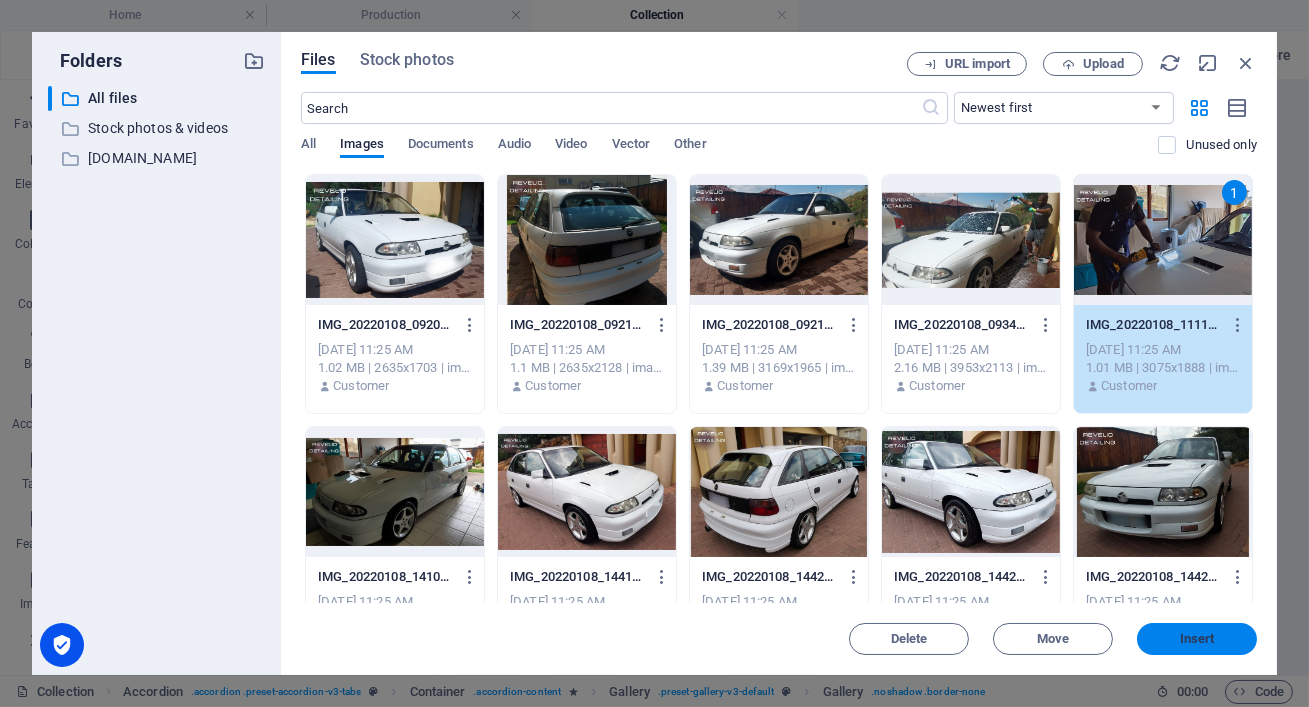click on "Insert" at bounding box center (1197, 639) 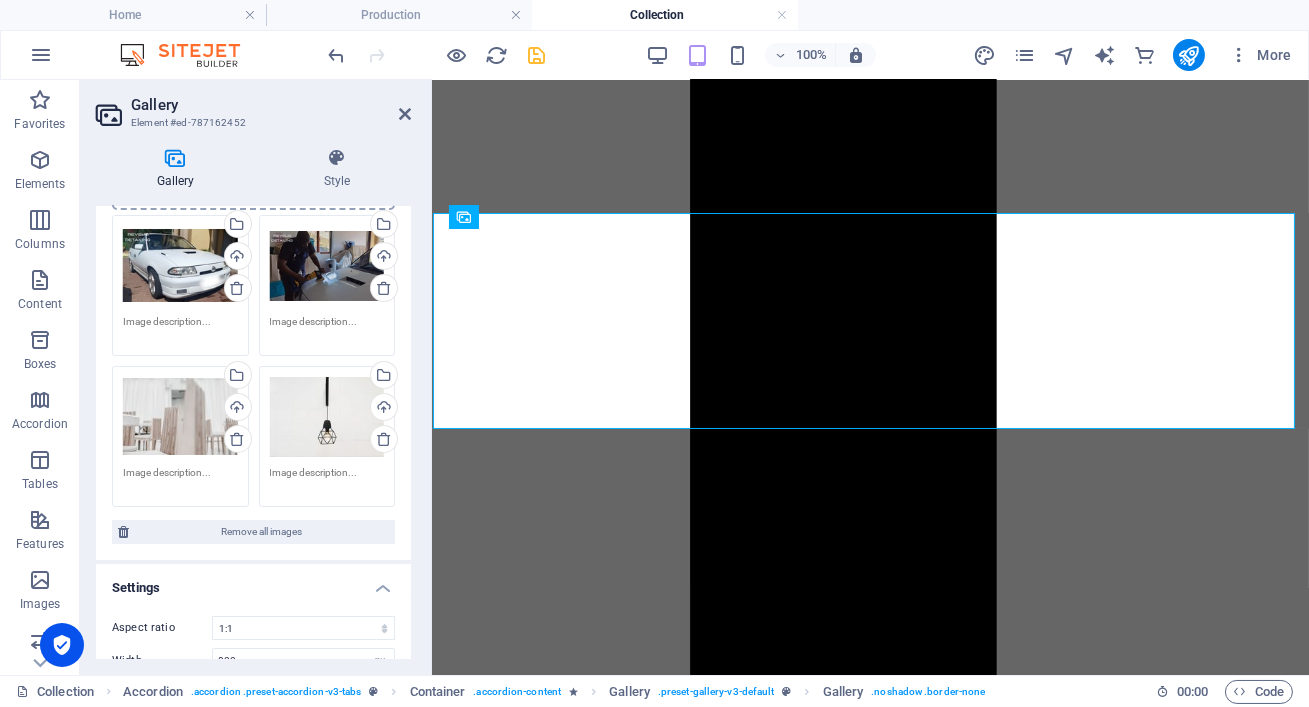 scroll, scrollTop: 115, scrollLeft: 0, axis: vertical 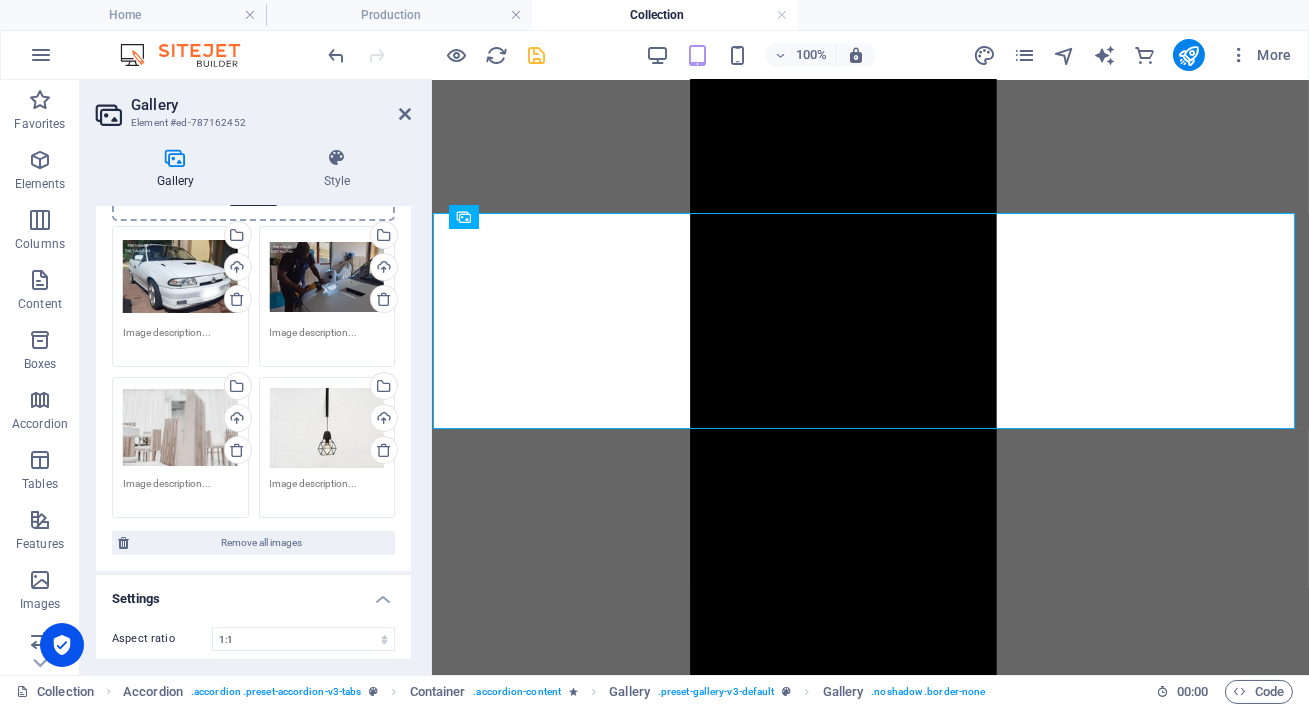 click on "Drag files here, click to choose files or select files from Files or our free stock photos & videos" at bounding box center [180, 428] 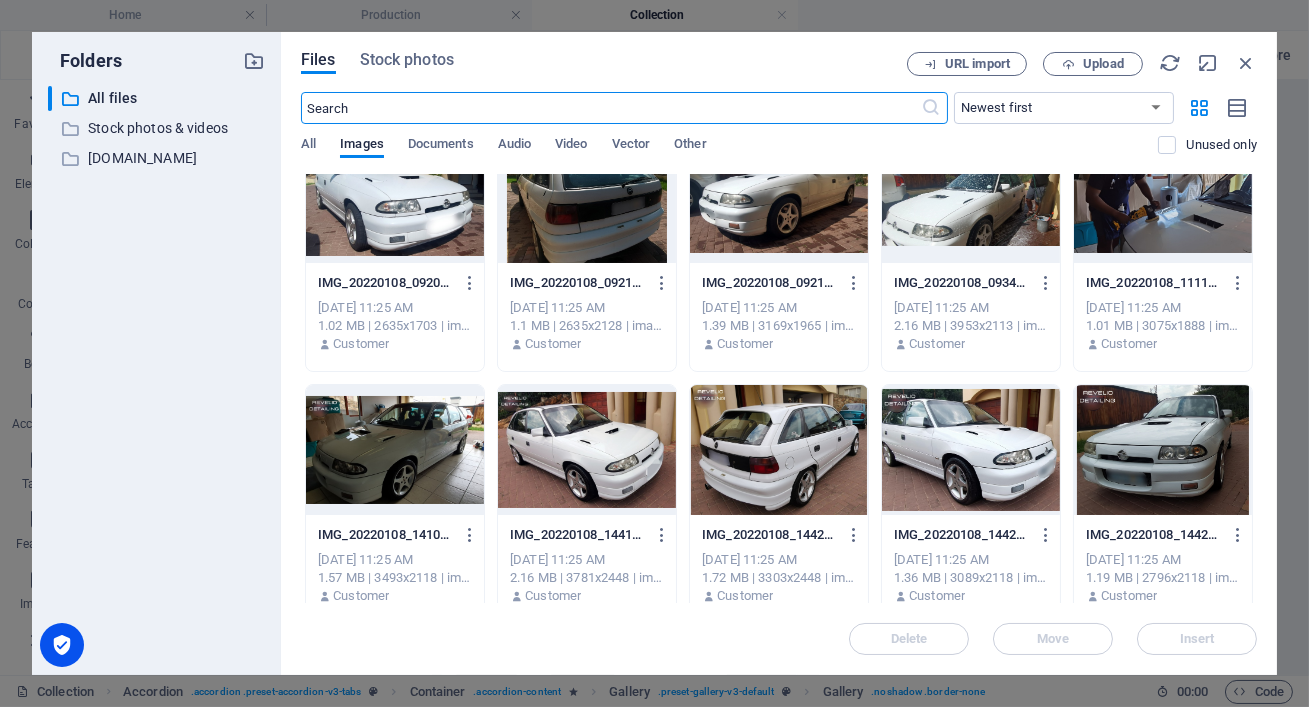 scroll, scrollTop: 52, scrollLeft: 0, axis: vertical 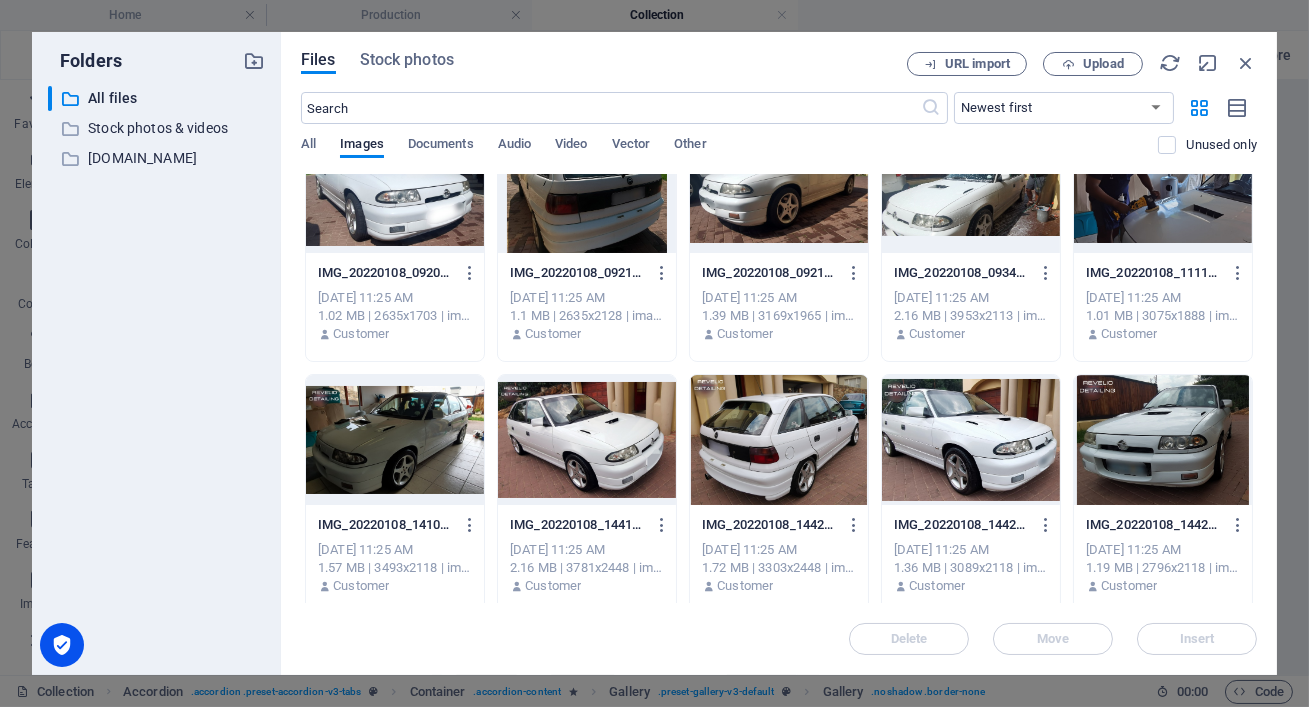 click at bounding box center [395, 440] 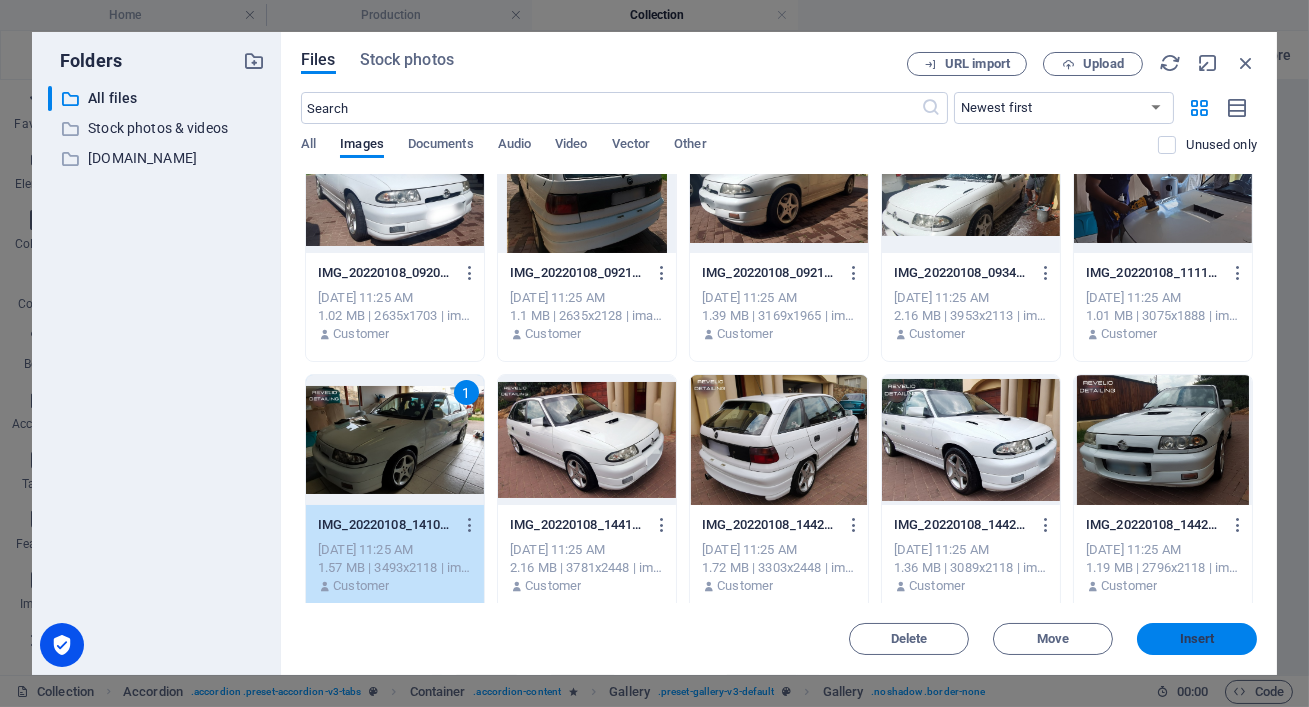 click on "Insert" at bounding box center (1197, 639) 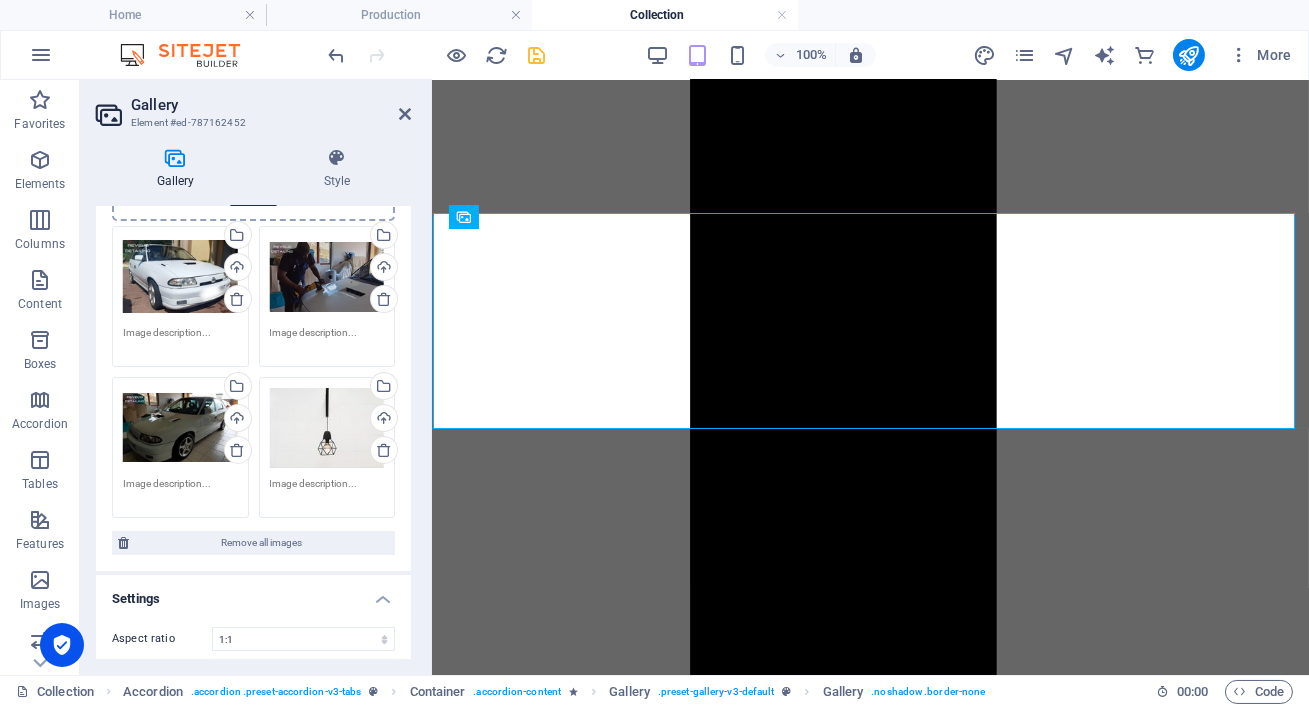 click on "Drag files here, click to choose files or select files from Files or our free stock photos & videos" at bounding box center (327, 428) 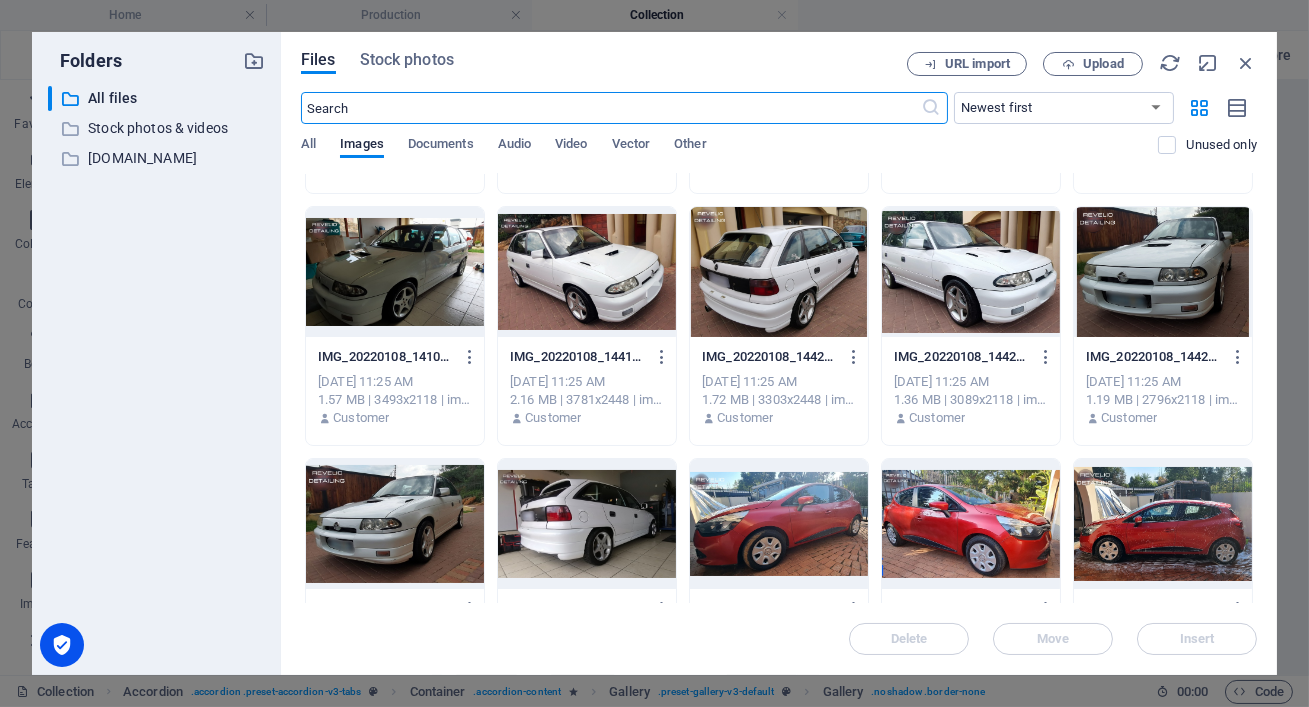 scroll, scrollTop: 266, scrollLeft: 0, axis: vertical 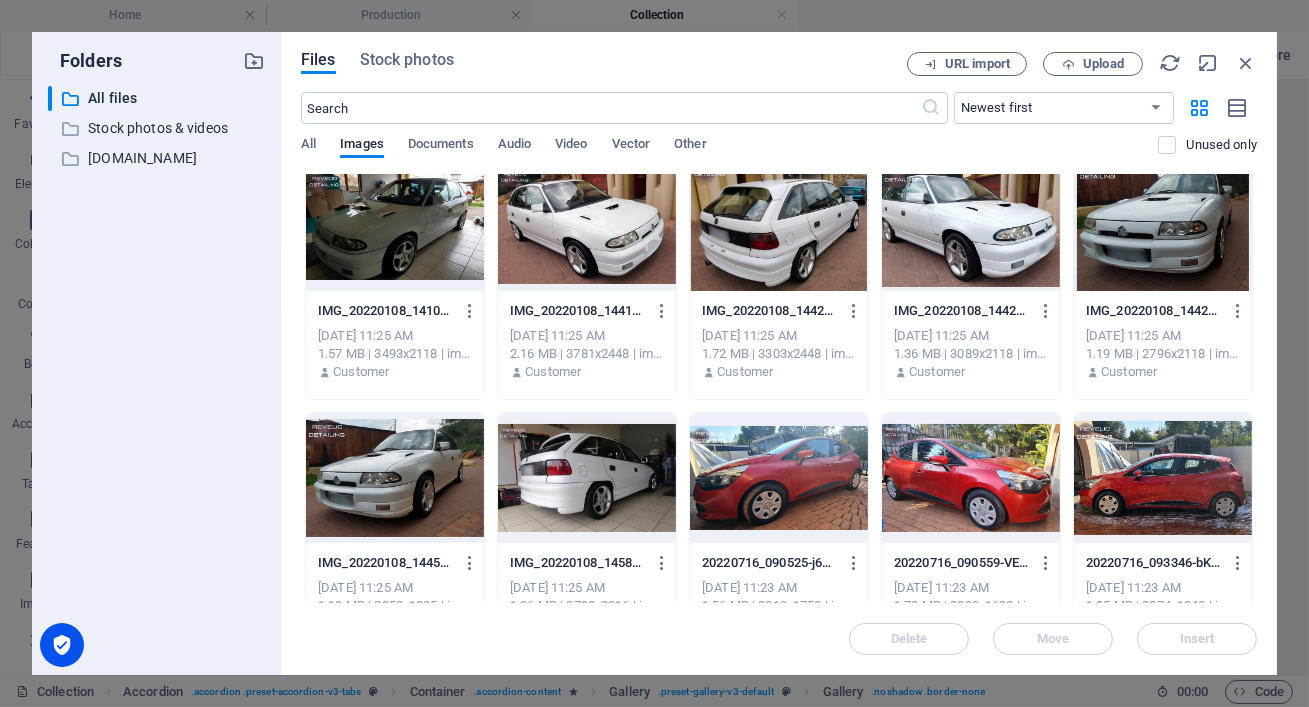 click at bounding box center (971, 226) 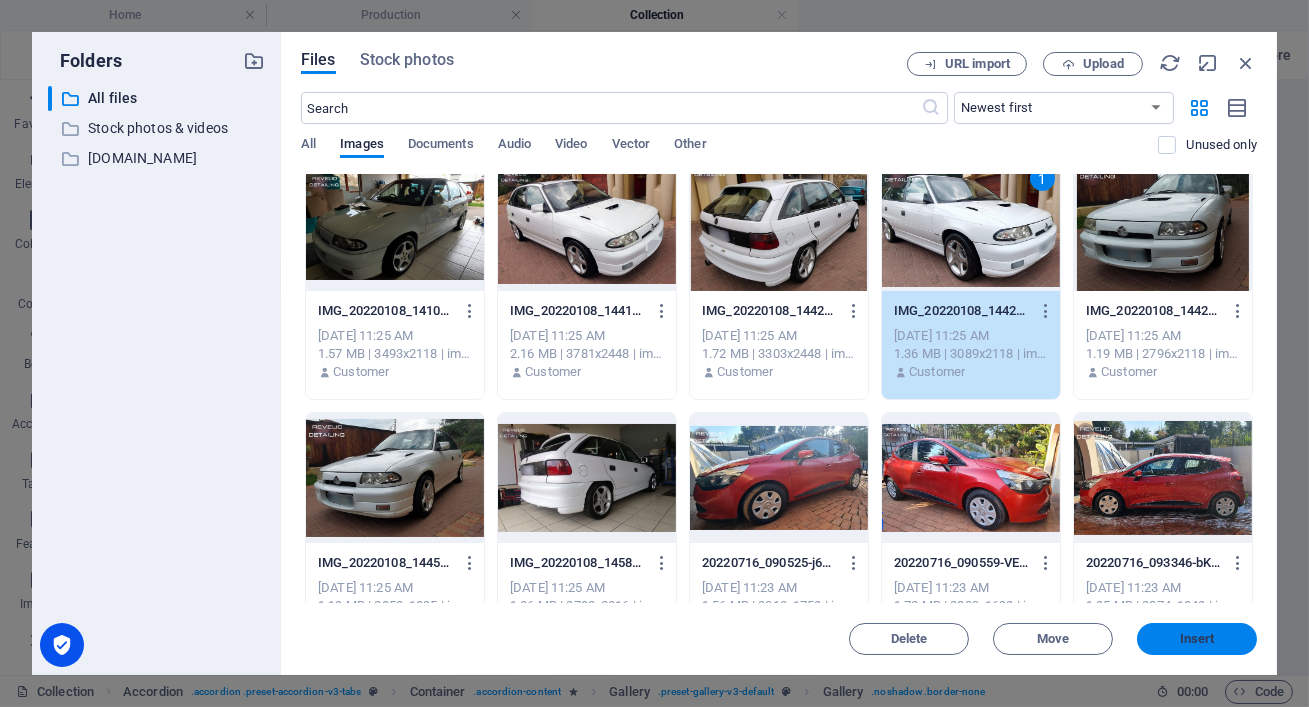 click on "Insert" at bounding box center [1197, 639] 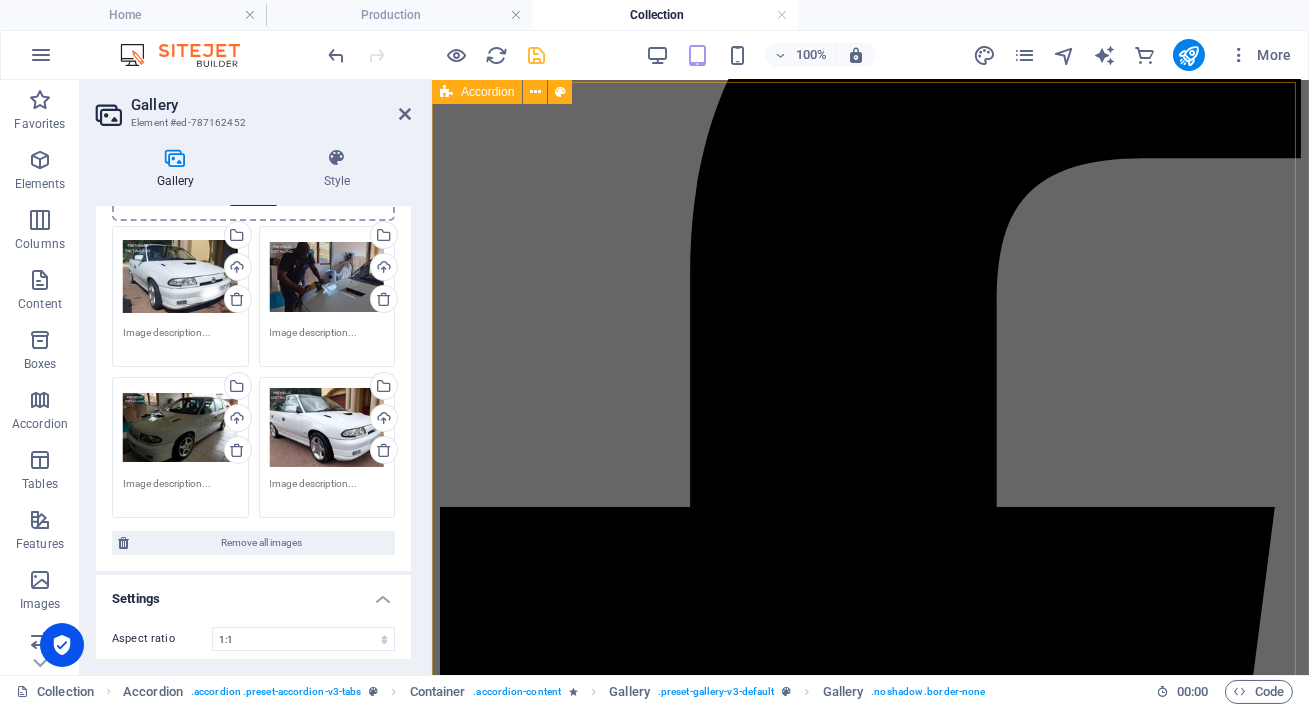 scroll, scrollTop: 394, scrollLeft: 0, axis: vertical 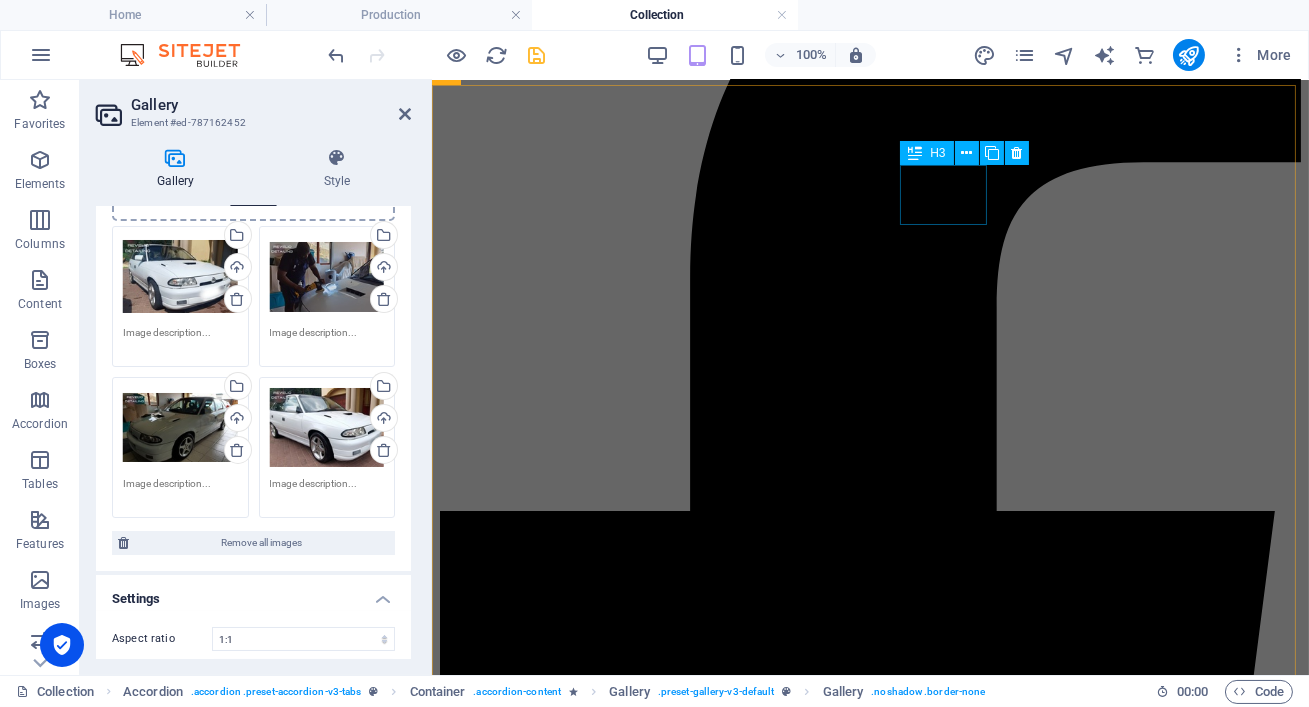click on "Kitchen" at bounding box center [869, 14113] 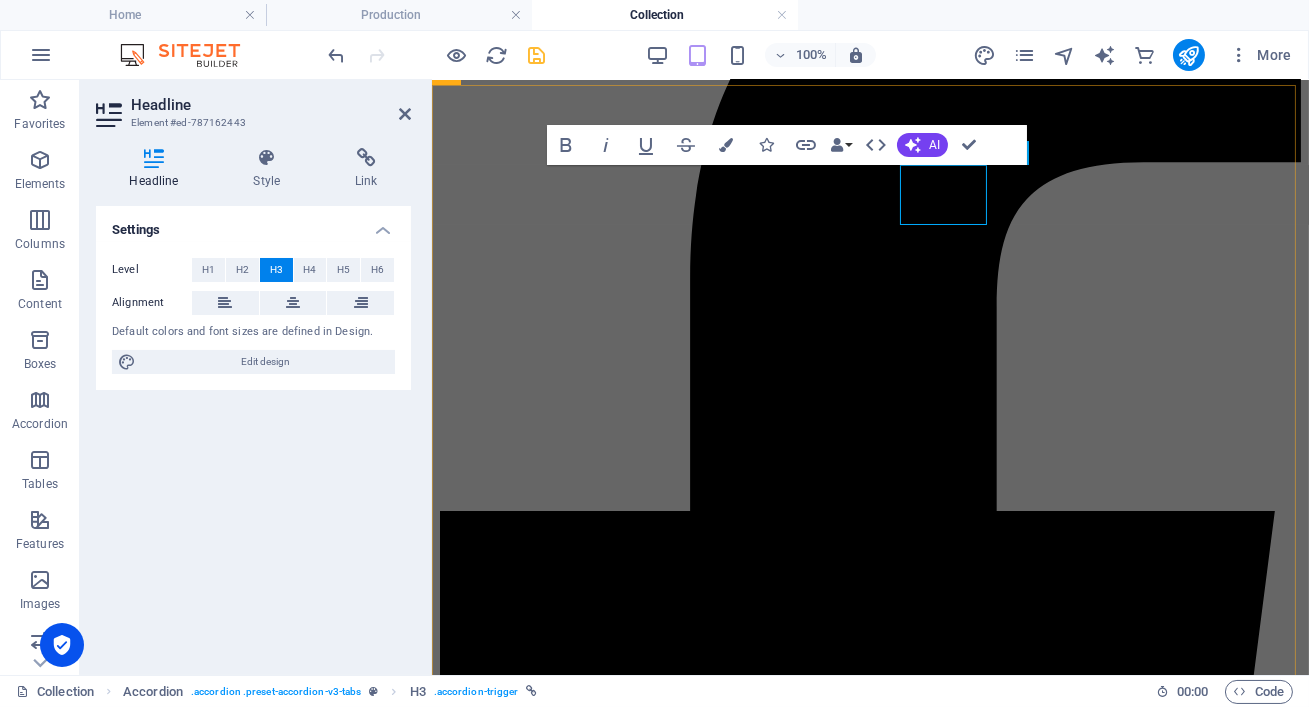 type 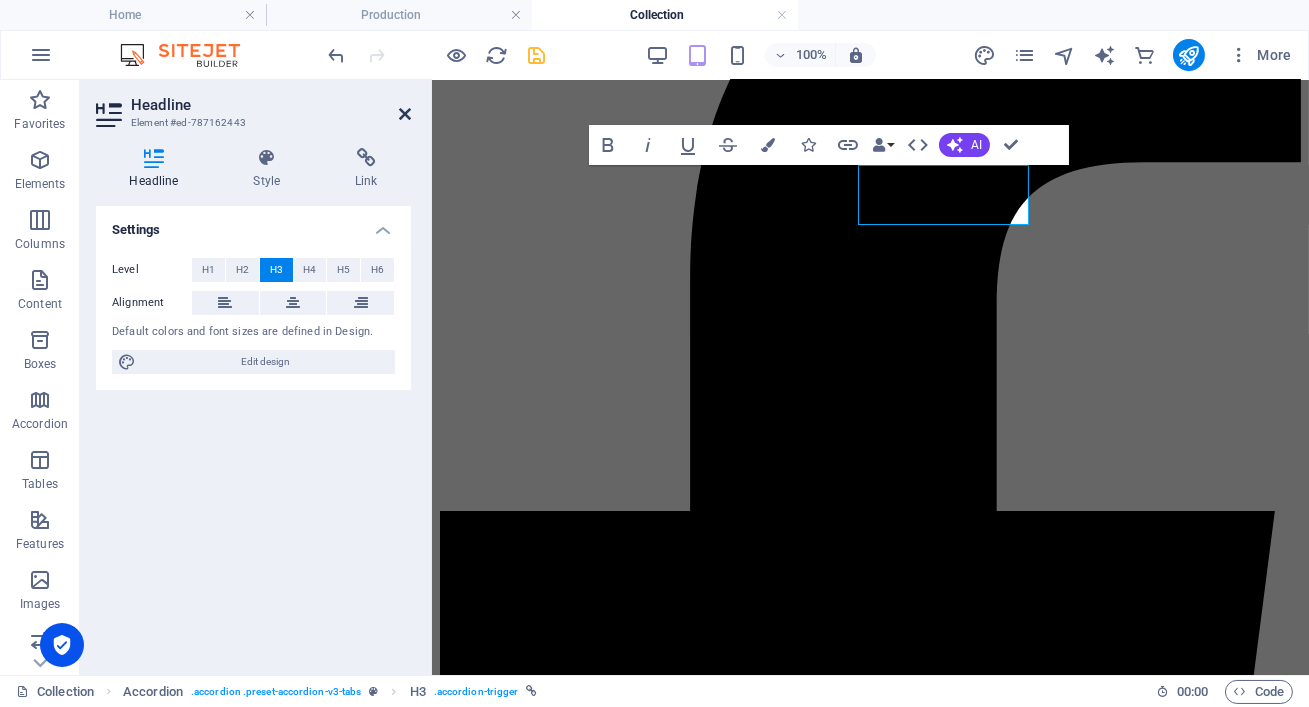 click at bounding box center [405, 114] 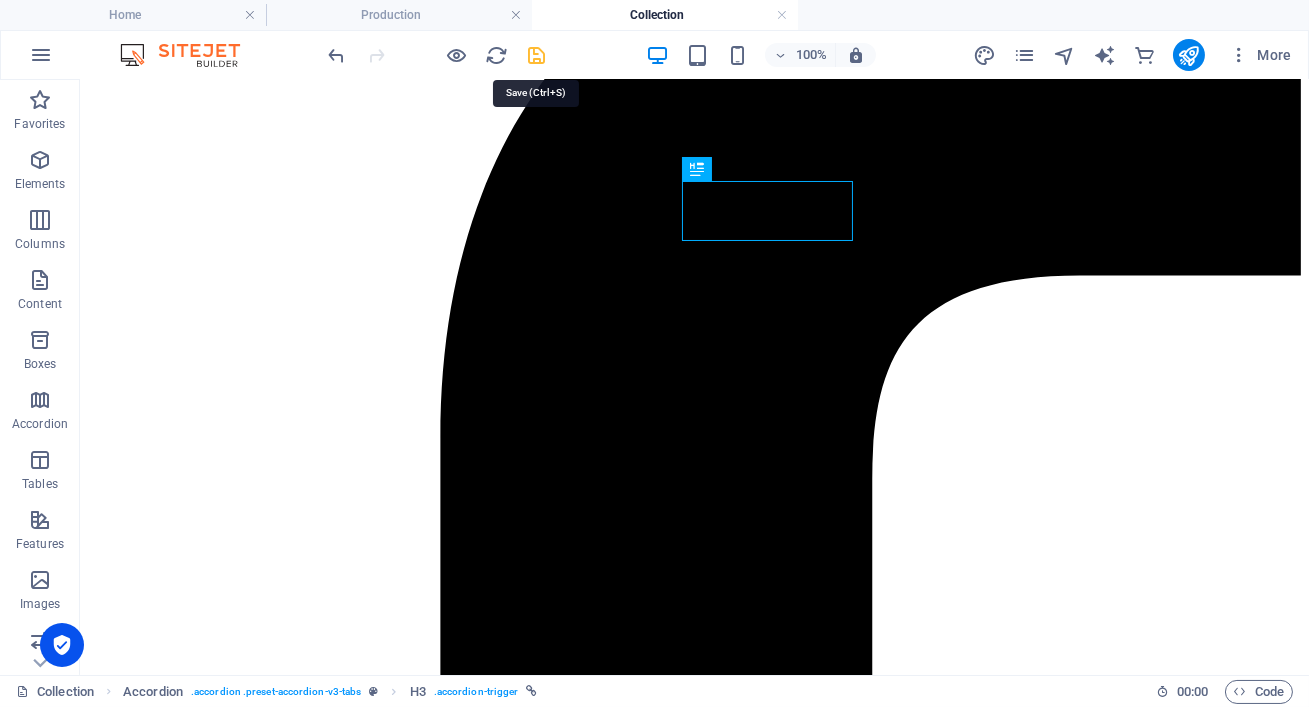 click at bounding box center (537, 55) 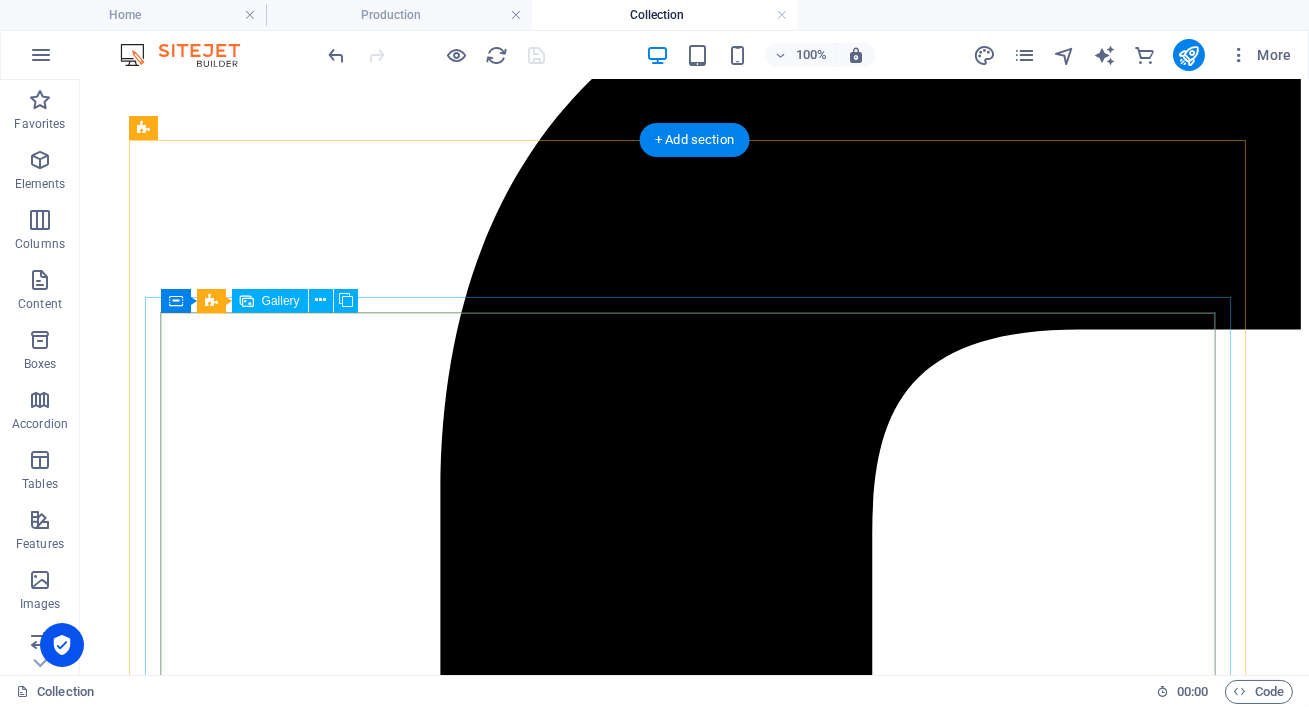 scroll, scrollTop: 337, scrollLeft: 0, axis: vertical 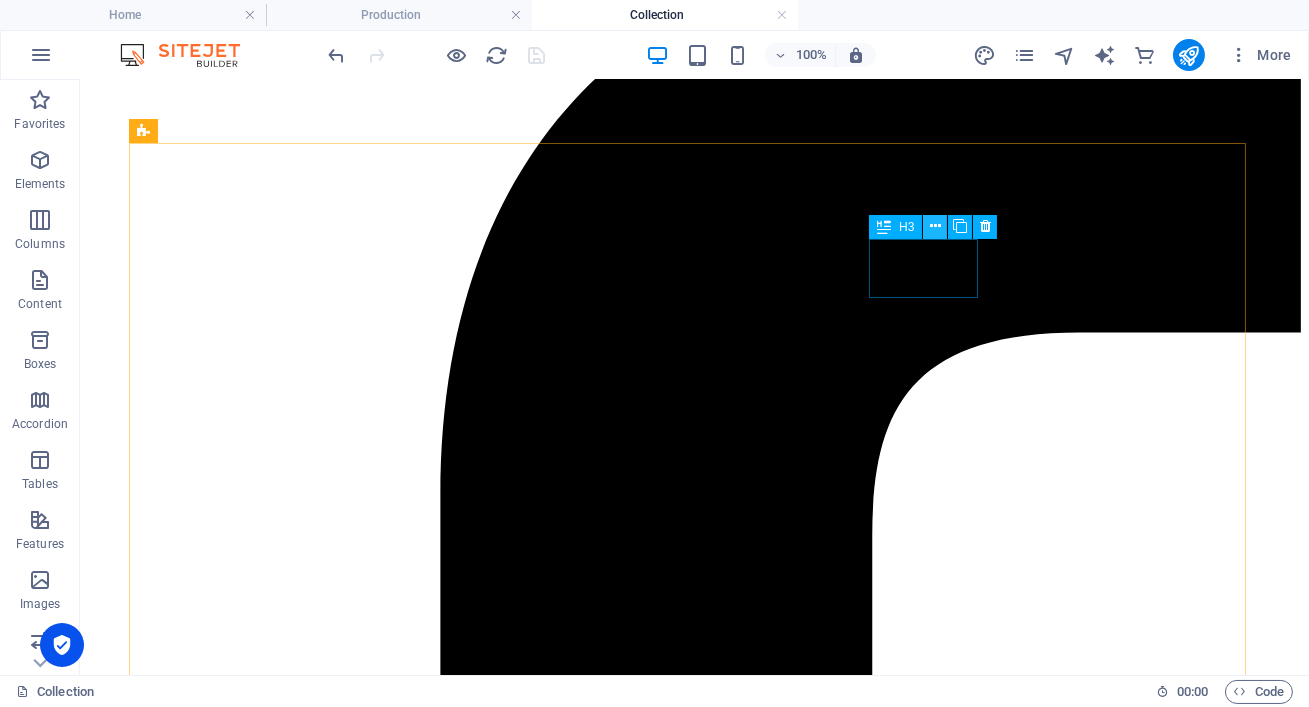 click at bounding box center [935, 226] 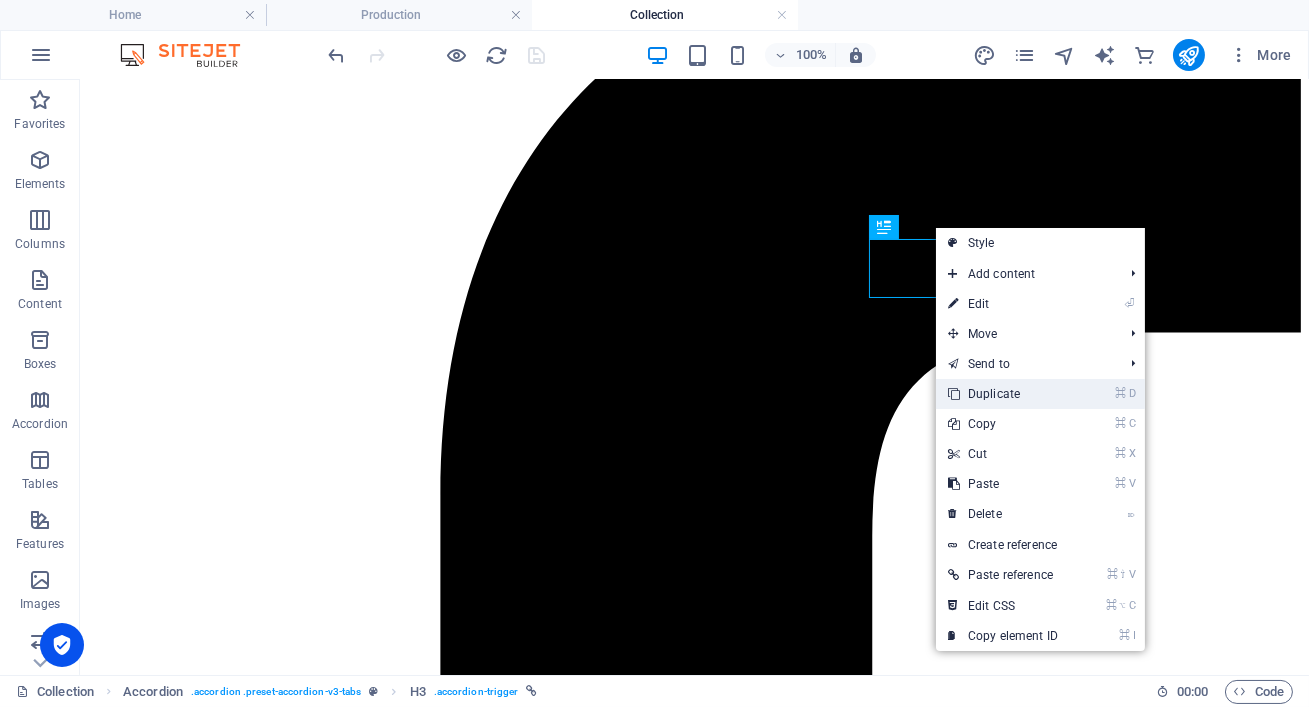 click on "⌘ D  Duplicate" at bounding box center [1003, 394] 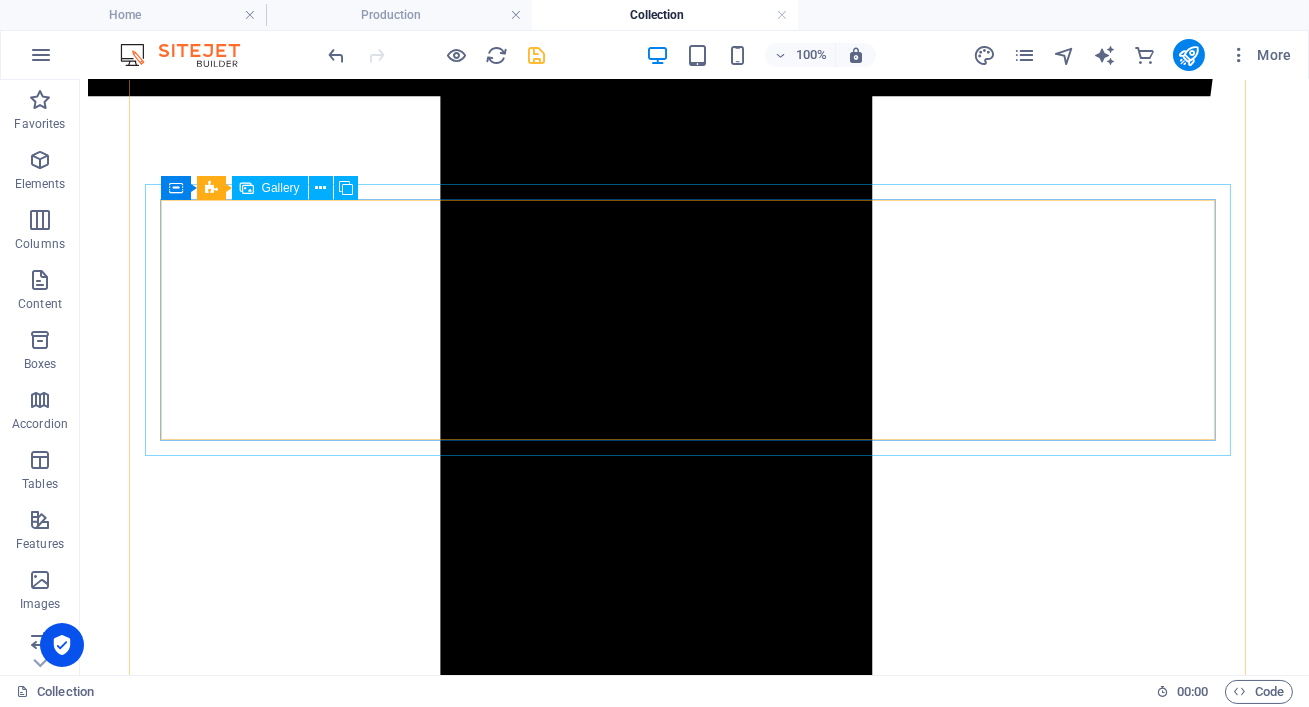 scroll, scrollTop: 1510, scrollLeft: 0, axis: vertical 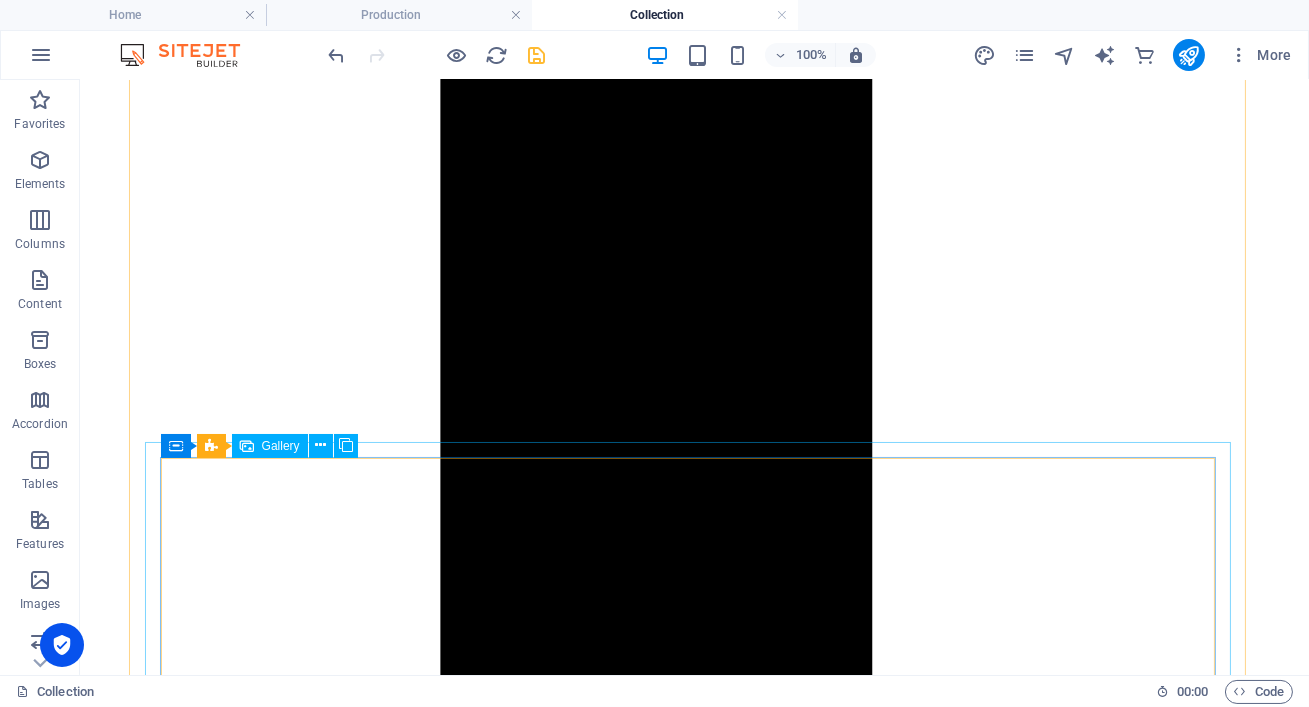 click at bounding box center (528, 18947) 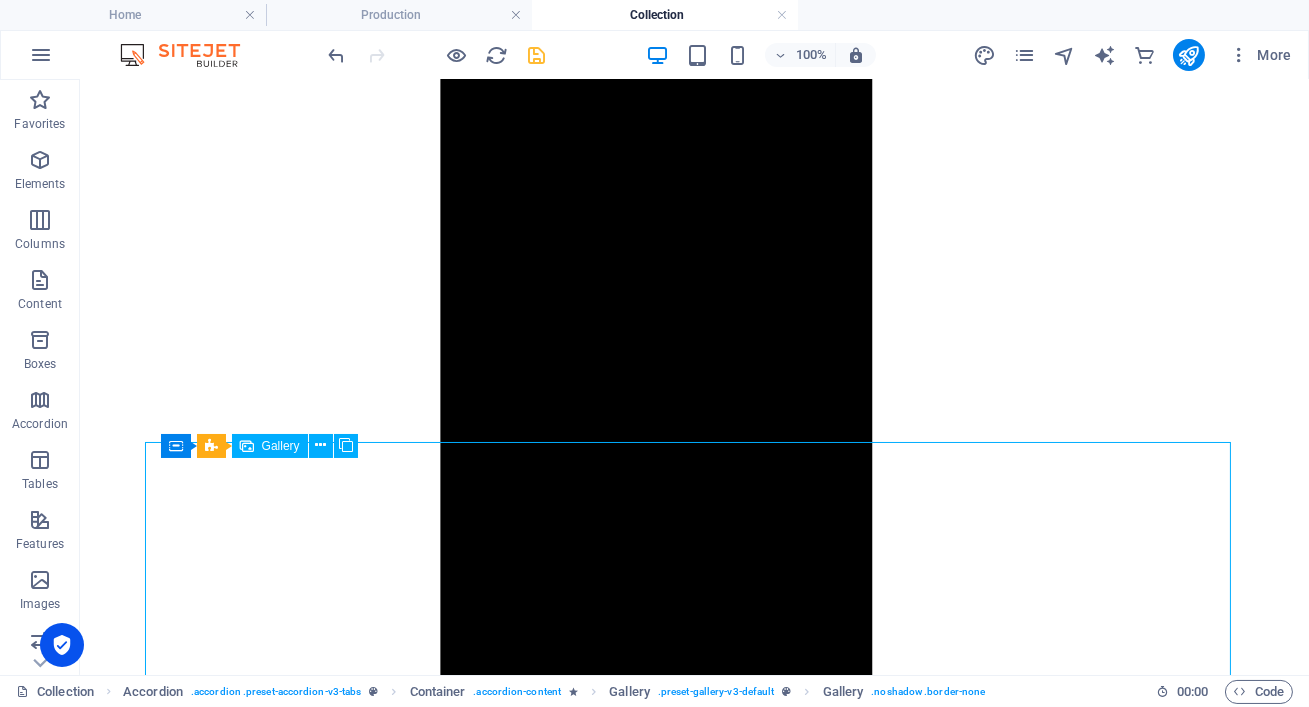 click at bounding box center (528, 18947) 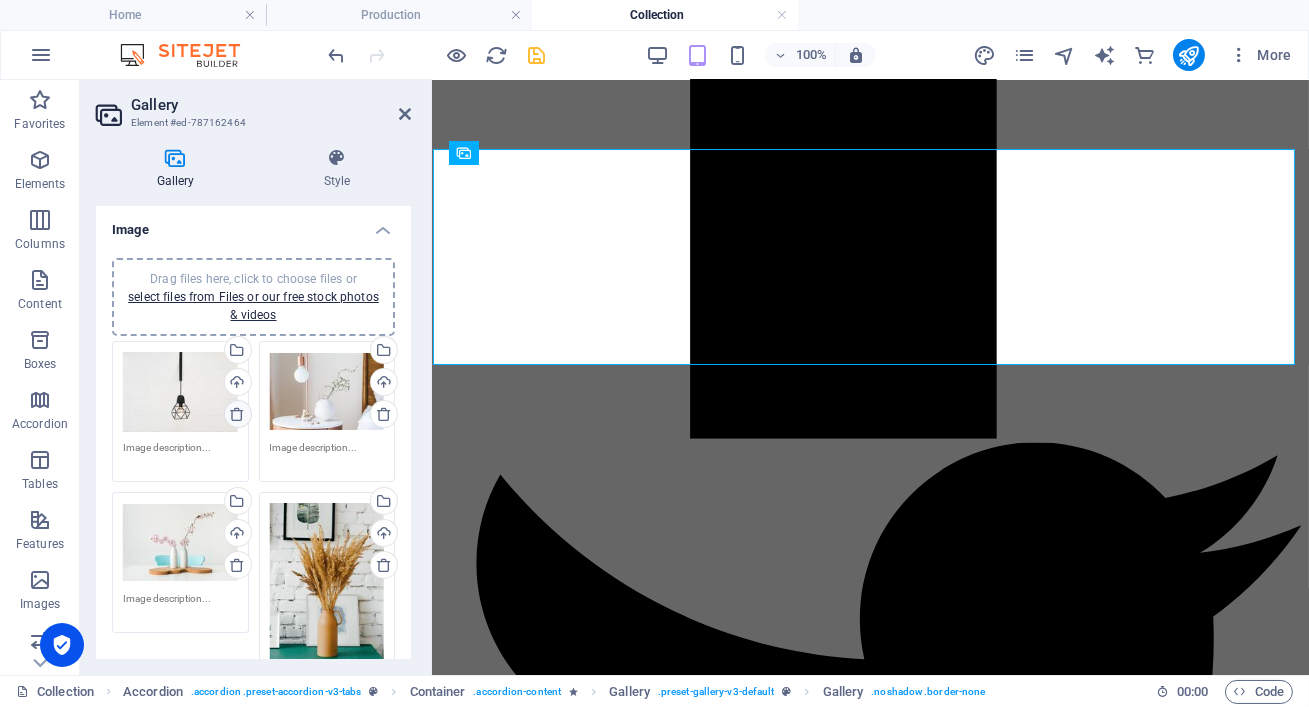 click at bounding box center [237, 414] 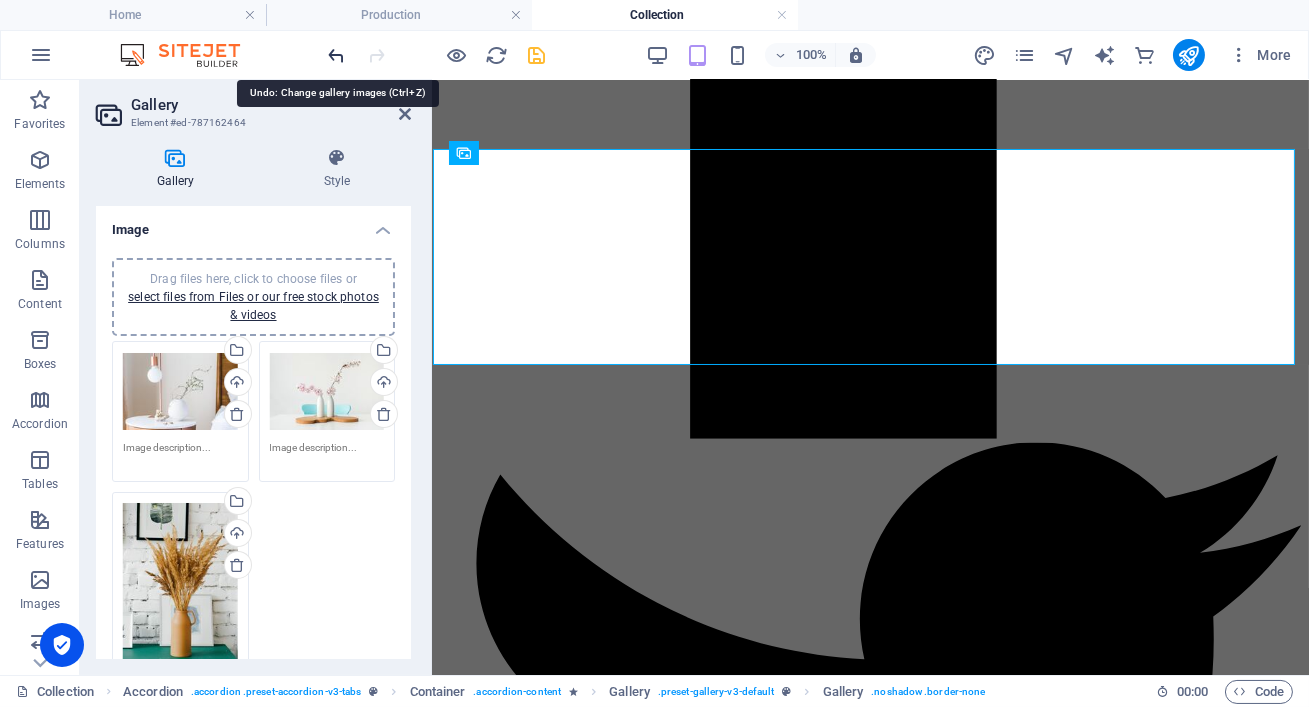click at bounding box center (337, 55) 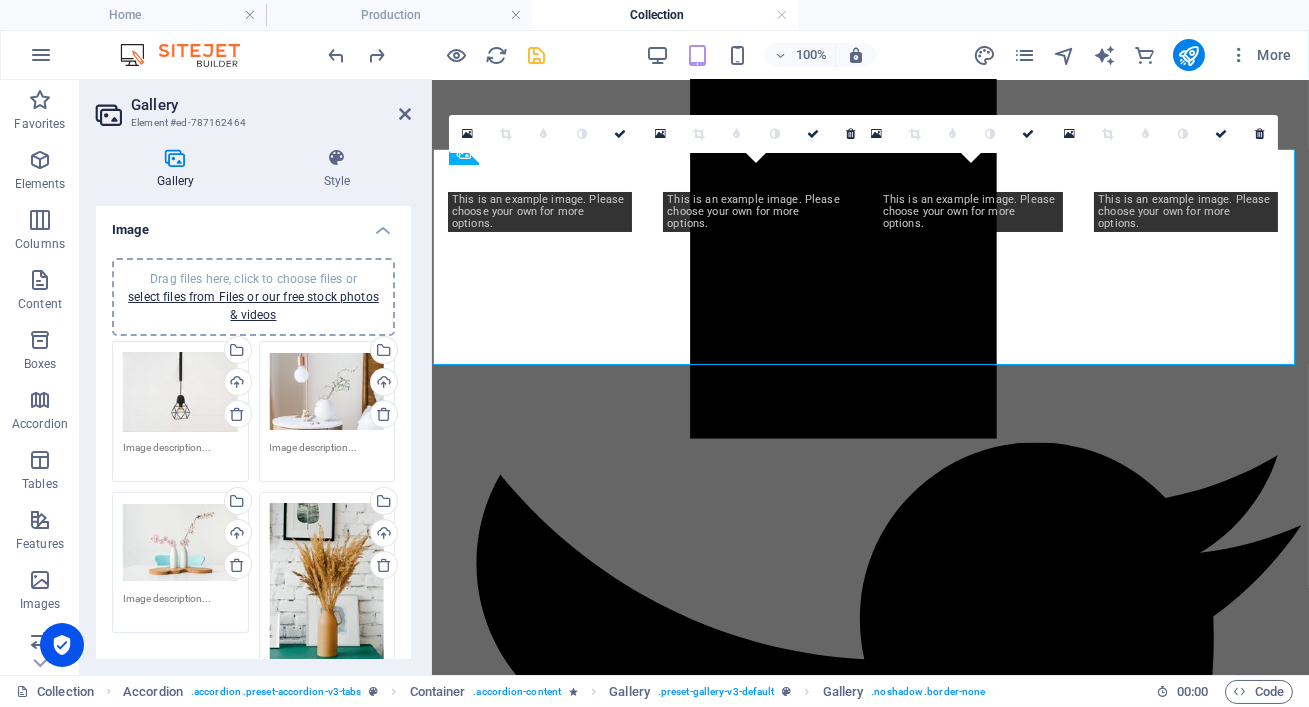 click on "Drag files here, click to choose files or select files from Files or our free stock photos & videos" at bounding box center (180, 392) 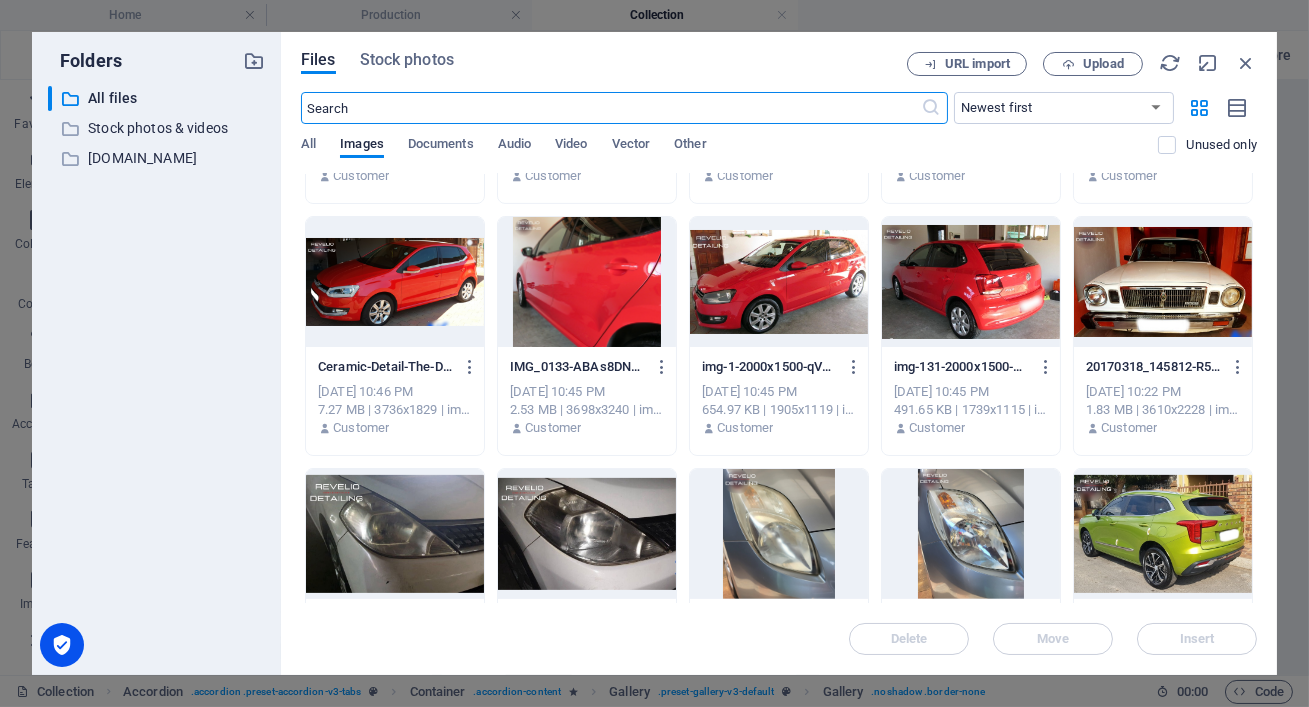 scroll, scrollTop: 1583, scrollLeft: 0, axis: vertical 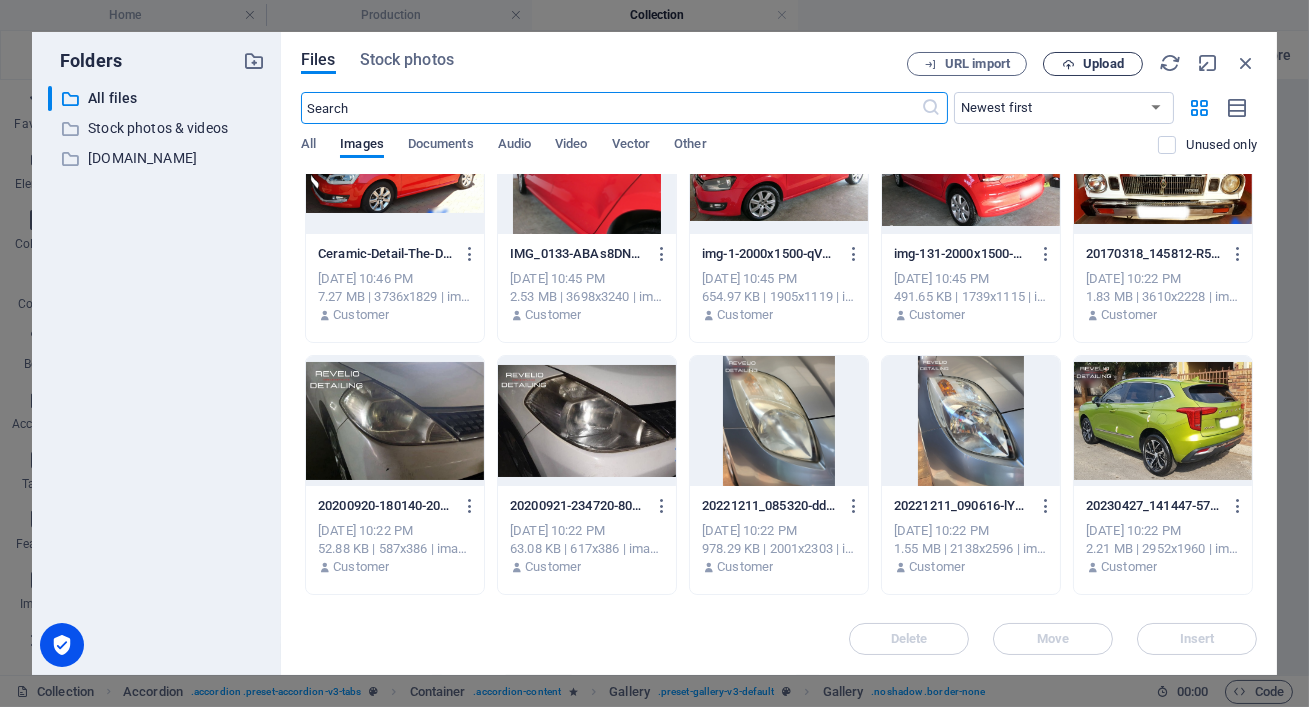 click on "Upload" at bounding box center [1093, 64] 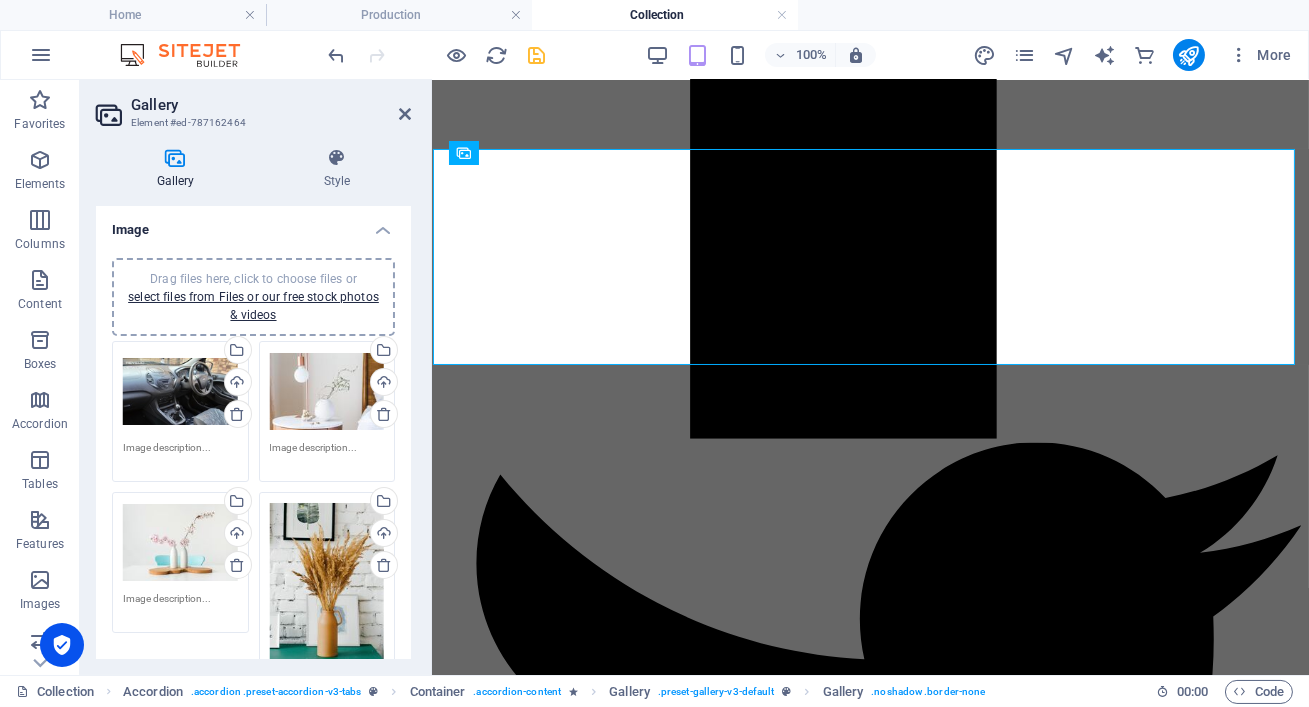 click on "Drag files here, click to choose files or select files from Files or our free stock photos & videos" at bounding box center (180, 392) 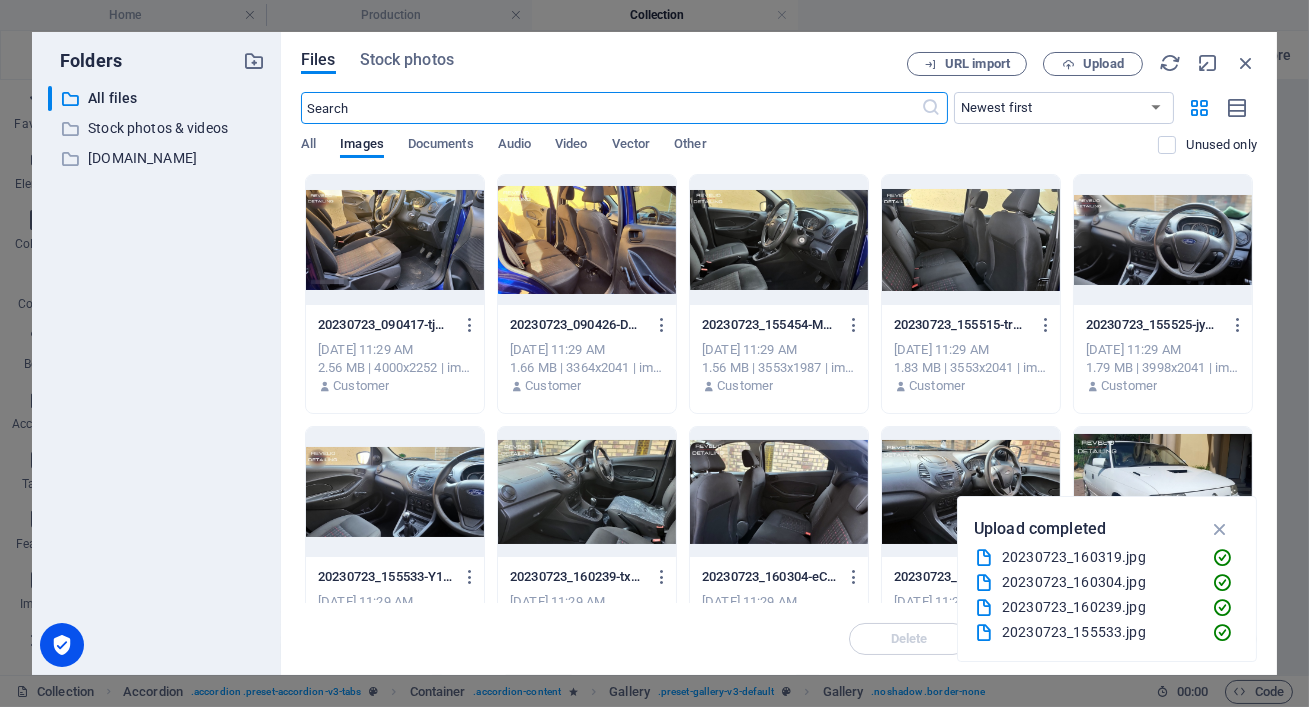 scroll, scrollTop: 124, scrollLeft: 0, axis: vertical 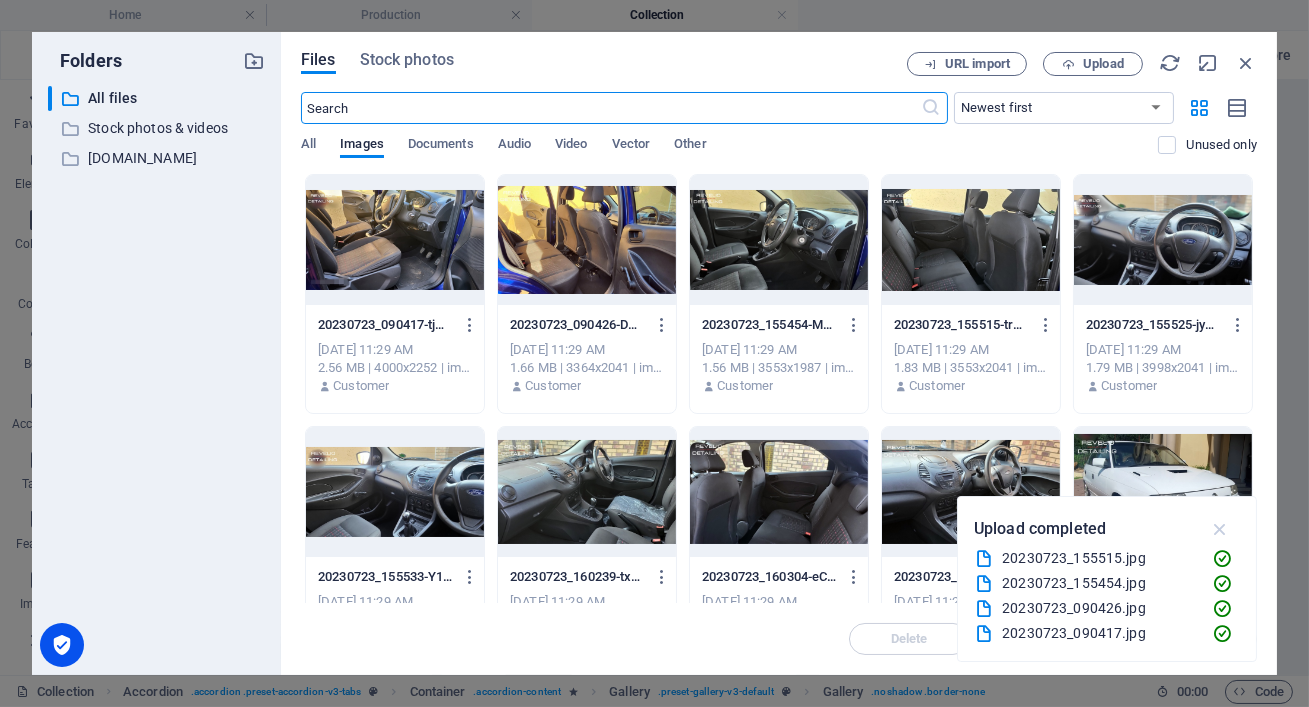 click at bounding box center [1220, 529] 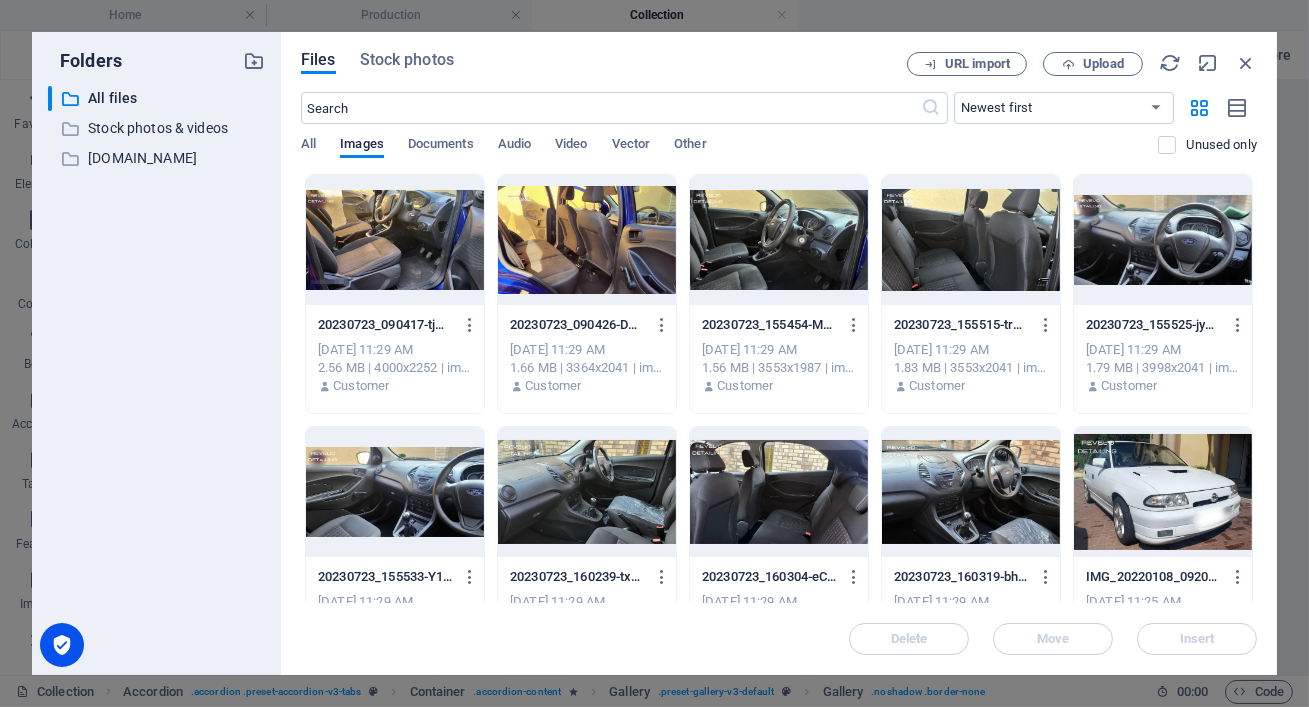 click at bounding box center (395, 240) 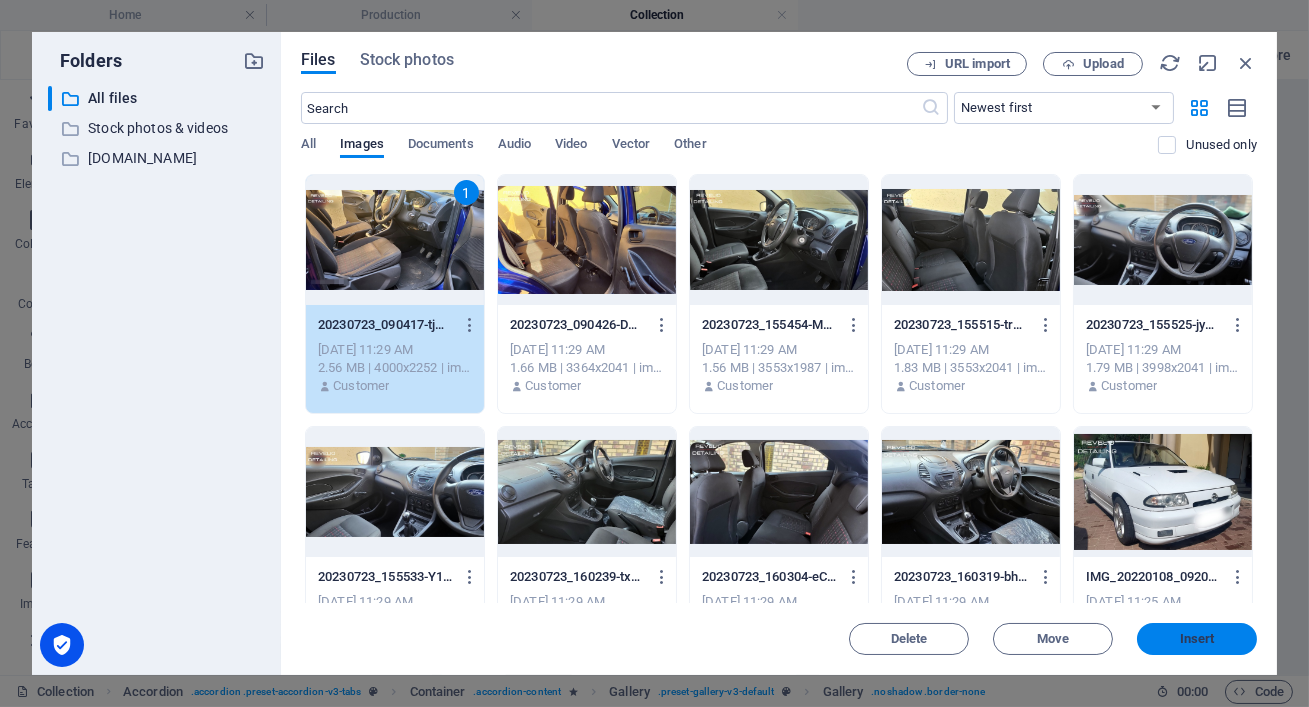 click on "Insert" at bounding box center (1197, 639) 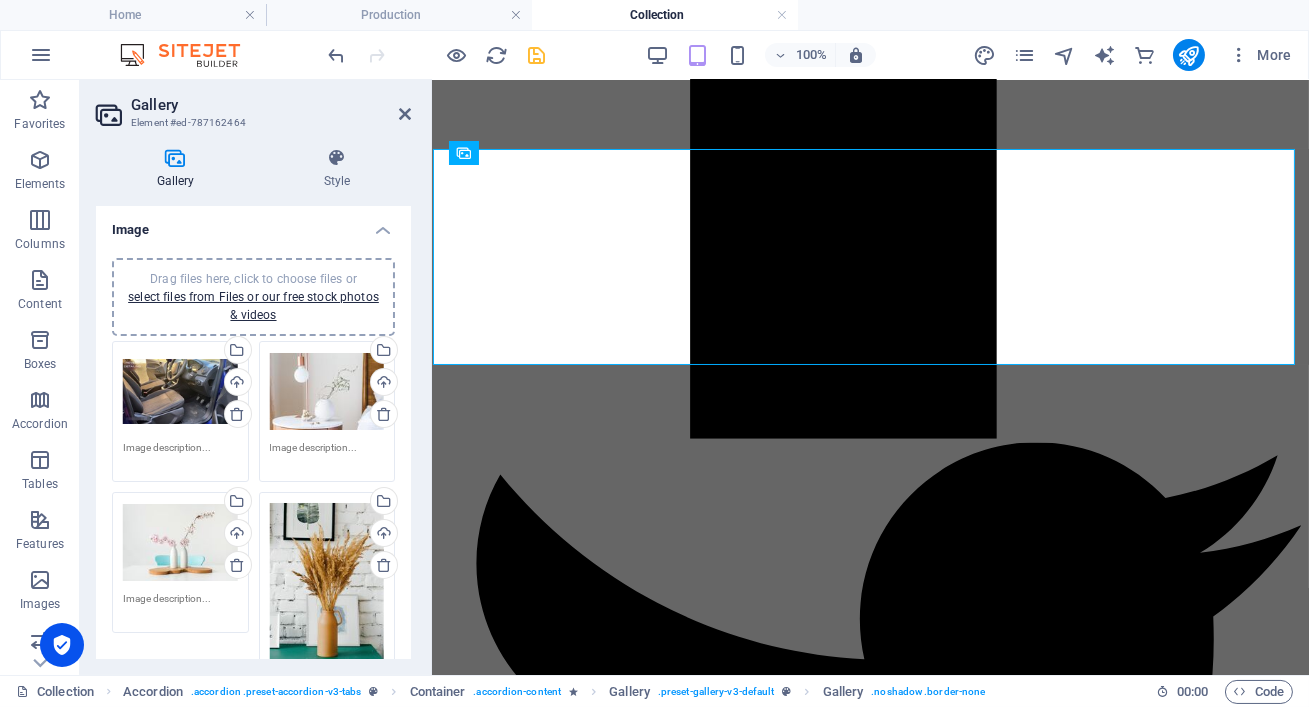 click on "Drag files here, click to choose files or select files from Files or our free stock photos & videos" at bounding box center (327, 392) 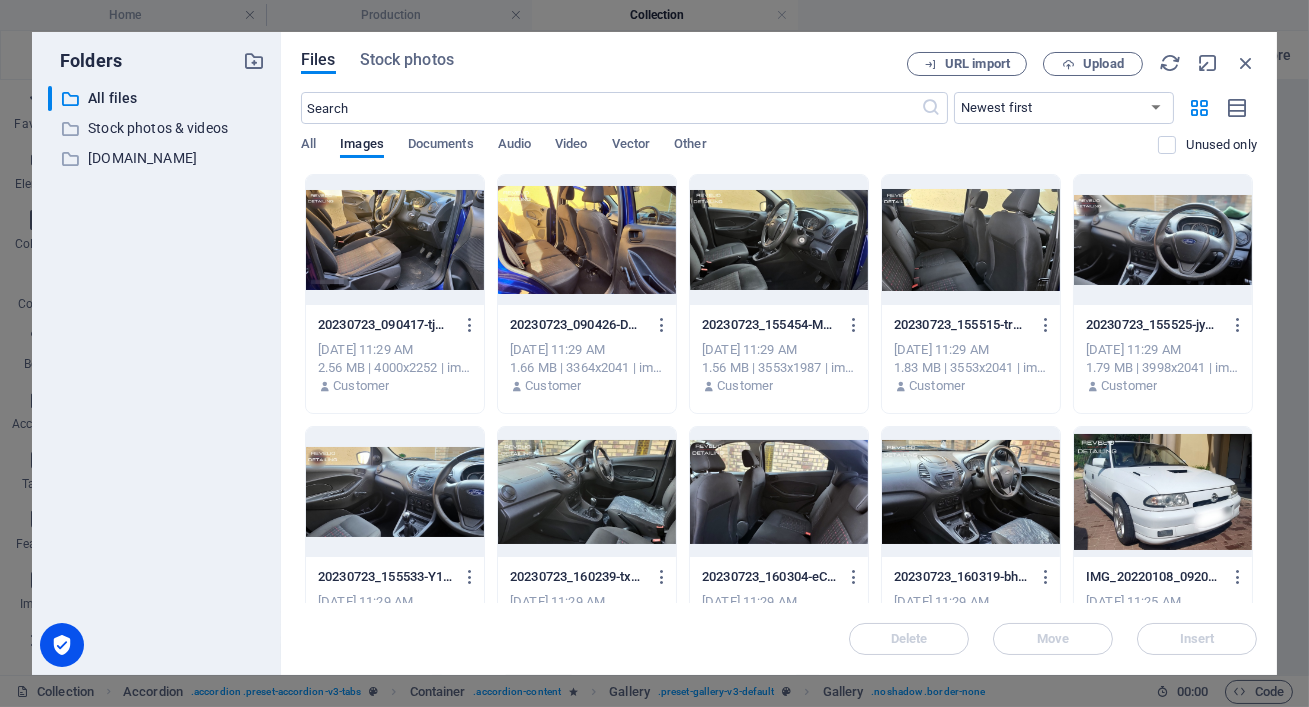 click at bounding box center (1163, 240) 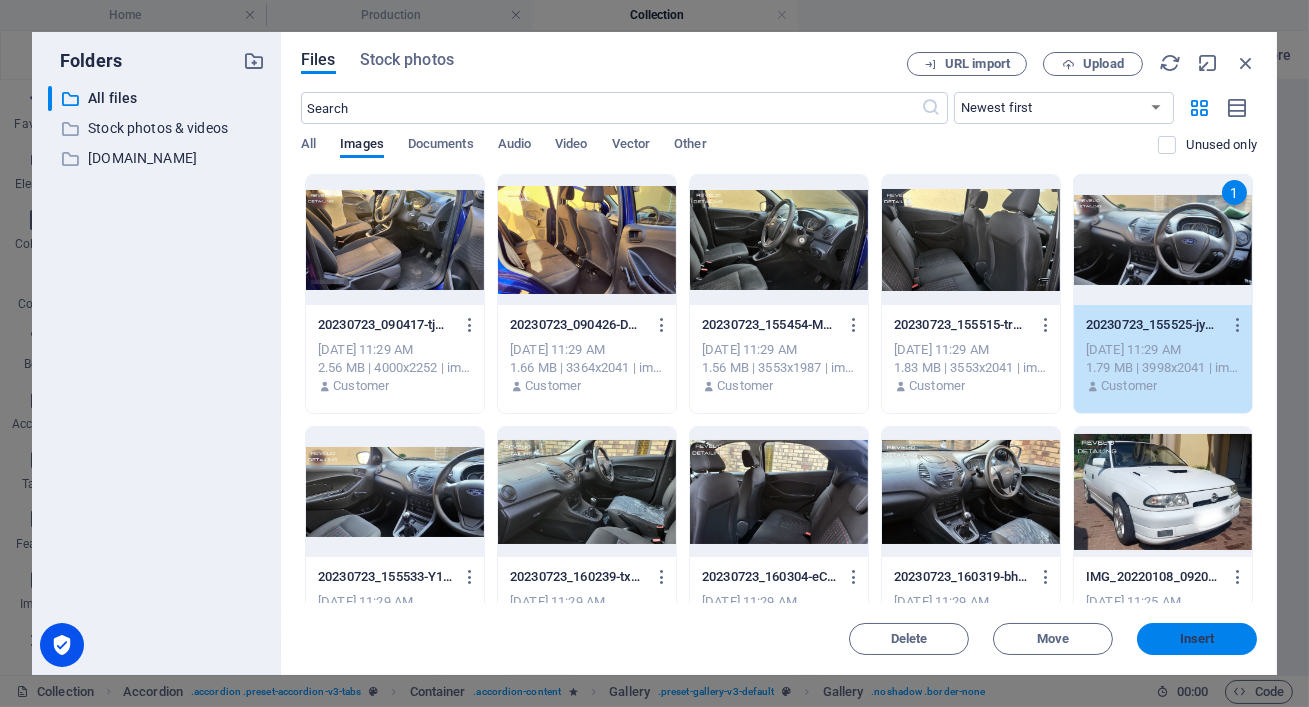 click on "Insert" at bounding box center (1197, 639) 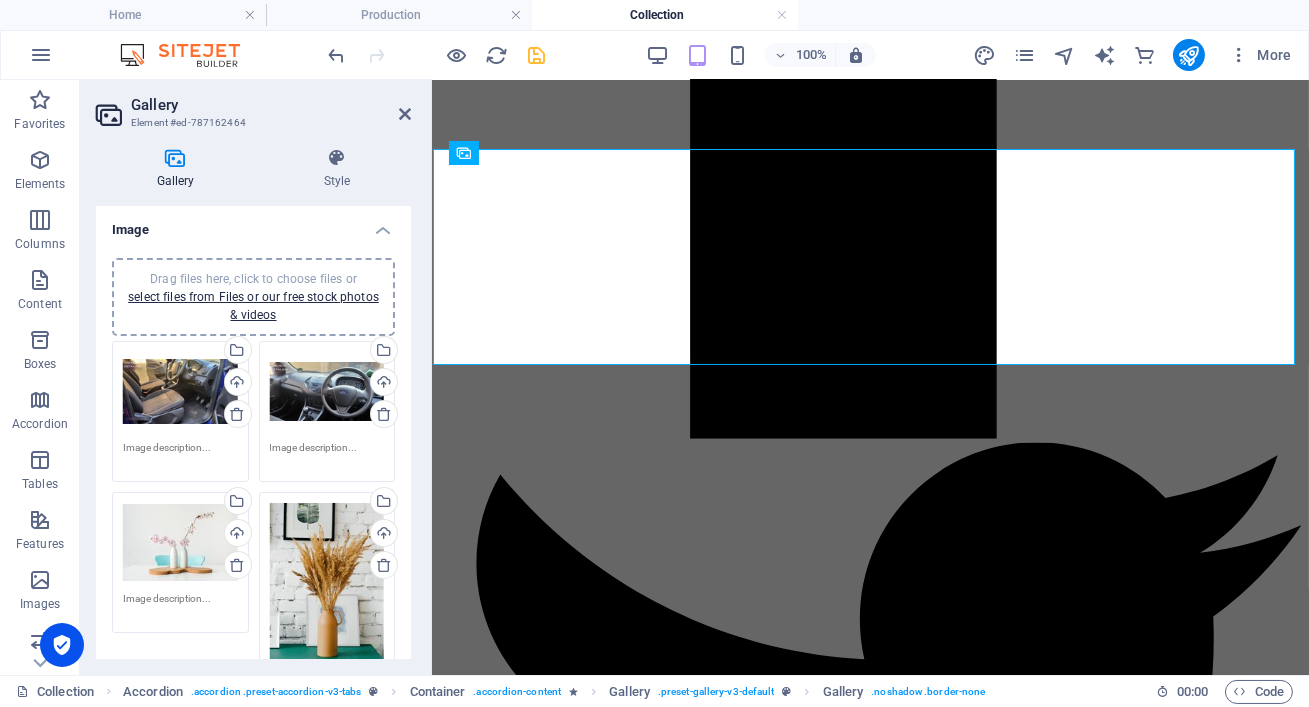 click on "Drag files here, click to choose files or select files from Files or our free stock photos & videos" at bounding box center (180, 543) 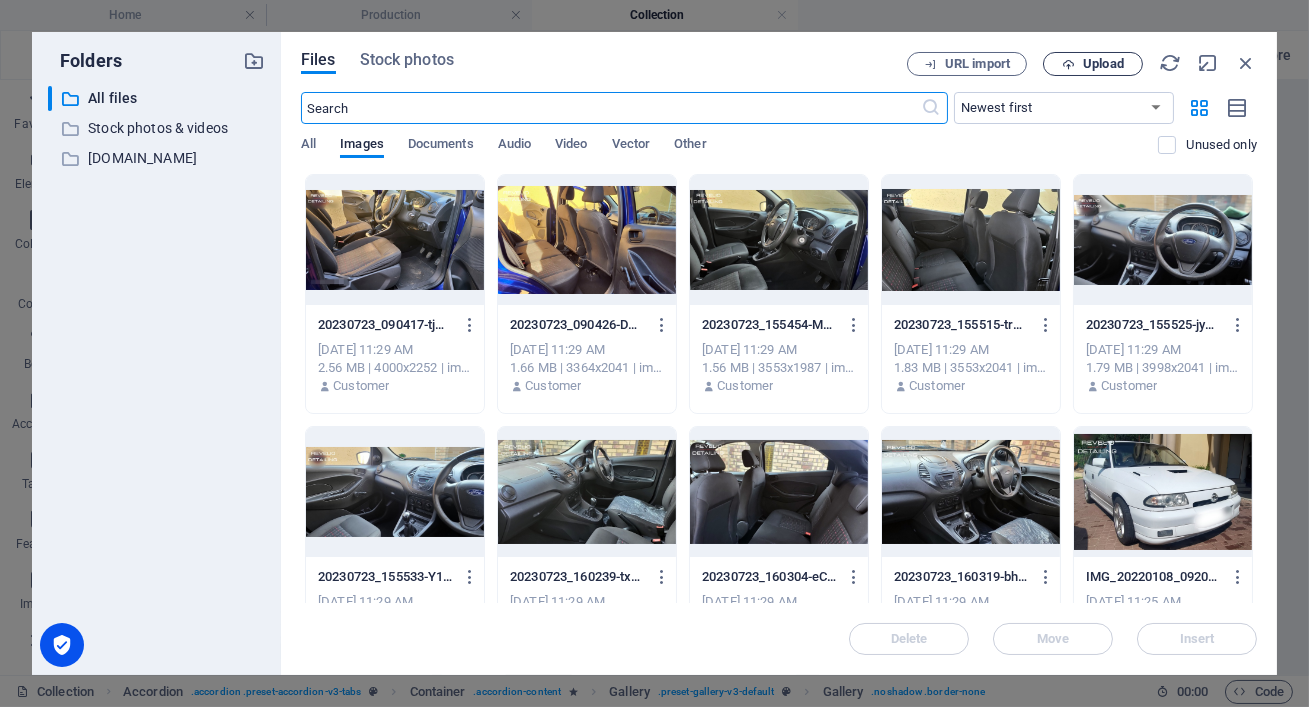 click on "Upload" at bounding box center [1103, 64] 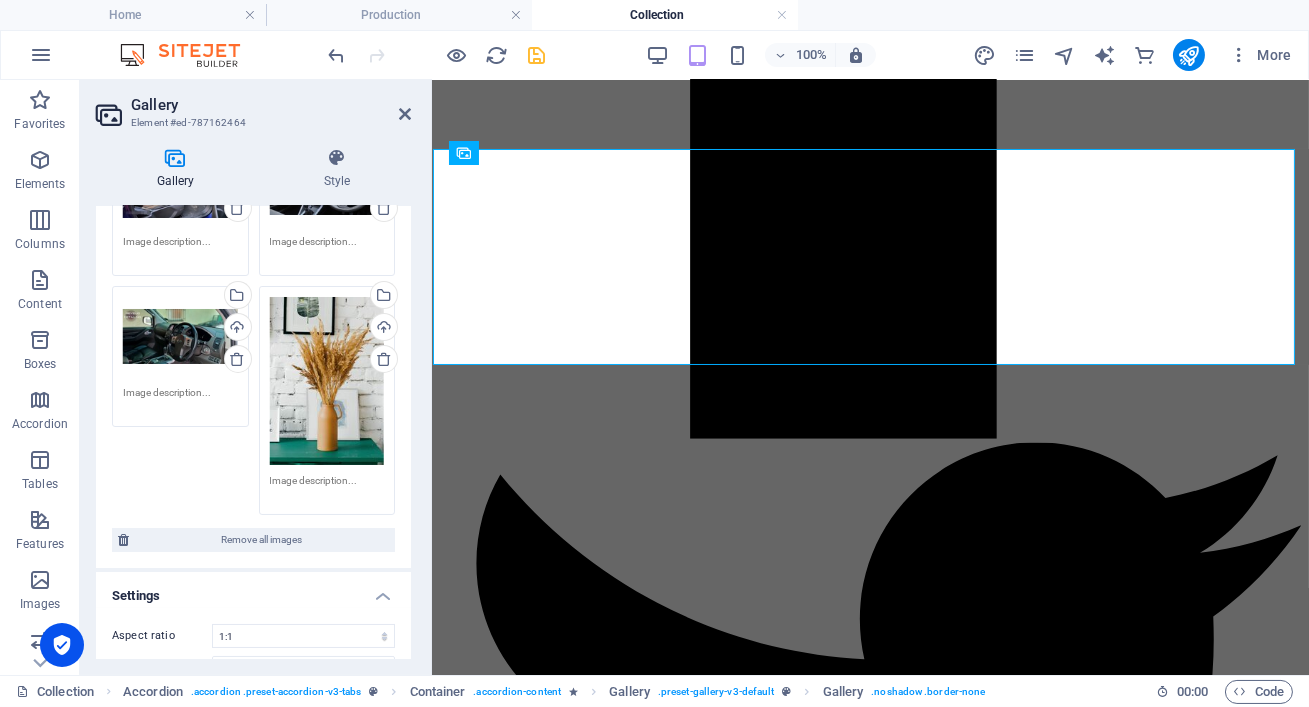 scroll, scrollTop: 39, scrollLeft: 0, axis: vertical 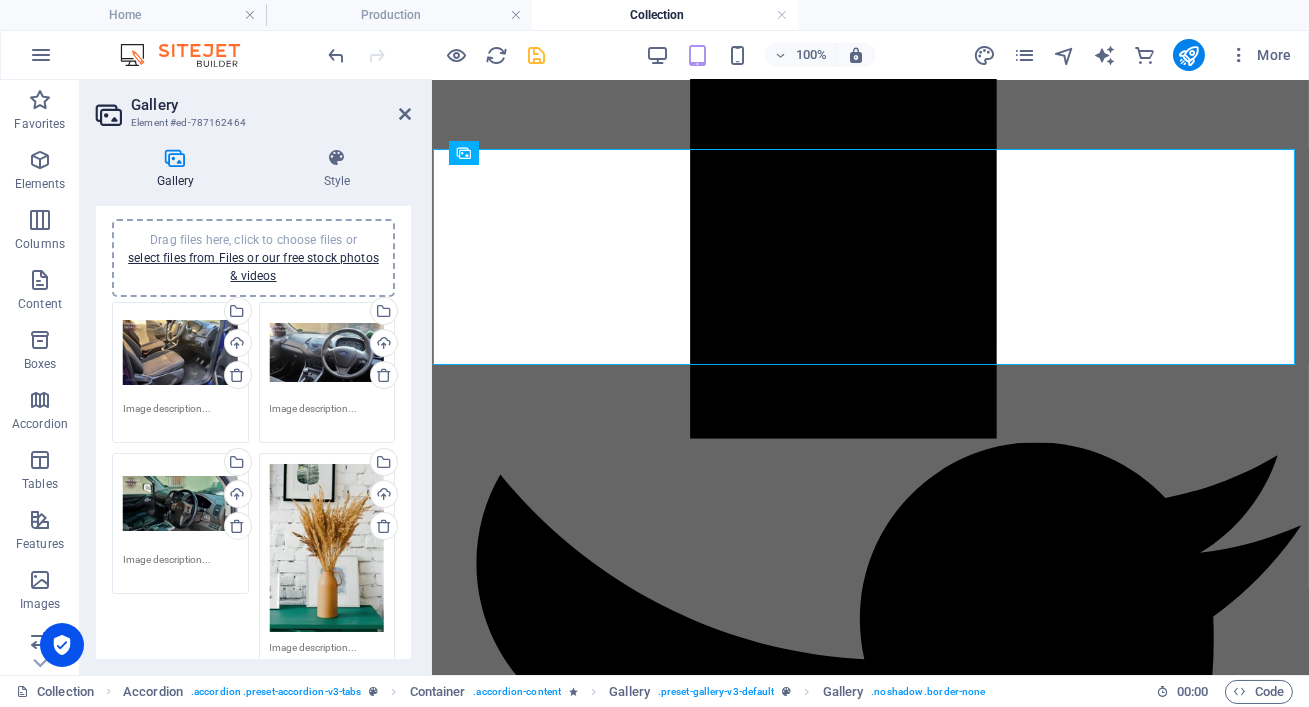 click on "Drag files here, click to choose files or select files from Files or our free stock photos & videos" at bounding box center [327, 548] 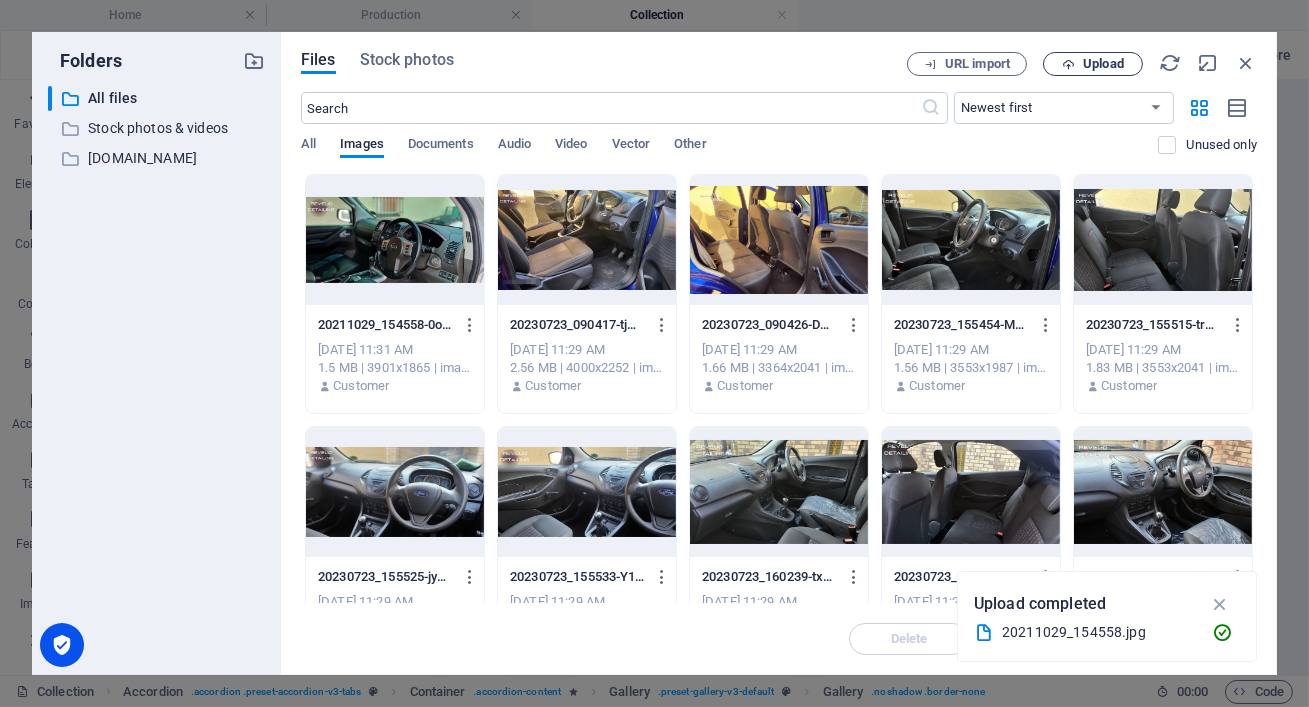 click on "Upload" at bounding box center (1093, 64) 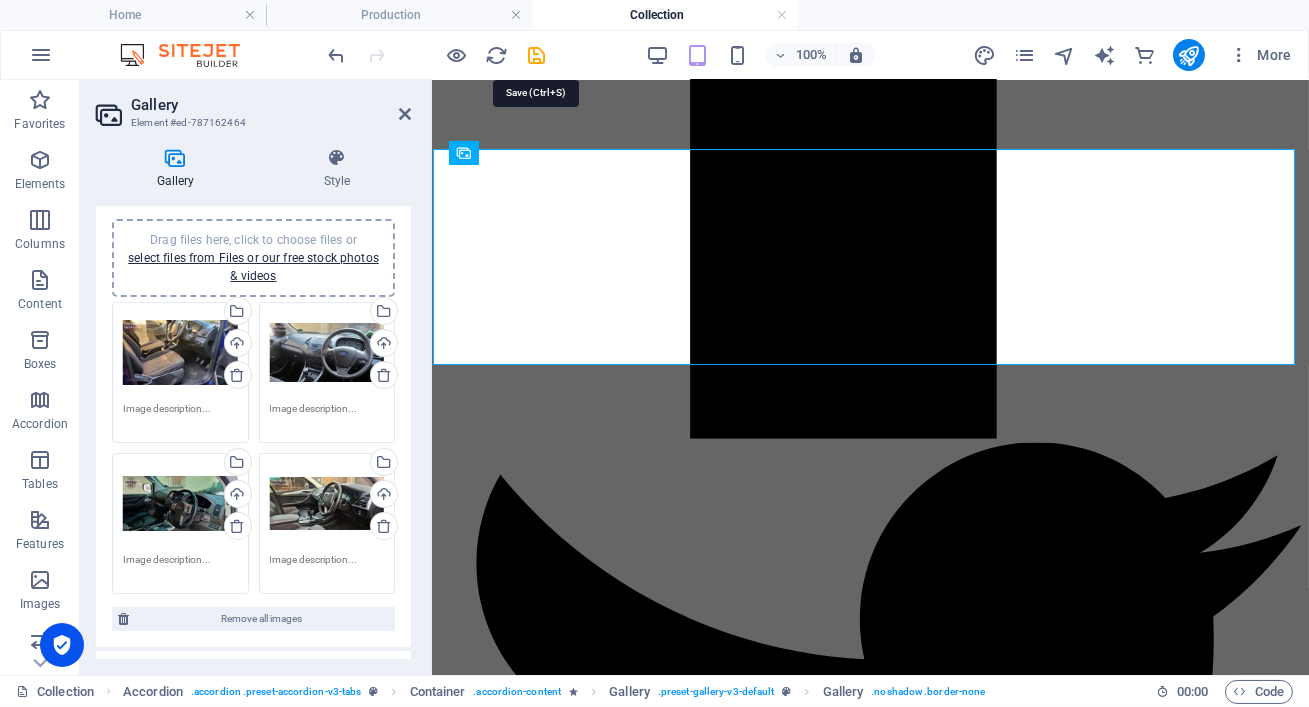click at bounding box center (537, 55) 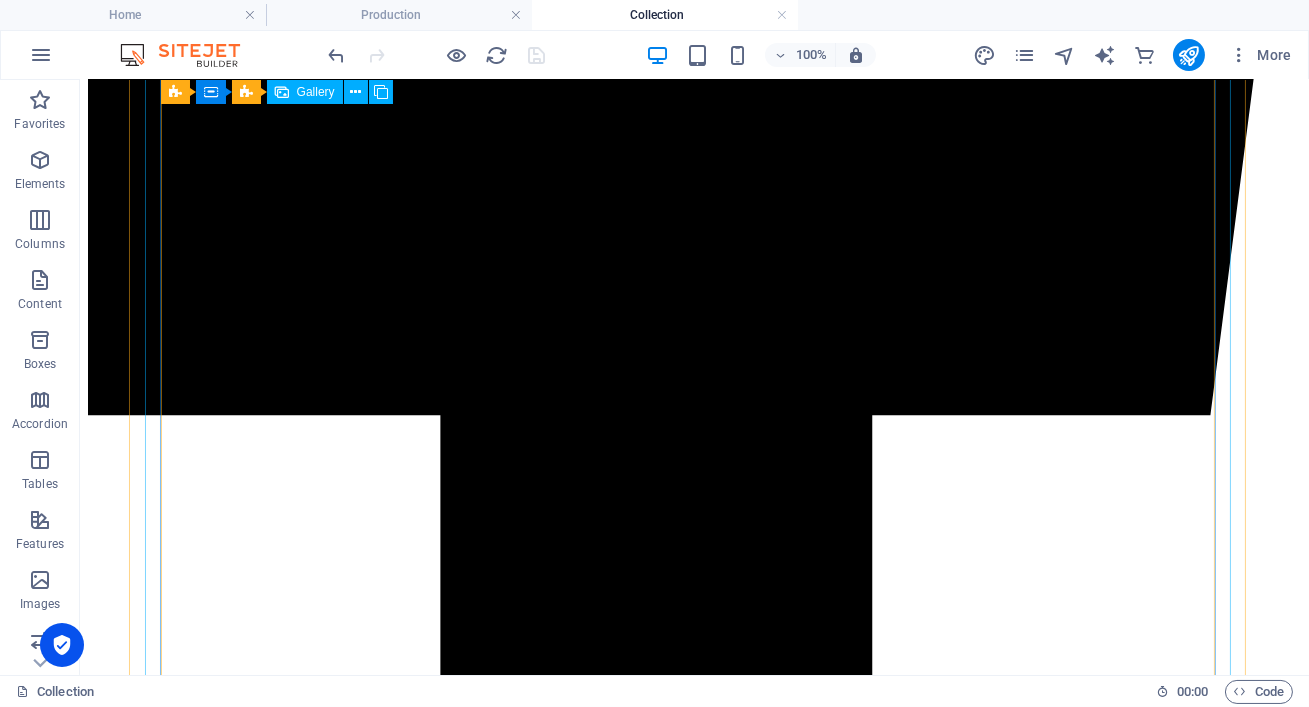 scroll, scrollTop: 0, scrollLeft: 0, axis: both 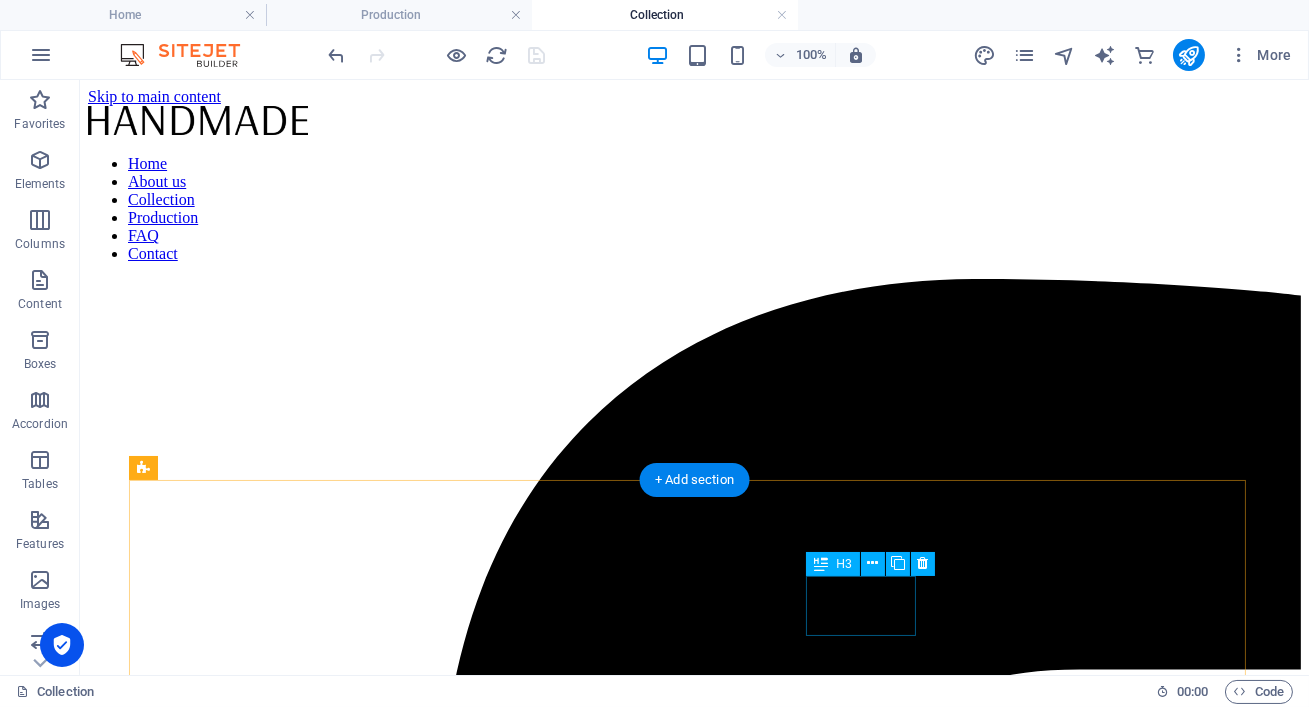 click on "Decoration" at bounding box center [694, 20025] 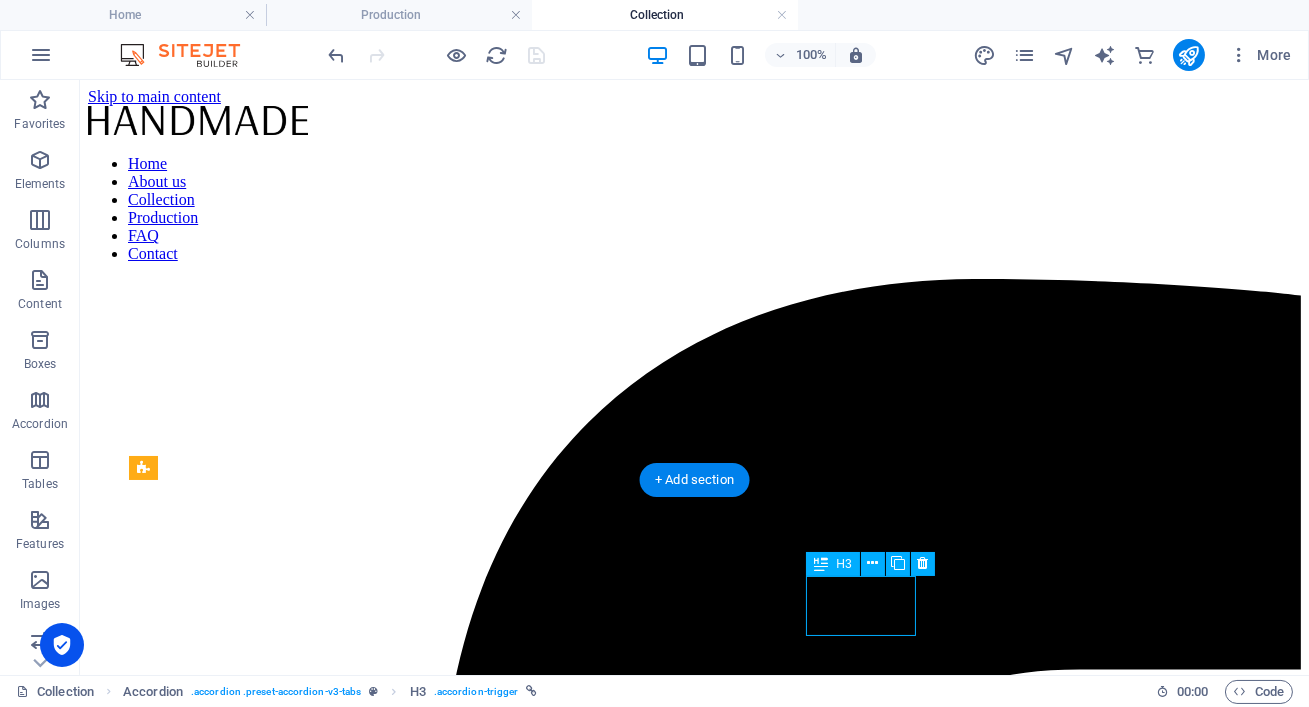 click on "Decoration" at bounding box center (694, 20025) 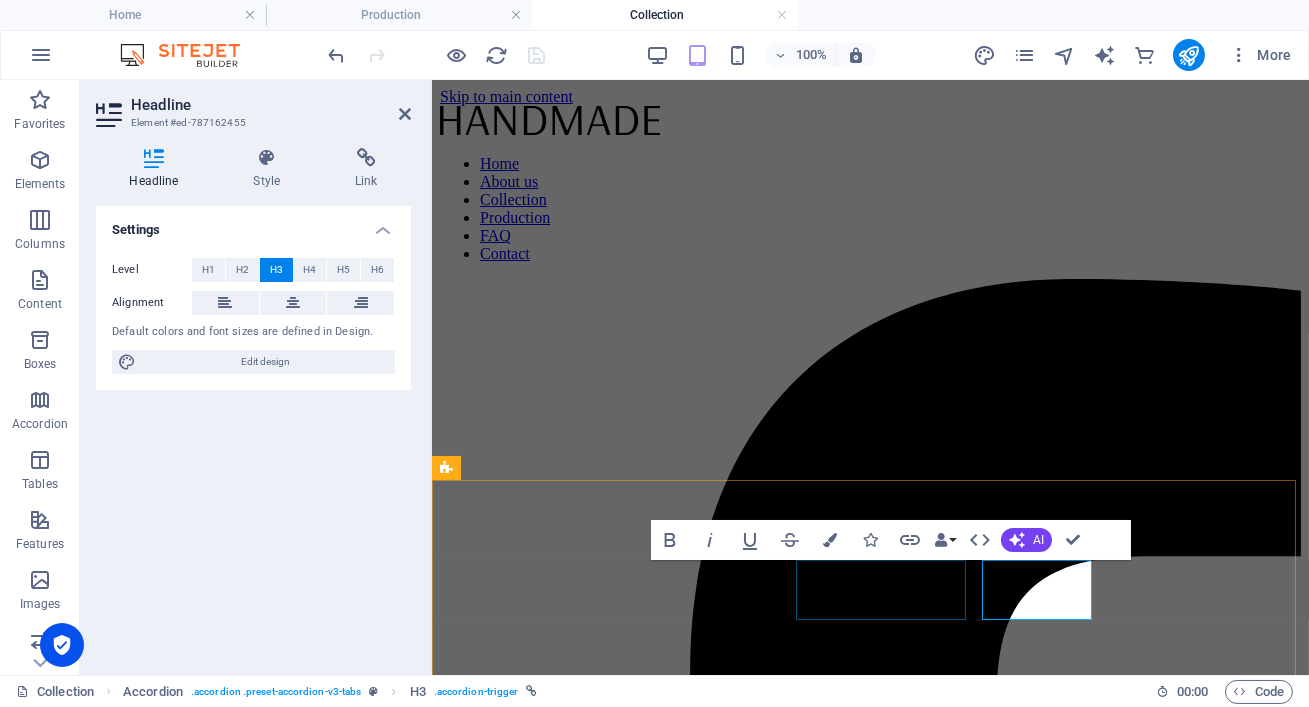 type 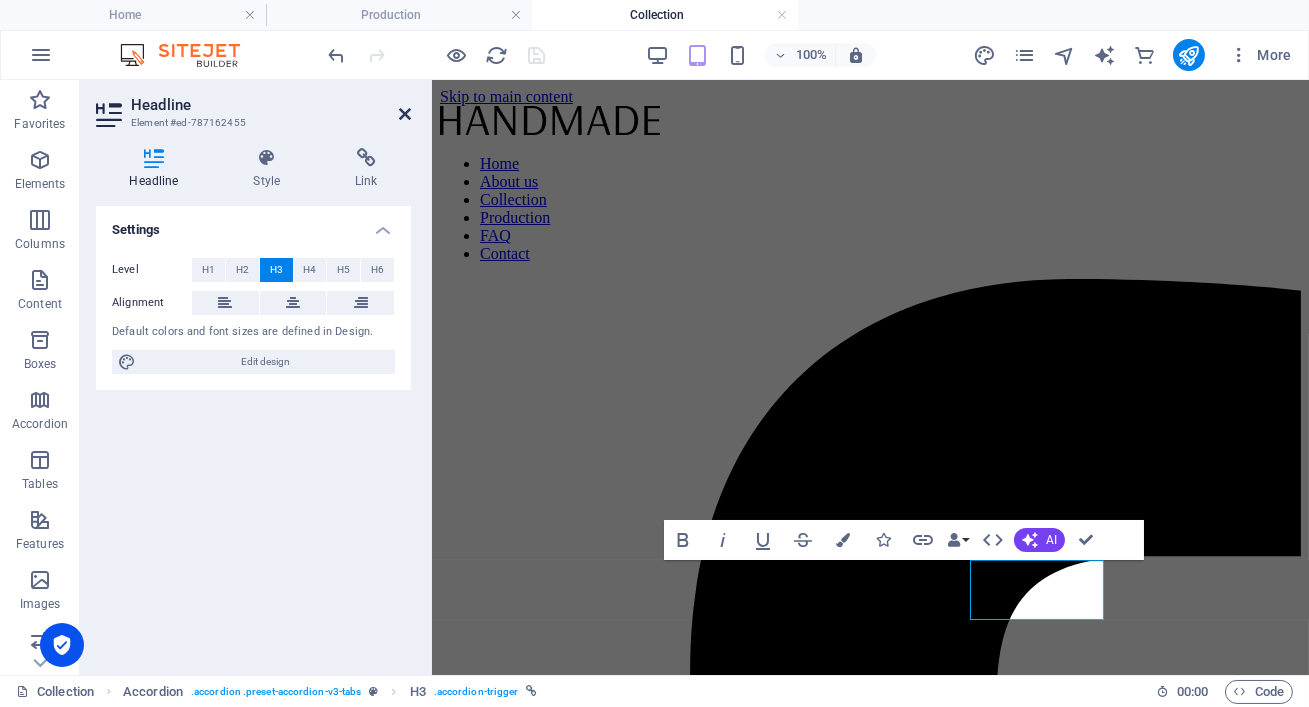 click at bounding box center [405, 114] 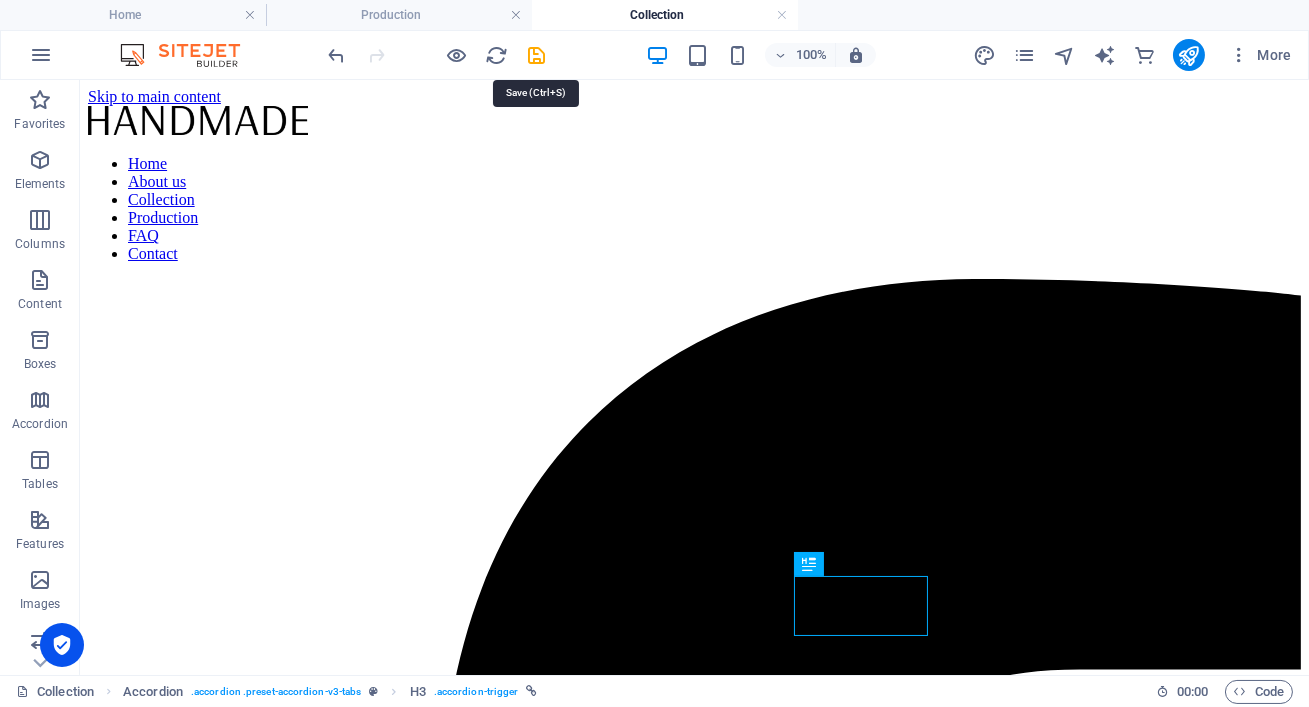 click at bounding box center (537, 55) 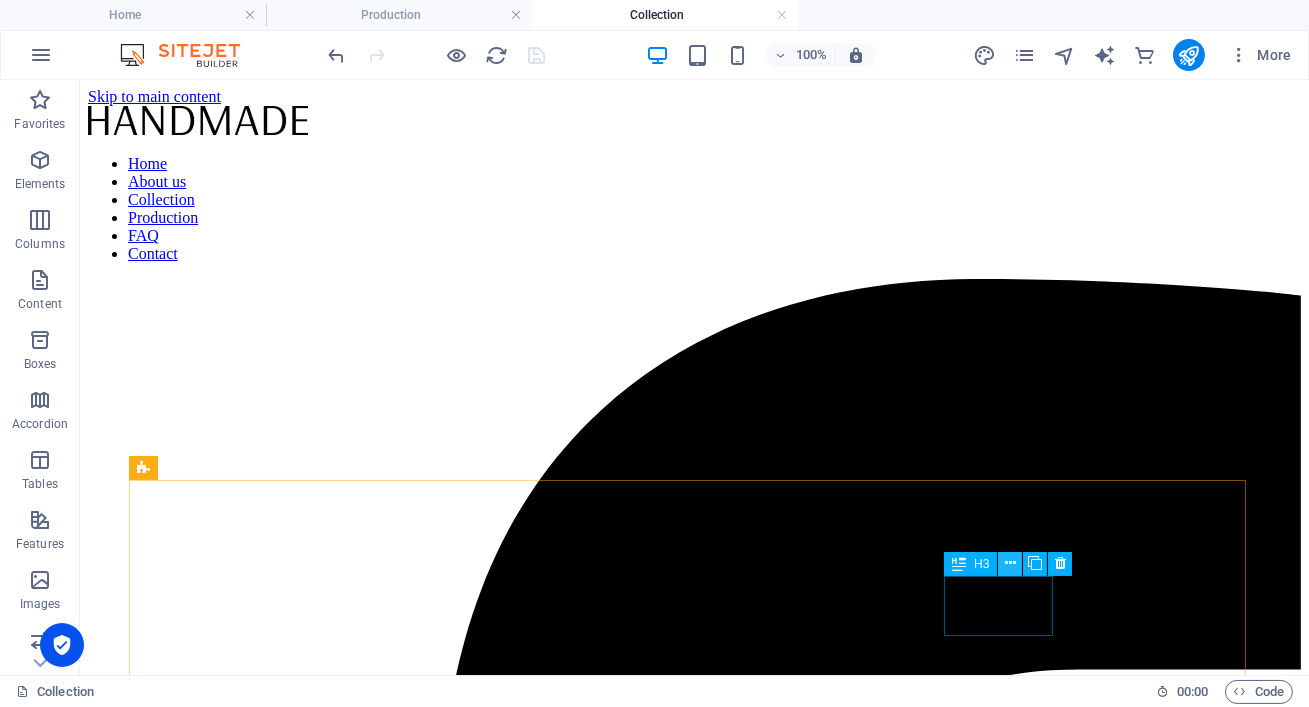 click at bounding box center [1010, 563] 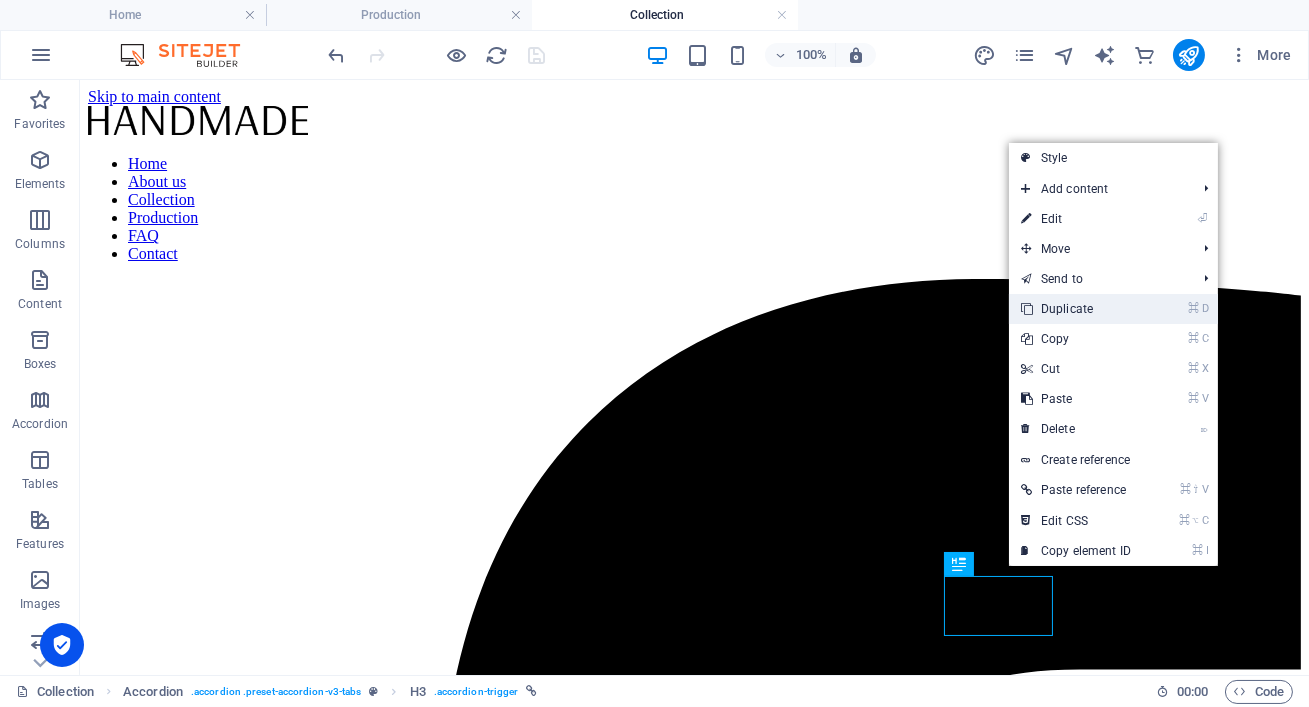 click on "⌘ D  Duplicate" at bounding box center [1076, 309] 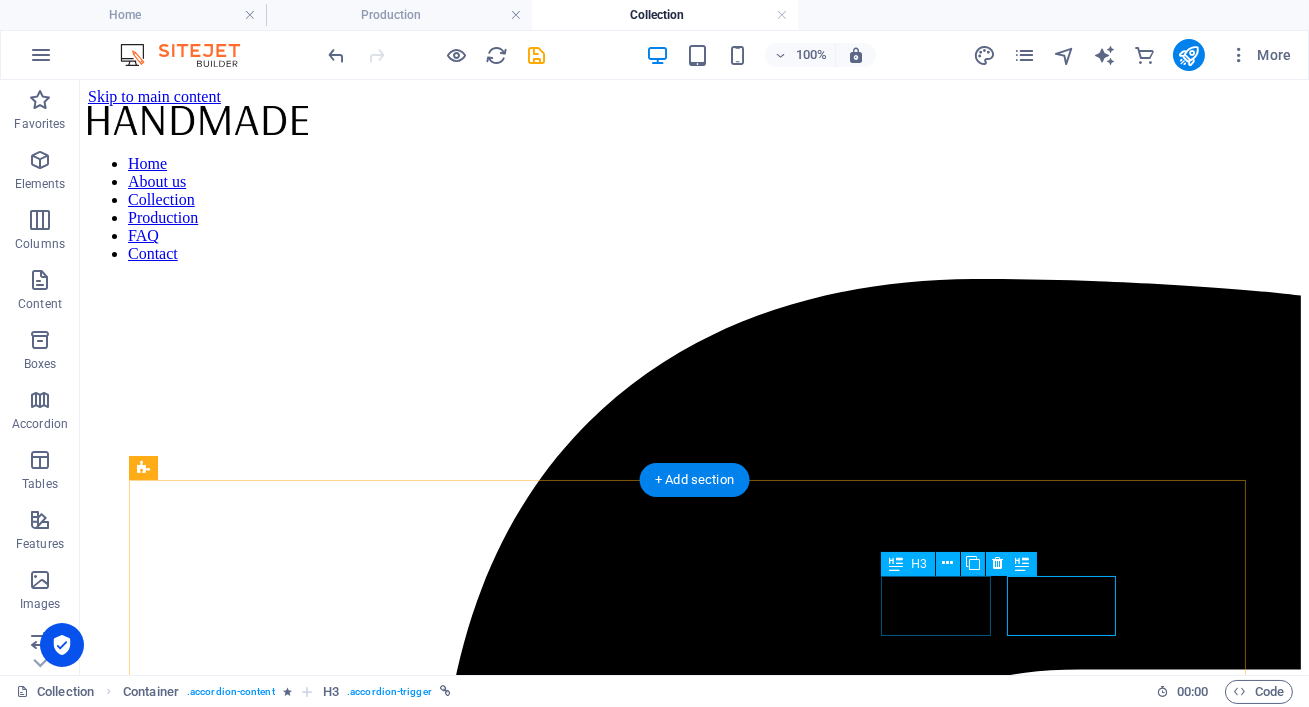 click on "Decoration" at bounding box center [694, 23301] 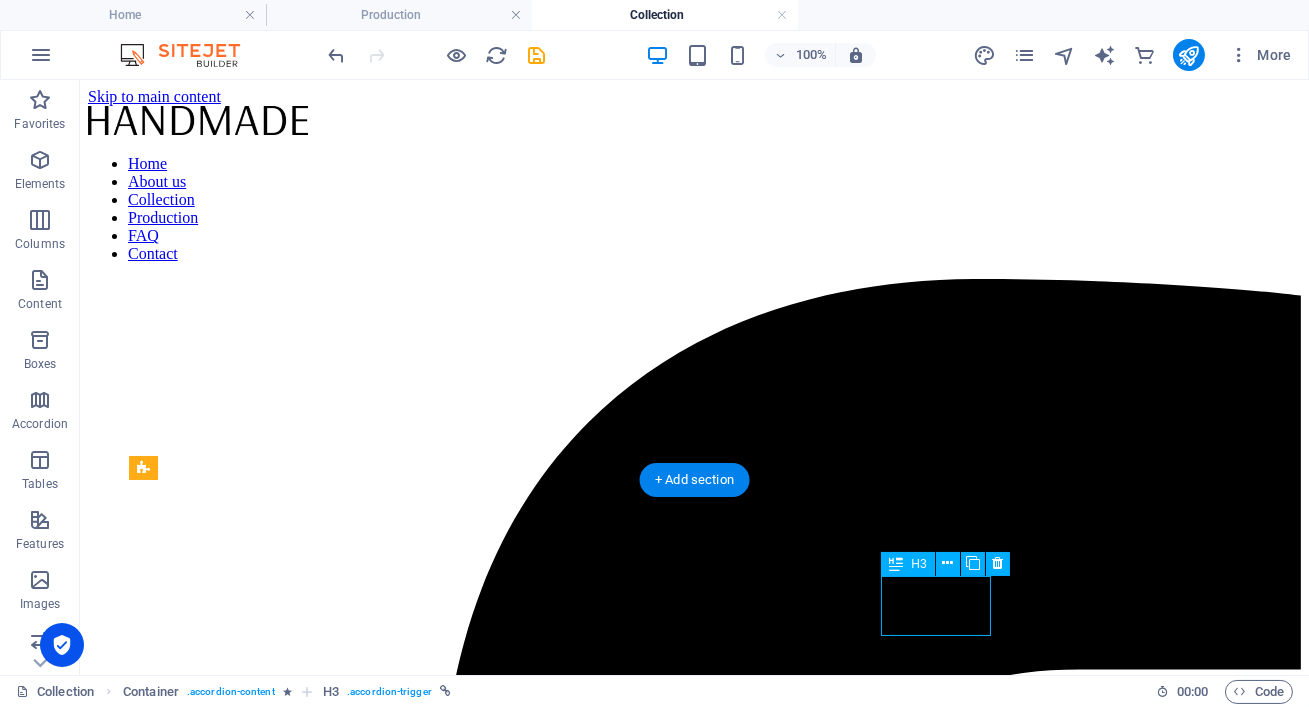 click on "Decoration" at bounding box center [694, 23301] 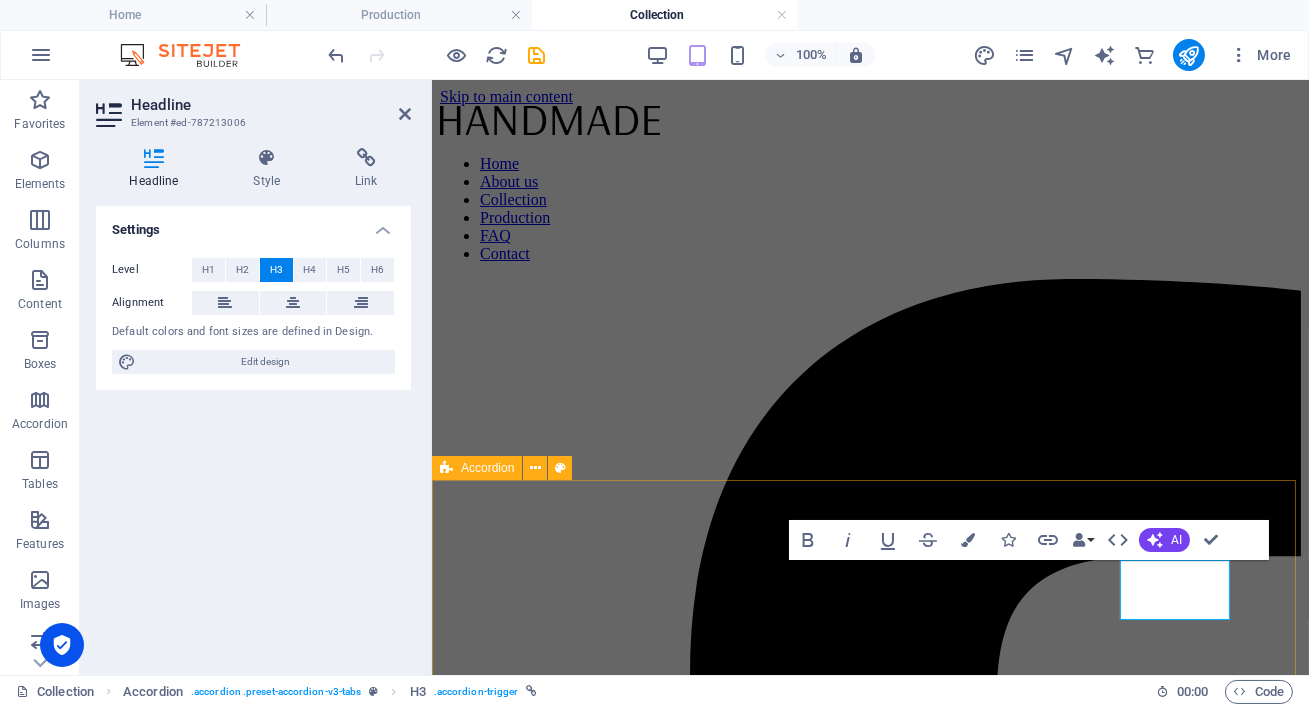 type 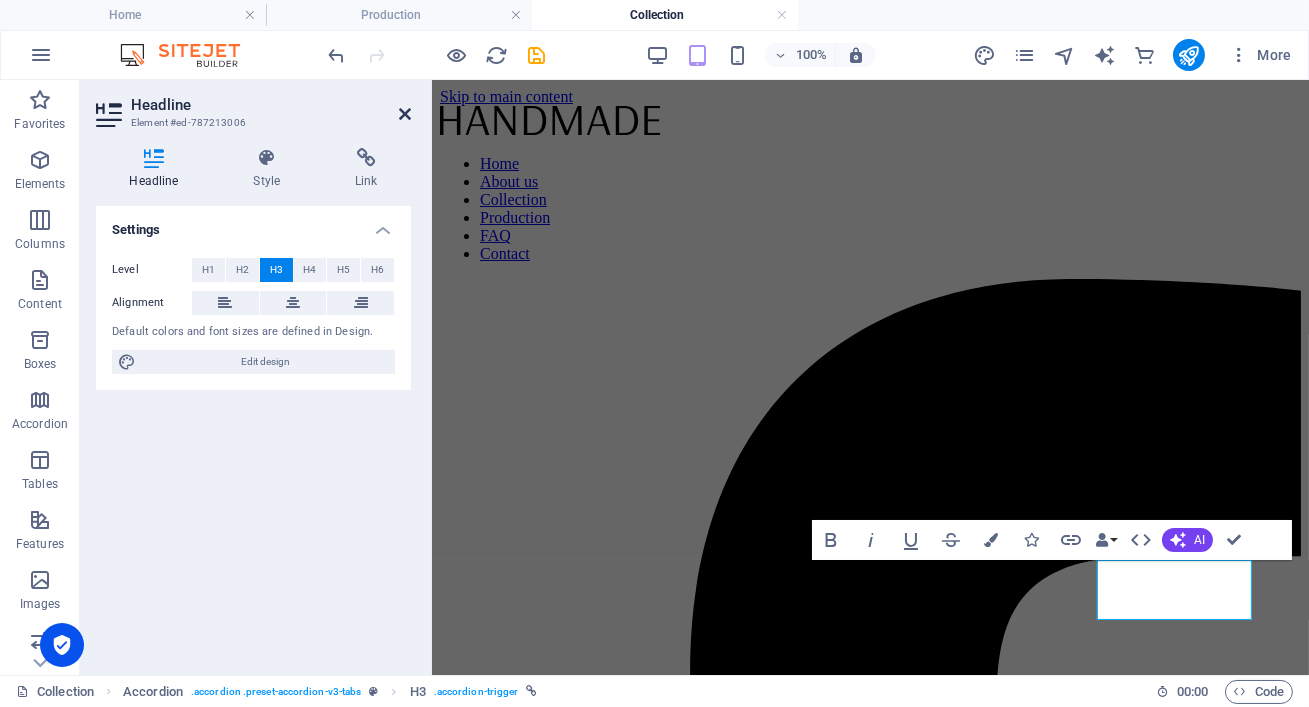 click at bounding box center (405, 114) 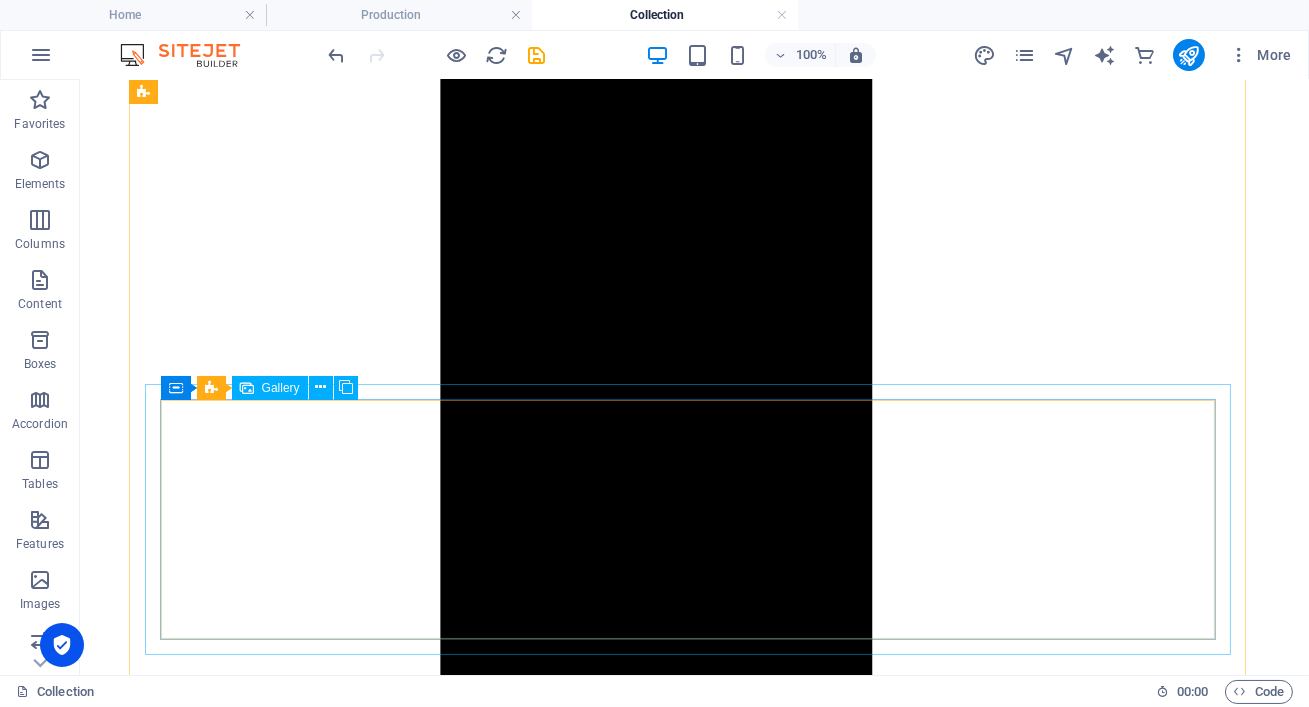 scroll, scrollTop: 1914, scrollLeft: 0, axis: vertical 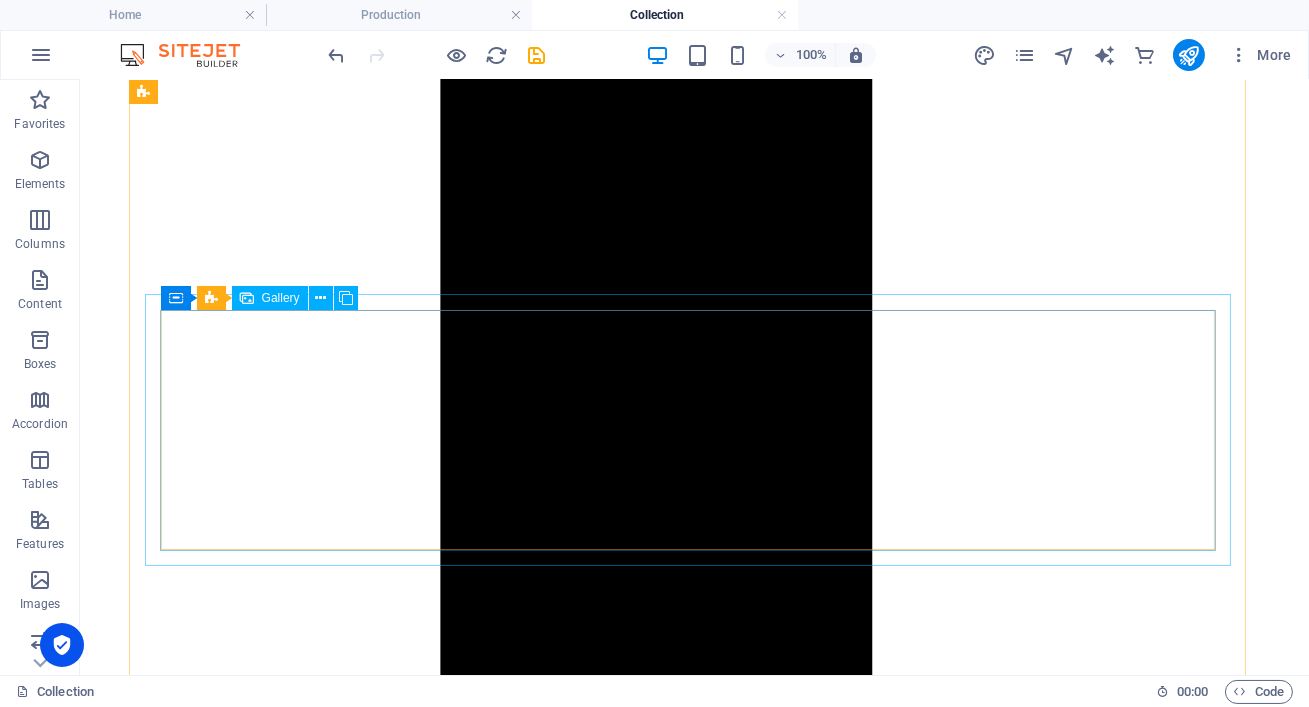 click at bounding box center [528, 21818] 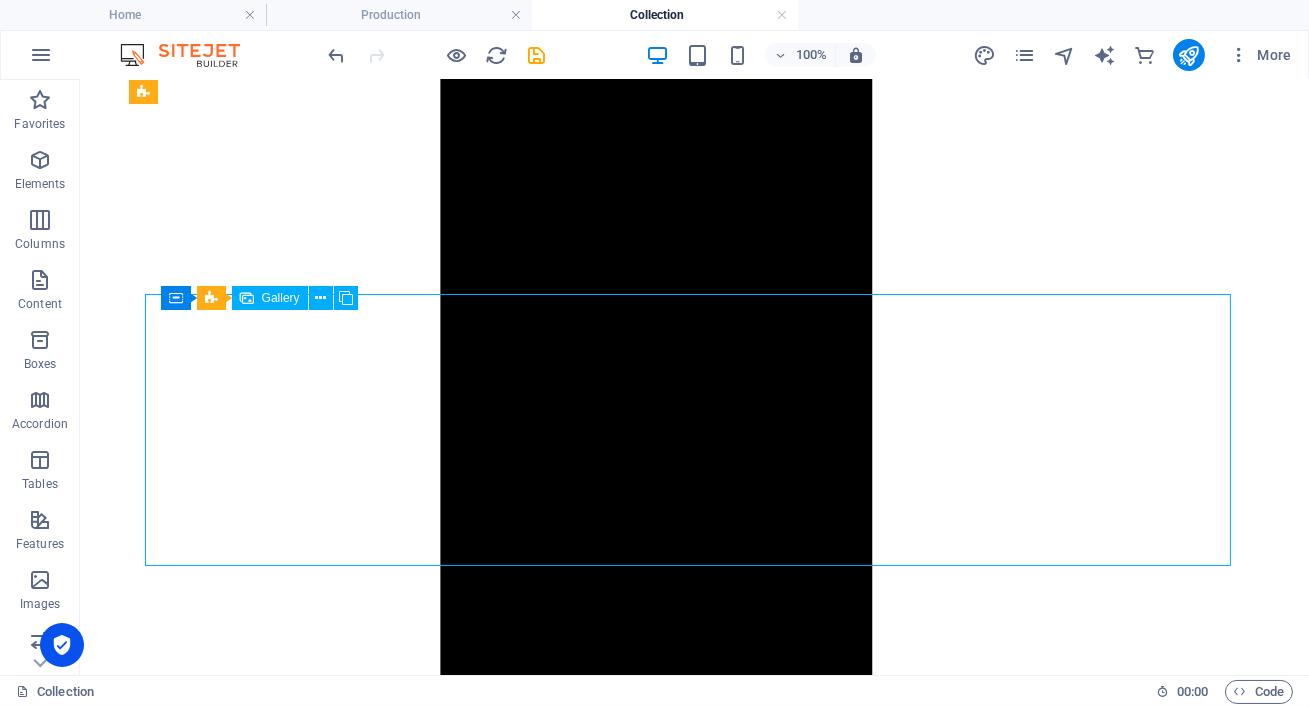 click at bounding box center [528, 21818] 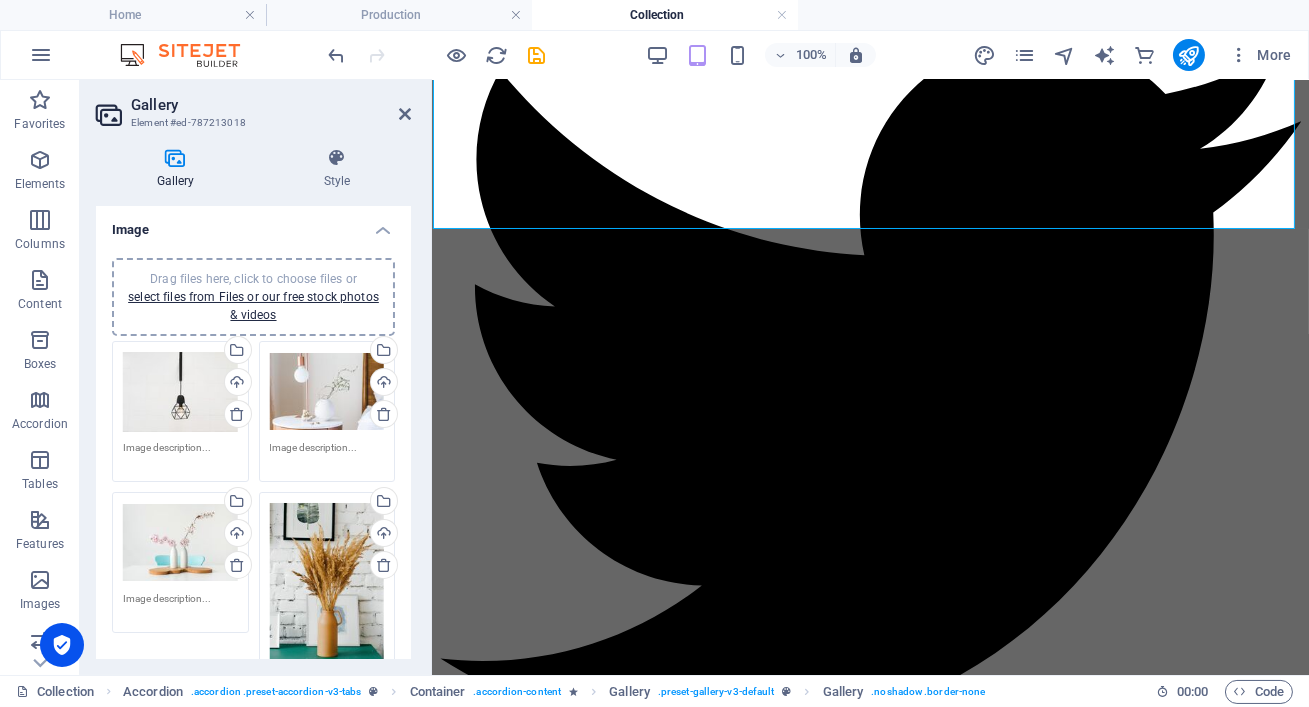 click on "Drag files here, click to choose files or select files from Files or our free stock photos & videos" at bounding box center (180, 392) 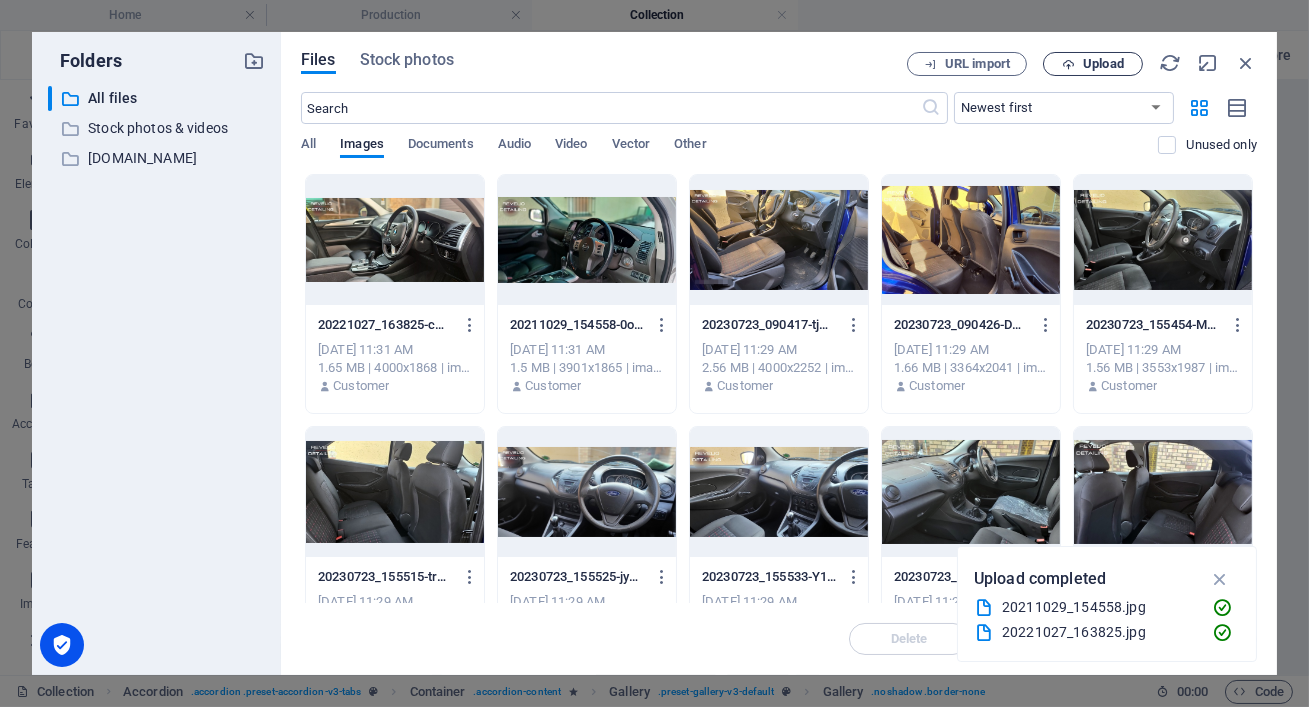 click on "Upload" at bounding box center (1093, 64) 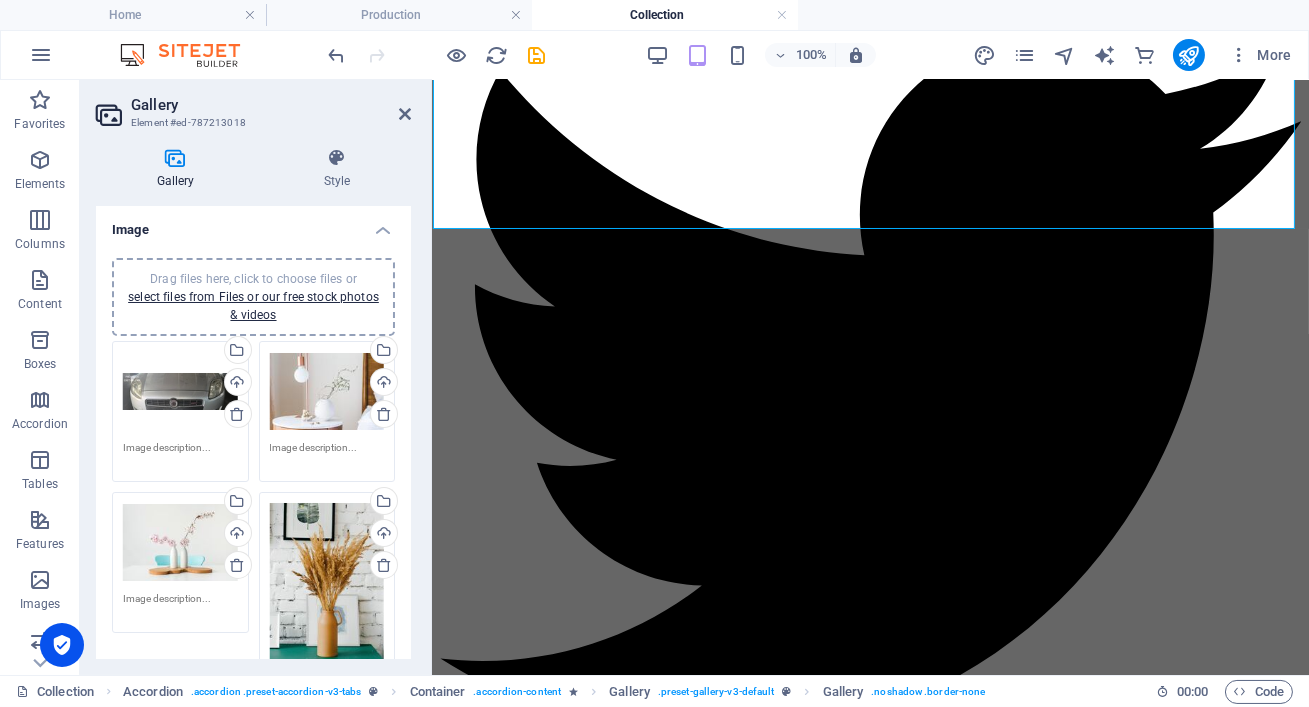 click on "Drag files here, click to choose files or select files from Files or our free stock photos & videos" at bounding box center [180, 392] 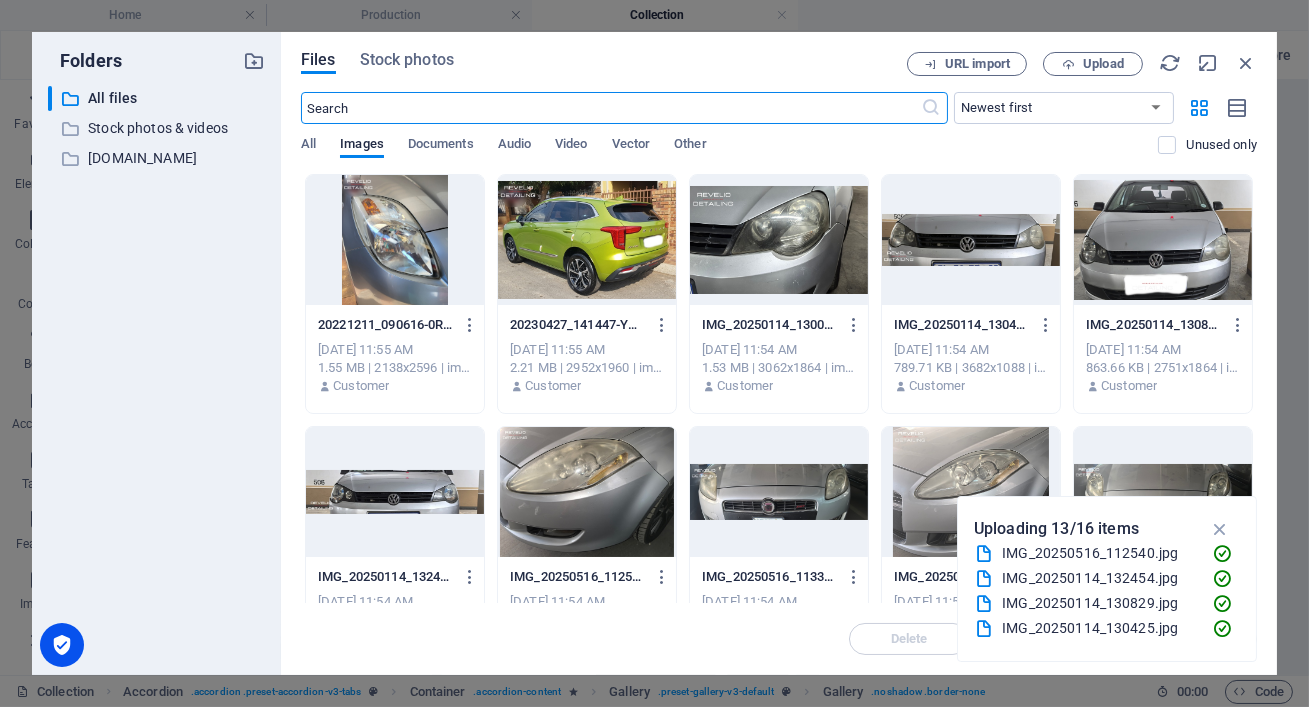 scroll, scrollTop: 300, scrollLeft: 0, axis: vertical 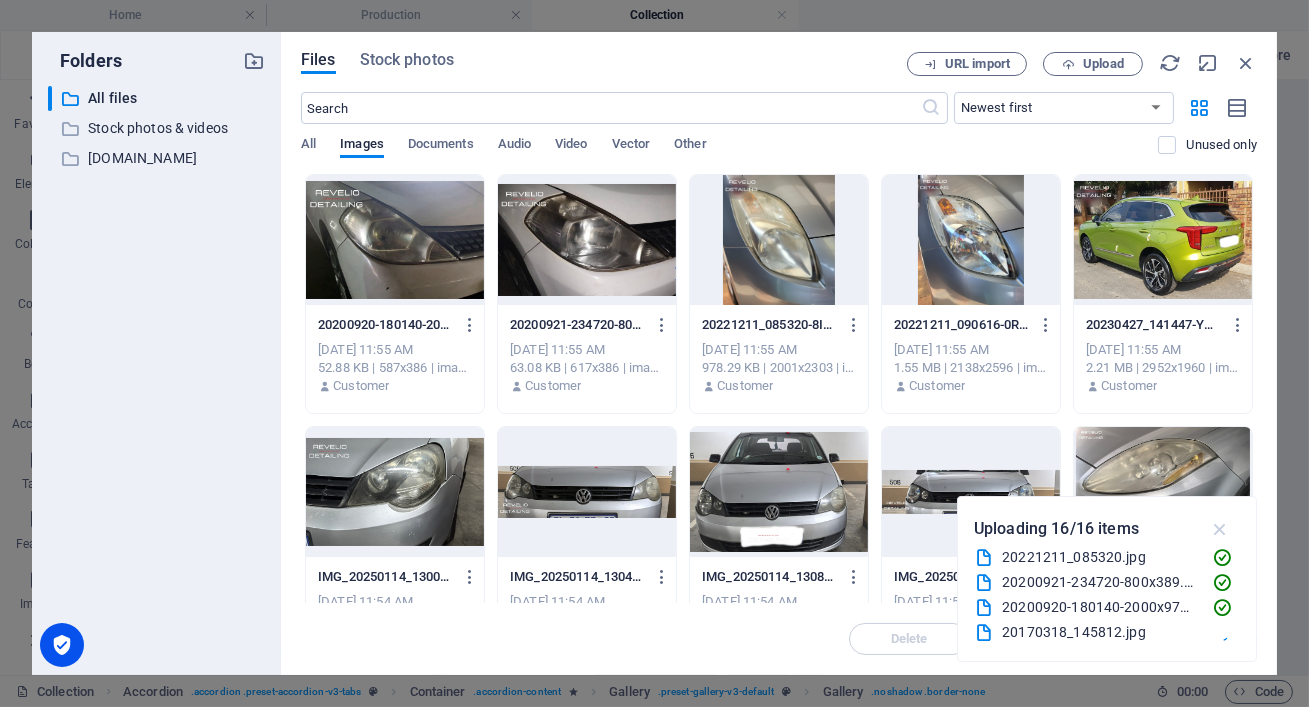 click at bounding box center [1220, 529] 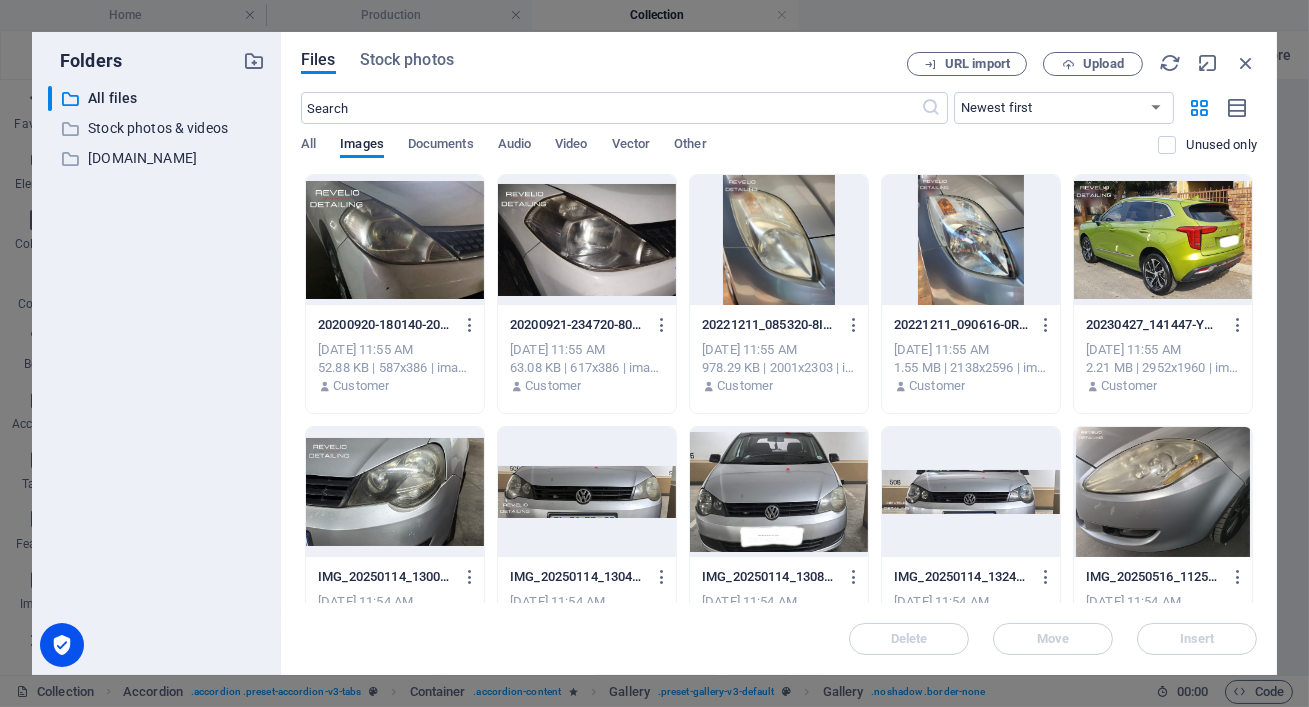 click at bounding box center [587, 492] 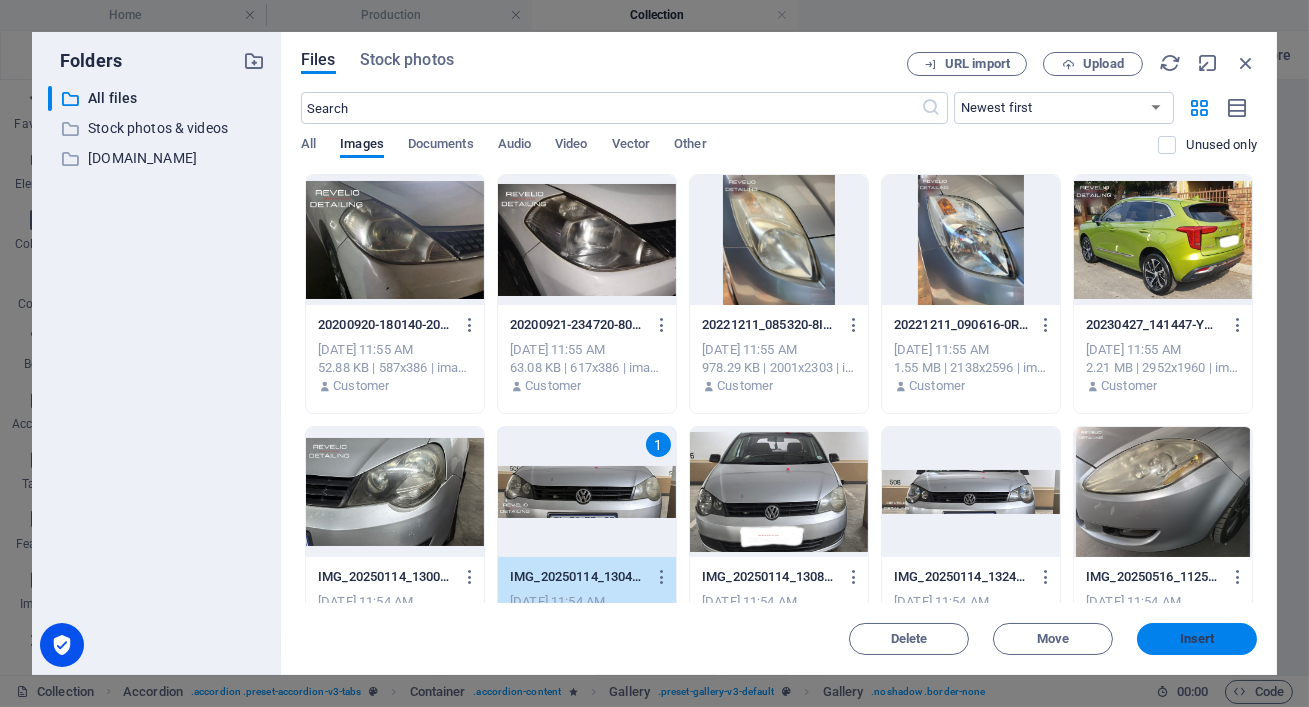 click on "Insert" at bounding box center [1197, 639] 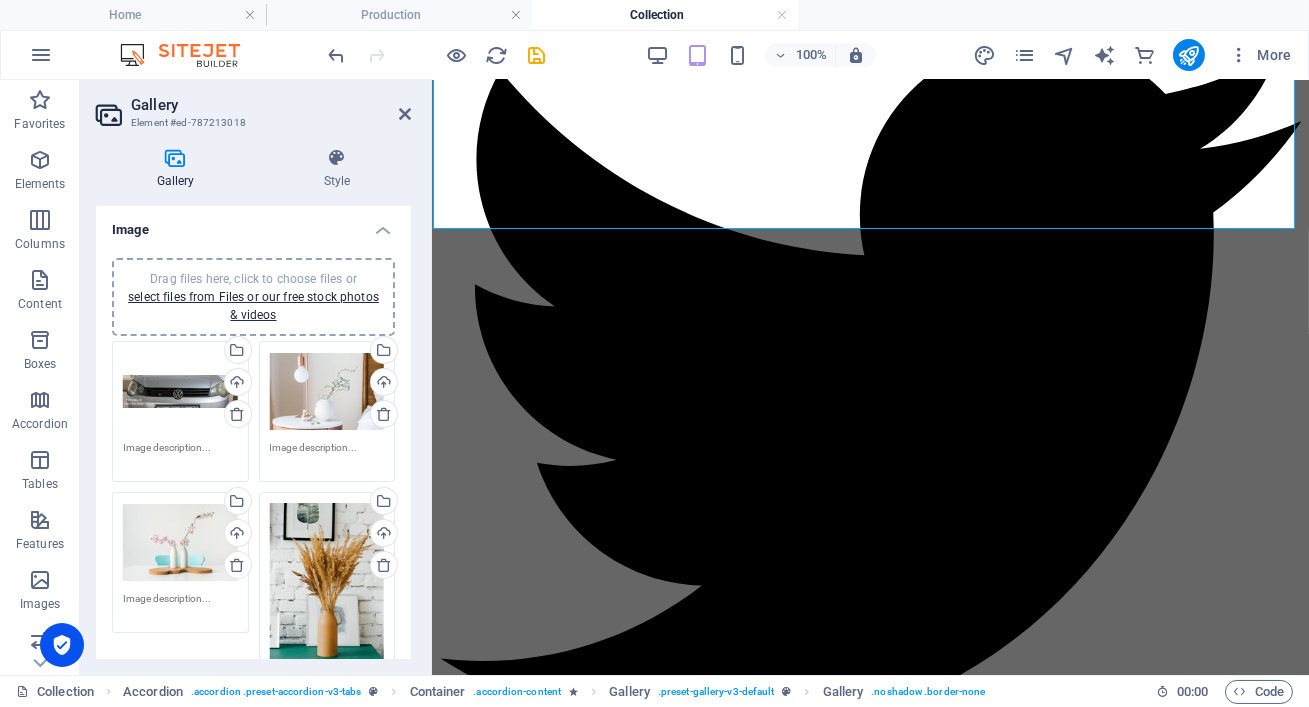click on "Drag files here, click to choose files or select files from Files or our free stock photos & videos" at bounding box center [327, 392] 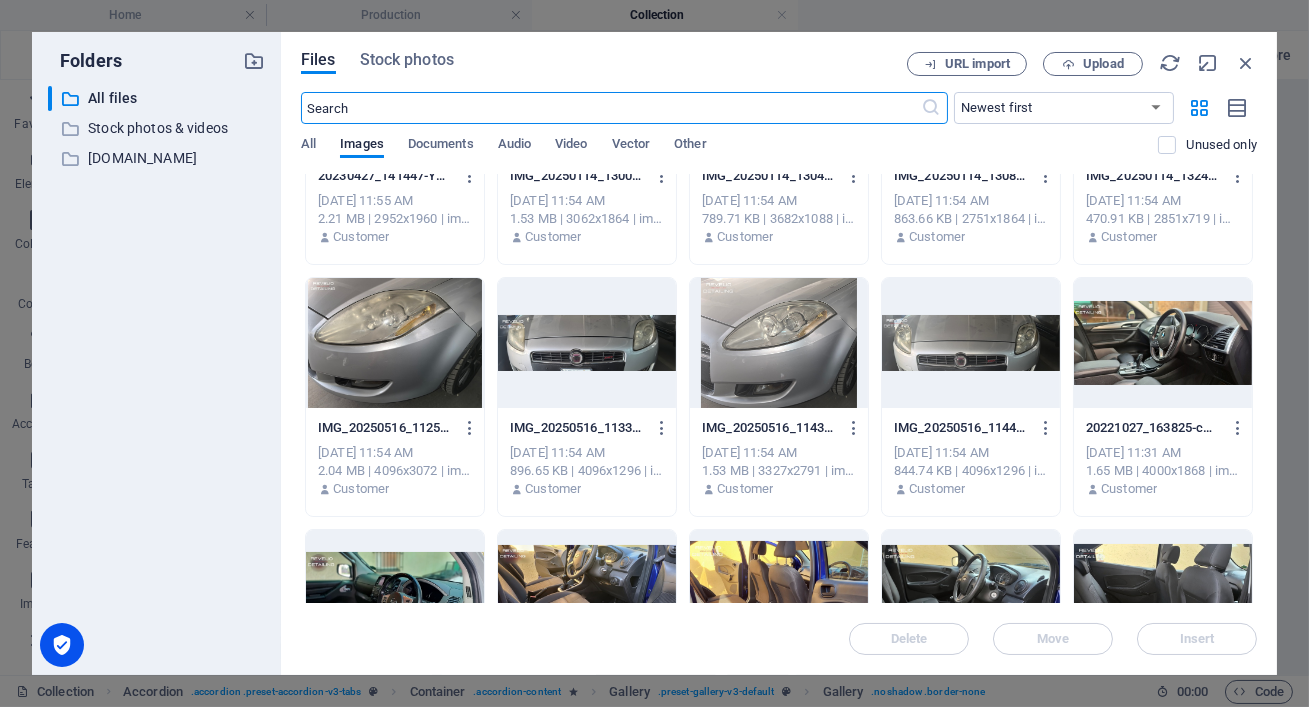 scroll, scrollTop: 403, scrollLeft: 0, axis: vertical 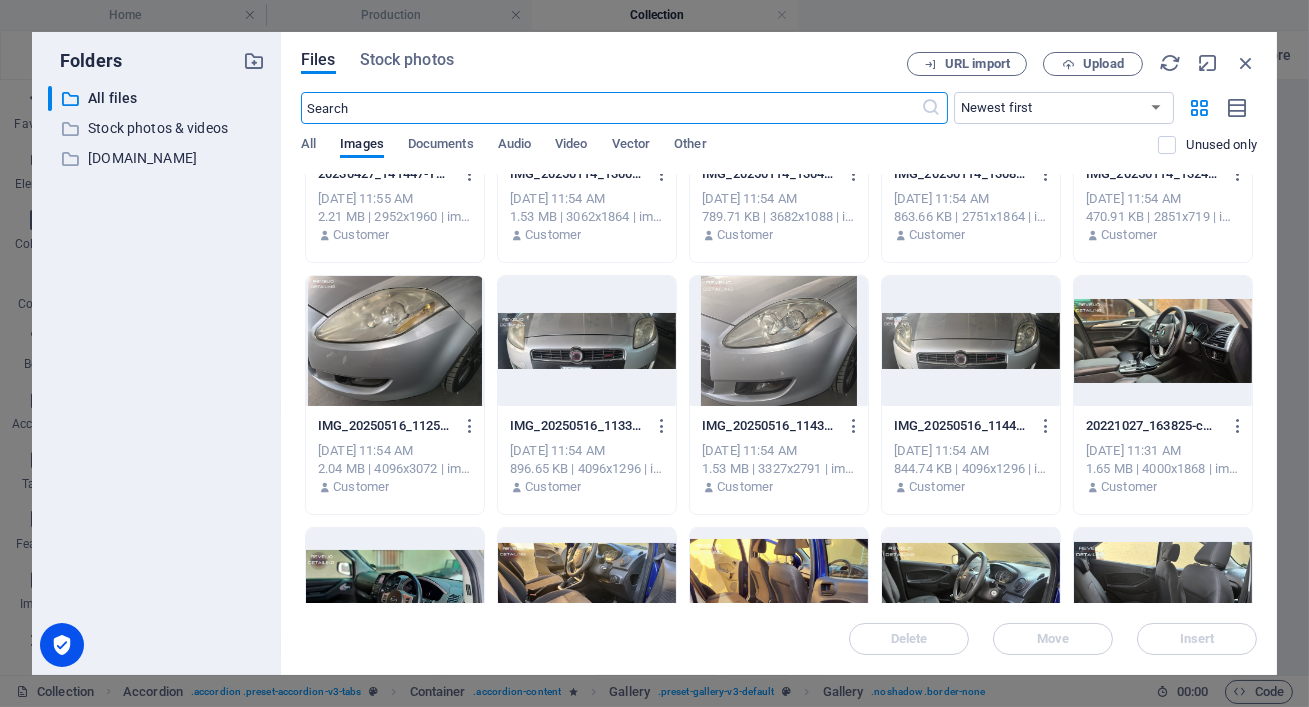 click at bounding box center [1163, 89] 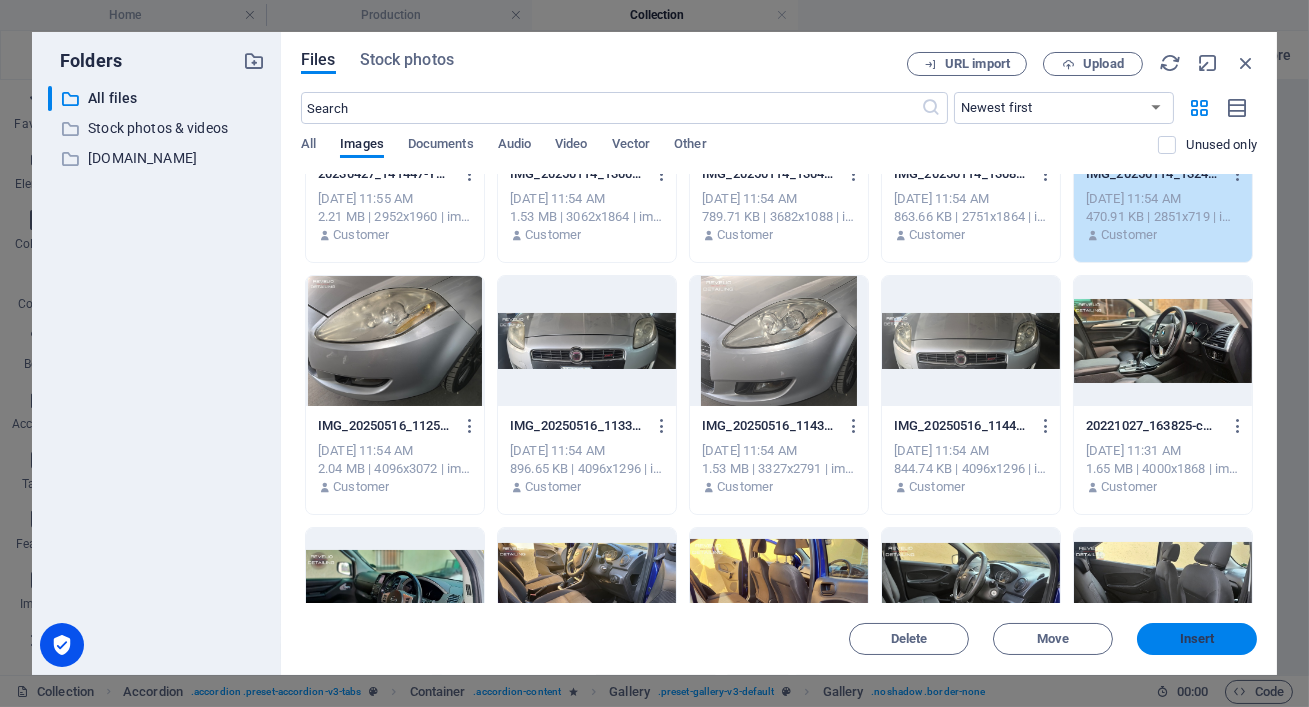 click on "Insert" at bounding box center [1197, 639] 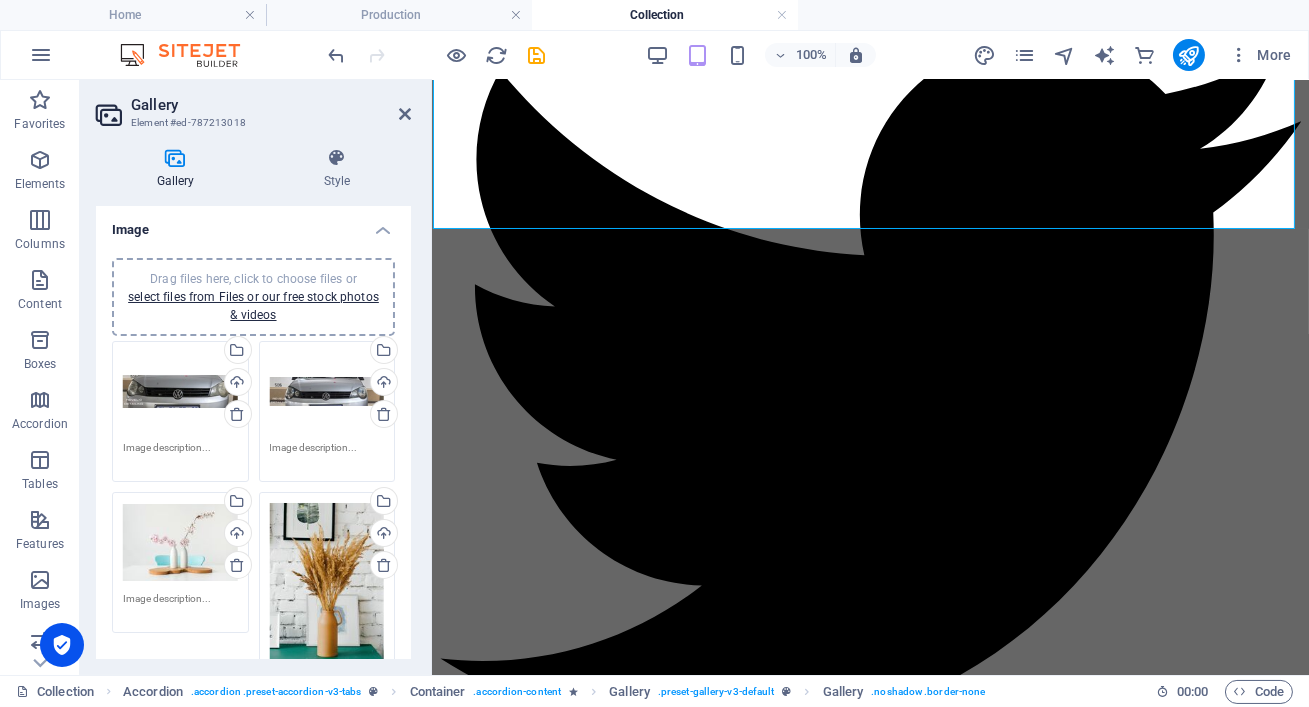 click on "Drag files here, click to choose files or select files from Files or our free stock photos & videos" at bounding box center (180, 543) 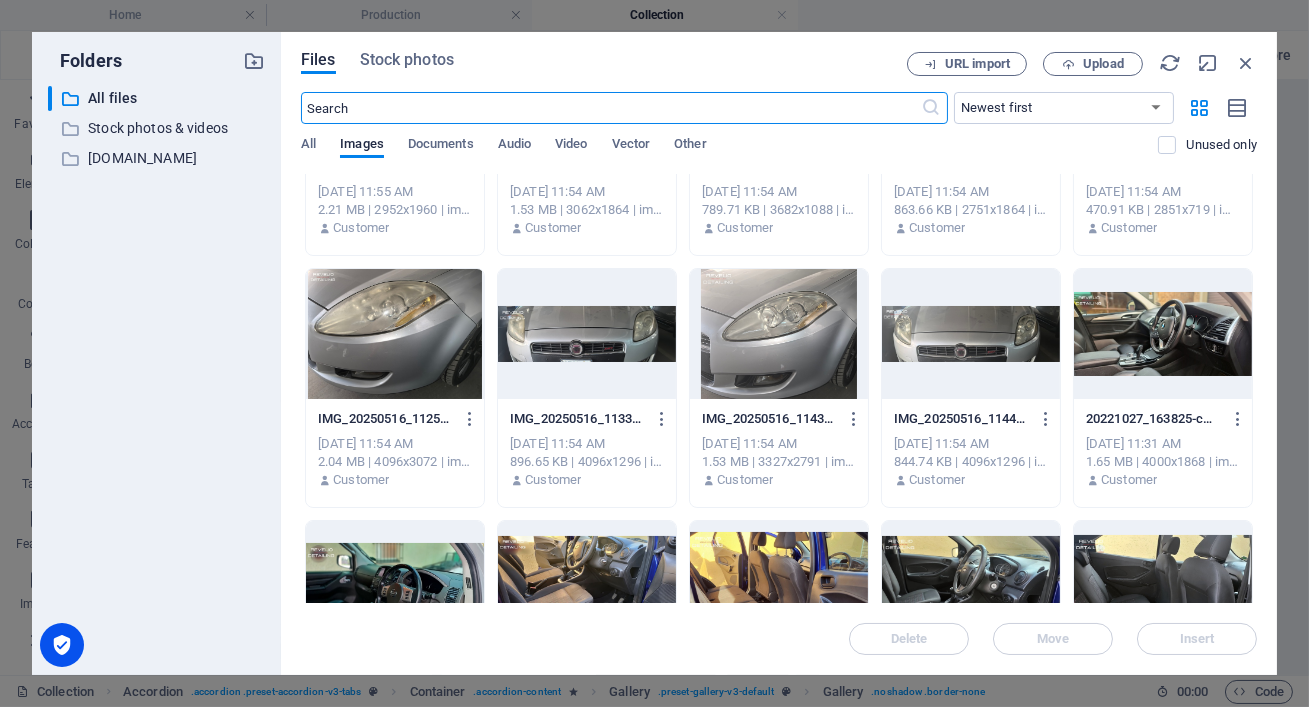 scroll, scrollTop: 420, scrollLeft: 0, axis: vertical 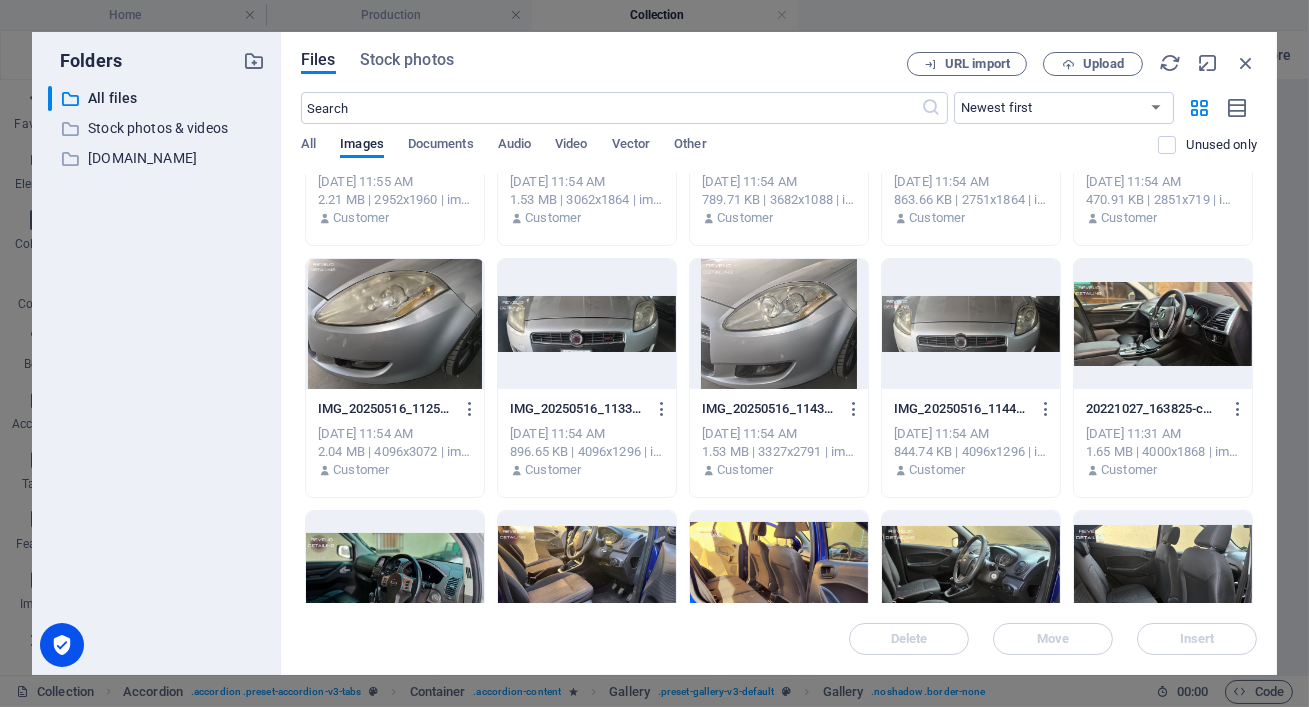 click at bounding box center [395, 324] 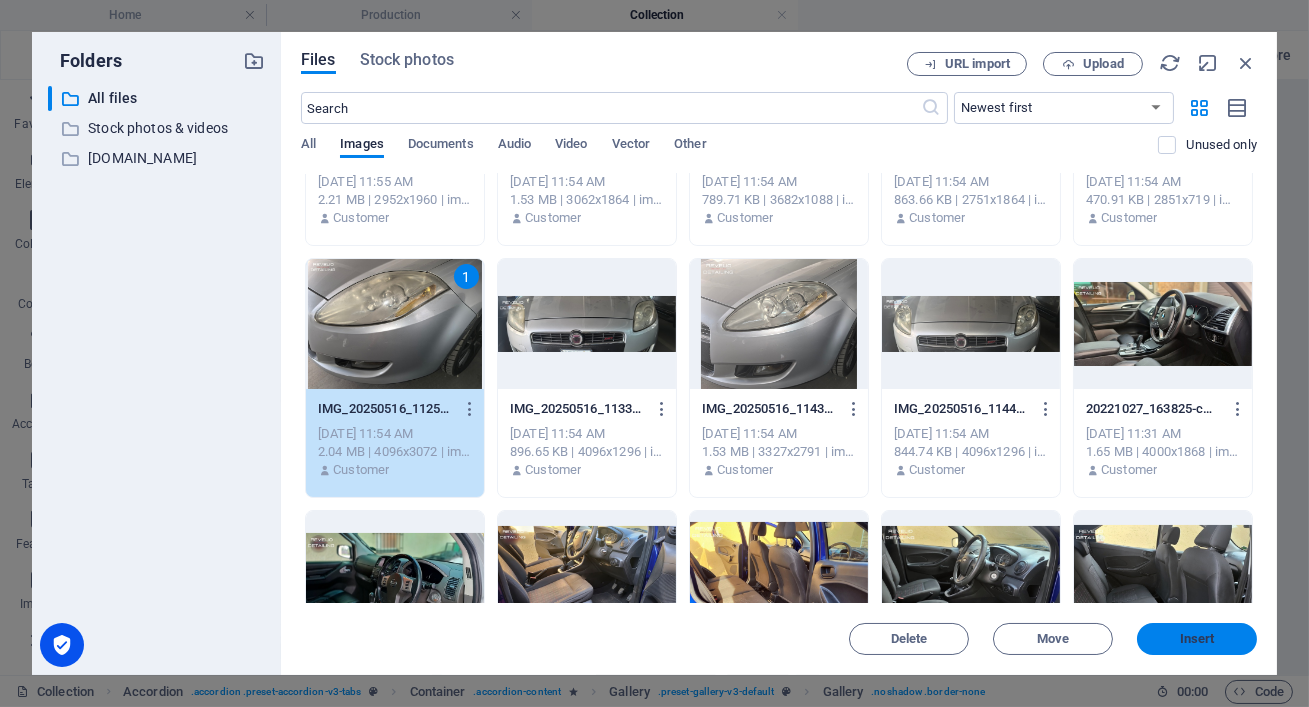 click on "Insert" at bounding box center [1197, 639] 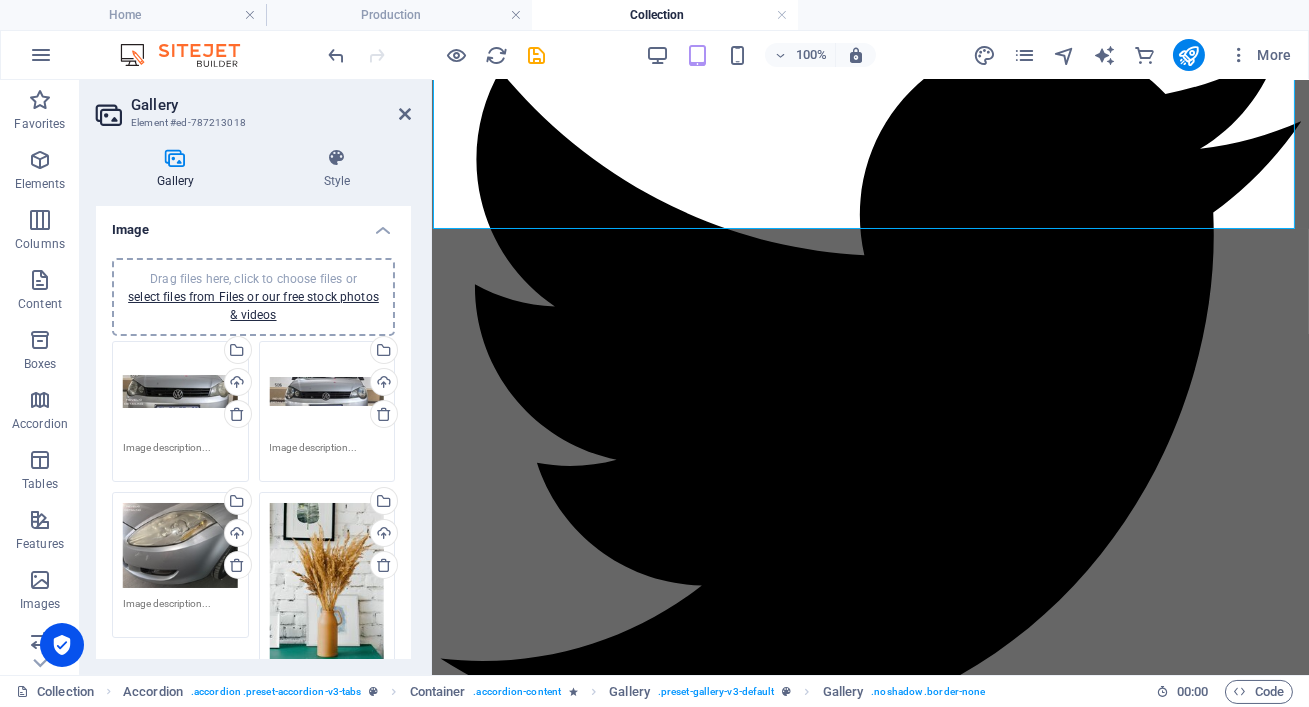 click on "Drag files here, click to choose files or select files from Files or our free stock photos & videos" at bounding box center [327, 587] 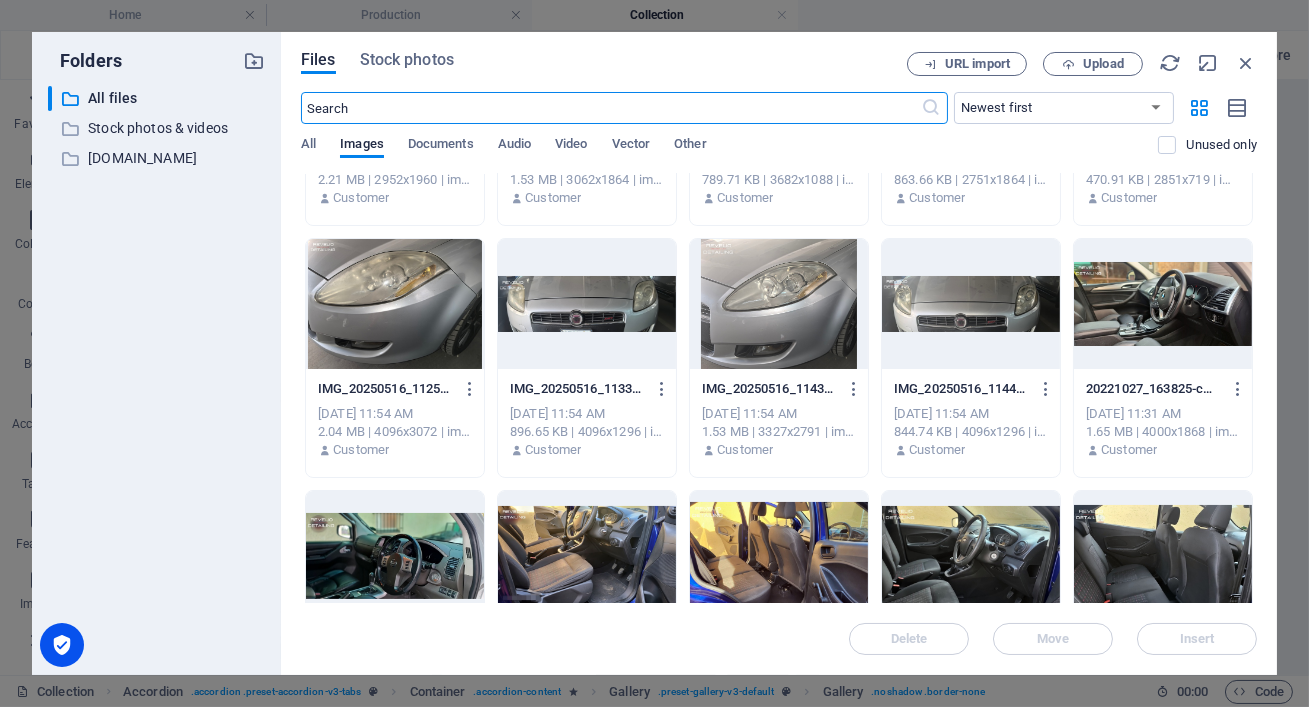 scroll, scrollTop: 473, scrollLeft: 0, axis: vertical 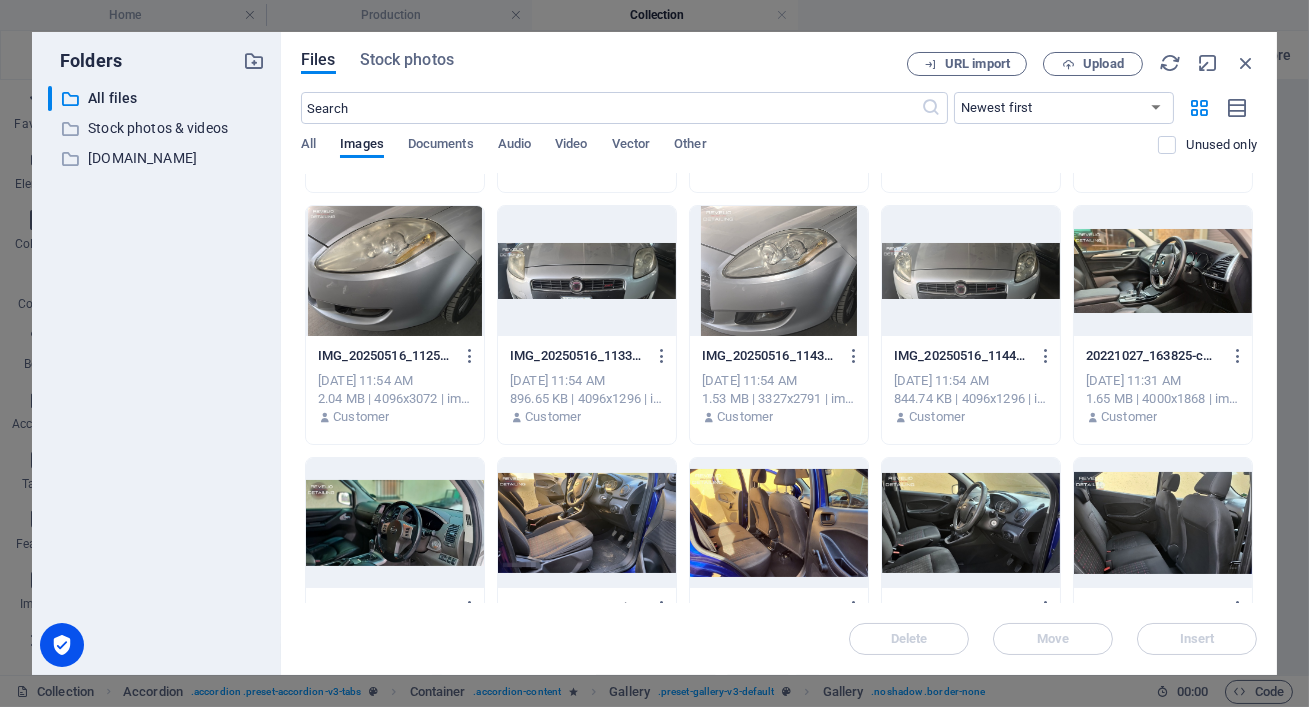 click at bounding box center (779, 271) 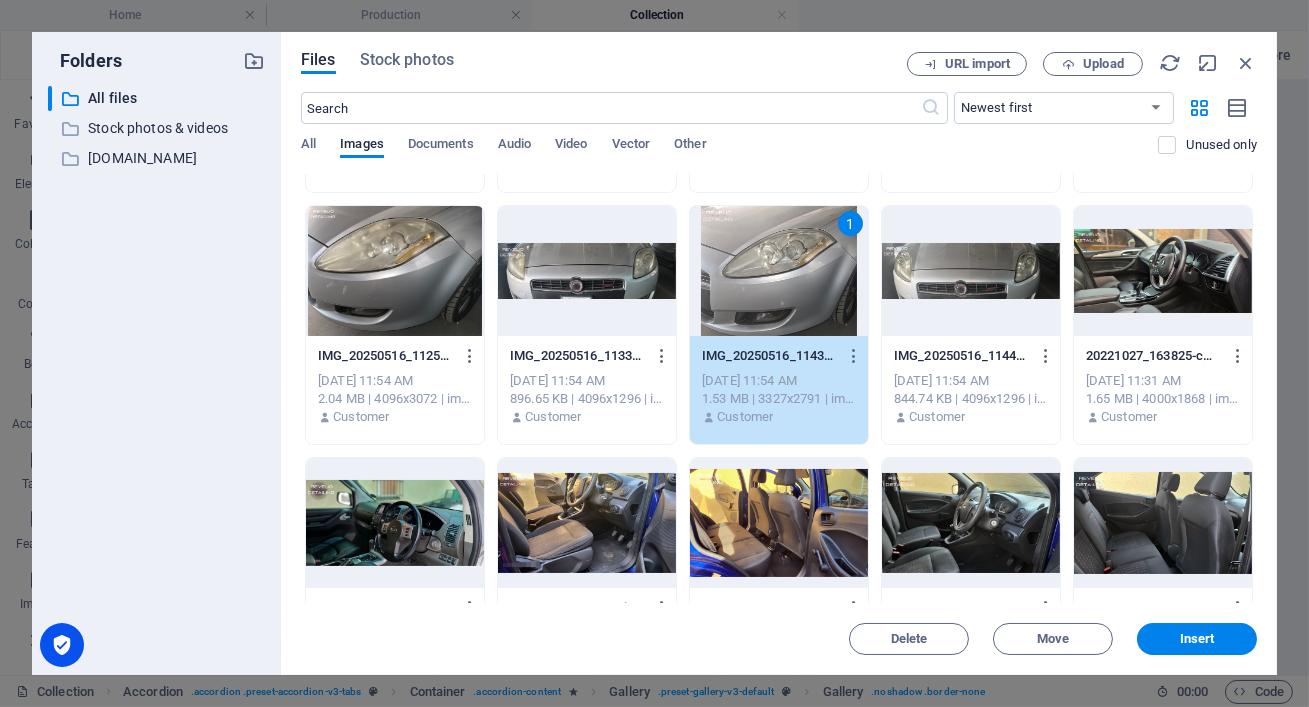 click on "1" at bounding box center [779, 271] 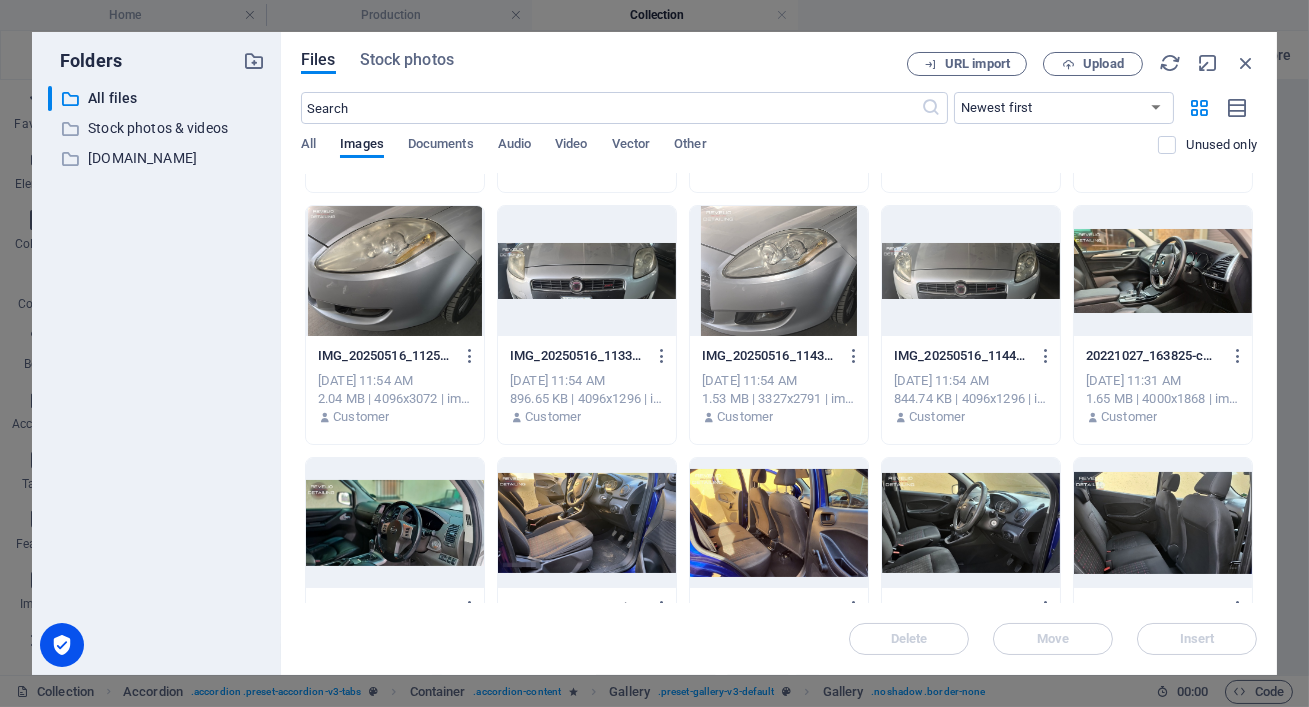click at bounding box center [779, 271] 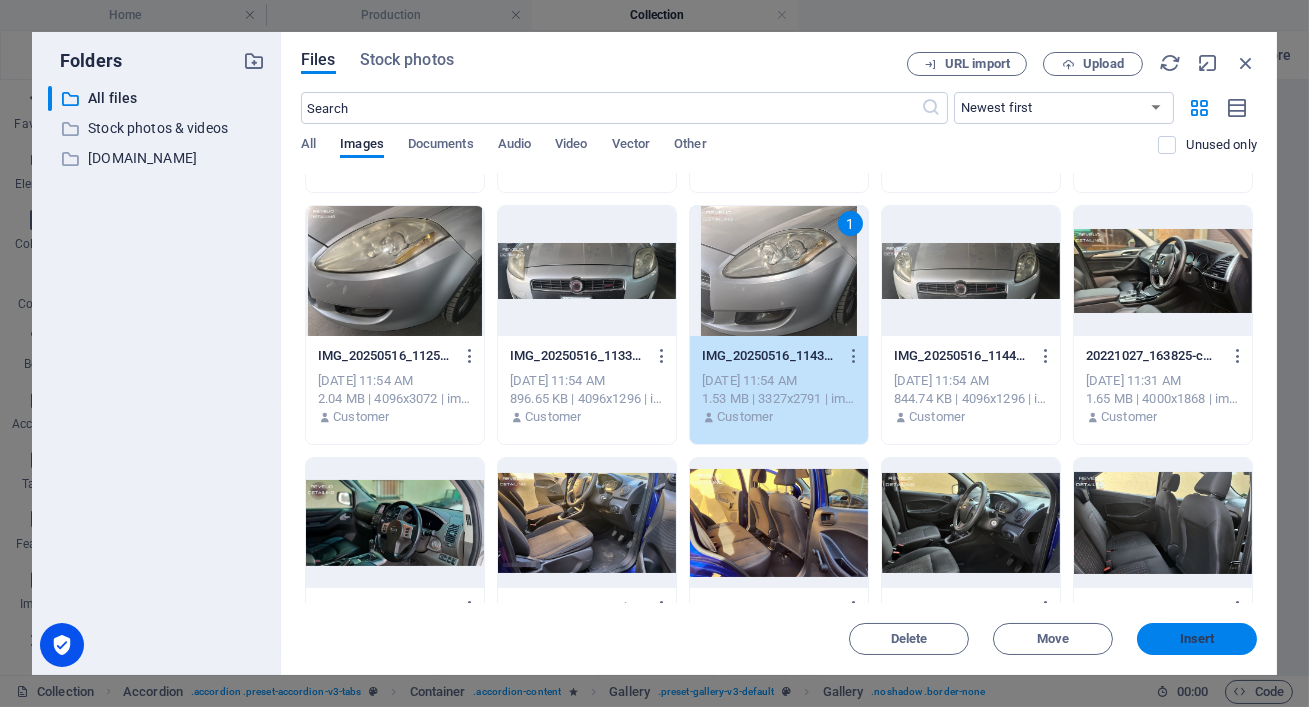 click on "Insert" at bounding box center (1197, 639) 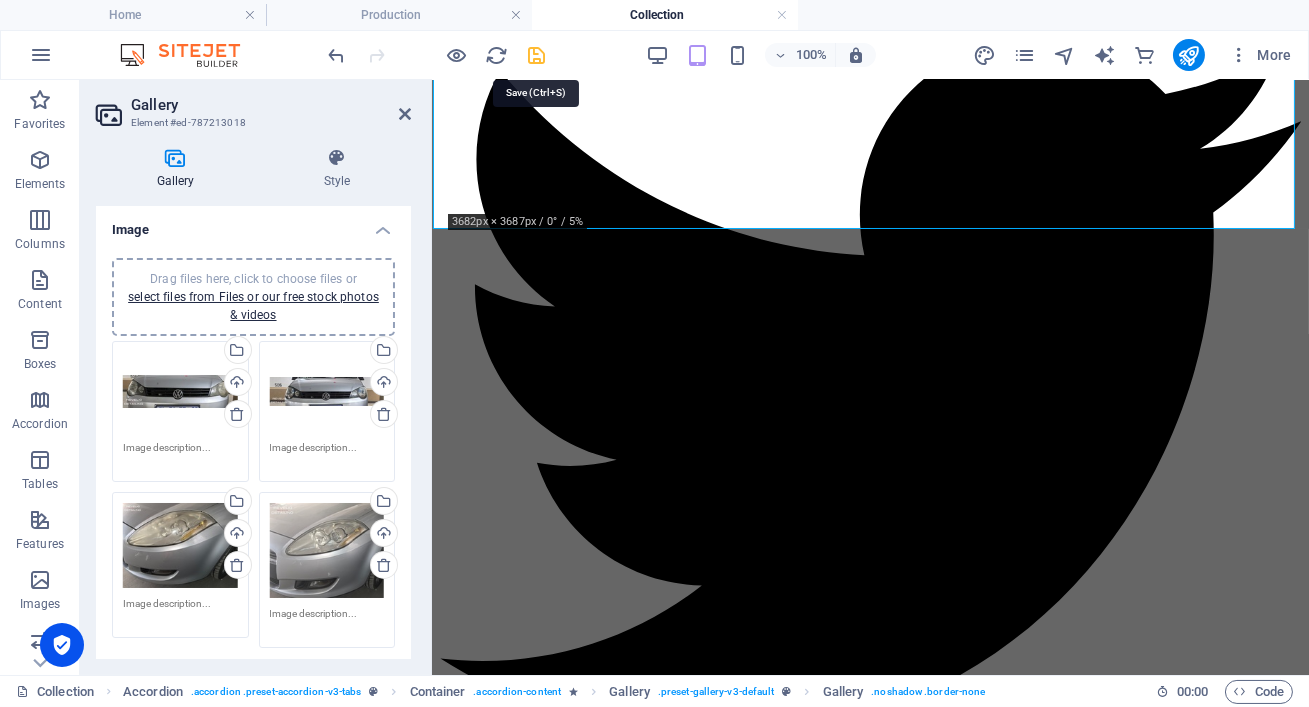 click at bounding box center (537, 55) 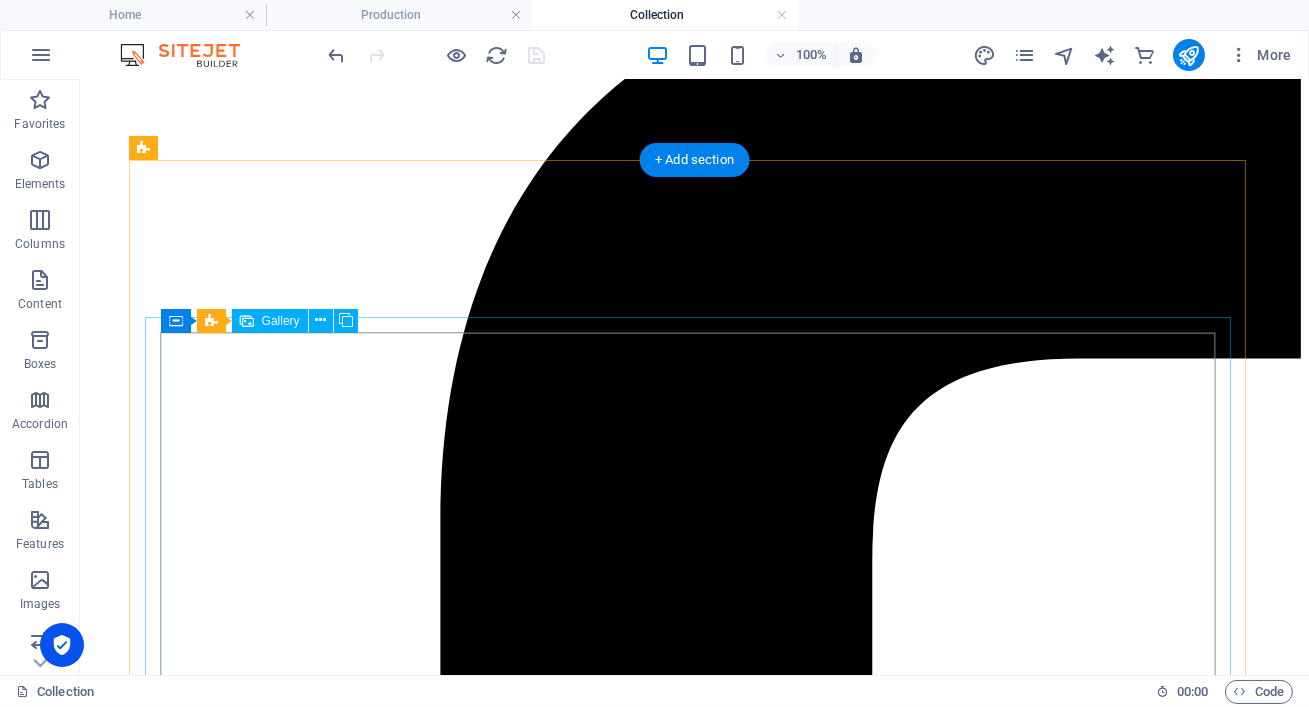 scroll, scrollTop: 597, scrollLeft: 0, axis: vertical 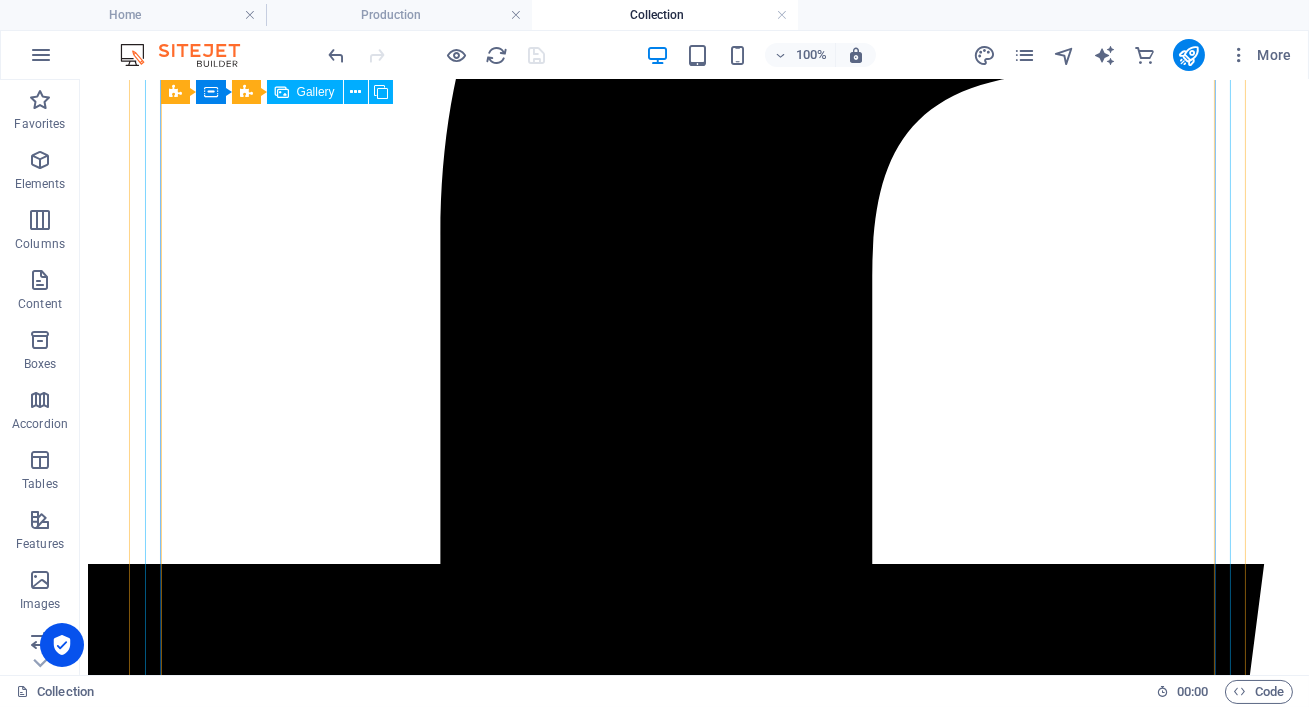 click at bounding box center (528, 8426) 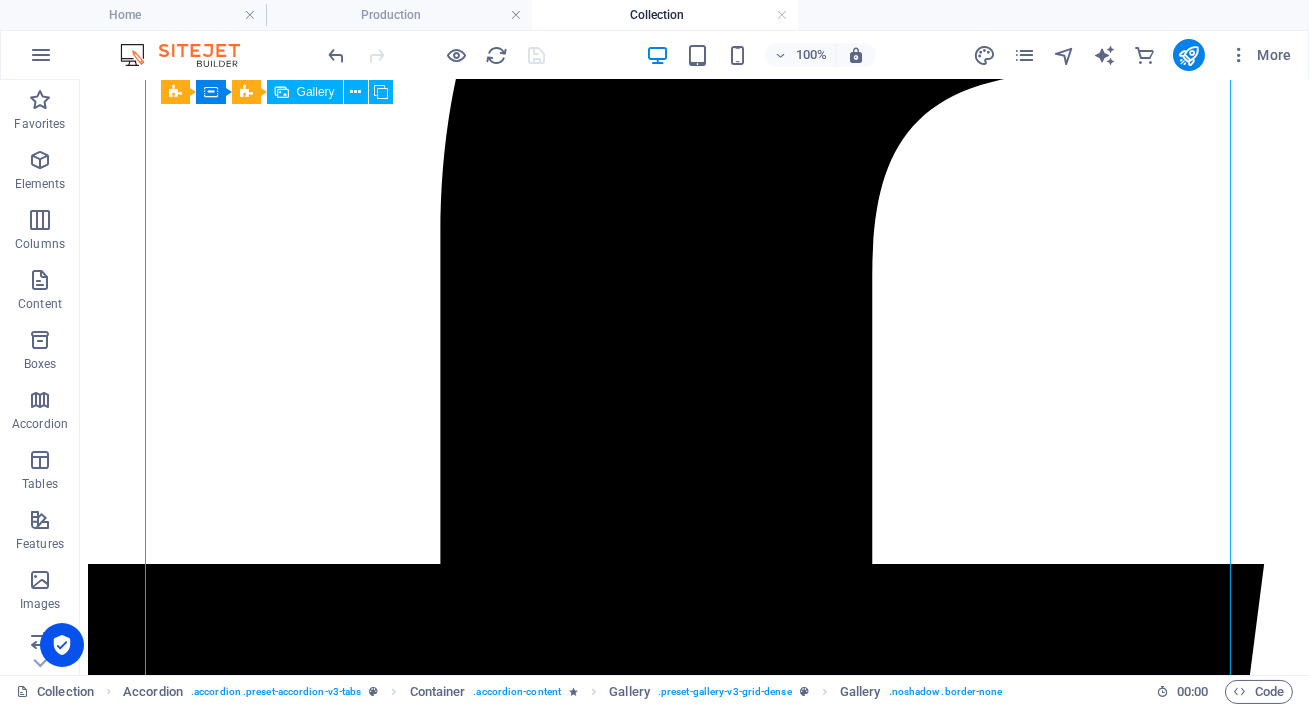 click at bounding box center (528, 8426) 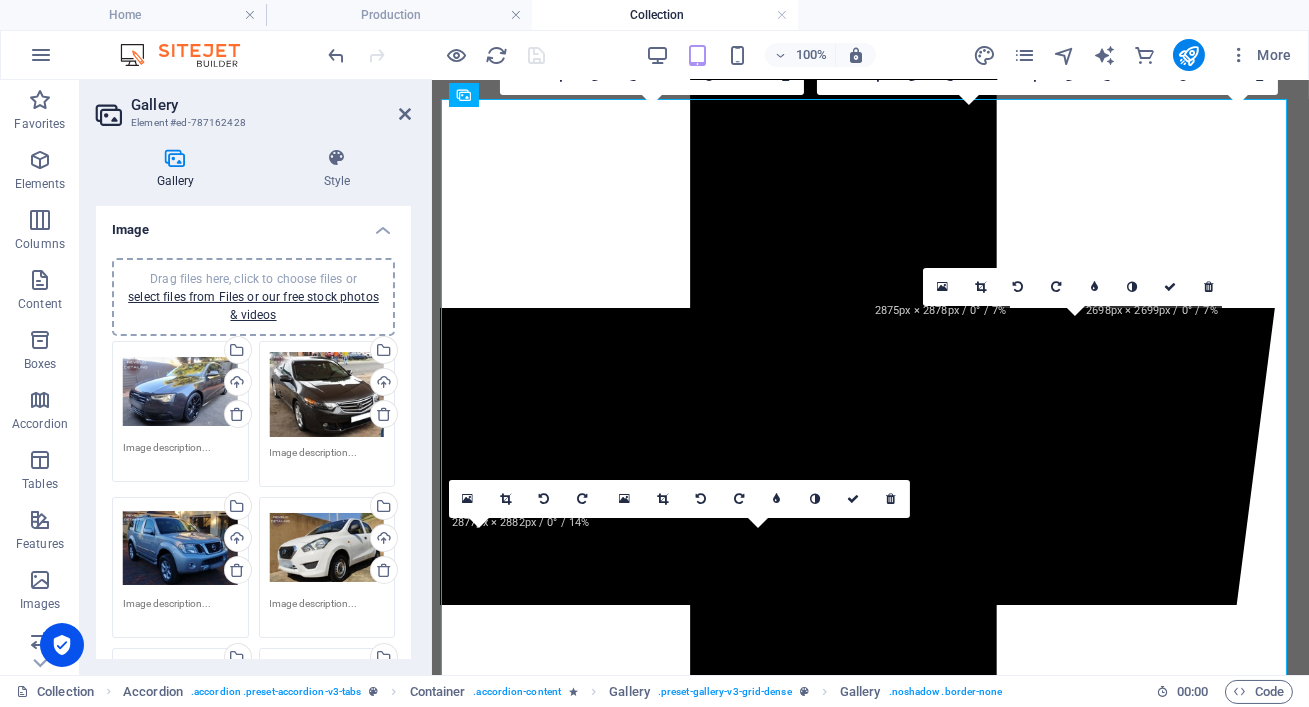 click on "Drag files here, click to choose files or select files from Files or our free stock photos & videos" at bounding box center [180, 392] 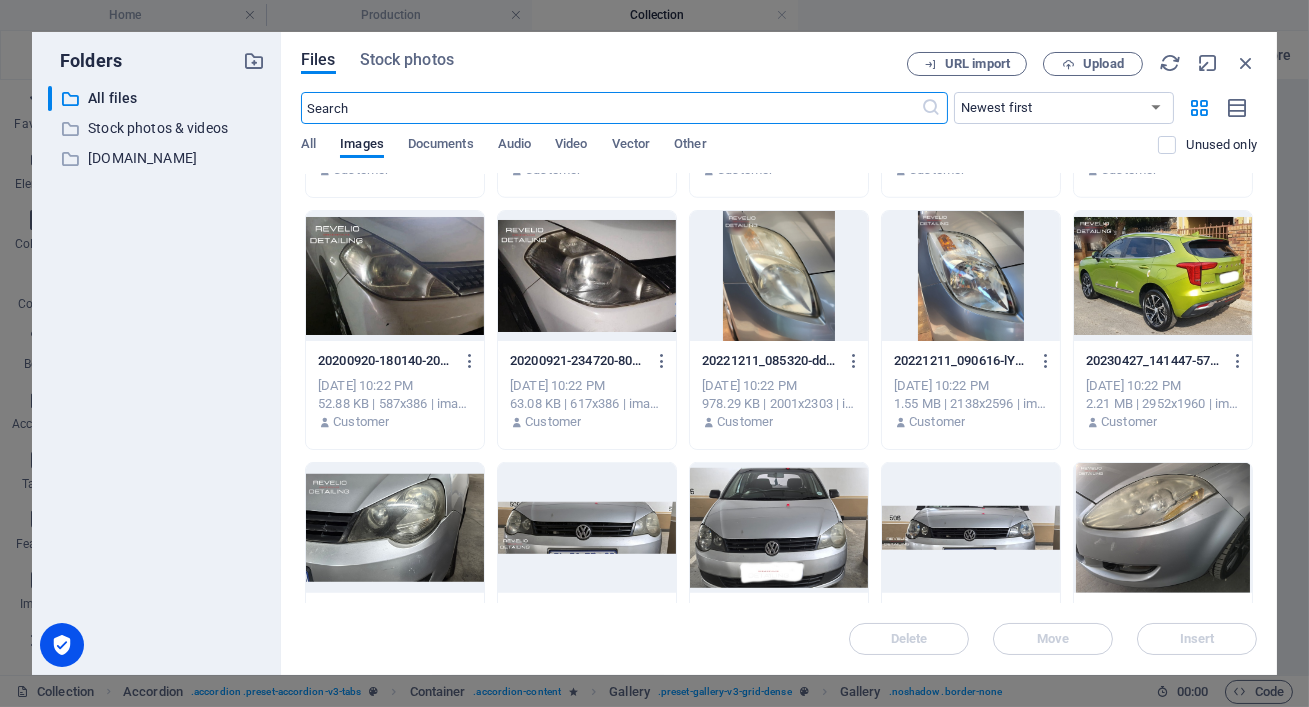 scroll, scrollTop: 2991, scrollLeft: 0, axis: vertical 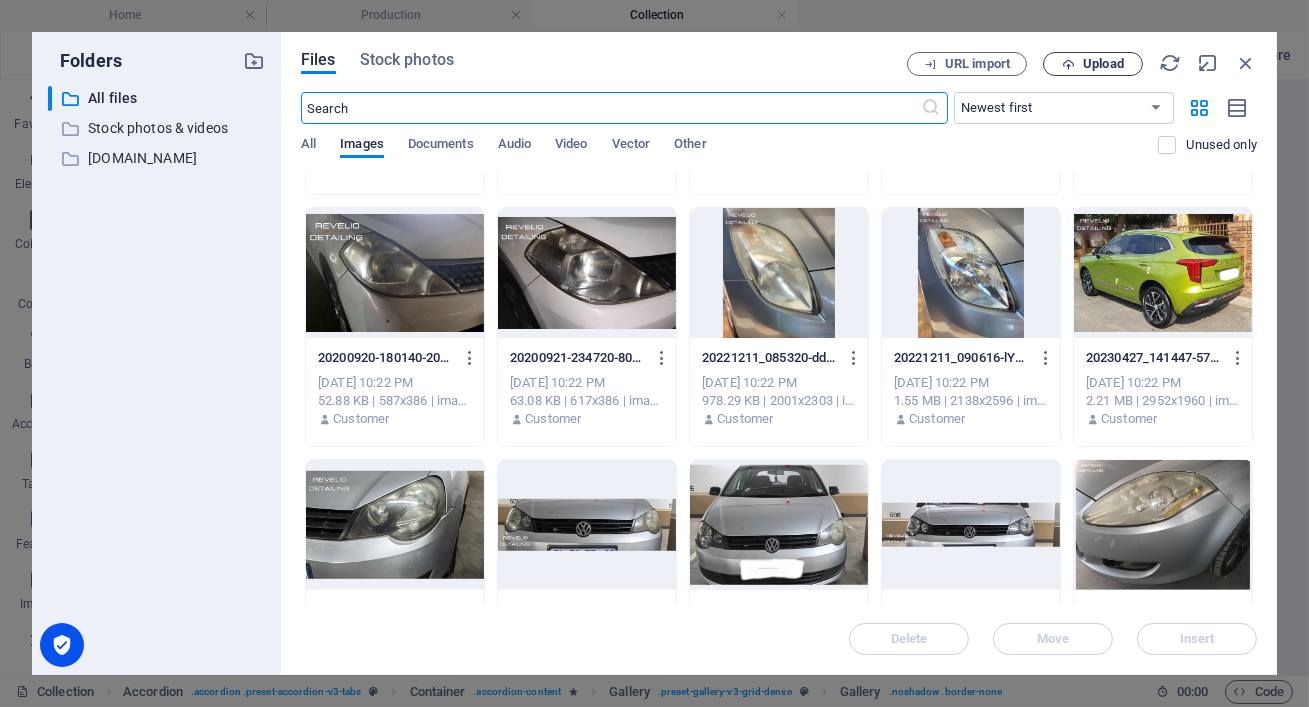 click on "Upload" at bounding box center (1093, 64) 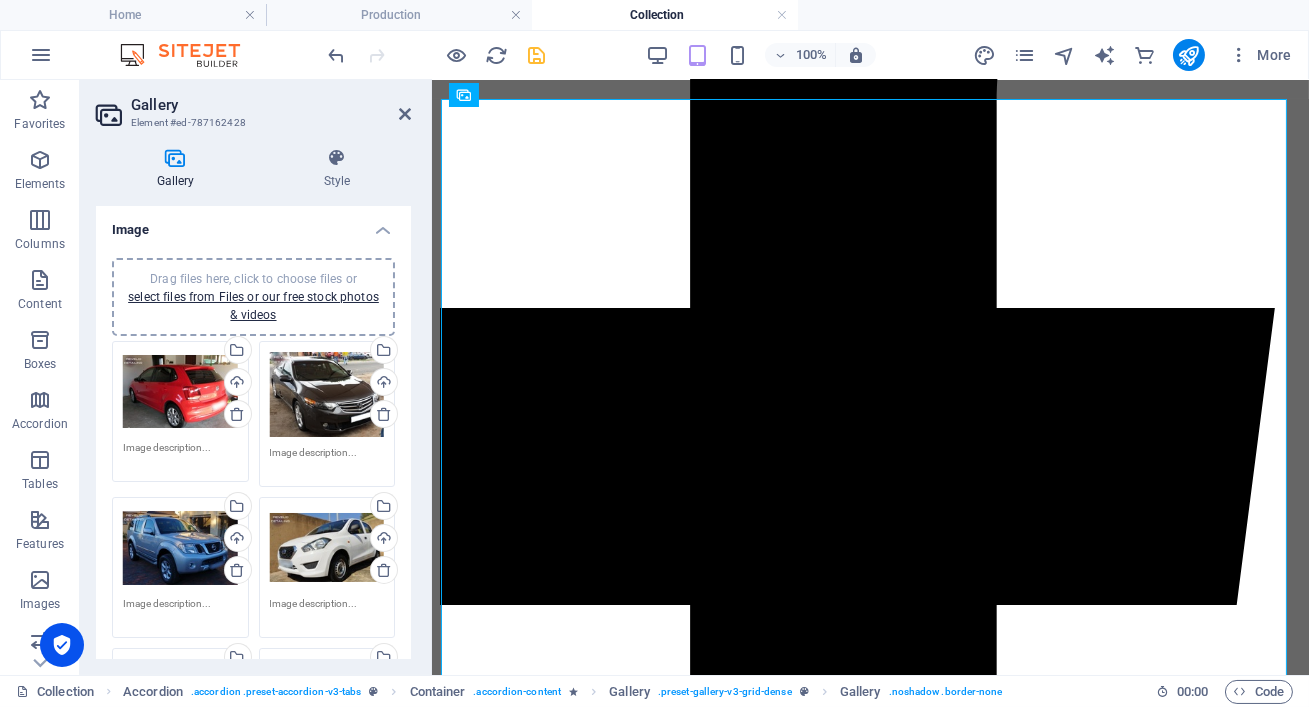click on "Drag files here, click to choose files or select files from Files or our free stock photos & videos" at bounding box center [180, 392] 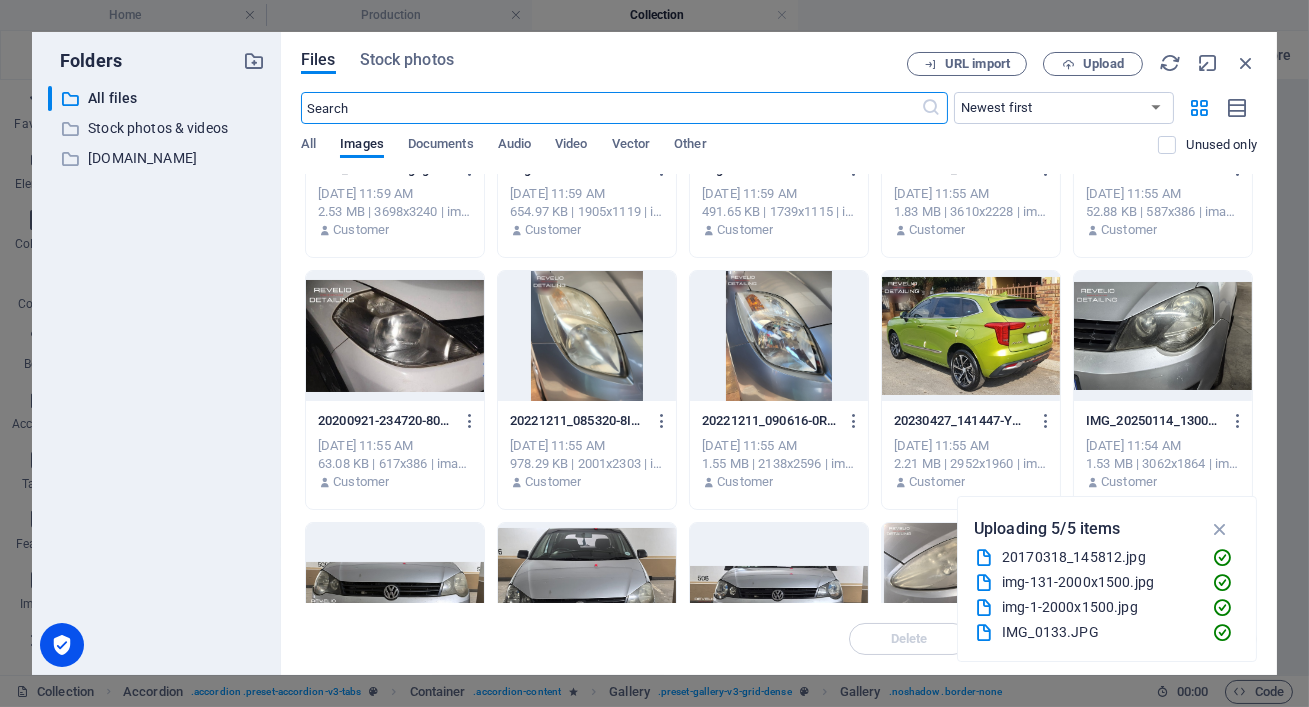 scroll, scrollTop: 0, scrollLeft: 0, axis: both 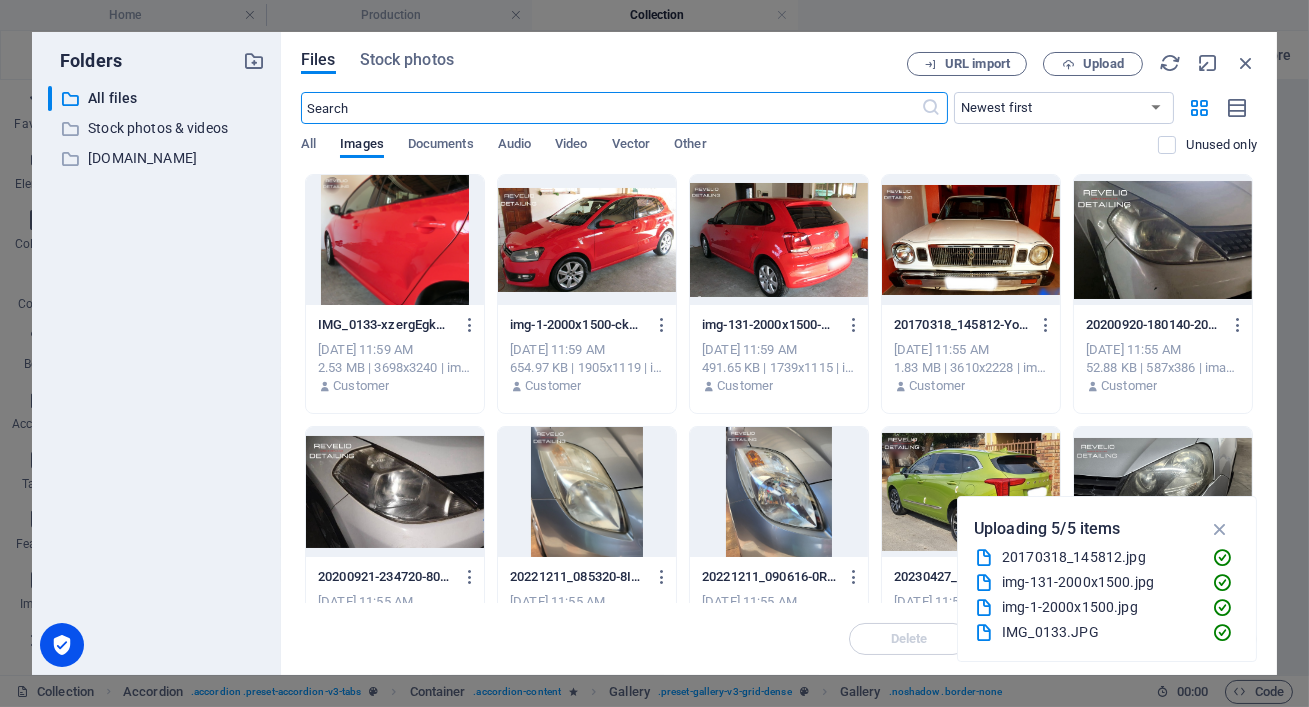 click at bounding box center [587, 240] 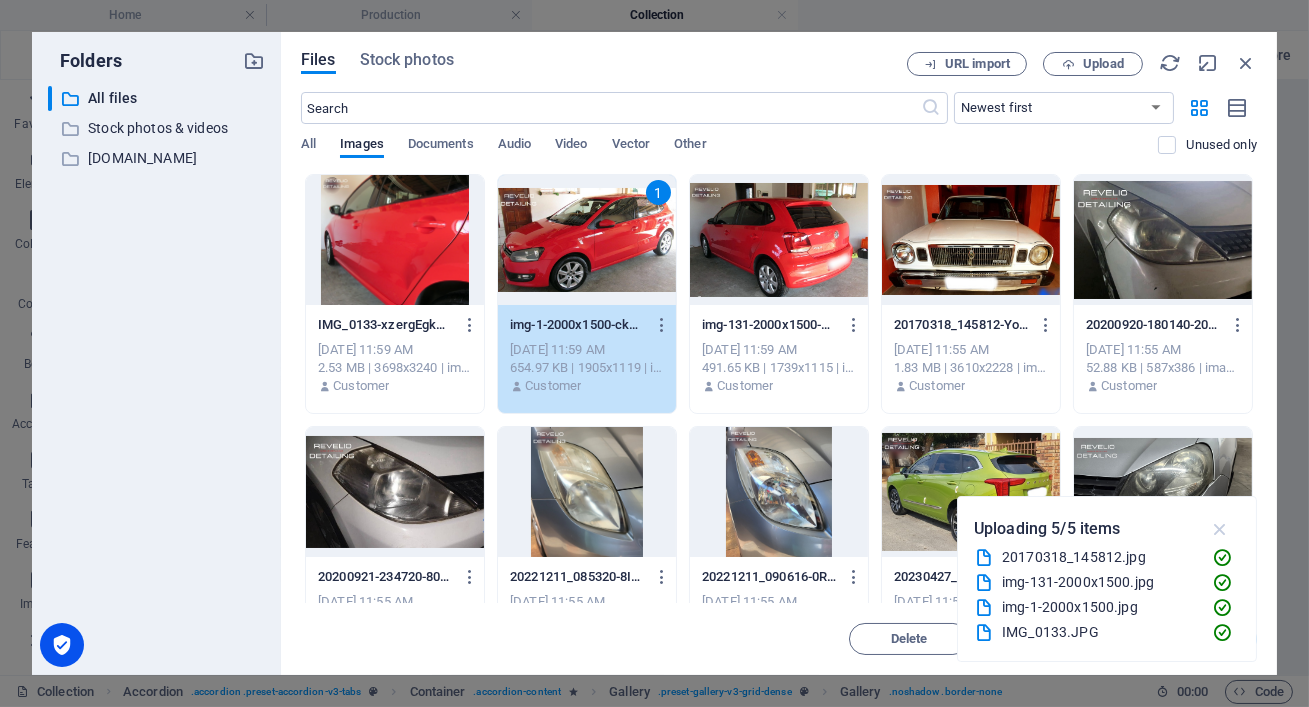 click at bounding box center [1220, 529] 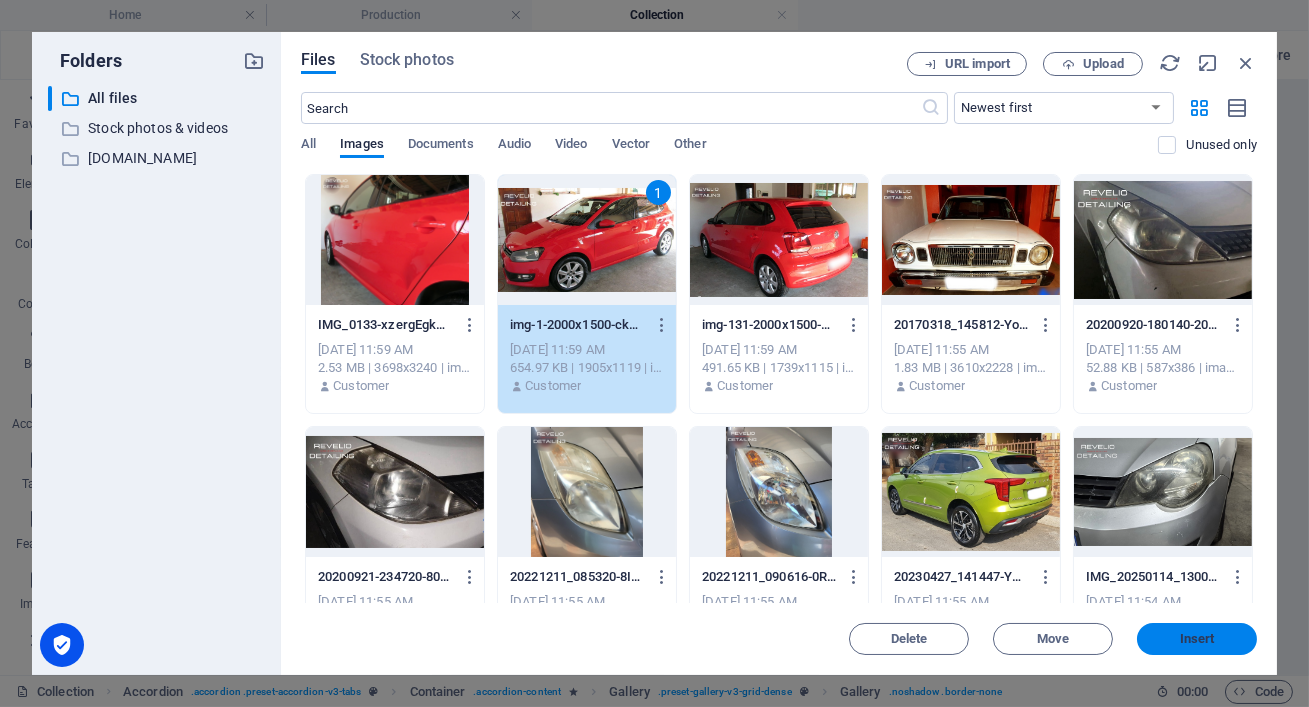 click on "Insert" at bounding box center [1197, 639] 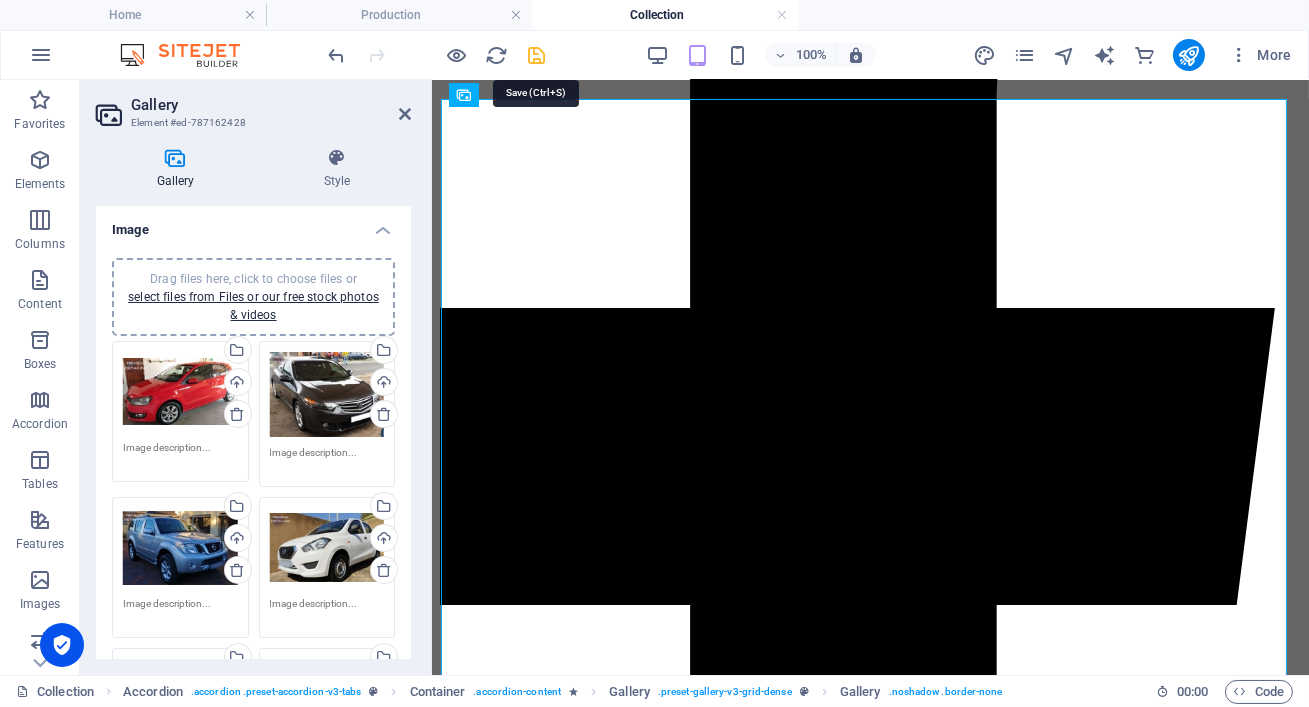 click at bounding box center [537, 55] 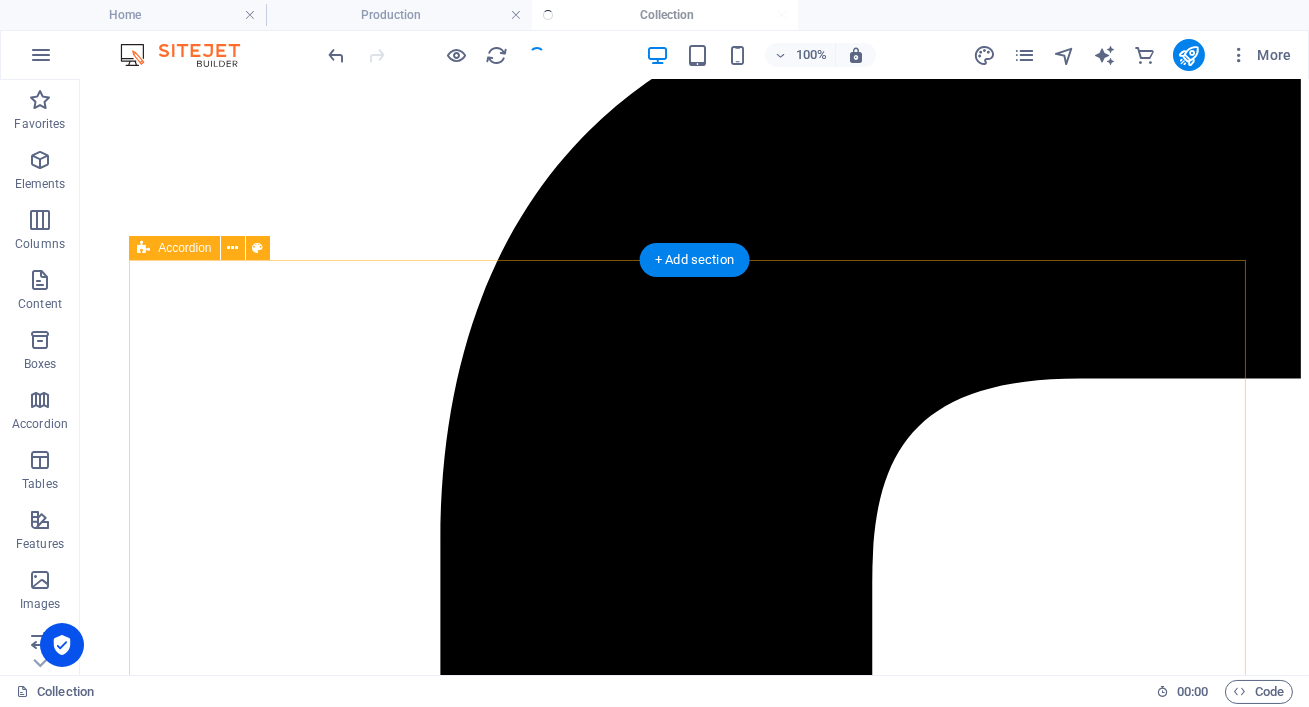 scroll, scrollTop: 210, scrollLeft: 0, axis: vertical 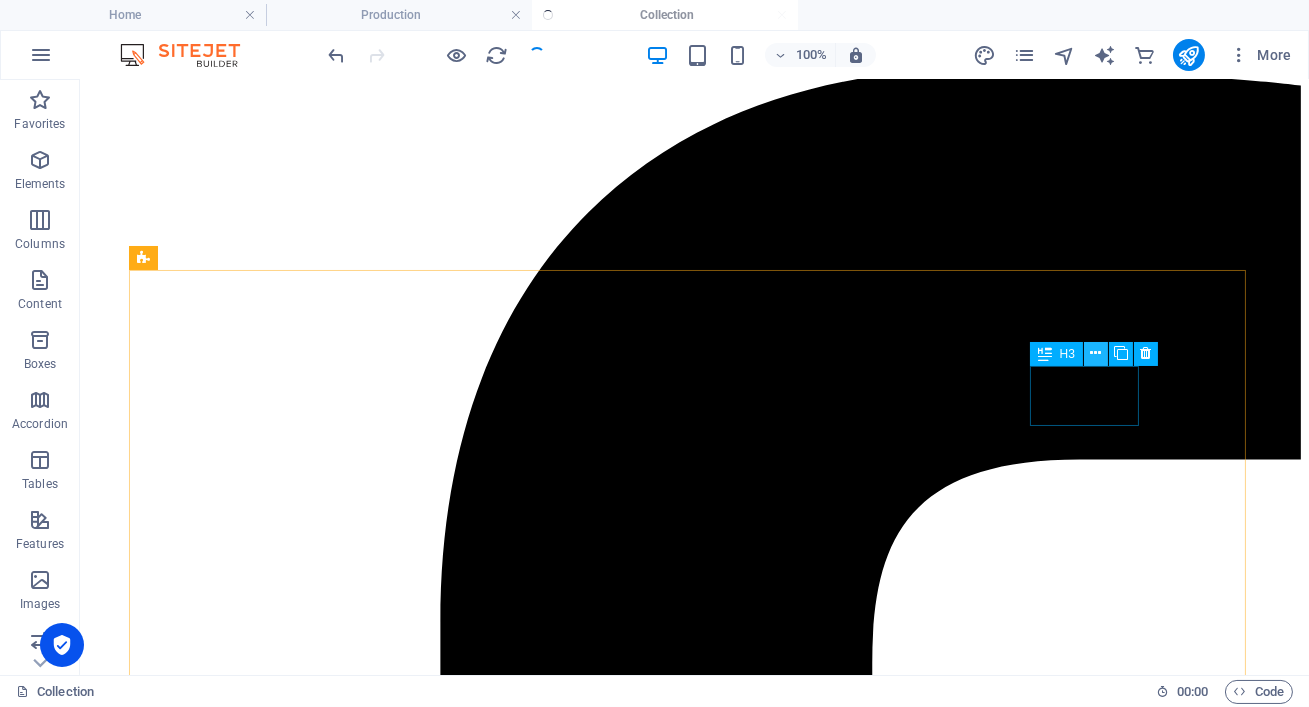 click at bounding box center [1095, 353] 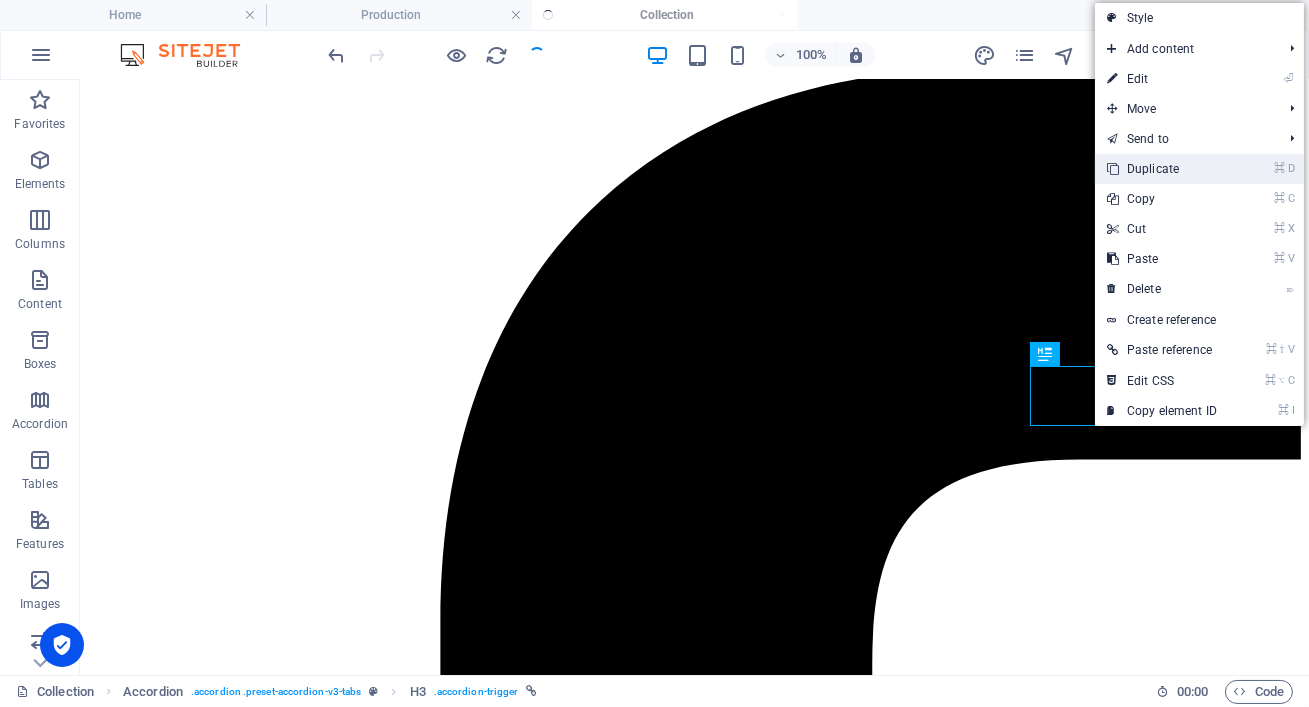 click on "⌘ D  Duplicate" at bounding box center [1162, 169] 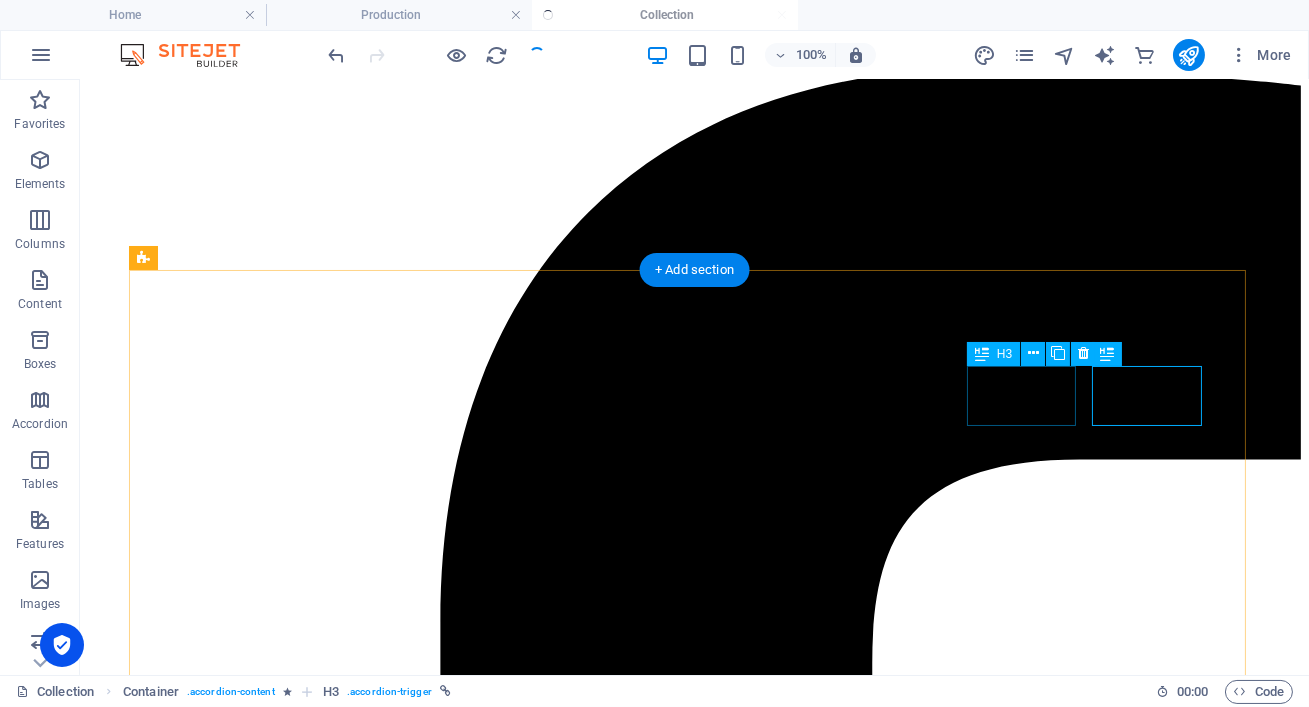 click on "Decoration" at bounding box center (694, 25429) 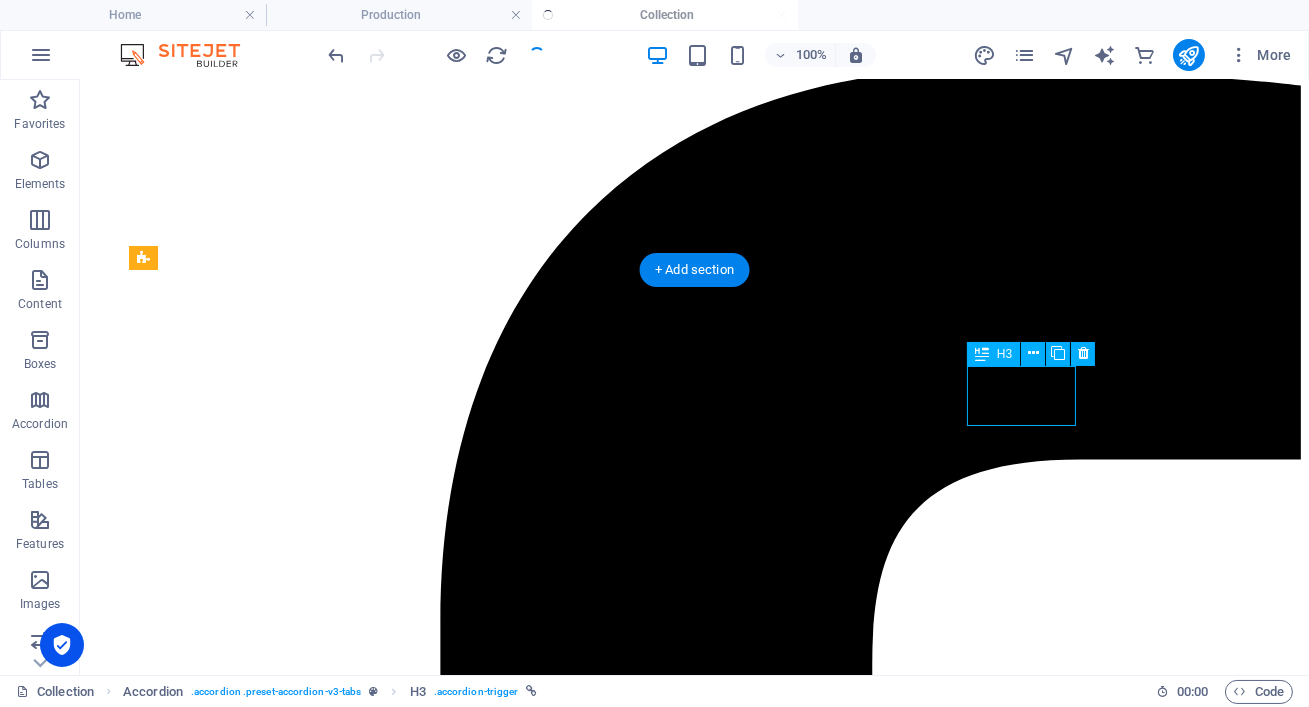 click on "Decoration" at bounding box center [694, 25429] 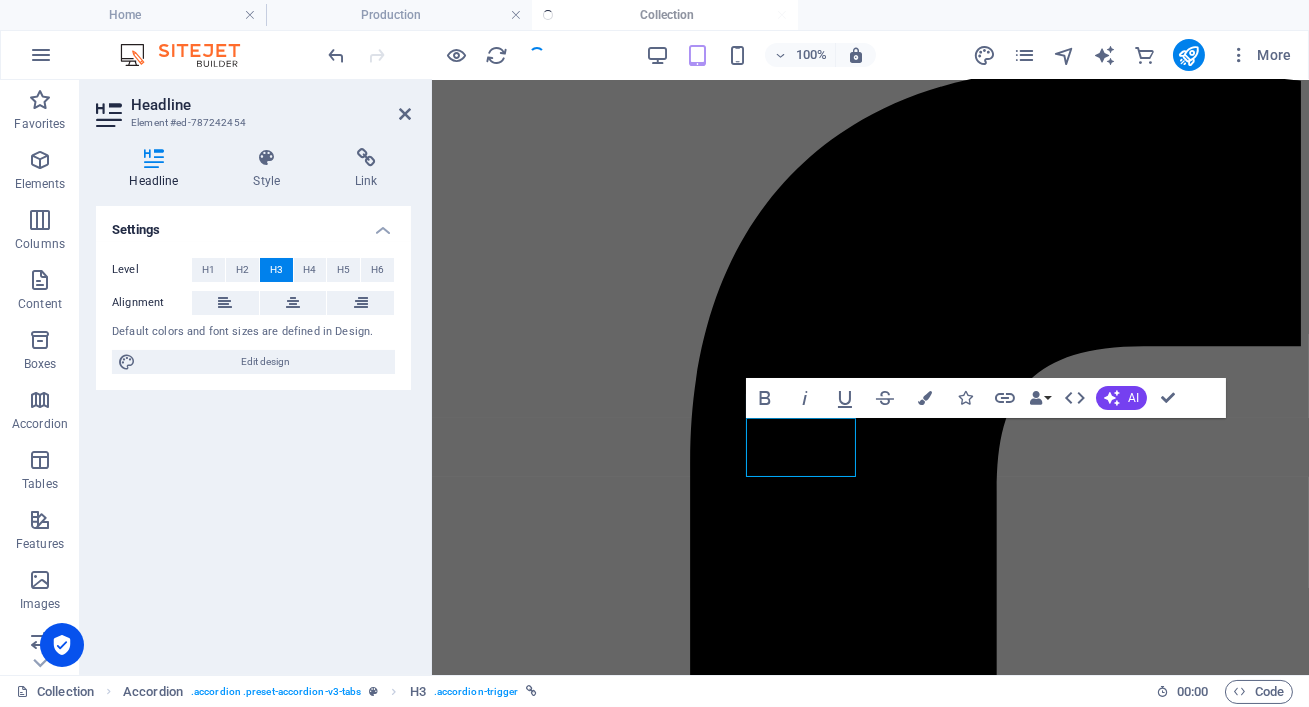 type 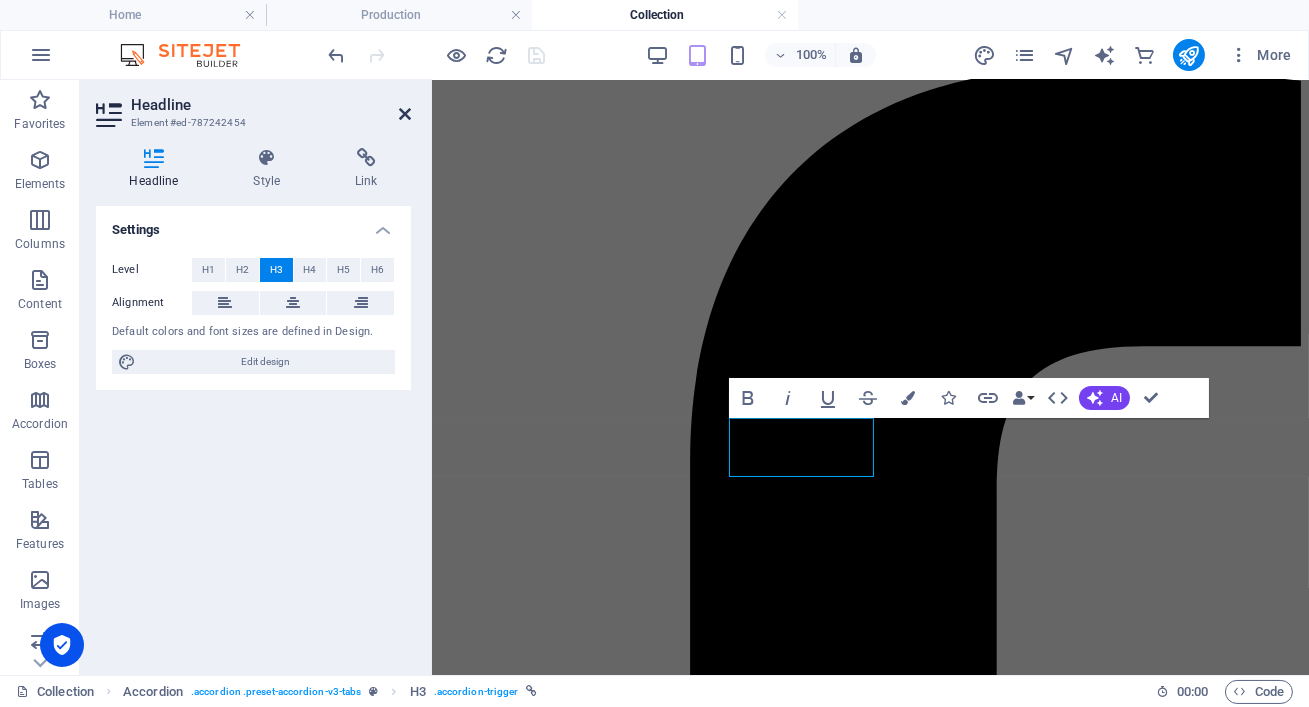 click at bounding box center [405, 114] 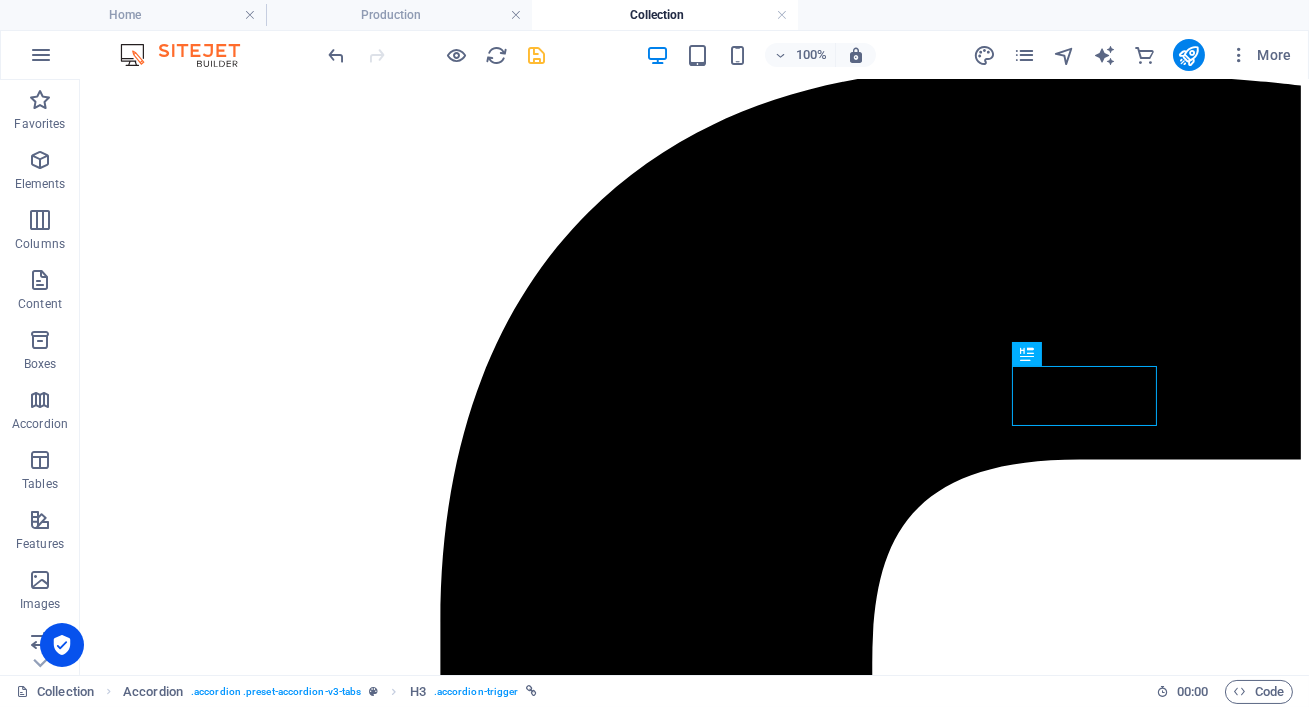 click at bounding box center [437, 55] 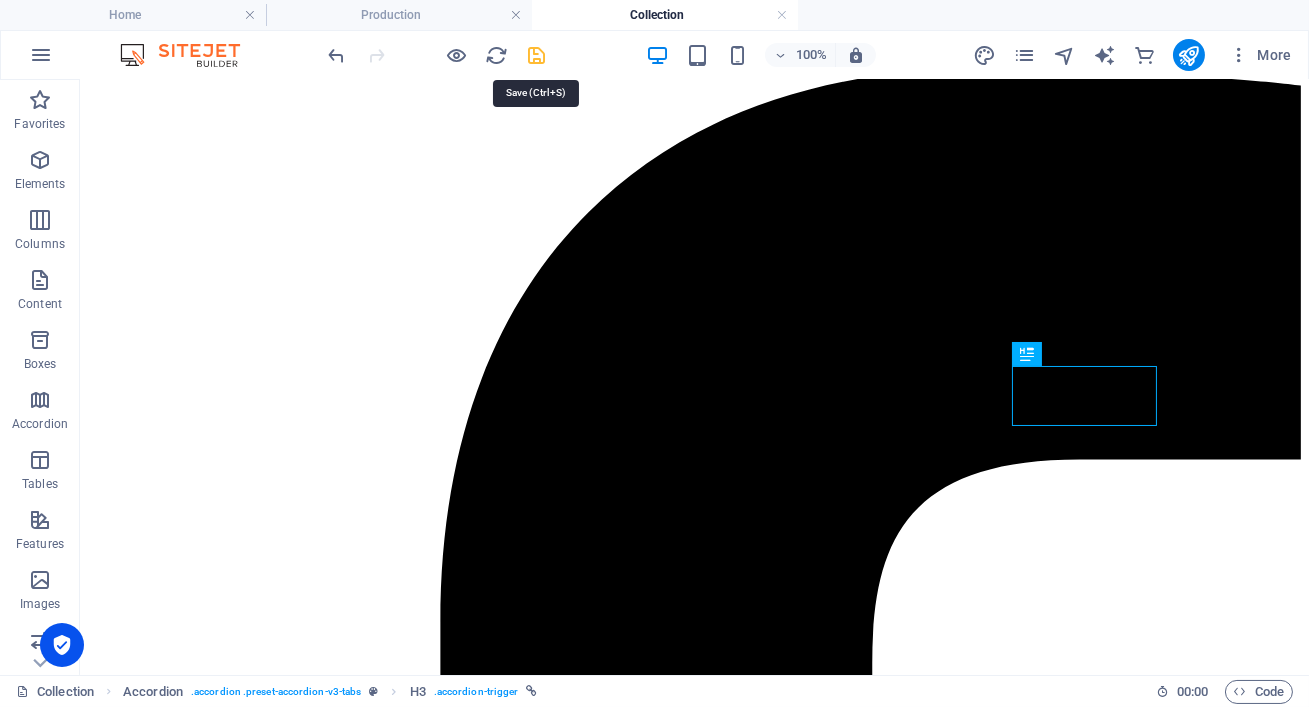 click at bounding box center [537, 55] 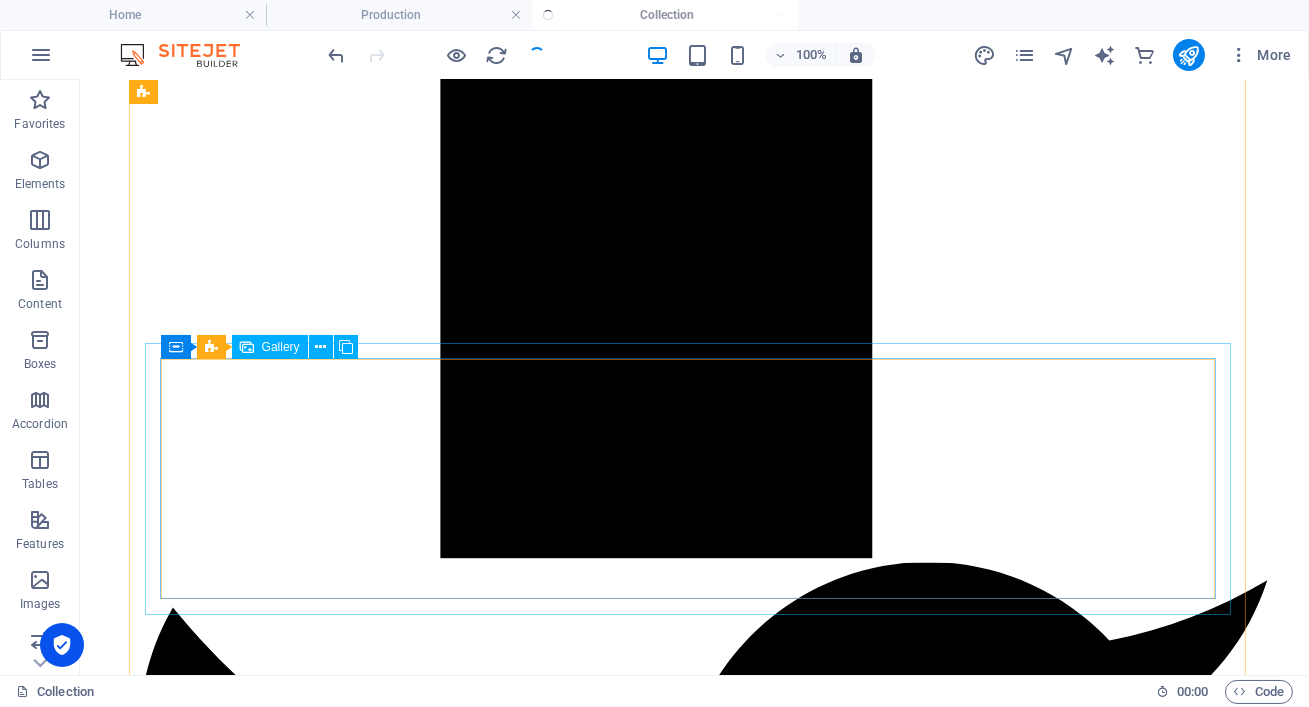 scroll, scrollTop: 2253, scrollLeft: 0, axis: vertical 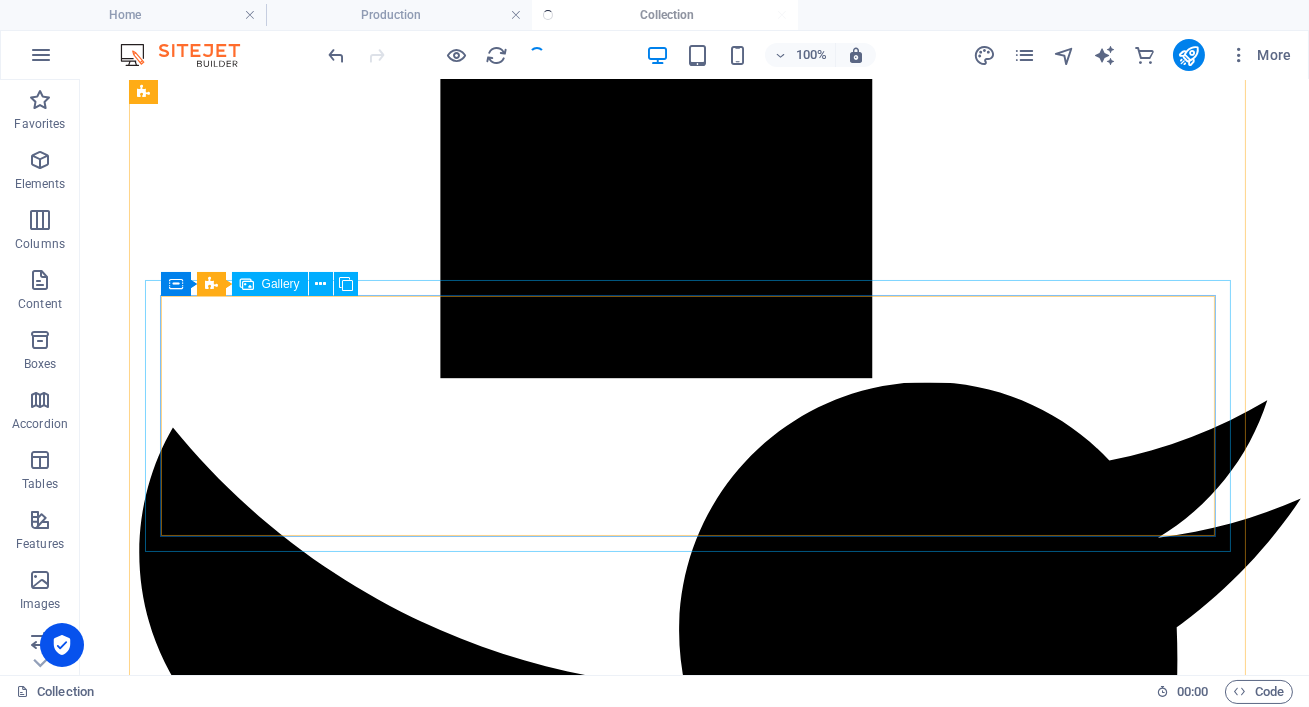 click at bounding box center (528, 23818) 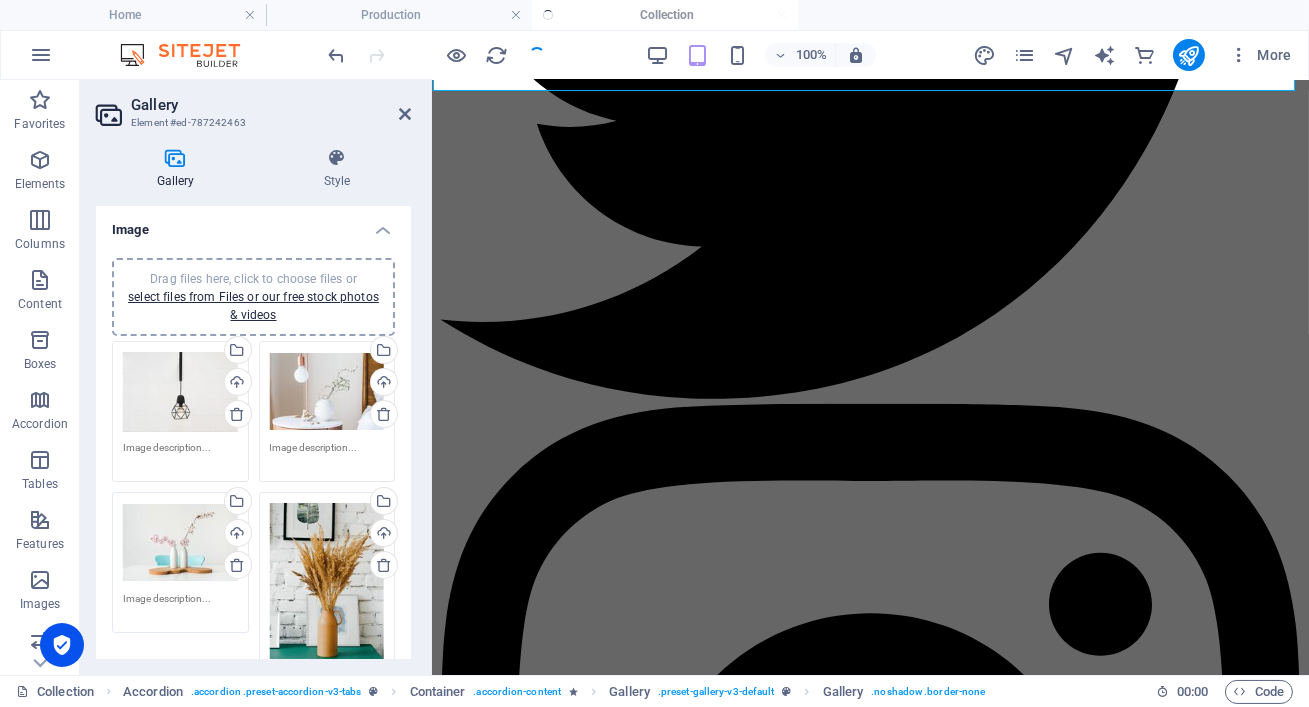 click on "Drag files here, click to choose files or select files from Files or our free stock photos & videos Select files from the file manager, stock photos, or upload file(s) Upload" at bounding box center (180, 411) 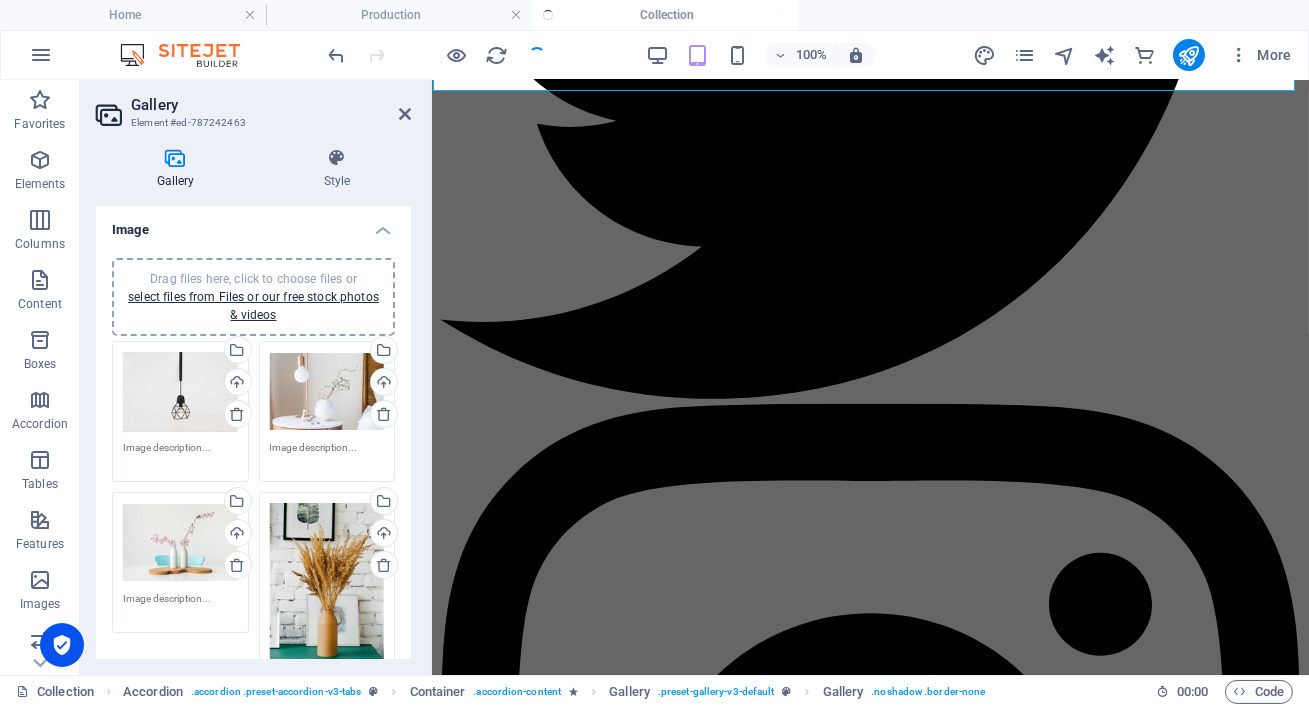 click on "Drag files here, click to choose files or select files from Files or our free stock photos & videos" at bounding box center (180, 392) 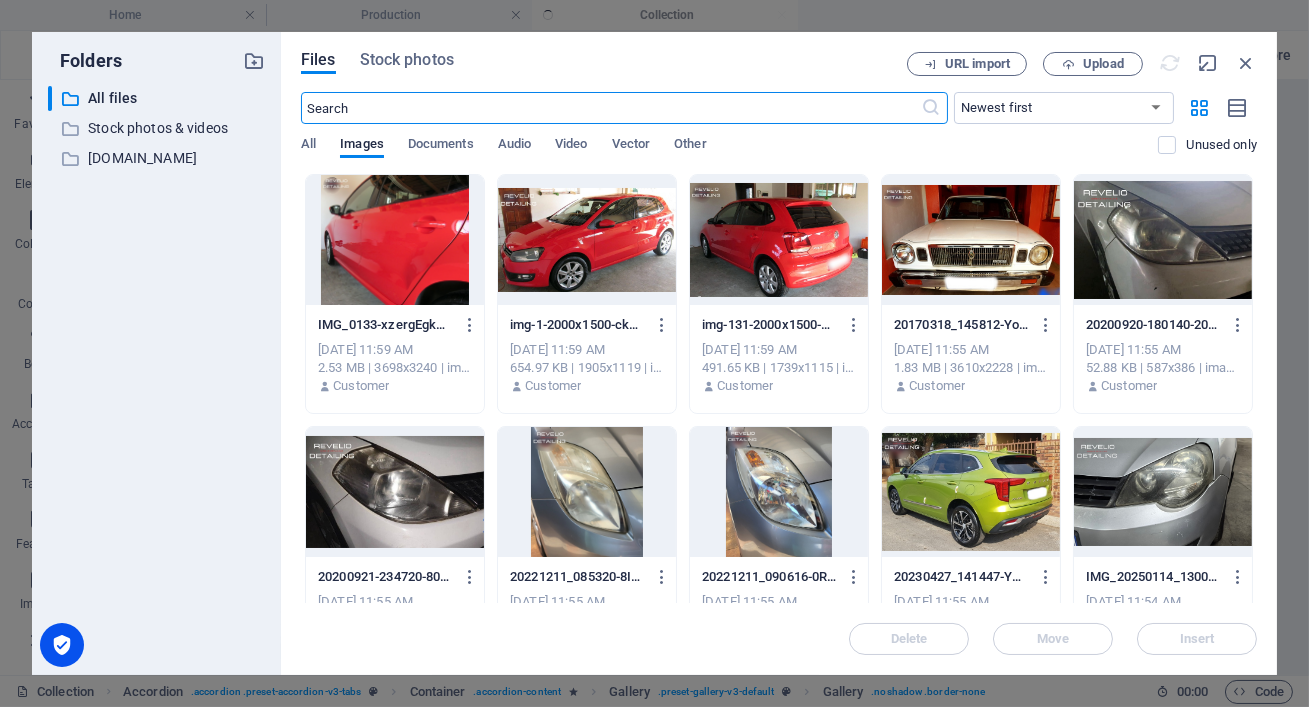 scroll, scrollTop: 2732, scrollLeft: 0, axis: vertical 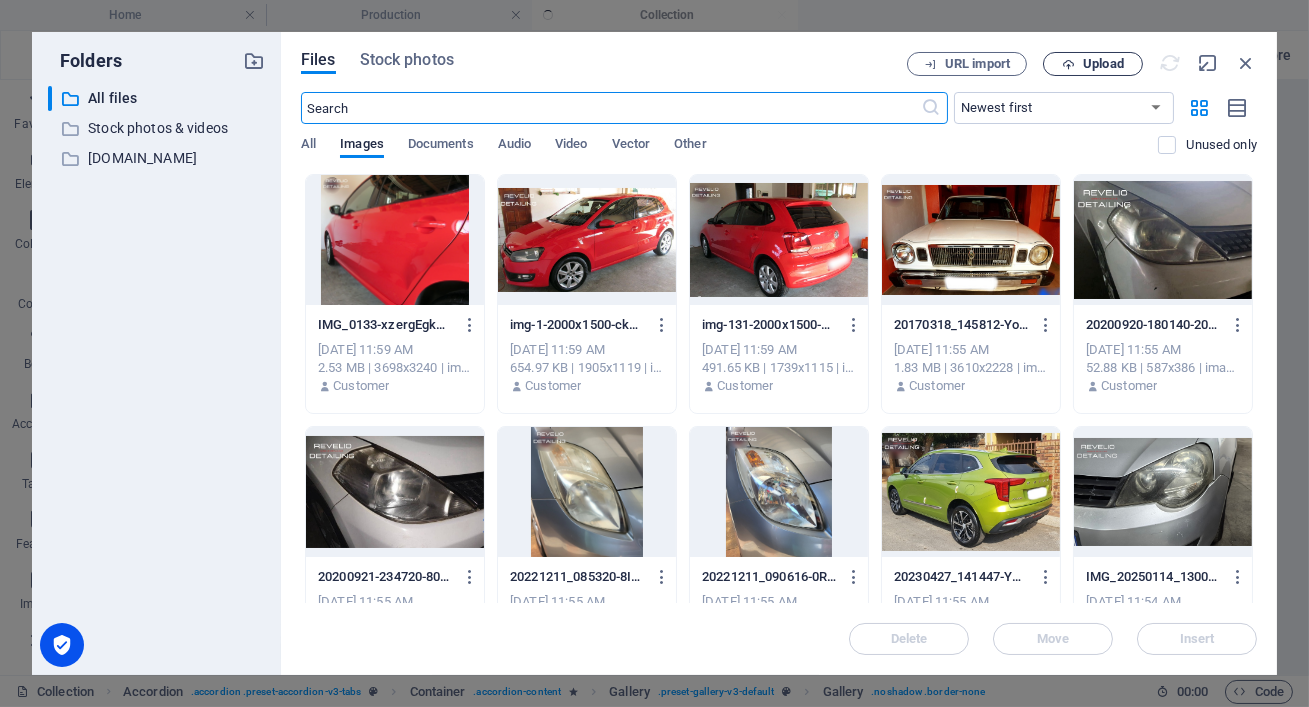 click on "Upload" at bounding box center [1103, 64] 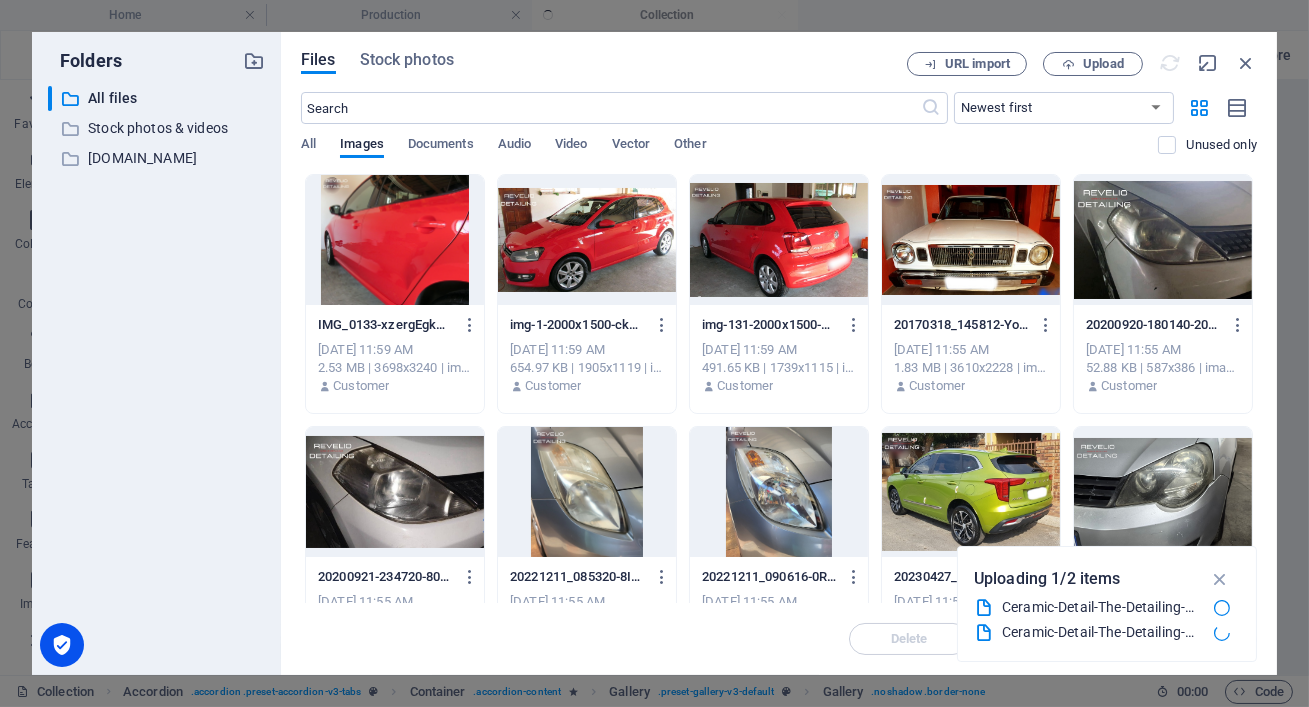 click at bounding box center (587, 240) 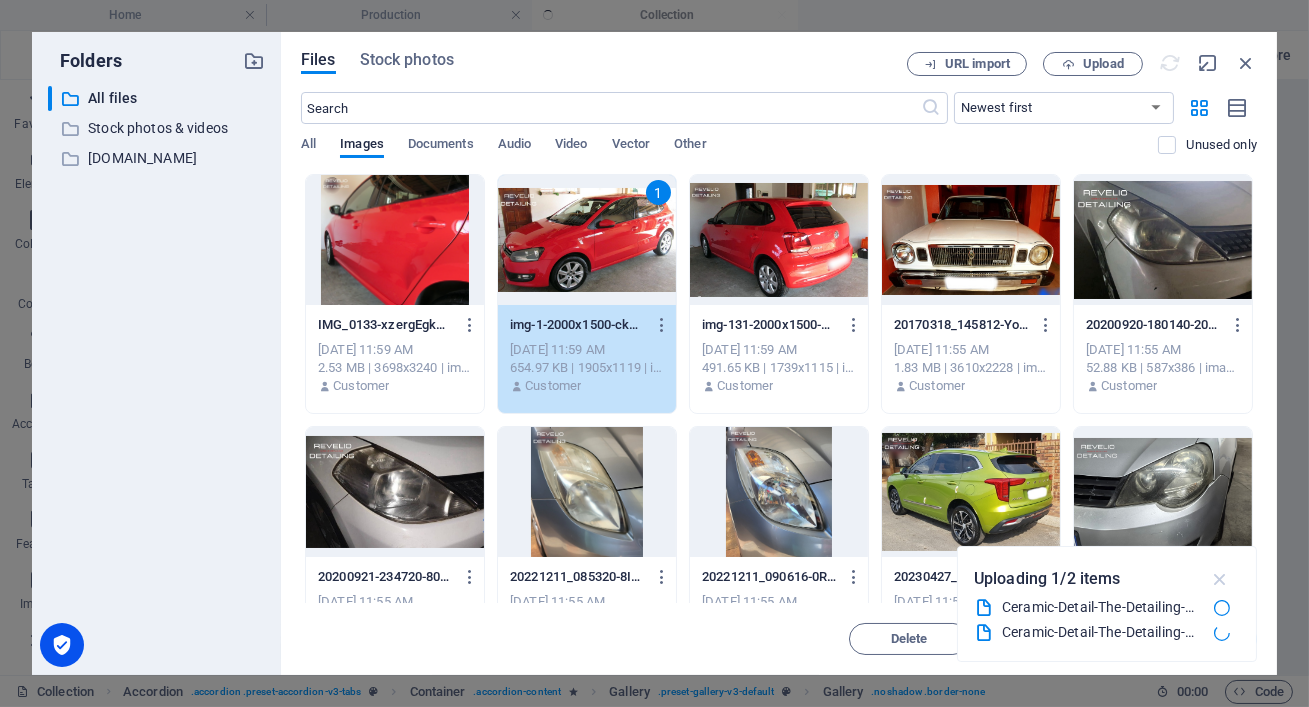 click at bounding box center [1220, 579] 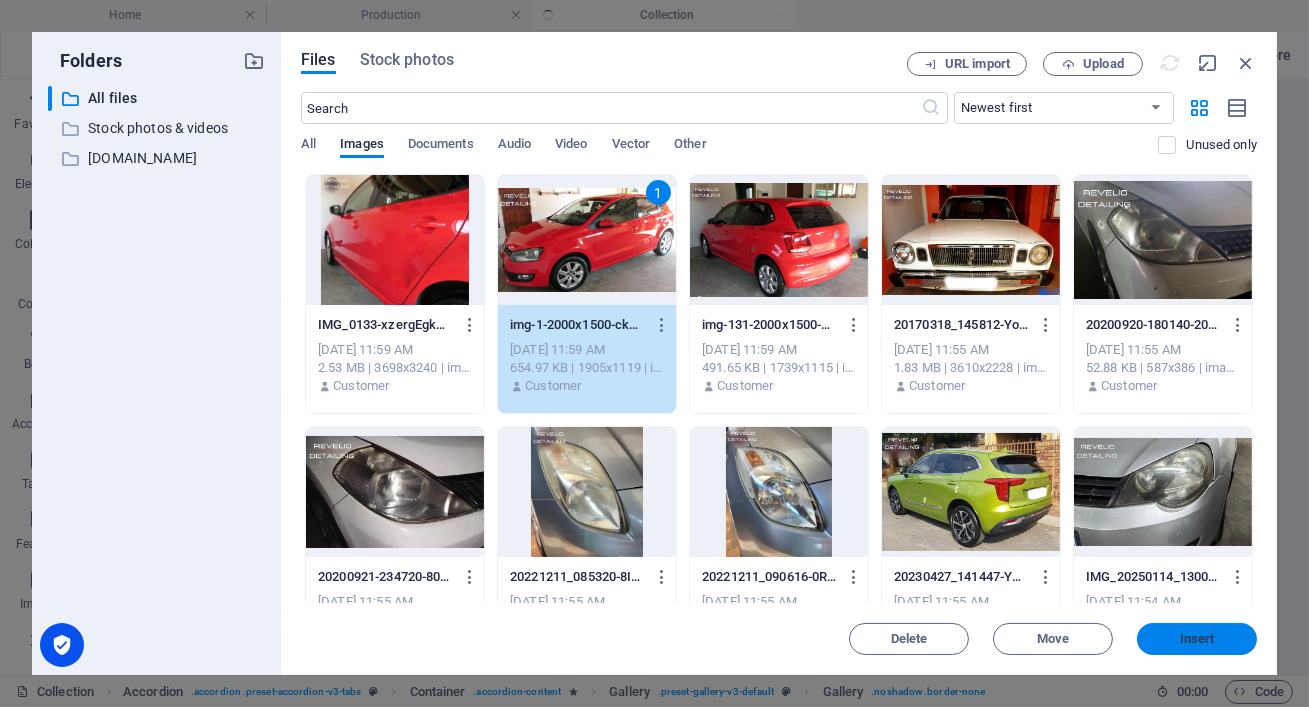 click on "Insert" at bounding box center (1197, 639) 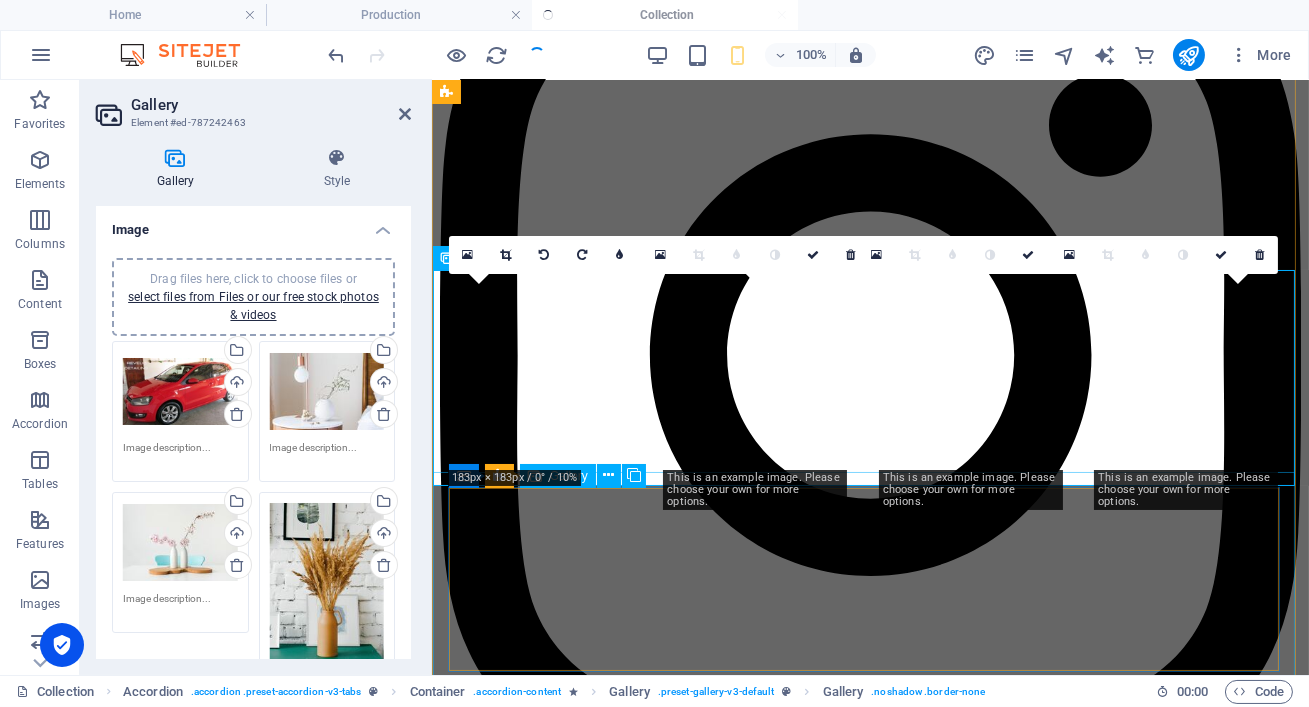 scroll, scrollTop: 1859, scrollLeft: 0, axis: vertical 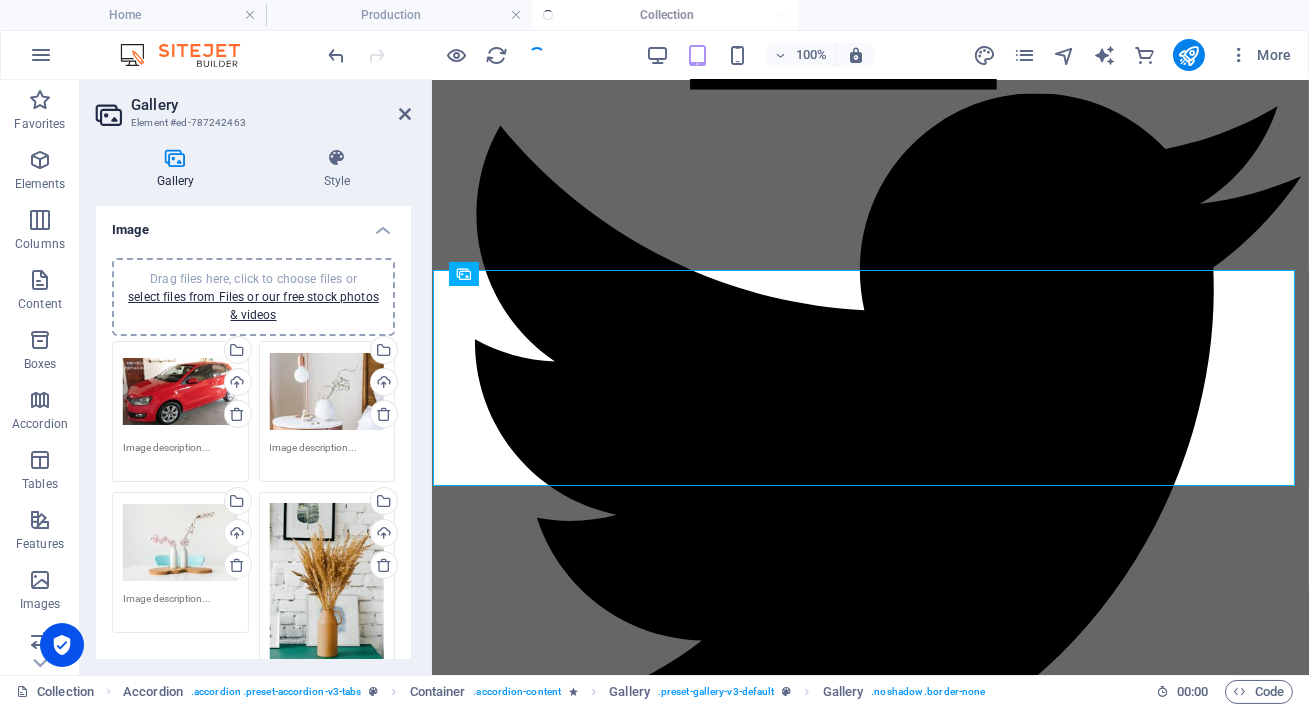 click on "Drag files here, click to choose files or select files from Files or our free stock photos & videos" at bounding box center (327, 392) 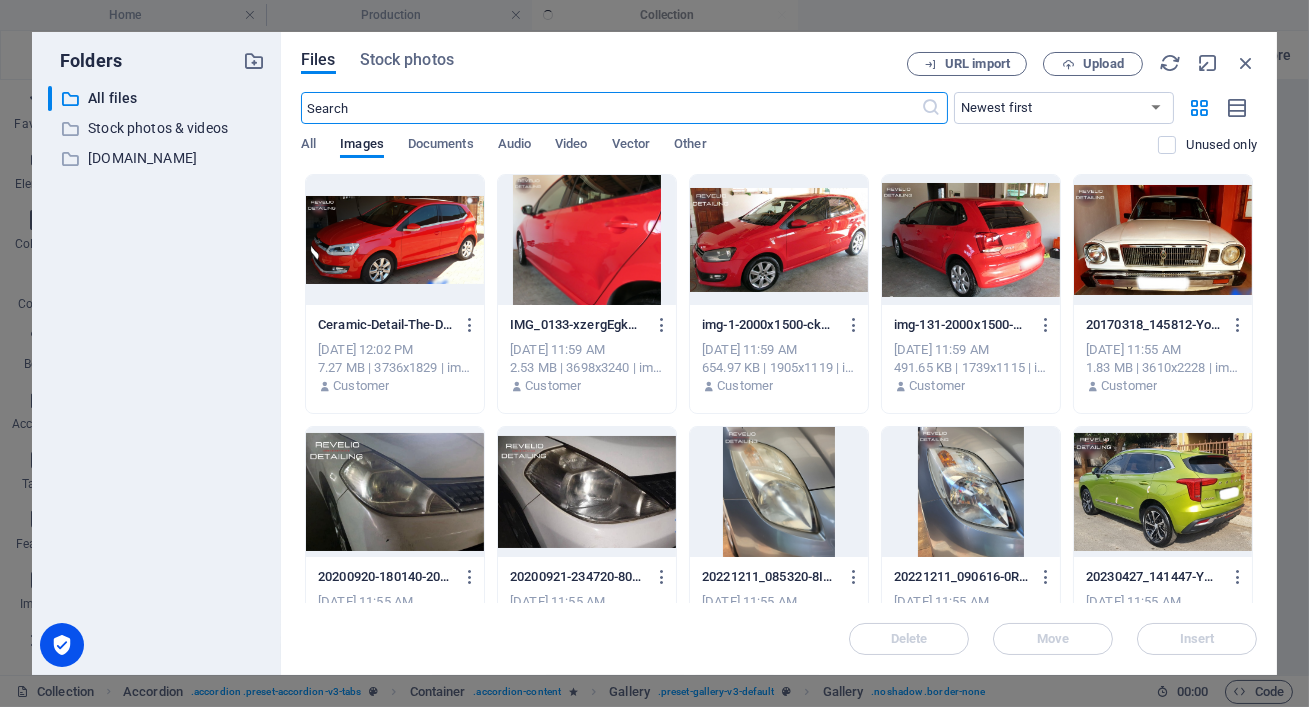 scroll, scrollTop: 2732, scrollLeft: 0, axis: vertical 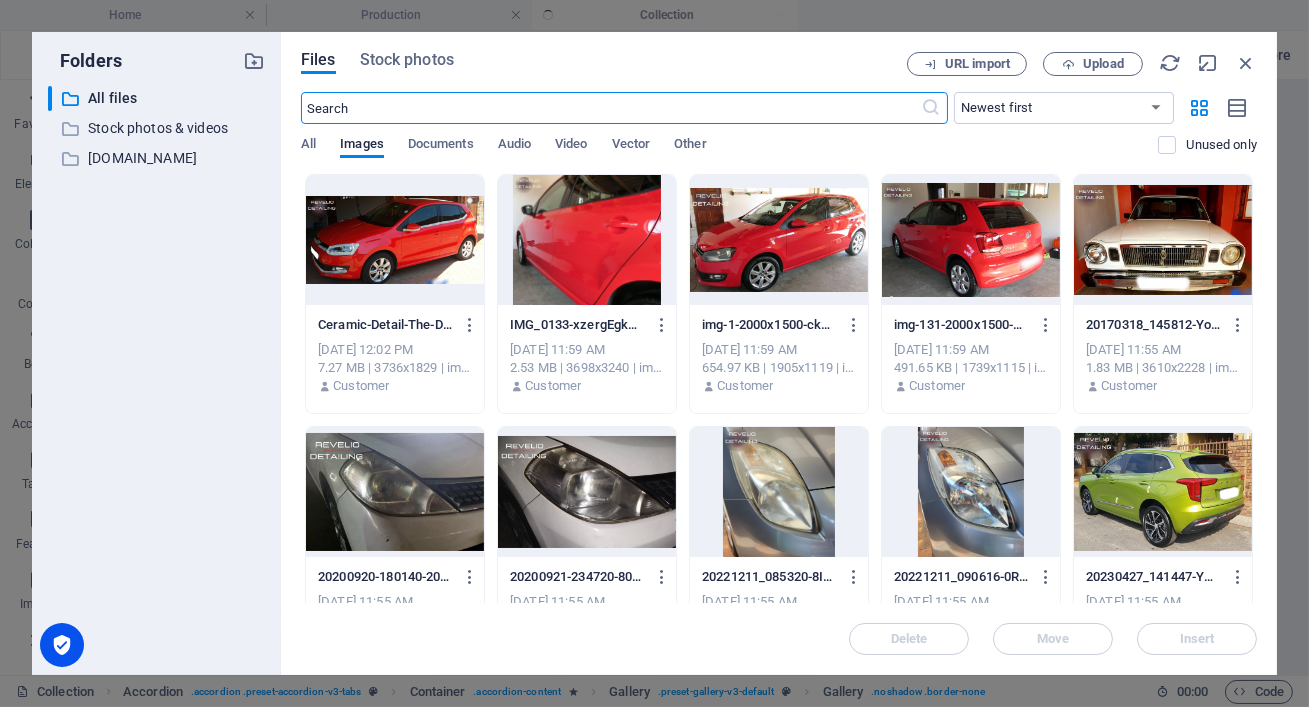 click at bounding box center (971, 240) 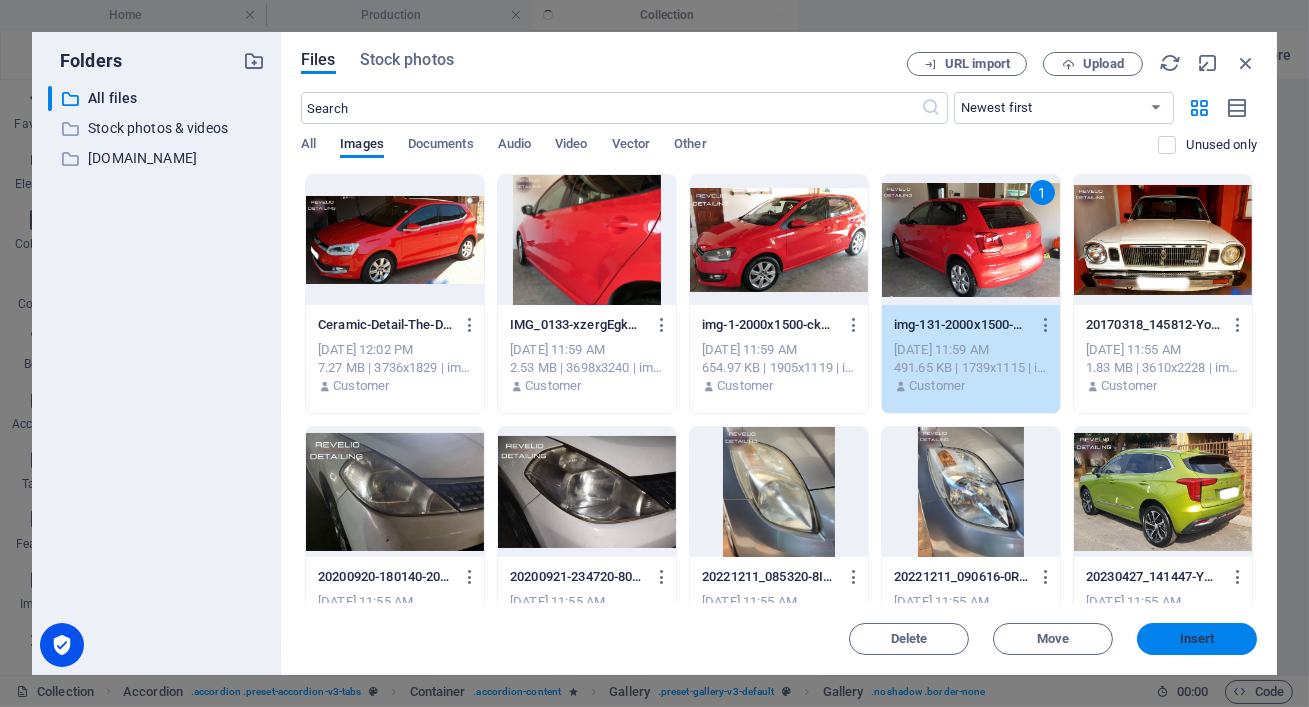 drag, startPoint x: 1175, startPoint y: 637, endPoint x: 62, endPoint y: 449, distance: 1128.7661 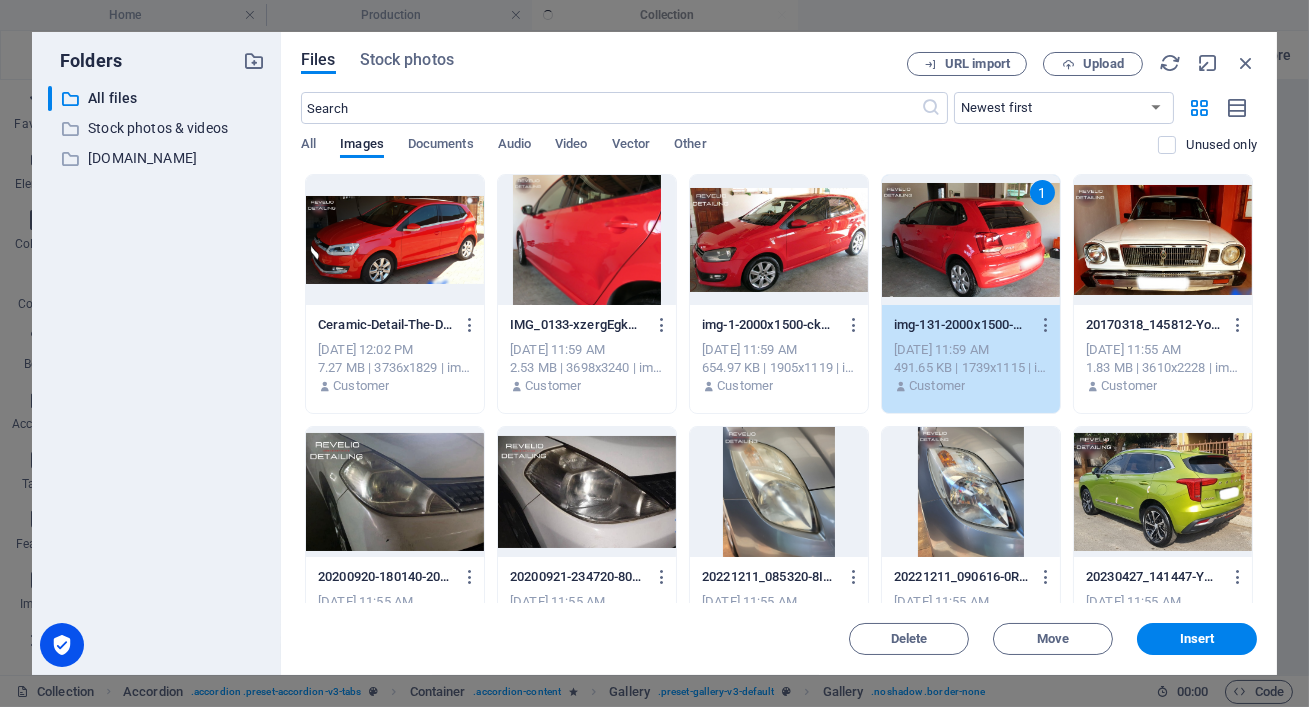scroll, scrollTop: 1859, scrollLeft: 0, axis: vertical 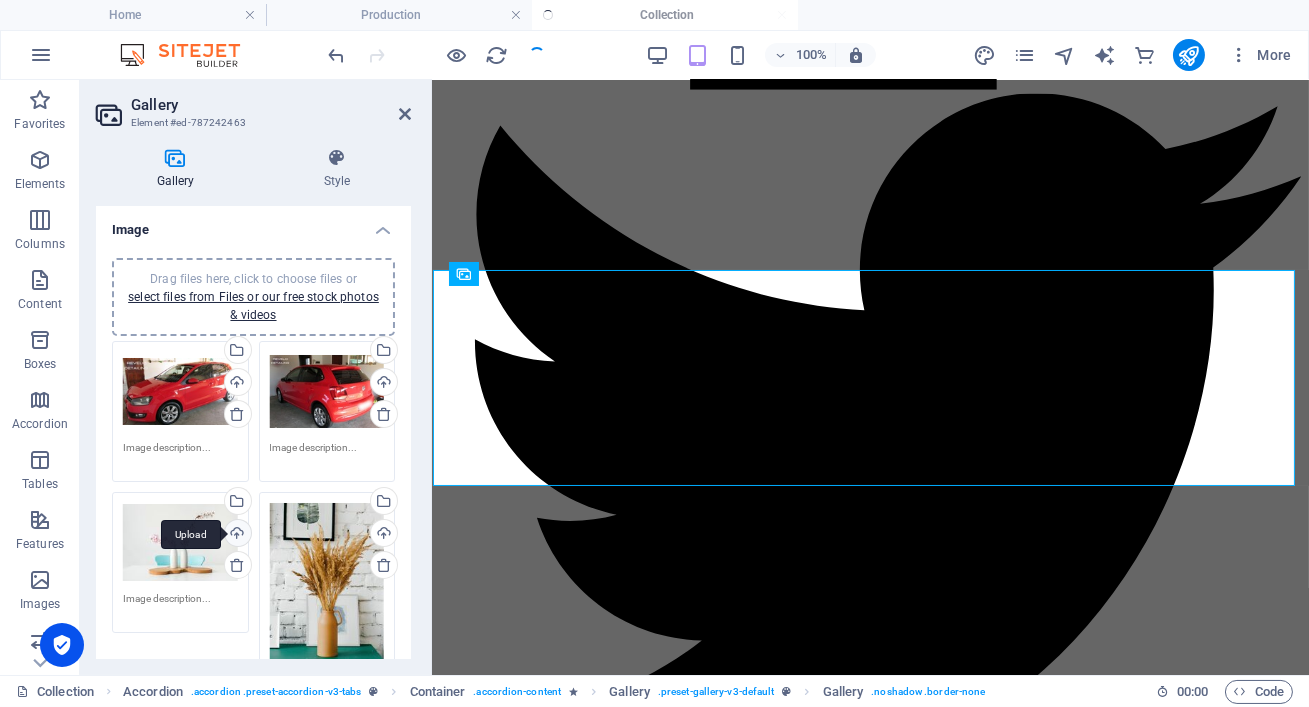 click on "Upload" at bounding box center [236, 535] 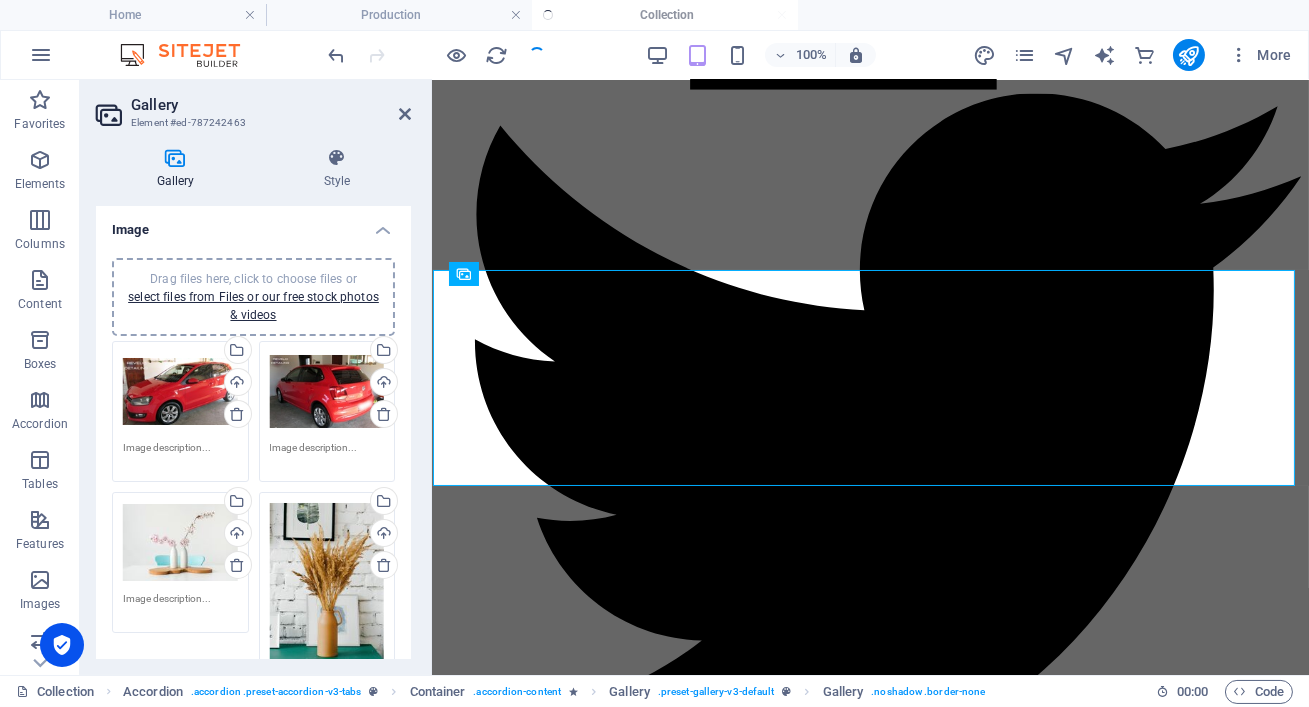 click on "Drag files here, click to choose files or select files from Files or our free stock photos & videos" at bounding box center (180, 543) 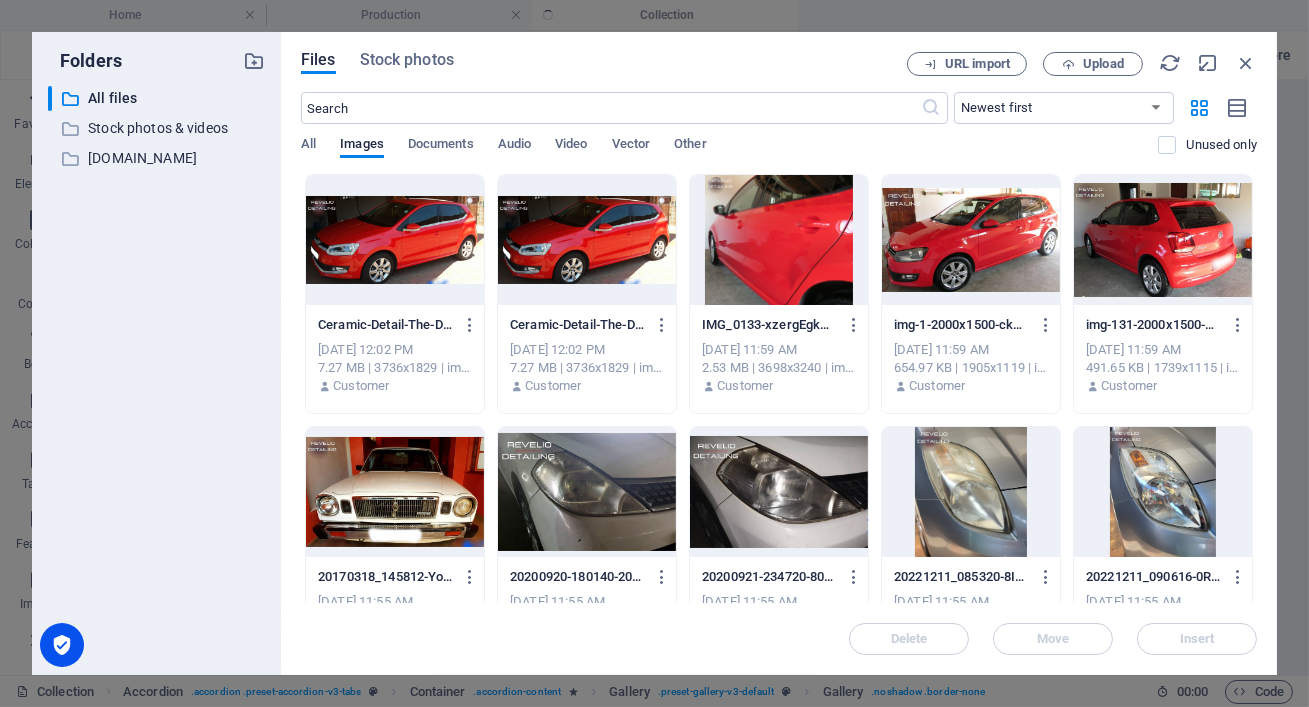 click at bounding box center [779, 240] 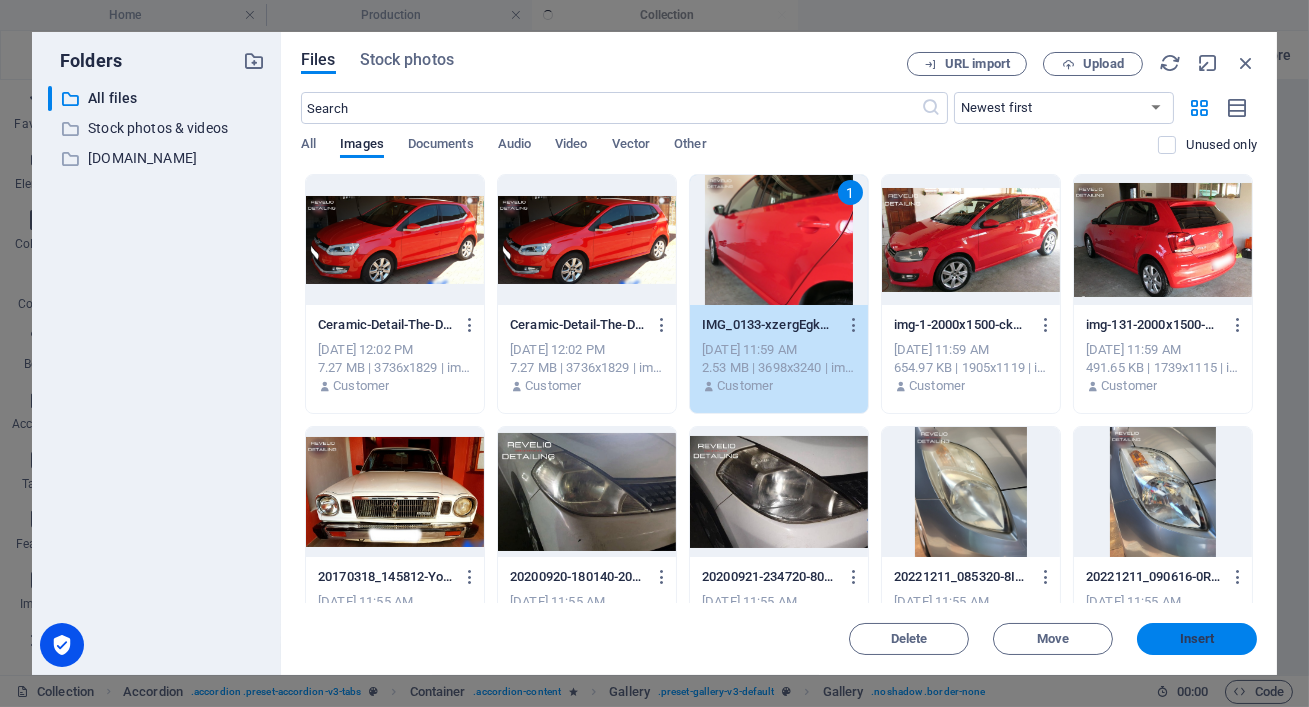 click on "Insert" at bounding box center [1197, 639] 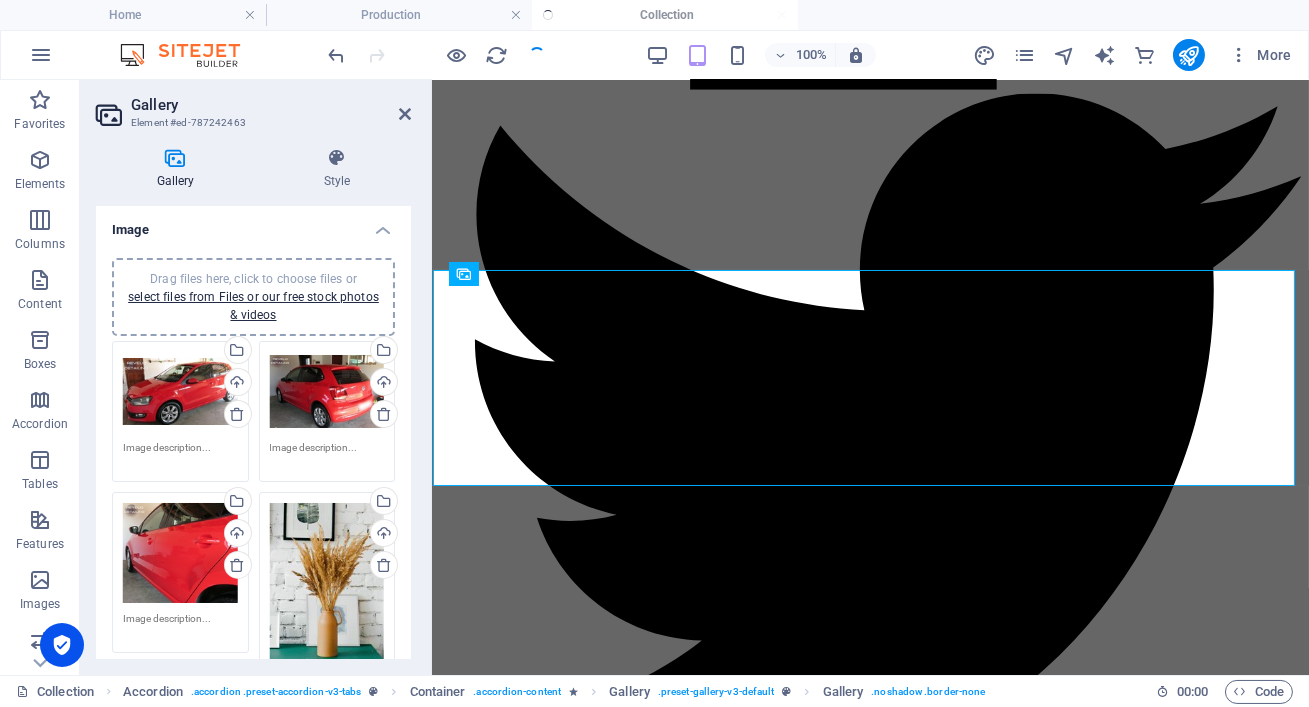 click on "Drag files here, click to choose files or select files from Files or our free stock photos & videos" at bounding box center (327, 587) 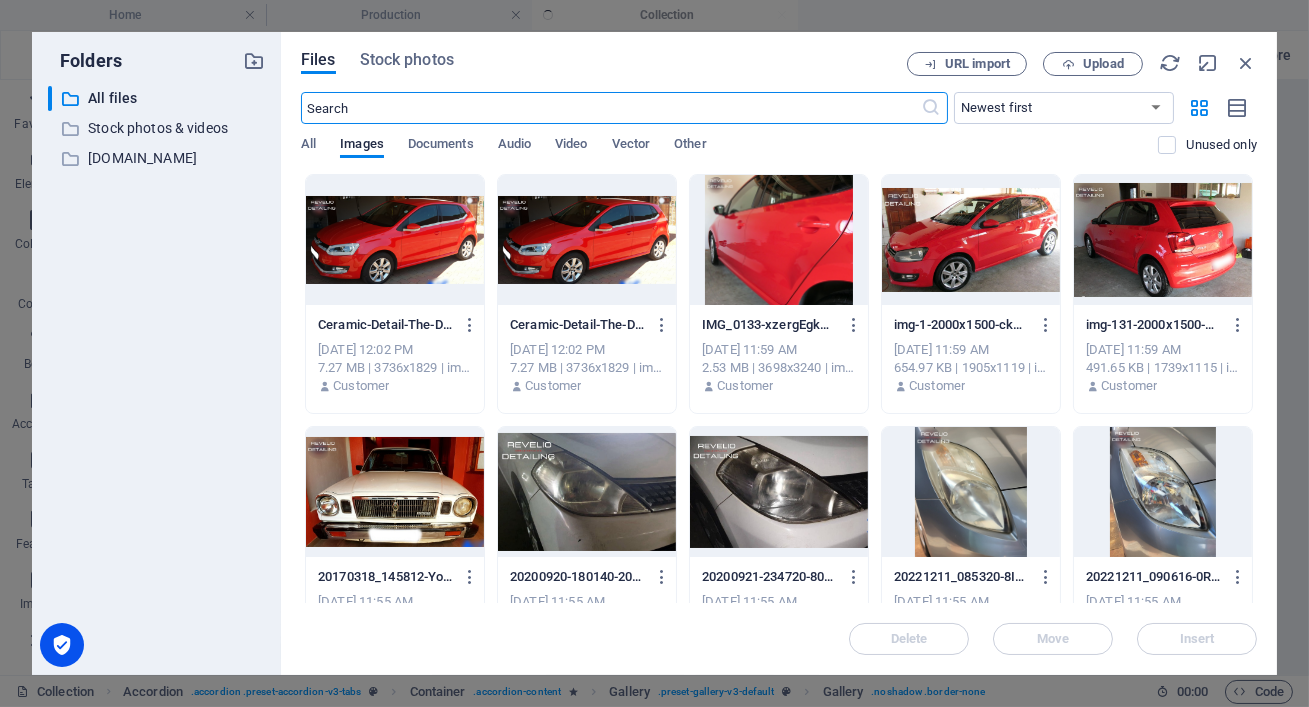 scroll, scrollTop: 2732, scrollLeft: 0, axis: vertical 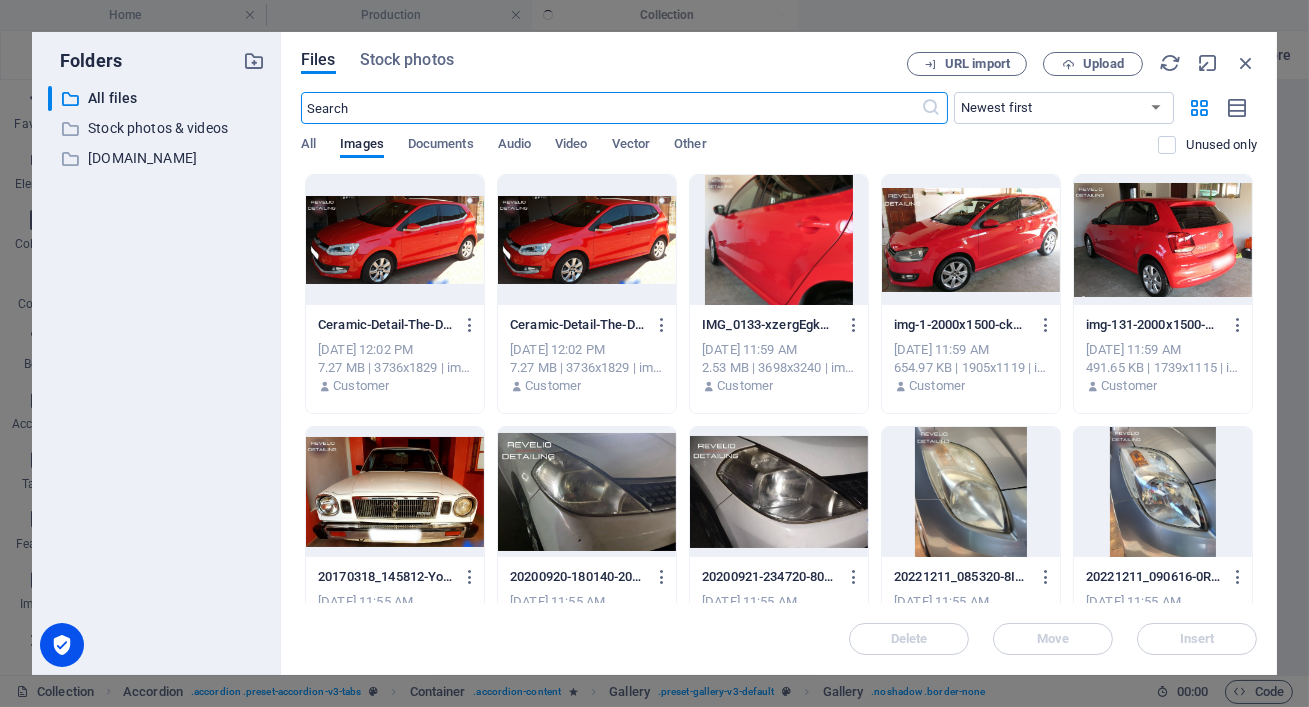 click at bounding box center [587, 240] 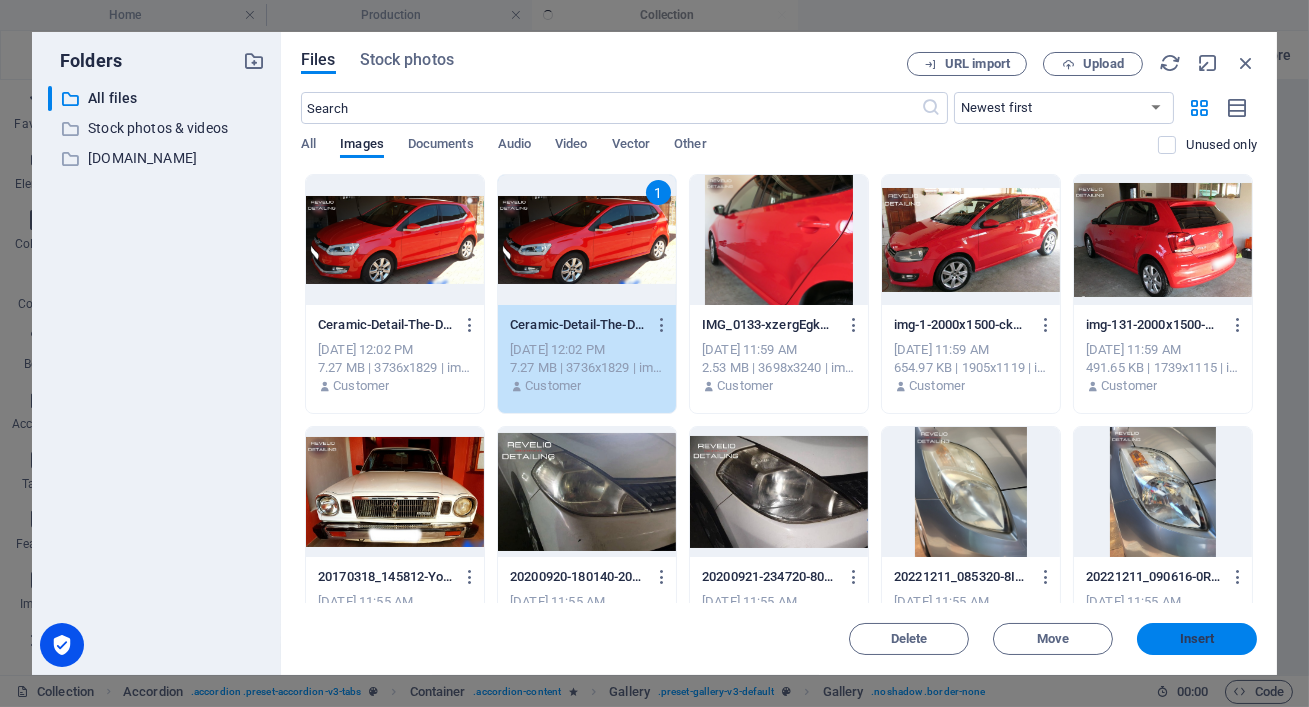 click on "Insert" at bounding box center (1197, 639) 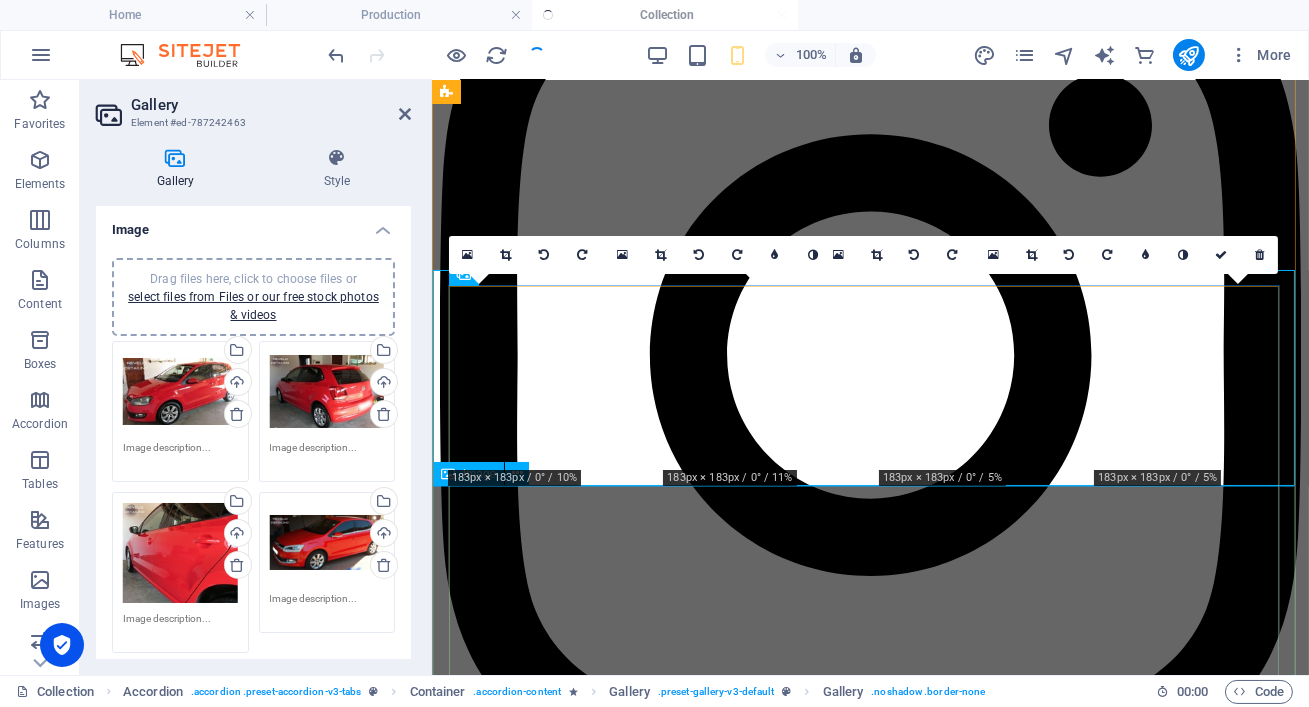 scroll, scrollTop: 1859, scrollLeft: 0, axis: vertical 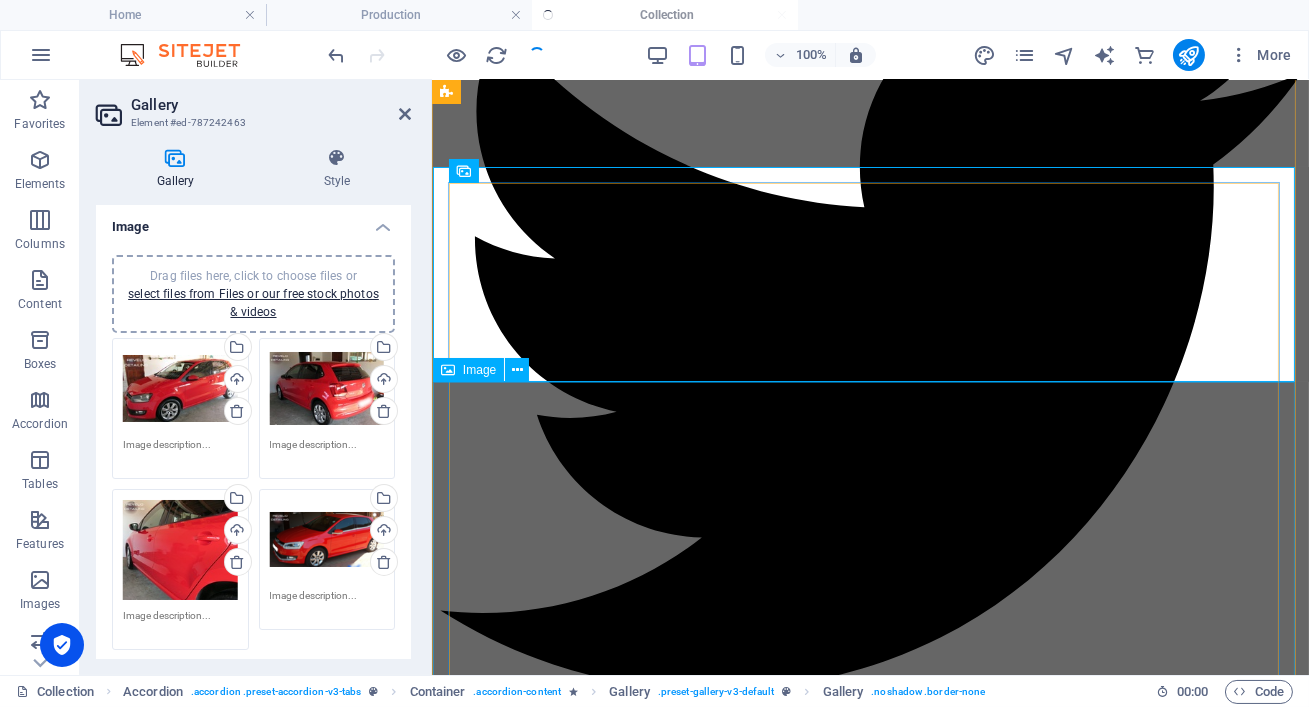 click at bounding box center [869, 24414] 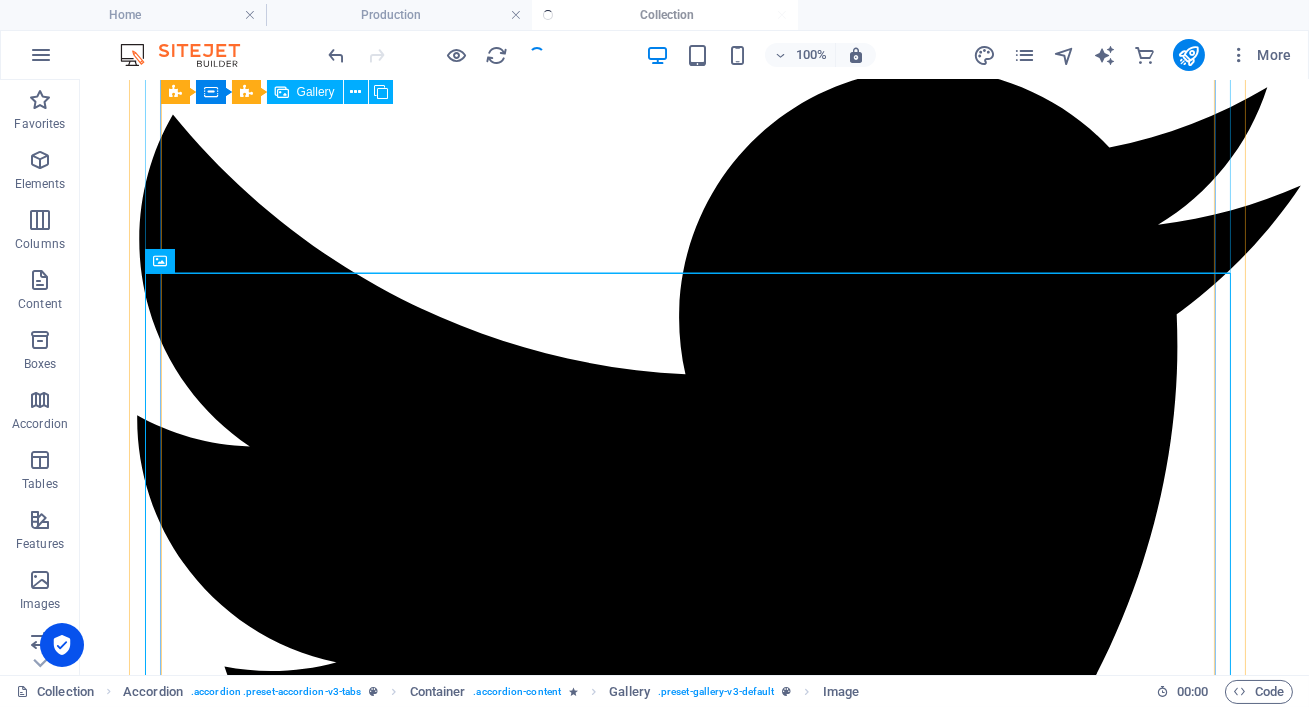 scroll, scrollTop: 2506, scrollLeft: 0, axis: vertical 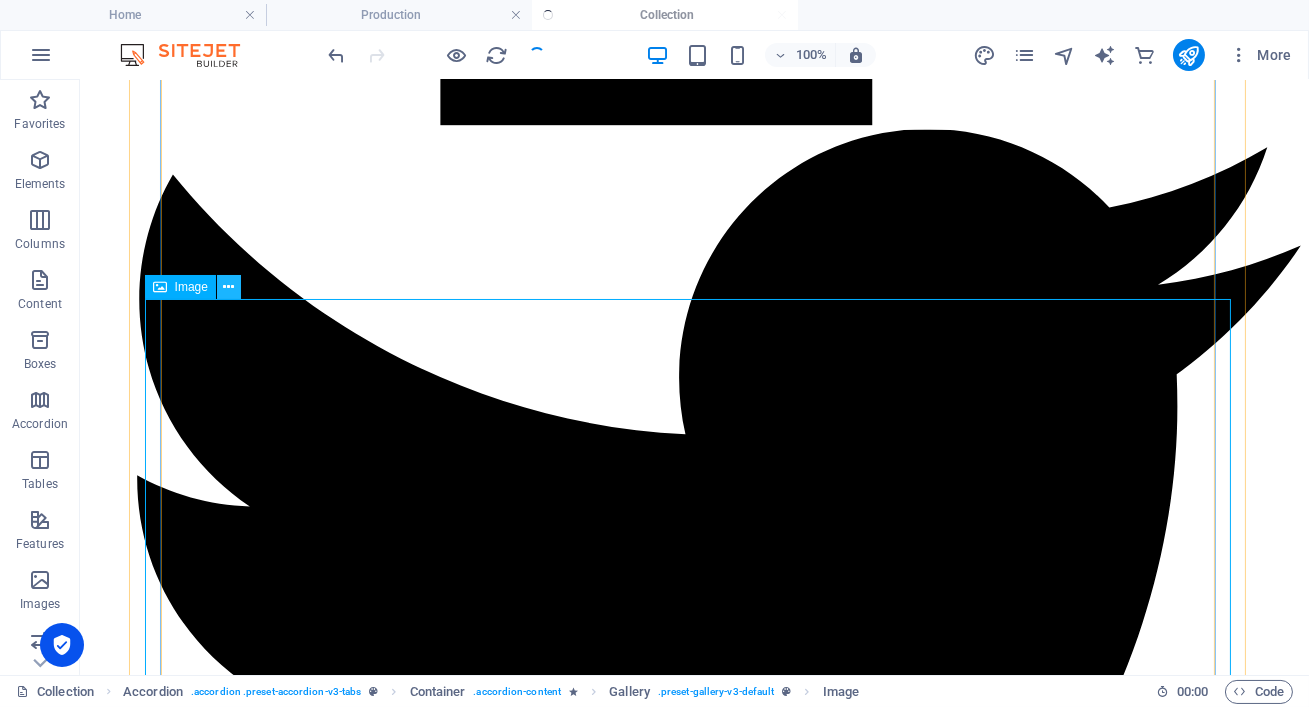 click at bounding box center [229, 287] 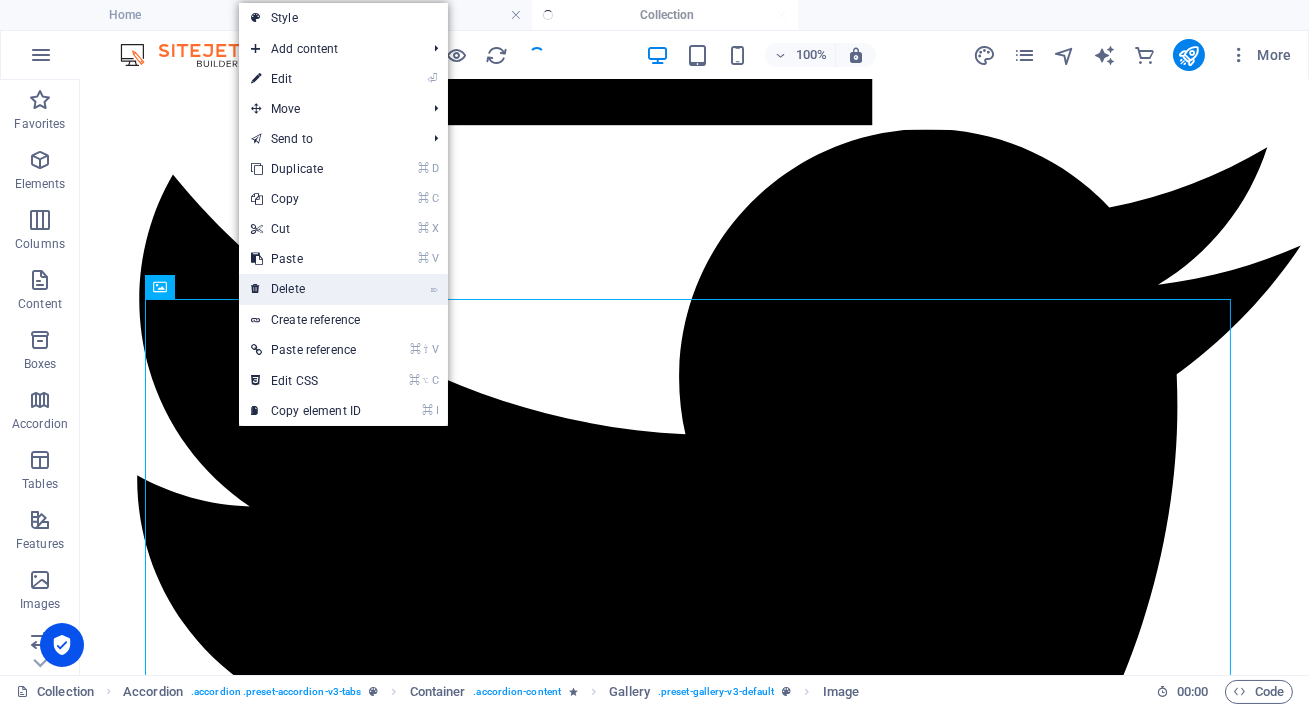 click on "⌦  Delete" at bounding box center [306, 289] 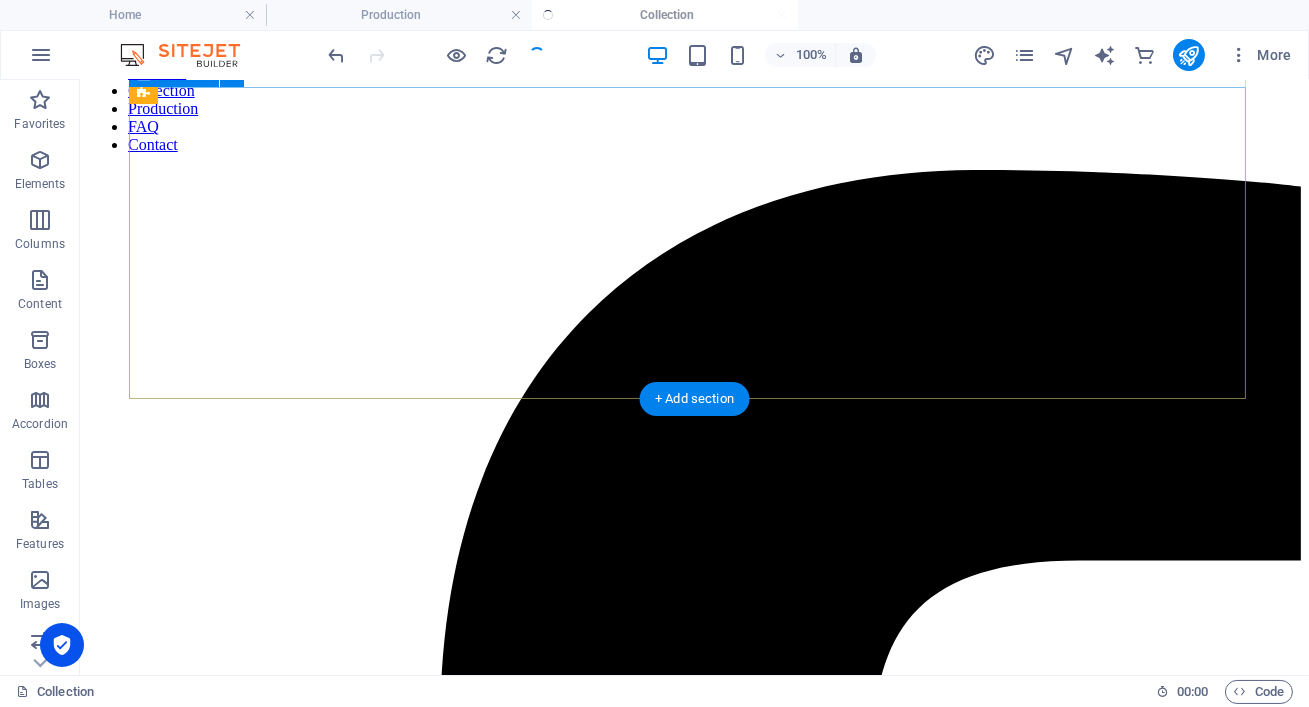 scroll, scrollTop: 120, scrollLeft: 0, axis: vertical 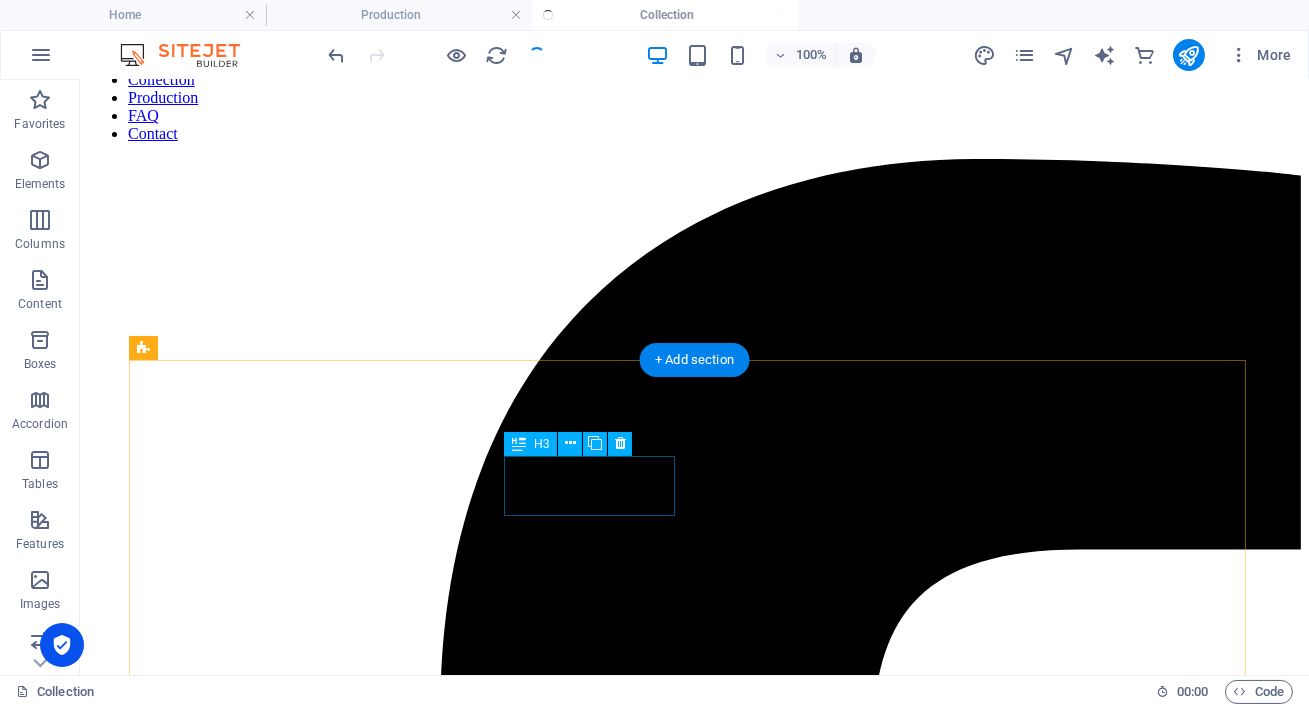 click on "Enhancement Detail" at bounding box center (694, 16389) 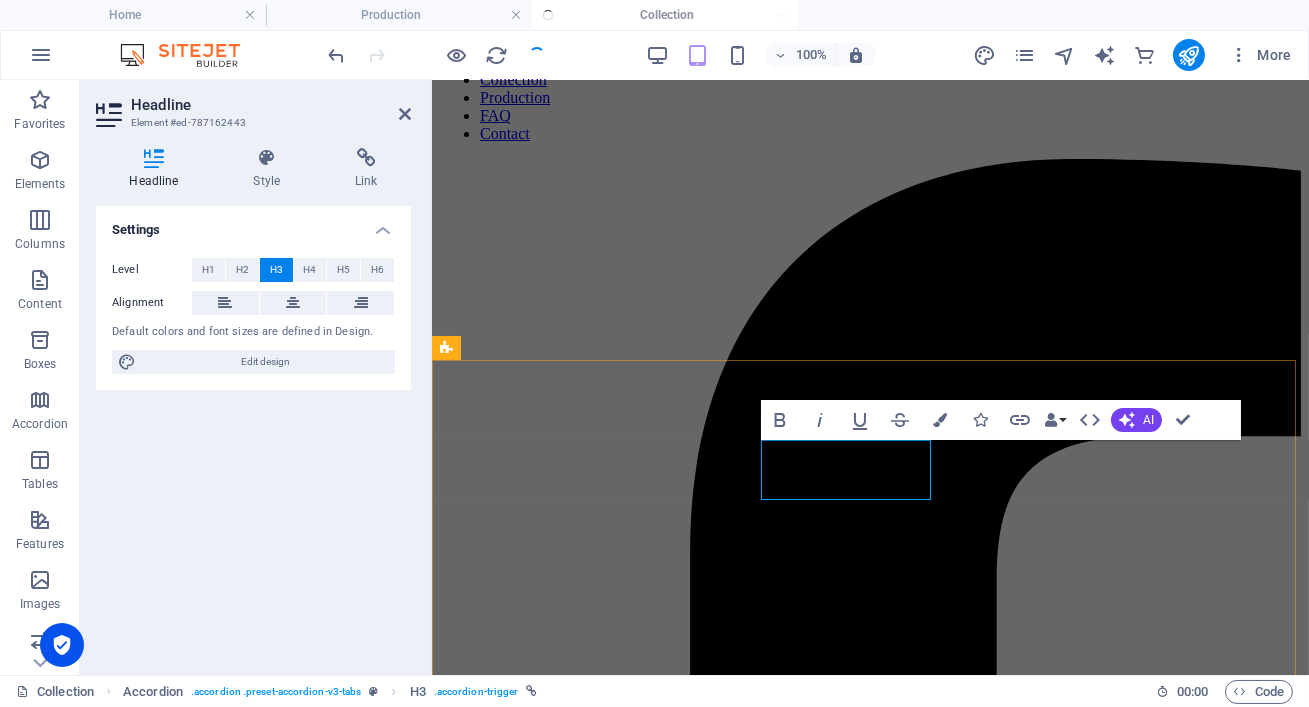 click on "Enhancement Detail" at bounding box center [520, 14145] 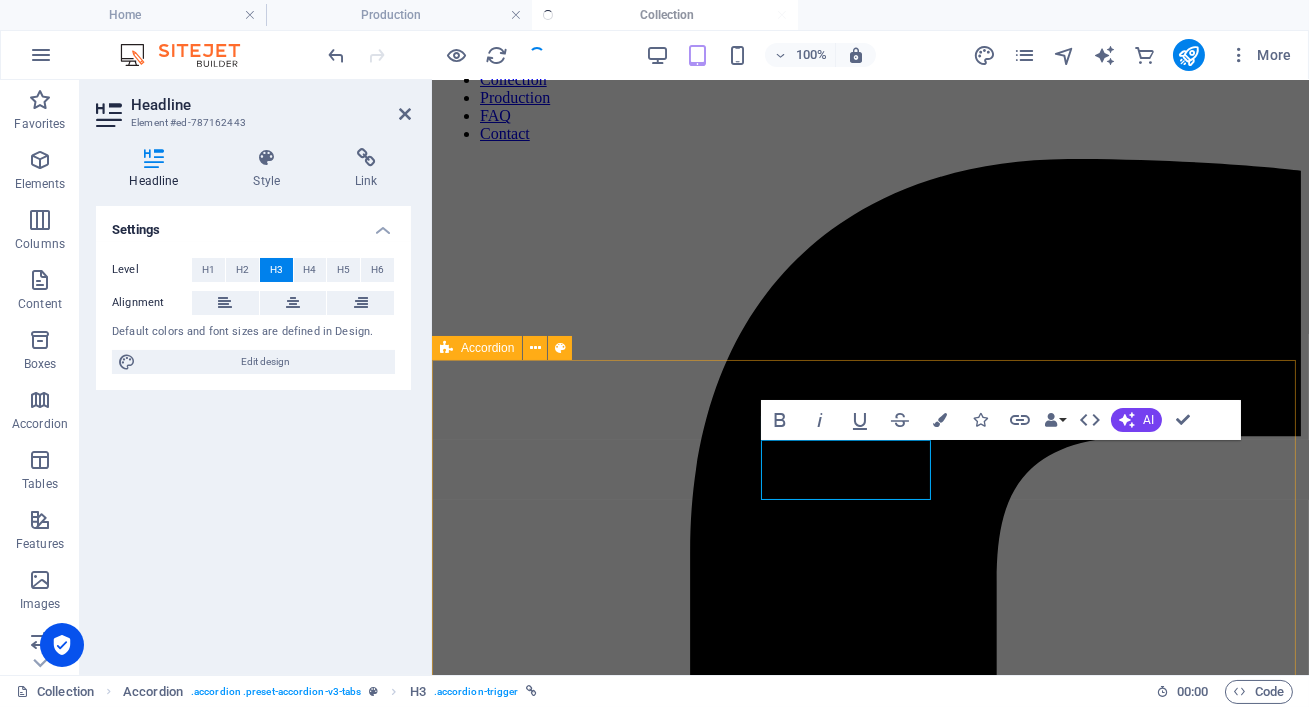 drag, startPoint x: 914, startPoint y: 472, endPoint x: 754, endPoint y: 472, distance: 160 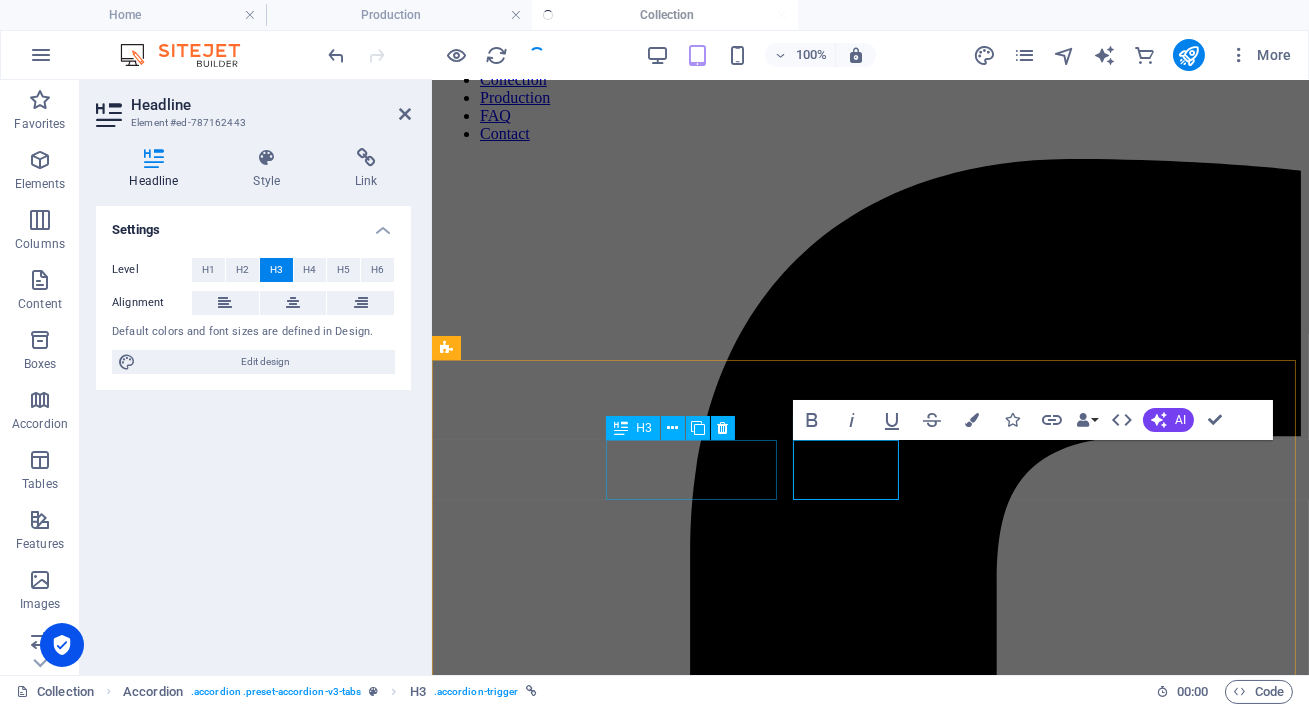 click on "Enhancement Detail" at bounding box center [869, 10871] 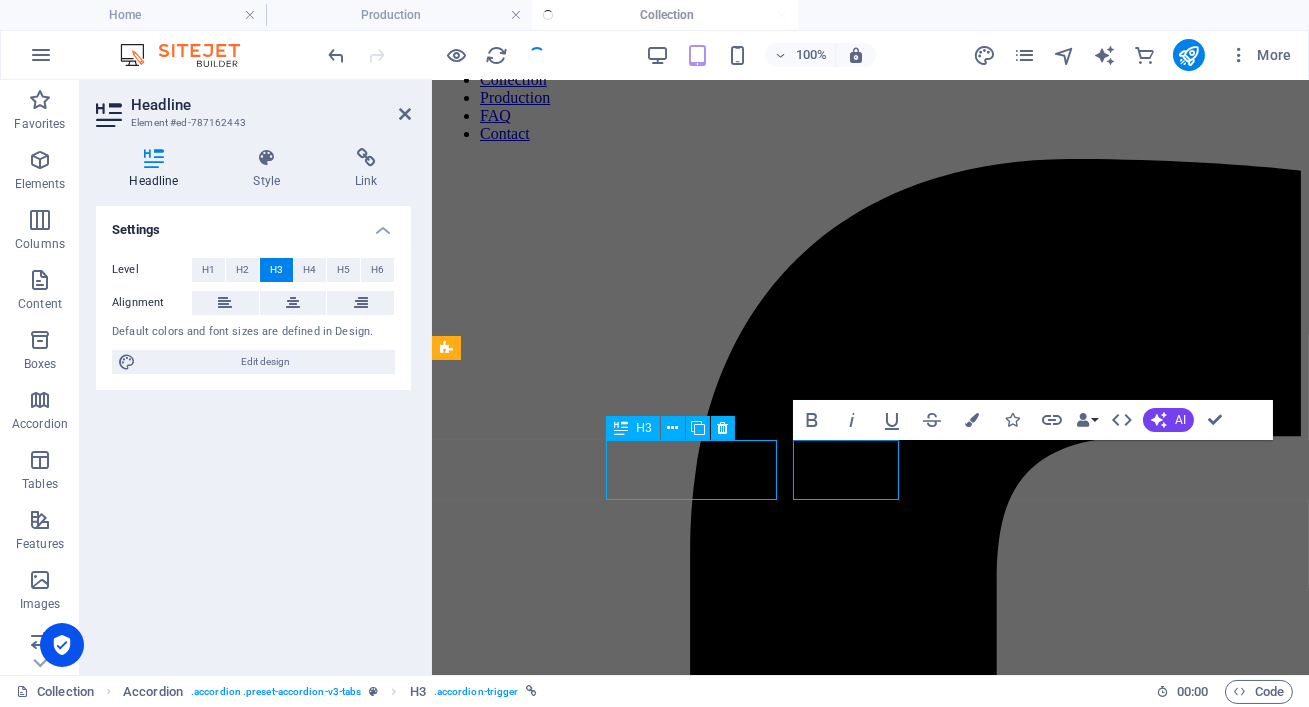 click on "Best of Enhancement Detail Correction Interior Detail  Headlight Restore Ceramic Coating Decoration" at bounding box center (869, 17765) 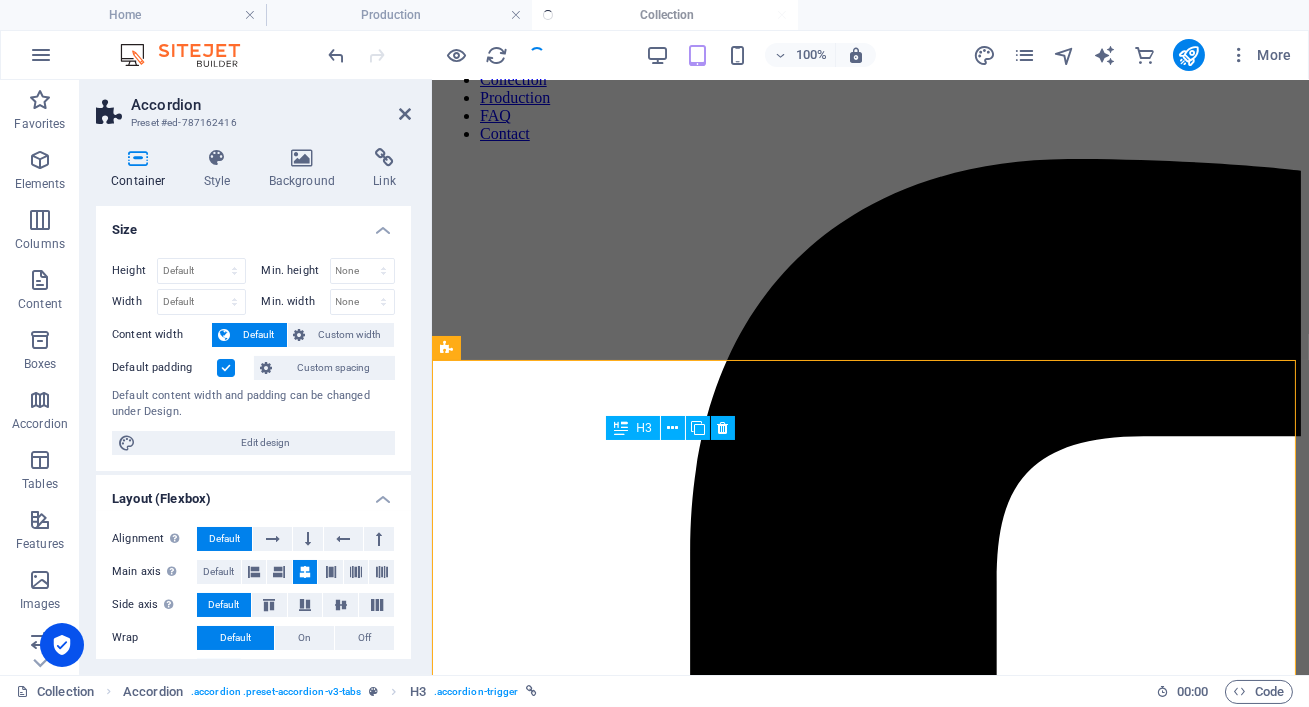 click on "Enhancement Detail" at bounding box center (869, 10871) 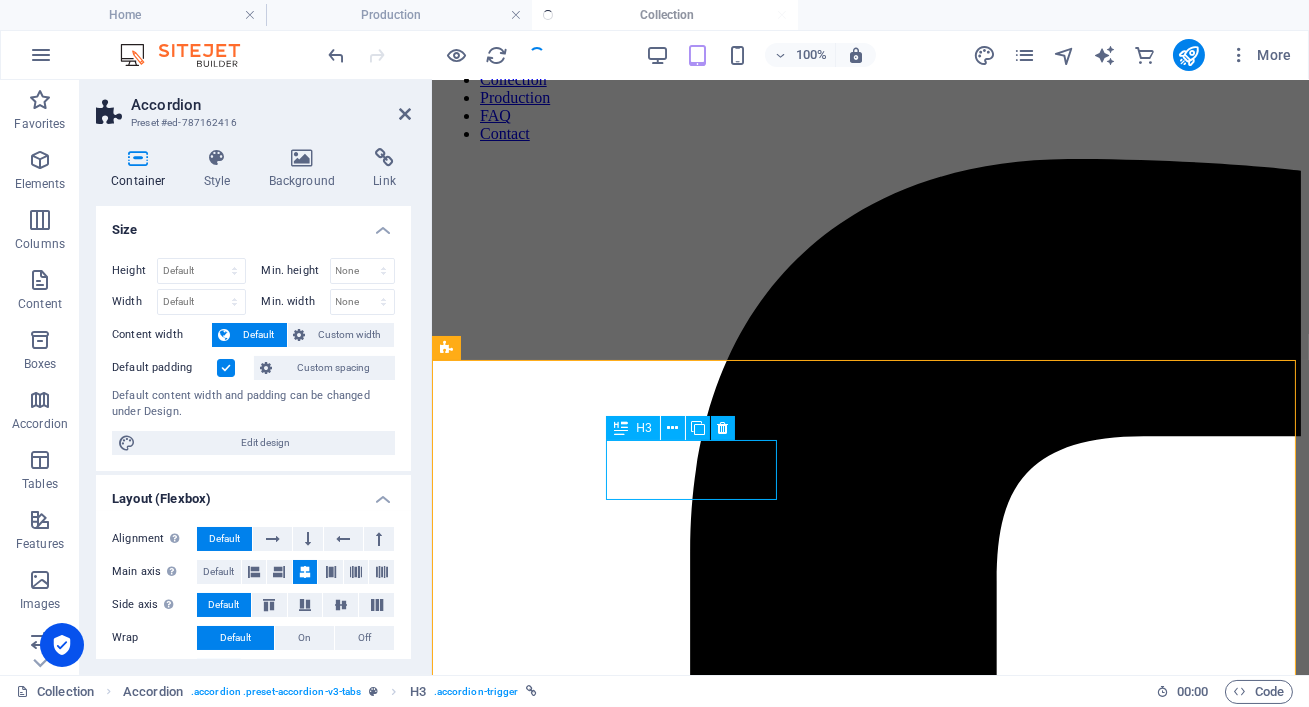 click on "Enhancement Detail" at bounding box center (869, 10871) 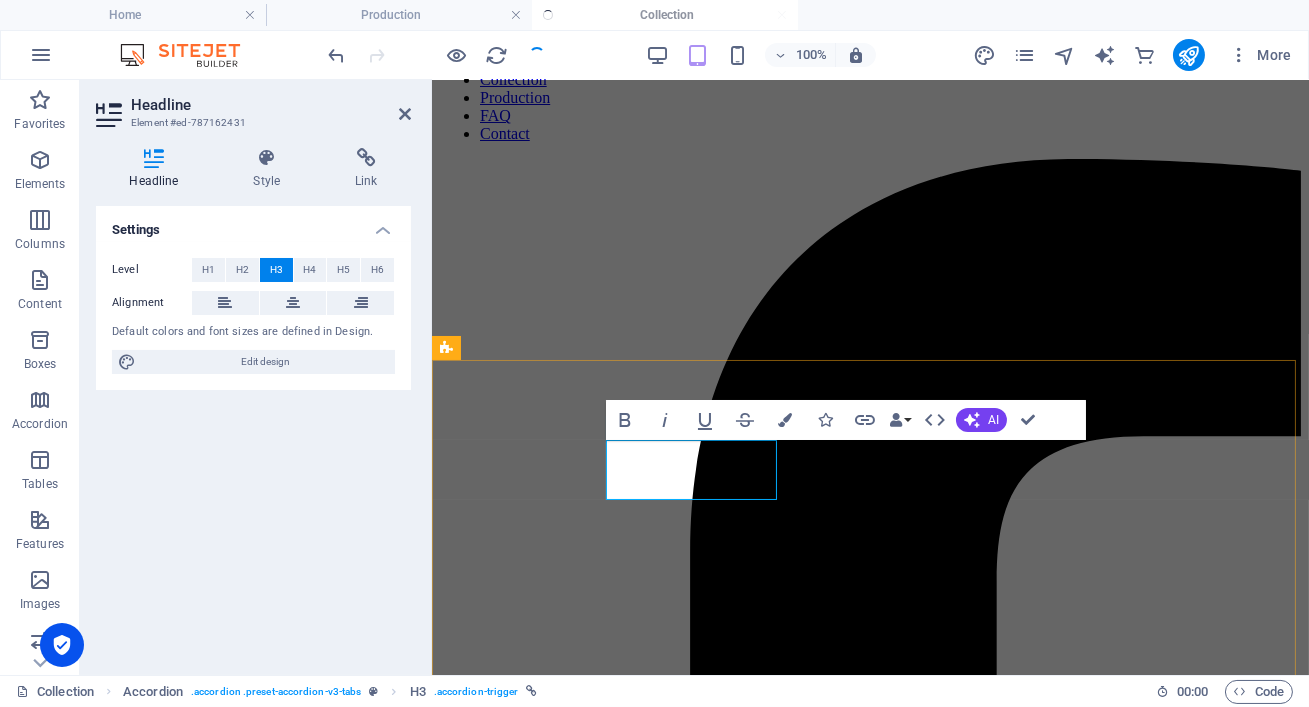 click on "Enhancement Detail" at bounding box center (520, 10870) 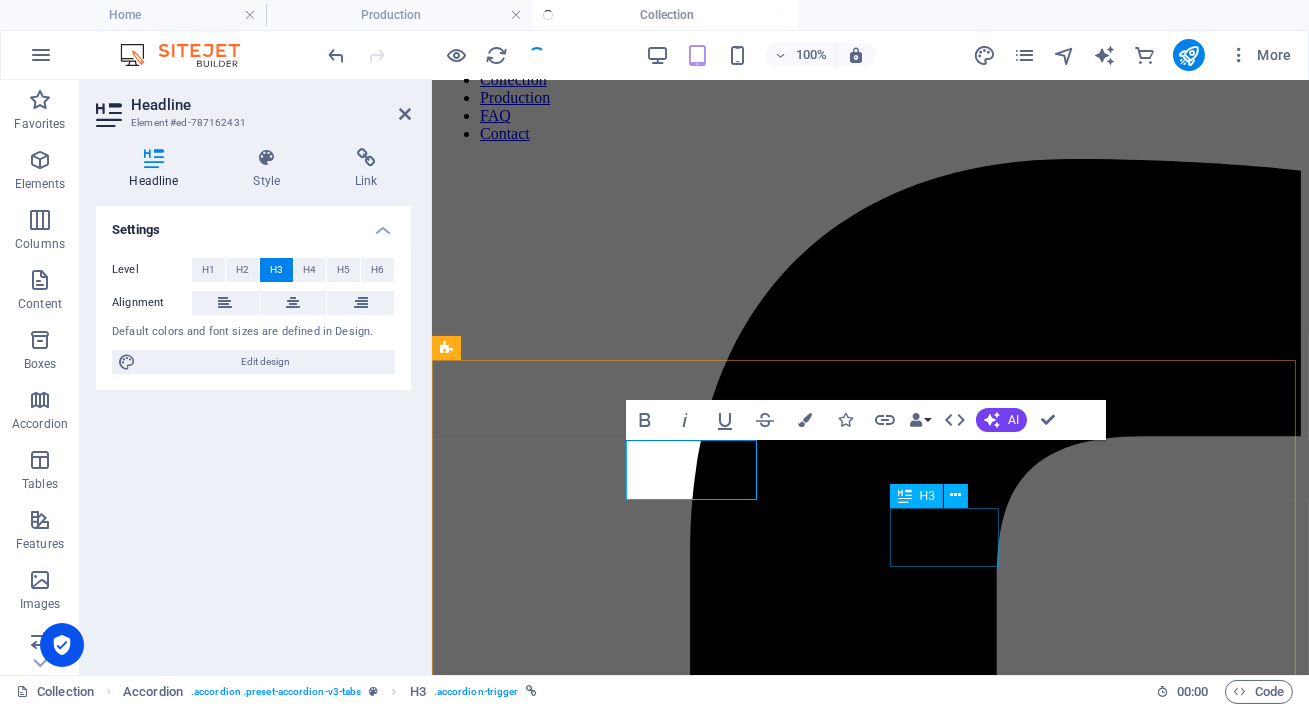 click on "H3" at bounding box center (935, 496) 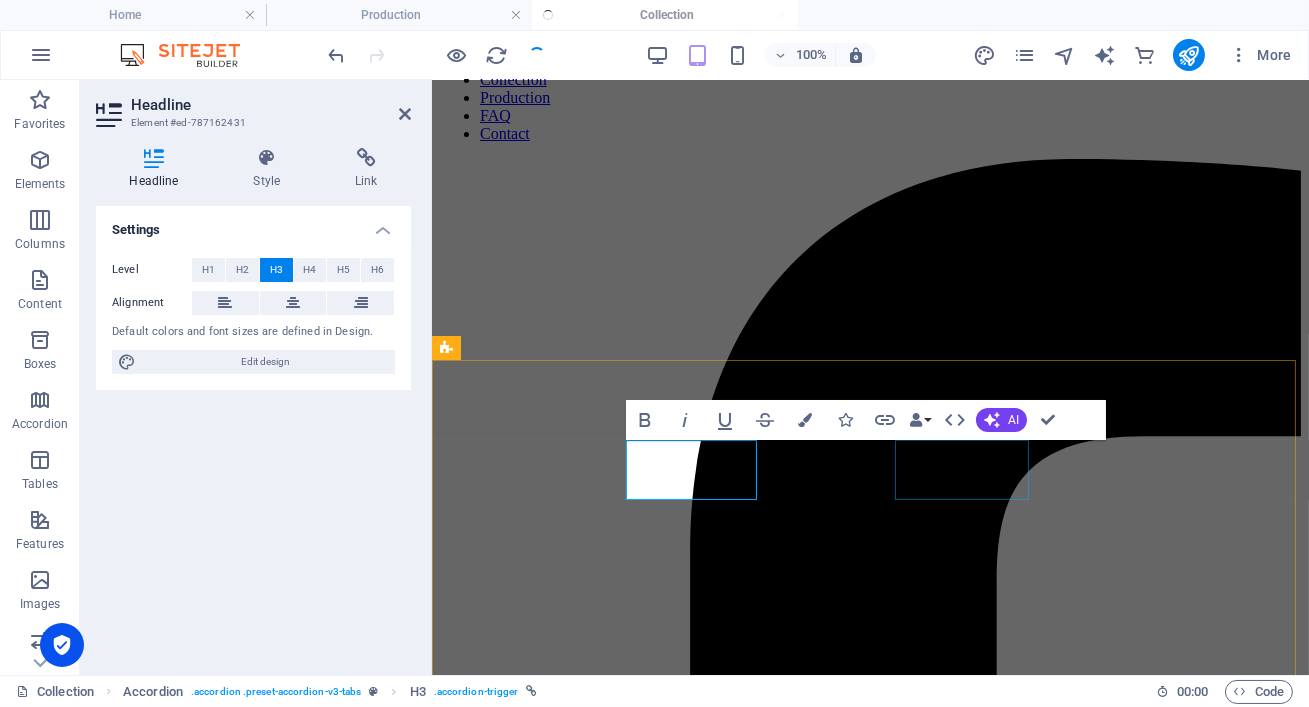 click on "Interior Detail" at bounding box center [869, 17422] 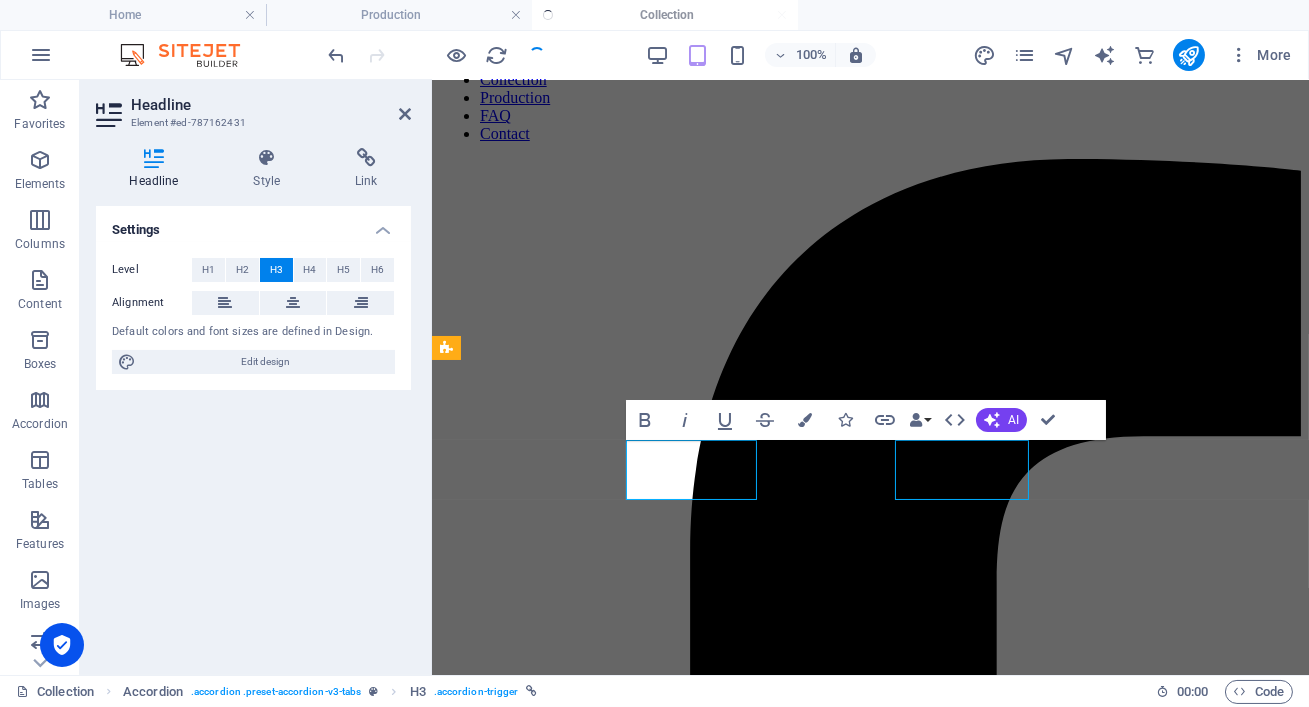 click on "Interior Detail" at bounding box center [869, 17422] 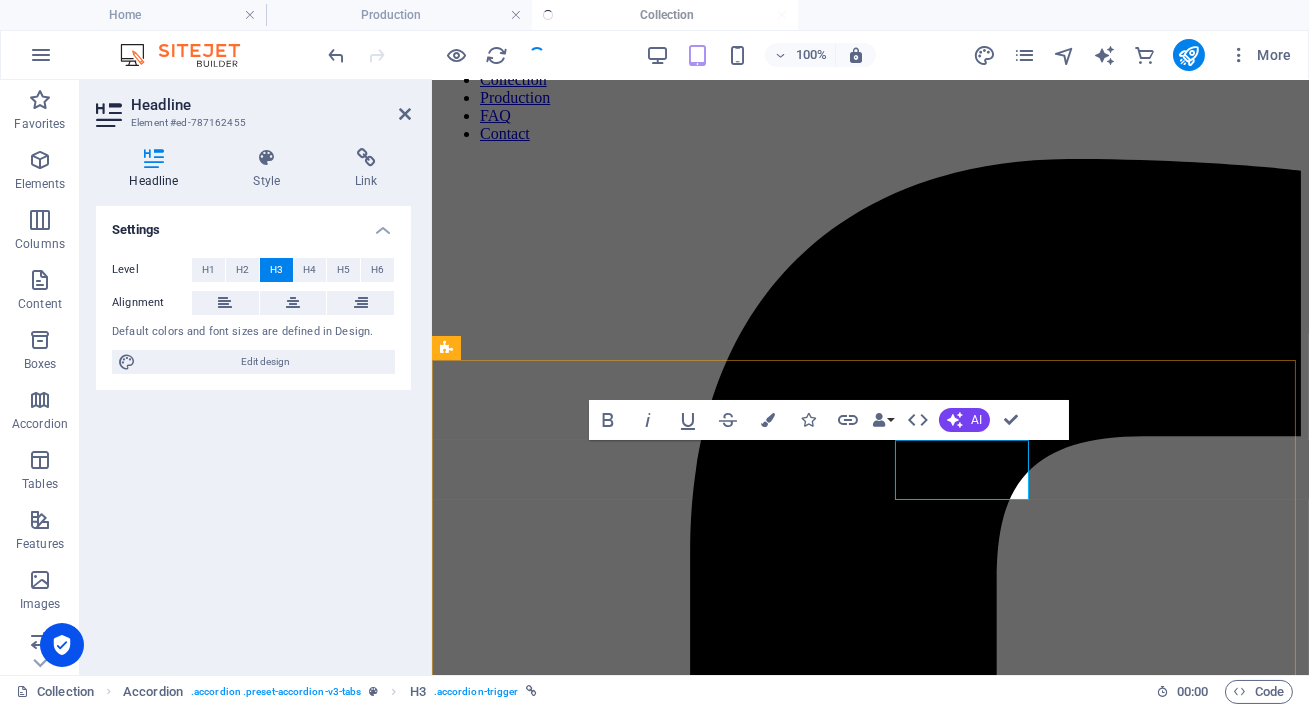 click on "Interior Detail" at bounding box center (496, 17421) 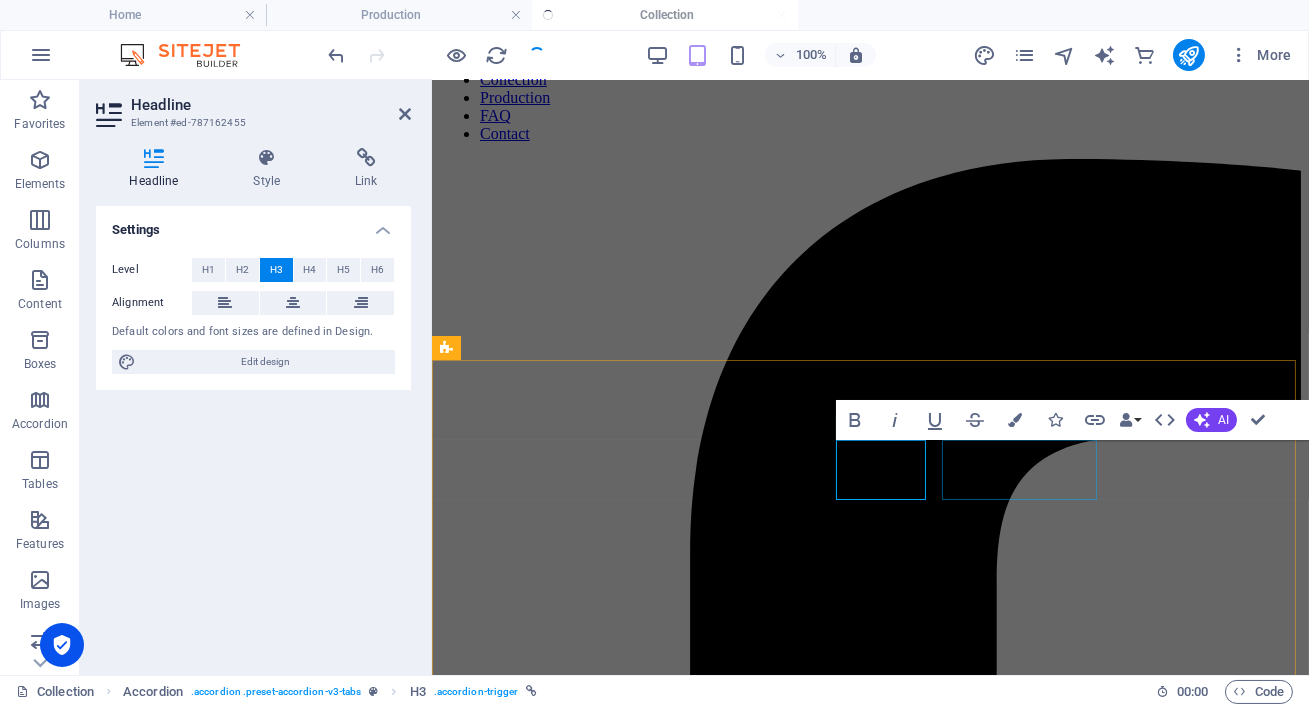 click on "Headlight Restore" at bounding box center [869, 20697] 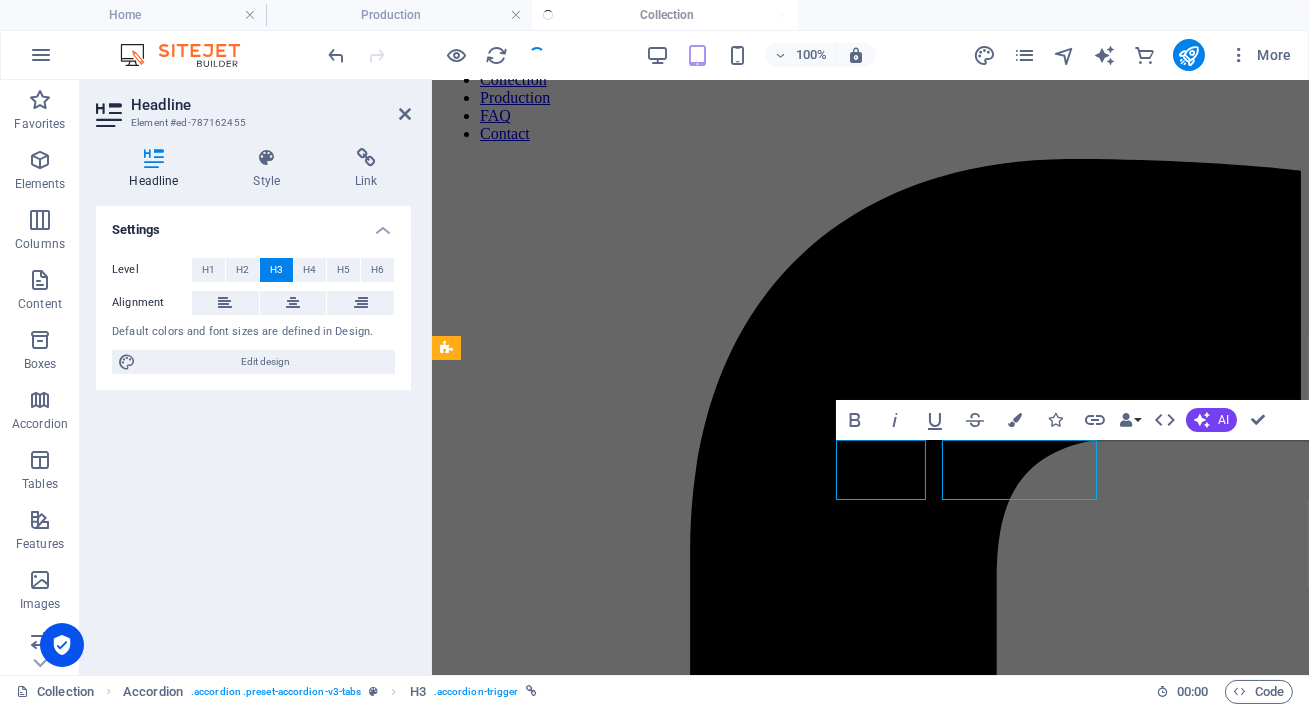 click on "Headlight Restore" at bounding box center [869, 20697] 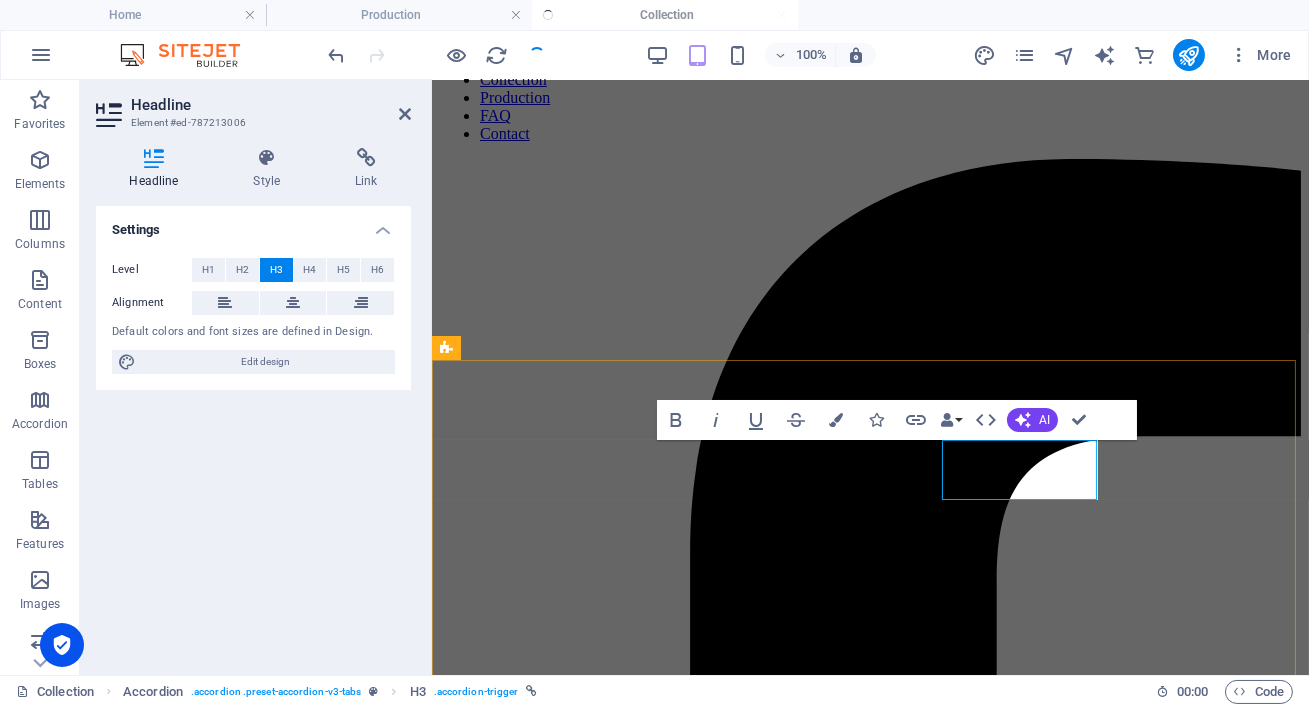 click on "Headlight Restore" at bounding box center (511, 20696) 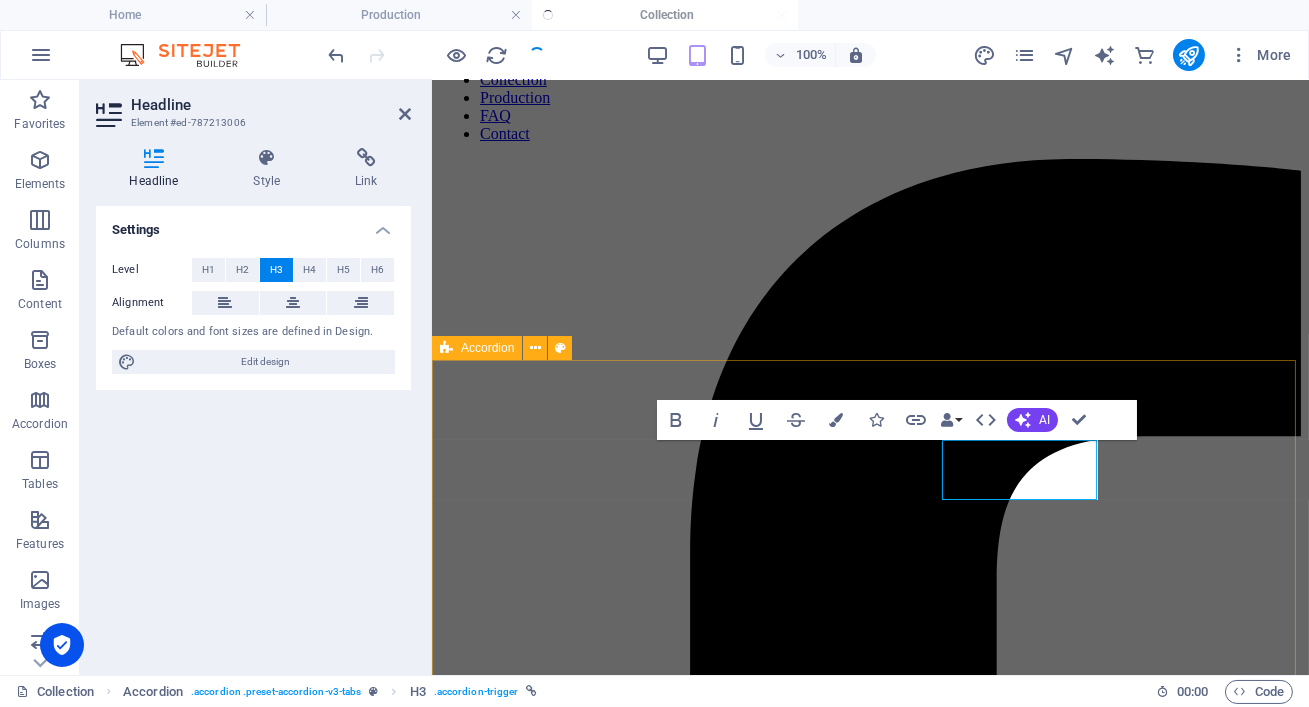 drag, startPoint x: 1028, startPoint y: 475, endPoint x: 1098, endPoint y: 469, distance: 70.256676 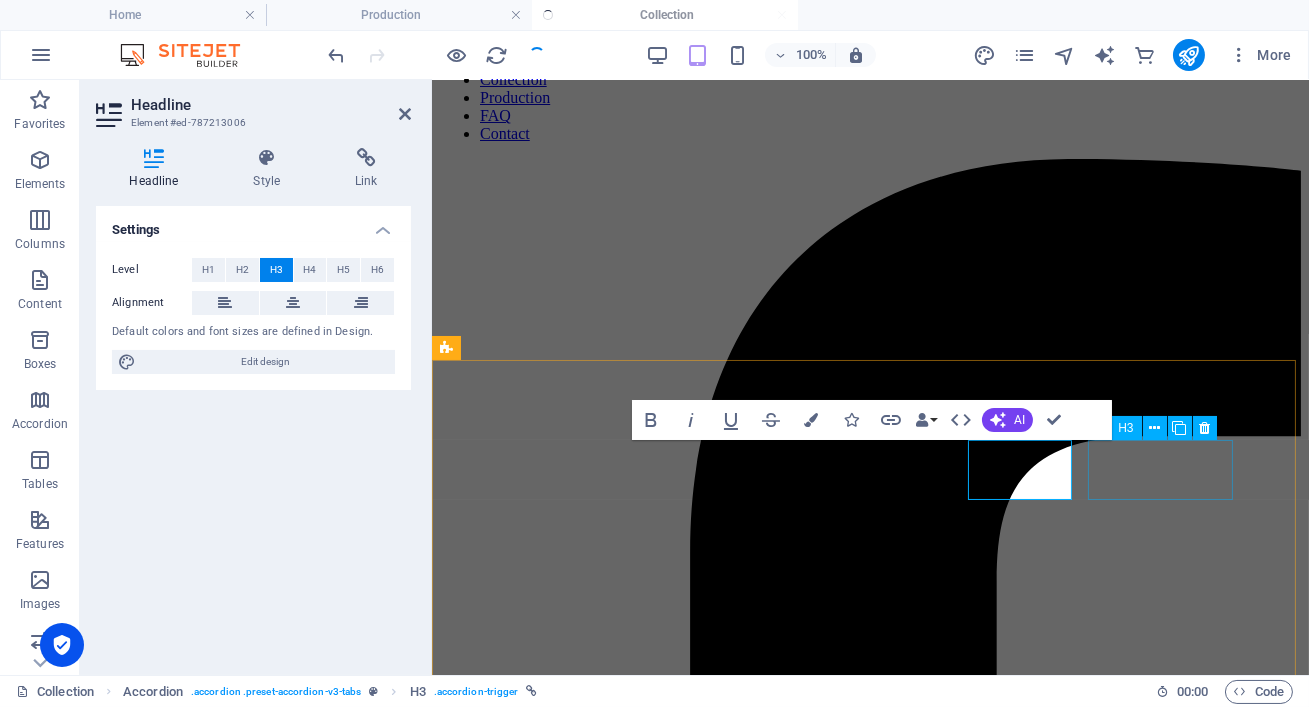 click on "Ceramic Coating" at bounding box center [869, 23276] 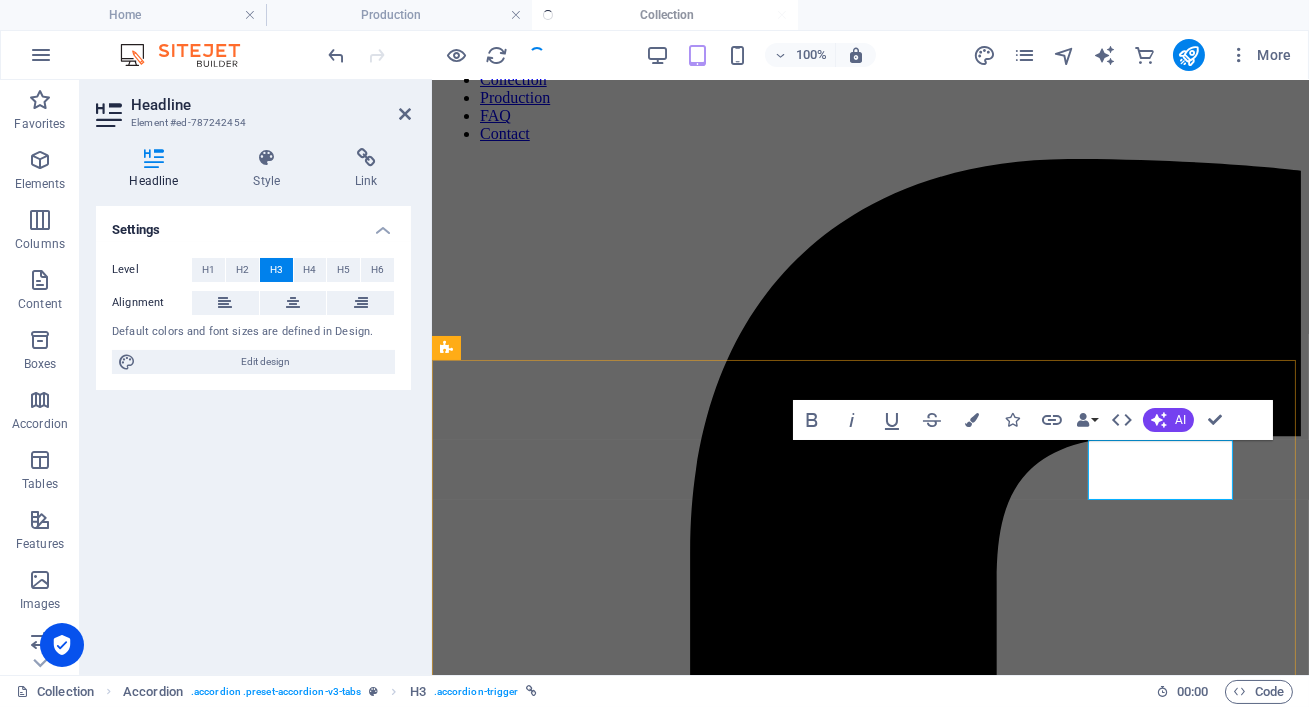 click on "Ceramic Coating" at bounding box center (507, 23275) 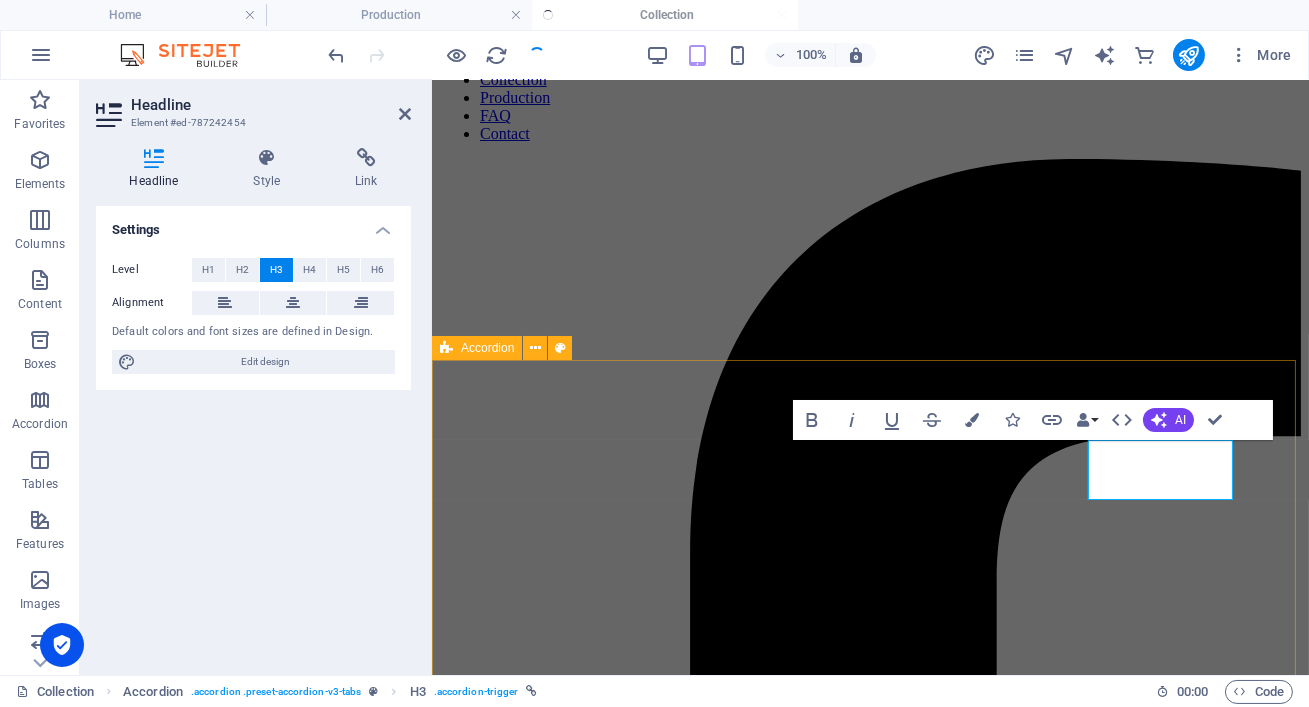 drag, startPoint x: 1161, startPoint y: 470, endPoint x: 1239, endPoint y: 466, distance: 78.10249 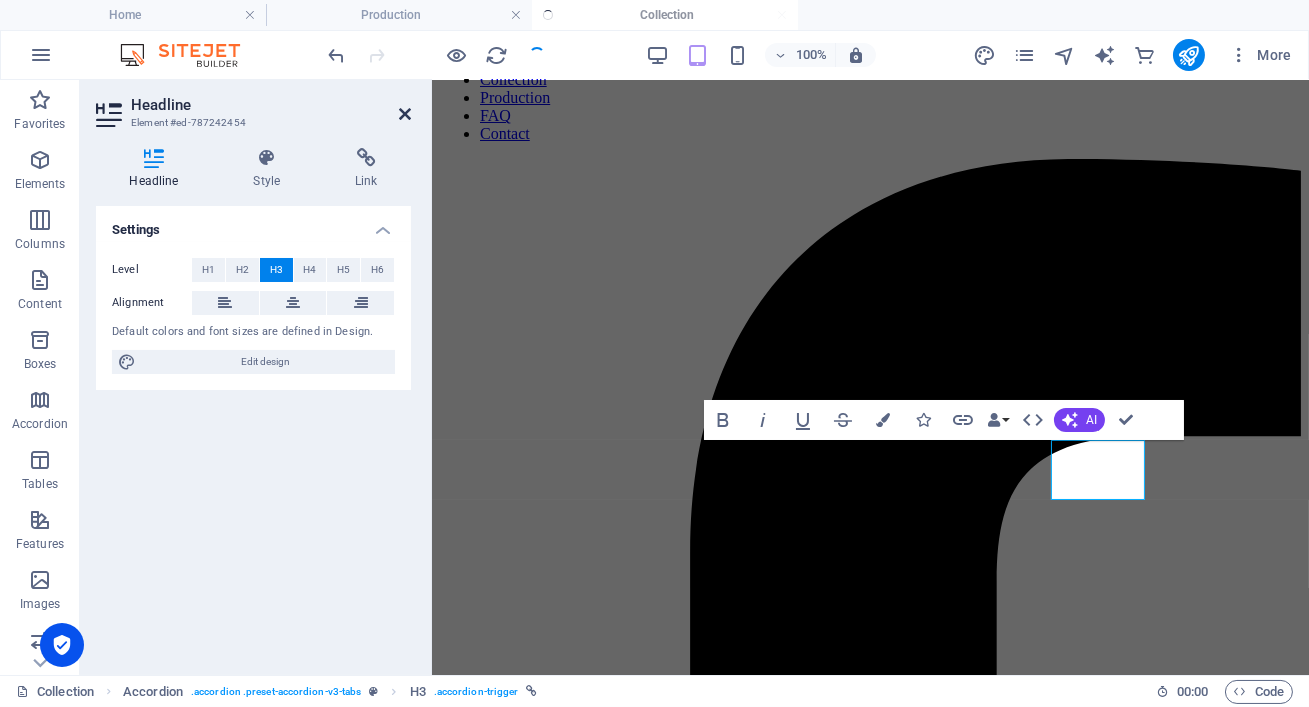 click at bounding box center [405, 114] 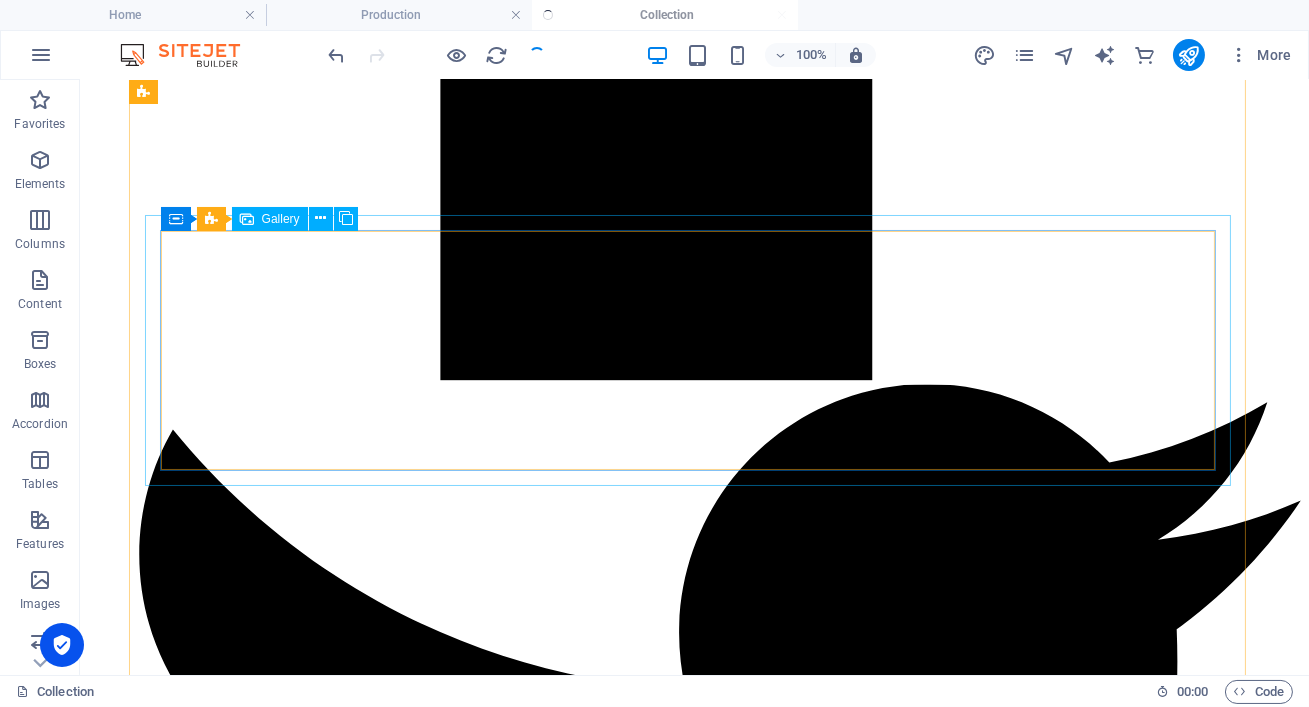 scroll, scrollTop: 2255, scrollLeft: 0, axis: vertical 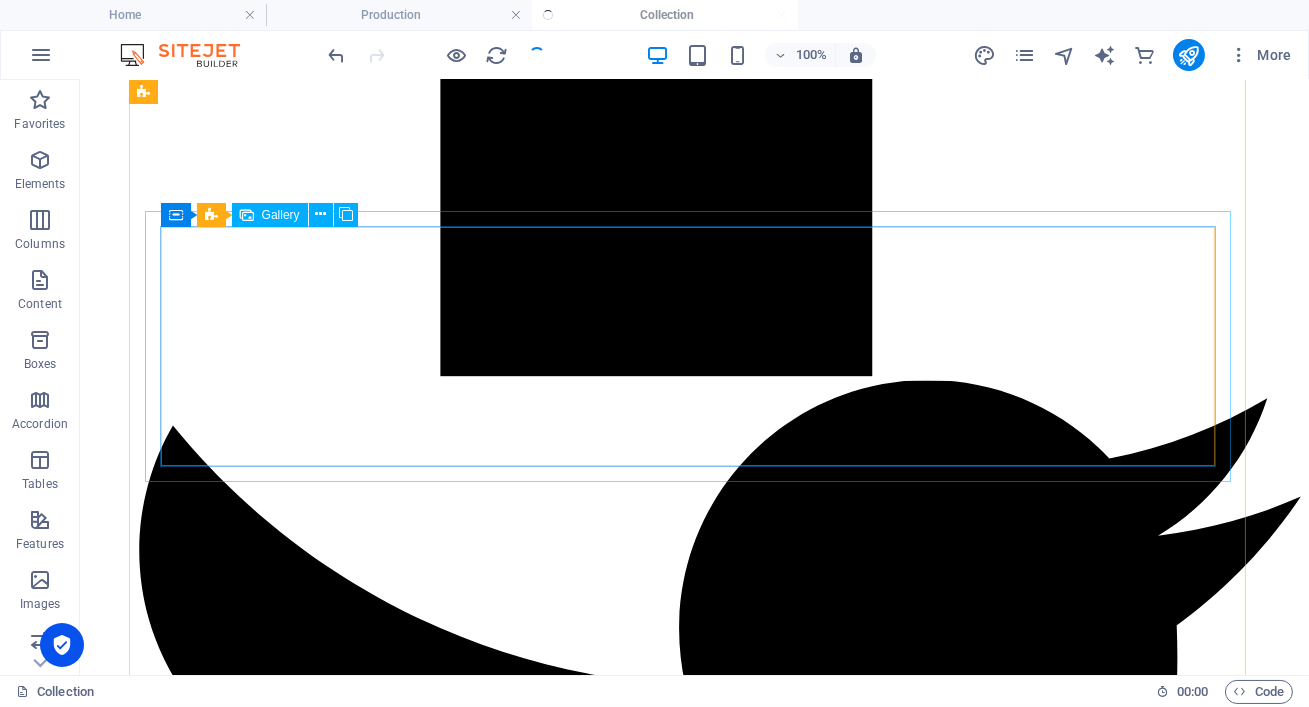 click at bounding box center (528, 25745) 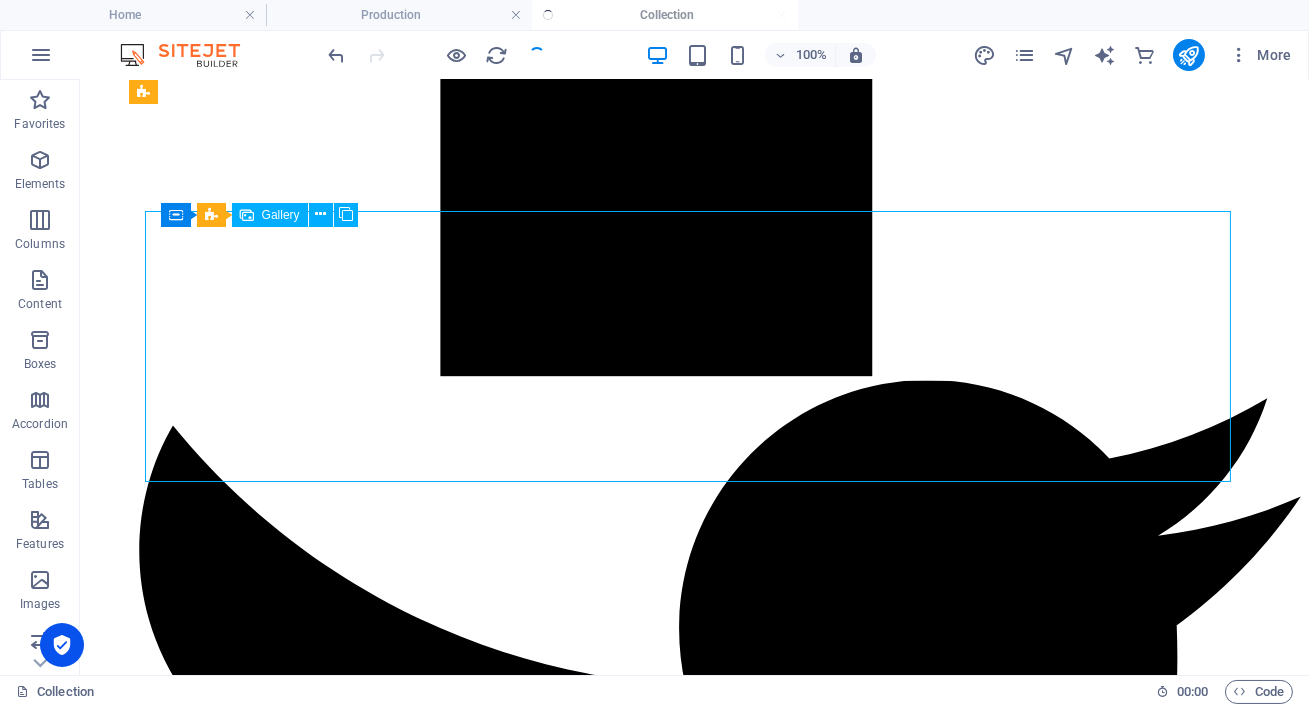 click at bounding box center [528, 25745] 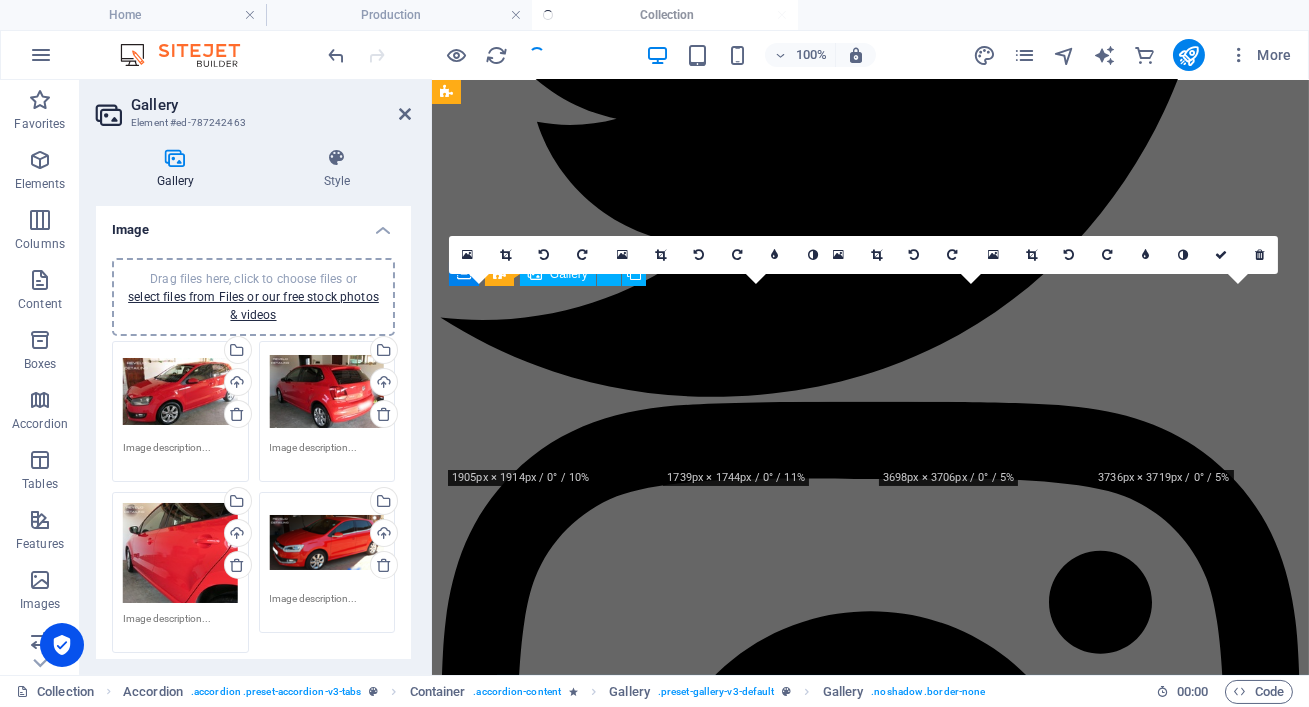 scroll, scrollTop: 1791, scrollLeft: 0, axis: vertical 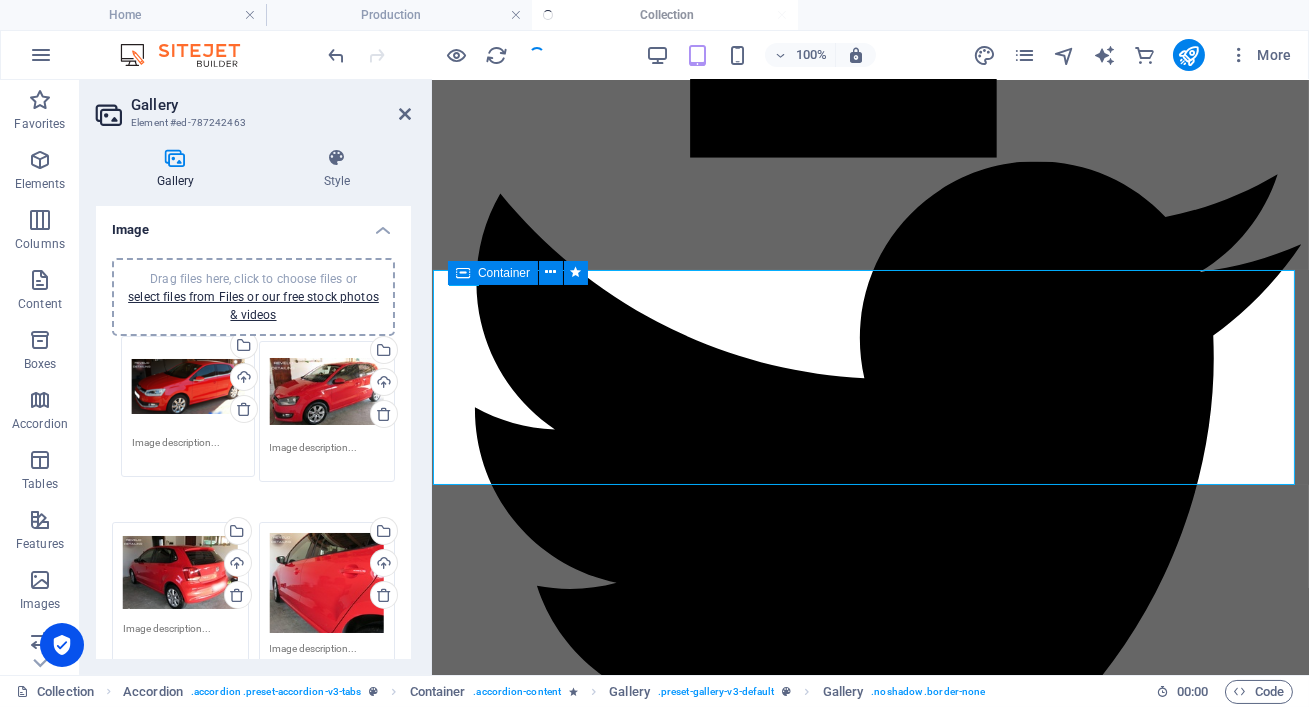 drag, startPoint x: 317, startPoint y: 535, endPoint x: 181, endPoint y: 379, distance: 206.95894 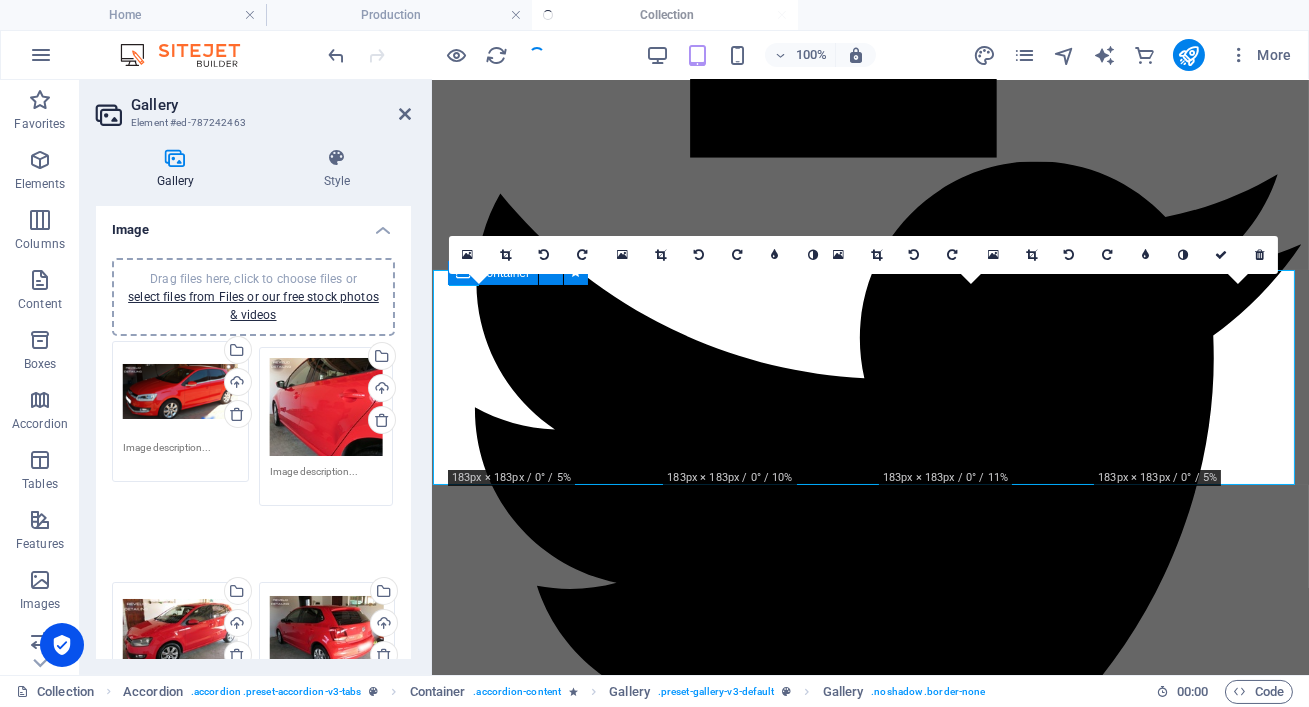 drag, startPoint x: 277, startPoint y: 550, endPoint x: 280, endPoint y: 407, distance: 143.03146 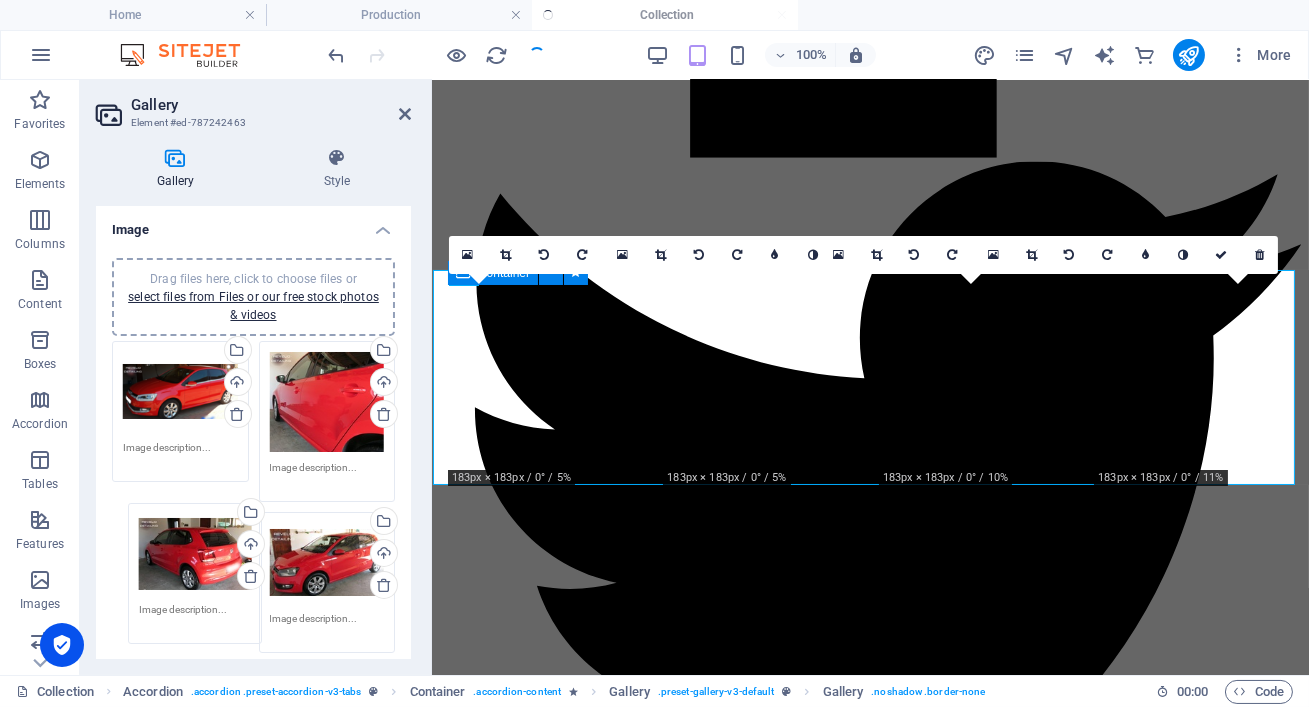 drag, startPoint x: 308, startPoint y: 573, endPoint x: 179, endPoint y: 566, distance: 129.18979 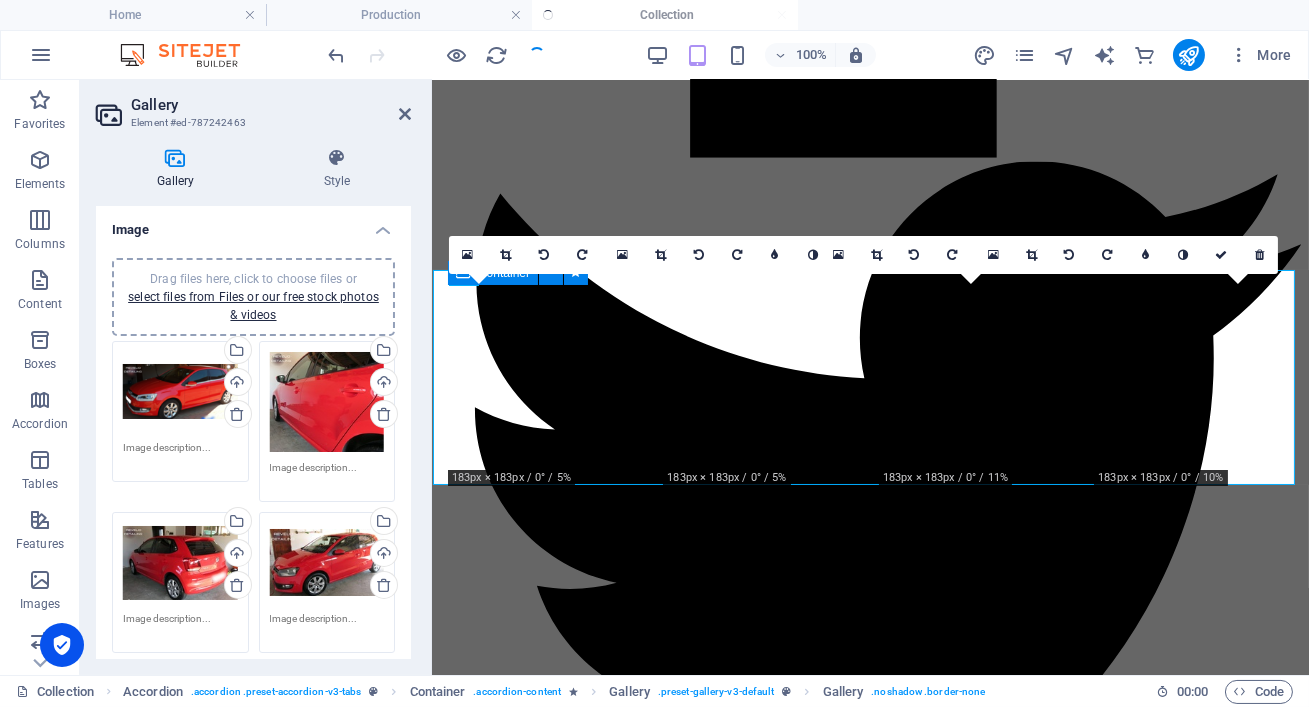 click on "Drag files here, click to choose files or select files from Files or our free stock photos & videos" at bounding box center [180, 392] 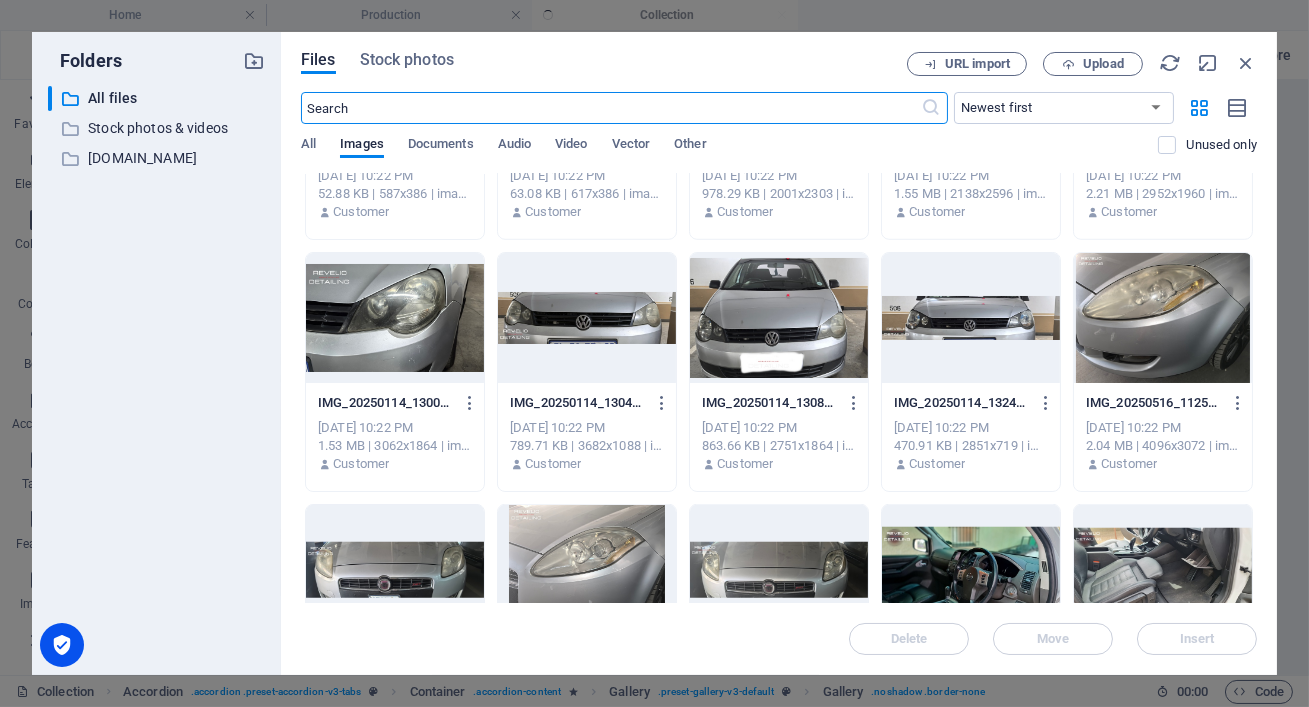 scroll, scrollTop: 3367, scrollLeft: 0, axis: vertical 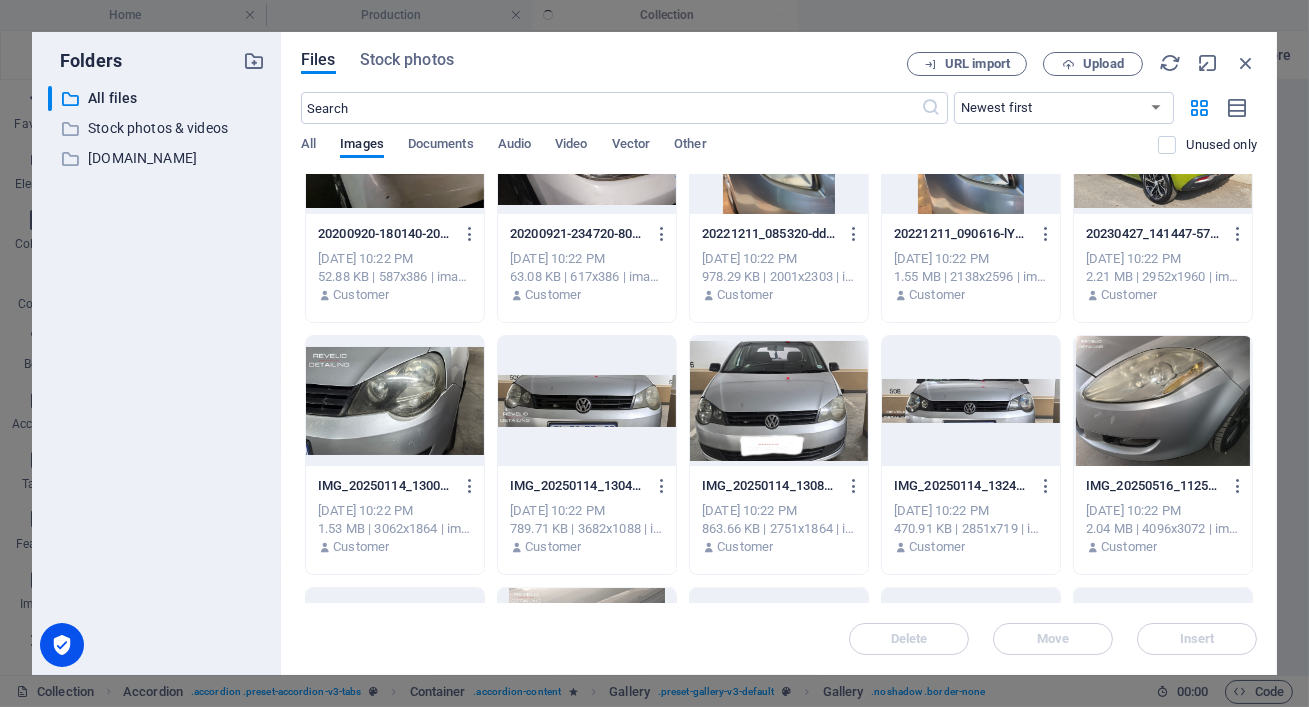click at bounding box center (779, -355) 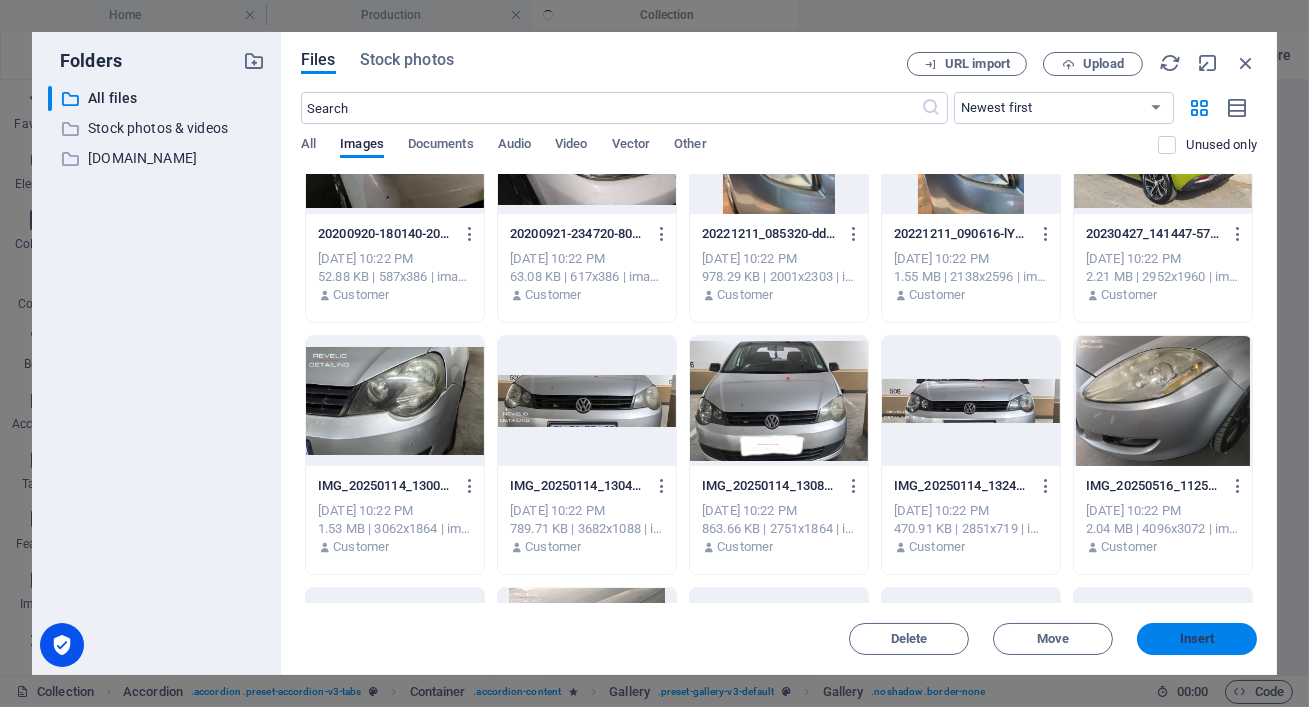 click on "Insert" at bounding box center (1197, 639) 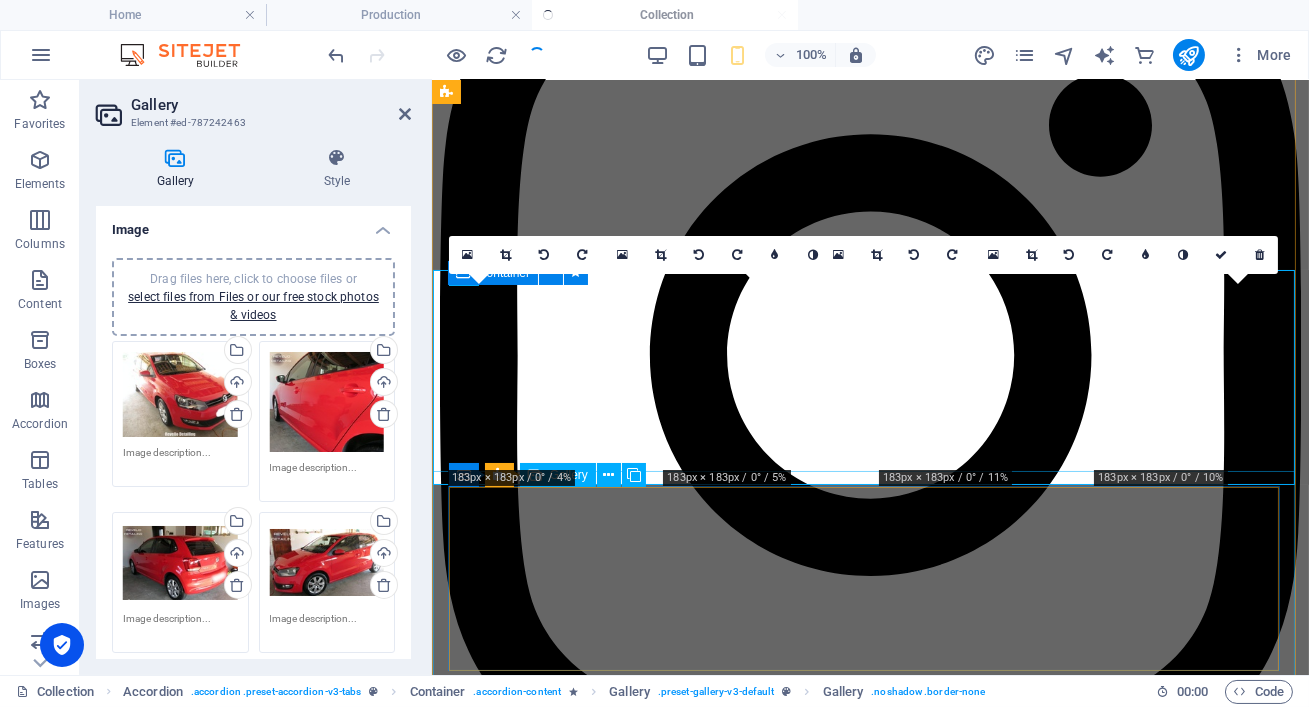 scroll, scrollTop: 1791, scrollLeft: 0, axis: vertical 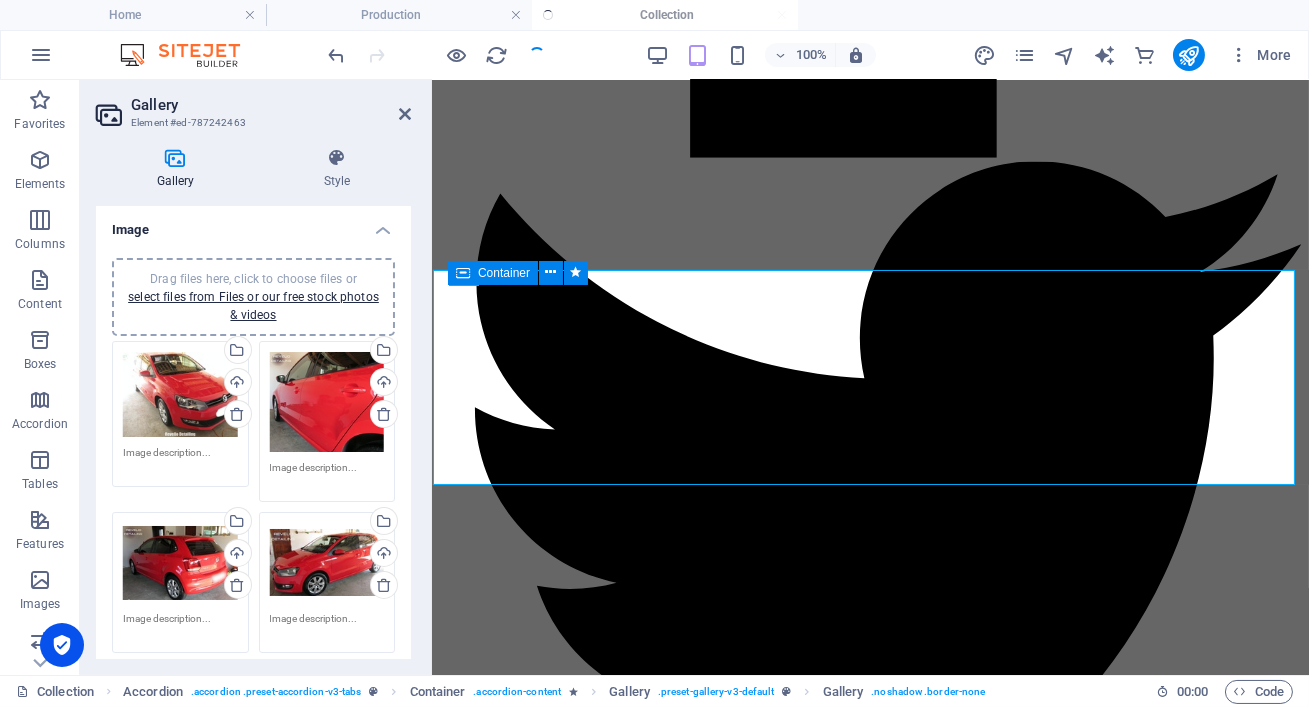 click on "Gallery Element #ed-787242463 Gallery Style Image Drag files here, click to choose files or select files from Files or our free stock photos & videos Drag files here, click to choose files or select files from Files or our free stock photos & videos Select files from the file manager, stock photos, or upload file(s) Upload Drag files here, click to choose files or select files from Files or our free stock photos & videos Select files from the file manager, stock photos, or upload file(s) Upload Drag files here, click to choose files or select files from Files or our free stock photos & videos Select files from the file manager, stock photos, or upload file(s) Upload Drag files here, click to choose files or select files from Files or our free stock photos & videos Select files from the file manager, stock photos, or upload file(s) Upload Remove all images Settings Aspect ratio No fixed aspect ratio 16:9 16:10 4:3 1:1 1:2 2:1 Width 800 px % Enlarge on click Responsive Lazyload Horizontal padding 0 px 0 px Size" at bounding box center [256, 377] 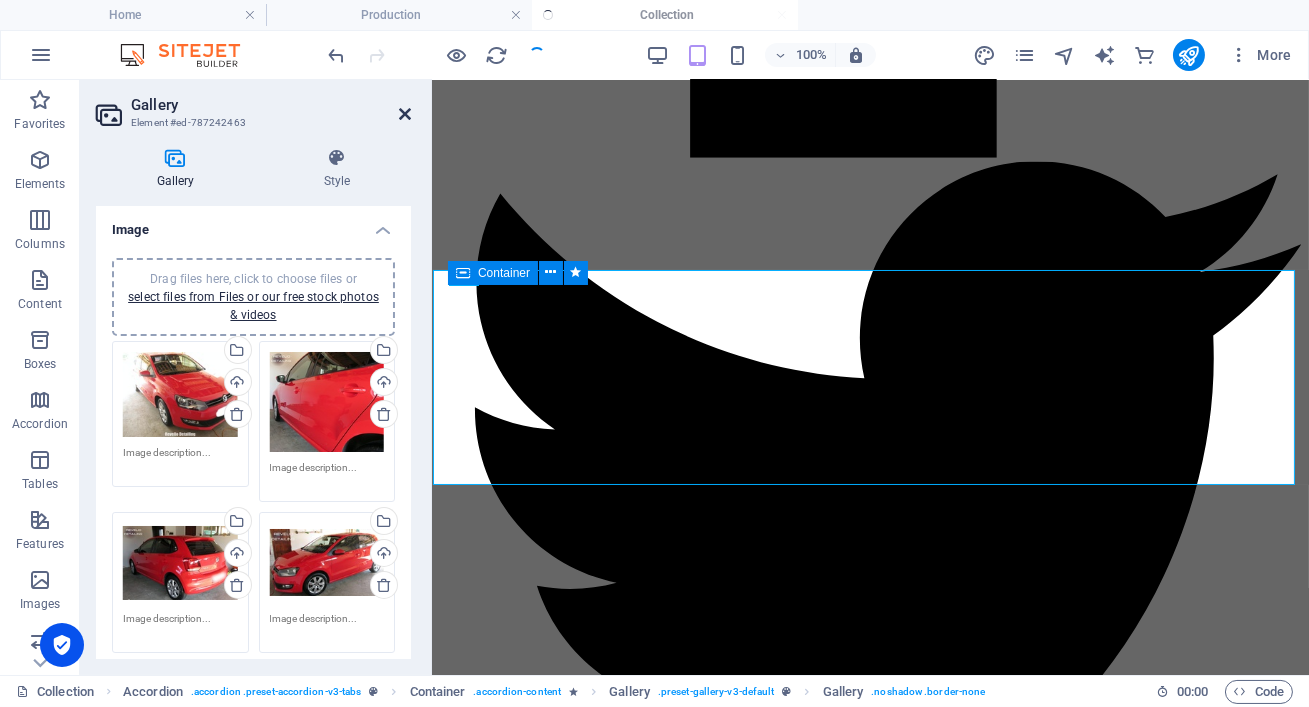 click at bounding box center (405, 114) 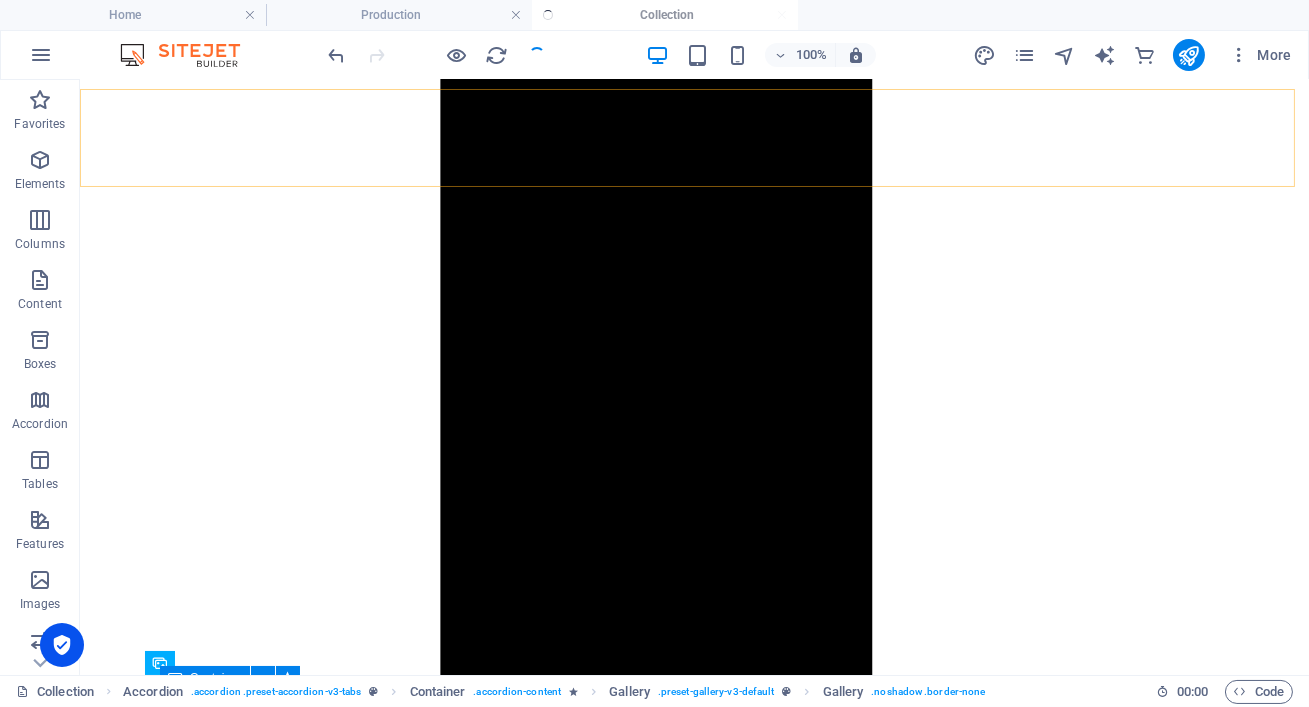 scroll, scrollTop: 1791, scrollLeft: 0, axis: vertical 